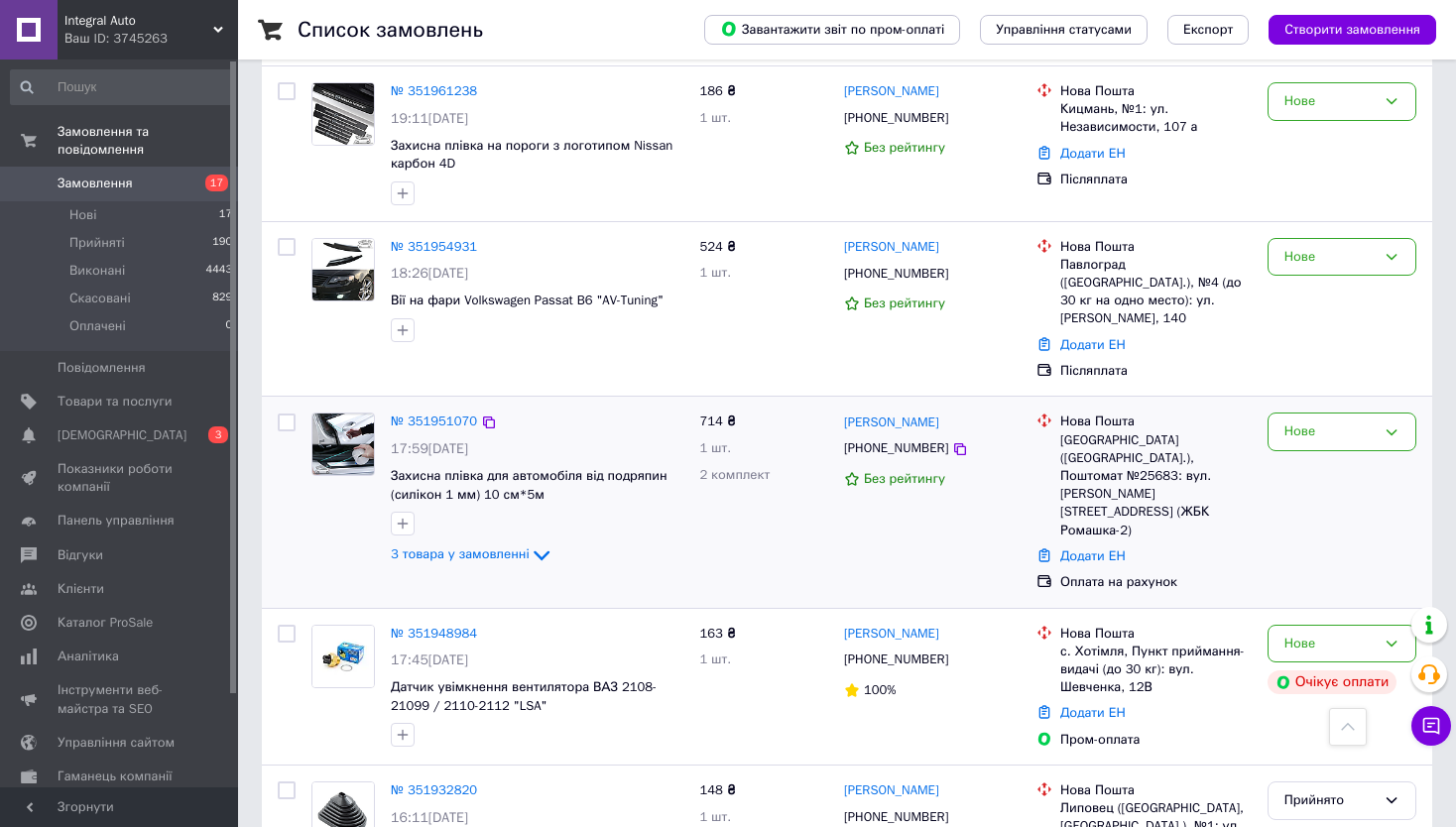 scroll, scrollTop: 2776, scrollLeft: 0, axis: vertical 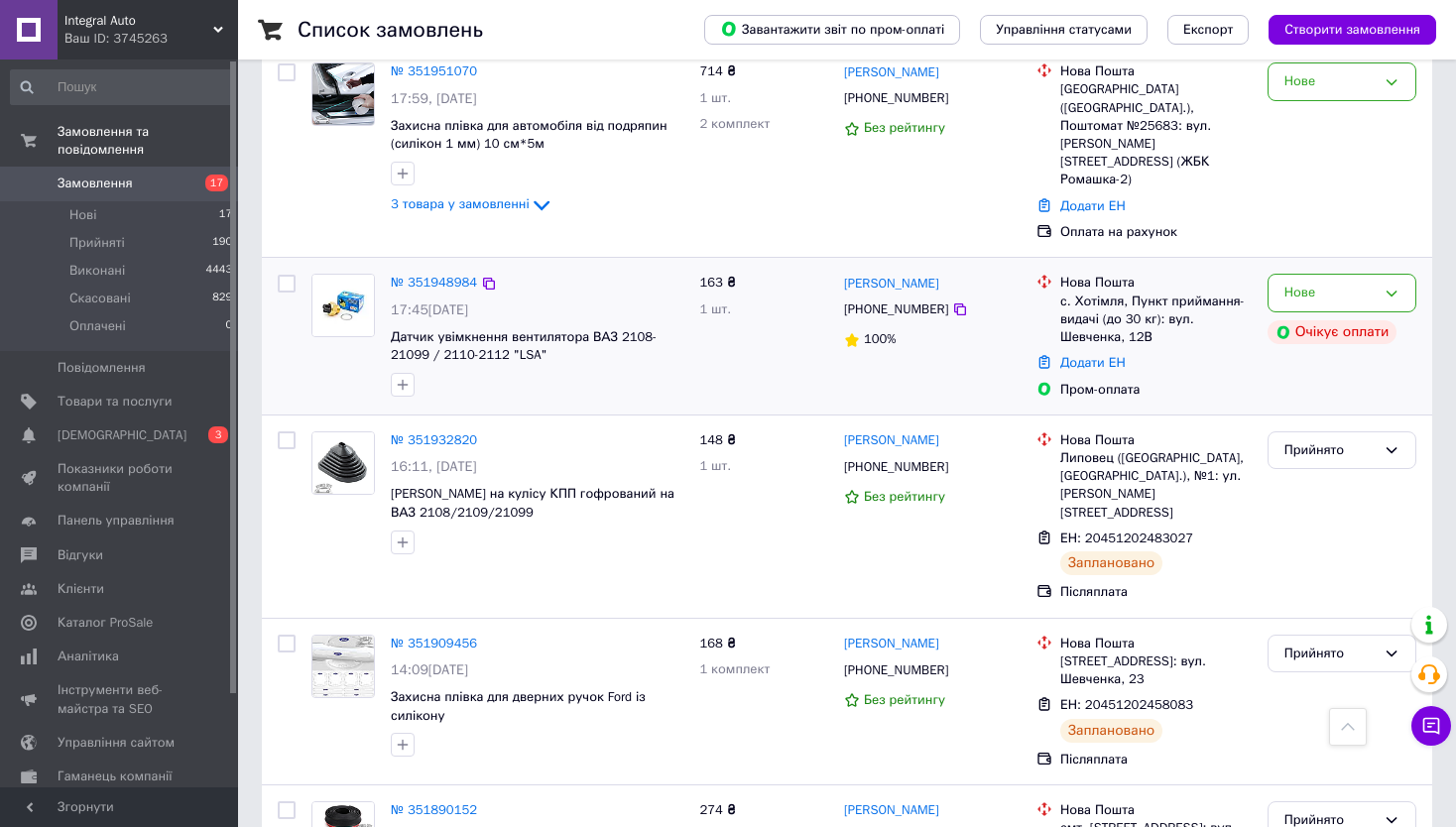 click on "148 ₴ 1 шт." at bounding box center [764, 517] 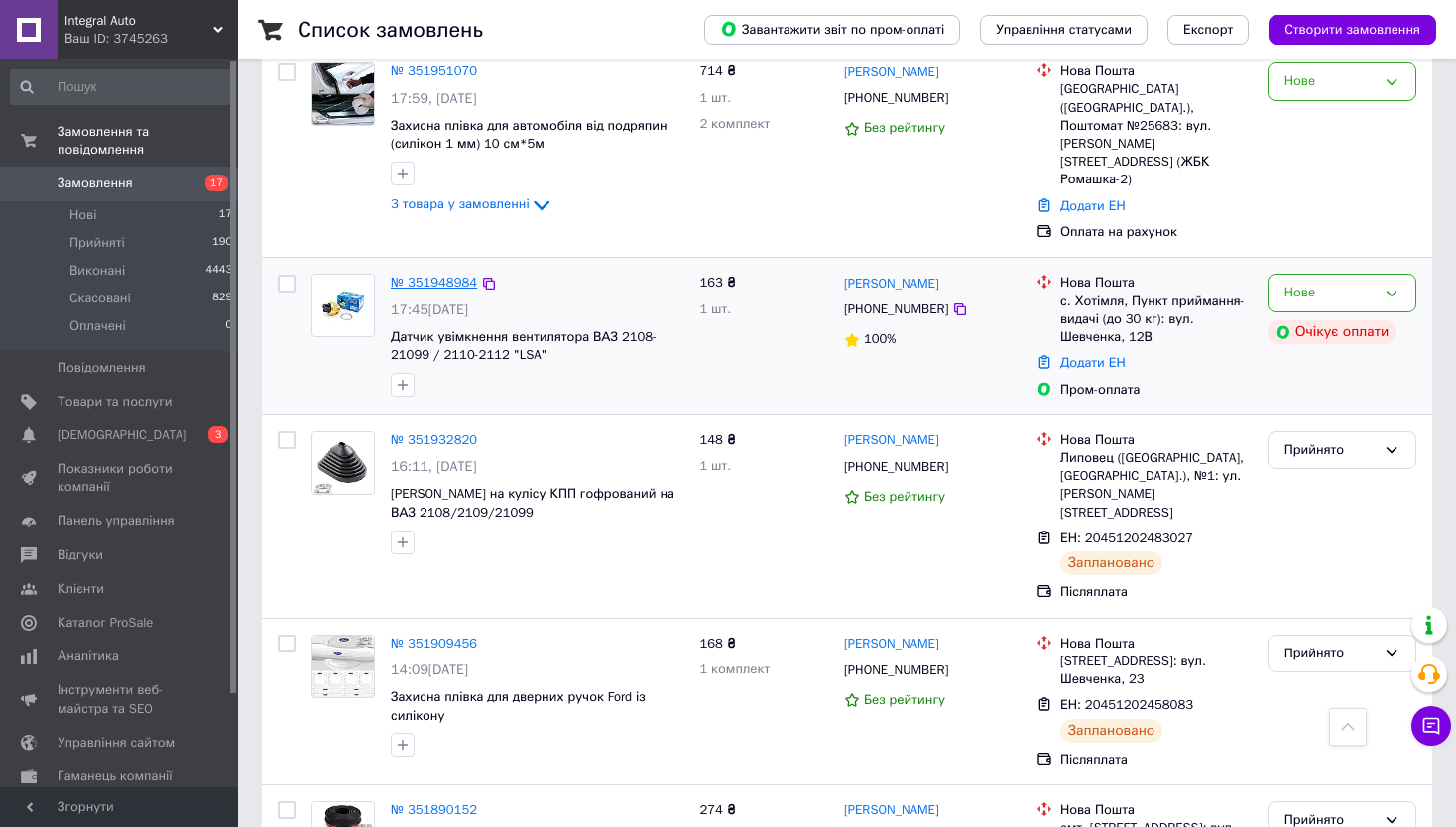 click on "№ 351948984" at bounding box center [433, 282] 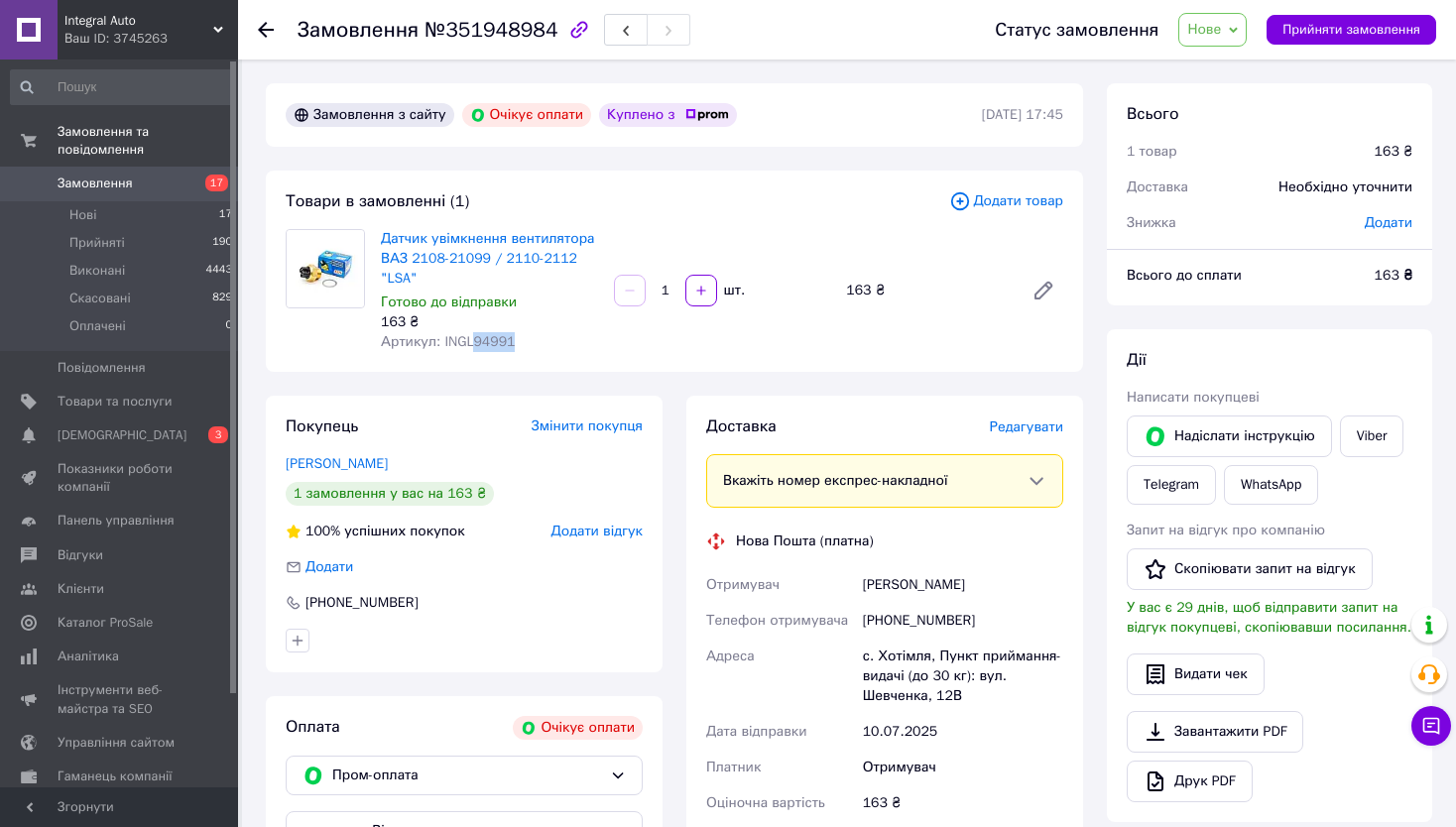 drag, startPoint x: 472, startPoint y: 349, endPoint x: 540, endPoint y: 343, distance: 68.26419 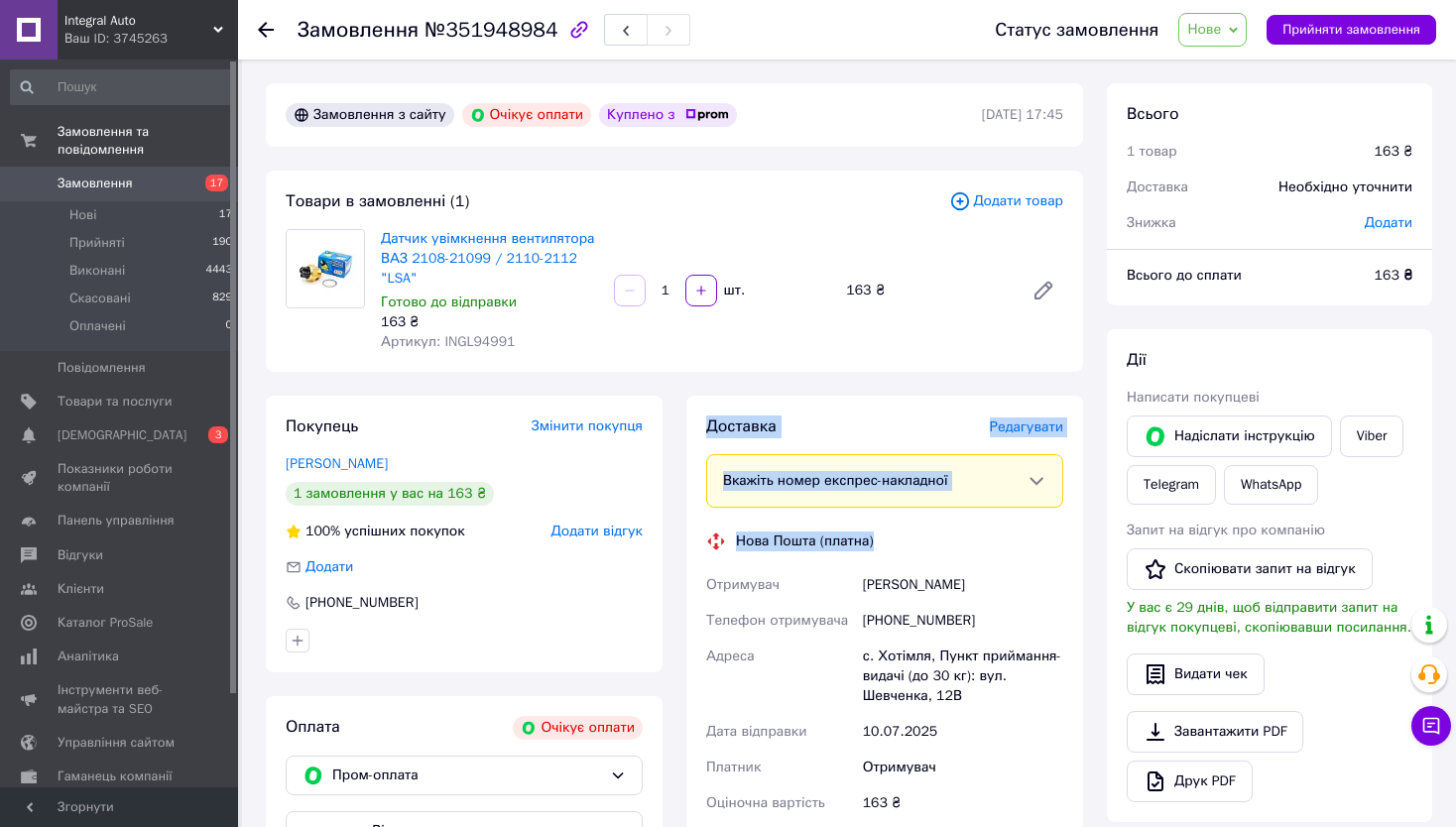 drag, startPoint x: 689, startPoint y: 423, endPoint x: 932, endPoint y: 534, distance: 267.15164 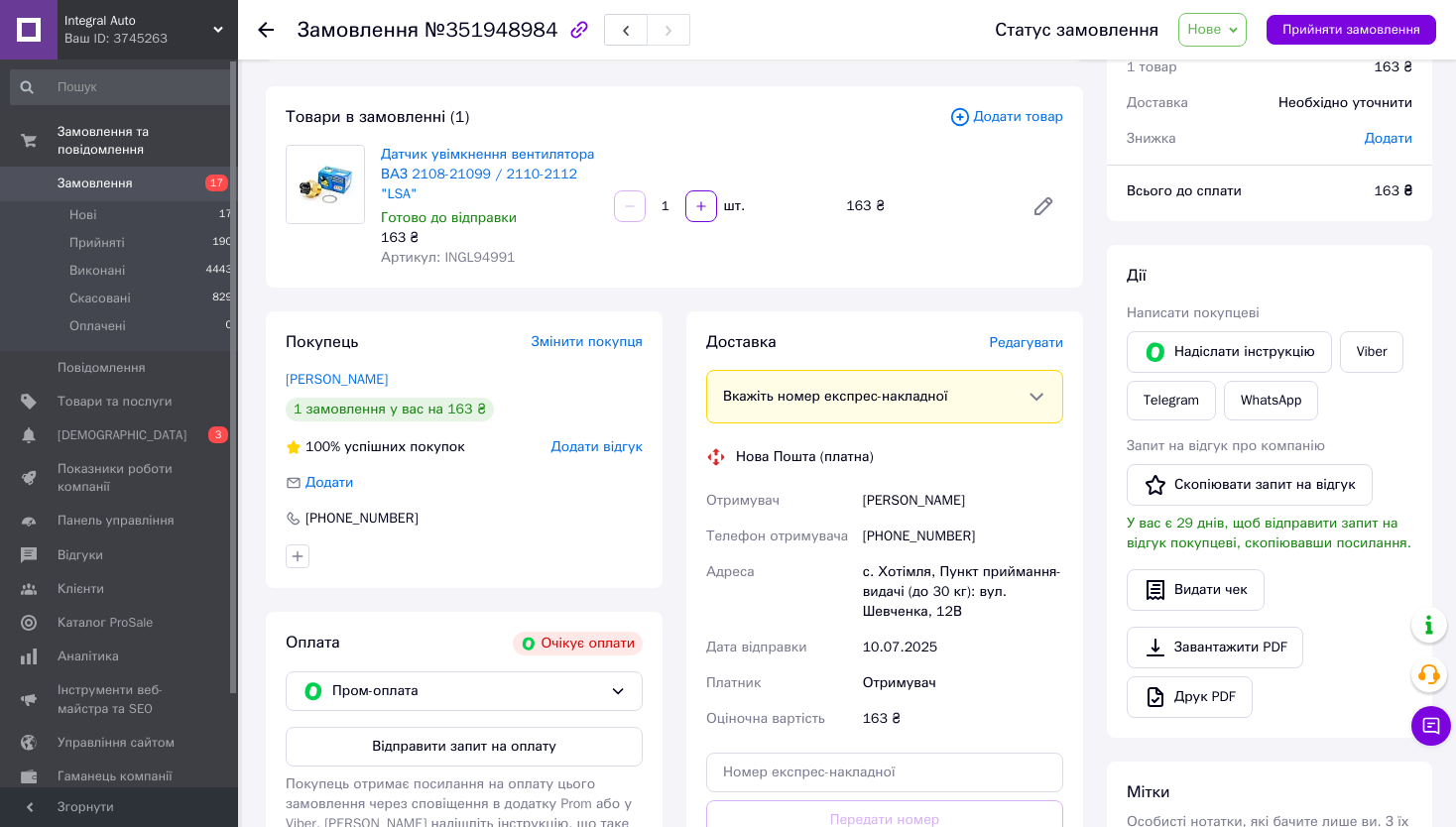 scroll, scrollTop: 198, scrollLeft: 0, axis: vertical 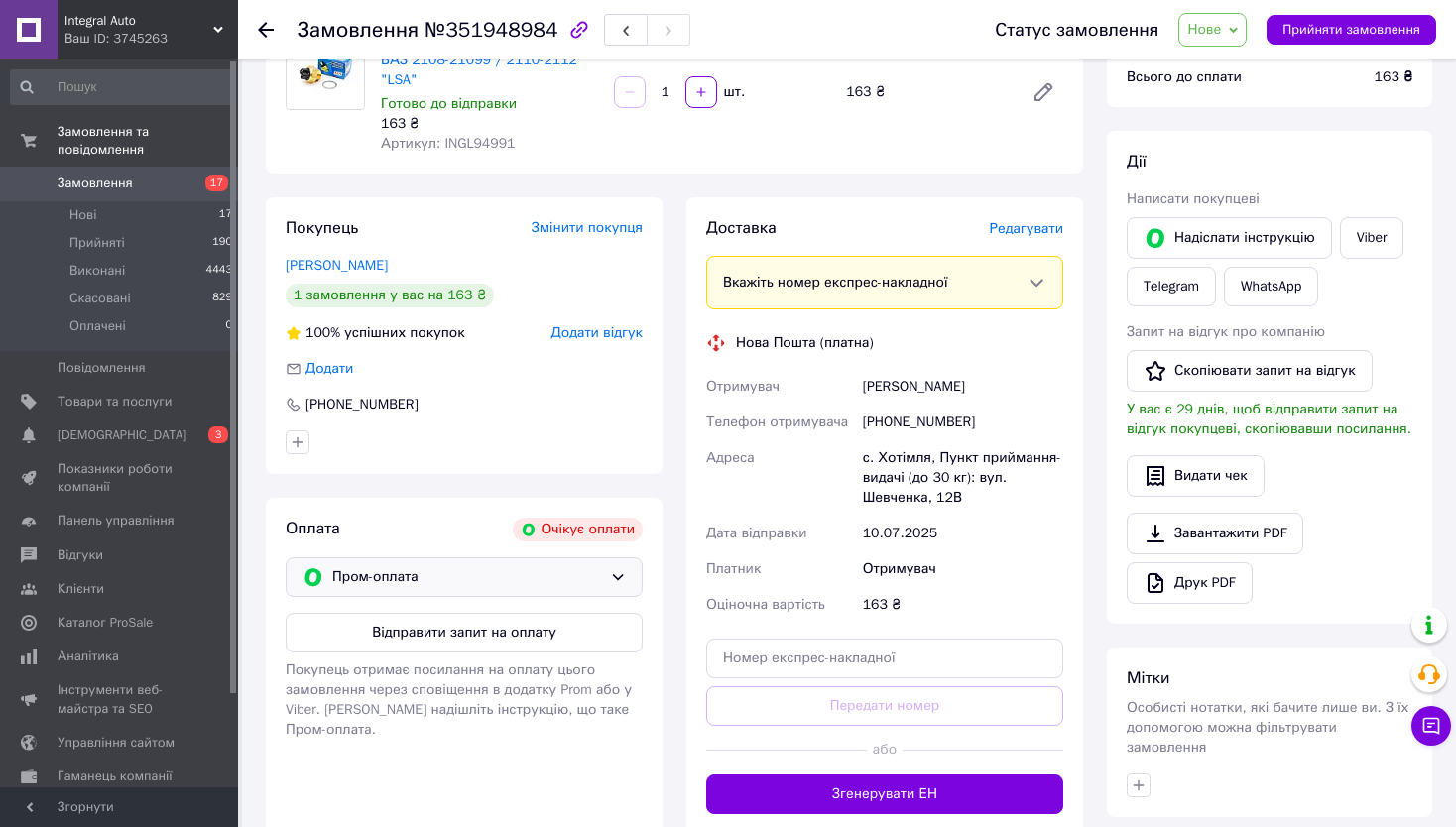 click on "Пром-оплата" at bounding box center (467, 577) 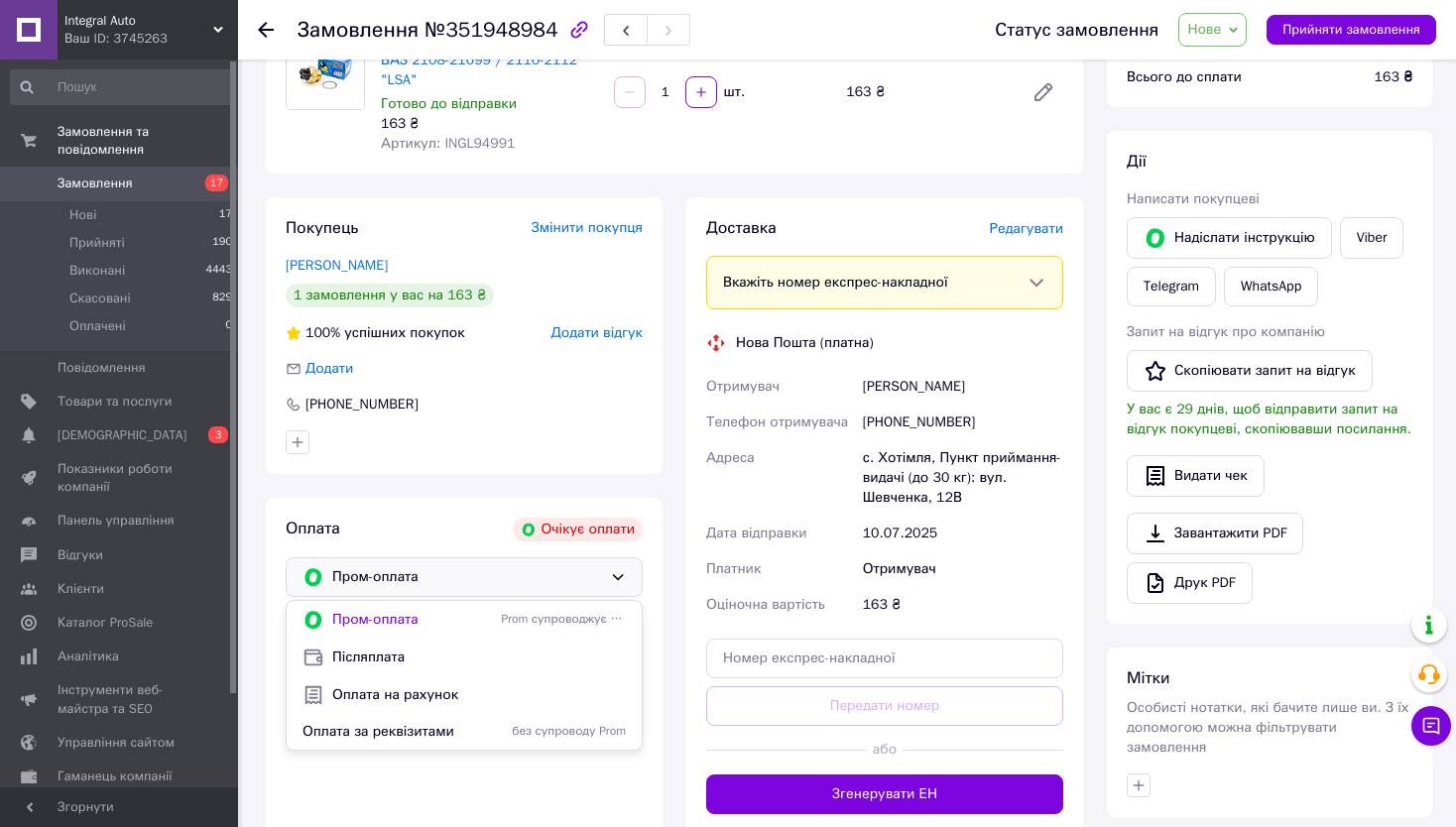 click on "Оплата Очікує оплати" at bounding box center [464, 530] 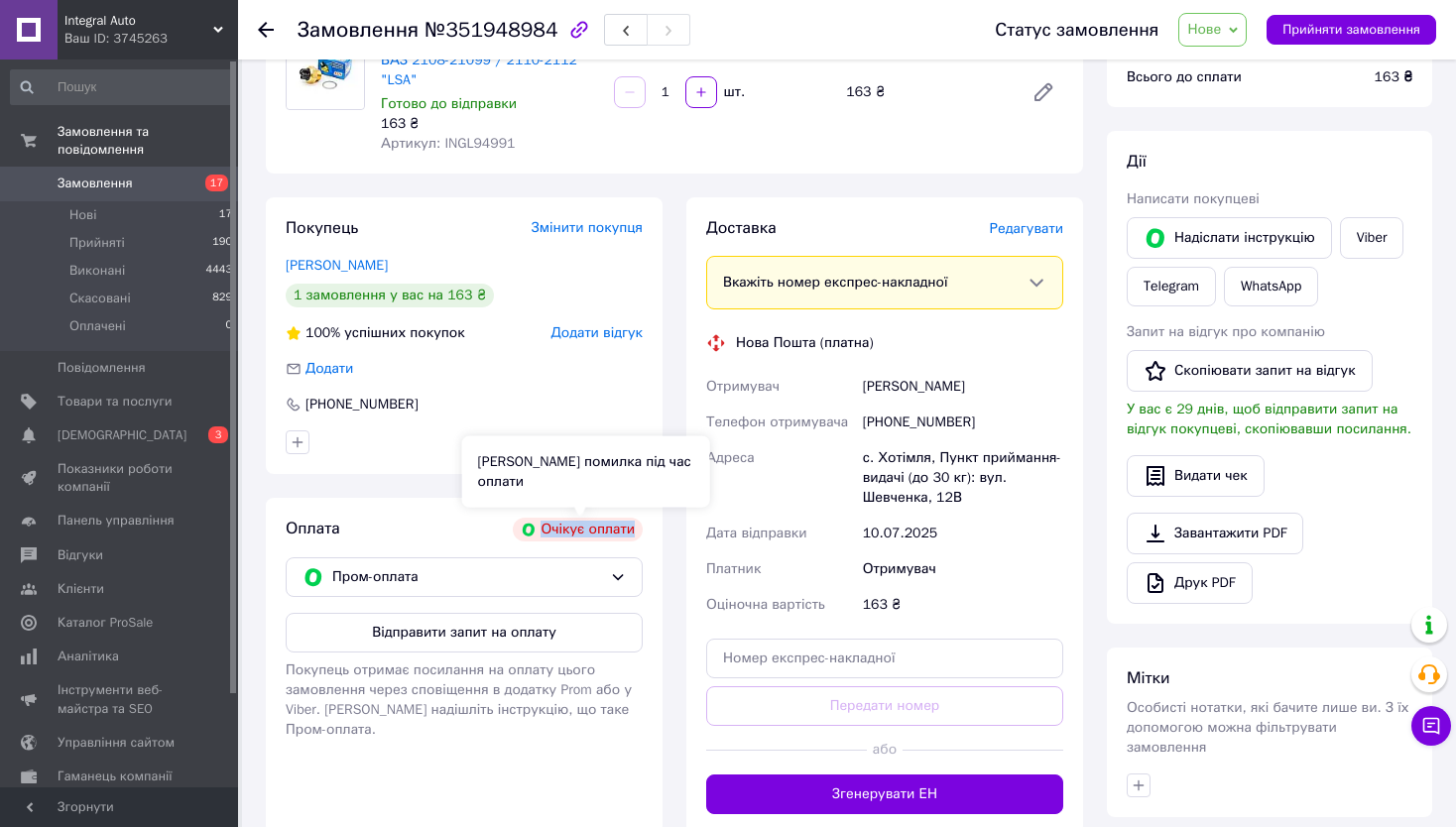drag, startPoint x: 540, startPoint y: 531, endPoint x: 634, endPoint y: 538, distance: 94.26028 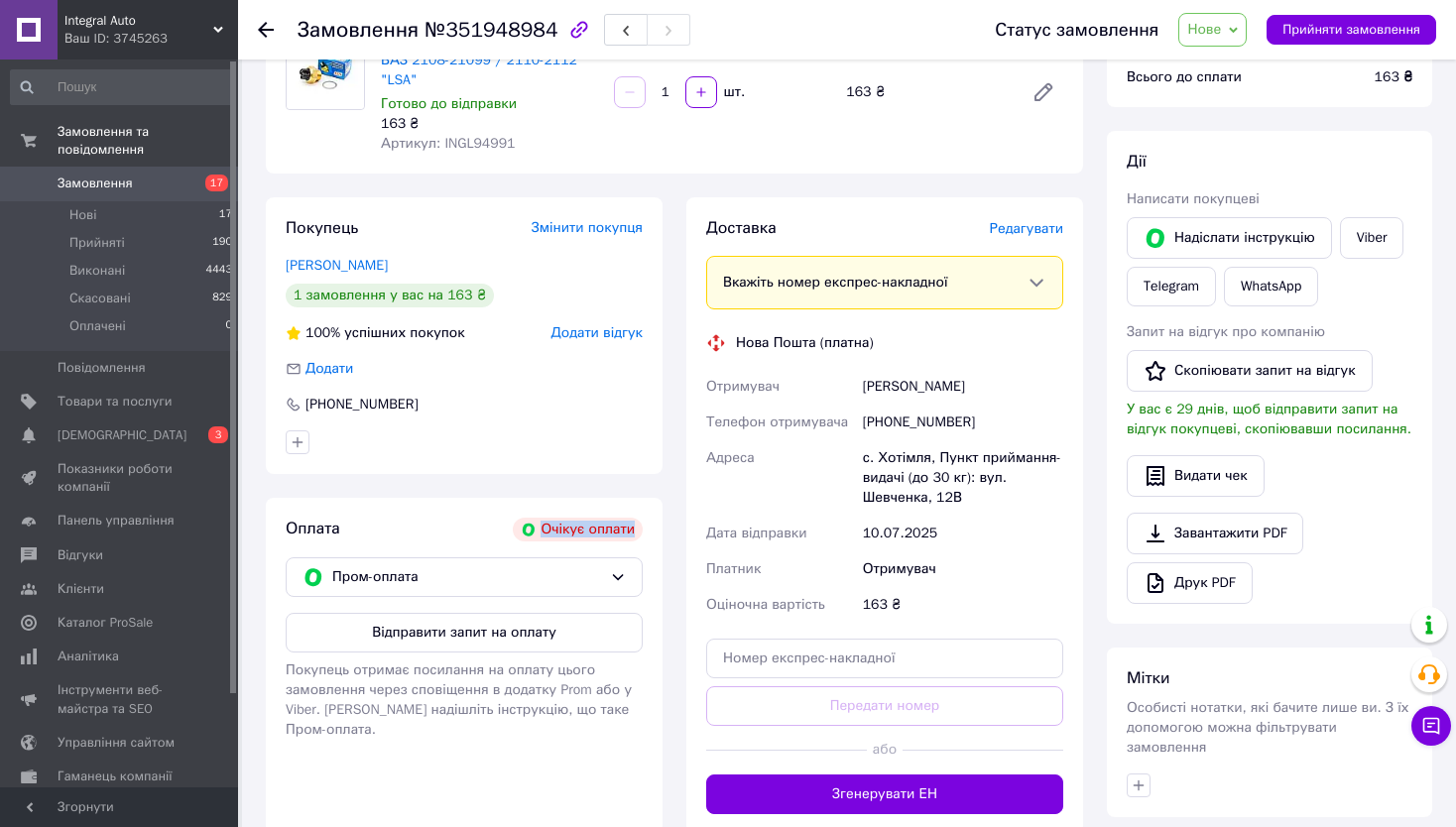 click on "Очікує оплати" at bounding box center [577, 530] 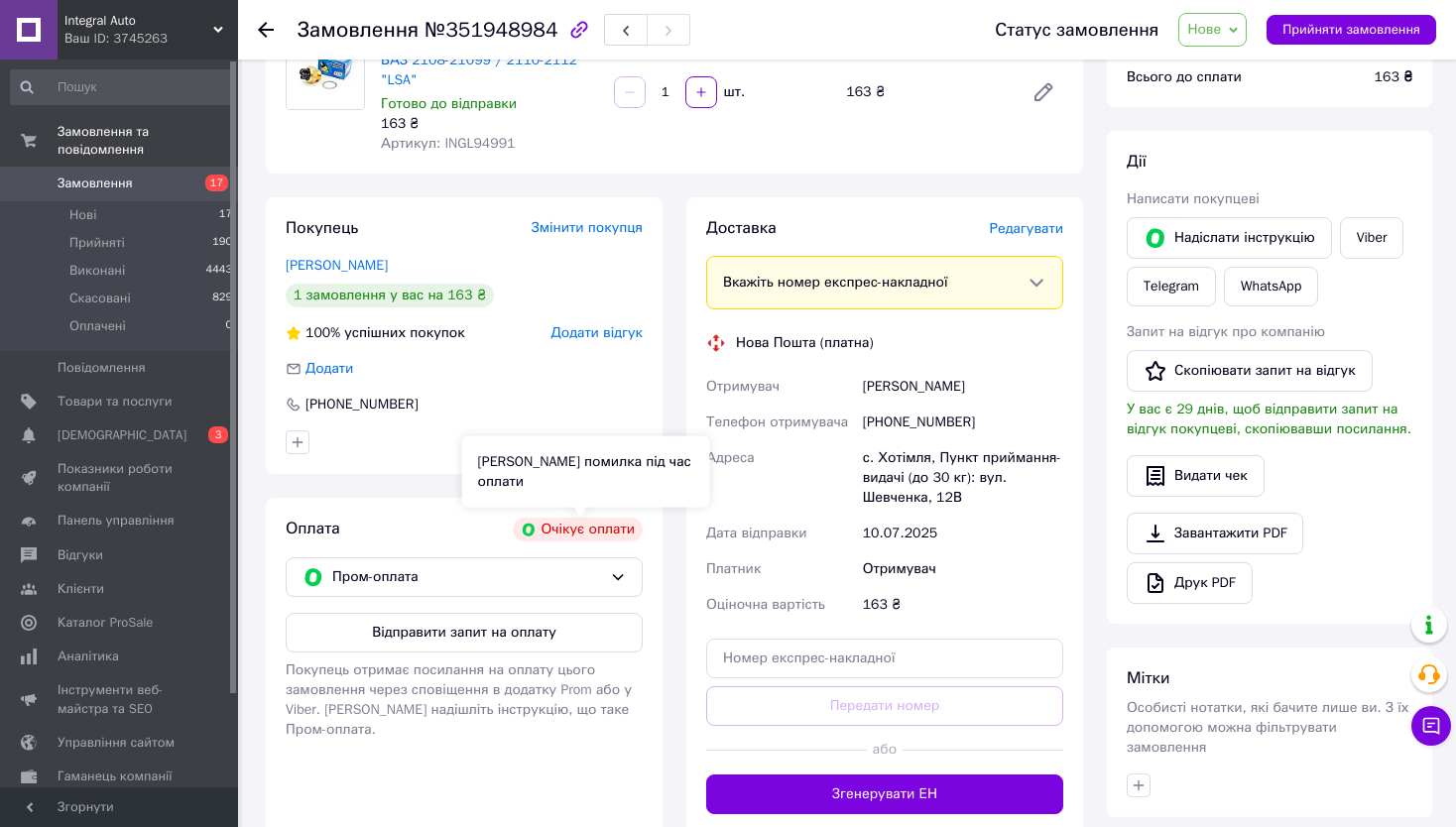 drag, startPoint x: 642, startPoint y: 534, endPoint x: 530, endPoint y: 535, distance: 112.004464 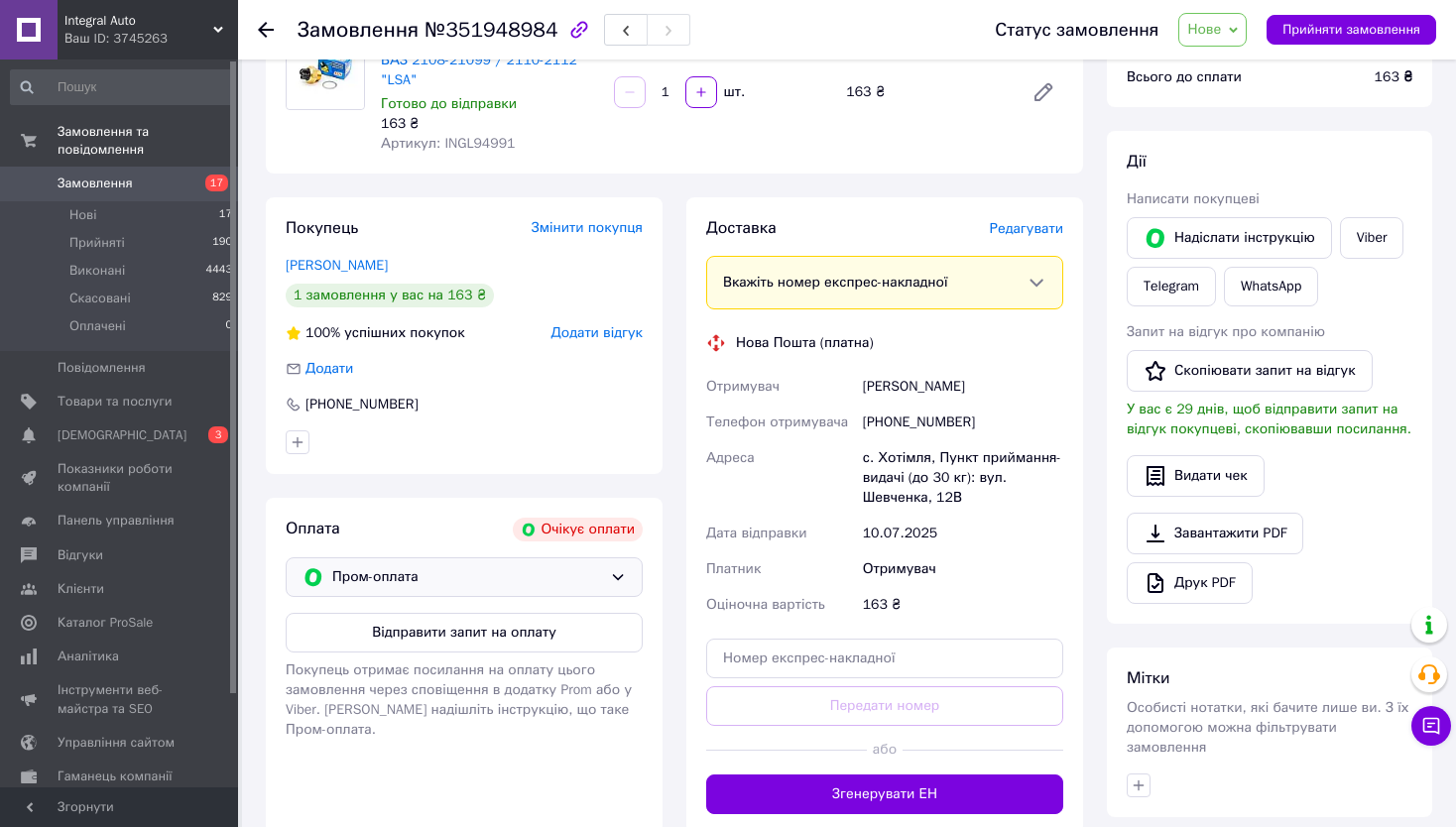 click on "Пром-оплата" at bounding box center (467, 577) 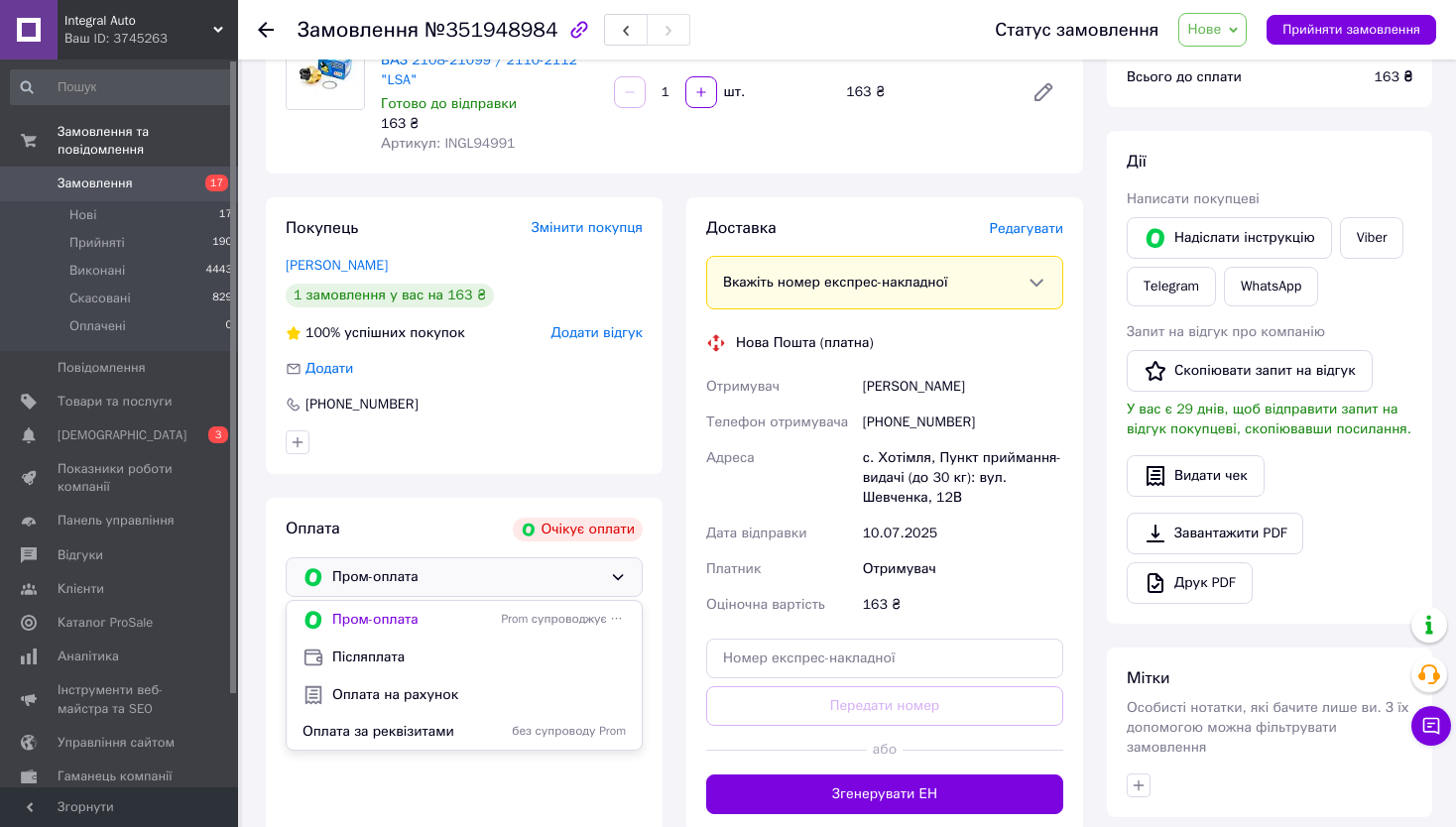 click on "Оплата Очікує оплати" at bounding box center [464, 530] 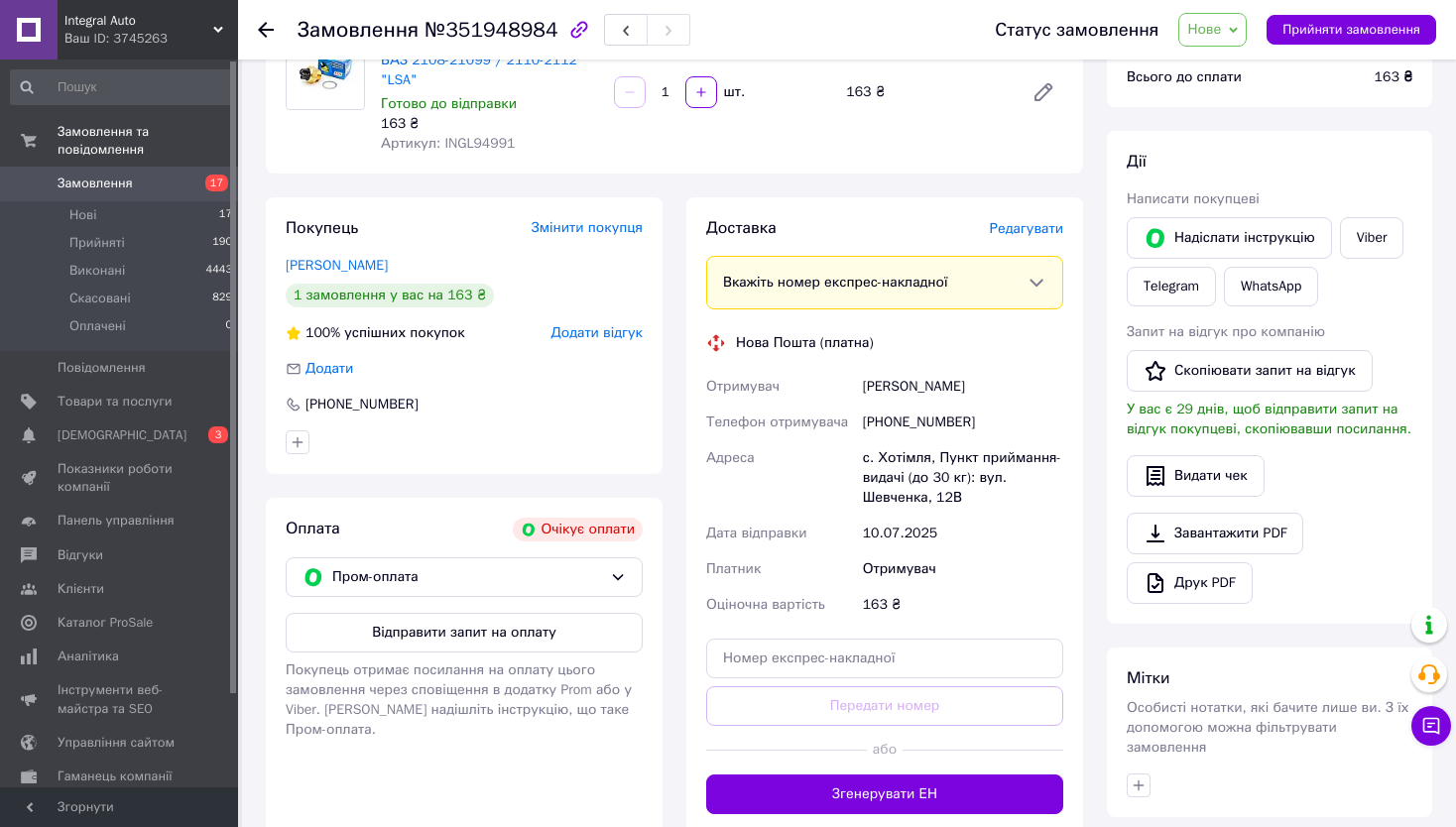 click on "Оплата Очікує оплати Пром-оплата Відправити запит на оплату Покупець отримає посилання на оплату цього замовлення через сповіщення в додатку Prom або у Viber. Або надішліть інструкцію, що таке Пром-оплата." at bounding box center [464, 665] 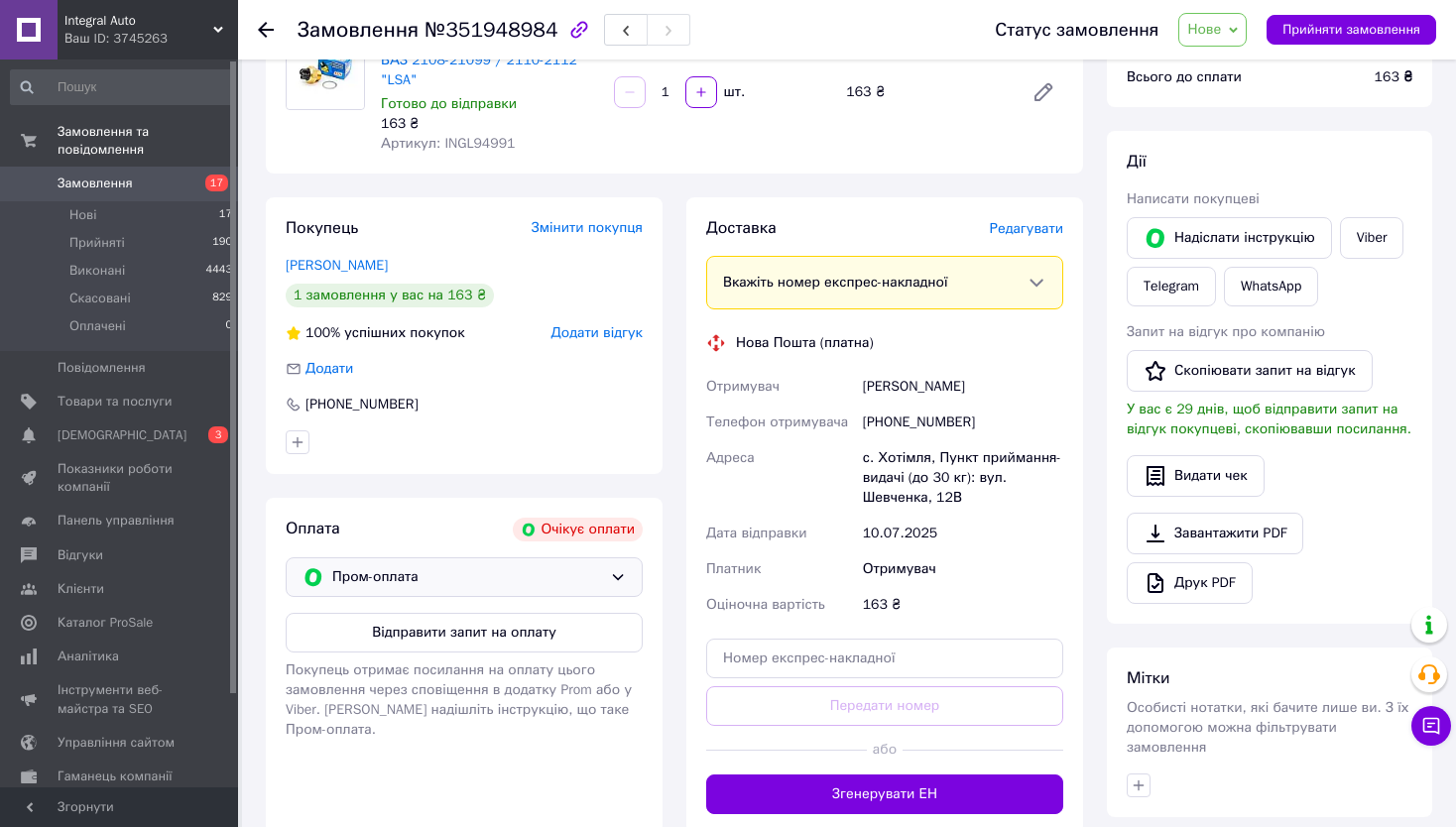 click on "Пром-оплата" at bounding box center (467, 577) 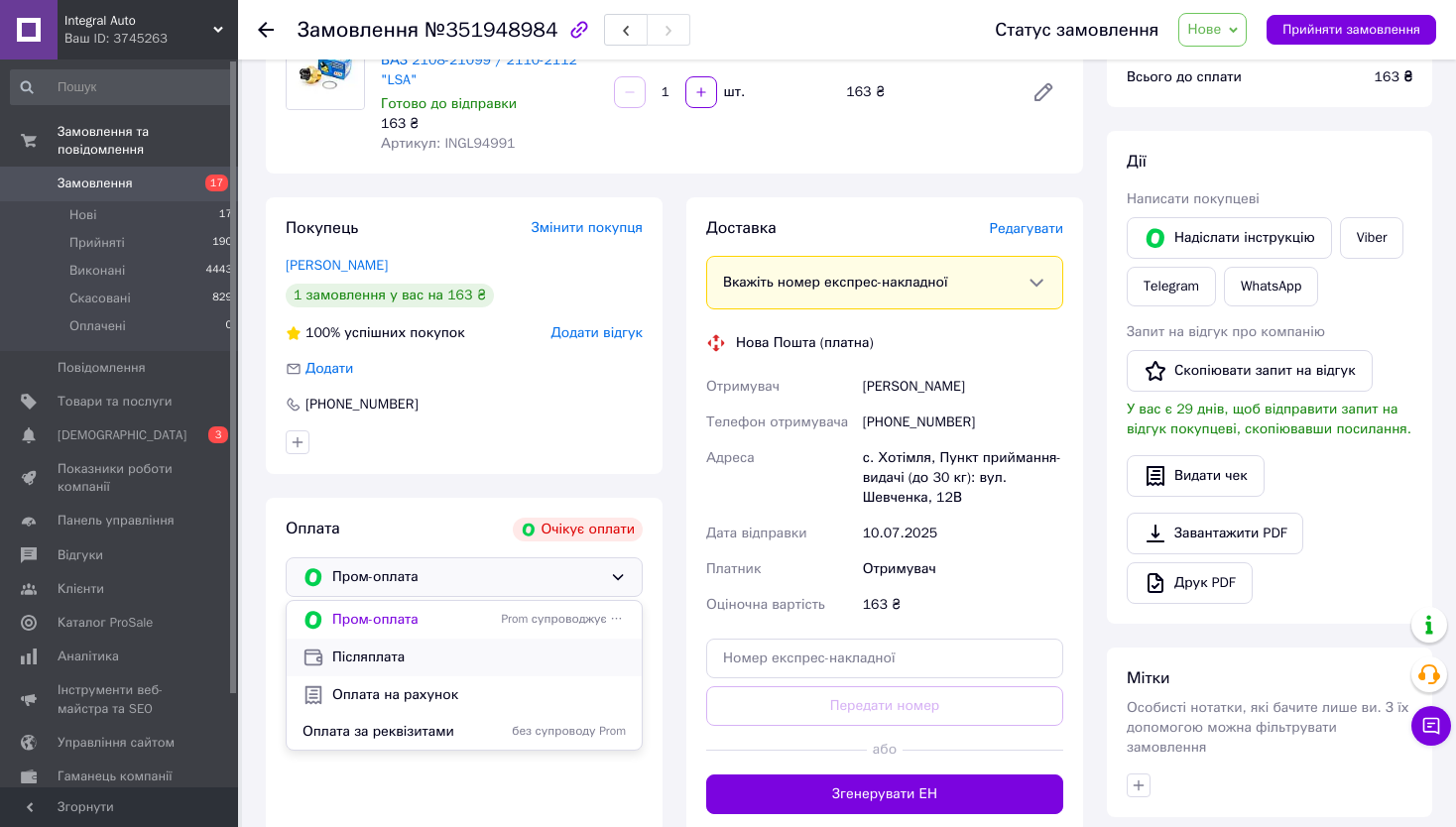 click on "Післяплата" at bounding box center (479, 657) 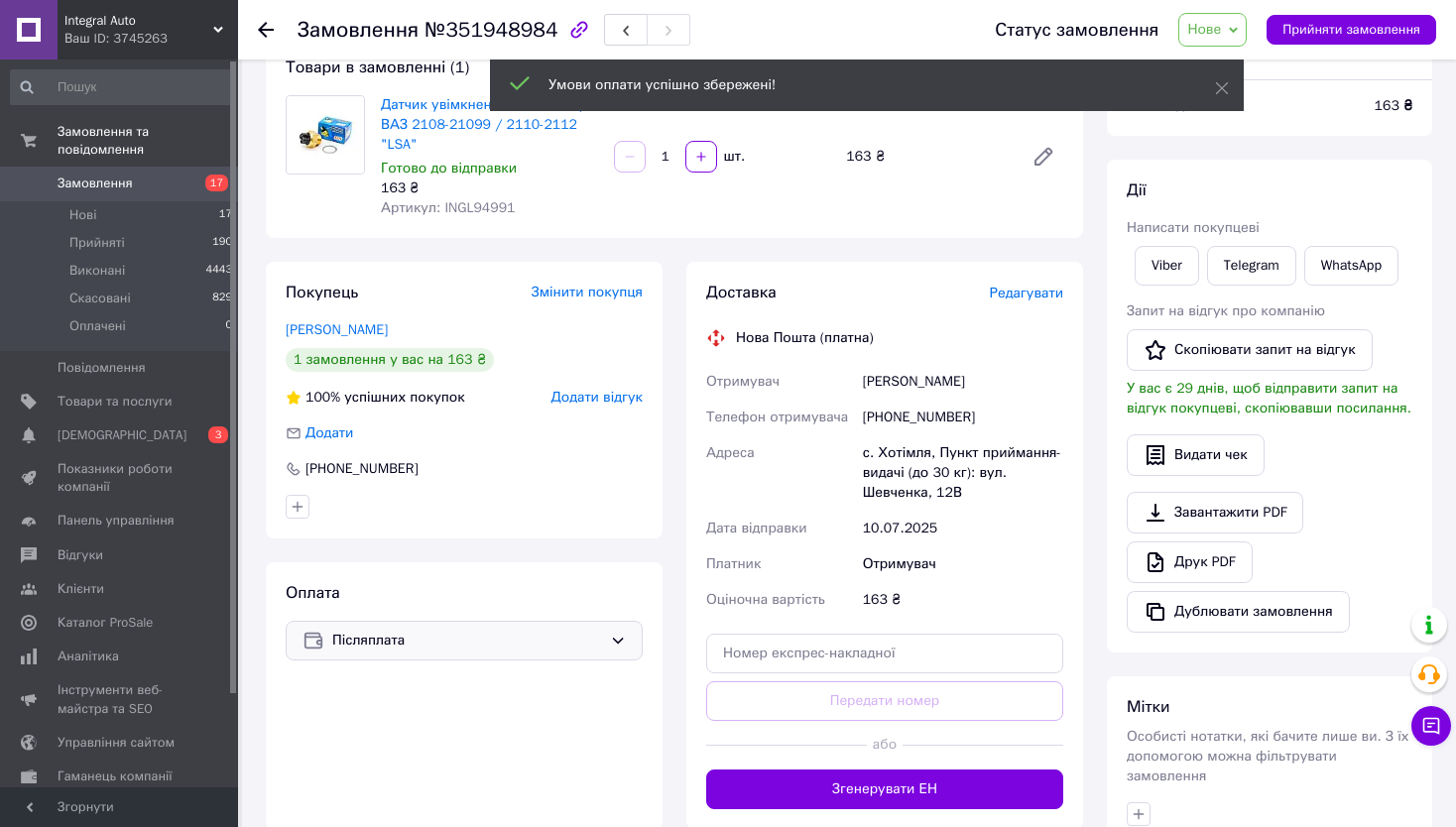 scroll, scrollTop: 99, scrollLeft: 0, axis: vertical 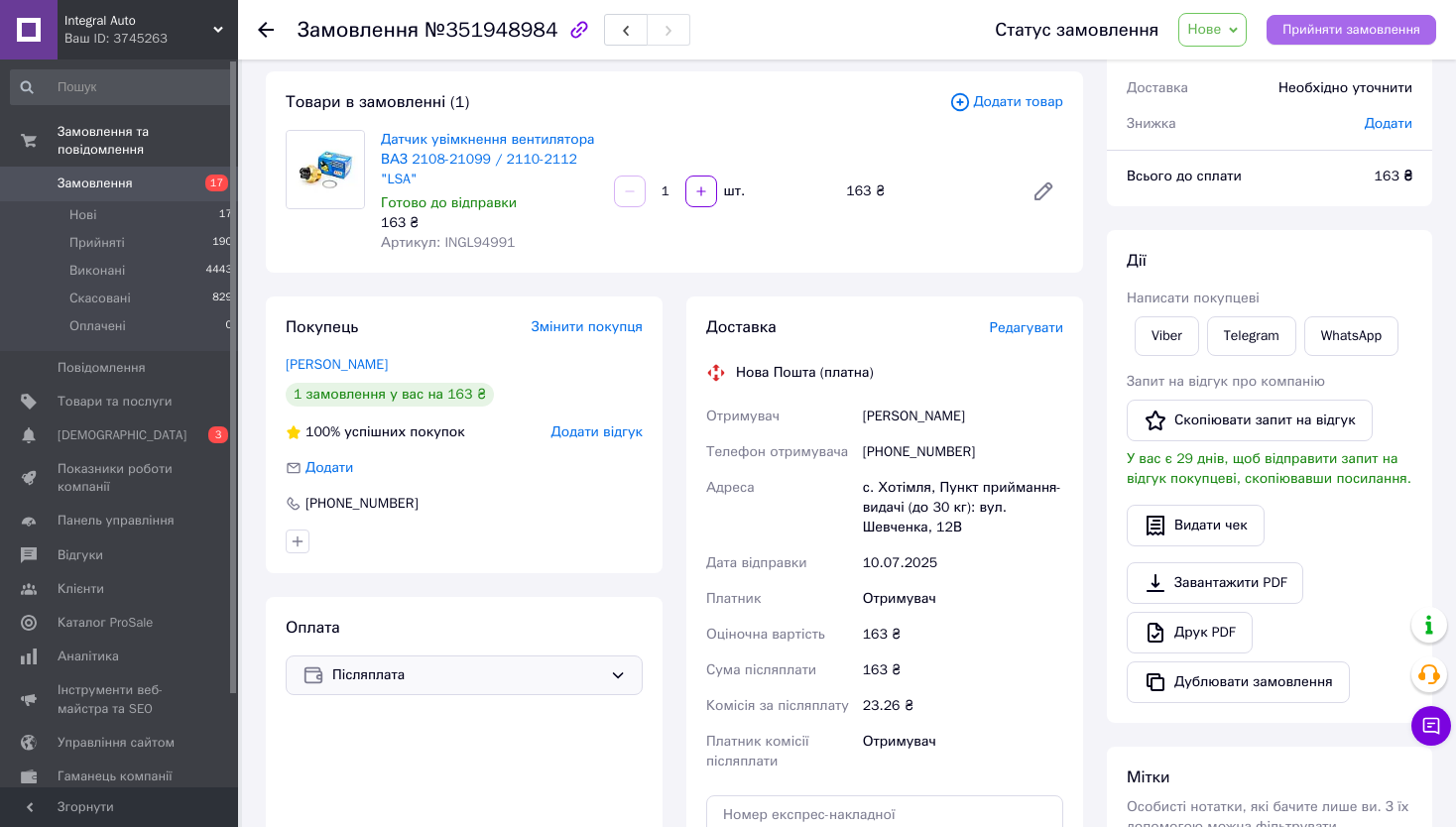 click on "Прийняти замовлення" at bounding box center (1351, 30) 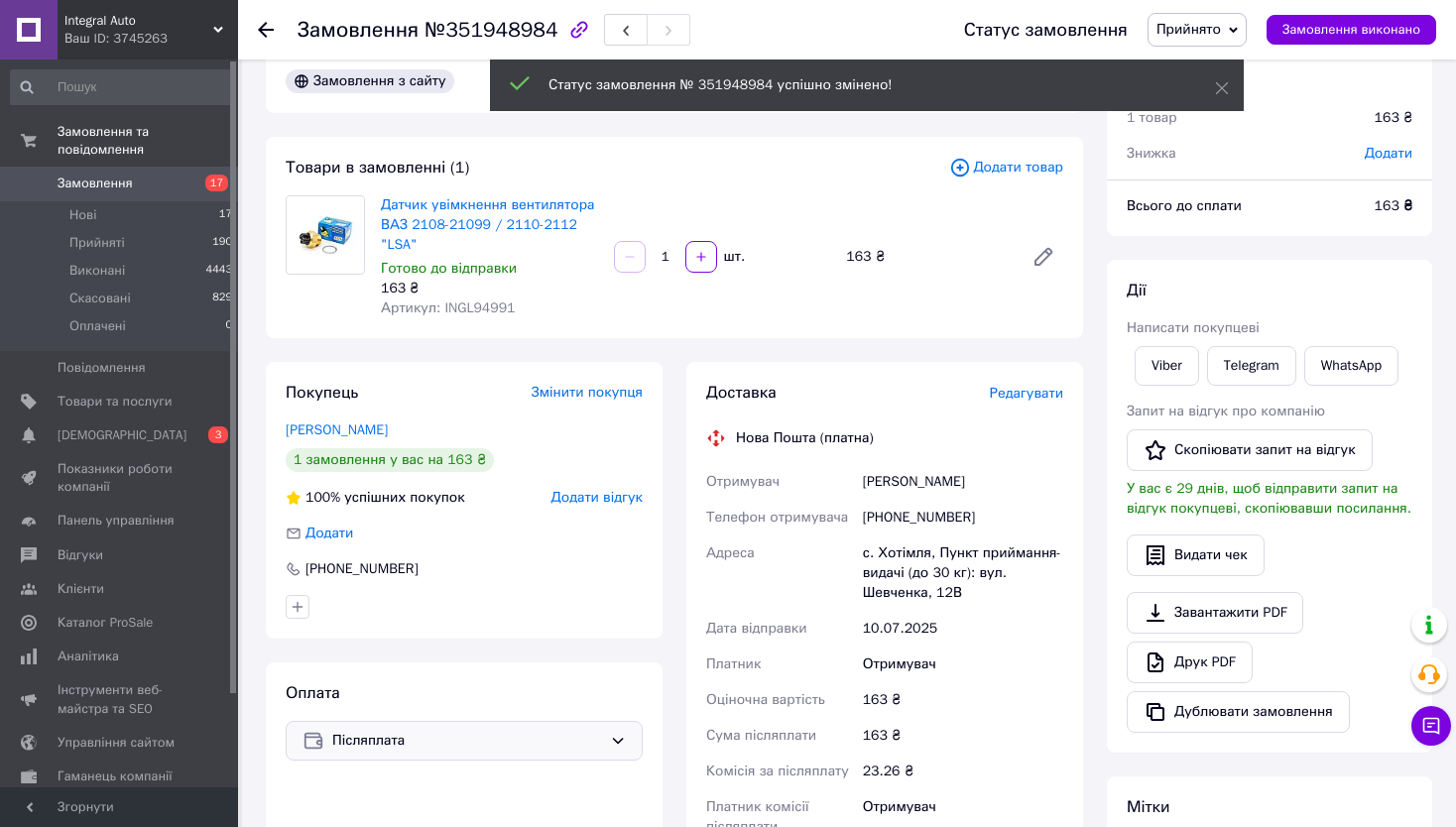 scroll, scrollTop: 0, scrollLeft: 0, axis: both 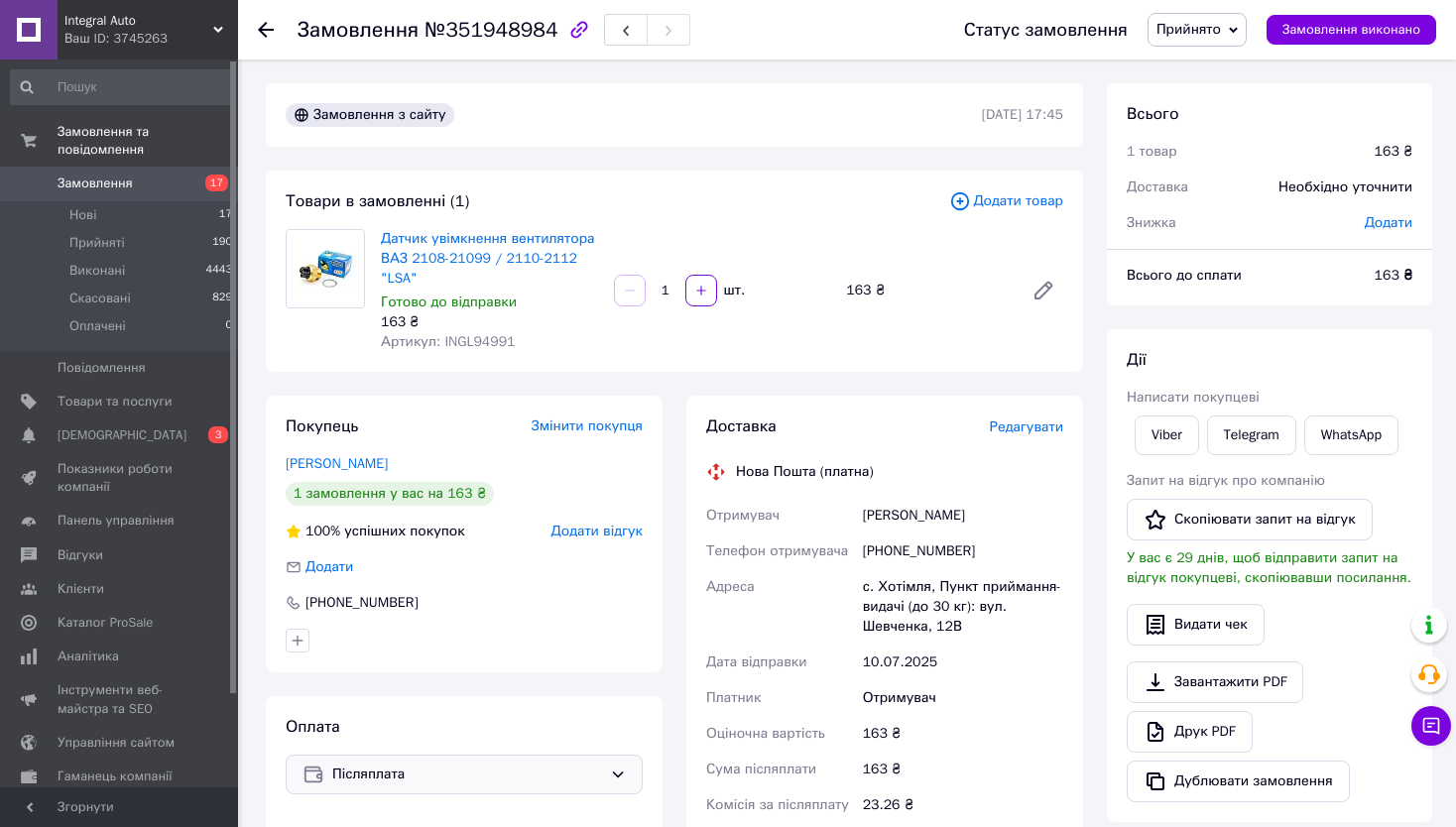 click 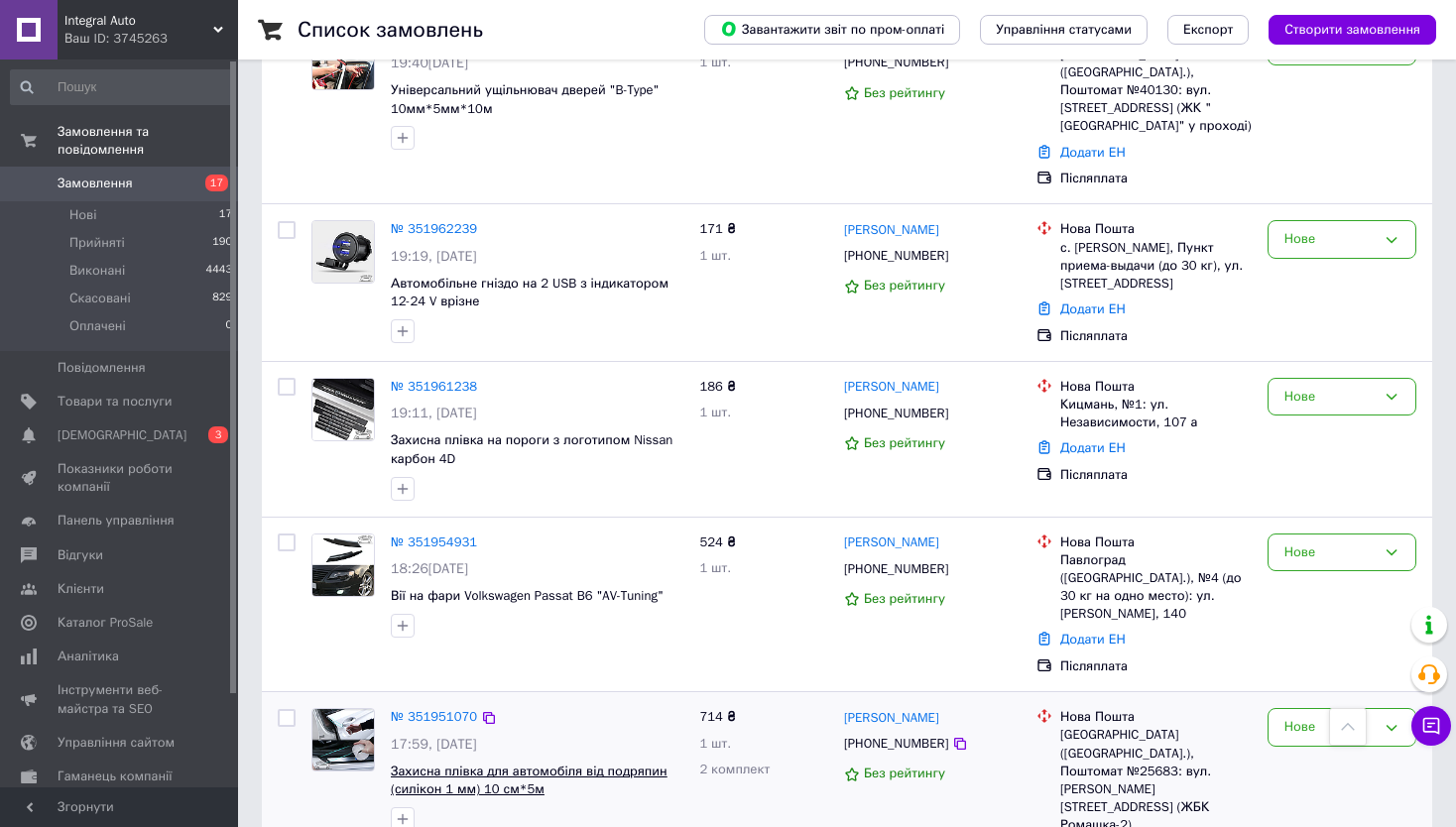 scroll, scrollTop: 2578, scrollLeft: 0, axis: vertical 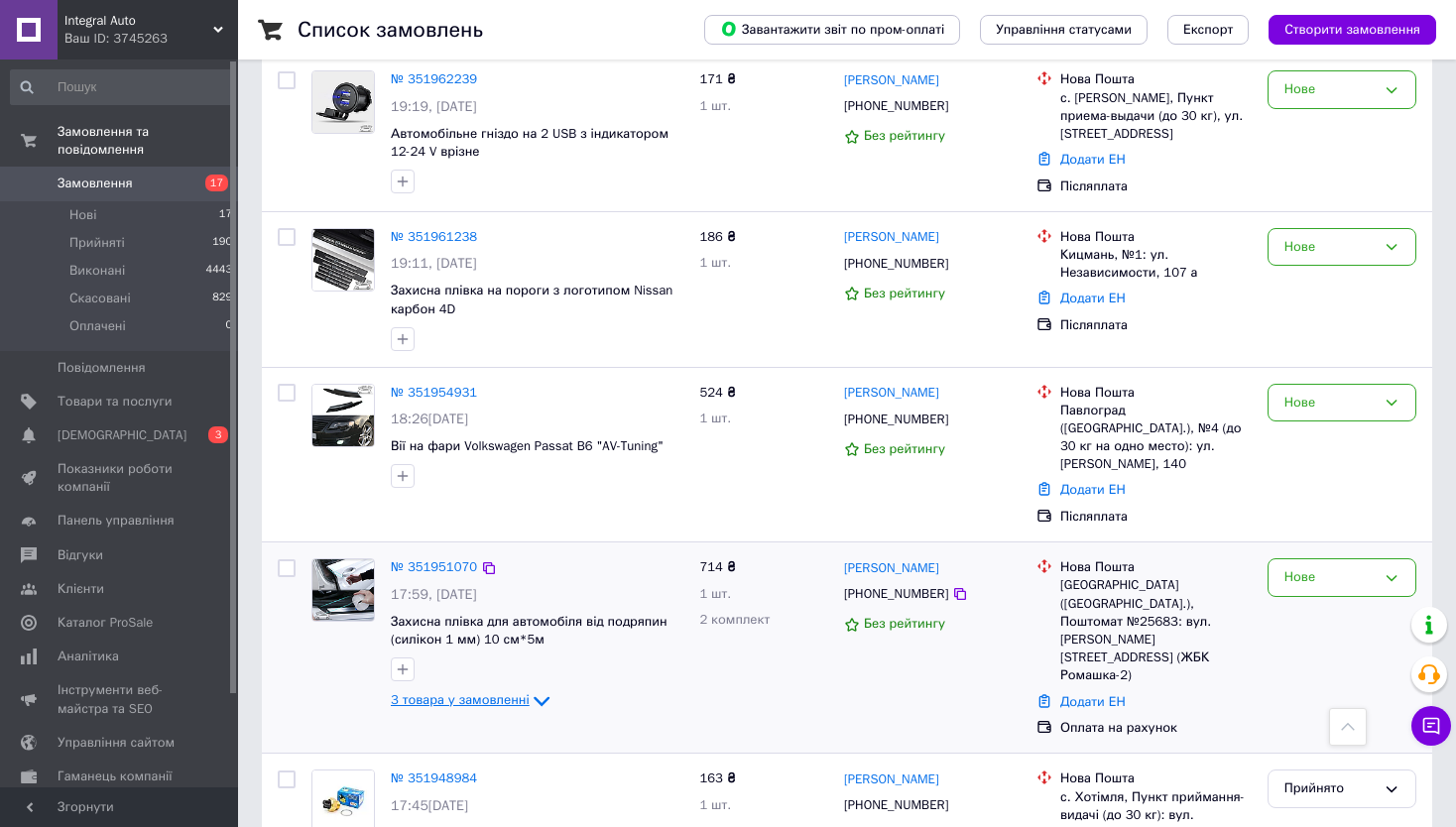 click on "3 товара у замовленні" at bounding box center [460, 700] 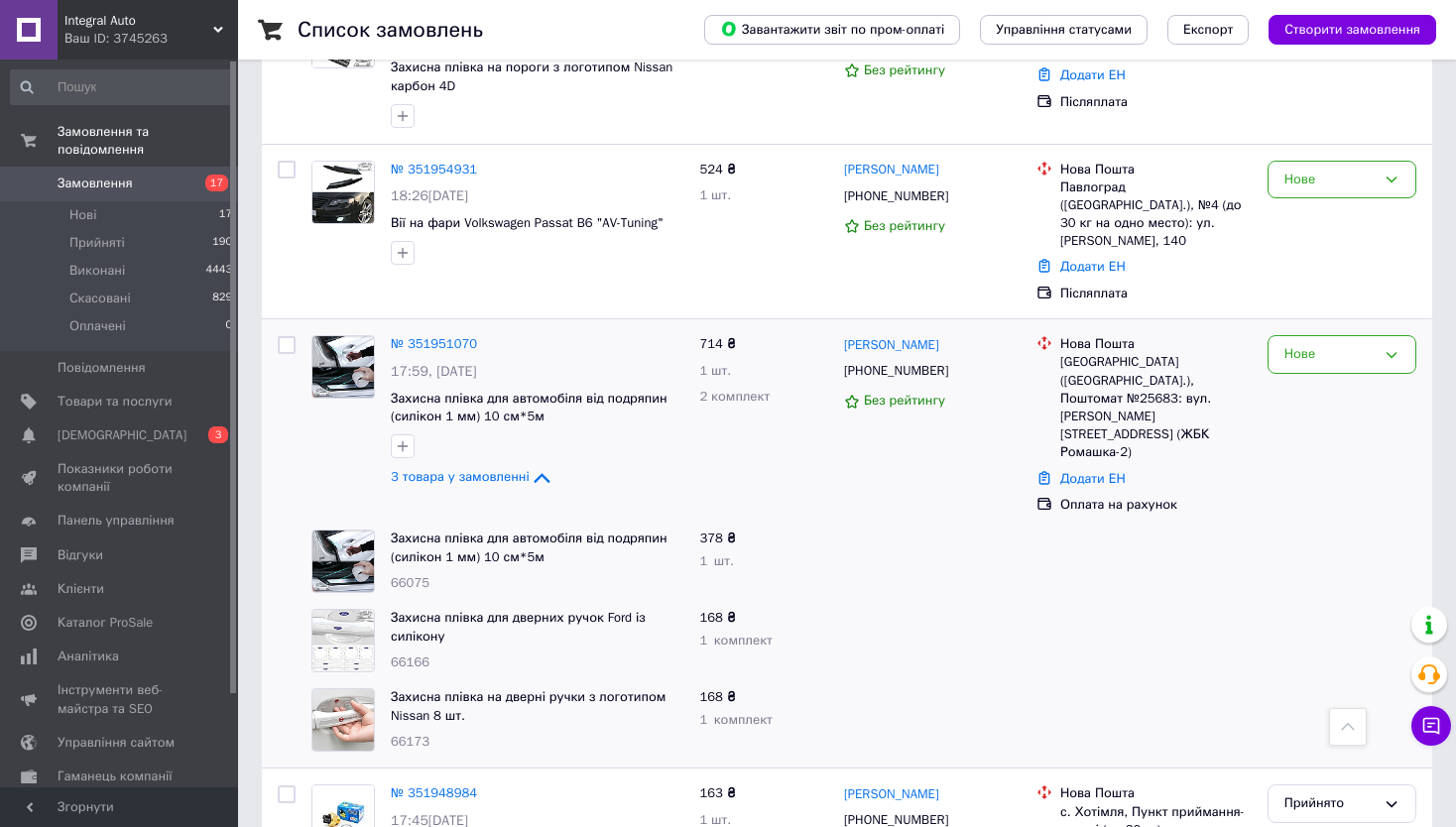 scroll, scrollTop: 2876, scrollLeft: 0, axis: vertical 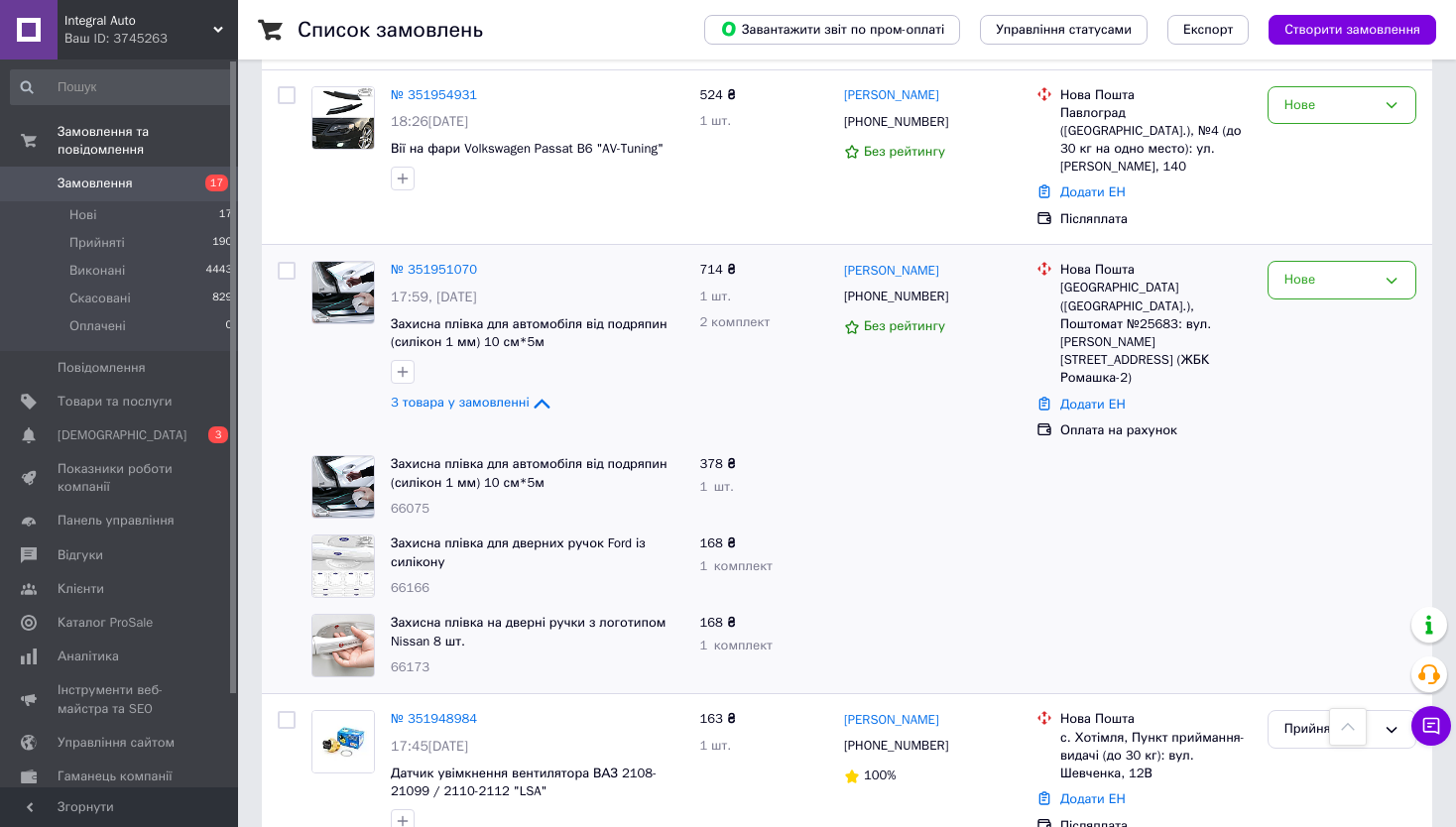 click on "66075" at bounding box center [410, 508] 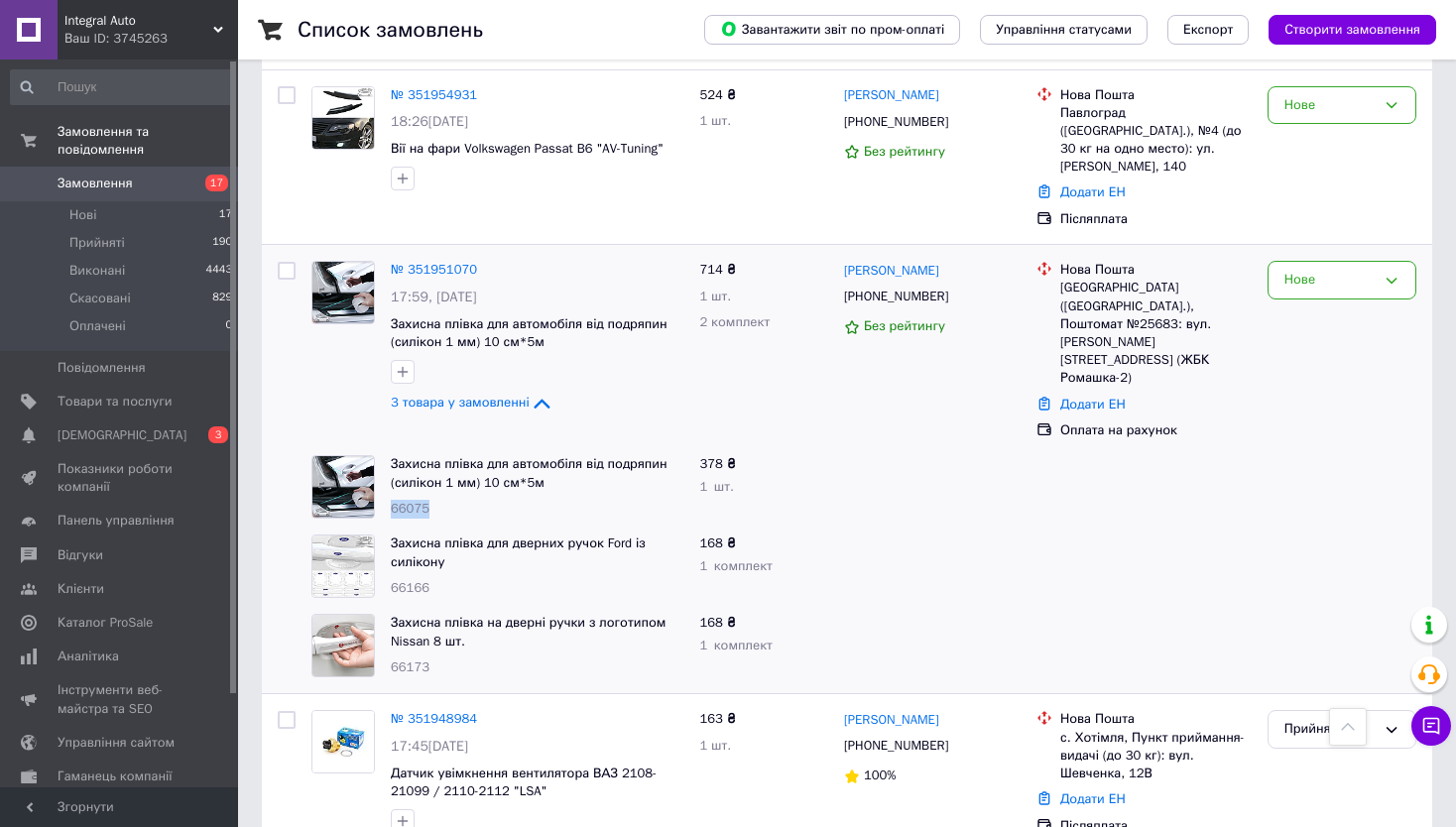 click on "66075" at bounding box center [410, 508] 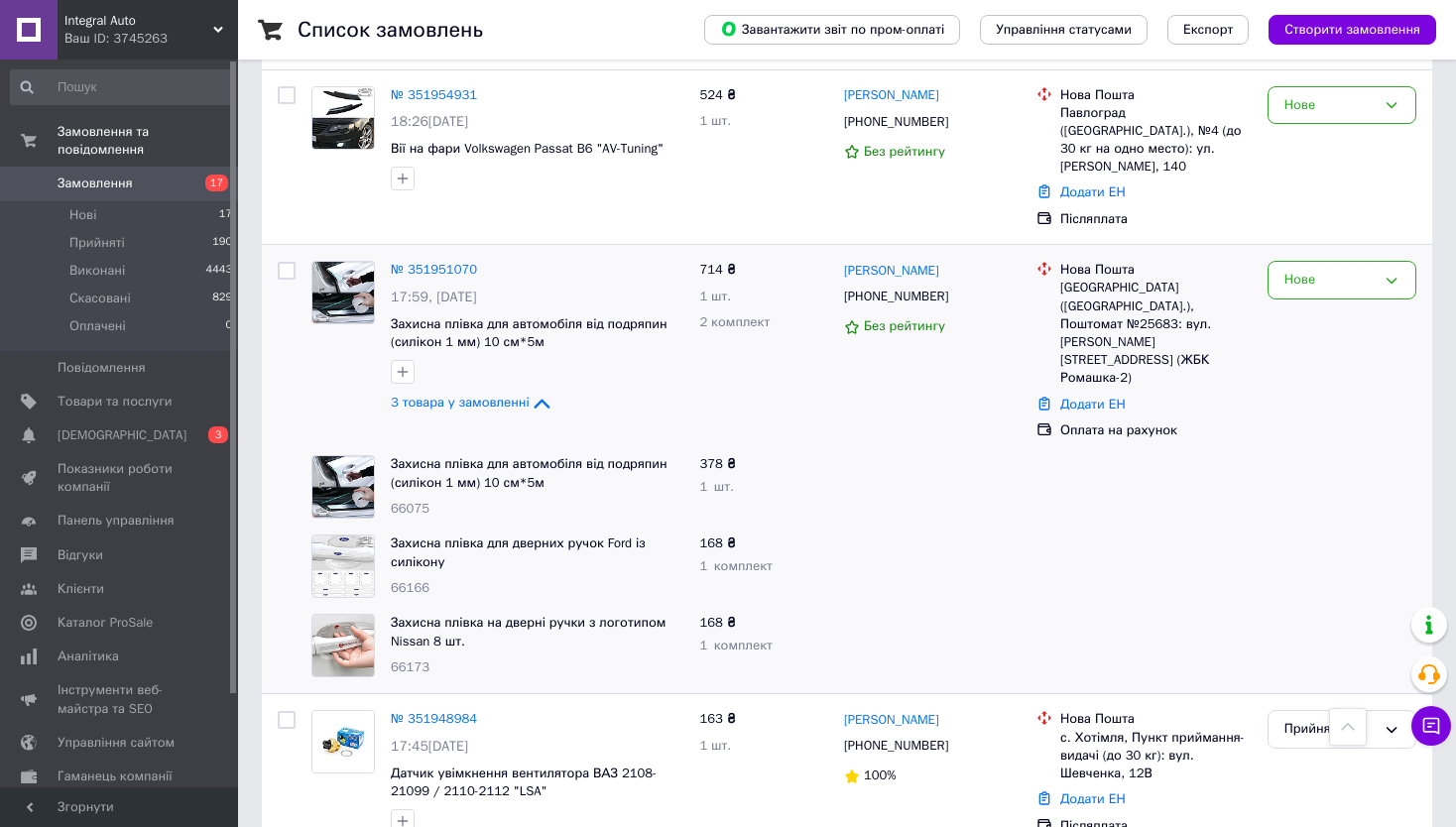 click on "66166" at bounding box center [410, 587] 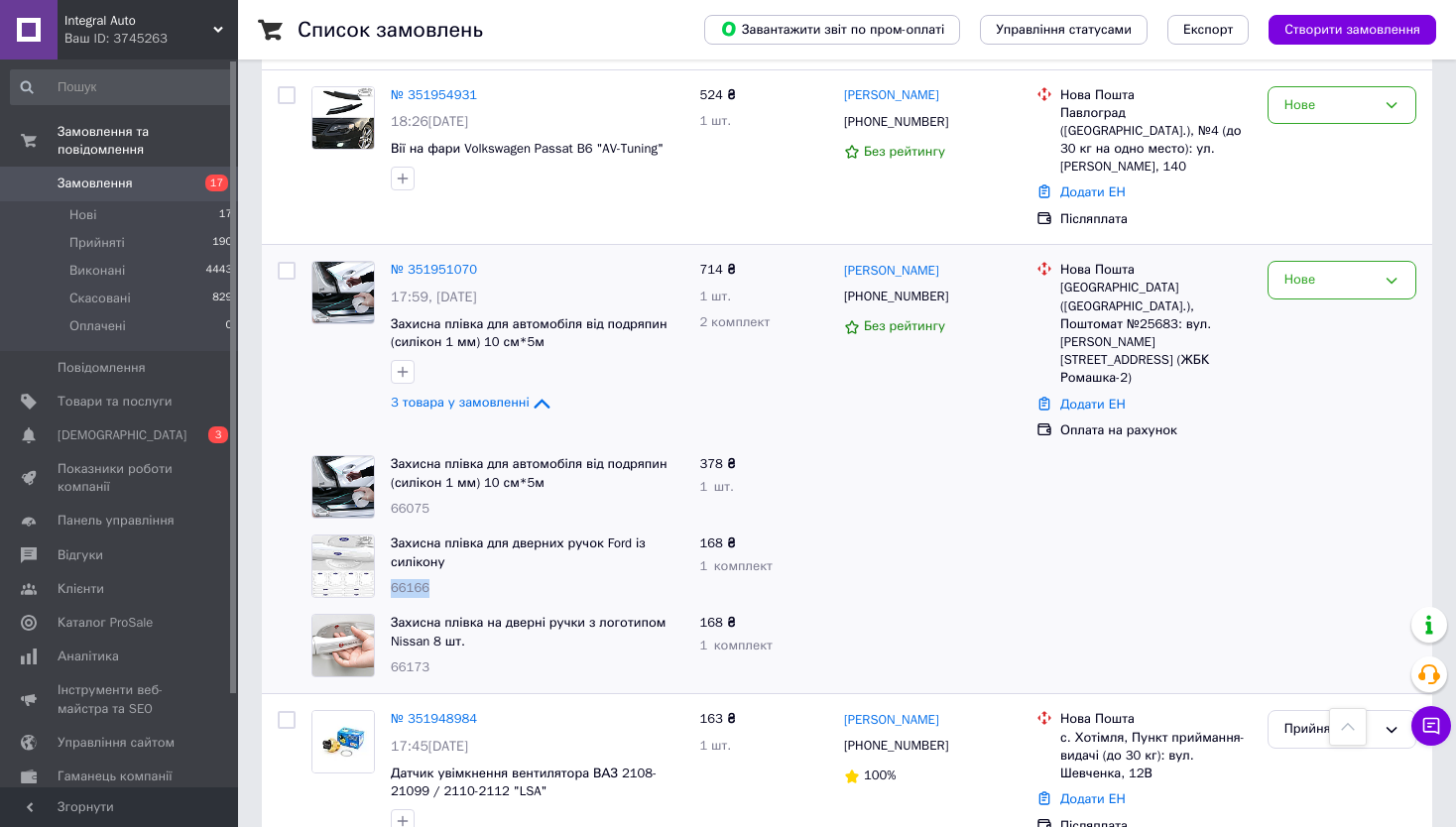 click on "66166" at bounding box center [410, 587] 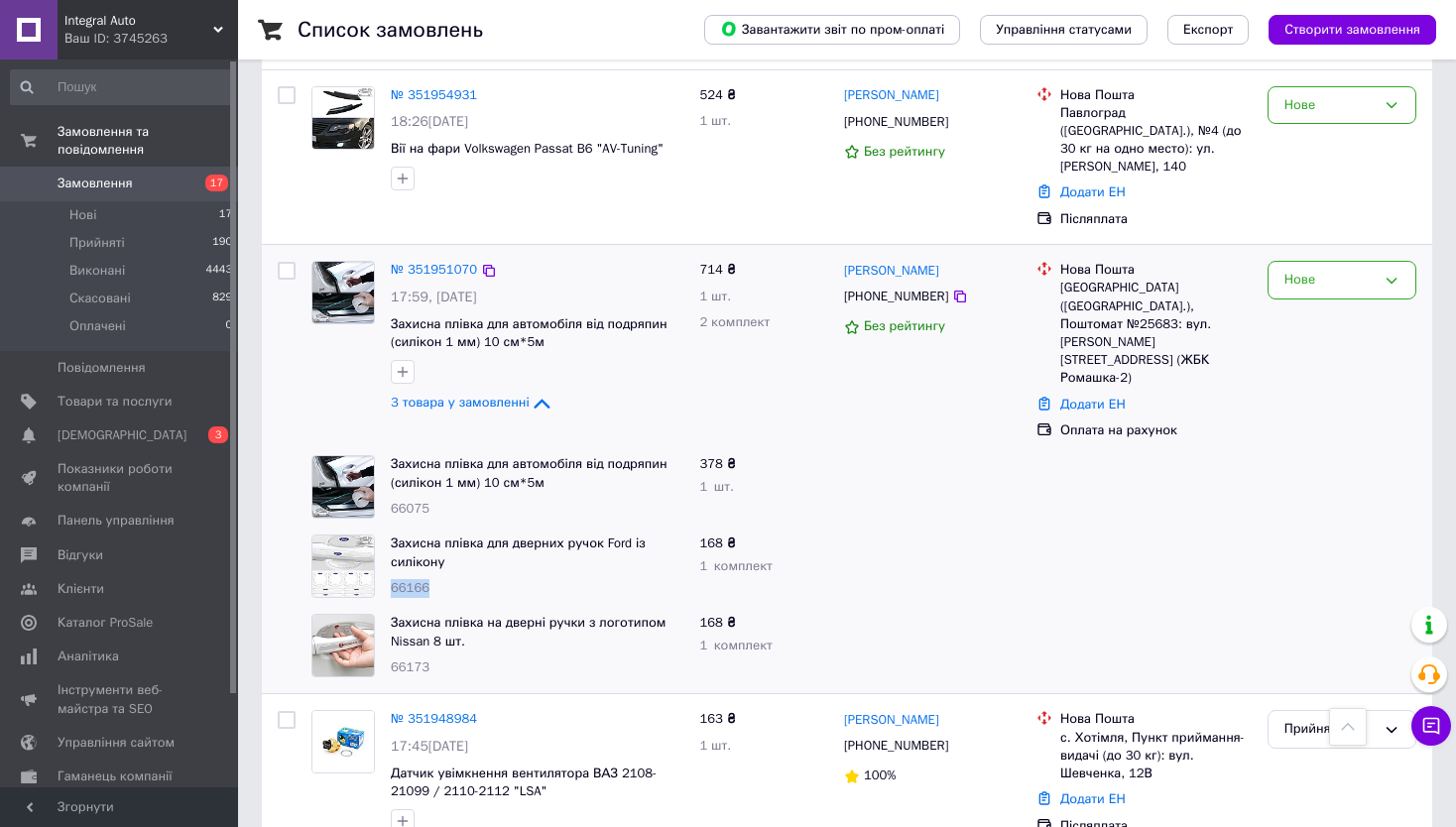 copy on "66166" 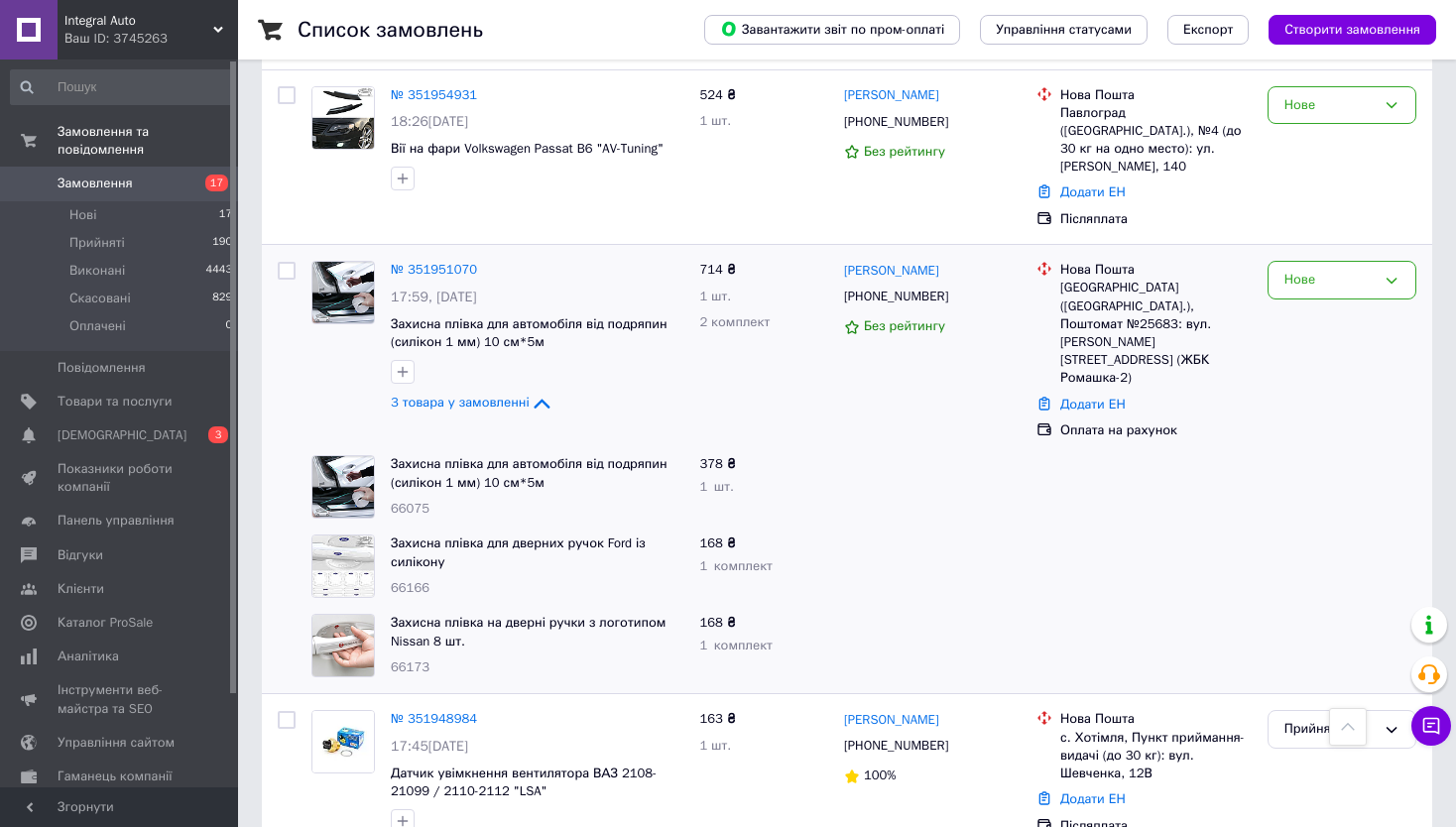 click on "66173" at bounding box center (410, 666) 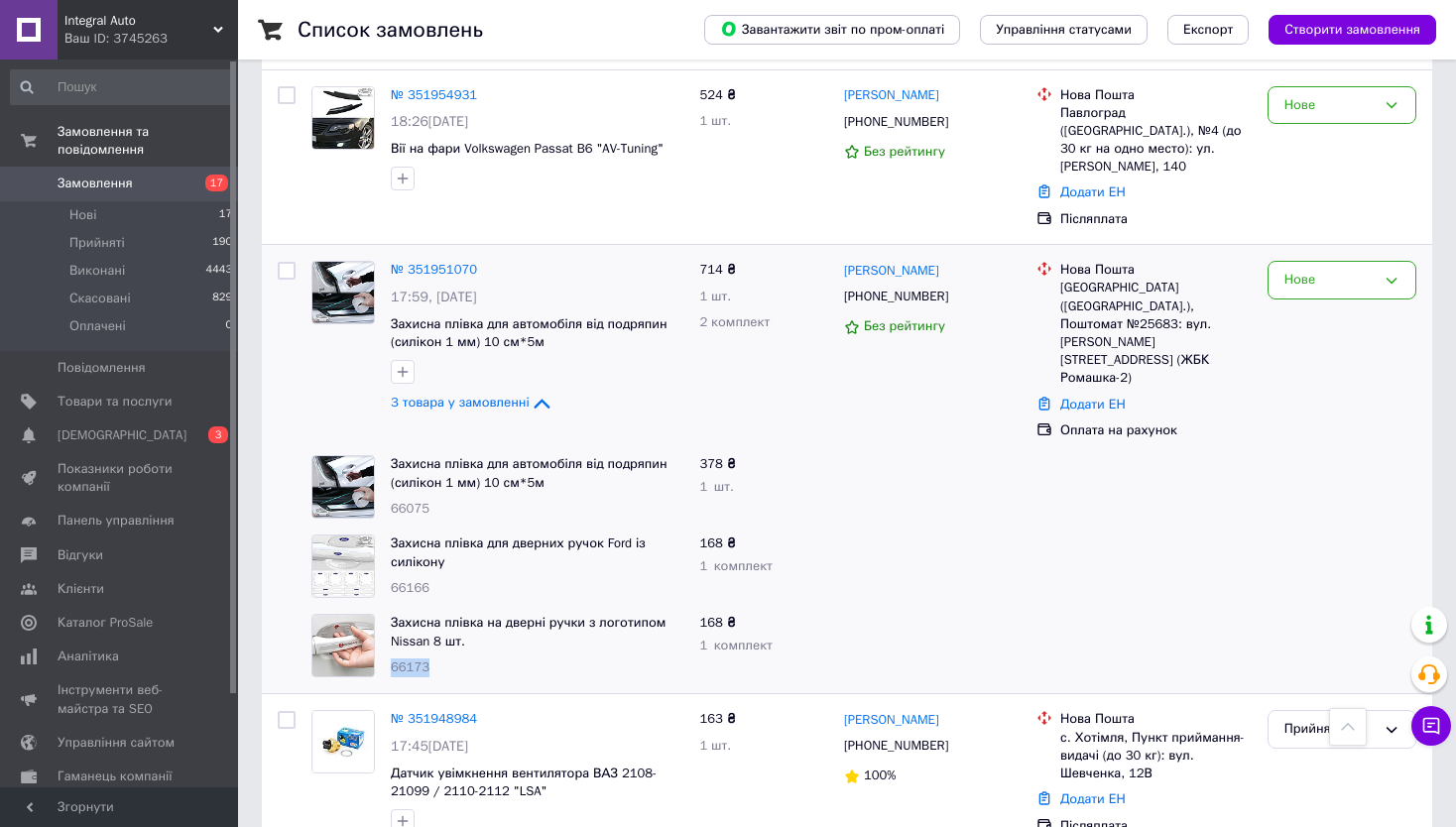 click on "66173" at bounding box center [410, 666] 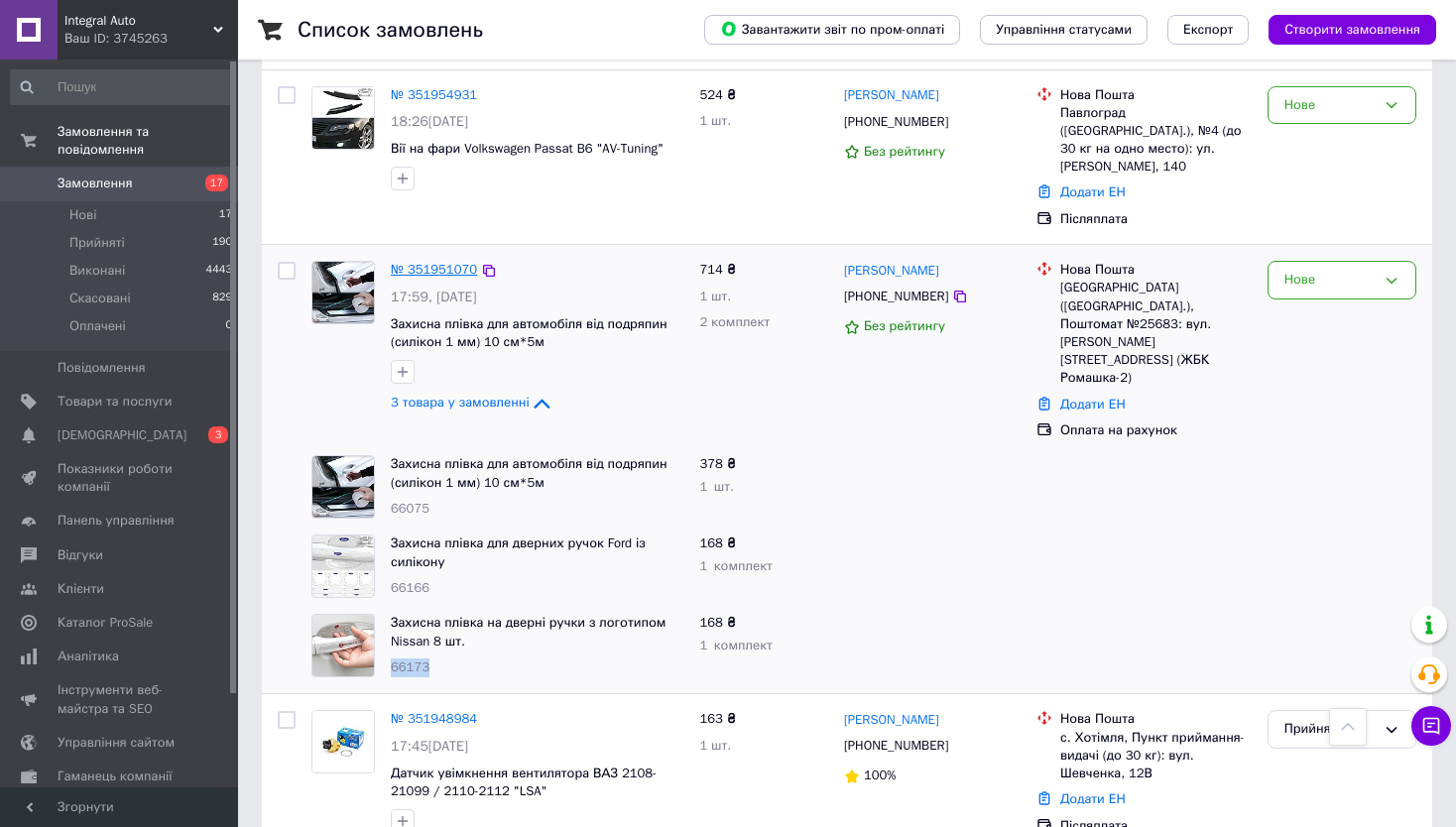 click on "№ 351951070" at bounding box center [433, 269] 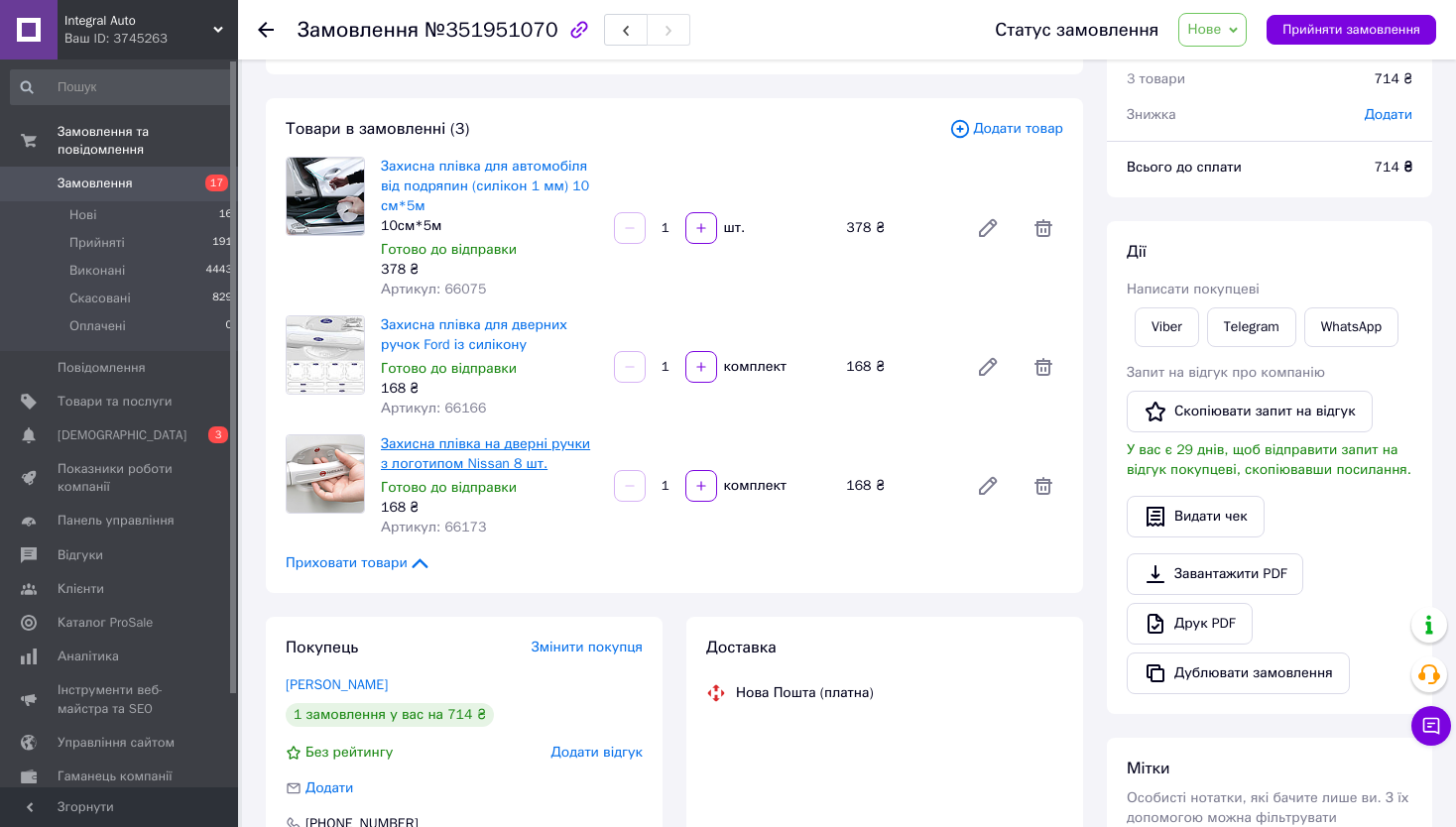 scroll, scrollTop: 0, scrollLeft: 0, axis: both 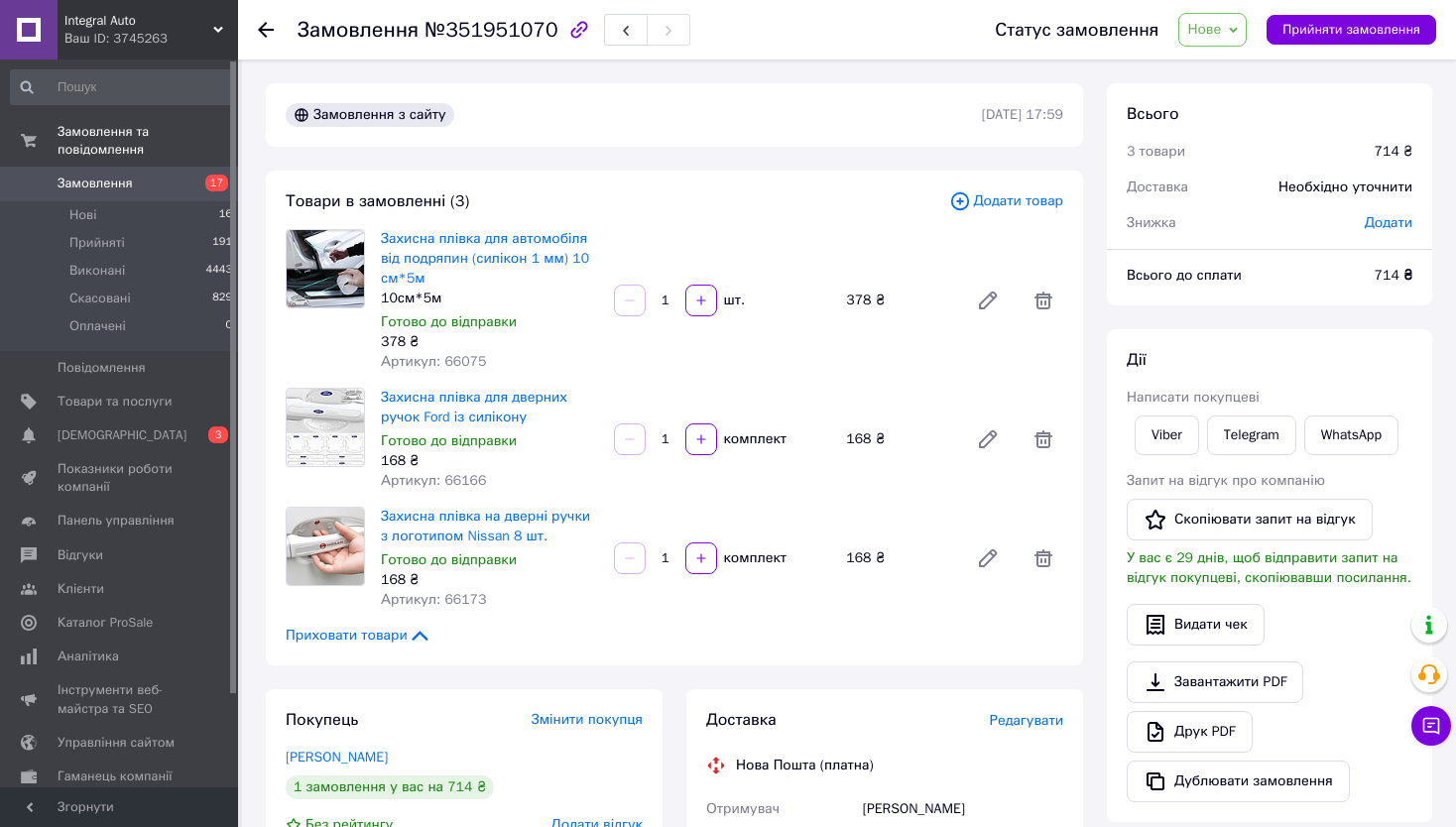 click on "Товари в замовленні (3)" at bounding box center [617, 201] 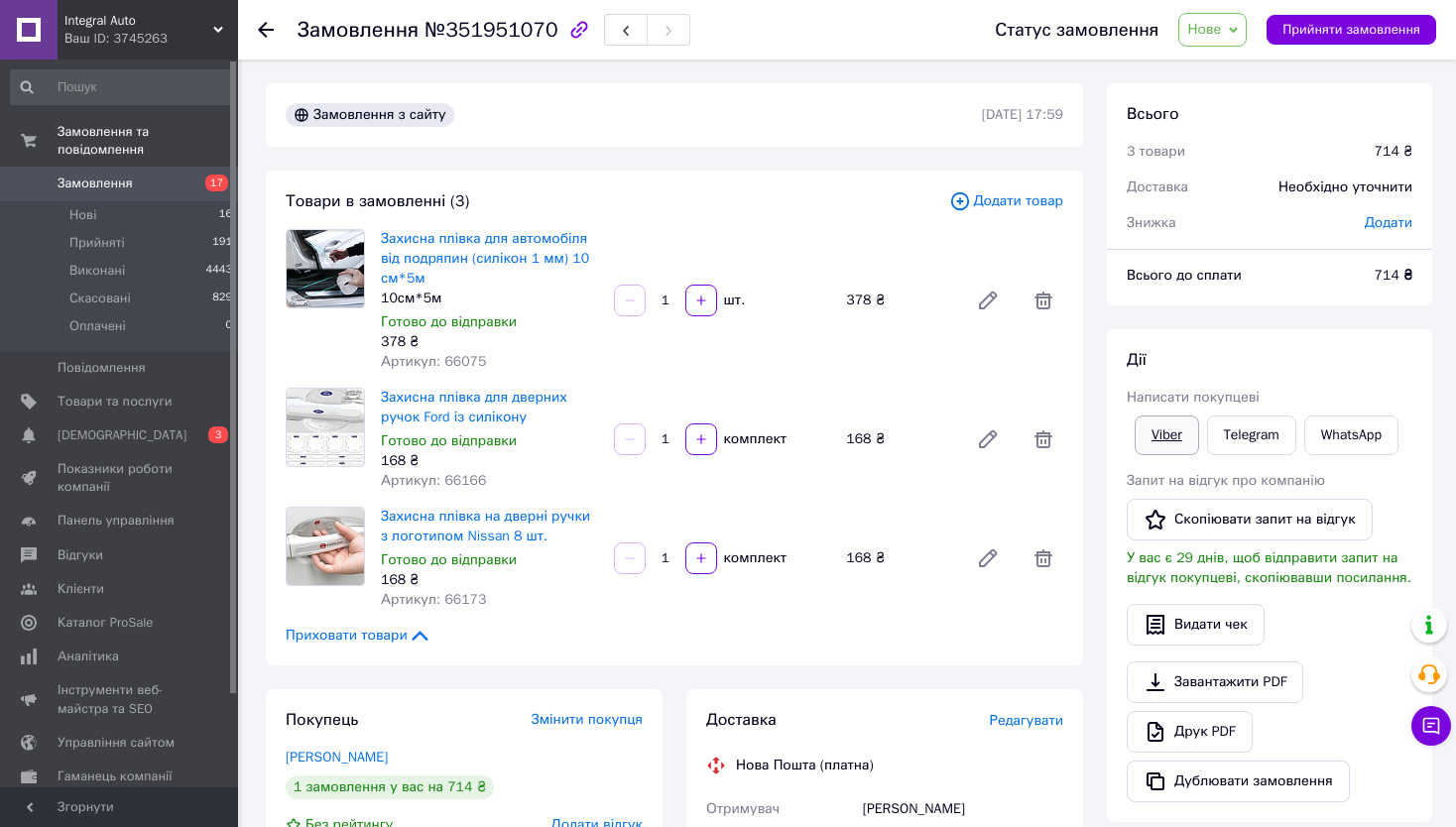 click on "Viber" at bounding box center (1166, 435) 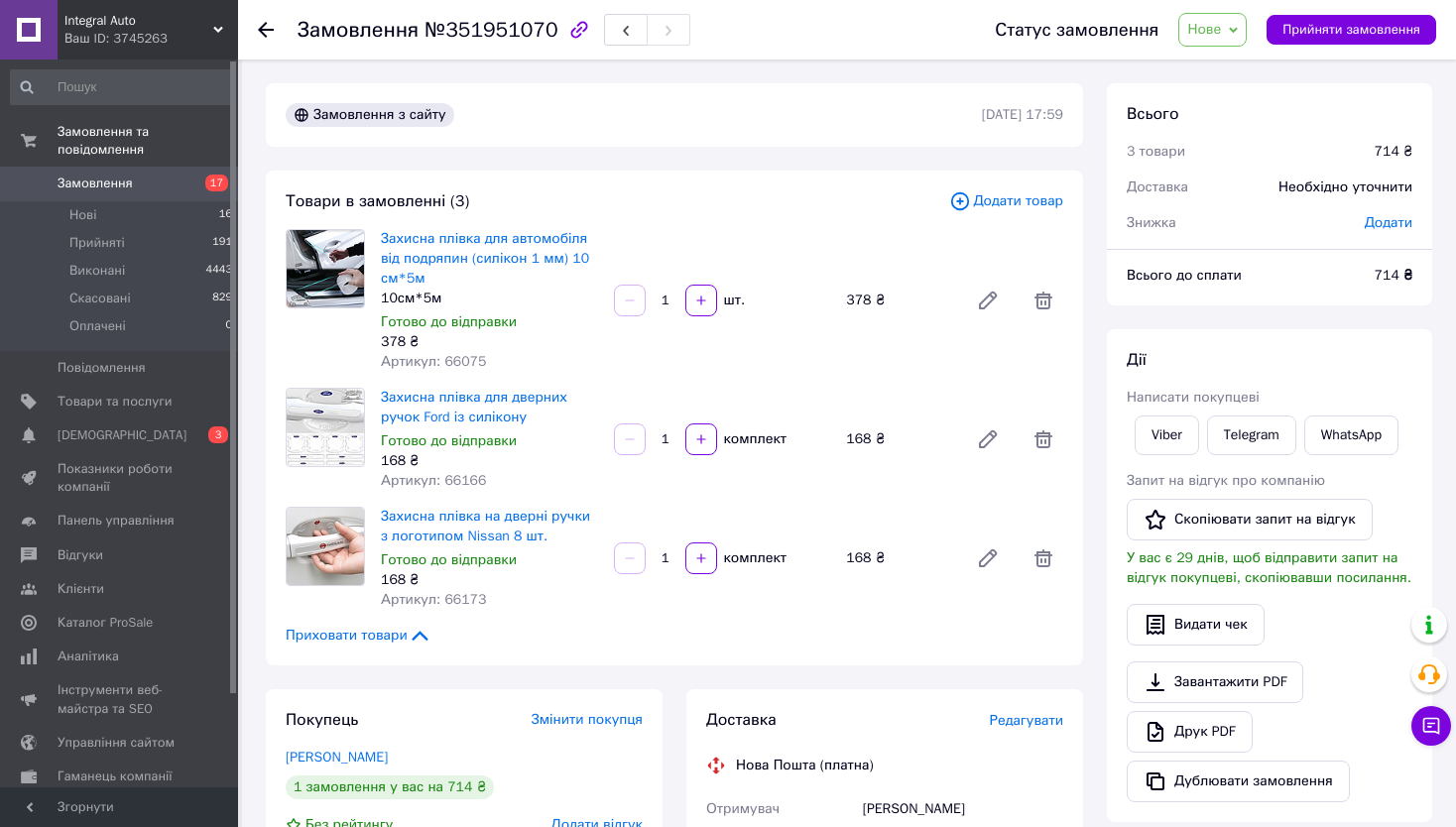 click on "Дії Написати покупцеві Viber Telegram WhatsApp Запит на відгук про компанію   Скопіювати запит на відгук У вас є 29 днів, щоб відправити запит на відгук покупцеві, скопіювавши посилання.   Видати чек   Завантажити PDF   Друк PDF   Дублювати замовлення" at bounding box center (1270, 575) 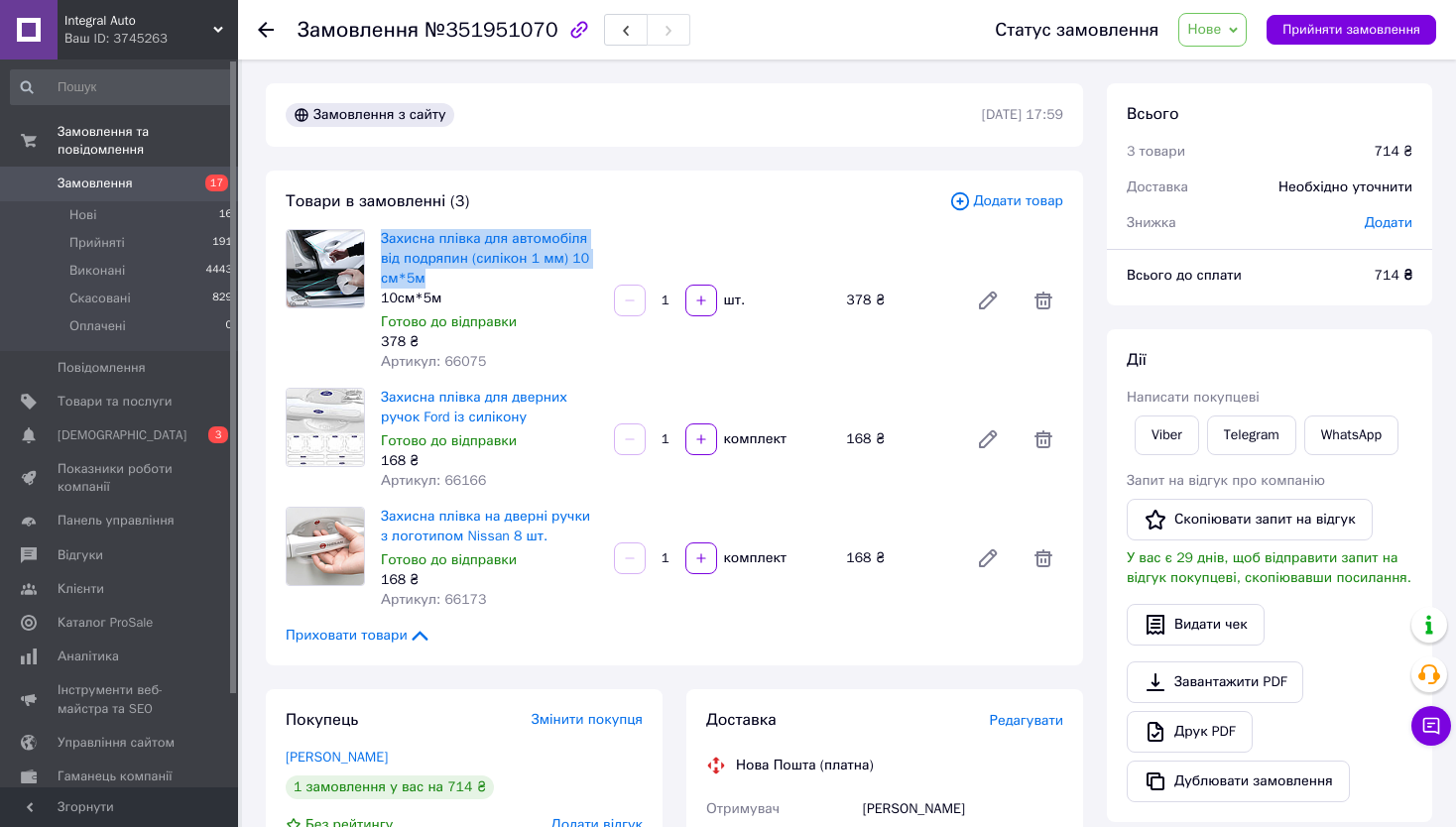 drag, startPoint x: 383, startPoint y: 237, endPoint x: 487, endPoint y: 277, distance: 111.42711 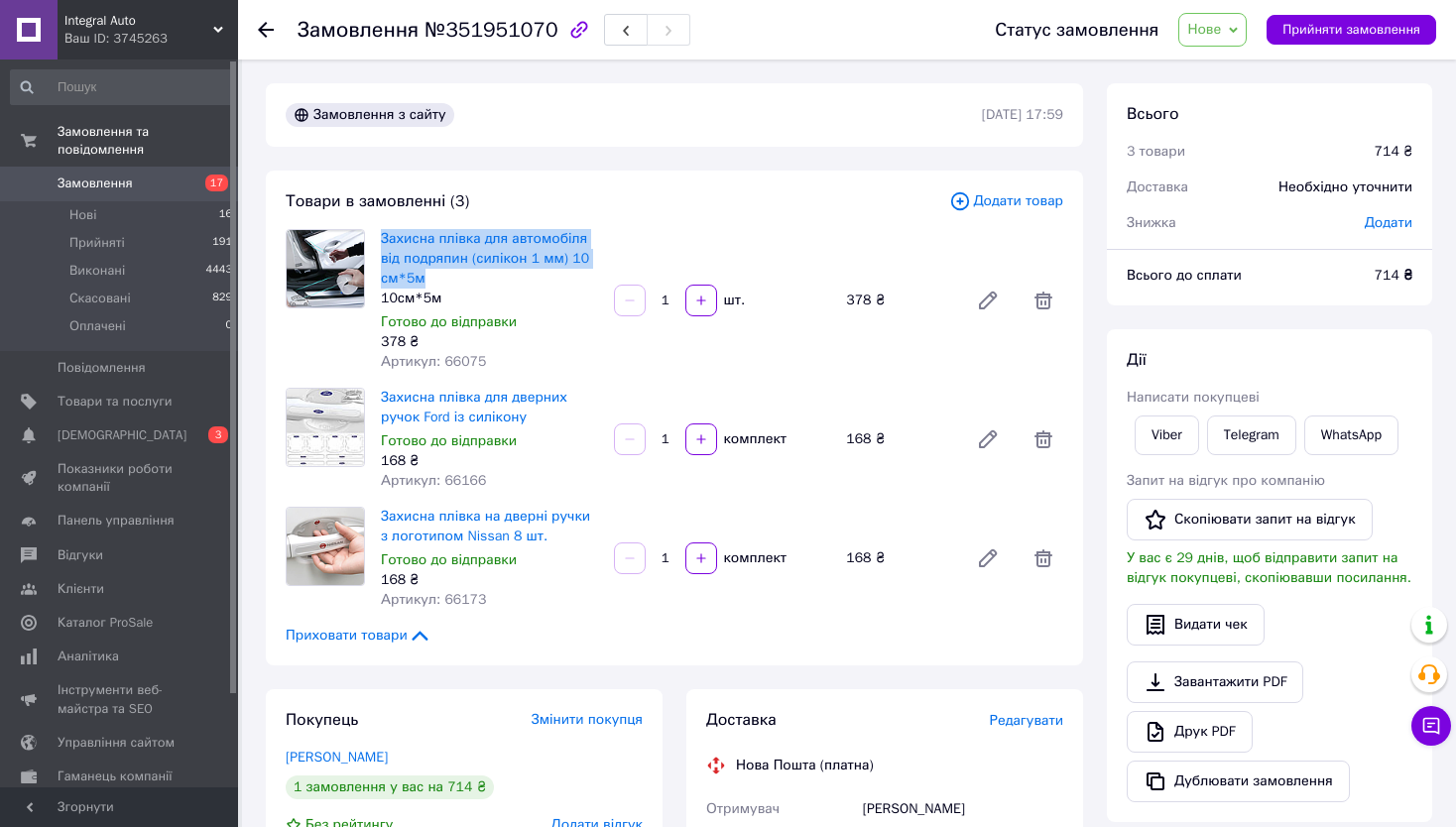 click on "Всього 3 товари 714 ₴ Доставка Необхідно уточнити Знижка Додати Всього до сплати 714 ₴ Дії Написати покупцеві Viber Telegram WhatsApp Запит на відгук про компанію   Скопіювати запит на відгук У вас є 29 днів, щоб відправити запит на відгук покупцеві, скопіювавши посилання.   Видати чек   Завантажити PDF   Друк PDF   Дублювати замовлення Мітки Особисті нотатки, які бачите лише ви. З їх допомогою можна фільтрувати замовлення Примітки Залишилося 300 символів Очистити Зберегти" at bounding box center (1270, 692) 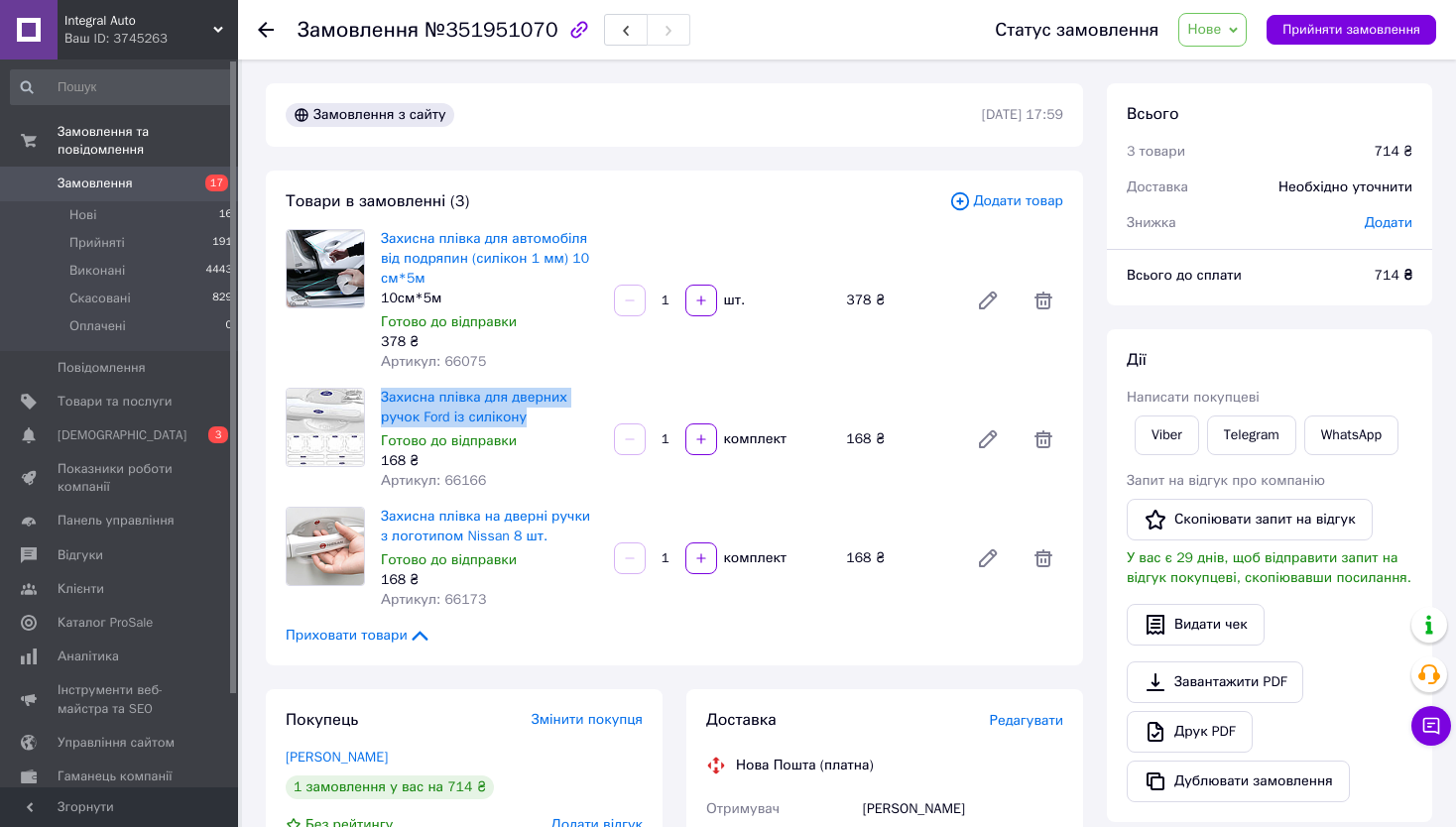 drag, startPoint x: 380, startPoint y: 400, endPoint x: 558, endPoint y: 423, distance: 179.4798 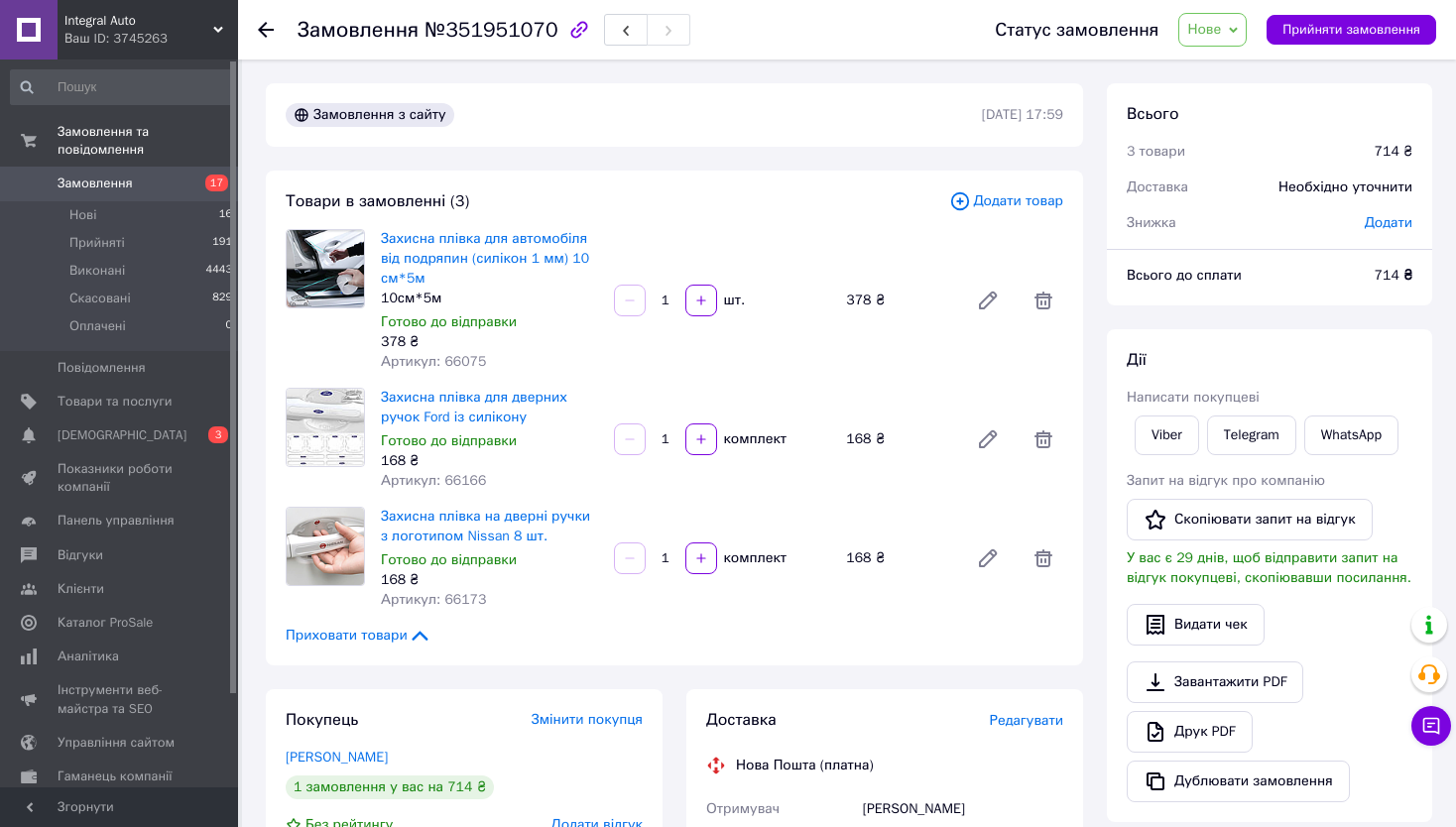 drag, startPoint x: 1321, startPoint y: 354, endPoint x: 1189, endPoint y: 344, distance: 132.37825 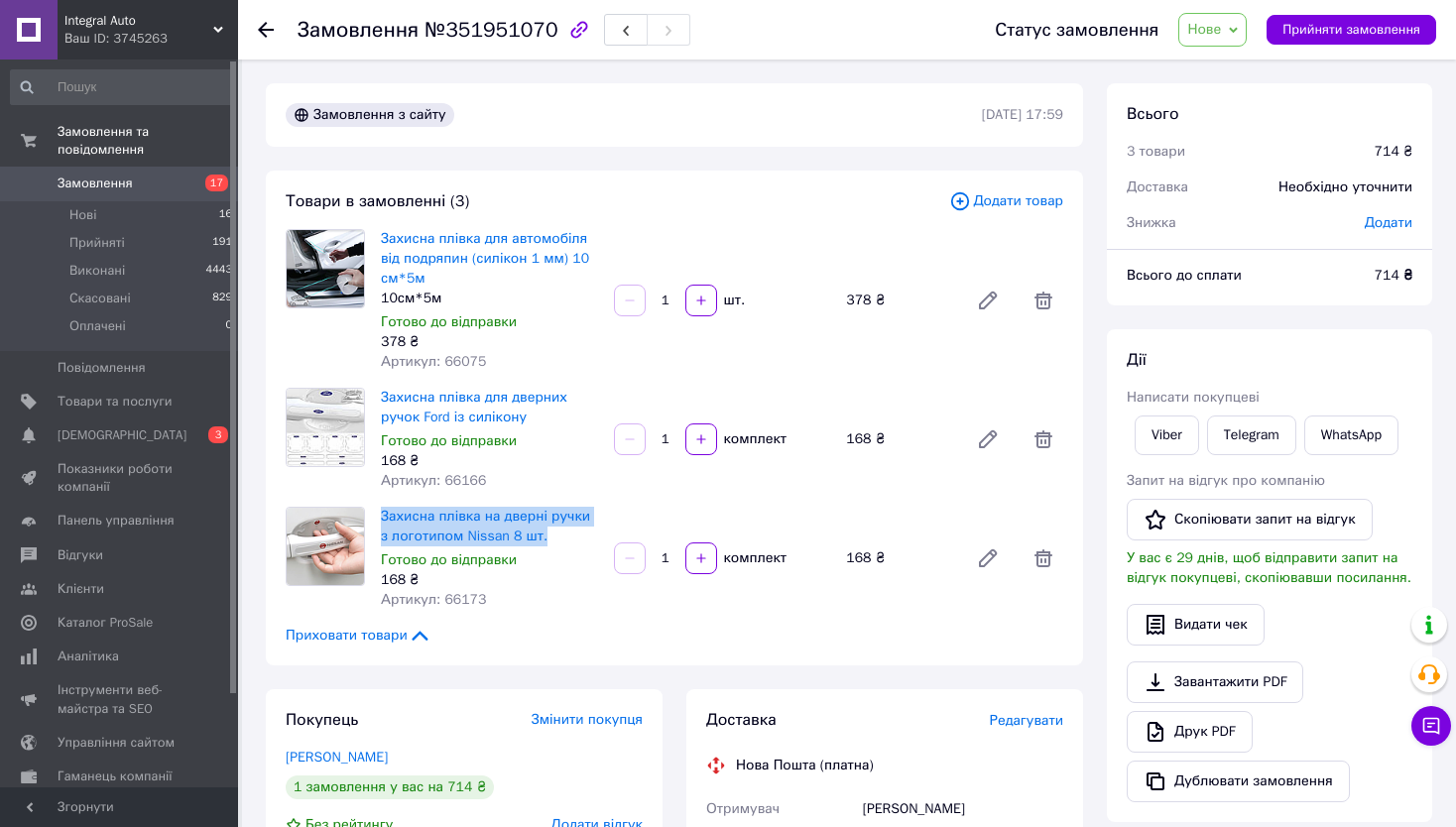 drag, startPoint x: 384, startPoint y: 513, endPoint x: 554, endPoint y: 540, distance: 172.13076 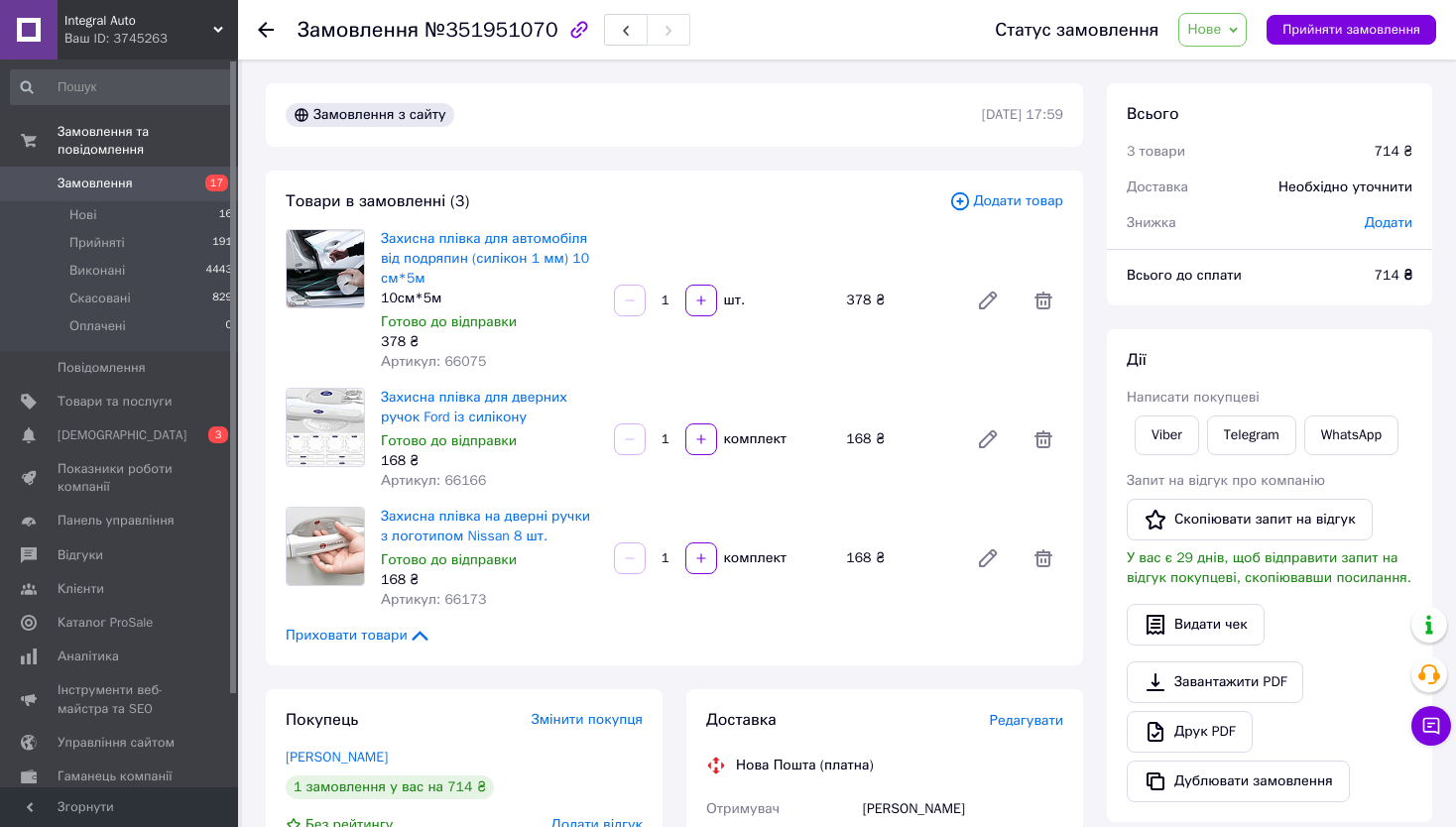 click on "Дії" at bounding box center (1270, 360) 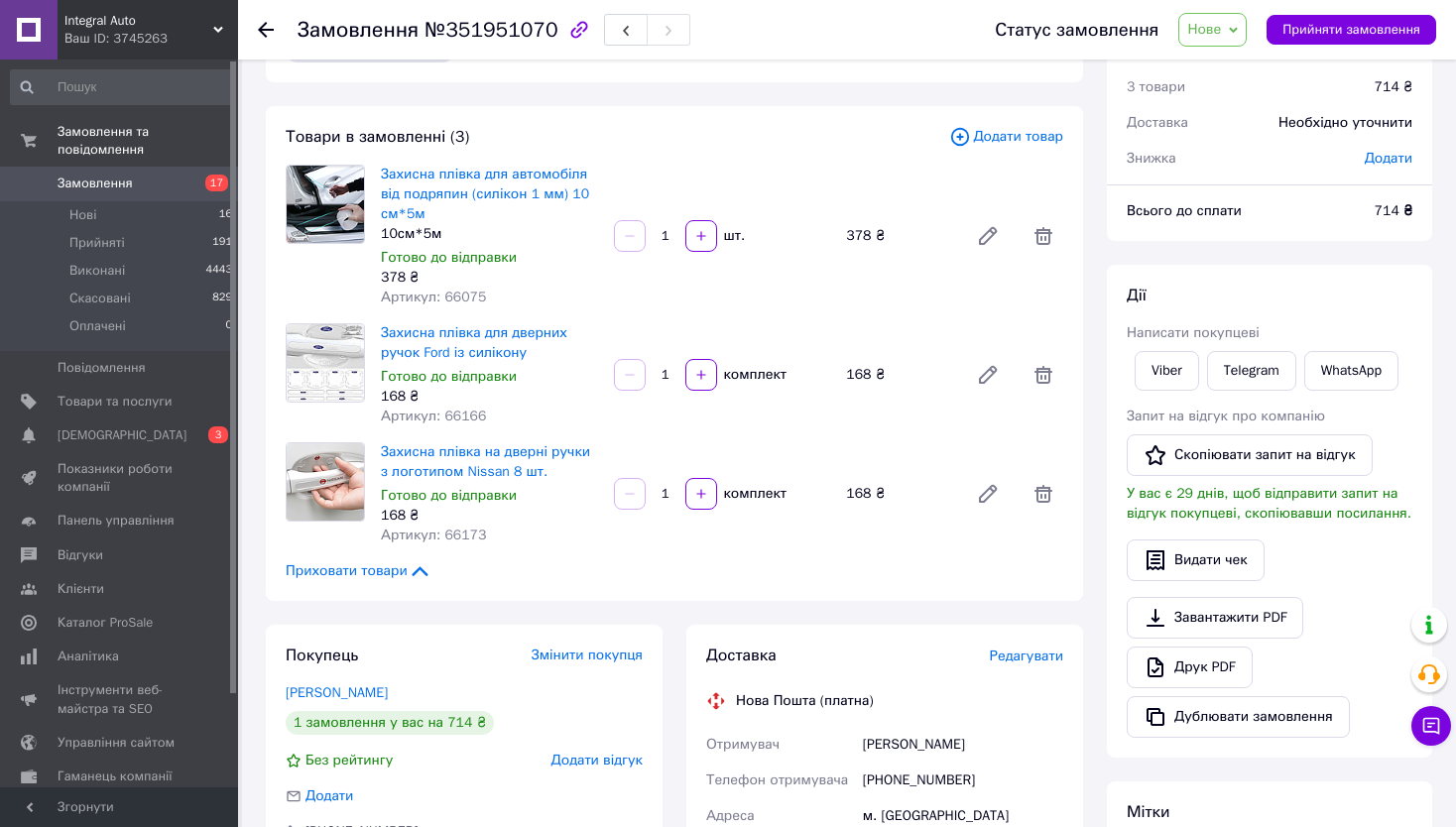 scroll, scrollTop: 99, scrollLeft: 0, axis: vertical 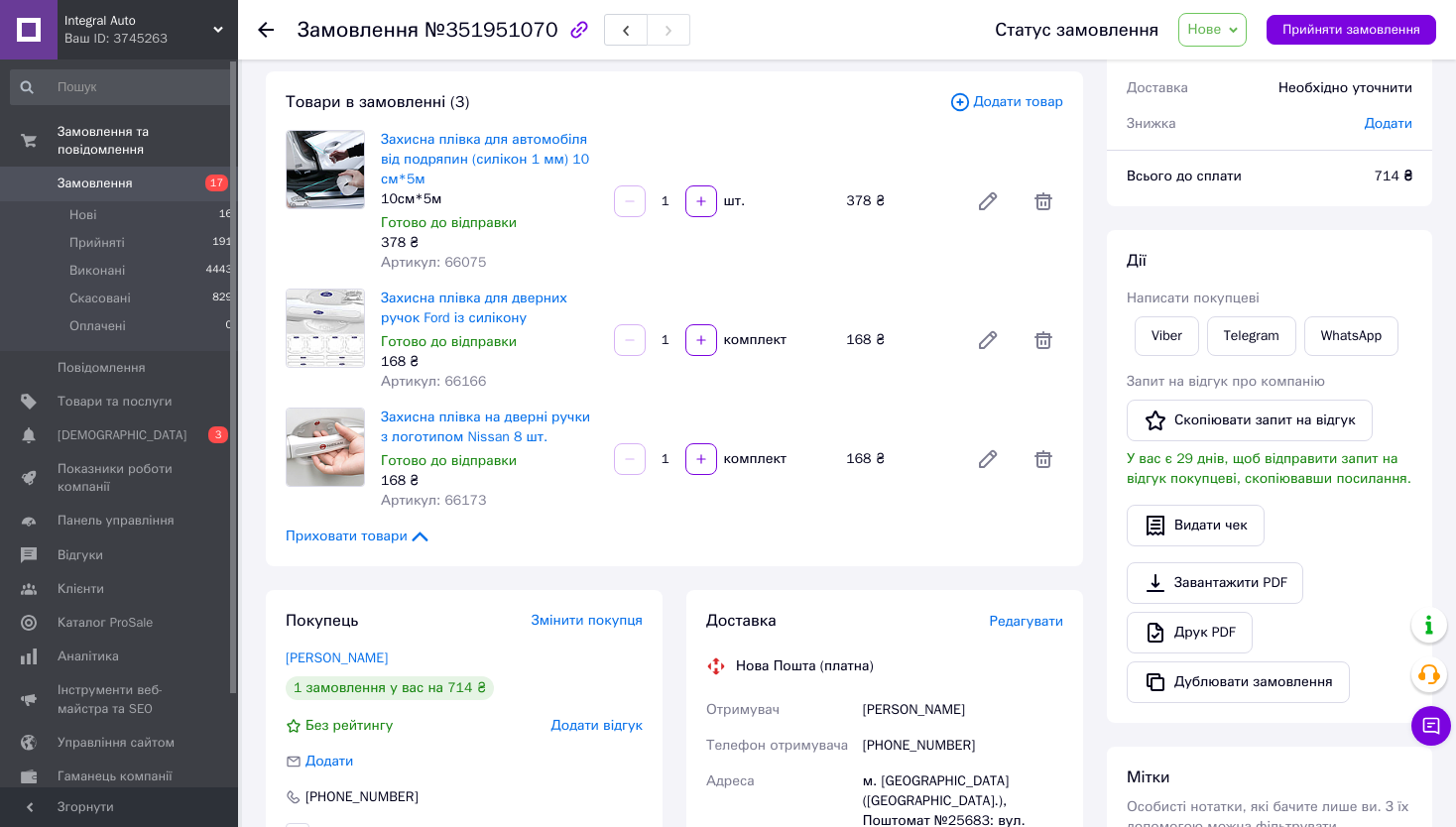 click on "Дії Написати покупцеві Viber Telegram WhatsApp Запит на відгук про компанію   Скопіювати запит на відгук У вас є 29 днів, щоб відправити запит на відгук покупцеві, скопіювавши посилання.   Видати чек   Завантажити PDF   Друк PDF   Дублювати замовлення" at bounding box center [1270, 476] 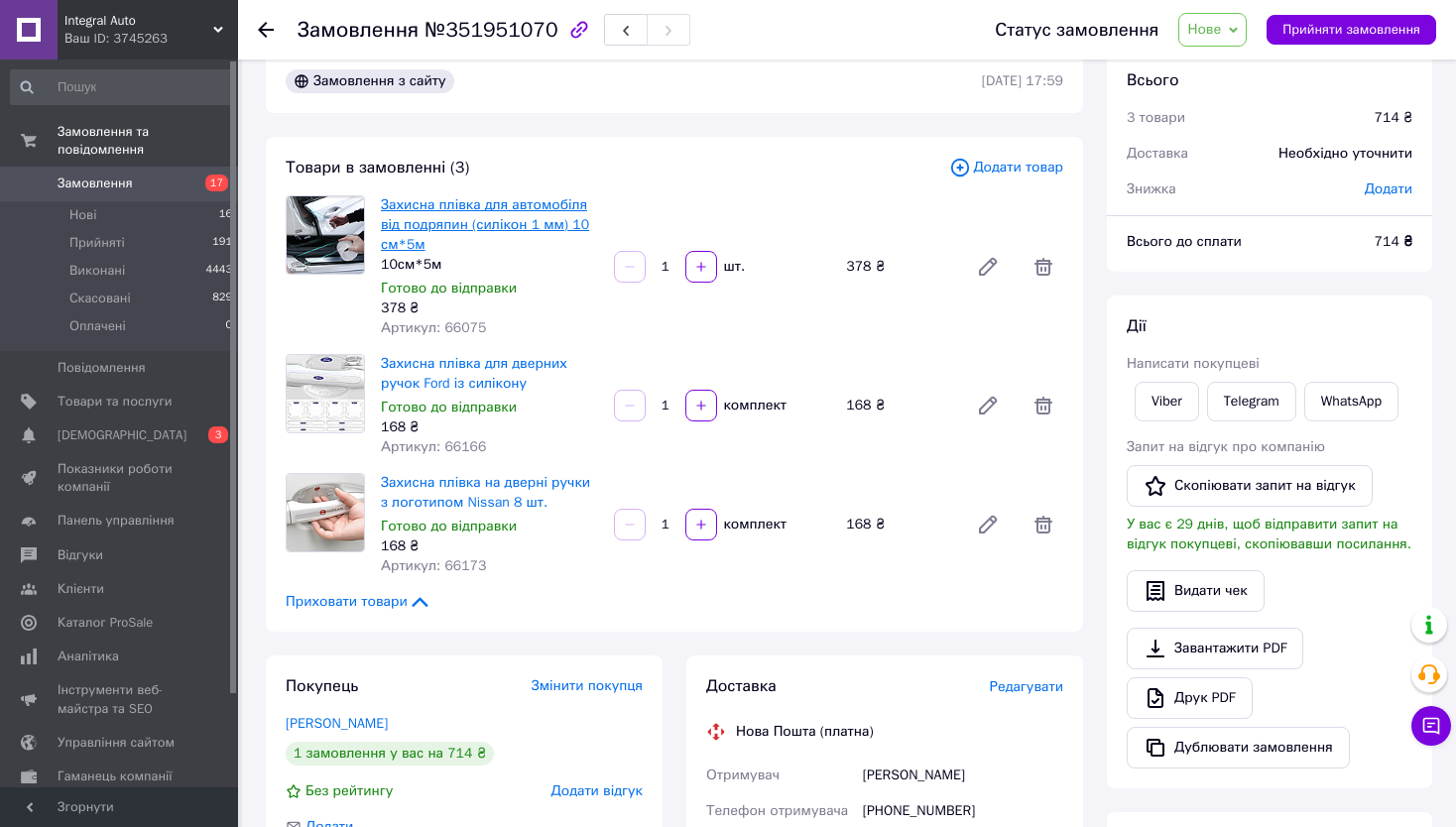 scroll, scrollTop: 0, scrollLeft: 0, axis: both 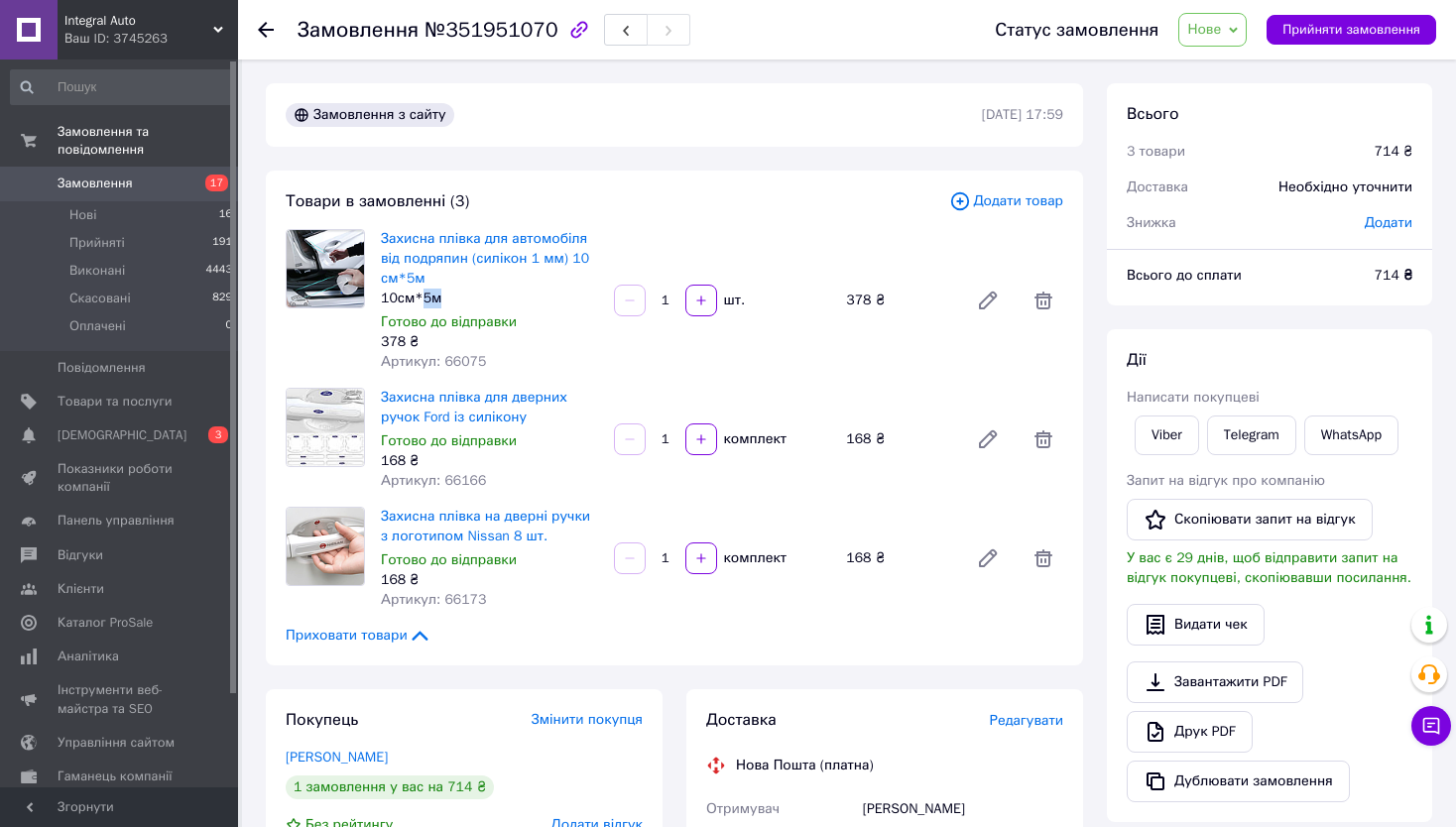 drag, startPoint x: 419, startPoint y: 300, endPoint x: 447, endPoint y: 301, distance: 28.017851 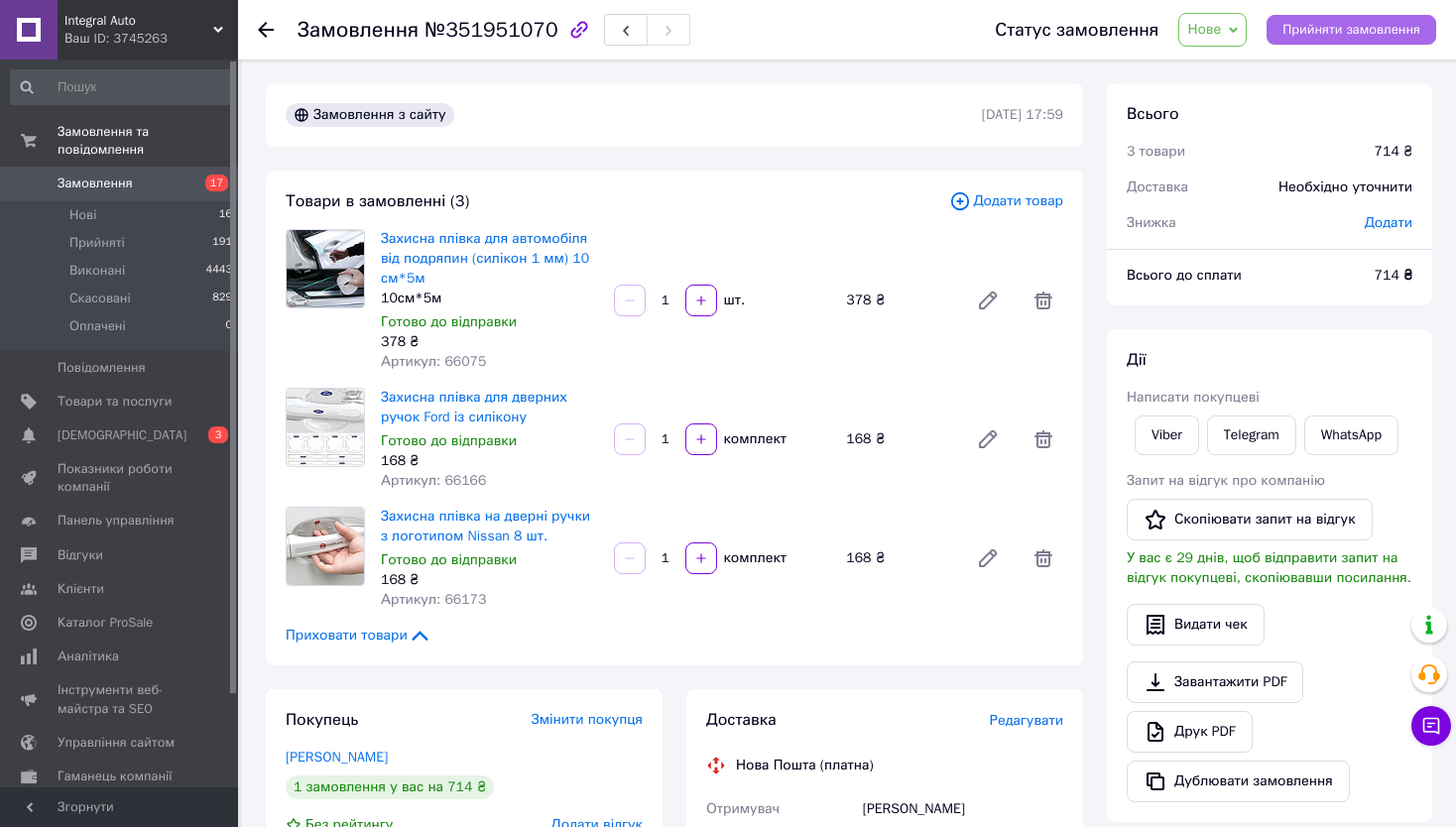 click on "Прийняти замовлення" at bounding box center [1351, 30] 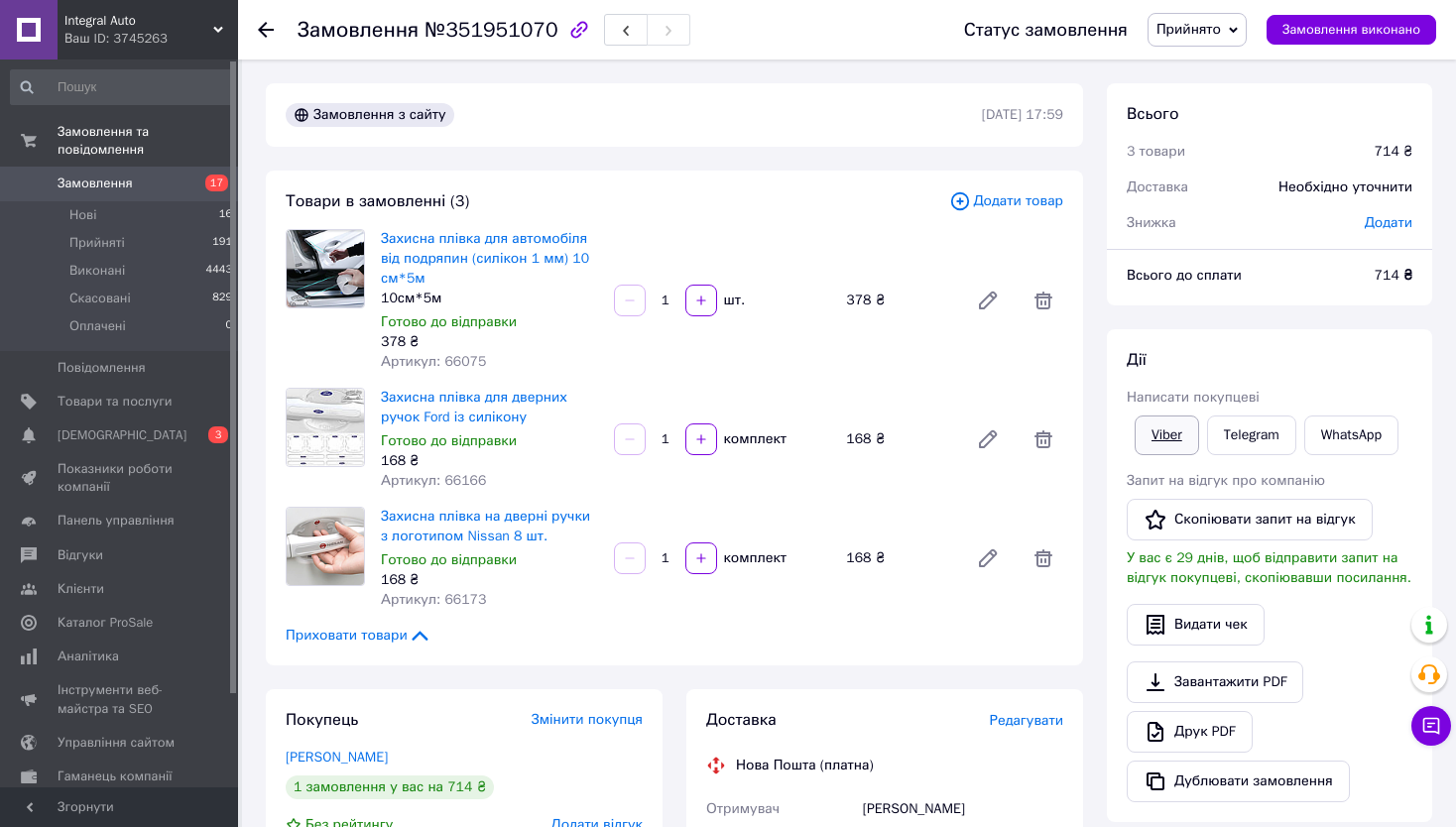 click on "Viber" at bounding box center [1166, 435] 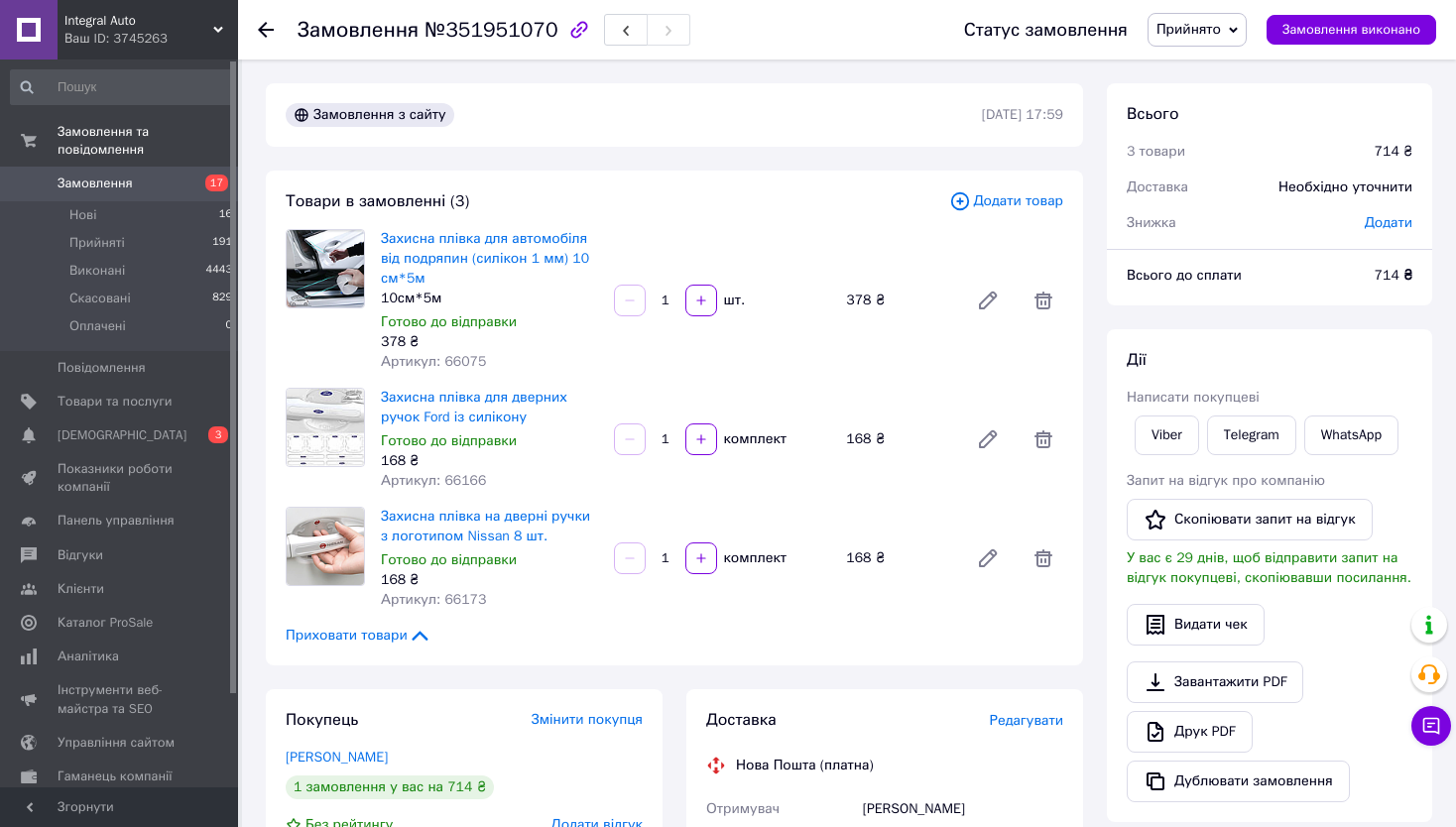 click on "Дії Написати покупцеві Viber Telegram WhatsApp Запит на відгук про компанію   Скопіювати запит на відгук У вас є 29 днів, щоб відправити запит на відгук покупцеві, скопіювавши посилання.   Видати чек   Завантажити PDF   Друк PDF   Дублювати замовлення" at bounding box center (1270, 575) 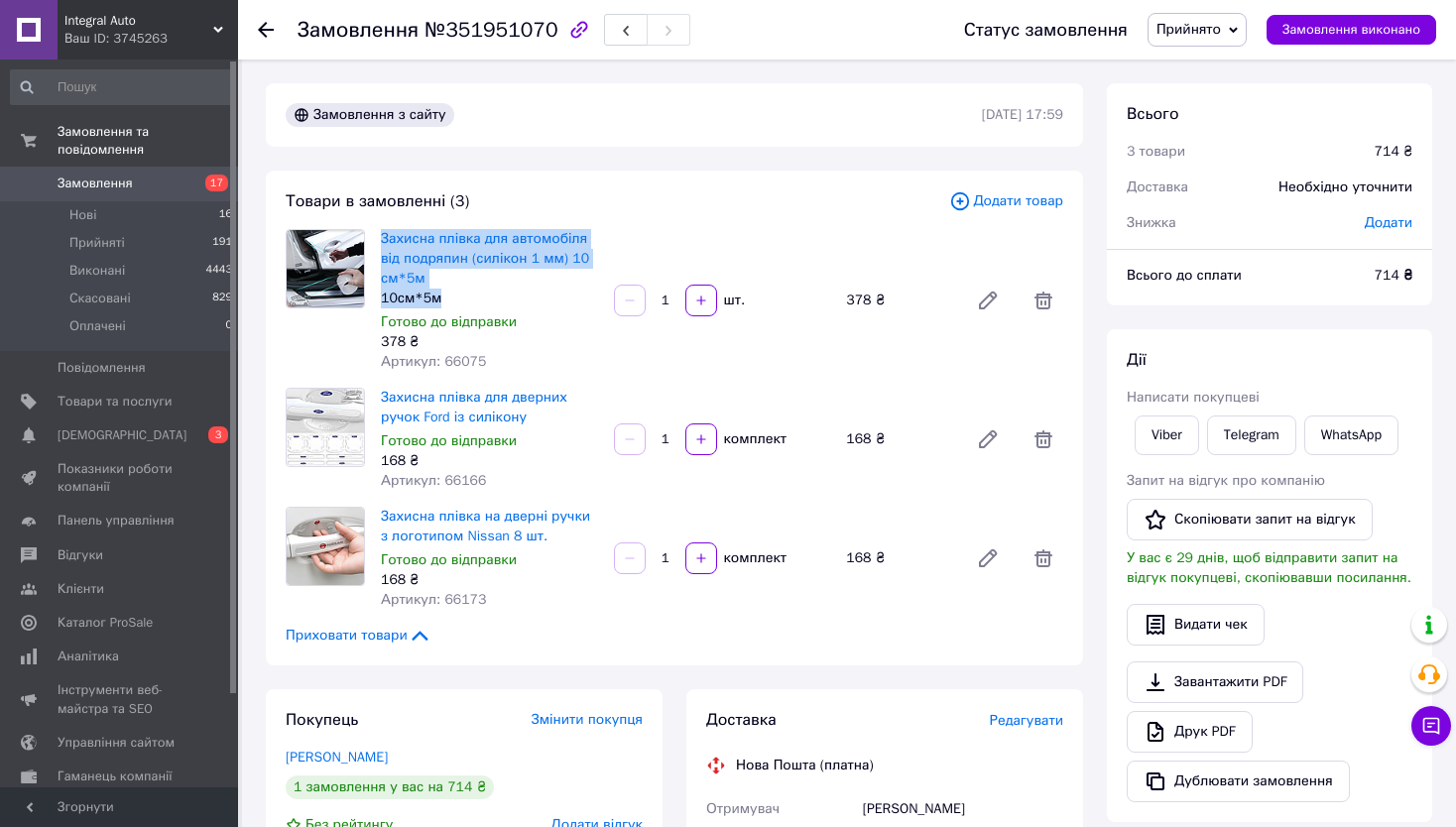drag, startPoint x: 503, startPoint y: 297, endPoint x: 382, endPoint y: 215, distance: 146.16771 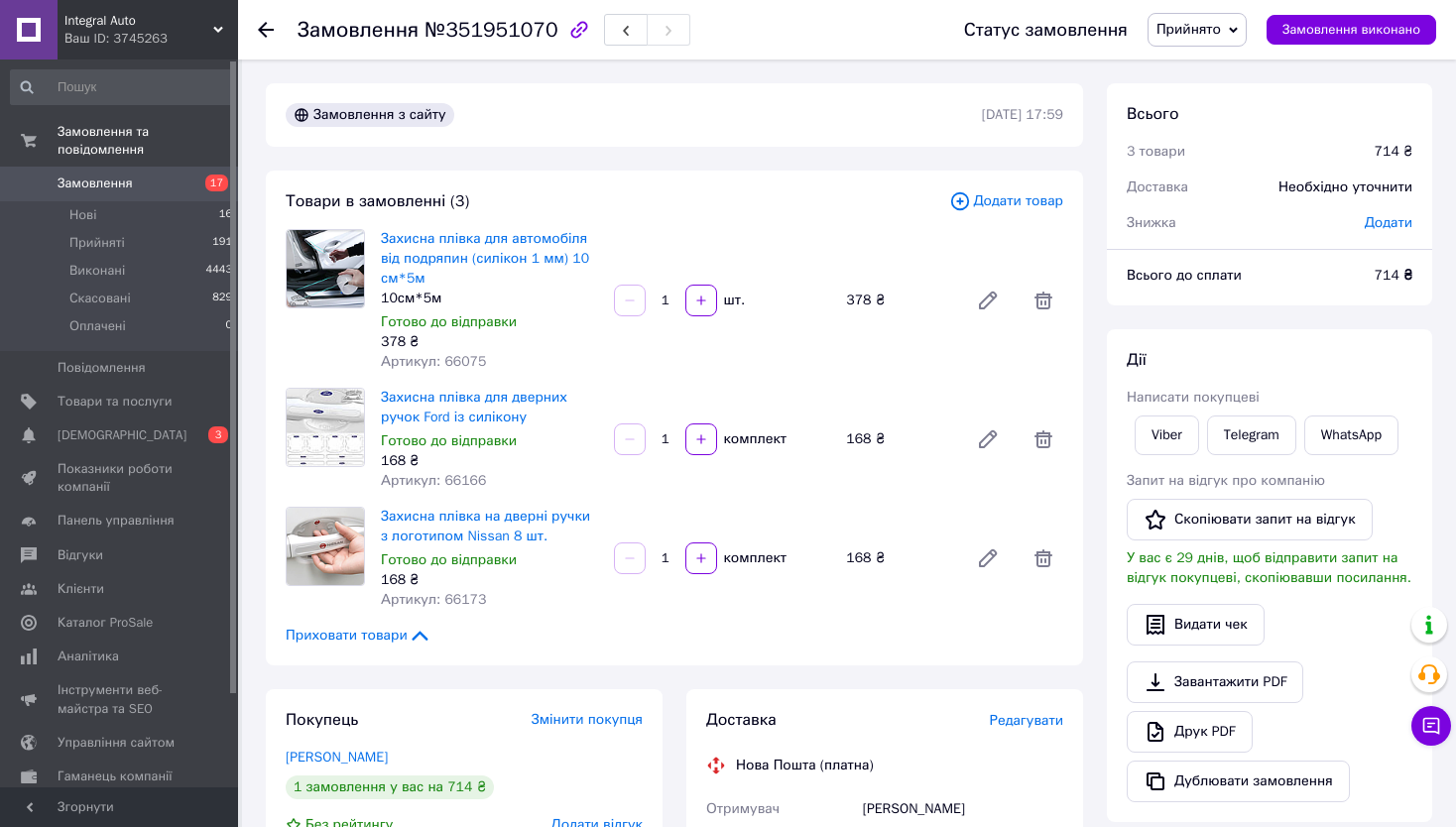click on "Товари в замовленні (3)" at bounding box center (617, 201) 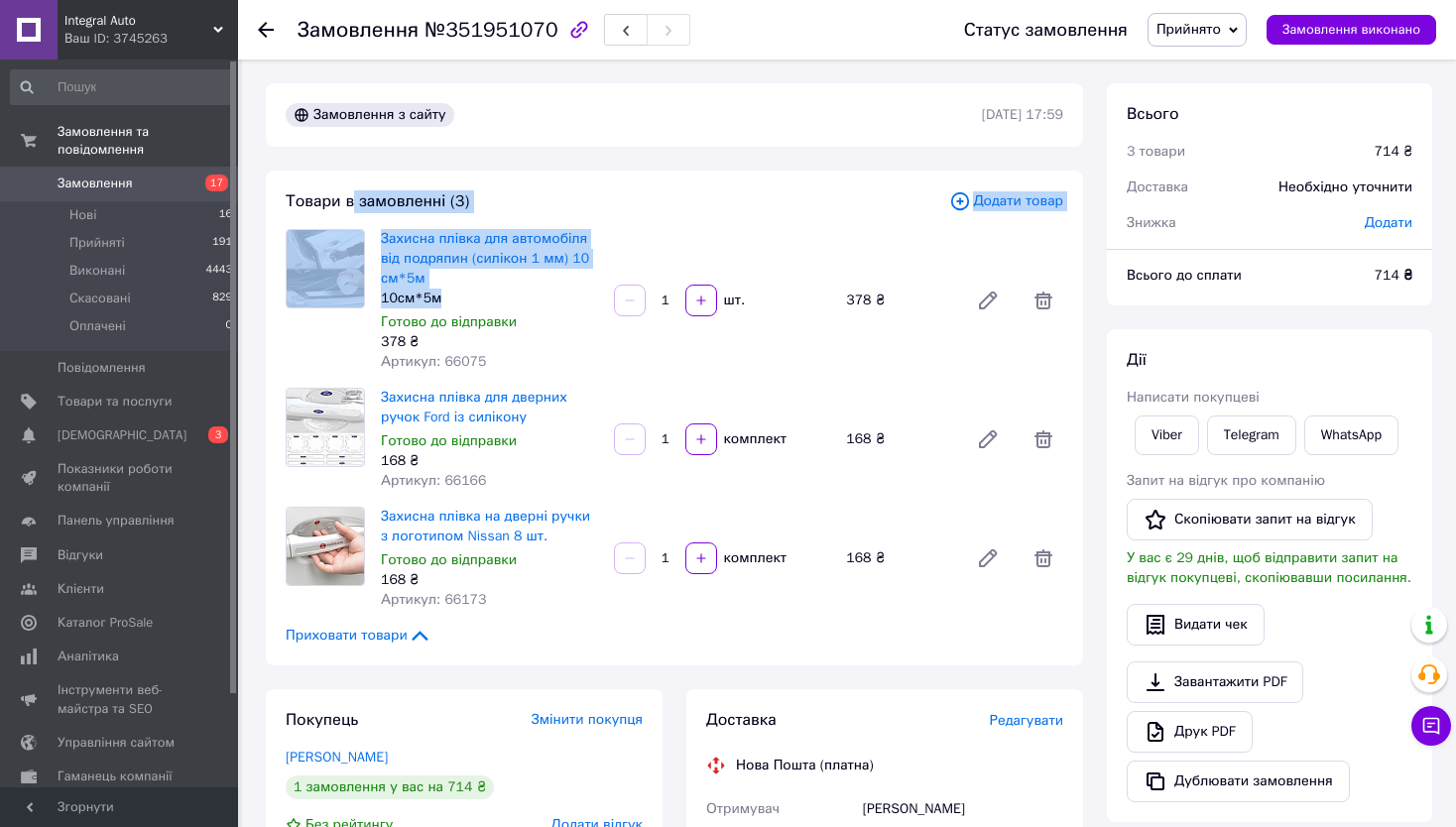 drag, startPoint x: 474, startPoint y: 292, endPoint x: 355, endPoint y: 213, distance: 142.83557 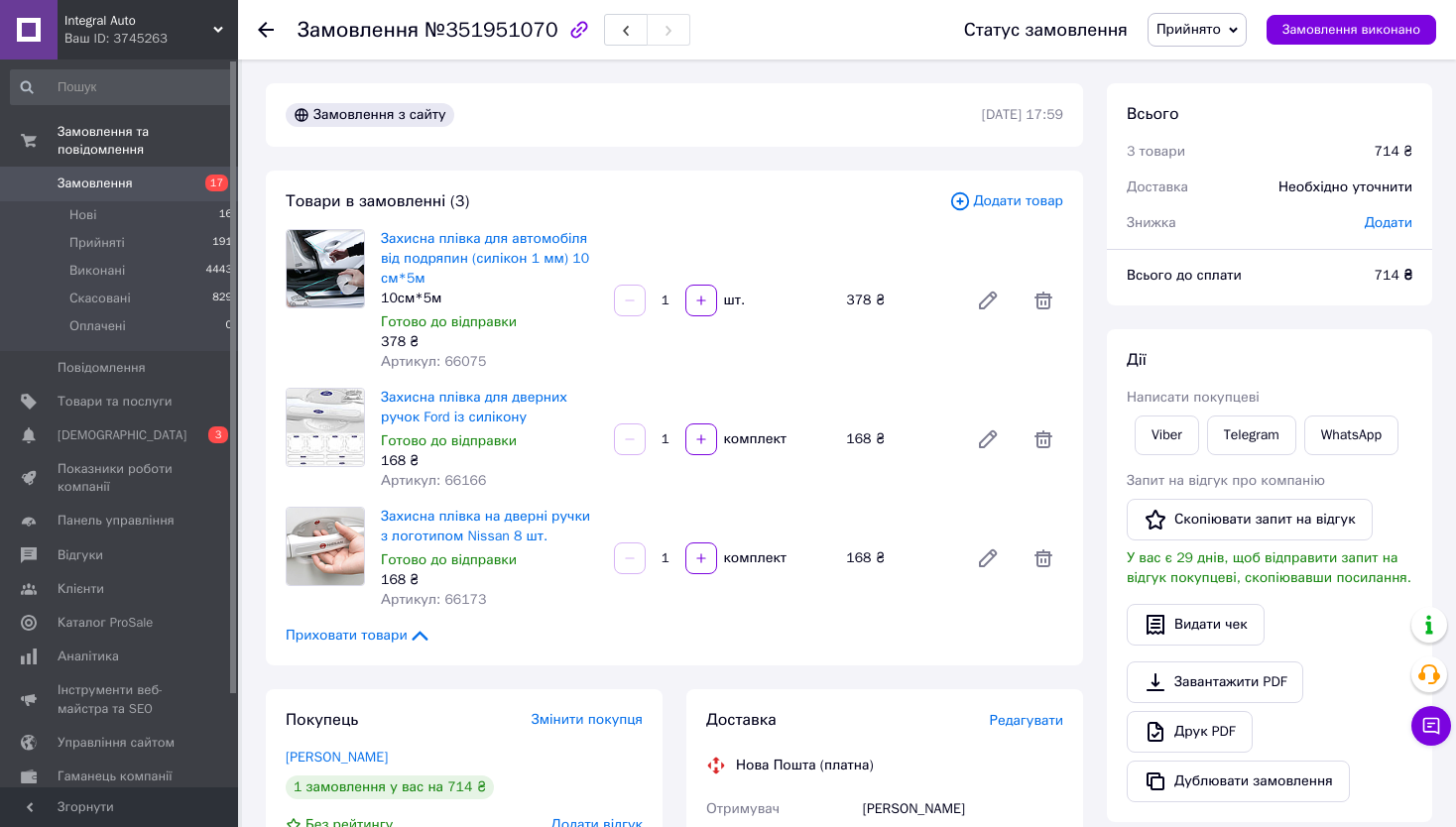 click on "Ваш ID: 3745263" at bounding box center (151, 39) 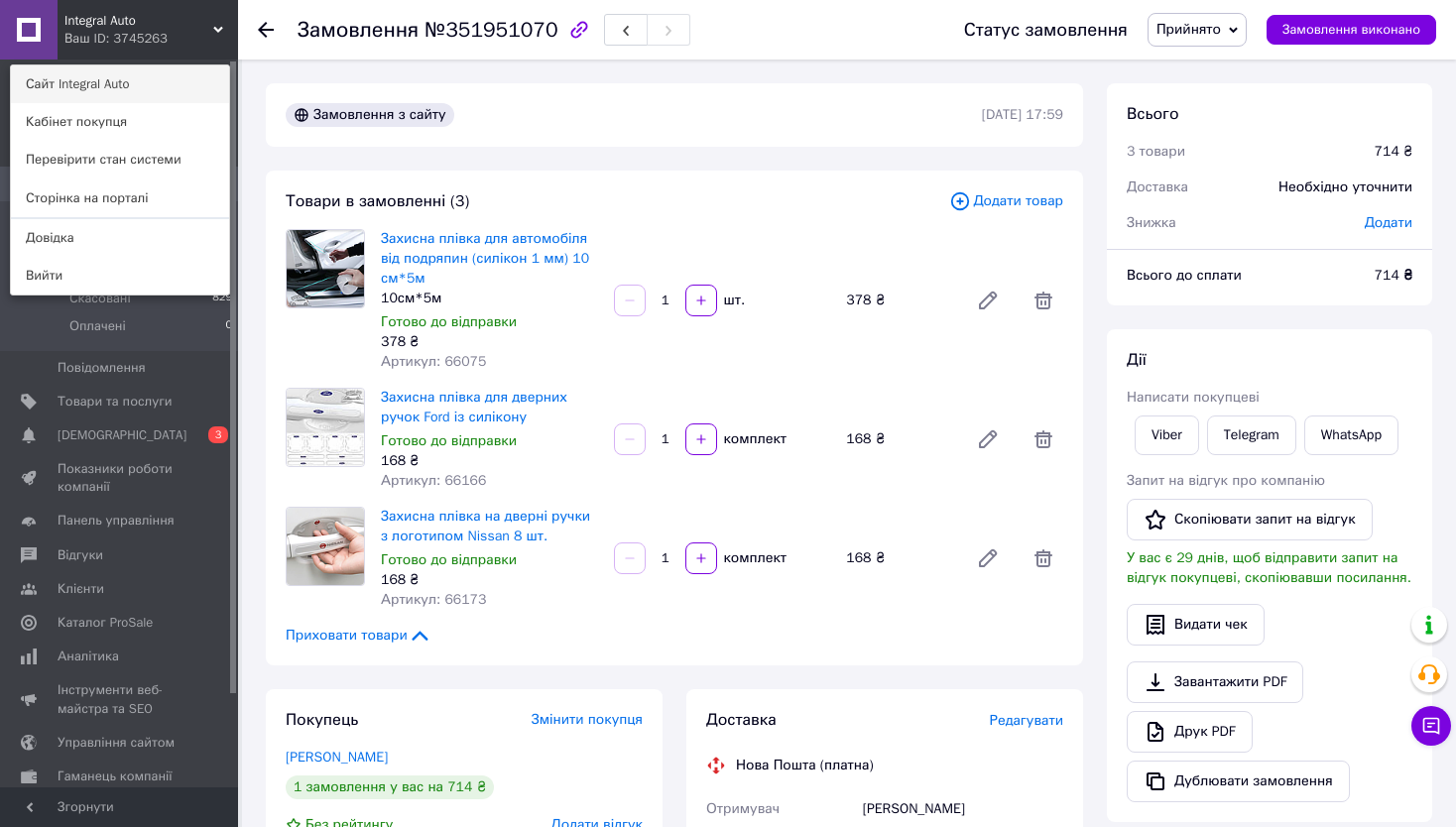 click on "Сайт Integral Auto" at bounding box center (120, 84) 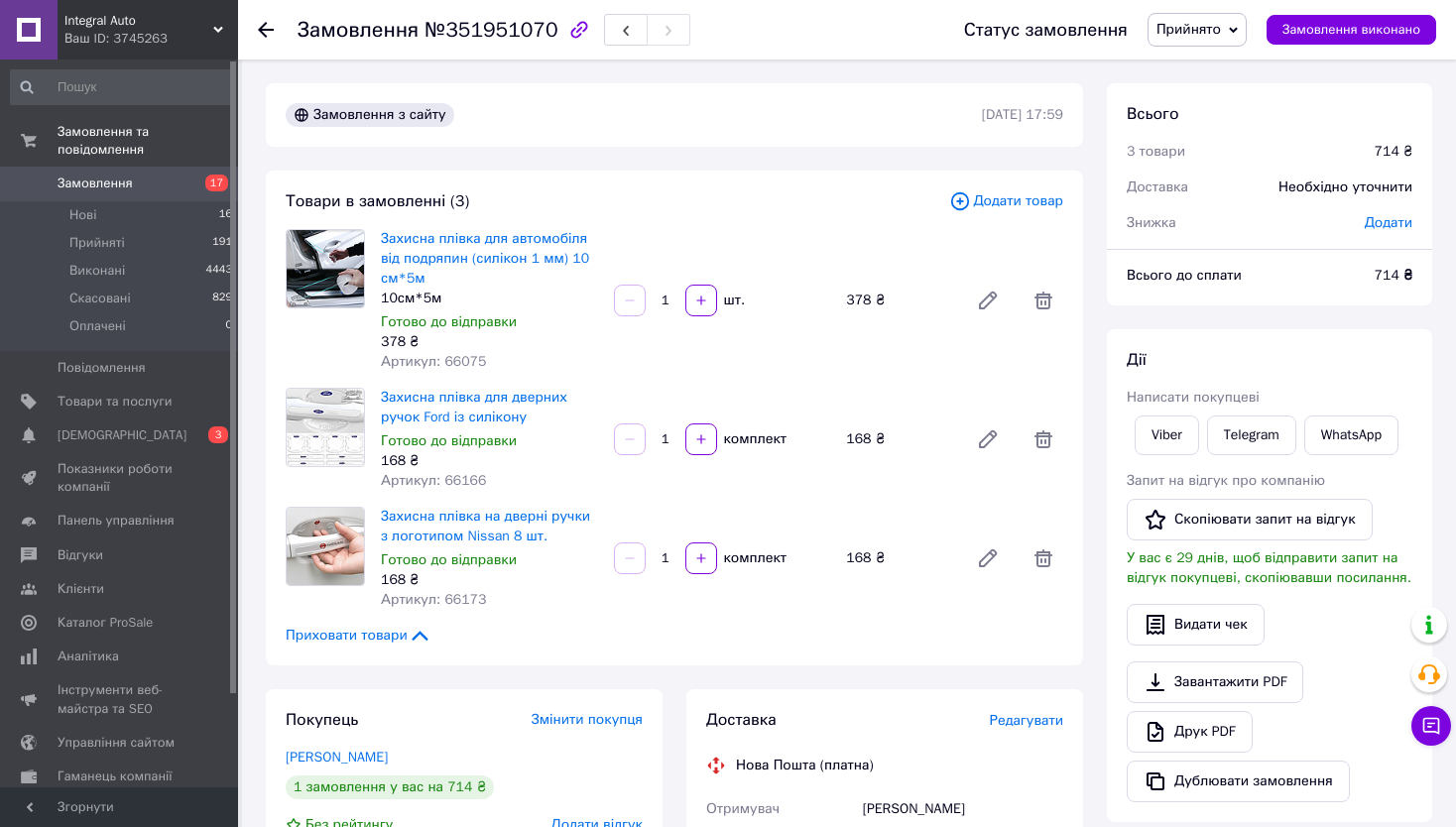 click on "Дії" at bounding box center [1270, 360] 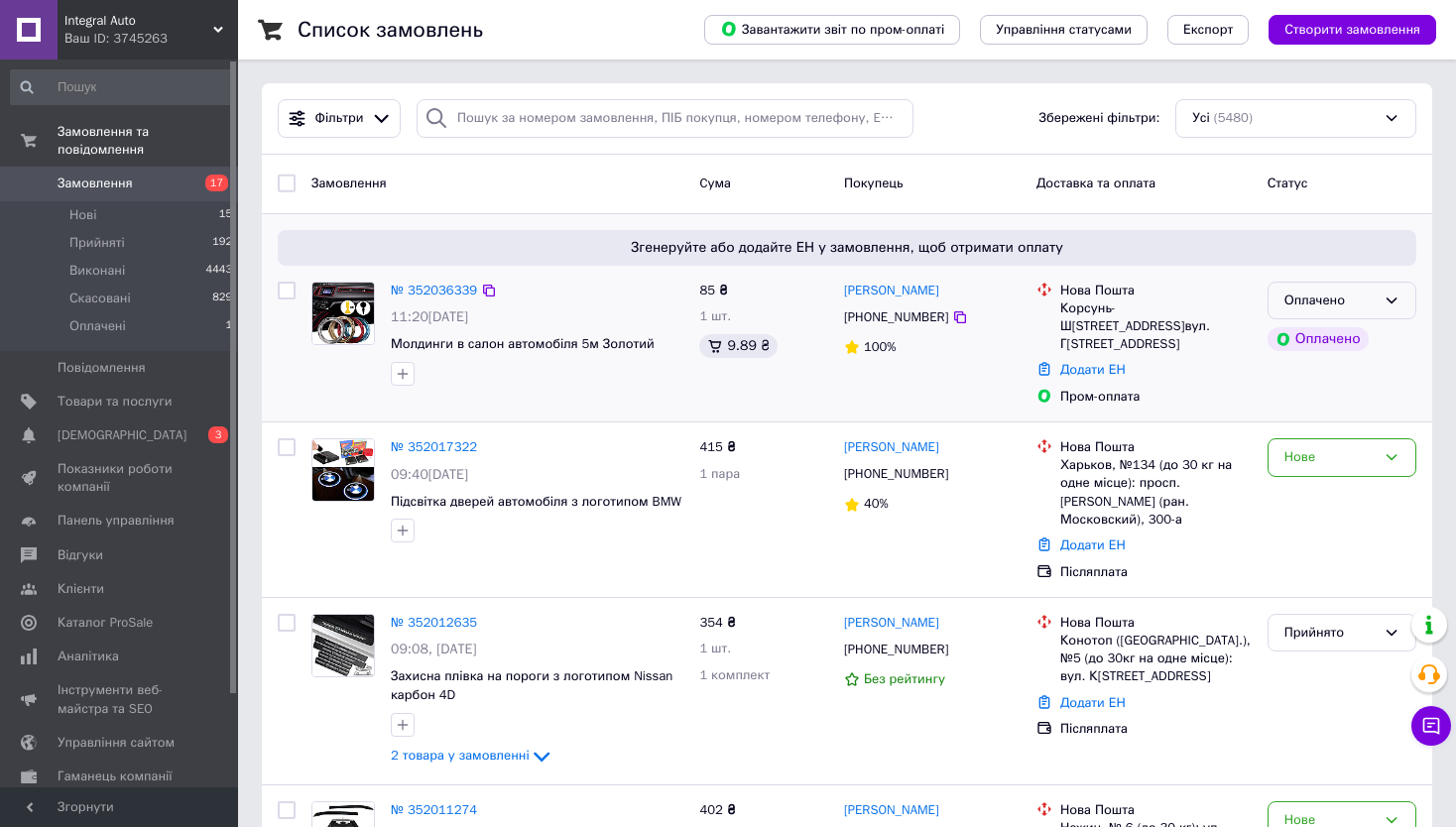 click on "Оплачено" at bounding box center [1330, 300] 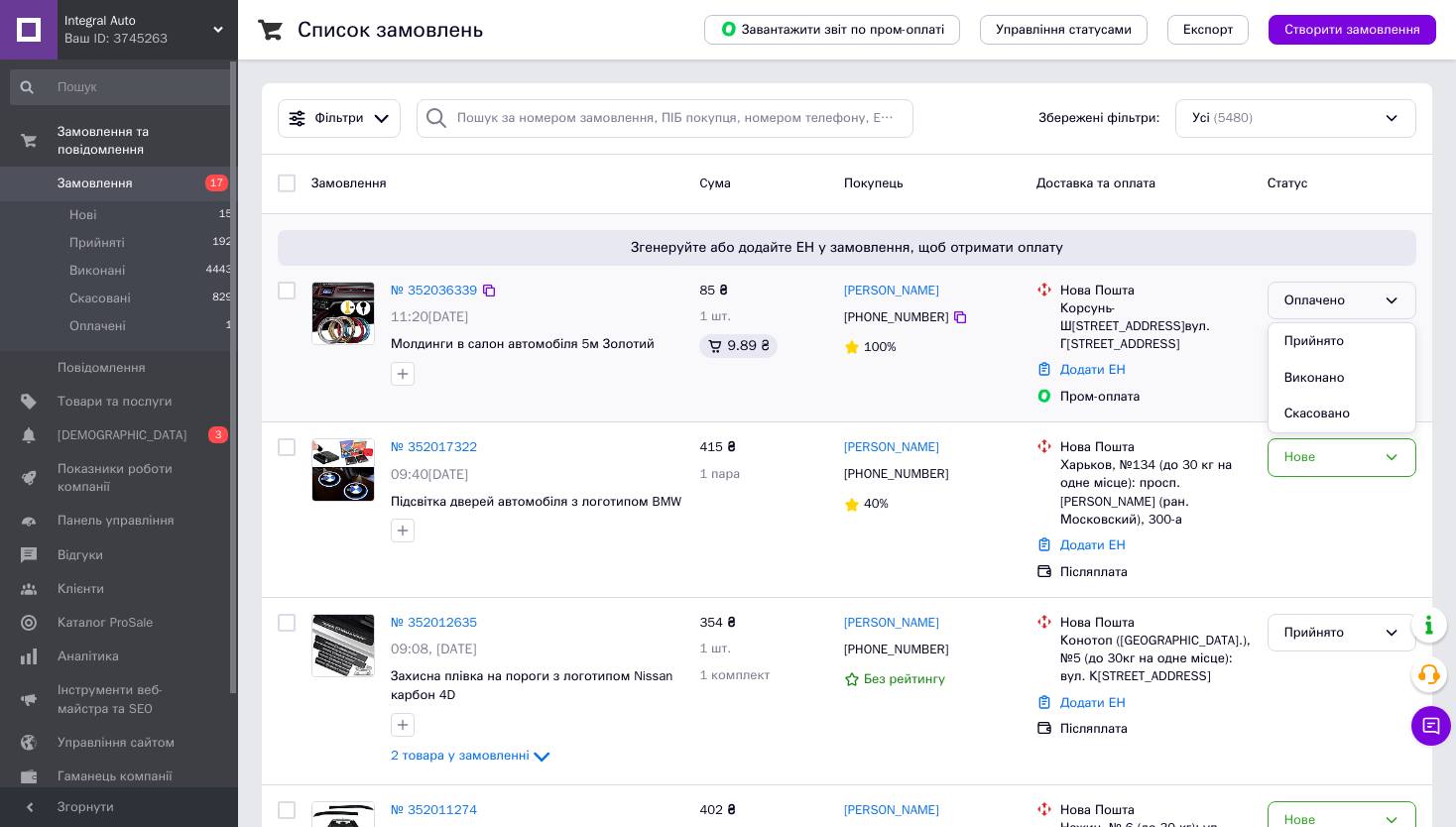 click on "Прийнято" at bounding box center [1342, 341] 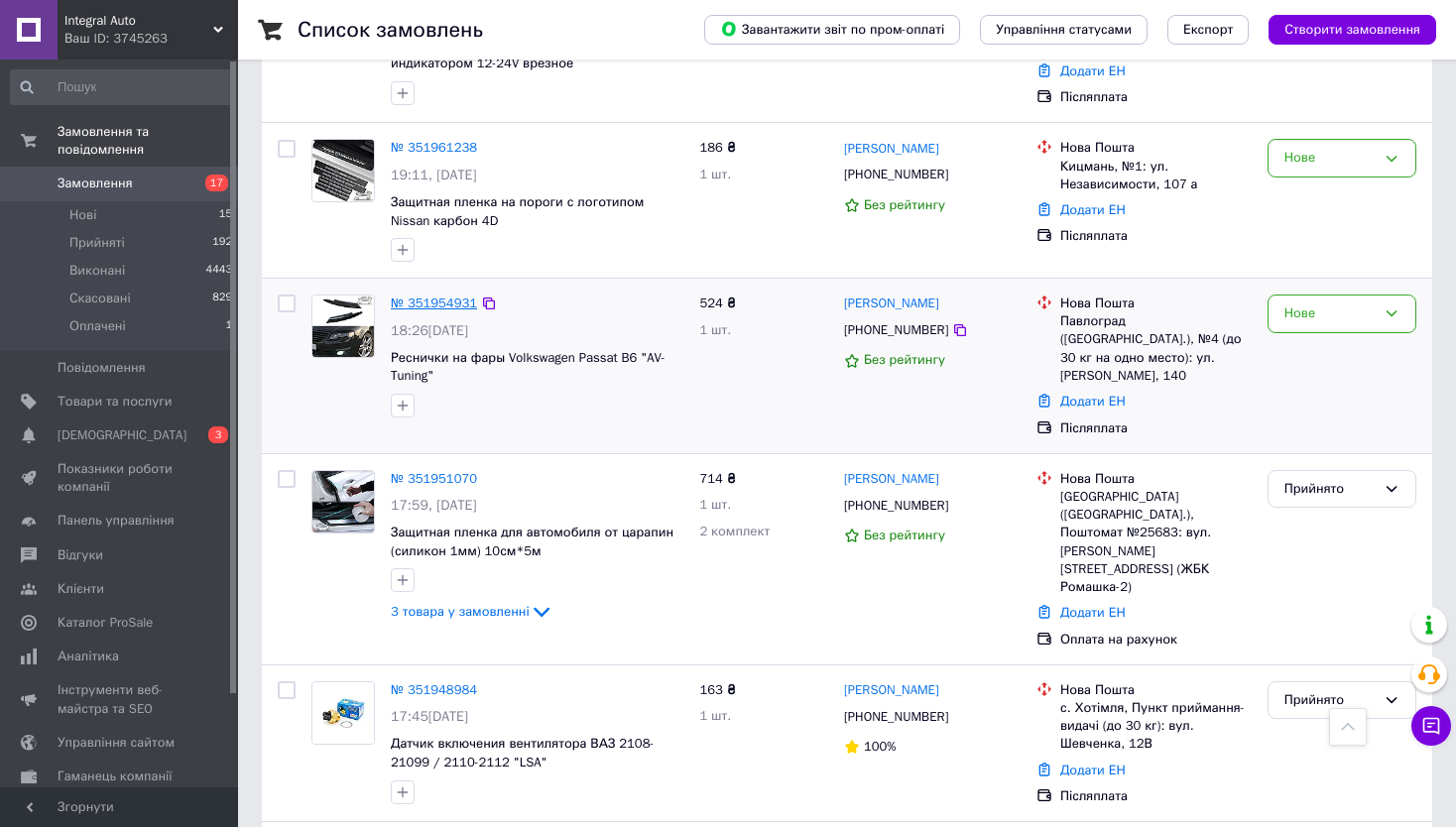 click on "№ 351954931" at bounding box center (433, 302) 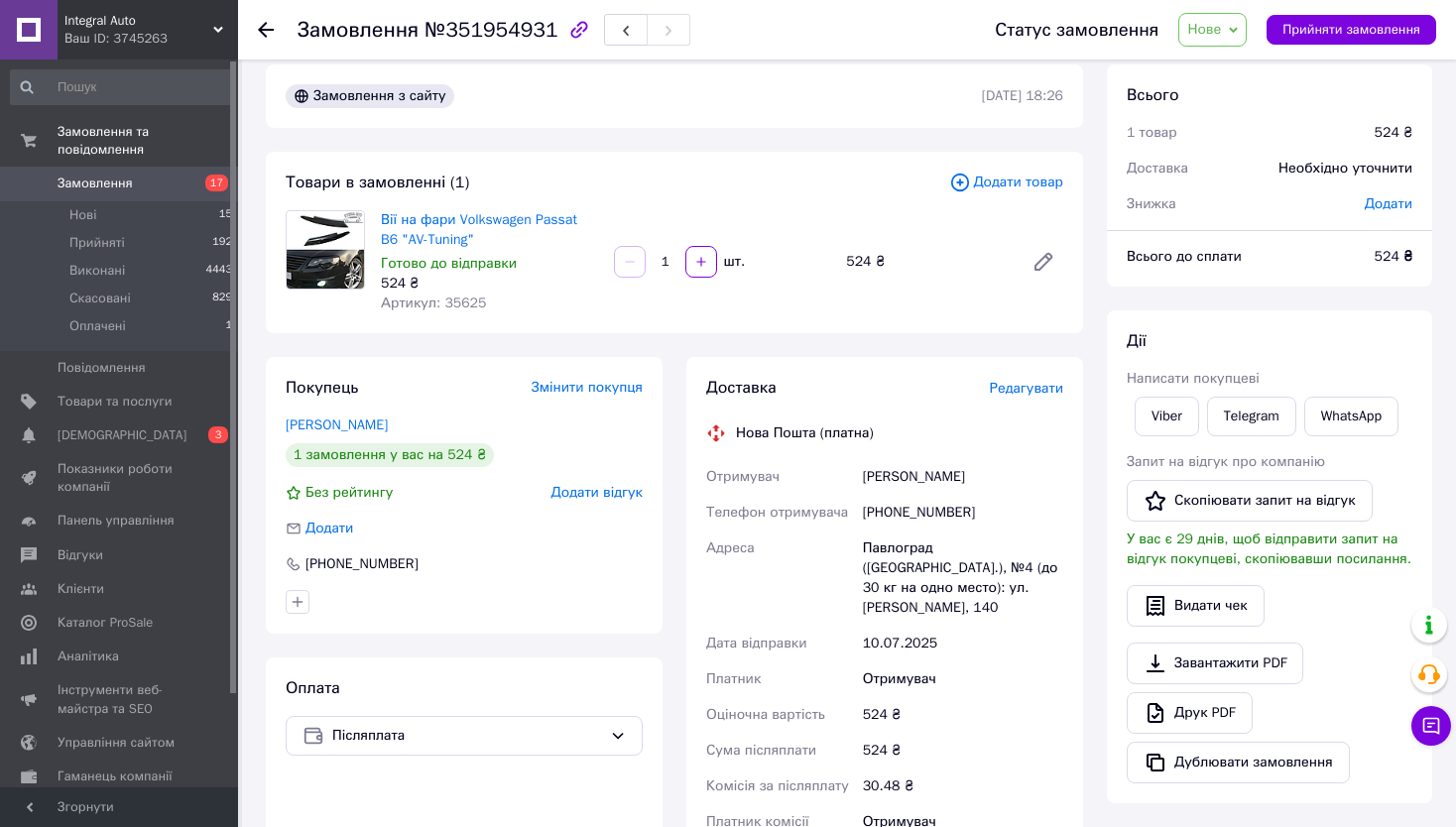 scroll, scrollTop: 476, scrollLeft: 0, axis: vertical 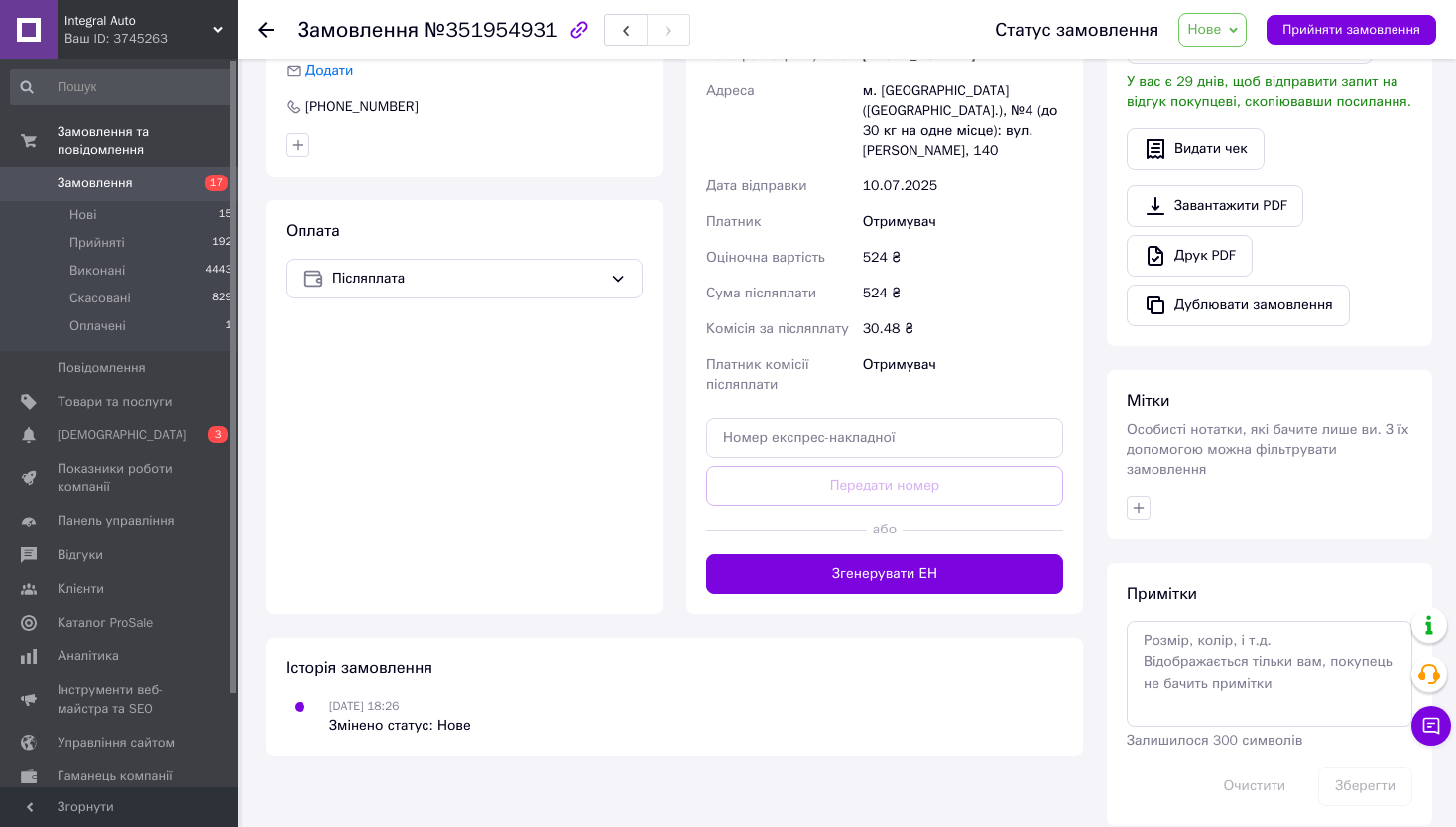 click at bounding box center (1270, 508) 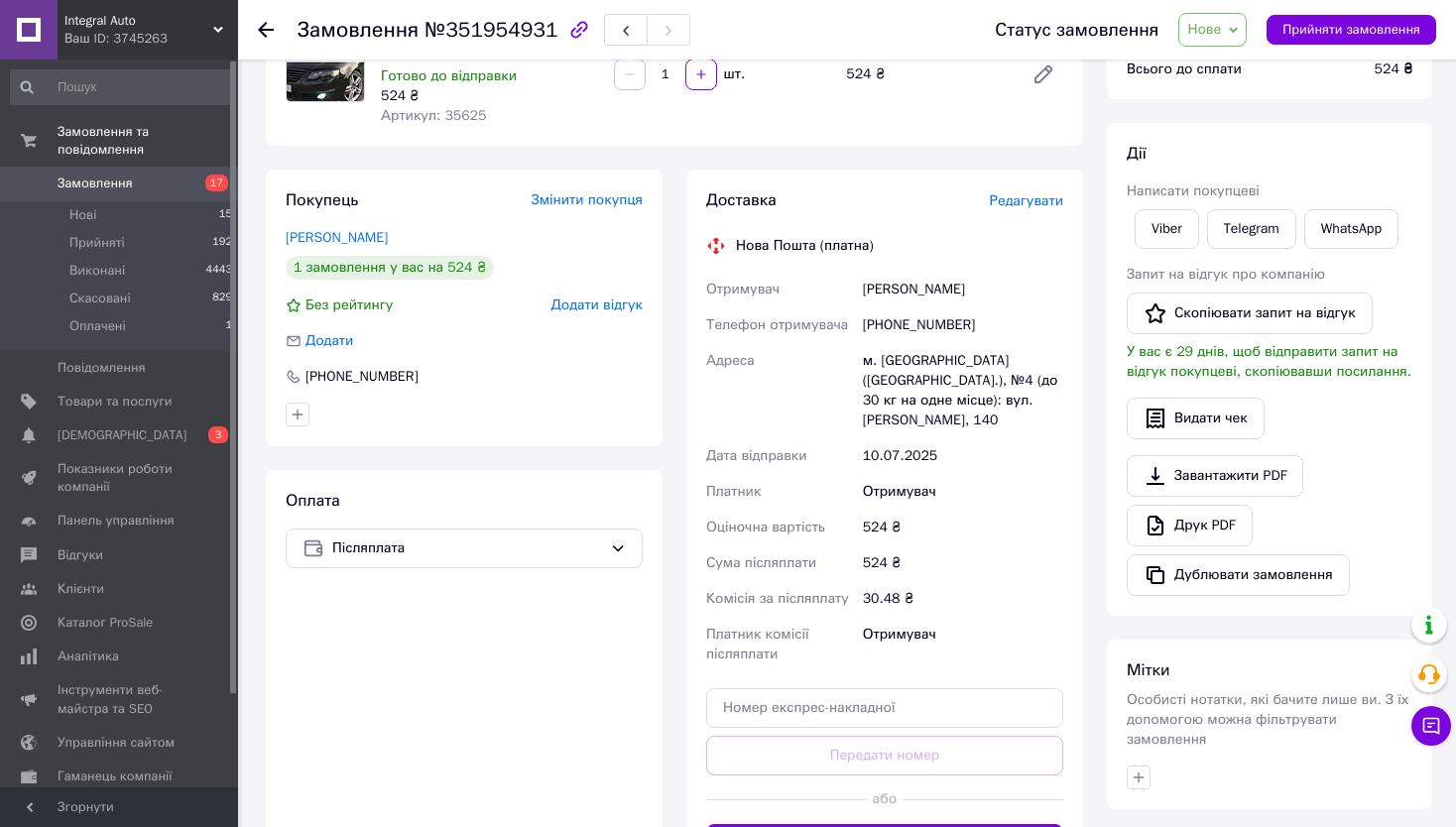 scroll, scrollTop: 99, scrollLeft: 0, axis: vertical 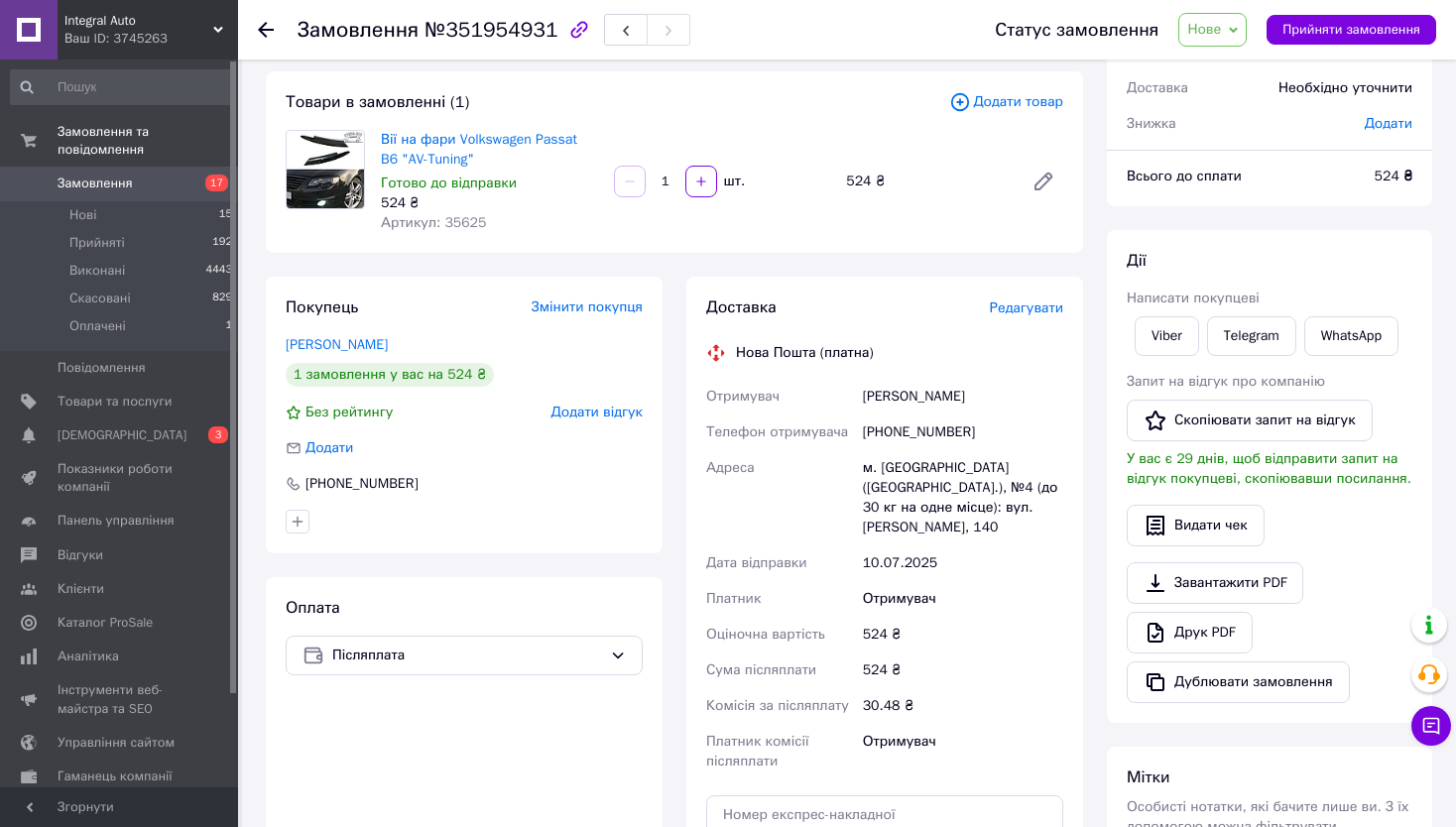 click on "Артикул: 35625" at bounding box center (433, 222) 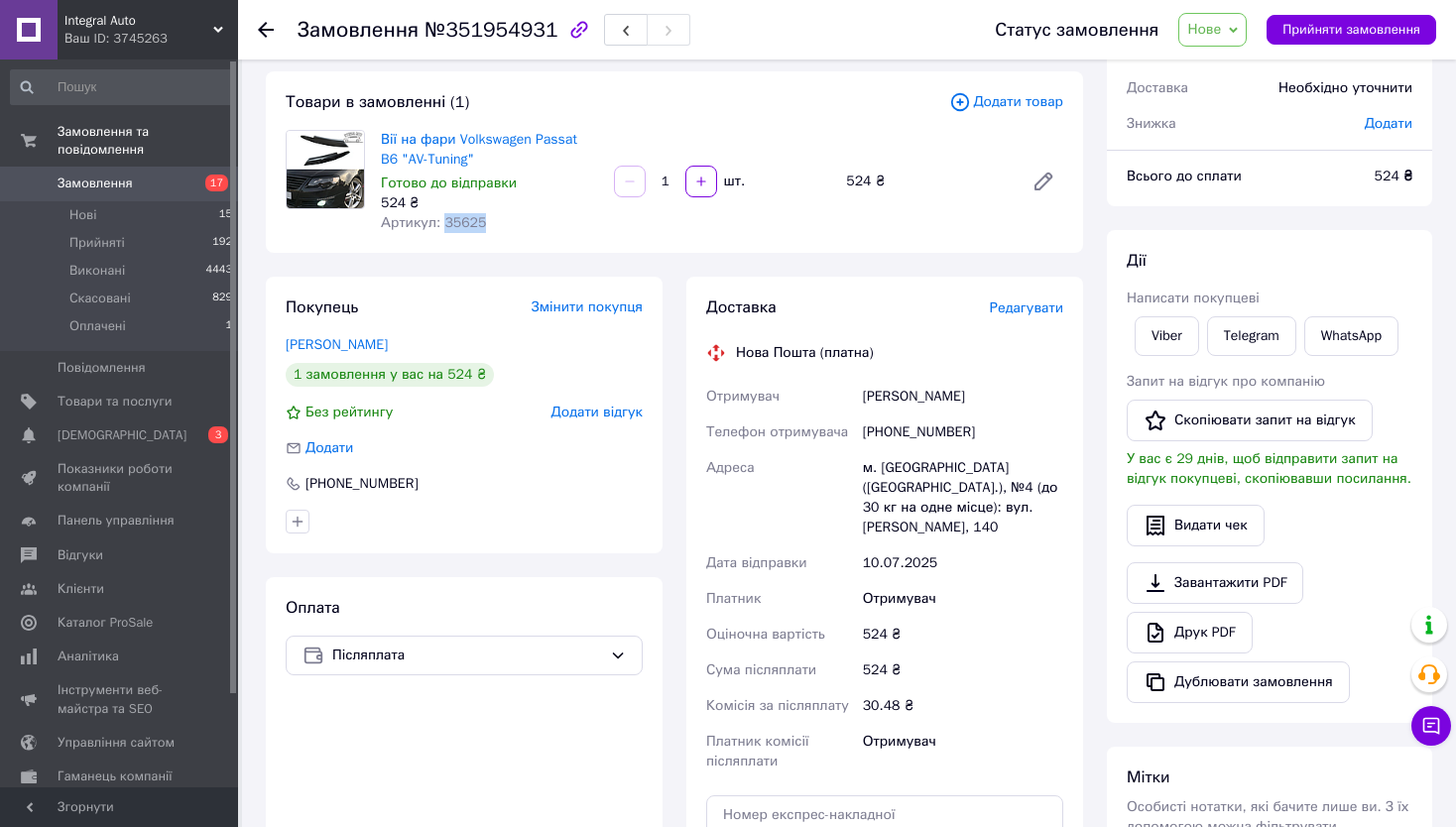 click on "Артикул: 35625" at bounding box center [433, 222] 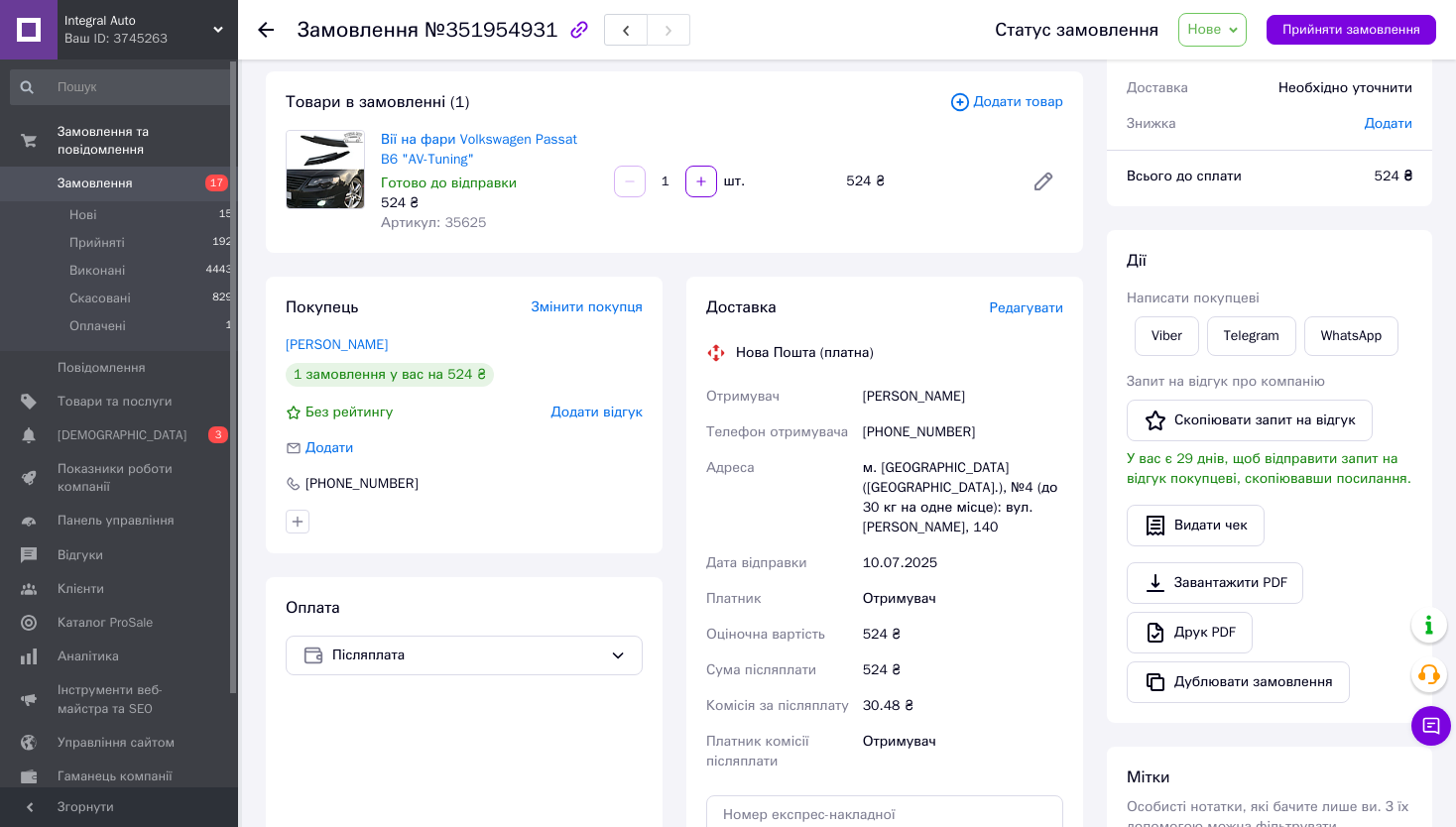 click on "Доставка Редагувати Нова Пошта (платна) Отримувач Шевченко Микола Телефон отримувача +380634709134 Адреса м. Павлоград (Дніпропетровська обл.), №4 (до 30 кг на одне місце): вул. Шевченко, 140 Дата відправки 10.07.2025 Платник Отримувач Оціночна вартість 524 ₴ Сума післяплати 524 ₴ Комісія за післяплату 30.48 ₴ Платник комісії післяплати Отримувач Передати номер або Згенерувати ЕН Платник Отримувач Відправник Прізвище отримувача Шевченко Ім'я отримувача Микола По батькові отримувача Телефон отримувача +380634709134 Тип доставки У відділенні Кур'єром В поштоматі Місто Вантаж <" at bounding box center [885, 634] 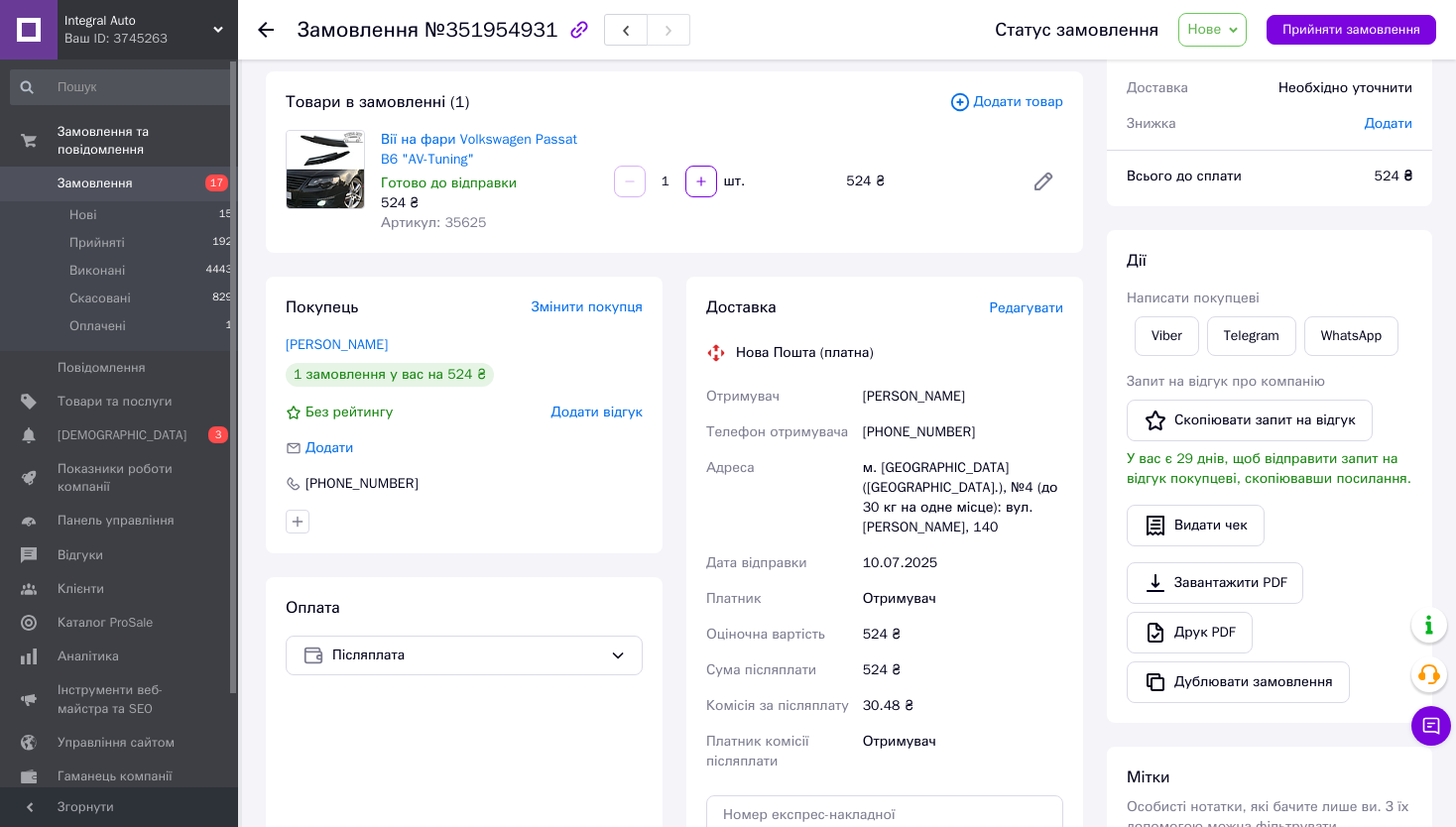 click on "Дії Написати покупцеві Viber Telegram WhatsApp Запит на відгук про компанію   Скопіювати запит на відгук У вас є 29 днів, щоб відправити запит на відгук покупцеві, скопіювавши посилання.   Видати чек   Завантажити PDF   Друк PDF   Дублювати замовлення" at bounding box center (1270, 476) 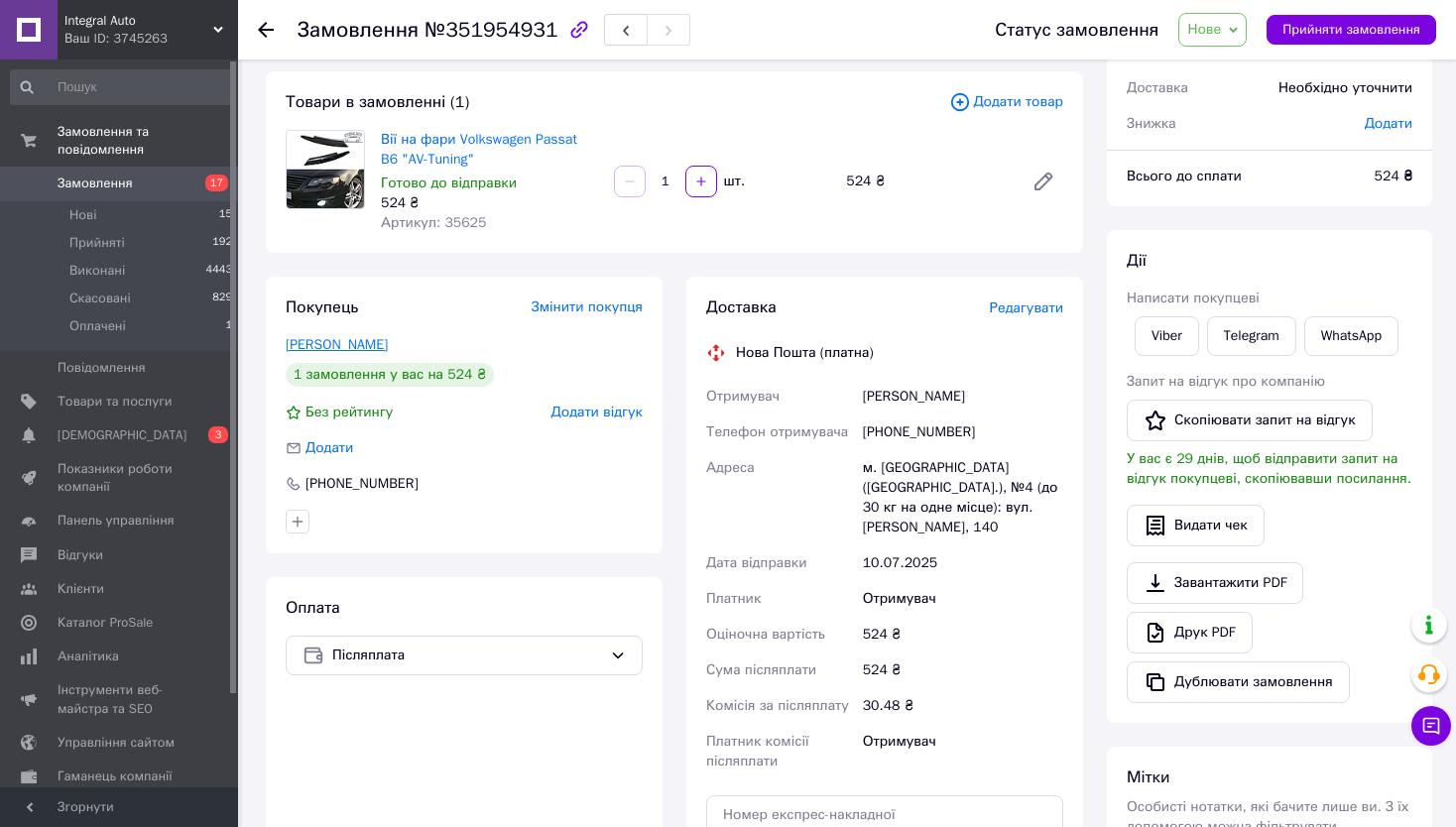 click on "Шевченко Микола" at bounding box center (336, 344) 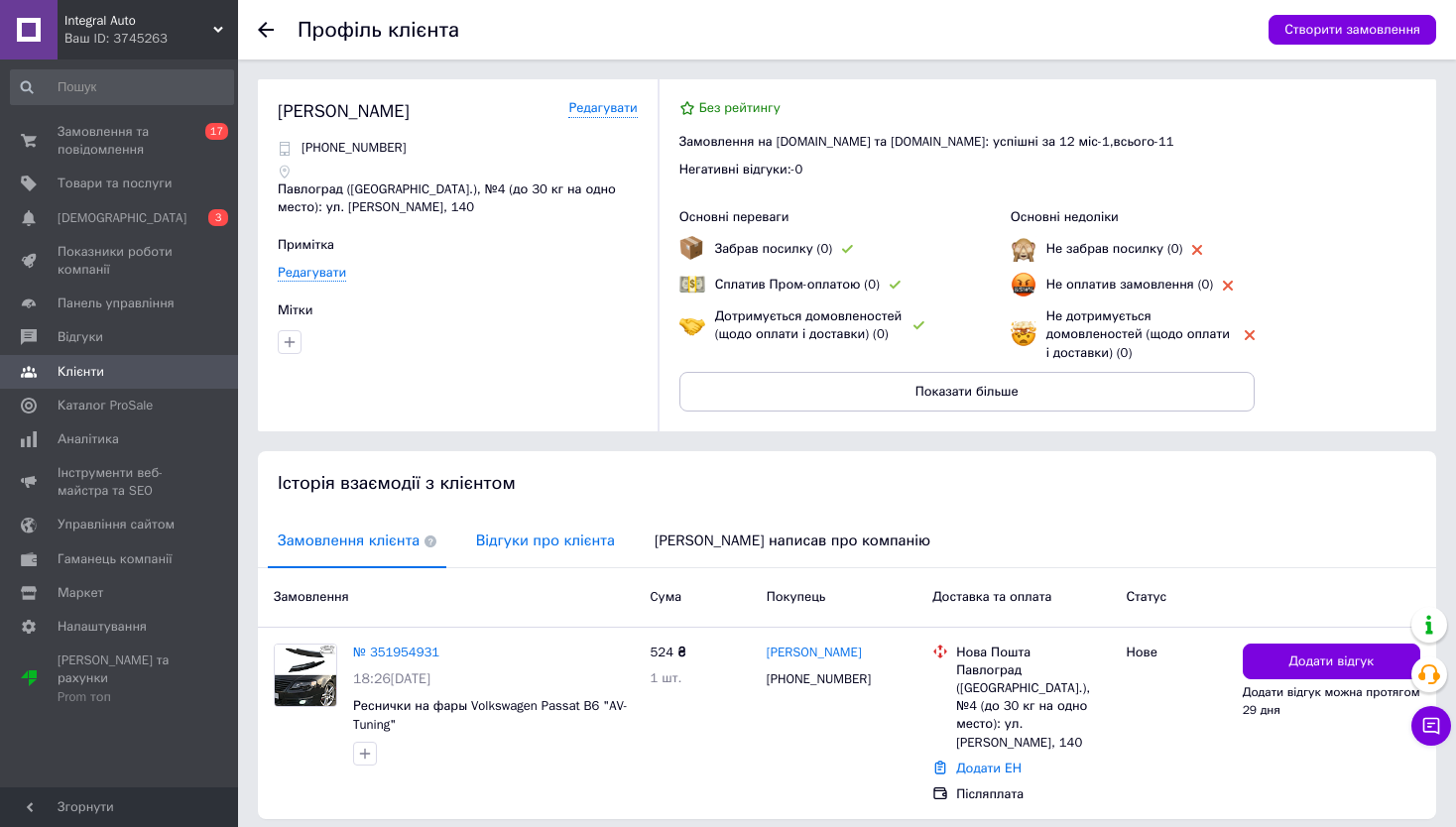 click on "Відгуки про клієнта" at bounding box center (546, 540) 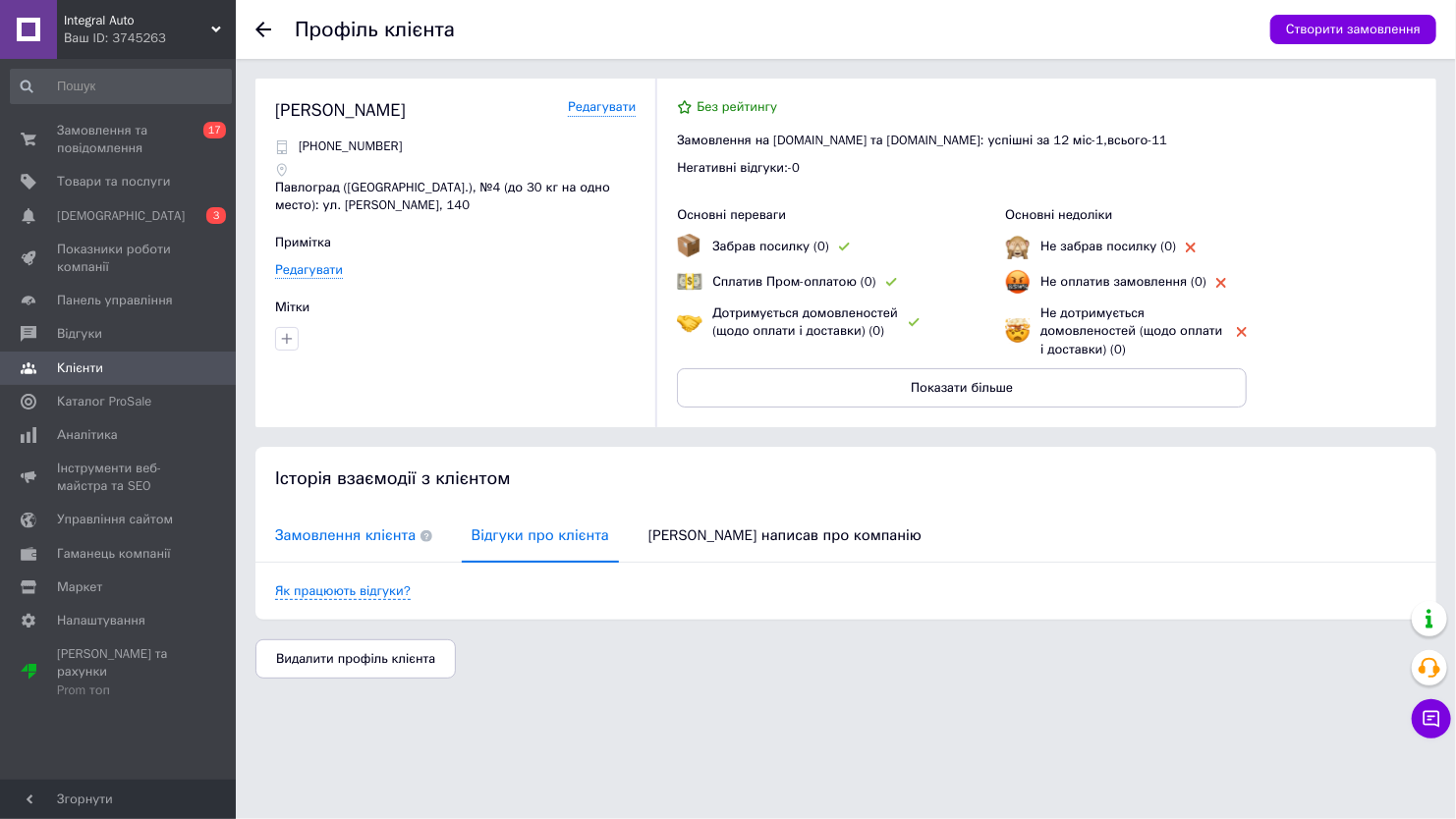 click on "Замовлення клієнта" at bounding box center [354, 535] 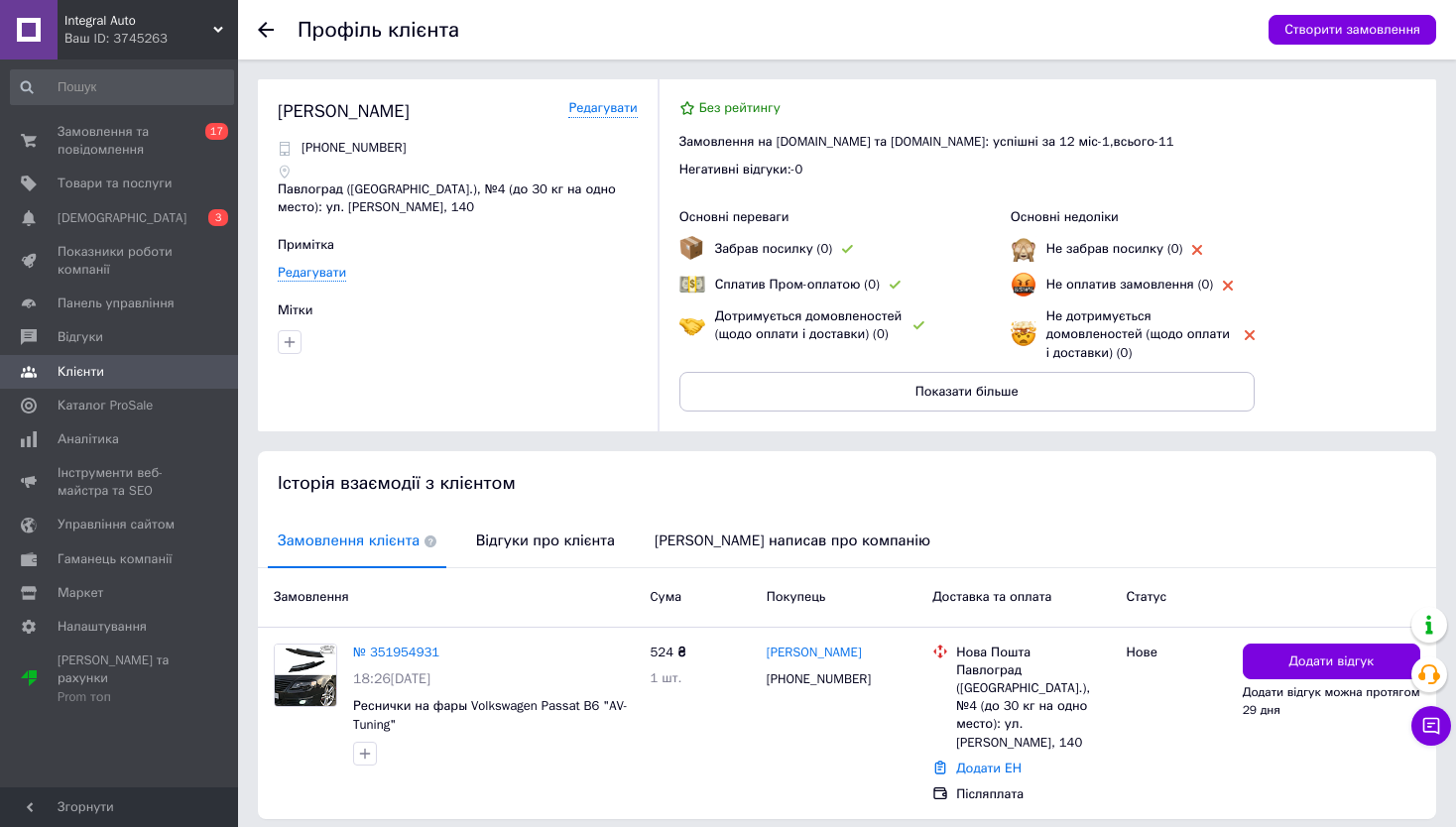 click 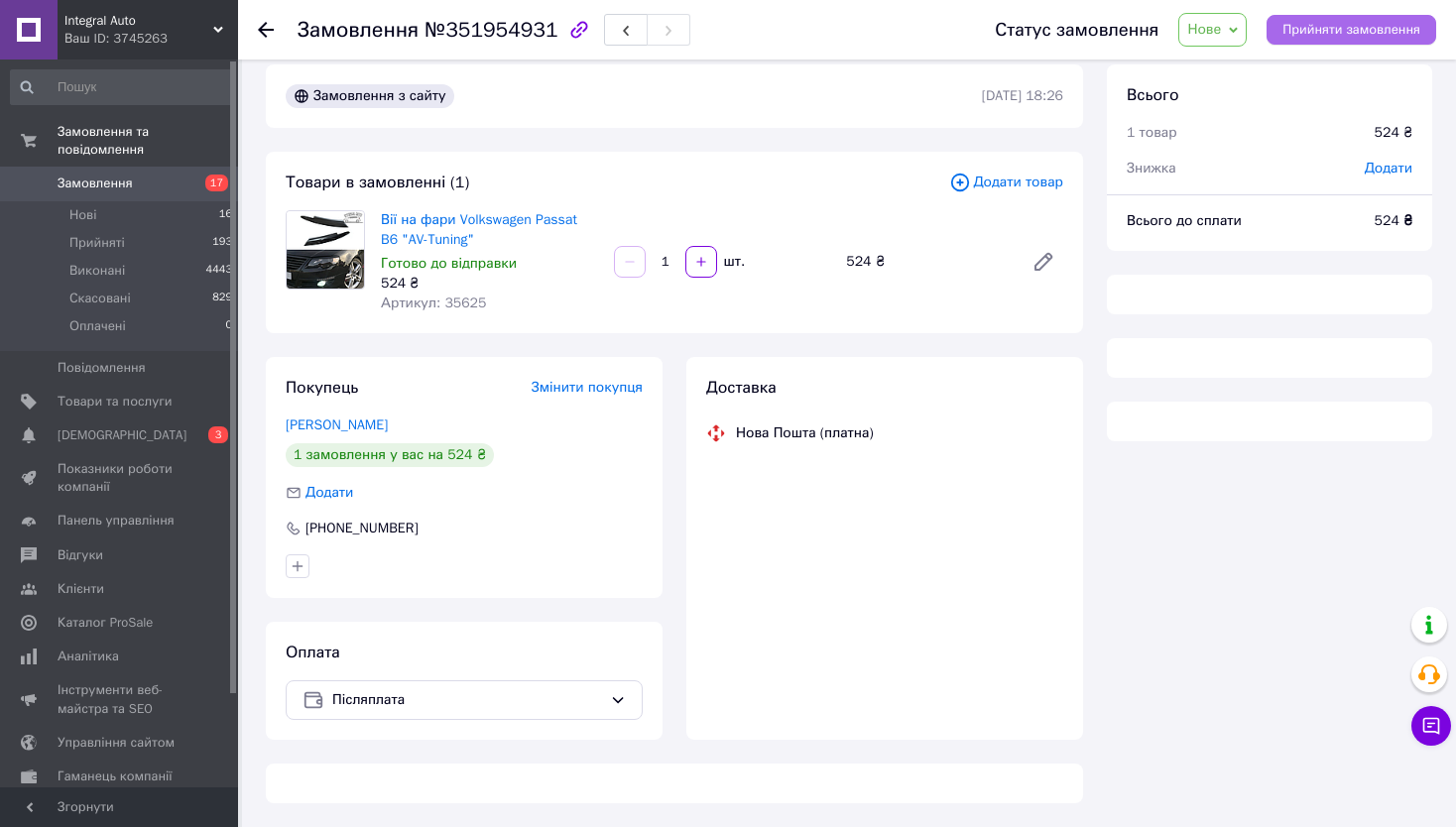 scroll, scrollTop: 19, scrollLeft: 0, axis: vertical 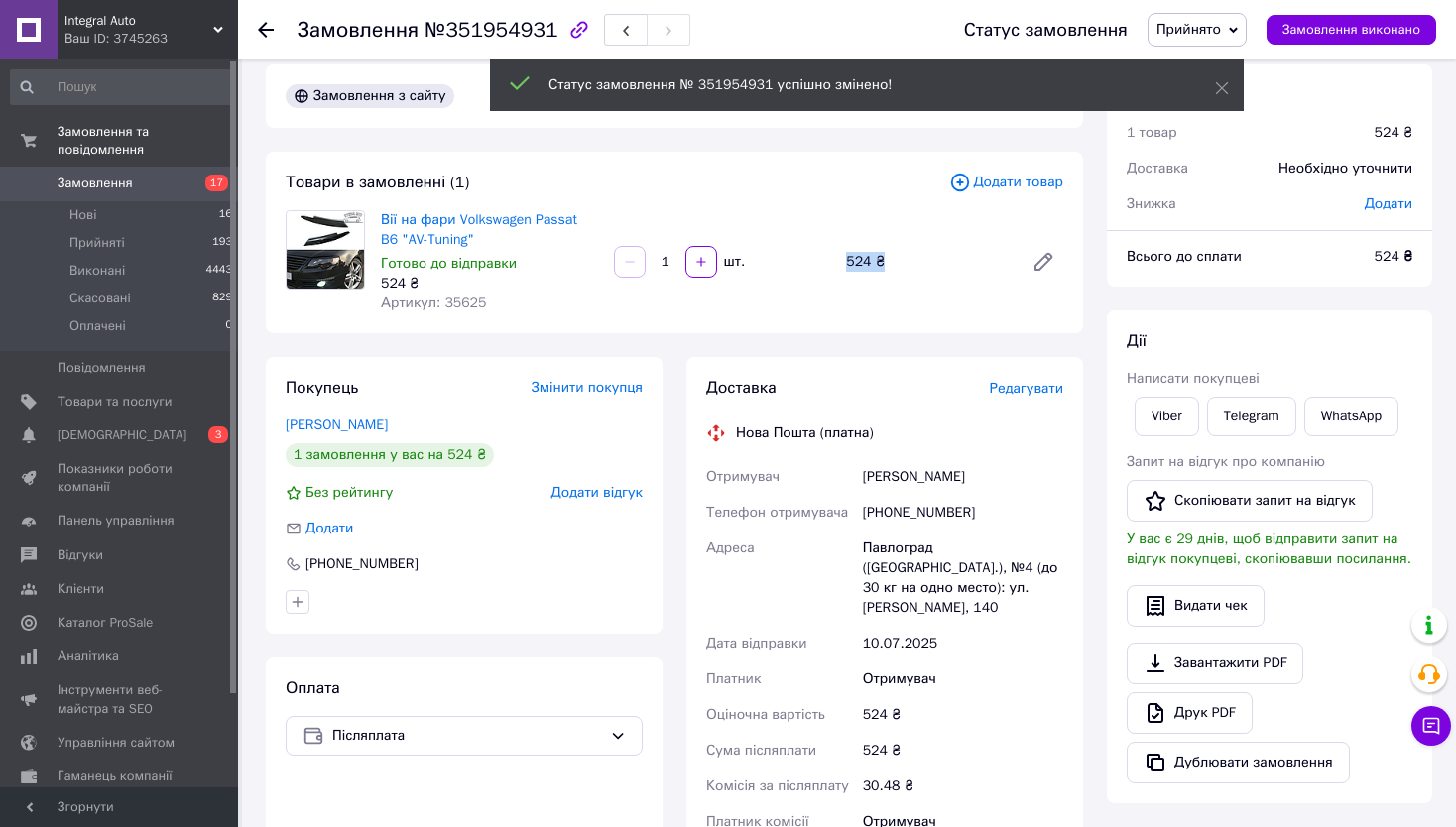 drag, startPoint x: 836, startPoint y: 267, endPoint x: 931, endPoint y: 269, distance: 95.02105 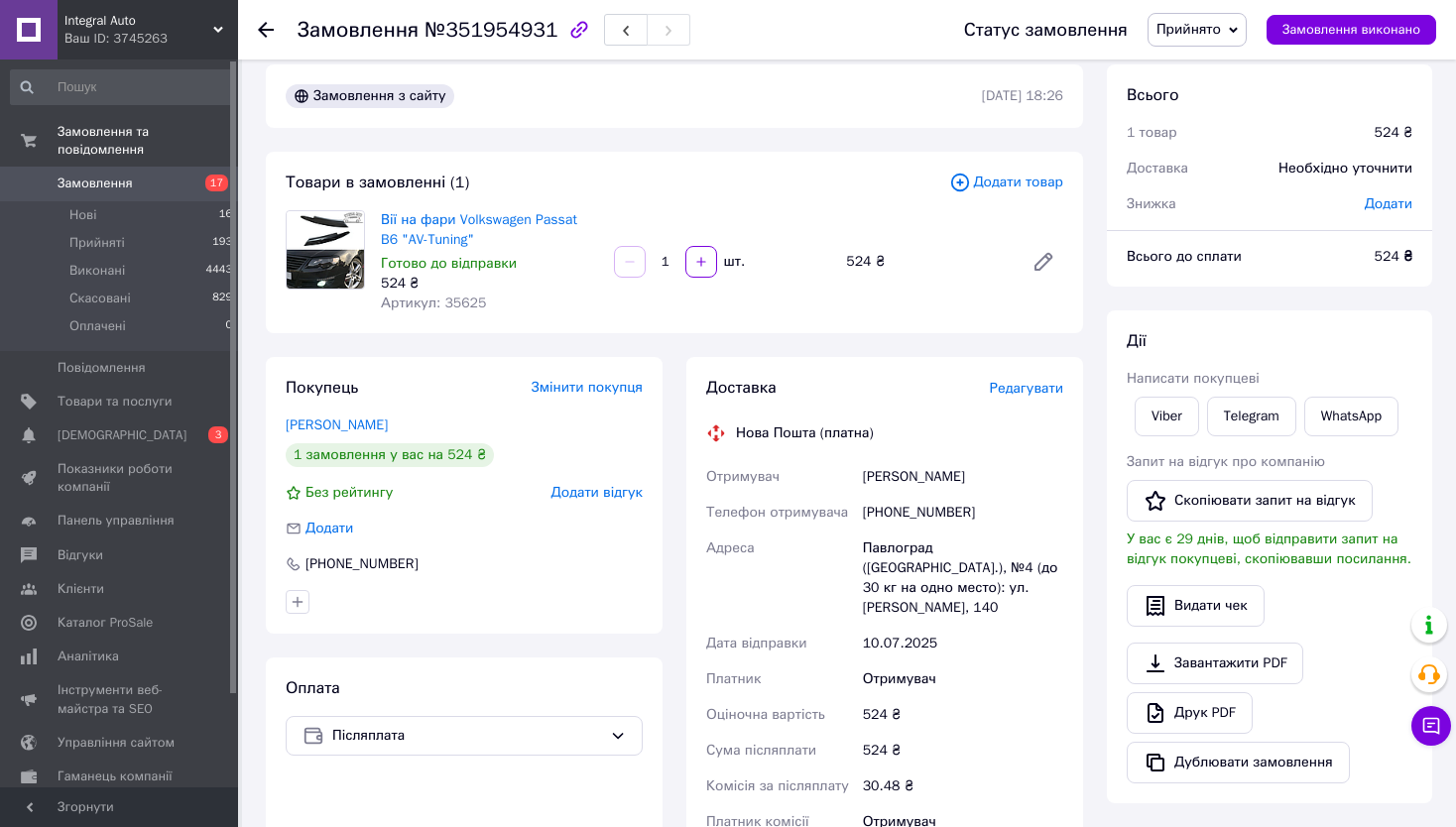 click 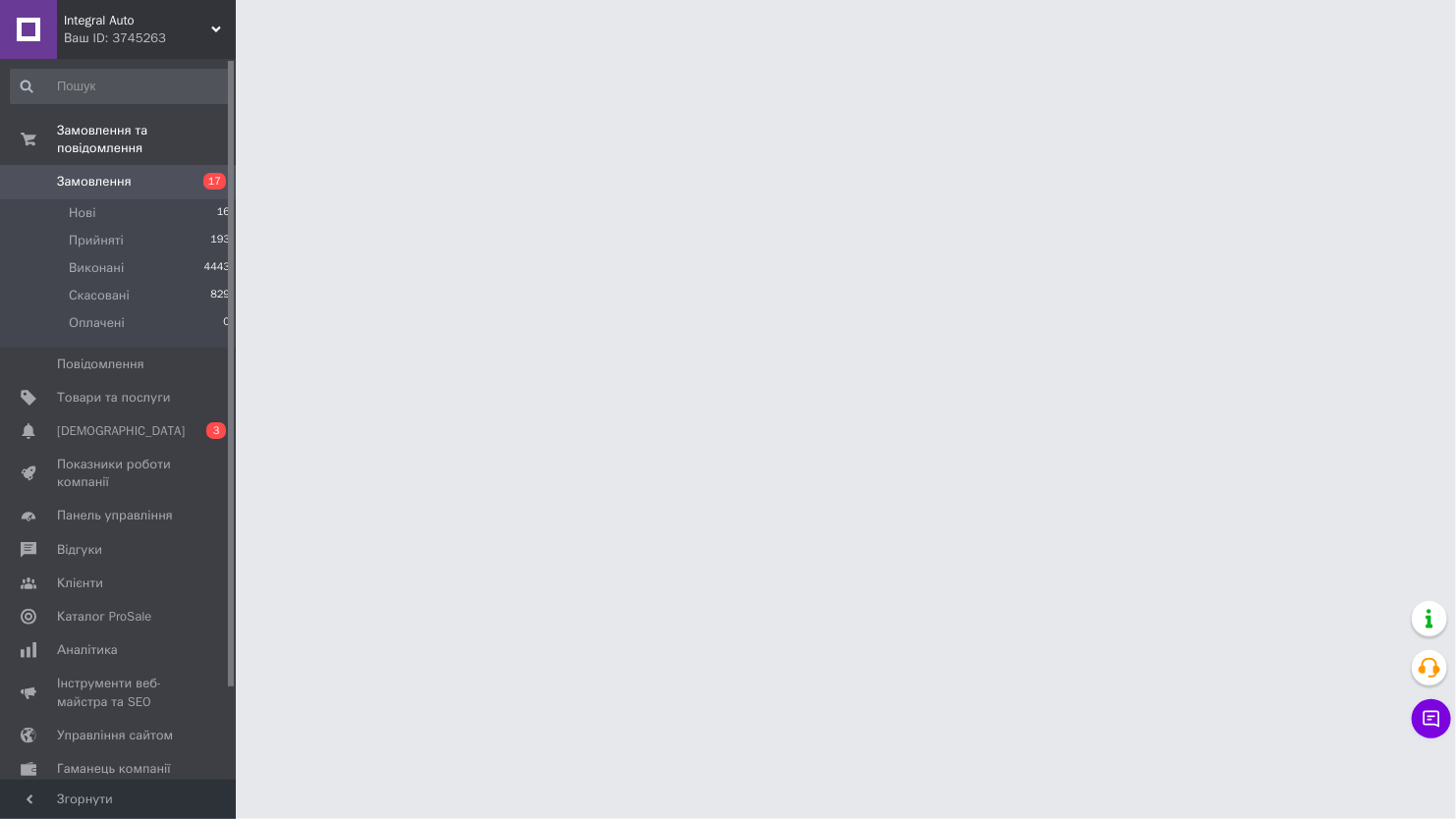 type 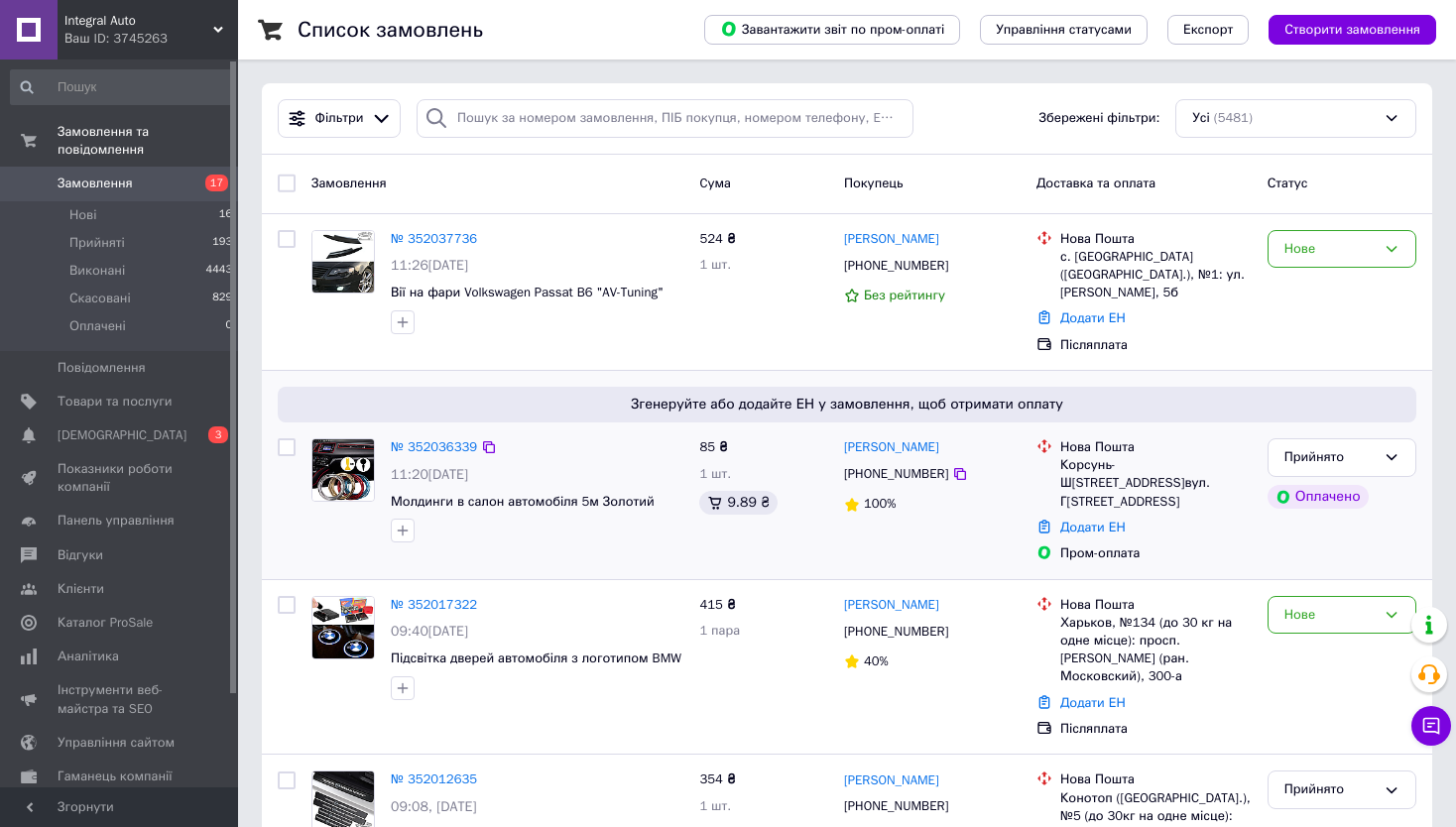 click on "Згенеруйте або додайте ЕН у замовлення, щоб отримати оплату" at bounding box center (847, 405) 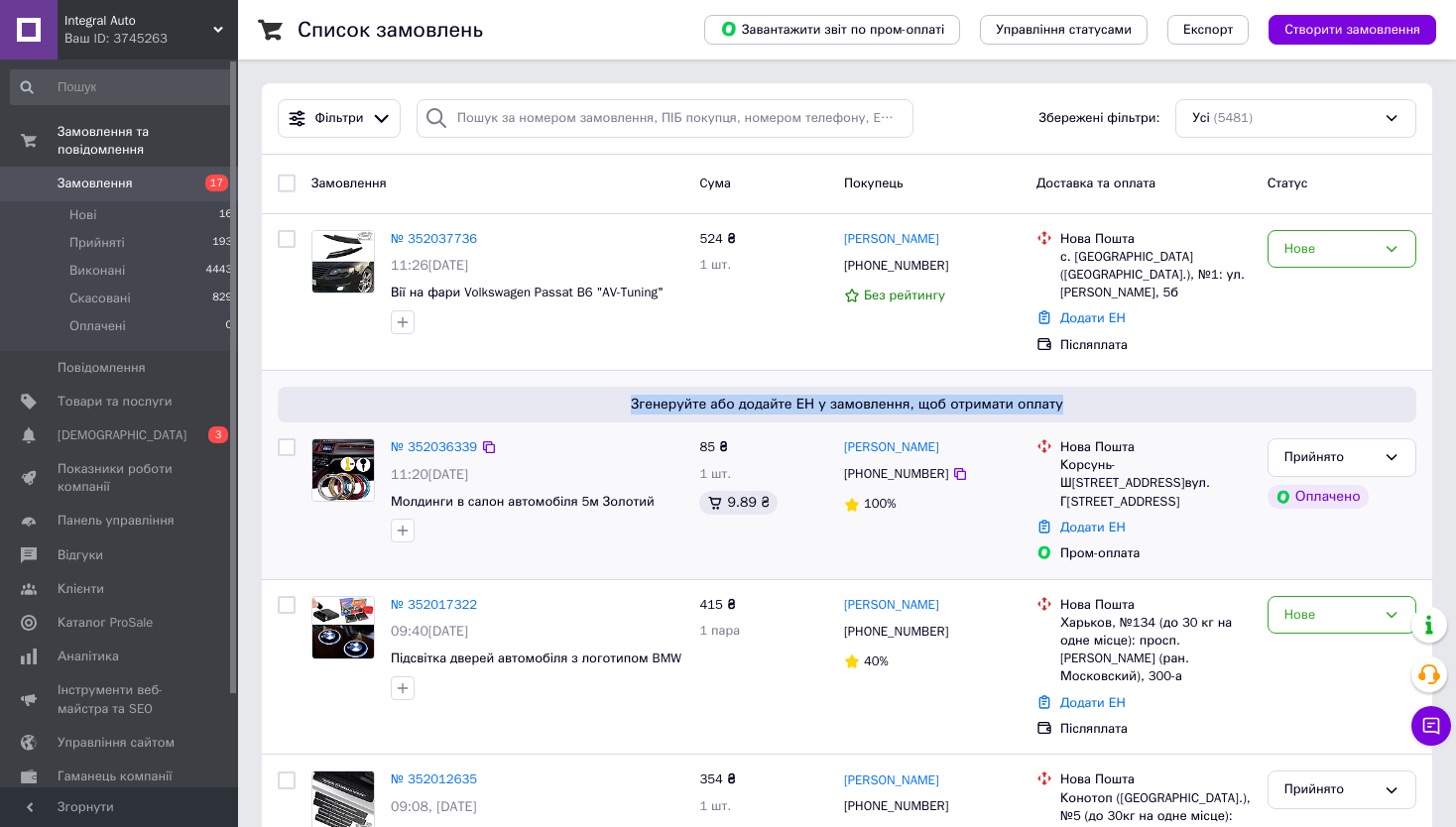 drag, startPoint x: 1052, startPoint y: 388, endPoint x: 610, endPoint y: 390, distance: 442.0045 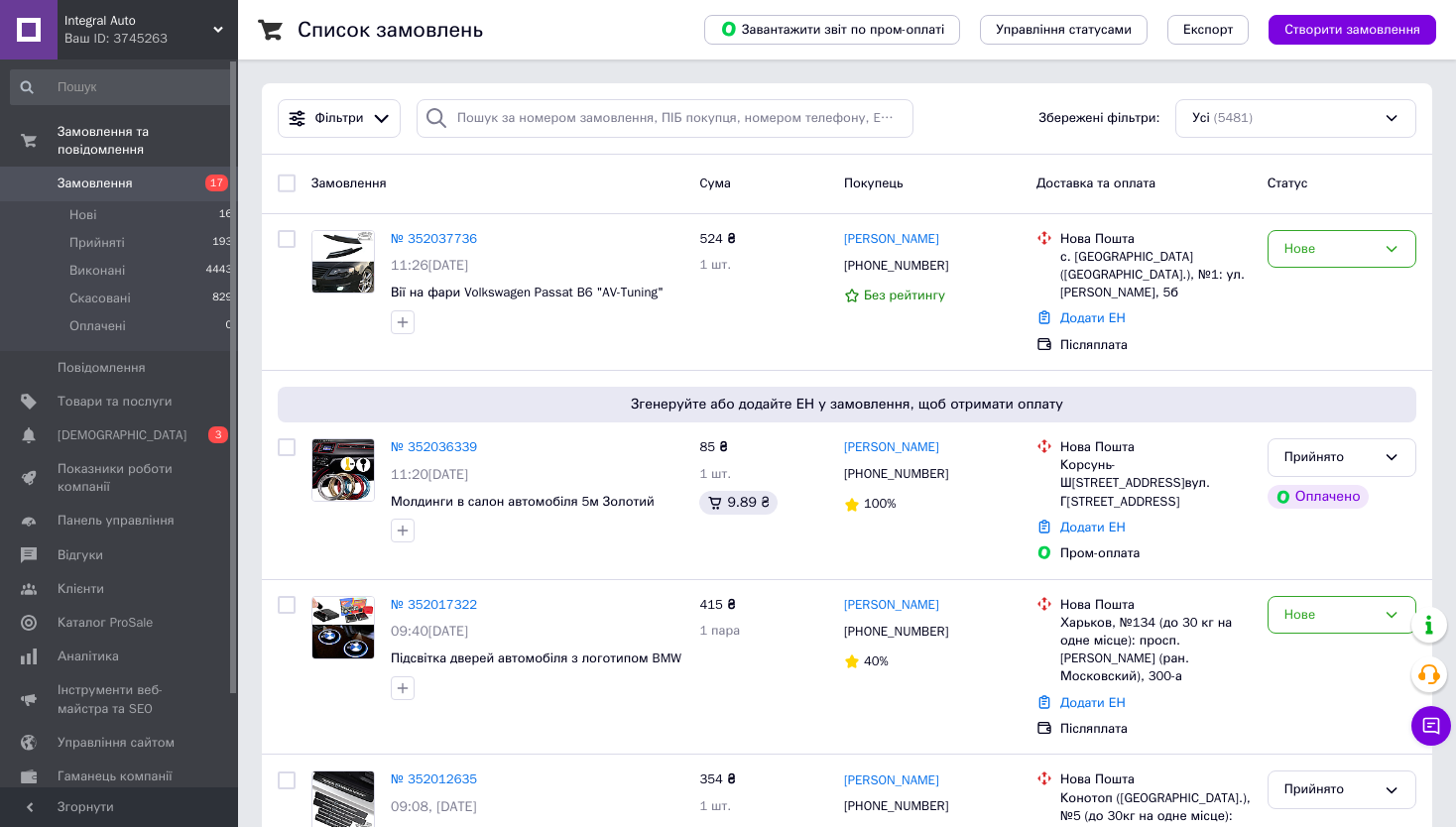 click on "Список замовлень   Завантажити звіт по пром-оплаті Управління статусами Експорт Створити замовлення Фільтри Збережені фільтри: Усі (5481) Замовлення Cума Покупець Доставка та оплата Статус № 352037736 11:26, 10.07.2025 Вії на фари Volkswagen Passat B6 "AV-Tuning" 524 ₴ 1 шт. Віталік Заяць +380990299720 Без рейтингу Нова Пошта с. Угринов (Ивано-Франковская обл.), №1: ул. Химиков, 5б Додати ЕН Післяплата Нове Згенеруйте або додайте ЕН у замовлення, щоб отримати оплату № 352036339 11:20, 10.07.2025 Молдинги в салон автомобіля 5м Золотий 85 ₴ 1 шт. 9.89 ₴ Роман Завертайло +380965450277 100% Нова Пошта Додати ЕН Пром-оплата" at bounding box center (847, 4657) 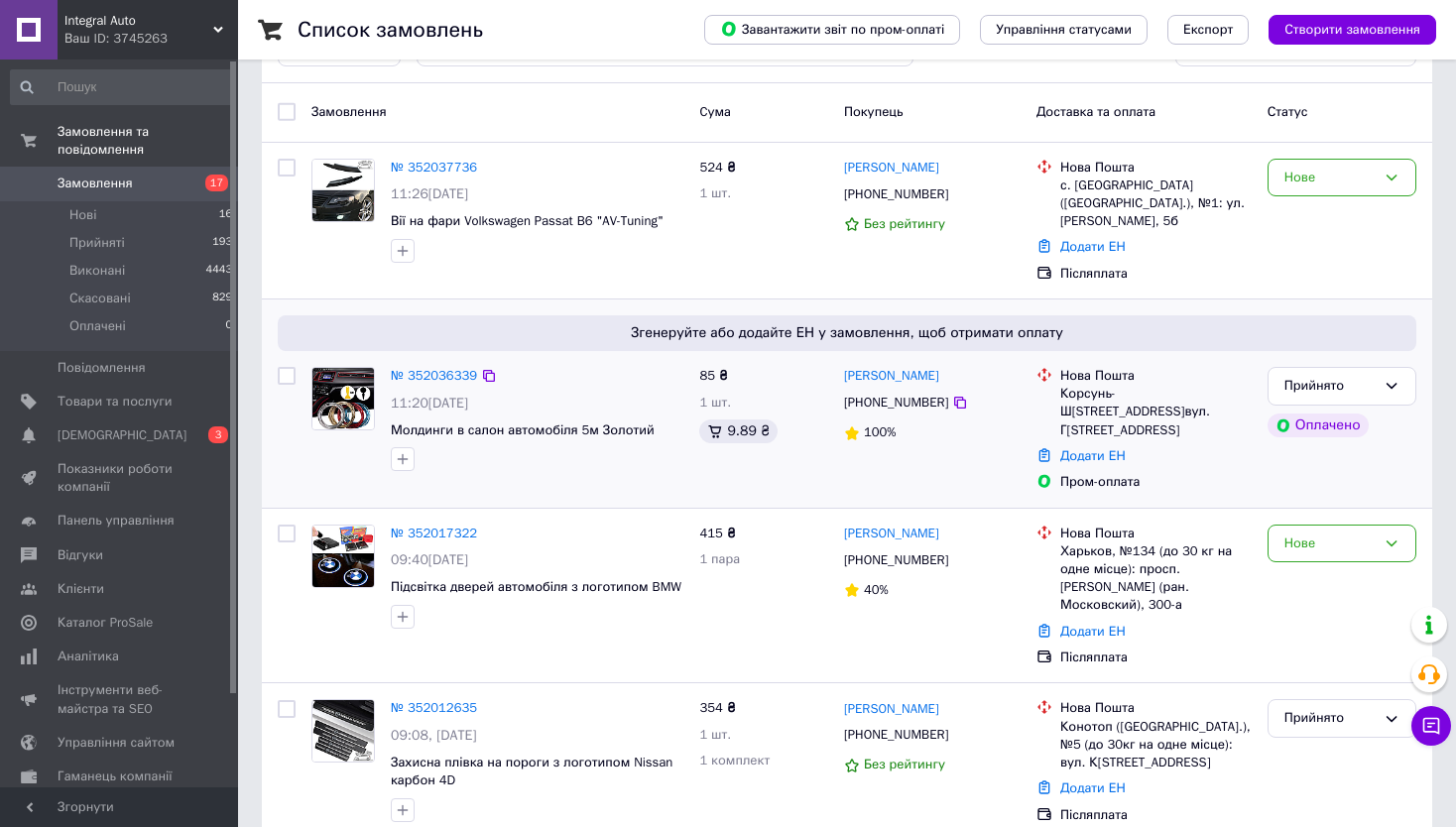 scroll, scrollTop: 0, scrollLeft: 0, axis: both 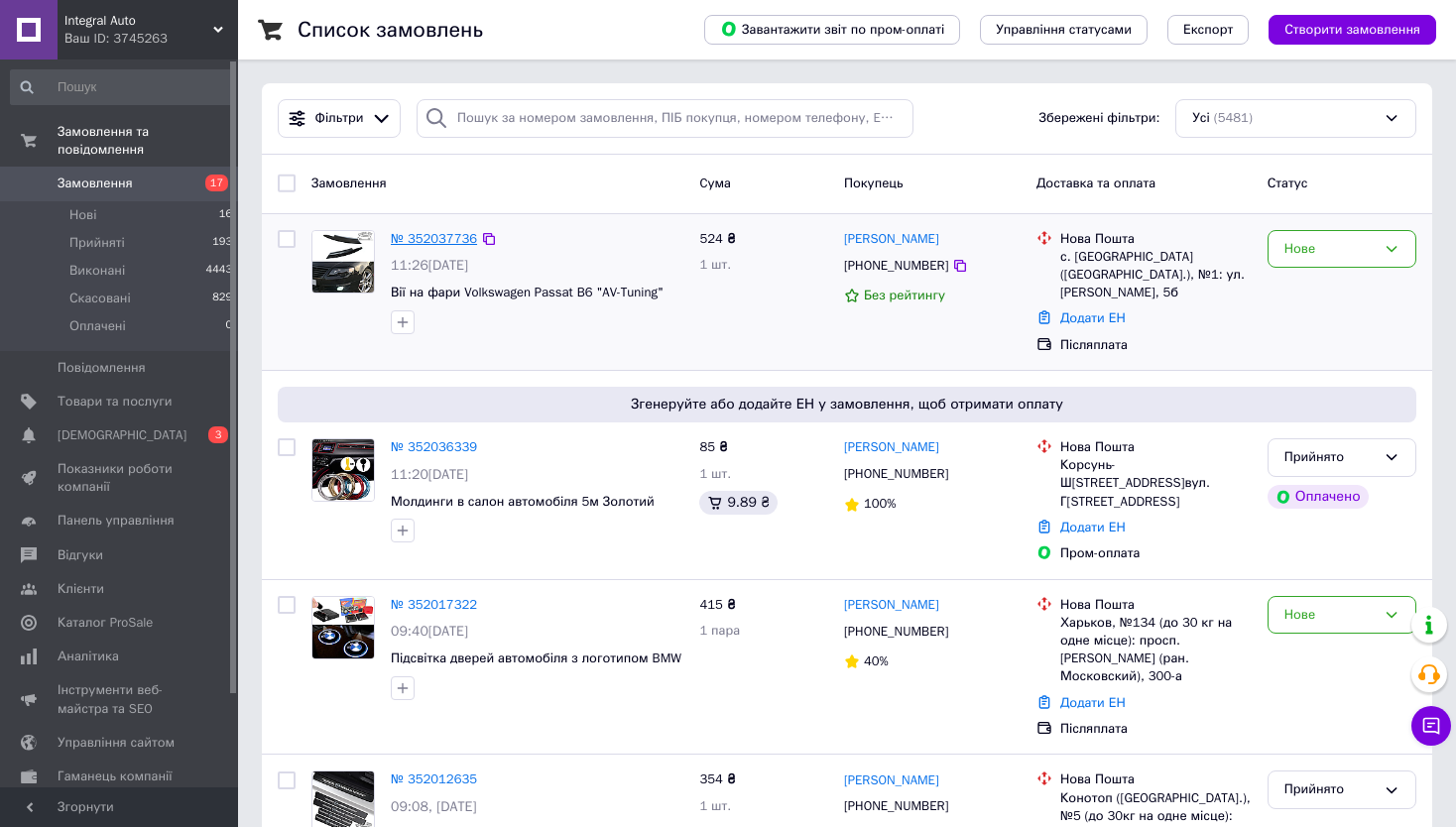 click on "№ 352037736" at bounding box center (433, 238) 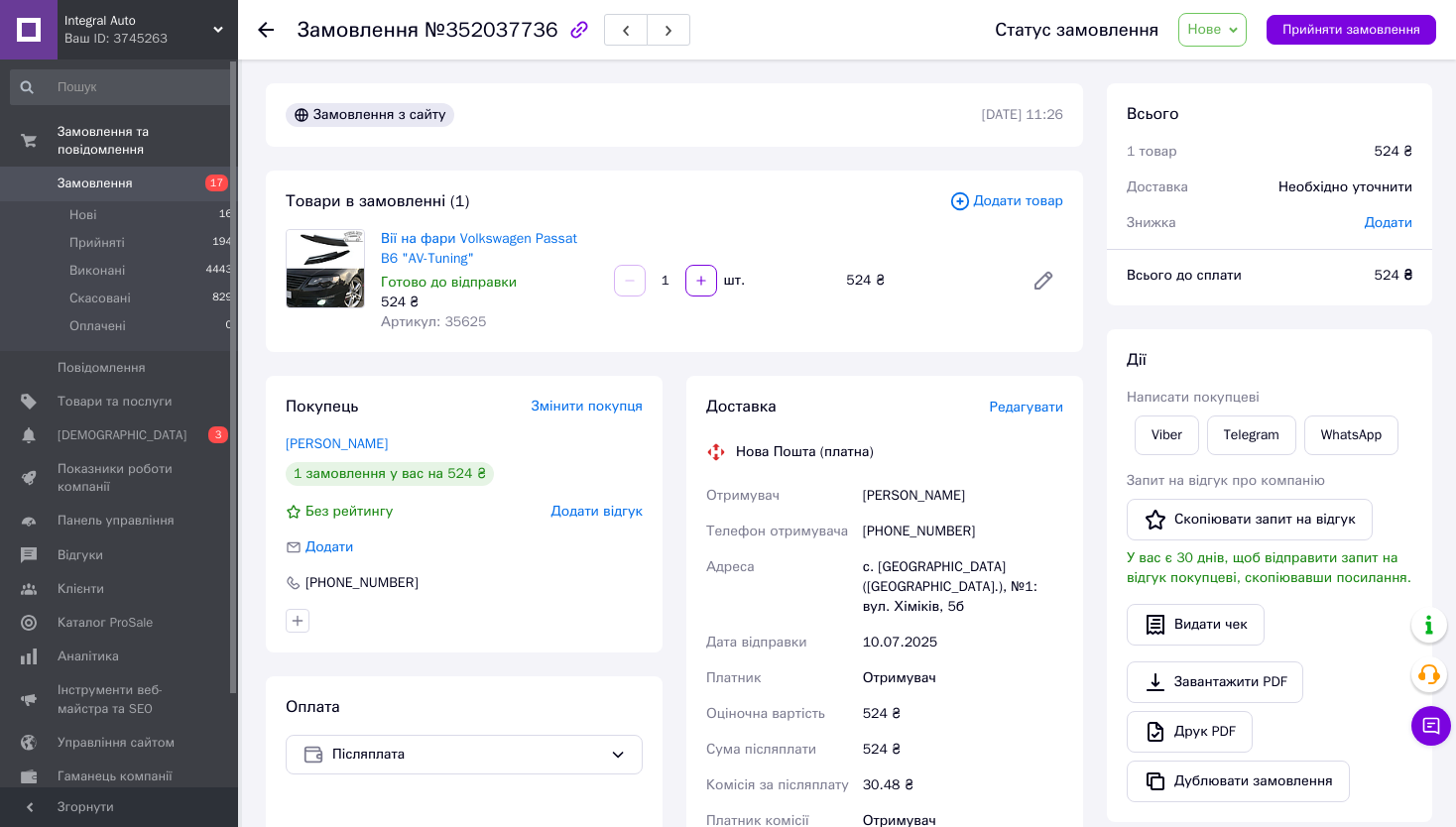click on "Замовлення з сайту 10.07.2025 | 11:26 Товари в замовленні (1) Додати товар Вії на фари Volkswagen Passat B6 "AV-Tuning" Готово до відправки 524 ₴ Артикул: 35625 1   шт. 524 ₴ Покупець Змінити покупця Заяць Віталік 1 замовлення у вас на 524 ₴ Без рейтингу   Додати відгук Додати +380990299720 Оплата Післяплата Доставка Редагувати Нова Пошта (платна) Отримувач Заяць Віталік Телефон отримувача +380990299720 Адреса с. Угринів (Івано-Франківська обл.), №1: вул. Хіміків, 5б Дата відправки 10.07.2025 Платник Отримувач Оціночна вартість 524 ₴ Сума післяплати 524 ₴ Комісія за післяплату 30.48 ₴ Отримувач або Платник 524" at bounding box center (674, 692) 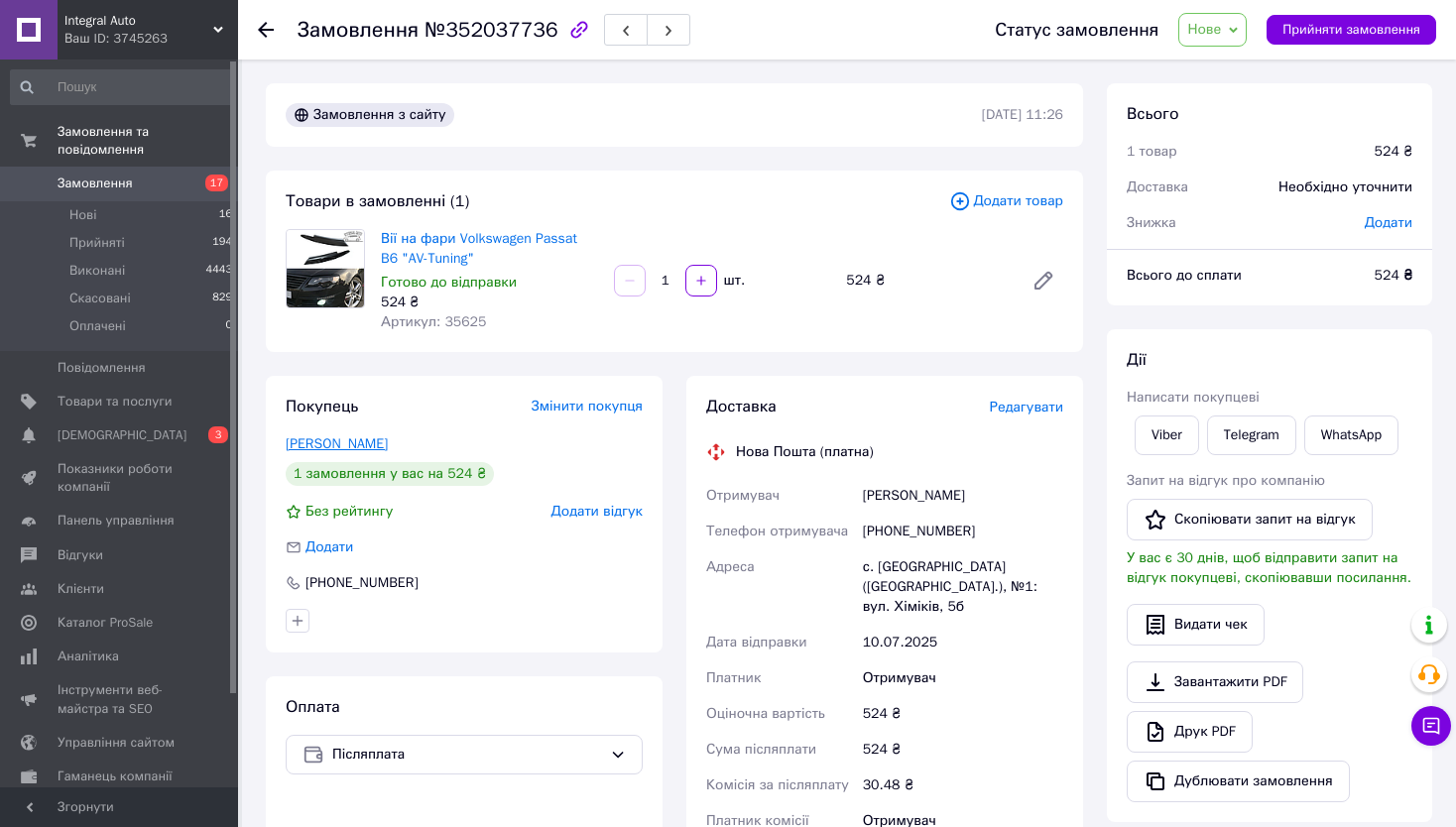 click on "Заяць Віталік" at bounding box center (336, 443) 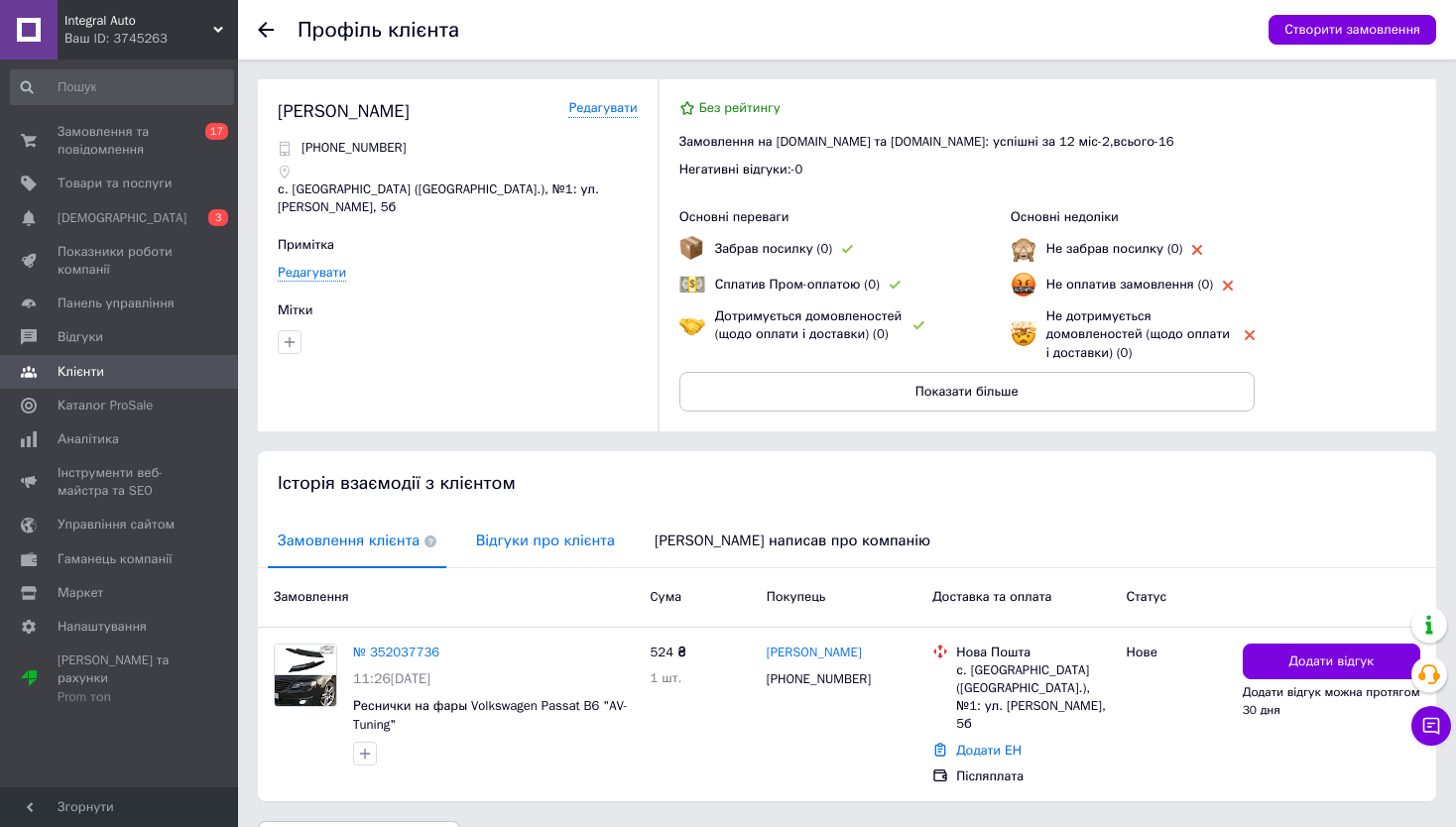 click on "Відгуки про клієнта" at bounding box center [546, 540] 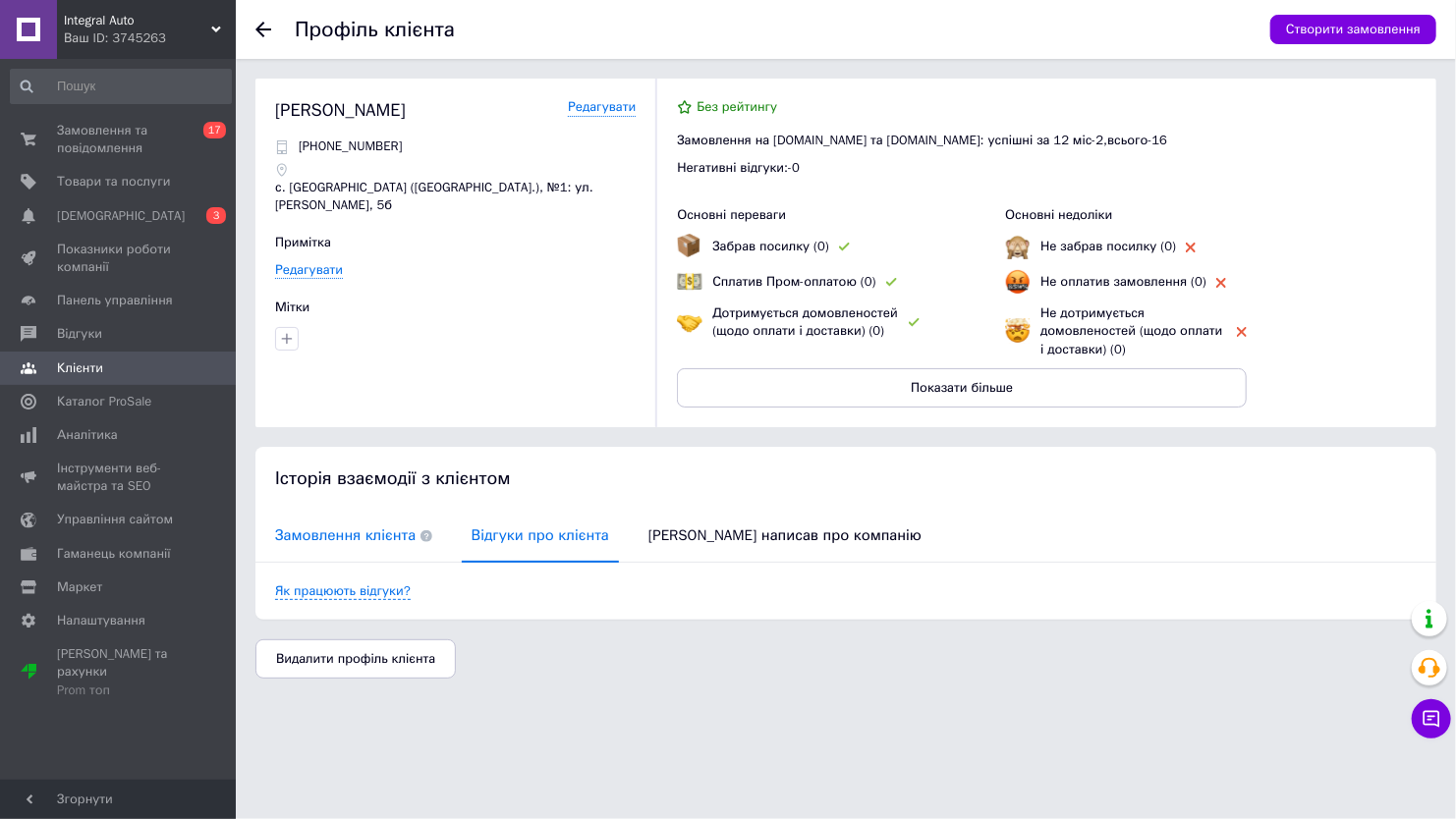click on "Замовлення клієнта" at bounding box center [354, 535] 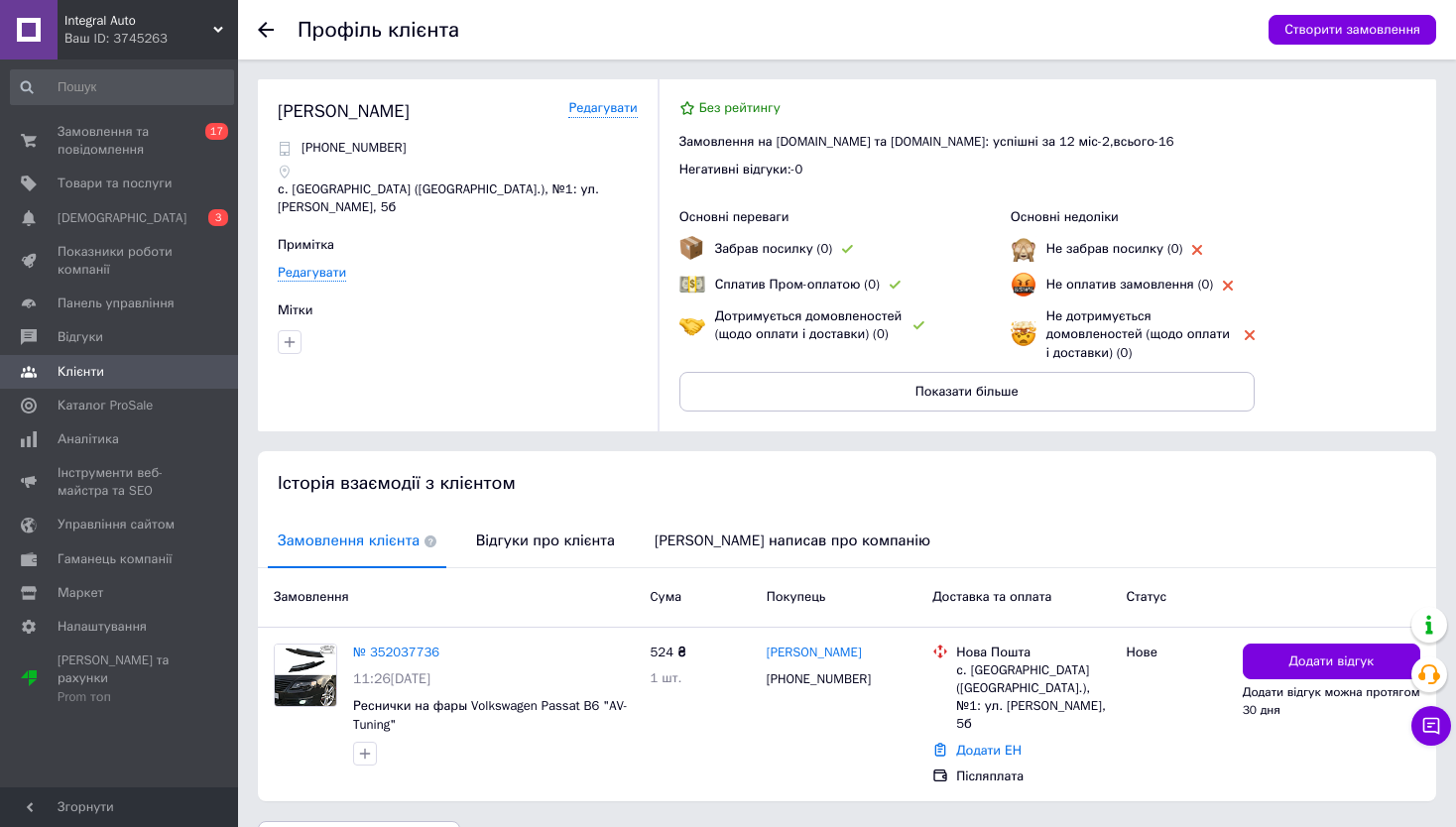 click on "Профіль клієнта Створити замовлення" at bounding box center [847, 30] 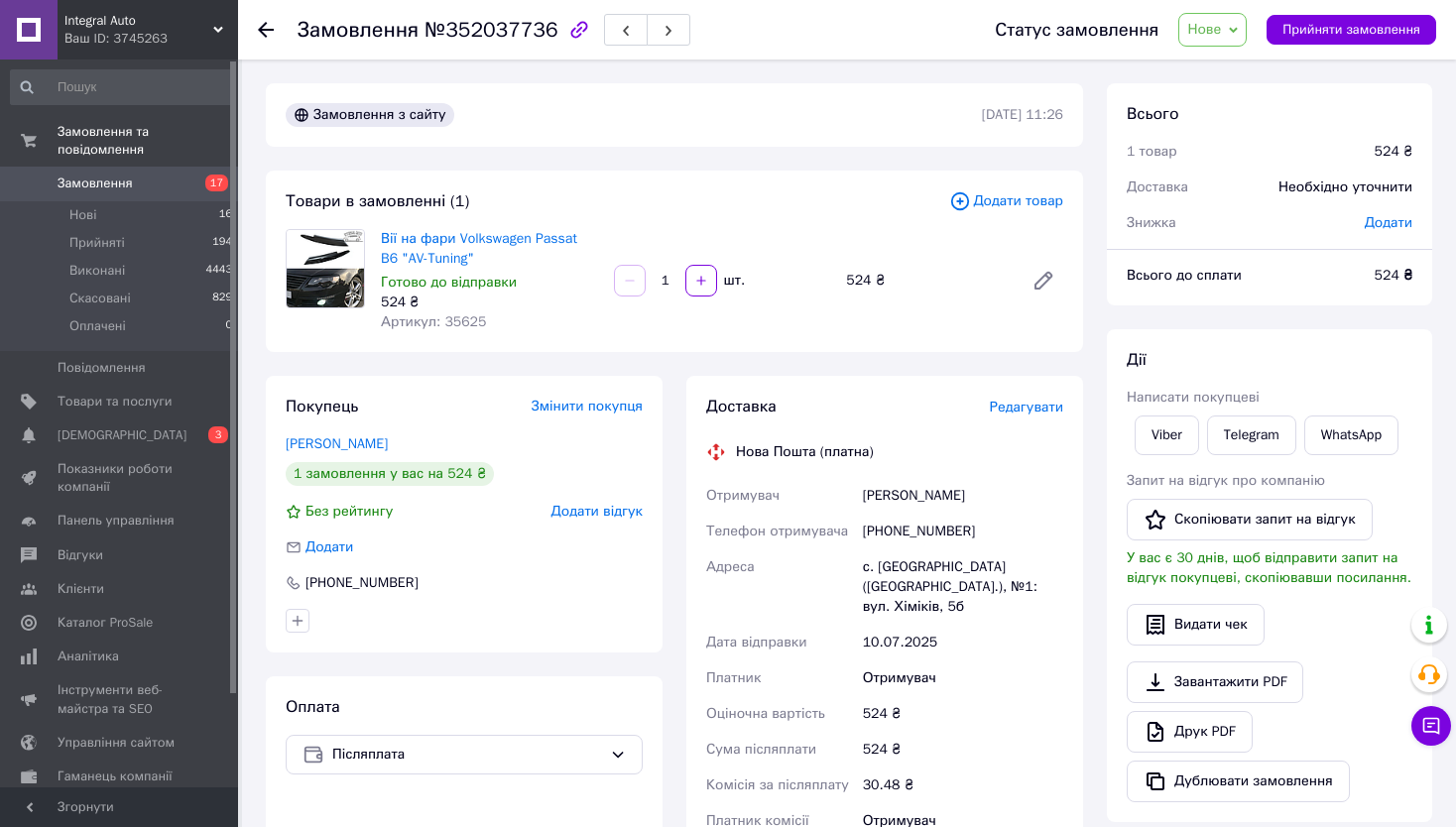 click on "Дії Написати покупцеві Viber Telegram WhatsApp Запит на відгук про компанію   Скопіювати запит на відгук У вас є 30 днів, щоб відправити запит на відгук покупцеві, скопіювавши посилання.   Видати чек   Завантажити PDF   Друк PDF   Дублювати замовлення" at bounding box center (1270, 575) 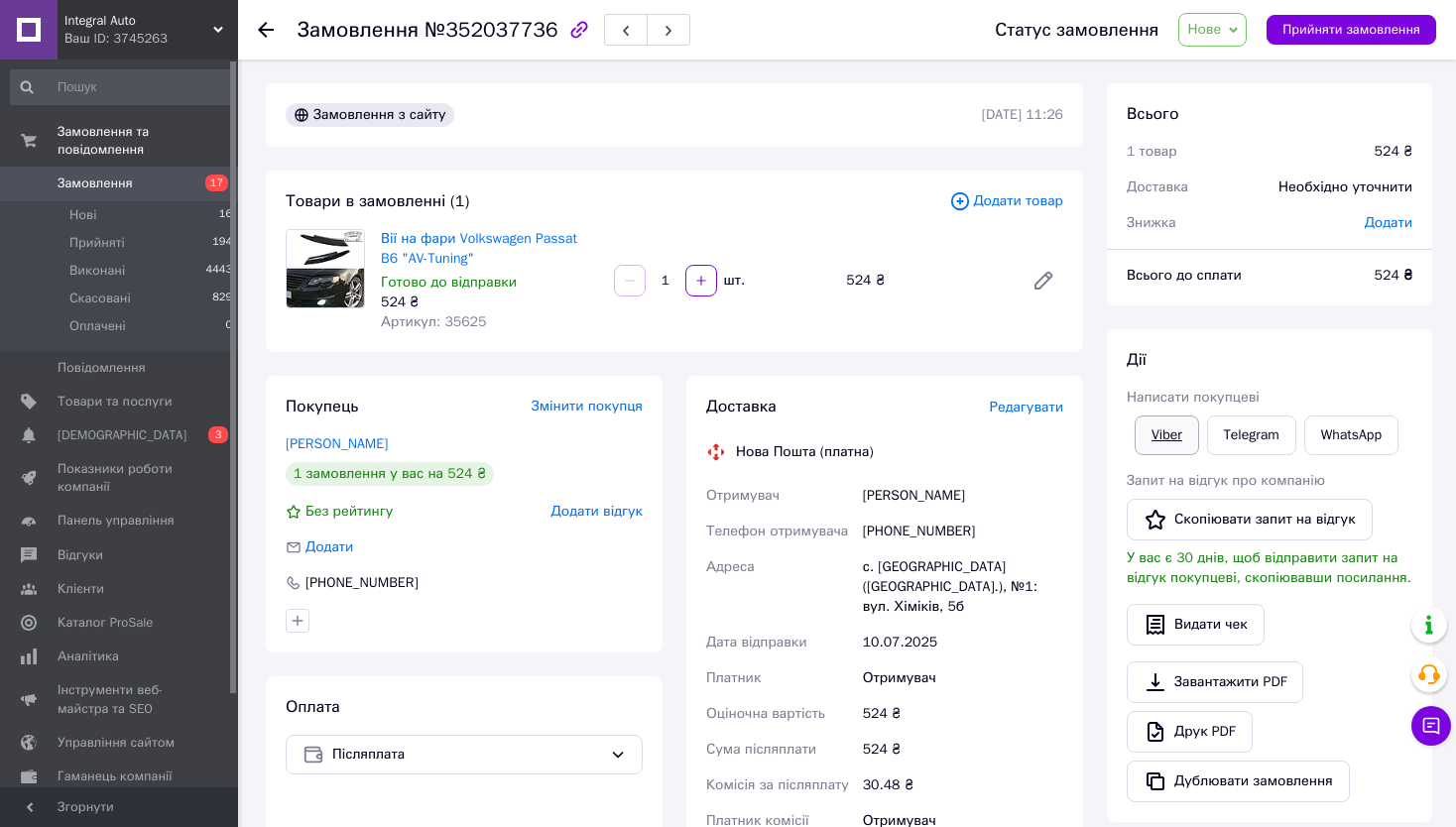 click on "Viber" at bounding box center (1166, 435) 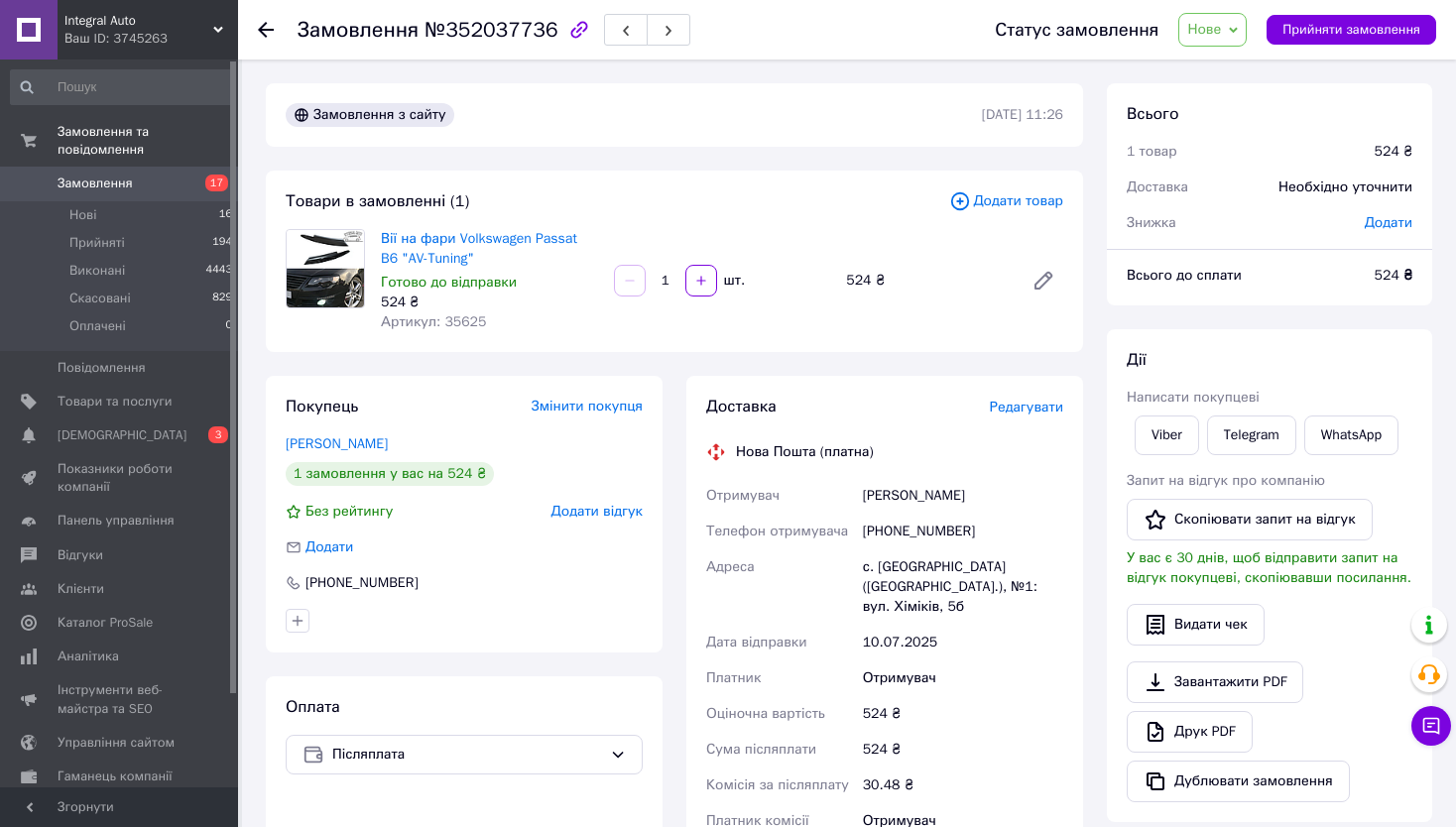 click on "Всього до сплати" at bounding box center (1239, 276) 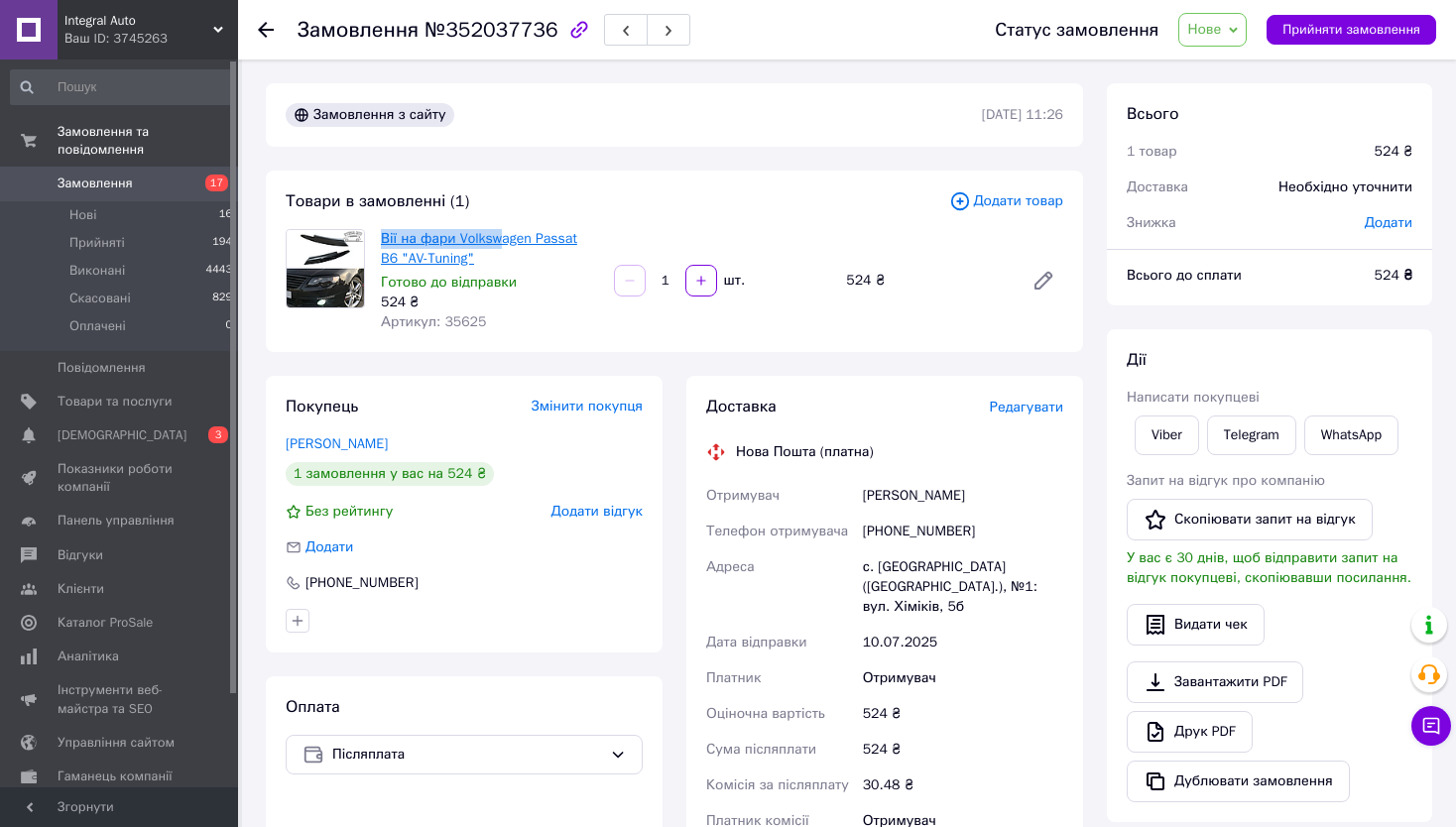 drag, startPoint x: 379, startPoint y: 227, endPoint x: 494, endPoint y: 248, distance: 116.90167 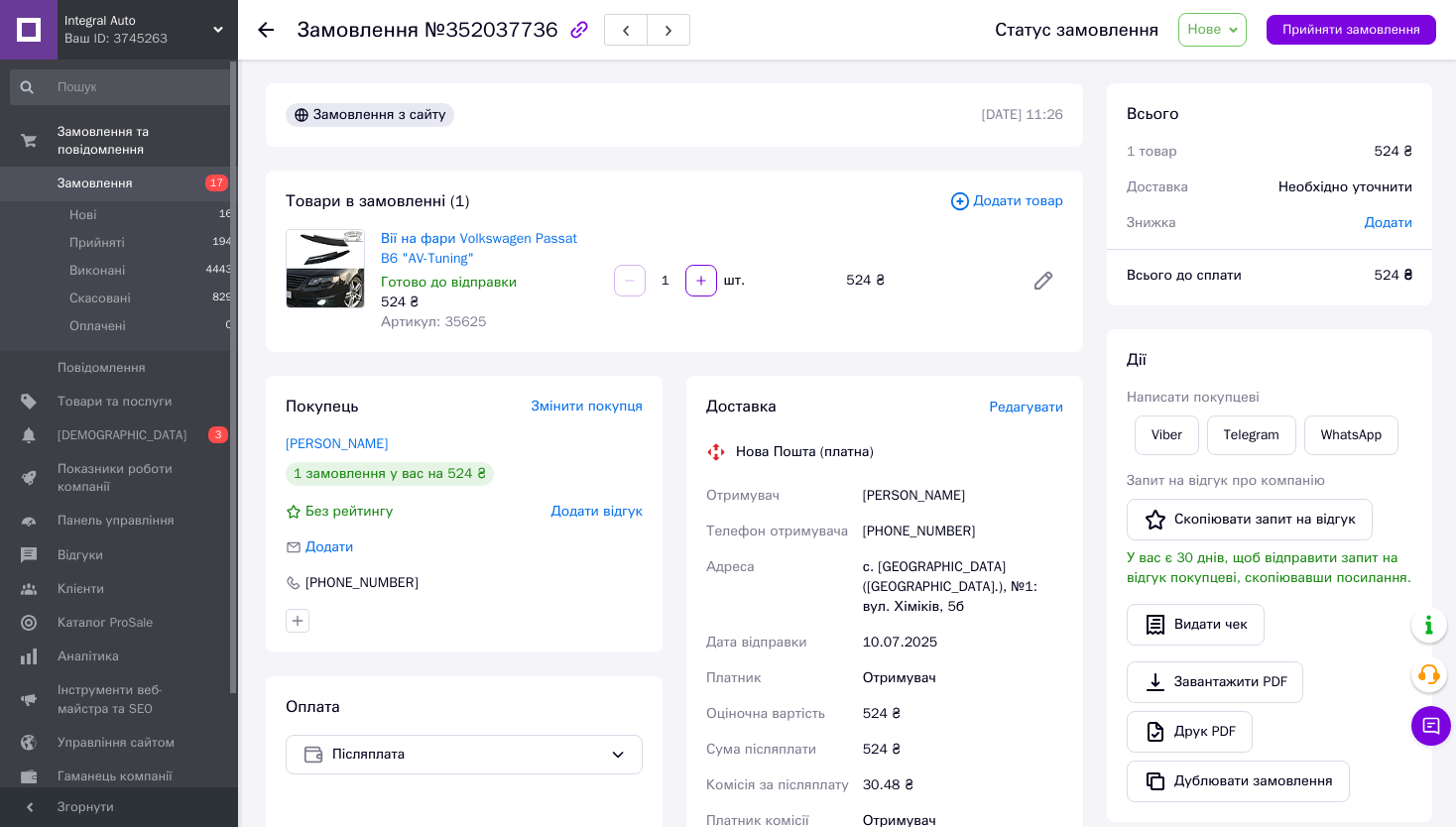 click on "Вії на фари Volkswagen Passat B6 "AV-Tuning"" at bounding box center (489, 249) 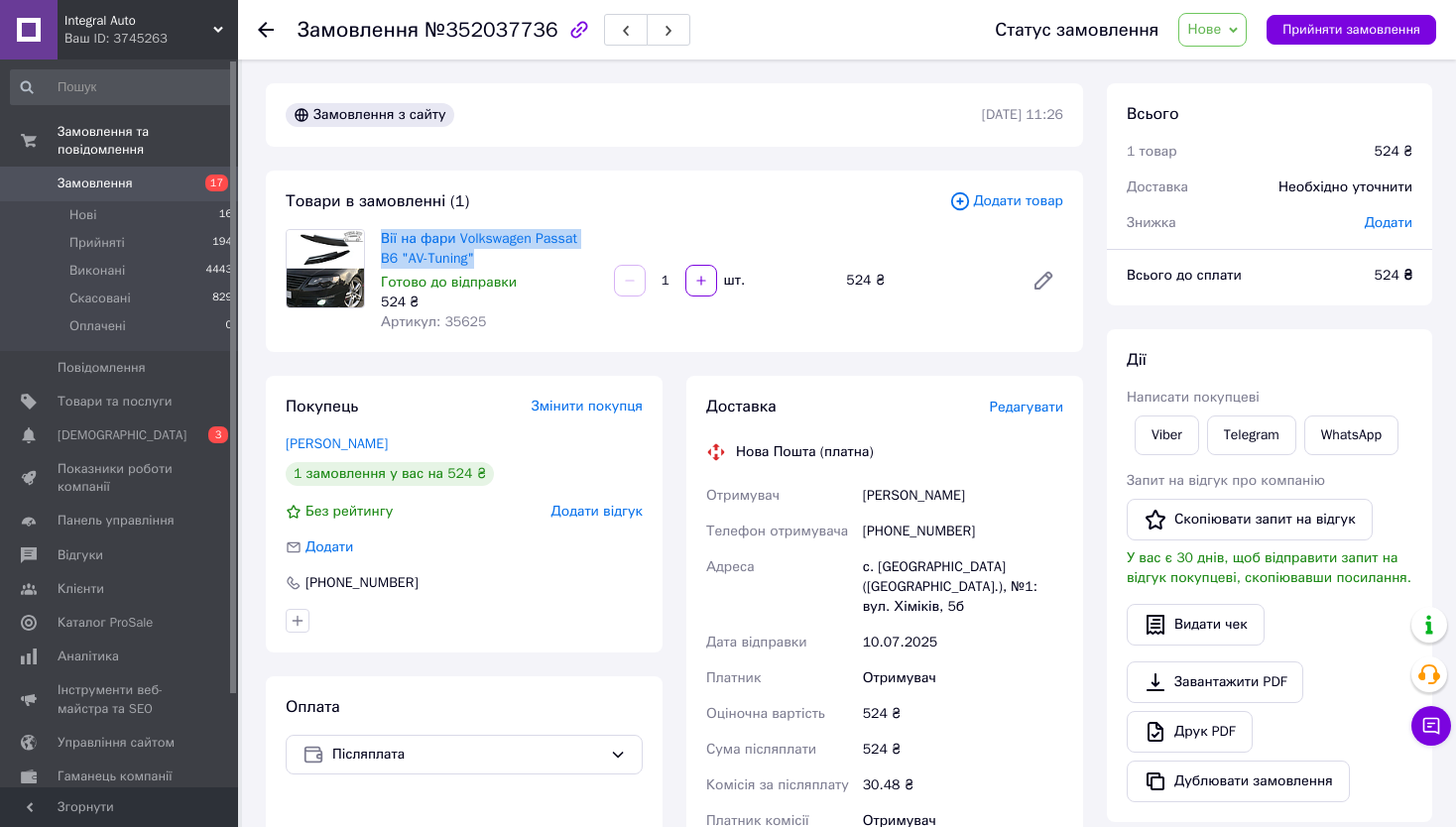 drag, startPoint x: 466, startPoint y: 261, endPoint x: 373, endPoint y: 237, distance: 96.046864 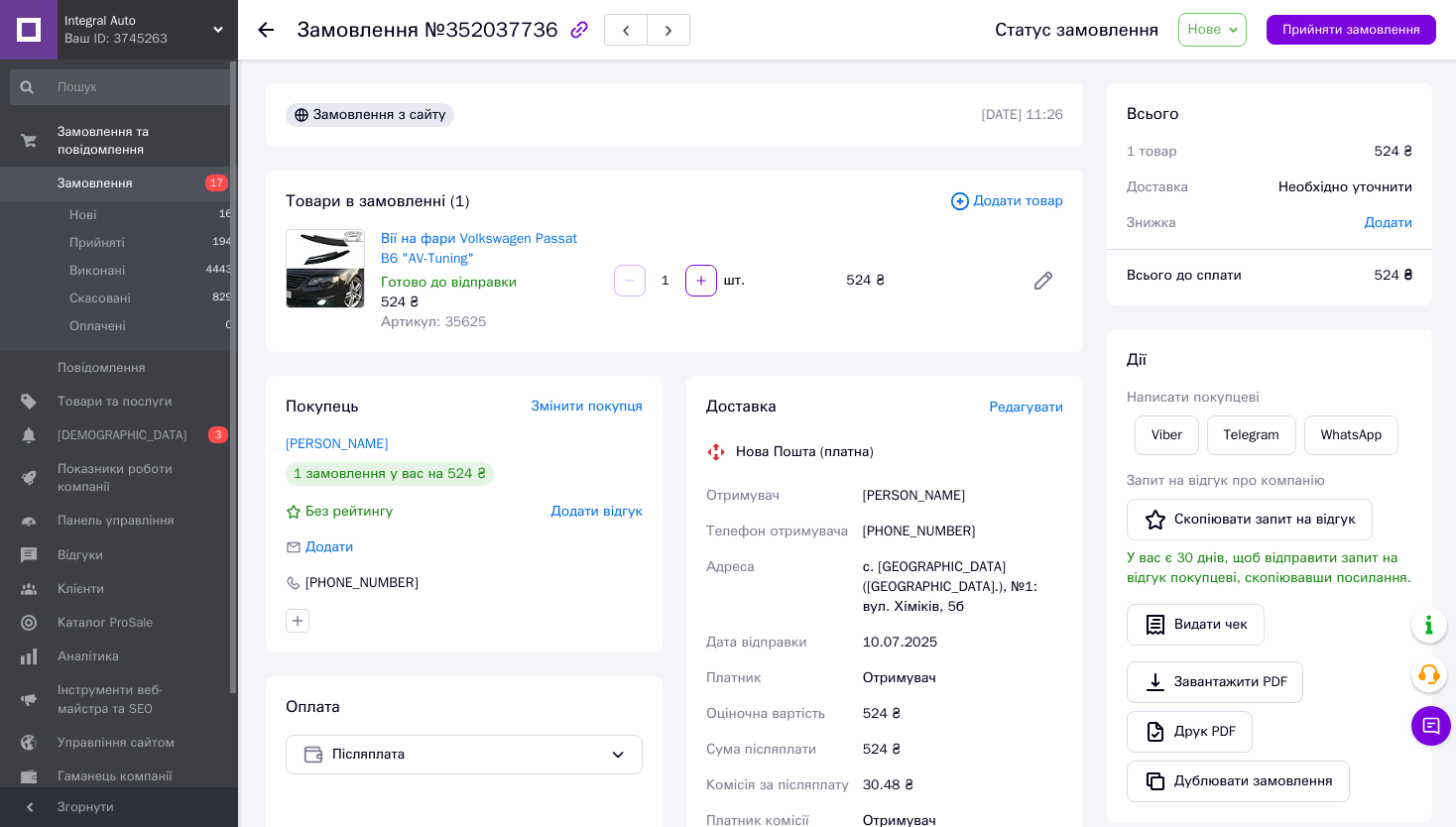 click on "Всього 1 товар 524 ₴ Доставка Необхідно уточнити Знижка Додати Всього до сплати 524 ₴ Дії Написати покупцеві Viber Telegram WhatsApp Запит на відгук про компанію   Скопіювати запит на відгук У вас є 30 днів, щоб відправити запит на відгук покупцеві, скопіювавши посилання.   Видати чек   Завантажити PDF   Друк PDF   Дублювати замовлення Мітки Особисті нотатки, які бачите лише ви. З їх допомогою можна фільтрувати замовлення Примітки Залишилося 300 символів Очистити Зберегти" at bounding box center (1270, 692) 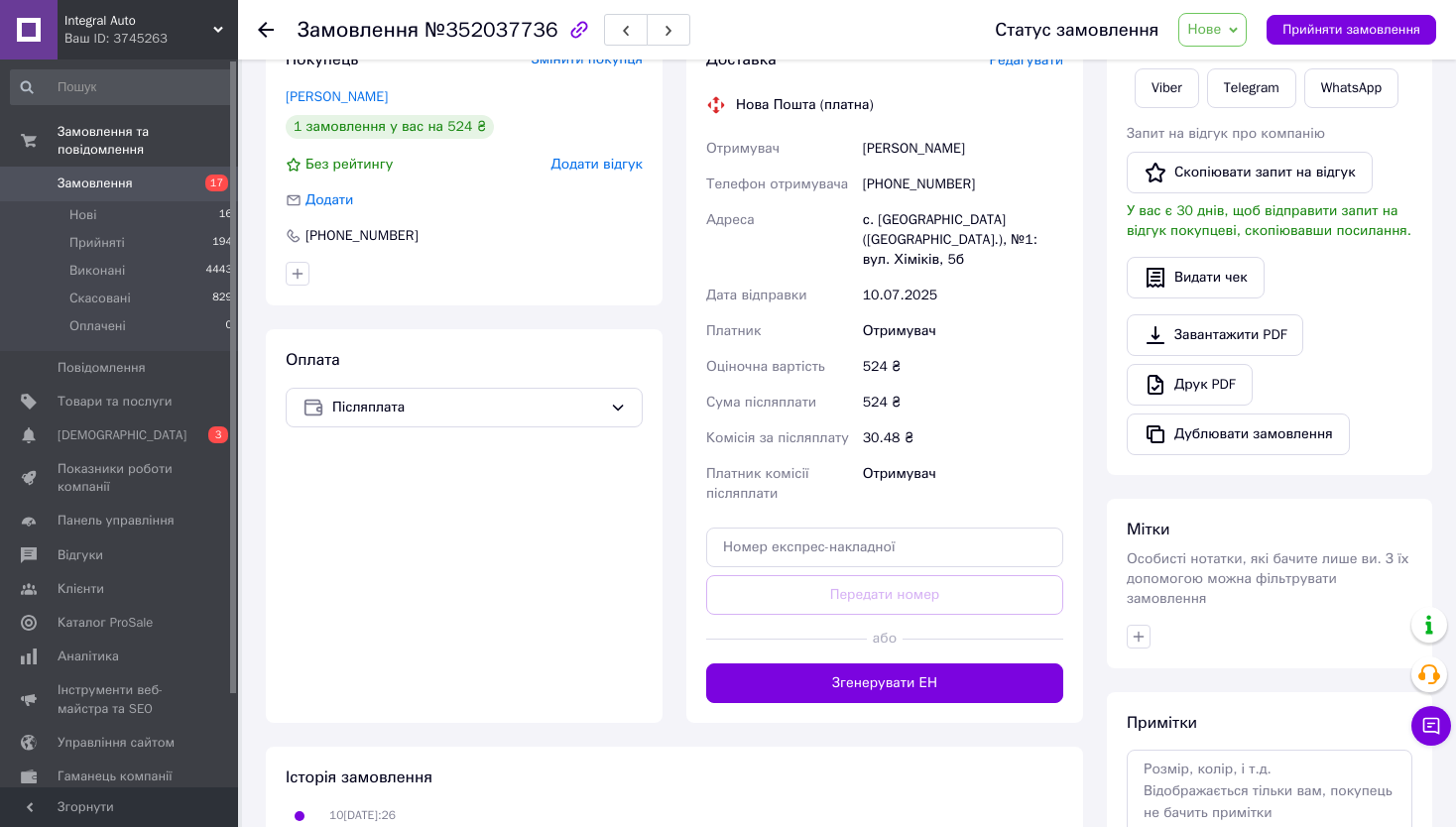 scroll, scrollTop: 476, scrollLeft: 0, axis: vertical 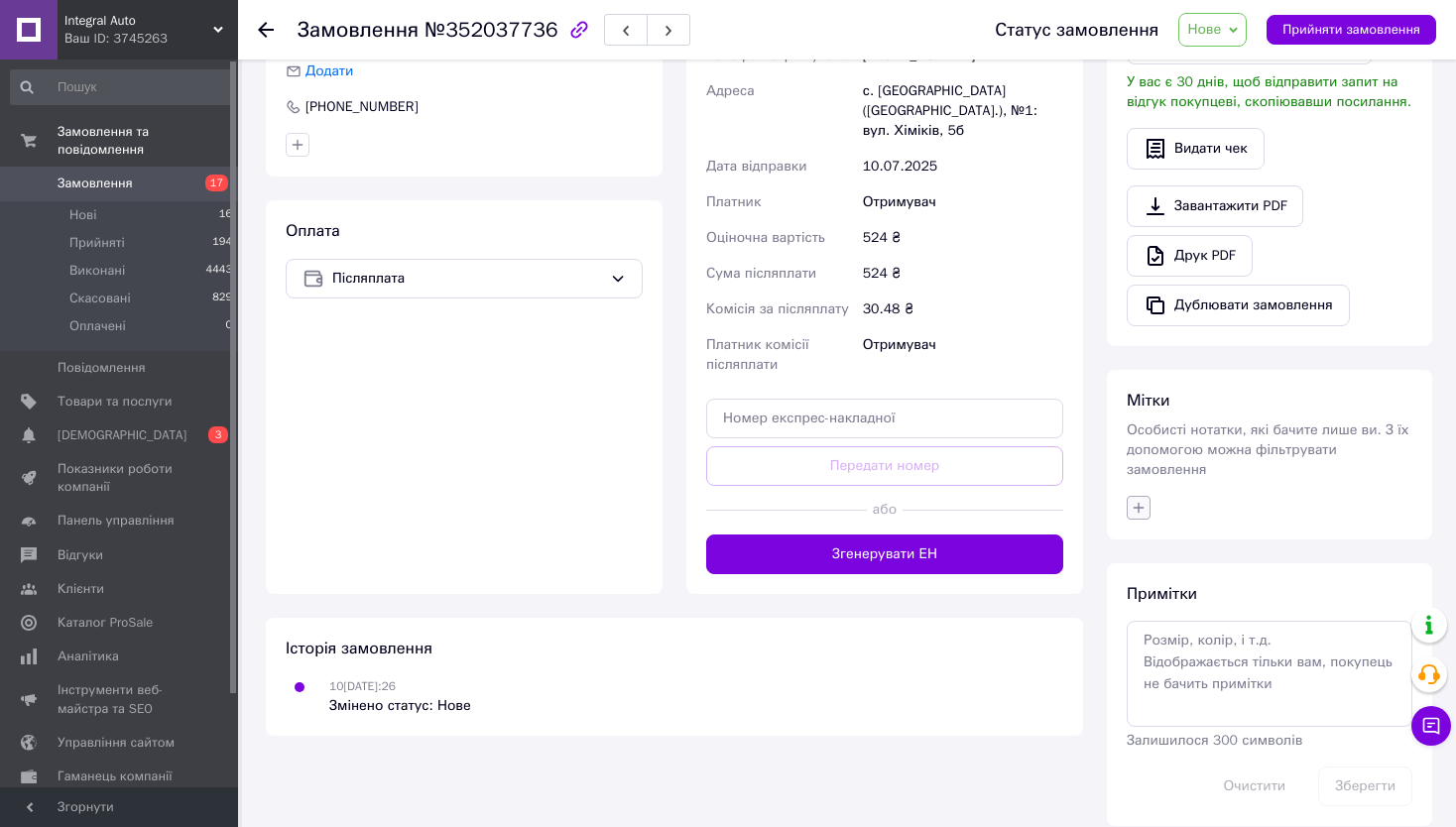 click 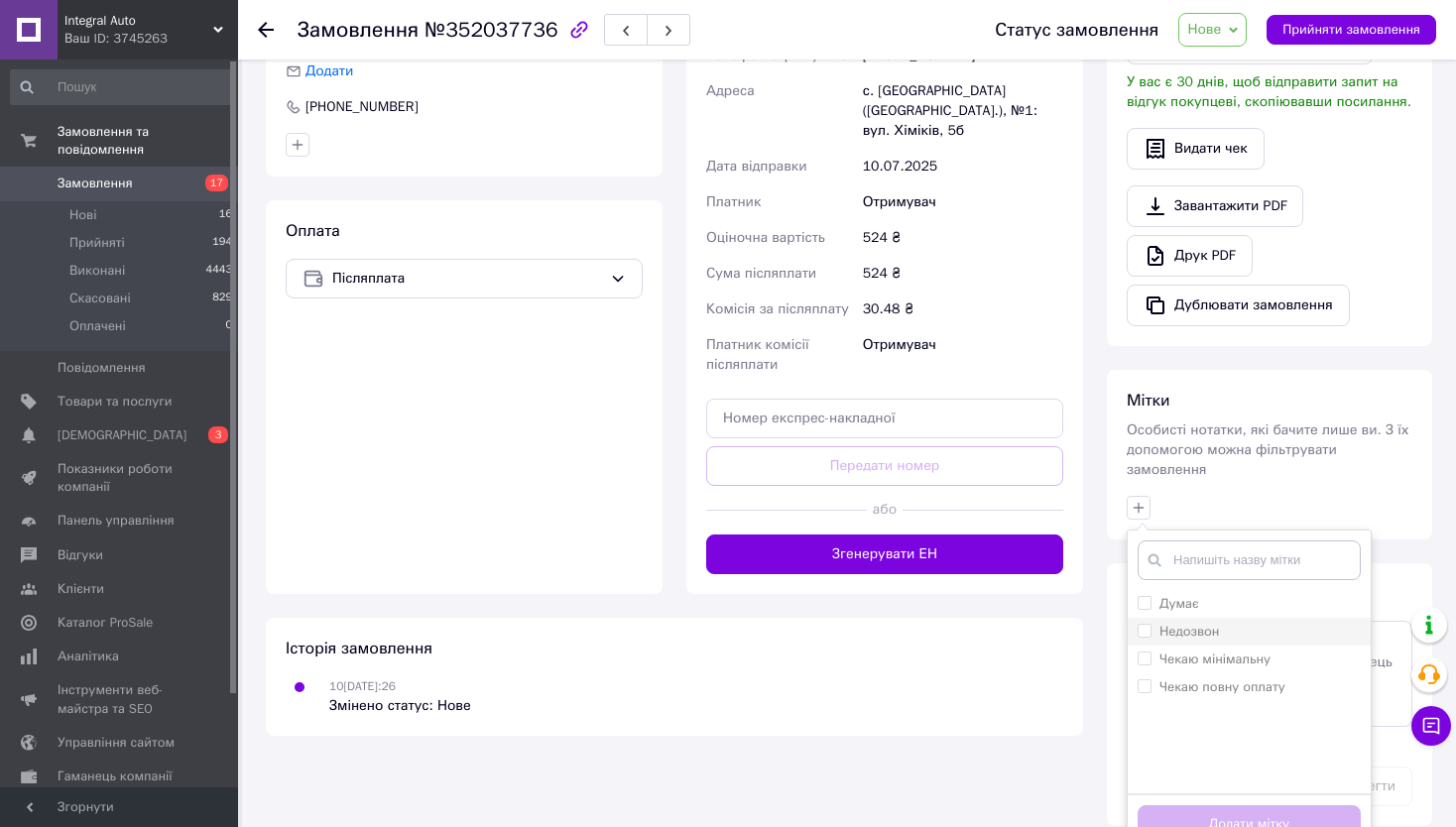 click on "Недозвон" at bounding box center (1249, 632) 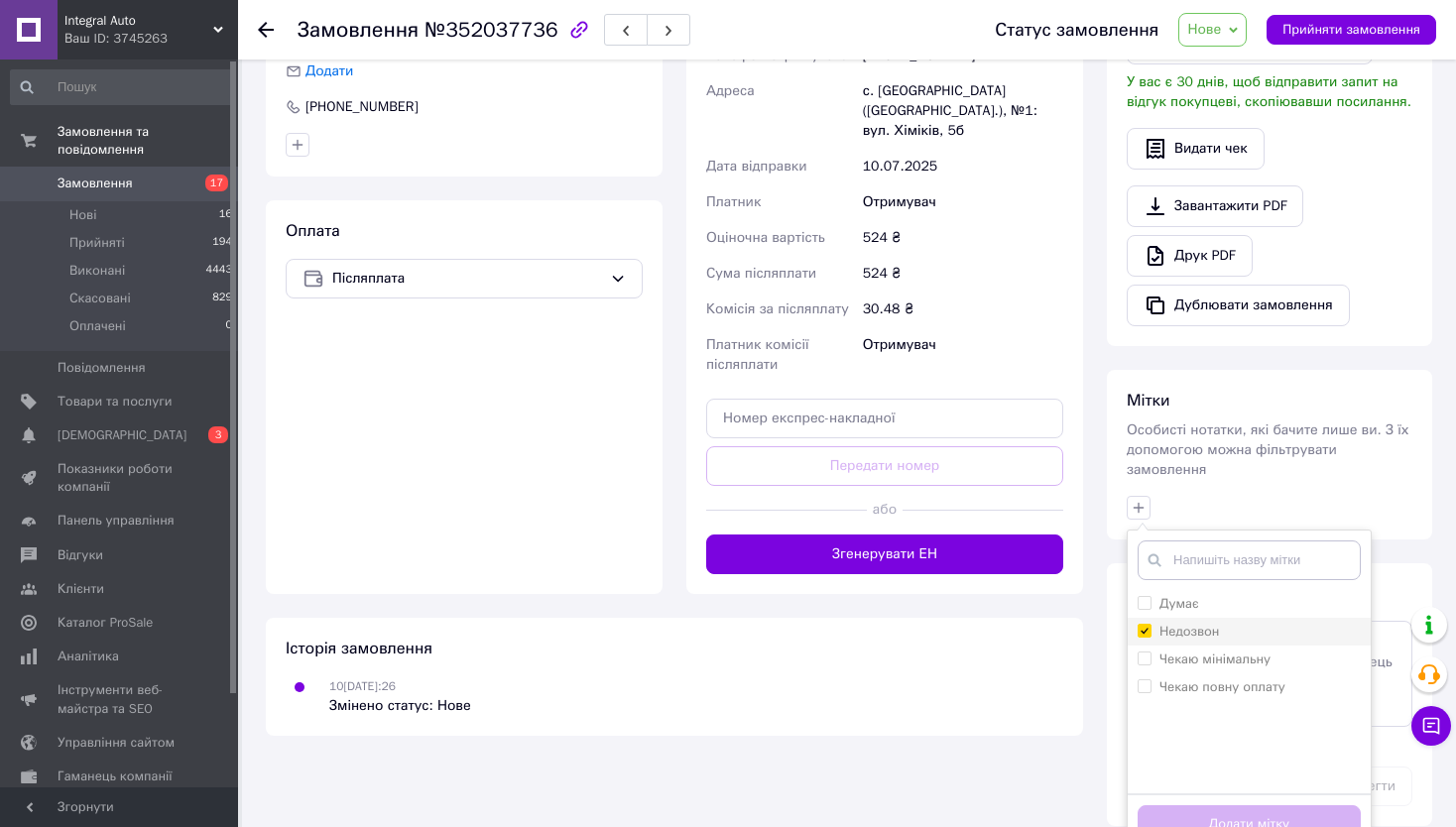 checkbox on "true" 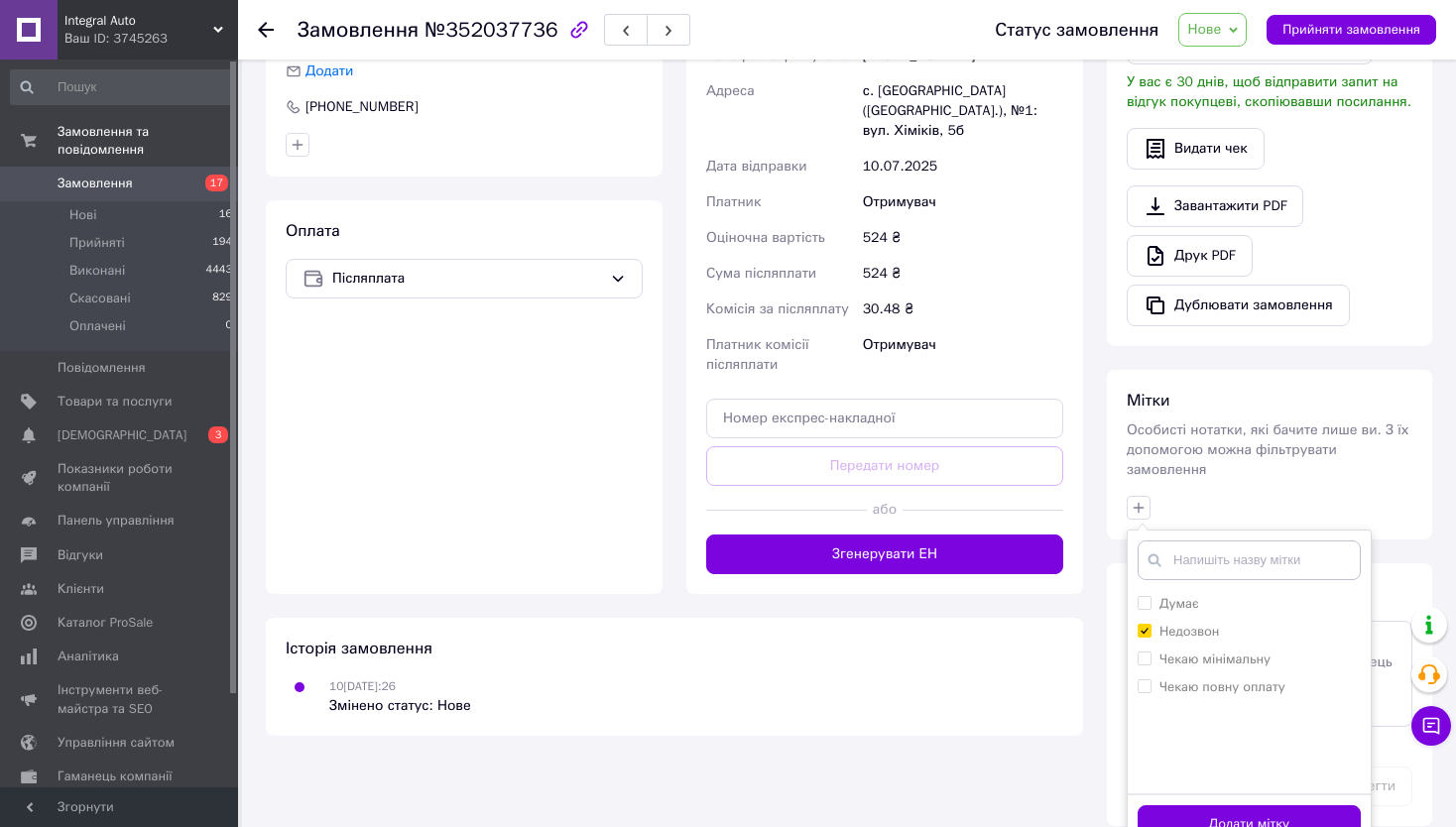 click on "Додати мітку" at bounding box center [1249, 824] 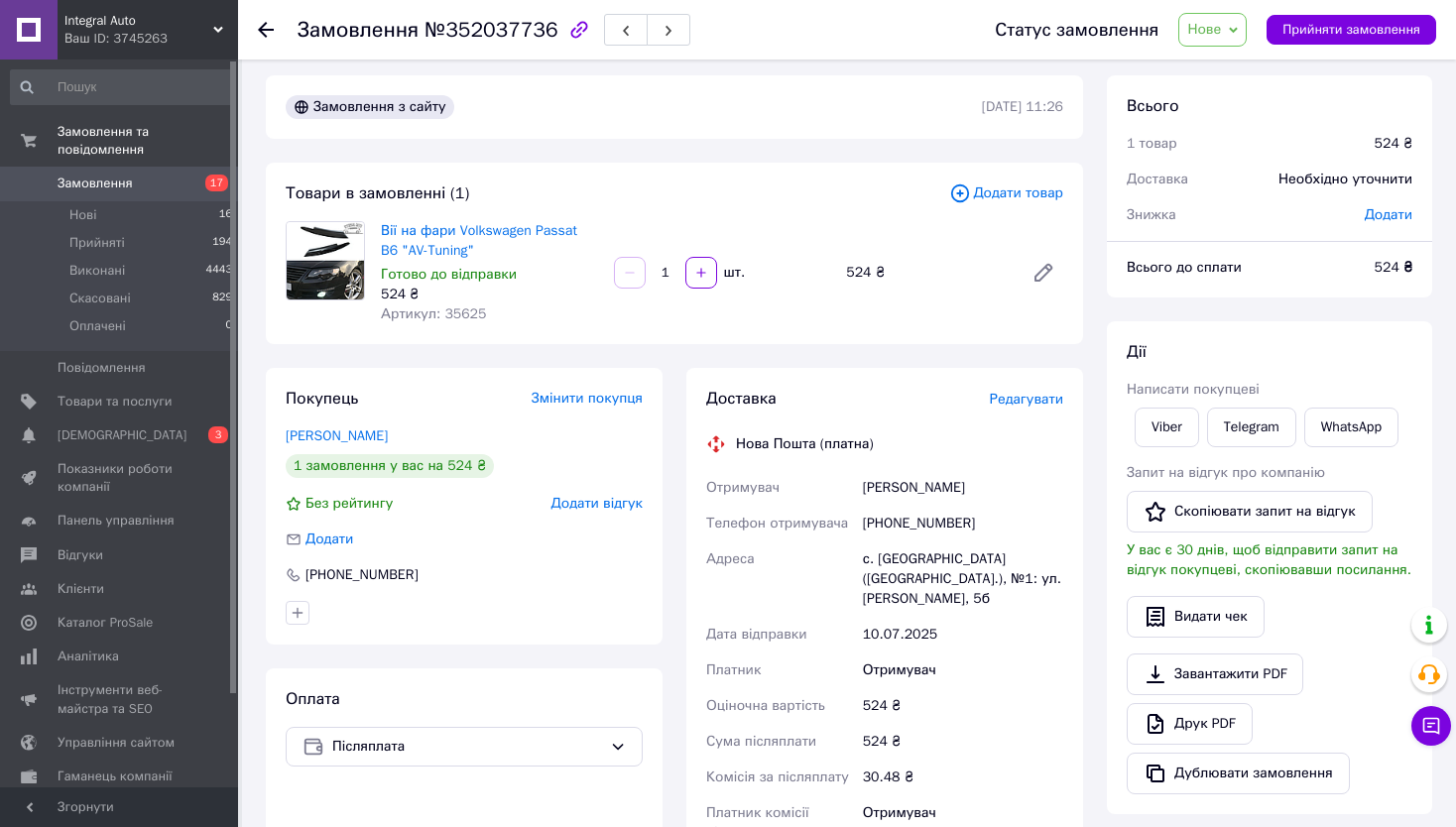 scroll, scrollTop: 0, scrollLeft: 0, axis: both 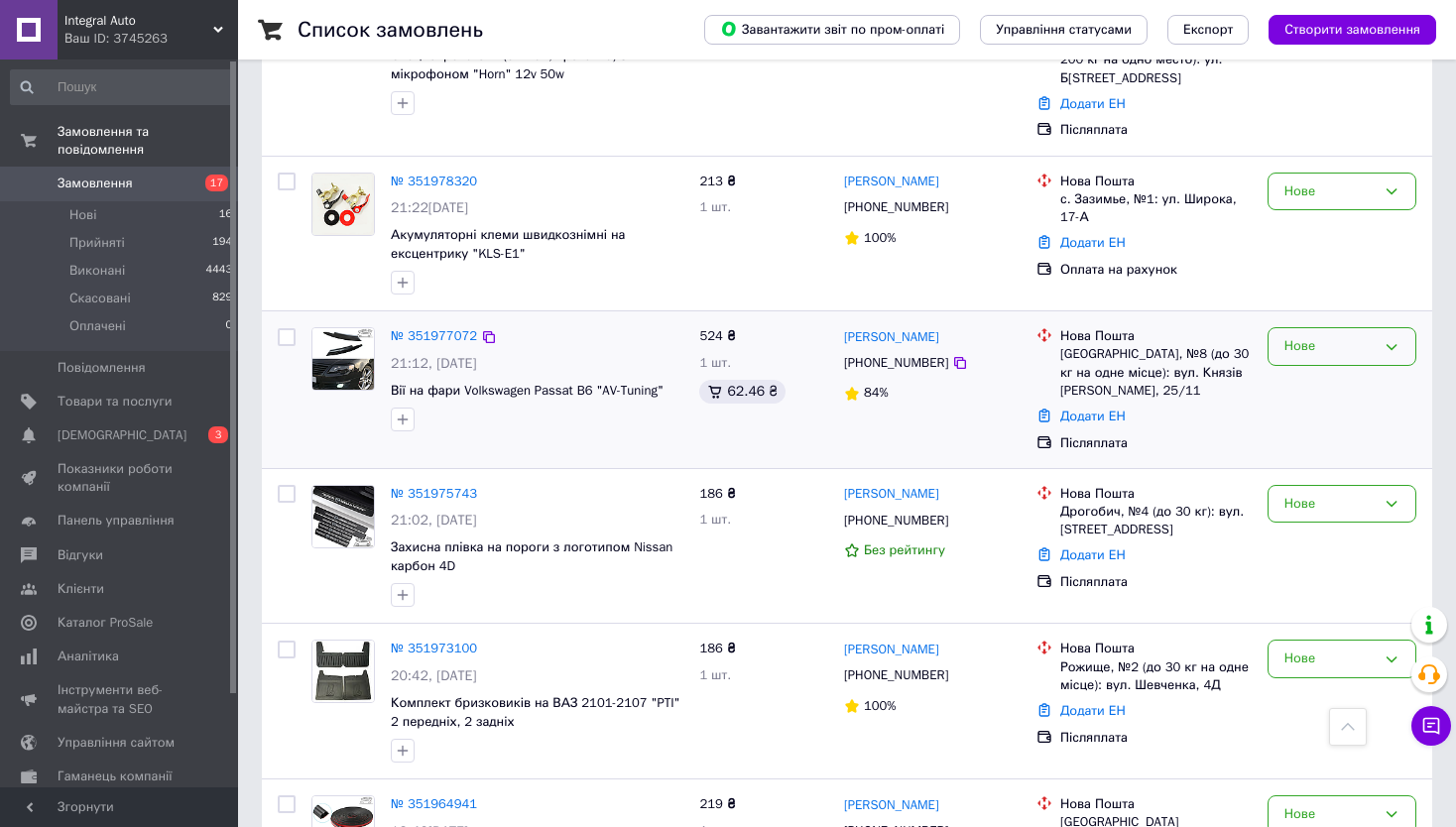 click on "Нове" at bounding box center [1330, 346] 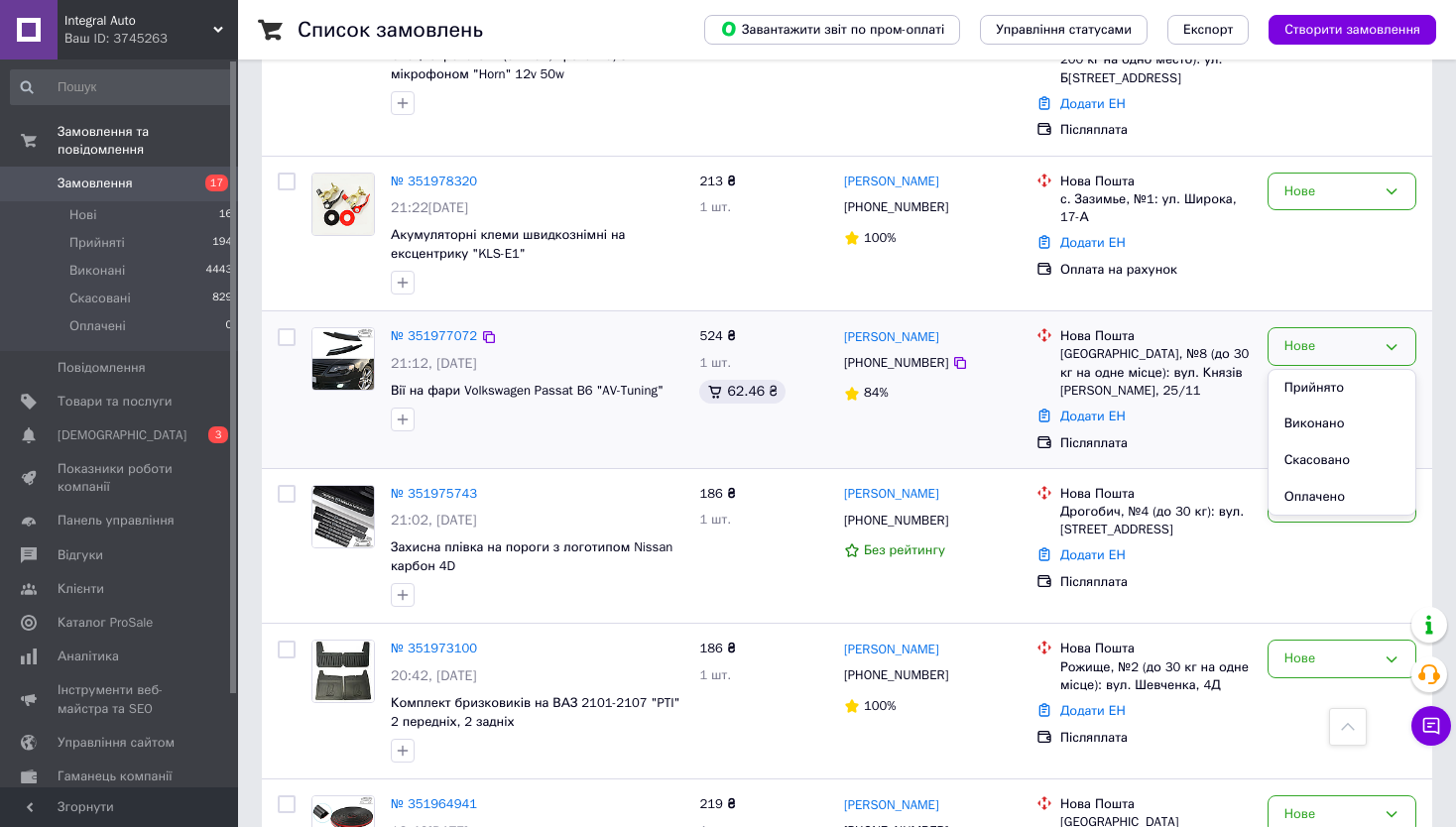 click on "Прийнято" at bounding box center [1342, 388] 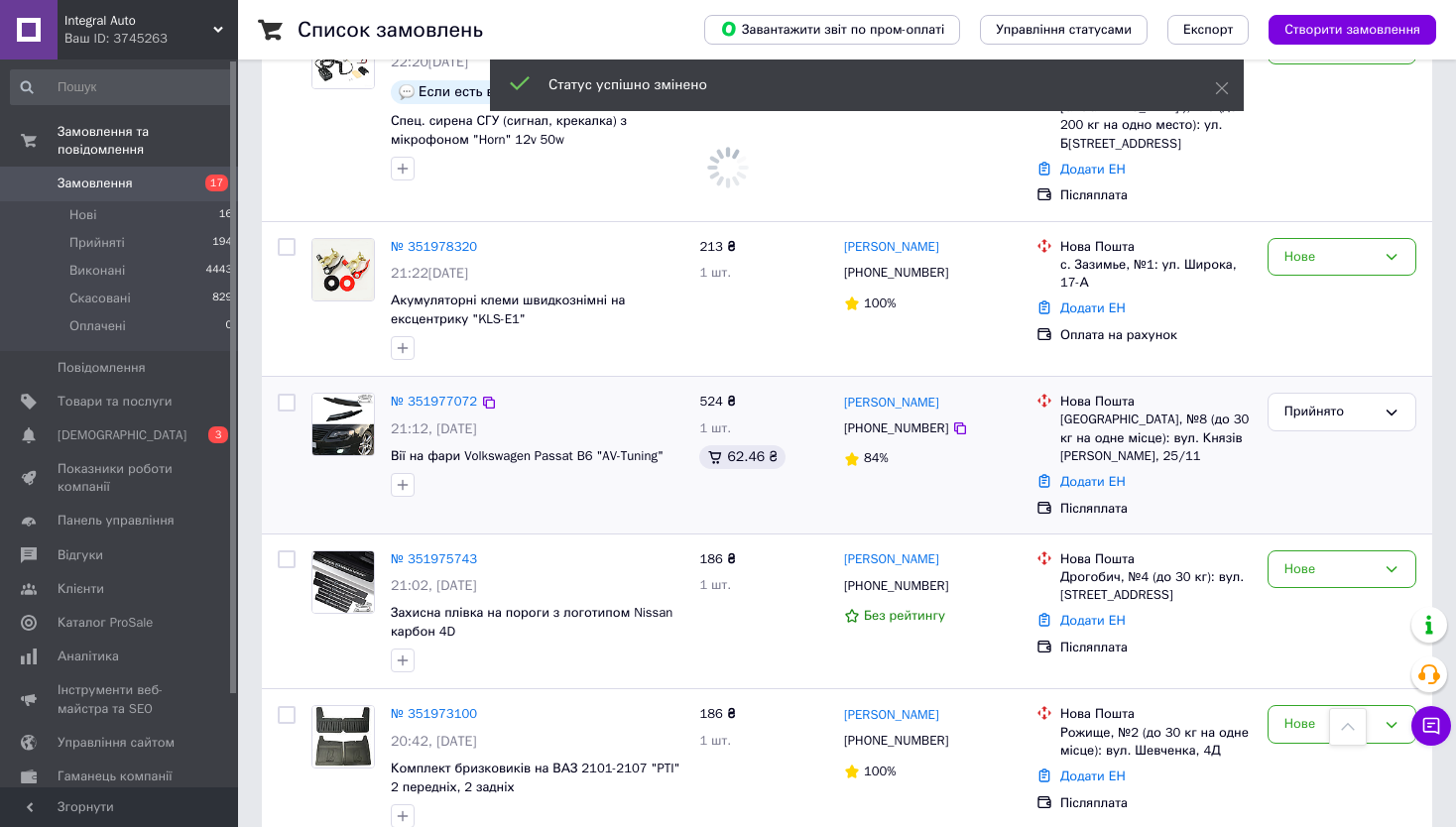 scroll, scrollTop: 2082, scrollLeft: 0, axis: vertical 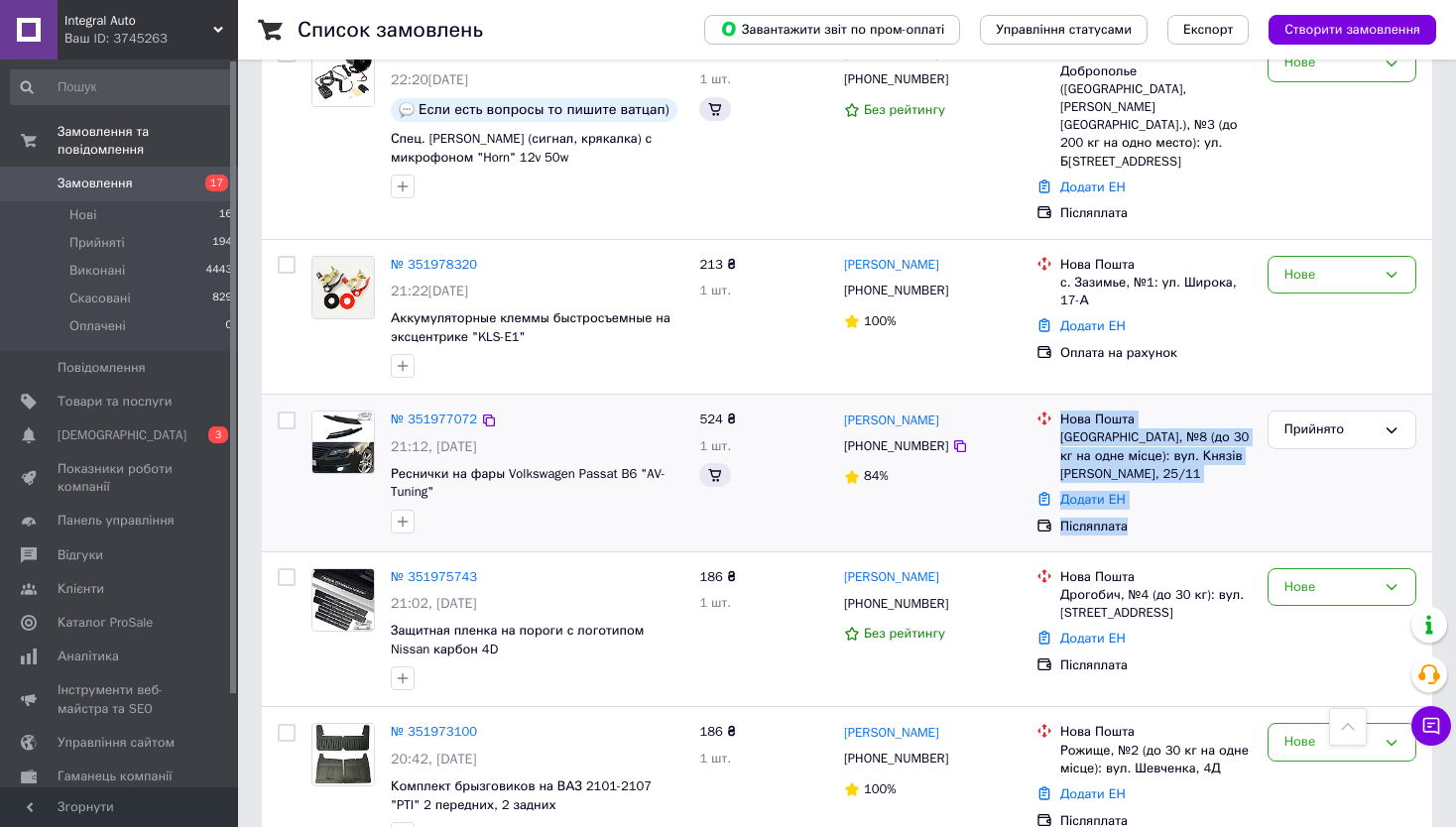 drag, startPoint x: 1056, startPoint y: 332, endPoint x: 1237, endPoint y: 445, distance: 213.3776 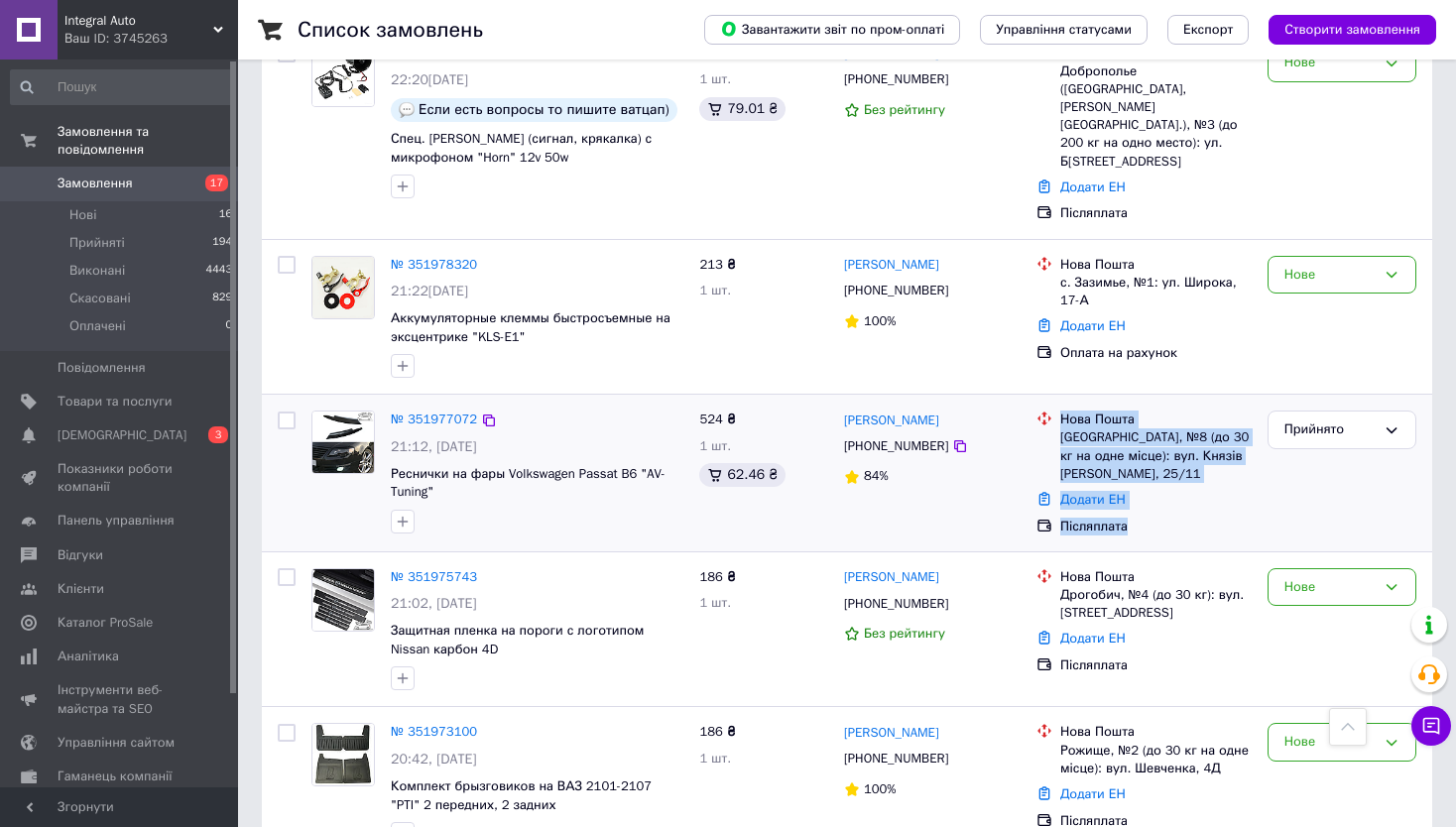 click on "Післяплата" at bounding box center [1155, 527] 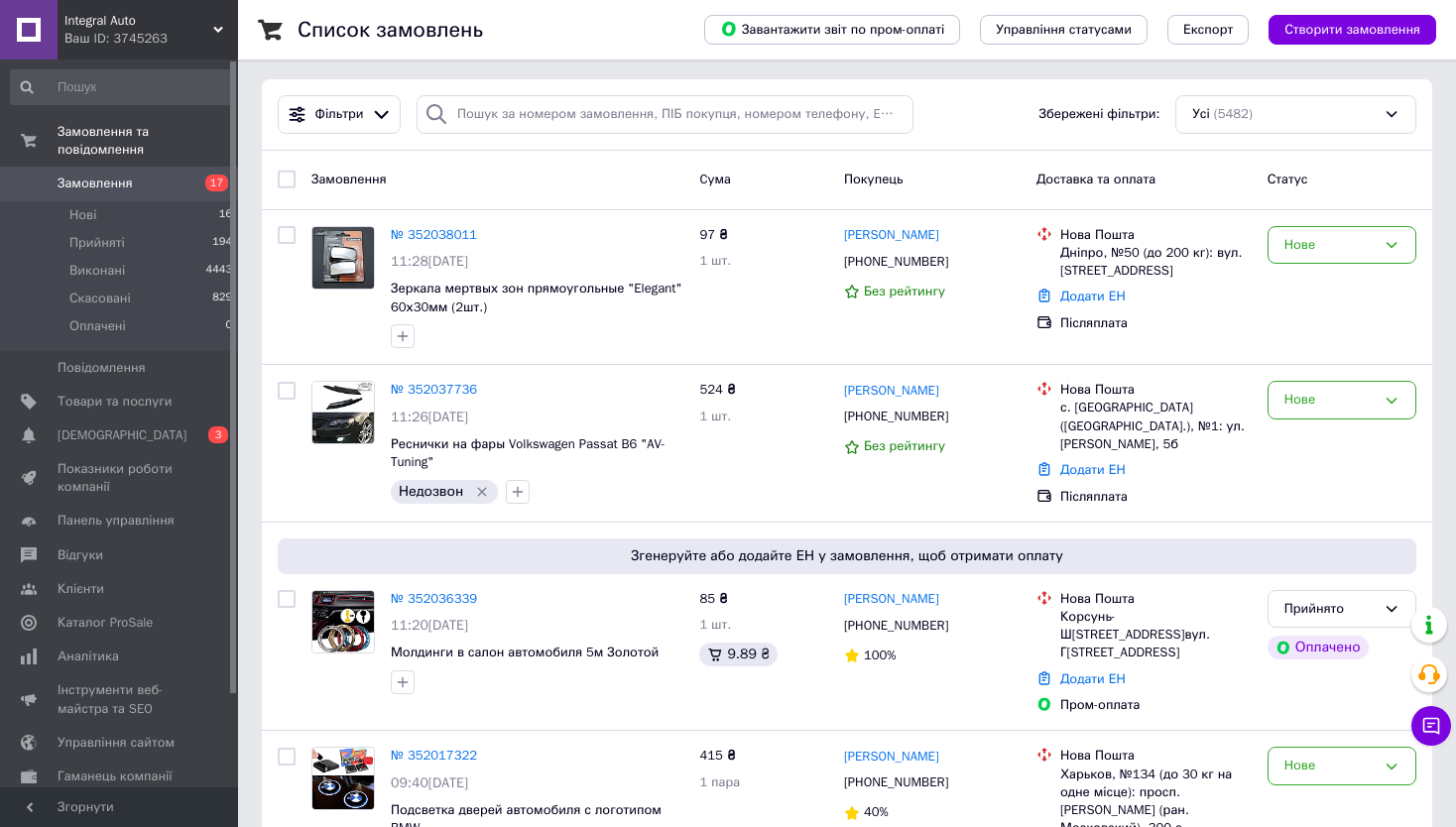 scroll, scrollTop: 0, scrollLeft: 0, axis: both 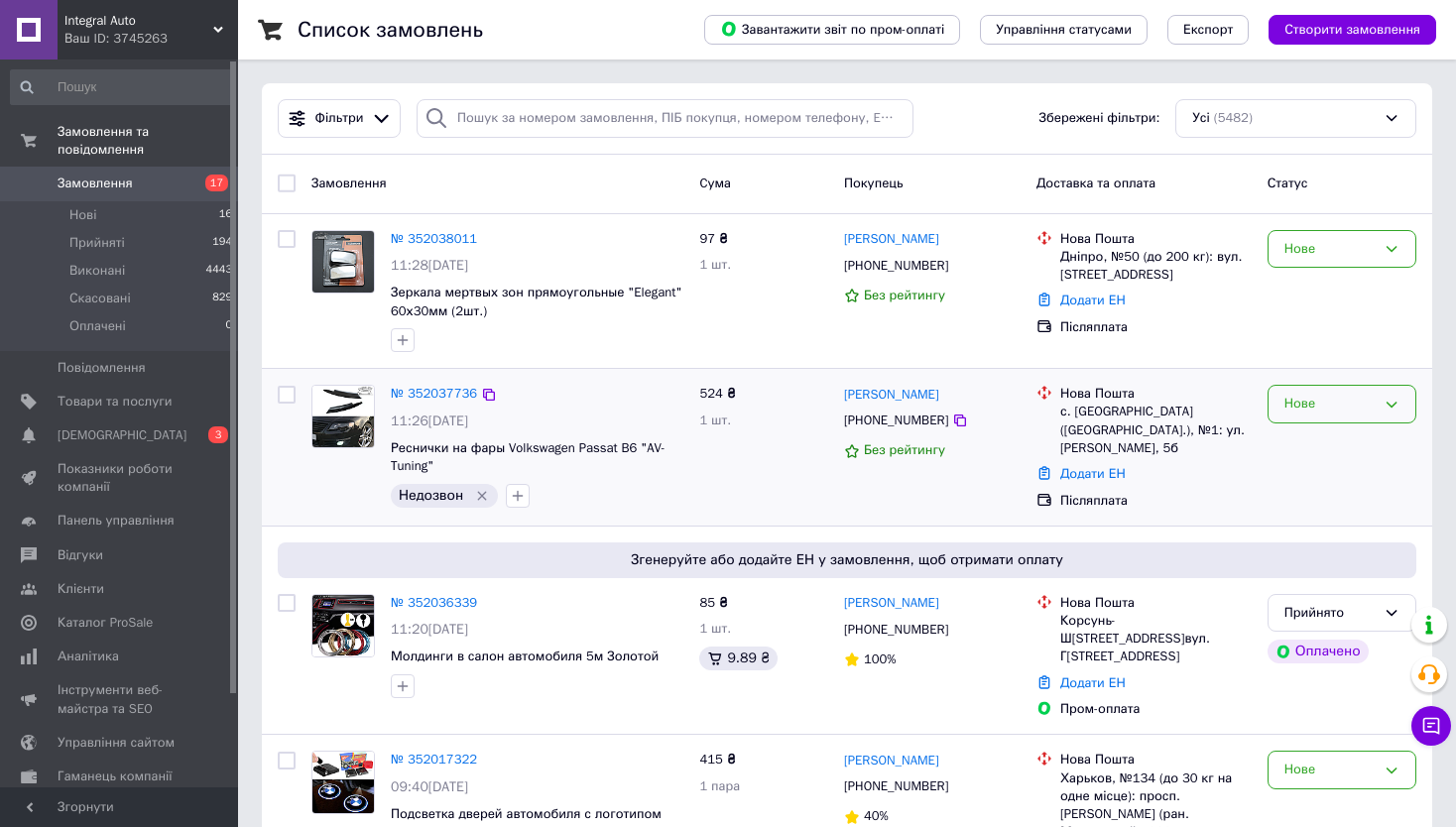 click on "Нове" at bounding box center (1330, 404) 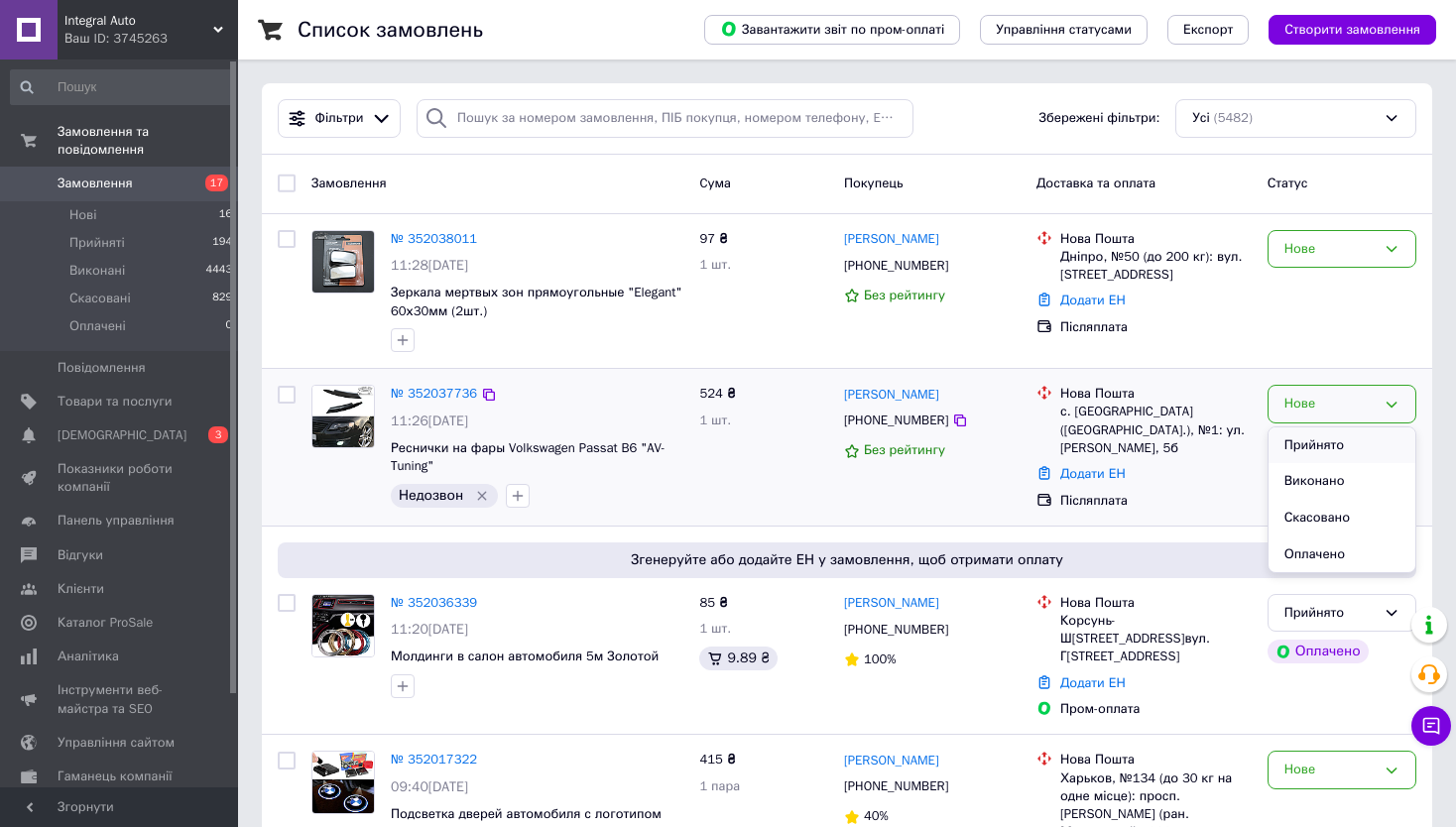 click on "Прийнято" at bounding box center [1342, 445] 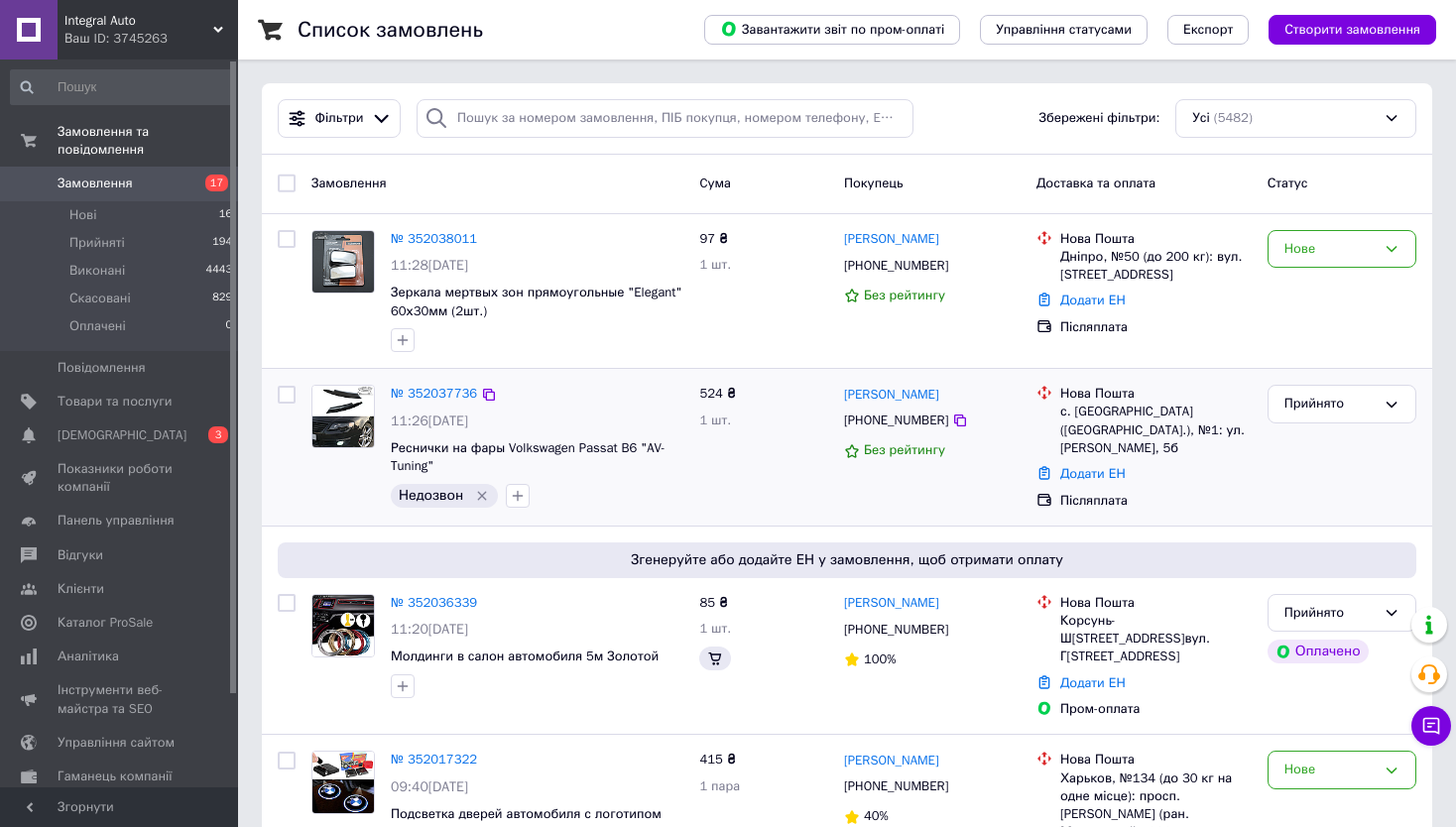 click 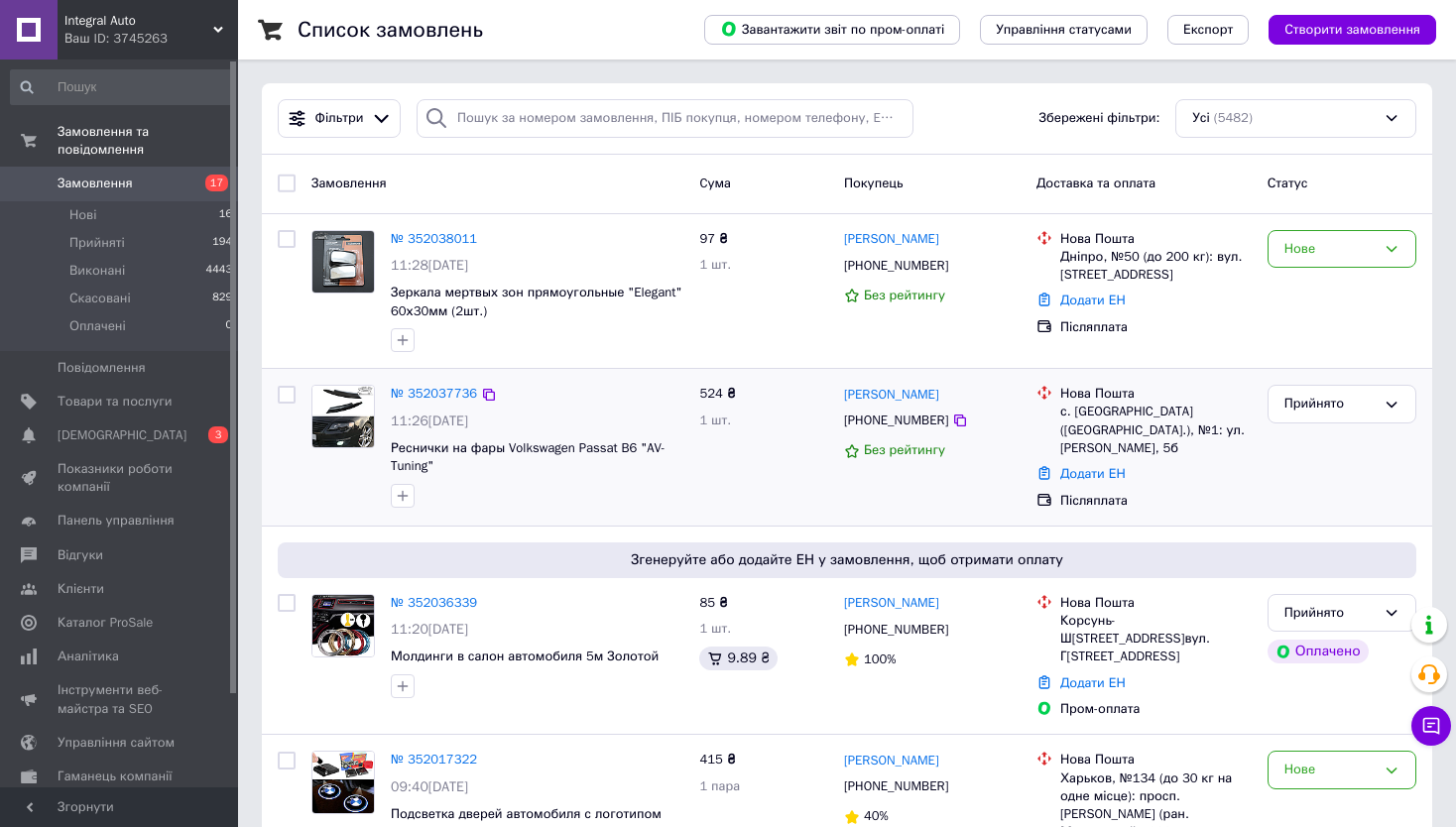 click on "Прийнято" at bounding box center [1342, 447] 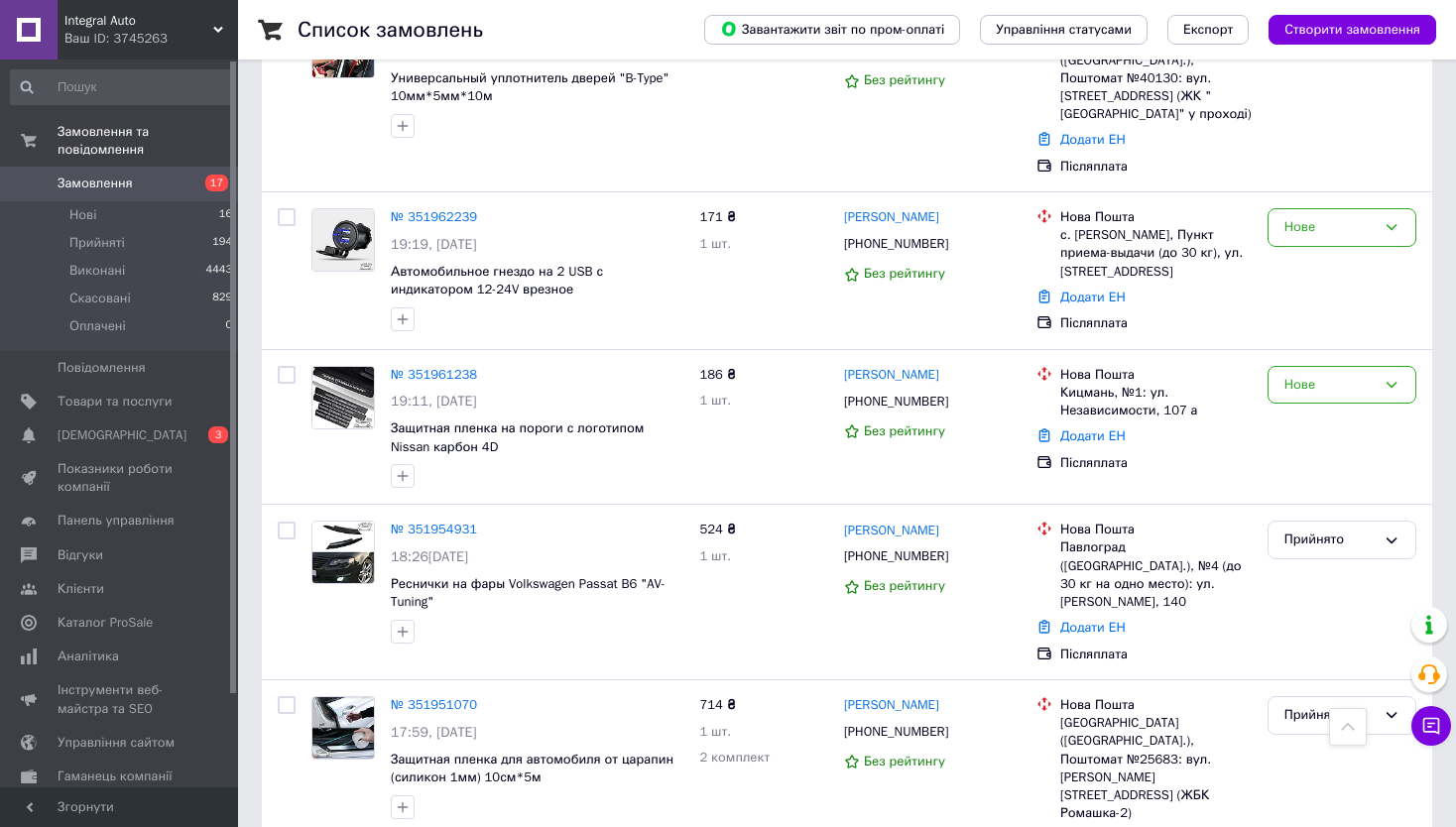 scroll, scrollTop: 2975, scrollLeft: 0, axis: vertical 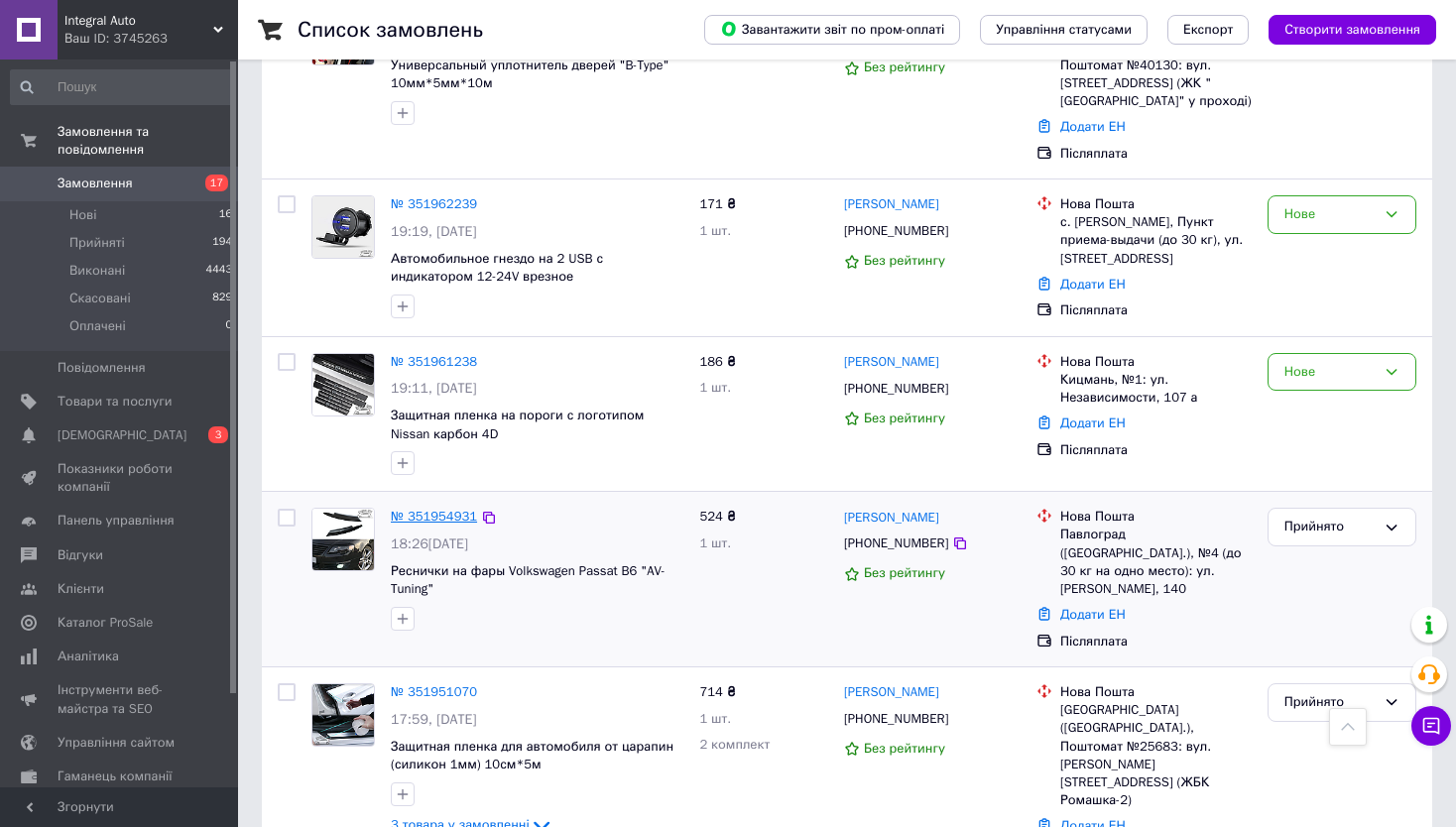 click on "№ 351954931" at bounding box center [433, 516] 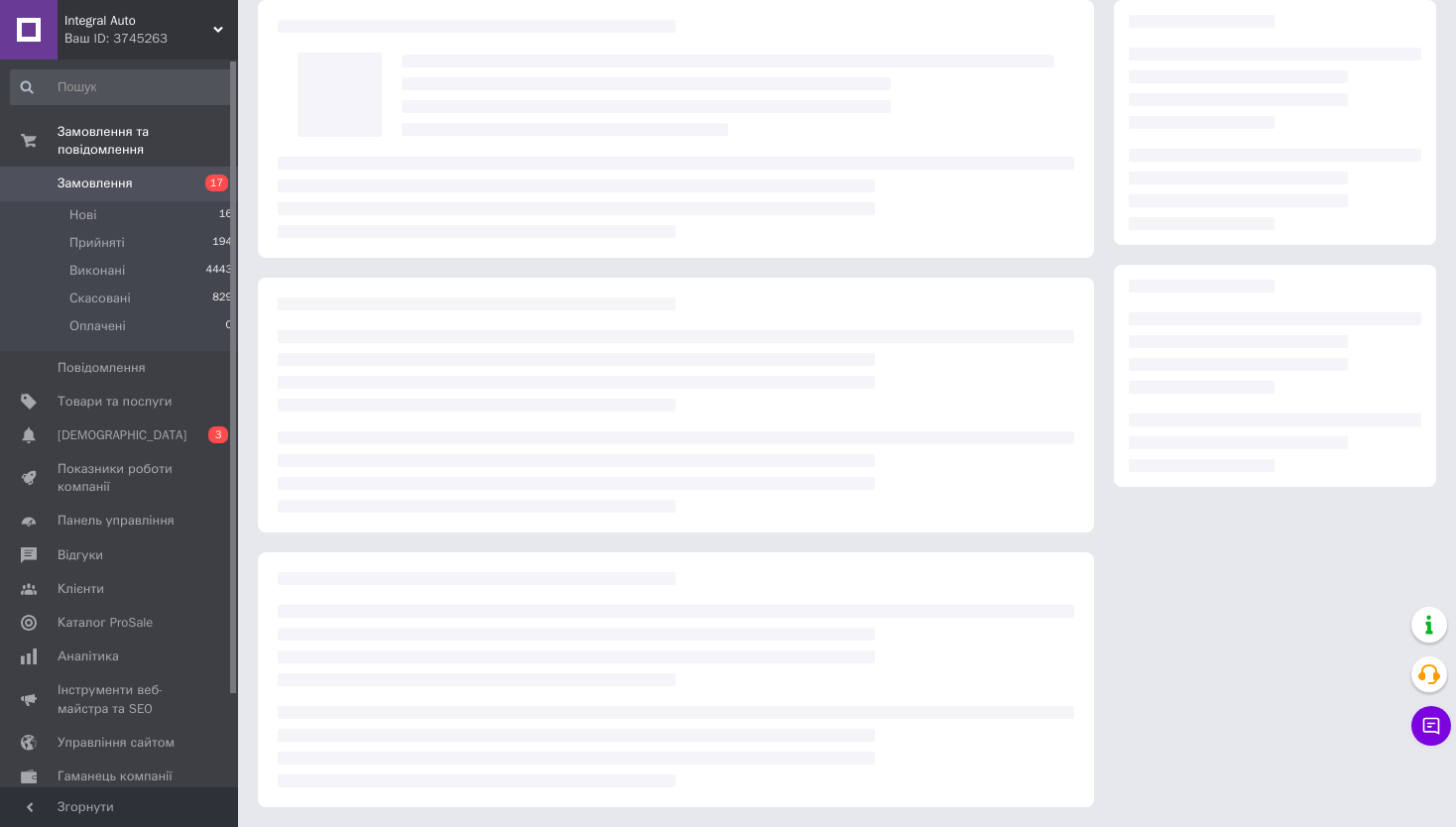 scroll, scrollTop: 0, scrollLeft: 0, axis: both 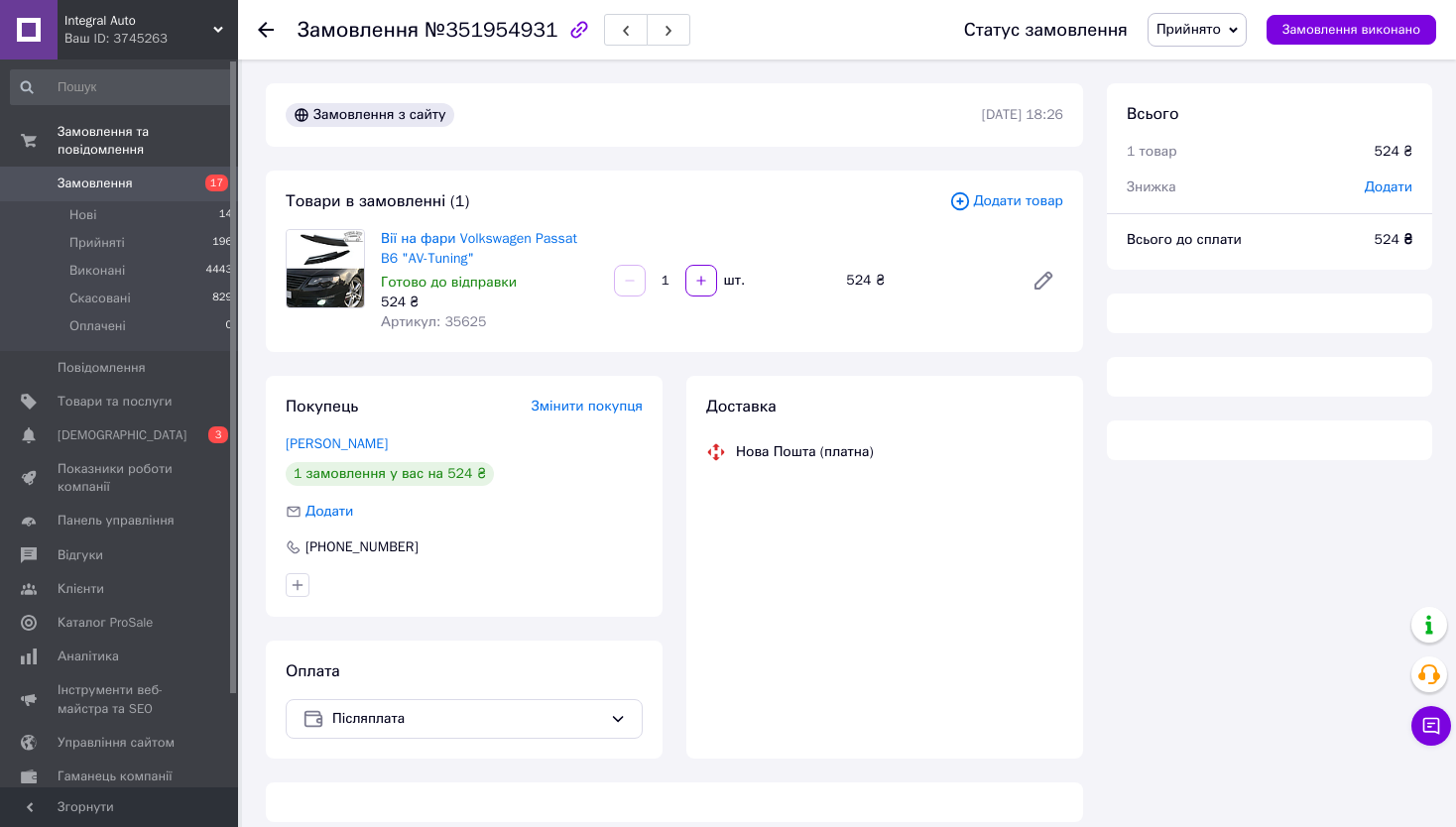 click on "Артикул: 35625" at bounding box center (433, 321) 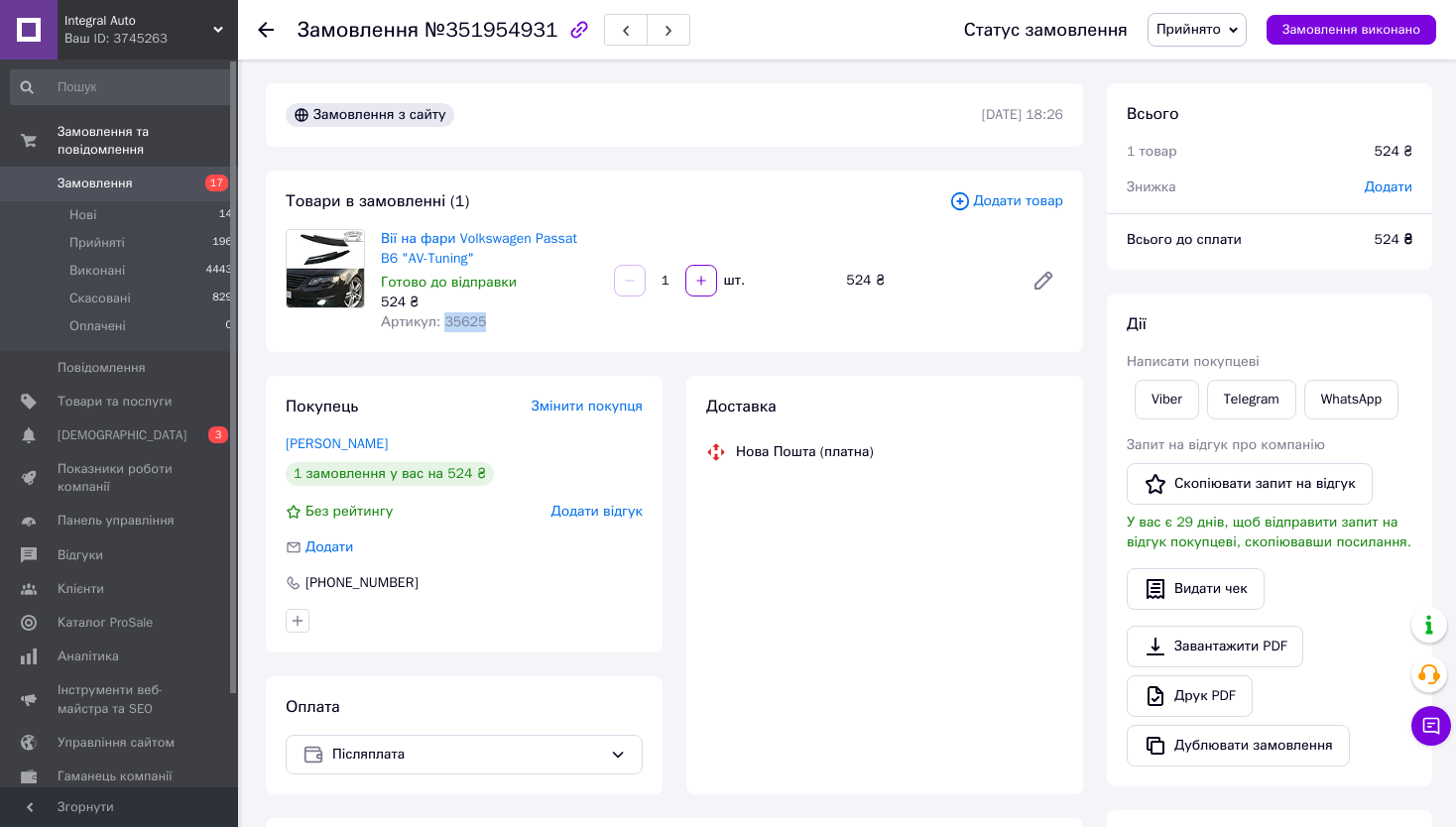 click on "Артикул: 35625" at bounding box center [433, 321] 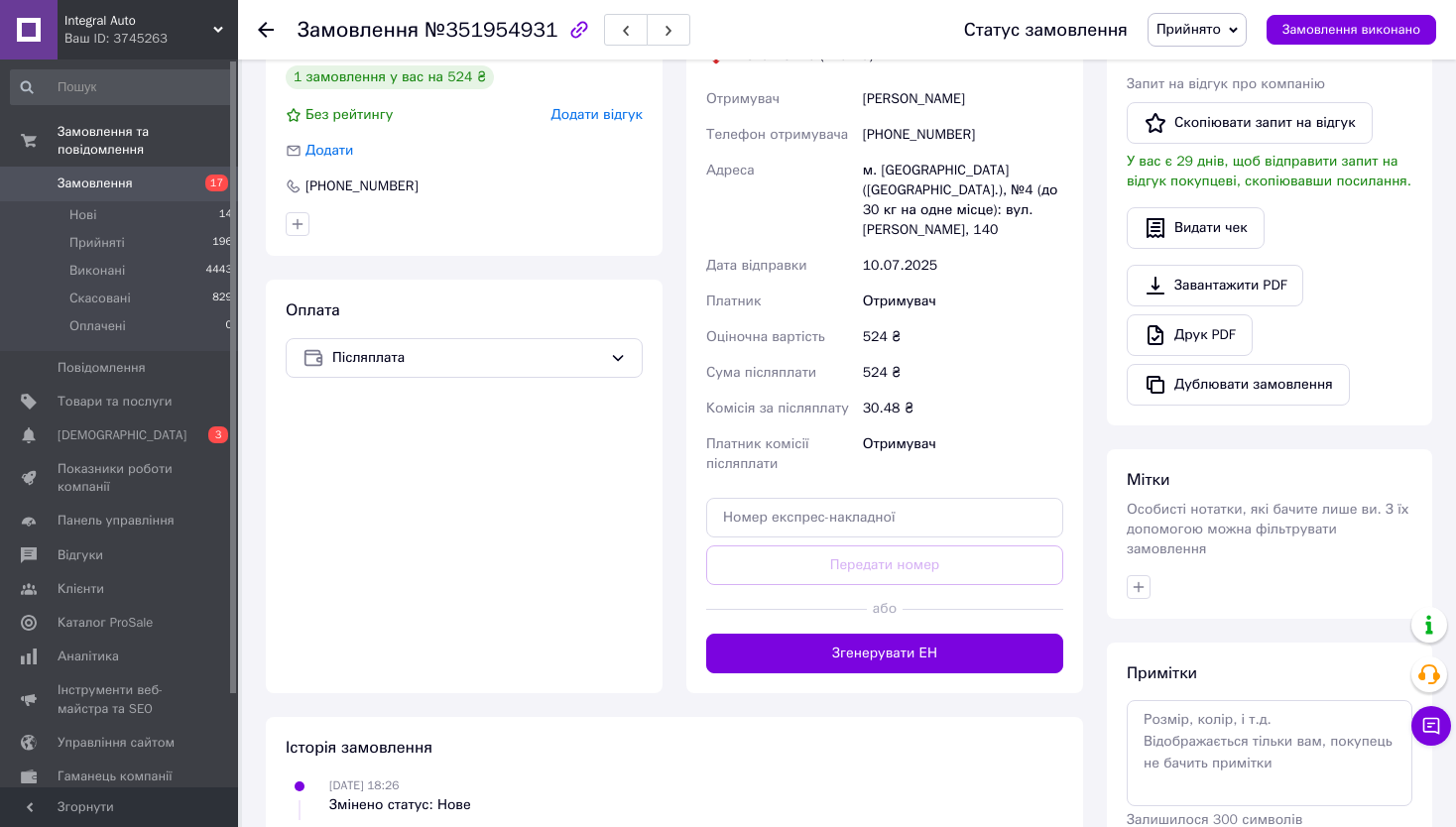 click on "Доставка Редагувати Нова Пошта (платна) Отримувач Шевченко Микола Телефон отримувача +380634709134 Адреса м. Павлоград (Дніпропетровська обл.), №4 (до 30 кг на одне місце): вул. Шевченко, 140 Дата відправки 10.07.2025 Платник Отримувач Оціночна вартість 524 ₴ Сума післяплати 524 ₴ Комісія за післяплату 30.48 ₴ Платник комісії післяплати Отримувач Передати номер або Згенерувати ЕН Платник Отримувач Відправник Прізвище отримувача Шевченко Ім'я отримувача Микола По батькові отримувача Телефон отримувача +380634709134 Тип доставки У відділенні Кур'єром В поштоматі Місто Вантаж <" at bounding box center (885, 336) 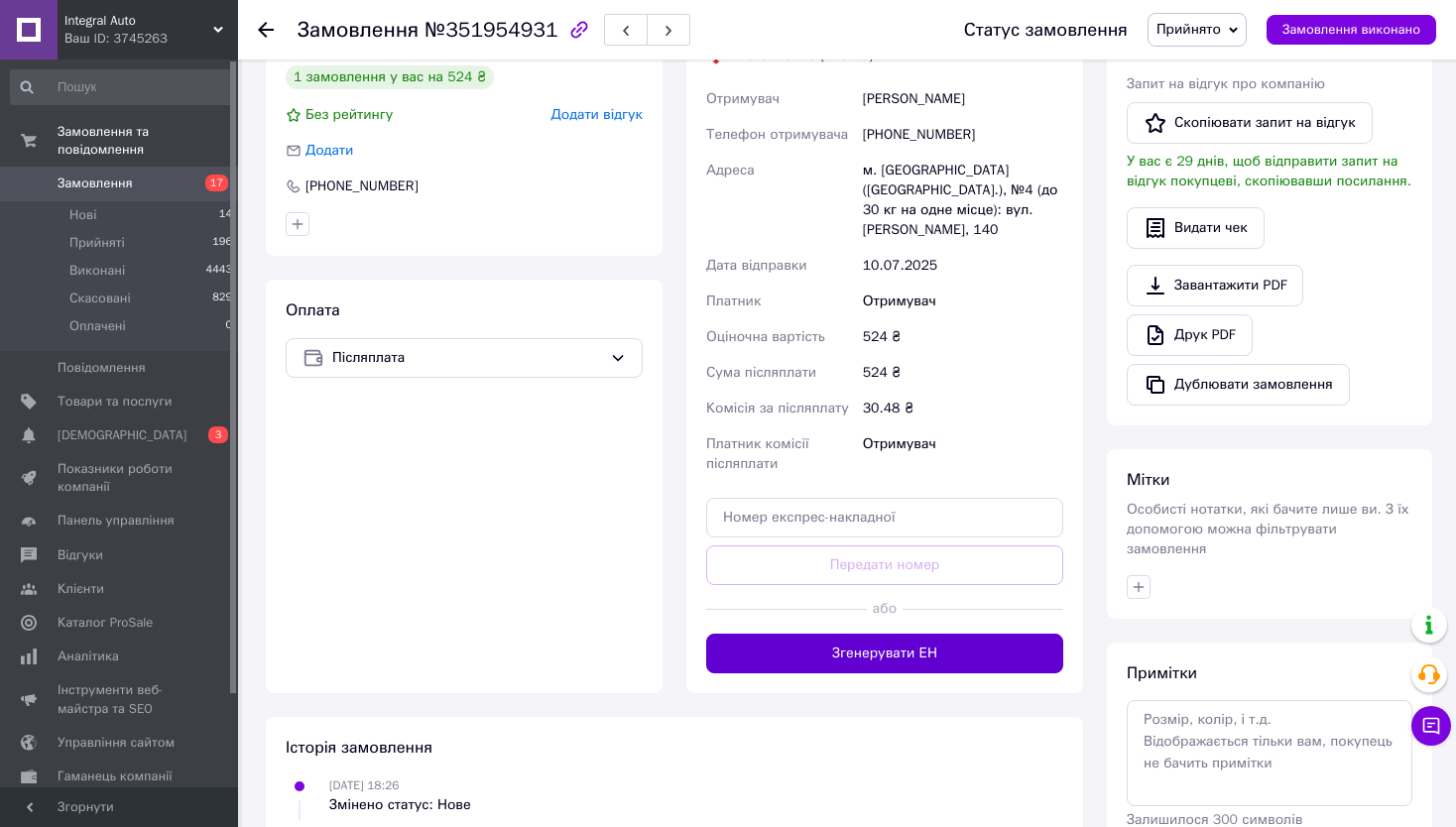 click on "Згенерувати ЕН" at bounding box center [885, 653] 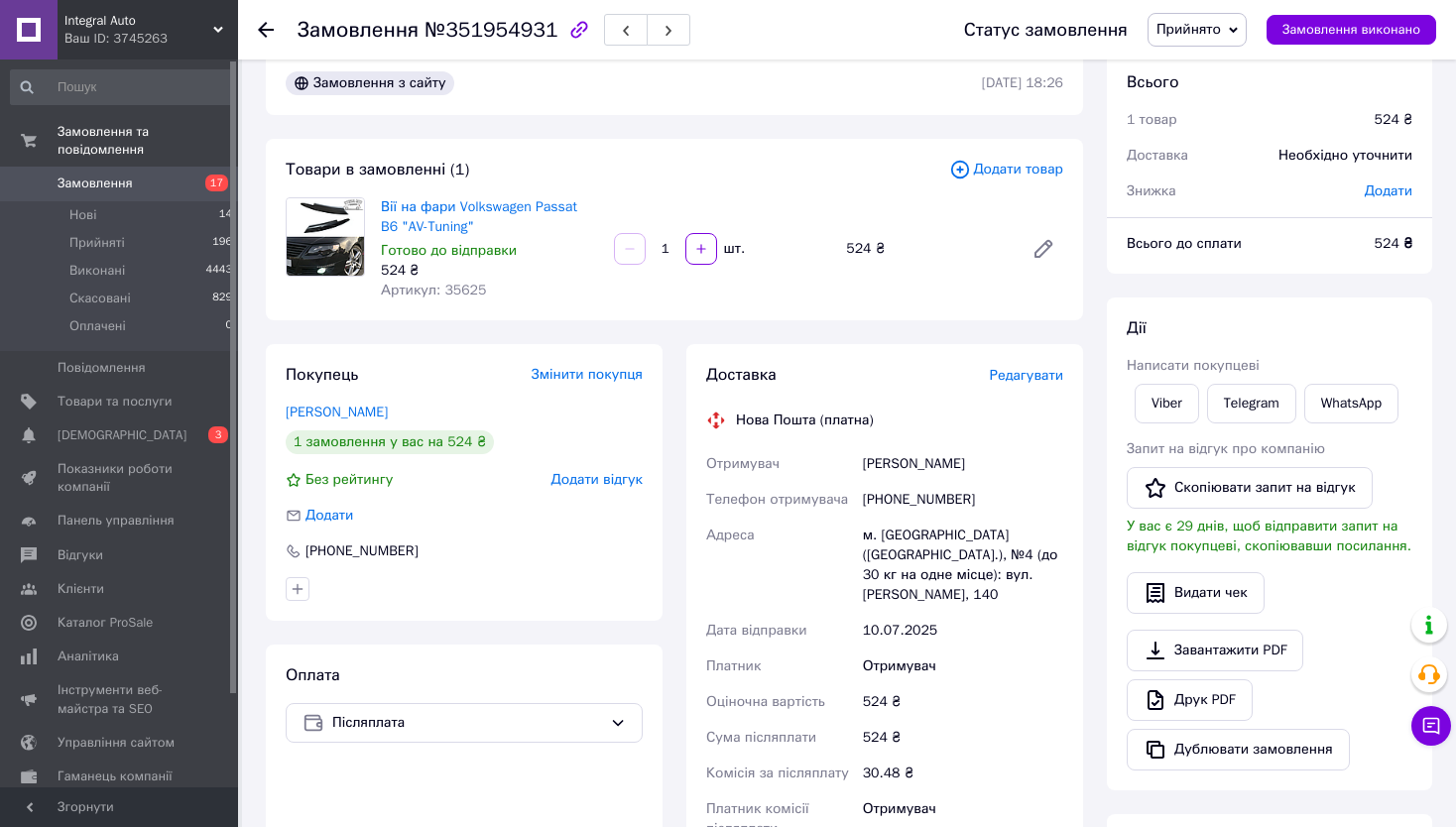 scroll, scrollTop: 0, scrollLeft: 0, axis: both 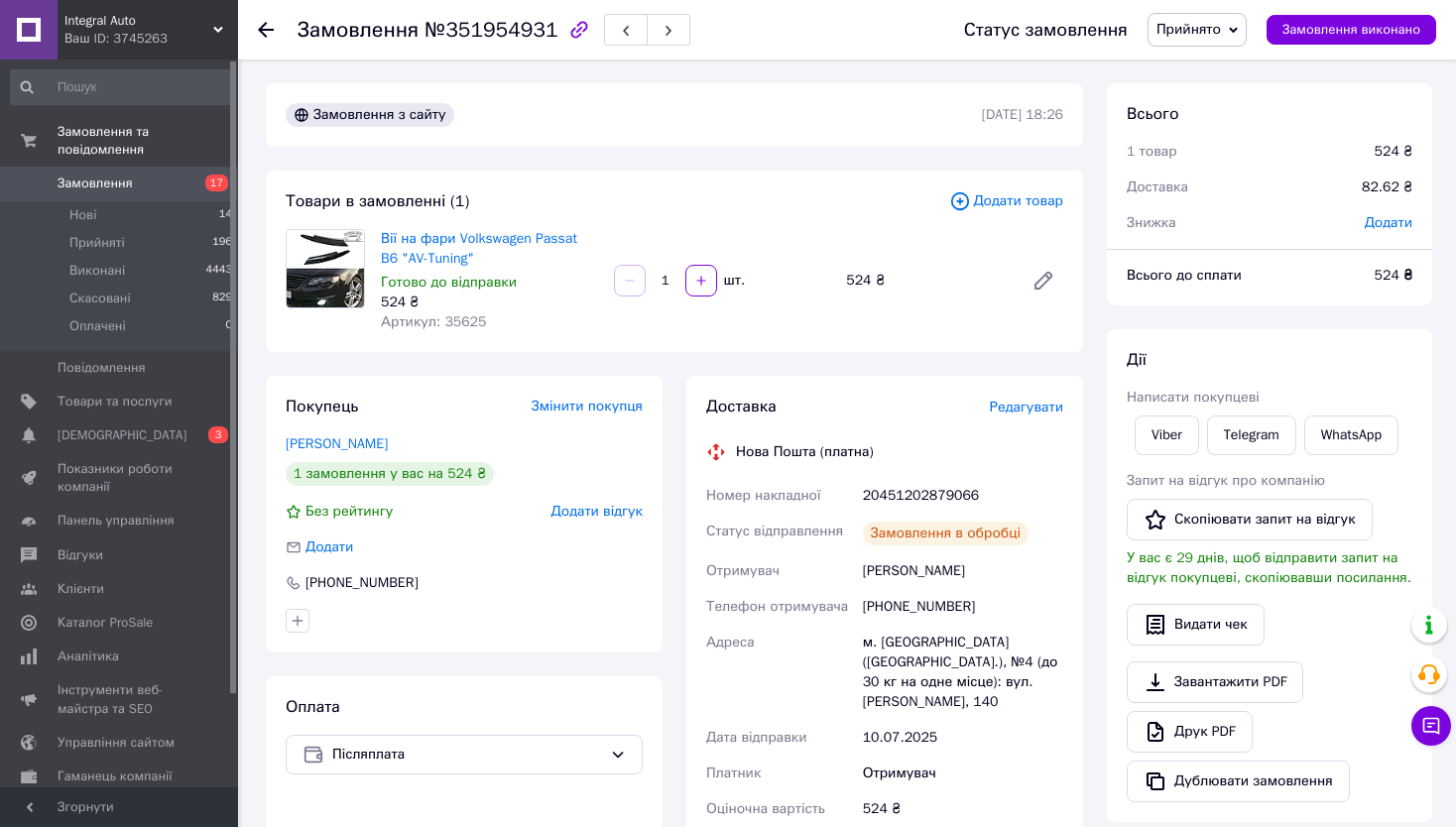 click on "20451202879066" at bounding box center [963, 496] 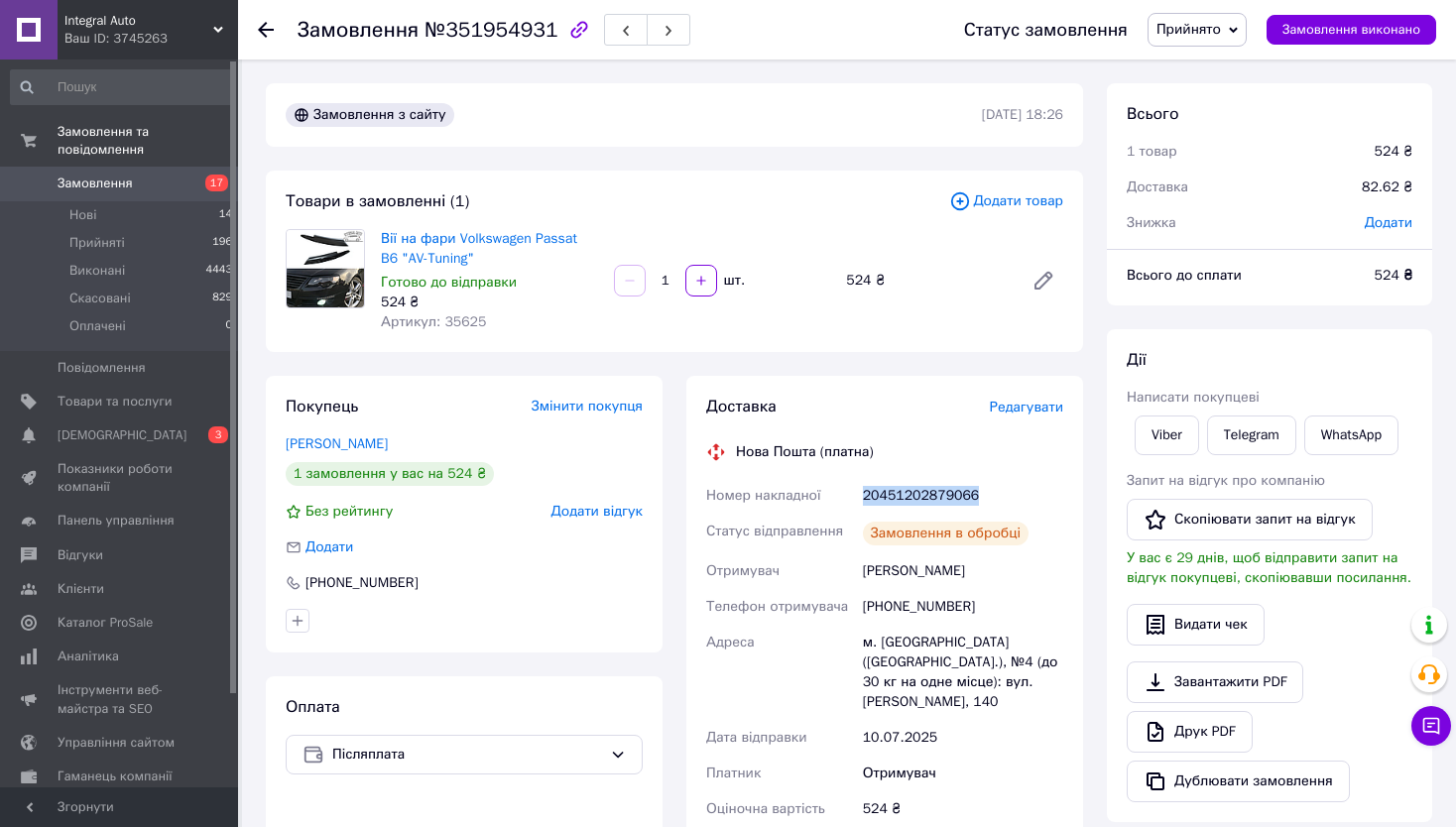 click on "20451202879066" at bounding box center (963, 496) 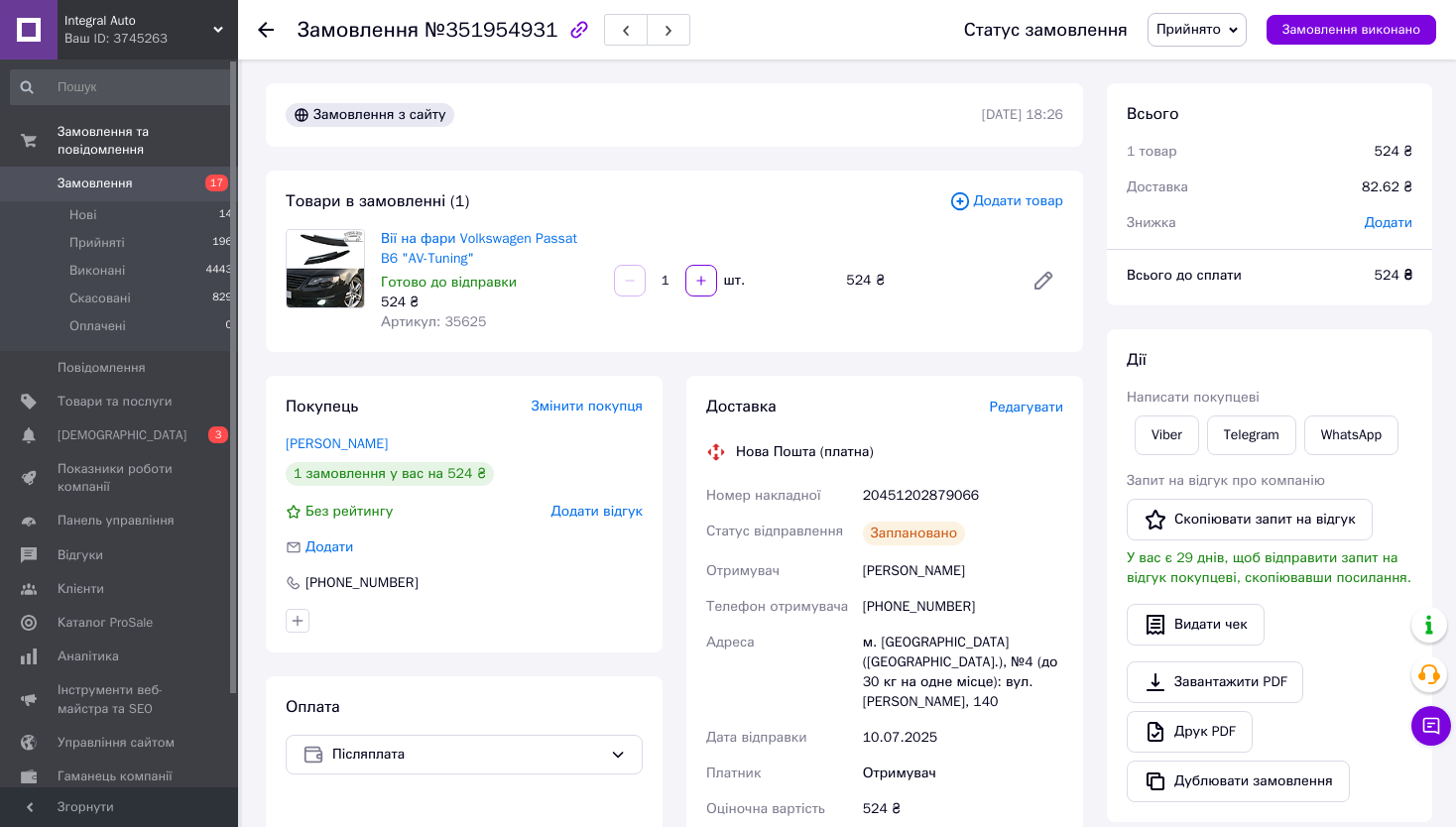 click 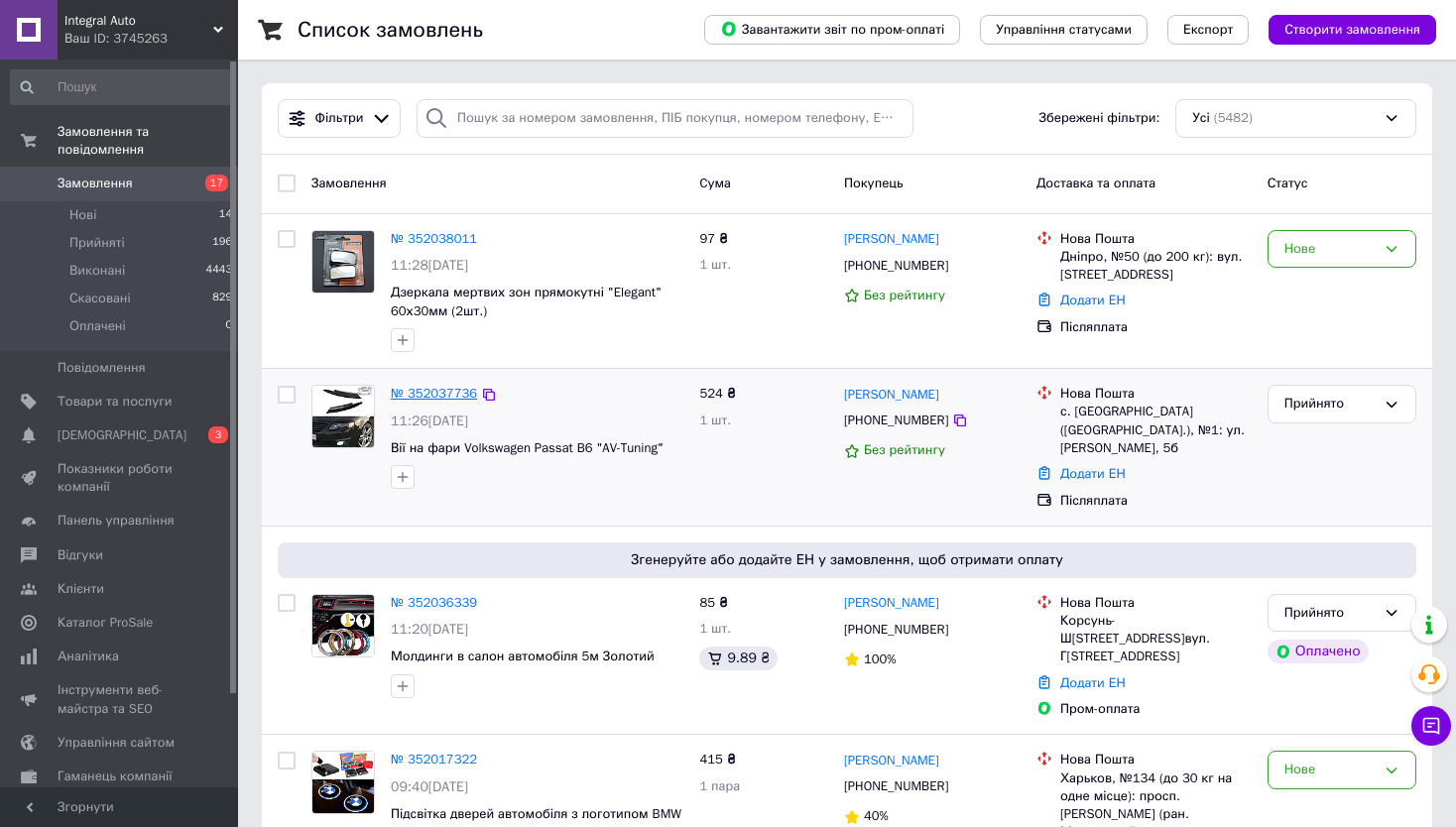 click on "№ 352037736" at bounding box center (433, 393) 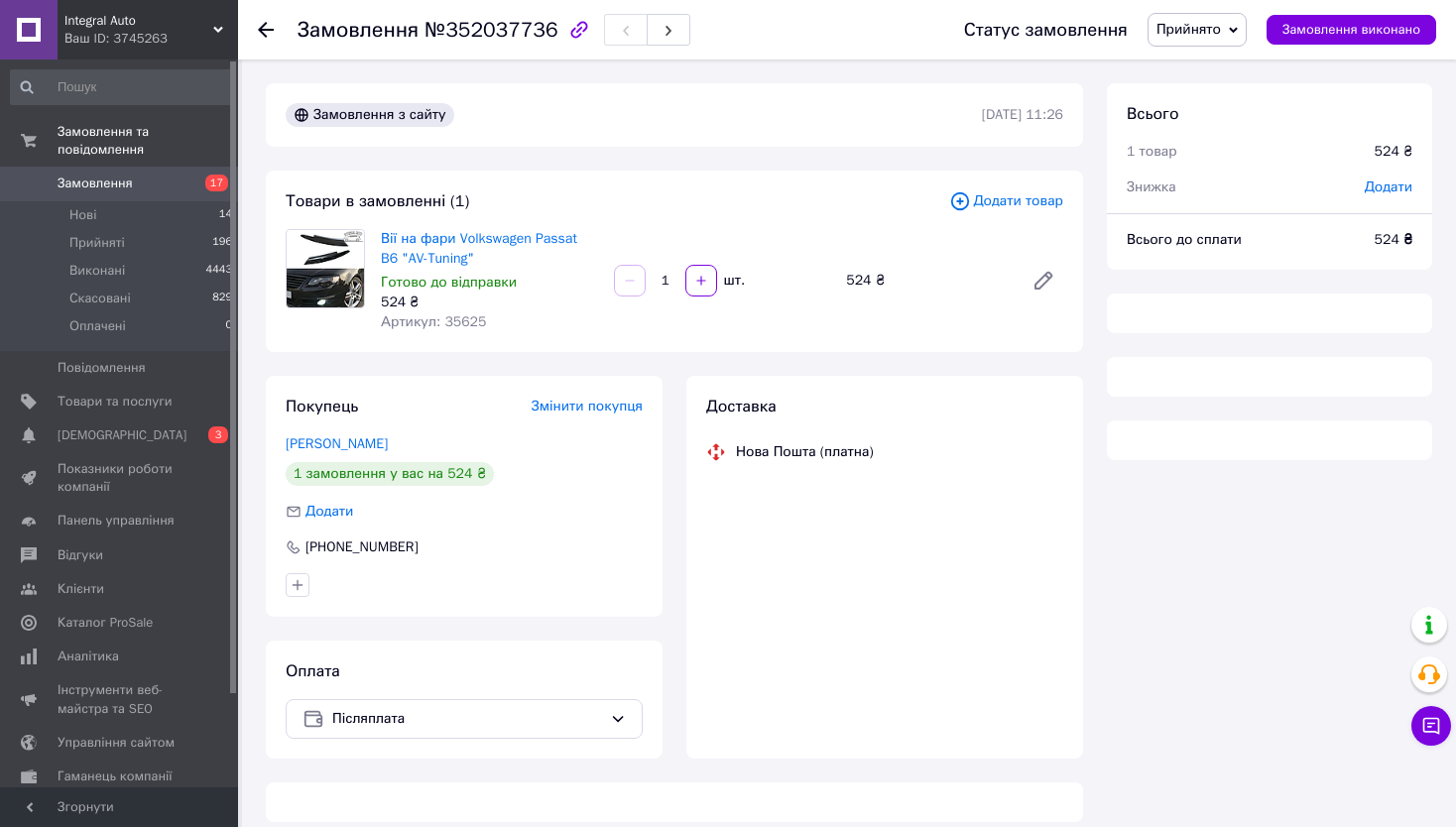 click on "Артикул: 35625" at bounding box center (433, 321) 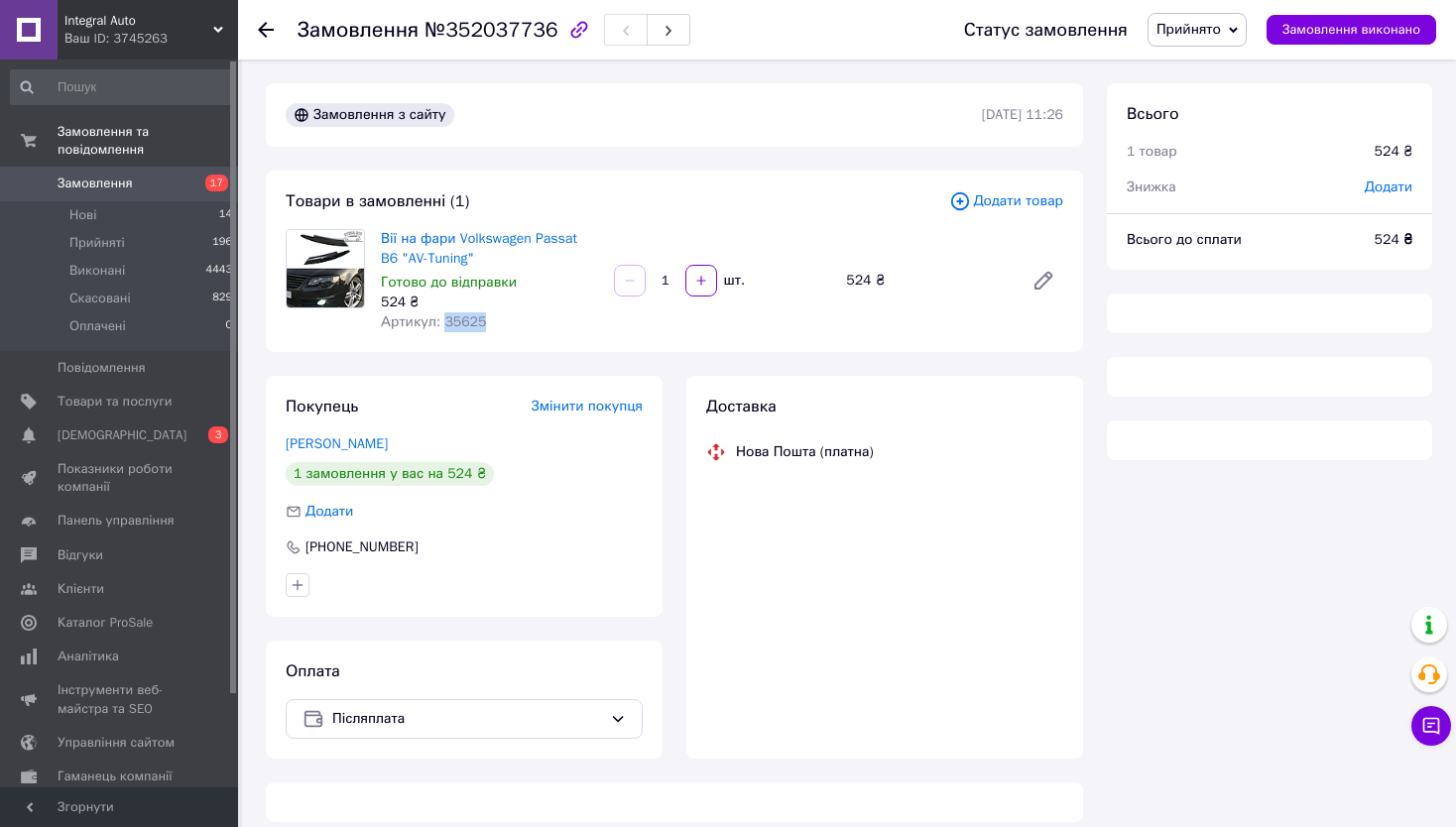 click on "Артикул: 35625" at bounding box center (433, 321) 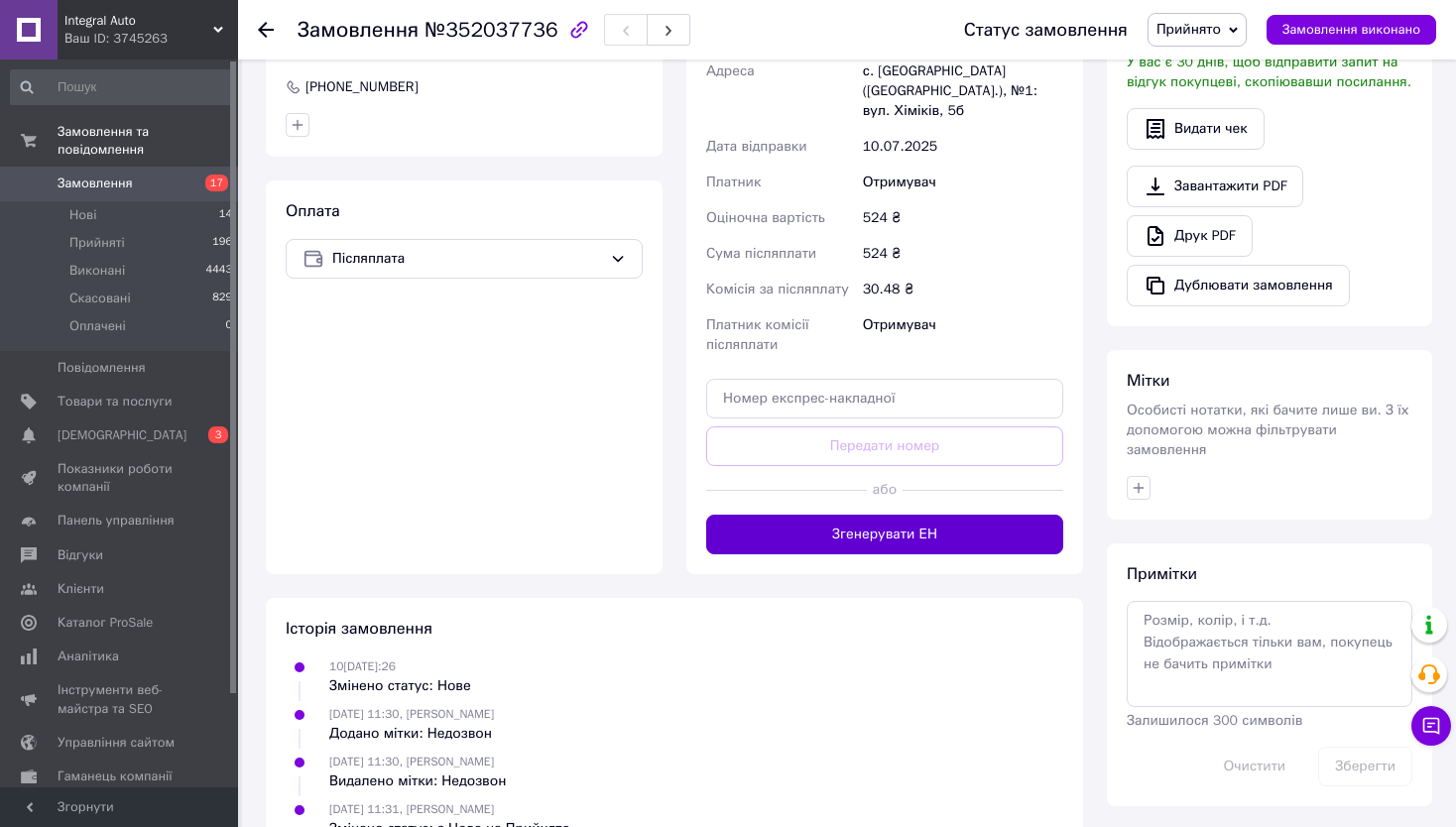 click on "Згенерувати ЕН" at bounding box center (885, 534) 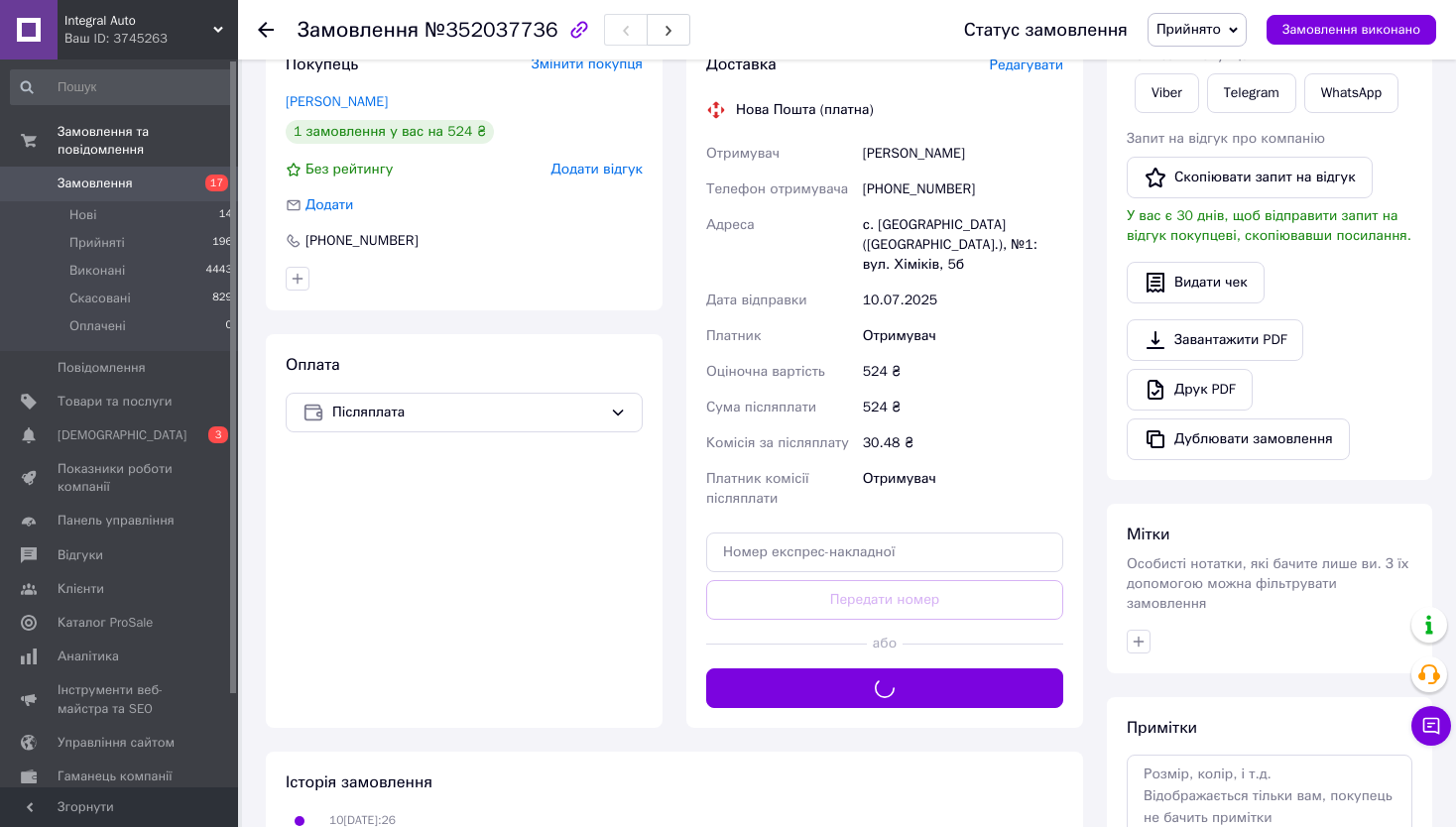 scroll, scrollTop: 99, scrollLeft: 0, axis: vertical 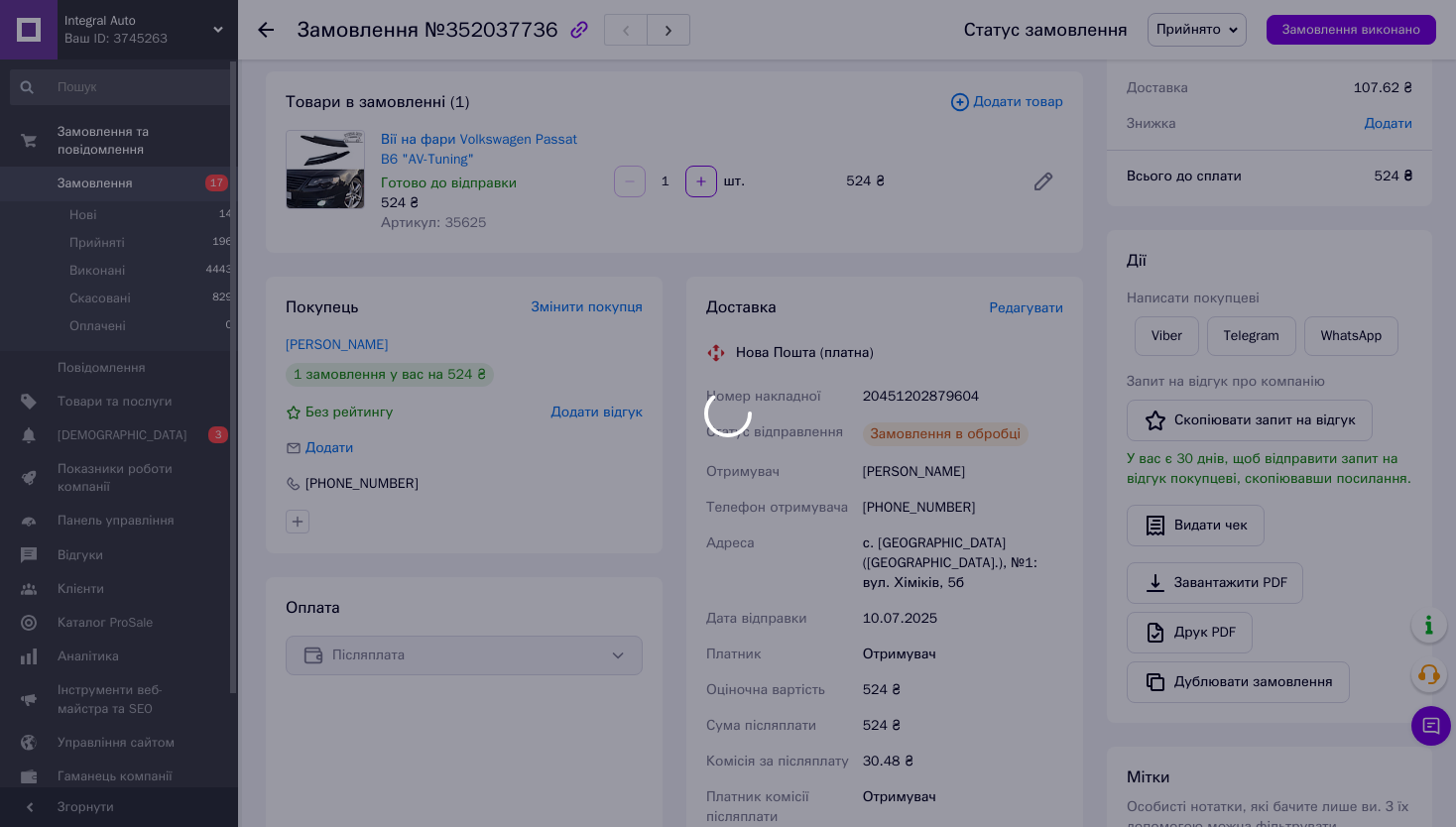 click at bounding box center (728, 414) 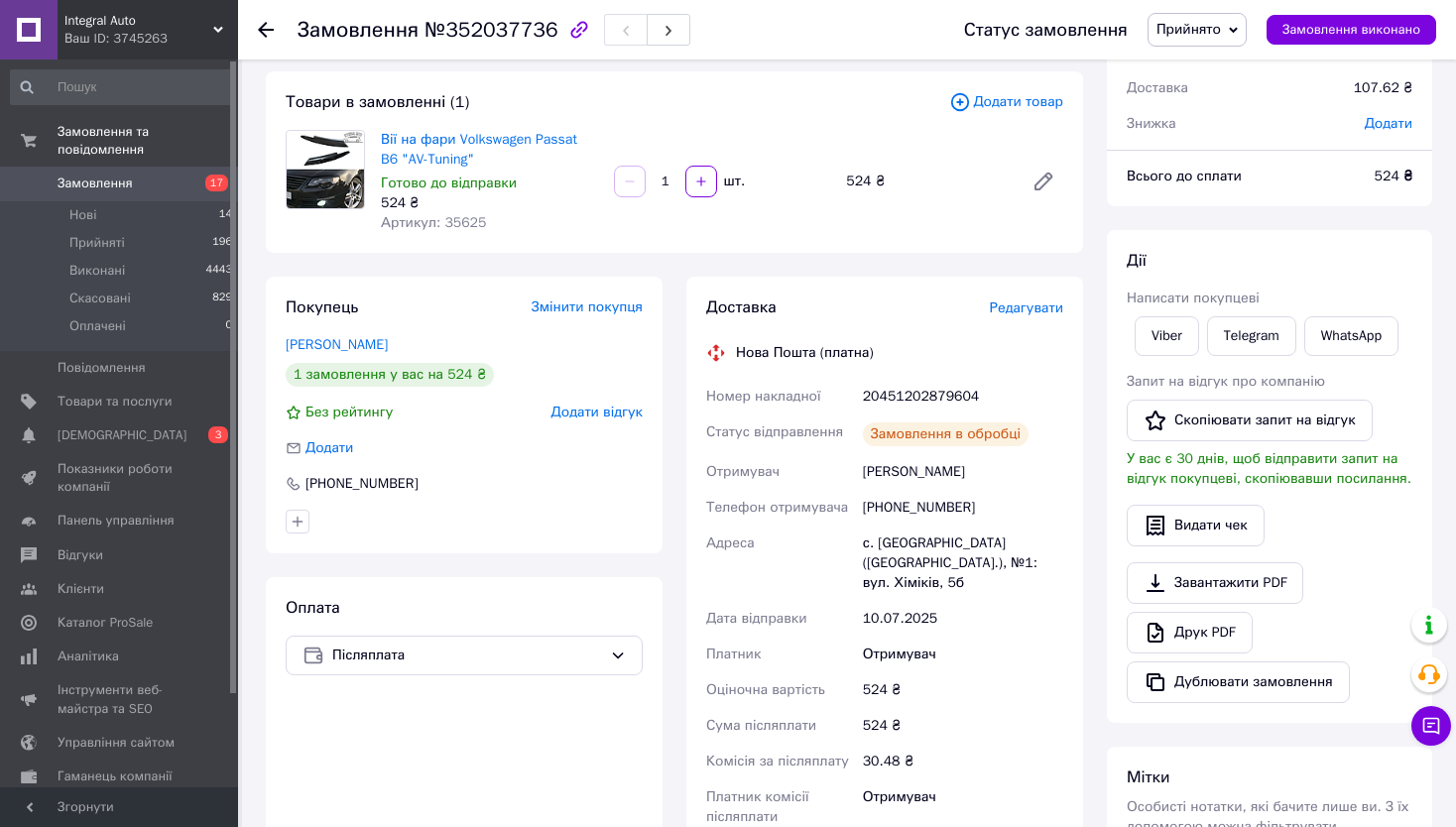 click on "20451202879604" at bounding box center (963, 397) 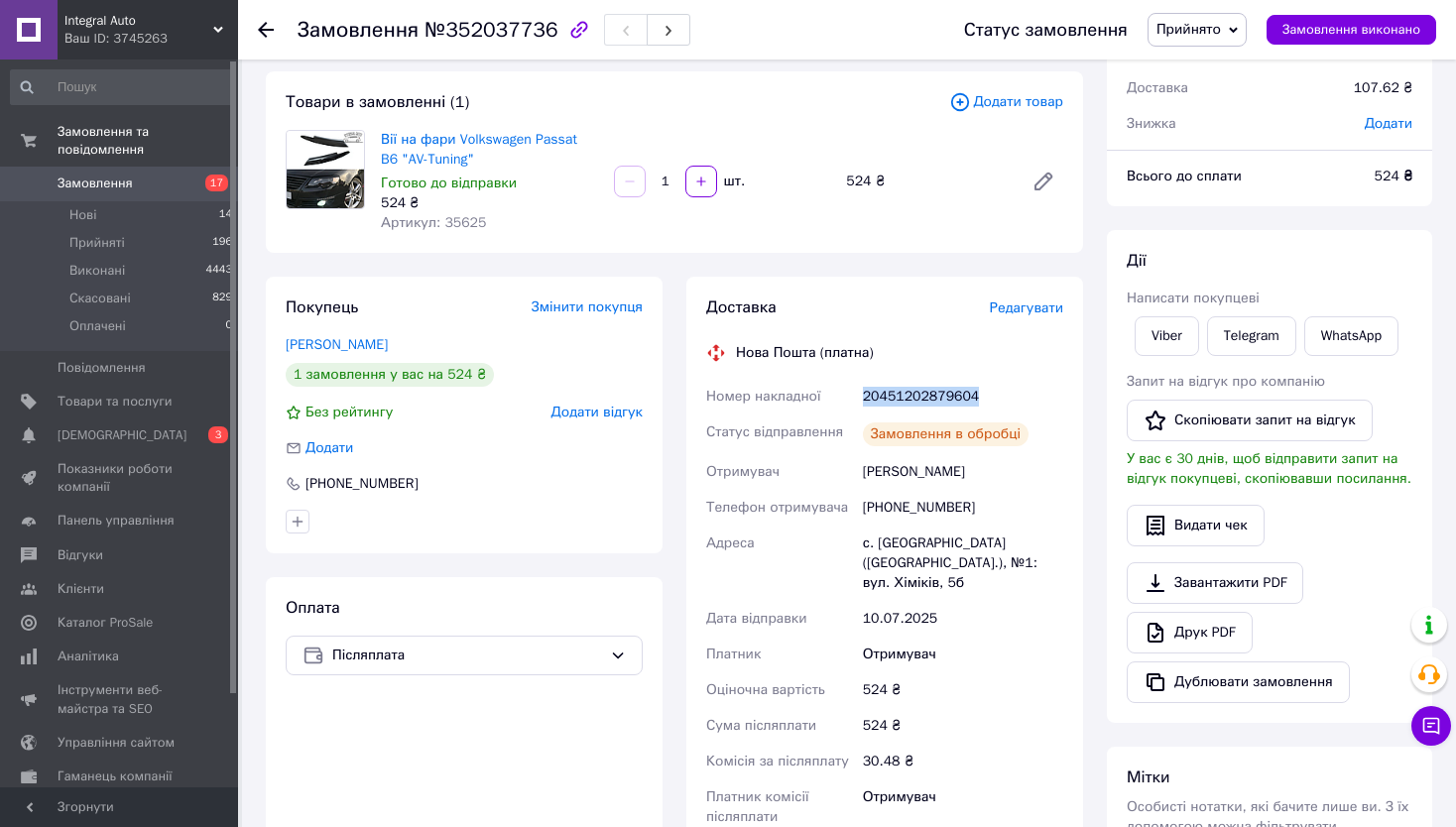 click on "20451202879604" at bounding box center (963, 397) 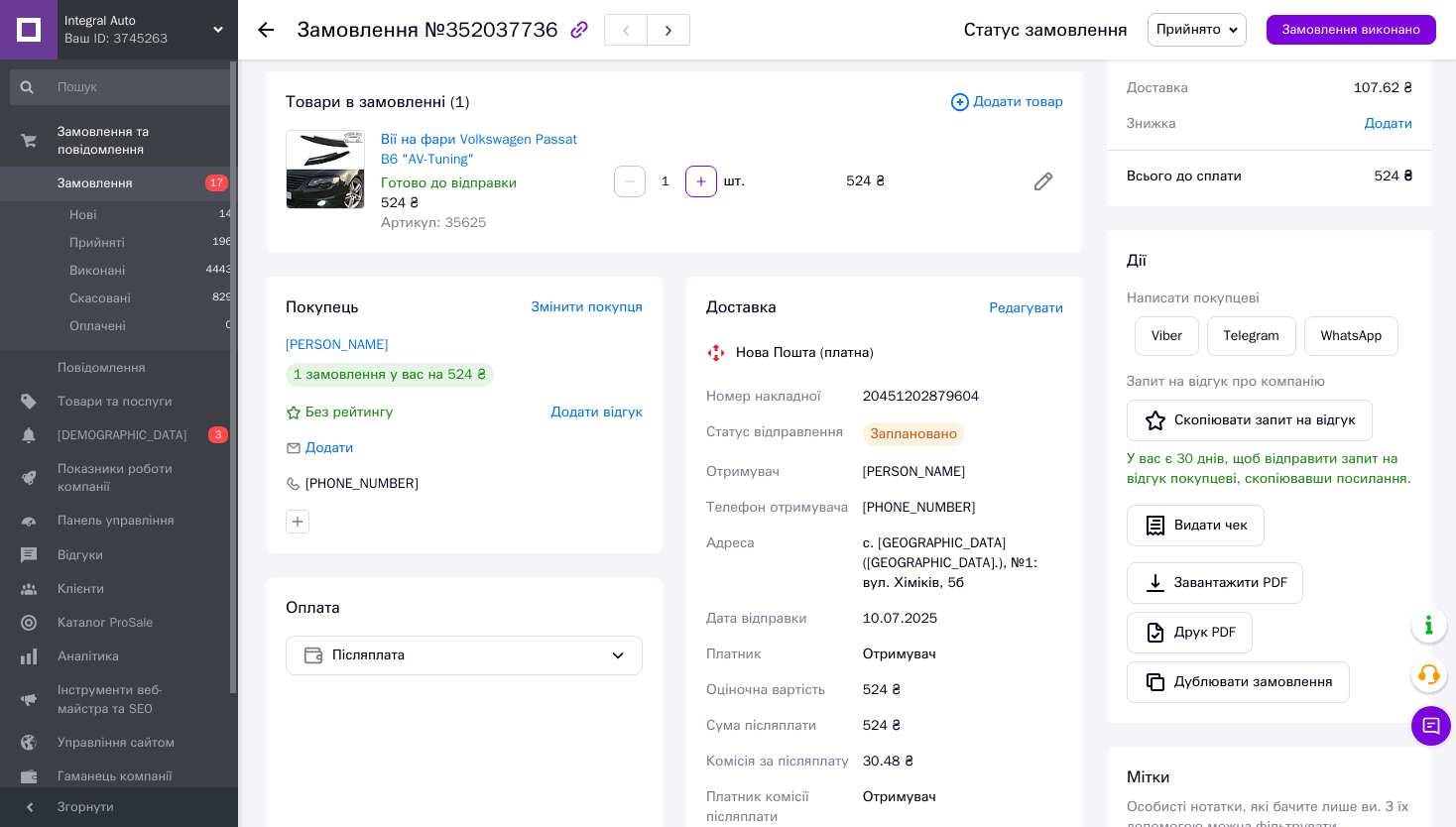 click at bounding box center (278, 30) 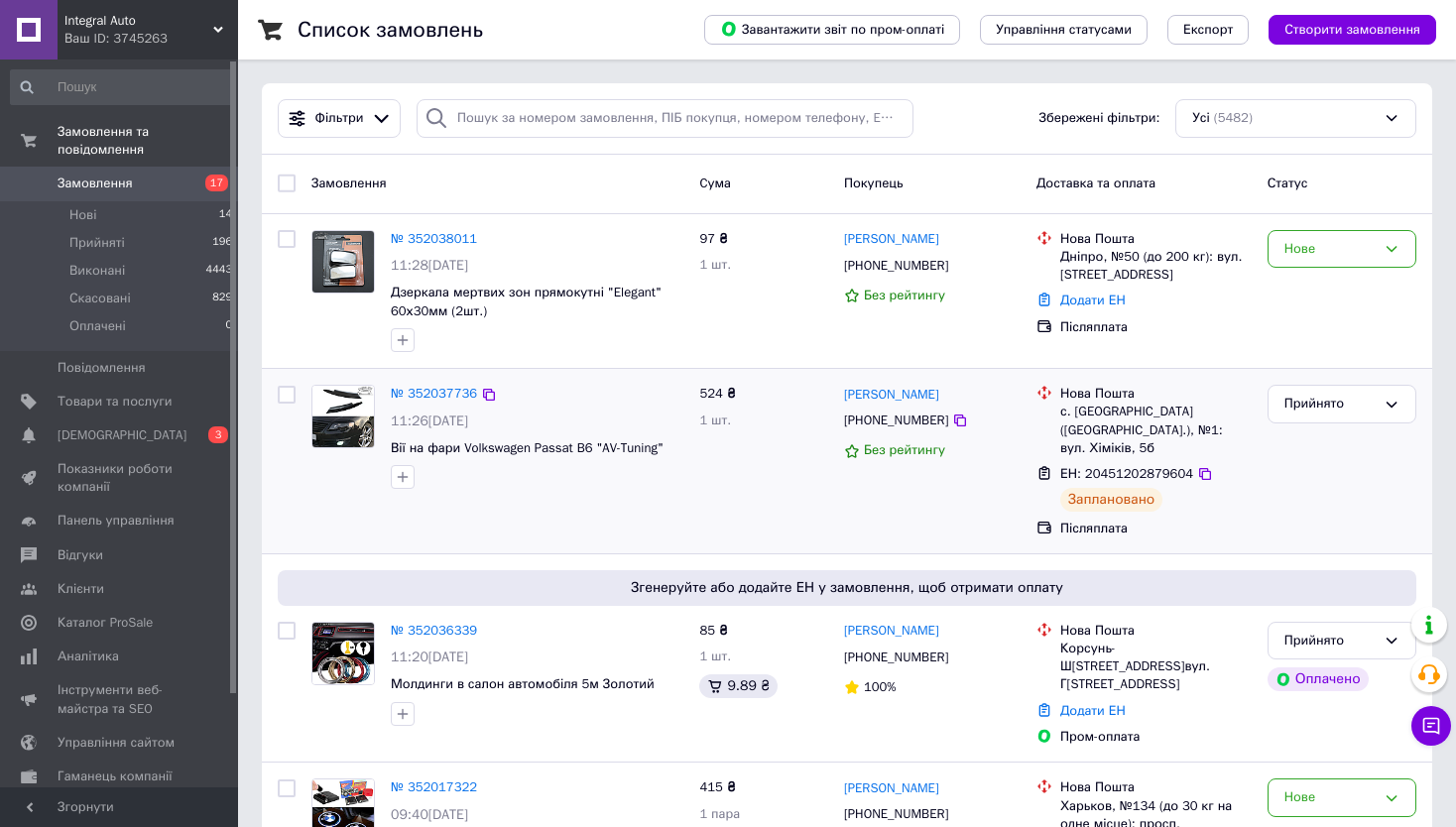 click on "Прийнято" at bounding box center (1342, 461) 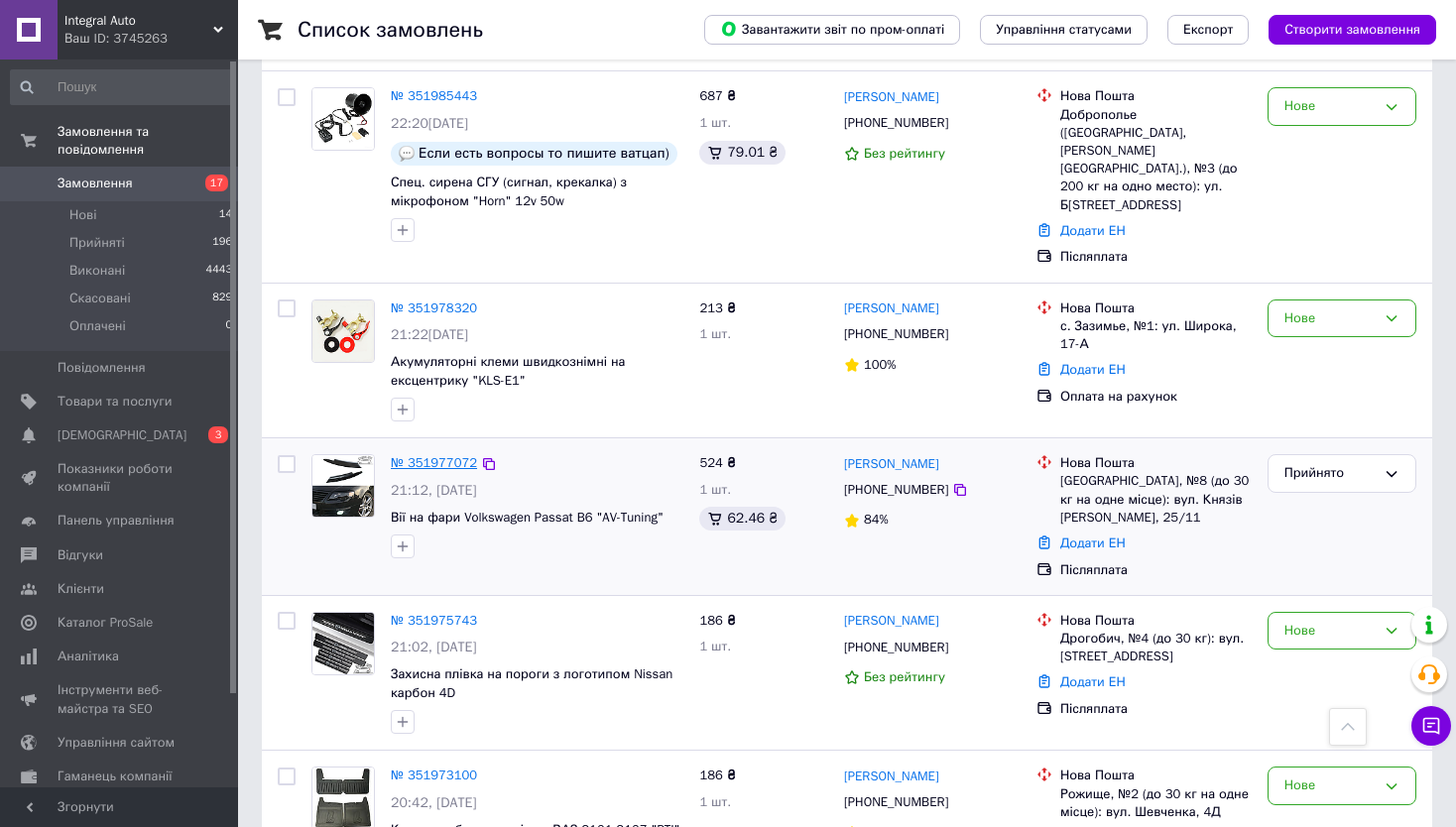 click on "№ 351977072" at bounding box center (433, 462) 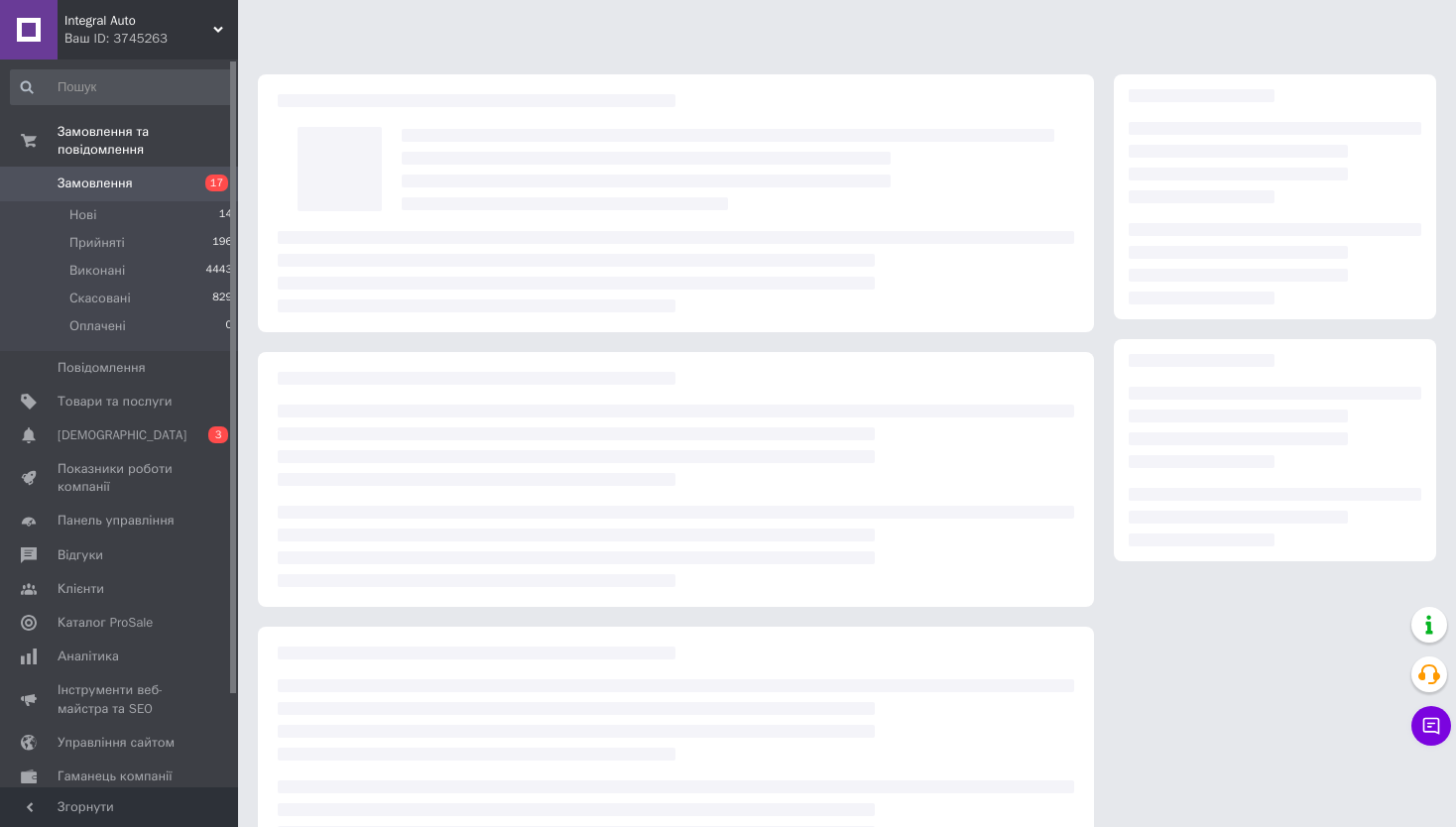 scroll, scrollTop: 0, scrollLeft: 0, axis: both 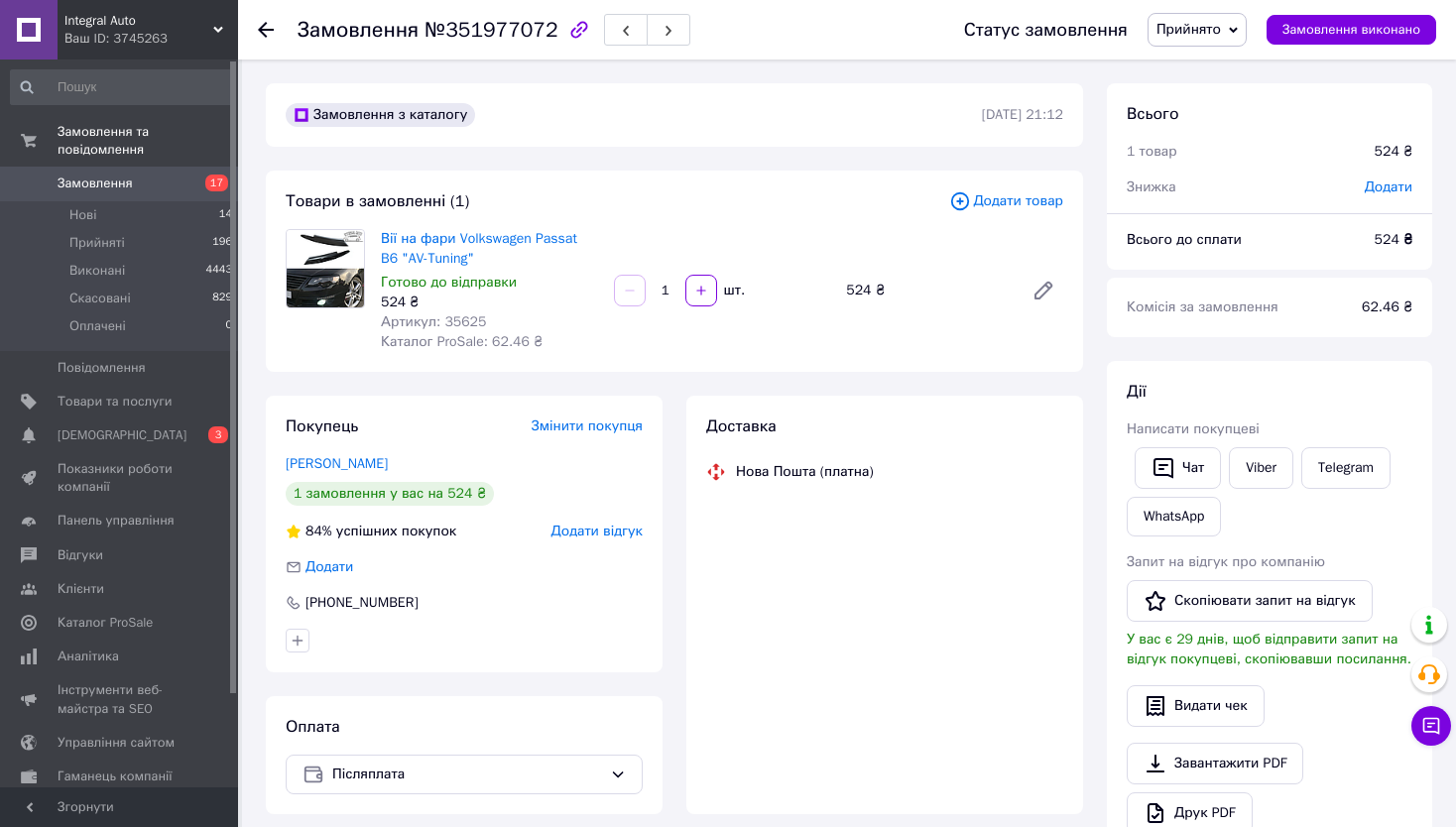 click on "Артикул: 35625" at bounding box center (433, 321) 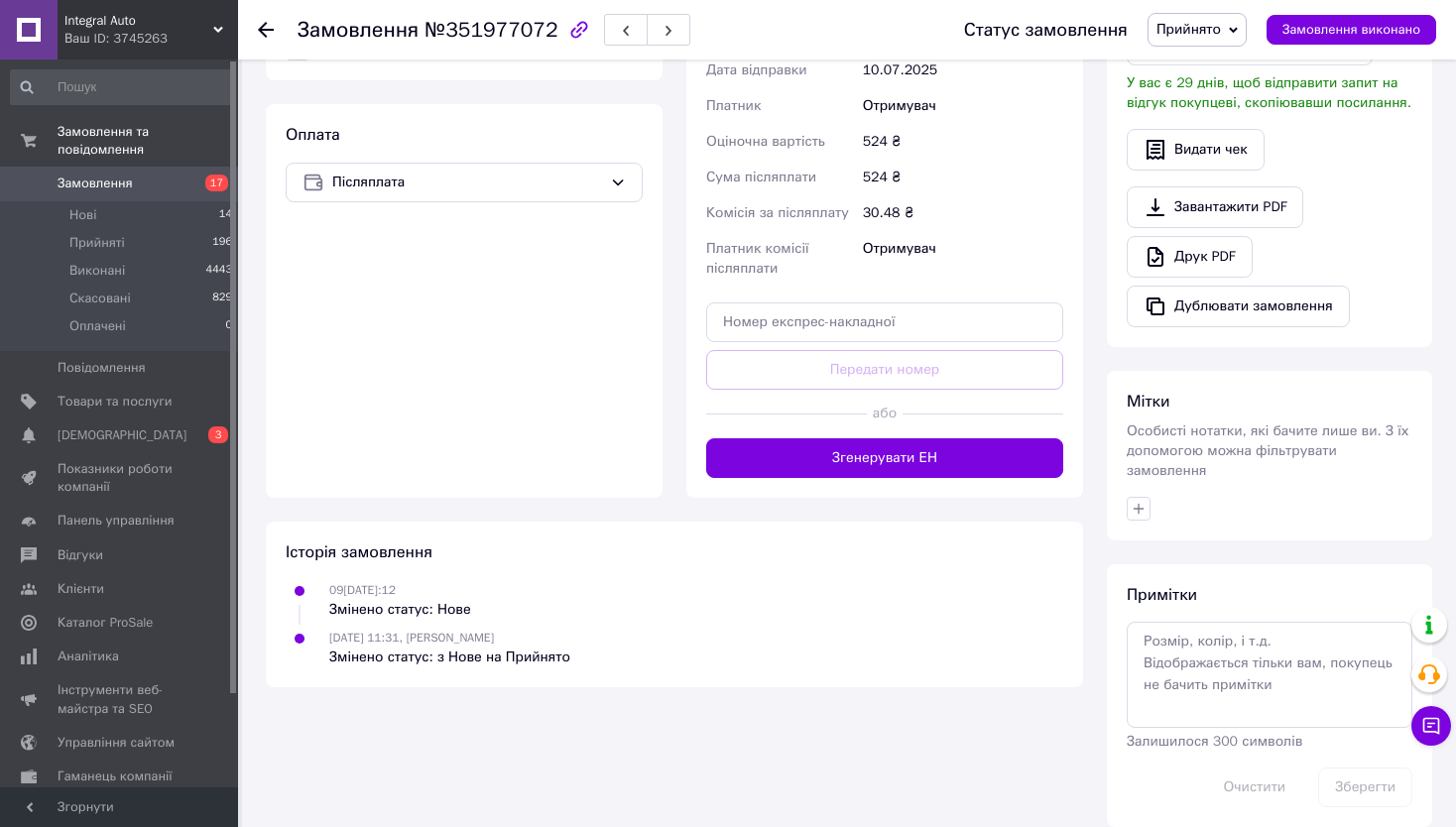 click at bounding box center (983, 414) 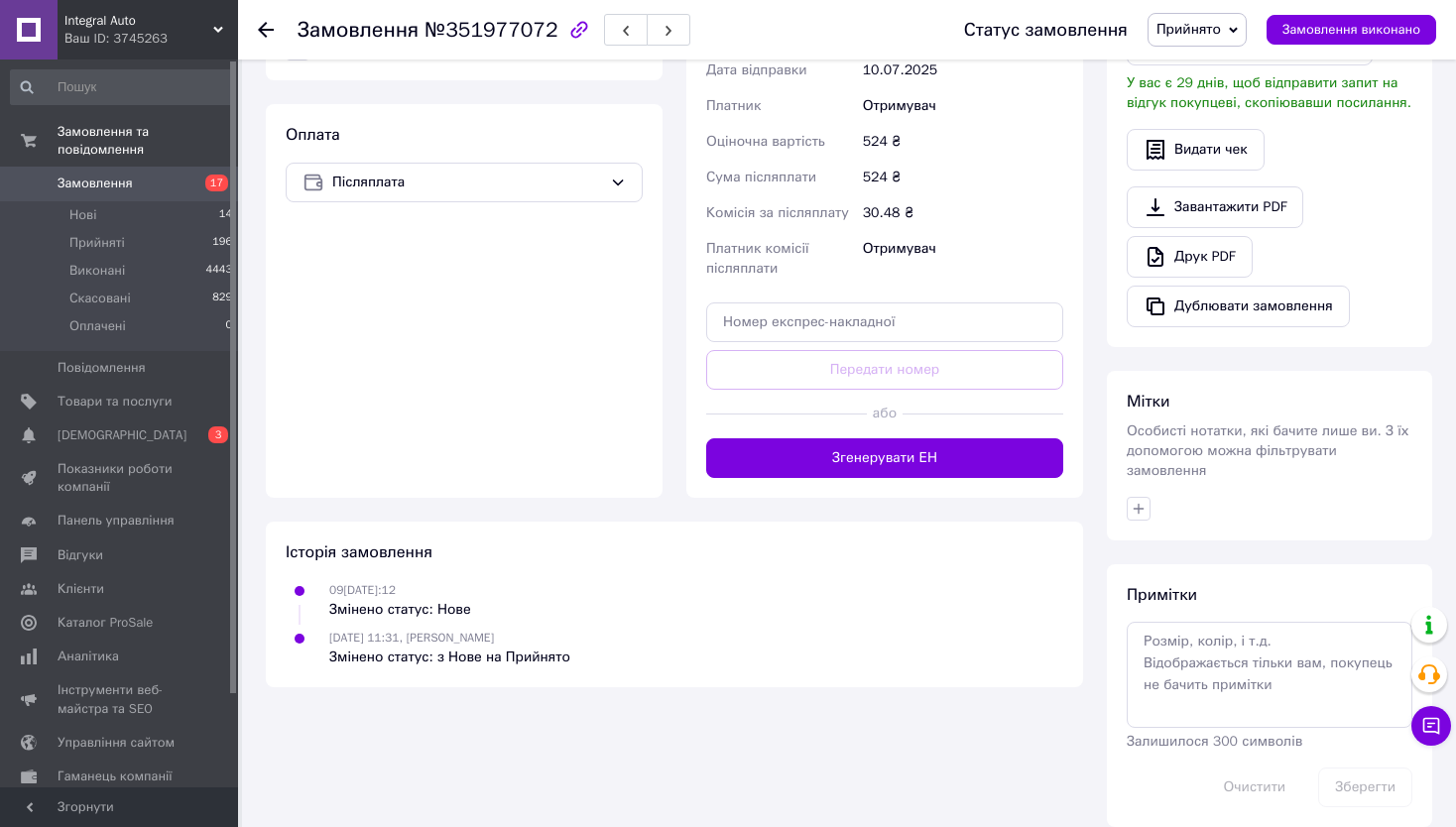 click on "Згенерувати ЕН" at bounding box center [885, 458] 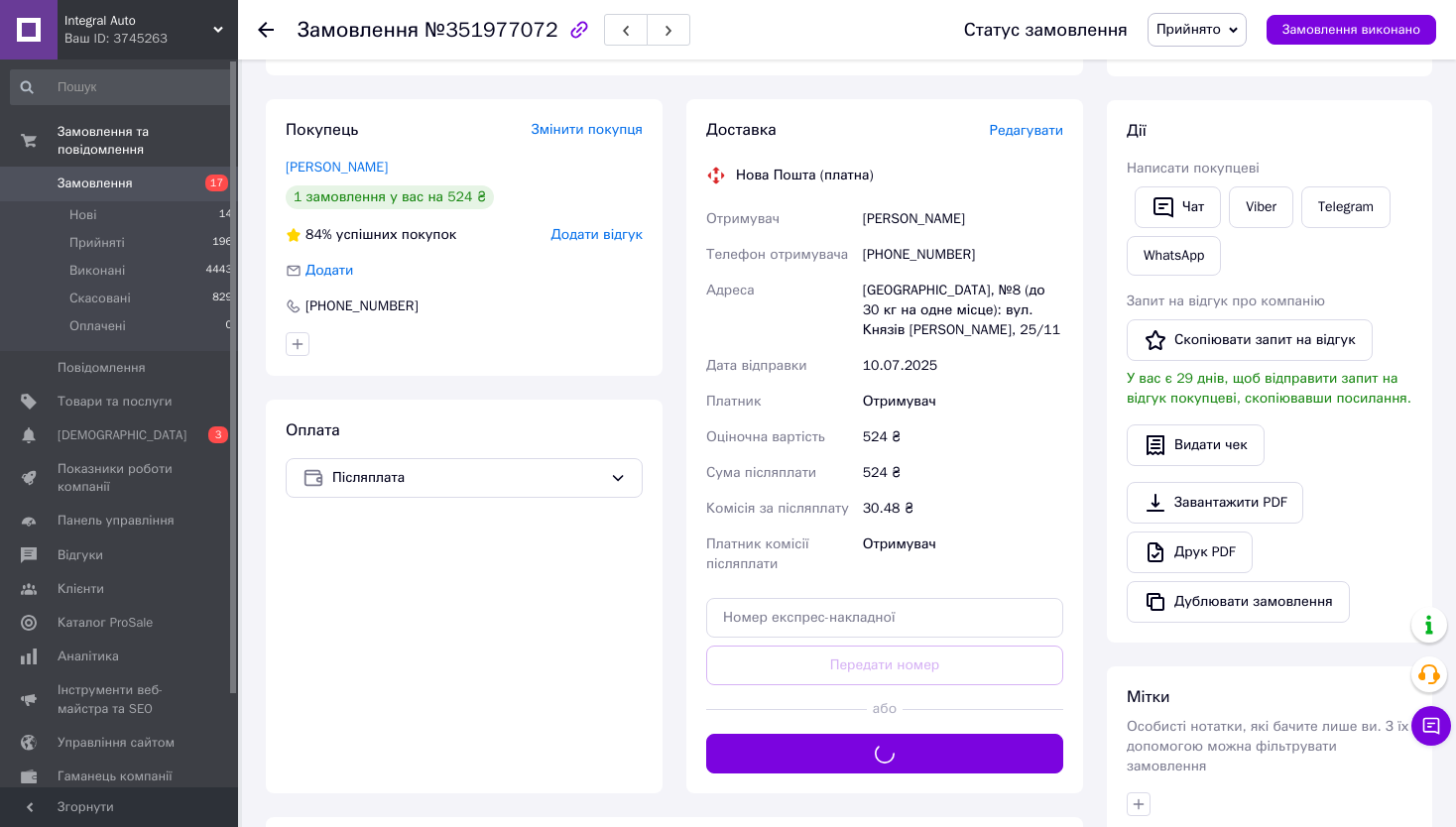 scroll, scrollTop: 295, scrollLeft: 0, axis: vertical 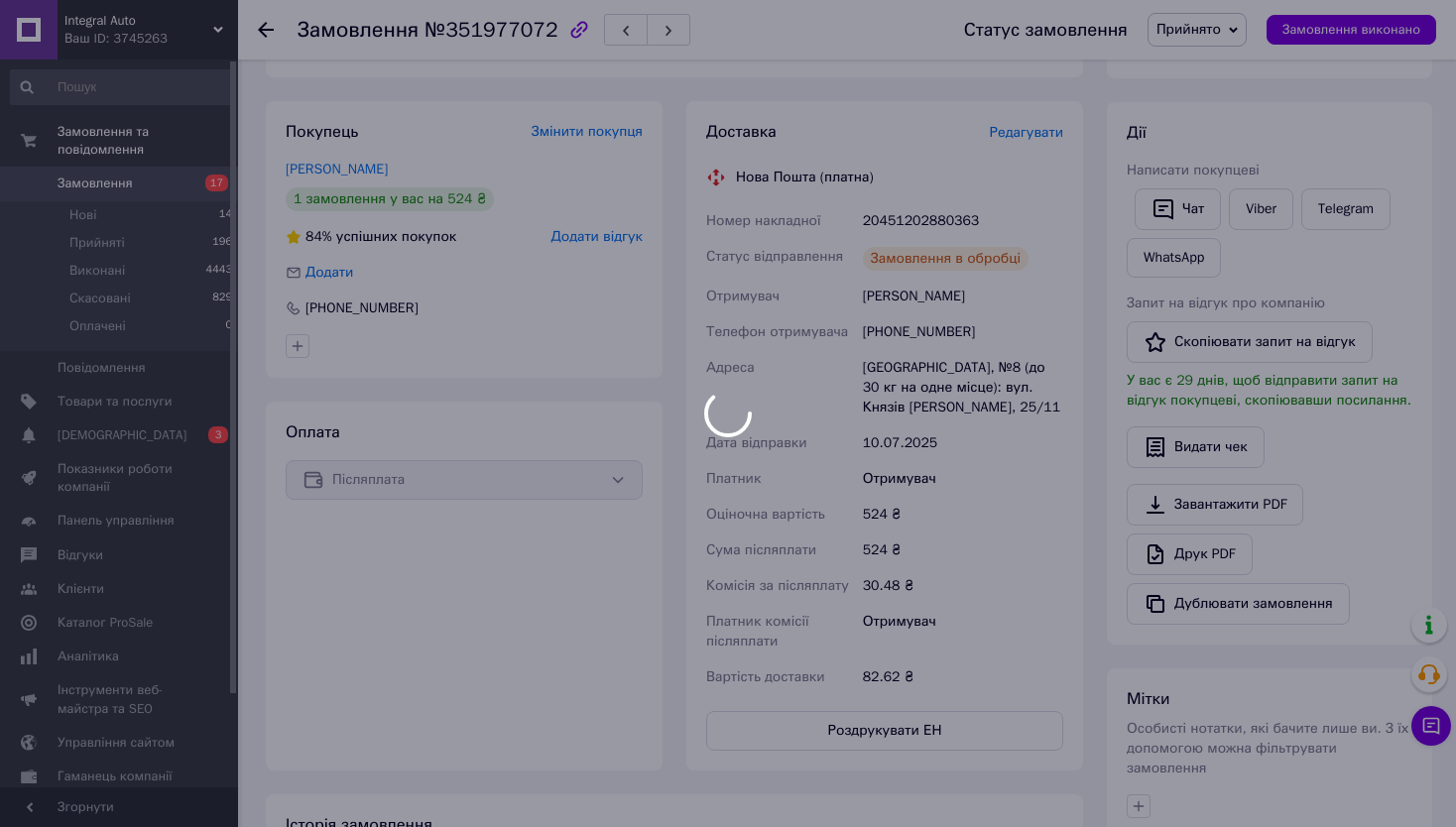 click at bounding box center [728, 414] 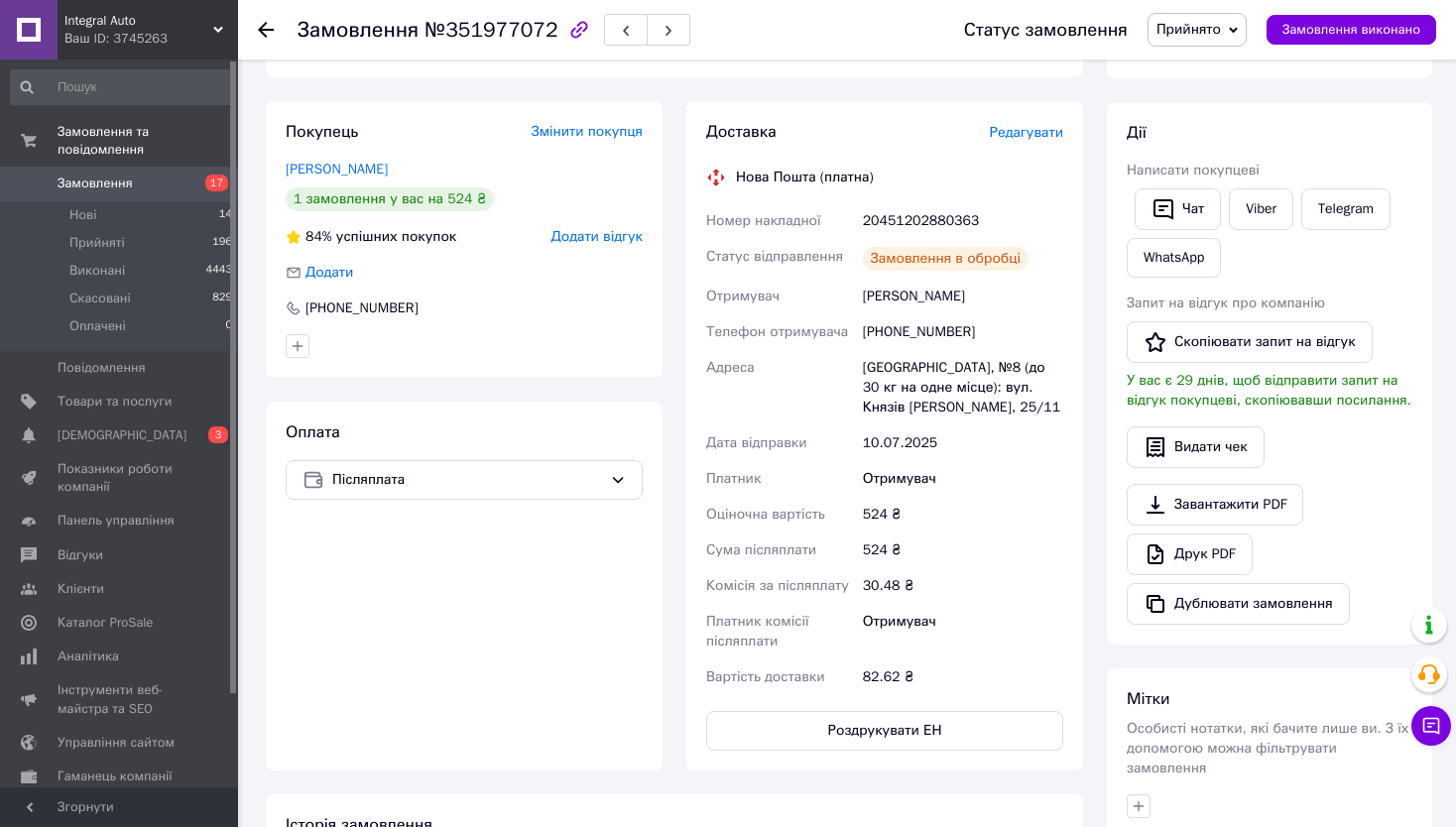 click on "20451202880363" at bounding box center (963, 221) 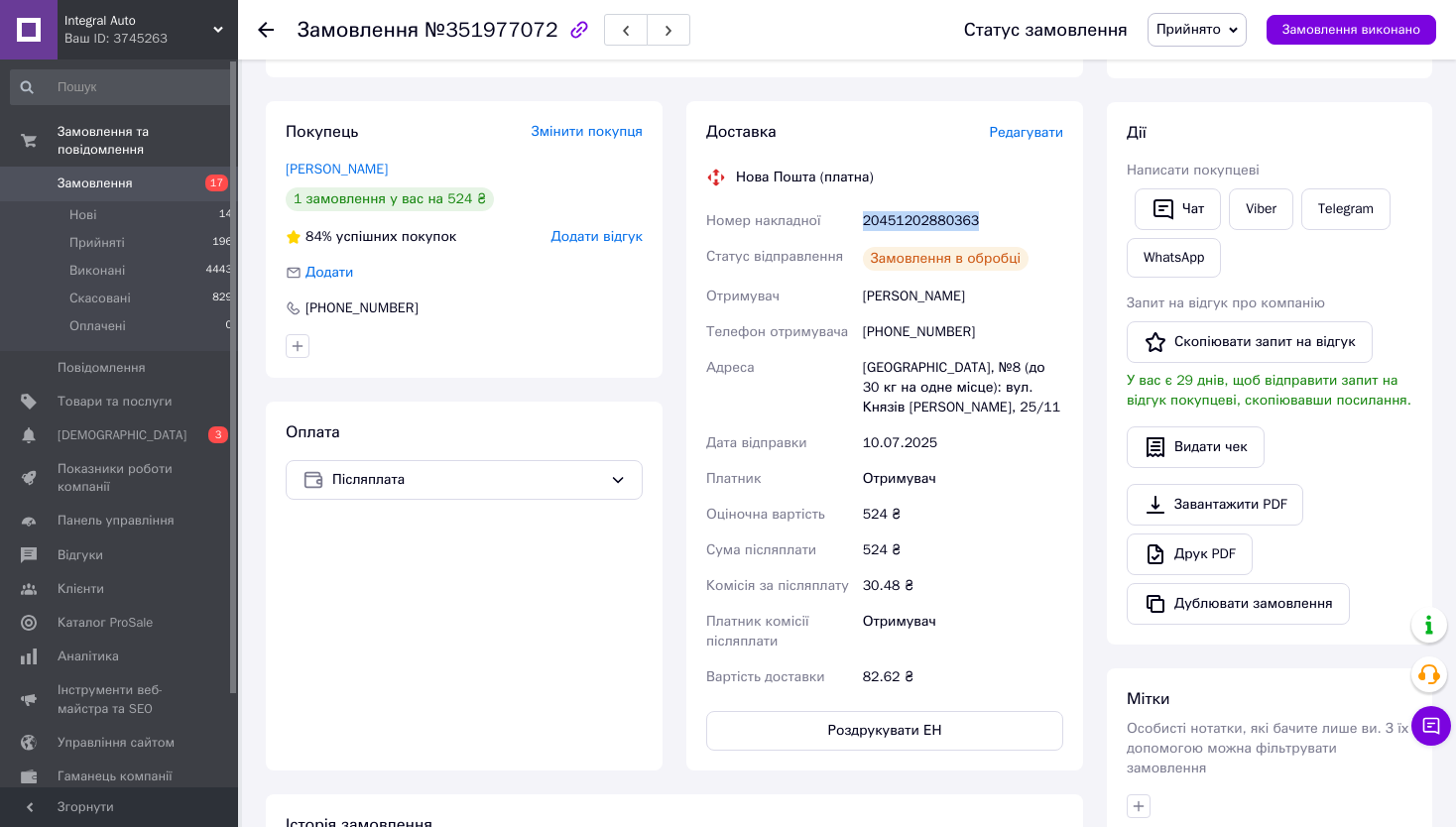 click on "20451202880363" at bounding box center [963, 221] 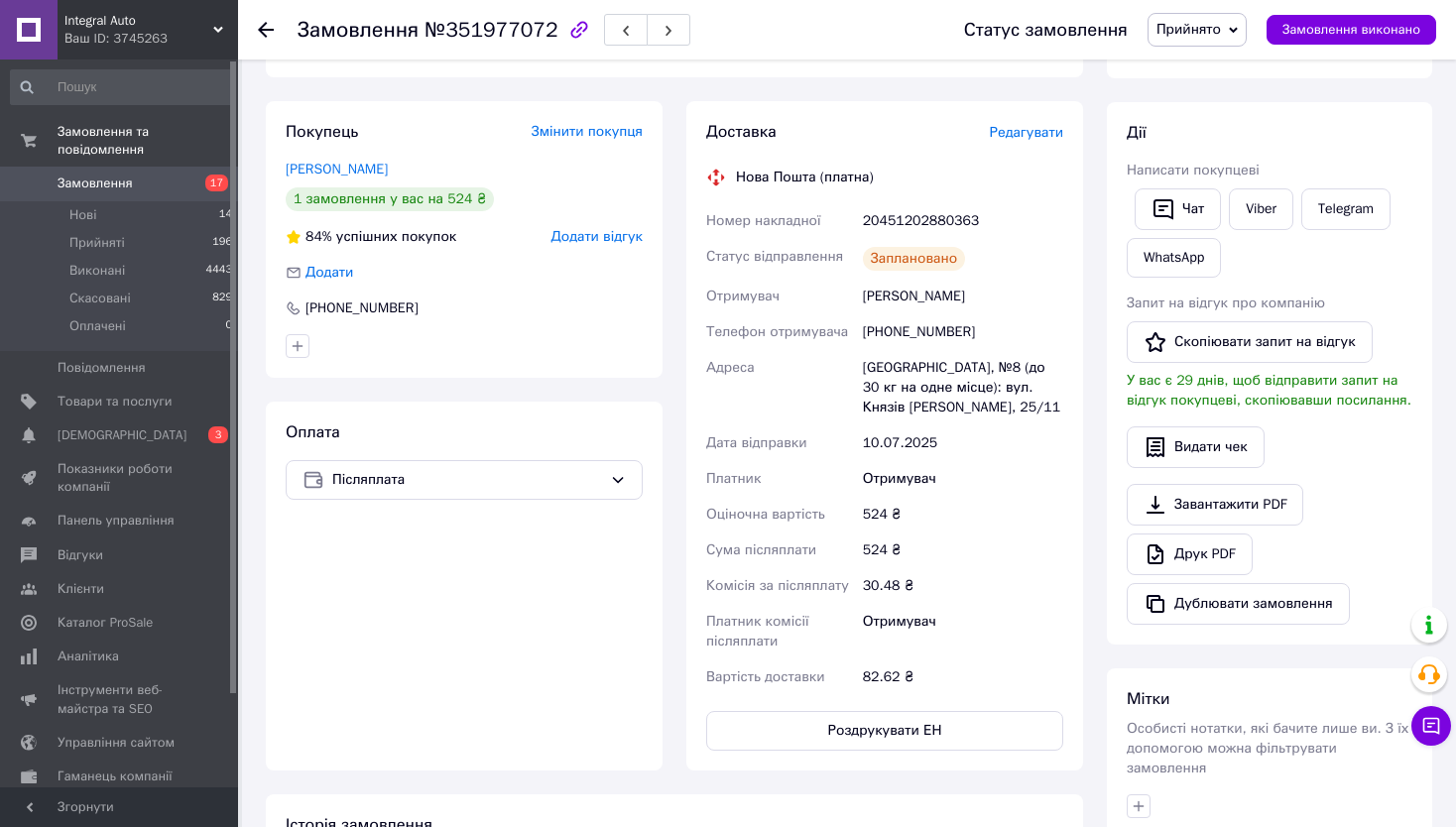 click 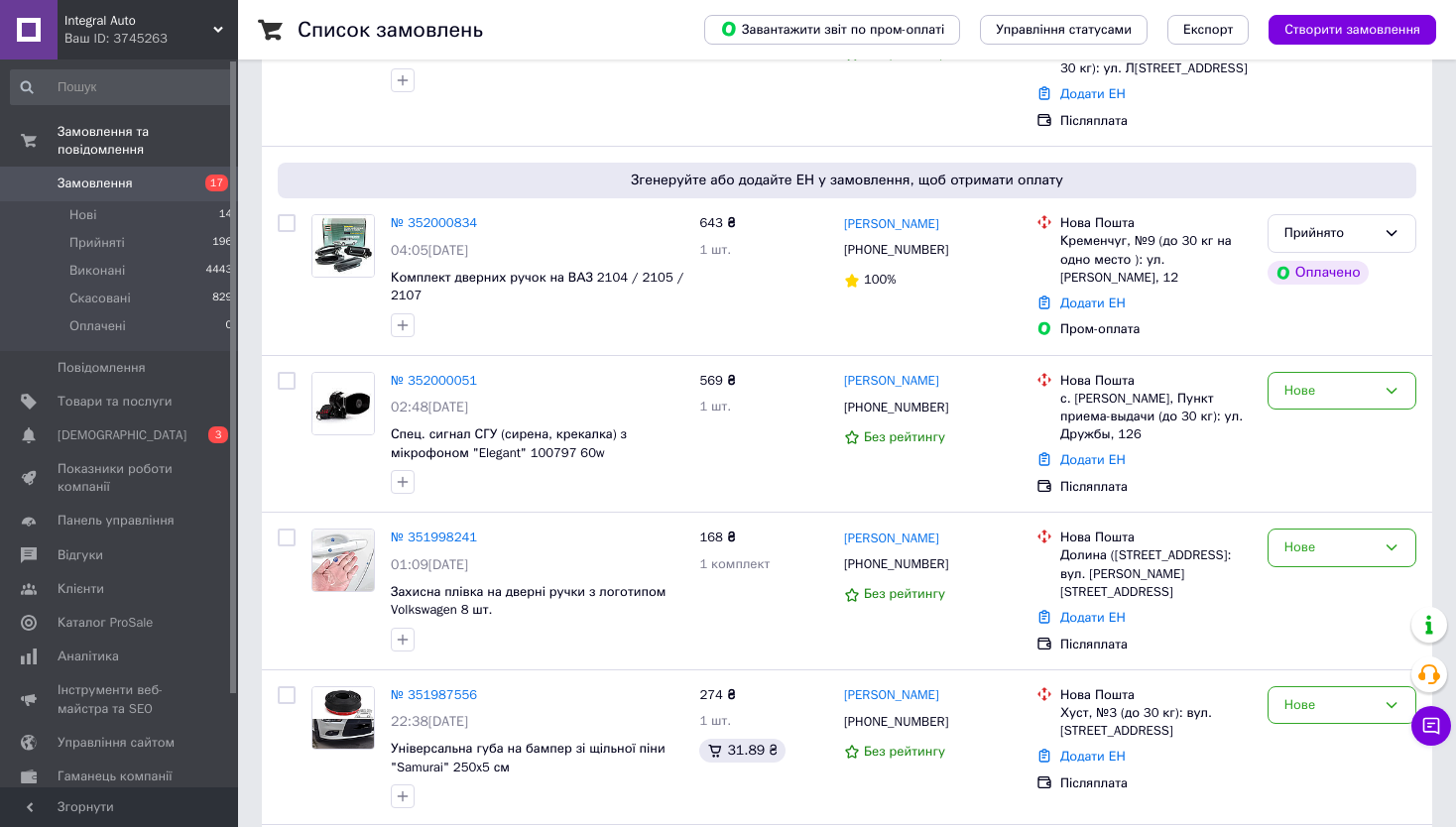 scroll, scrollTop: 1785, scrollLeft: 0, axis: vertical 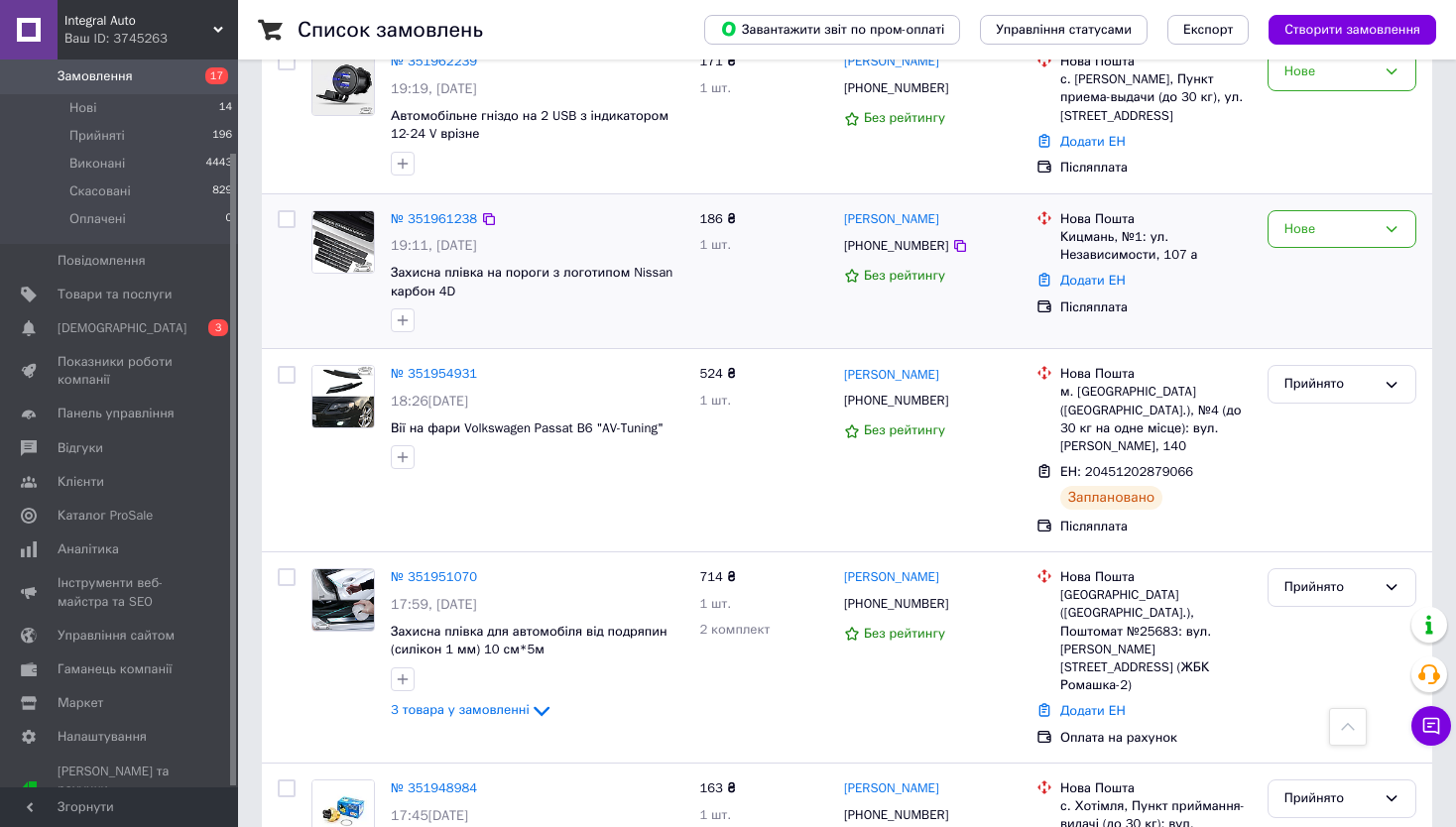 click on "№ 351961238" at bounding box center [433, 219] 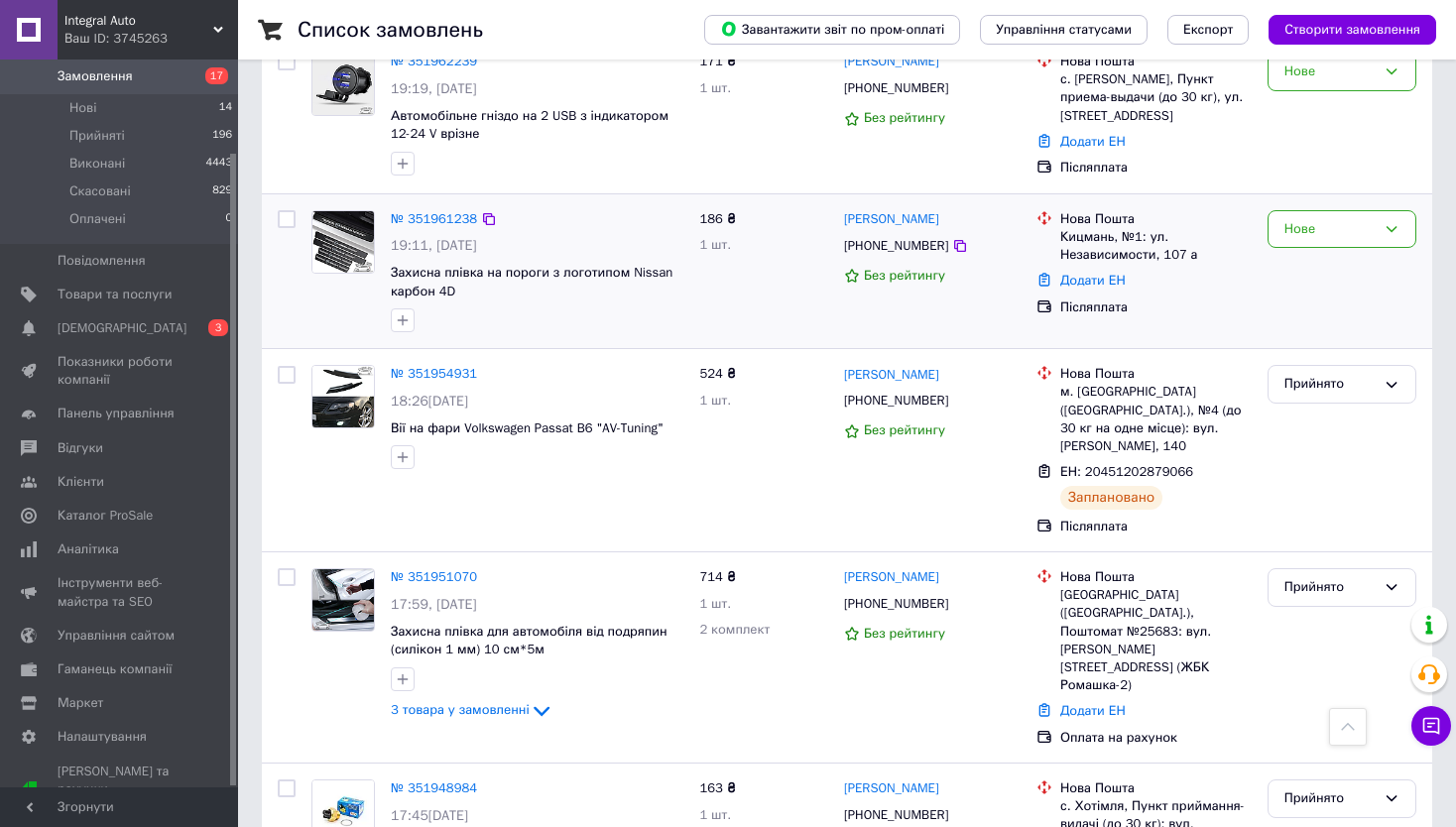 click on "[PERSON_NAME]" at bounding box center [892, 219] 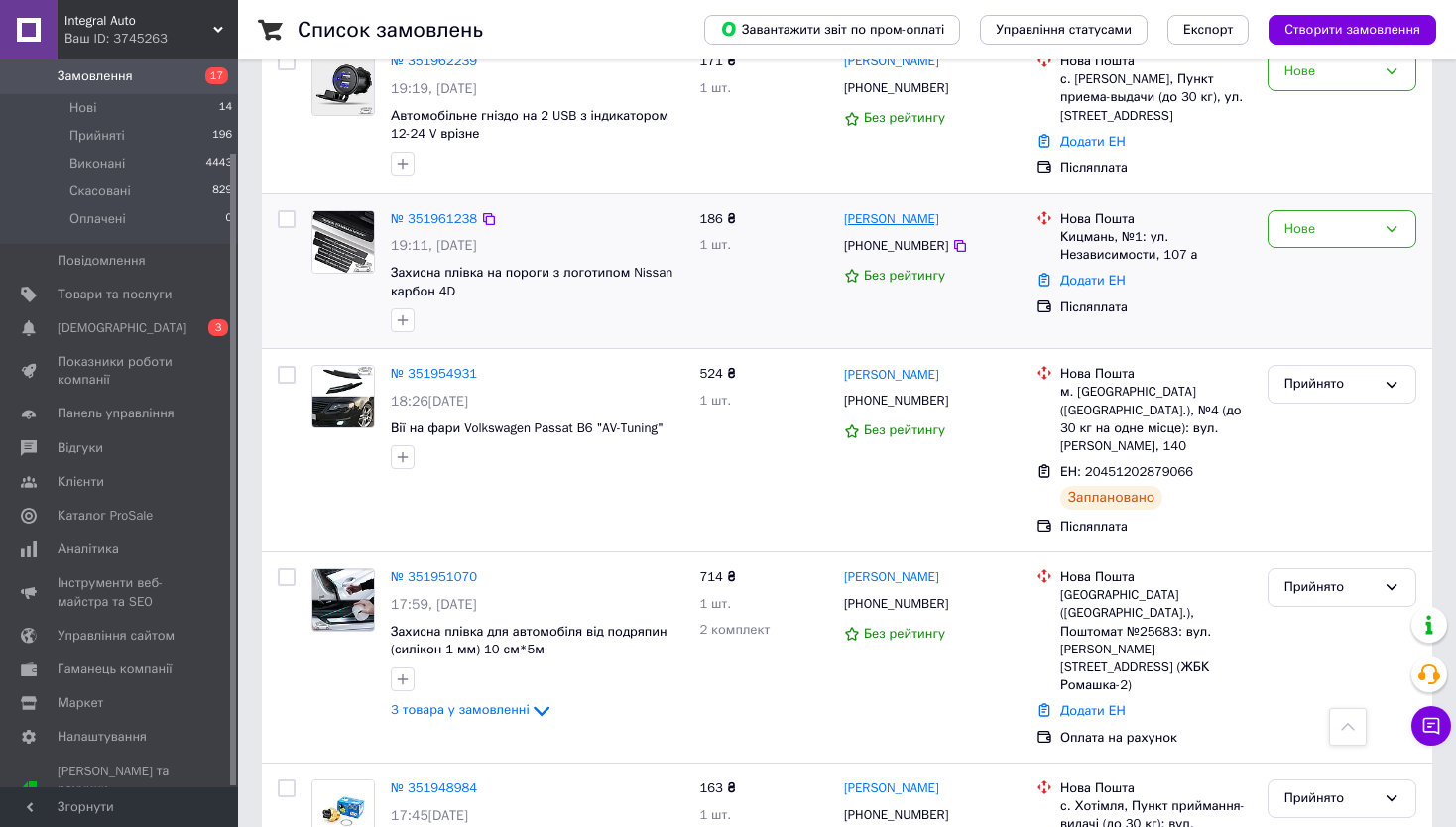 click on "[PERSON_NAME]" at bounding box center [892, 219] 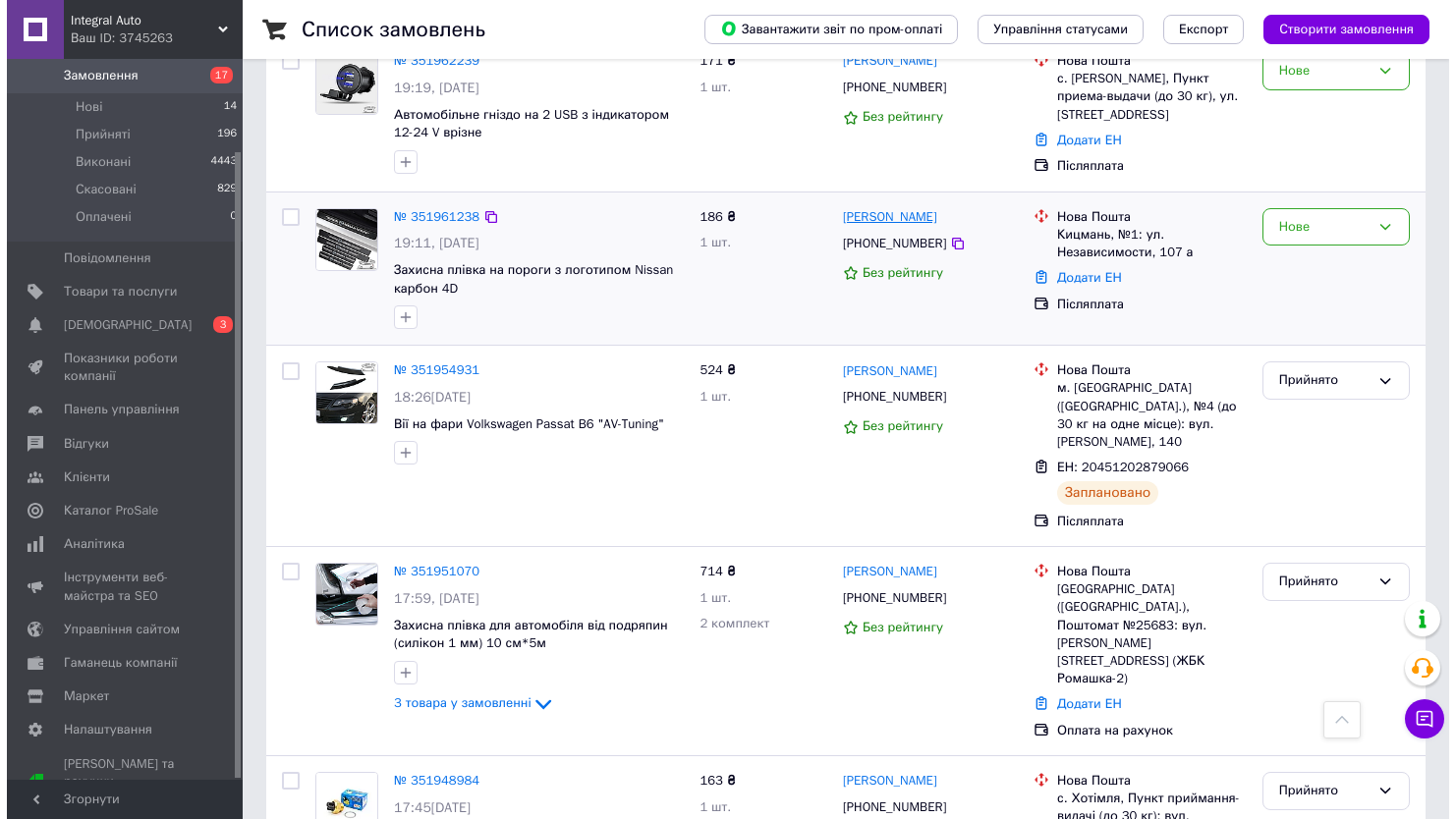 scroll, scrollTop: 0, scrollLeft: 0, axis: both 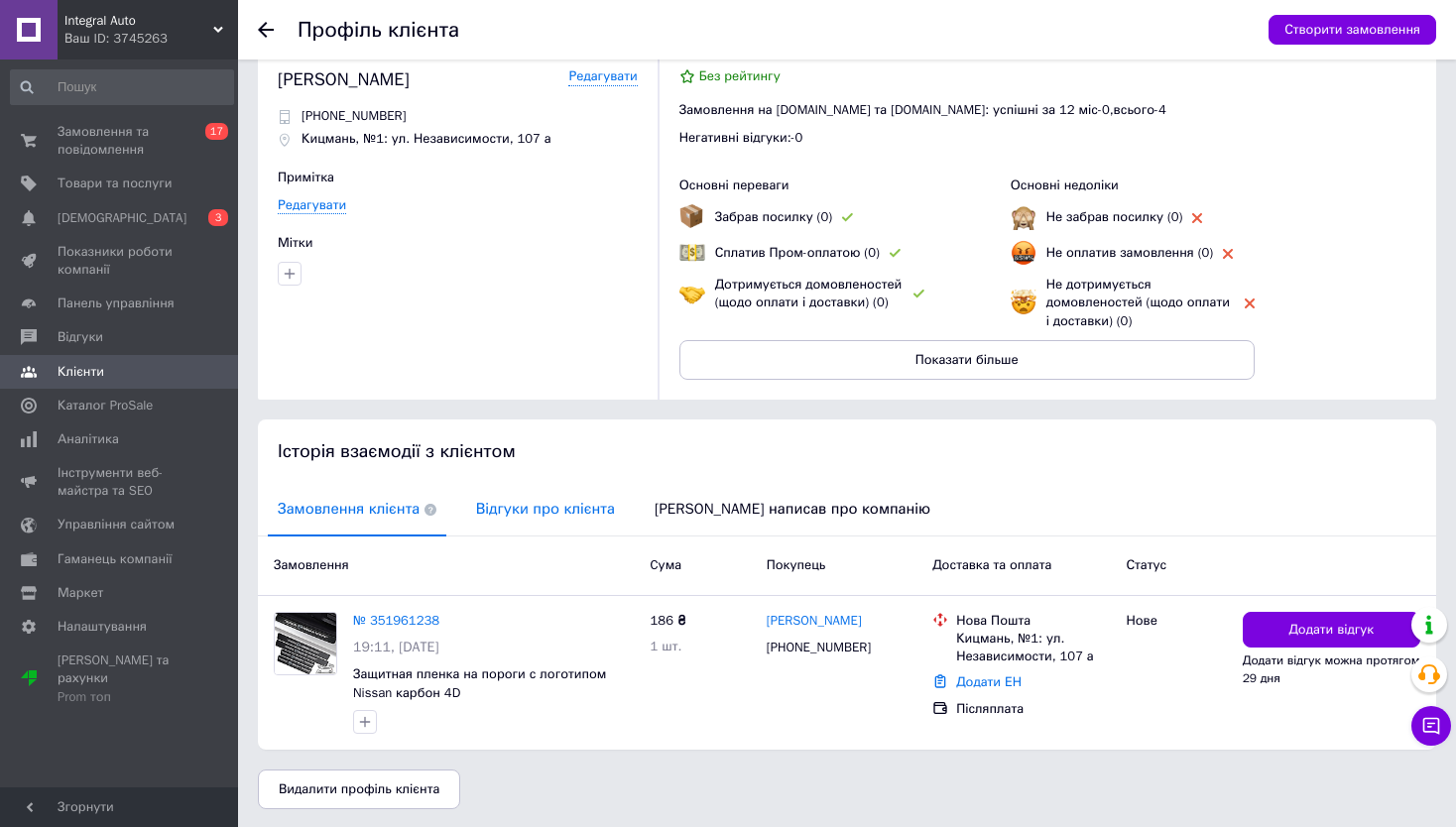 click on "Відгуки про клієнта" at bounding box center [546, 509] 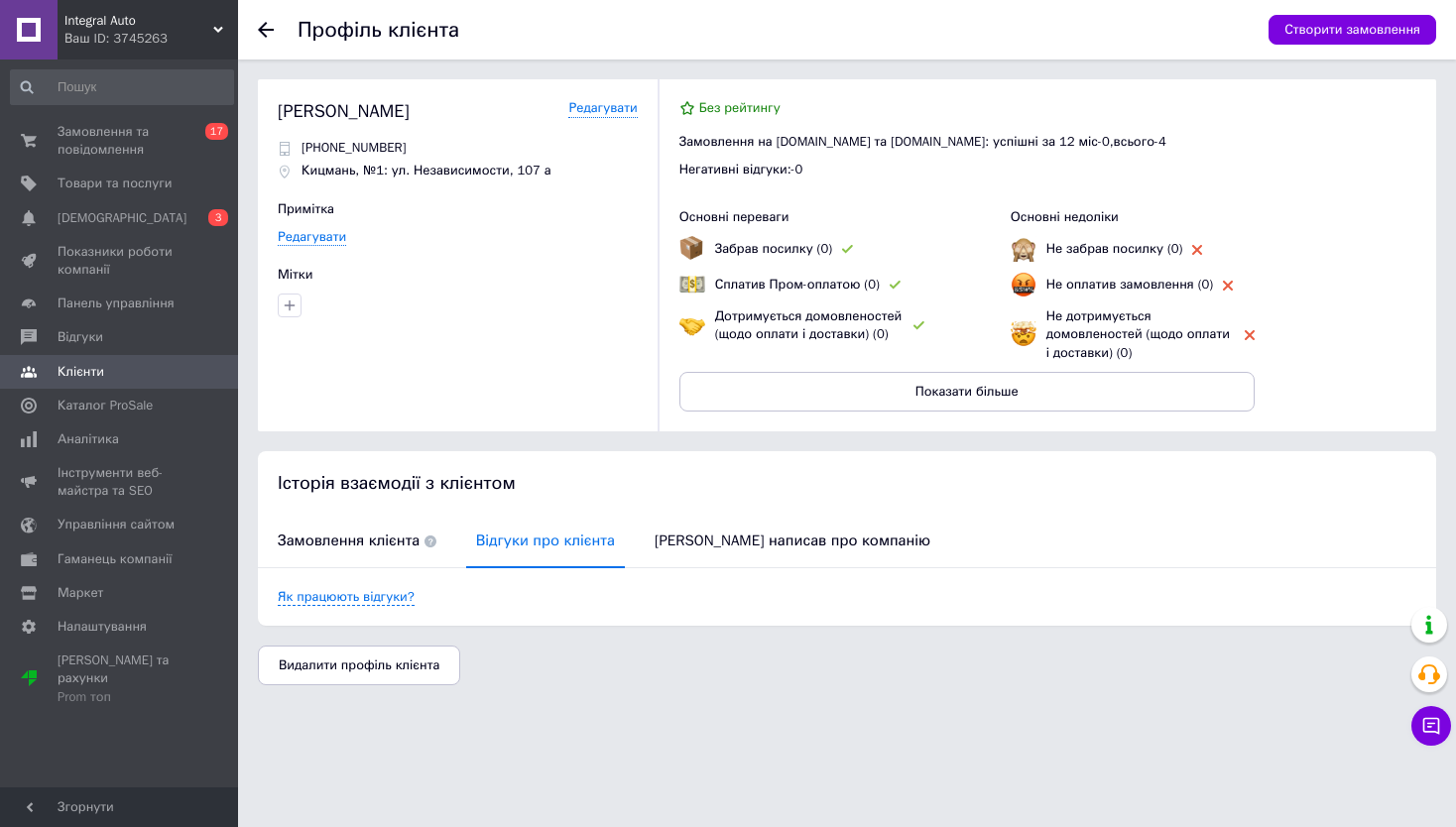 scroll, scrollTop: 0, scrollLeft: 0, axis: both 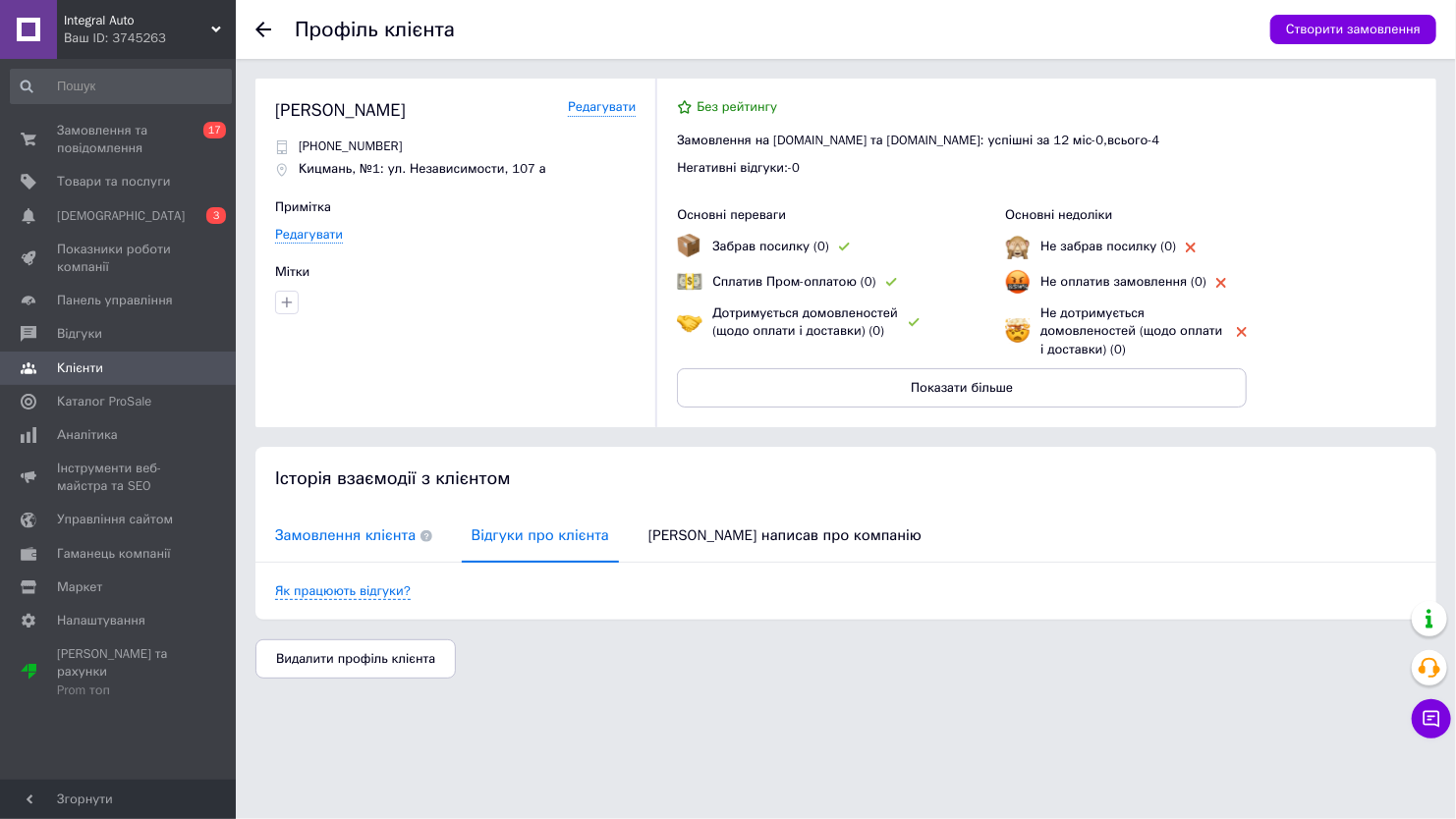 click on "Замовлення клієнта" at bounding box center [354, 535] 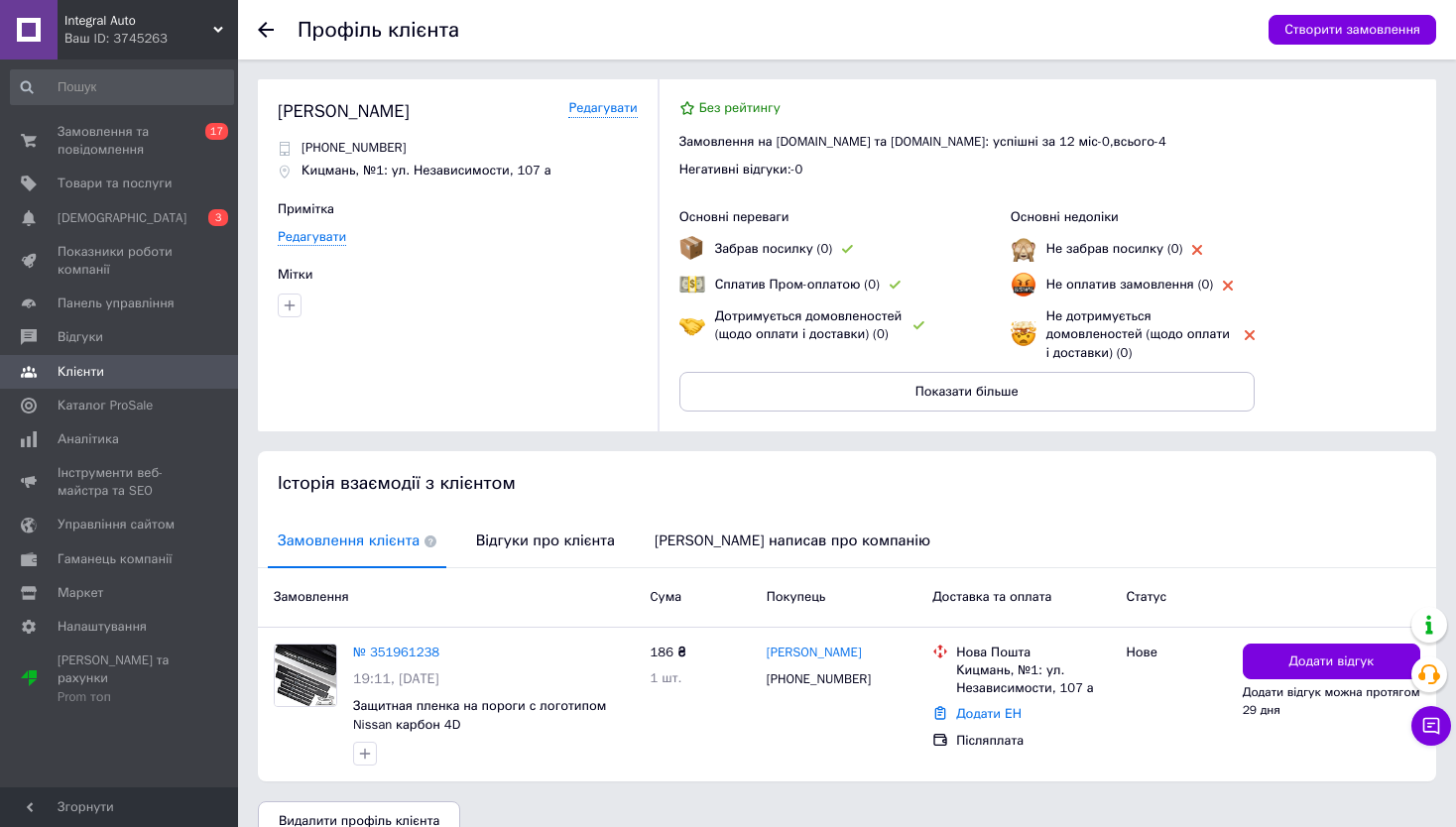 click on "Профіль клієнта Створити замовлення" at bounding box center (847, 30) 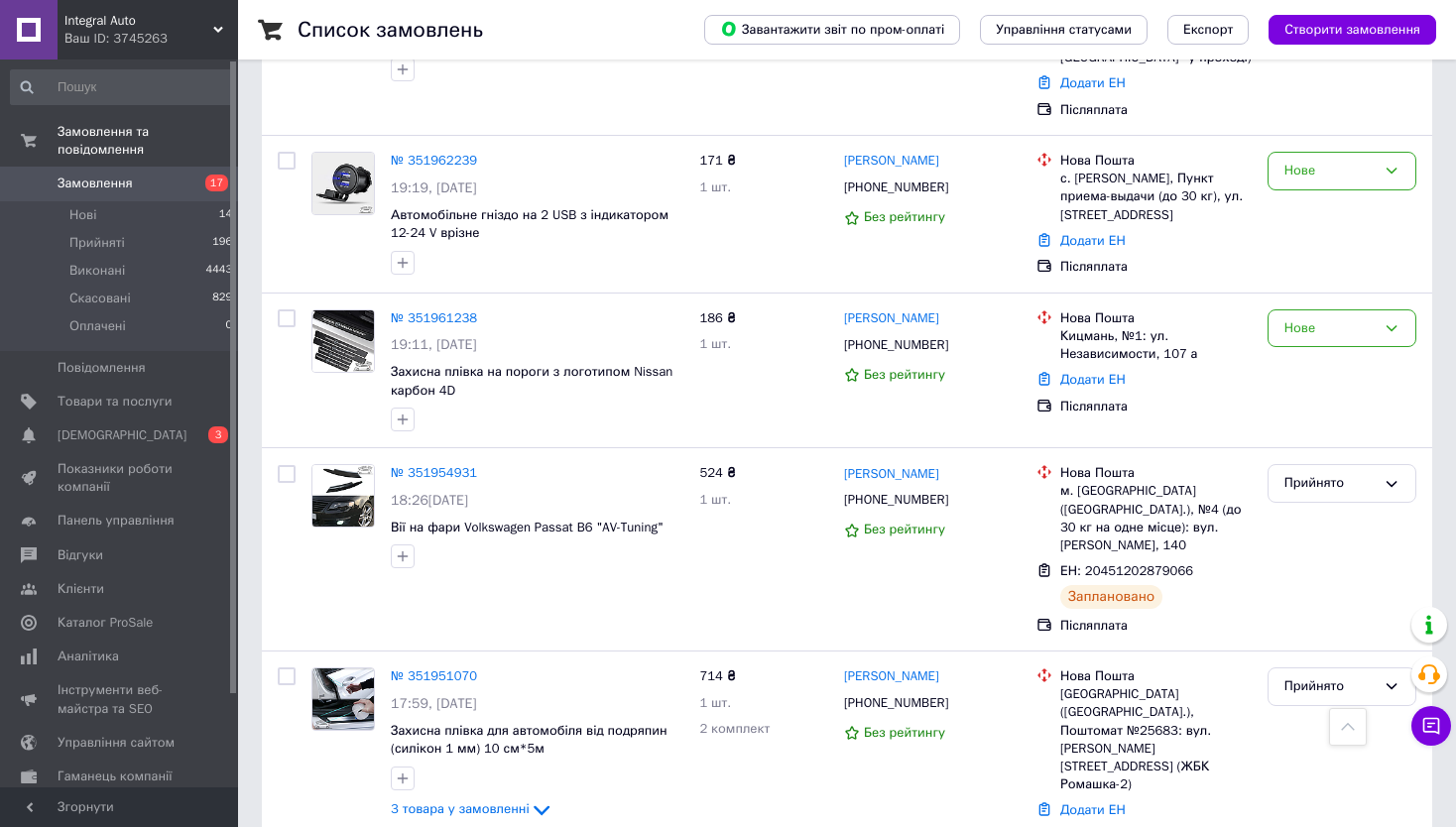 scroll, scrollTop: 2975, scrollLeft: 0, axis: vertical 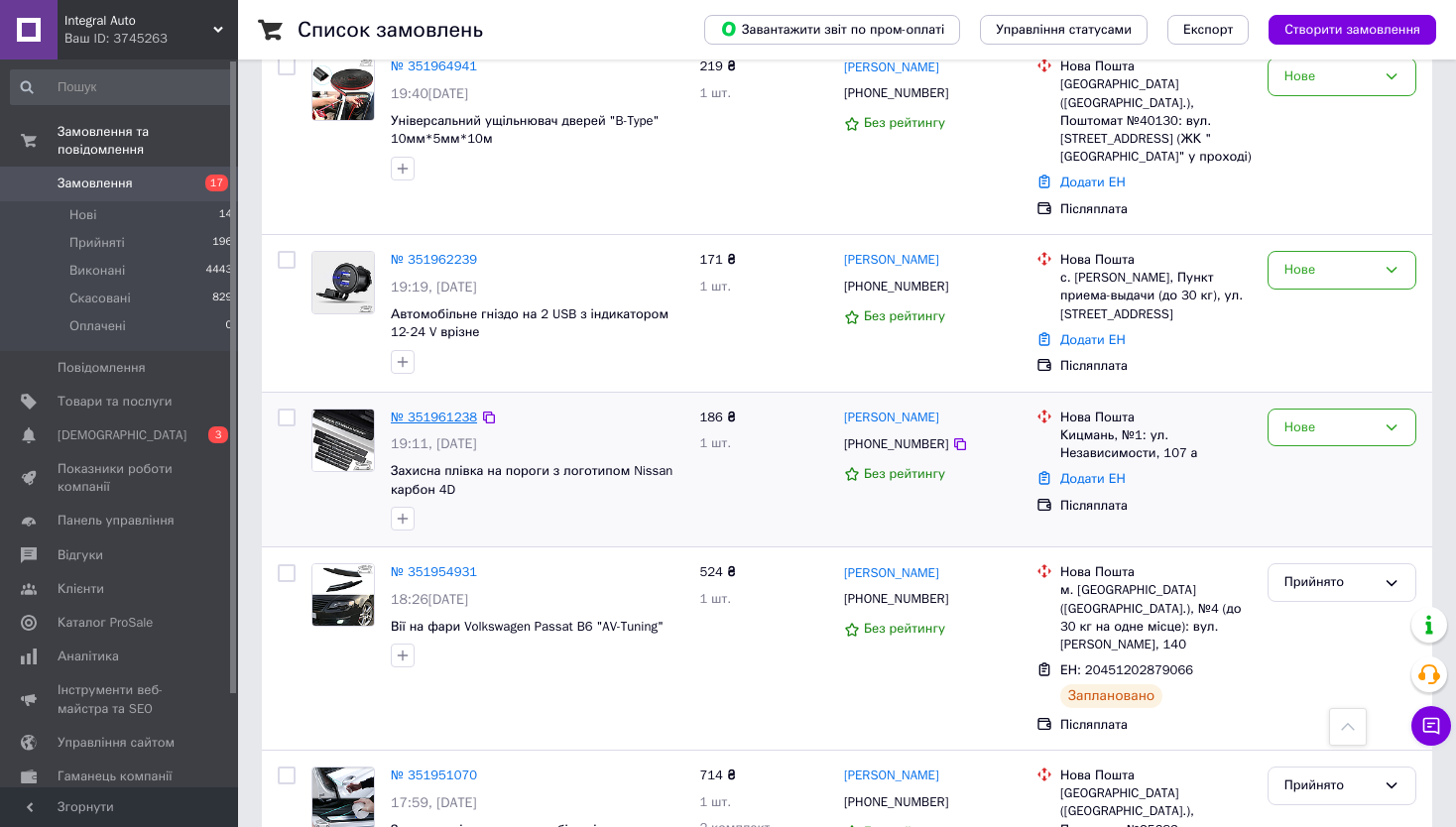 click on "№ 351961238" at bounding box center (433, 416) 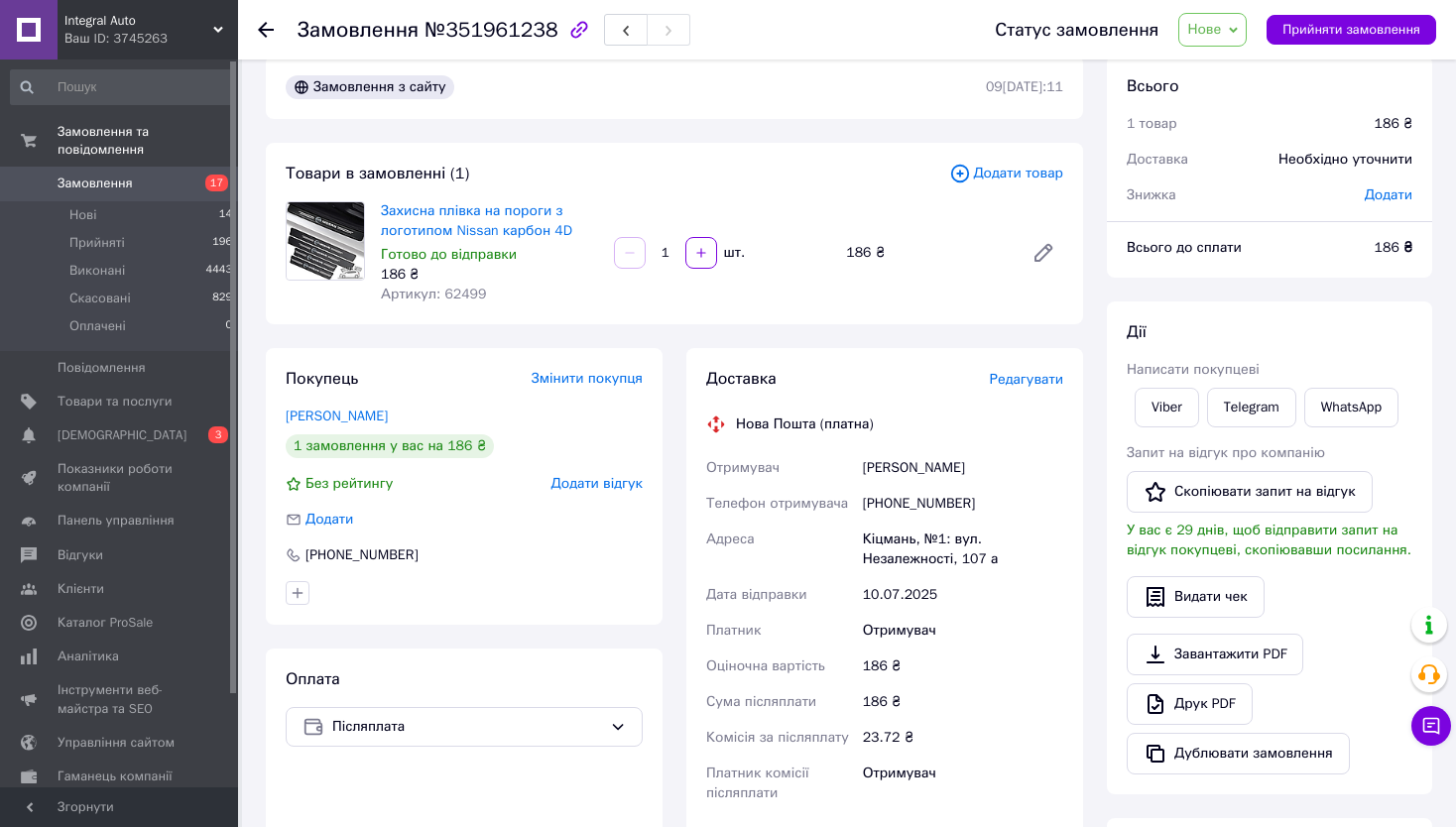scroll, scrollTop: 0, scrollLeft: 0, axis: both 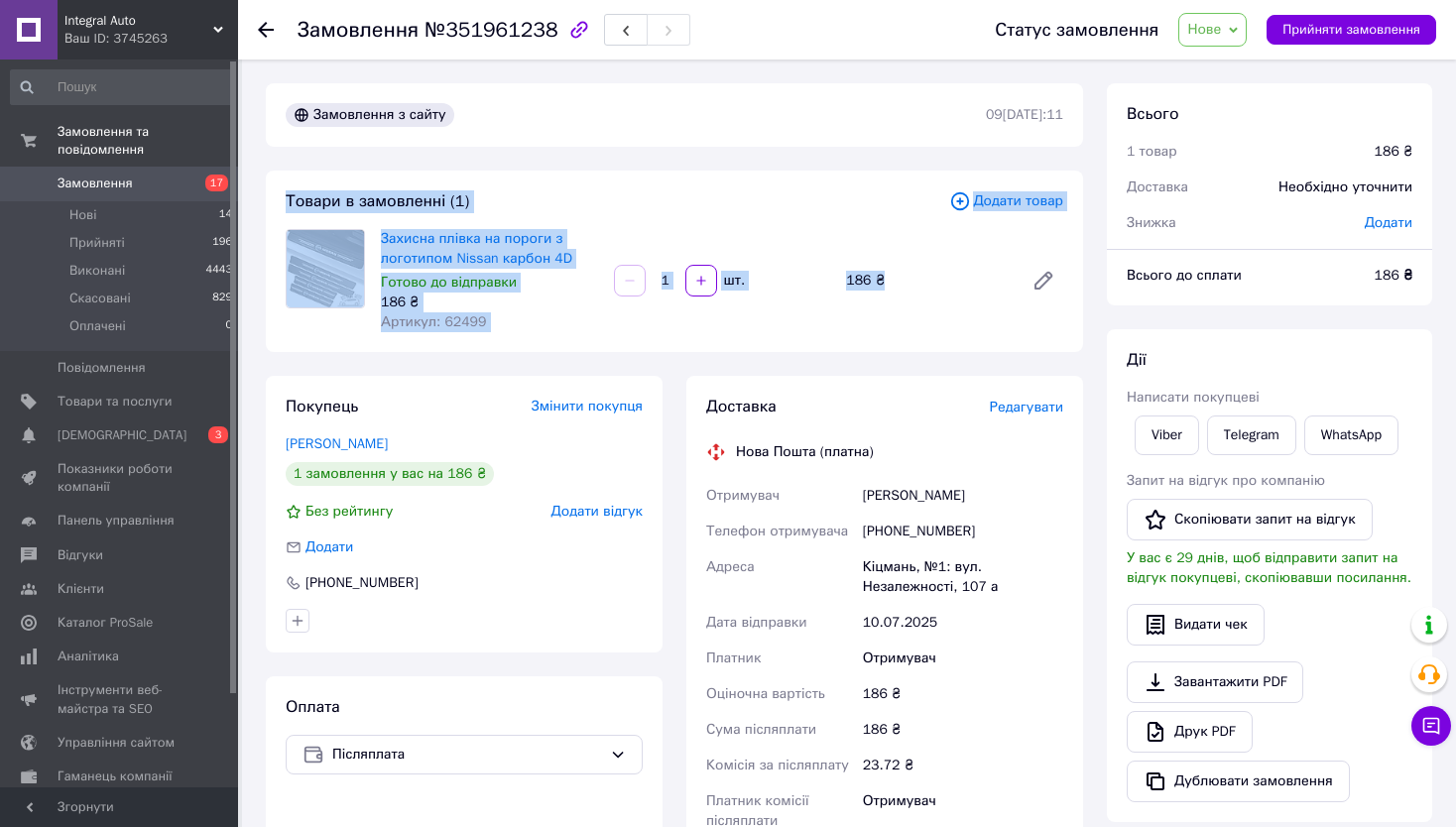 drag, startPoint x: 285, startPoint y: 205, endPoint x: 1045, endPoint y: 324, distance: 769.26003 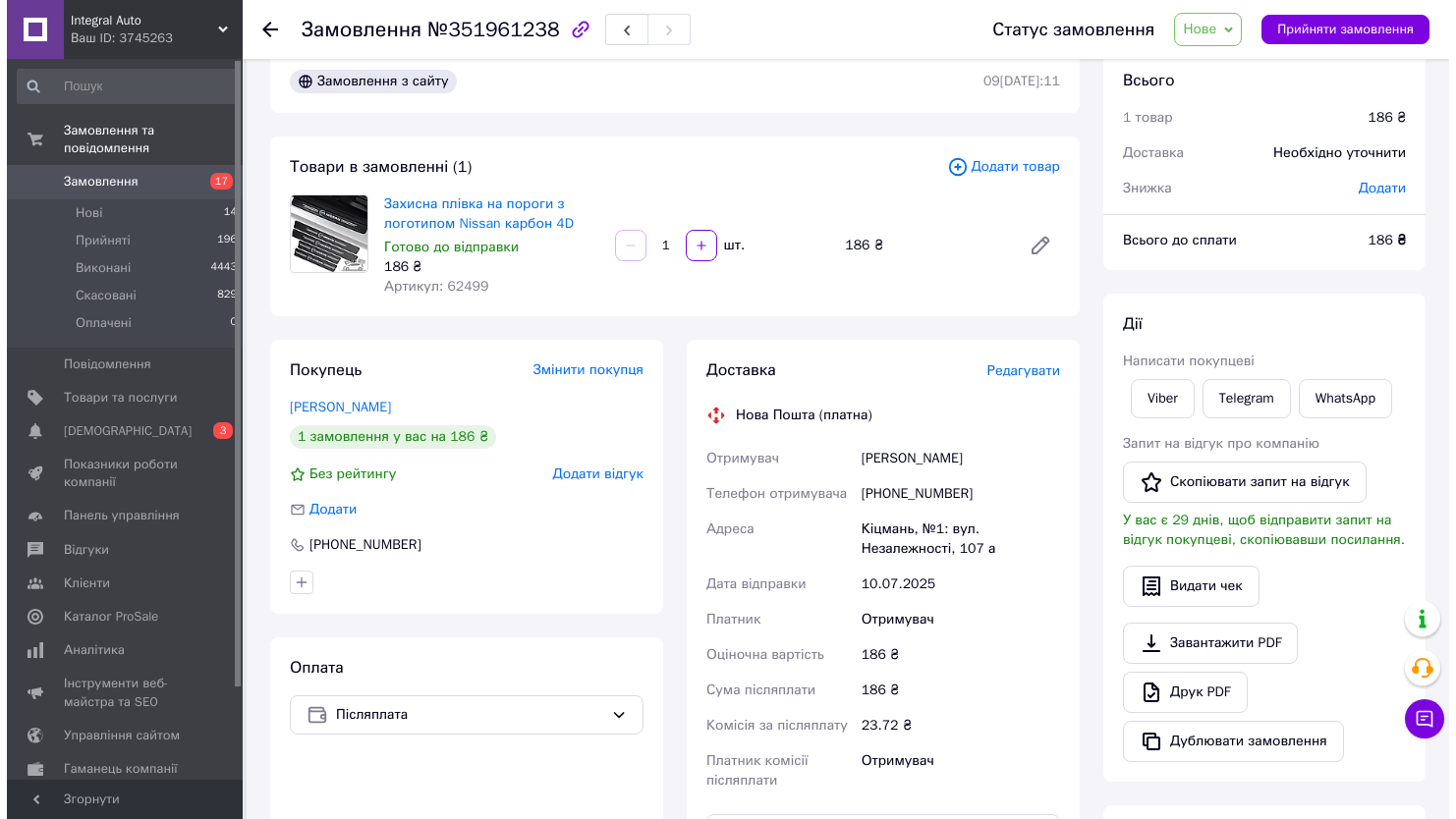 scroll, scrollTop: 0, scrollLeft: 0, axis: both 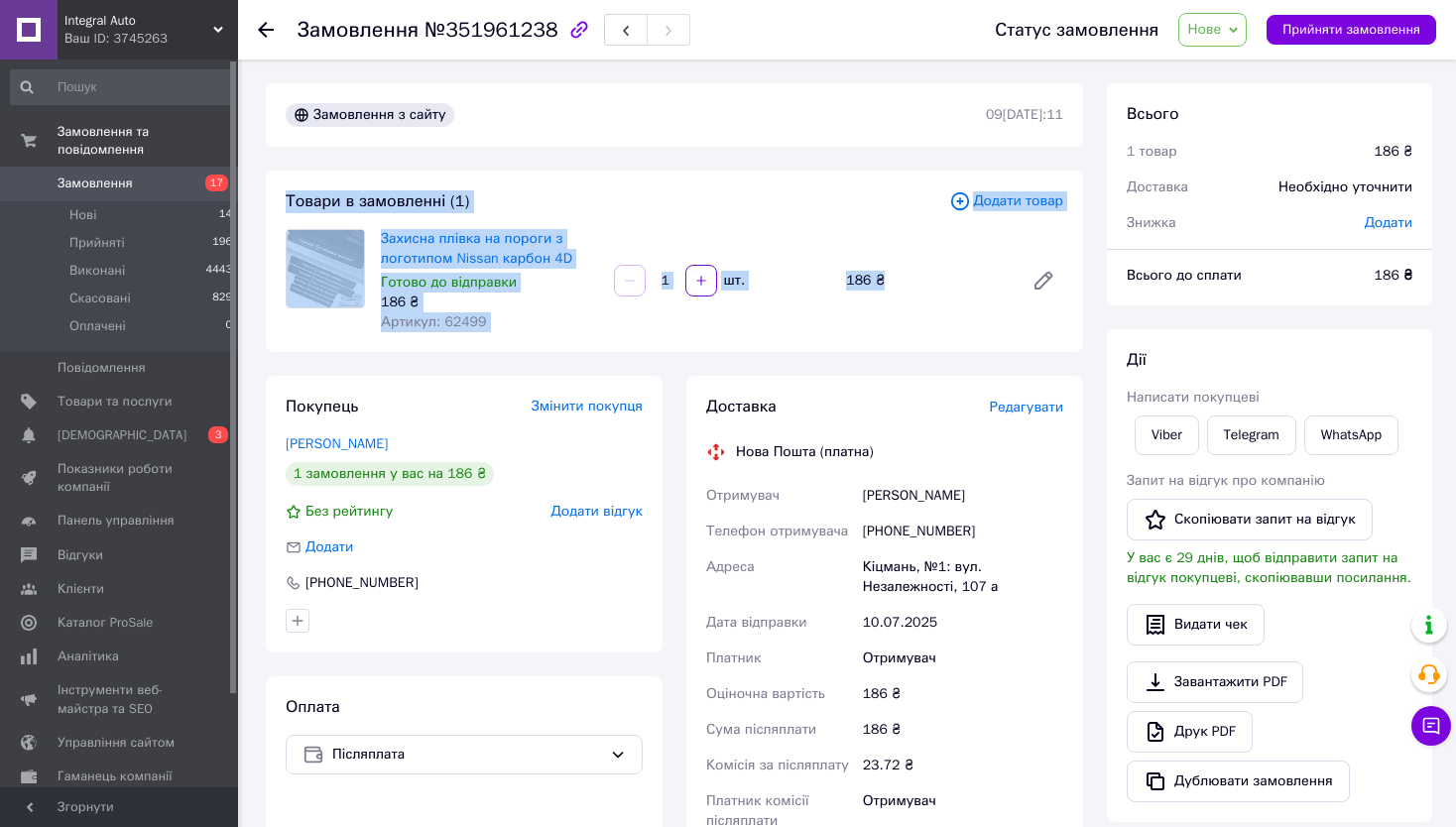 drag, startPoint x: 278, startPoint y: 189, endPoint x: 1055, endPoint y: 316, distance: 787.31061 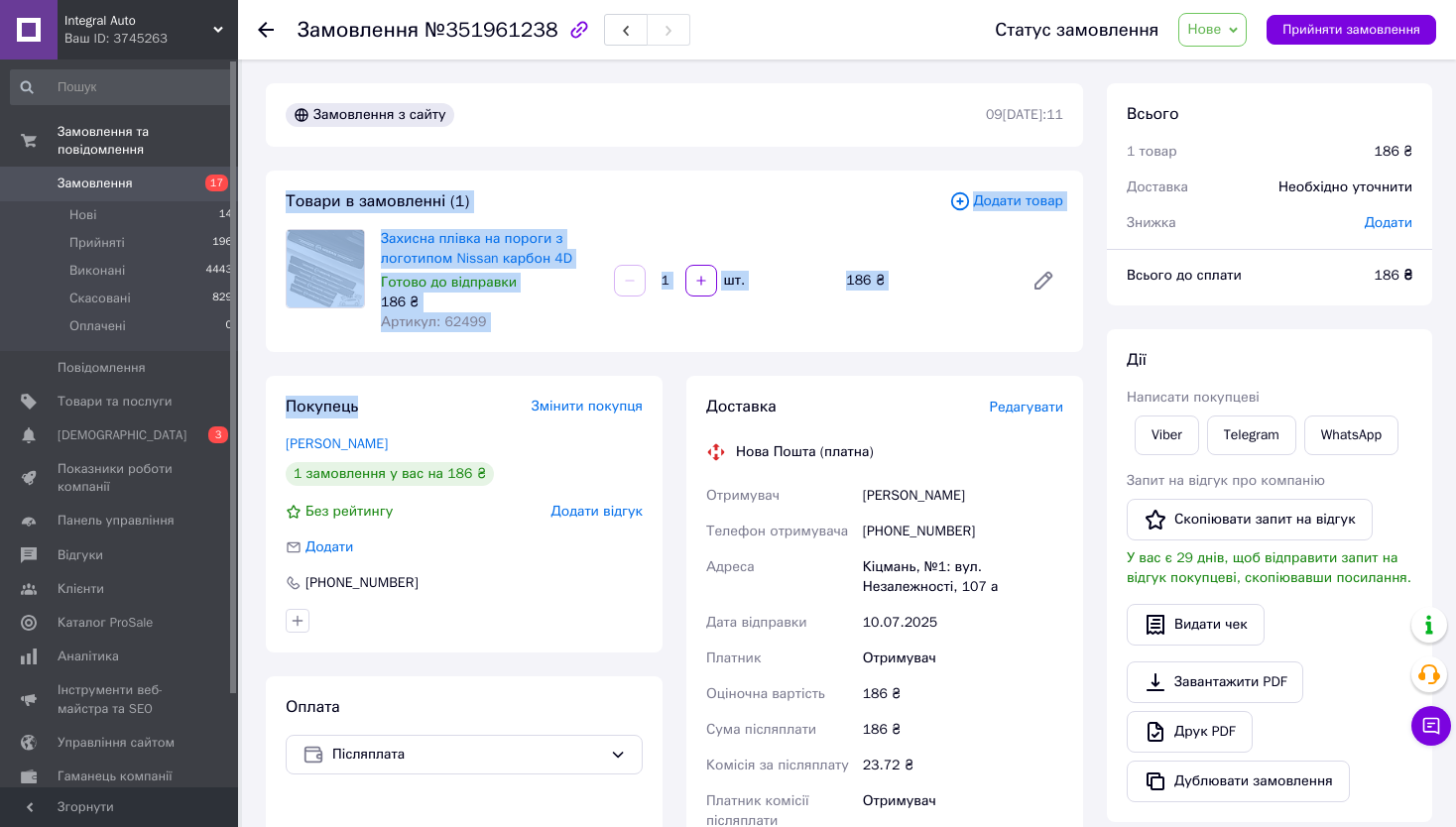 drag, startPoint x: 279, startPoint y: 198, endPoint x: 1063, endPoint y: 324, distance: 794.06045 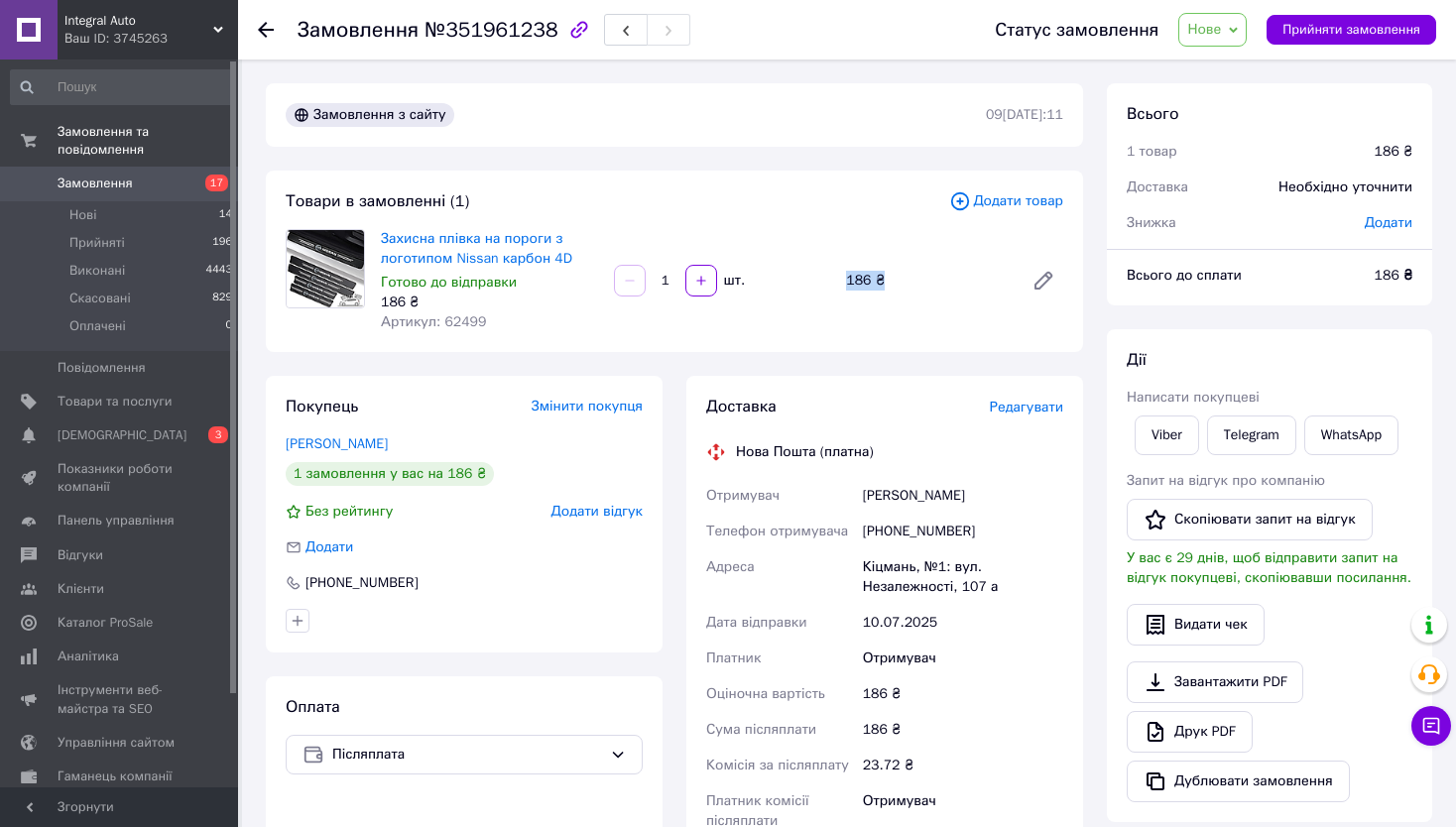 drag, startPoint x: 824, startPoint y: 285, endPoint x: 900, endPoint y: 281, distance: 76.10519 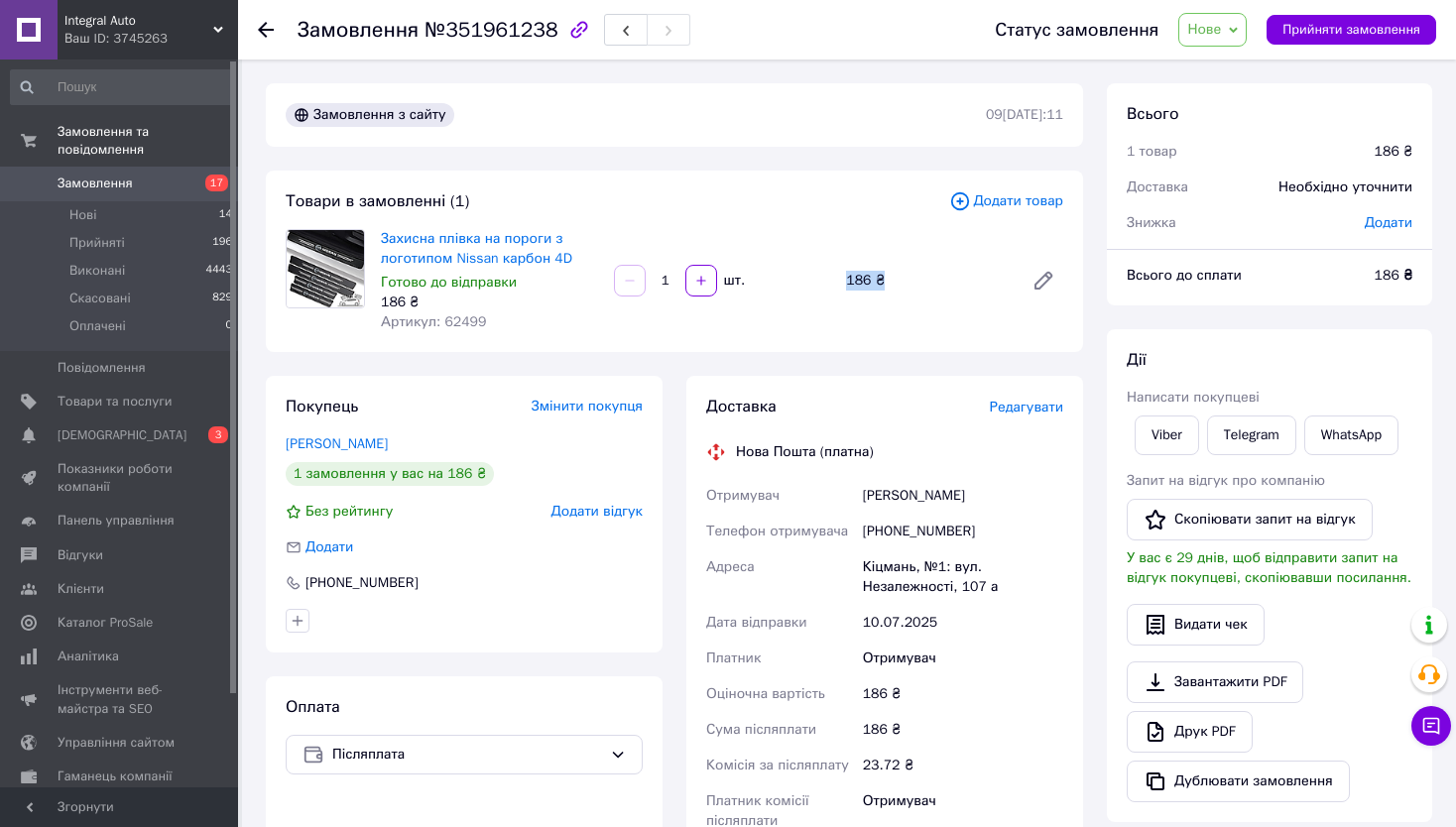 drag, startPoint x: 900, startPoint y: 284, endPoint x: 832, endPoint y: 284, distance: 68 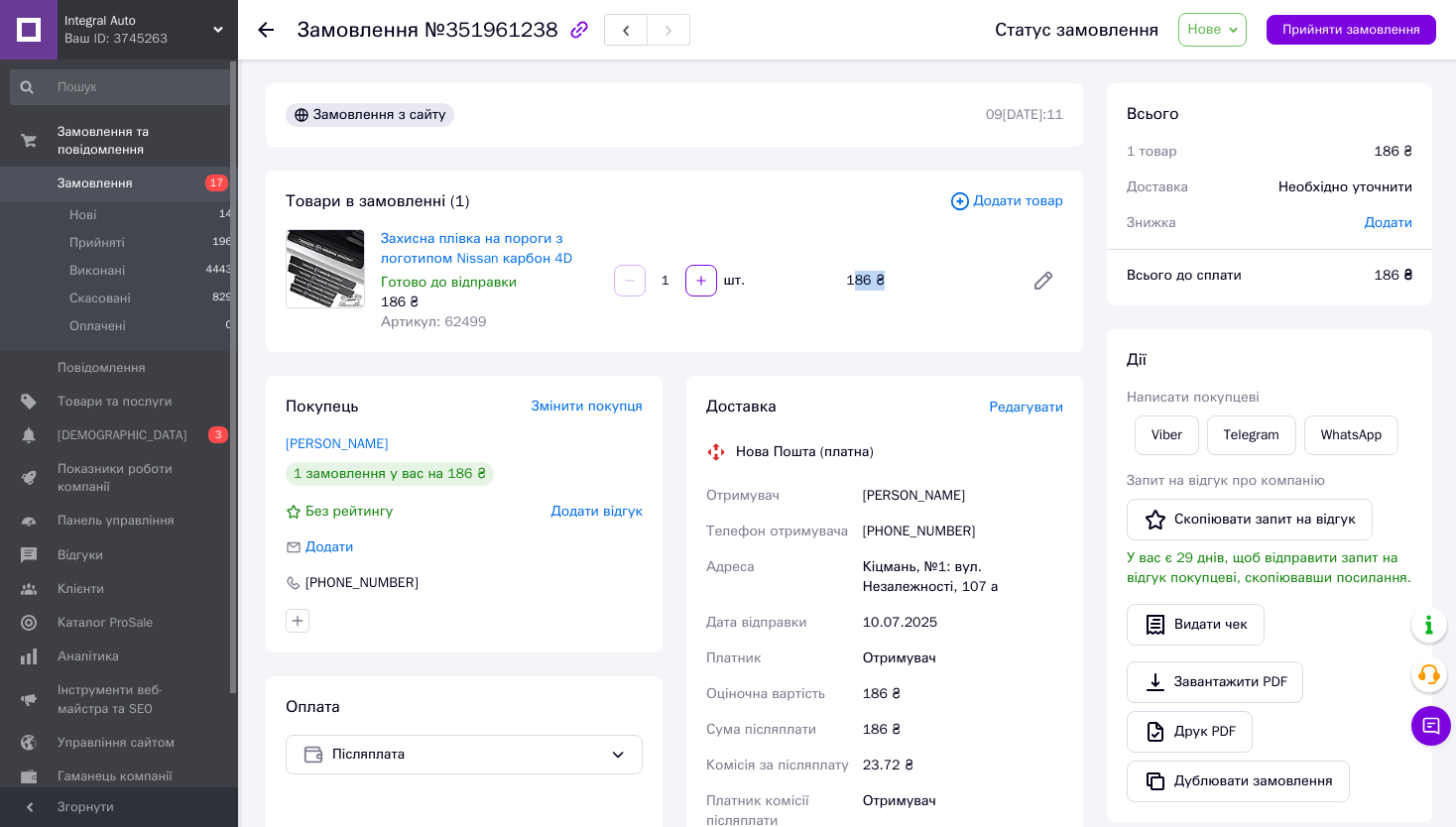 drag, startPoint x: 856, startPoint y: 279, endPoint x: 896, endPoint y: 279, distance: 40 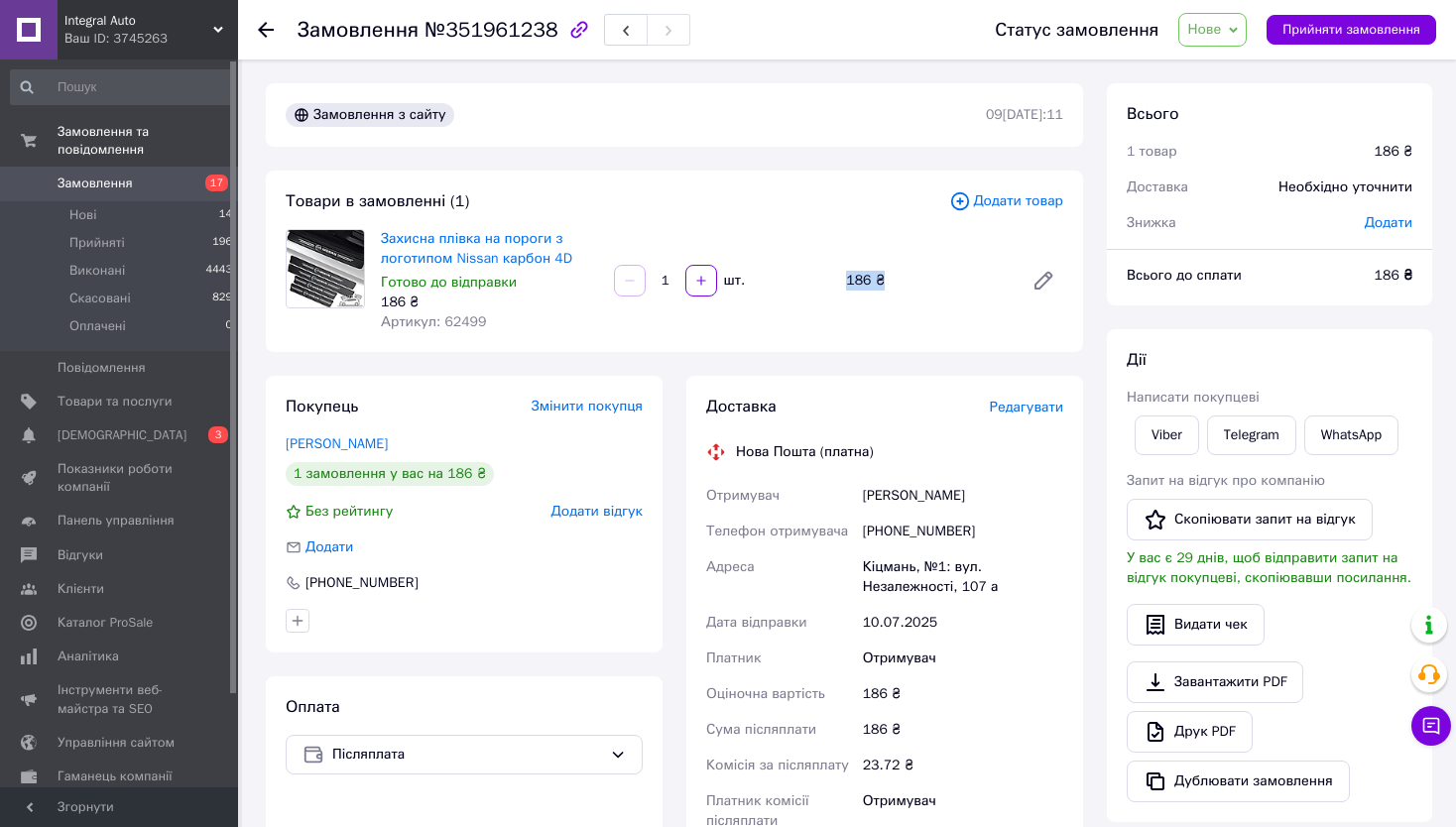 drag, startPoint x: 896, startPoint y: 279, endPoint x: 812, endPoint y: 289, distance: 84.59314 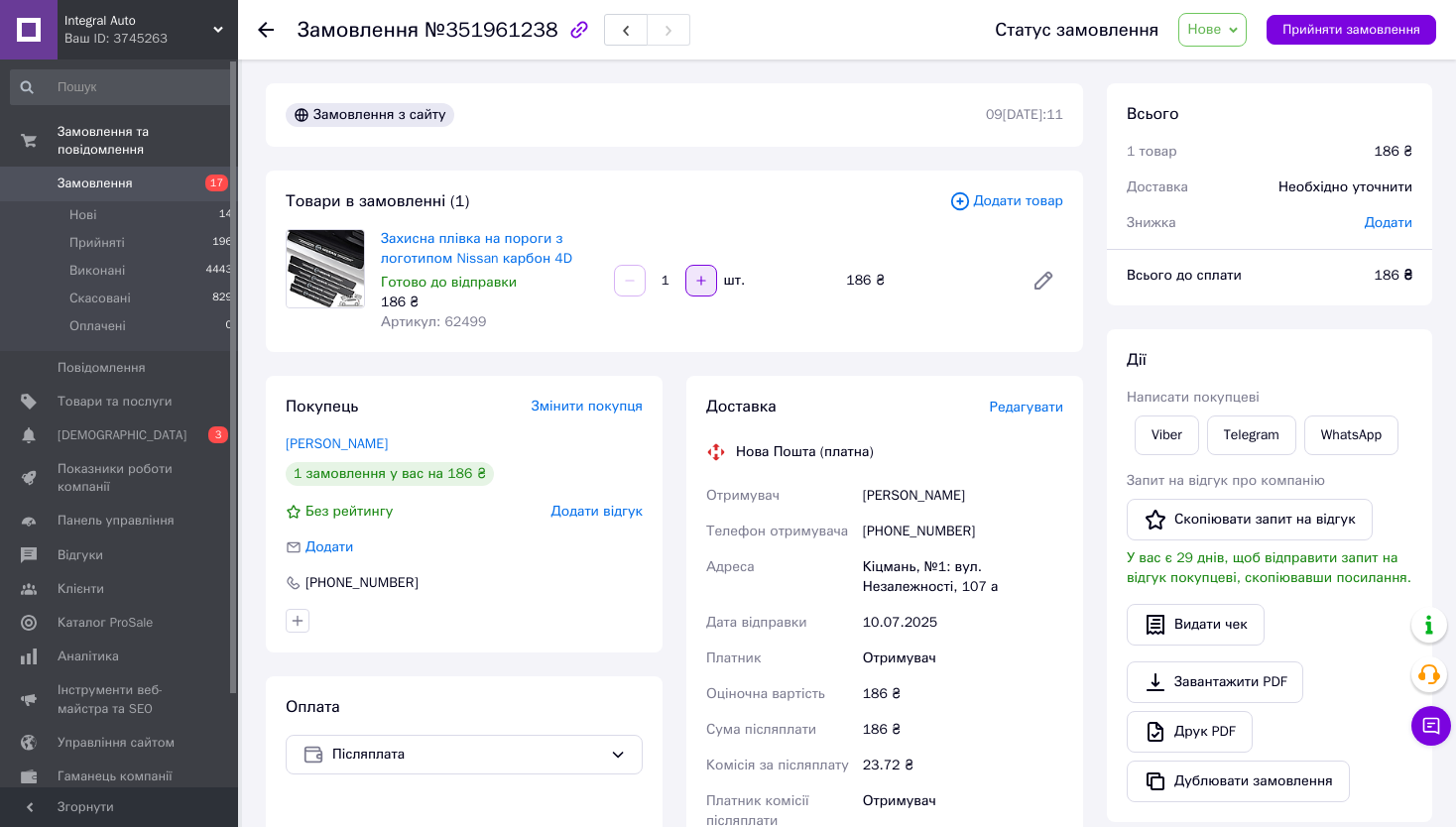 click at bounding box center (701, 281) 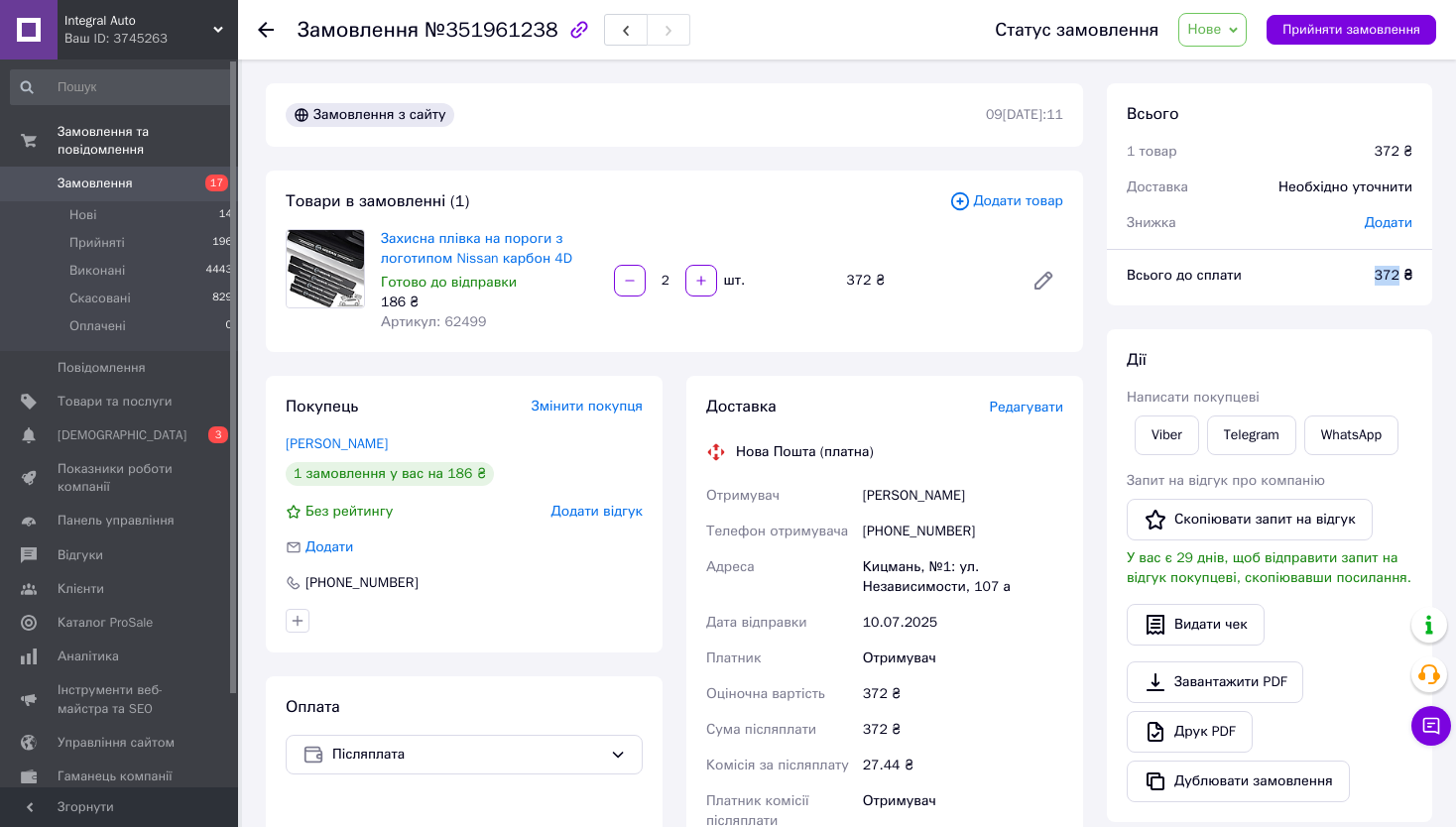 drag, startPoint x: 1373, startPoint y: 272, endPoint x: 1400, endPoint y: 281, distance: 28.460499 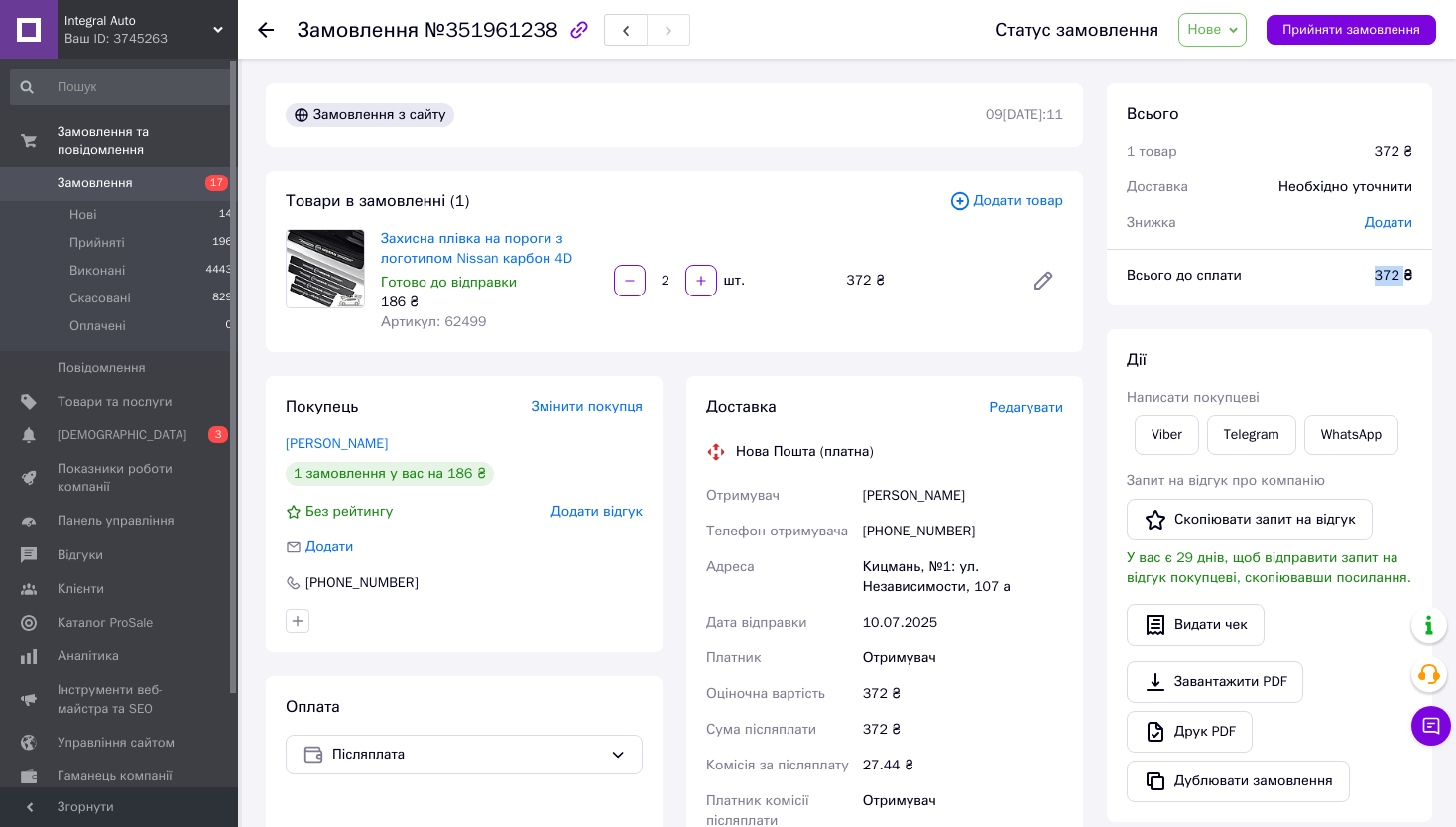 drag, startPoint x: 1399, startPoint y: 281, endPoint x: 1362, endPoint y: 284, distance: 37.121422 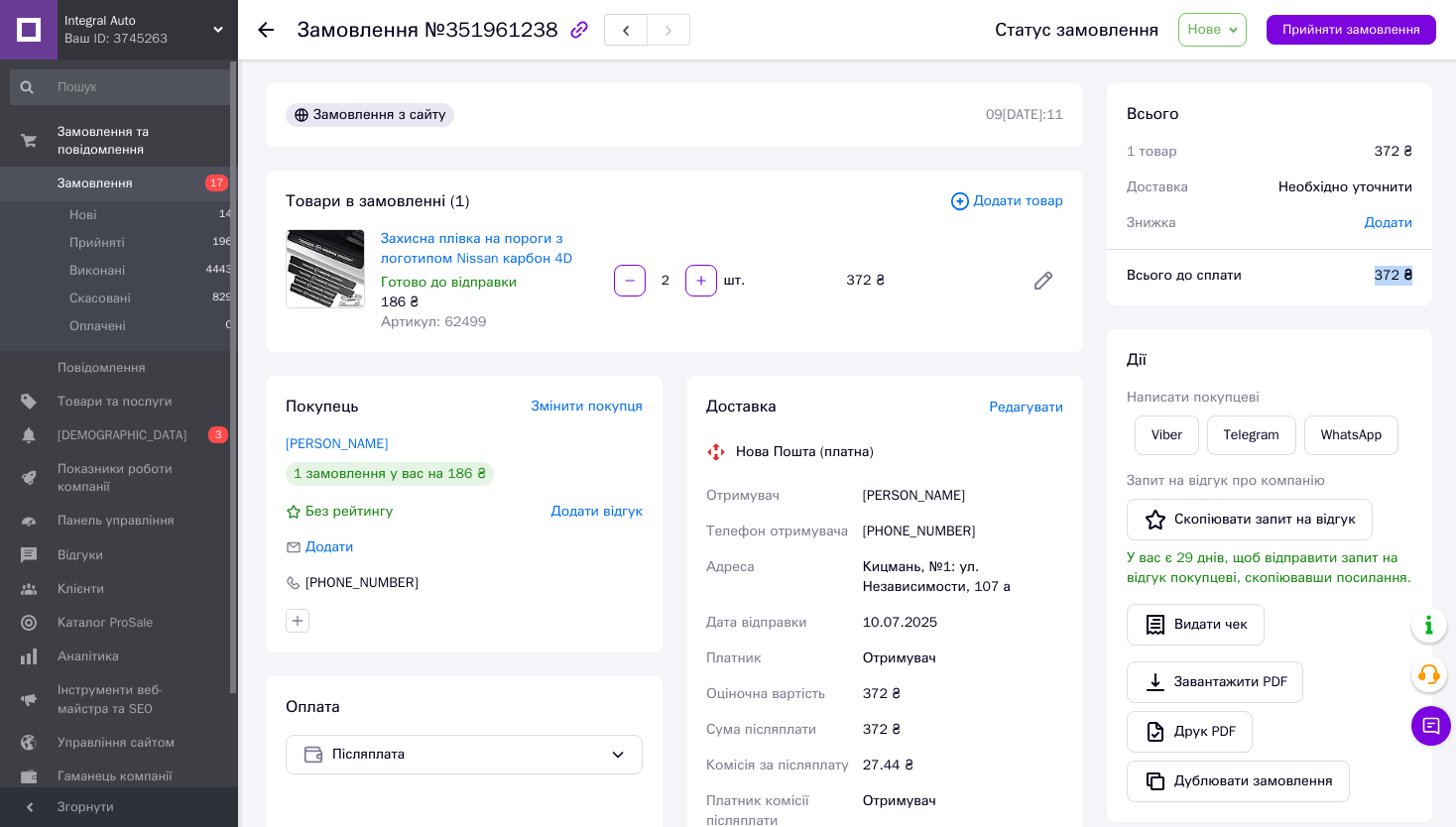 drag, startPoint x: 1381, startPoint y: 280, endPoint x: 1406, endPoint y: 279, distance: 25.019992 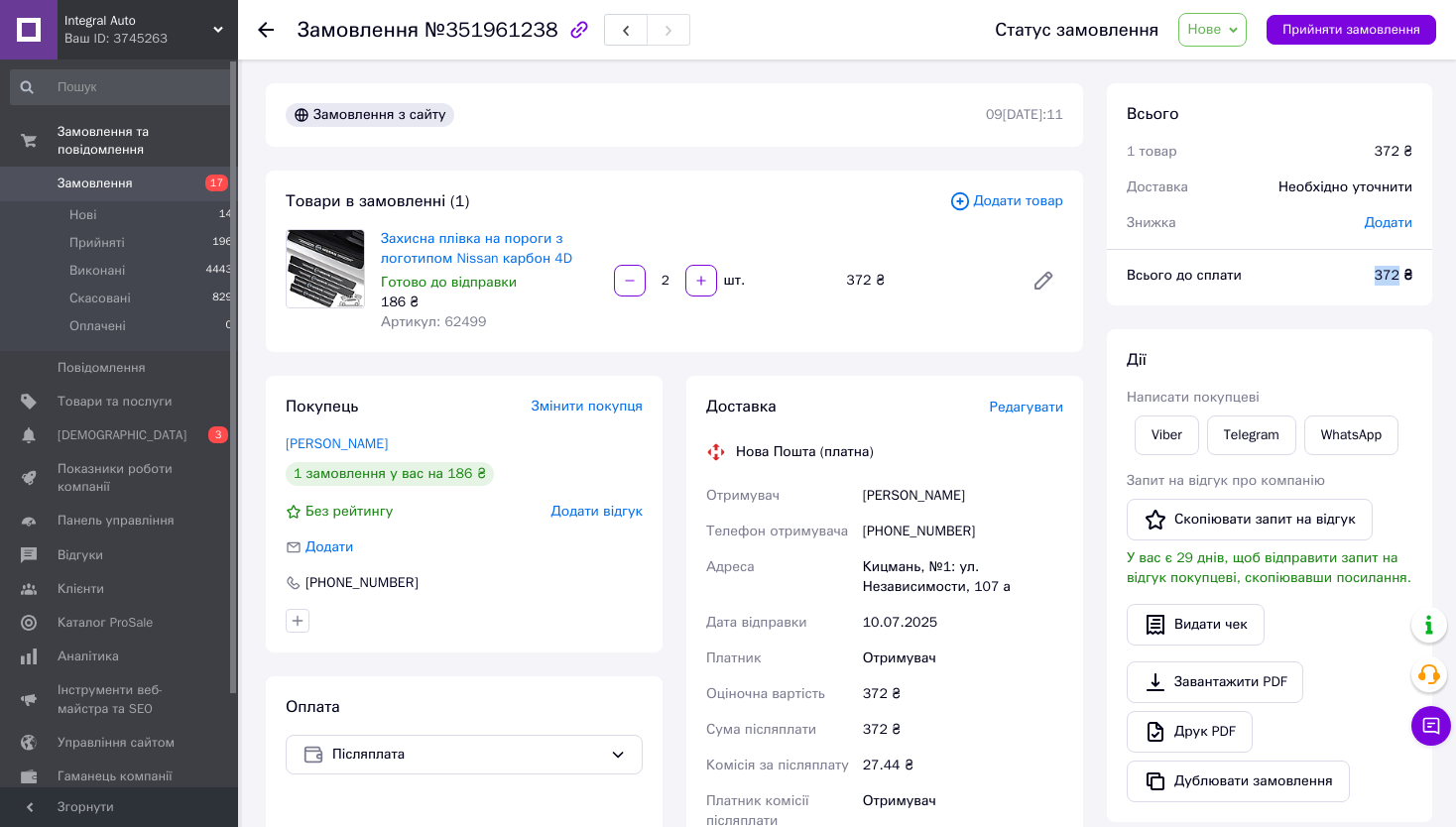 drag, startPoint x: 1372, startPoint y: 279, endPoint x: 1400, endPoint y: 278, distance: 28.017851 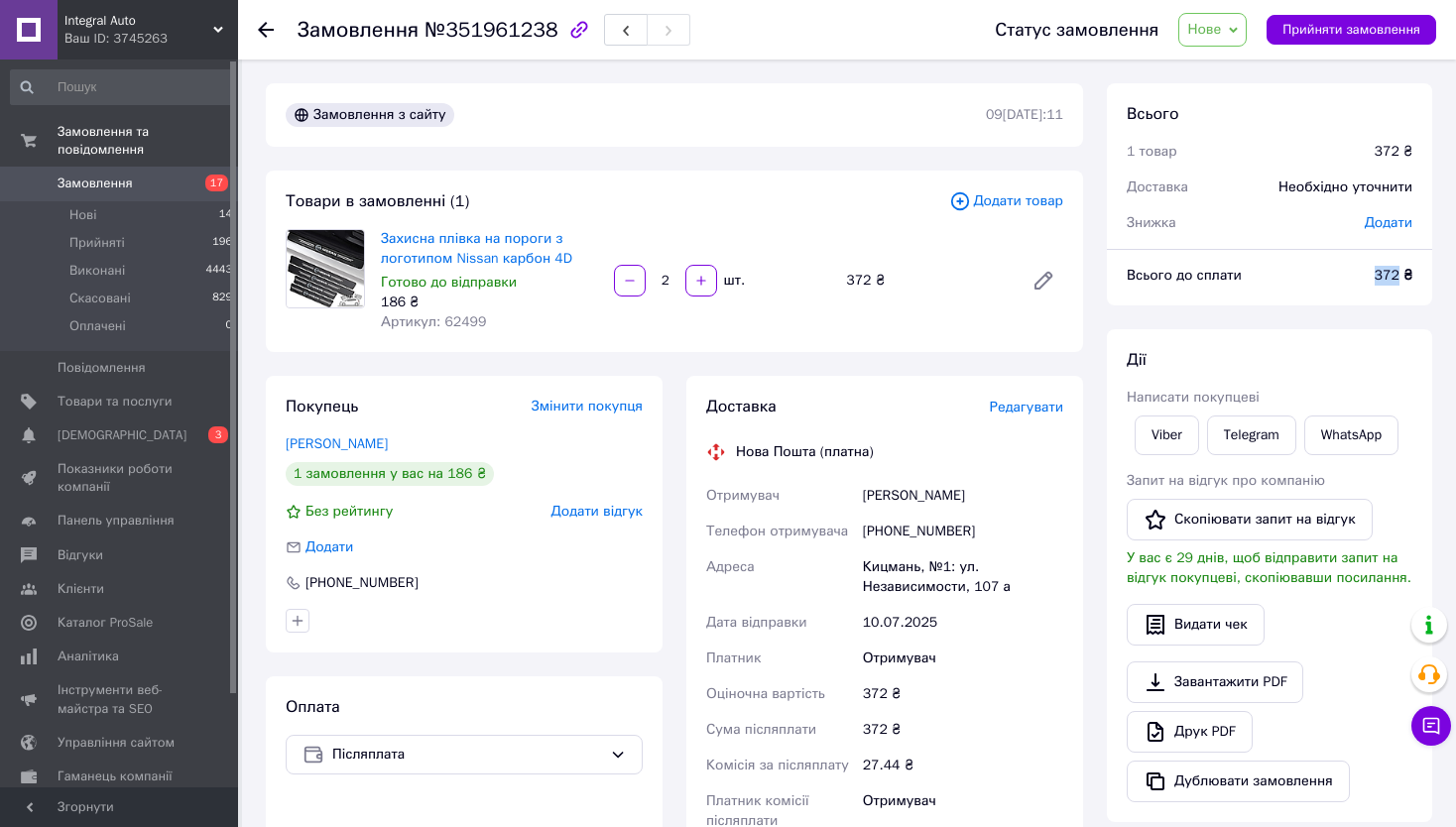 drag, startPoint x: 1360, startPoint y: 273, endPoint x: 1402, endPoint y: 278, distance: 42.296572 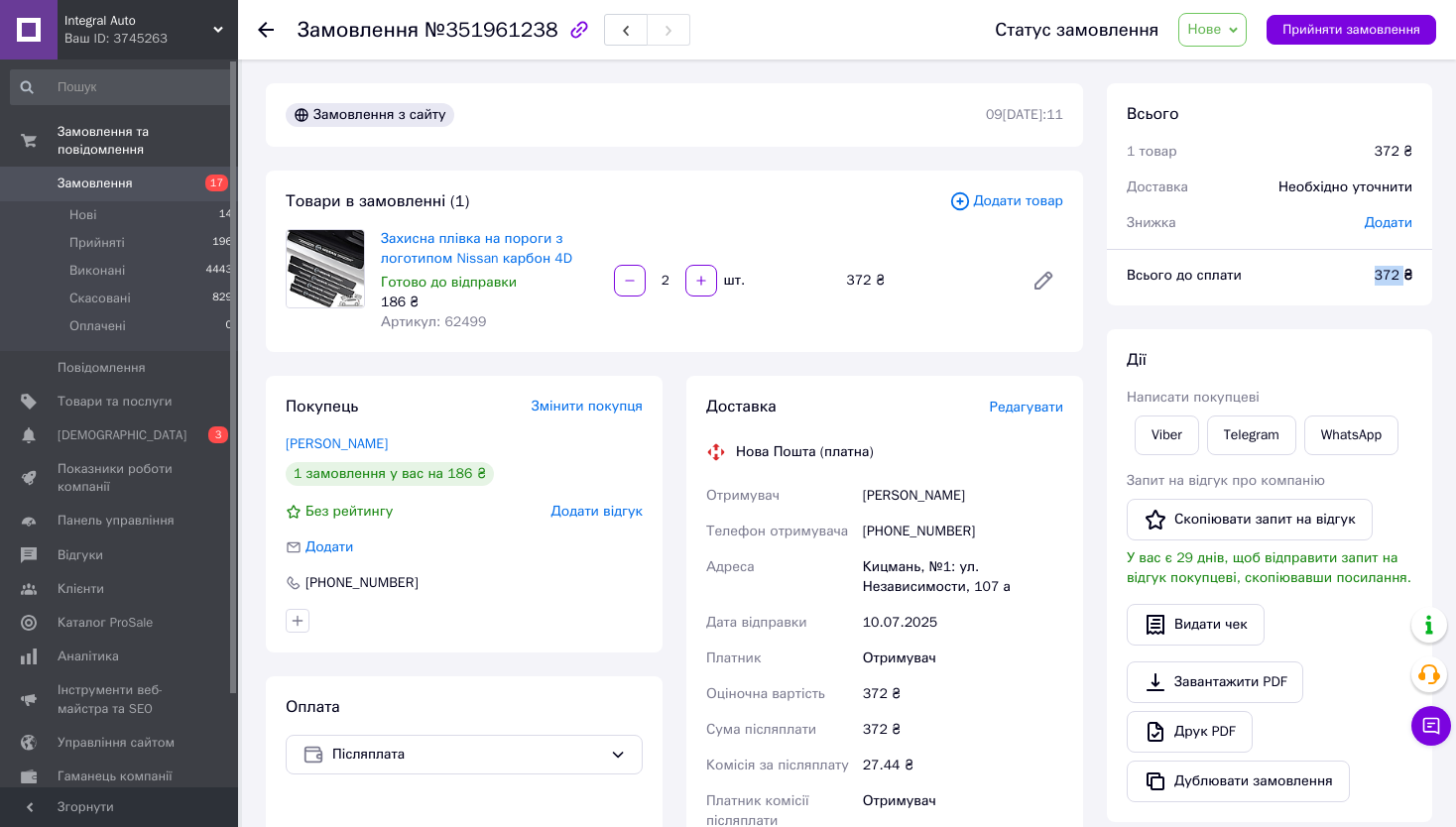 drag, startPoint x: 1397, startPoint y: 280, endPoint x: 1368, endPoint y: 283, distance: 29.154759 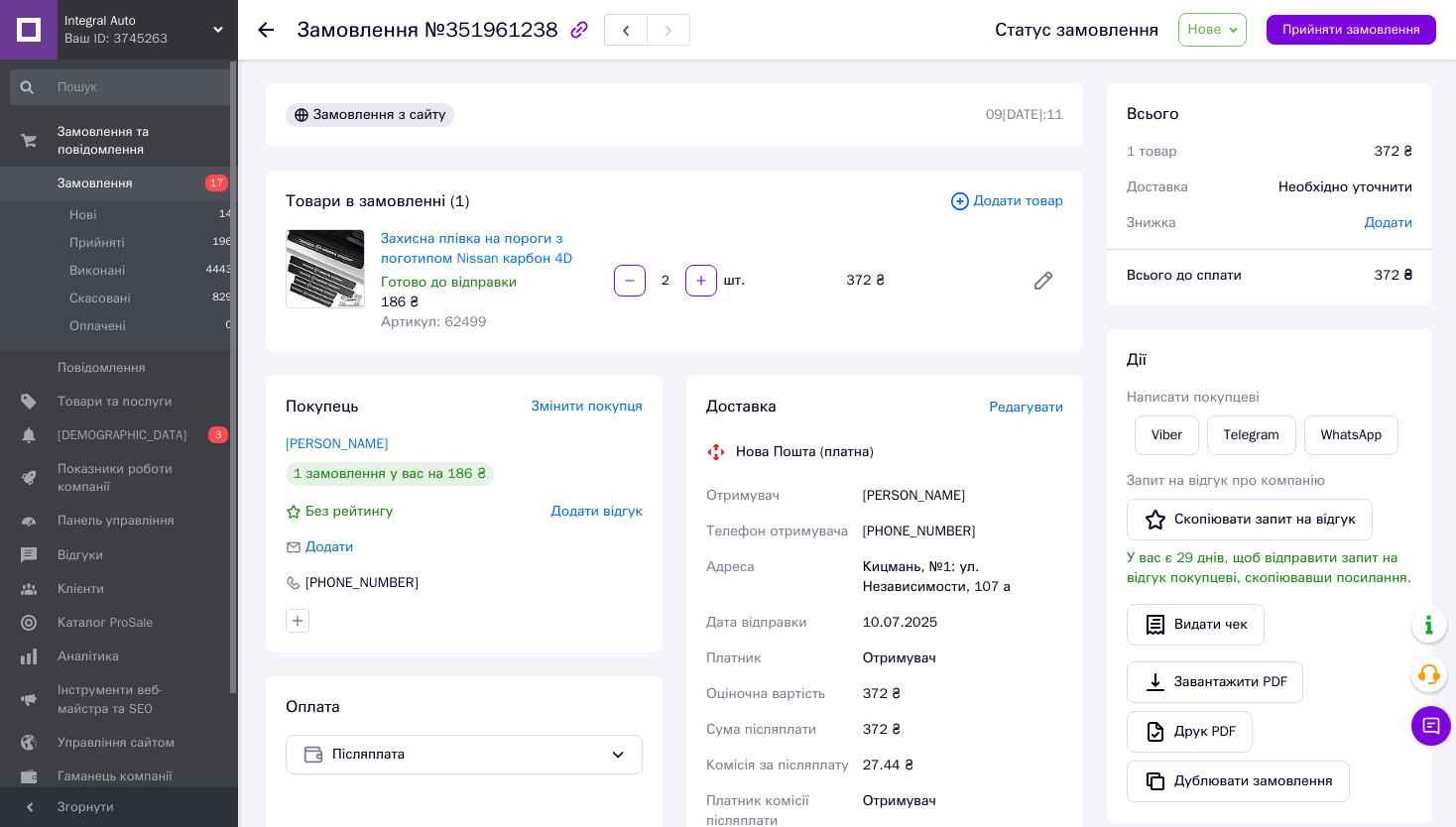 click on "372 ₴" at bounding box center [1394, 275] 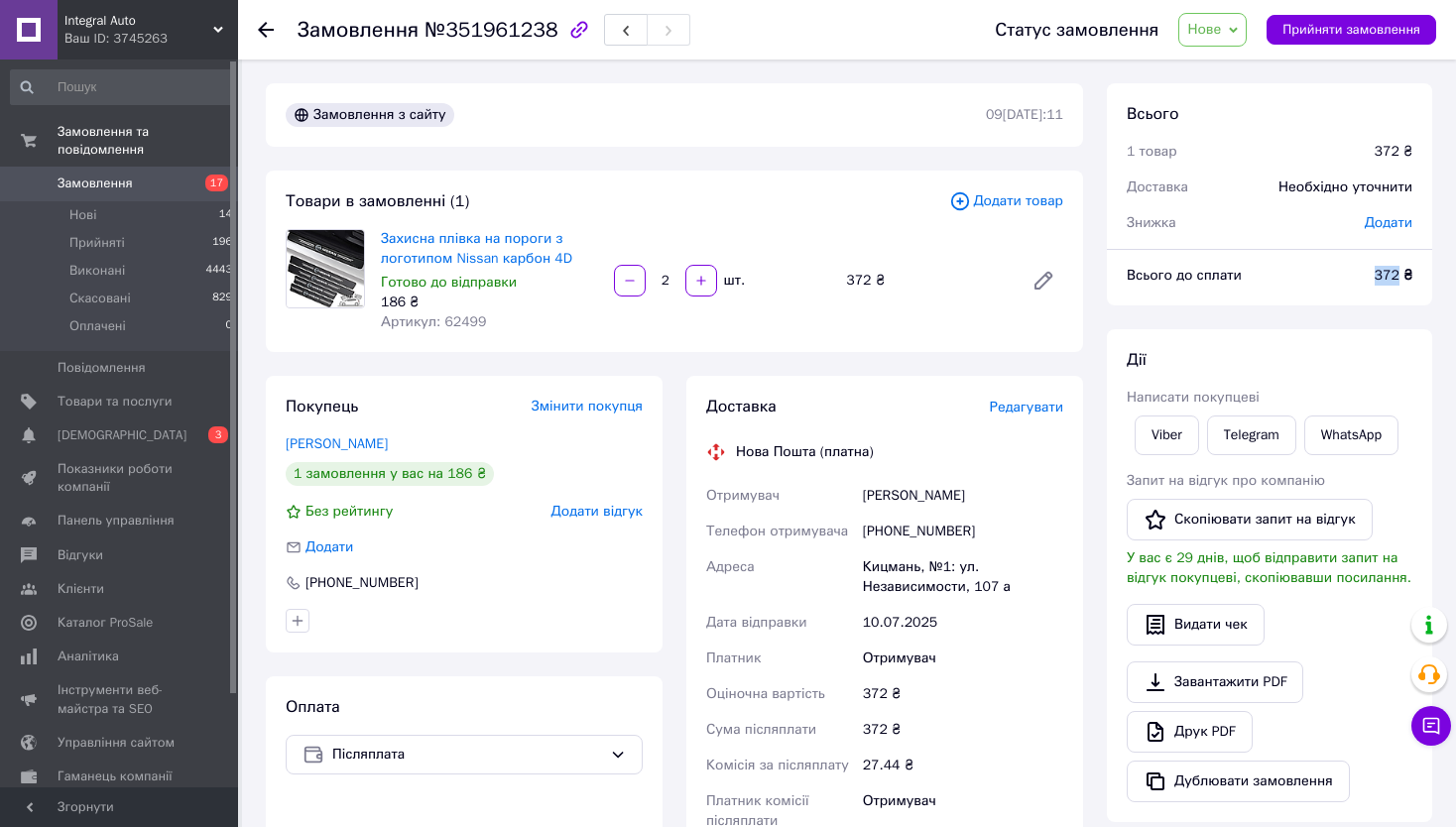 drag, startPoint x: 1376, startPoint y: 277, endPoint x: 1401, endPoint y: 279, distance: 25.079872 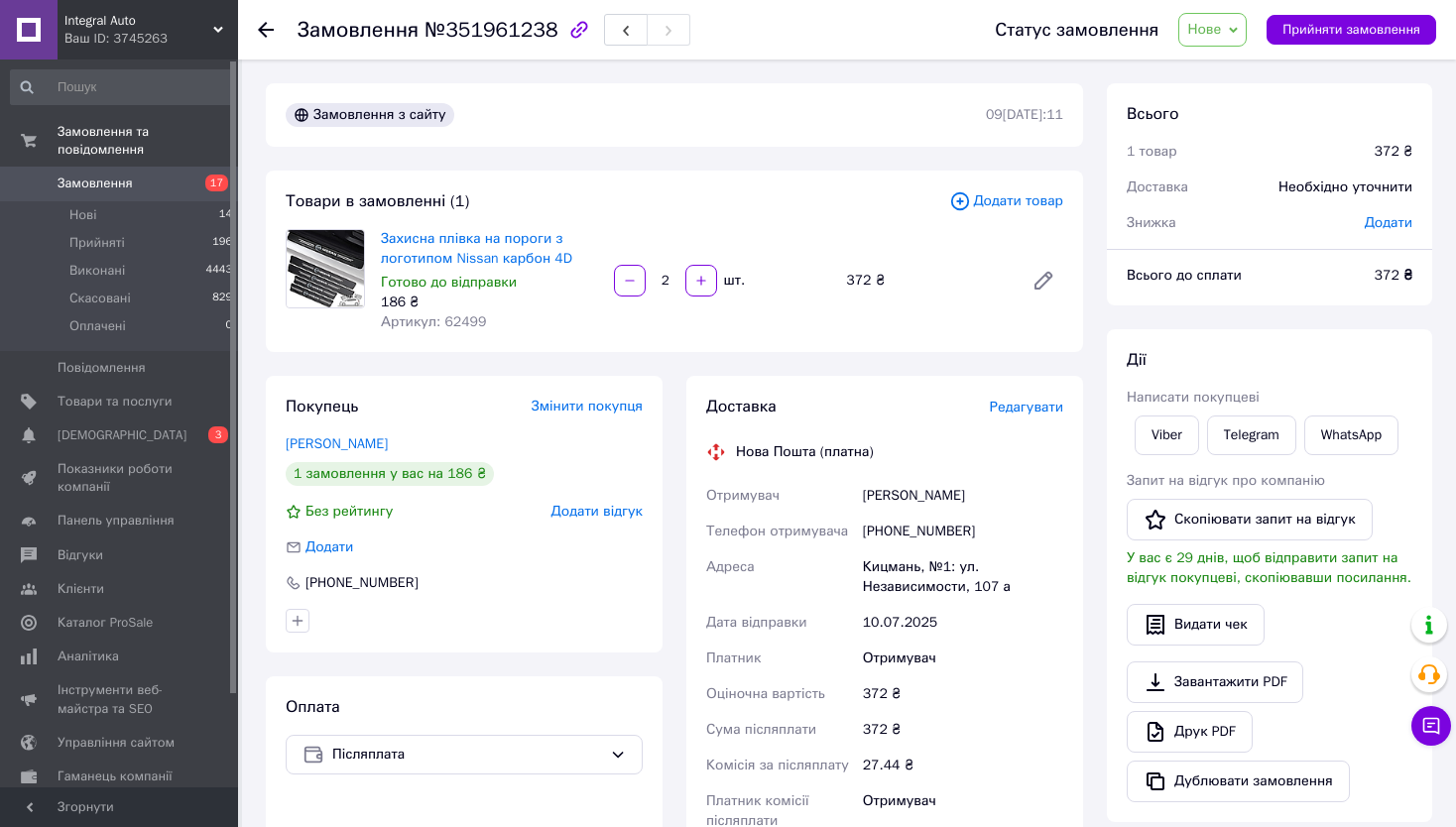 click on "Додати товар" at bounding box center (1006, 201) 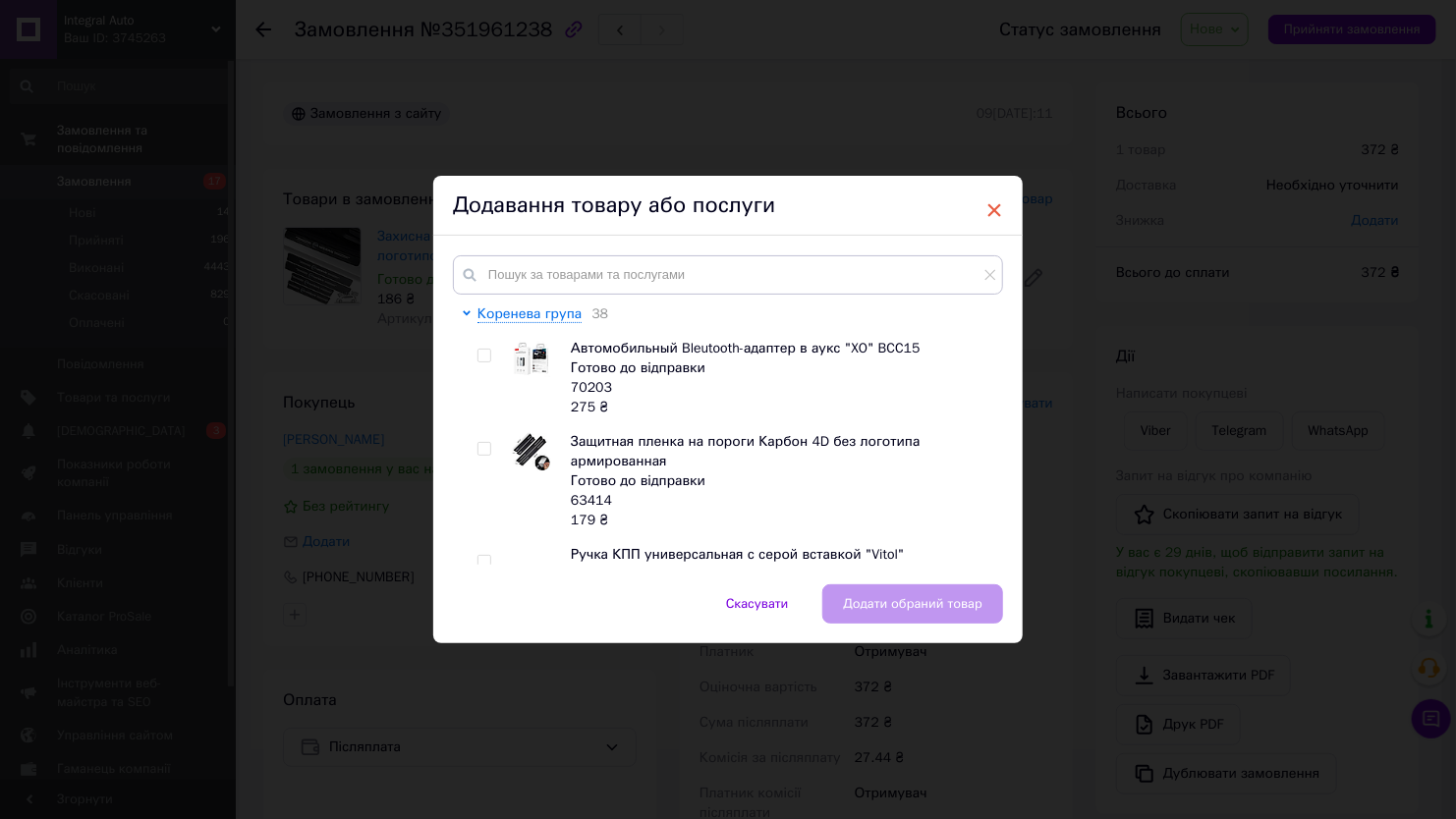 click on "×" at bounding box center [994, 210] 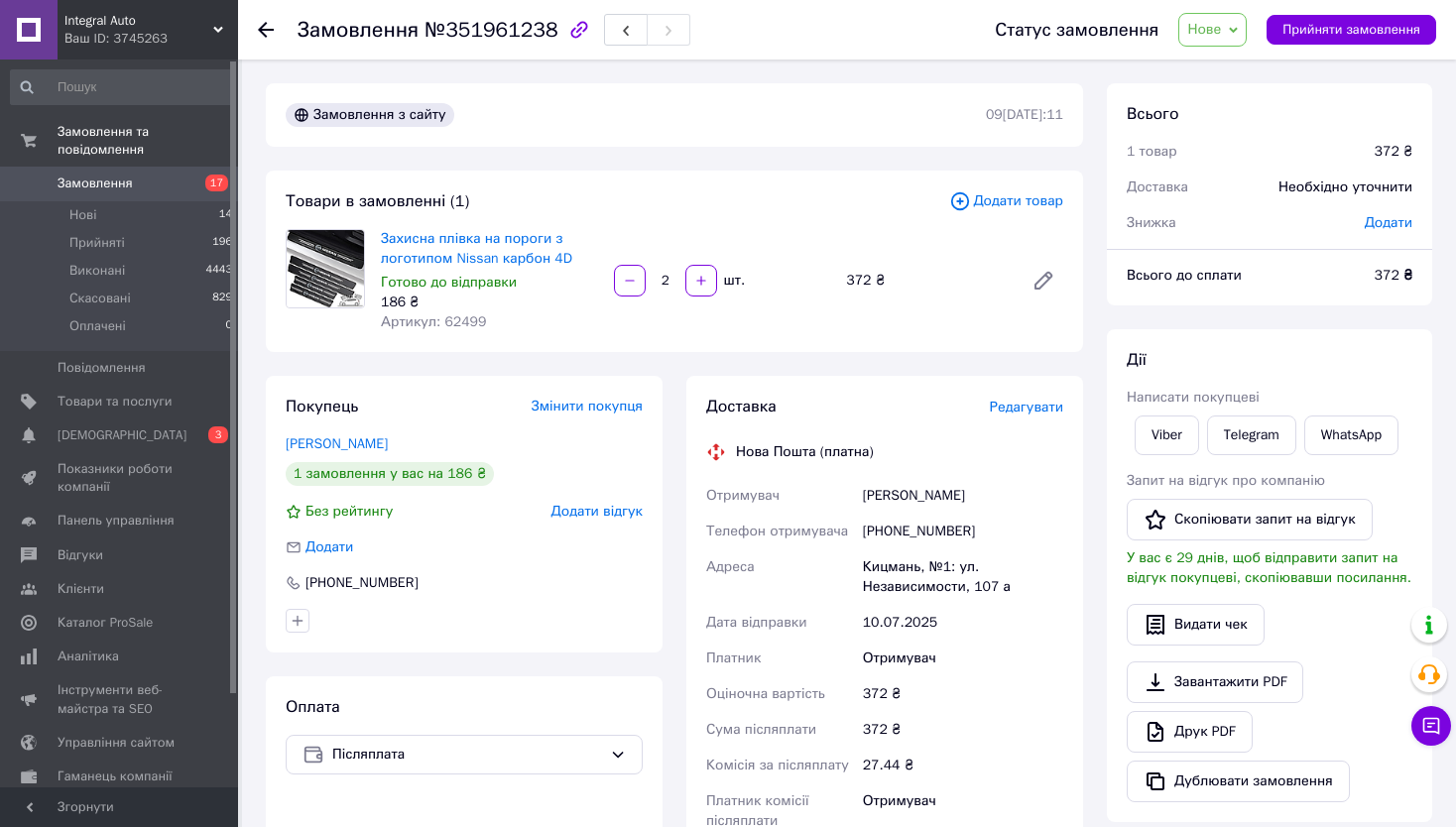 click on "Додати товар" at bounding box center (1006, 201) 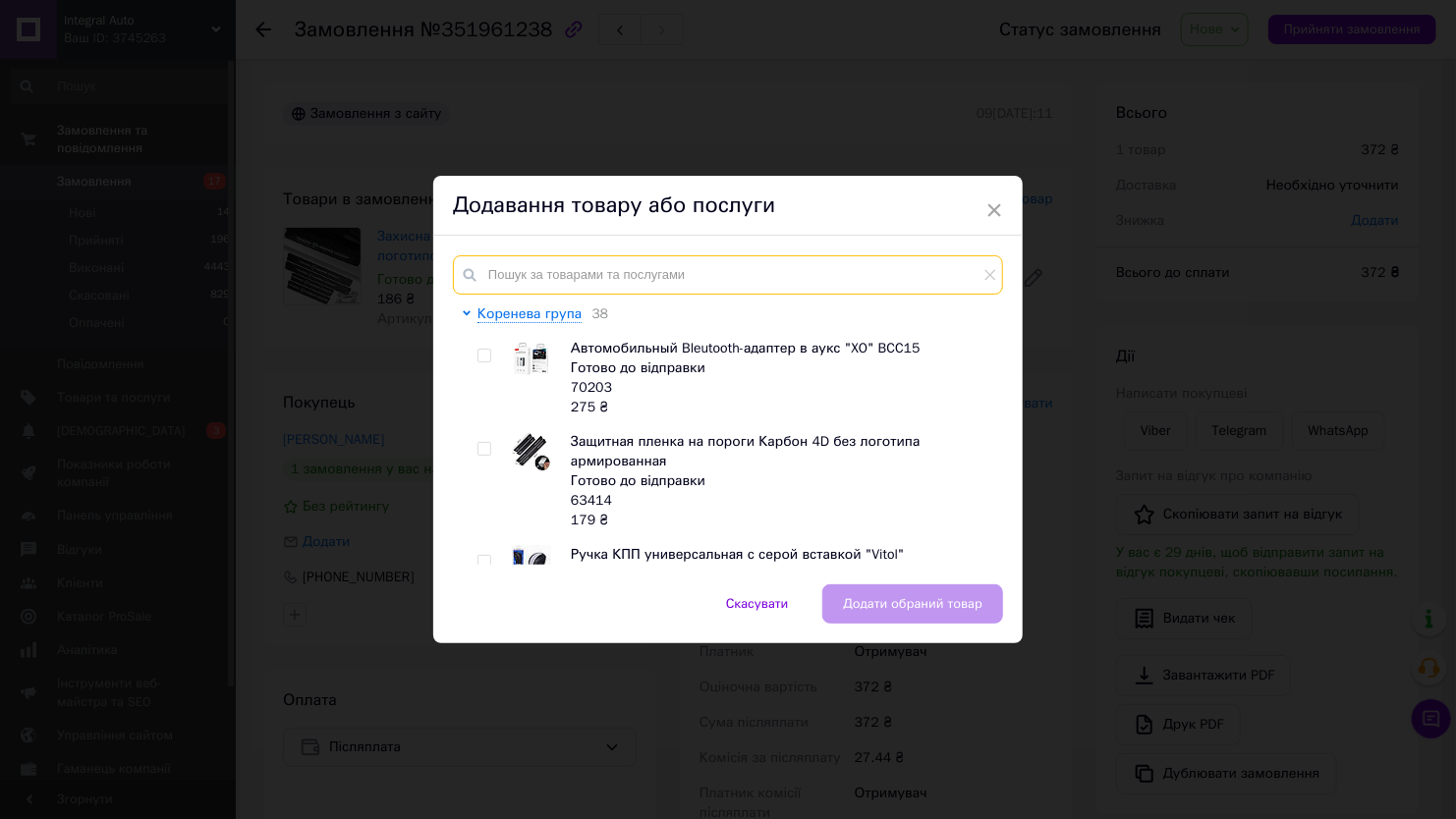 click at bounding box center [728, 275] 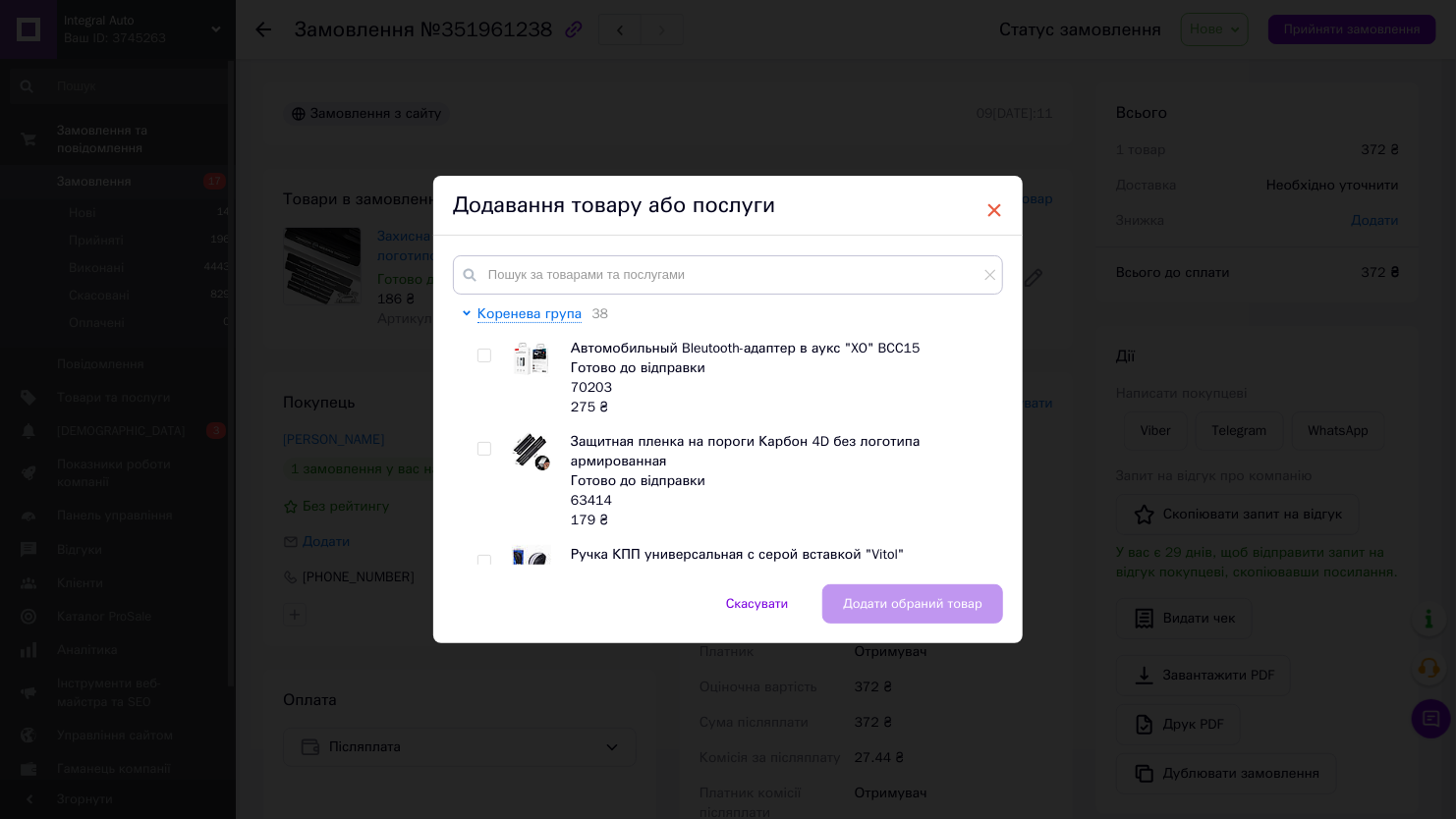 click on "×" at bounding box center (994, 210) 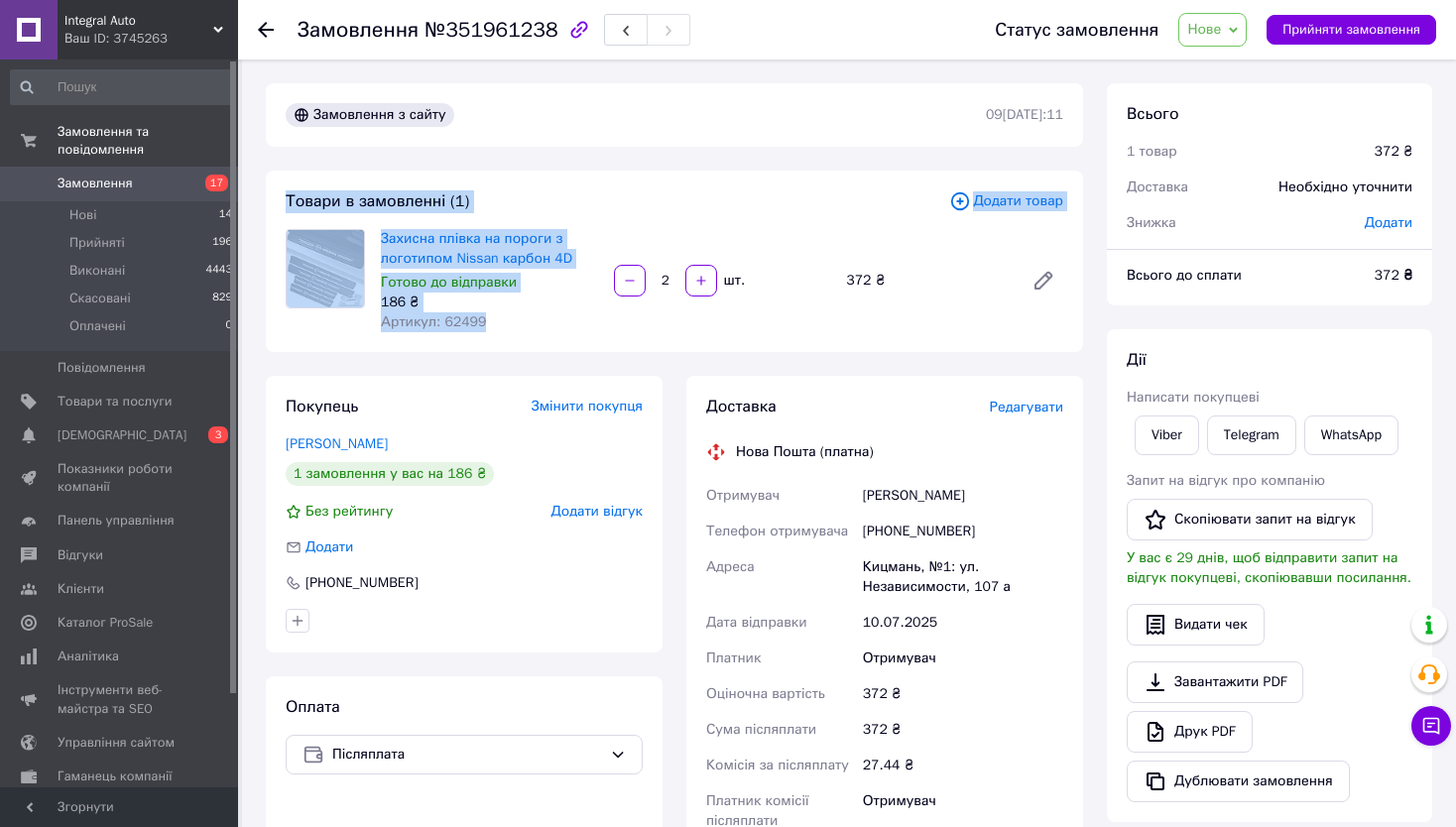 drag, startPoint x: 481, startPoint y: 319, endPoint x: 262, endPoint y: 181, distance: 258.85324 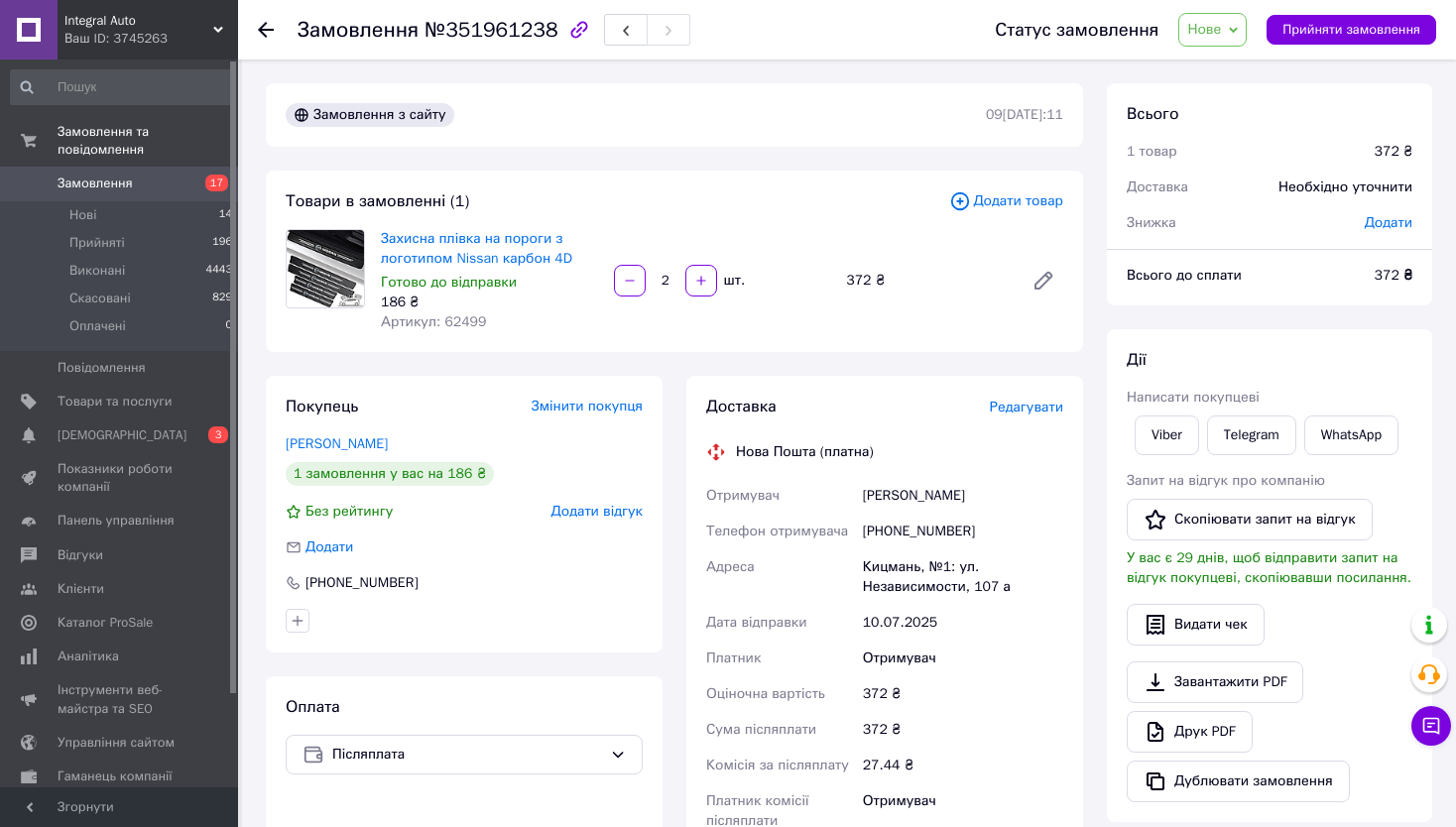 click on "Додати товар" at bounding box center [1006, 201] 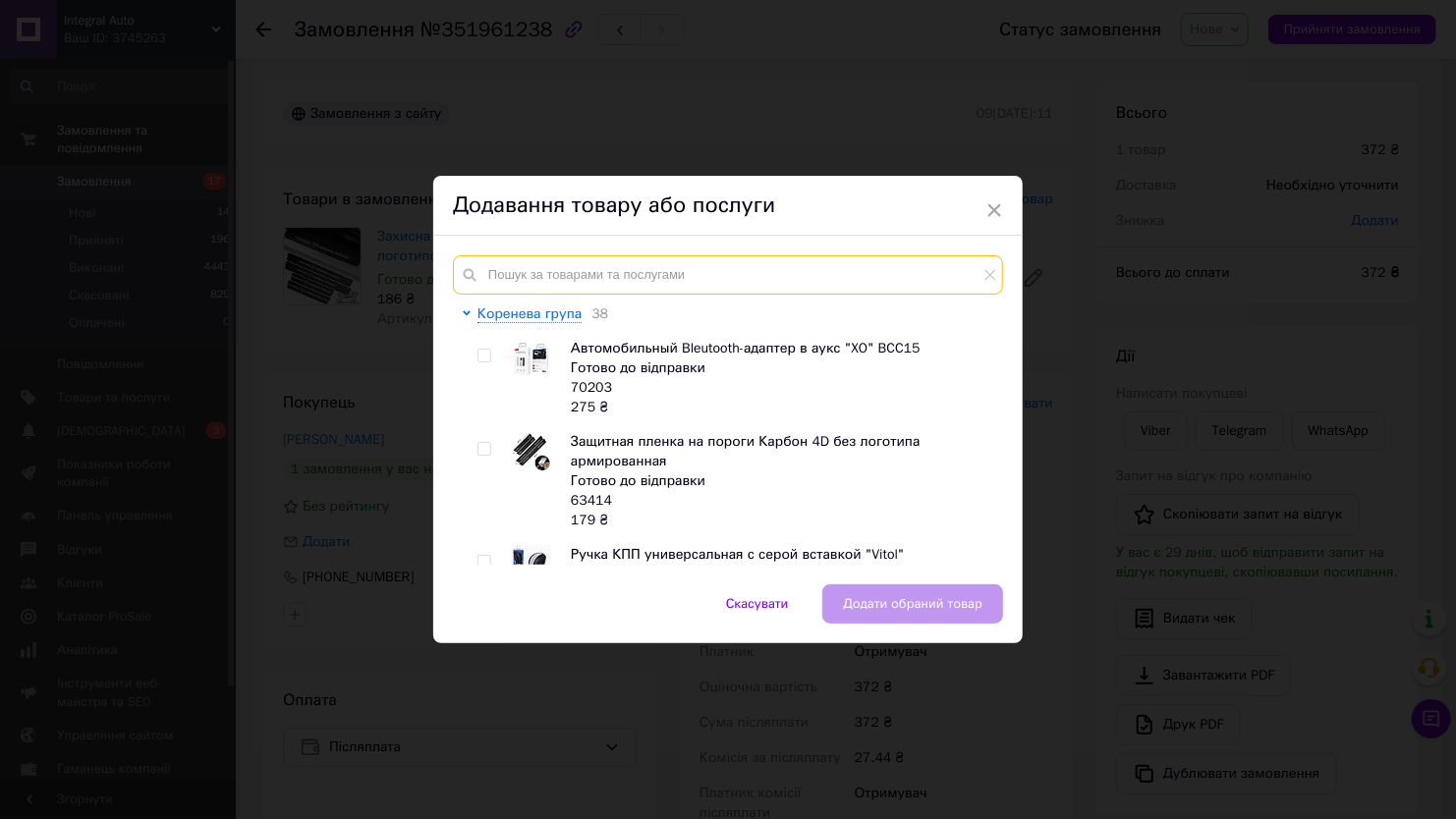 click at bounding box center [728, 275] 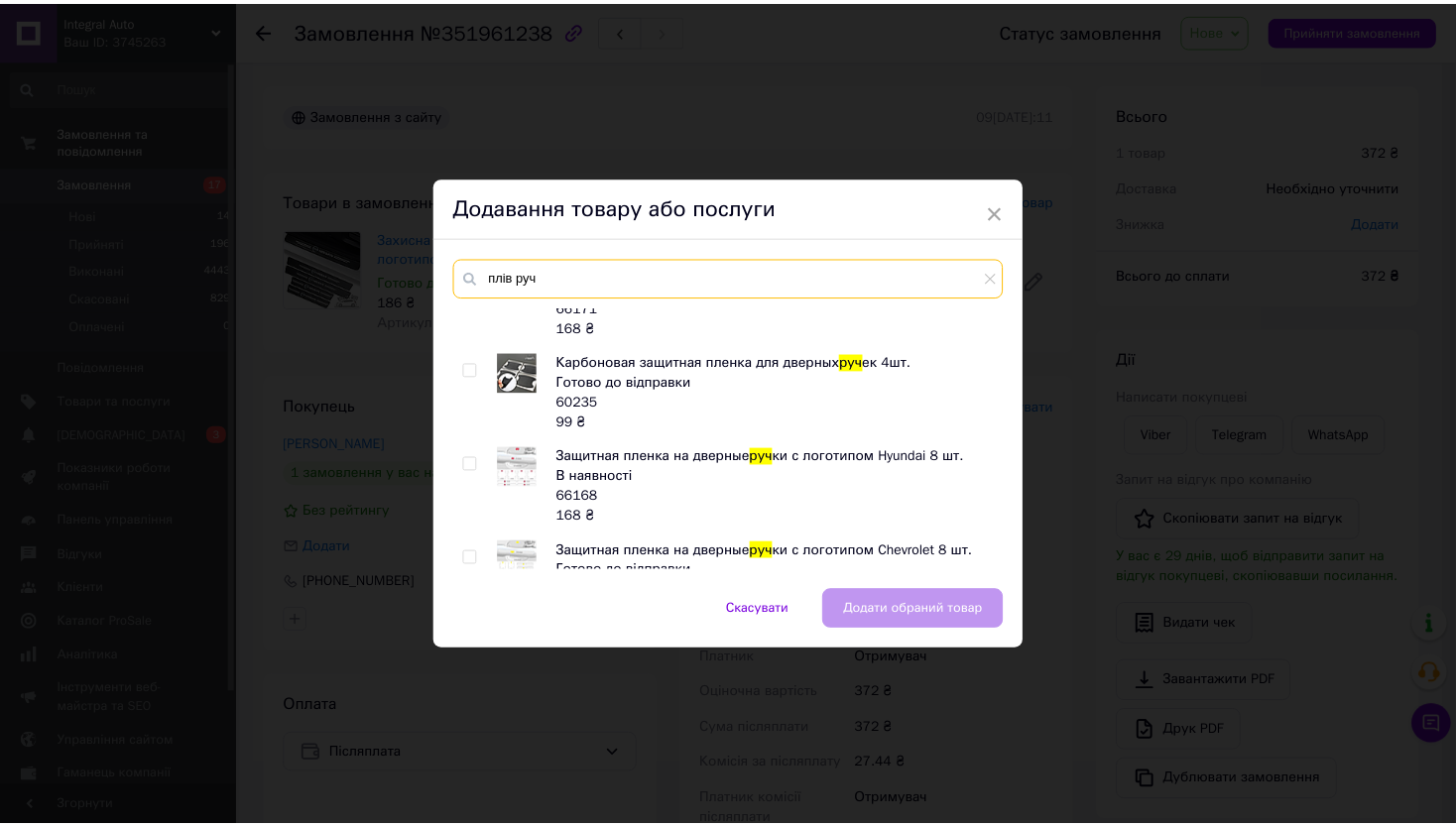 scroll, scrollTop: 297, scrollLeft: 0, axis: vertical 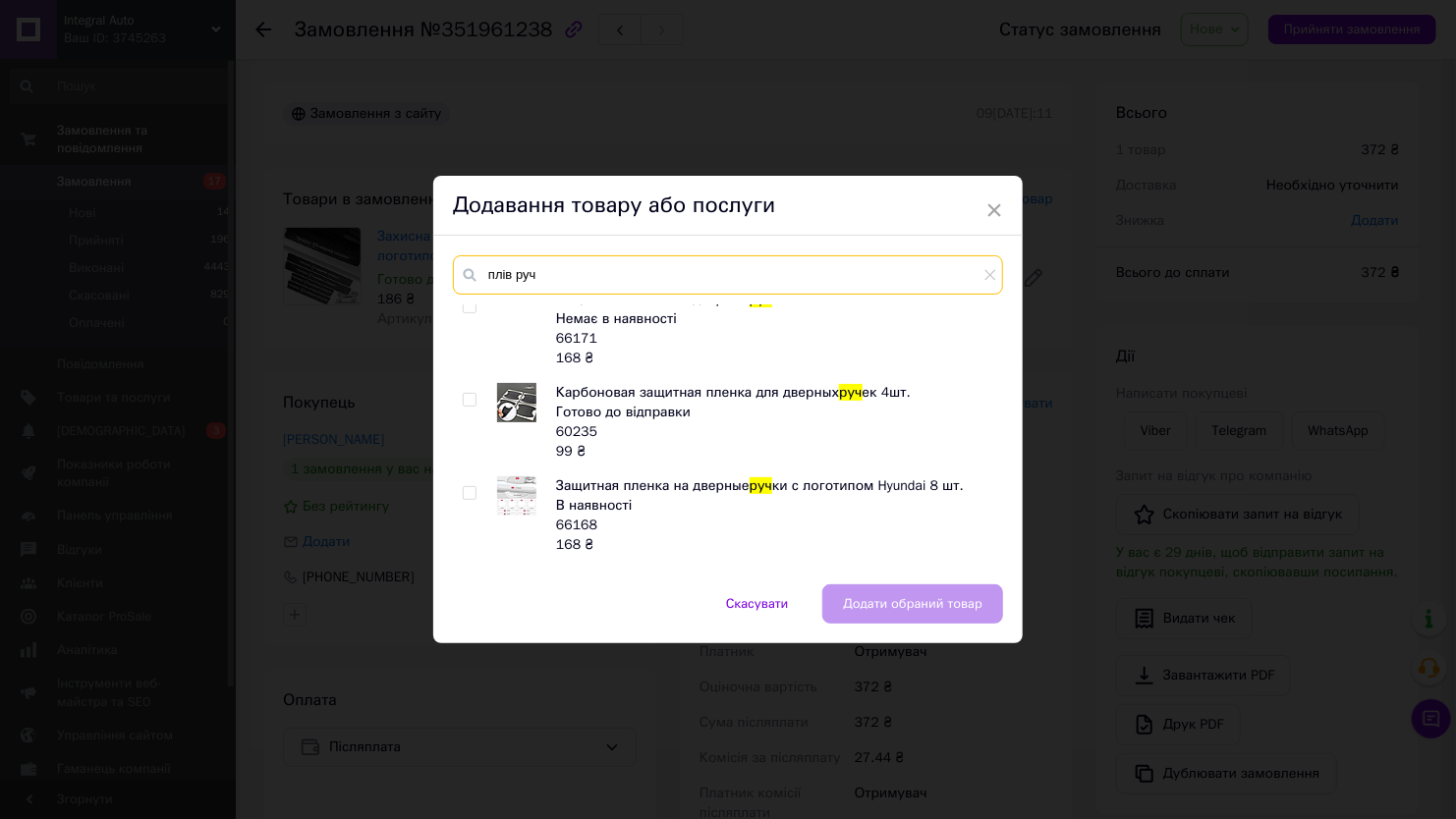 type on "плів руч" 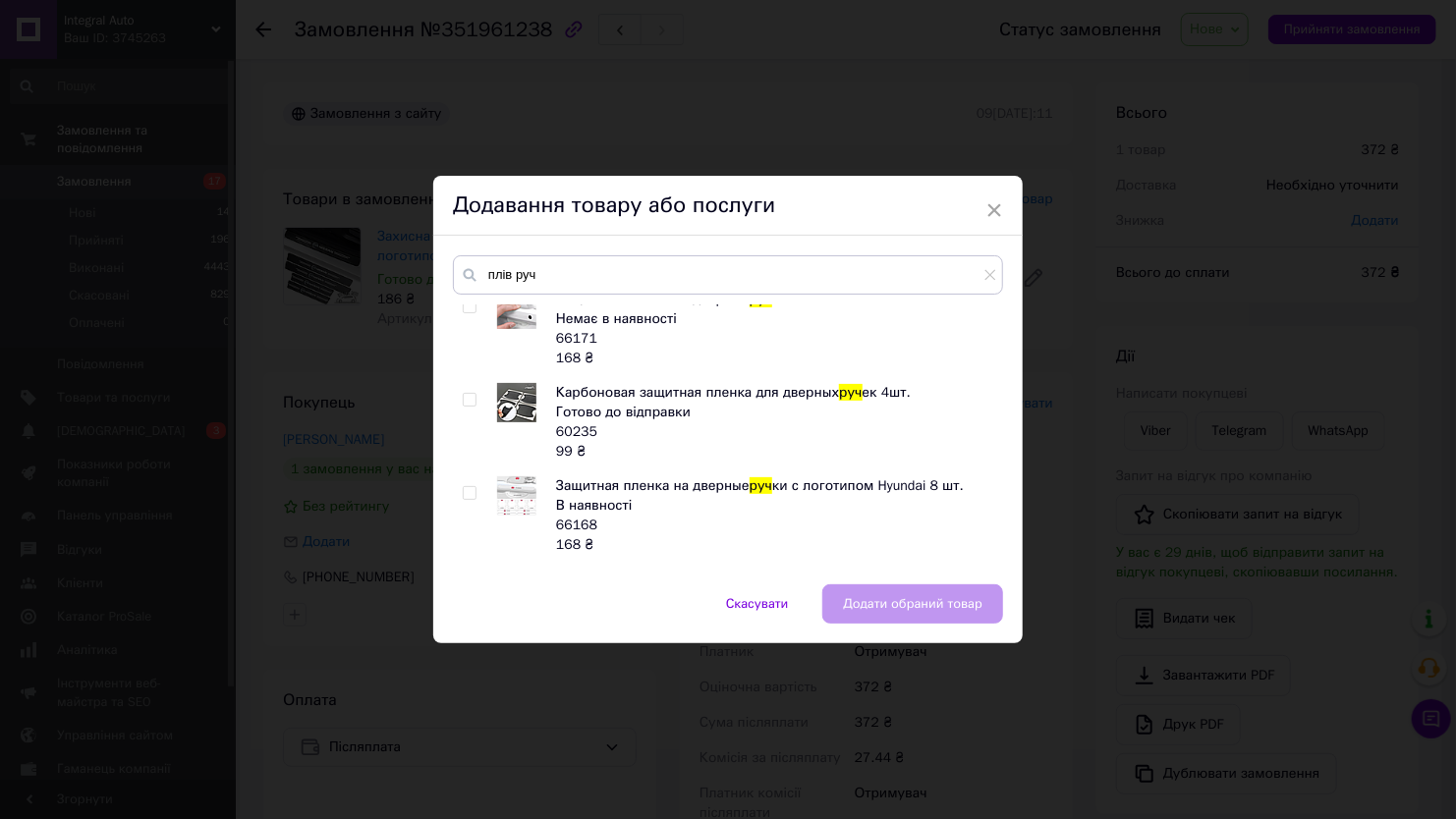 click at bounding box center (469, 400) 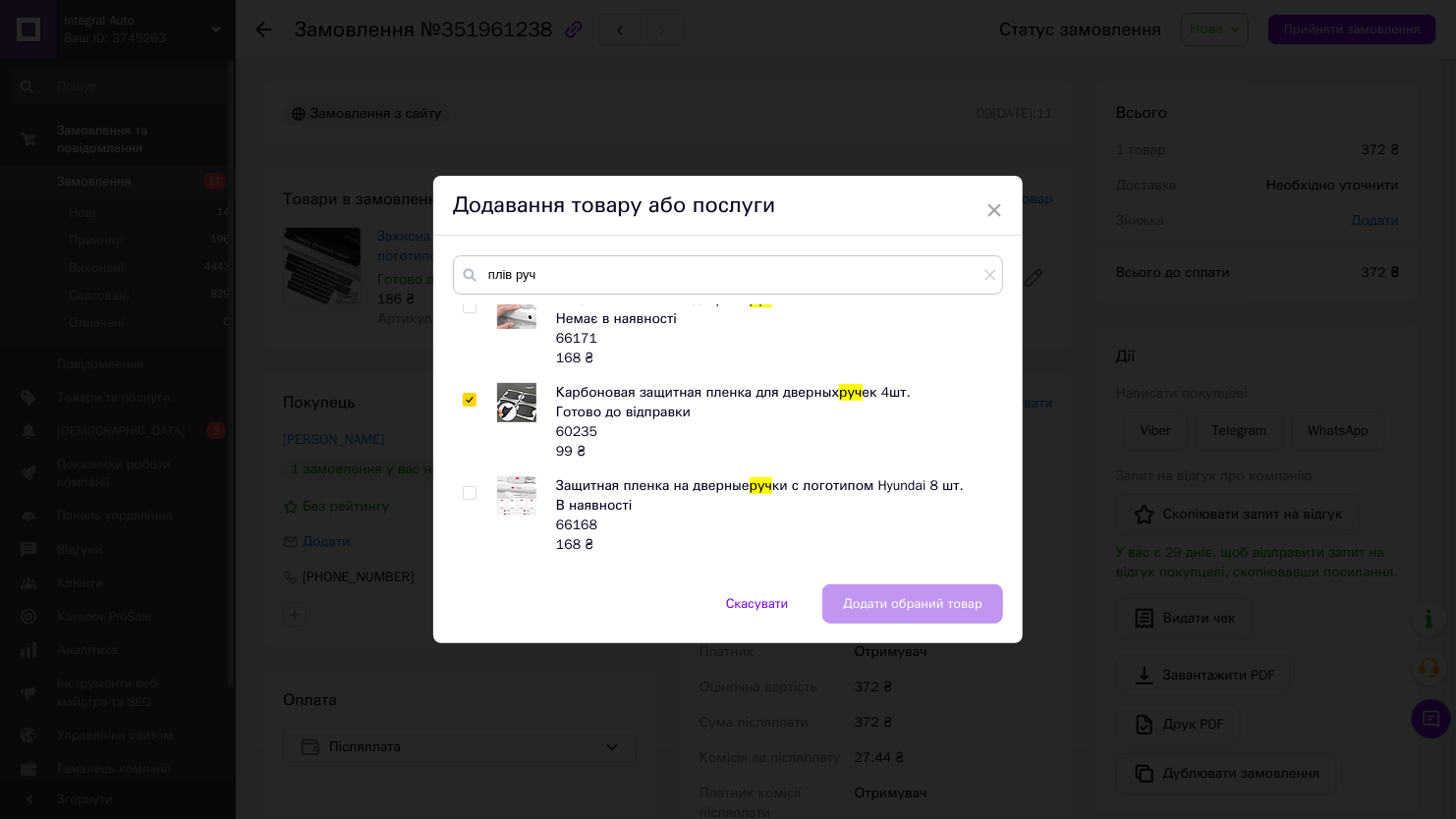 checkbox on "true" 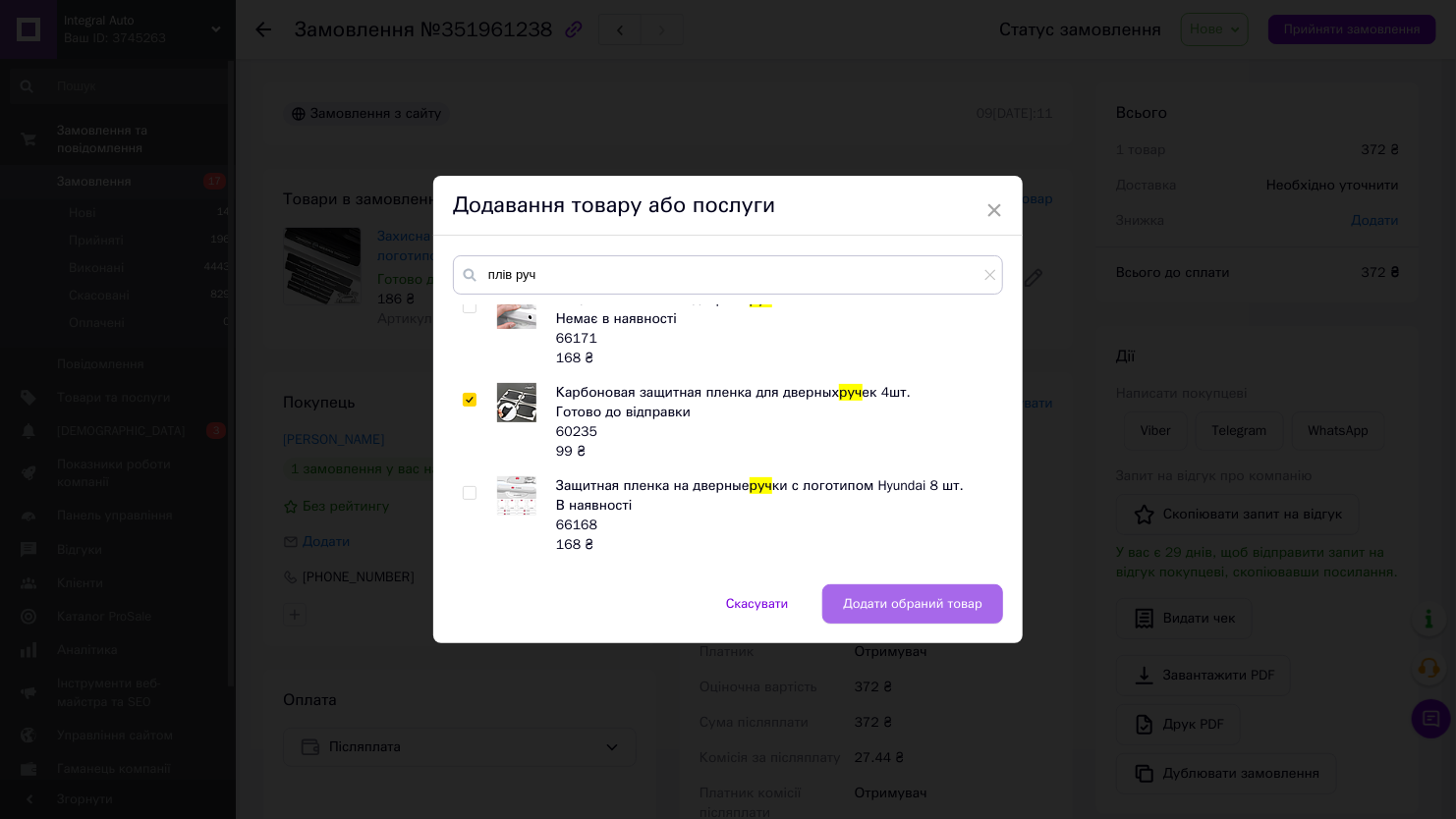 click on "Додати обраний товар" at bounding box center (913, 604) 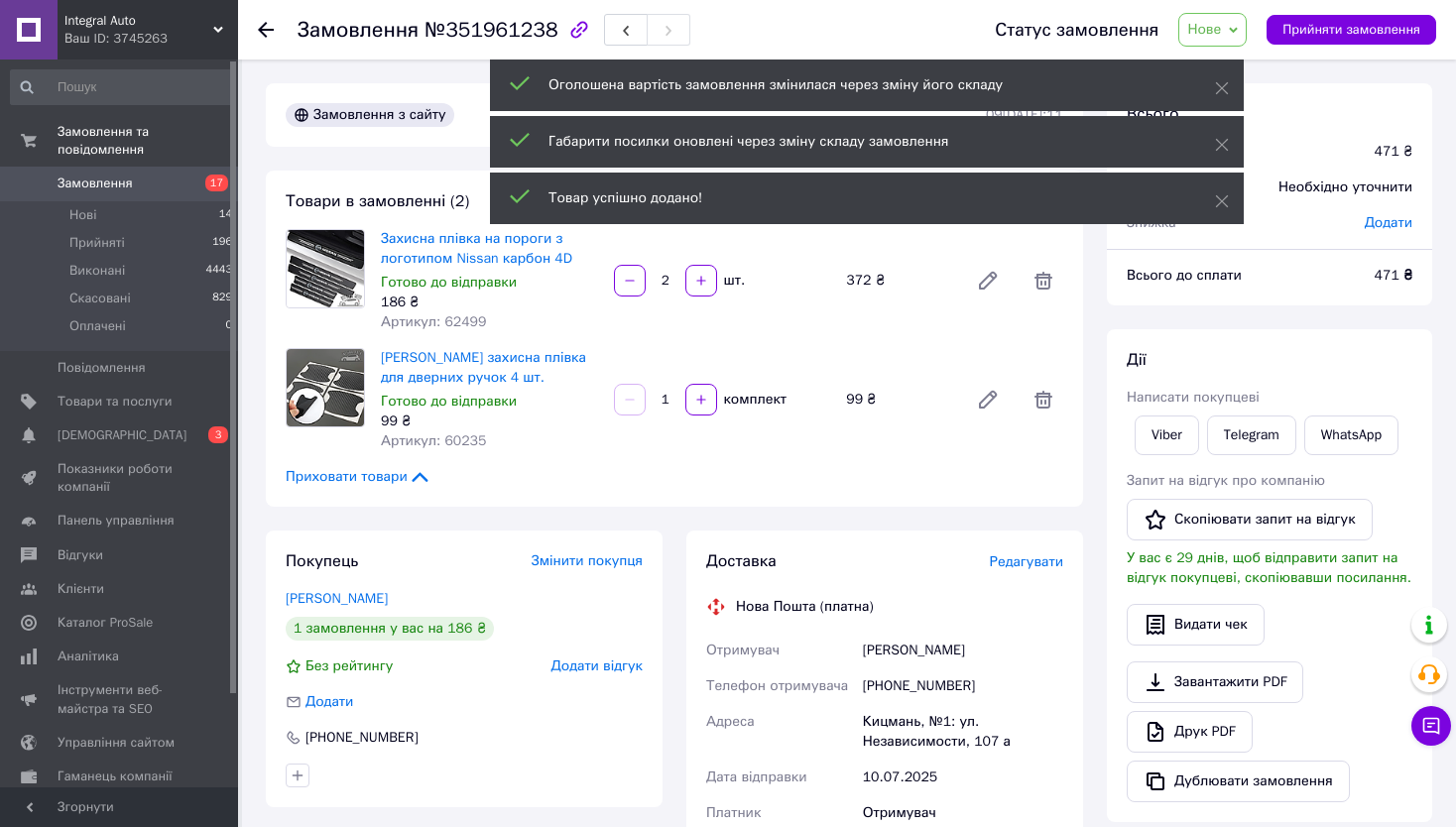 drag, startPoint x: 708, startPoint y: 402, endPoint x: 830, endPoint y: 527, distance: 174.66826 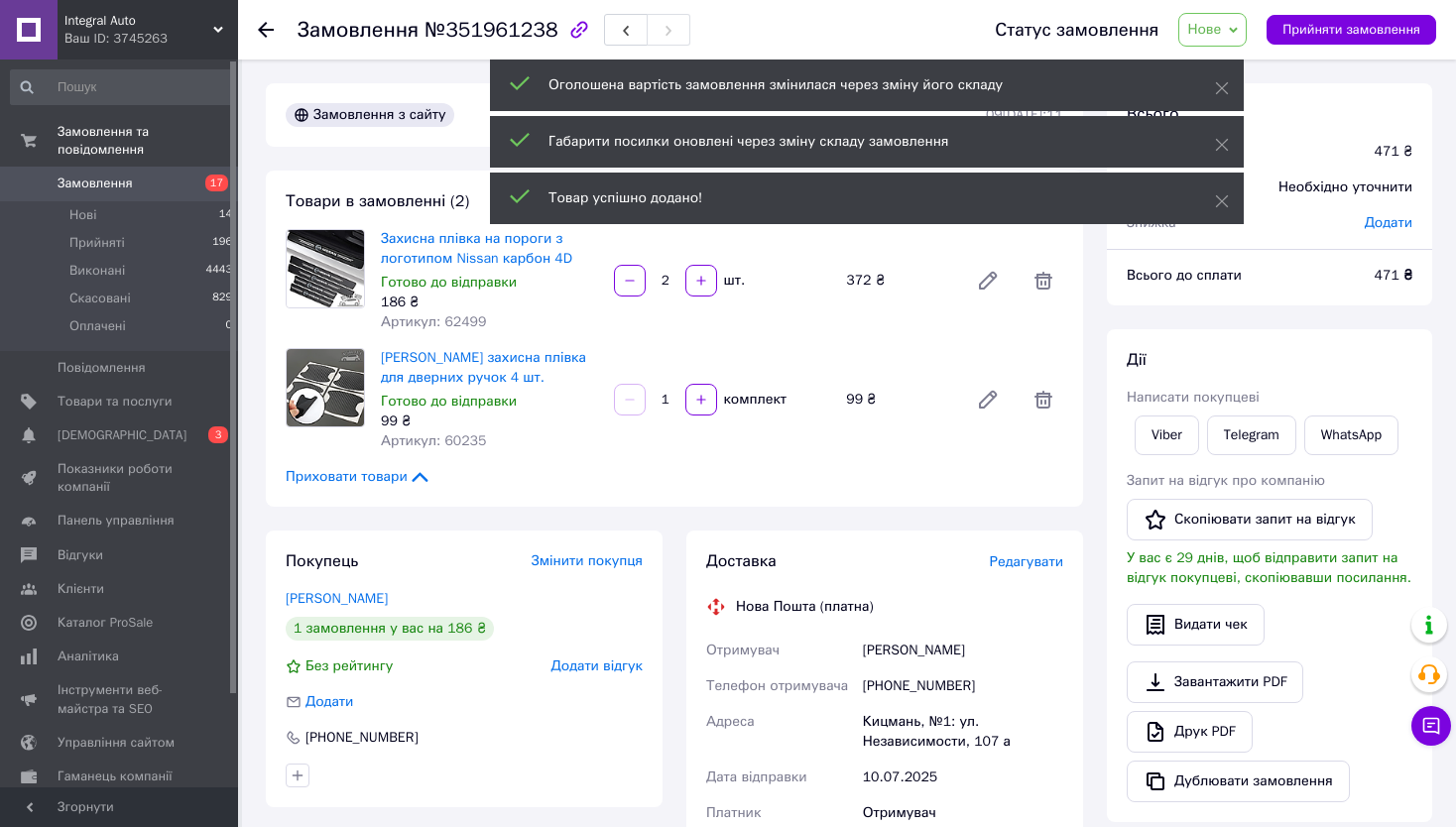 click on "99 ₴" at bounding box center [899, 400] 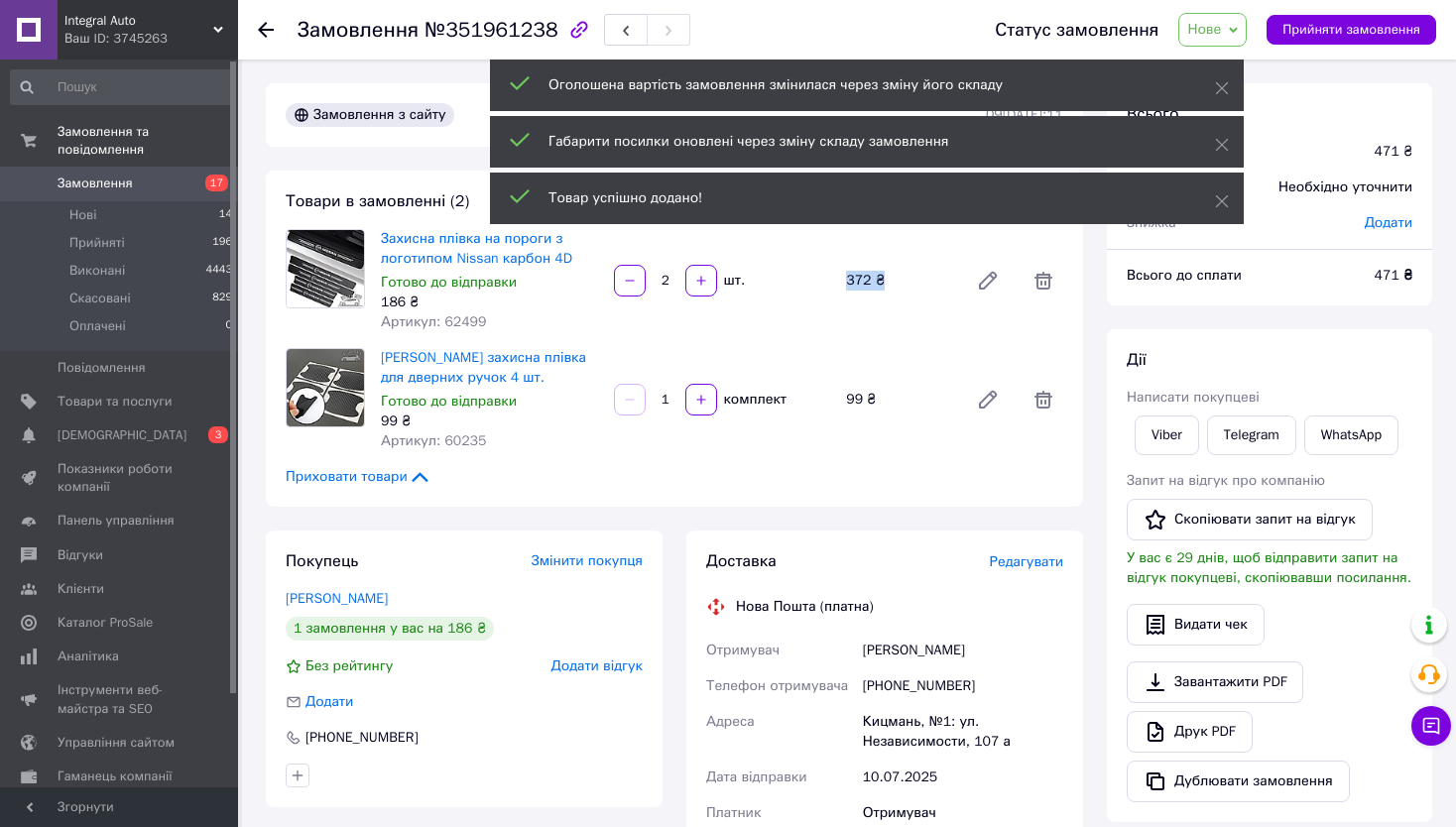 drag, startPoint x: 849, startPoint y: 275, endPoint x: 892, endPoint y: 298, distance: 48.76474 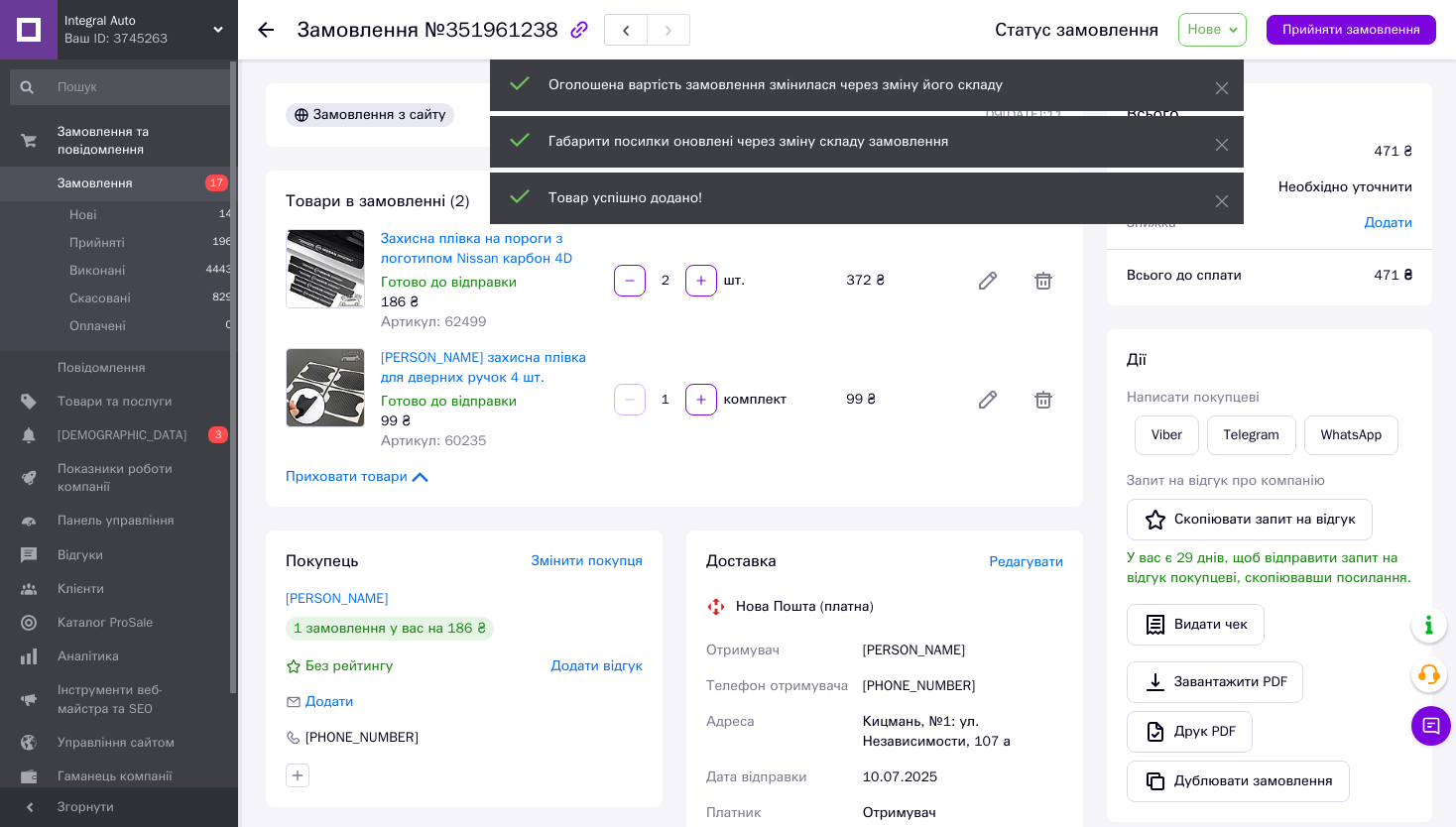 click on "2   шт." at bounding box center (722, 281) 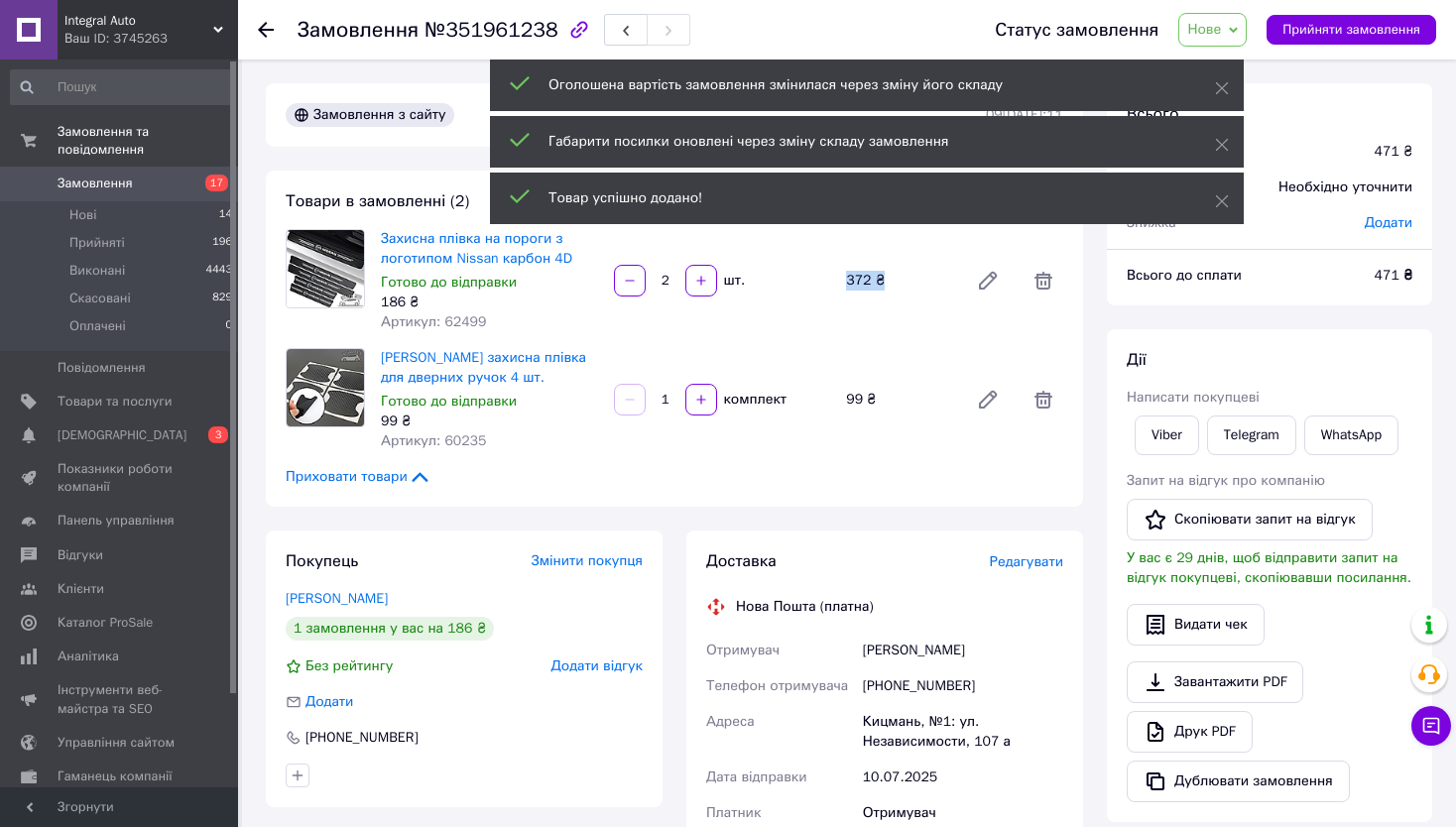 drag, startPoint x: 865, startPoint y: 281, endPoint x: 916, endPoint y: 292, distance: 52.17279 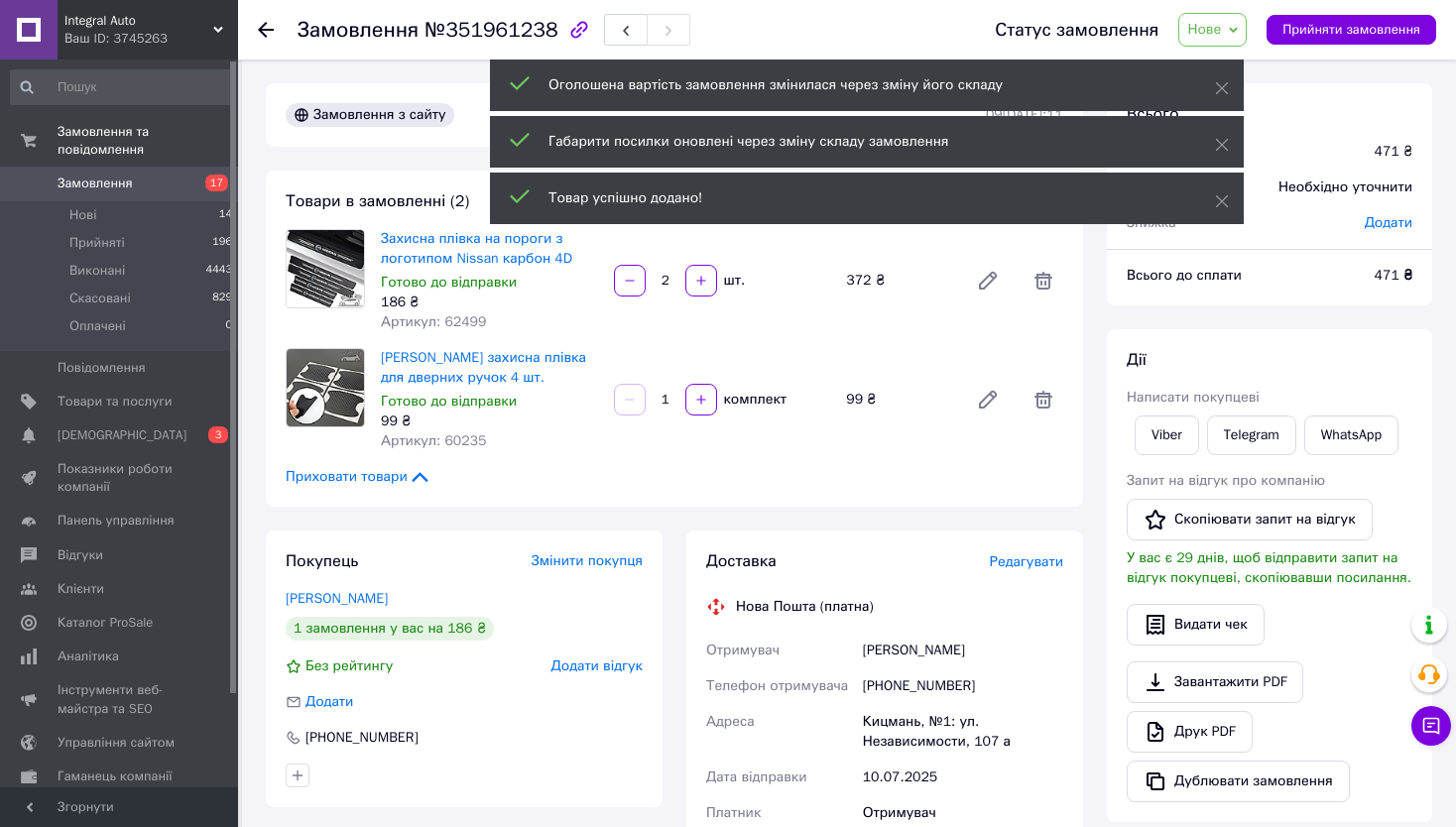 click on "2   шт." at bounding box center (722, 281) 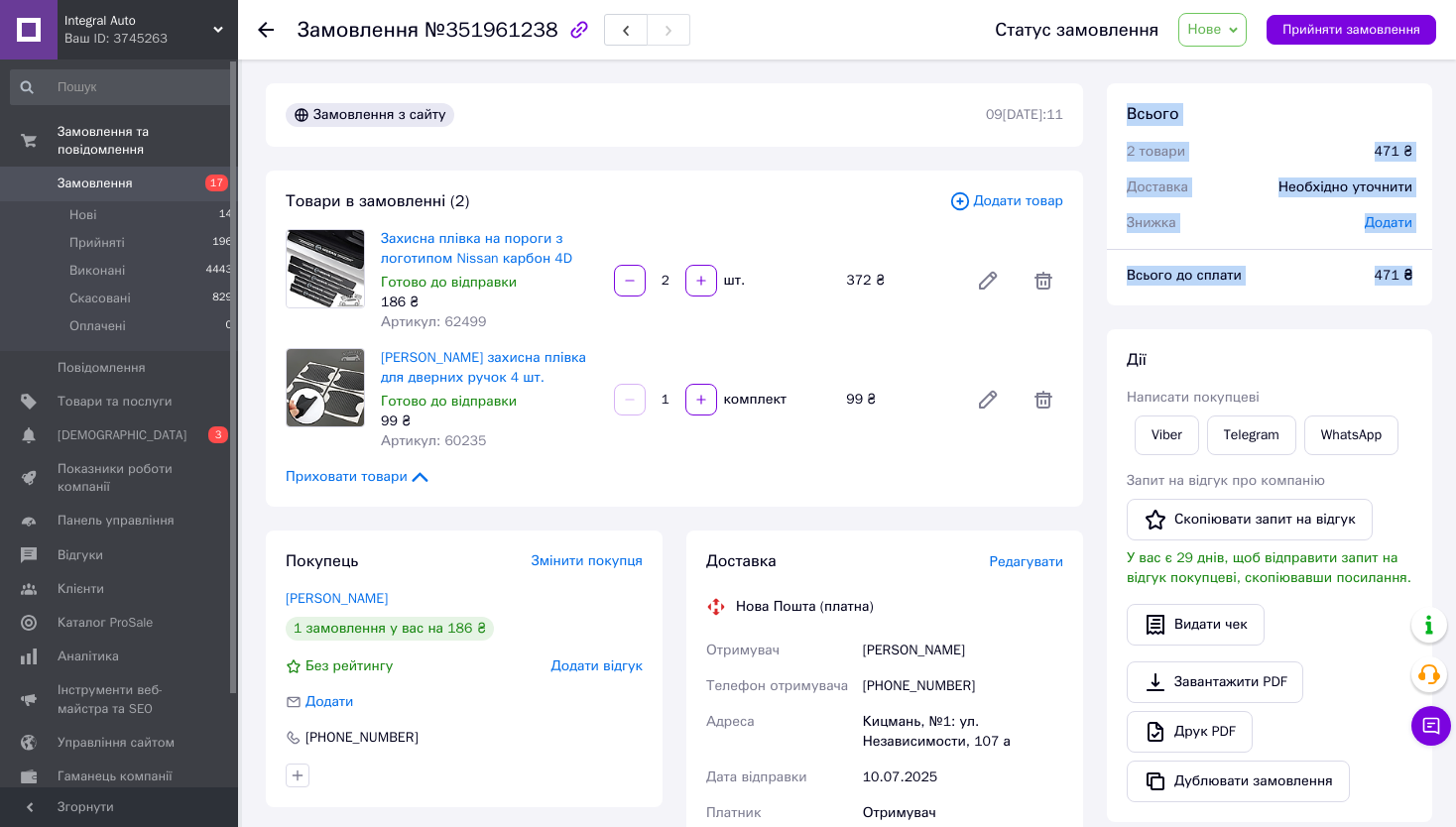 drag, startPoint x: 1160, startPoint y: 133, endPoint x: 1427, endPoint y: 281, distance: 305.27529 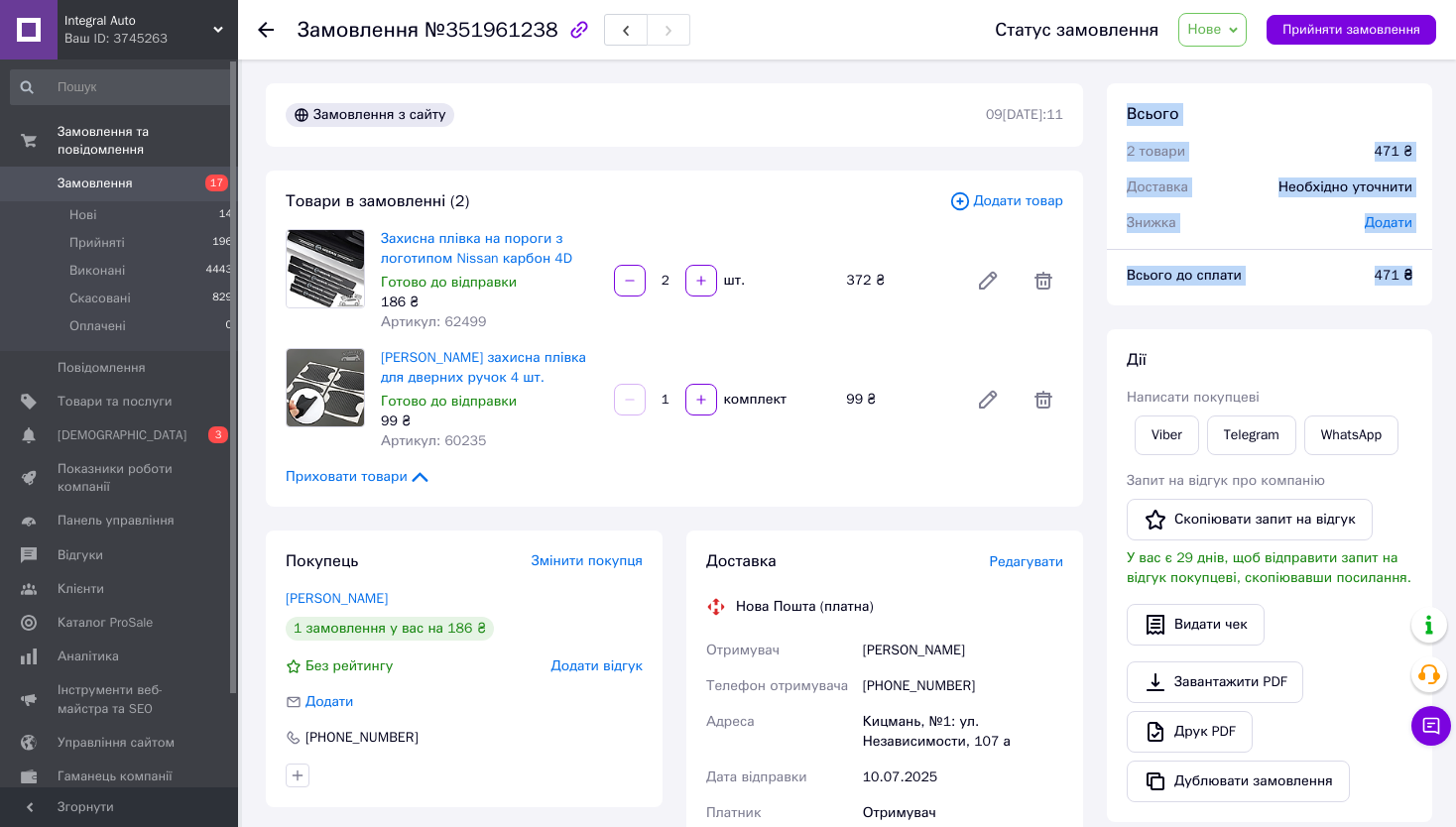 drag, startPoint x: 1132, startPoint y: 113, endPoint x: 1411, endPoint y: 279, distance: 324.64904 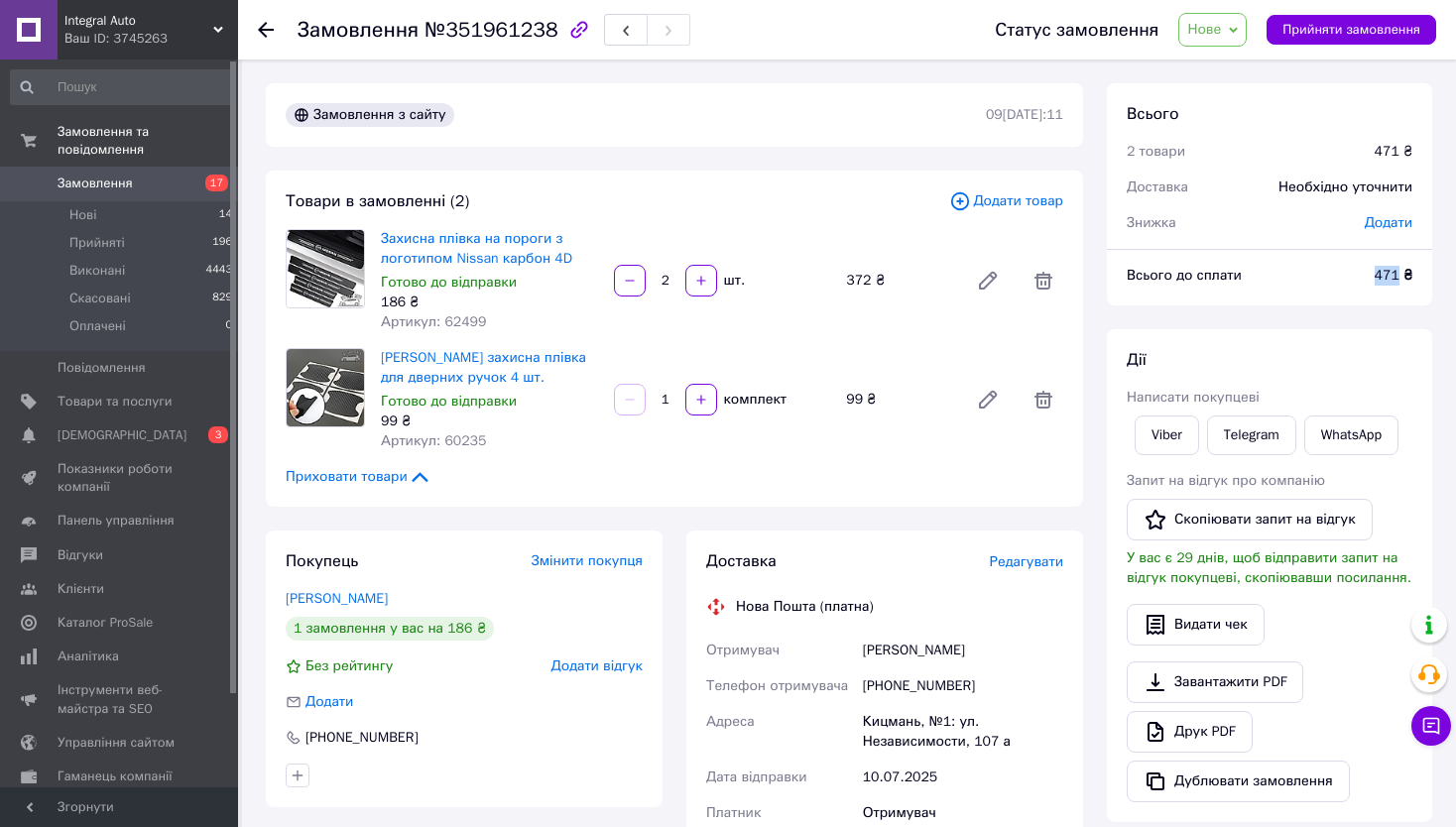 drag, startPoint x: 1375, startPoint y: 280, endPoint x: 1400, endPoint y: 283, distance: 25.179357 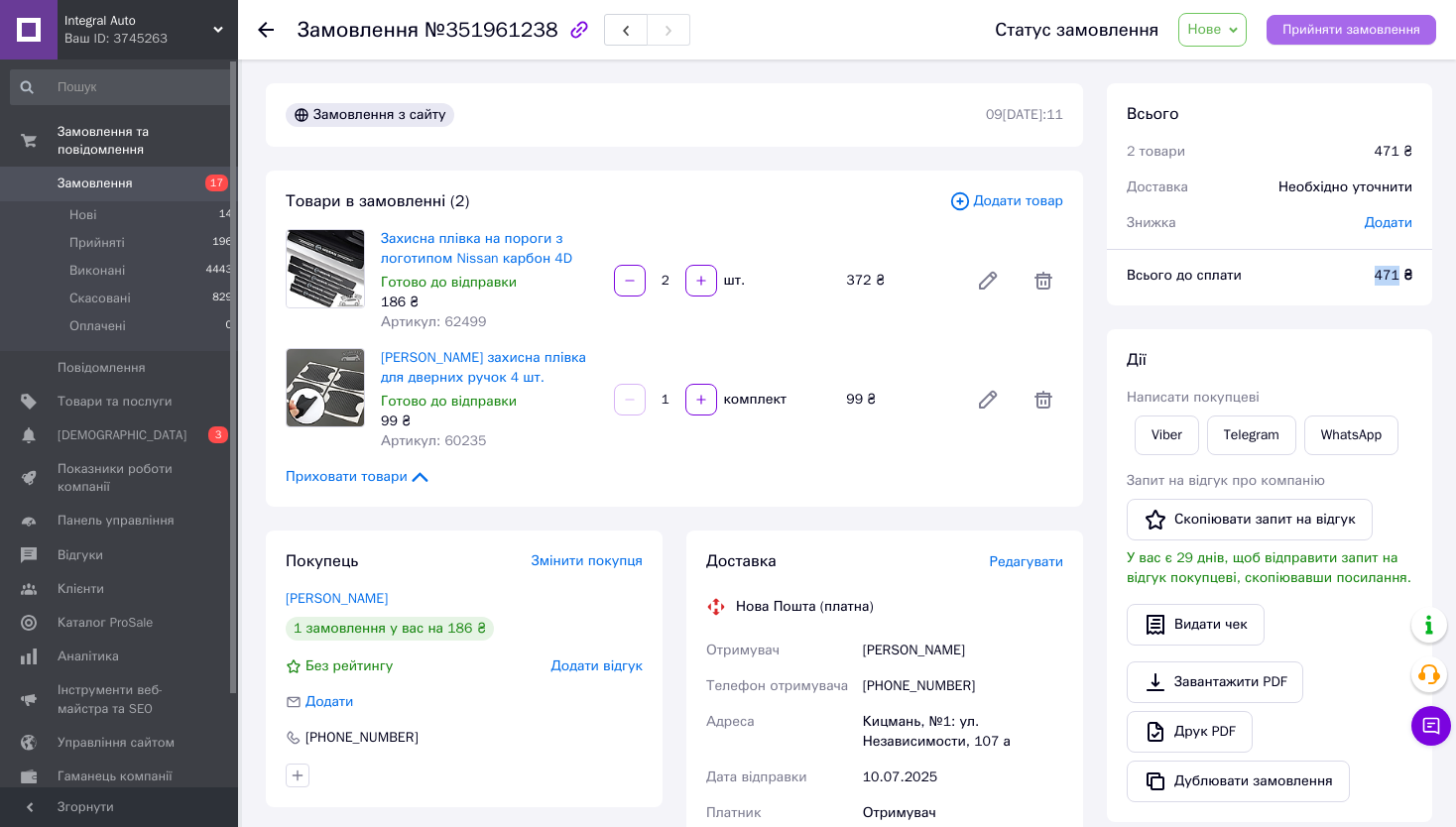 click on "Прийняти замовлення" at bounding box center [1351, 30] 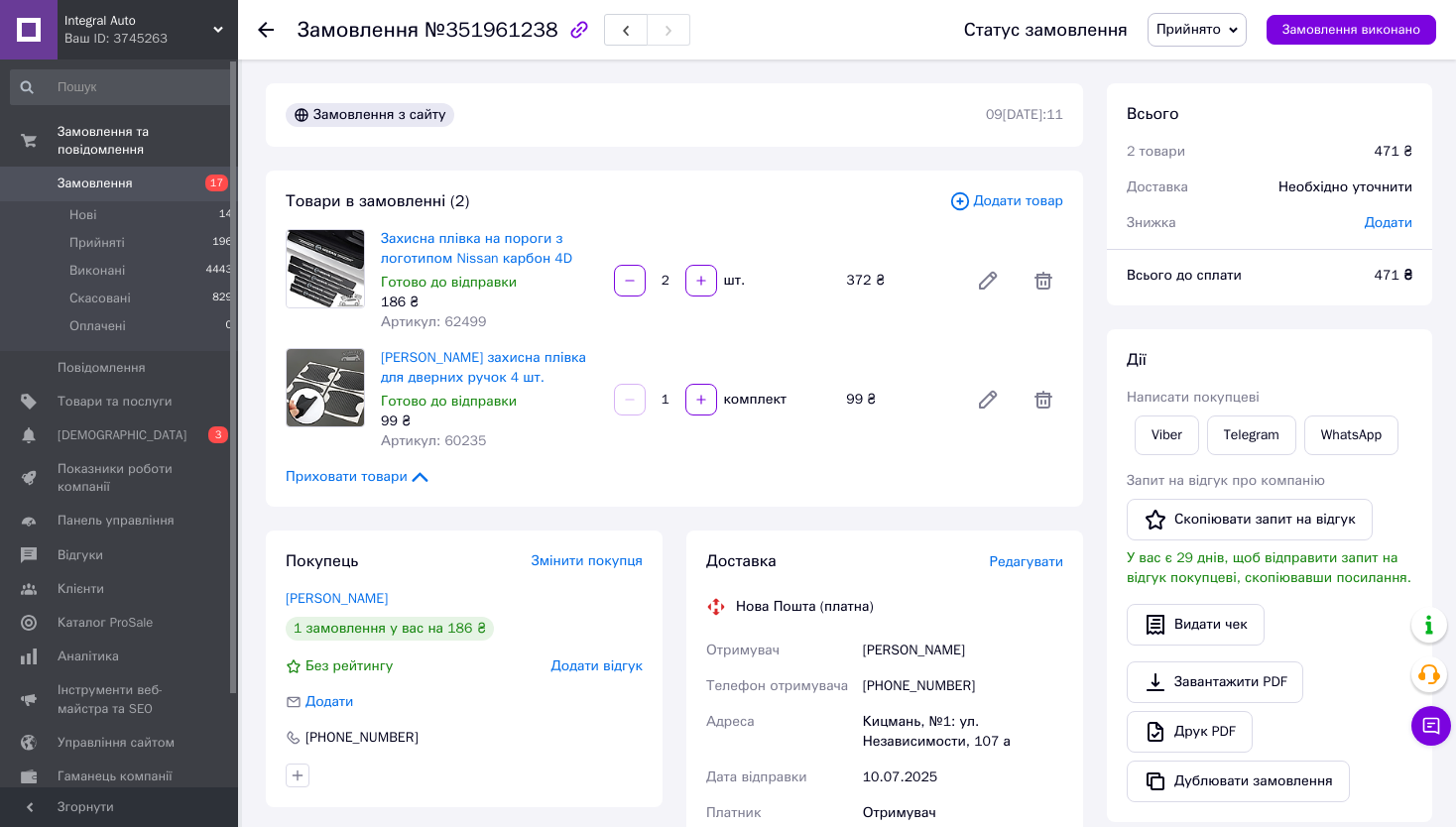 click on "Всього до сплати" at bounding box center [1239, 276] 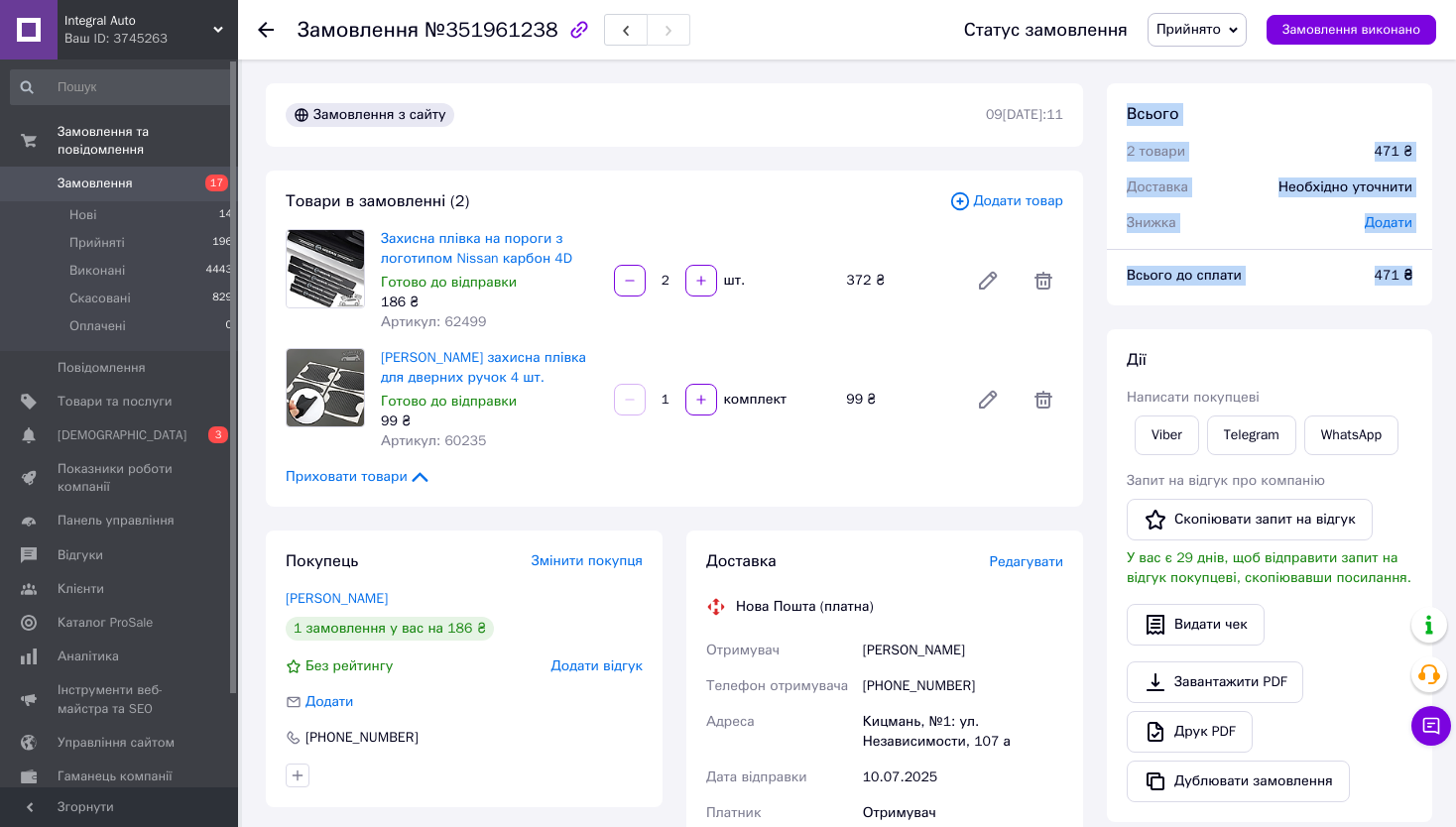 drag, startPoint x: 1126, startPoint y: 108, endPoint x: 1425, endPoint y: 278, distance: 343.94912 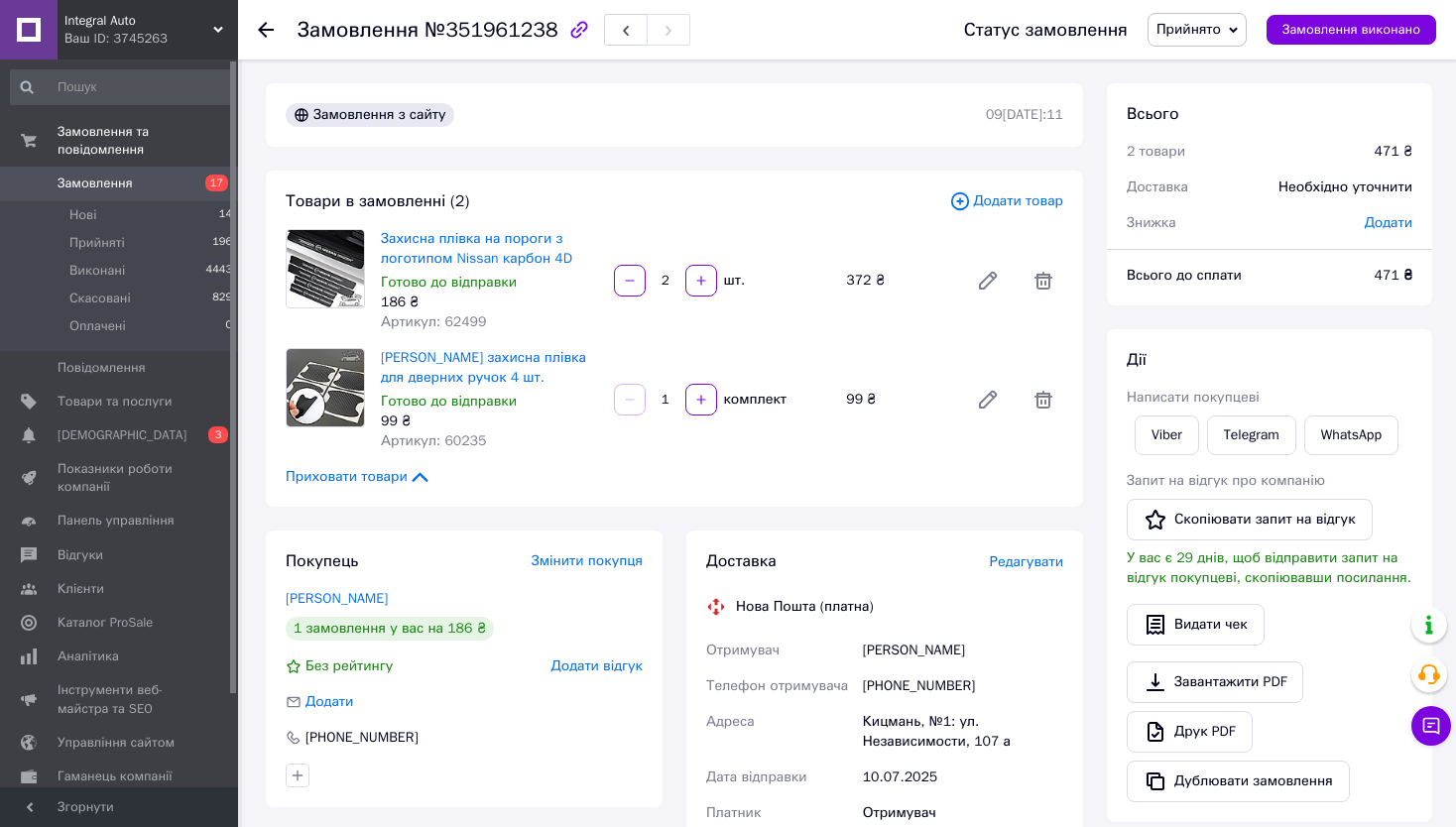 click on "Дії" at bounding box center (1270, 360) 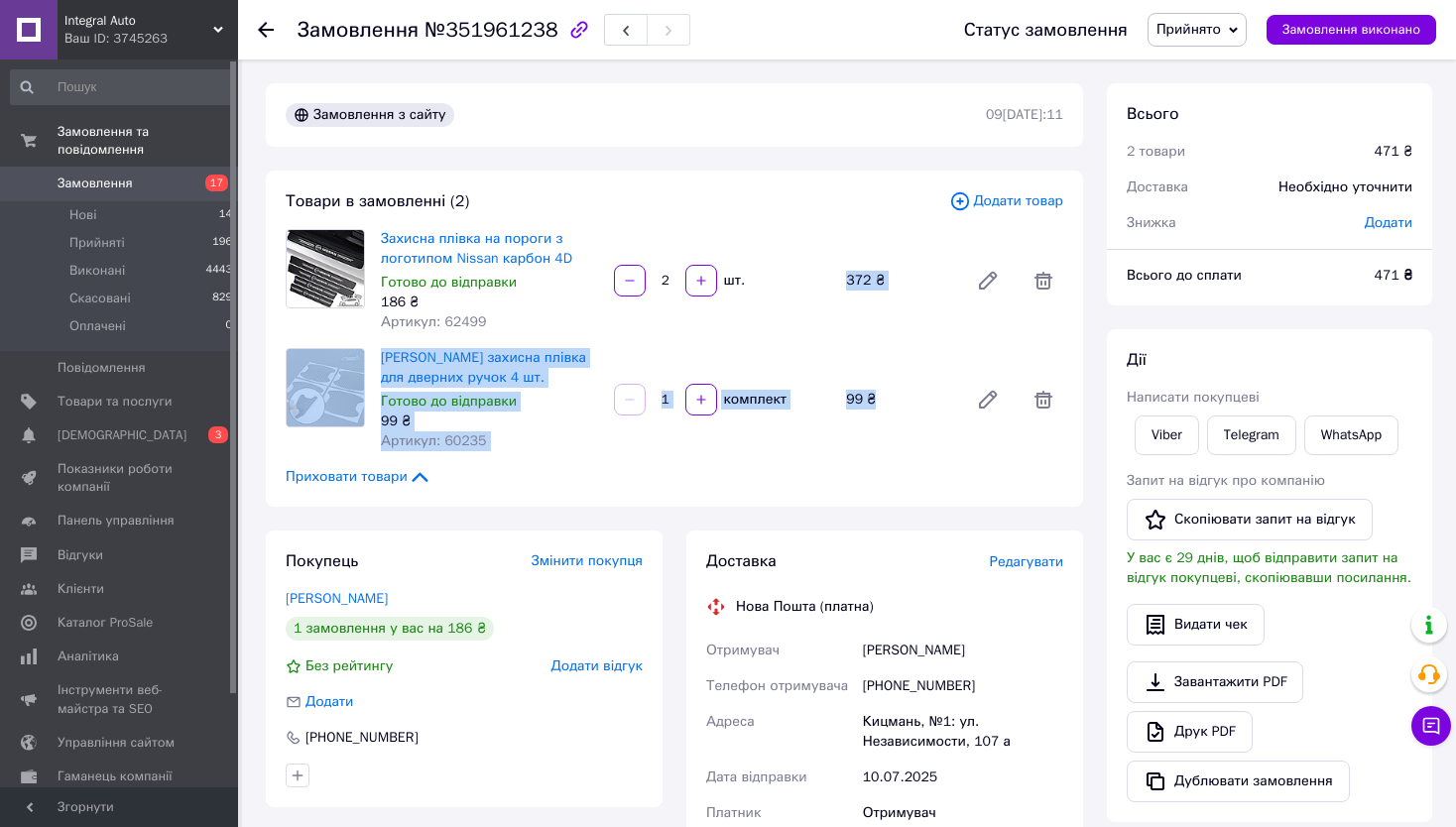 drag, startPoint x: 838, startPoint y: 275, endPoint x: 904, endPoint y: 418, distance: 157.49603 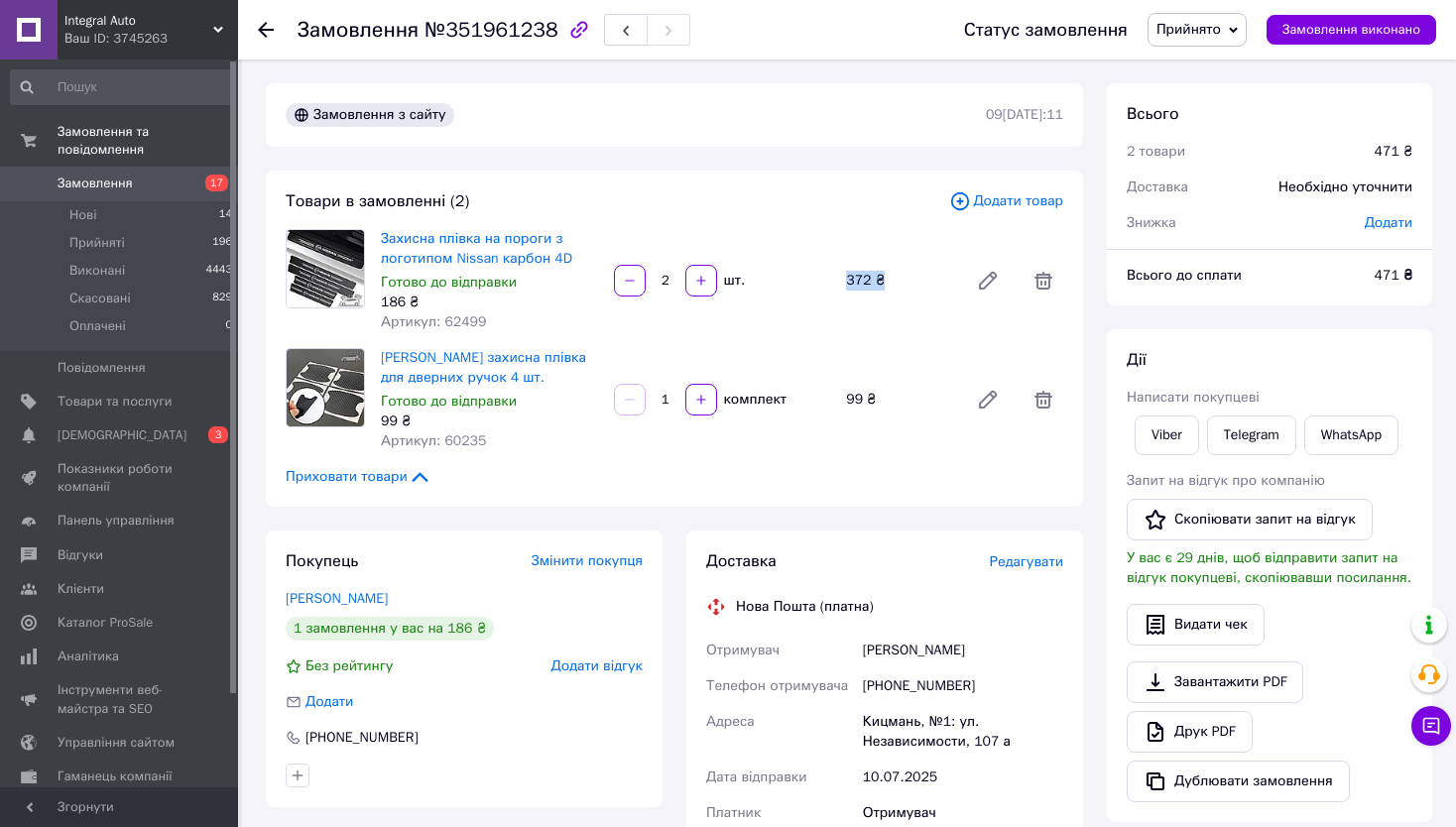 drag, startPoint x: 839, startPoint y: 281, endPoint x: 892, endPoint y: 284, distance: 53.08484 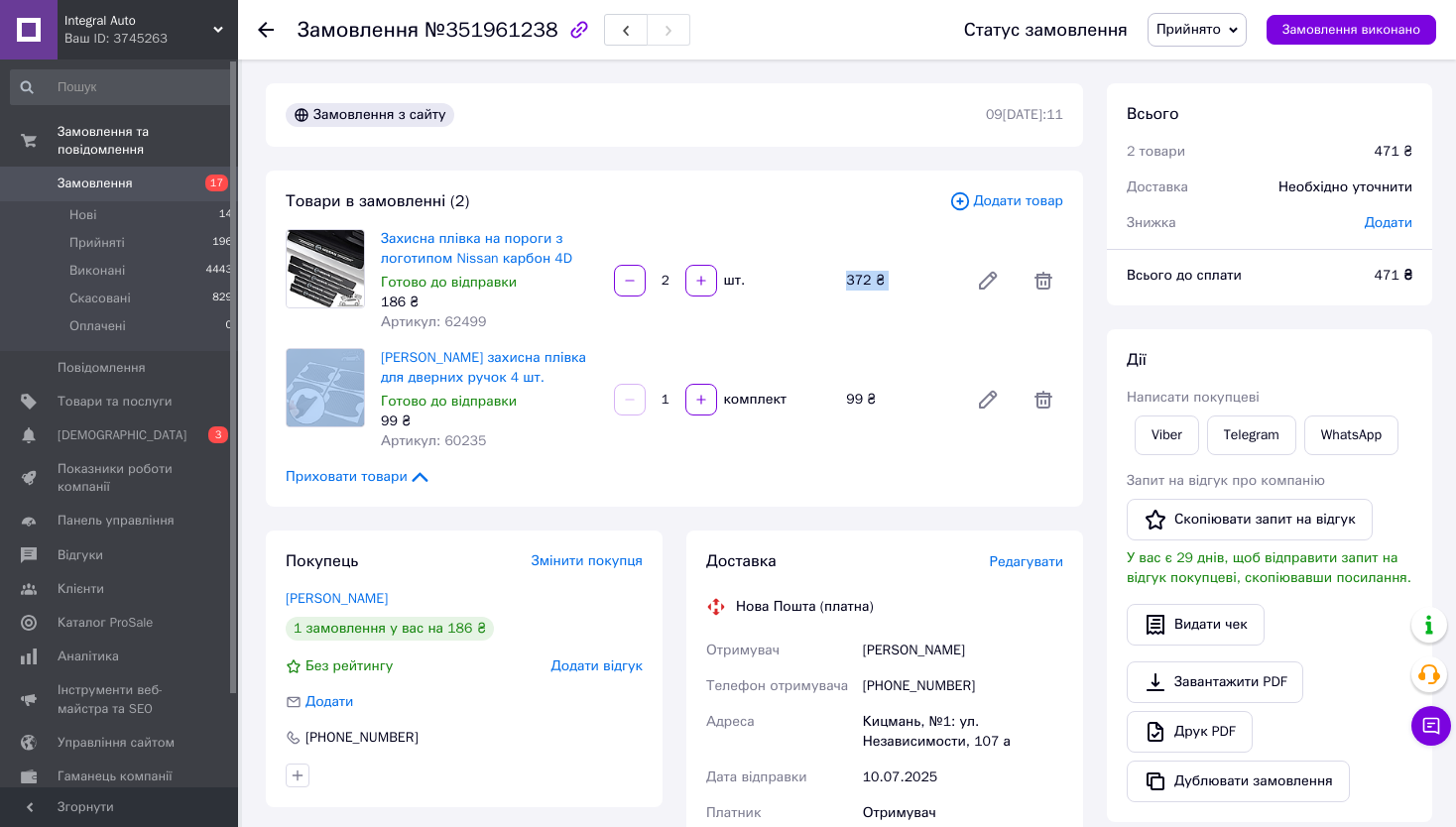 drag, startPoint x: 894, startPoint y: 284, endPoint x: 822, endPoint y: 286, distance: 72.02777 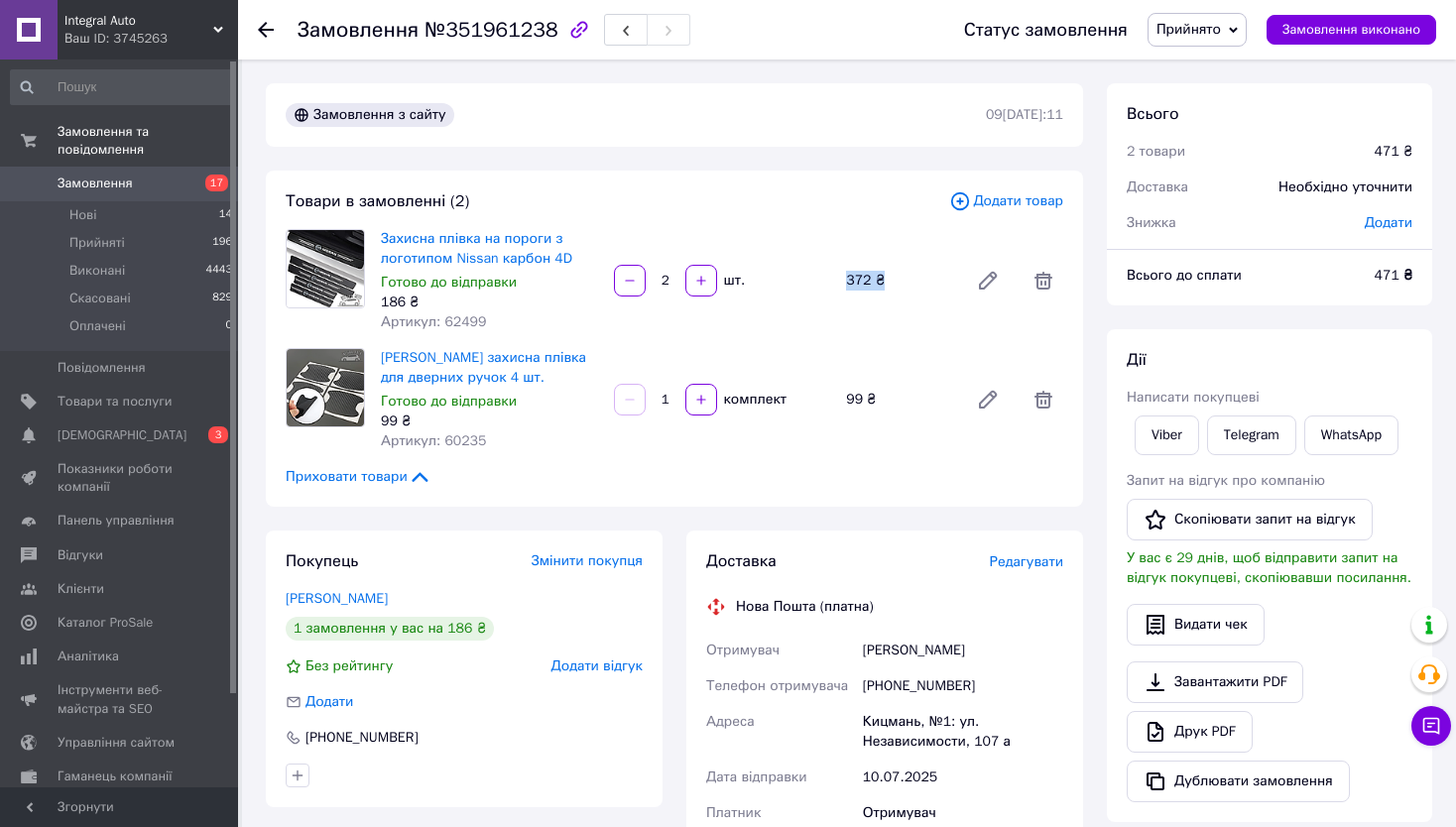 drag, startPoint x: 846, startPoint y: 281, endPoint x: 883, endPoint y: 287, distance: 37.48333 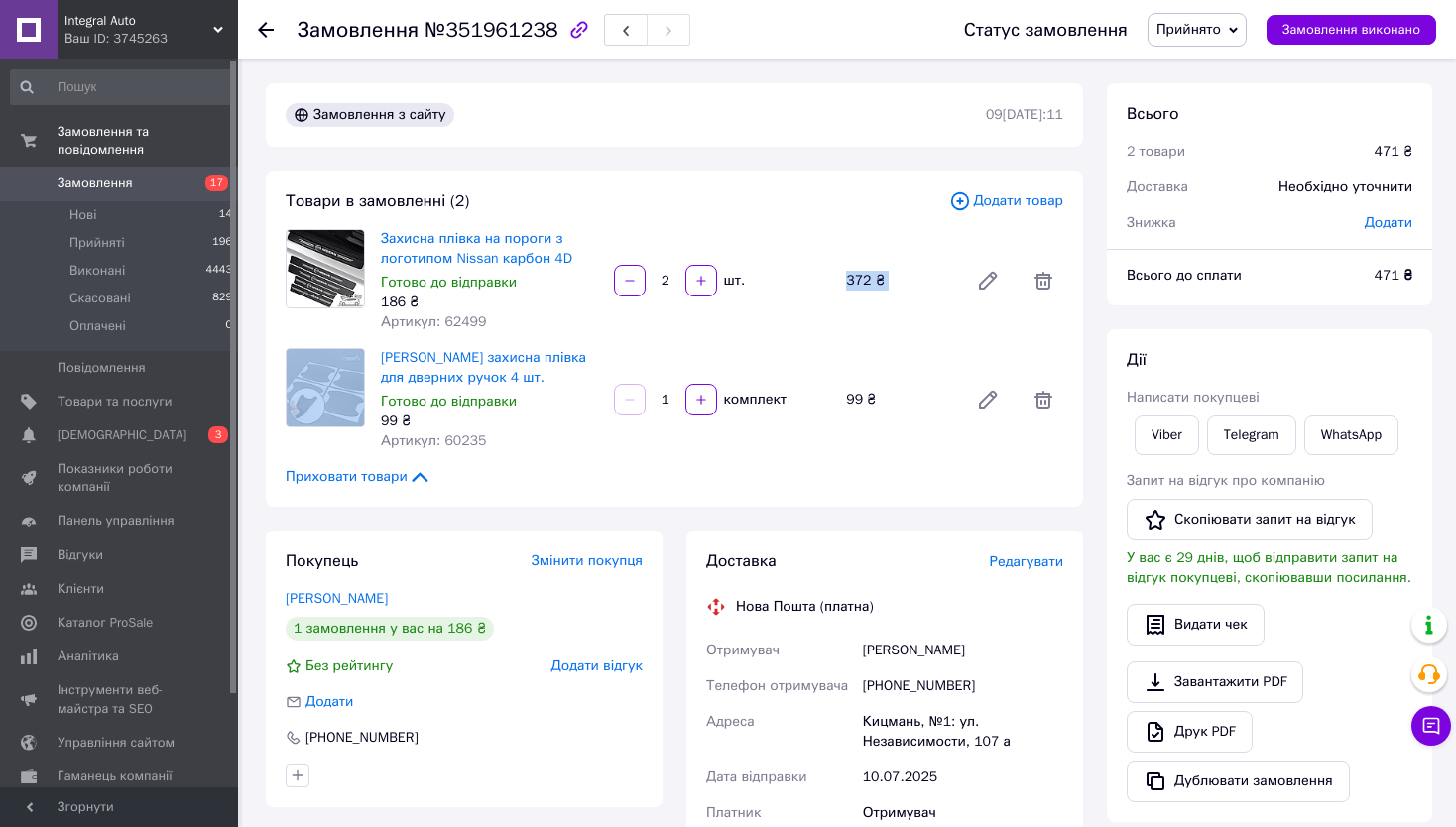 drag, startPoint x: 883, startPoint y: 287, endPoint x: 841, endPoint y: 288, distance: 42.0119 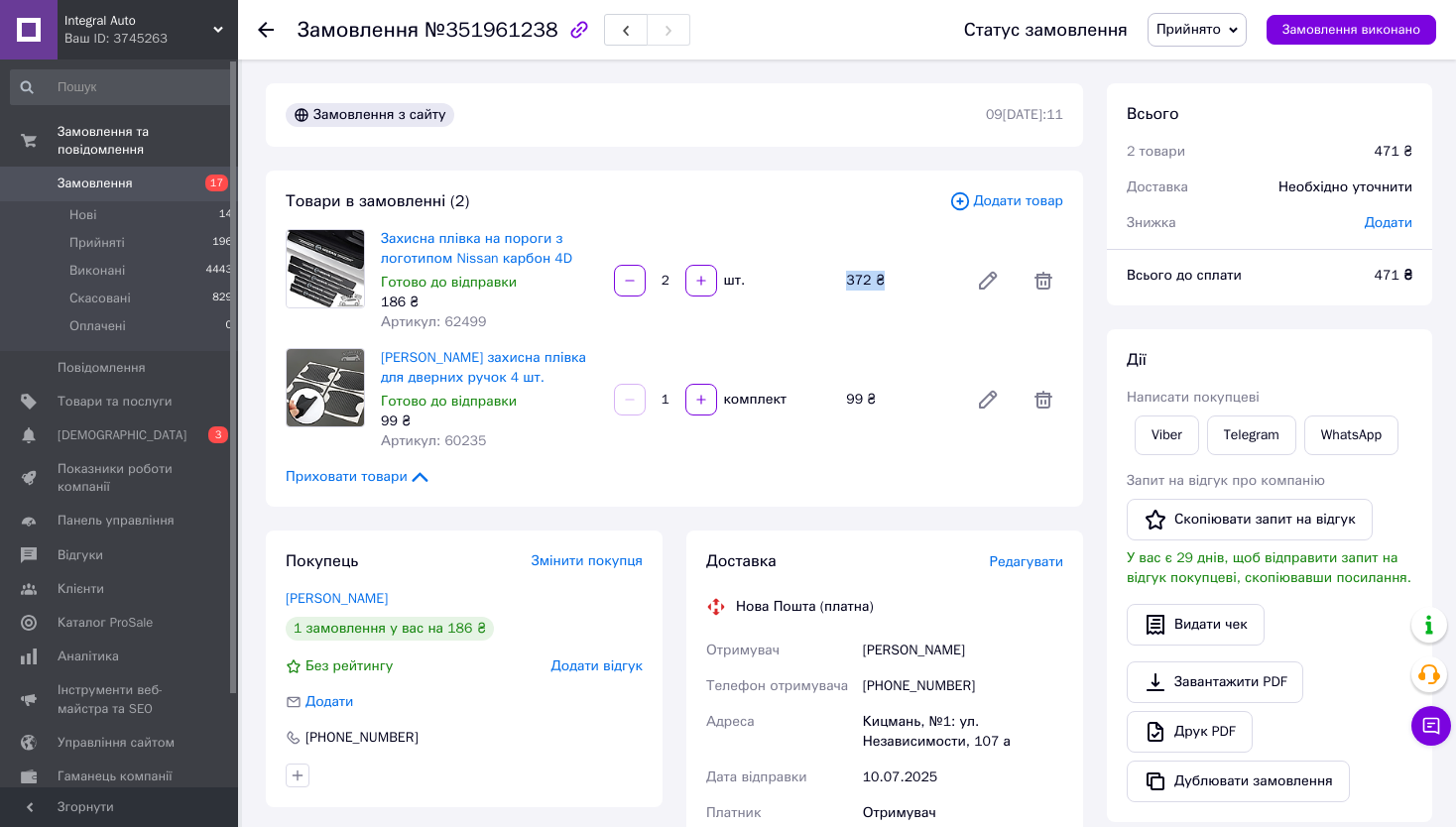 drag, startPoint x: 847, startPoint y: 288, endPoint x: 931, endPoint y: 294, distance: 84.214 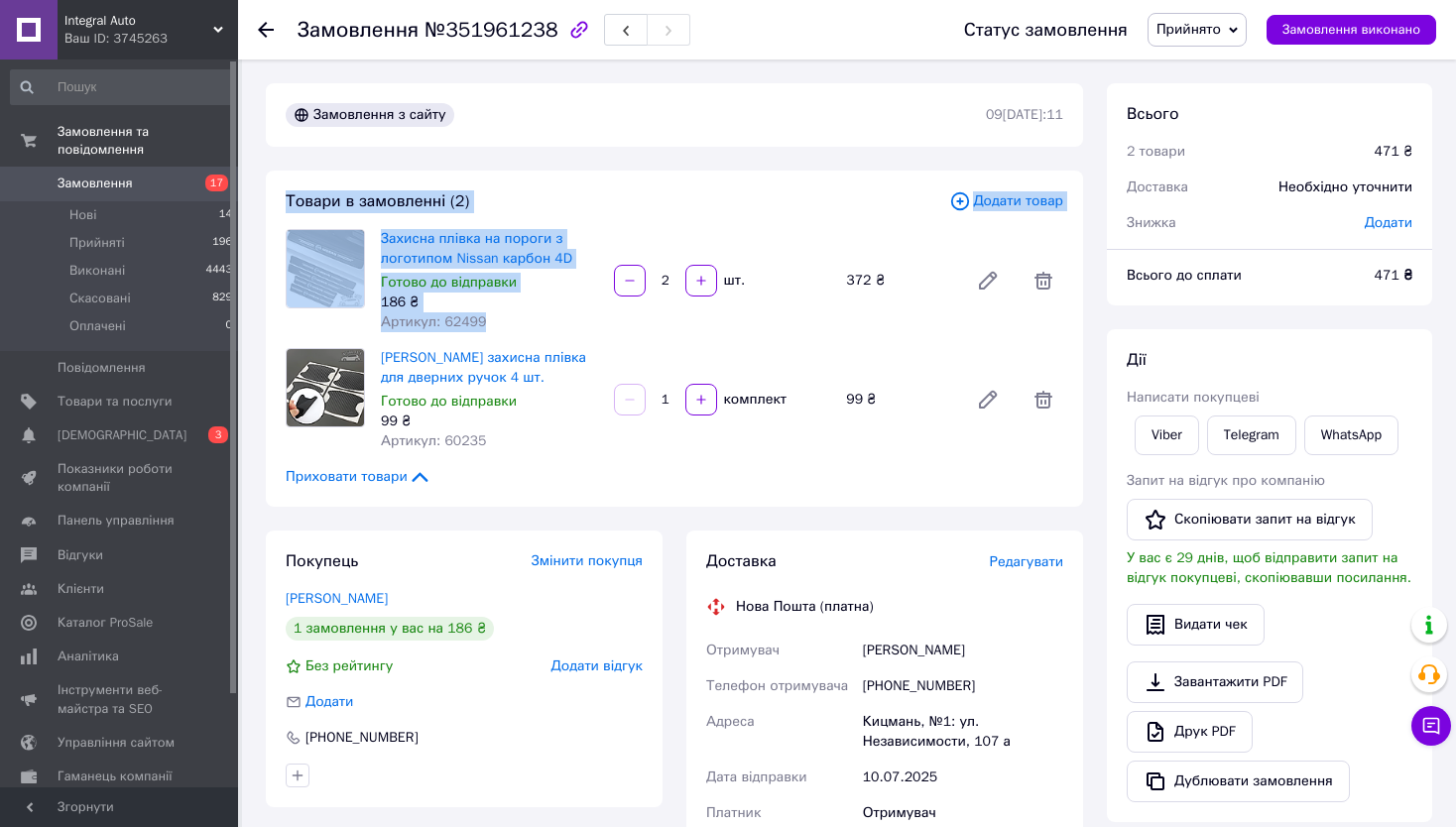 drag, startPoint x: 482, startPoint y: 318, endPoint x: 284, endPoint y: 201, distance: 229.98478 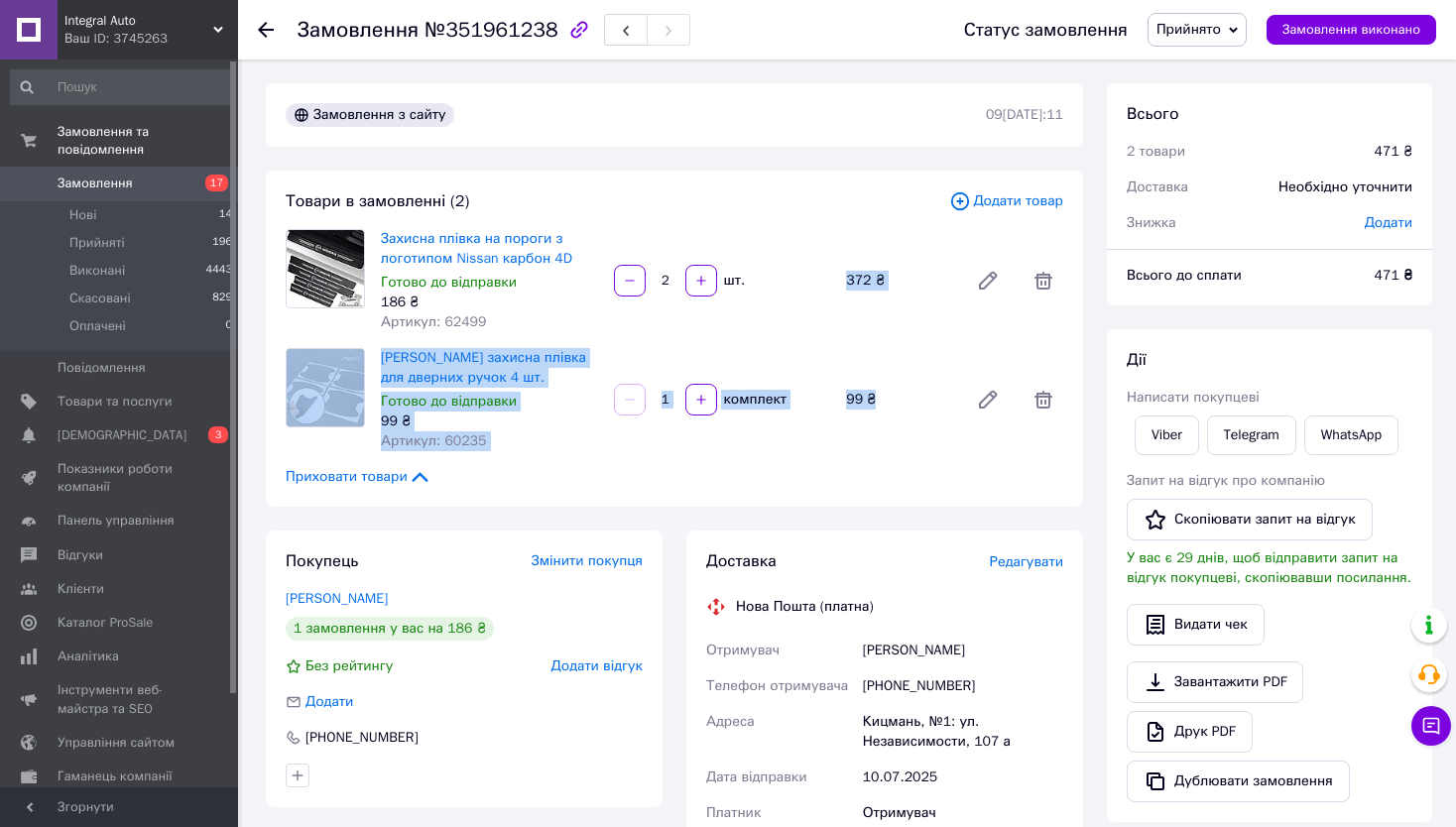 drag, startPoint x: 824, startPoint y: 277, endPoint x: 910, endPoint y: 408, distance: 156.70673 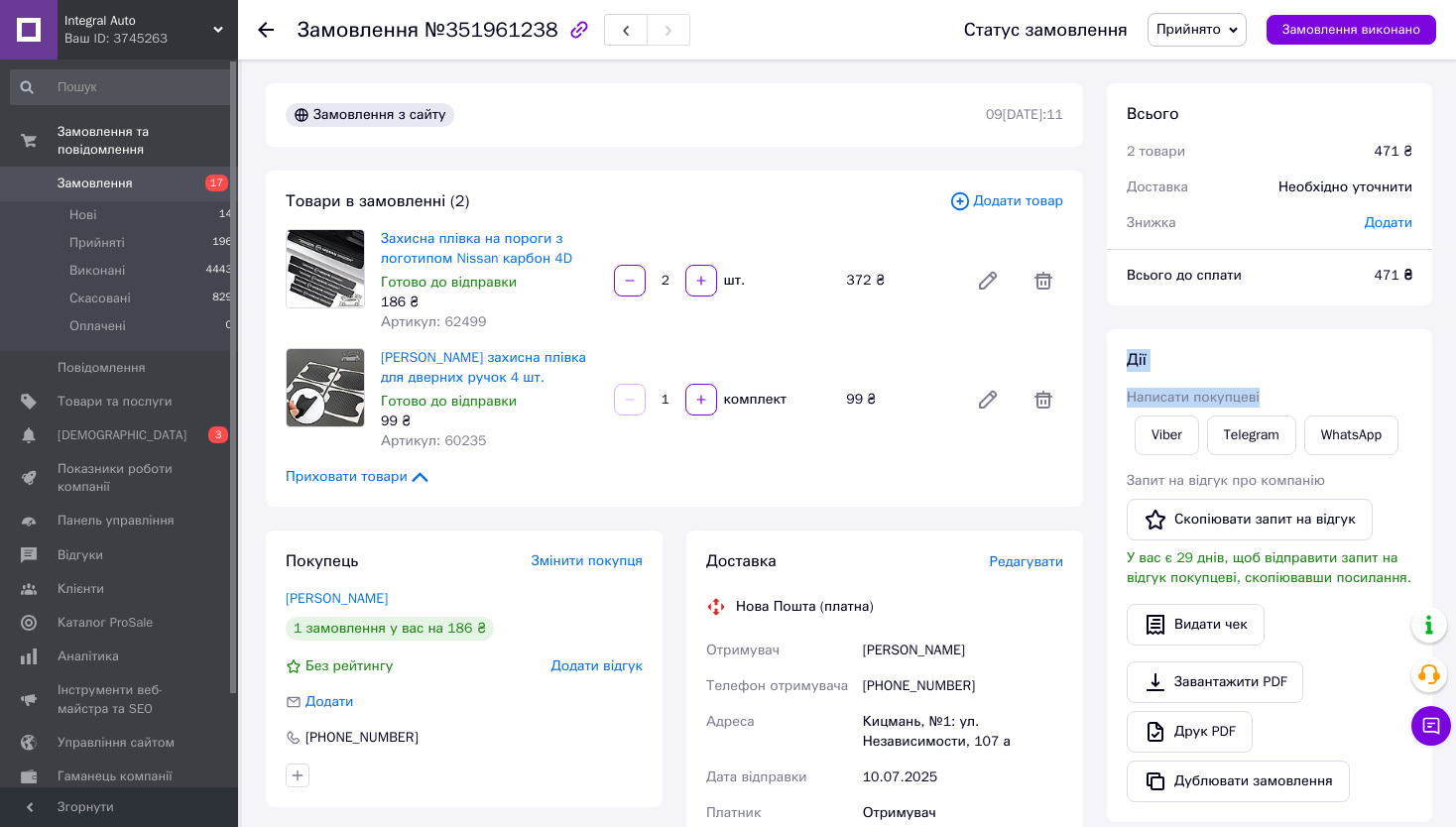 drag, startPoint x: 1142, startPoint y: 371, endPoint x: 1265, endPoint y: 407, distance: 128.1601 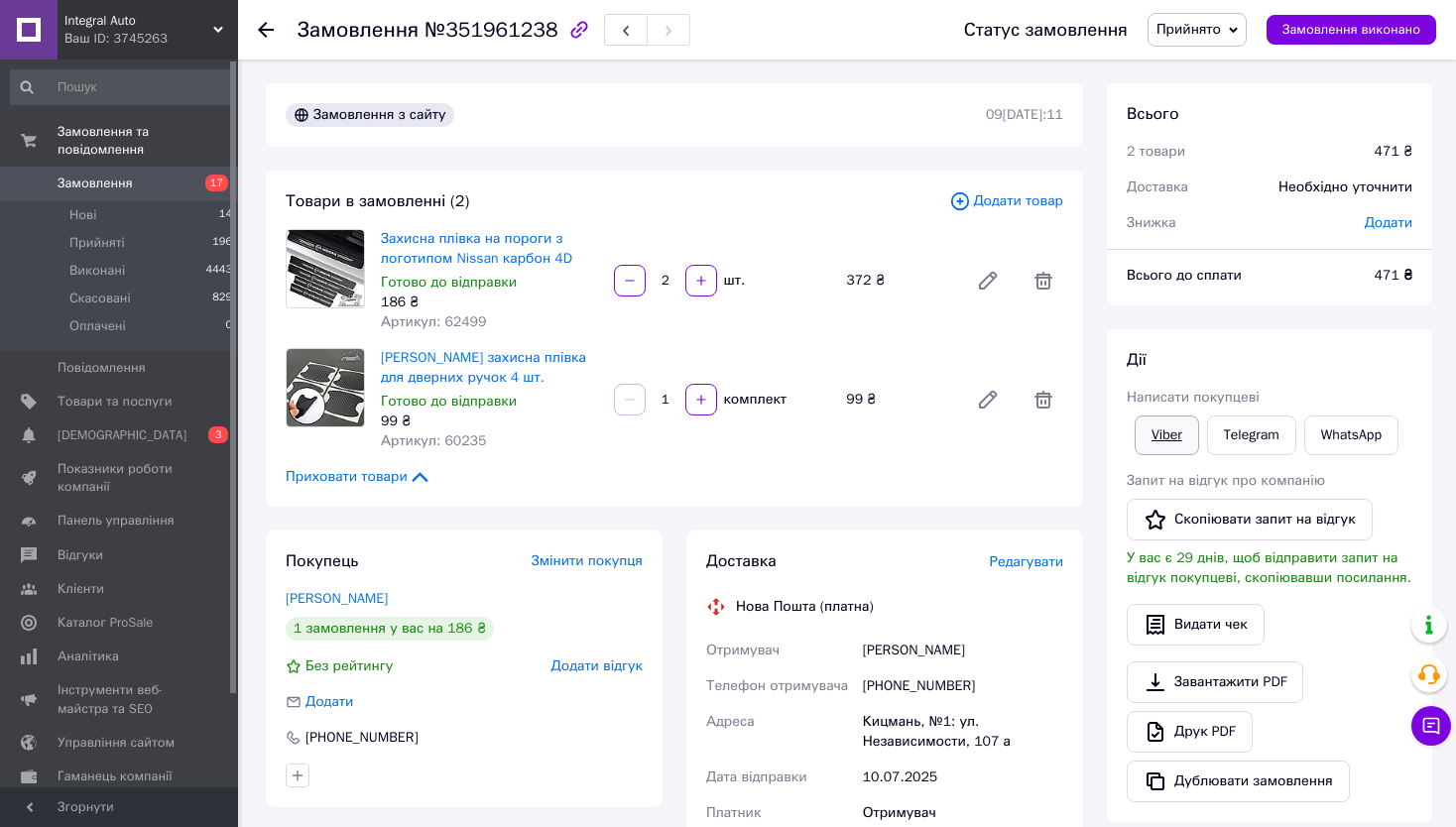 click on "Viber" at bounding box center [1166, 435] 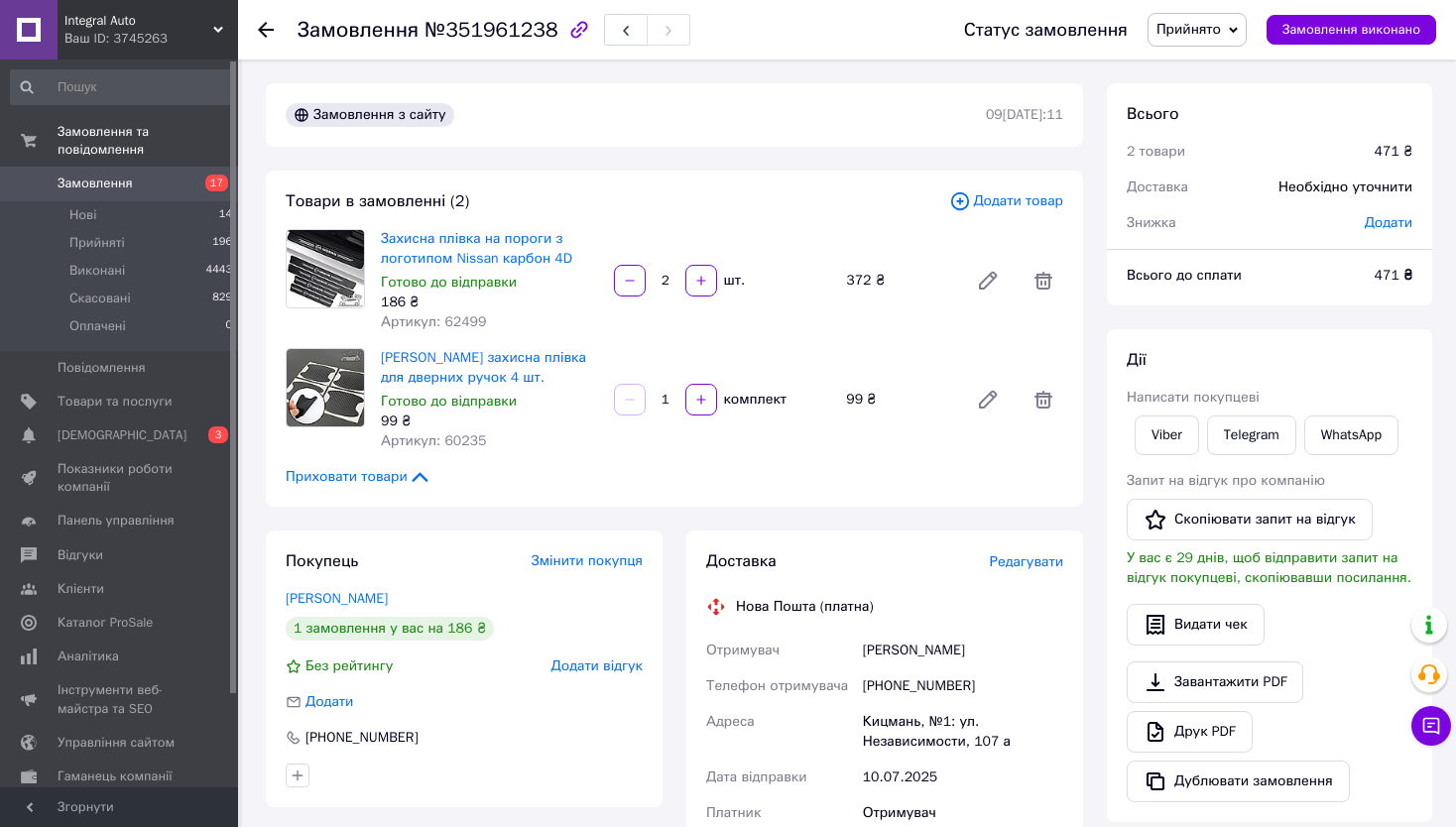 click on "Додати товар" at bounding box center (1006, 201) 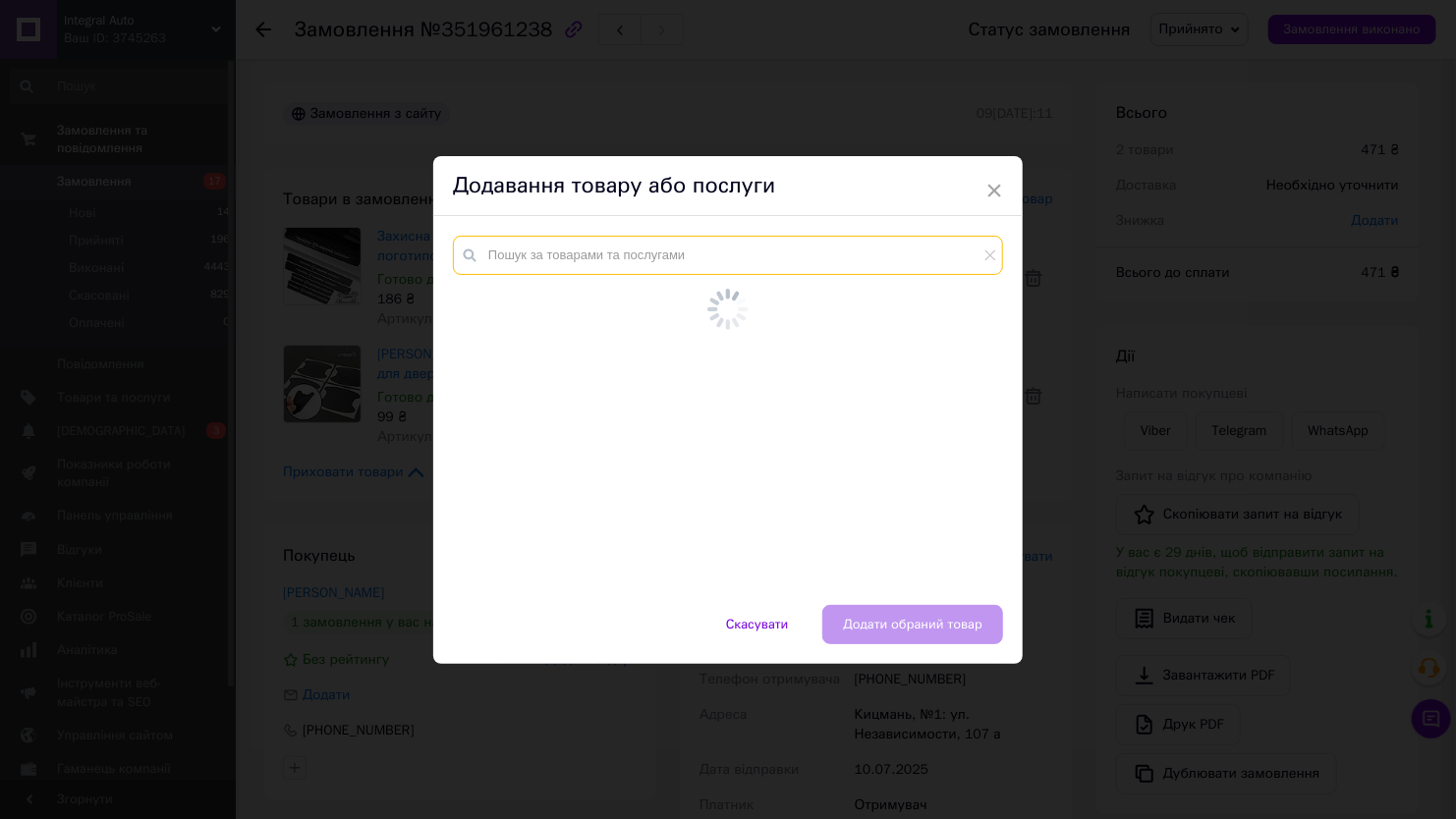 click at bounding box center (728, 255) 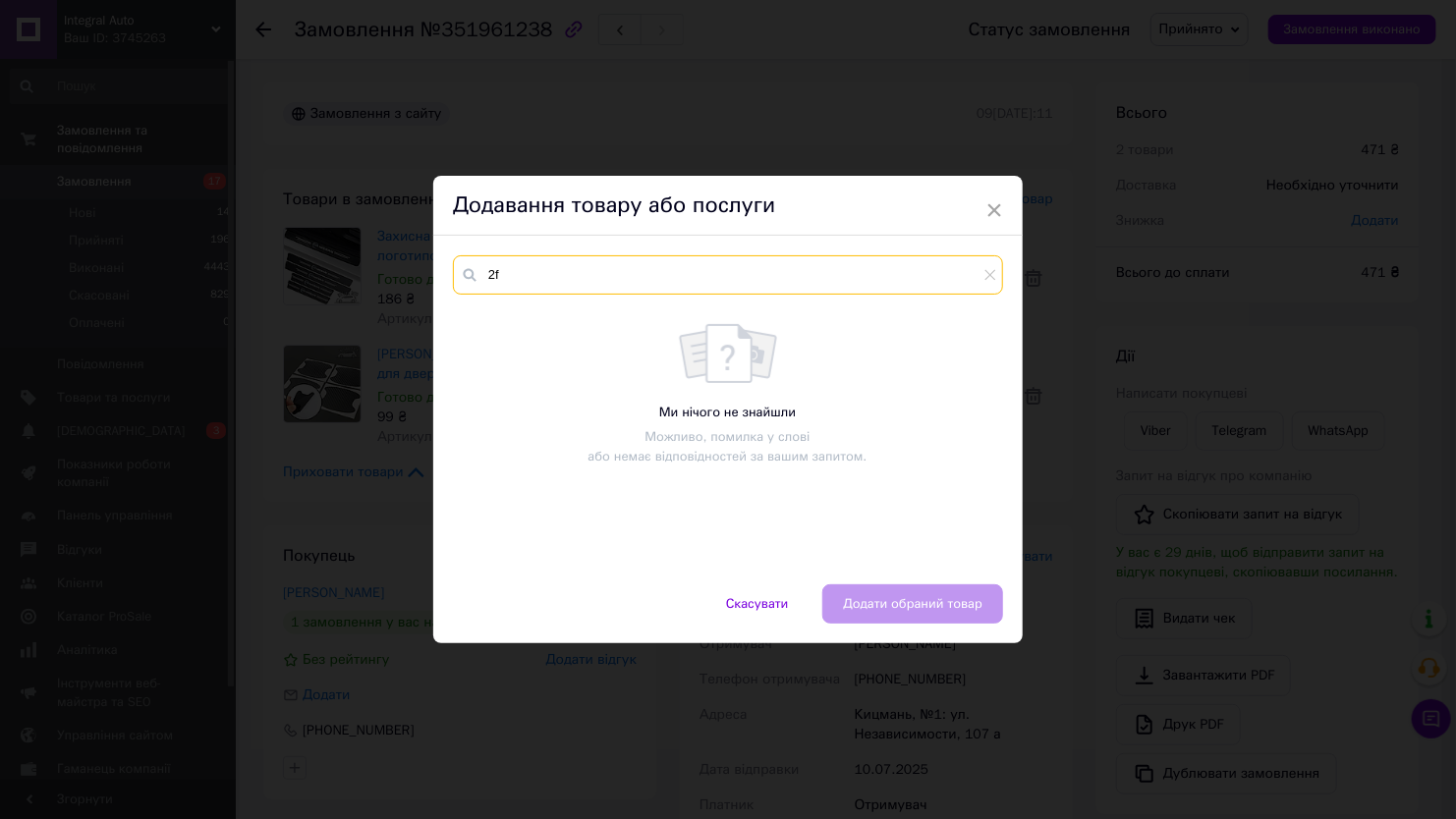 type on "2" 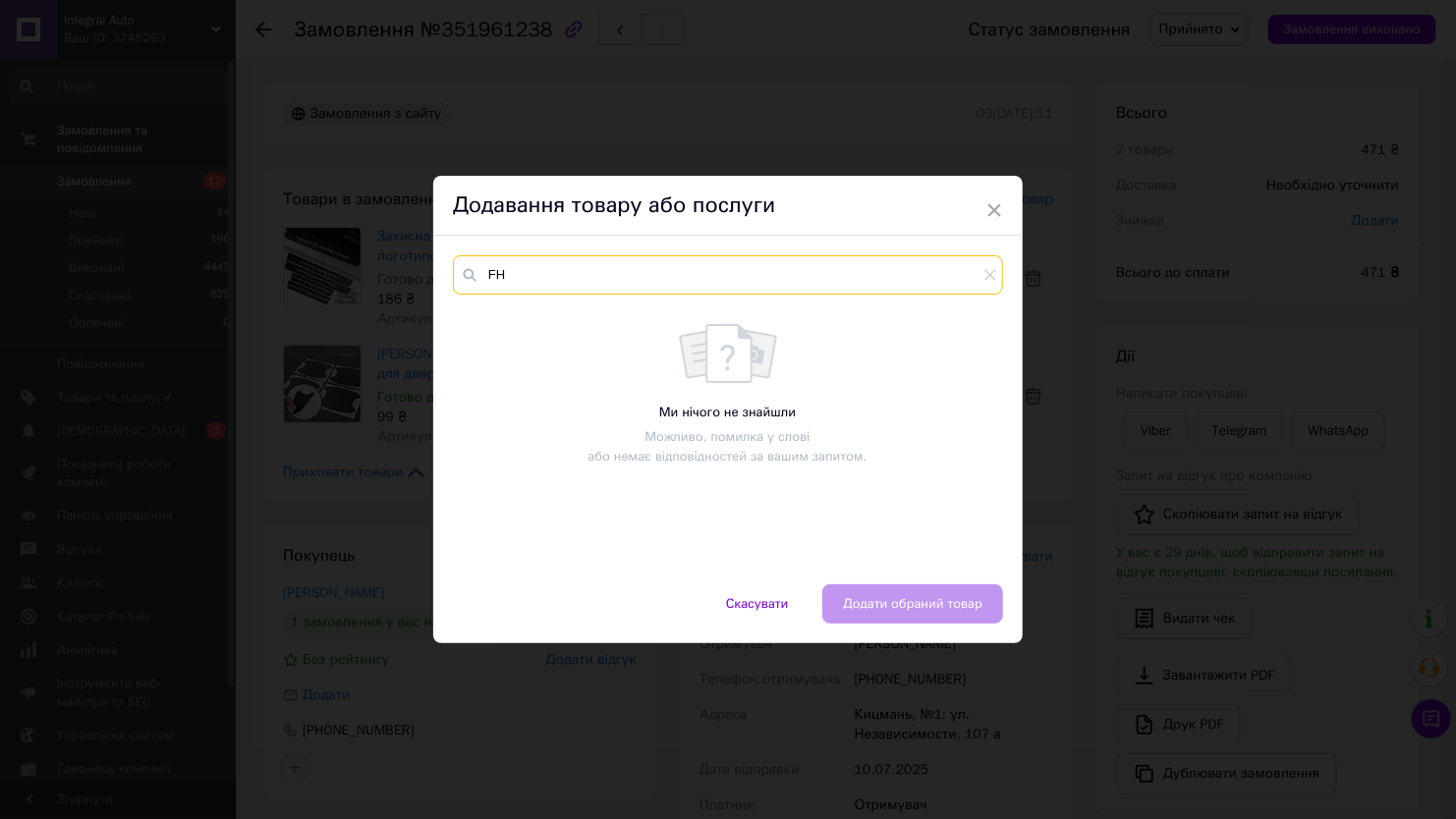 type on "F" 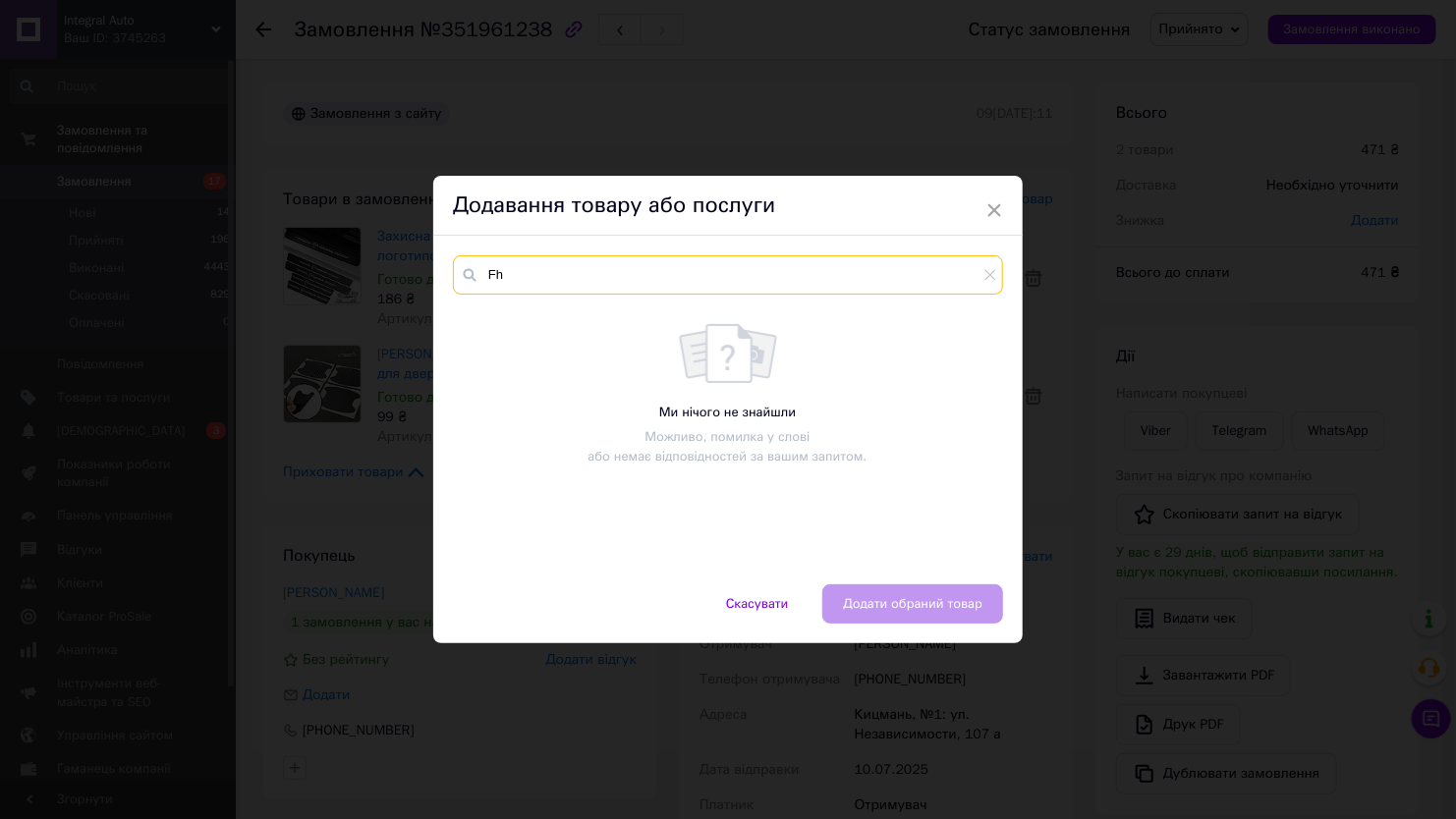 type on "F" 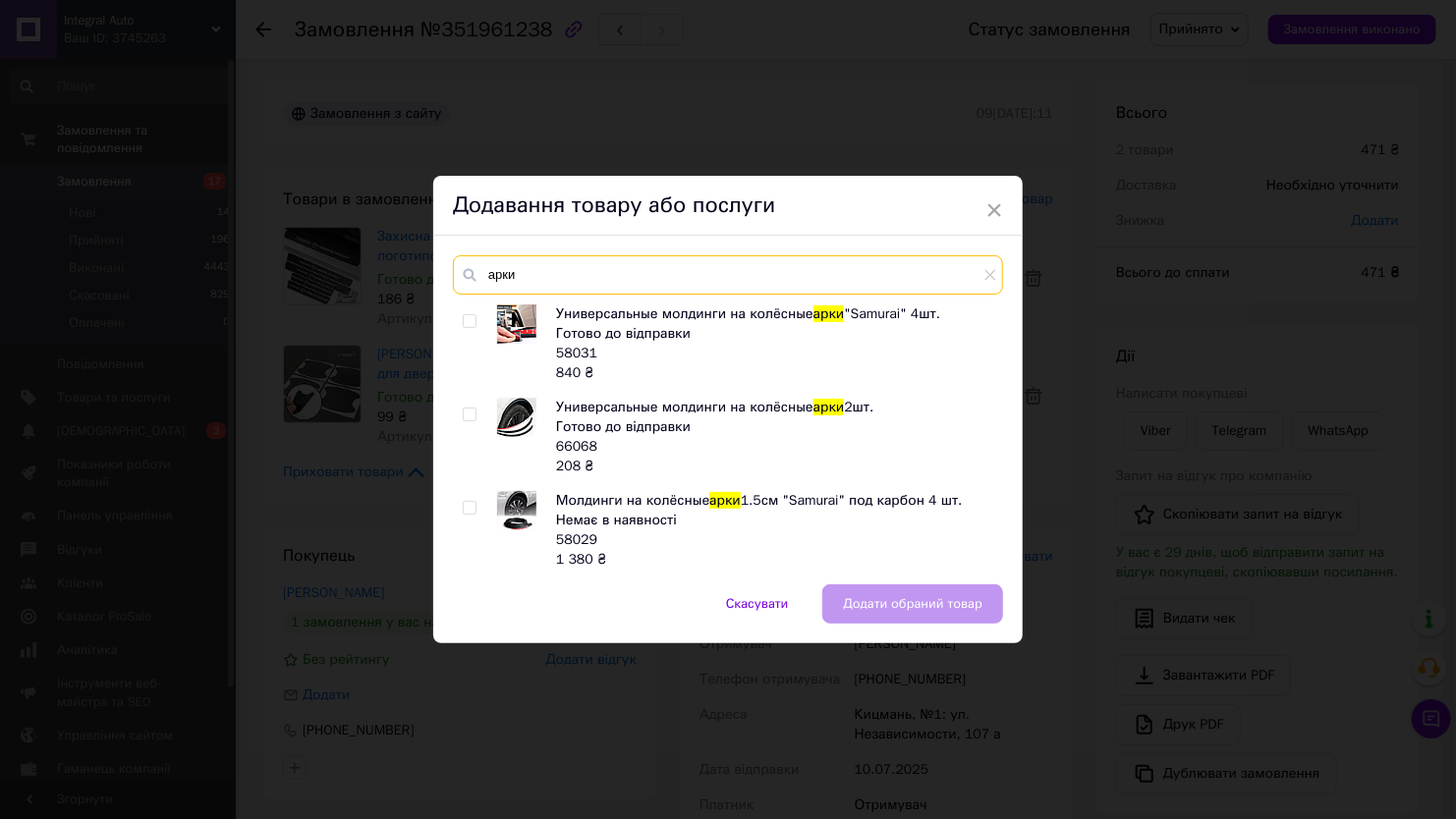 type on "арки" 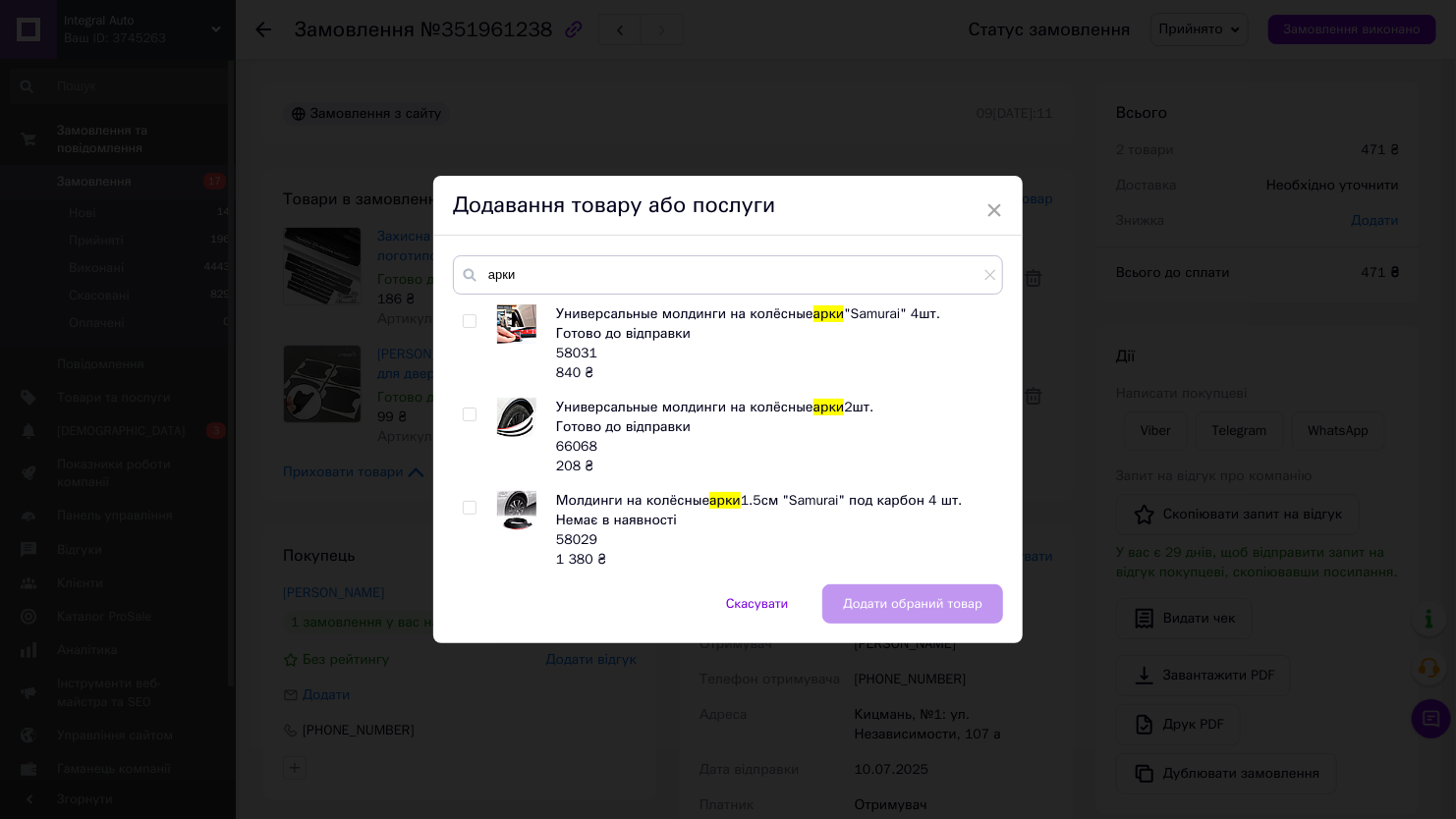 click on "66068" at bounding box center (577, 446) 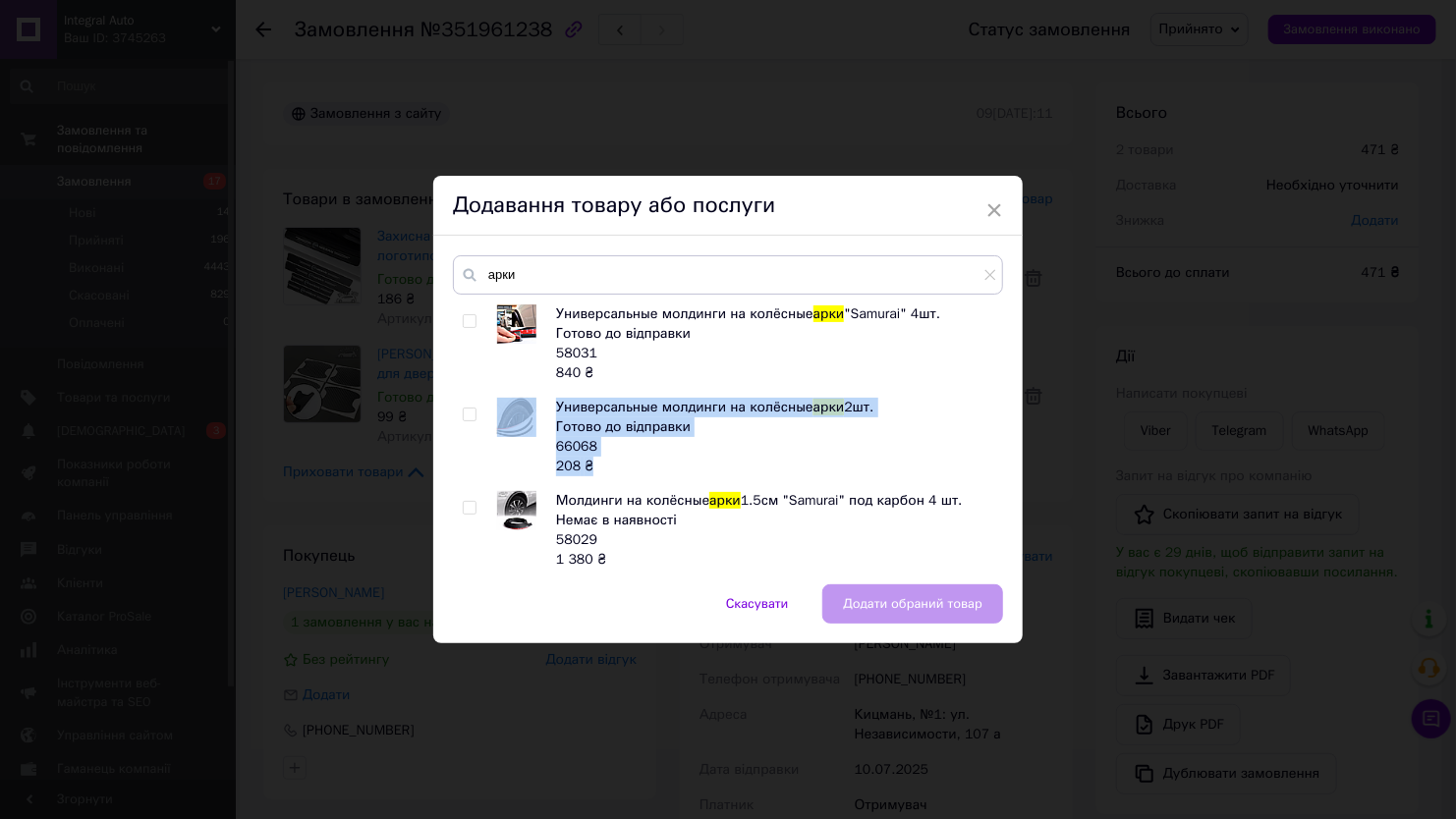 drag, startPoint x: 547, startPoint y: 469, endPoint x: 594, endPoint y: 472, distance: 47.09565 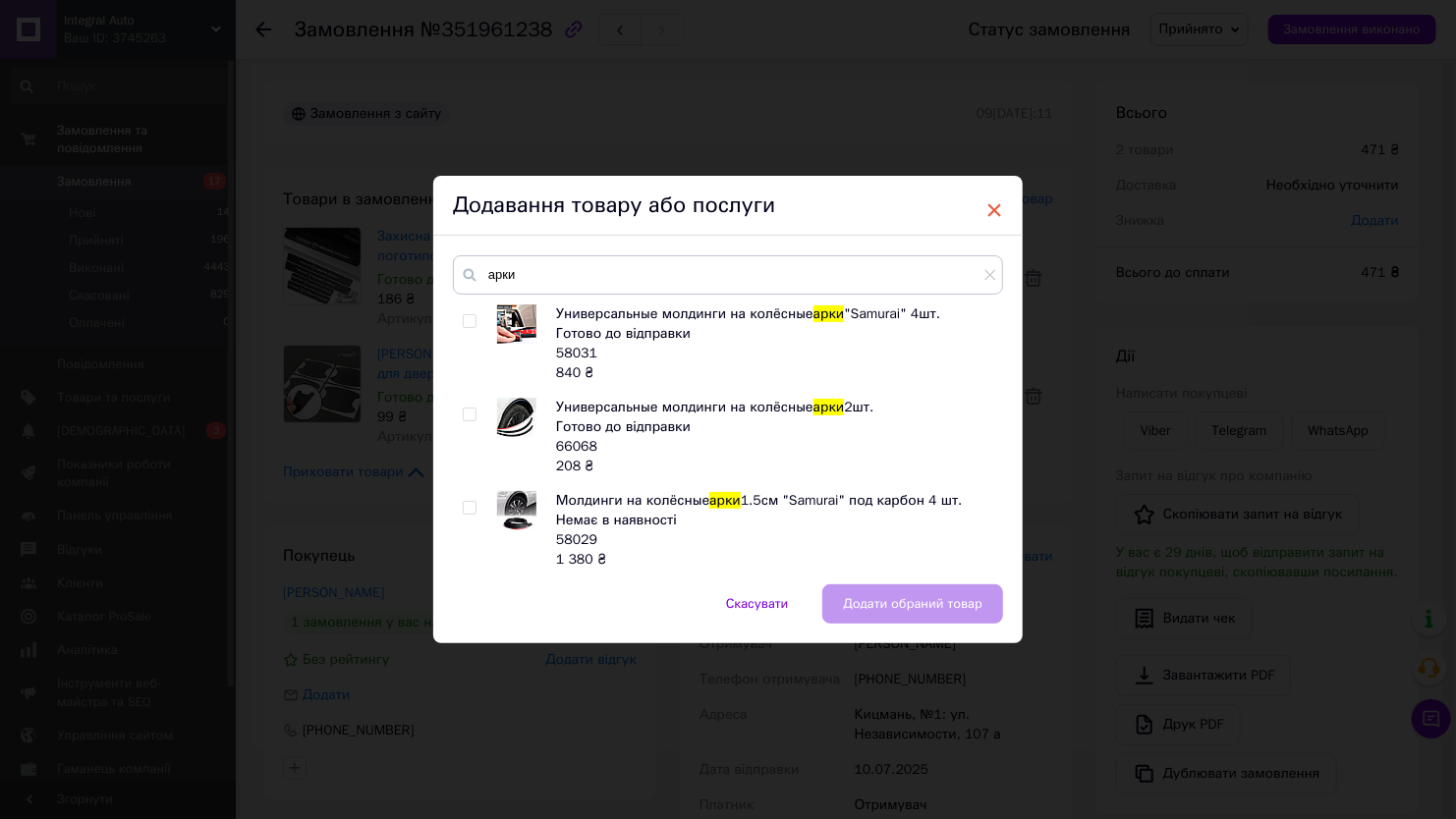 click on "×" at bounding box center [994, 210] 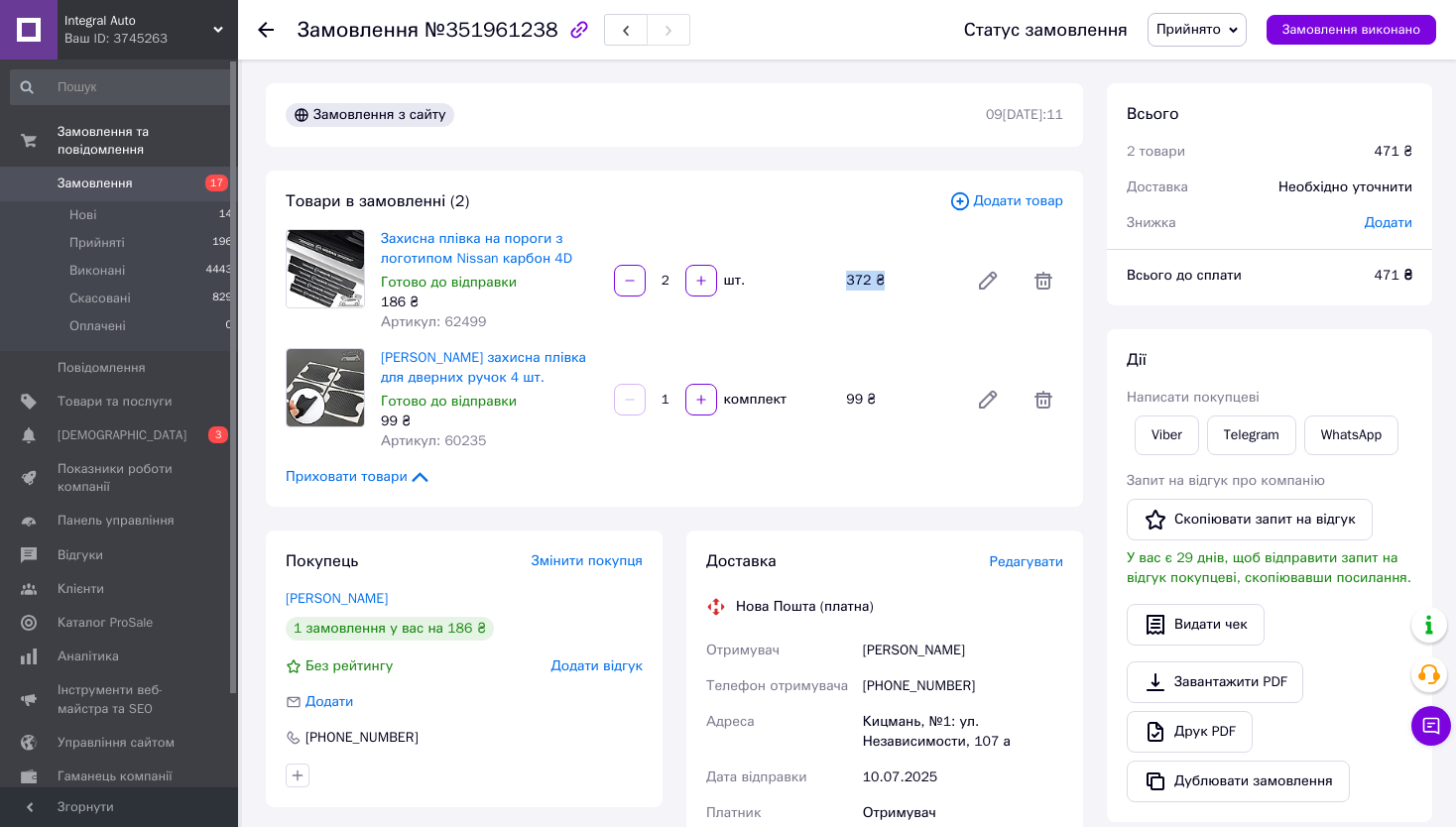 drag, startPoint x: 846, startPoint y: 267, endPoint x: 883, endPoint y: 287, distance: 42.059482 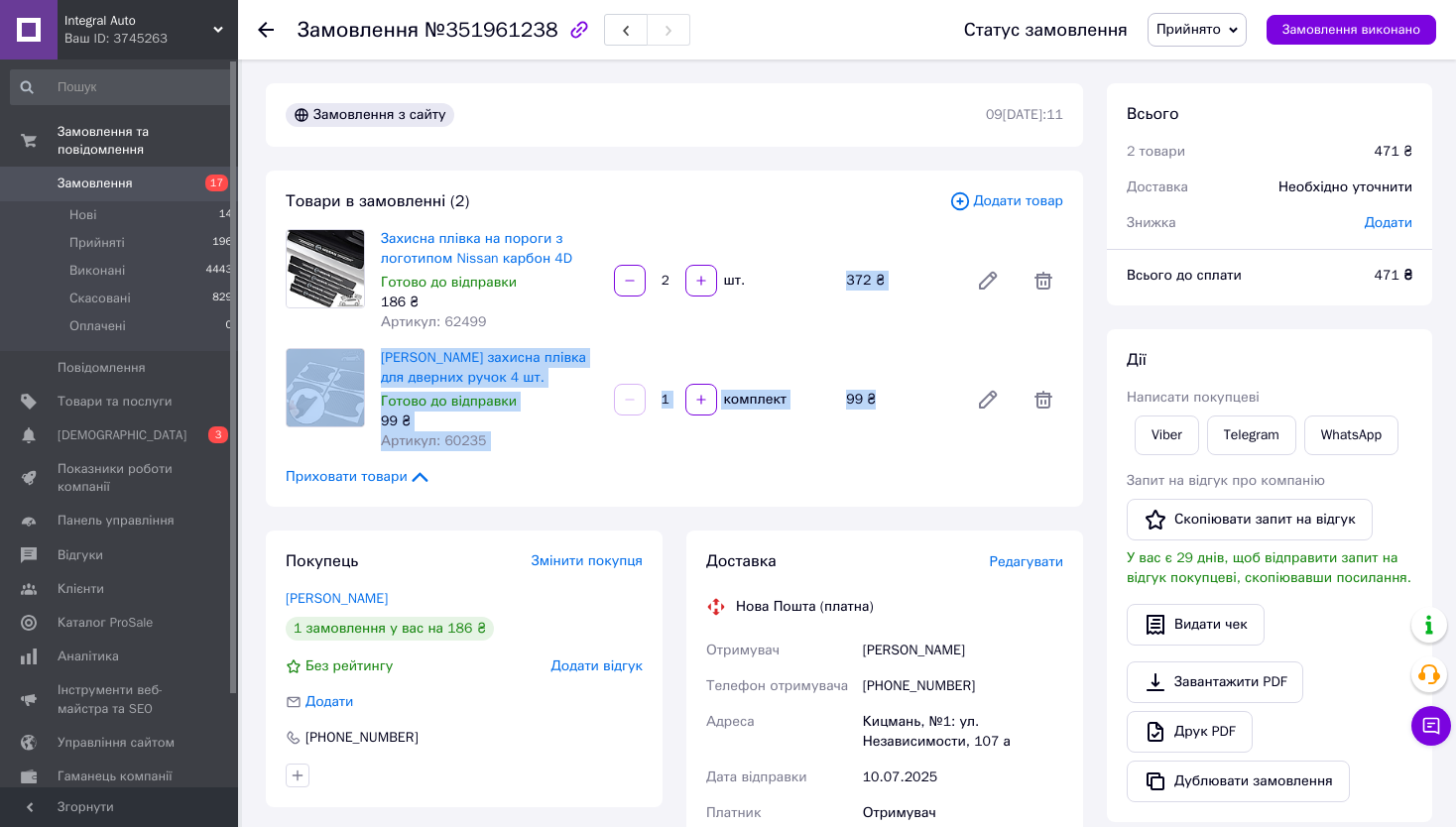 drag, startPoint x: 876, startPoint y: 402, endPoint x: 844, endPoint y: 276, distance: 130 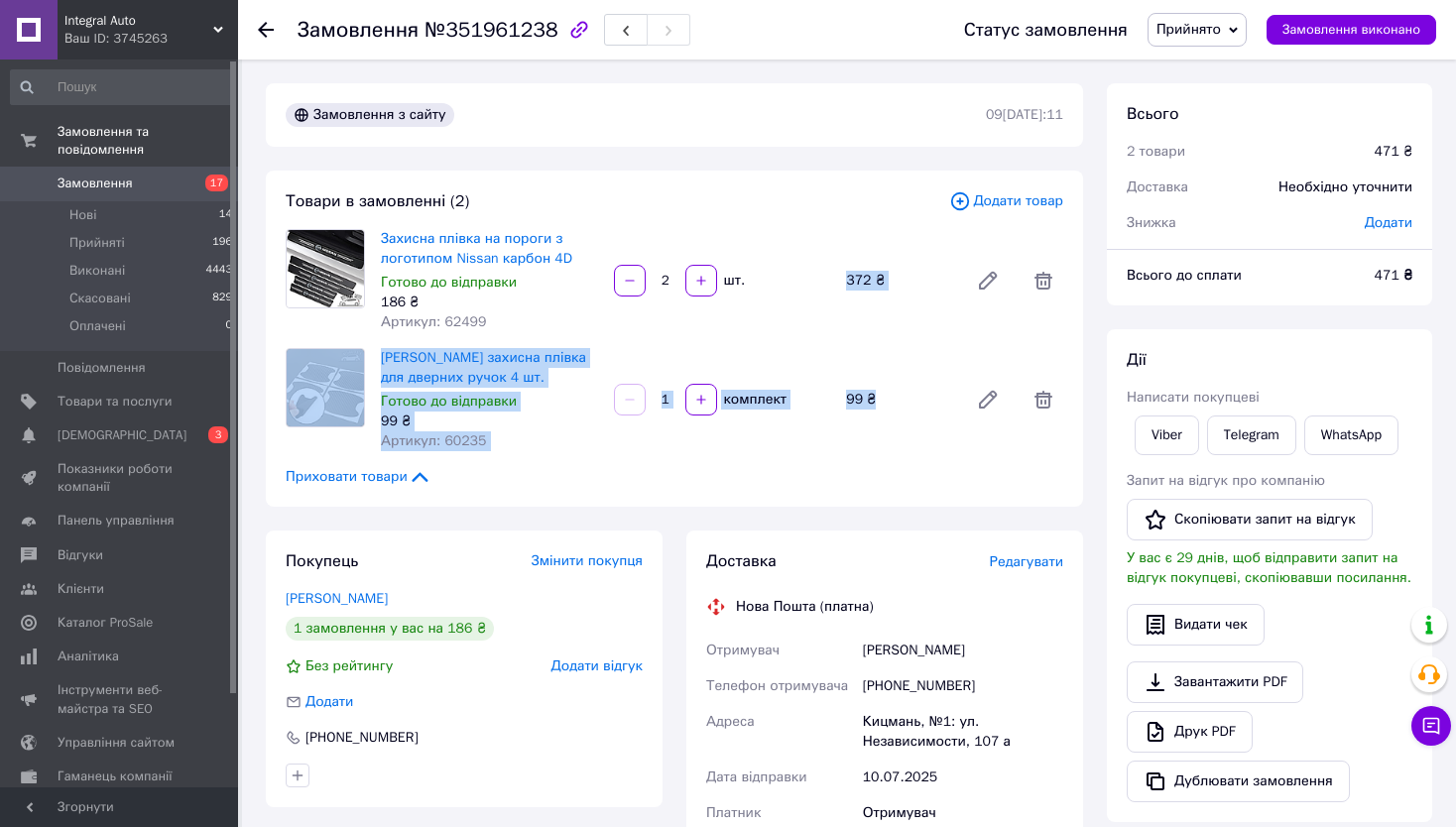 click on "372 ₴" at bounding box center [899, 281] 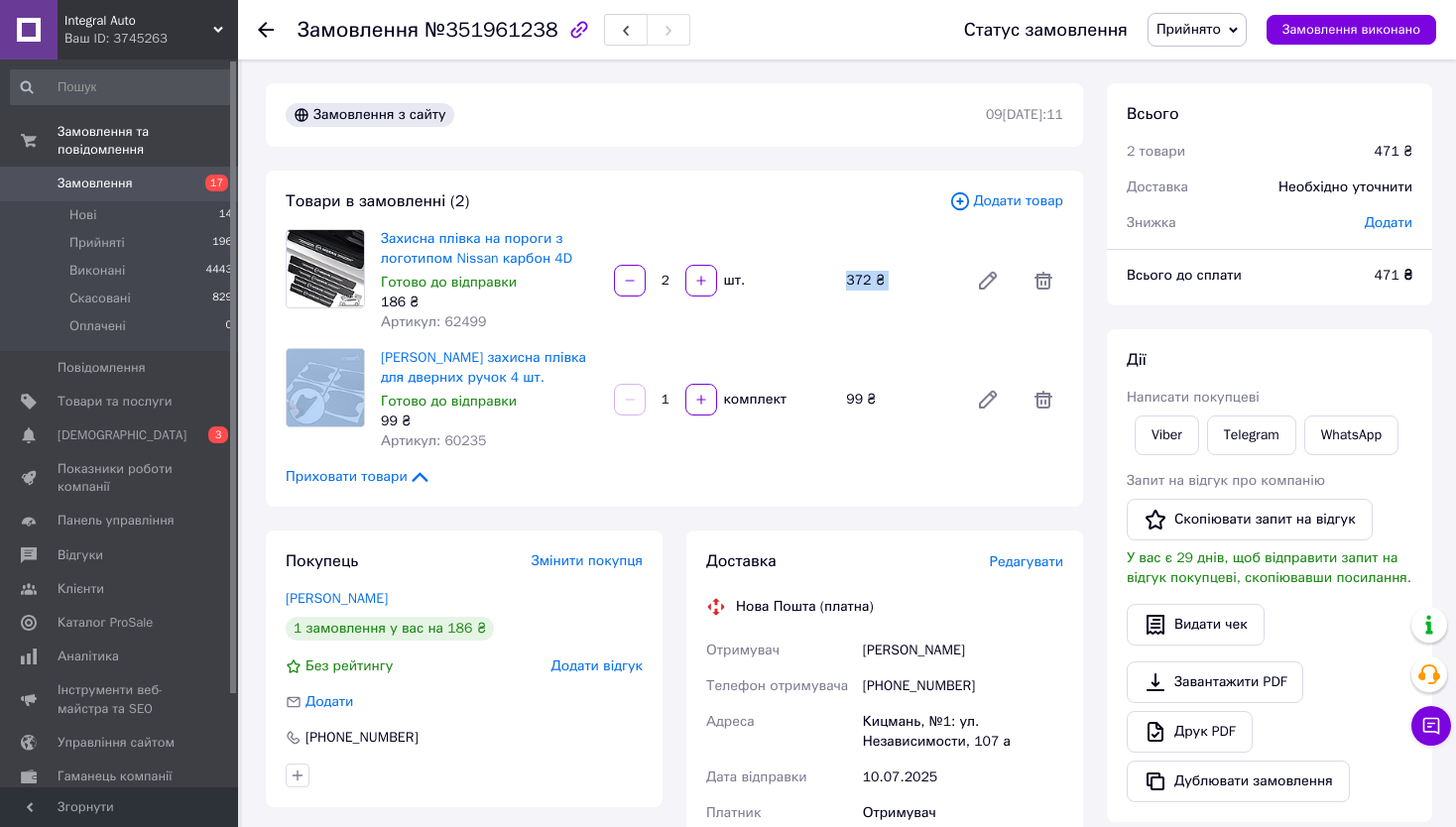 drag, startPoint x: 848, startPoint y: 279, endPoint x: 899, endPoint y: 292, distance: 52.63079 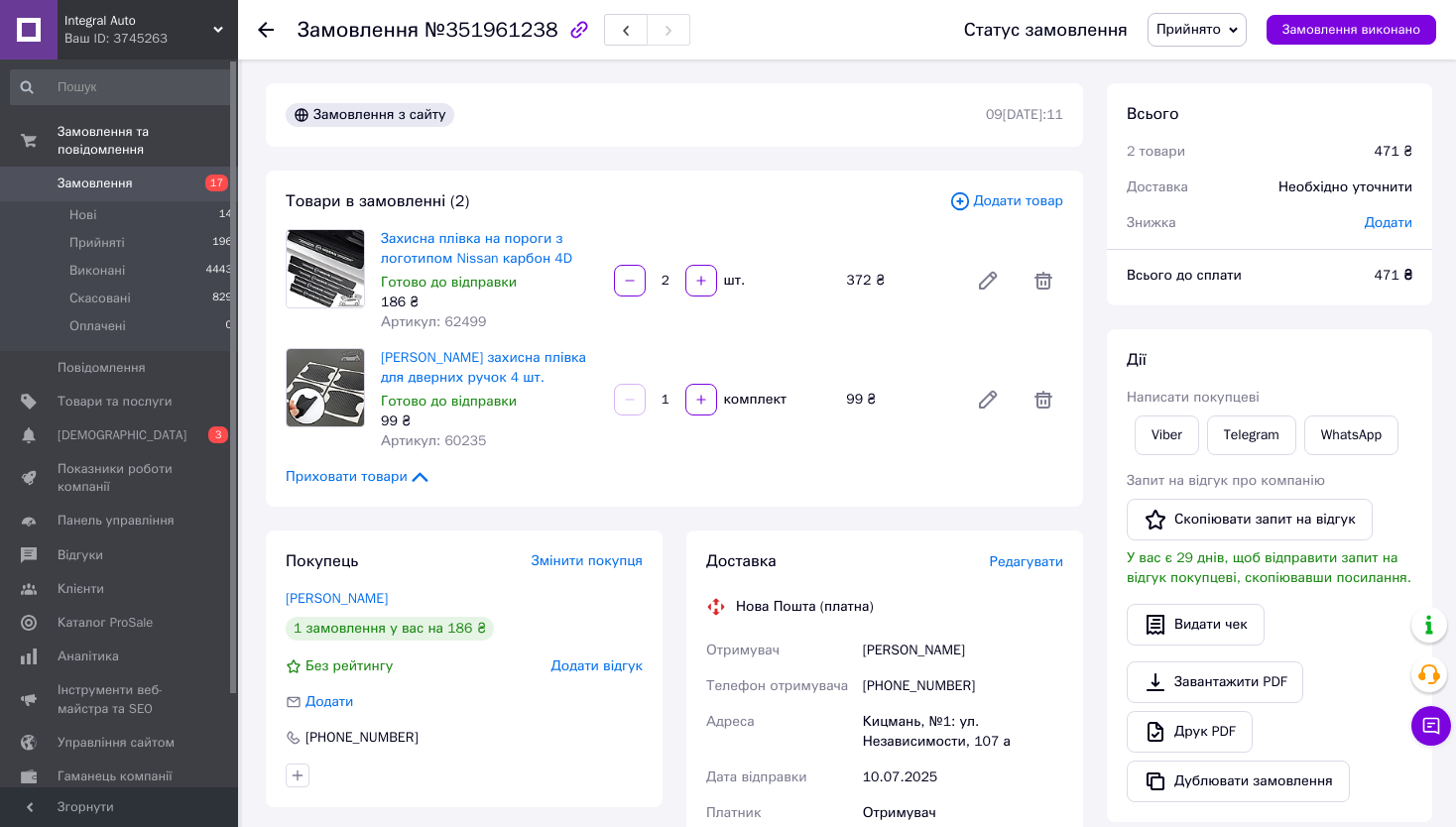 click on "Дії" at bounding box center (1270, 360) 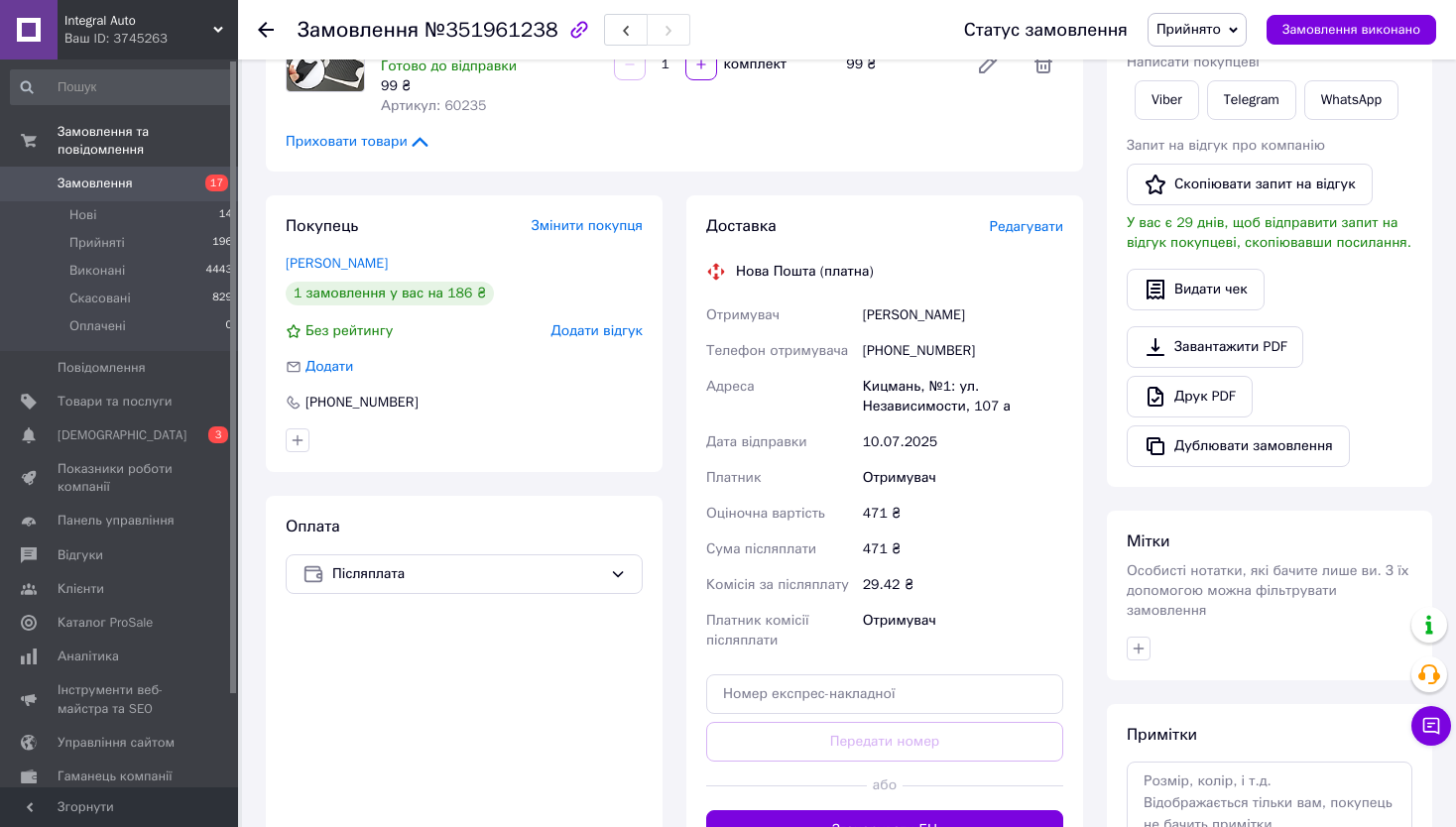 scroll, scrollTop: 0, scrollLeft: 0, axis: both 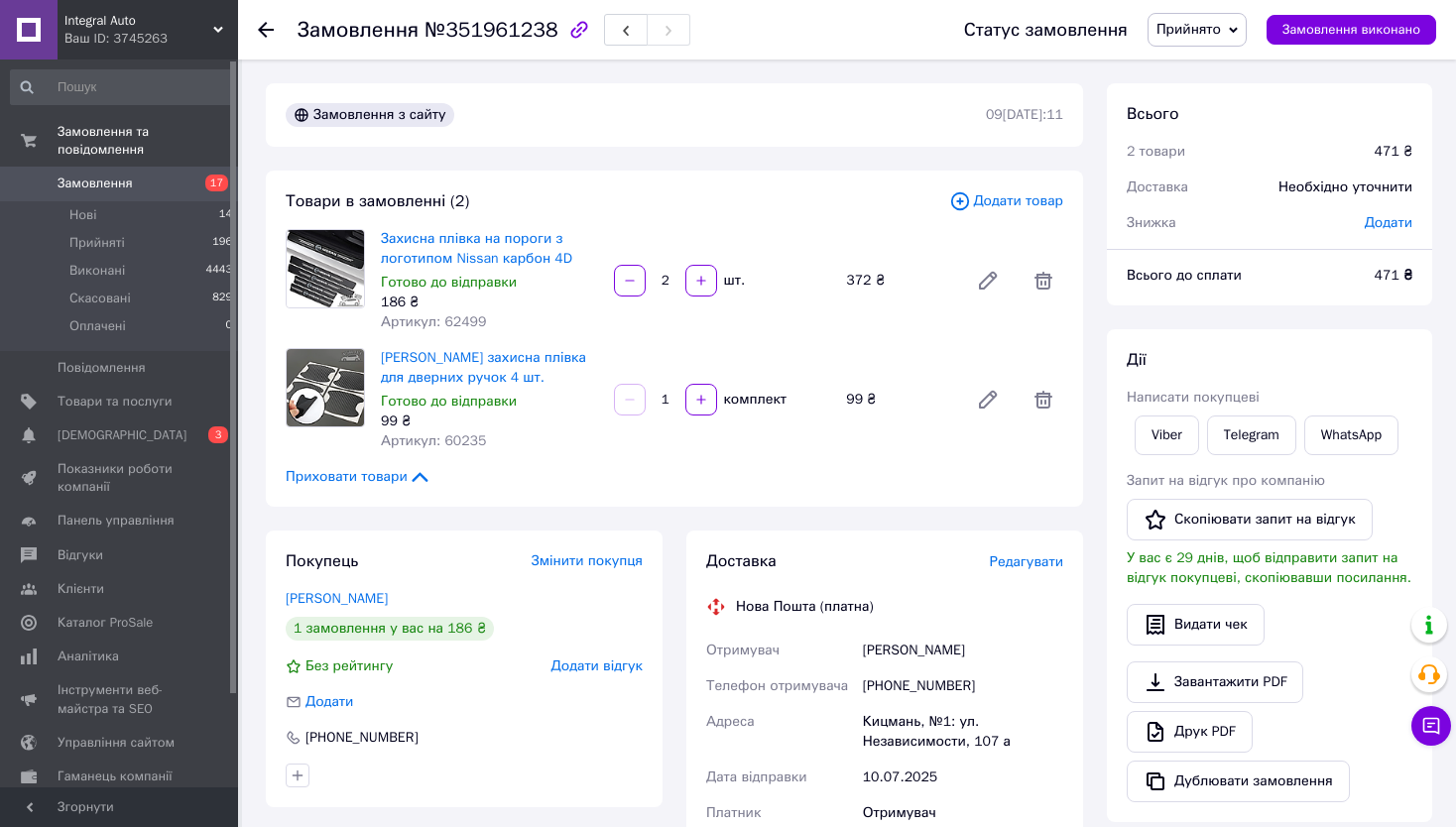click 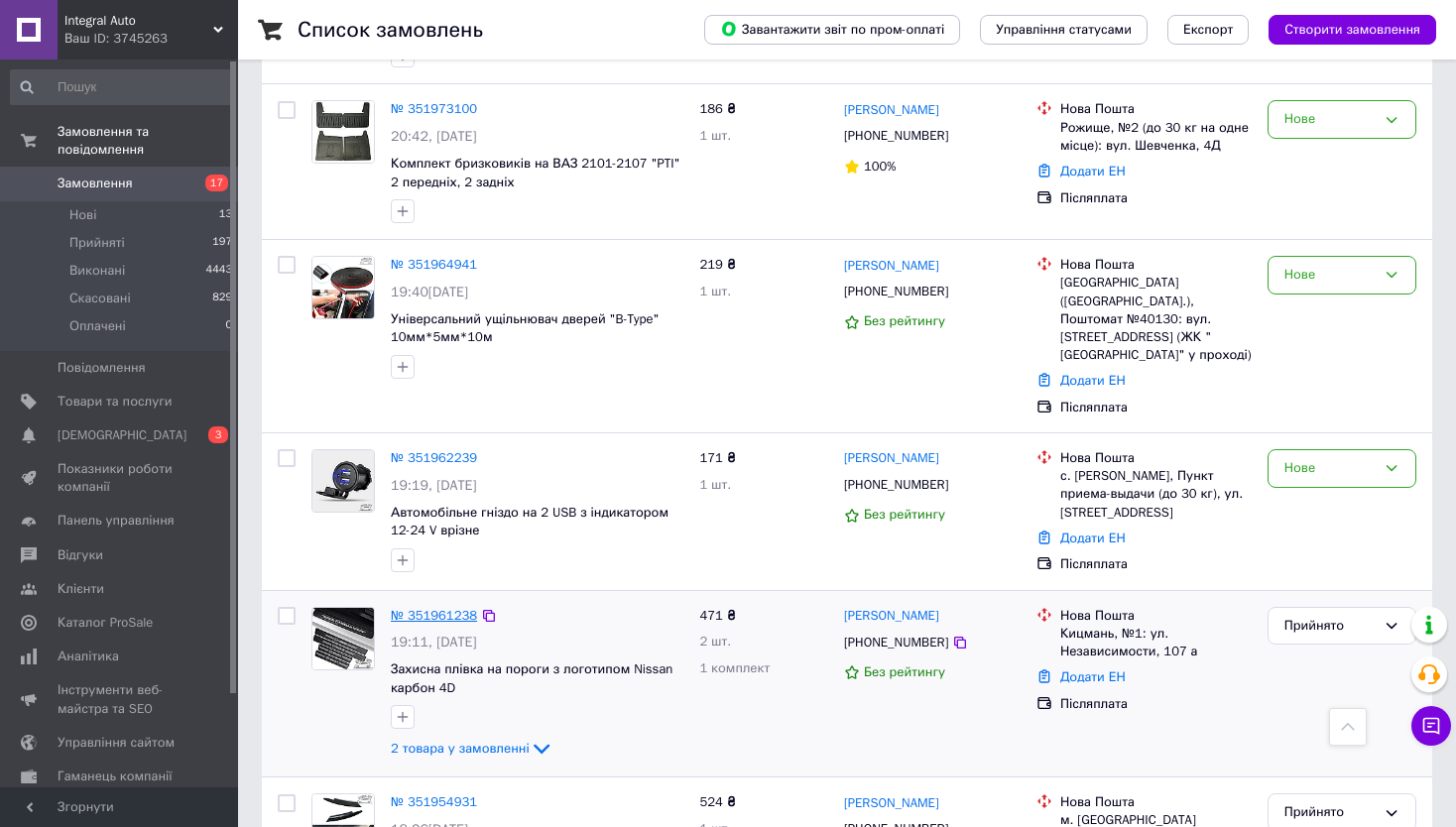click on "№ 351961238" at bounding box center [433, 615] 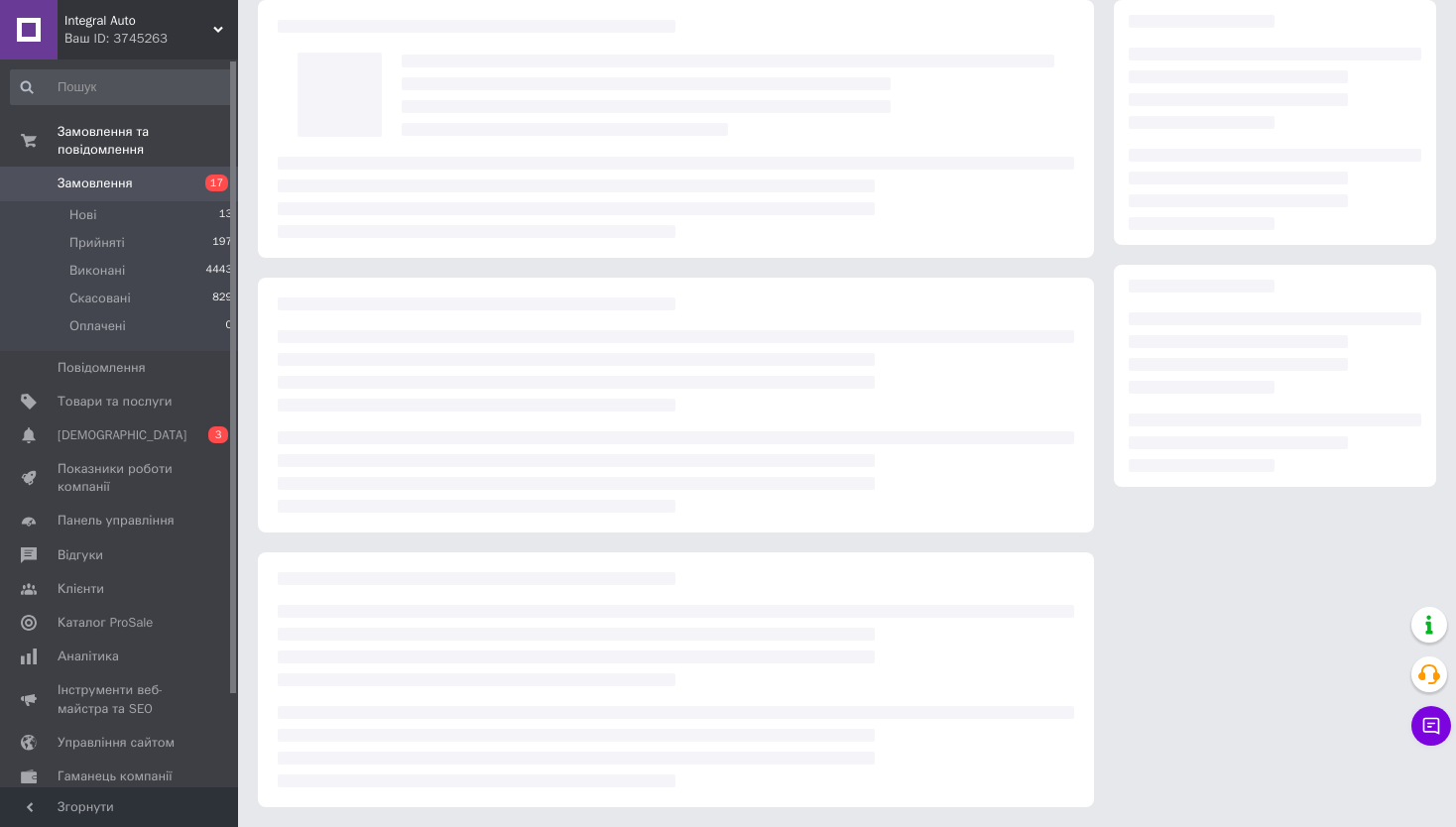 scroll, scrollTop: 79, scrollLeft: 0, axis: vertical 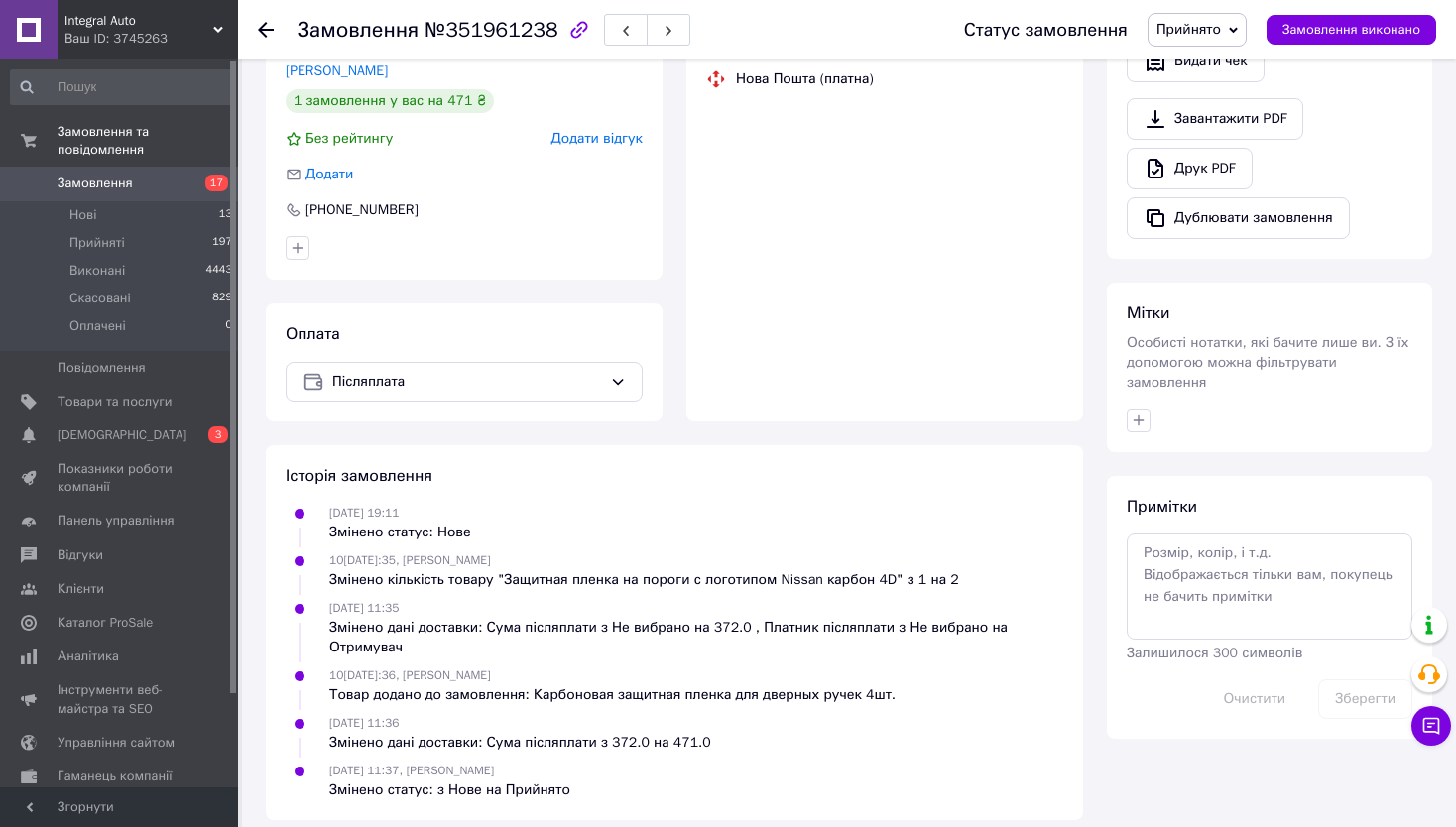 drag, startPoint x: 654, startPoint y: 283, endPoint x: 664, endPoint y: 280, distance: 10.440307 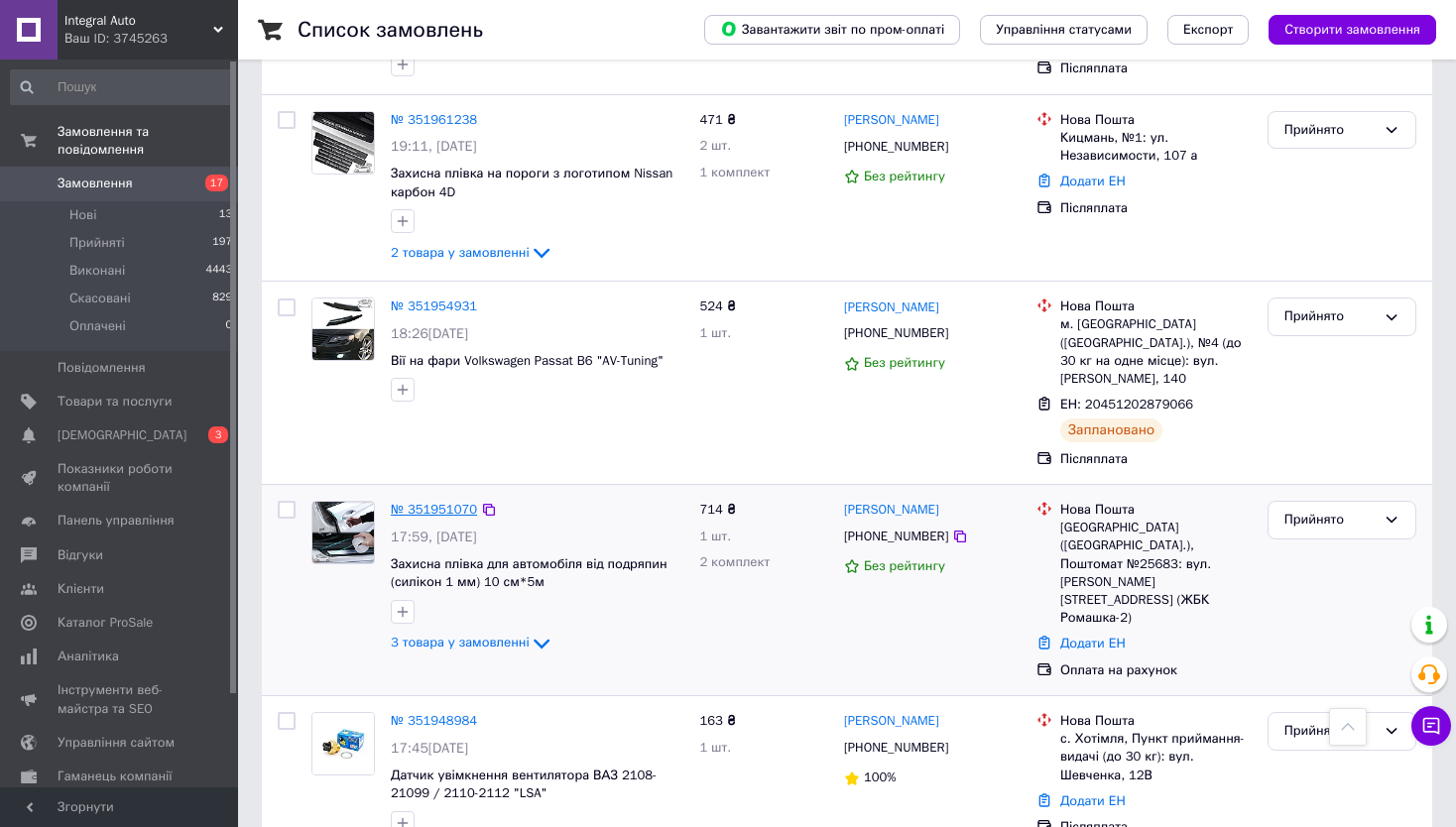 click on "№ 351951070" at bounding box center [433, 509] 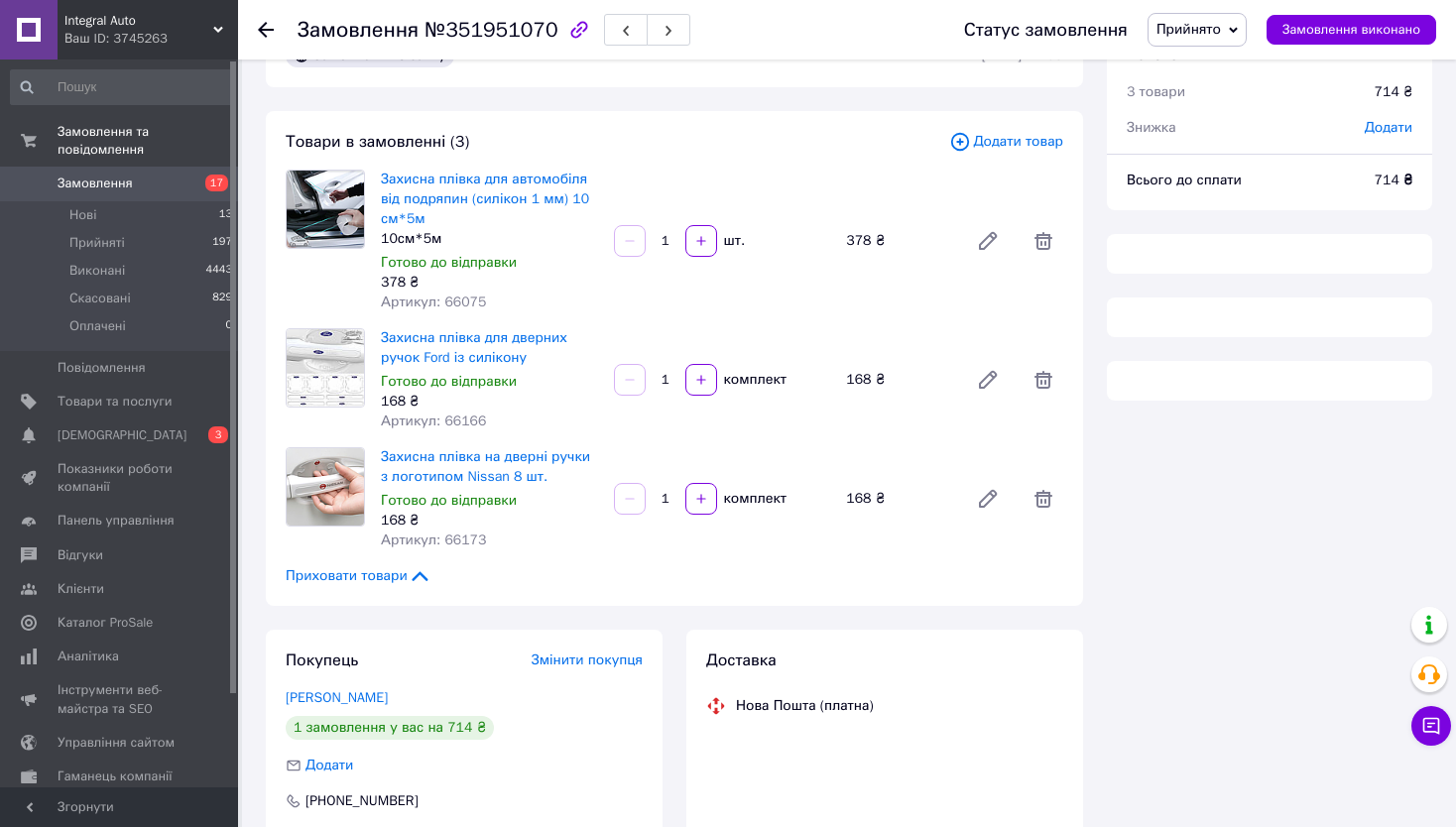 scroll, scrollTop: 35, scrollLeft: 0, axis: vertical 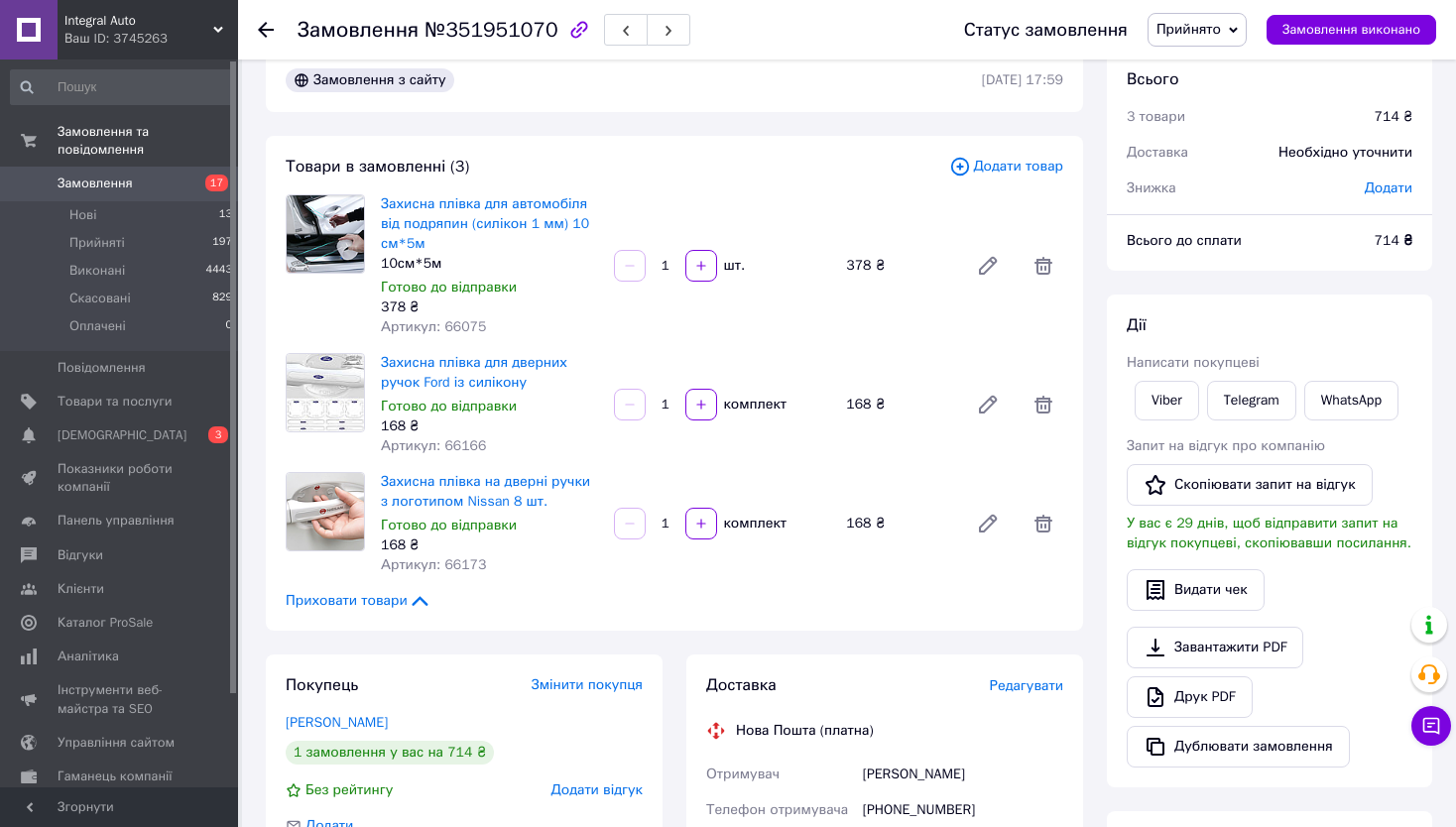 click on "Додати товар" at bounding box center (1006, 167) 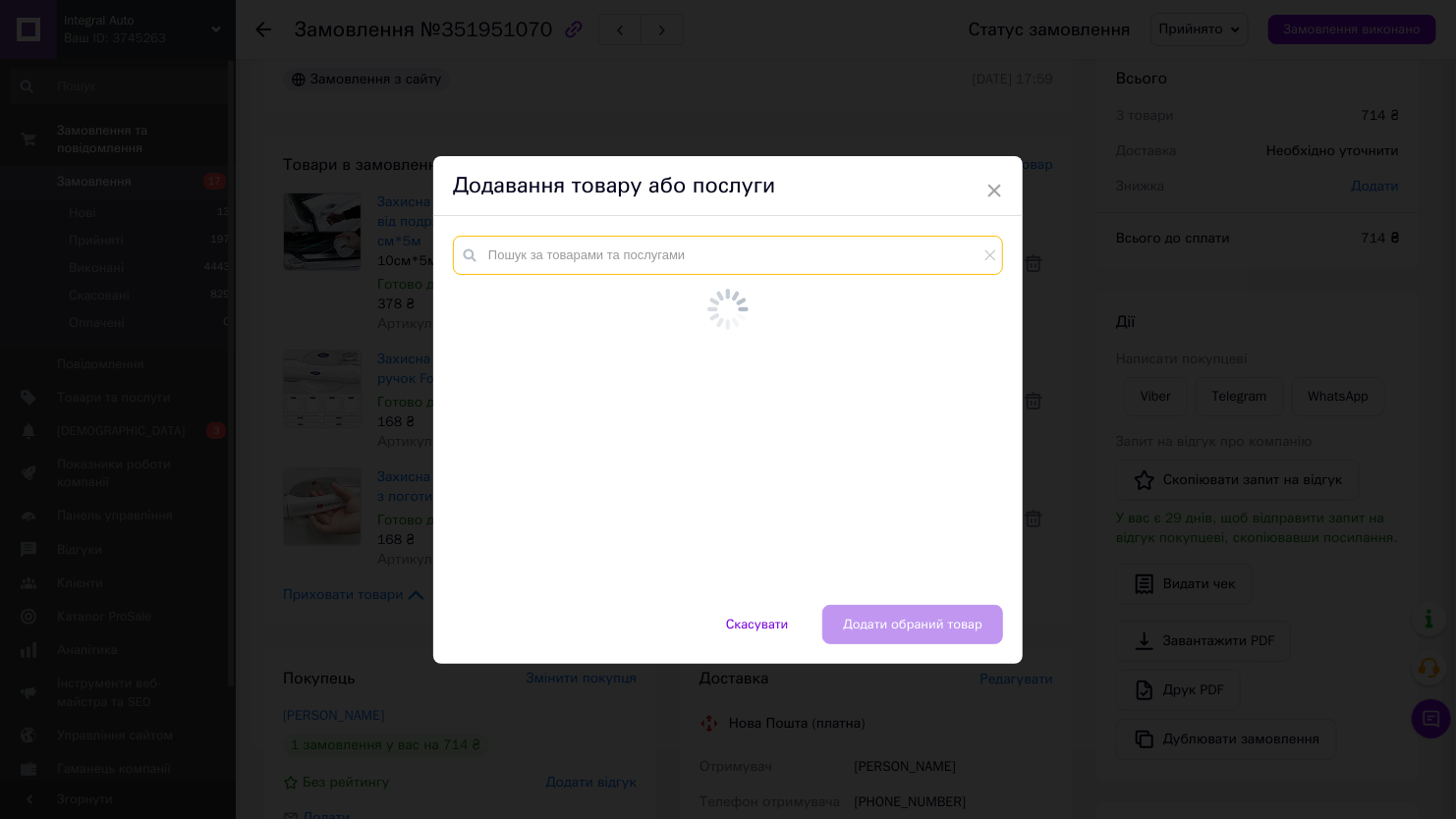 click at bounding box center (728, 255) 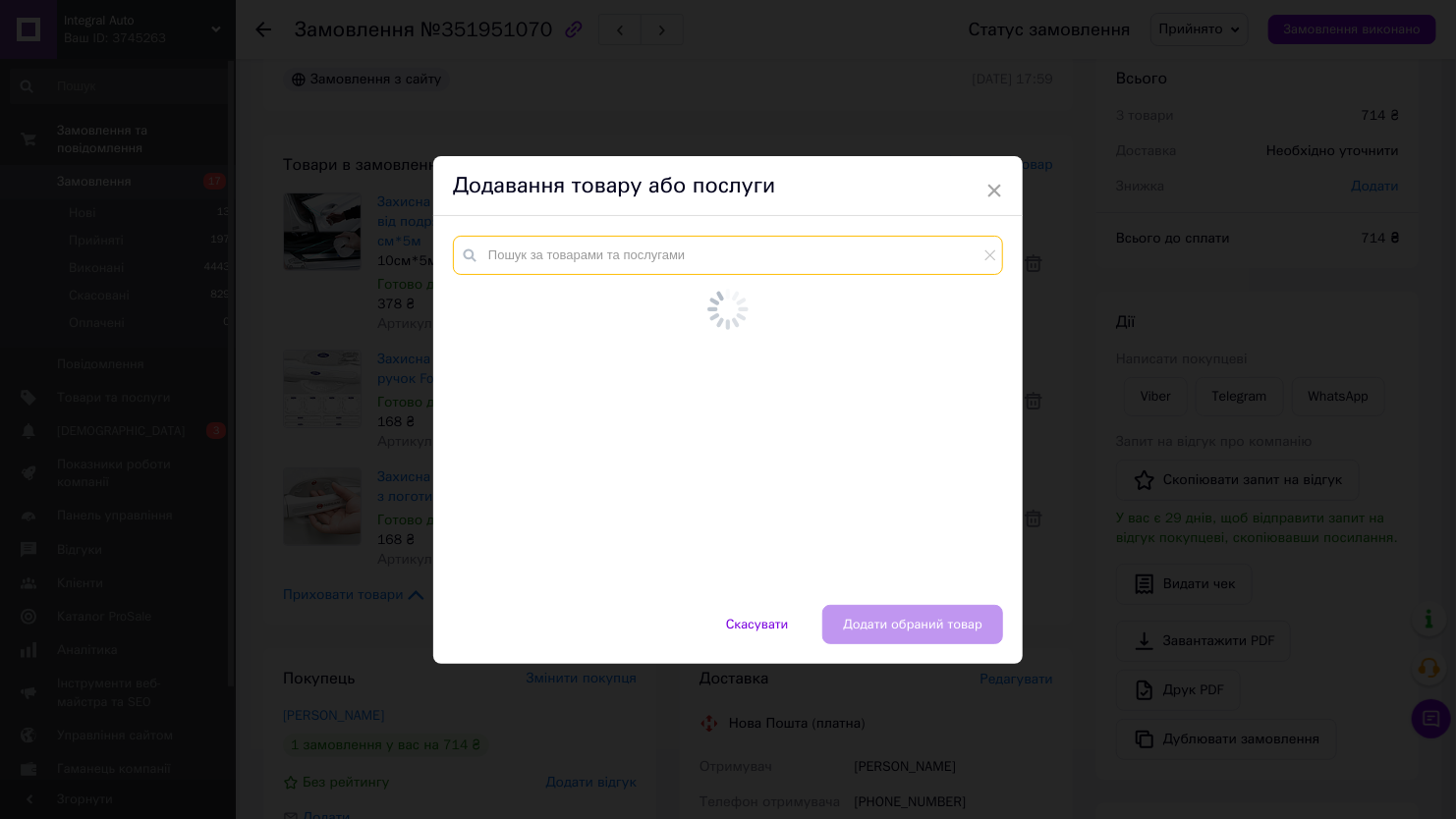 paste on "59570" 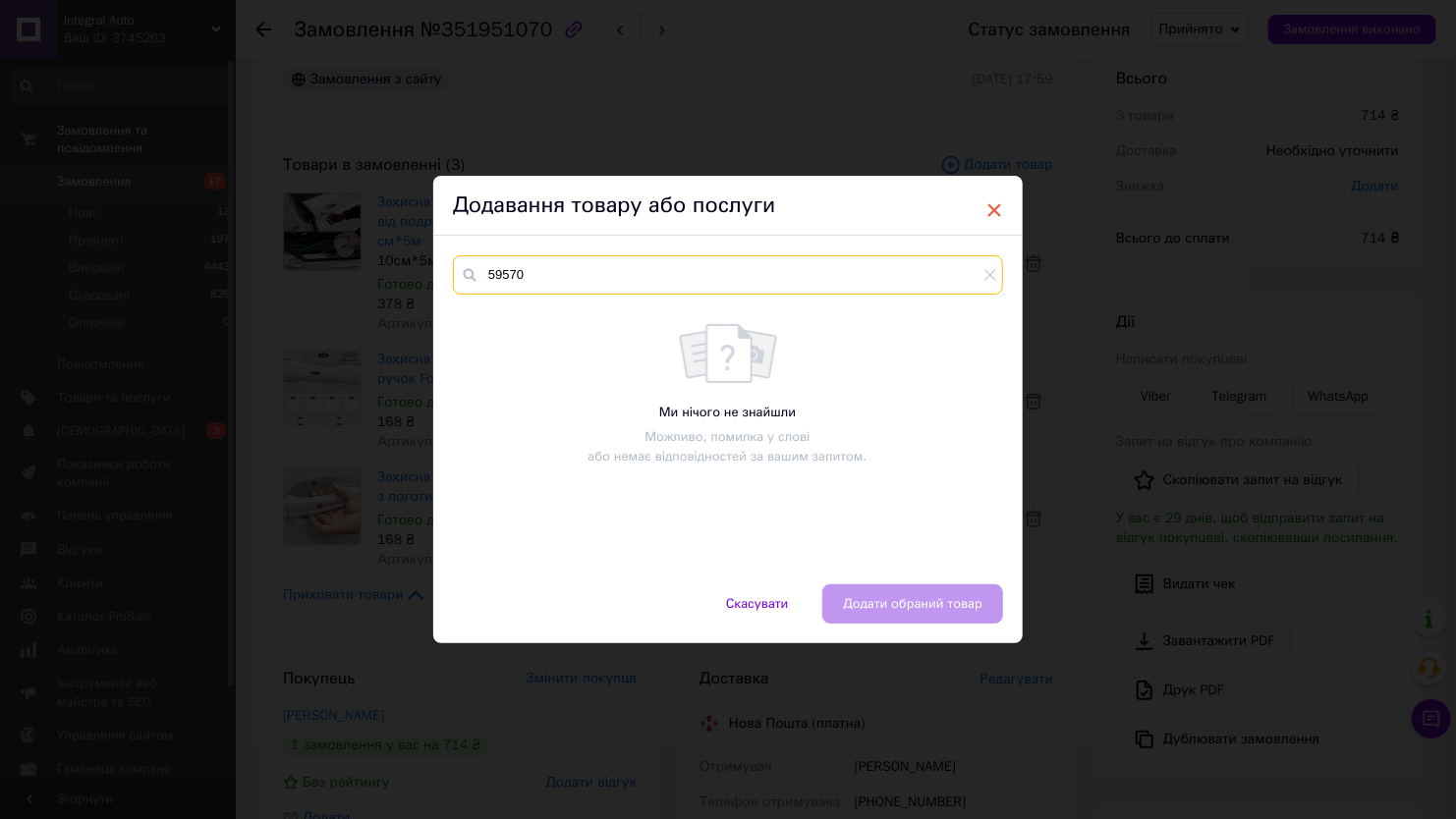 type on "59570" 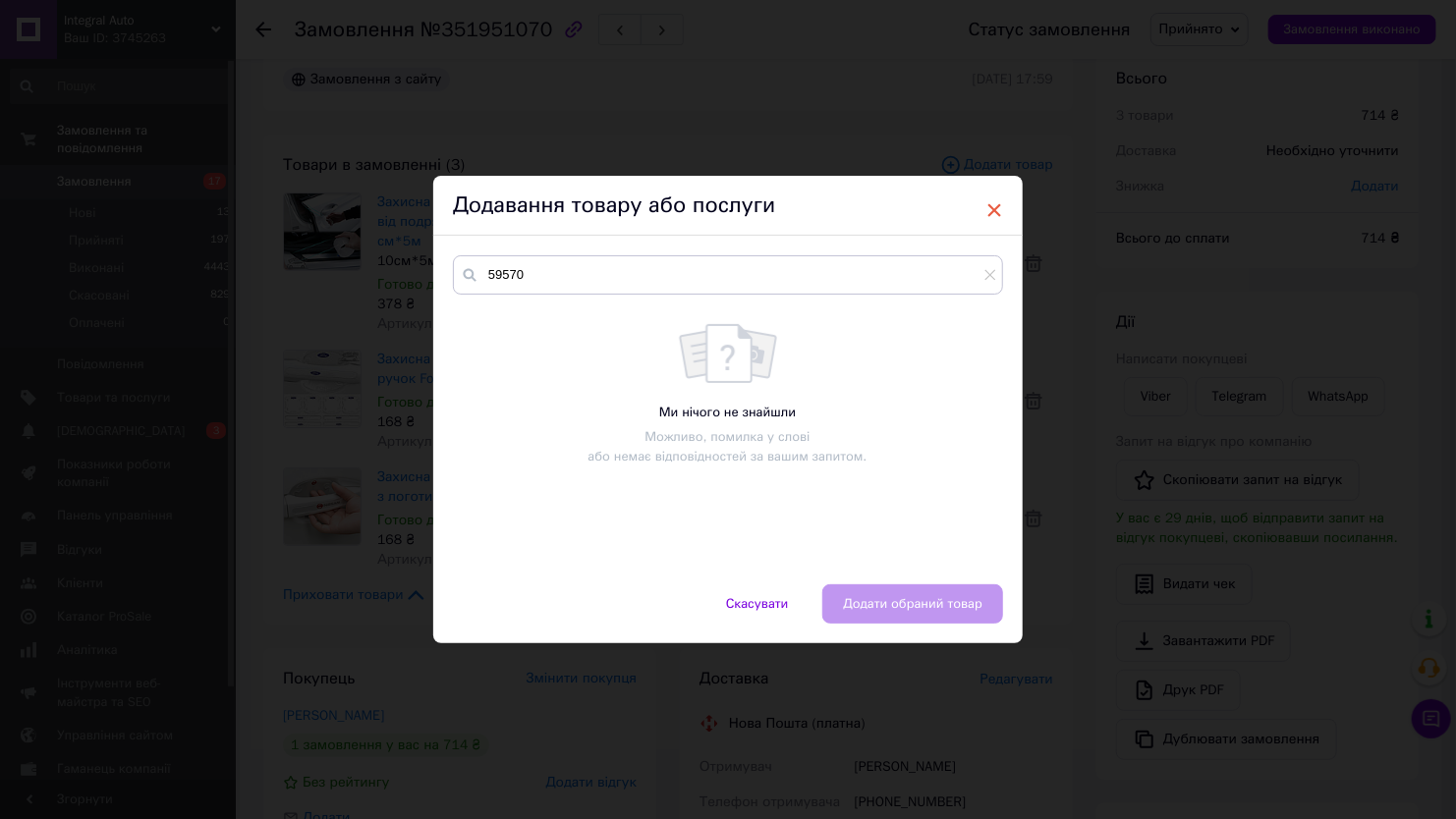 click on "×" at bounding box center (994, 210) 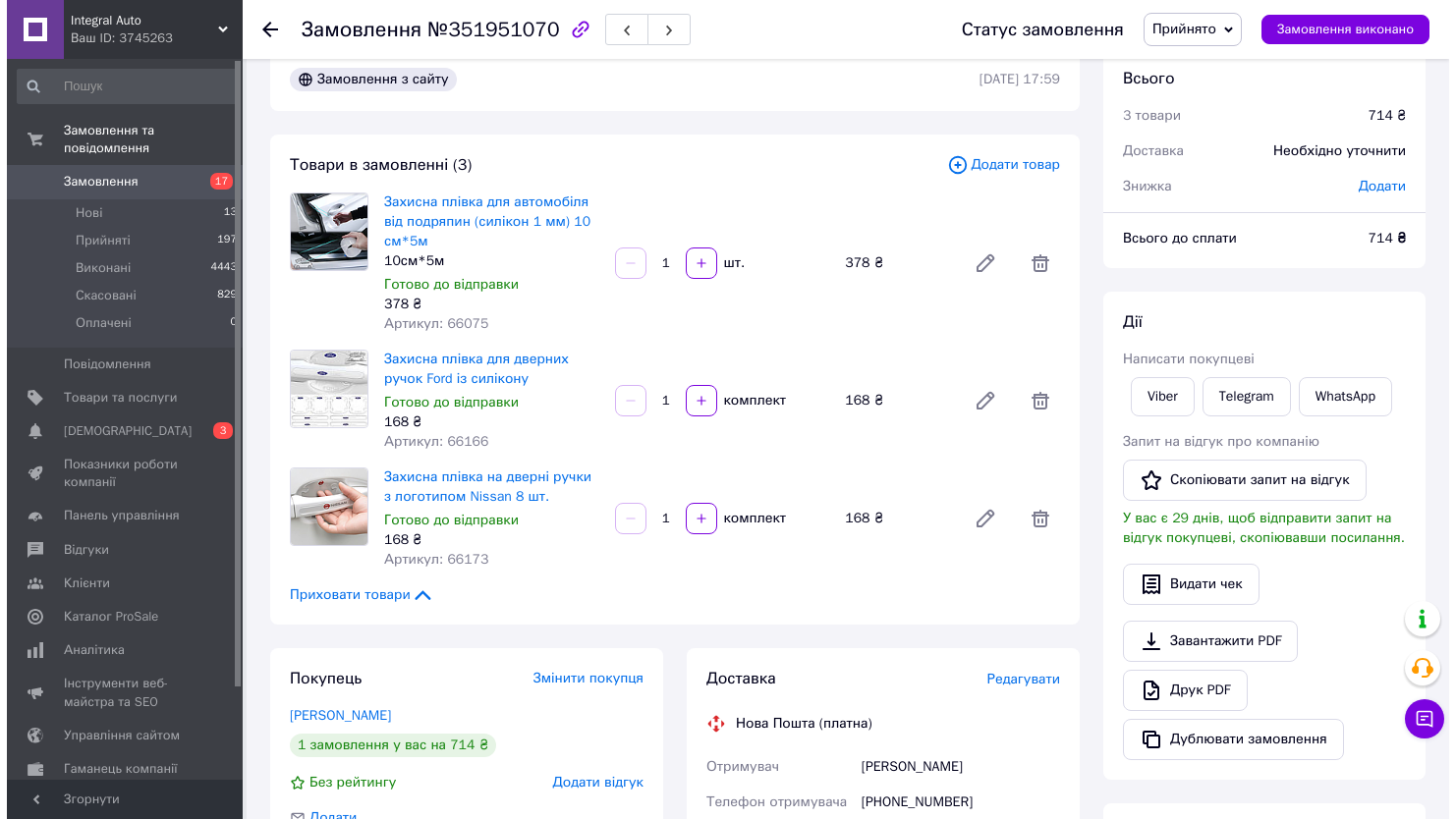scroll, scrollTop: 427, scrollLeft: 0, axis: vertical 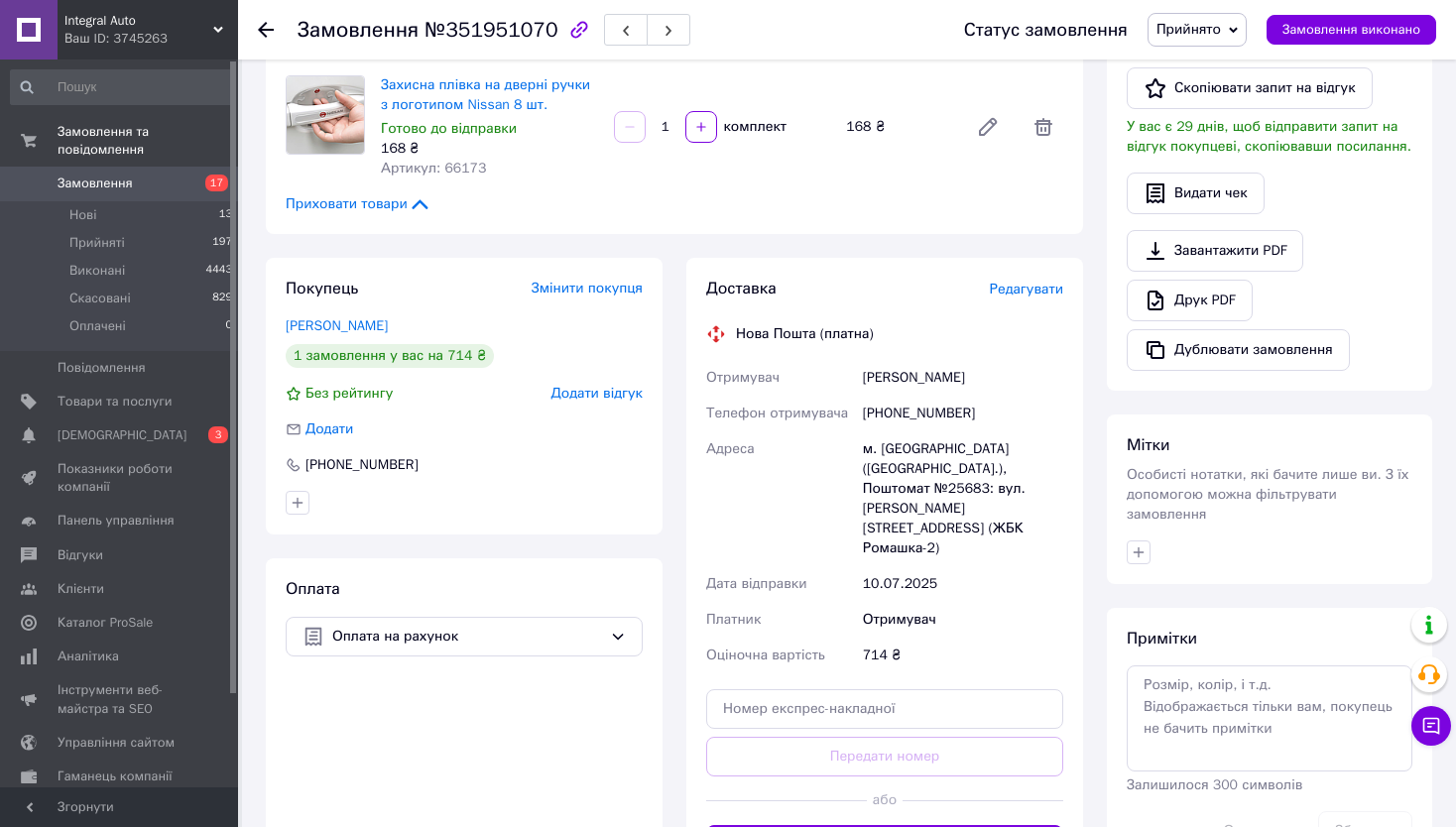 click on "Редагувати" at bounding box center [1027, 289] 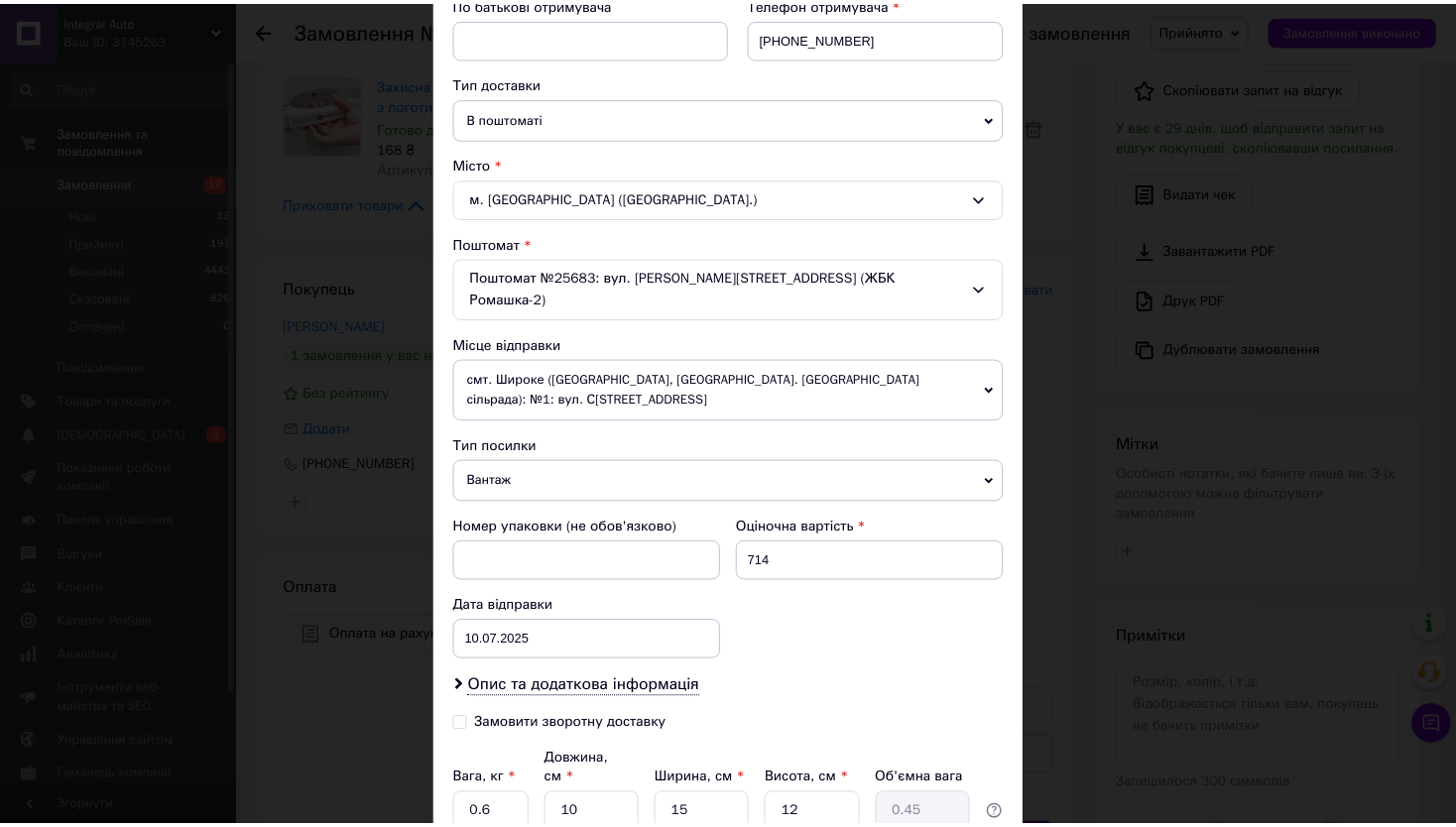 scroll, scrollTop: 539, scrollLeft: 0, axis: vertical 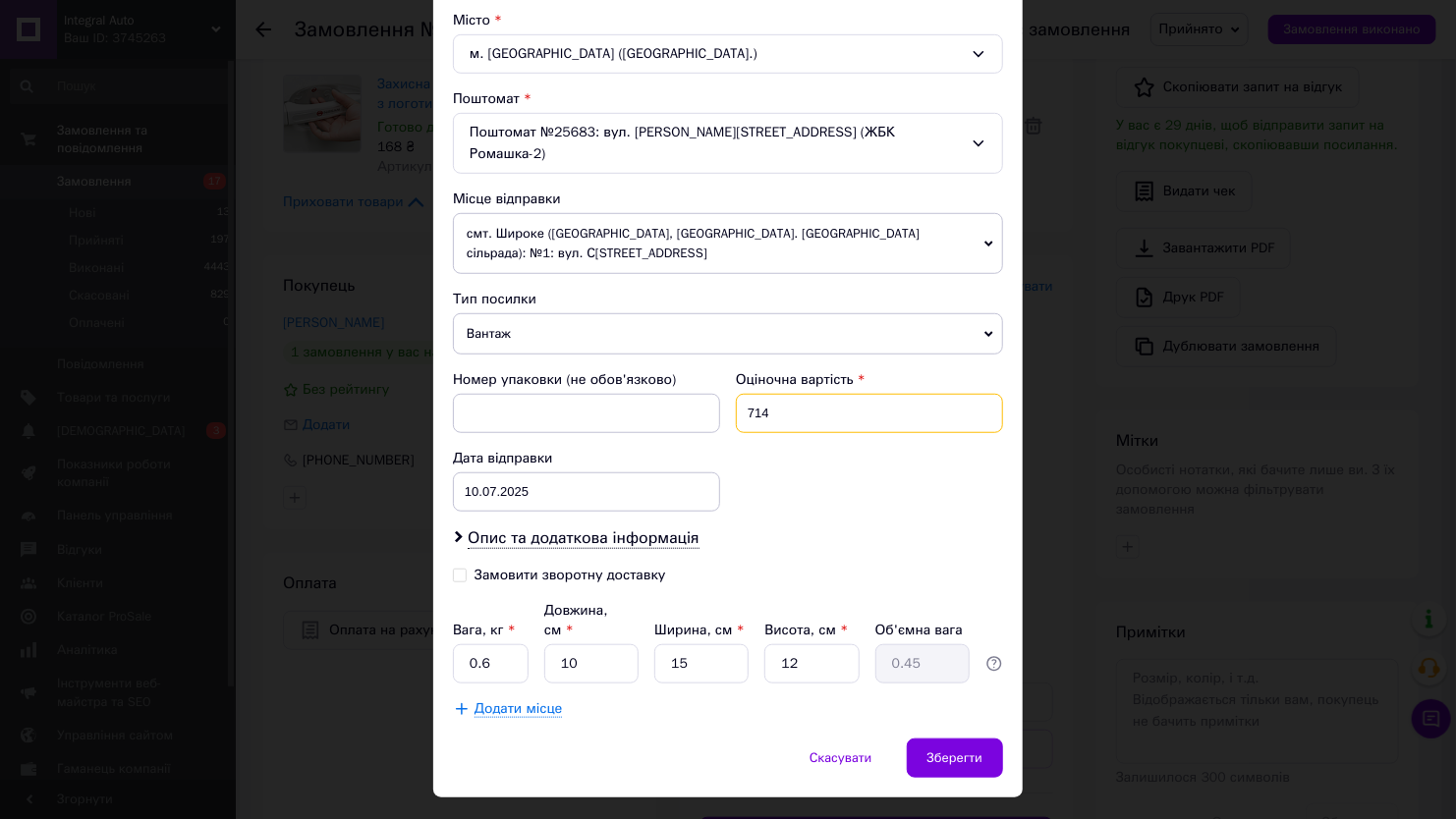 click on "714" at bounding box center [869, 413] 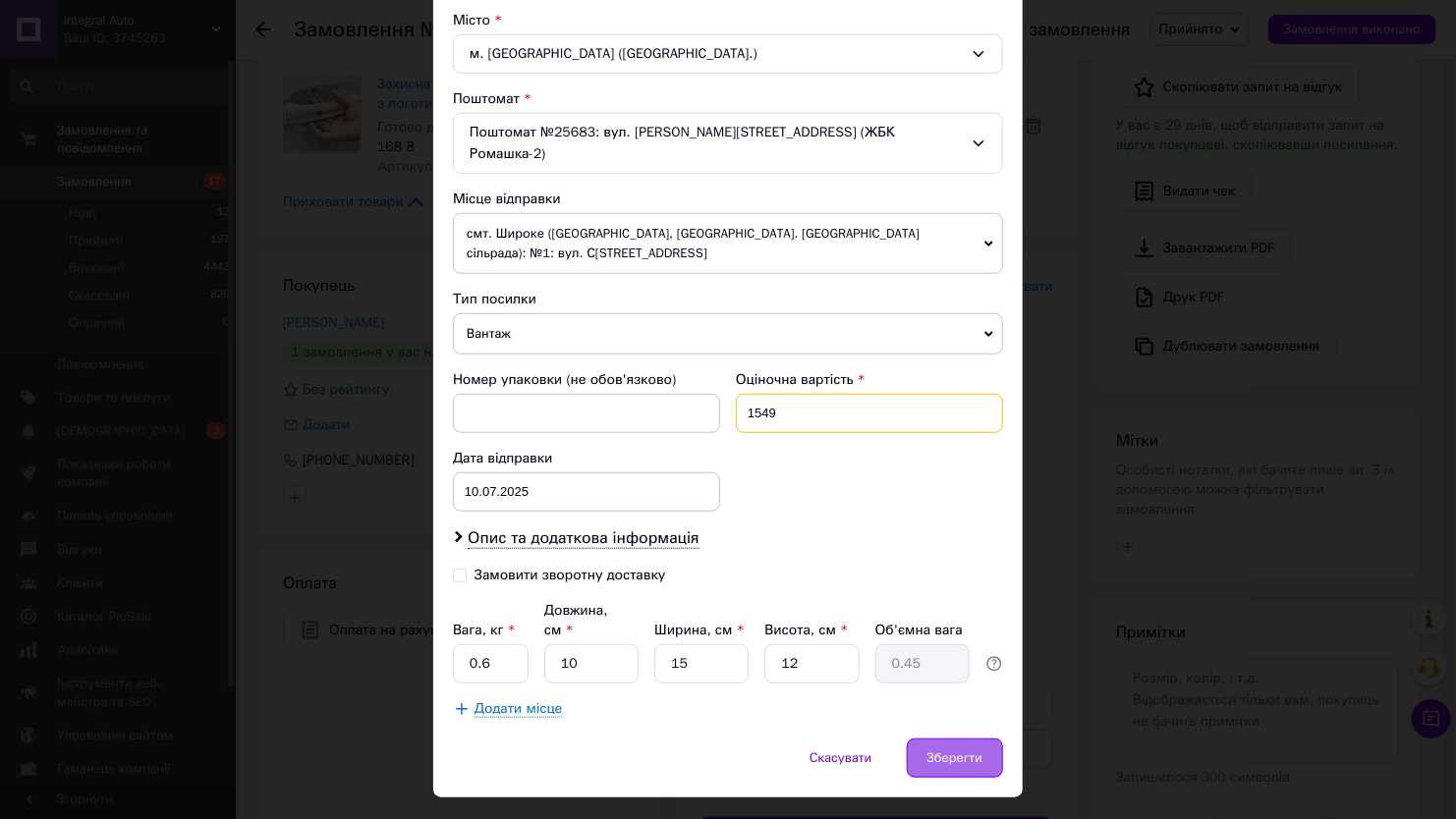 type on "1549" 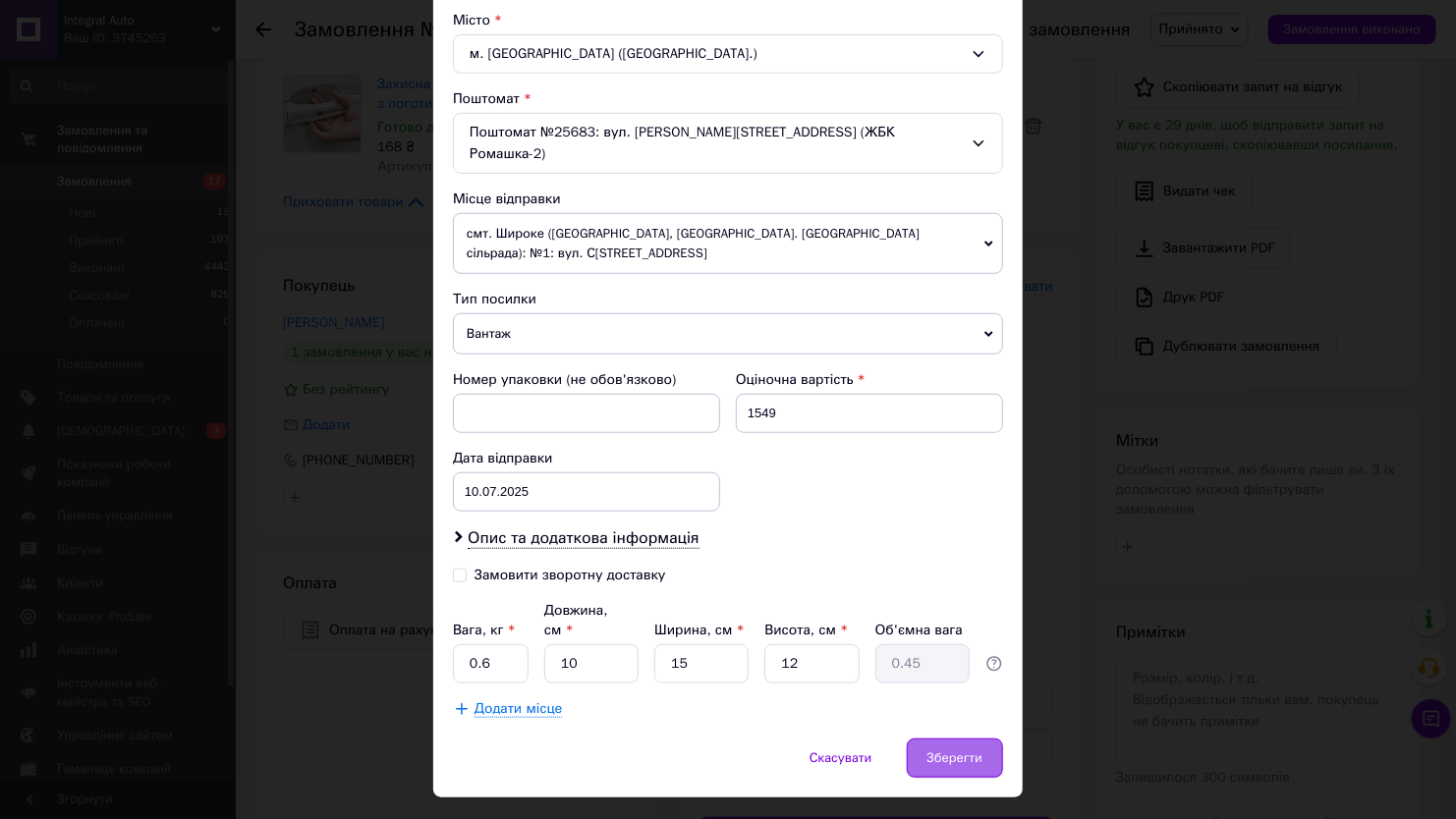 click on "Зберегти" at bounding box center [955, 758] 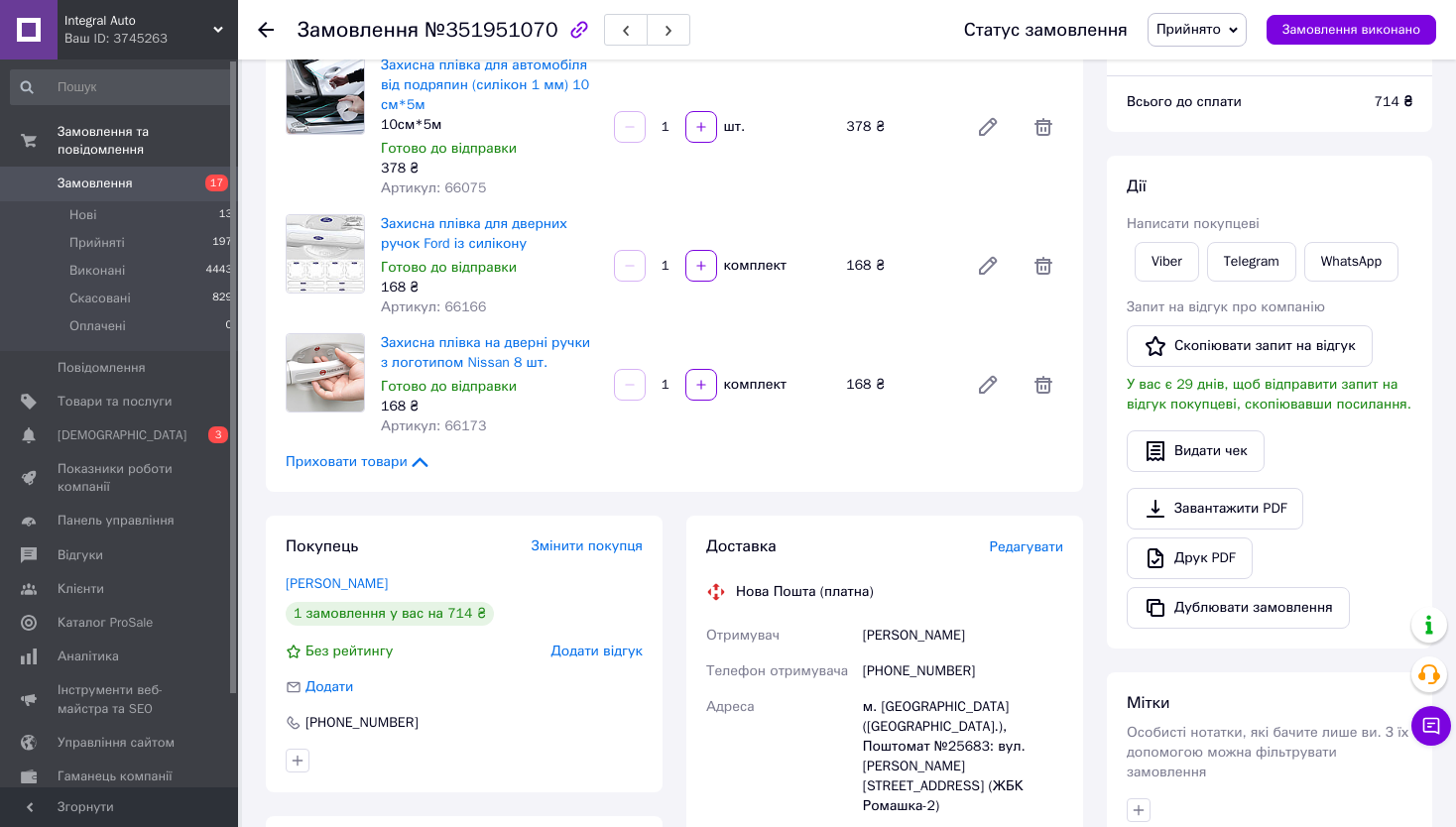scroll, scrollTop: 332, scrollLeft: 0, axis: vertical 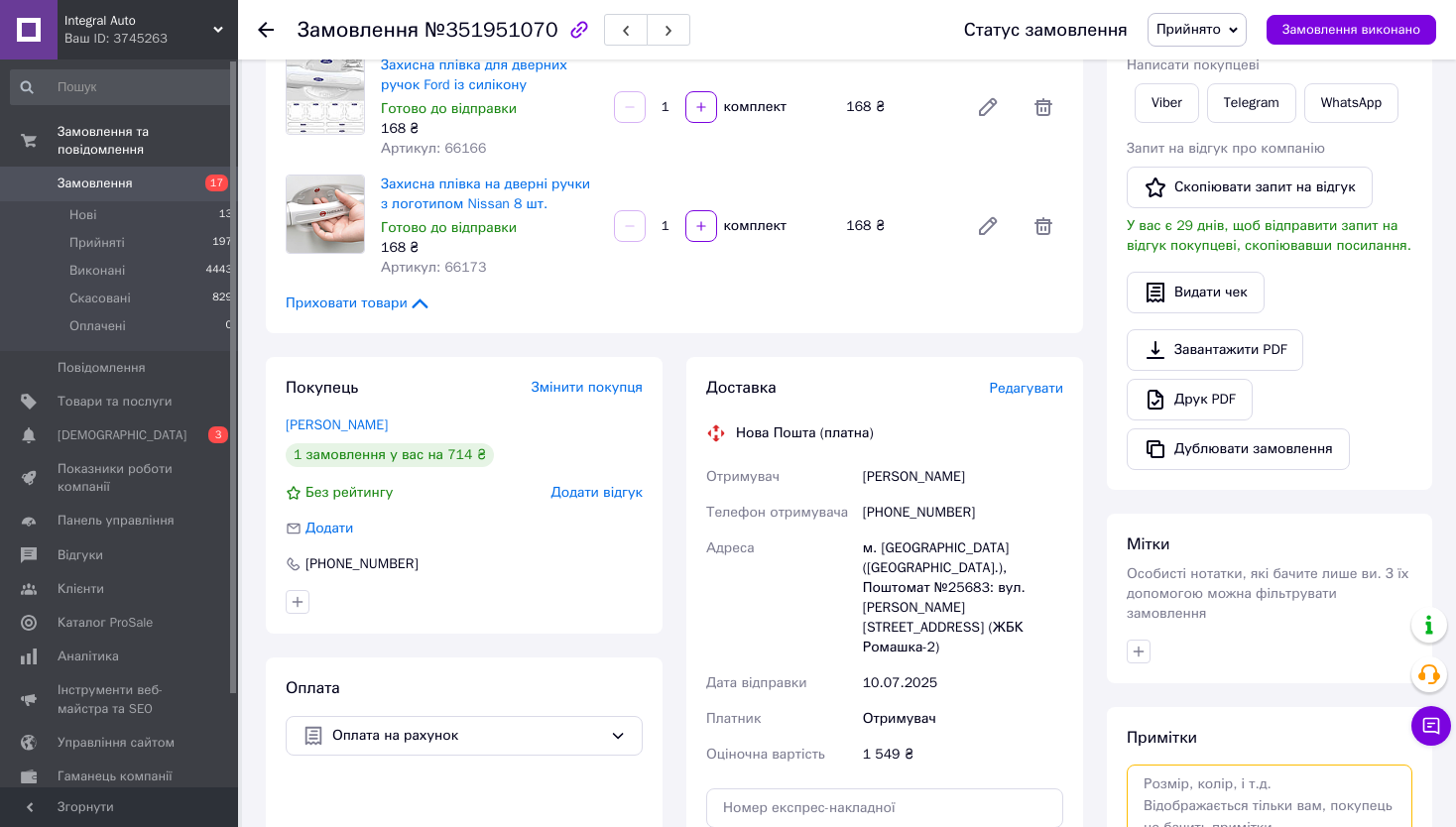 click at bounding box center [1270, 817] 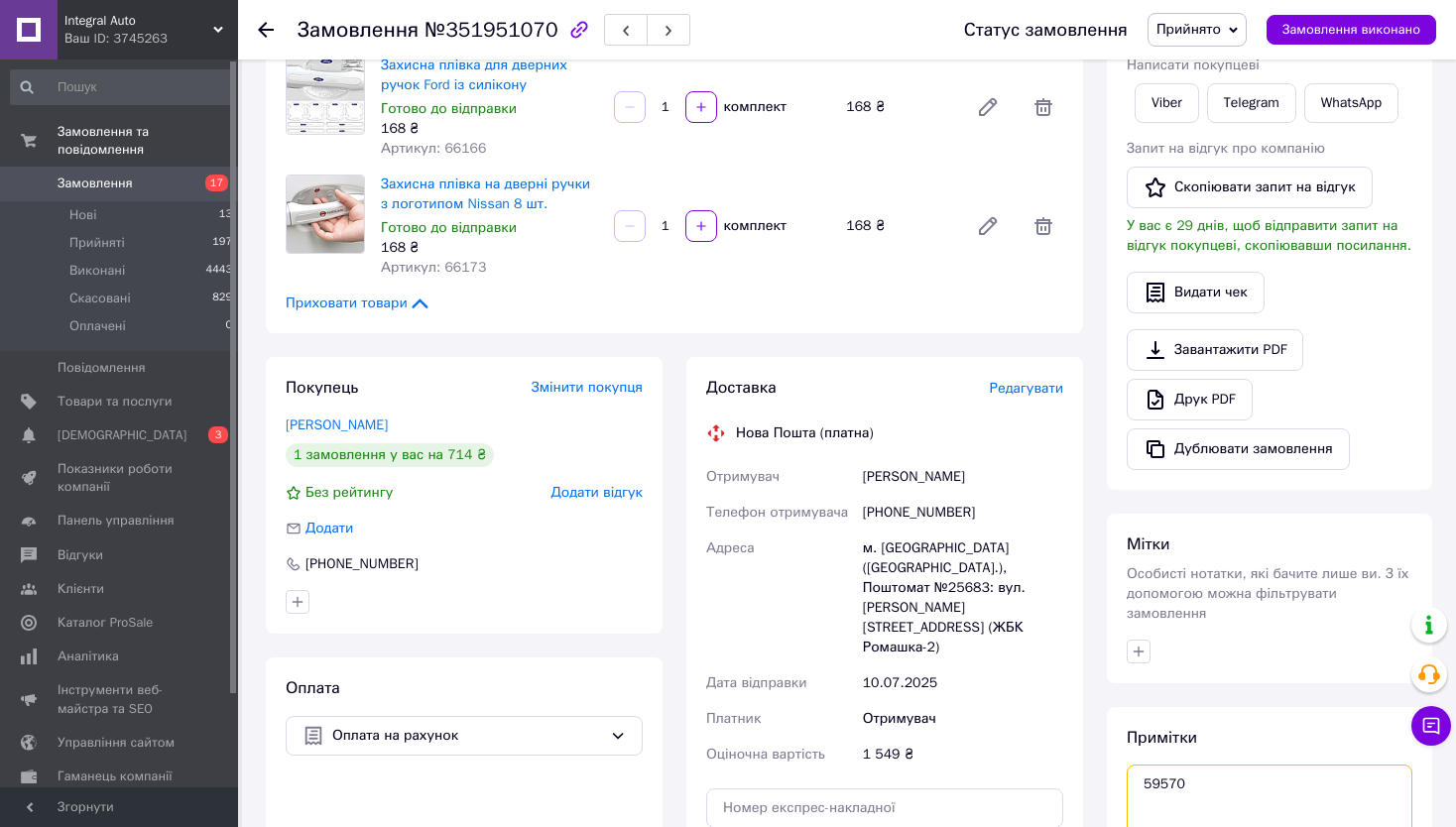 scroll, scrollTop: 630, scrollLeft: 0, axis: vertical 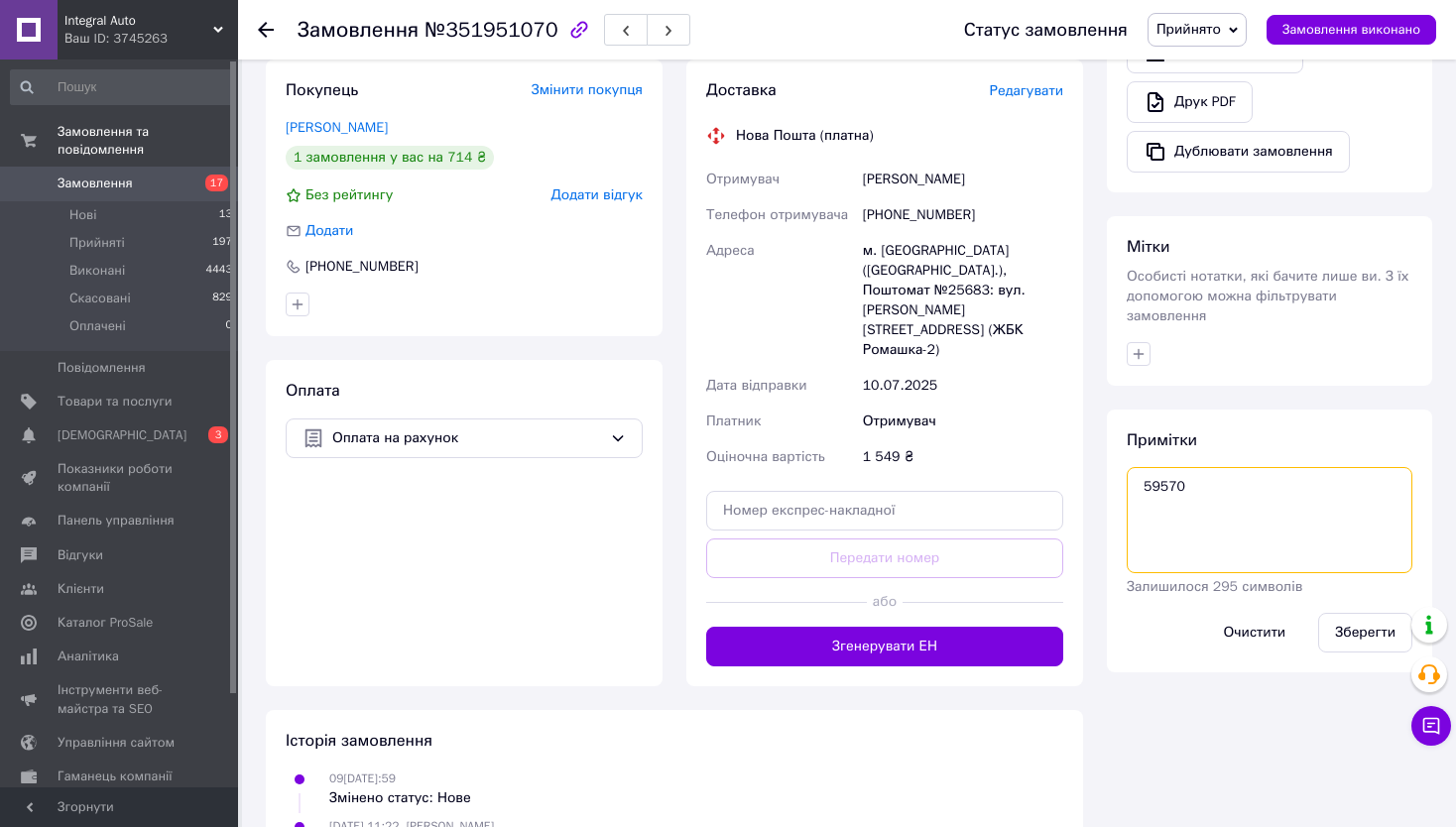 click on "59570" at bounding box center (1270, 520) 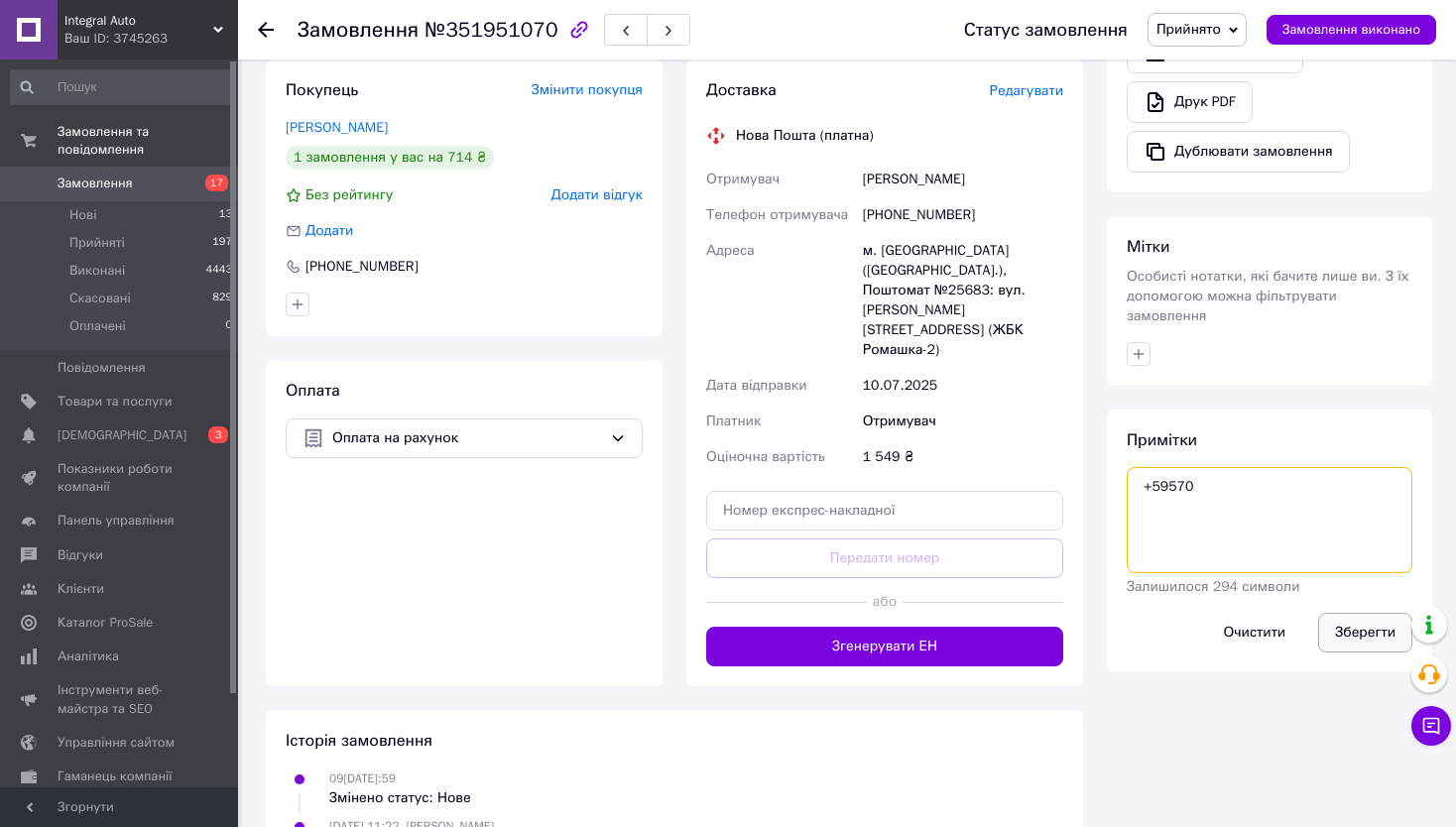 type on "+59570" 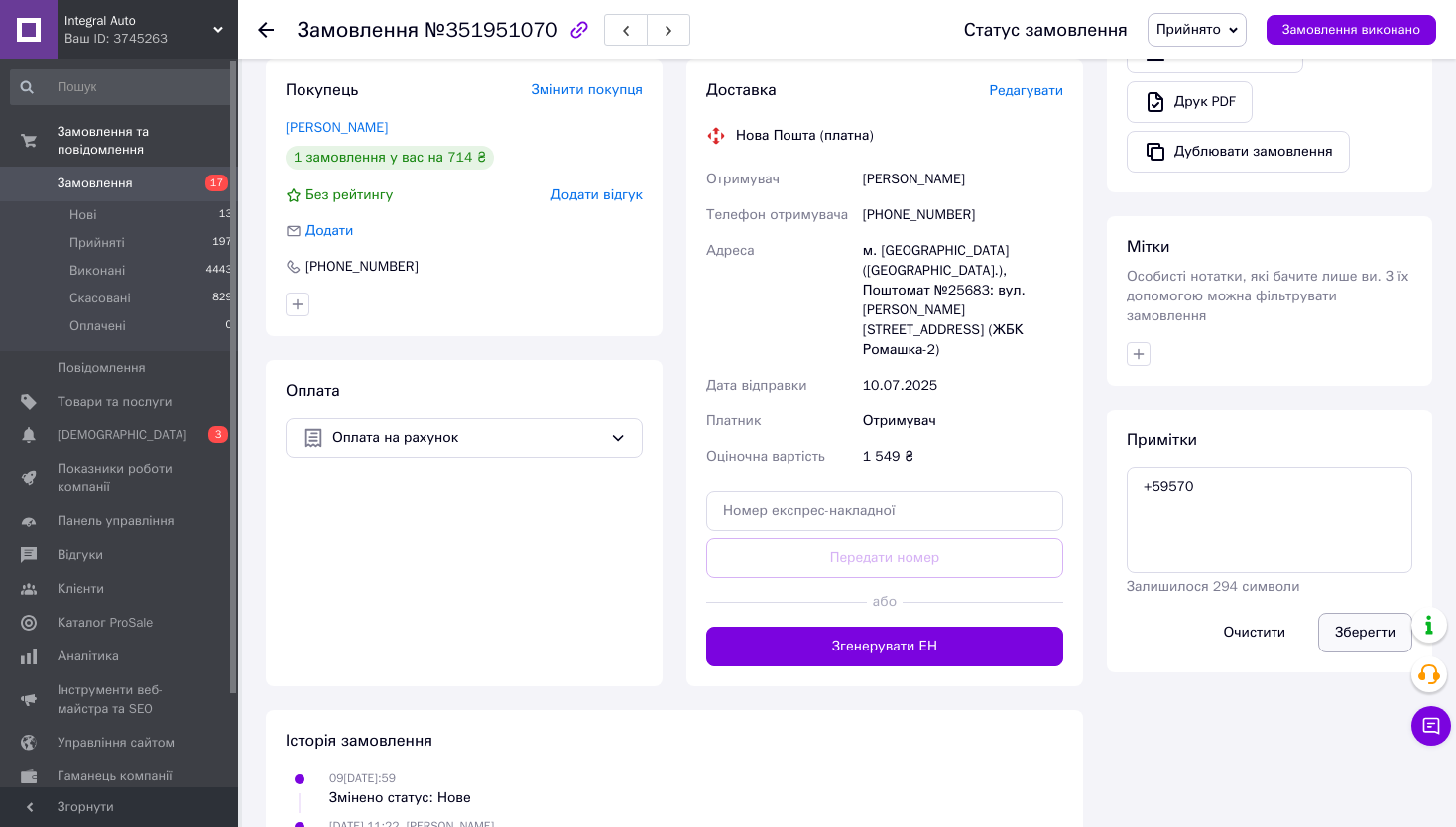 click on "Зберегти" at bounding box center [1365, 633] 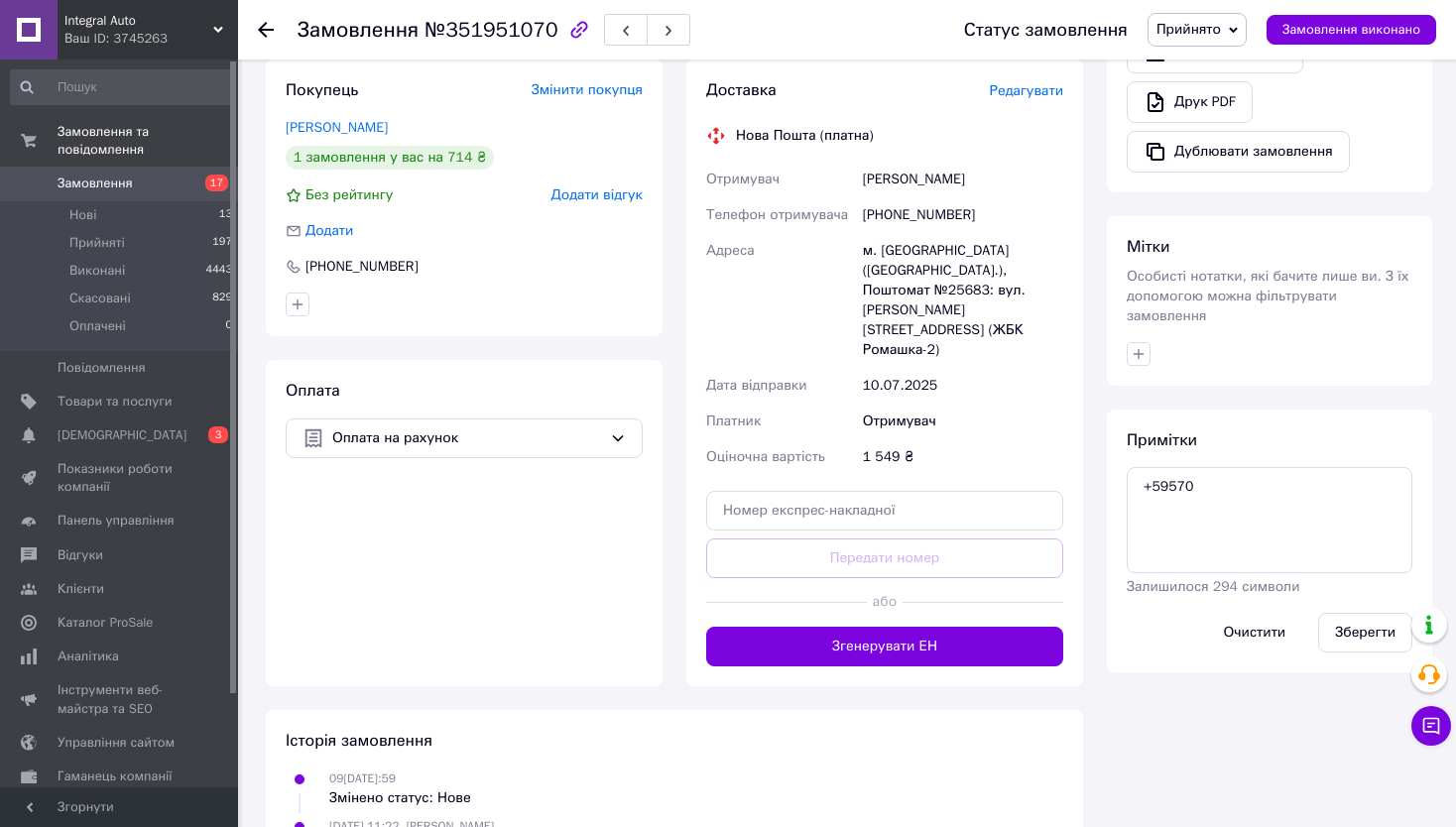 click at bounding box center (1270, 354) 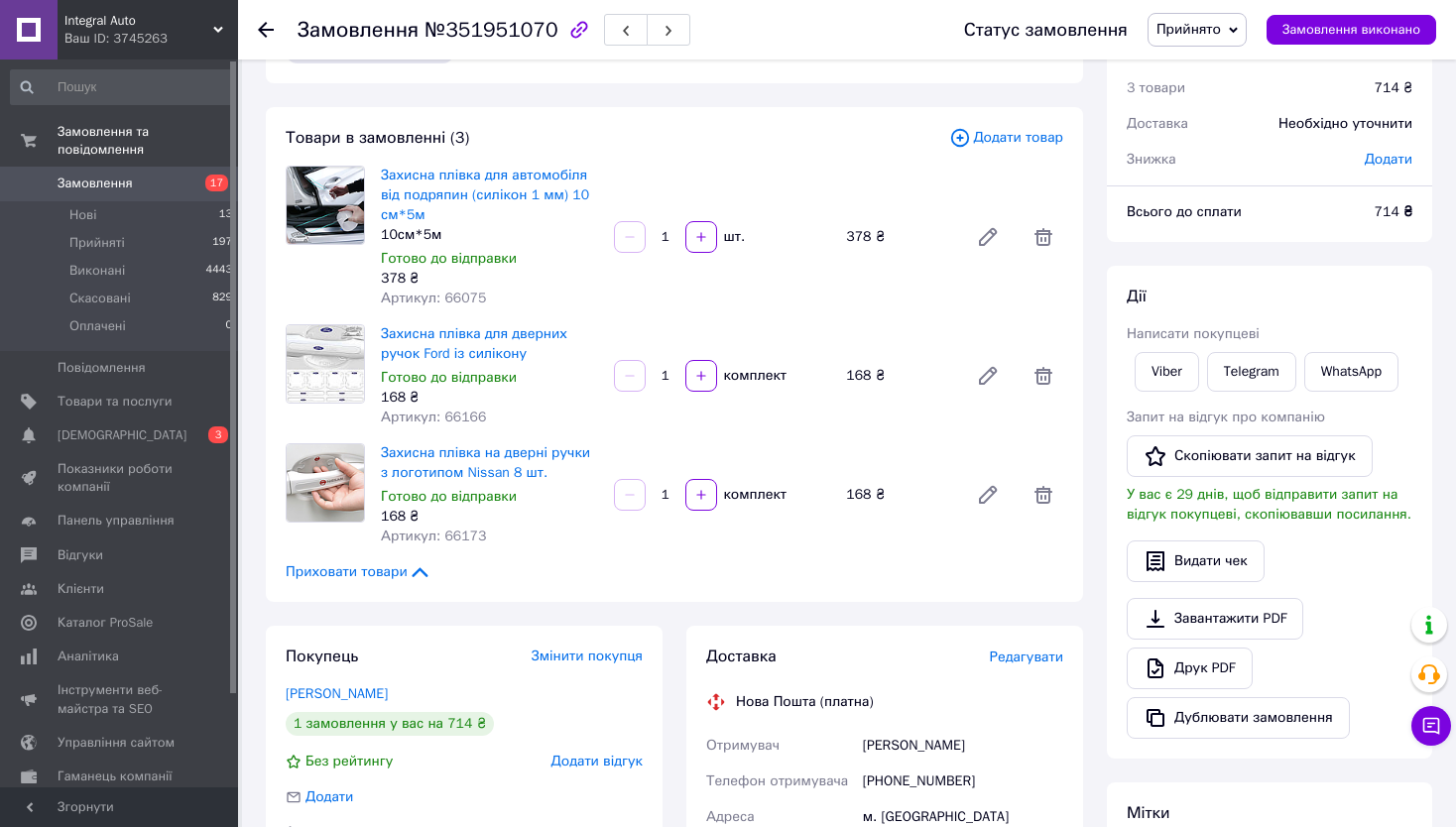 scroll, scrollTop: 0, scrollLeft: 0, axis: both 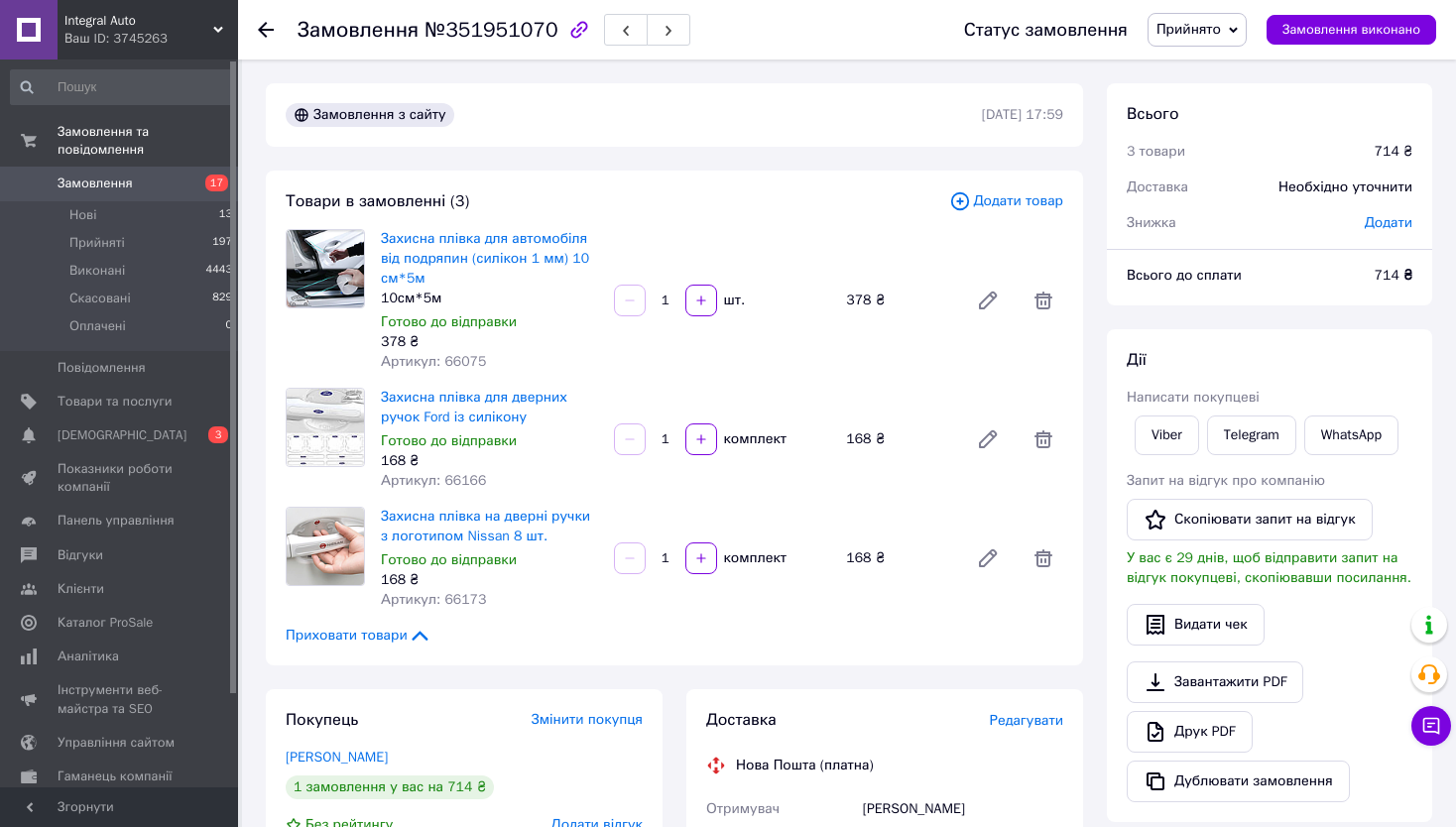 click on "Артикул: 66075" at bounding box center (433, 361) 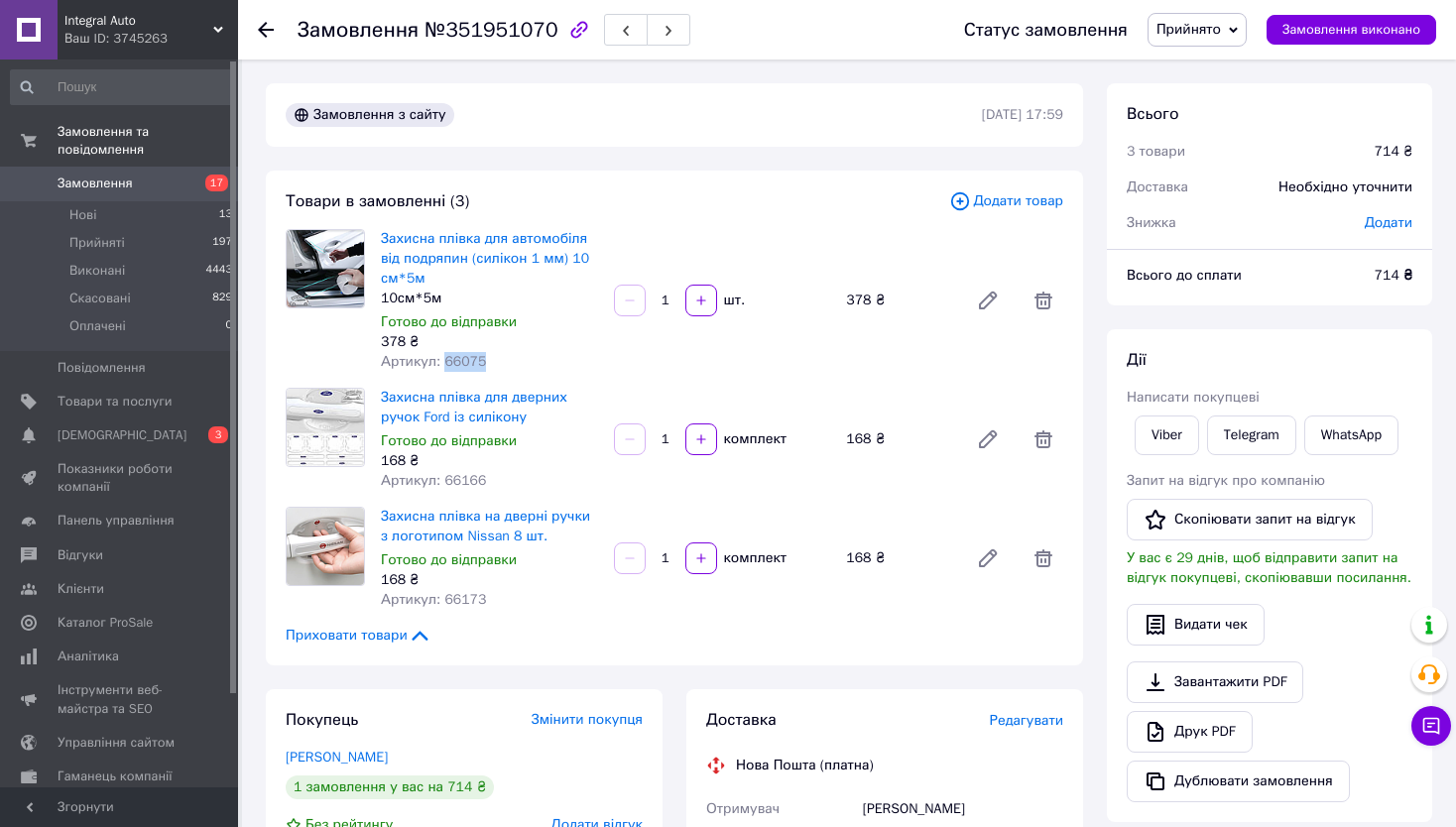 click on "Артикул: 66075" at bounding box center (433, 361) 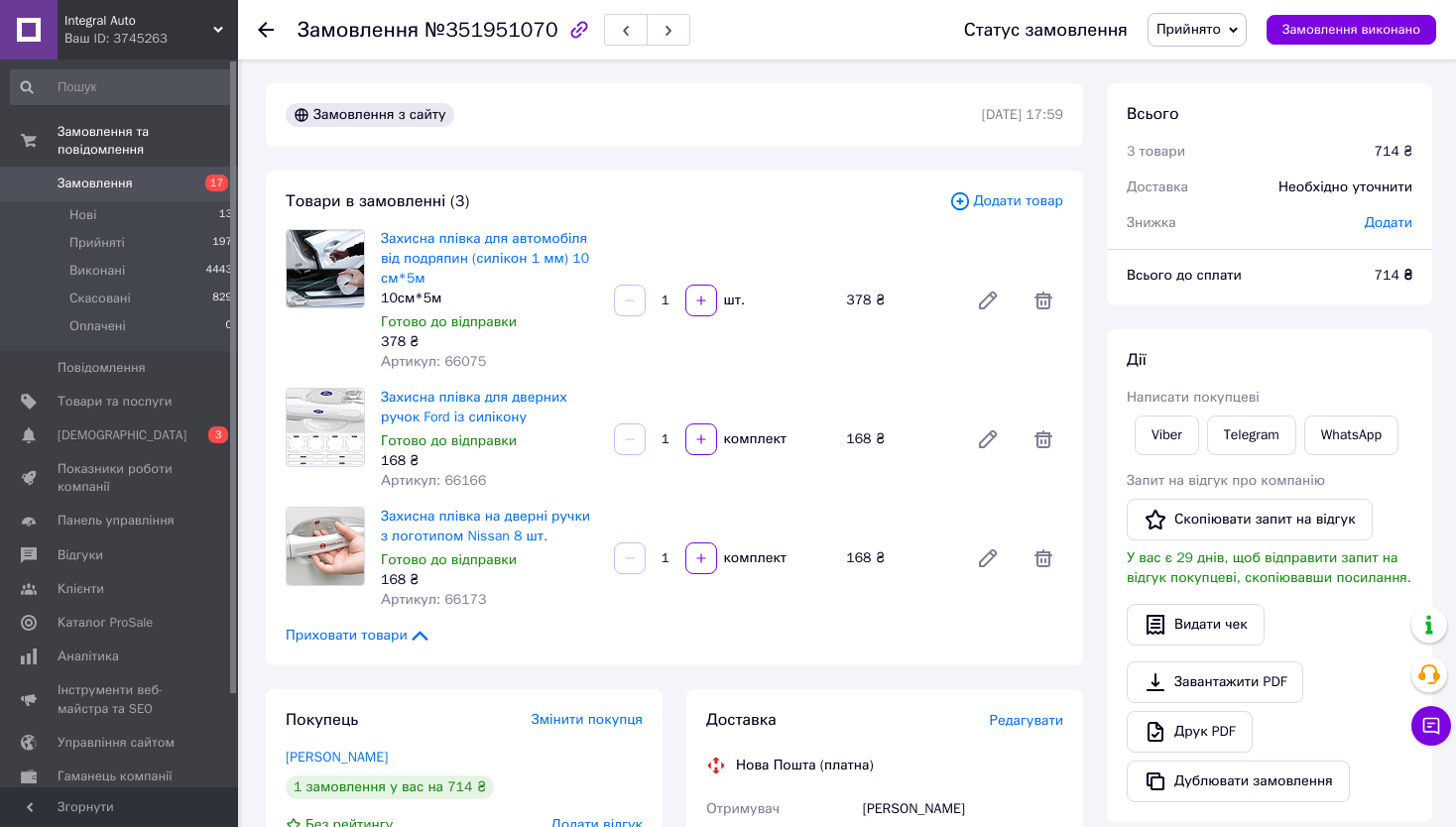 click on "Артикул: 66166" at bounding box center [433, 480] 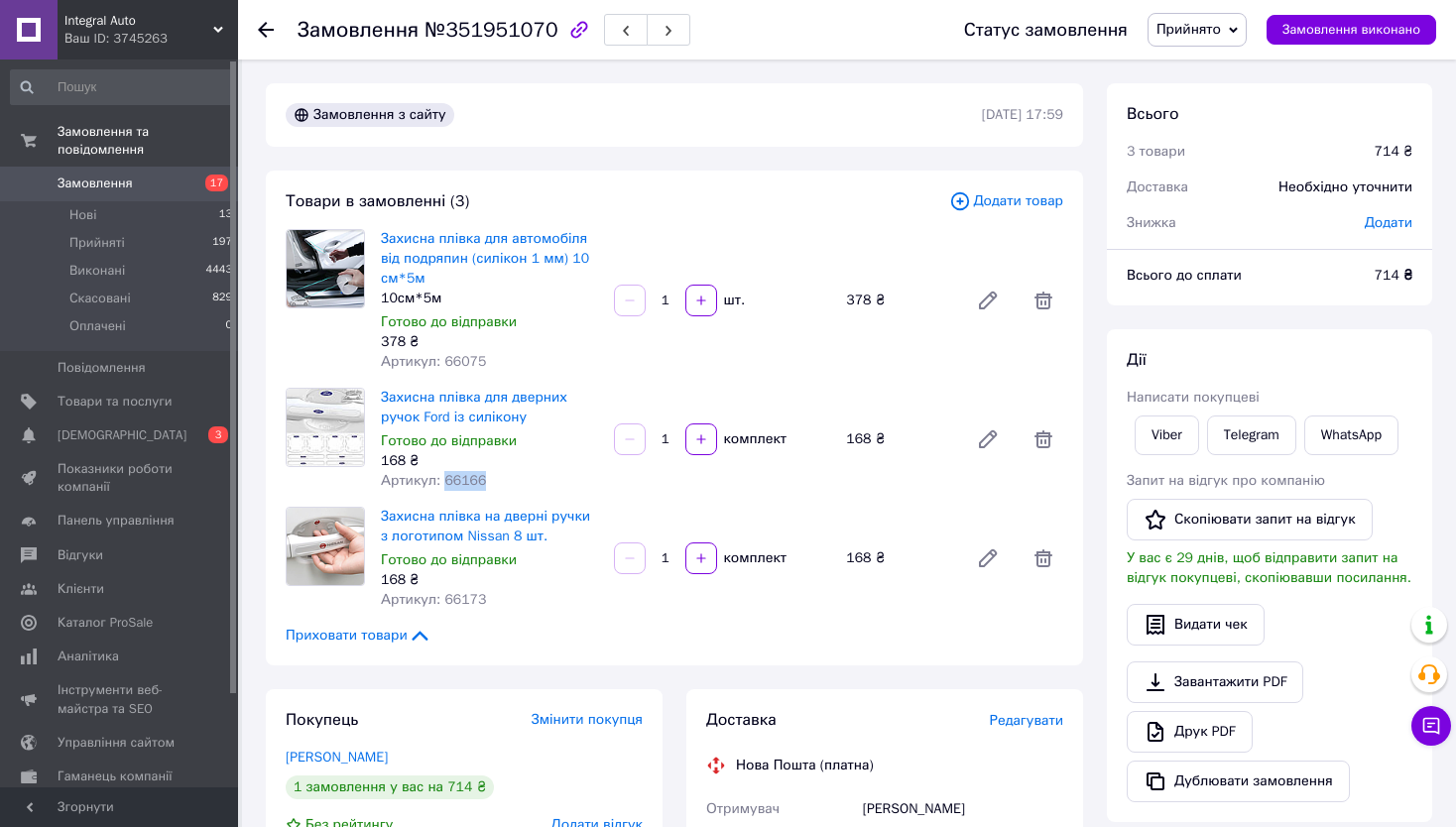 click on "Артикул: 66166" at bounding box center [433, 480] 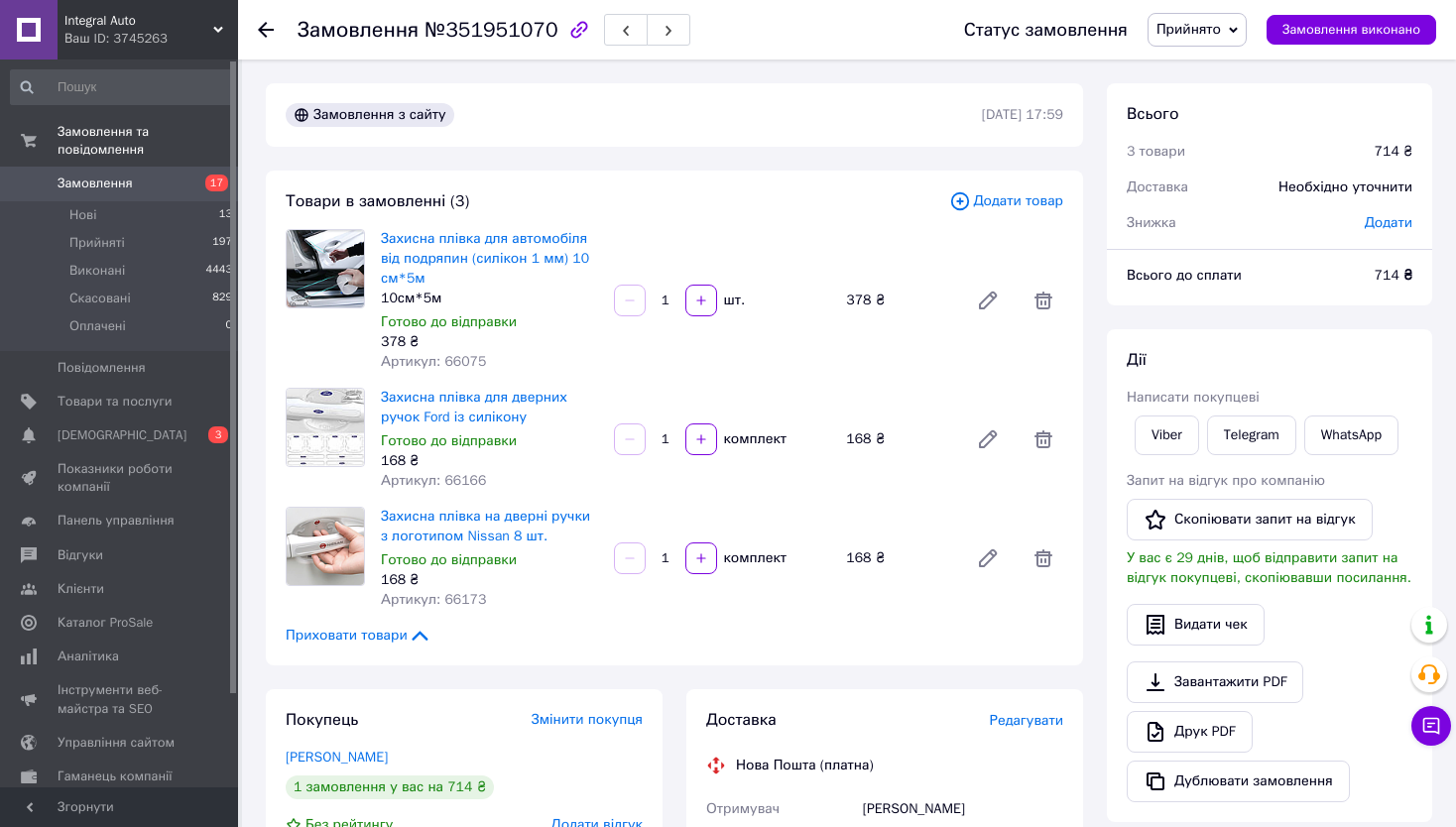 click on "Артикул: 66173" at bounding box center (433, 599) 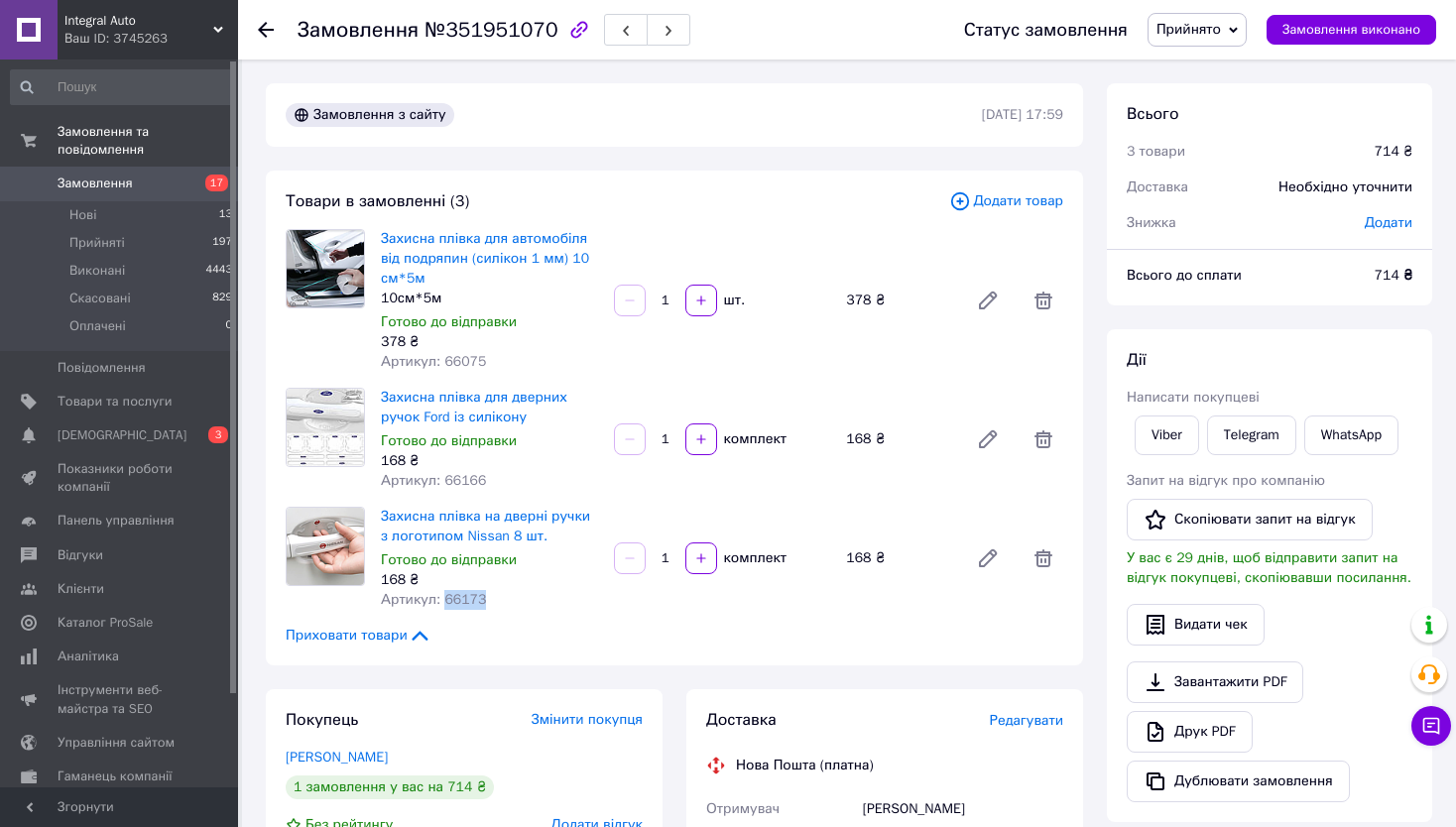 click on "Артикул: 66173" at bounding box center (433, 599) 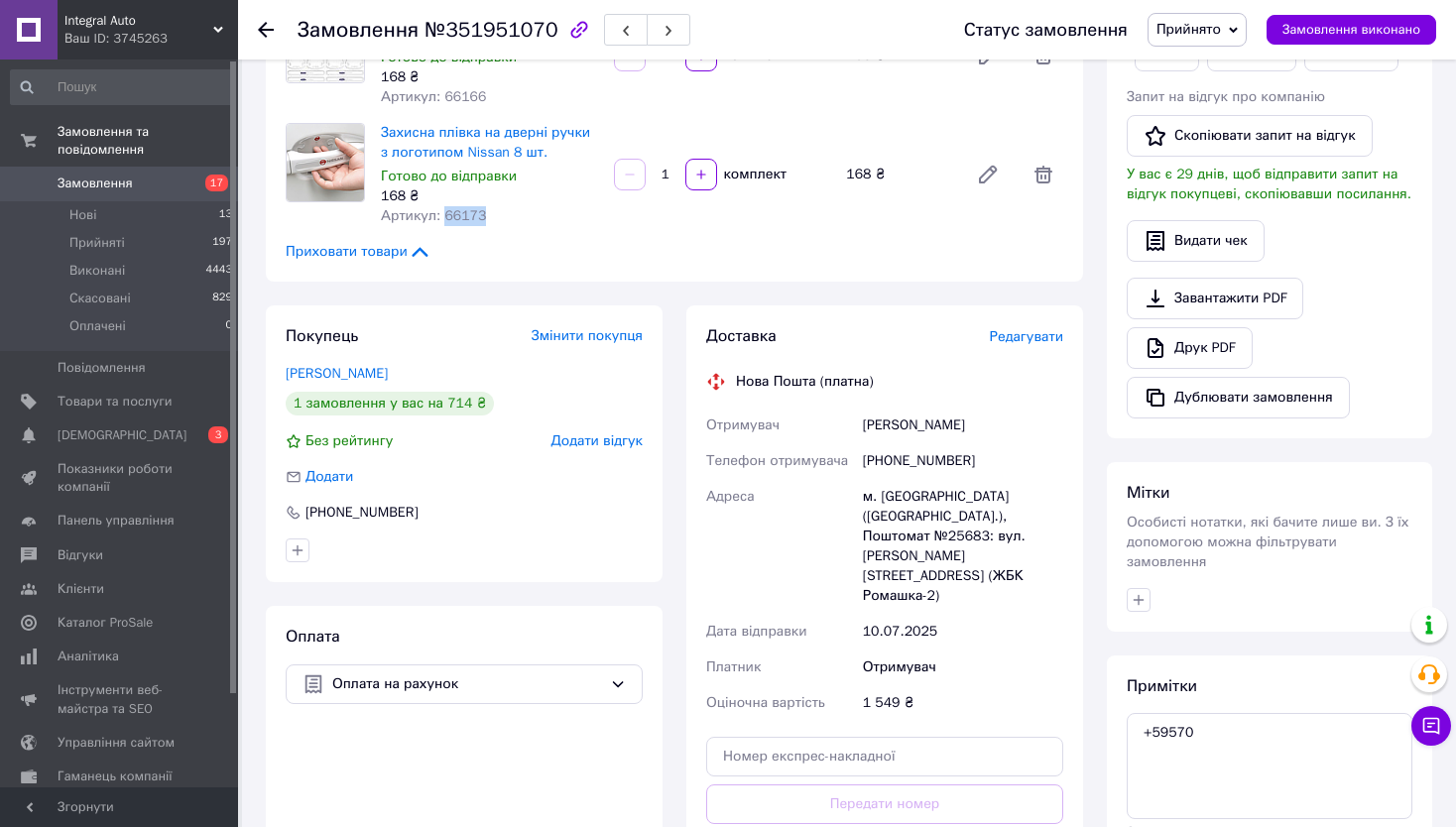 scroll, scrollTop: 694, scrollLeft: 0, axis: vertical 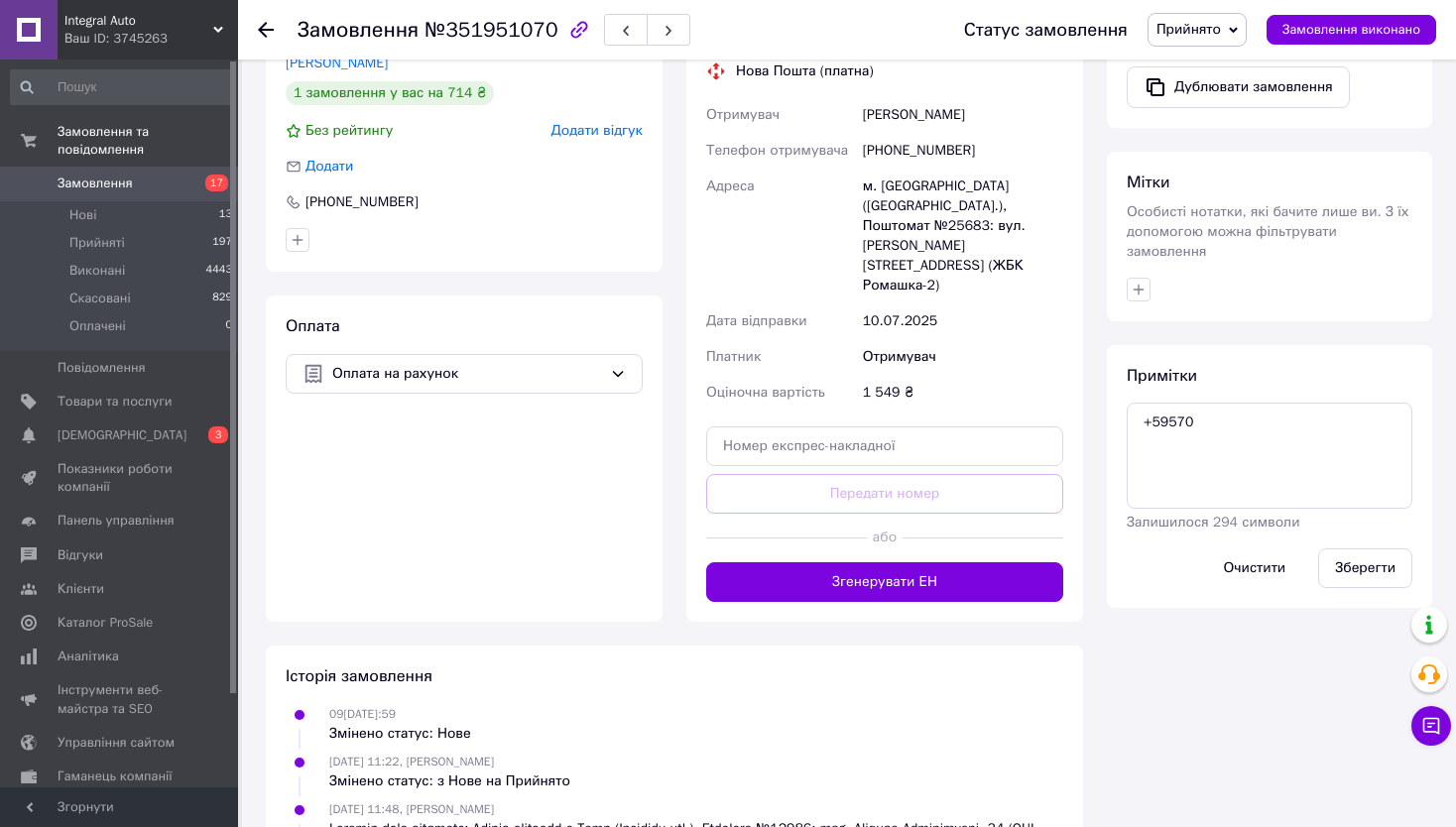 click on "Доставка Редагувати Нова Пошта (платна) Отримувач Чанцев Андрій Телефон отримувача +380675087748 Адреса м. Київ (Київська обл.), Поштомат №25683: вул. Михайла Драгоманова, 40 (ЖБК Ромашка-2) Дата відправки 10.07.2025 Платник Отримувач Оціночна вартість 1 549 ₴ Передати номер або Згенерувати ЕН Платник Отримувач Відправник Прізвище отримувача Чанцев Ім'я отримувача Андрій По батькові отримувача Телефон отримувача +380675087748 Тип доставки В поштоматі У відділенні Кур'єром Місто -- Не обрано -- Поштомат Поштомат №25683: вул. Михайла Драгоманова, 40 (ЖБК Ромашка-2) Місце відправки 1549" at bounding box center [885, 308] 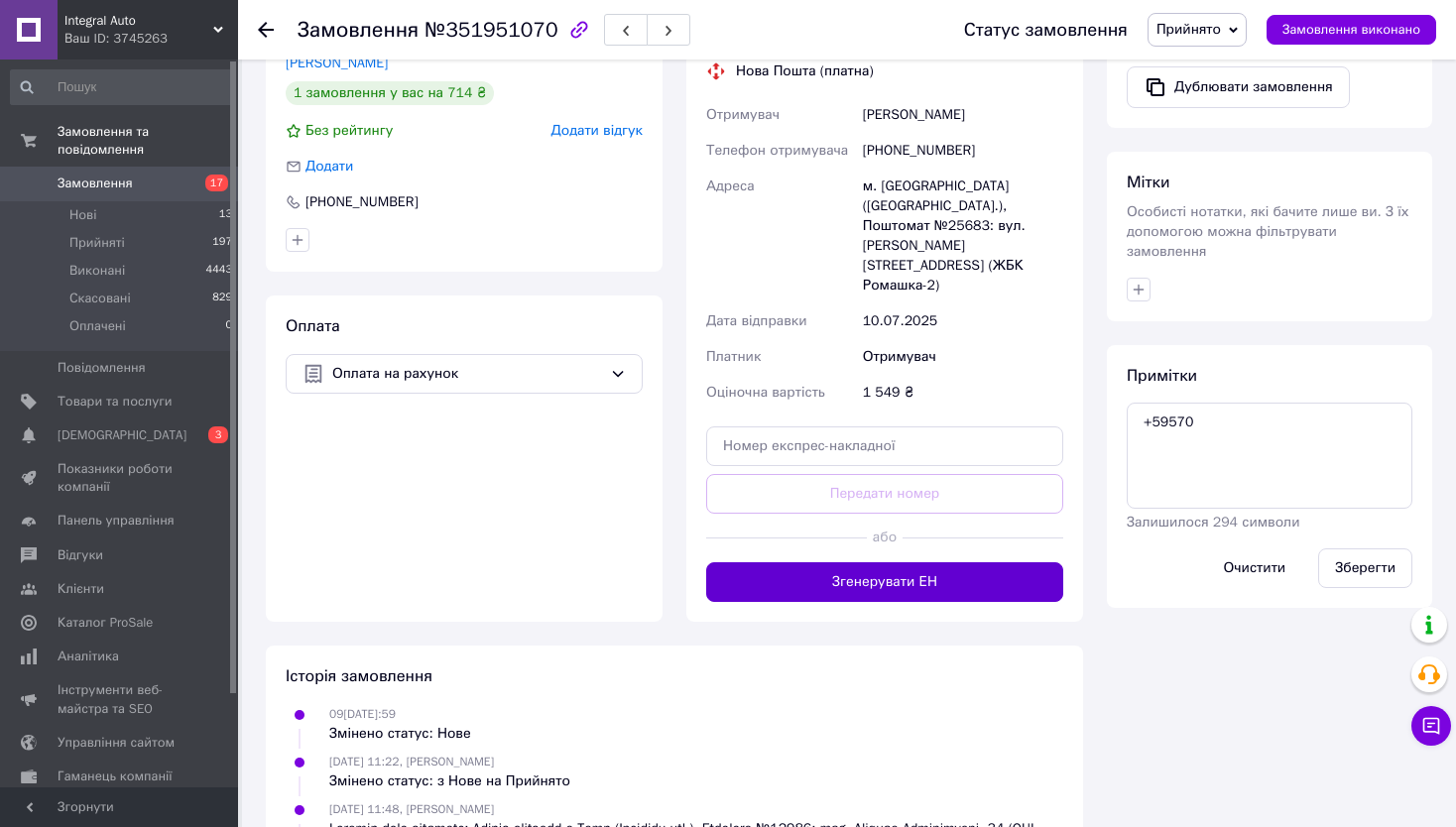 click on "Згенерувати ЕН" at bounding box center [885, 582] 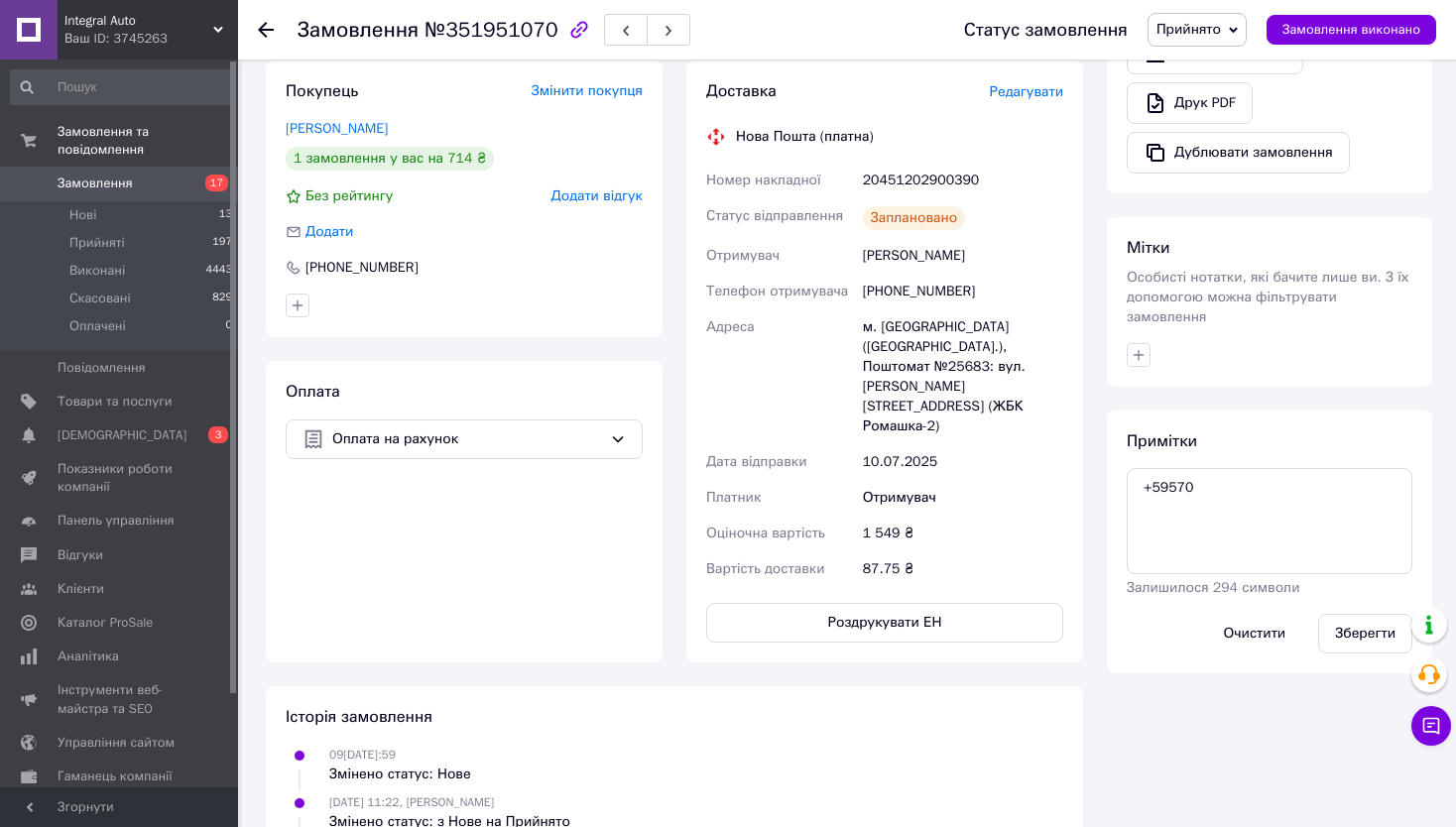 scroll, scrollTop: 595, scrollLeft: 0, axis: vertical 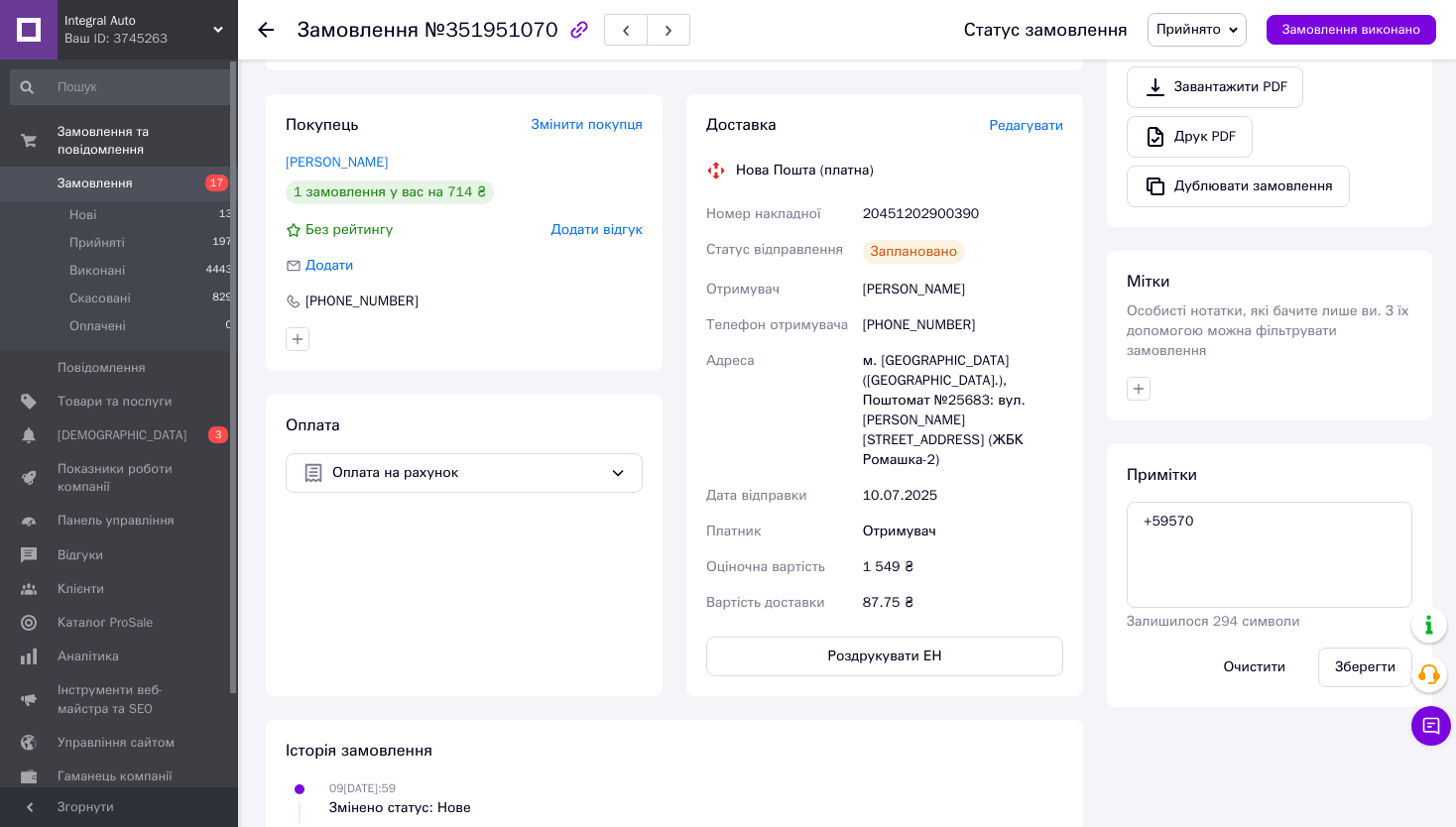 click on "20451202900390" at bounding box center [963, 214] 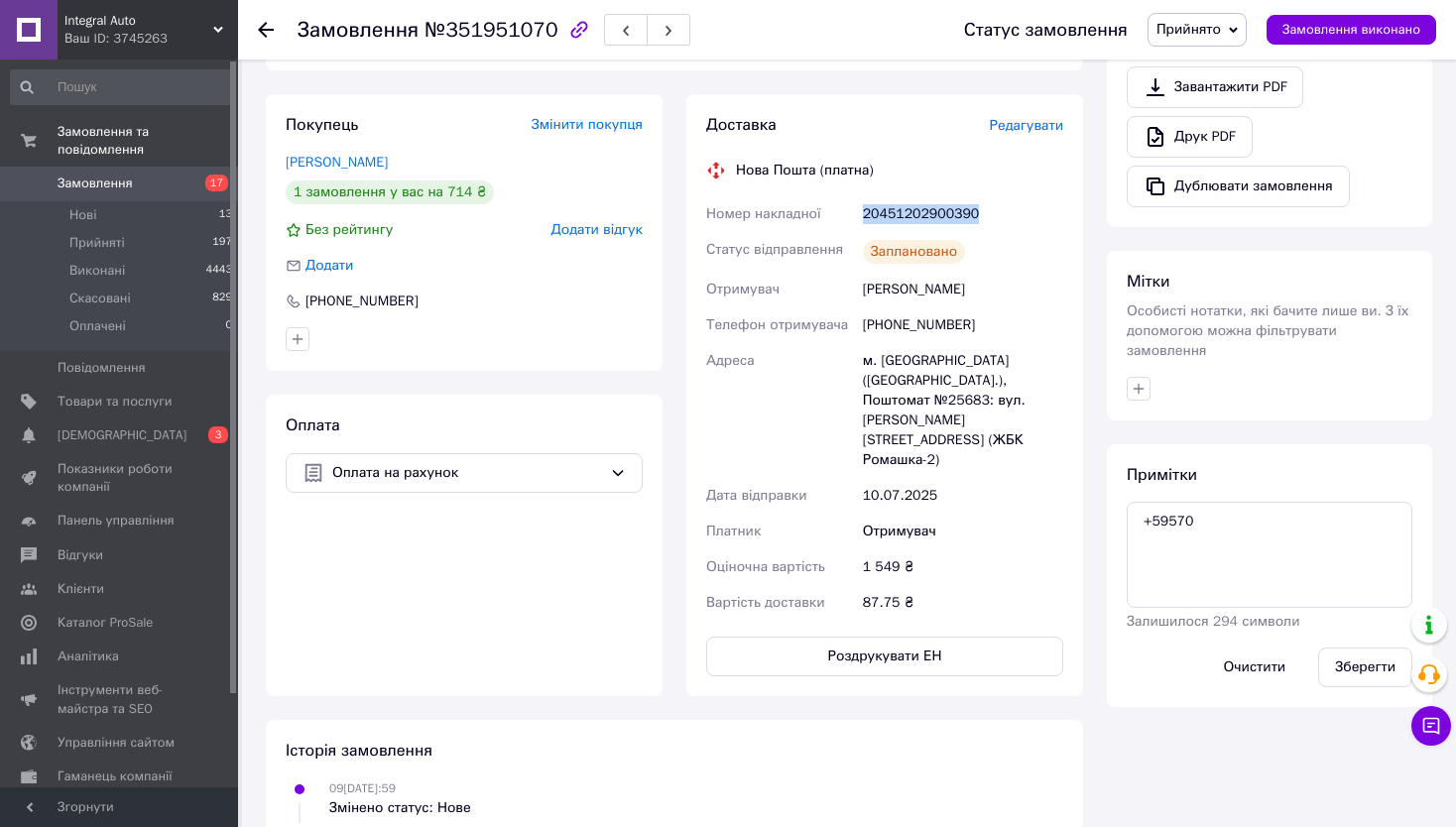 click on "20451202900390" at bounding box center (963, 214) 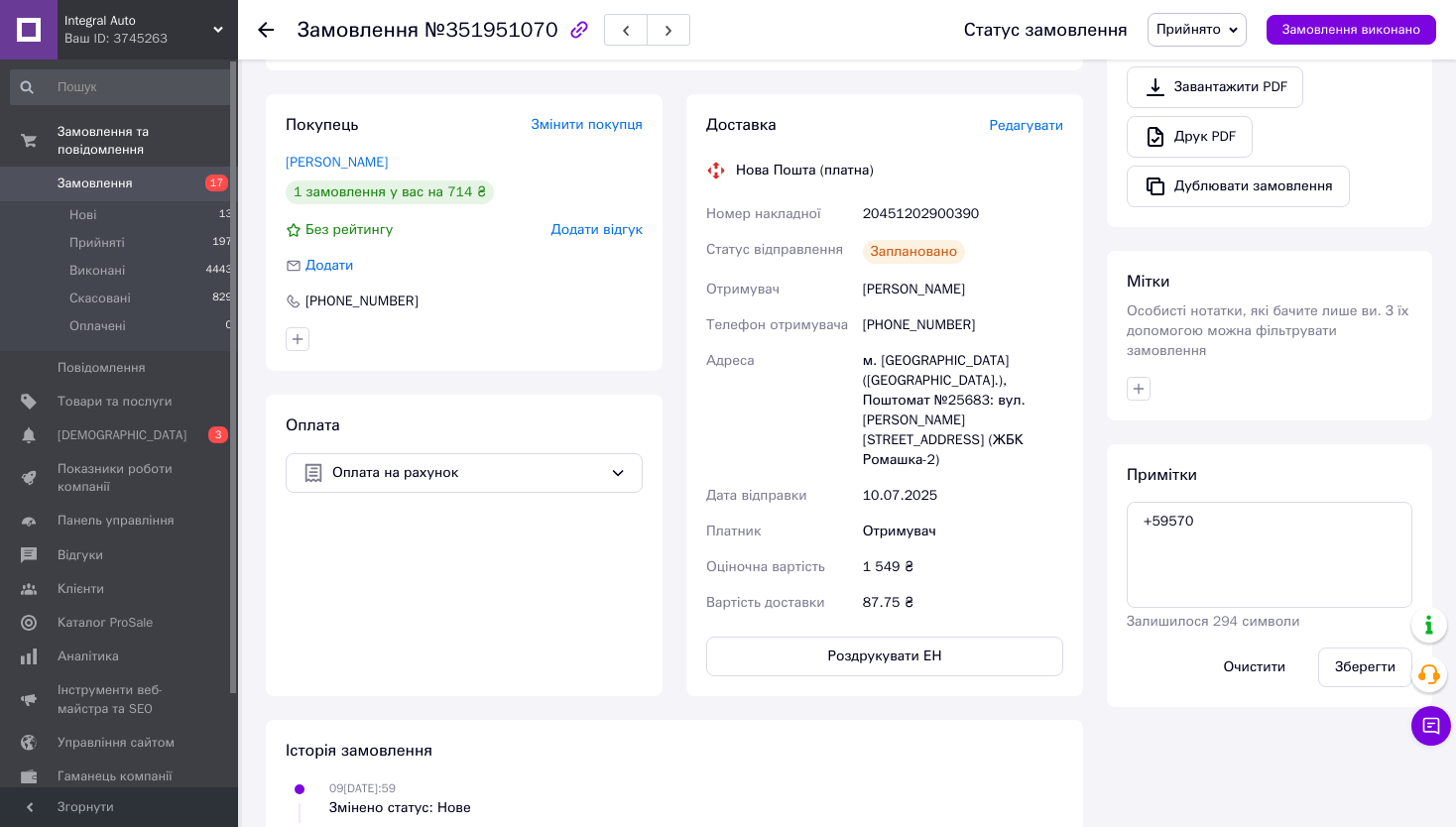 click 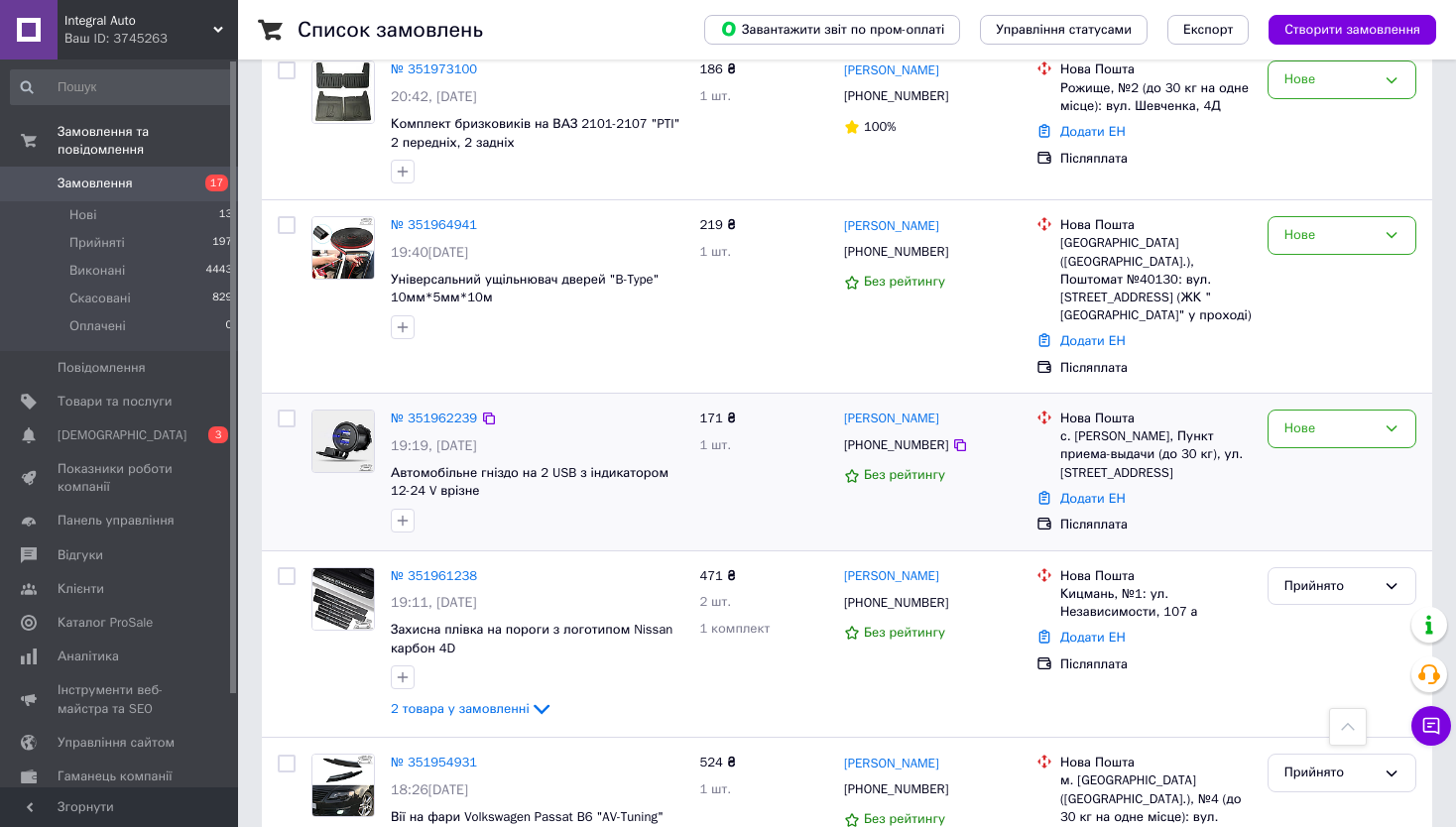 scroll, scrollTop: 2876, scrollLeft: 0, axis: vertical 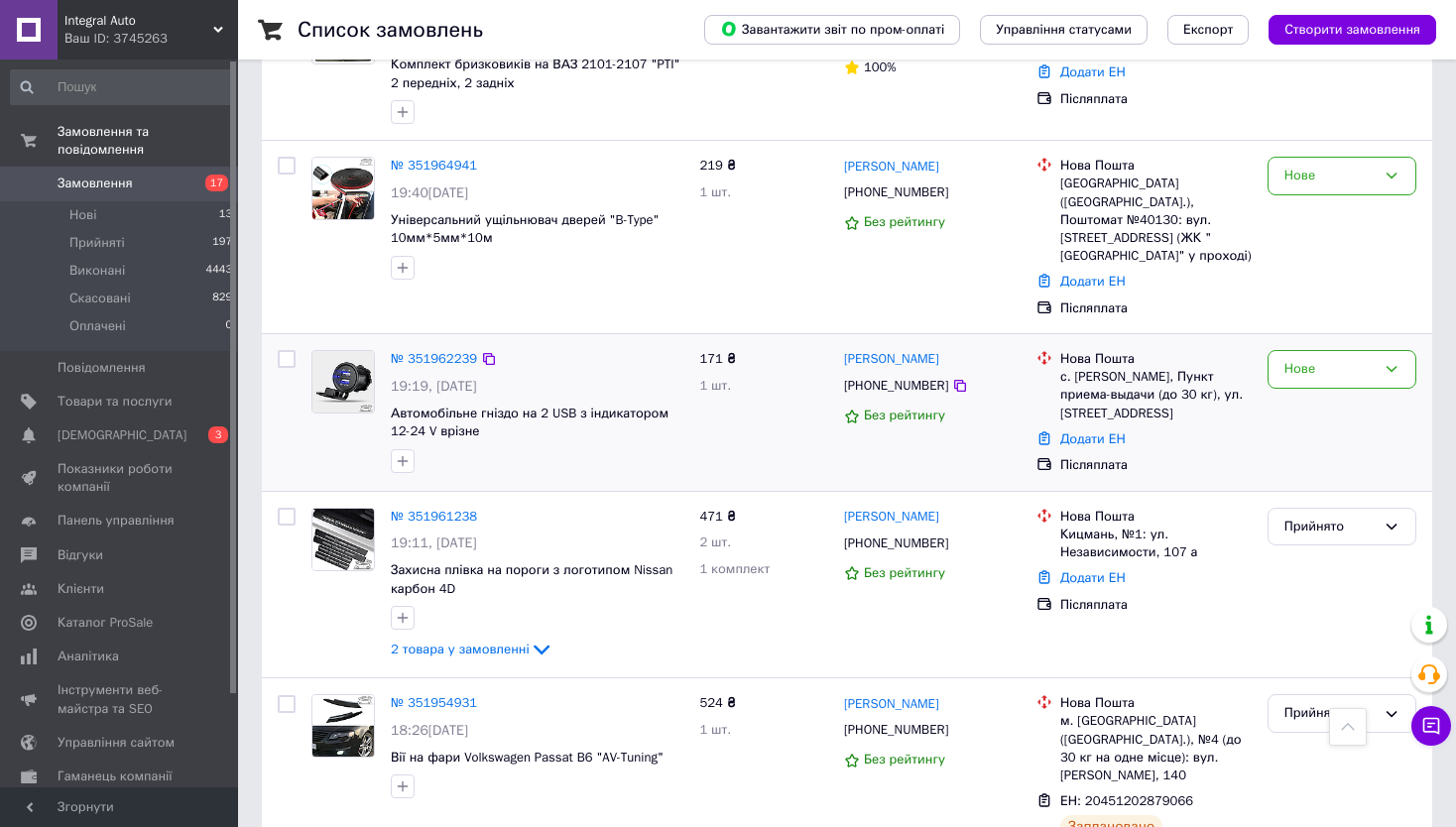 click on "Нове" at bounding box center (1342, 413) 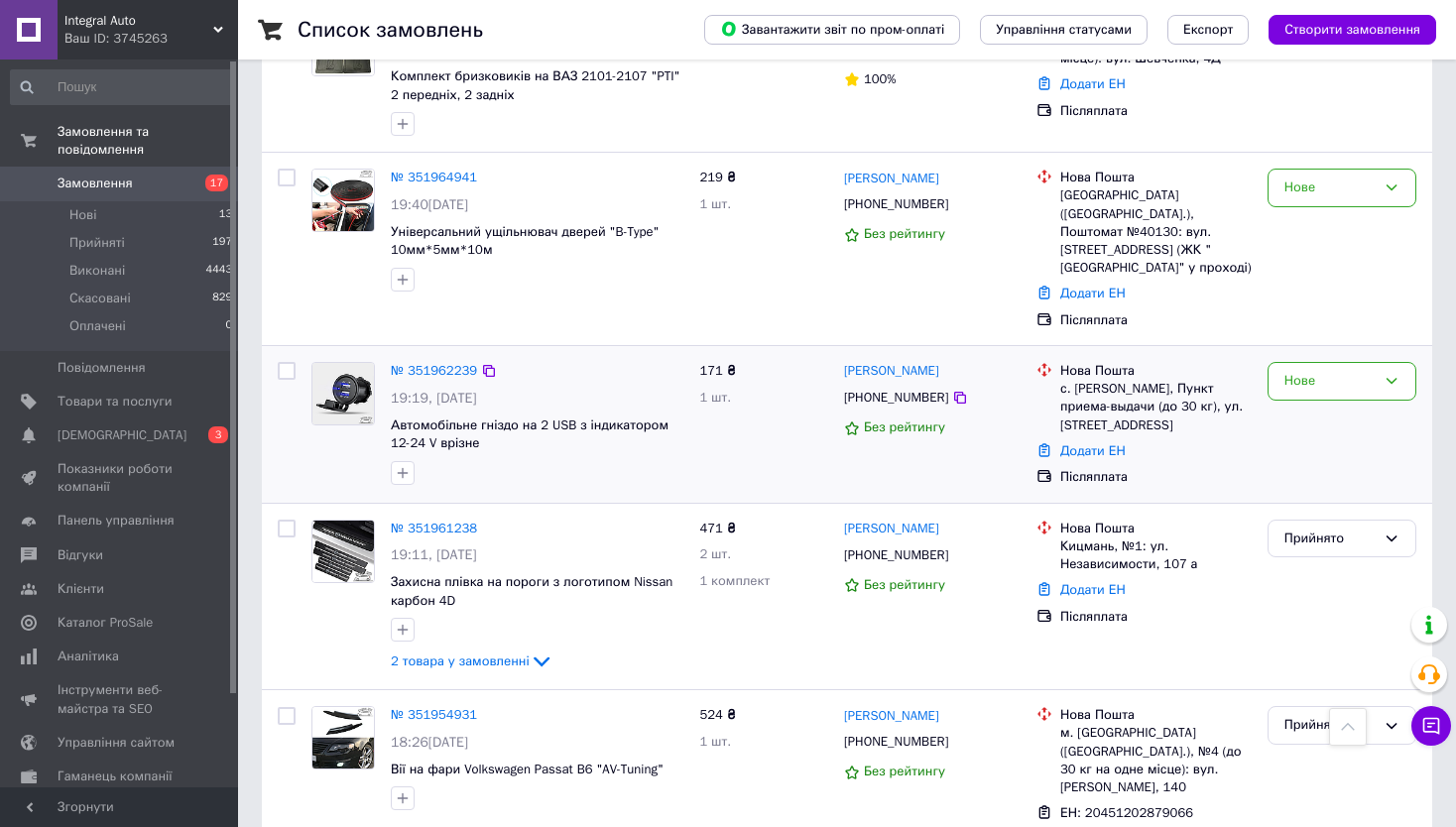 scroll, scrollTop: 2876, scrollLeft: 0, axis: vertical 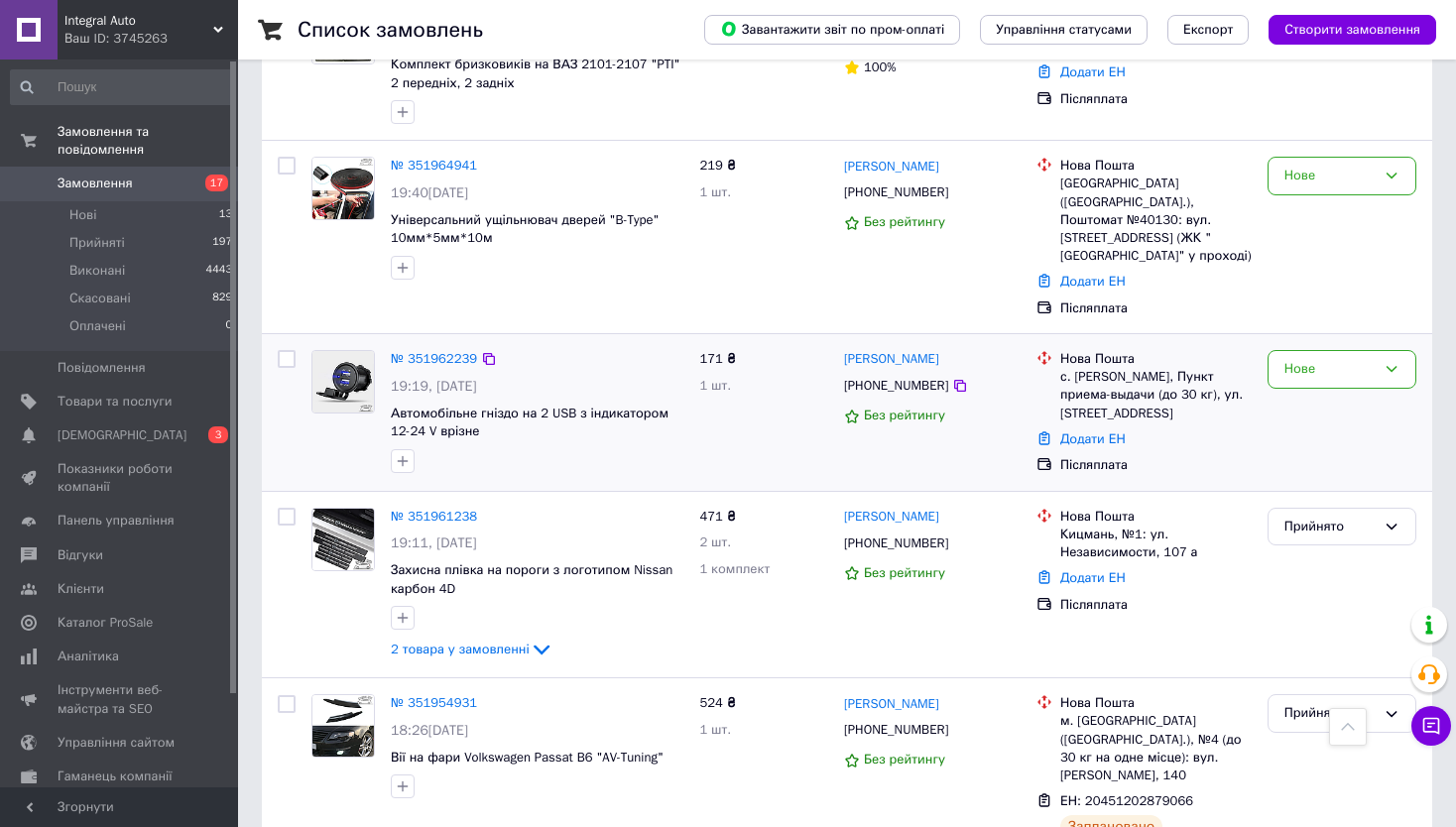 click on "[PERSON_NAME]" at bounding box center (892, 359) 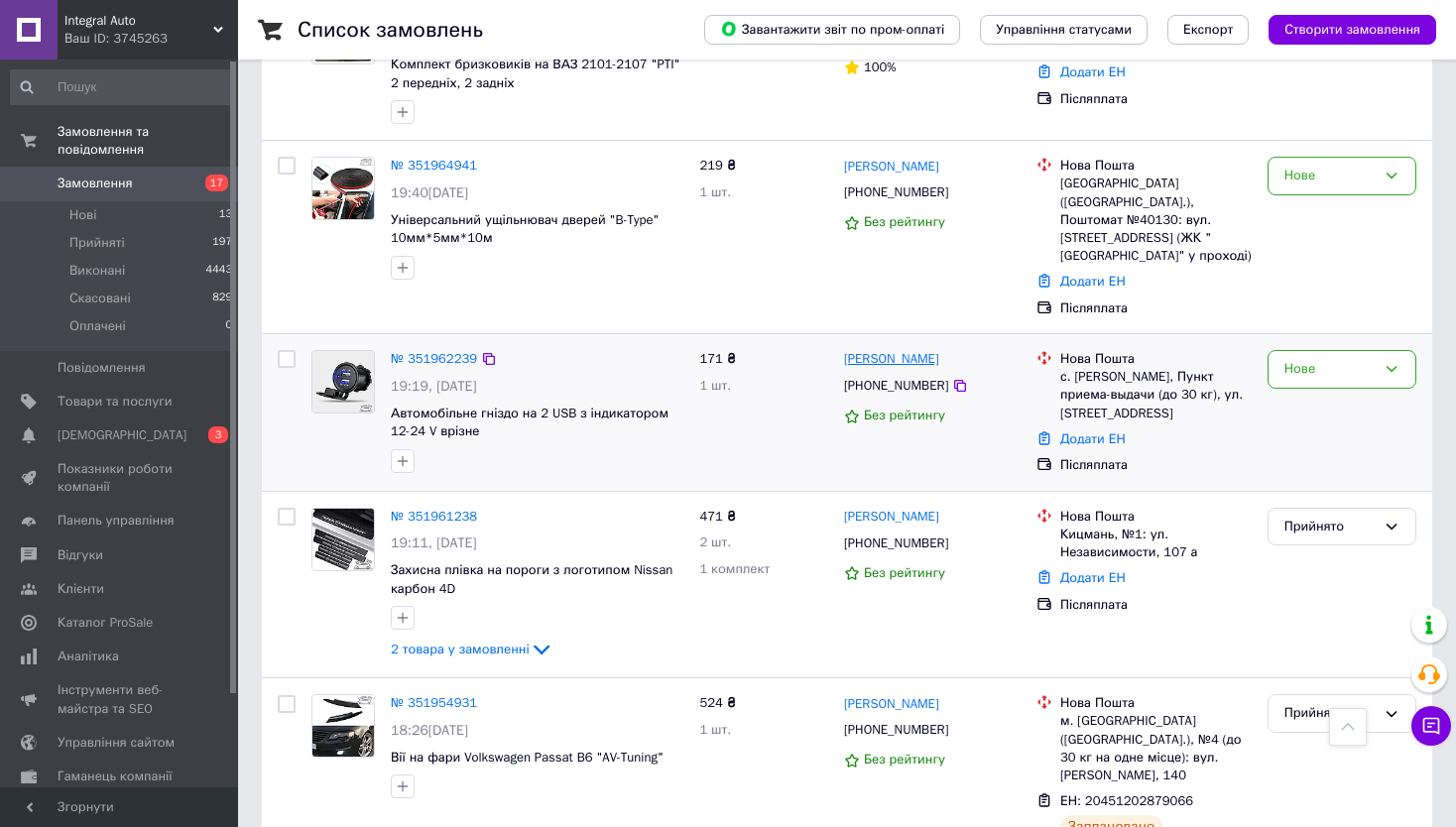 click on "[PERSON_NAME]" at bounding box center [892, 359] 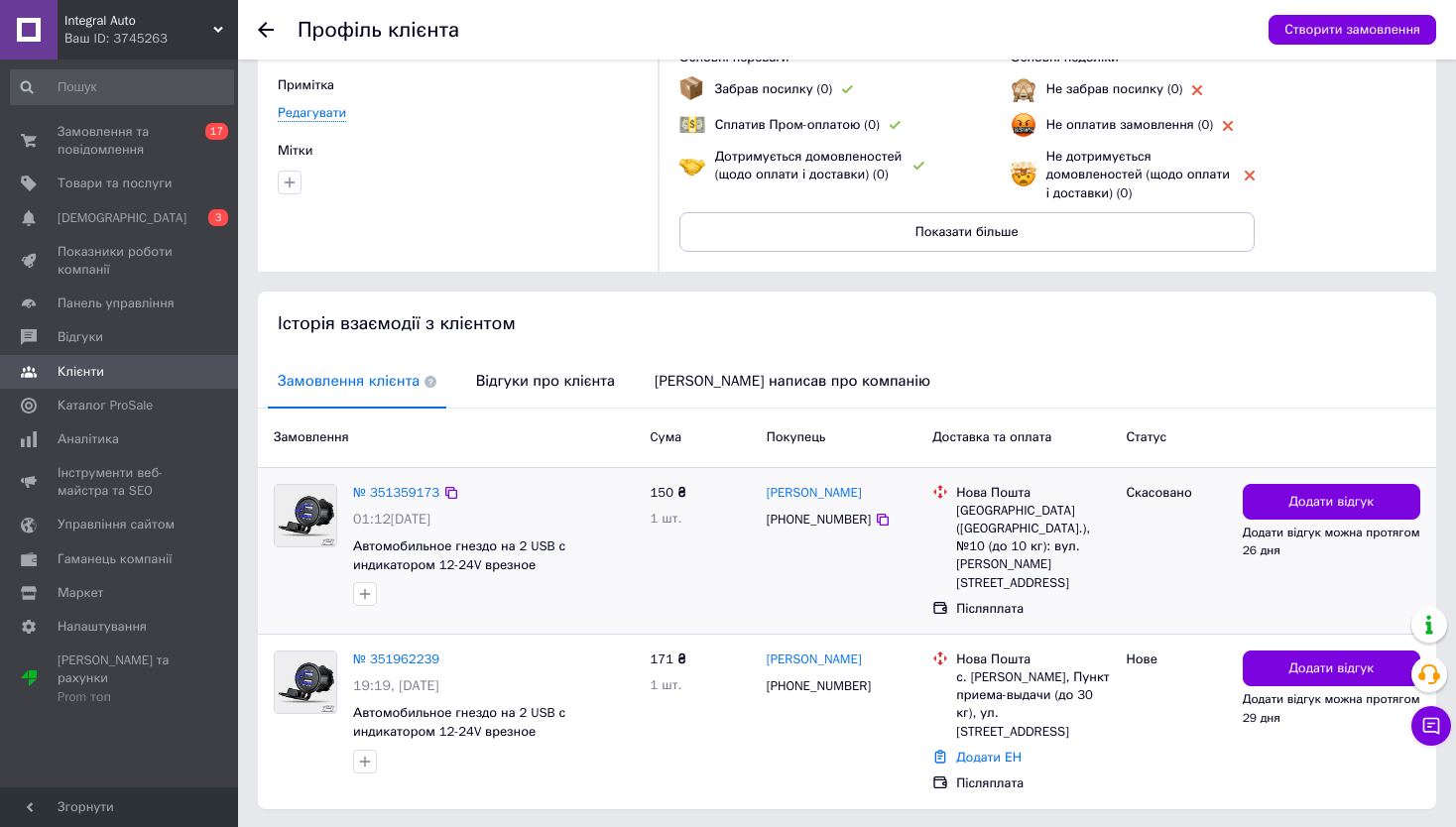 scroll, scrollTop: 198, scrollLeft: 0, axis: vertical 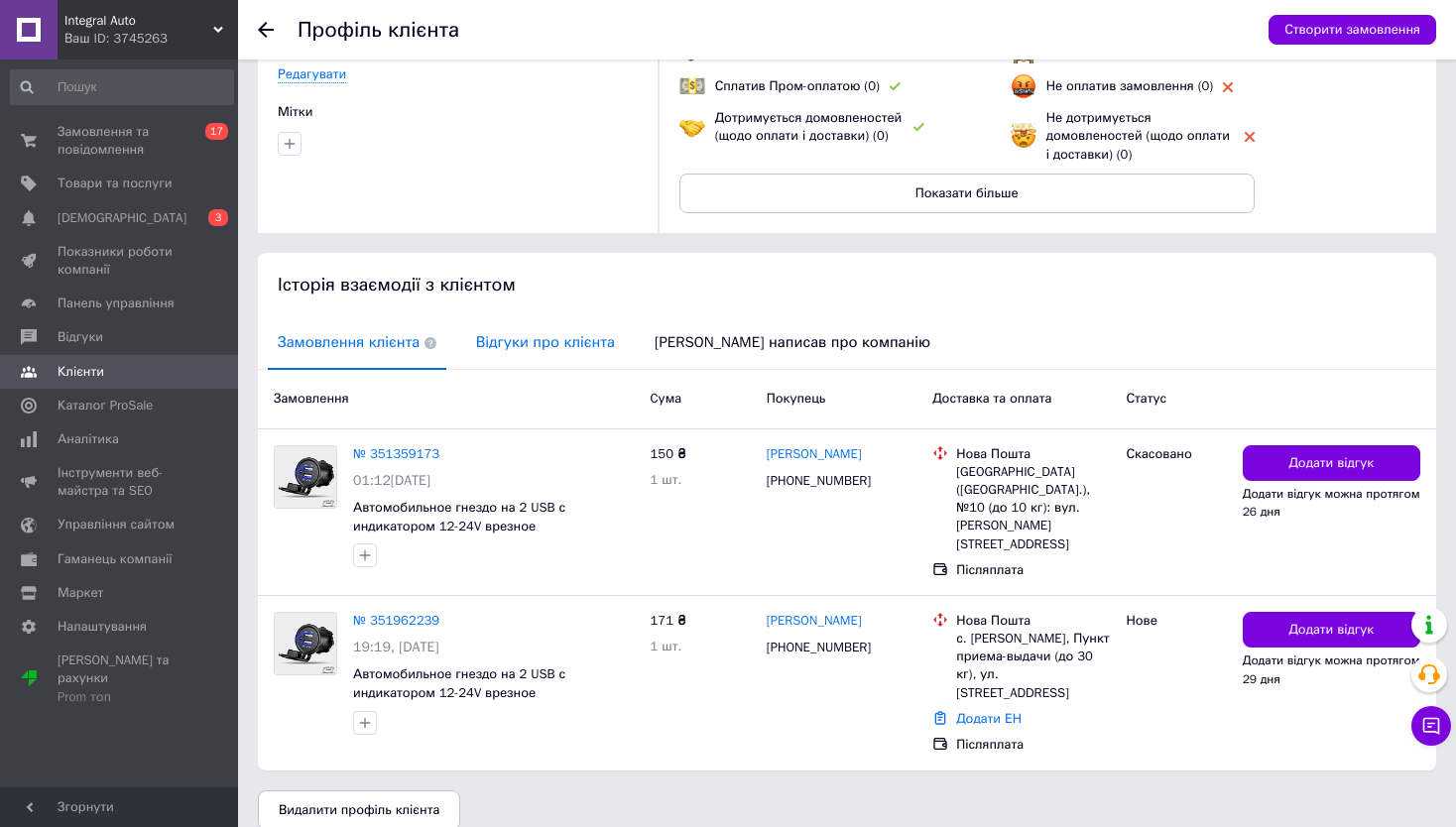 click on "Відгуки про клієнта" at bounding box center [546, 342] 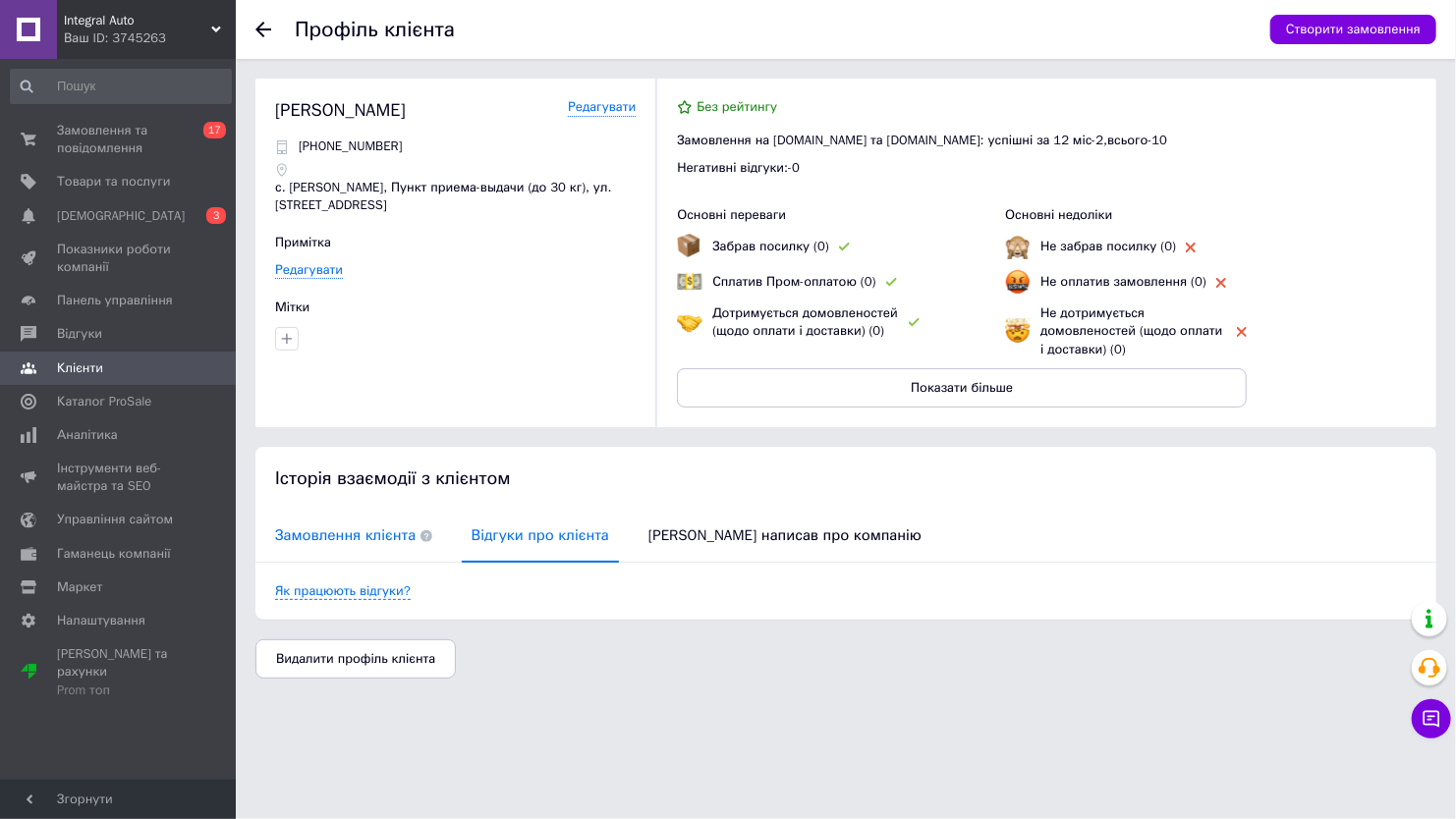 click on "Замовлення клієнта" at bounding box center [354, 535] 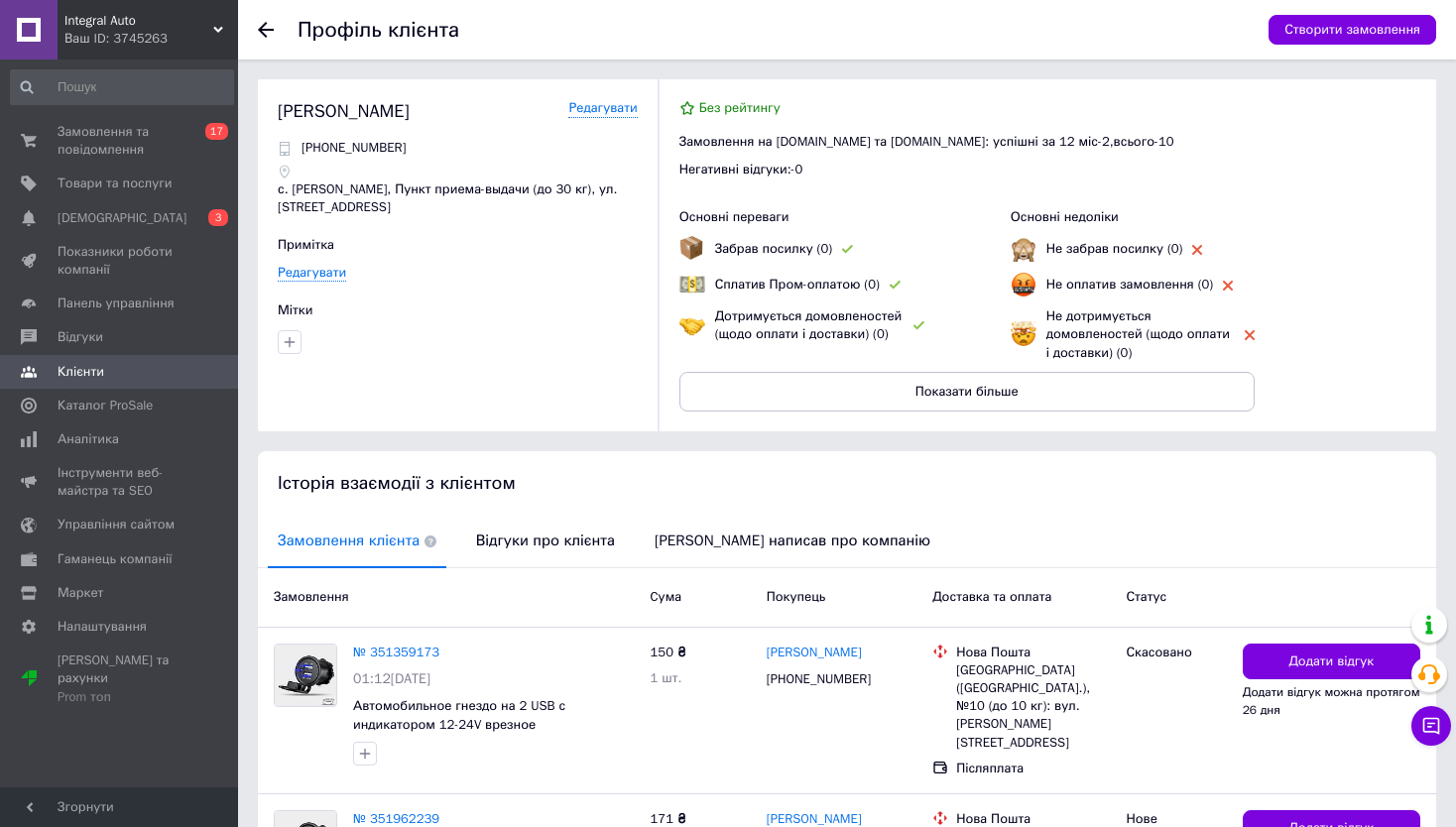 click 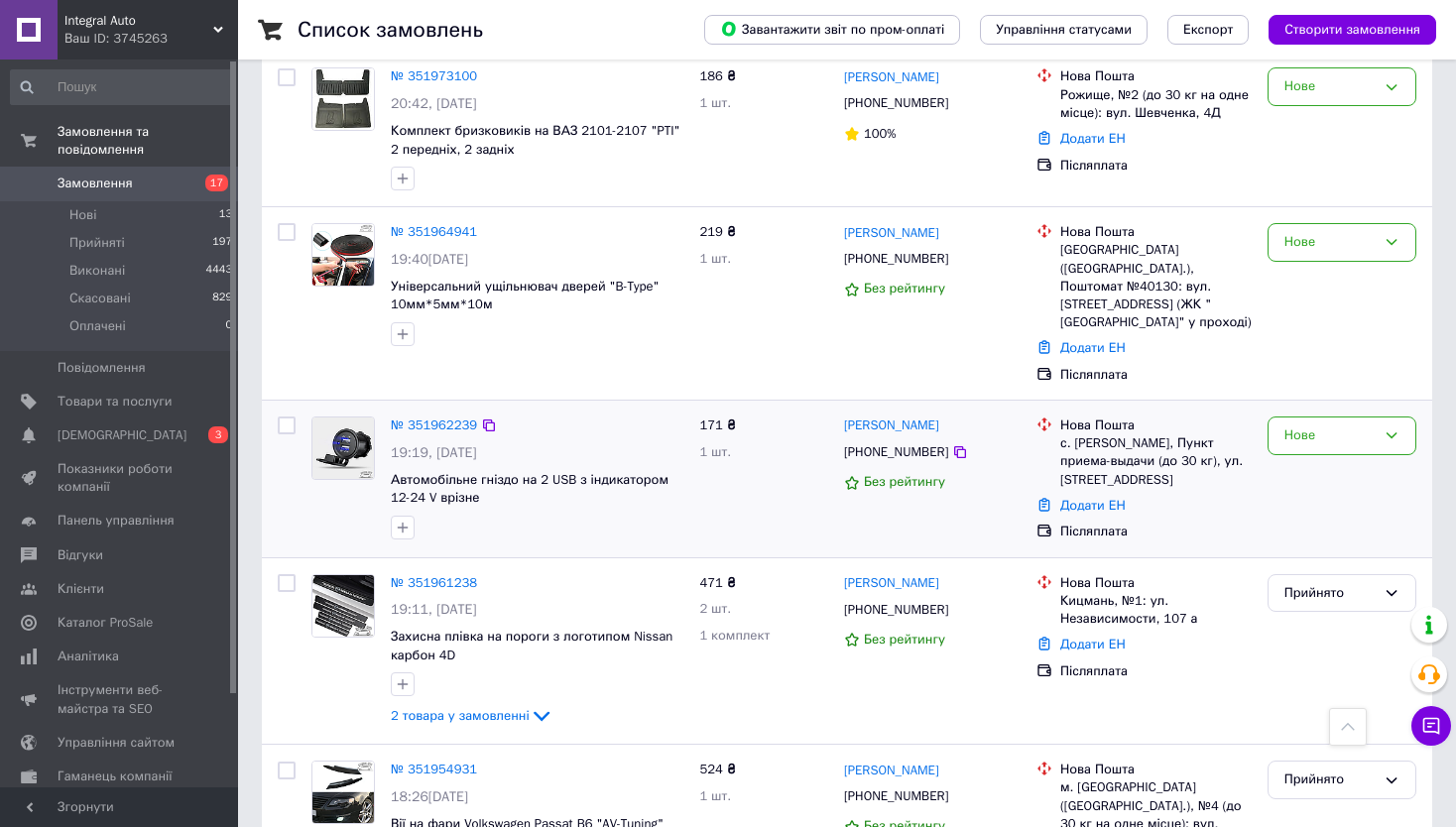 scroll, scrollTop: 2776, scrollLeft: 0, axis: vertical 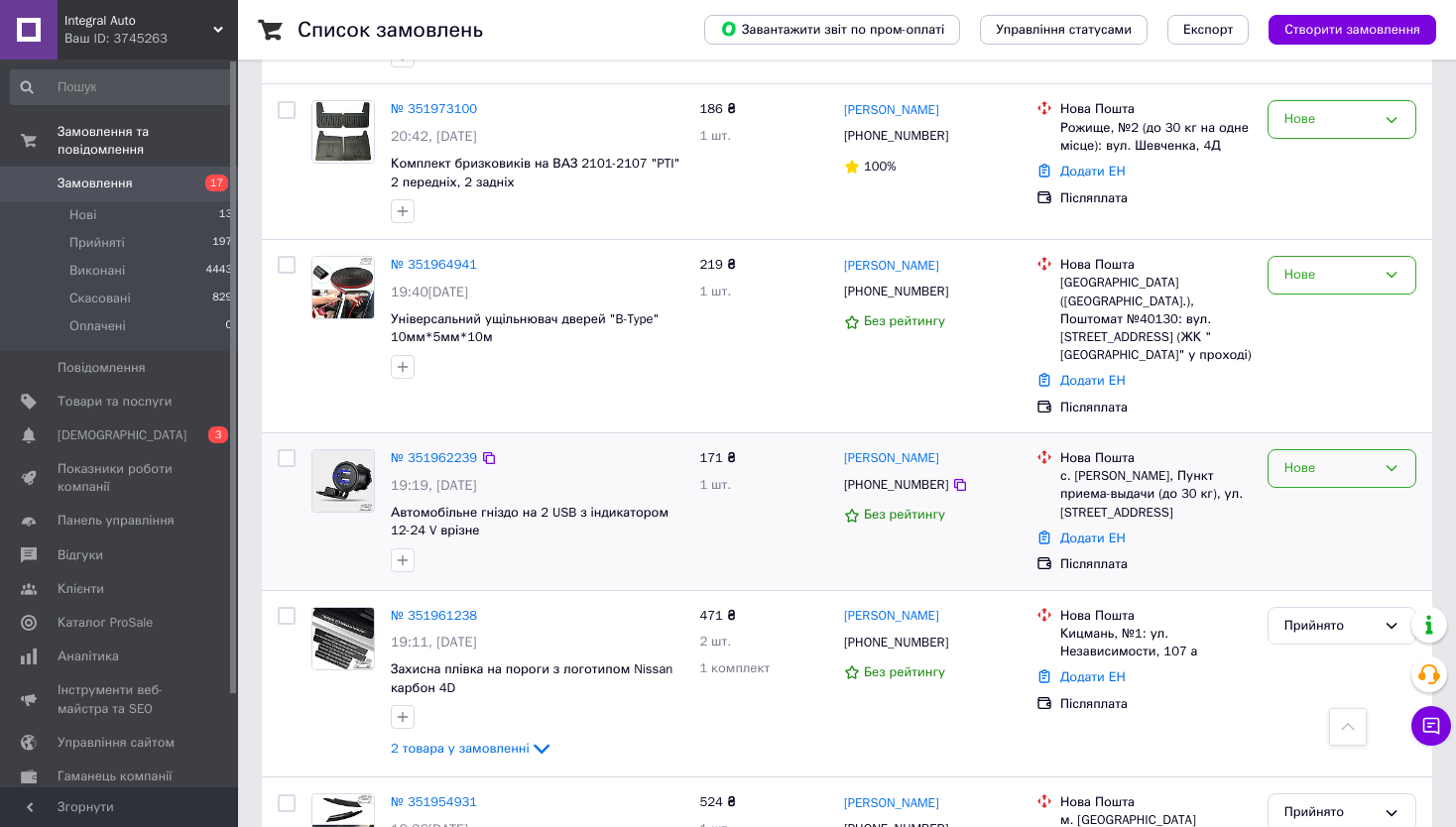 click on "Нове" at bounding box center (1330, 468) 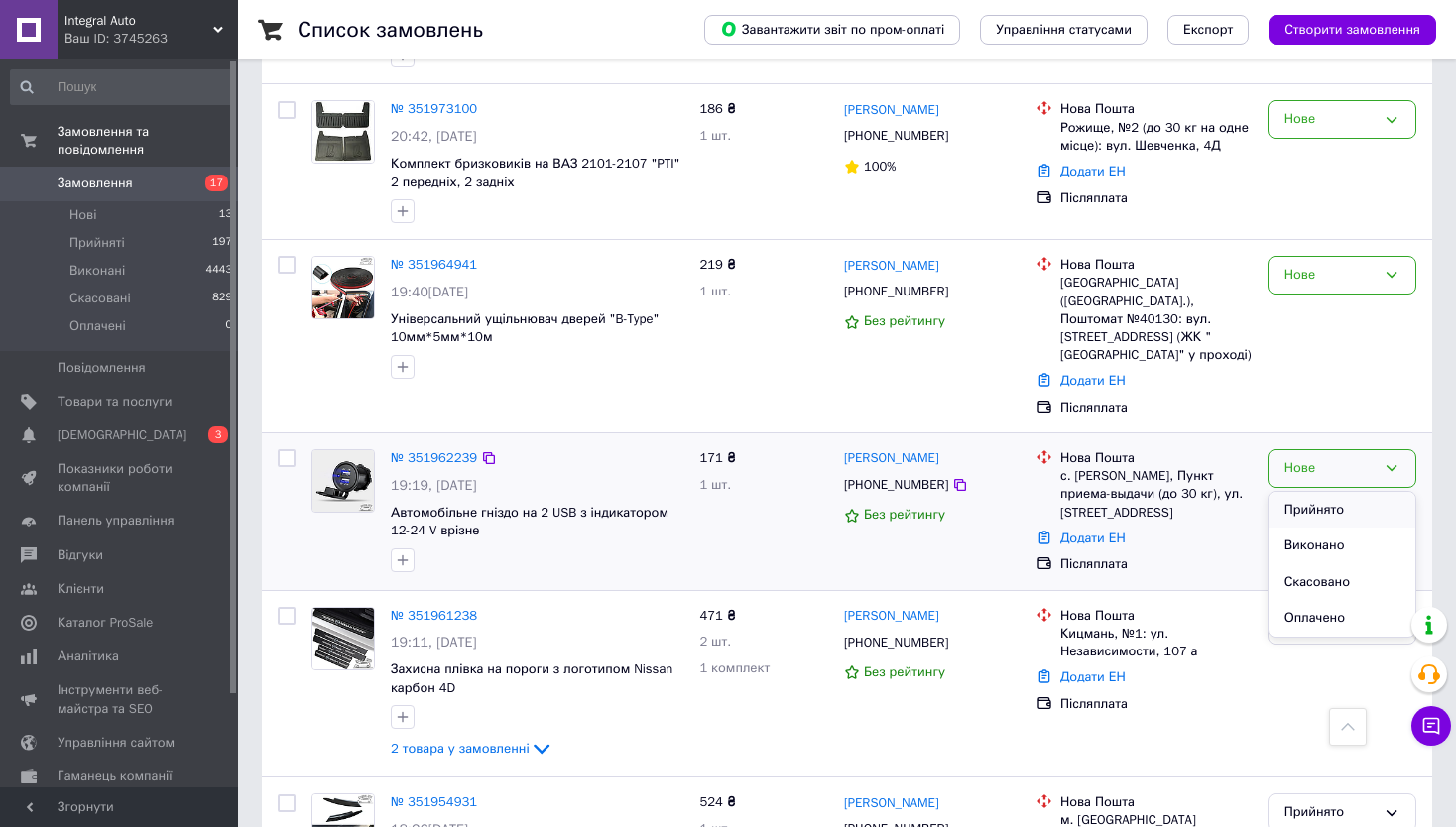 click on "Прийнято" at bounding box center (1342, 510) 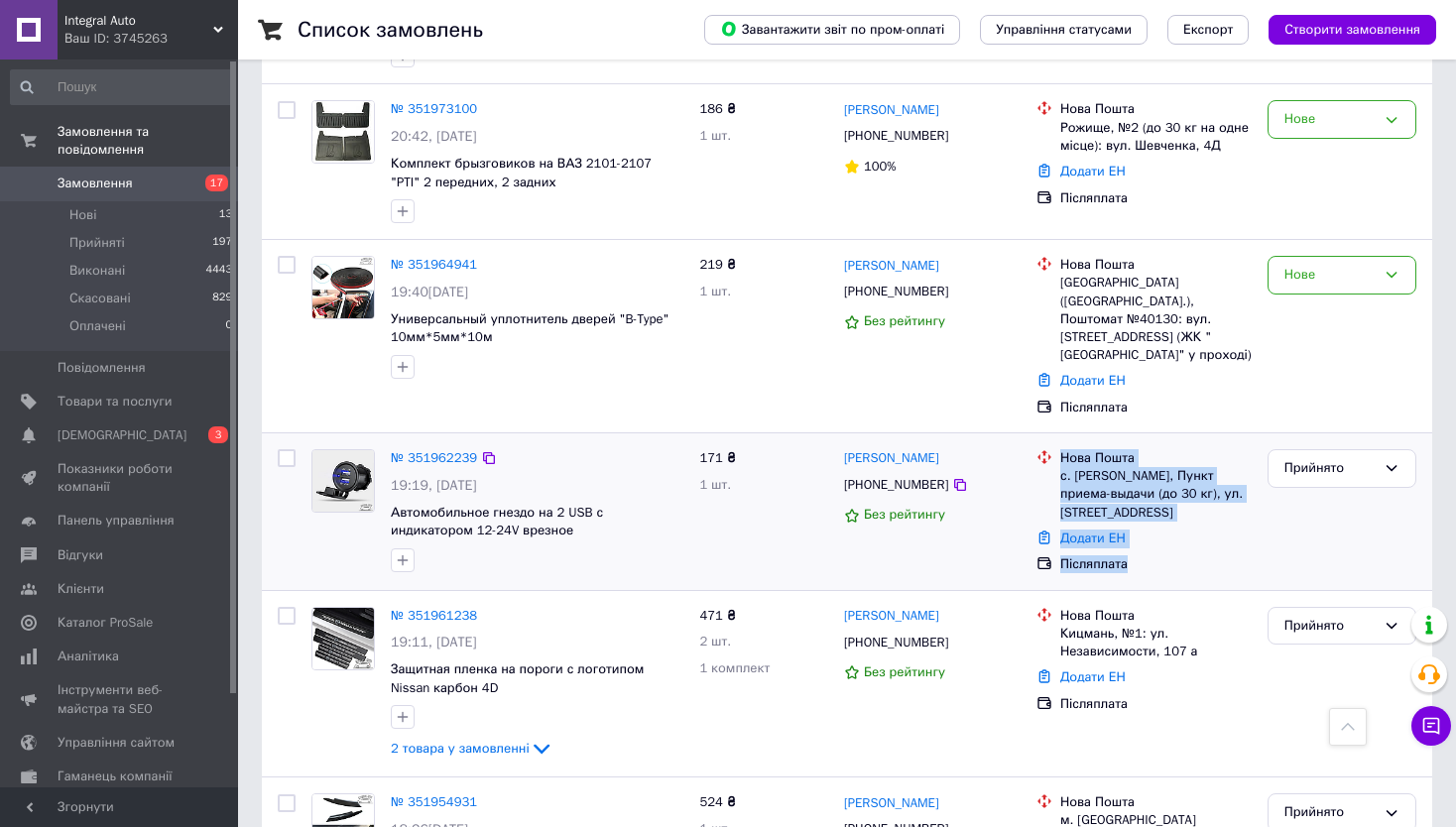 drag, startPoint x: 1054, startPoint y: 337, endPoint x: 1196, endPoint y: 441, distance: 176.01136 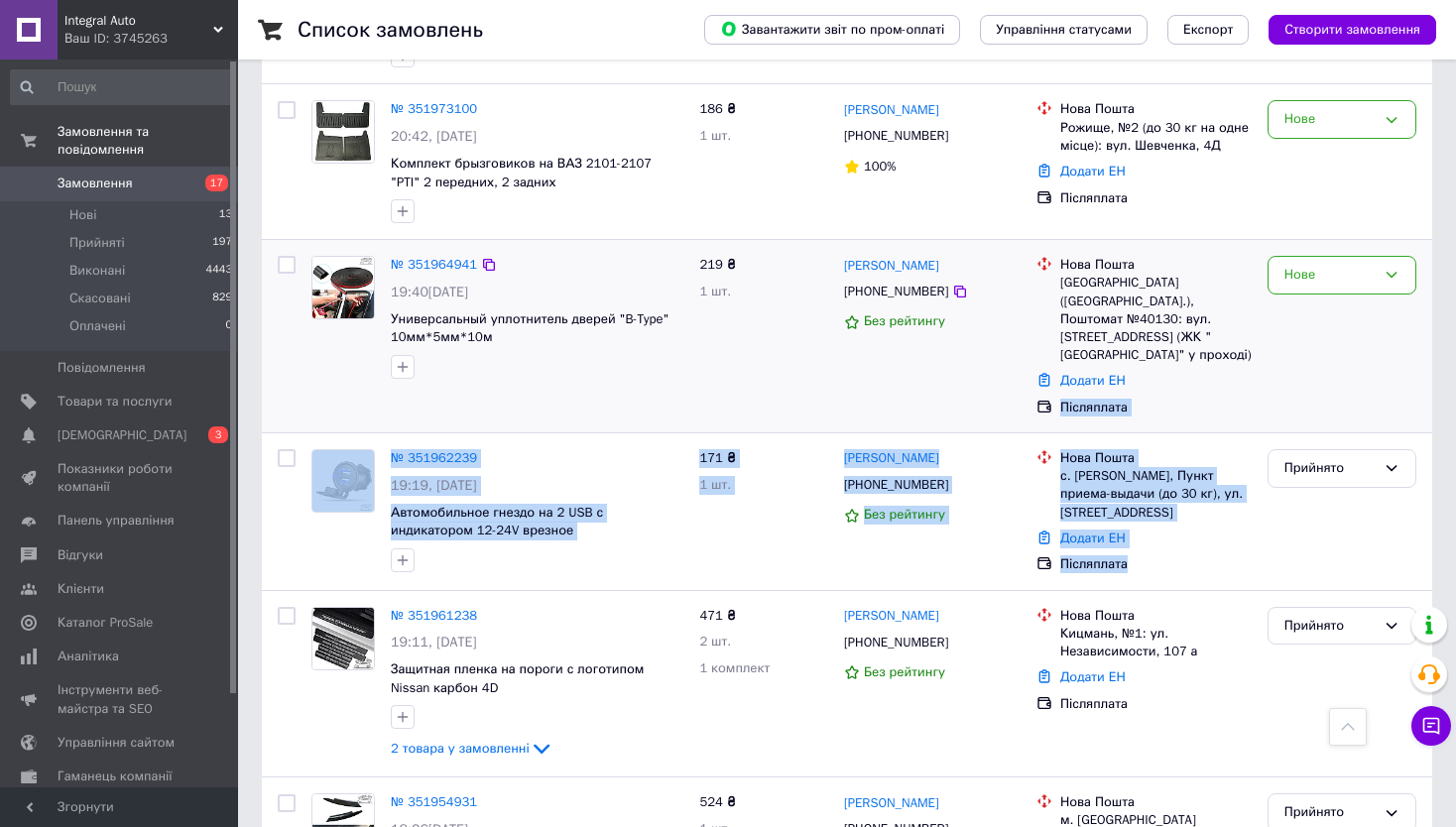 drag, startPoint x: 1175, startPoint y: 447, endPoint x: 1054, endPoint y: 308, distance: 184.28782 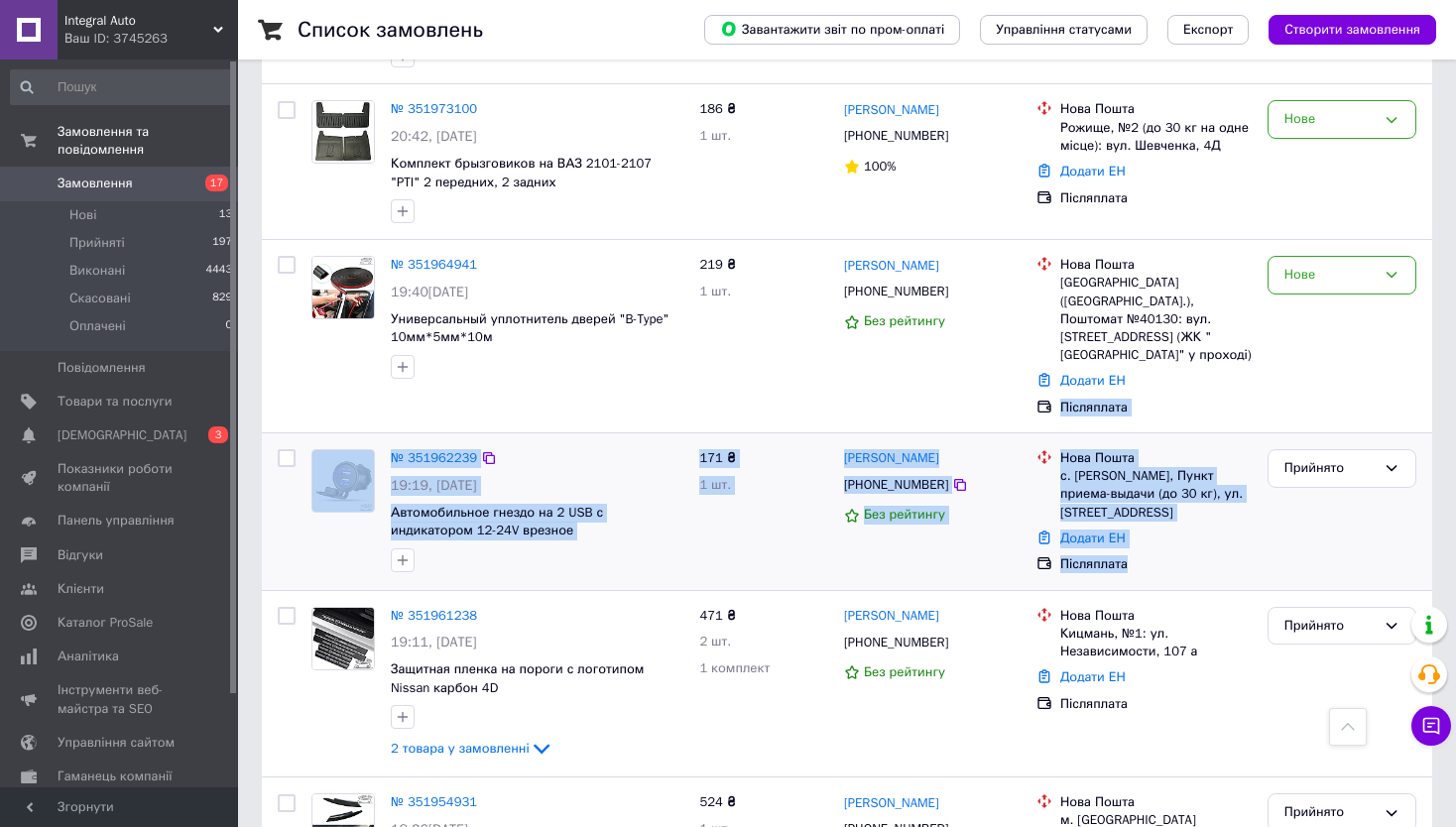 click on "с. Якторов, Пункт приема-выдачи (до 30 кг), ул. Перемышлянская, 24" at bounding box center [1155, 494] 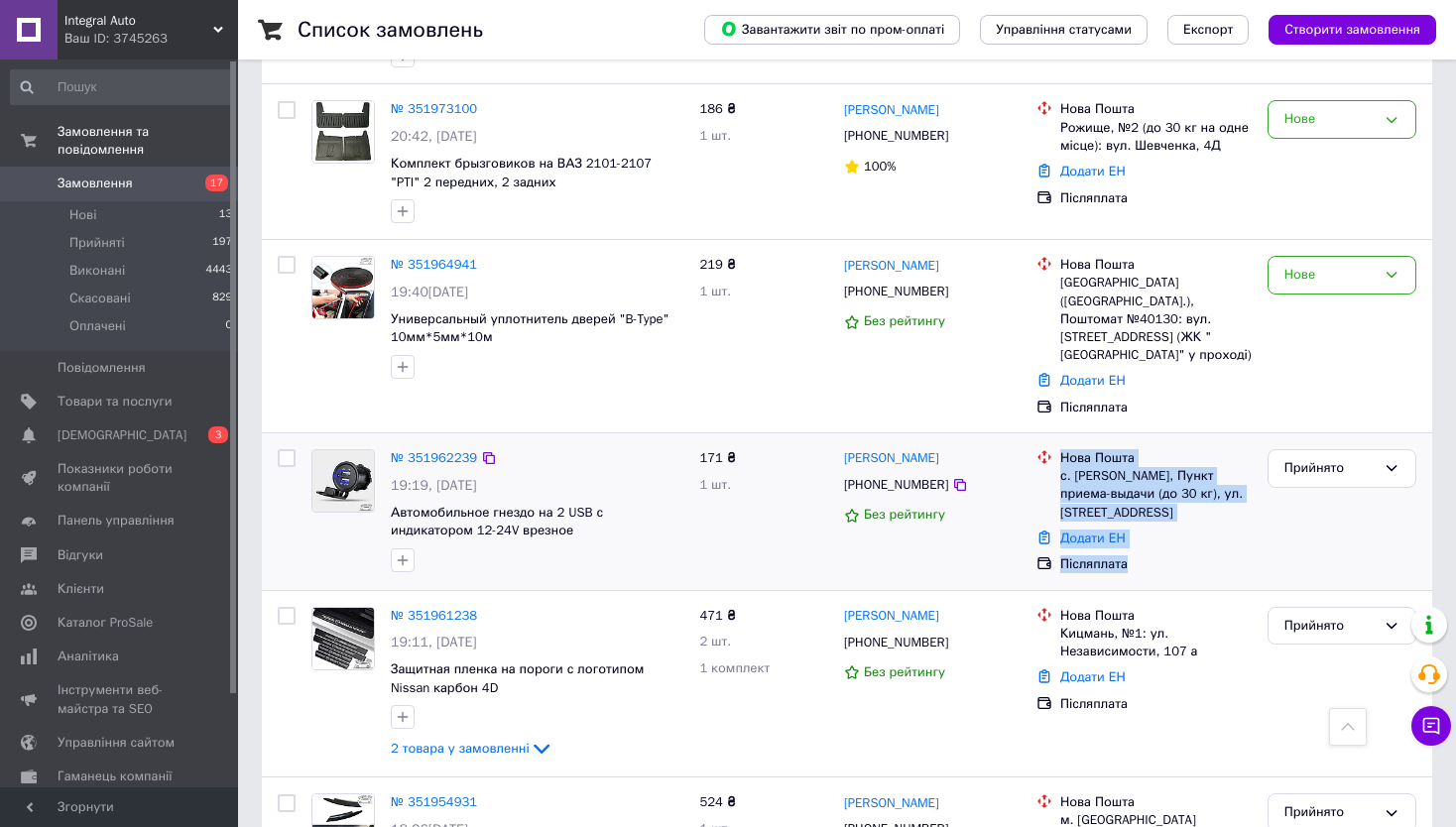 drag, startPoint x: 1050, startPoint y: 331, endPoint x: 1155, endPoint y: 453, distance: 160.96273 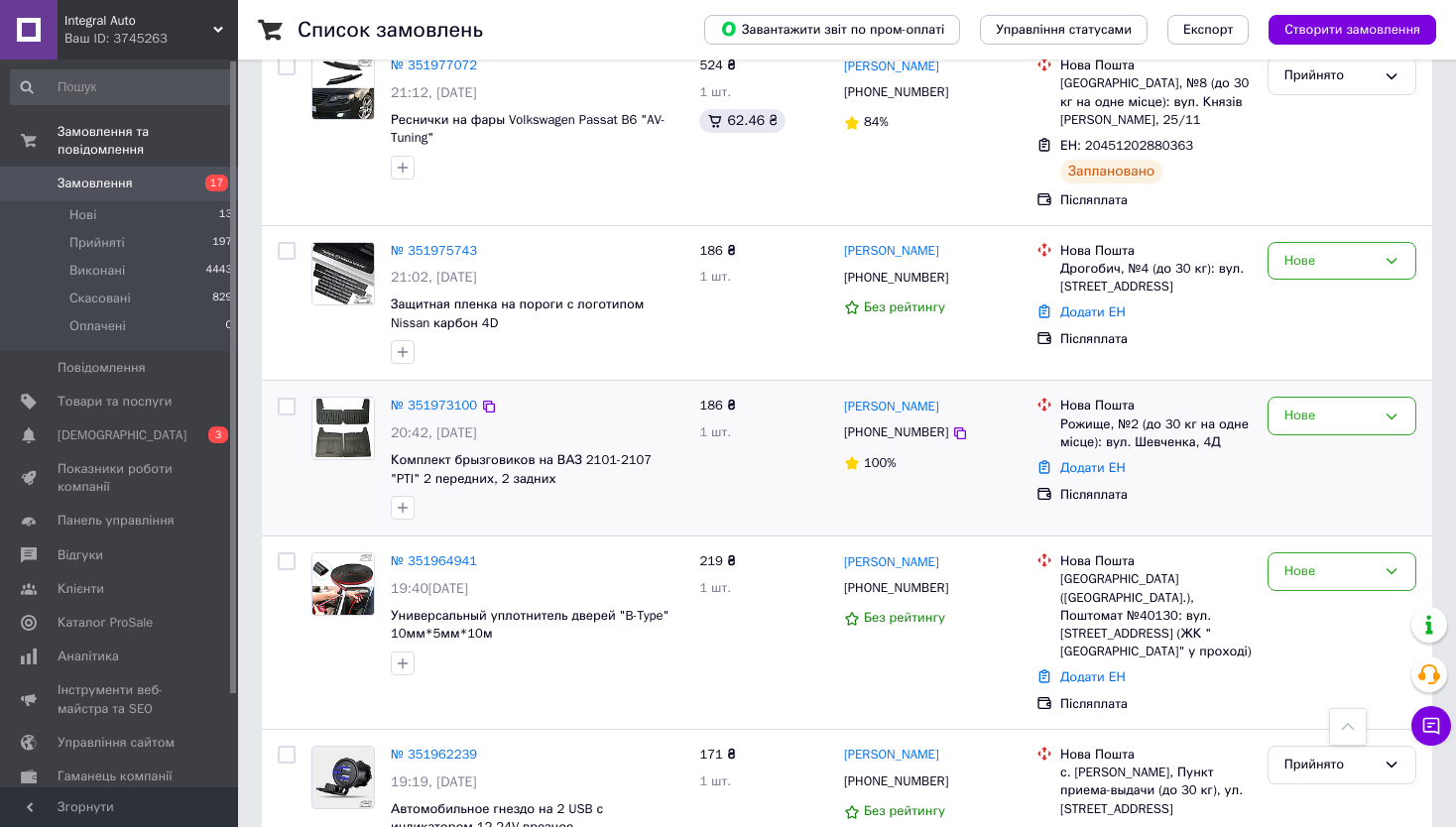 scroll, scrollTop: 2479, scrollLeft: 0, axis: vertical 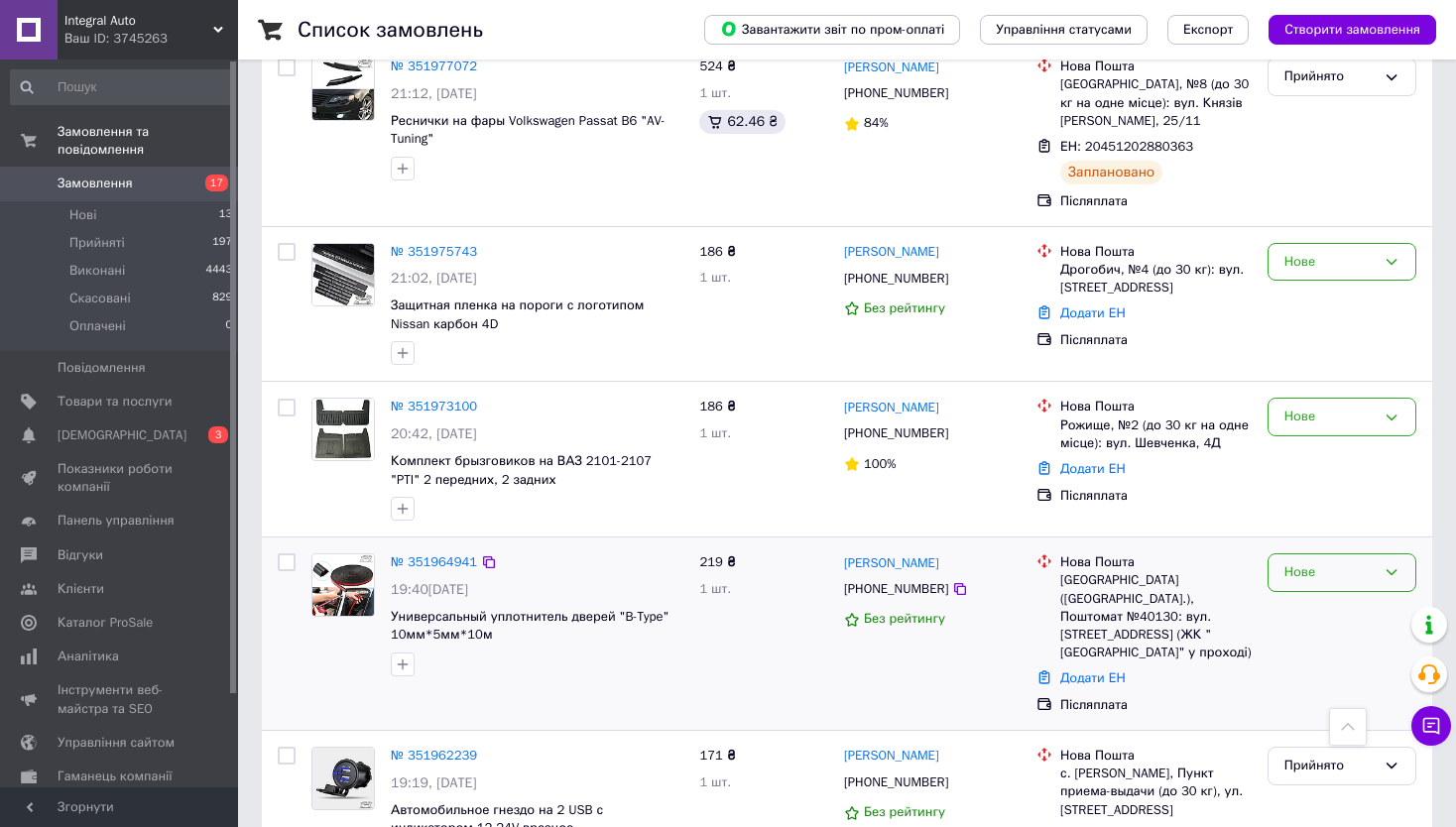 click on "Нове" at bounding box center (1330, 572) 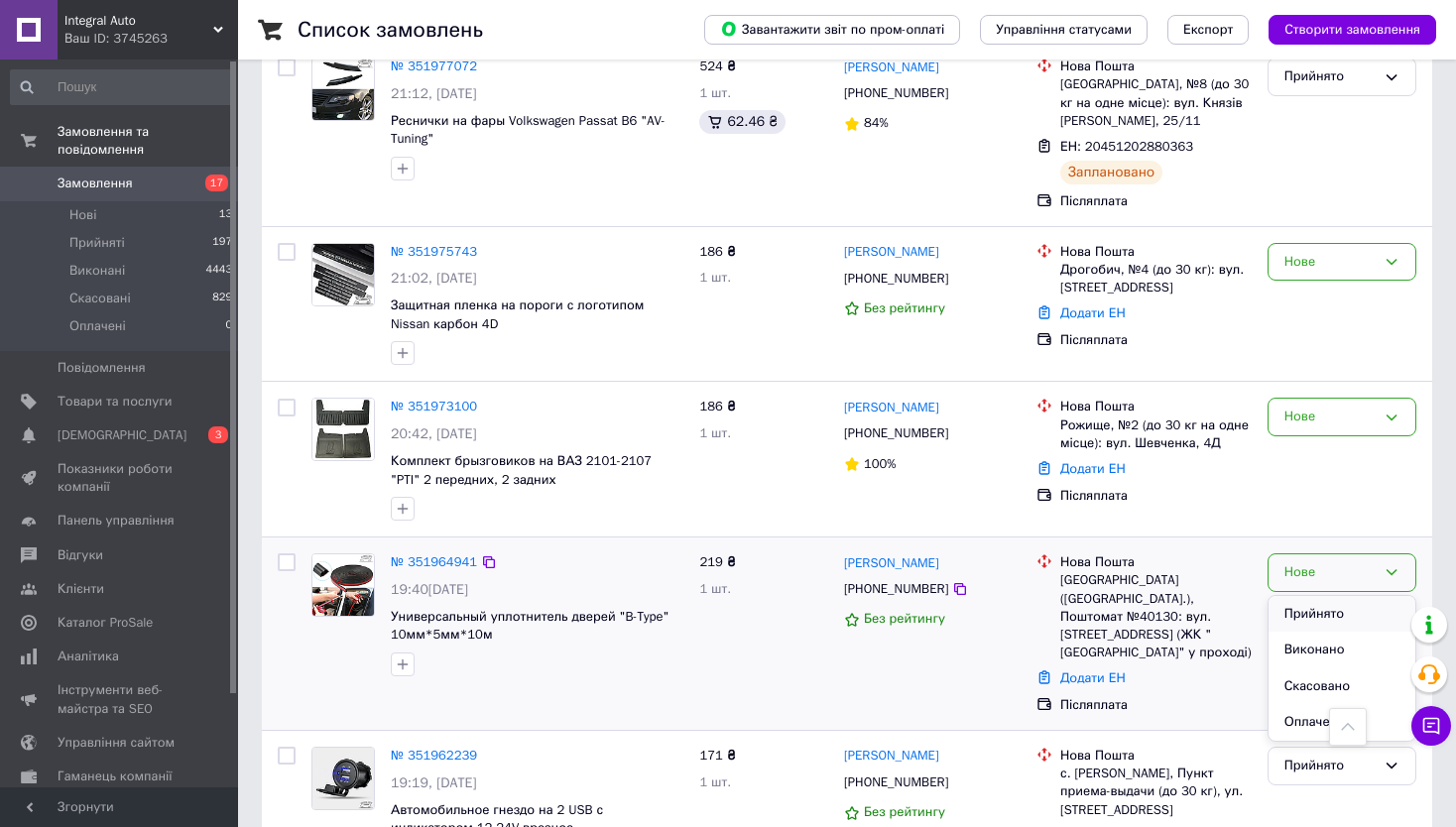 click on "Прийнято" at bounding box center [1342, 614] 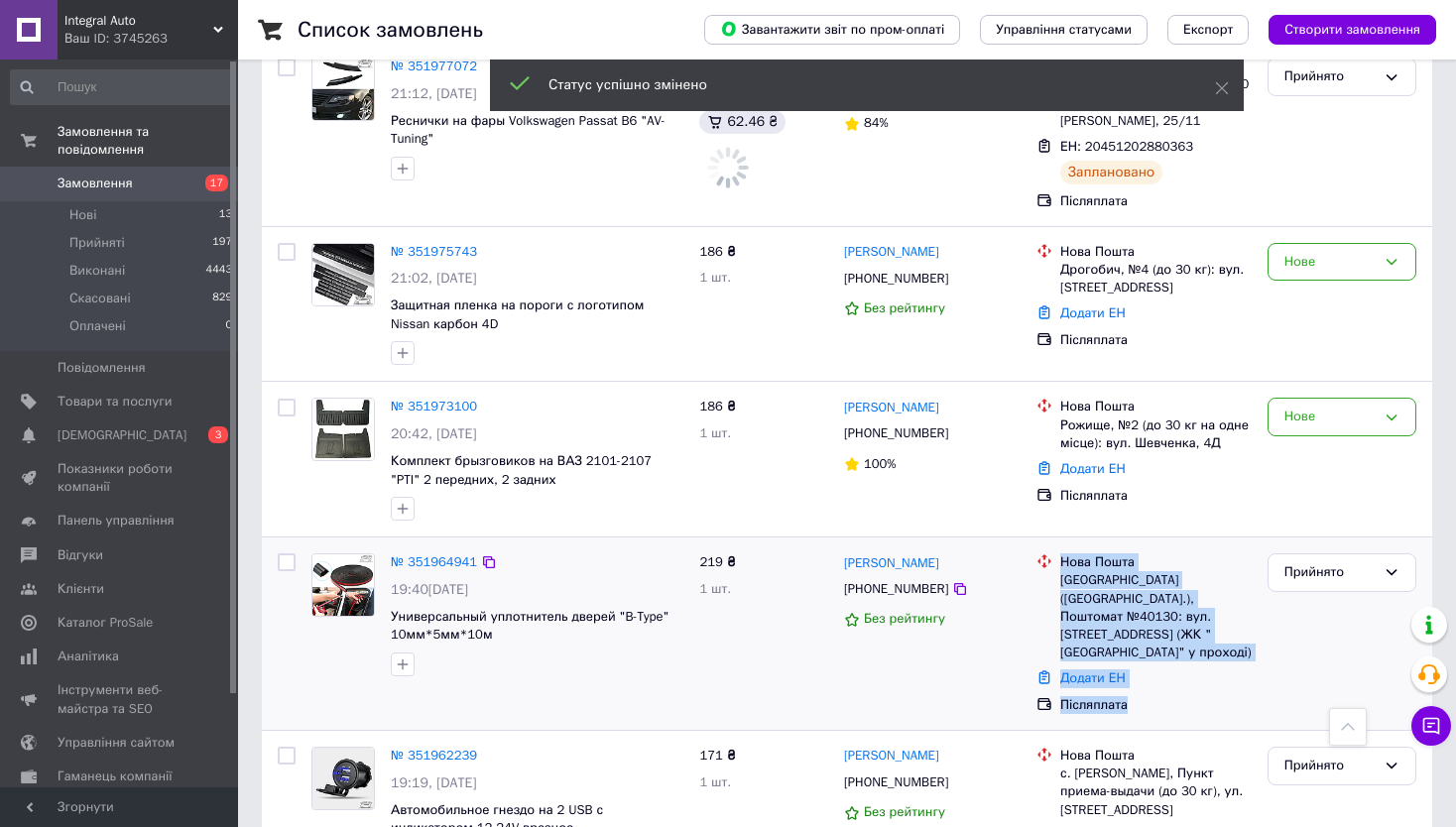 drag, startPoint x: 1061, startPoint y: 459, endPoint x: 1207, endPoint y: 596, distance: 200.21239 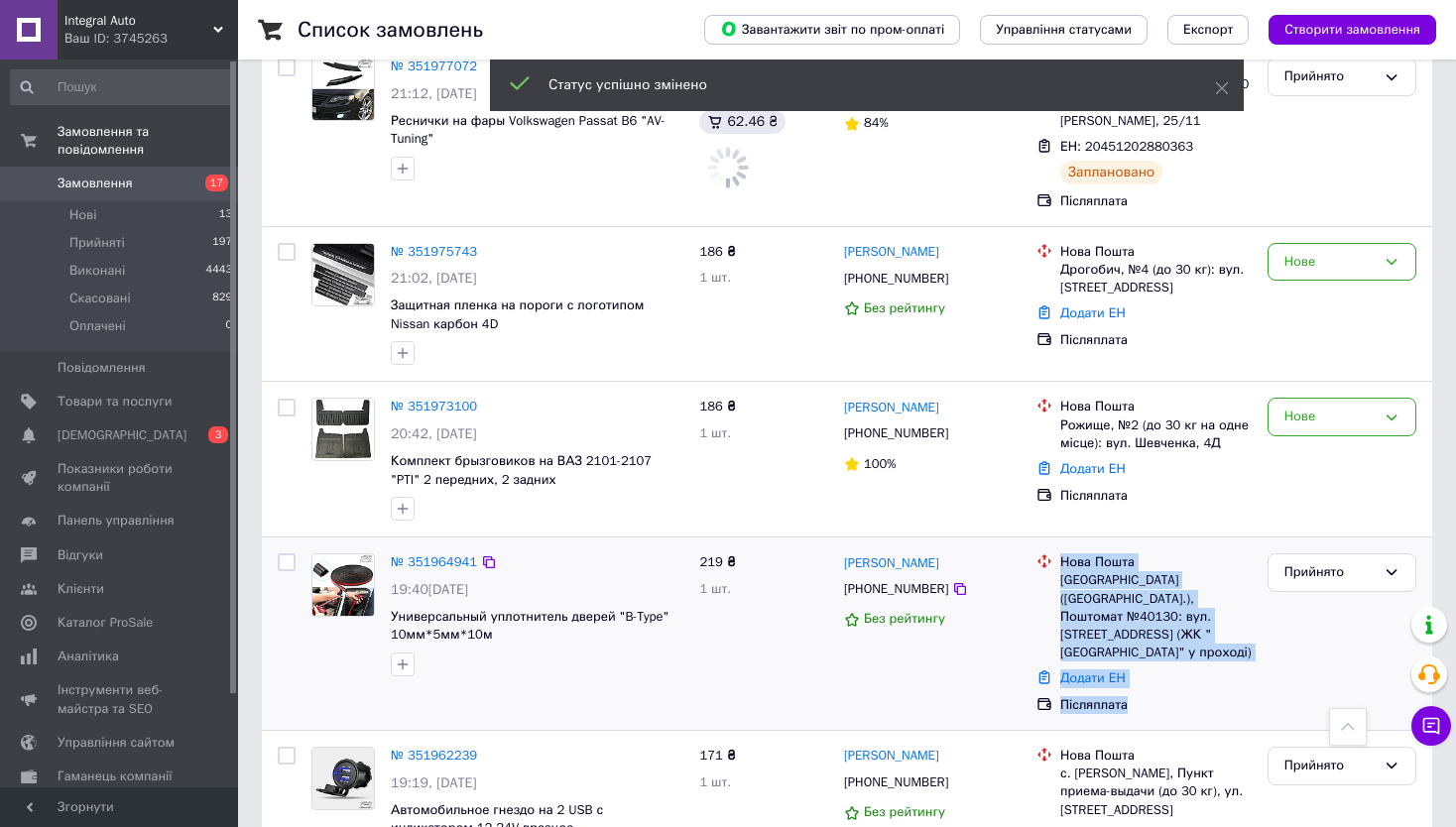 click on "Нова Пошта Львів (Львівська обл.), Поштомат №40130: вул. Шевченка, 19 (ЖК "Велика Британія" у проході) Додати ЕН Післяплата" at bounding box center [1144, 634] 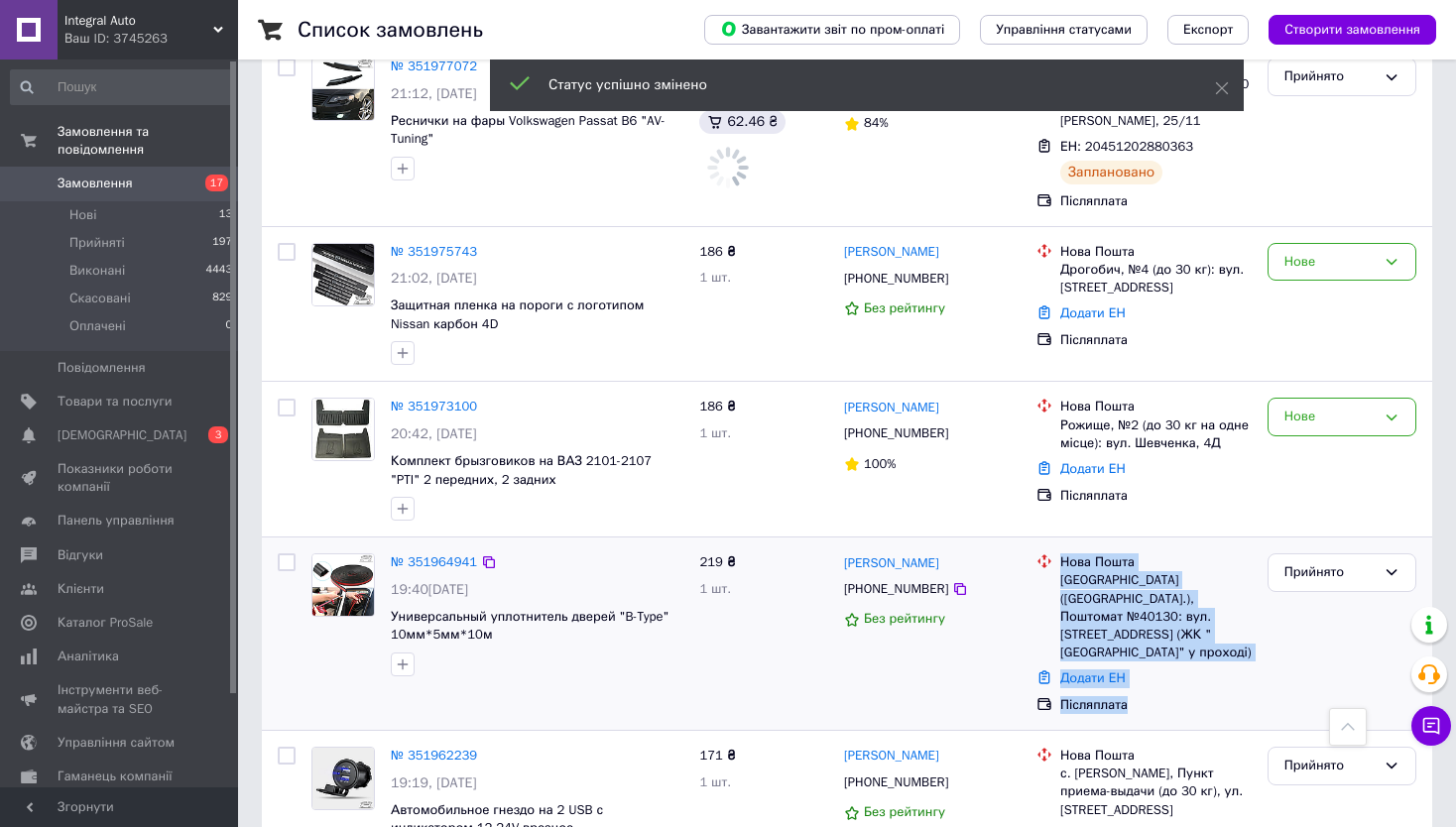 click on "Післяплата" at bounding box center [1155, 705] 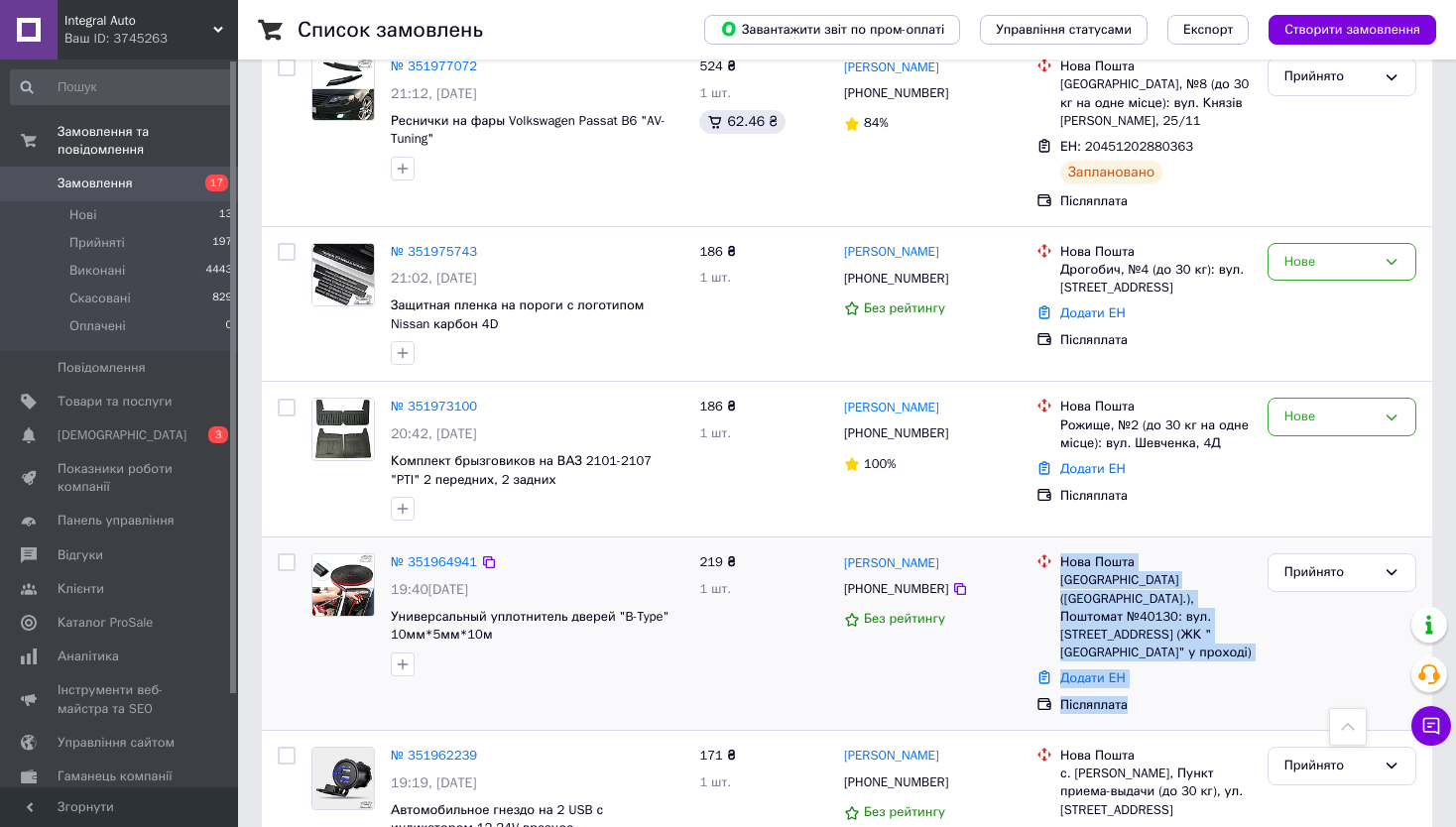drag, startPoint x: 1149, startPoint y: 588, endPoint x: 1059, endPoint y: 459, distance: 157.29272 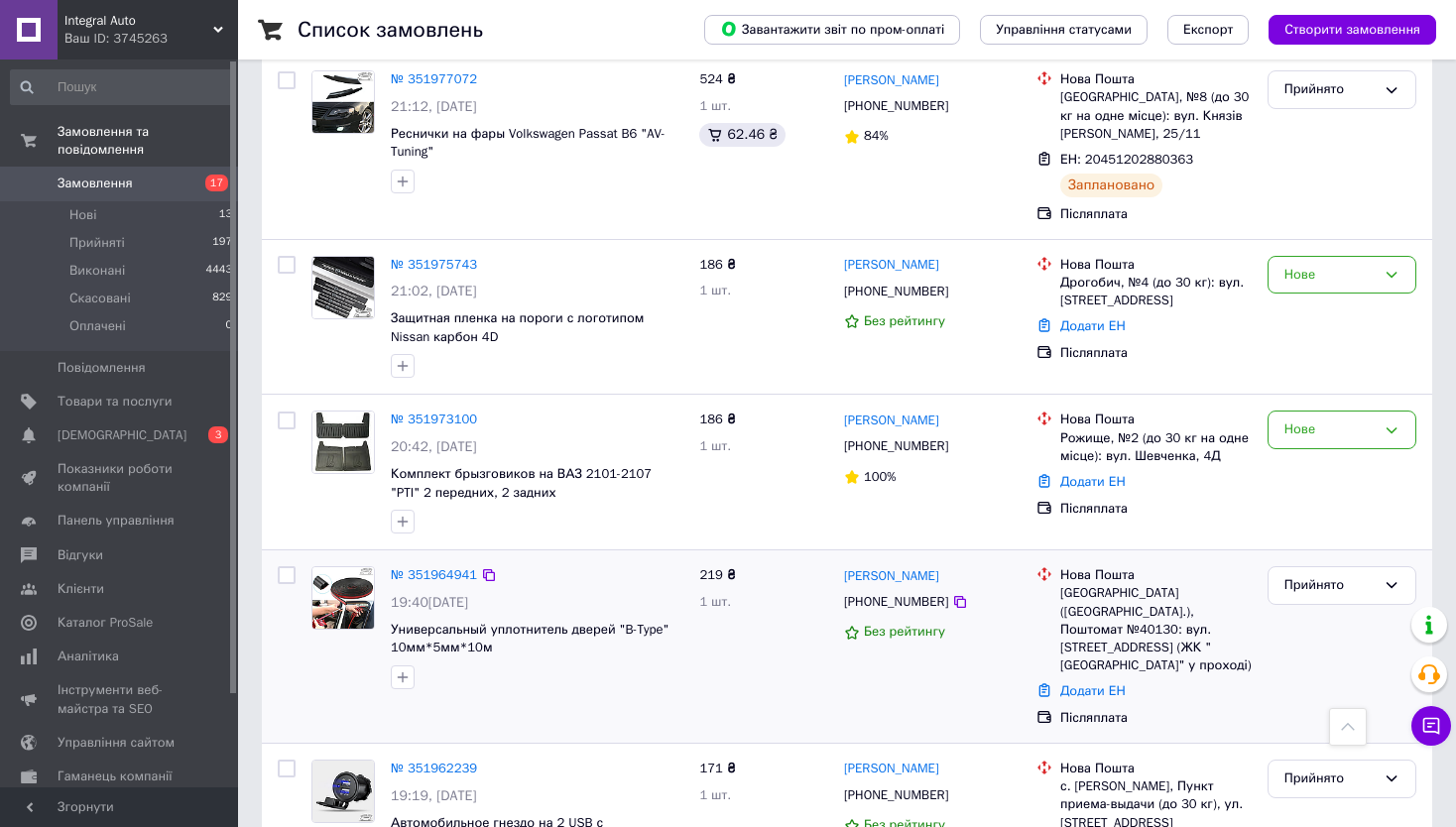 scroll, scrollTop: 2479, scrollLeft: 0, axis: vertical 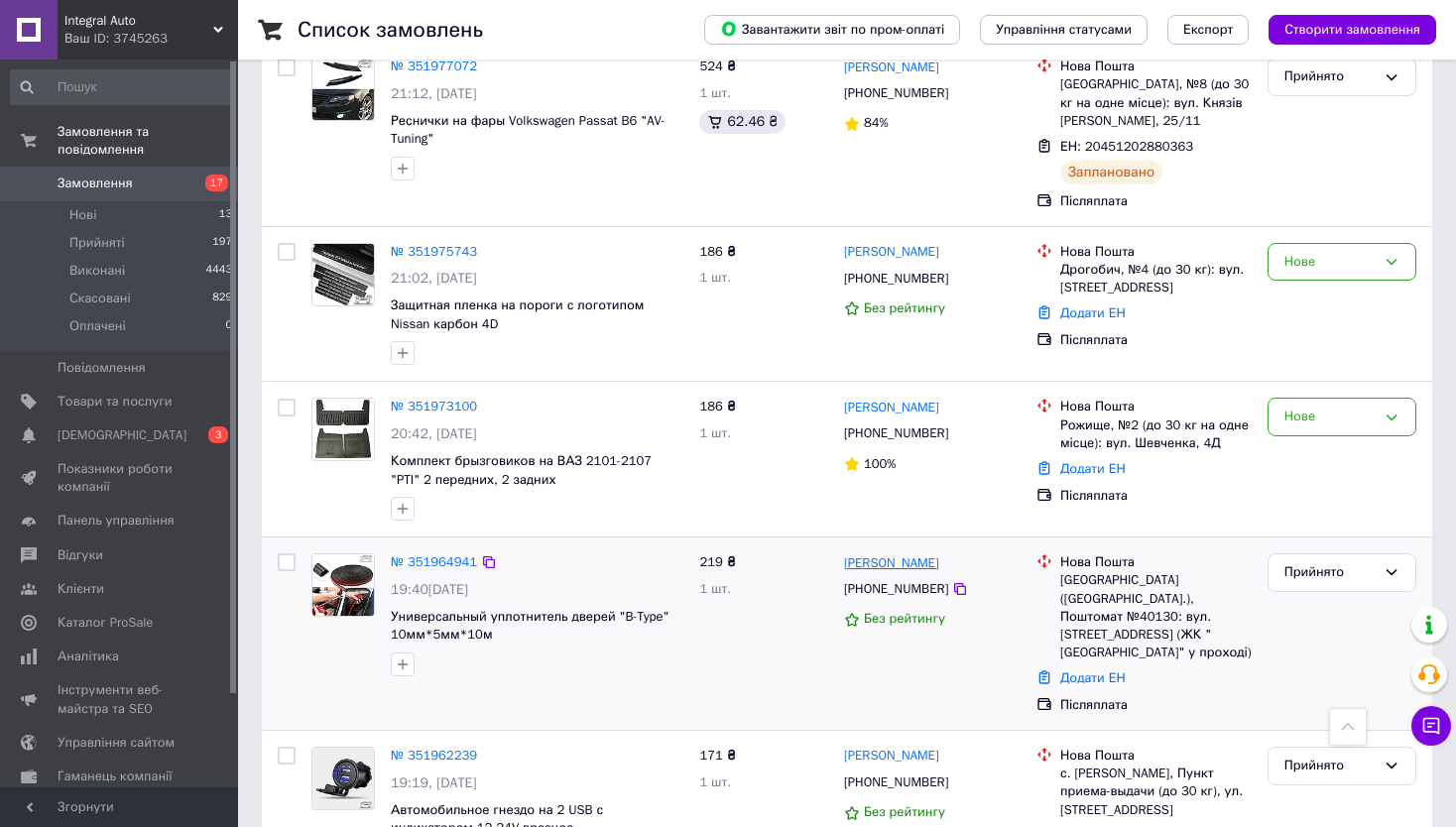 click on "[PERSON_NAME]" at bounding box center [892, 563] 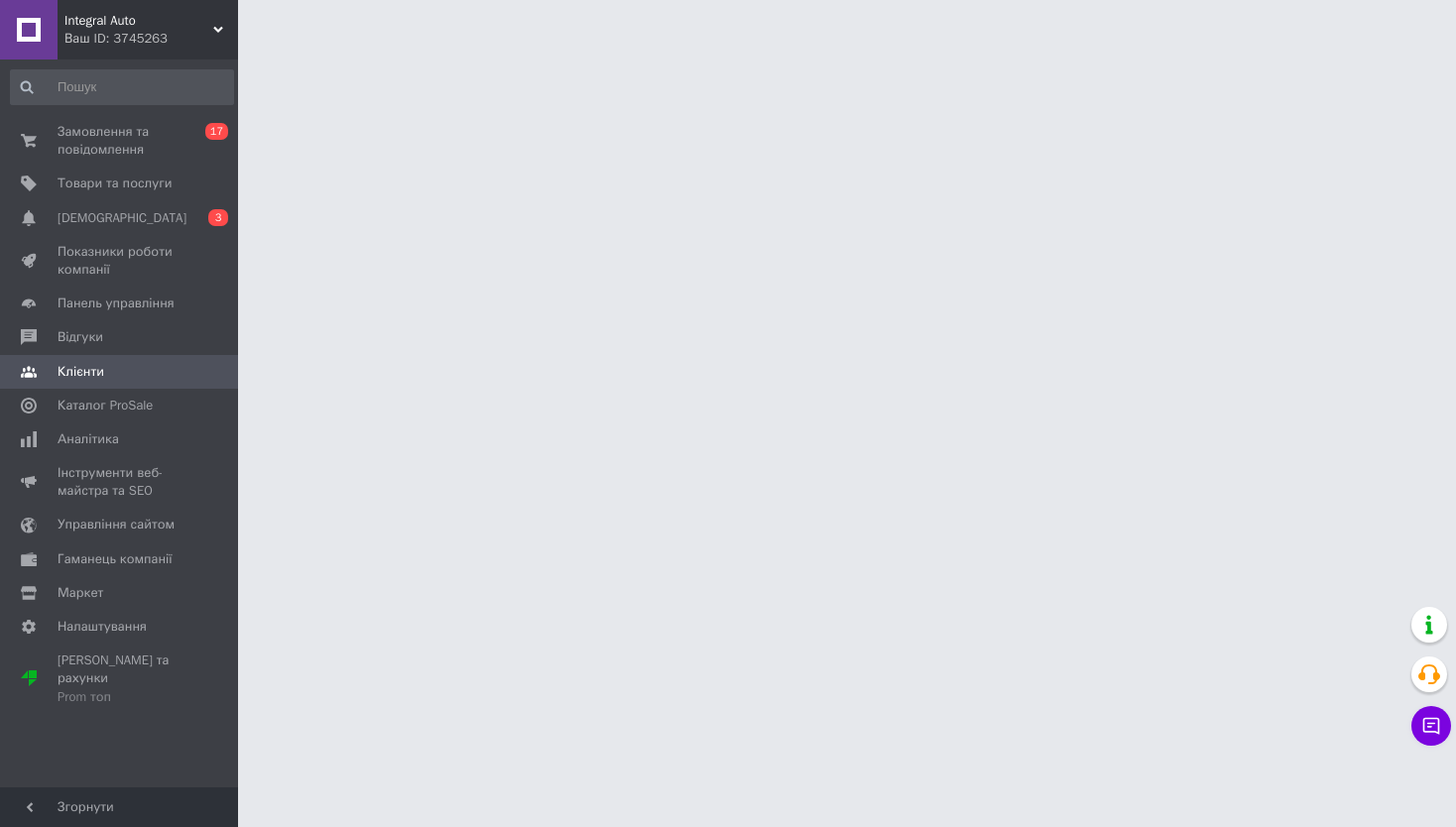 scroll, scrollTop: 0, scrollLeft: 0, axis: both 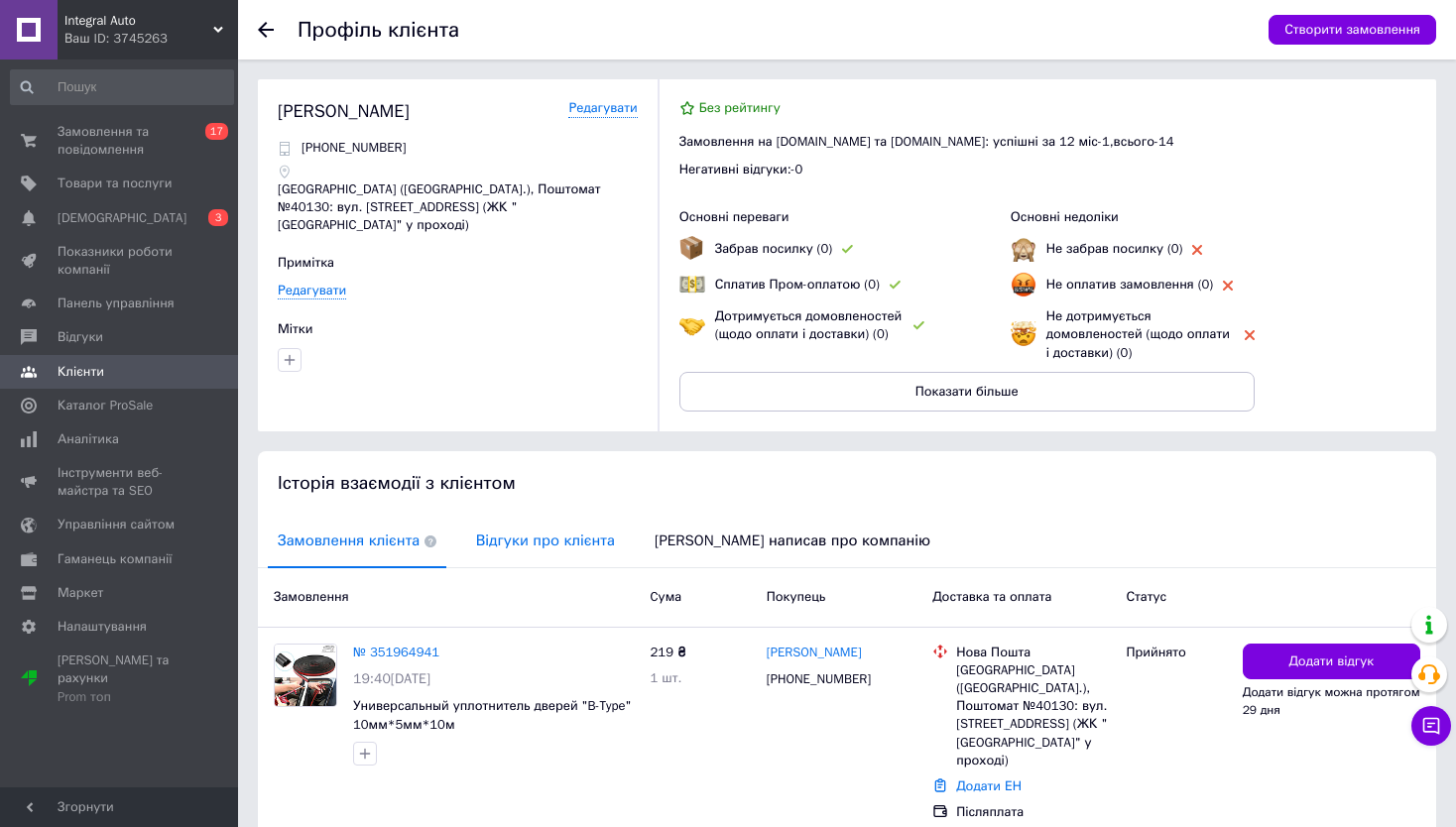 click on "Відгуки про клієнта" at bounding box center (546, 540) 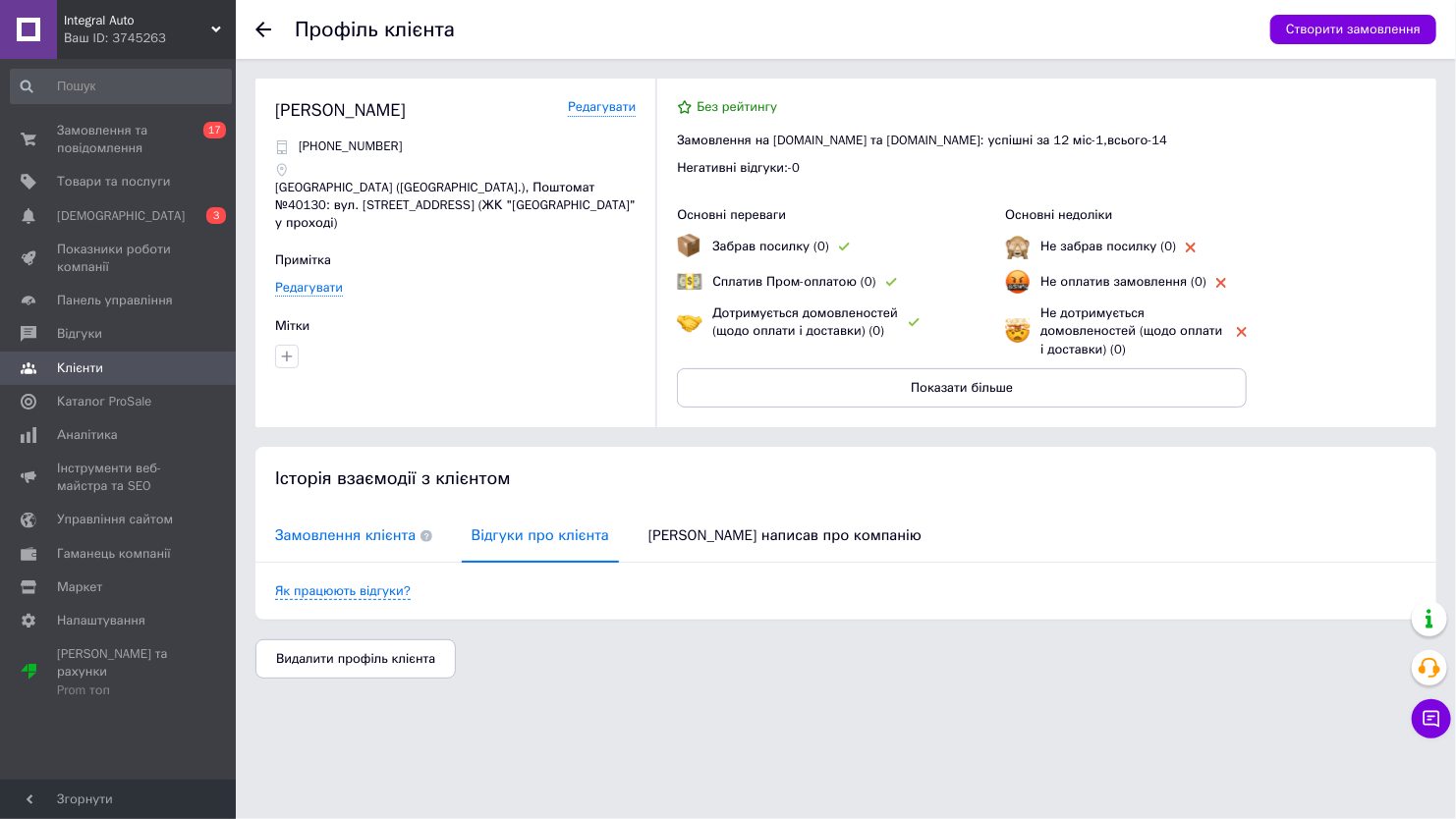 click on "Замовлення клієнта" at bounding box center (354, 535) 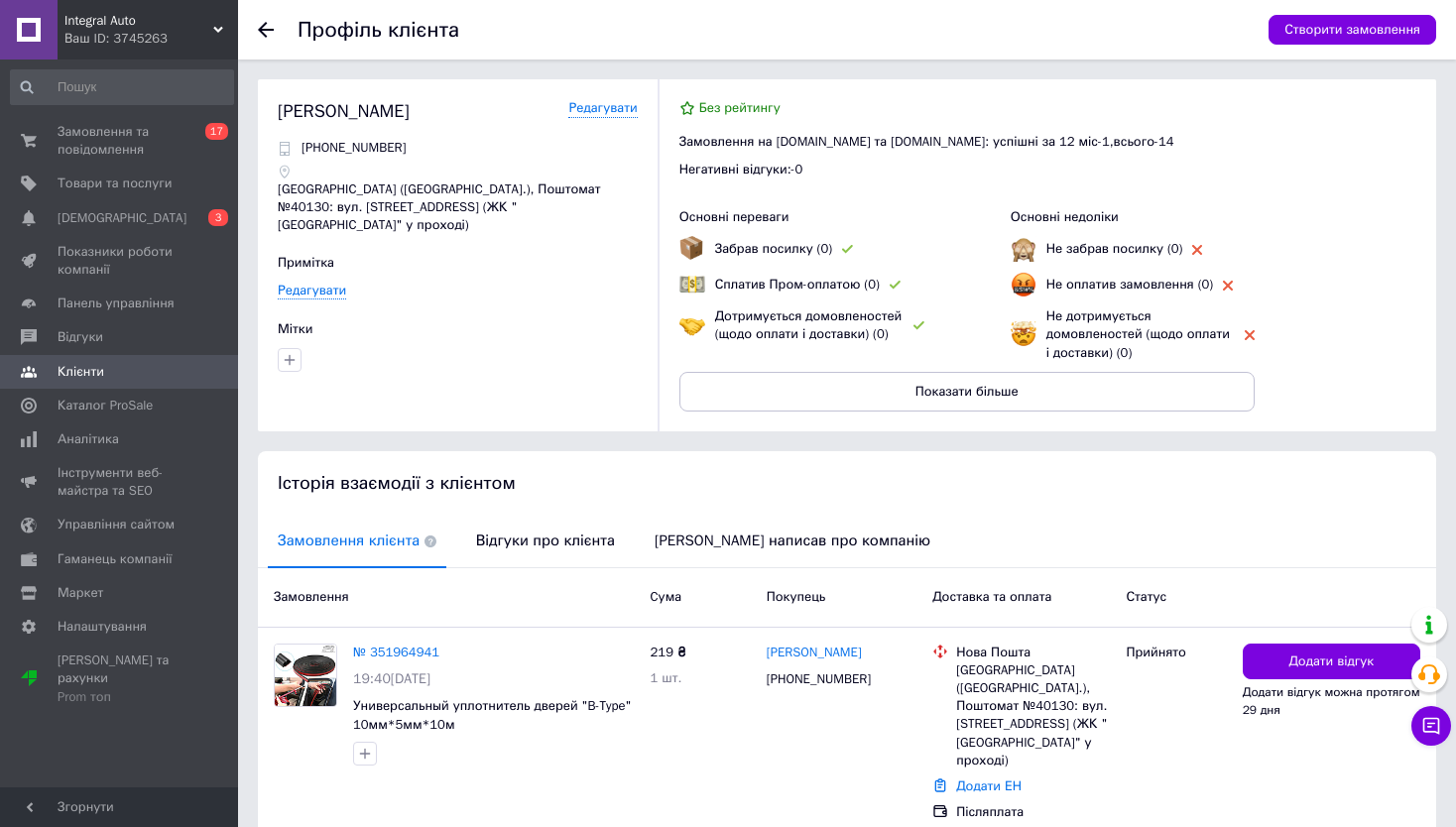 click 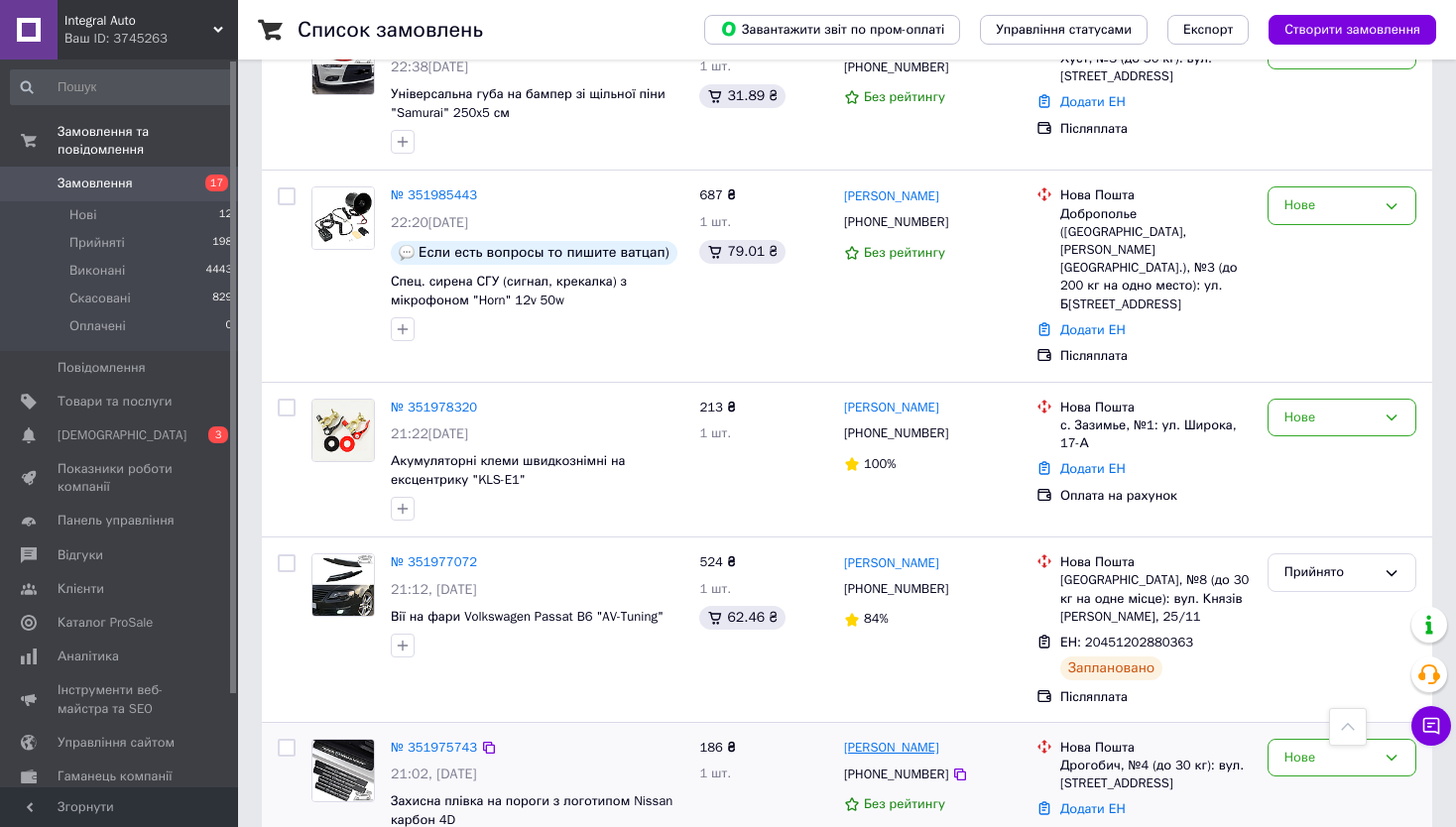 scroll, scrollTop: 1884, scrollLeft: 0, axis: vertical 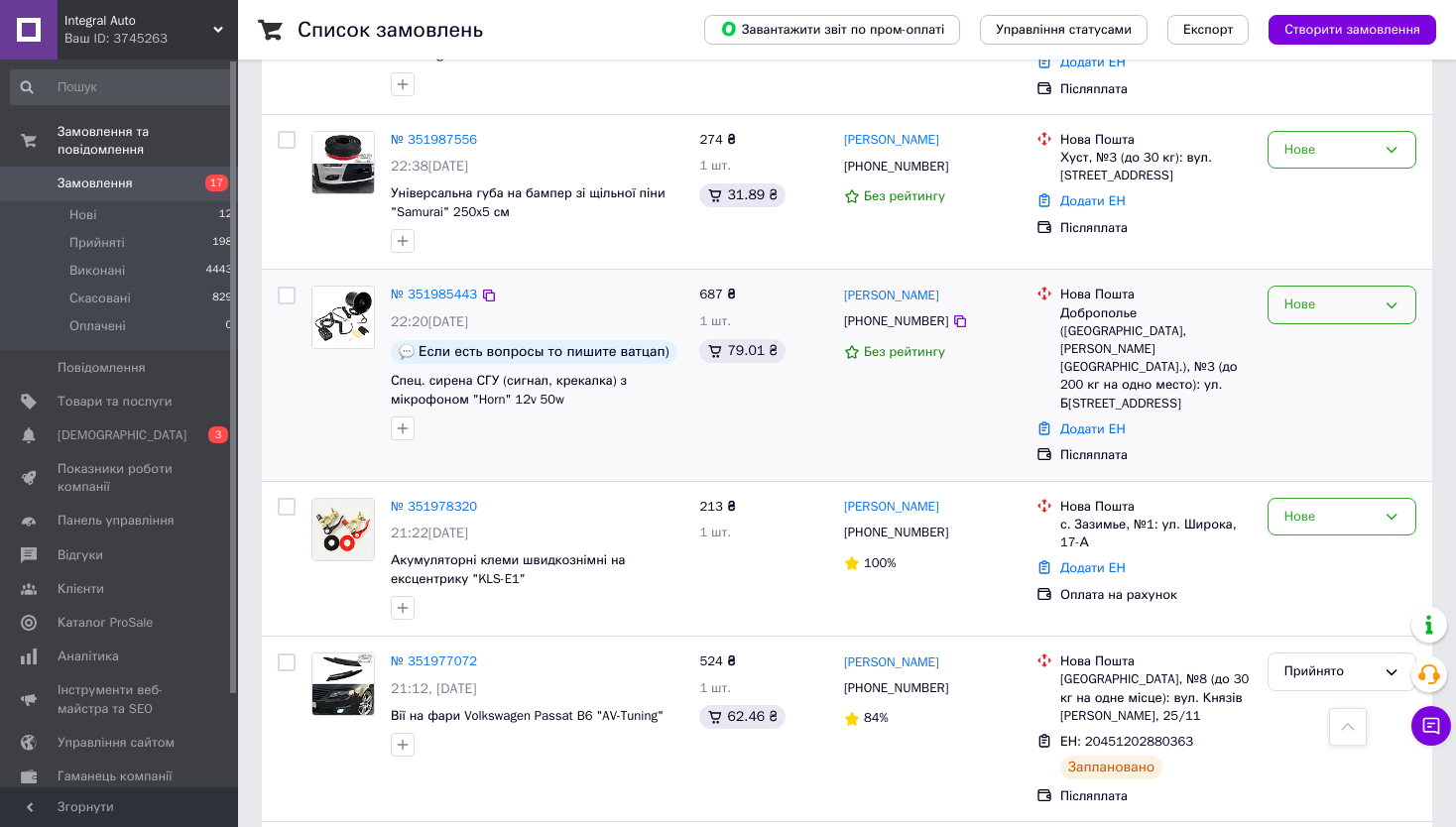 click on "Нове" at bounding box center [1342, 304] 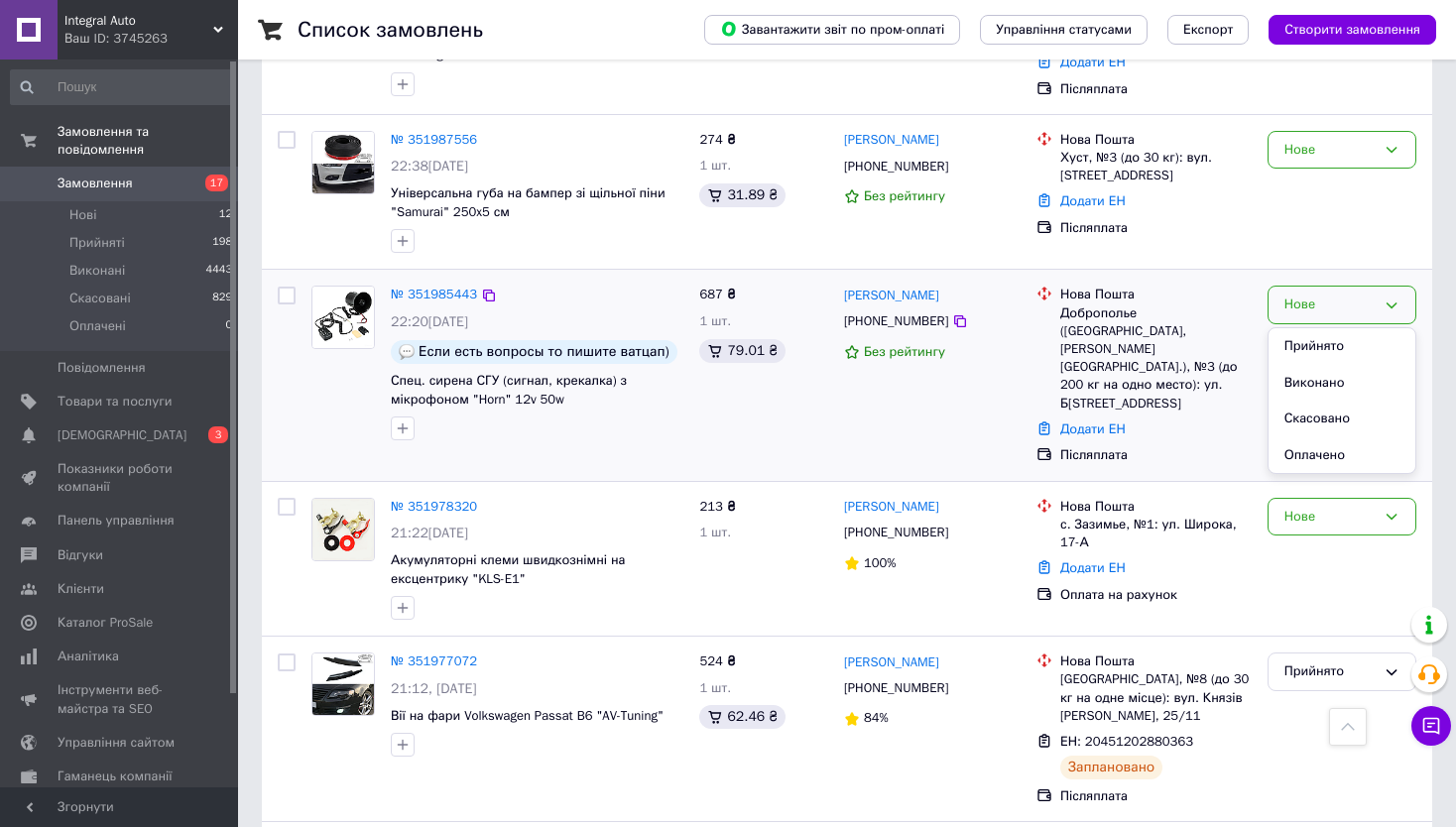 click on "Доброполье (Донецкая обл., Покровский р-н.), №3 (до 200 кг на одно место): ул. Банковая, 41" at bounding box center [1155, 358] 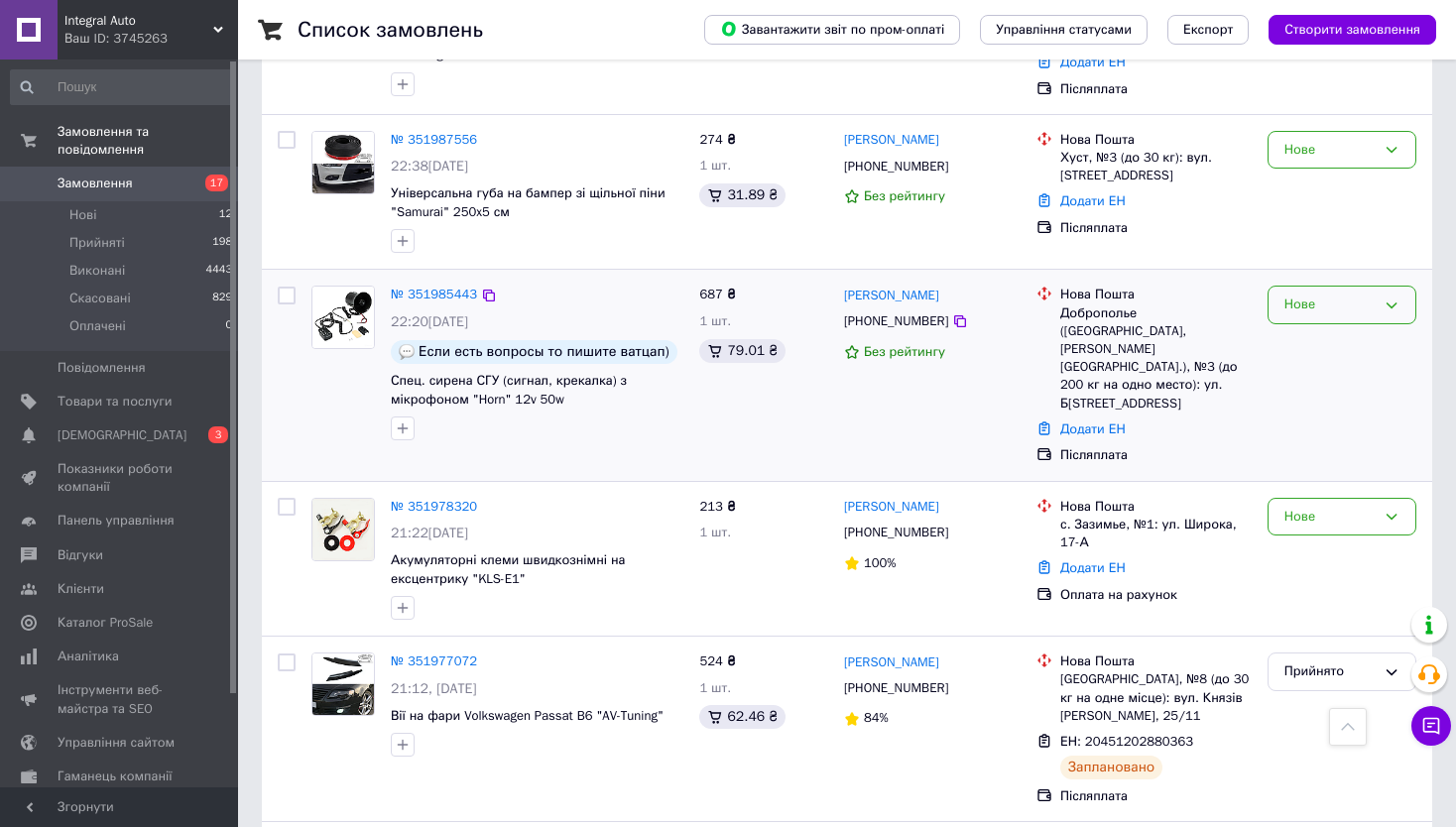 click on "Нове" at bounding box center (1330, 304) 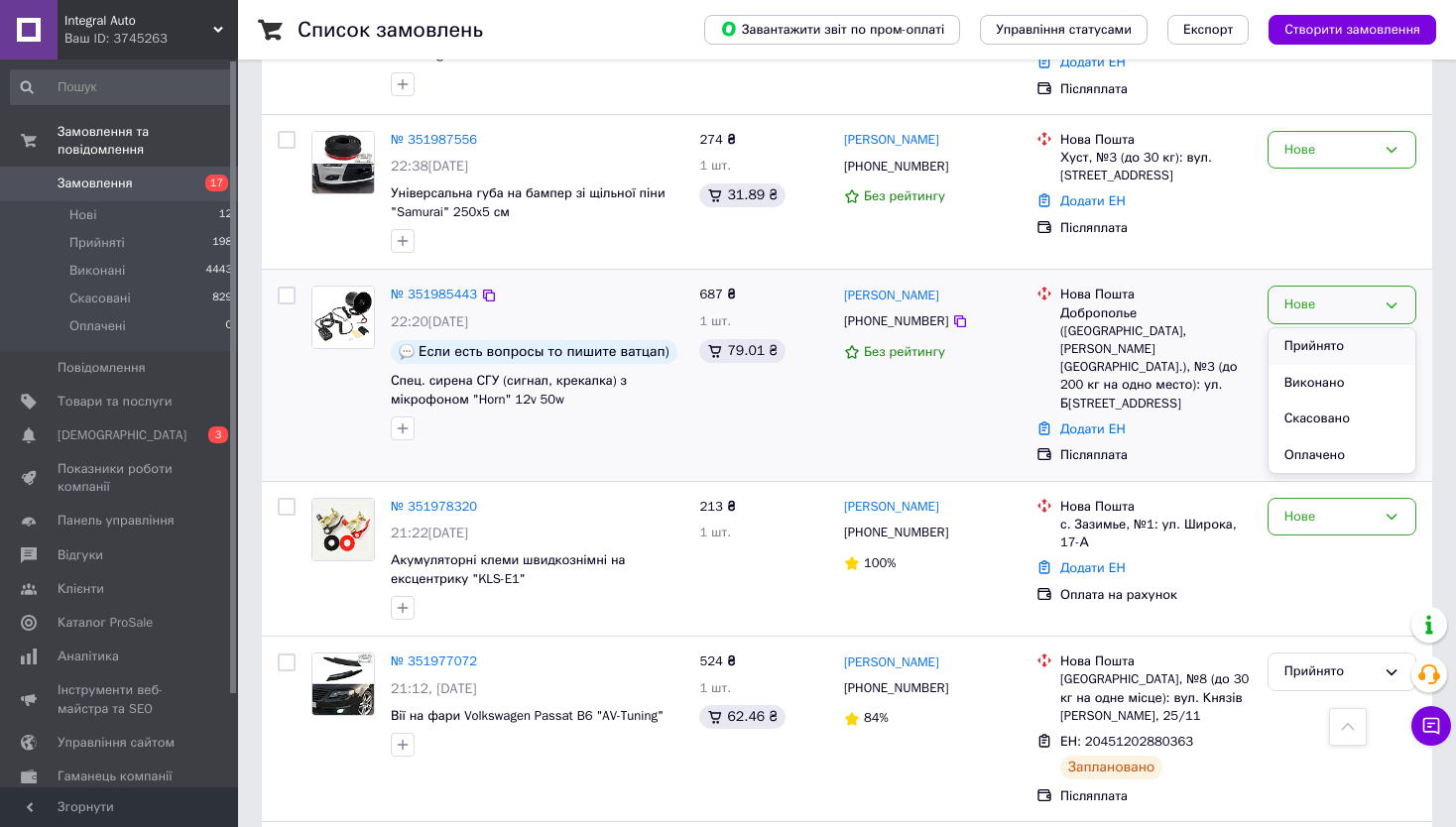 click on "Прийнято" at bounding box center (1342, 346) 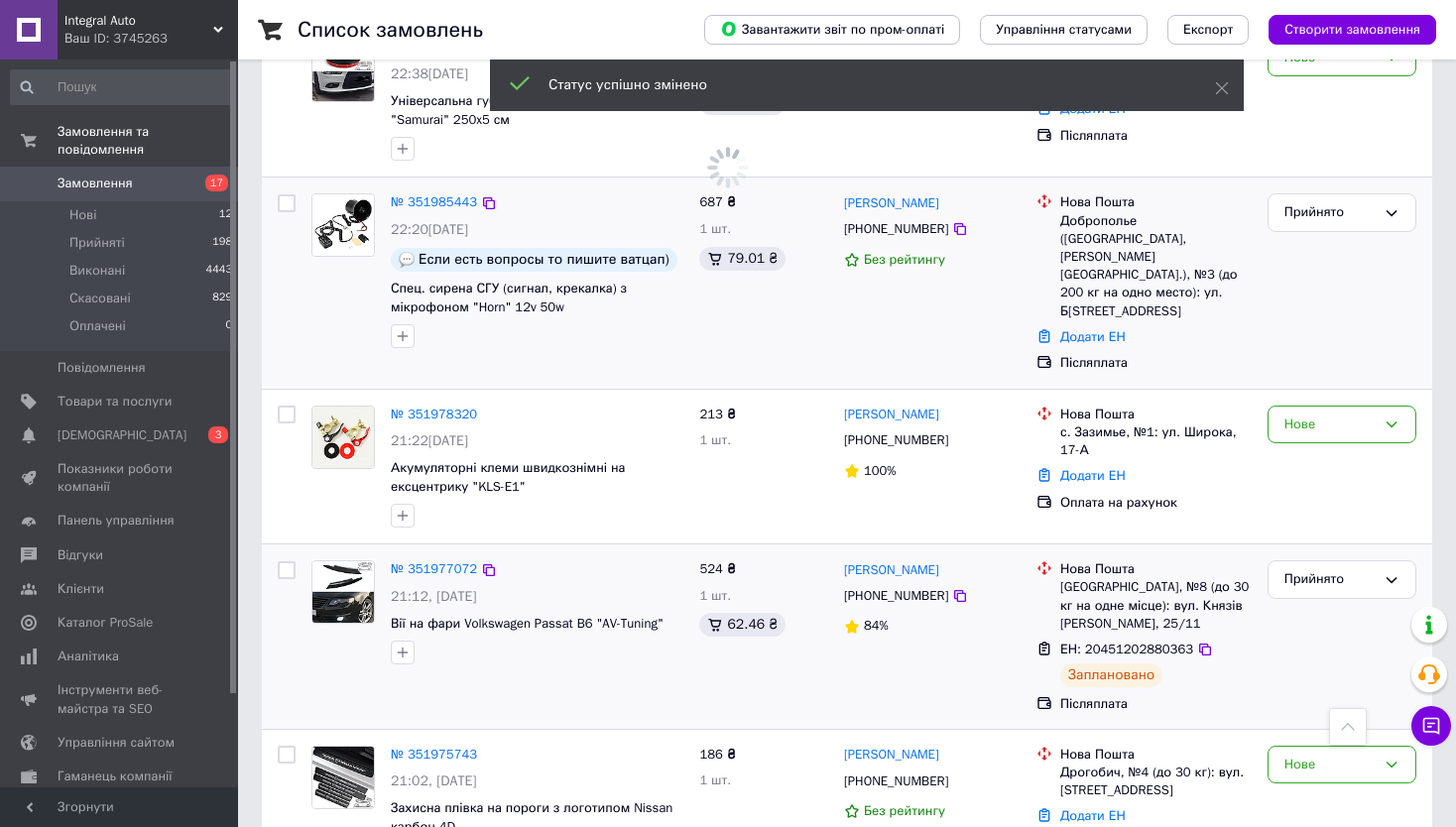 scroll, scrollTop: 2082, scrollLeft: 0, axis: vertical 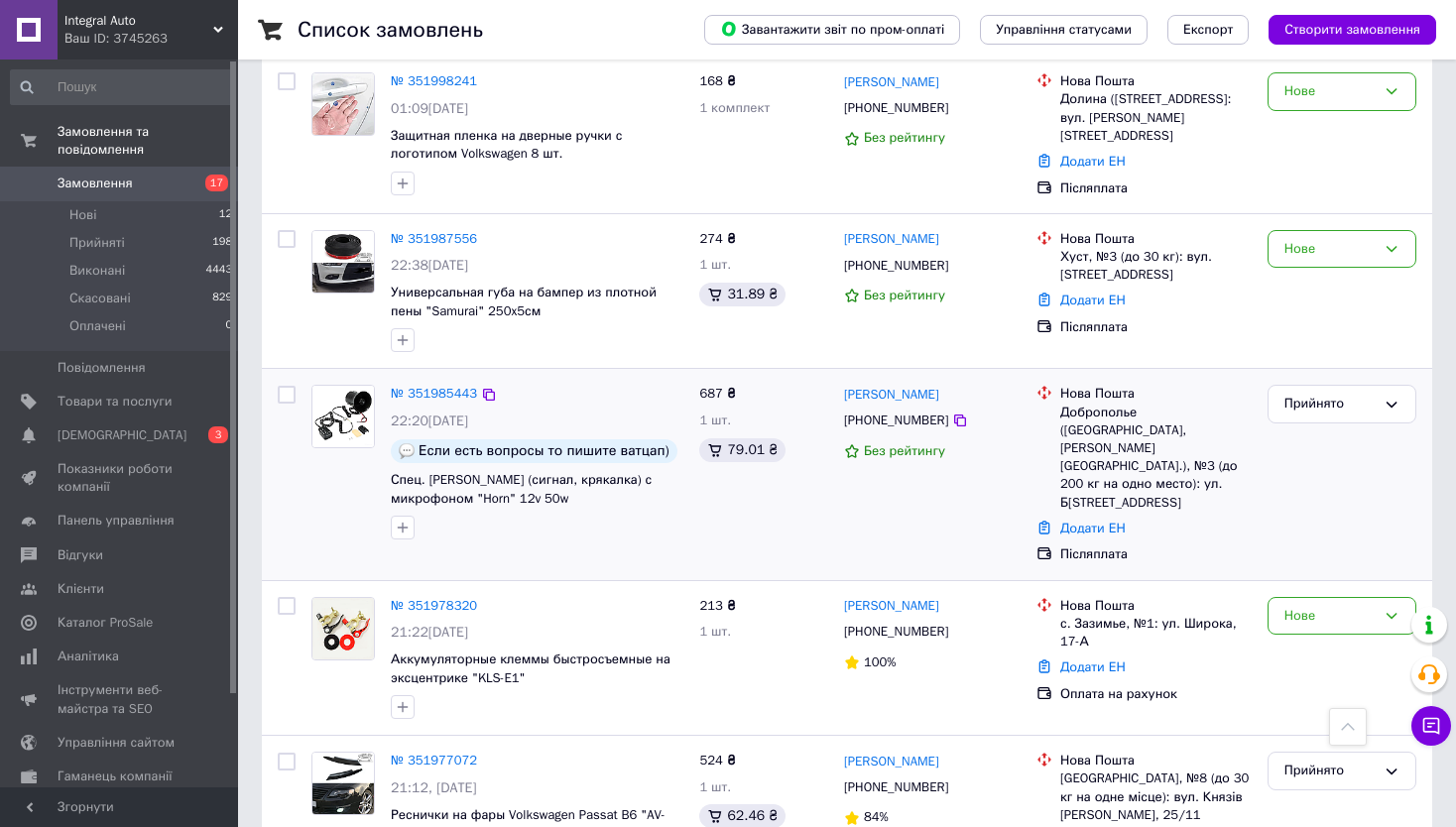 click on "№ 351985443 22:20, 09.07.2025 Если есть вопросы то пишите ватцап) Спец. сирена СГУ (сигнал, крякалка) с микрофоном "Horn" 12v 50w" at bounding box center (537, 462) 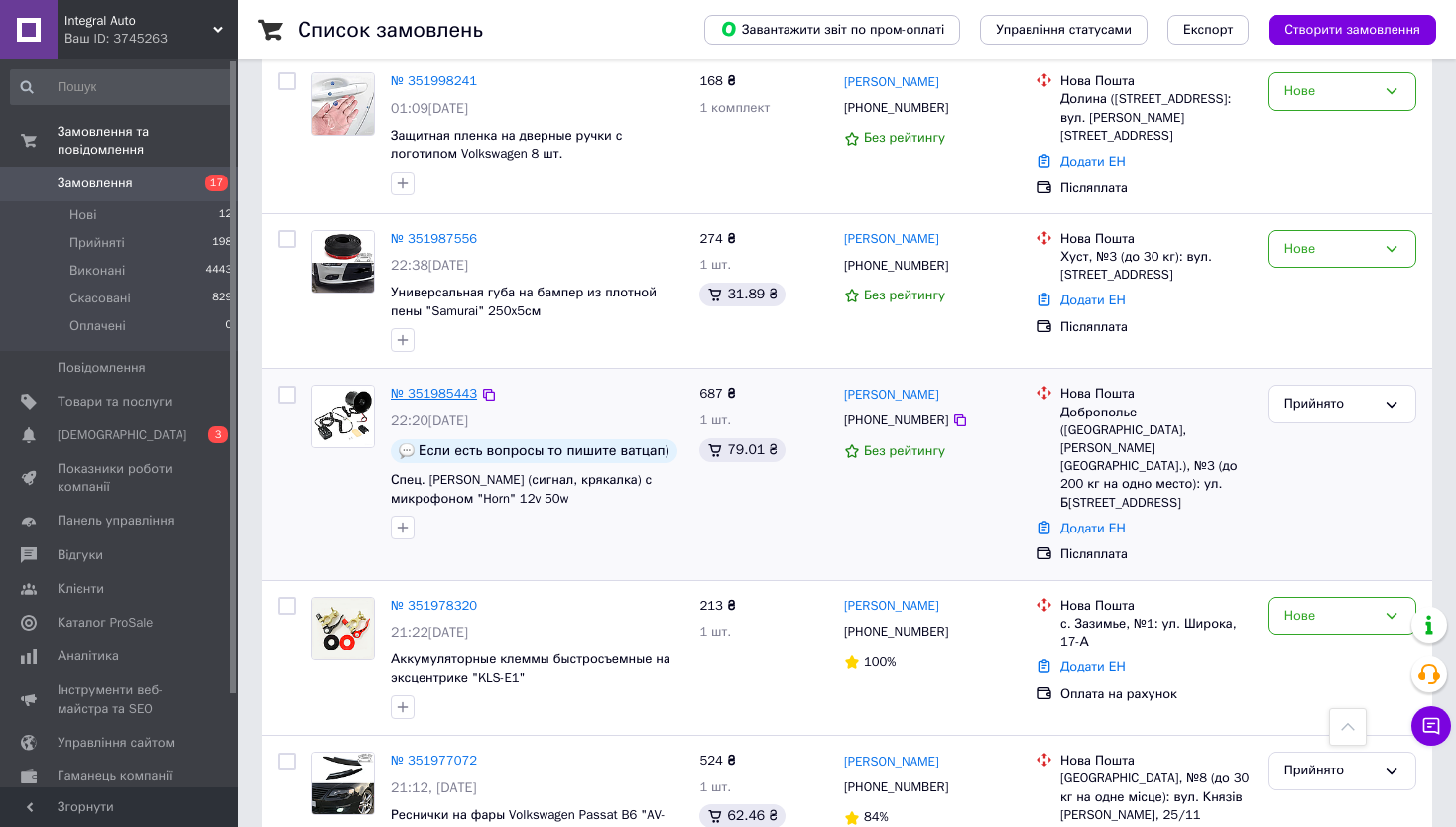 click on "№ 351985443" at bounding box center [433, 393] 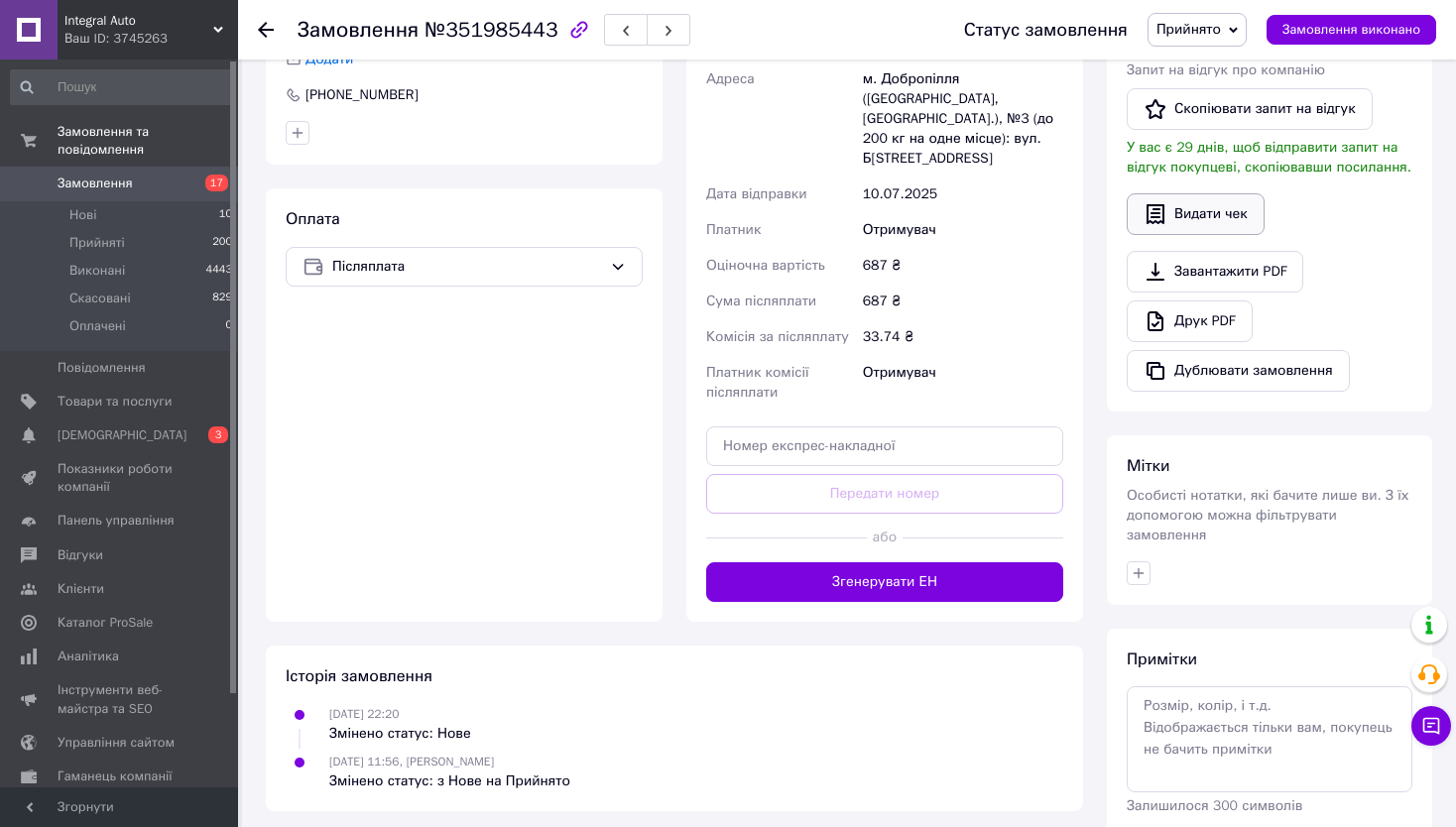 scroll, scrollTop: 394, scrollLeft: 0, axis: vertical 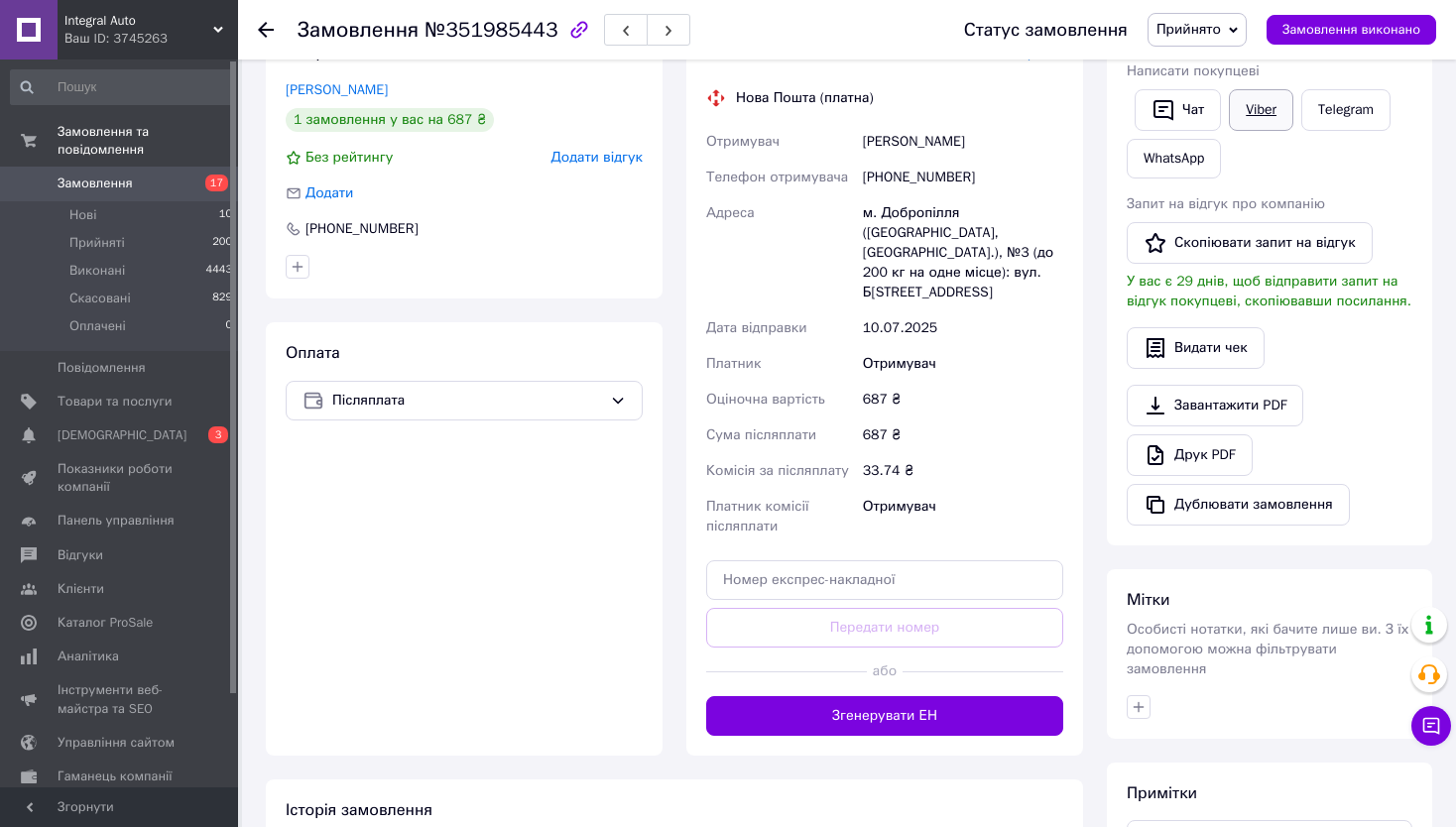 click on "Viber" at bounding box center [1261, 110] 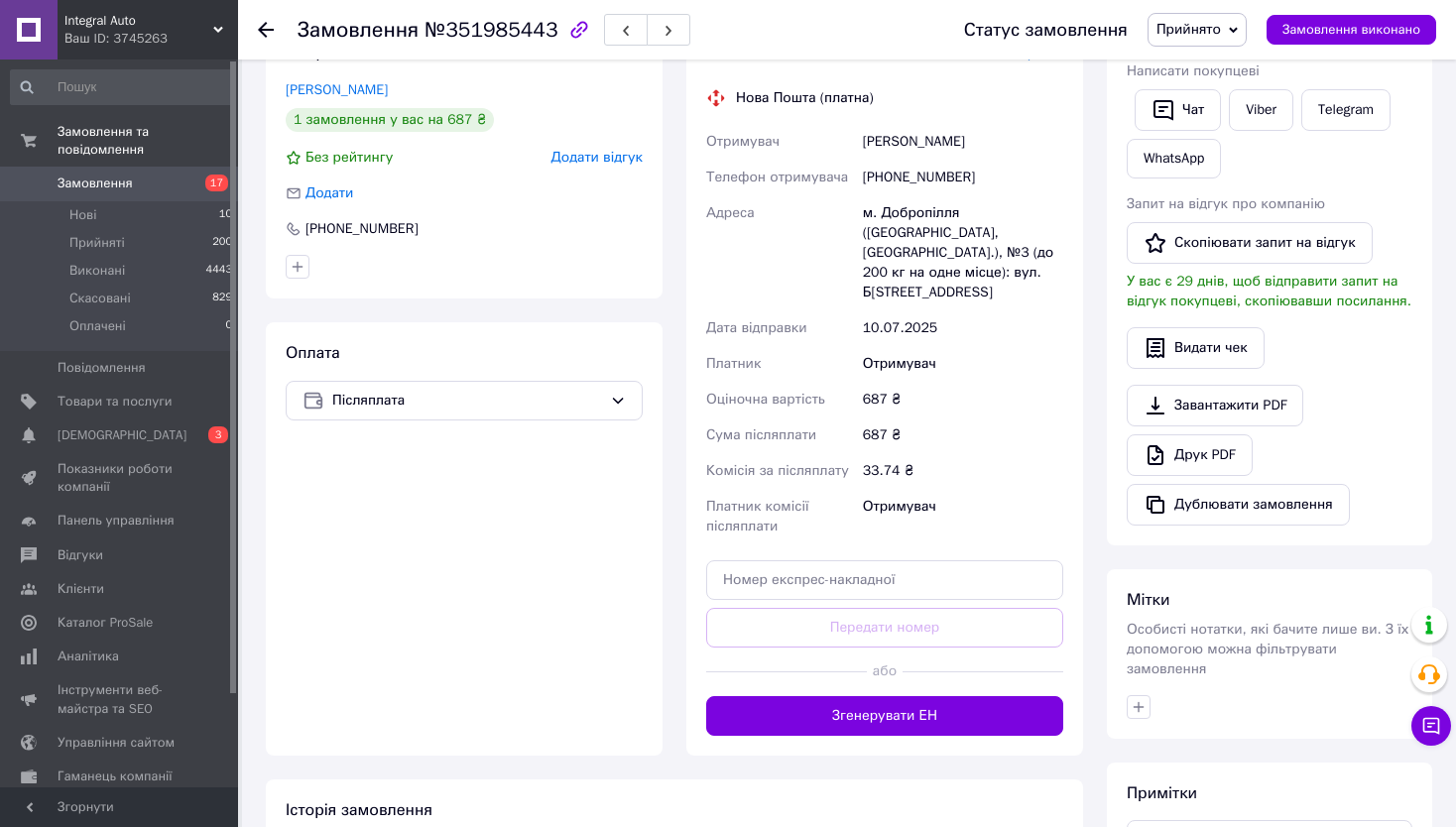 click on "Дії Написати покупцеві   Чат Viber Telegram WhatsApp Запит на відгук про компанію   Скопіювати запит на відгук У вас є 29 днів, щоб відправити запит на відгук покупцеві, скопіювавши посилання.   Видати чек   Завантажити PDF   Друк PDF   Дублювати замовлення" at bounding box center (1270, 274) 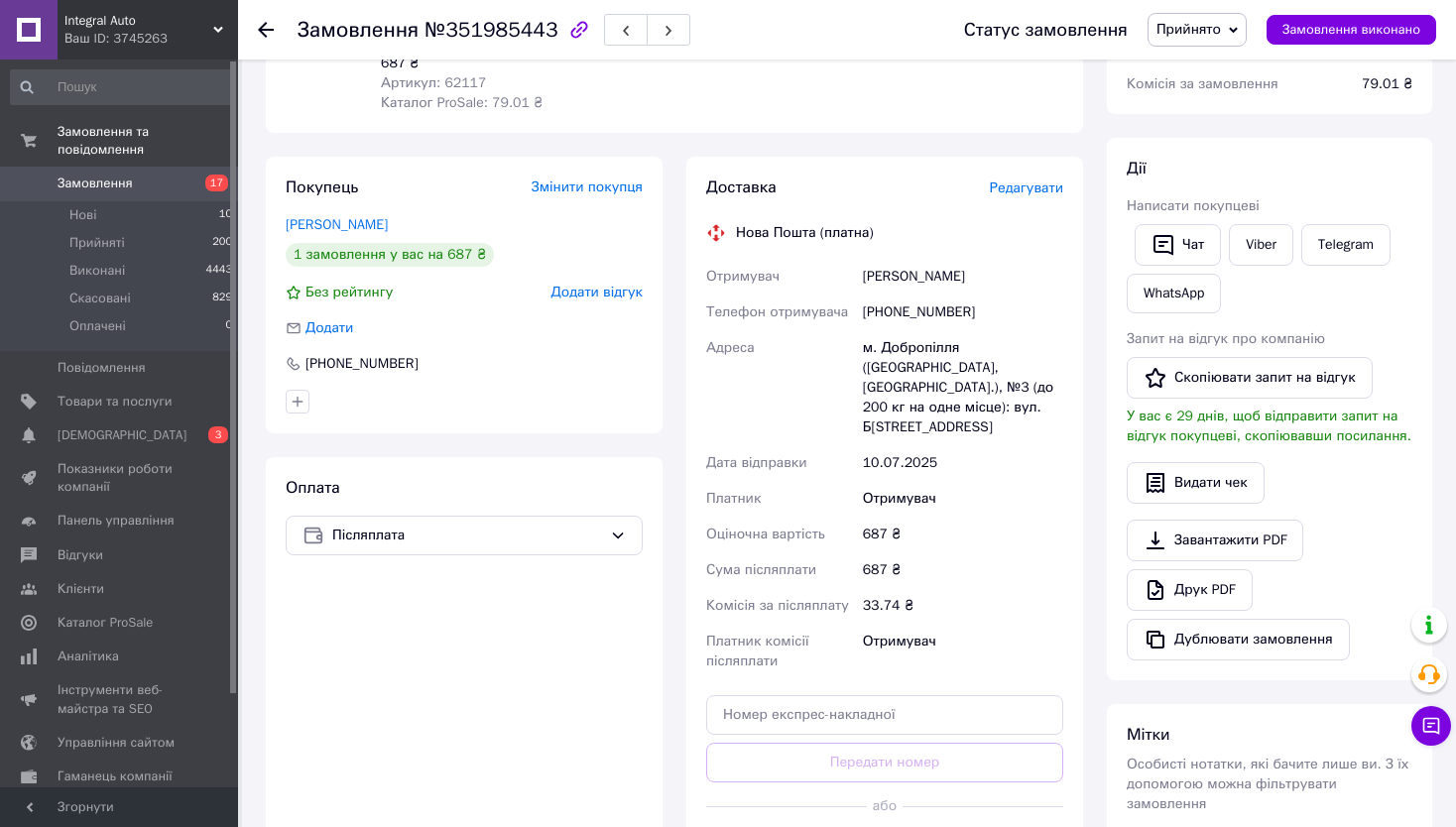 scroll, scrollTop: 0, scrollLeft: 0, axis: both 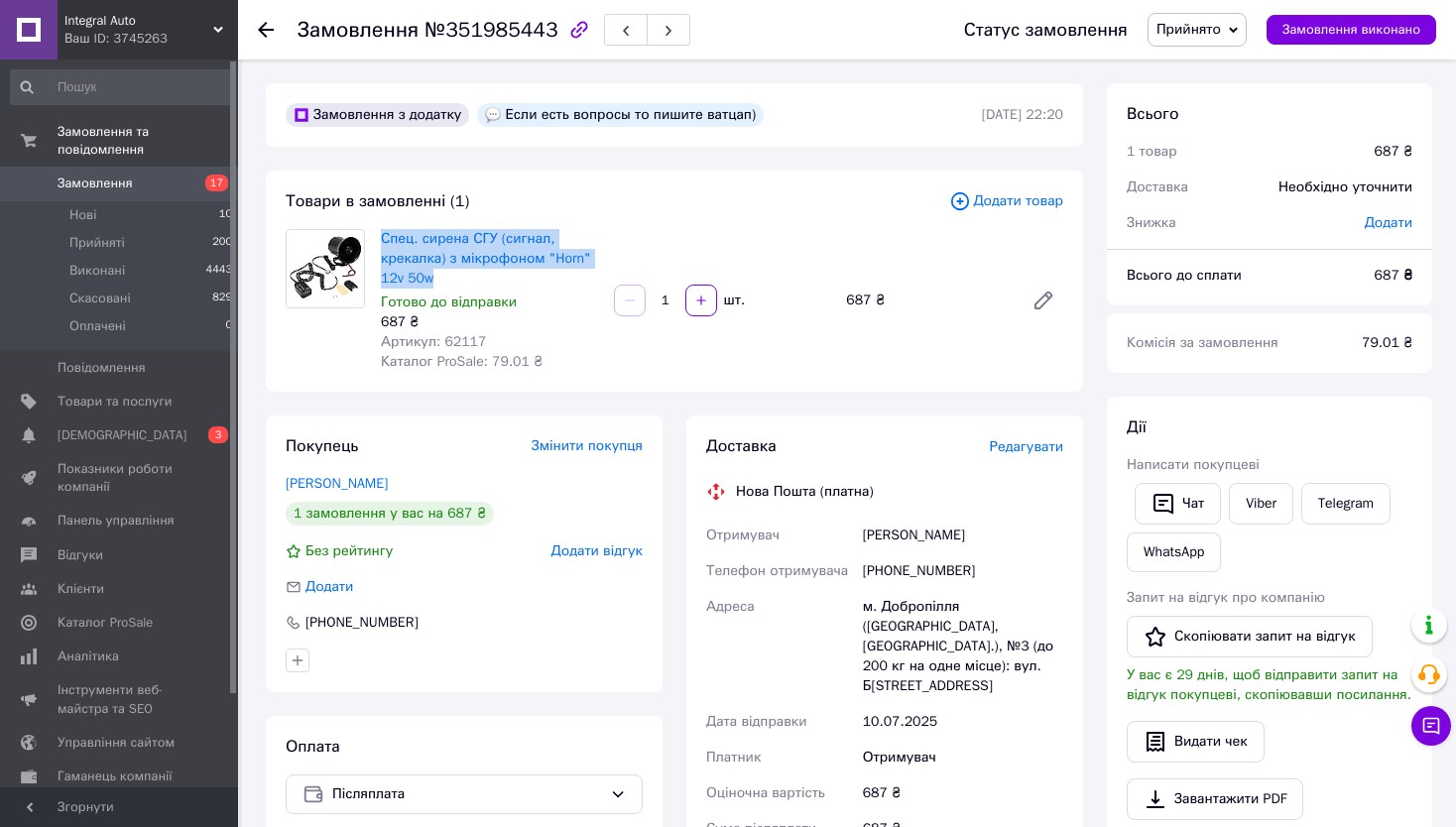 drag, startPoint x: 383, startPoint y: 234, endPoint x: 500, endPoint y: 281, distance: 126.08727 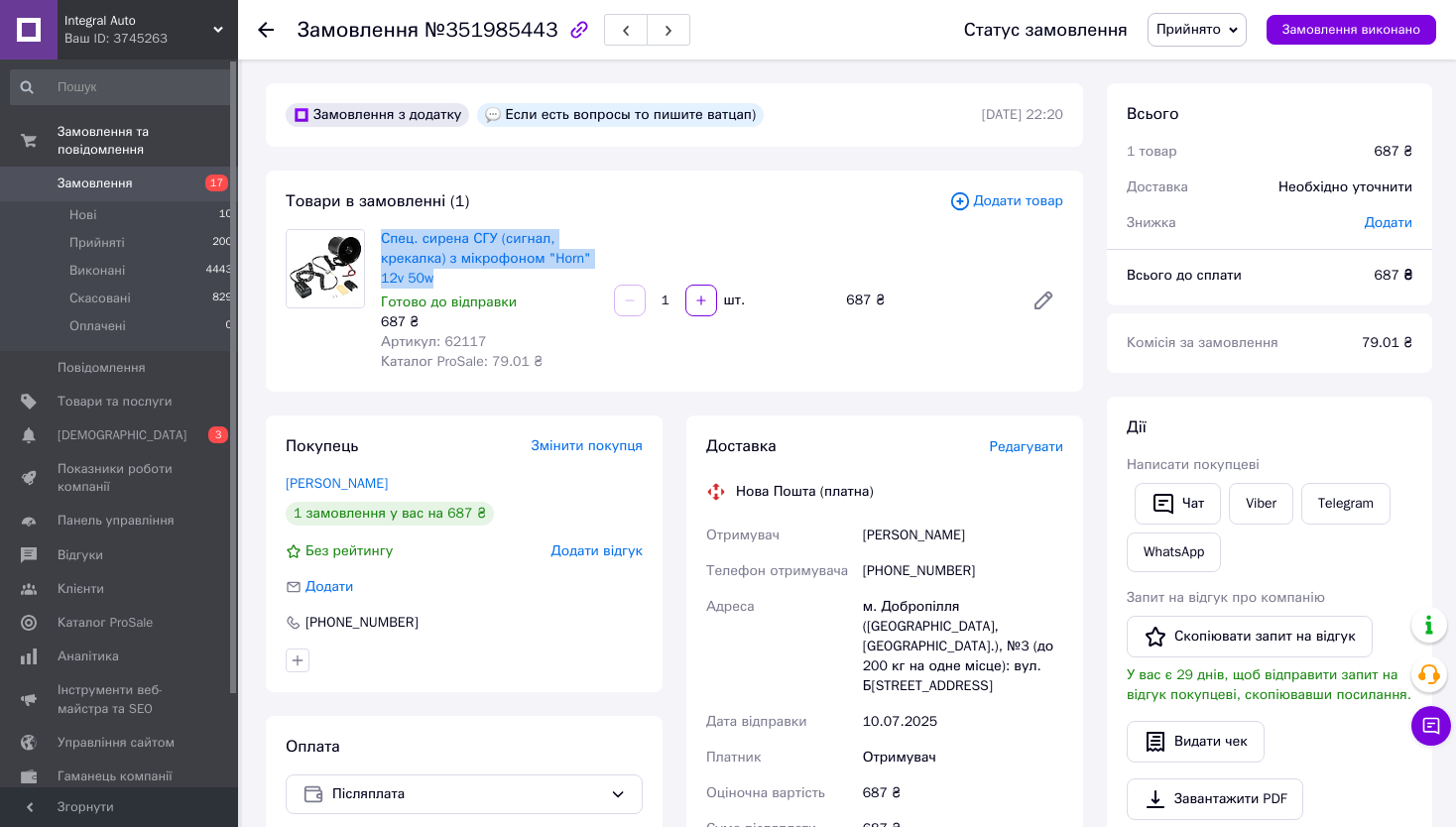 click on "79.01 ₴" at bounding box center [1387, 343] 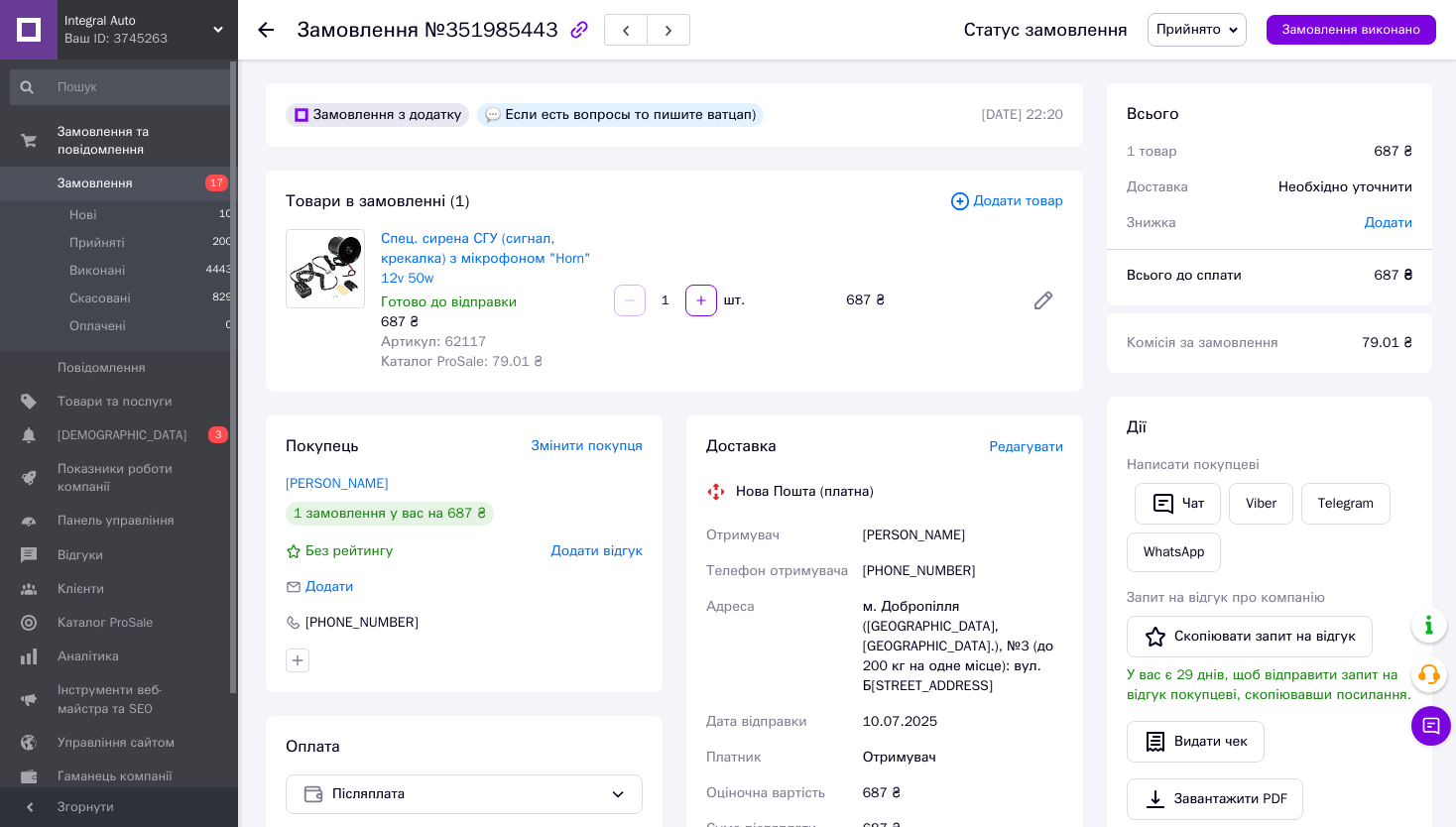 click at bounding box center (278, 30) 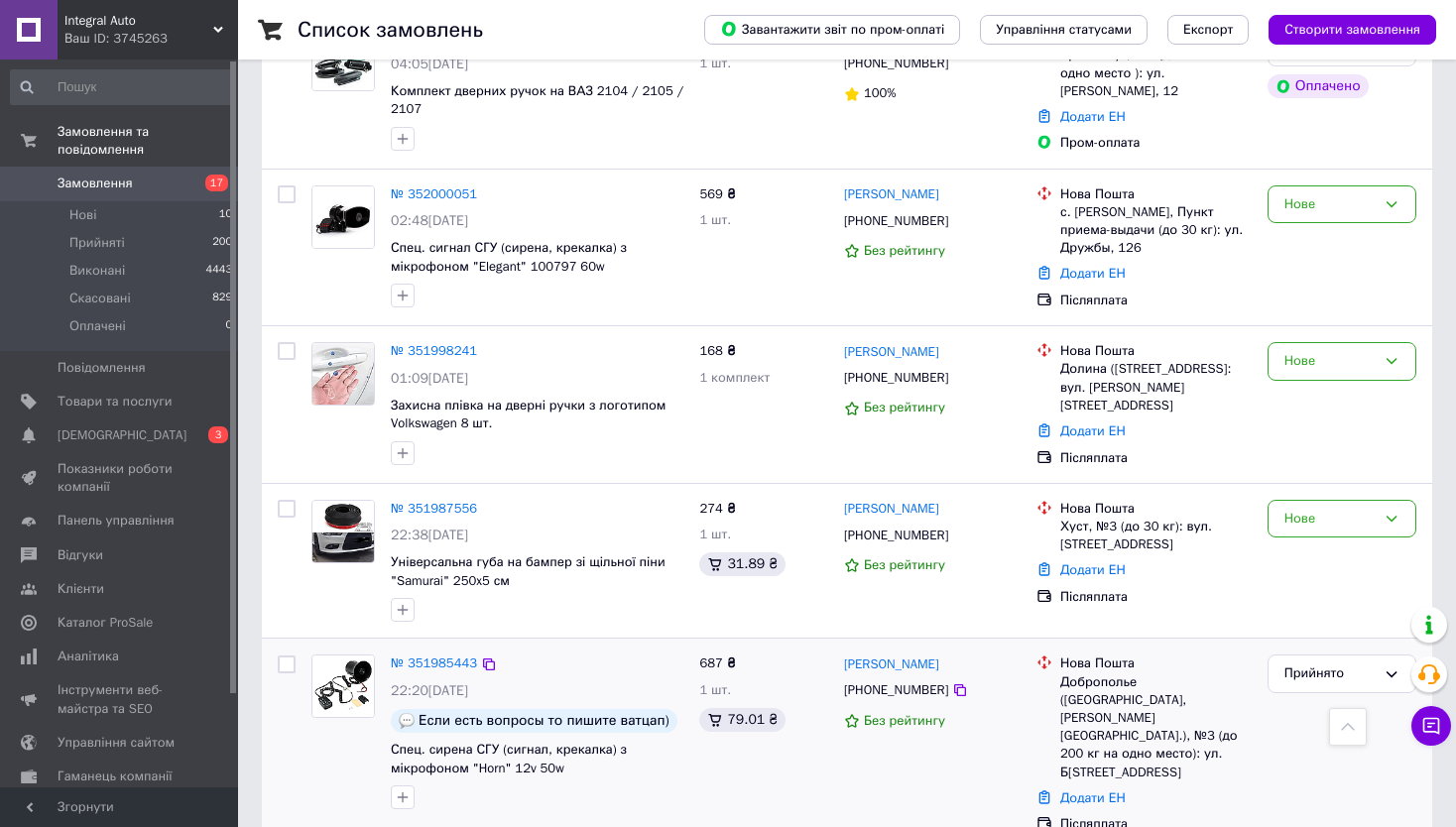scroll, scrollTop: 1686, scrollLeft: 0, axis: vertical 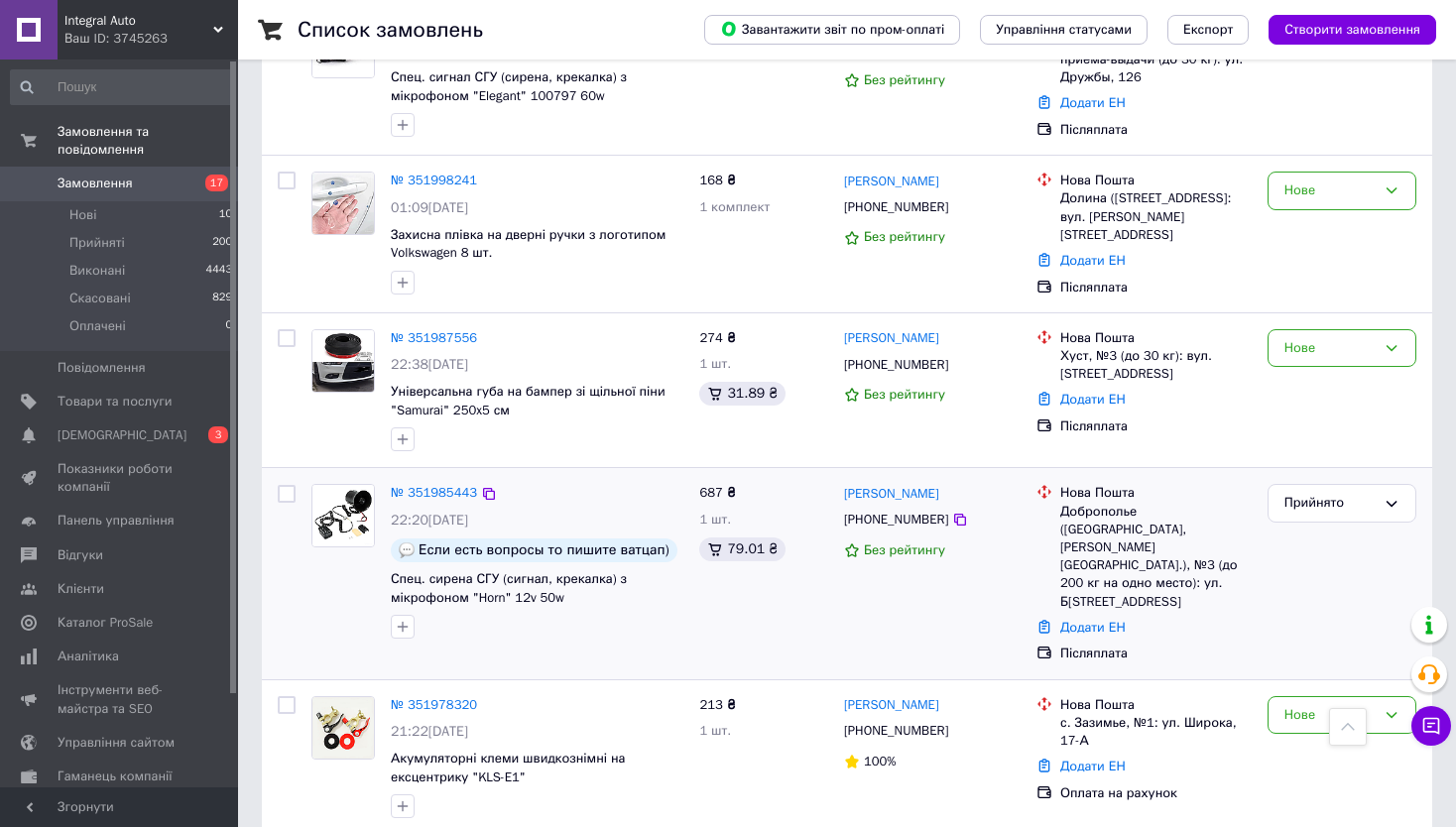 click on "Сергей Овчаренко +380675004085 Без рейтингу" at bounding box center (932, 573) 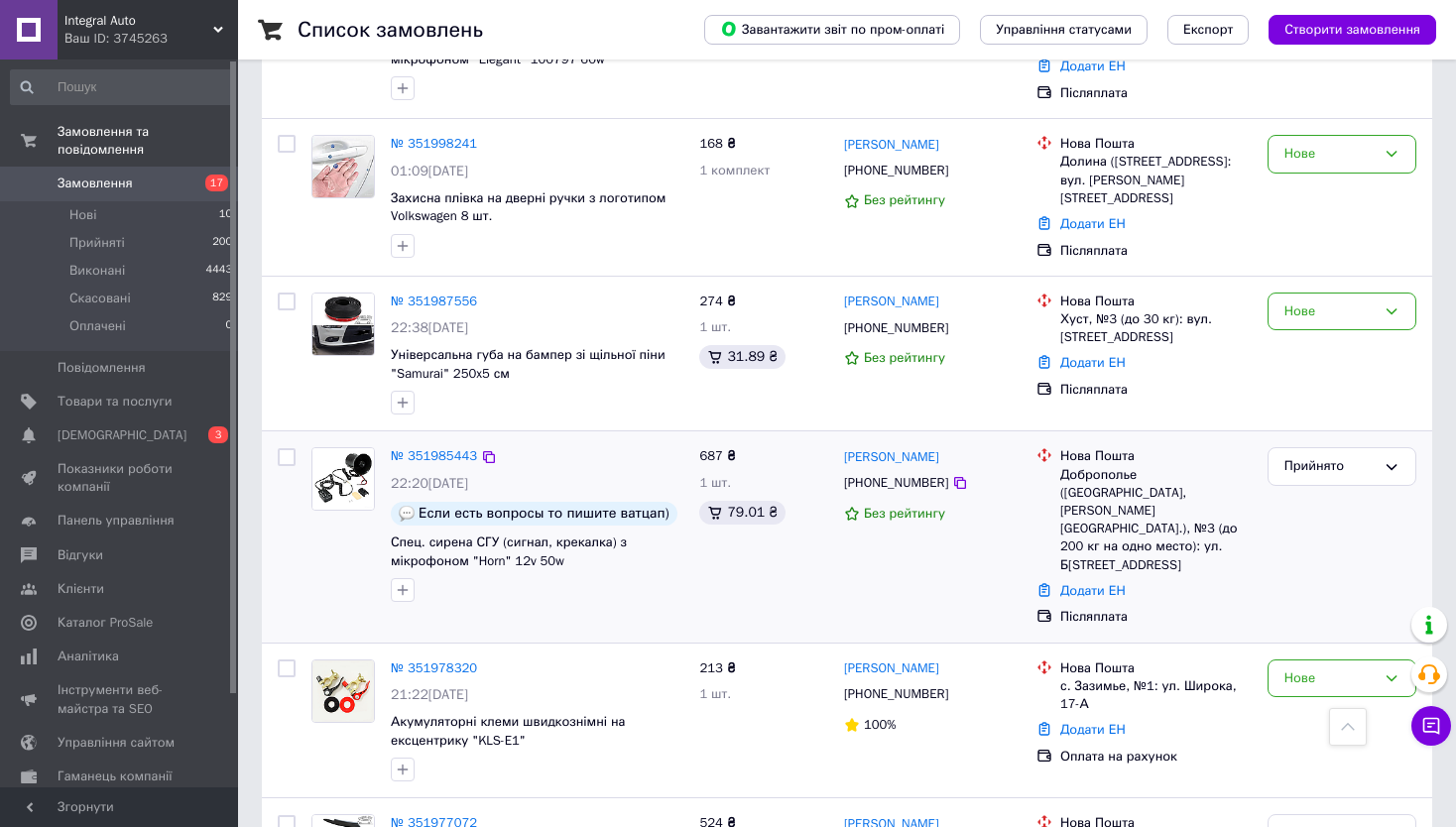 scroll, scrollTop: 1785, scrollLeft: 0, axis: vertical 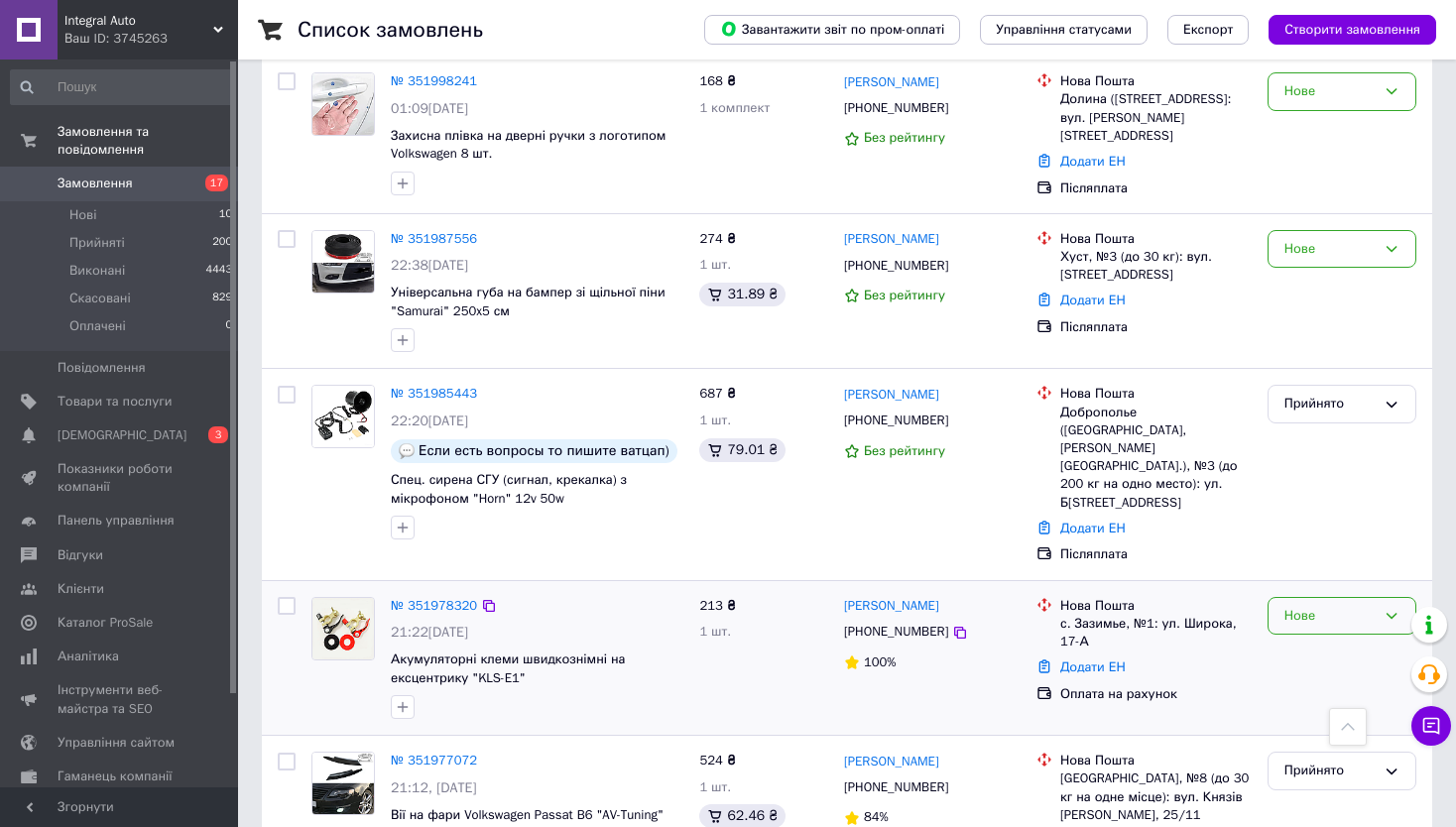 click on "Нове" at bounding box center [1342, 616] 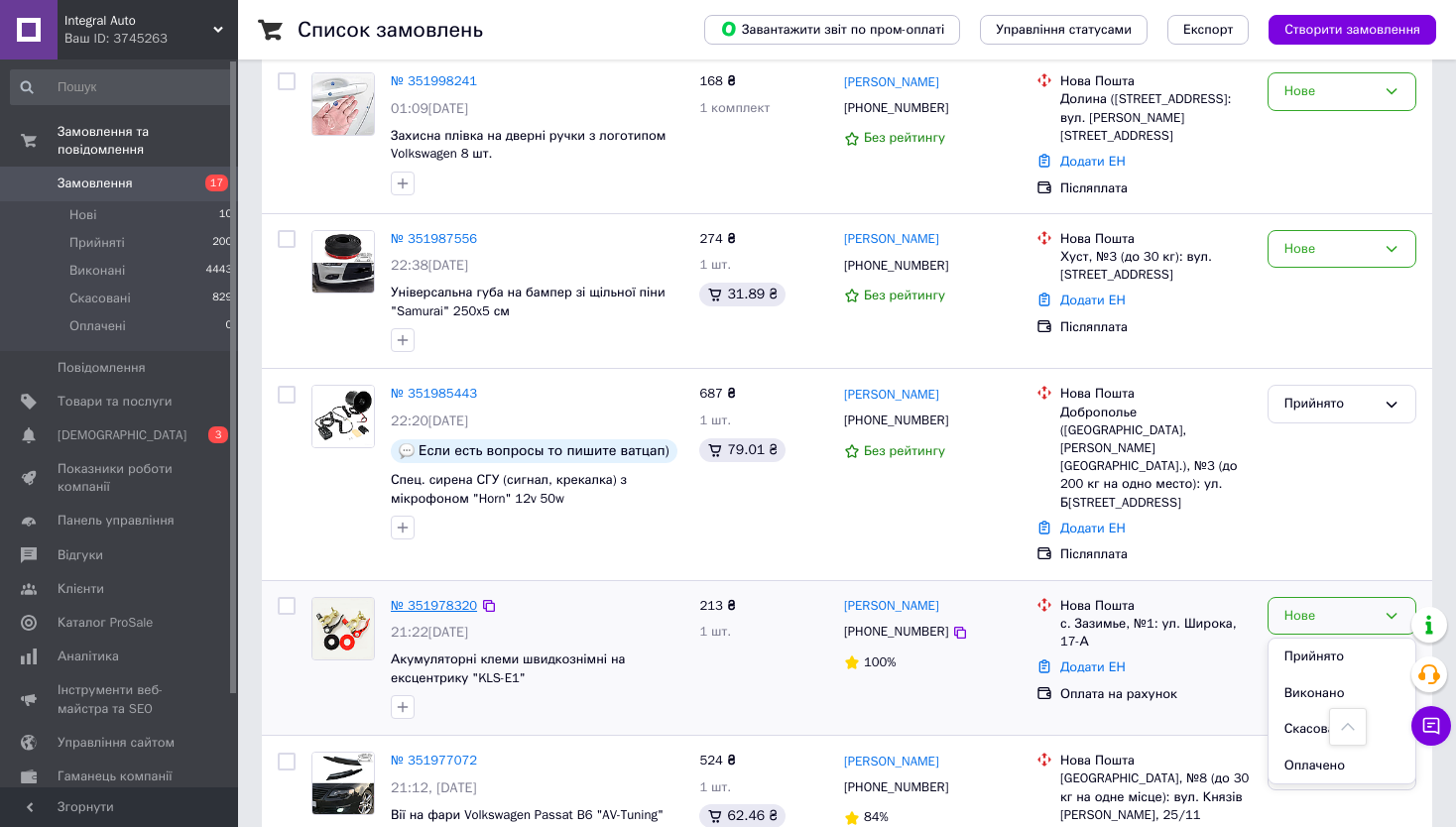 click on "№ 351978320" at bounding box center [433, 605] 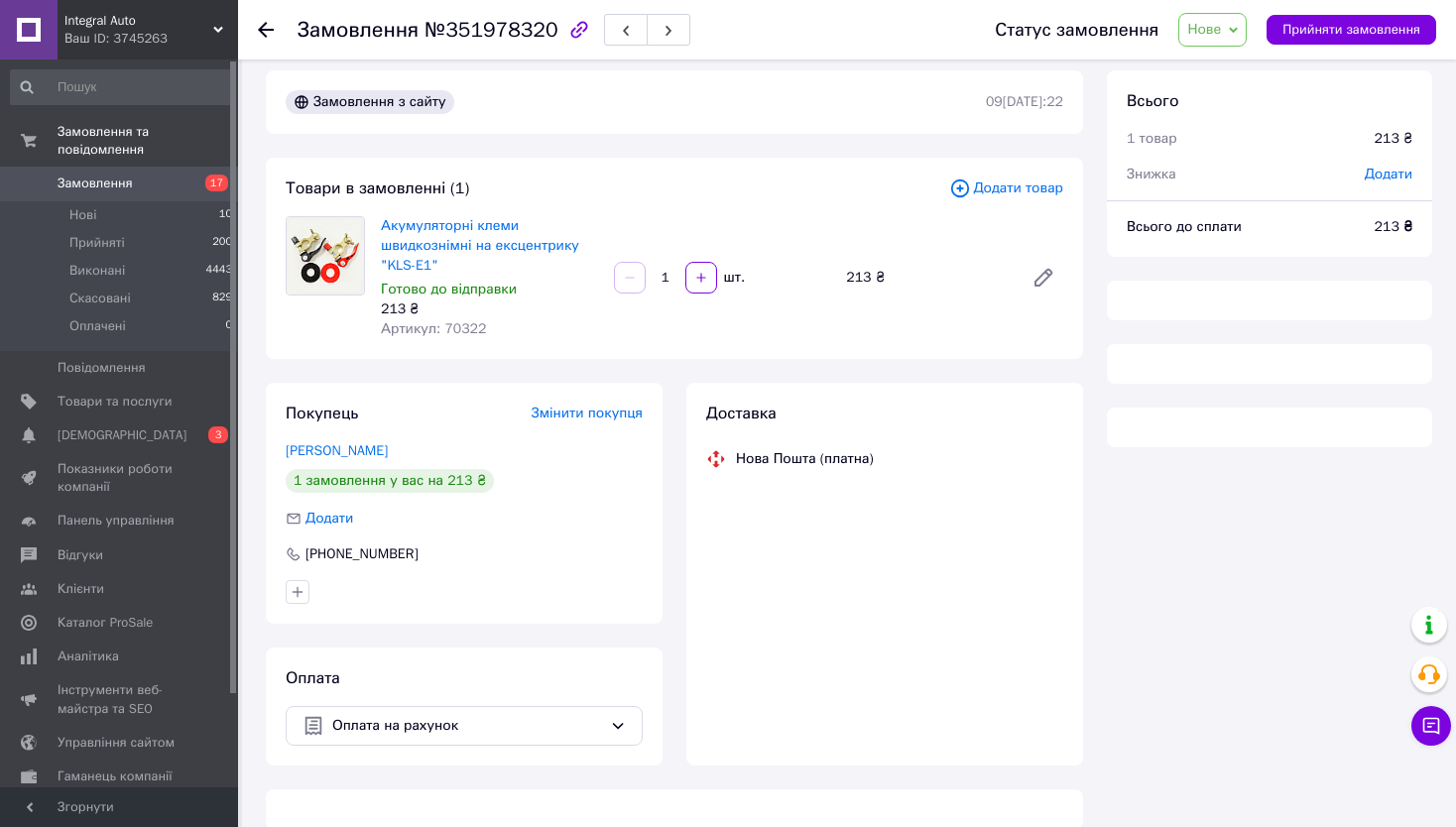 scroll, scrollTop: 0, scrollLeft: 0, axis: both 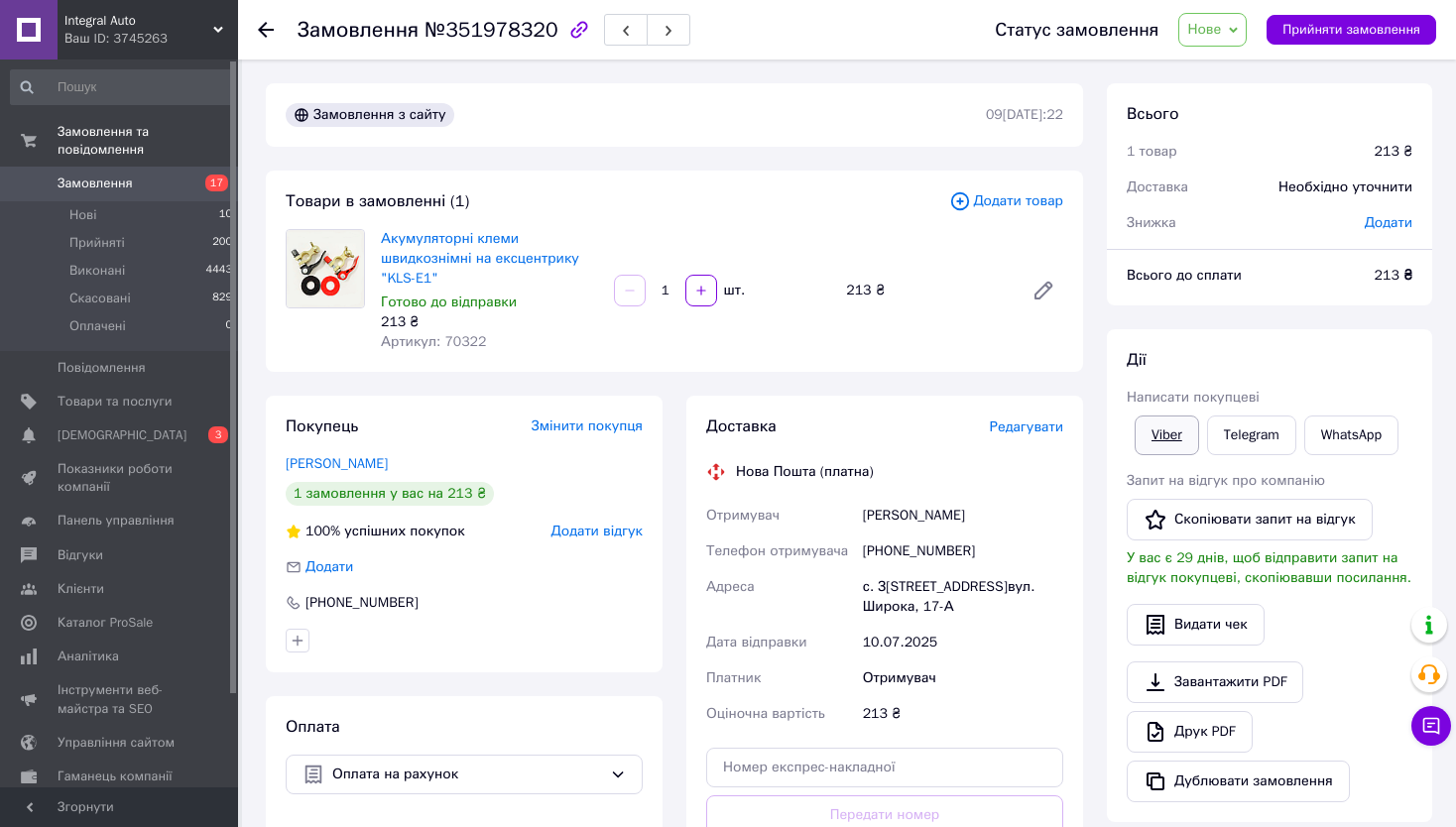 click on "Viber" at bounding box center [1166, 435] 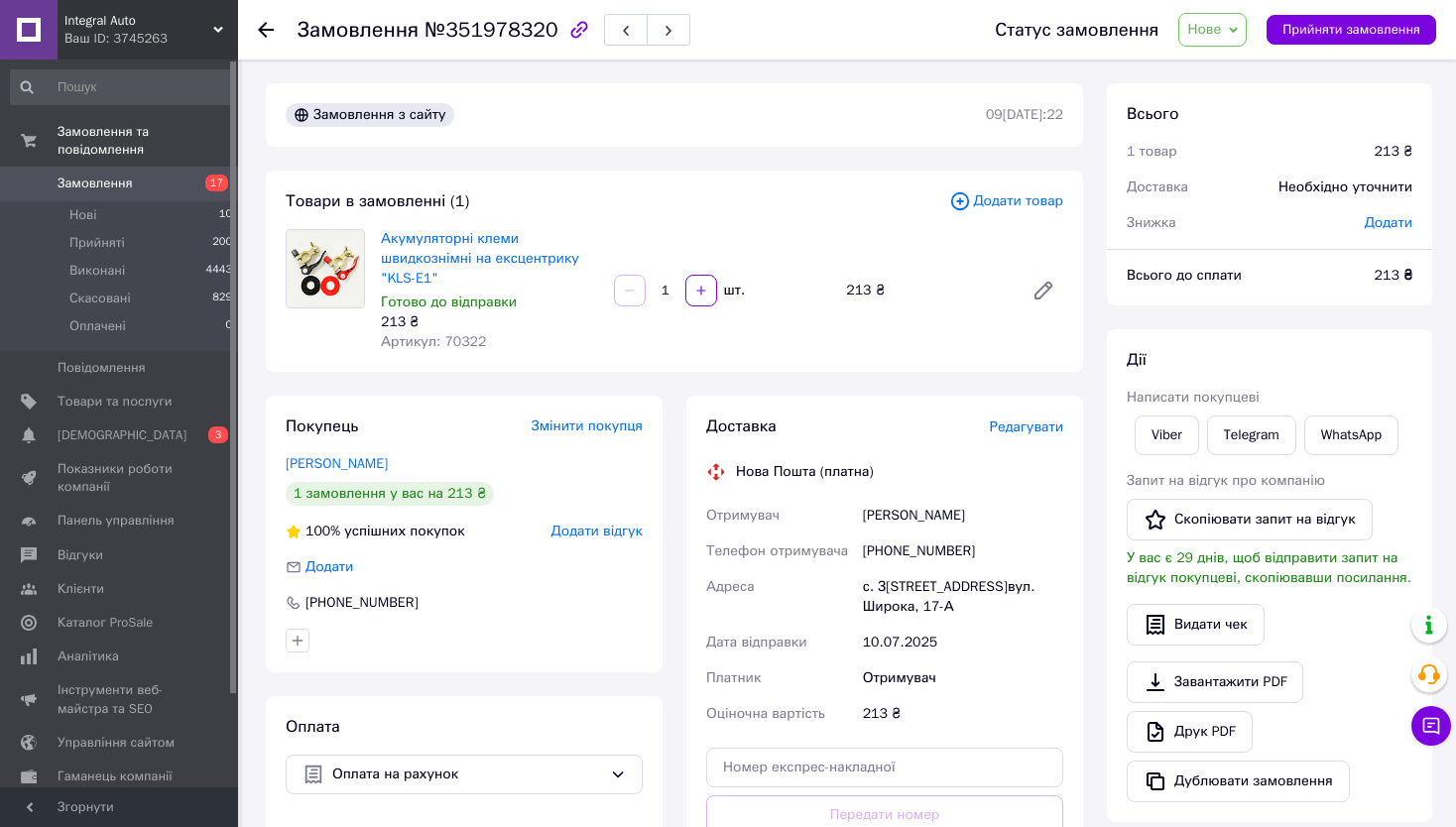 click on "Дії" at bounding box center [1270, 360] 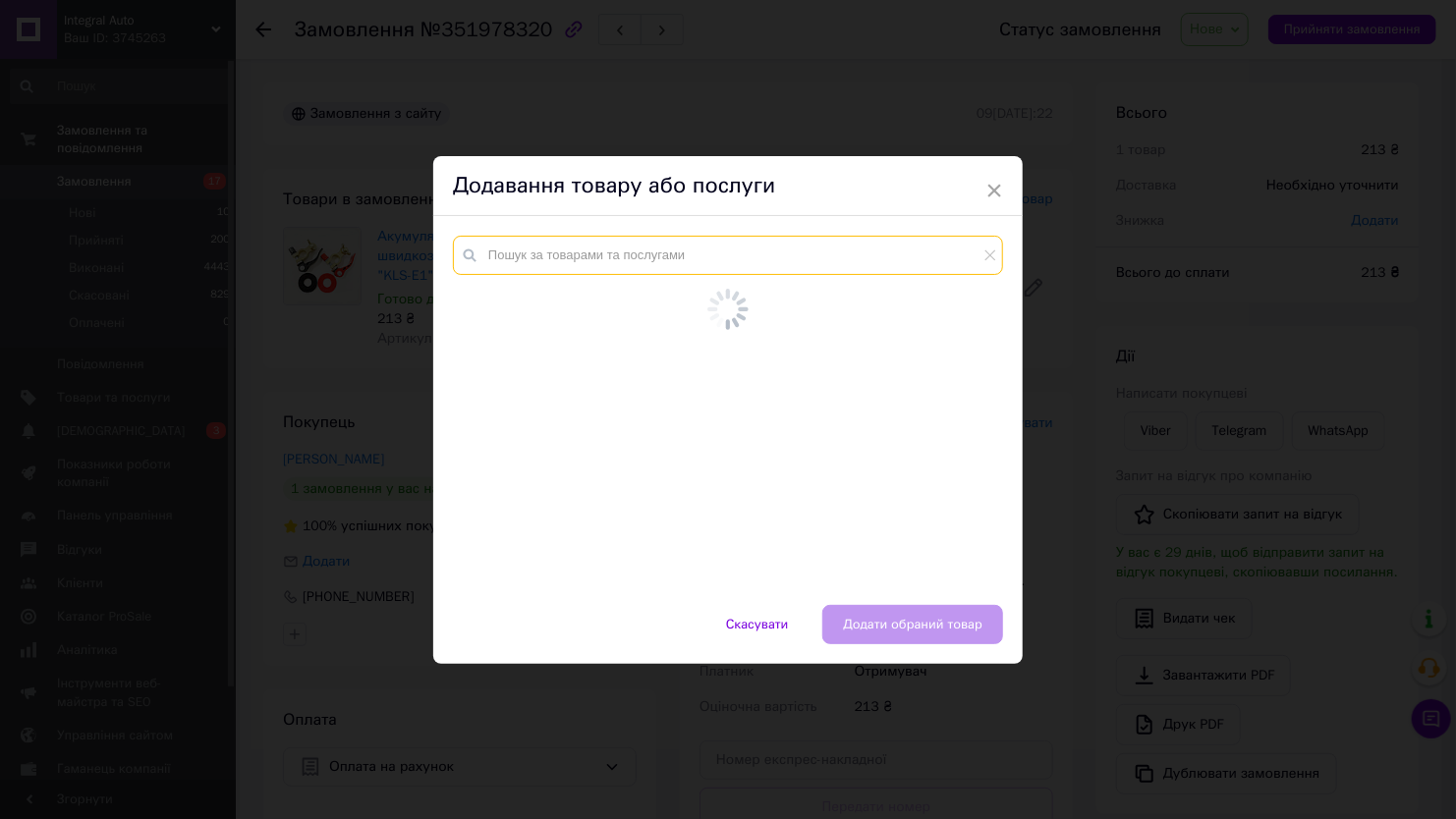drag, startPoint x: 619, startPoint y: 239, endPoint x: 673, endPoint y: 258, distance: 57.2451 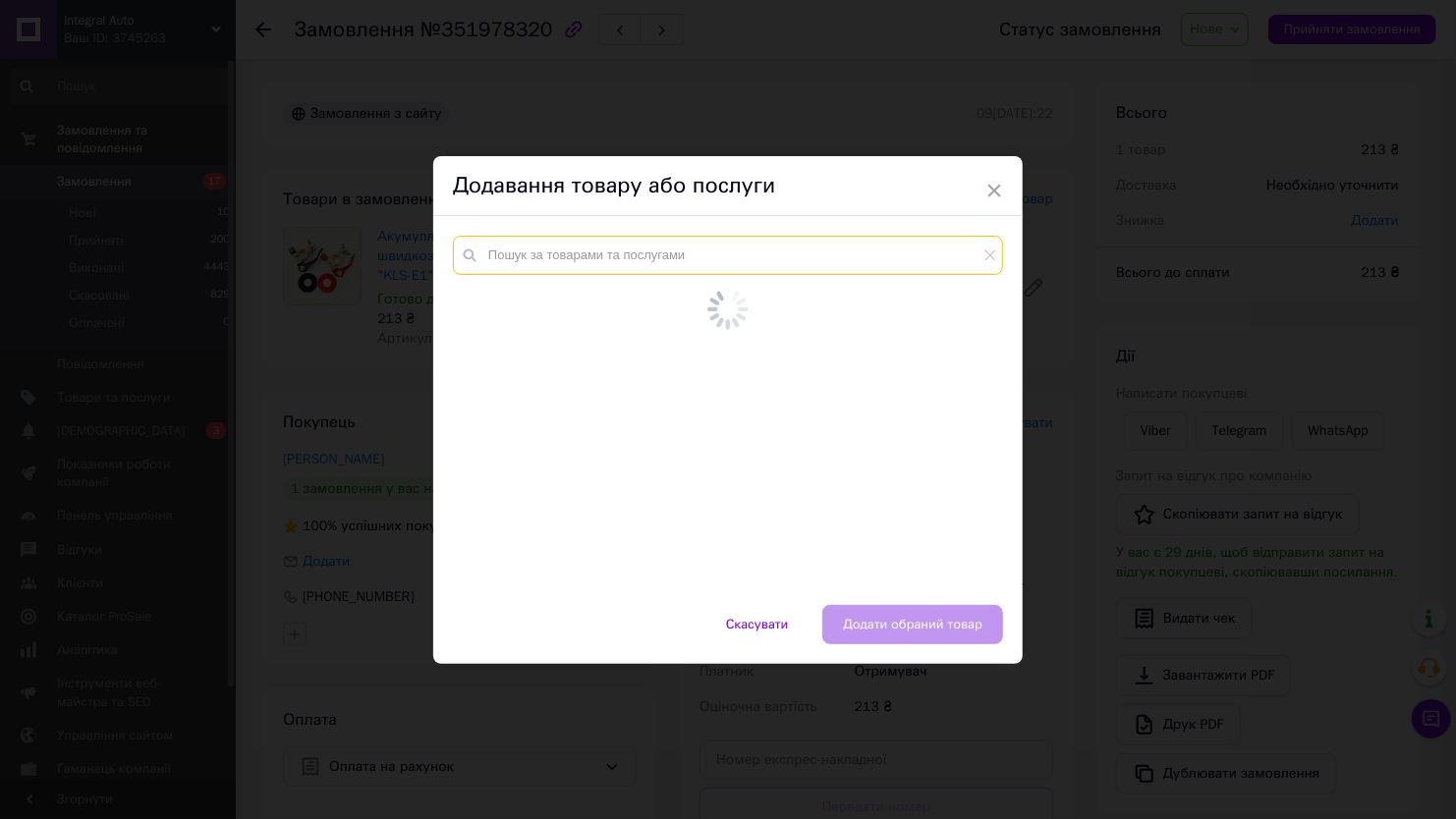 click at bounding box center [728, 255] 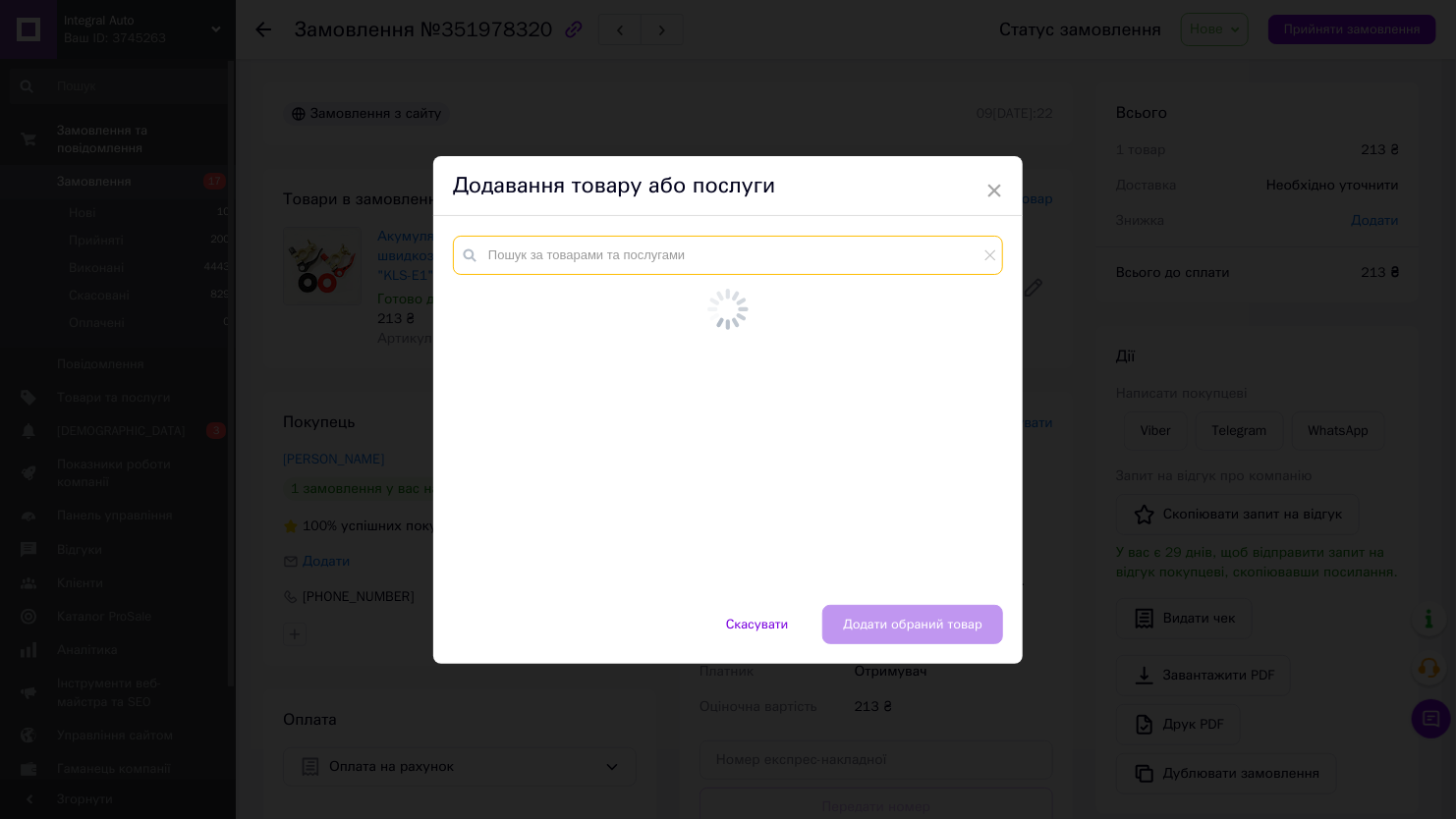 paste on "68390" 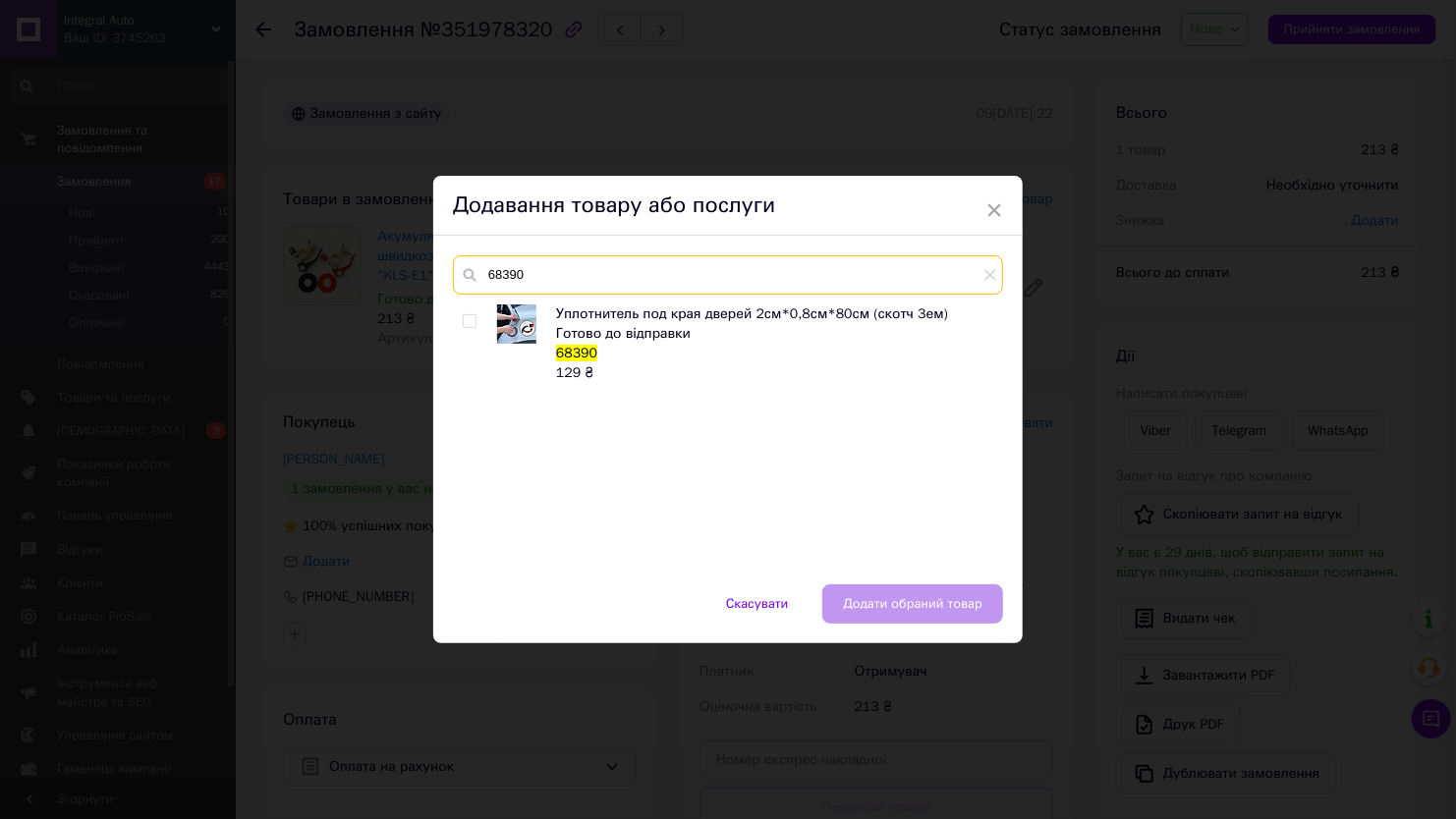 type on "68390" 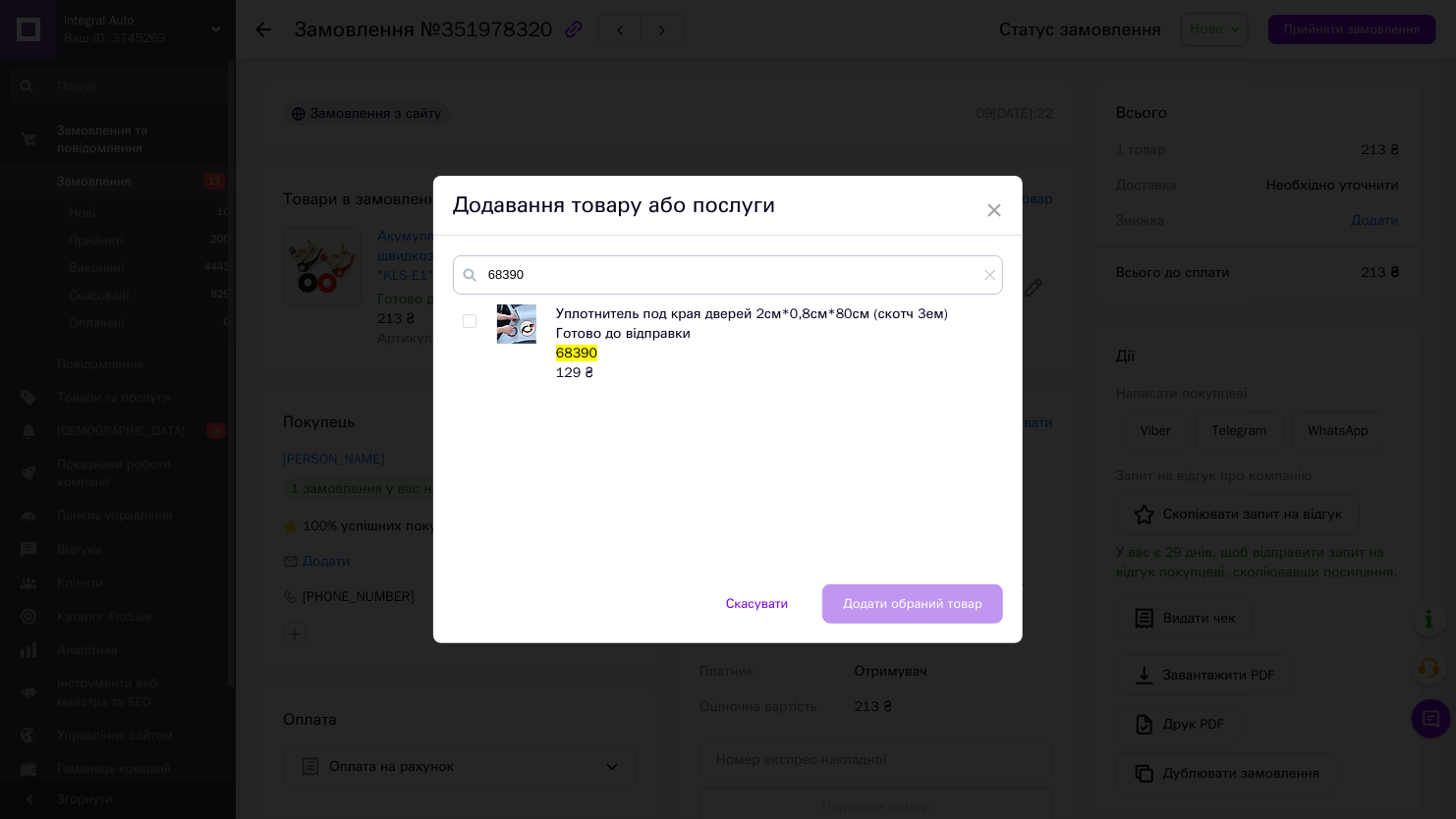 drag, startPoint x: 1393, startPoint y: 140, endPoint x: 1365, endPoint y: 136, distance: 28.284271 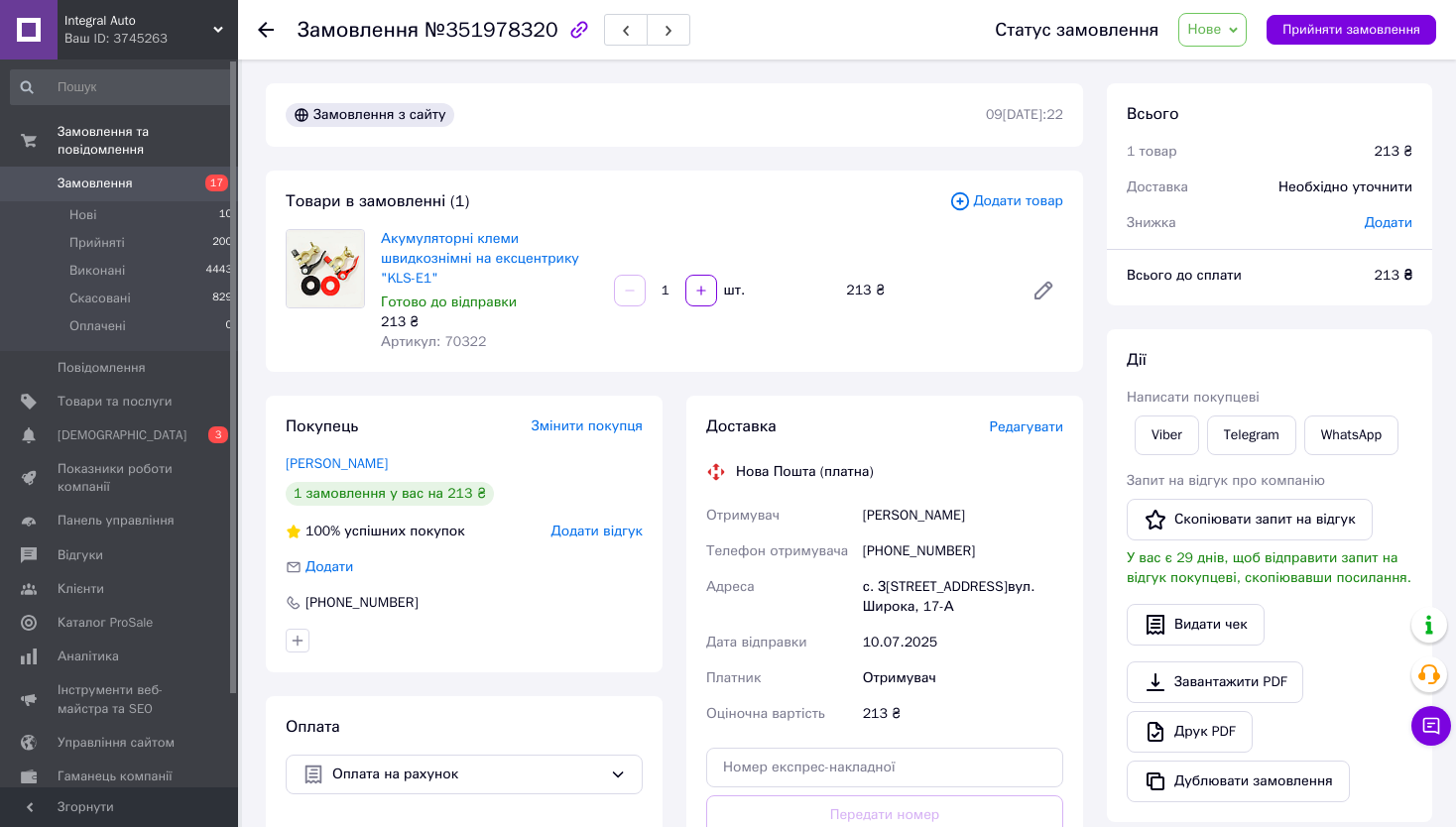 click 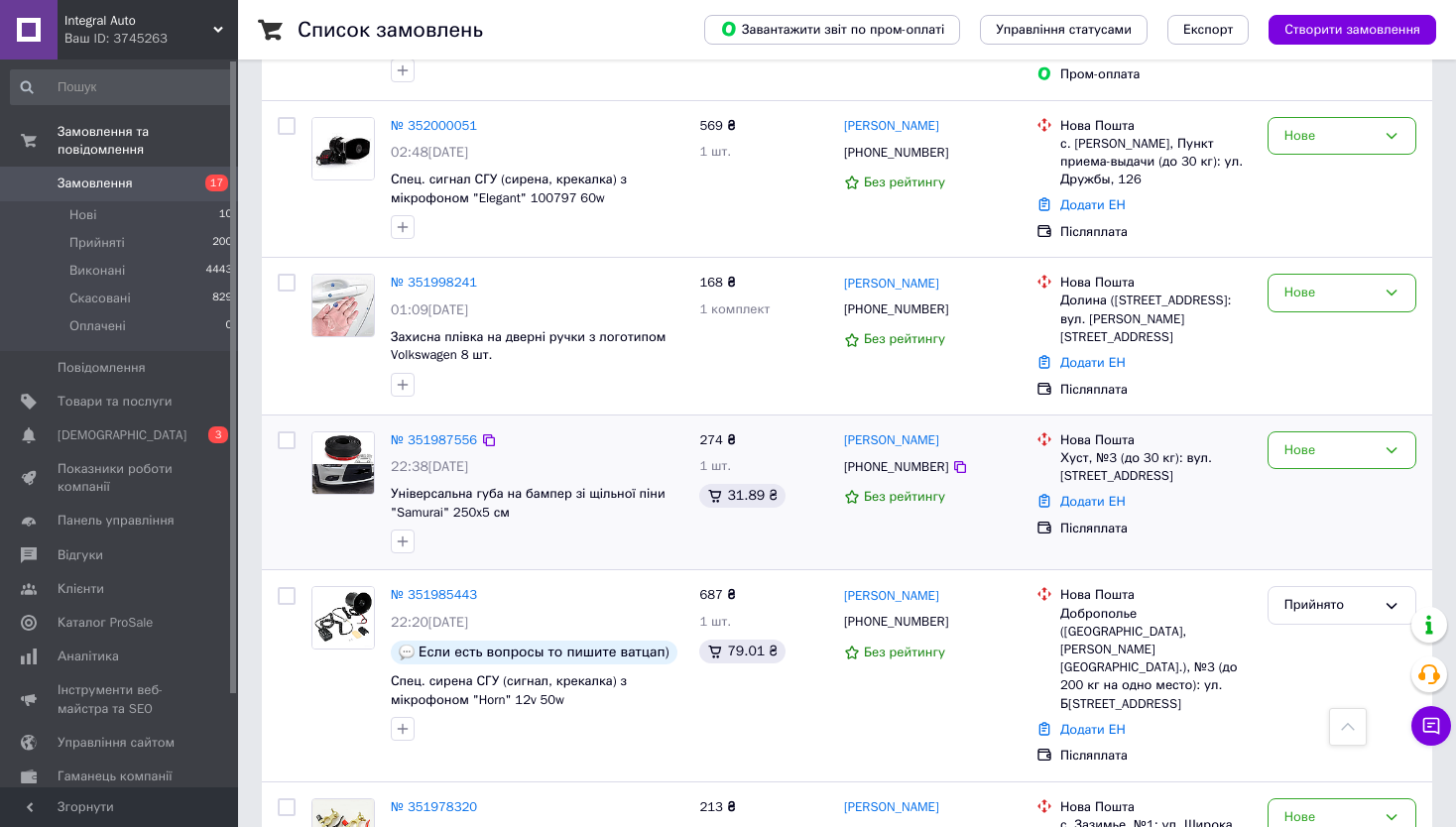 scroll, scrollTop: 1587, scrollLeft: 0, axis: vertical 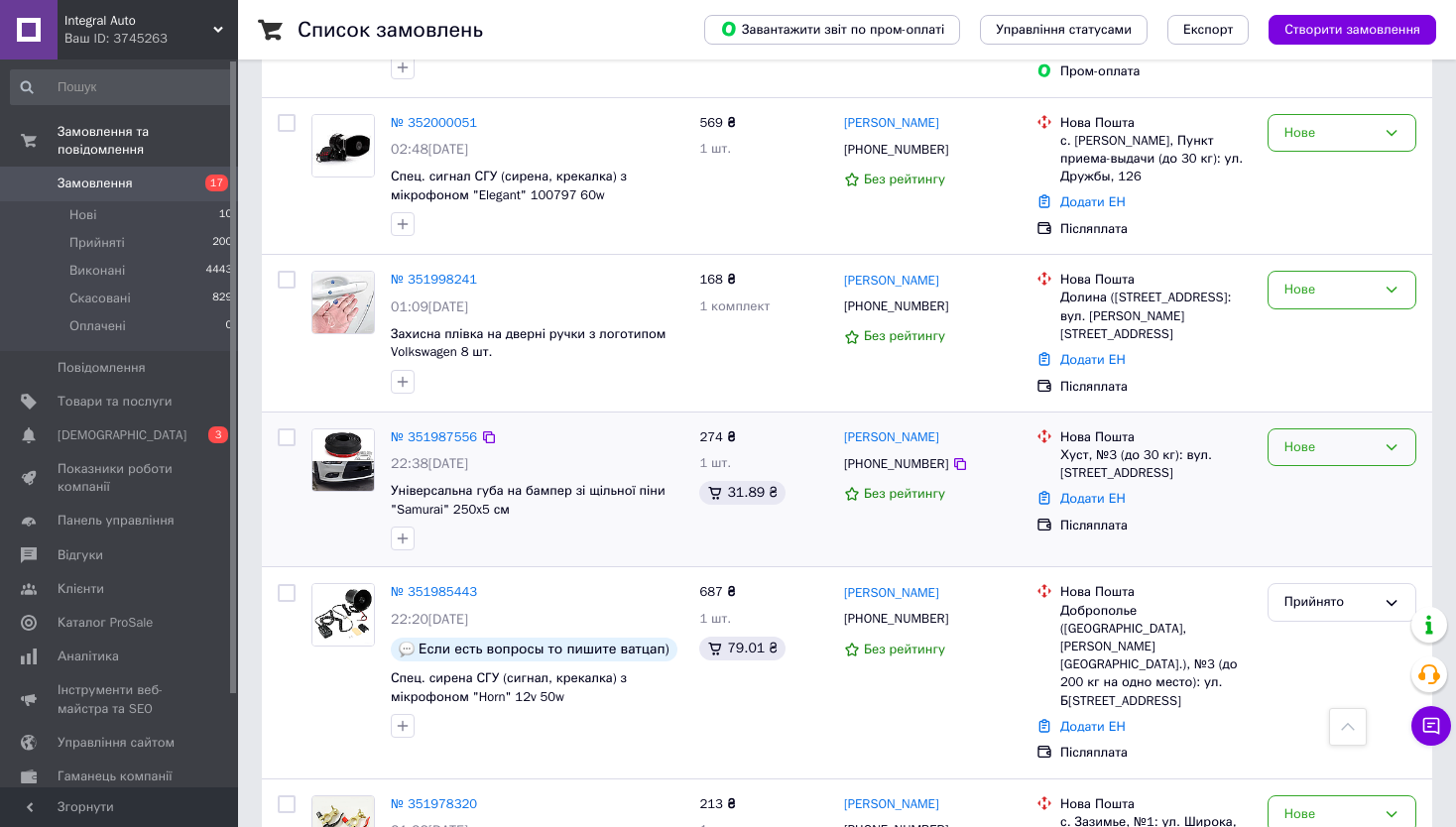 drag, startPoint x: 1364, startPoint y: 345, endPoint x: 1350, endPoint y: 373, distance: 31.304952 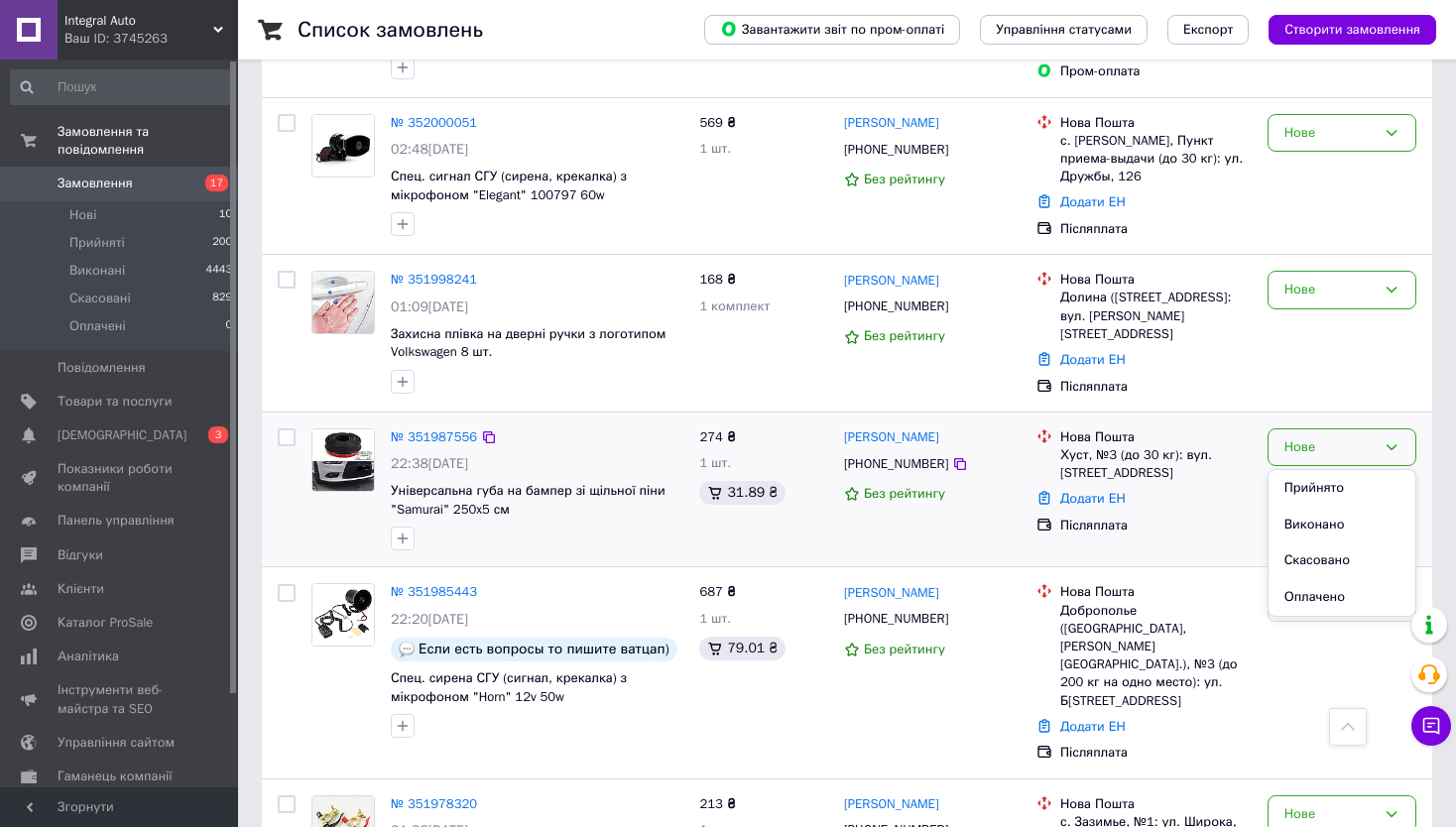 click on "Післяплата" at bounding box center (1155, 526) 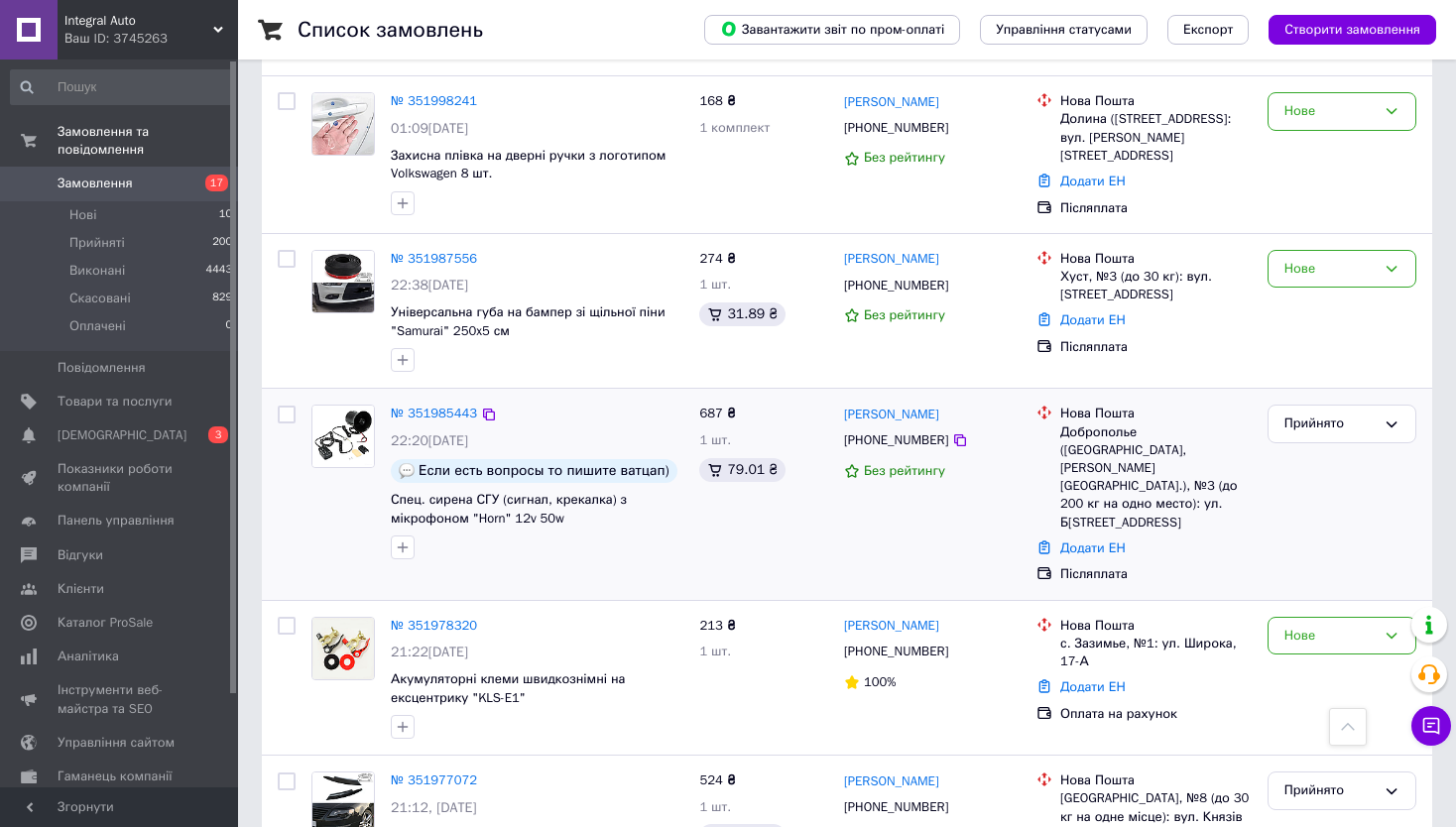 scroll, scrollTop: 1884, scrollLeft: 0, axis: vertical 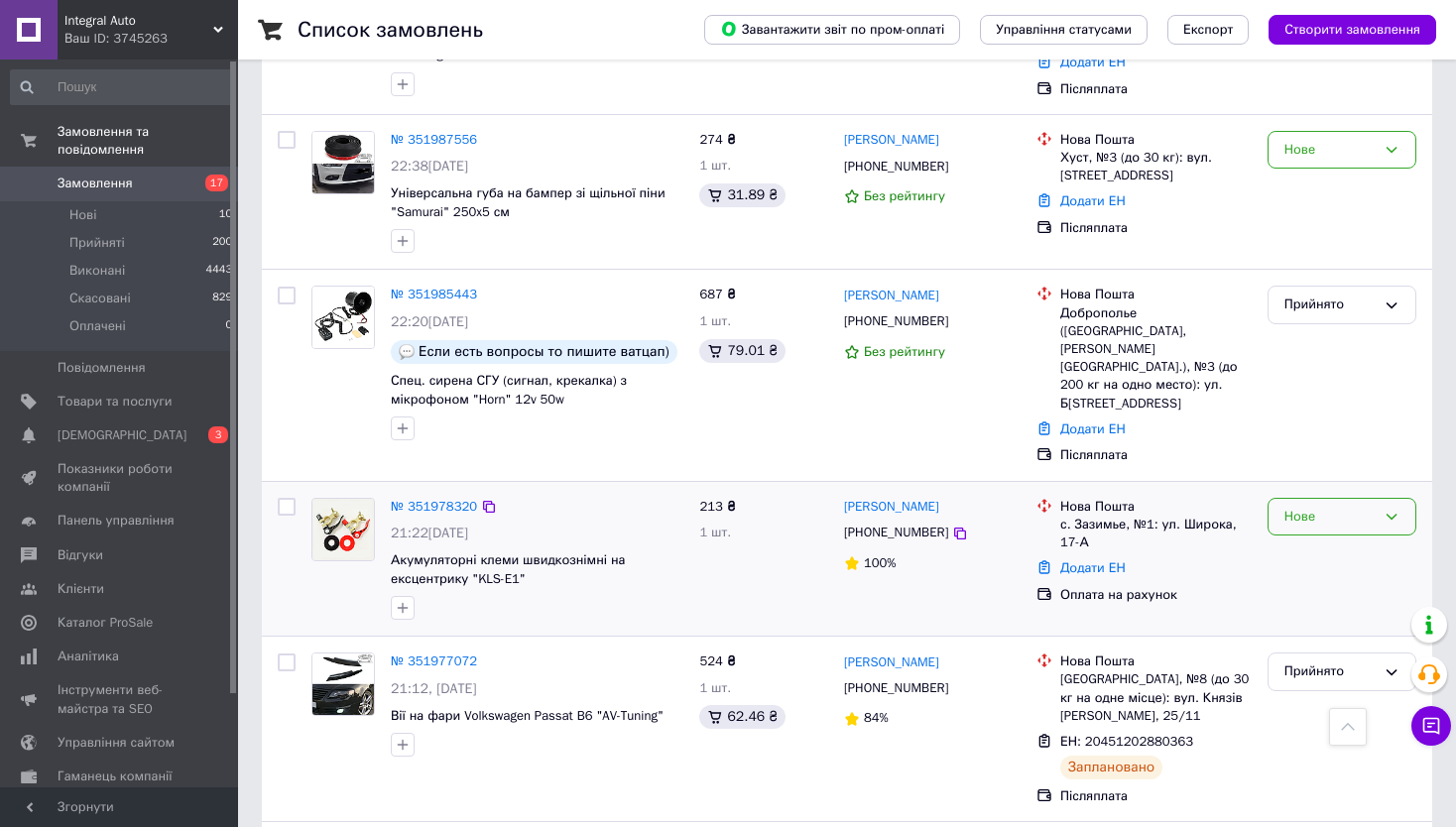 click on "Нове" at bounding box center (1342, 517) 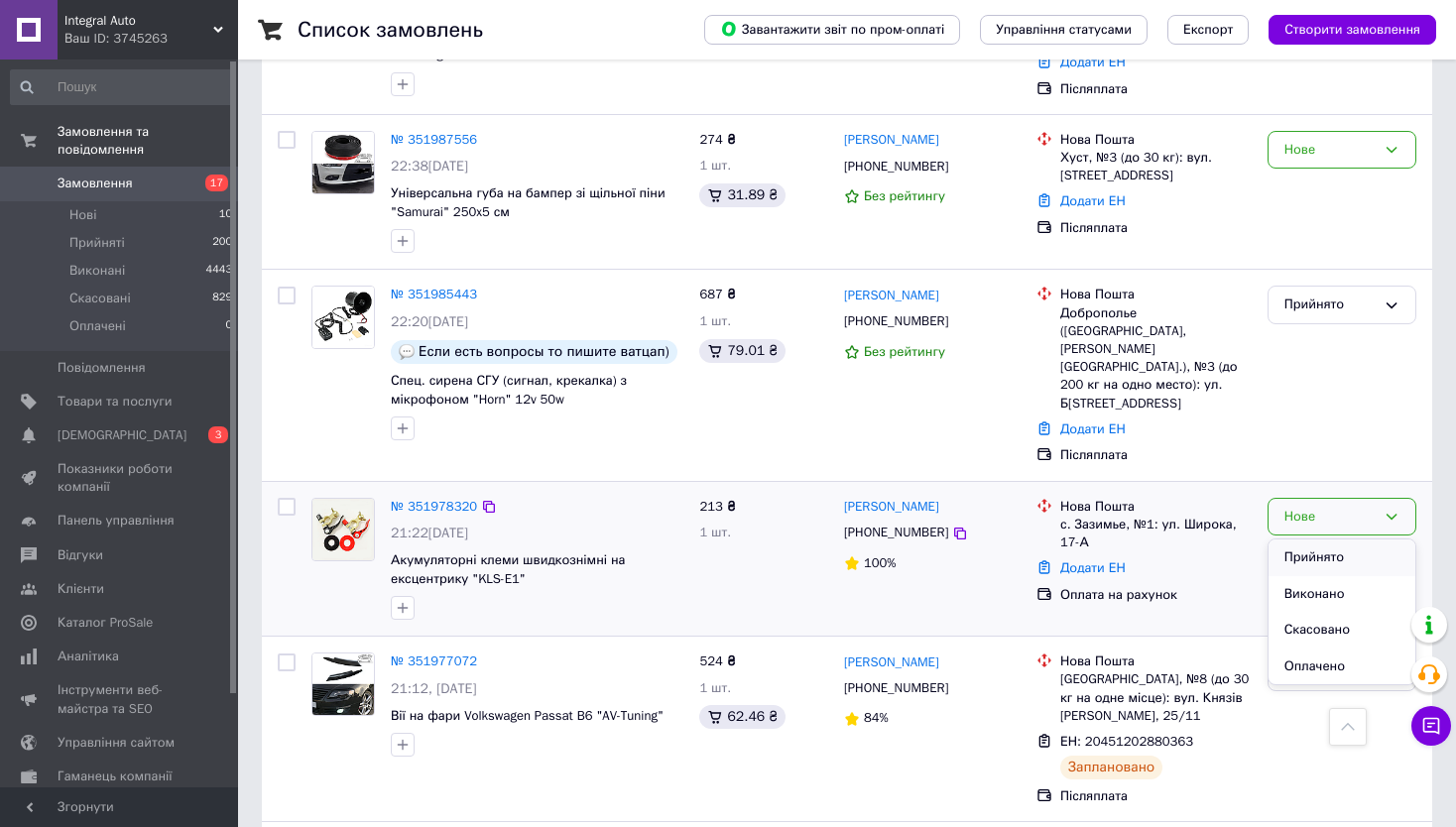click on "Прийнято" at bounding box center [1342, 557] 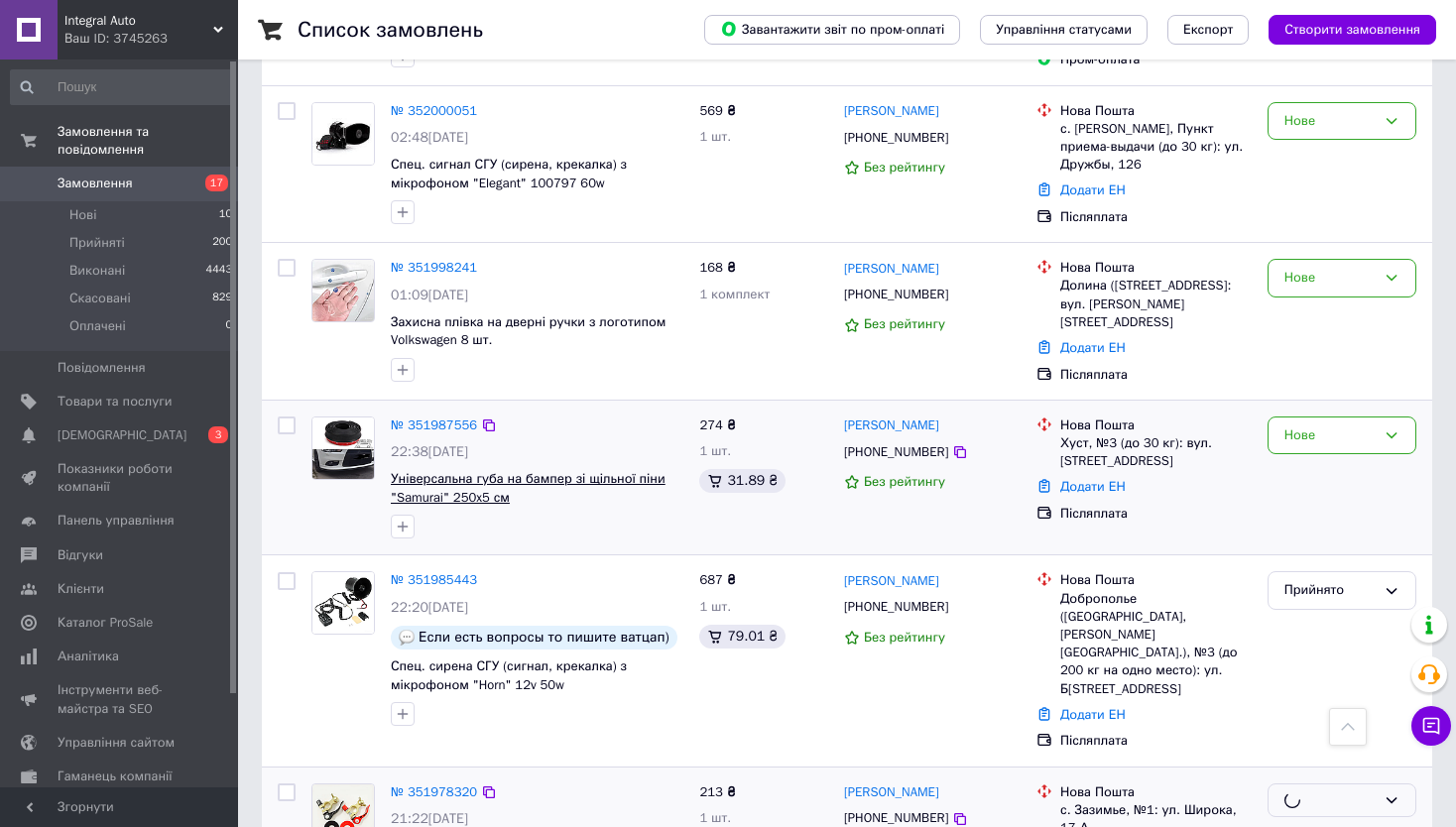scroll, scrollTop: 1587, scrollLeft: 0, axis: vertical 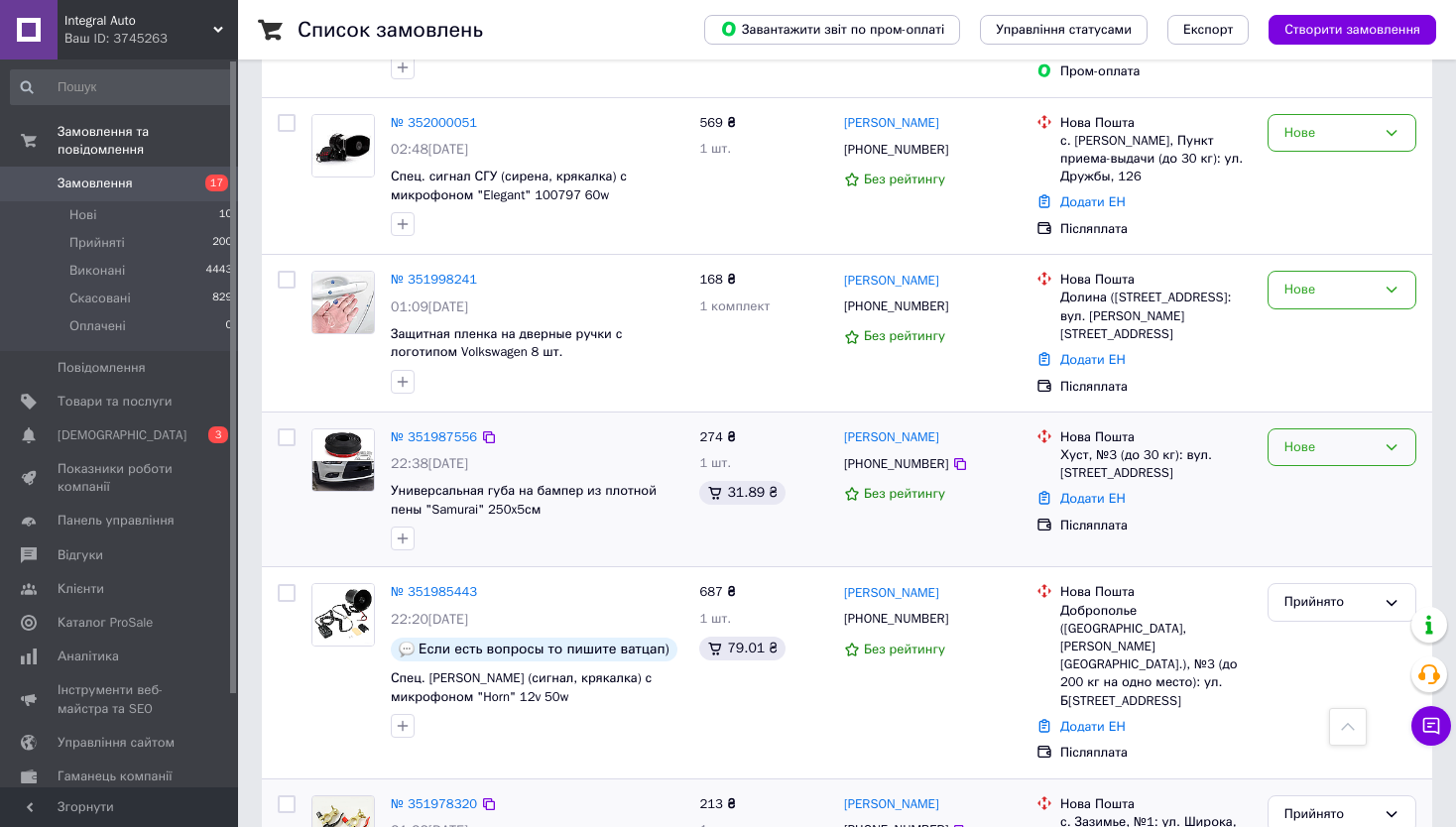 click on "Нове" at bounding box center [1330, 447] 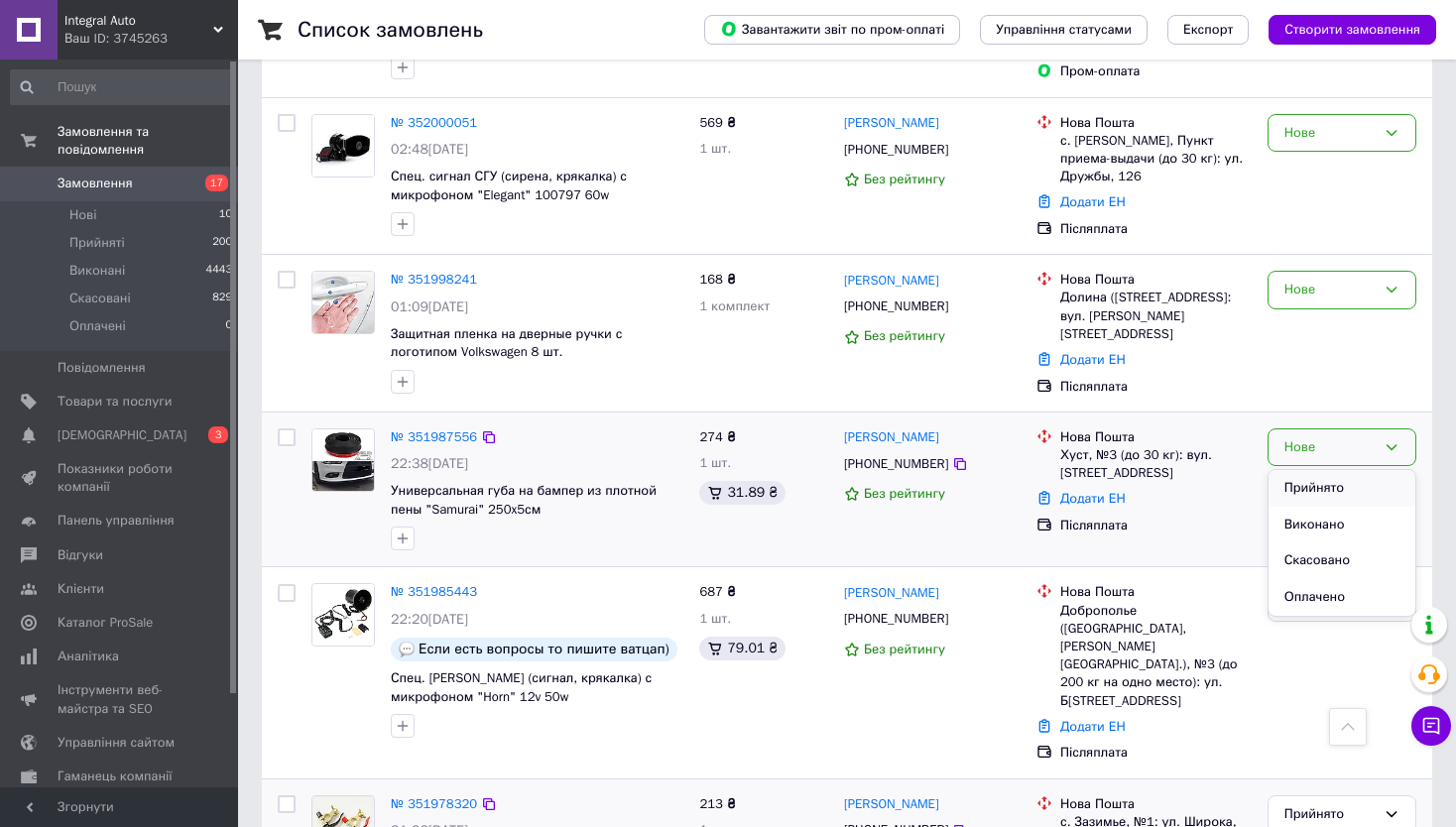 click on "Прийнято" at bounding box center (1342, 488) 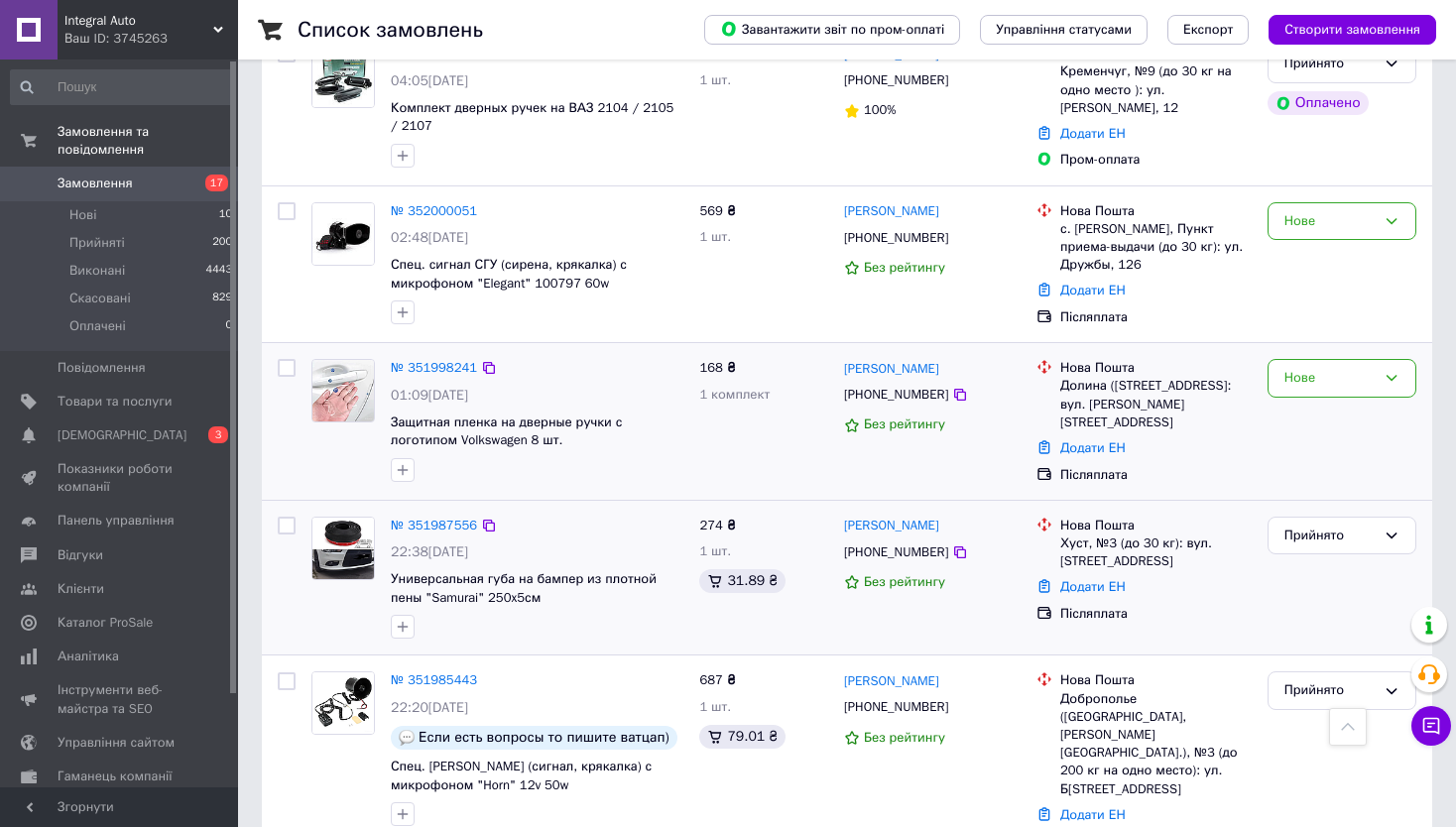 scroll, scrollTop: 1487, scrollLeft: 0, axis: vertical 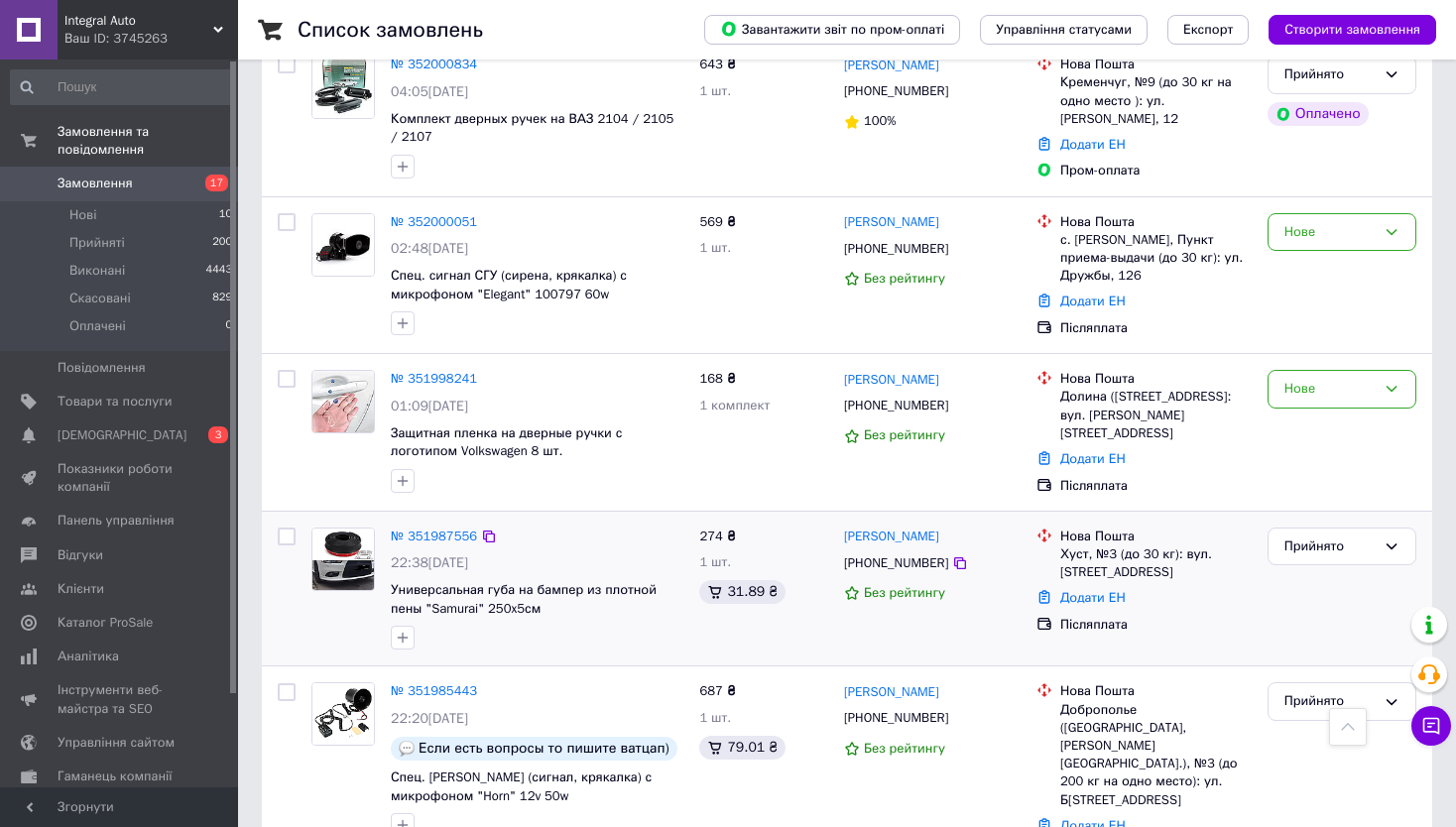 click on "Список замовлень   Завантажити звіт по пром-оплаті Управління статусами Експорт Створити замовлення Фільтри Збережені фільтри: Усі (5482) Замовлення Cума Покупець Доставка та оплата Статус № 352038011 11:28, 10.07.2025 Зеркала мертвых зон прямоугольные "Elegant" 60х30мм (2шт.) 97 ₴ 1 шт. Валерій Сподинець +380635729411 Без рейтингу Нова Пошта Дніпро, №50 (до 200 кг): вул. Метробудівська, 19 Додати ЕН Післяплата Нове № 352037736 11:26, 10.07.2025 Реснички на фары Volkswagen Passat B6 "AV-Tuning" 524 ₴ 1 шт. Віталік Заяць +380990299720 Без рейтингу Нова Пошта с. Угринів (Івано-Франківська обл.), №1: вул. Хіміків, 5б ЕН: 20451202879604 100%" at bounding box center [847, 3226] 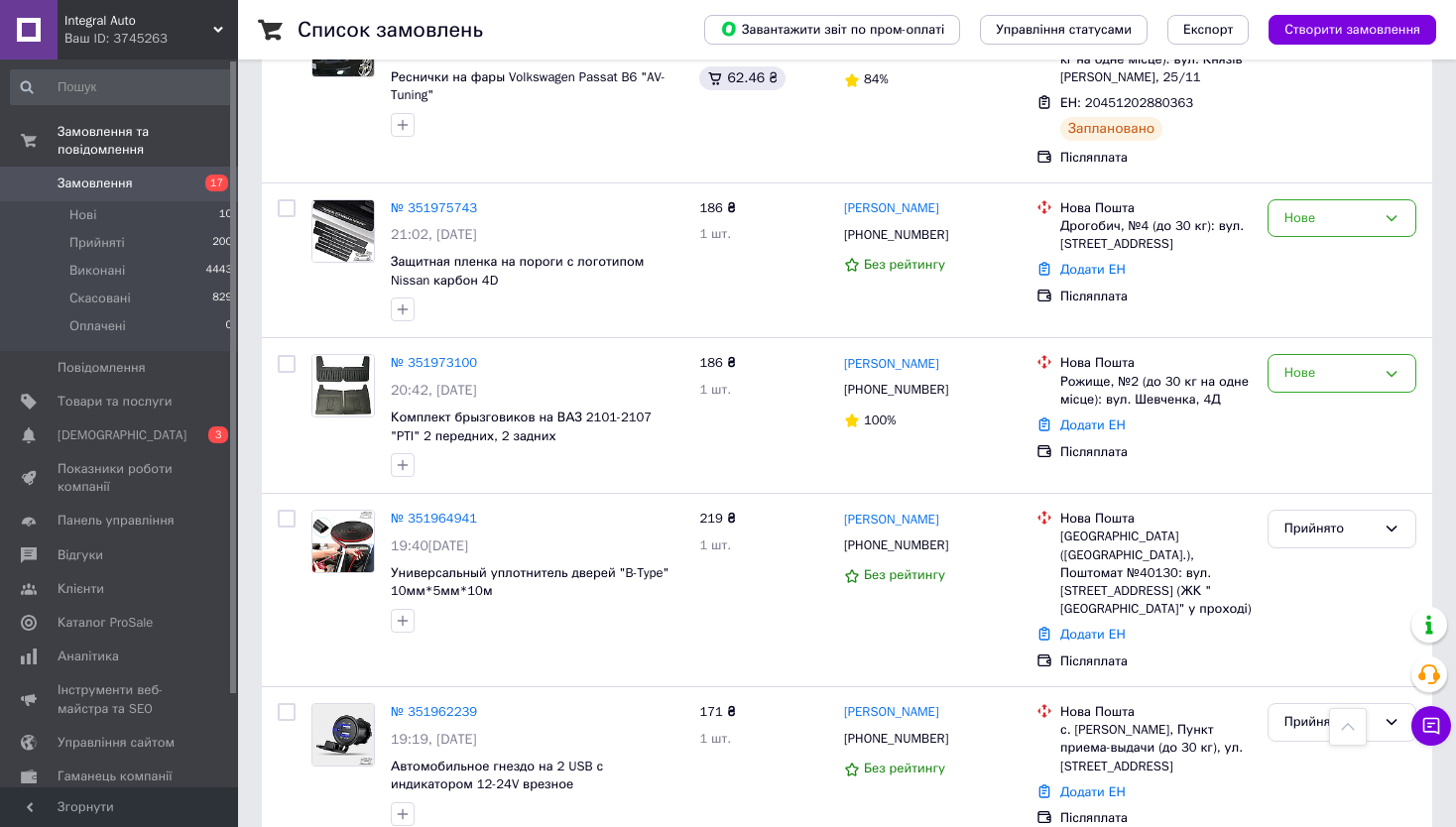 scroll, scrollTop: 2479, scrollLeft: 0, axis: vertical 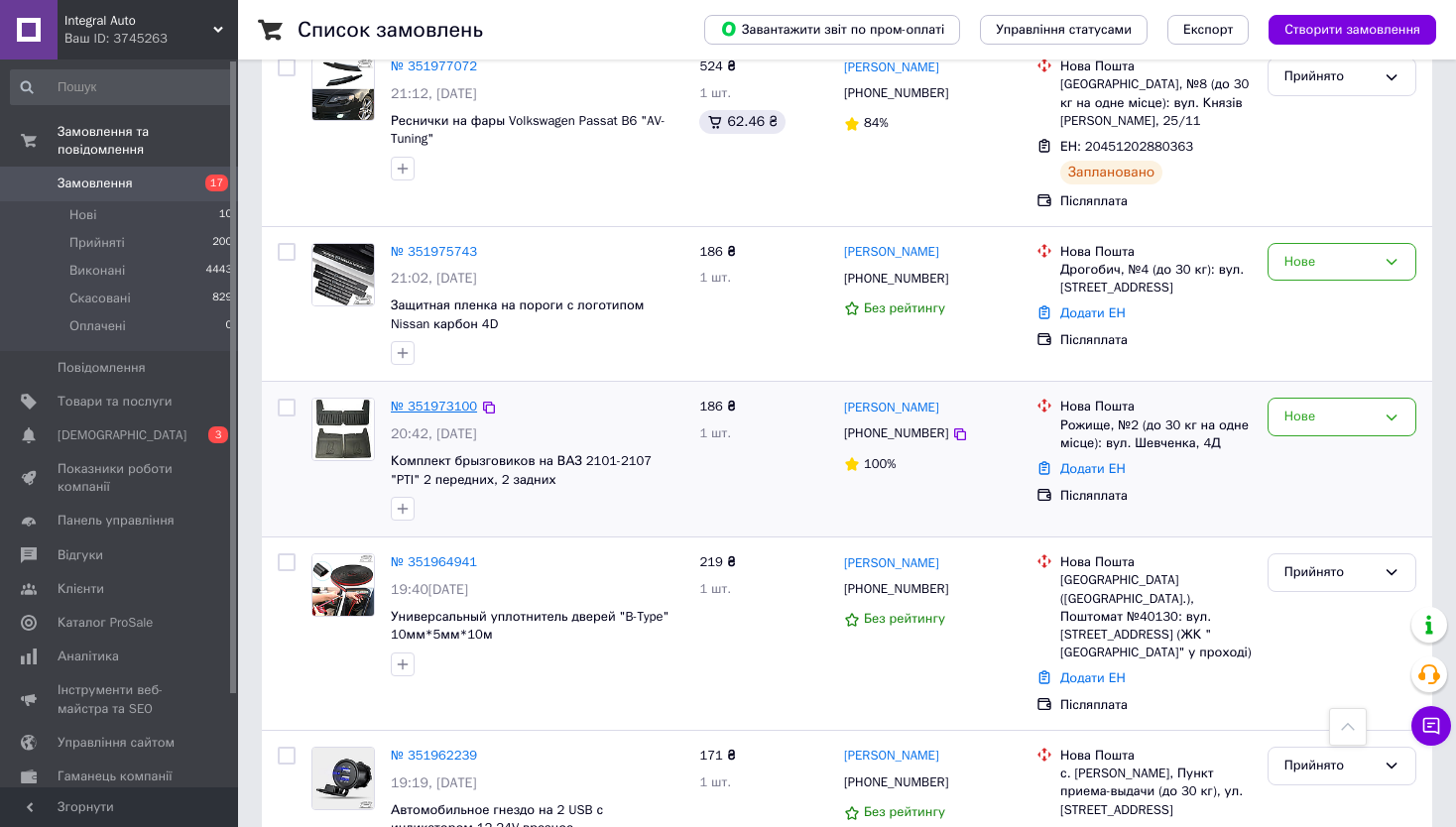 click on "№ 351973100" at bounding box center (433, 406) 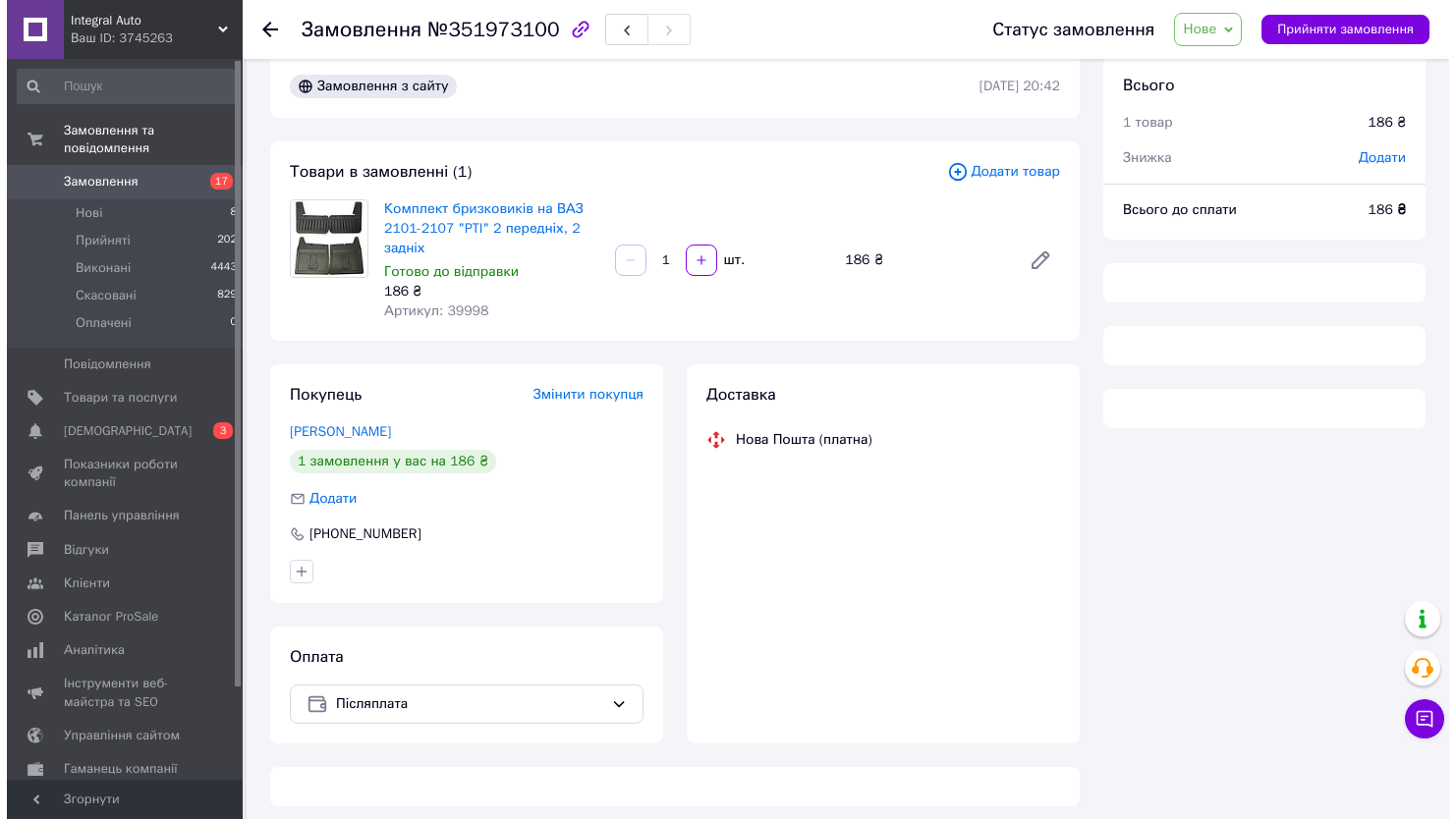scroll, scrollTop: 0, scrollLeft: 0, axis: both 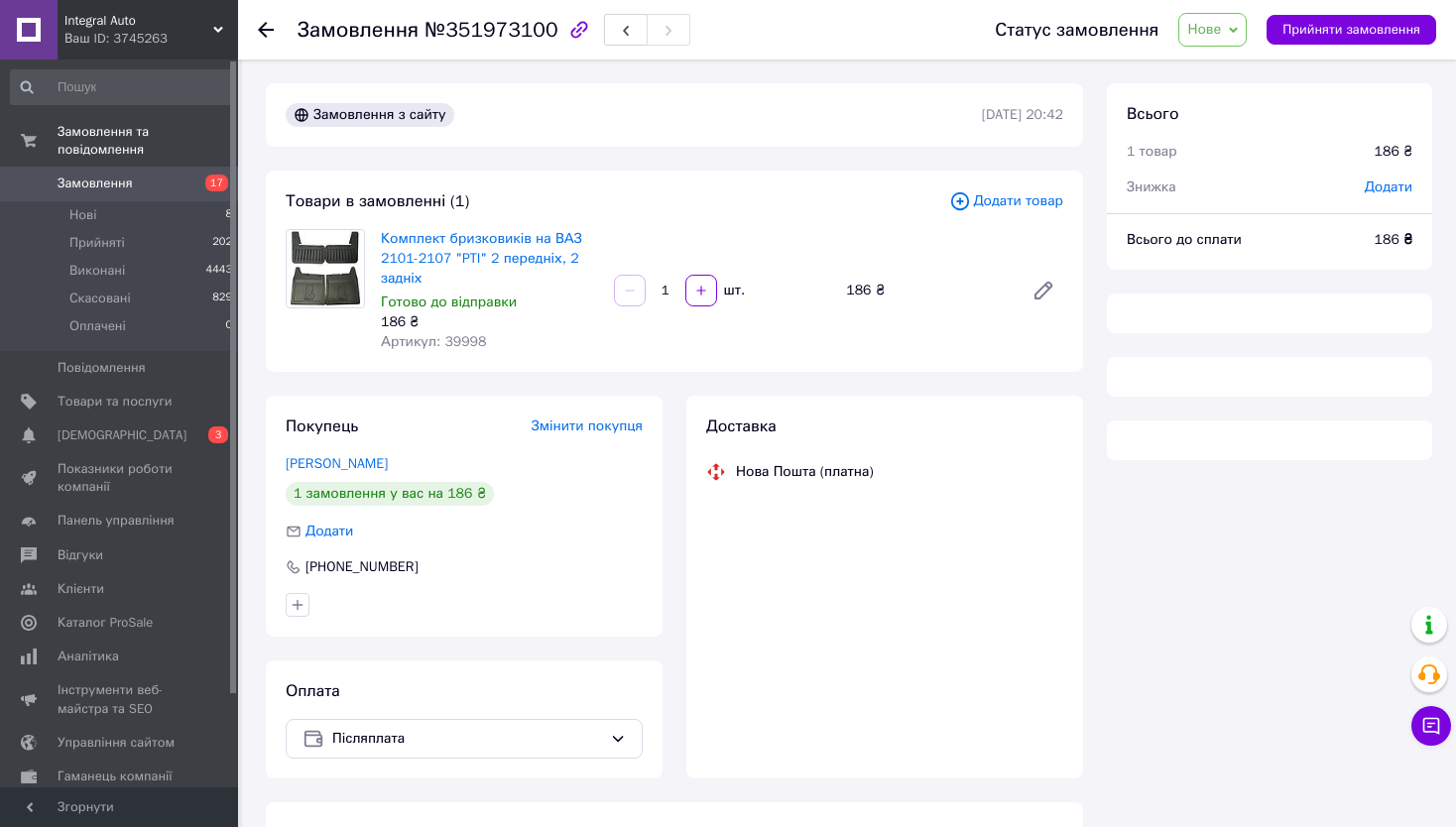 click on "Товари в замовленні (1) Додати товар Комплект бризковиків на ВАЗ 2101-2107 "PTI" 2 передніх, 2 задніх Готово до відправки 186 ₴ Артикул: 39998 1   шт. 186 ₴" at bounding box center (674, 271) 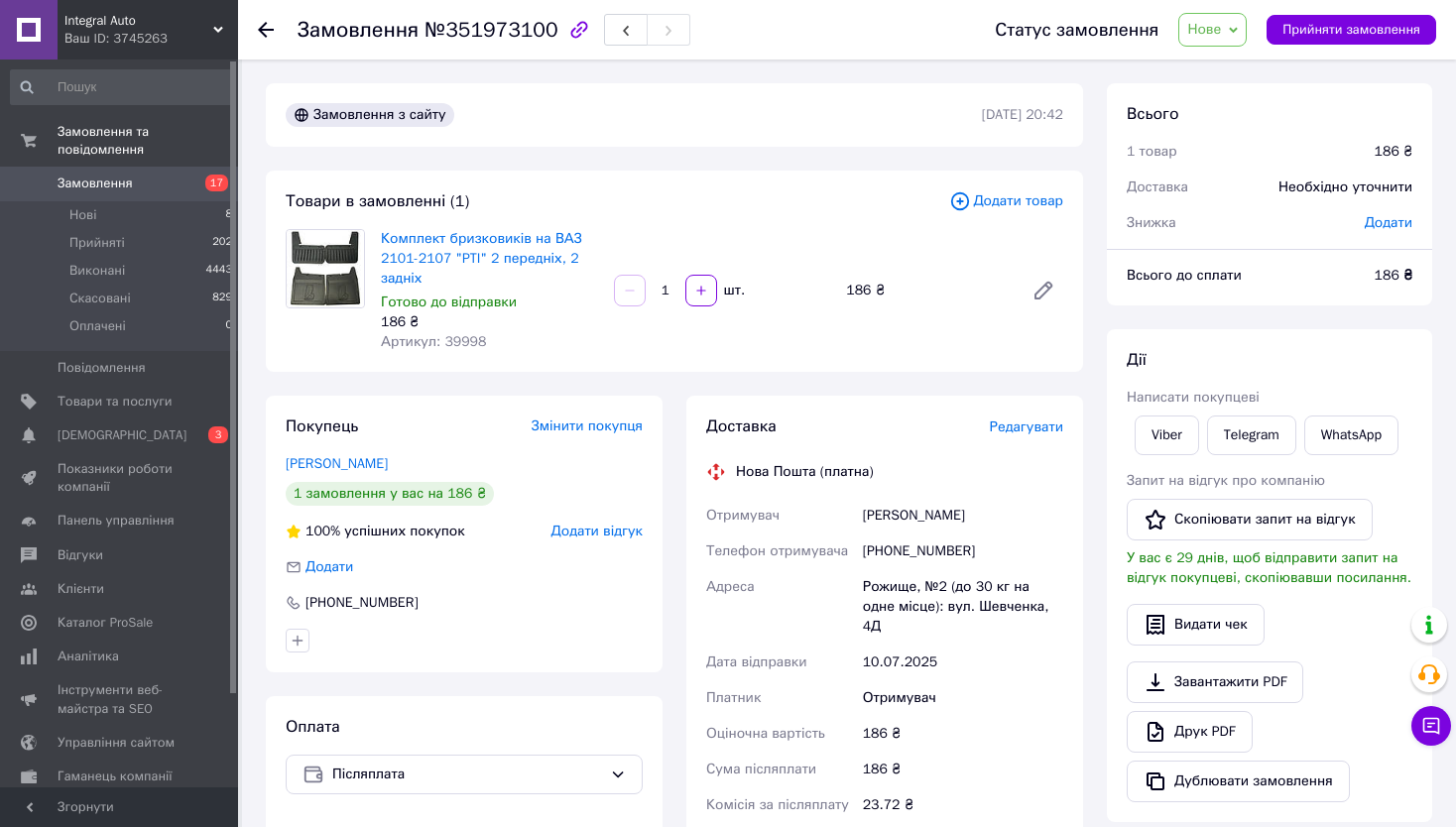 click on "Додати товар" at bounding box center [1006, 201] 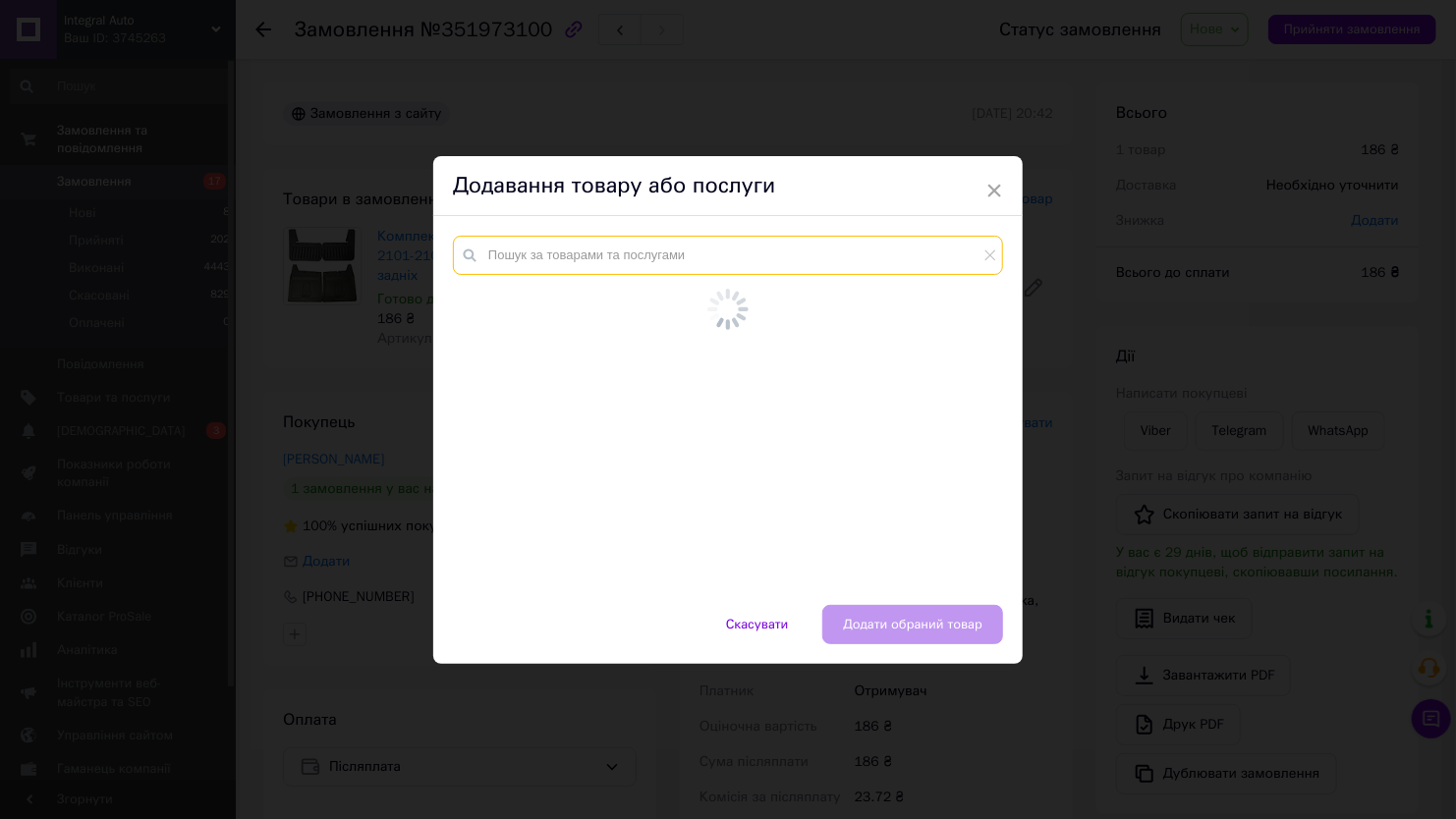 click at bounding box center [728, 255] 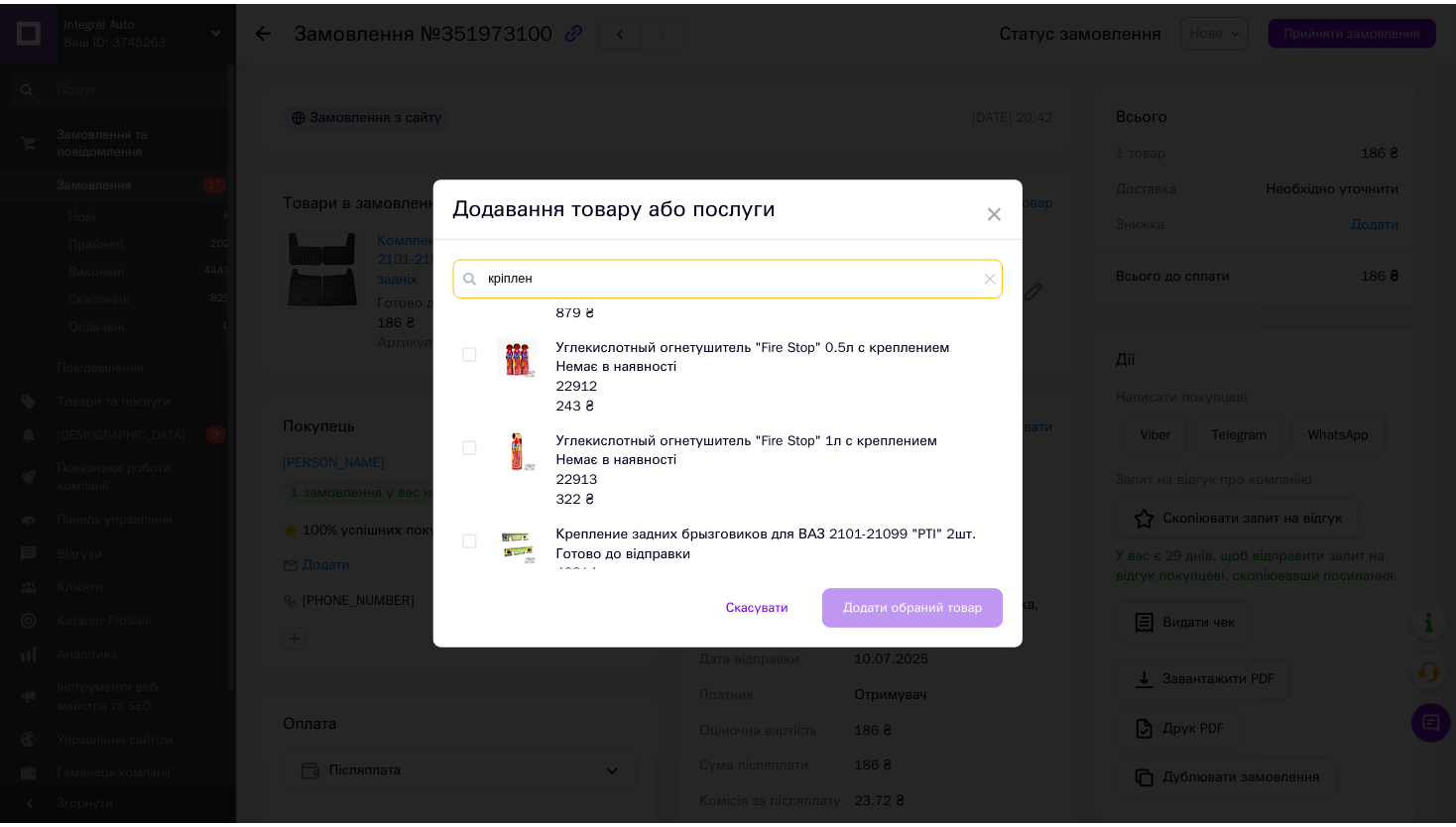 scroll, scrollTop: 99, scrollLeft: 0, axis: vertical 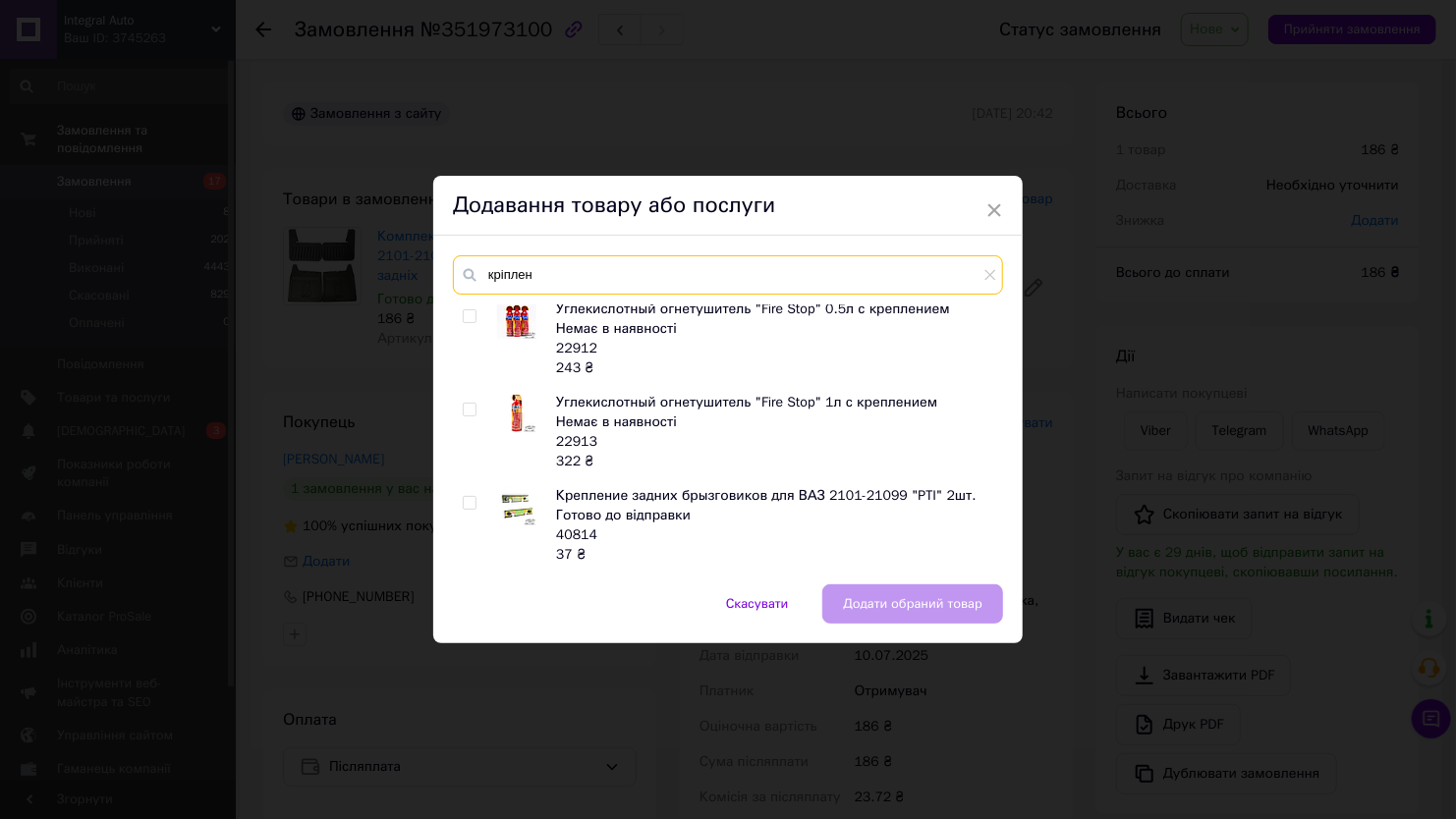 type on "кріплен" 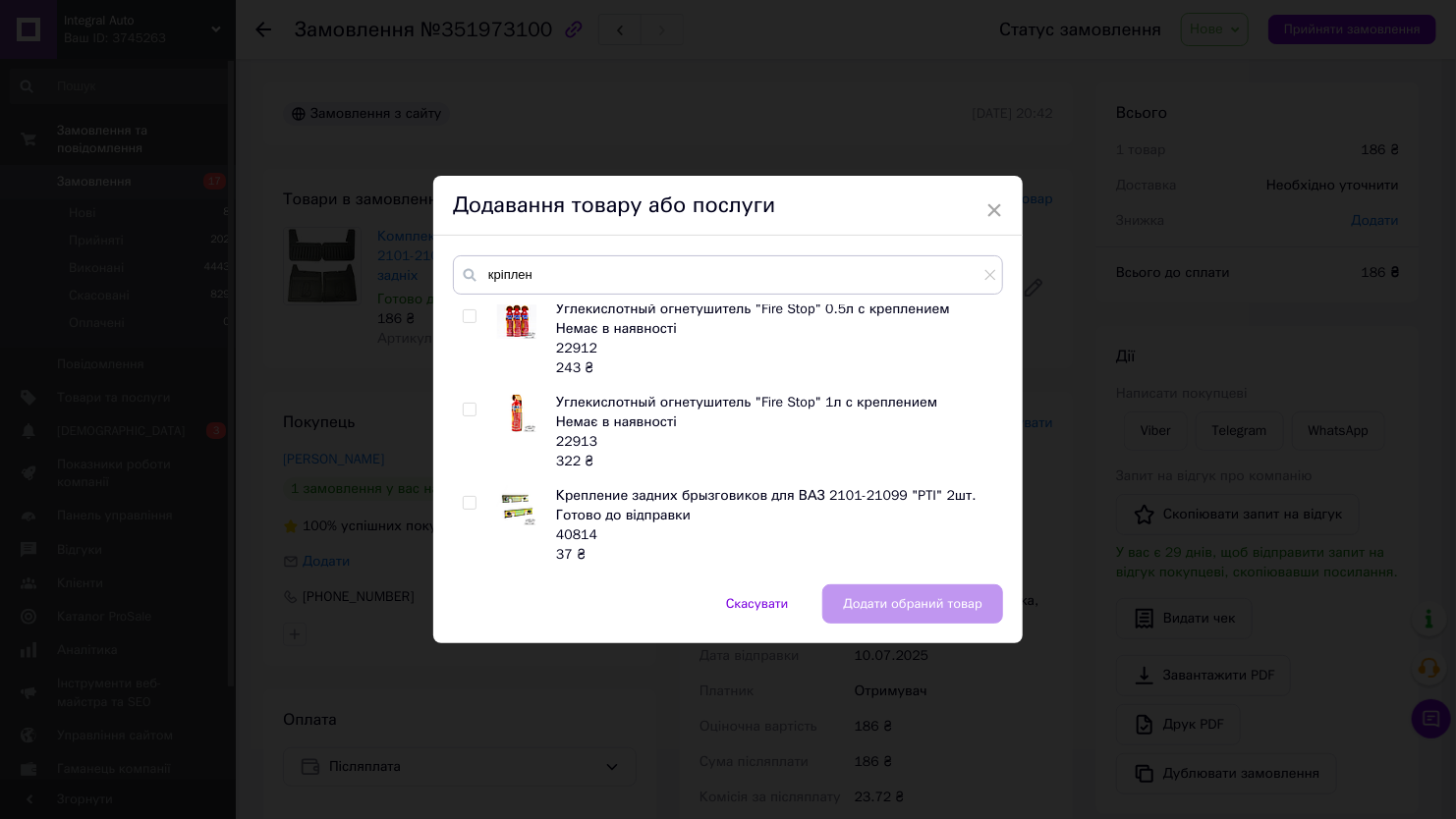 click on "Ремень безопасности 3 точки крепления "Konmaks" 2 шт. Готово до відправки 50233 879   ₴ Углекислотный огнетушитель "Fire Stop" 0.5л с креплением Немає в наявності 22912 243   ₴ Углекислотный огнетушитель "Fire Stop" 1л с креплением Немає в наявності 22913 322   ₴ Крепление задних брызговиков для ВАЗ 2101-21099 "PTI" 2шт. Готово до відправки 40814 37   ₴" at bounding box center (727, 434) 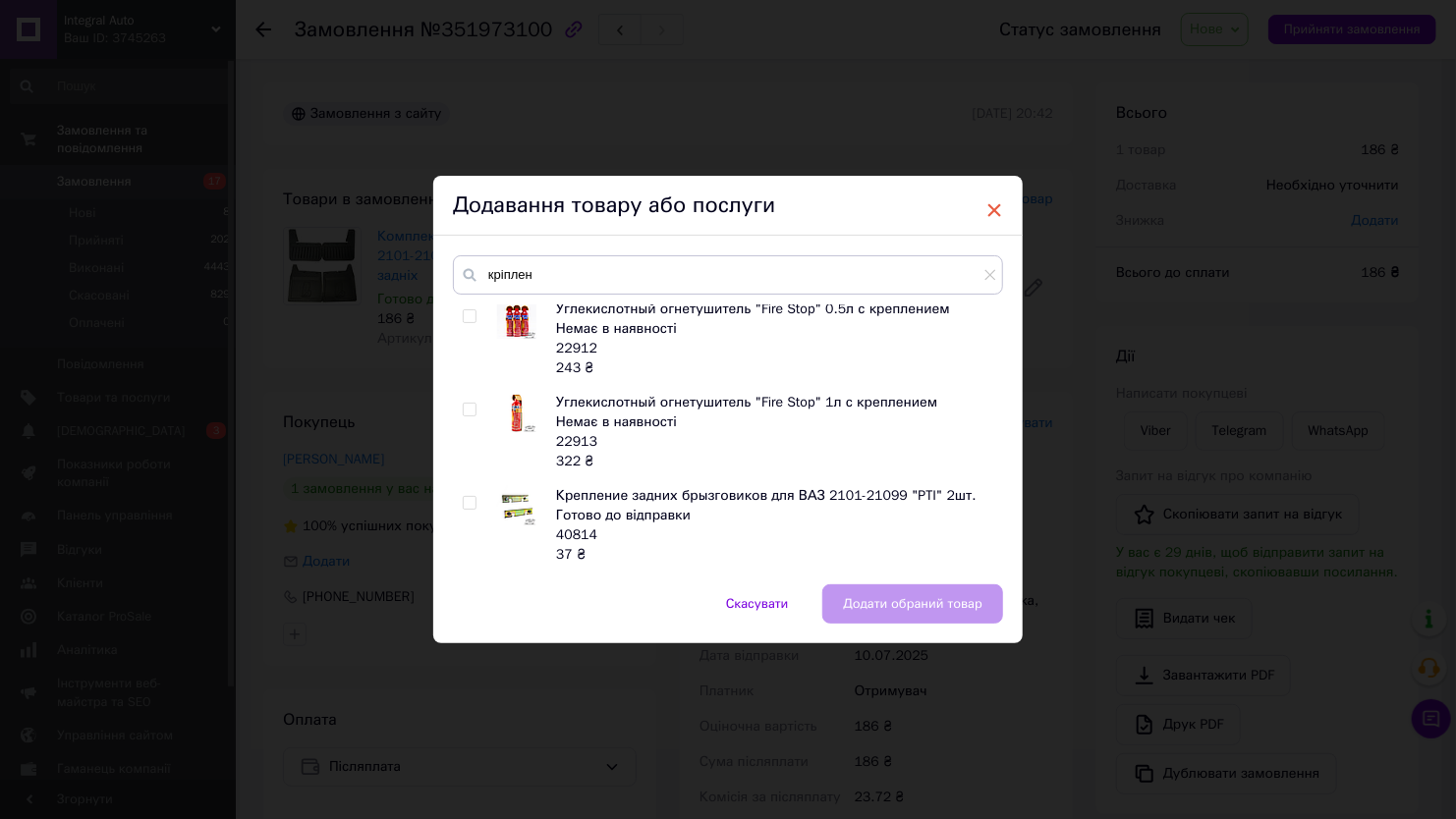 click on "×" at bounding box center [994, 210] 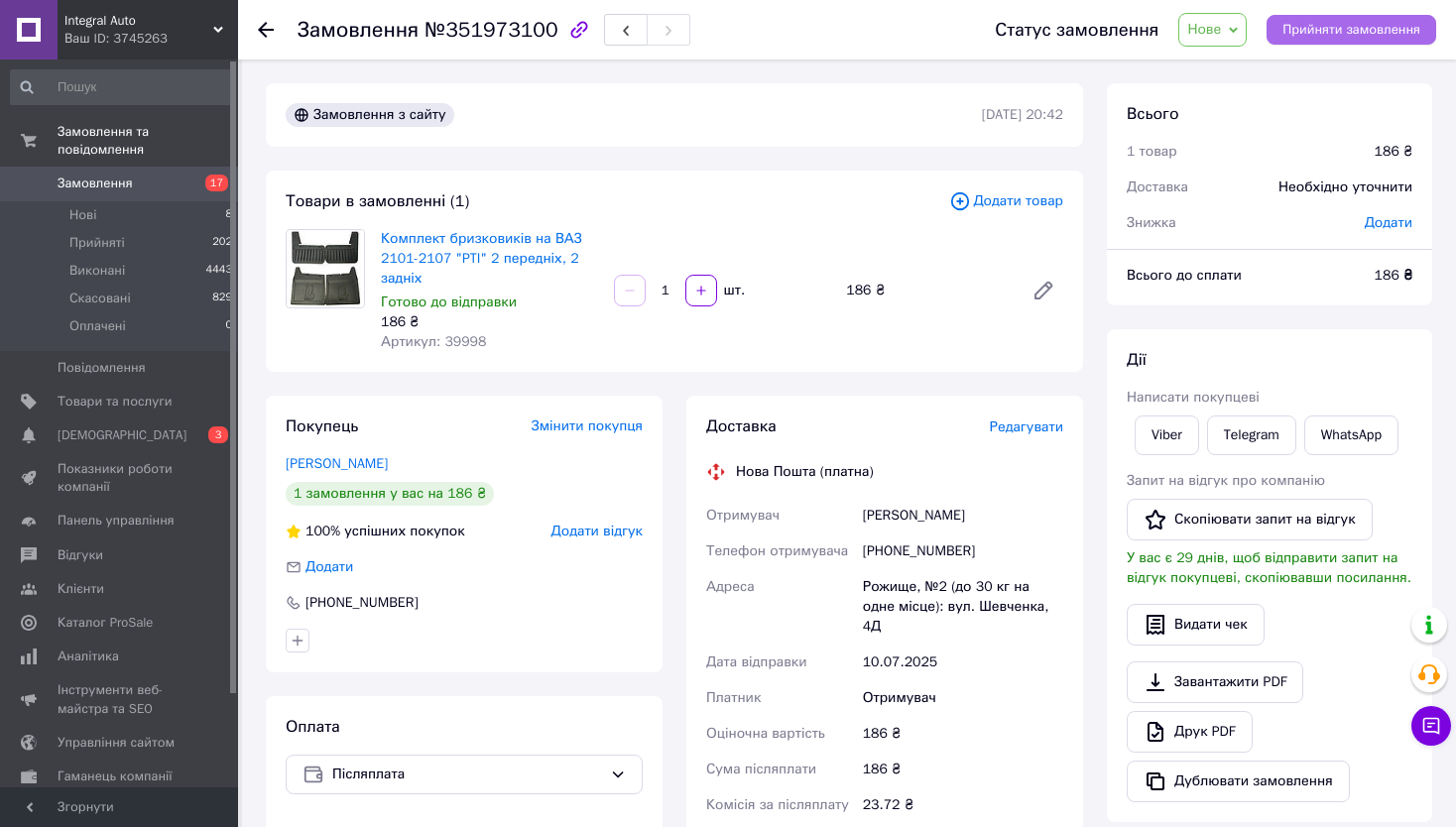 click on "Прийняти замовлення" at bounding box center [1351, 30] 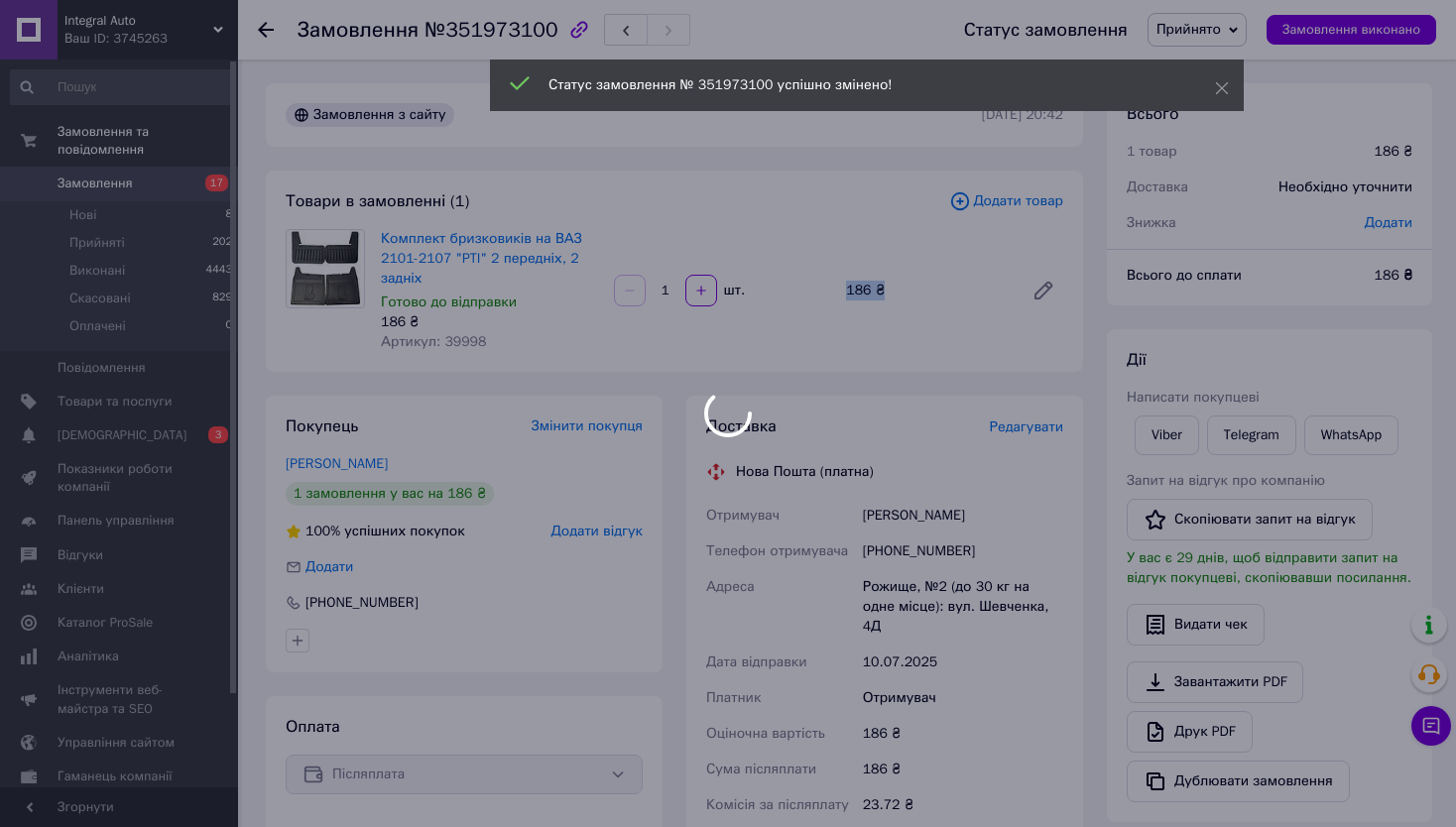 drag, startPoint x: 833, startPoint y: 291, endPoint x: 911, endPoint y: 295, distance: 78.102497 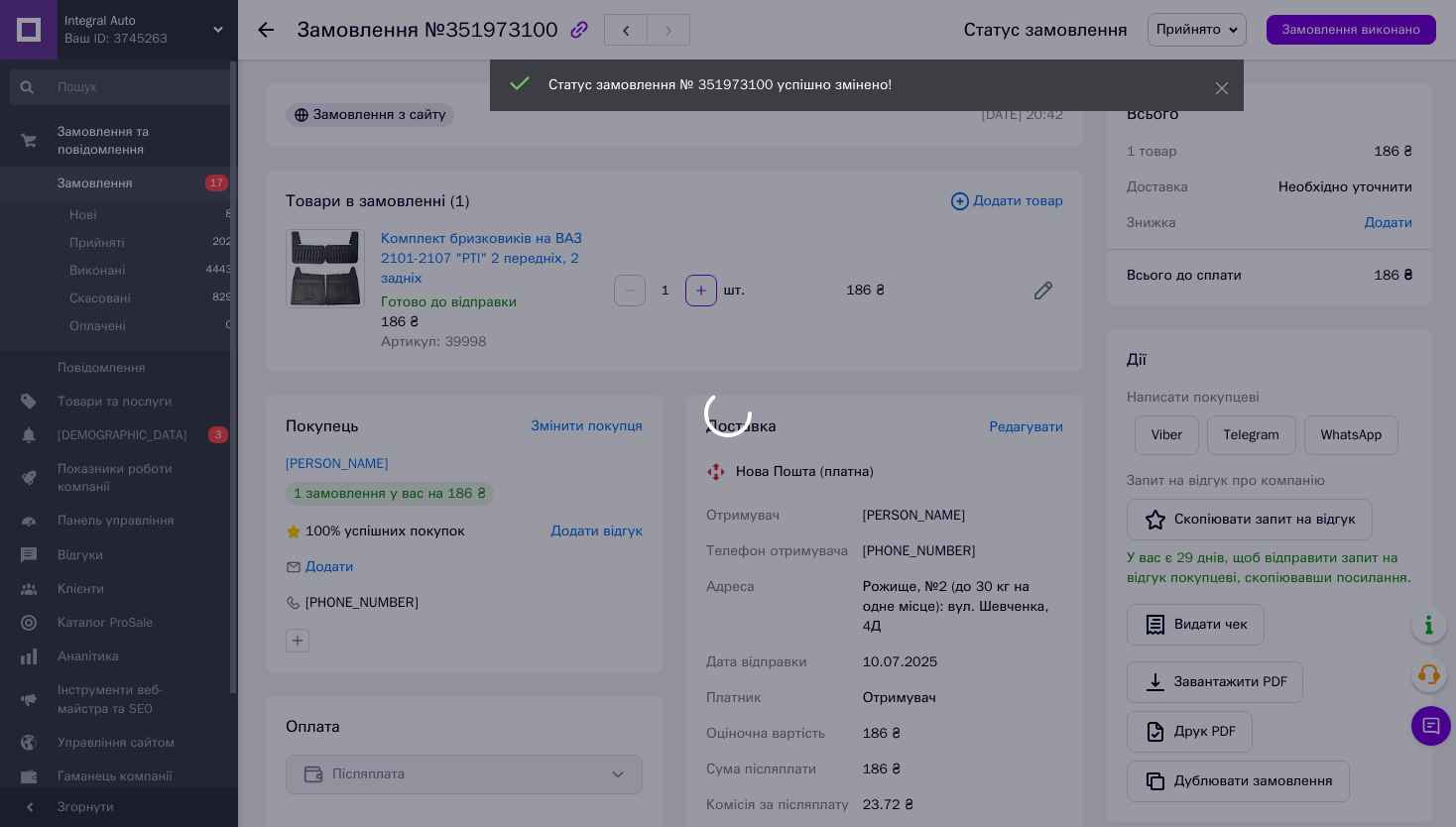 click at bounding box center [728, 414] 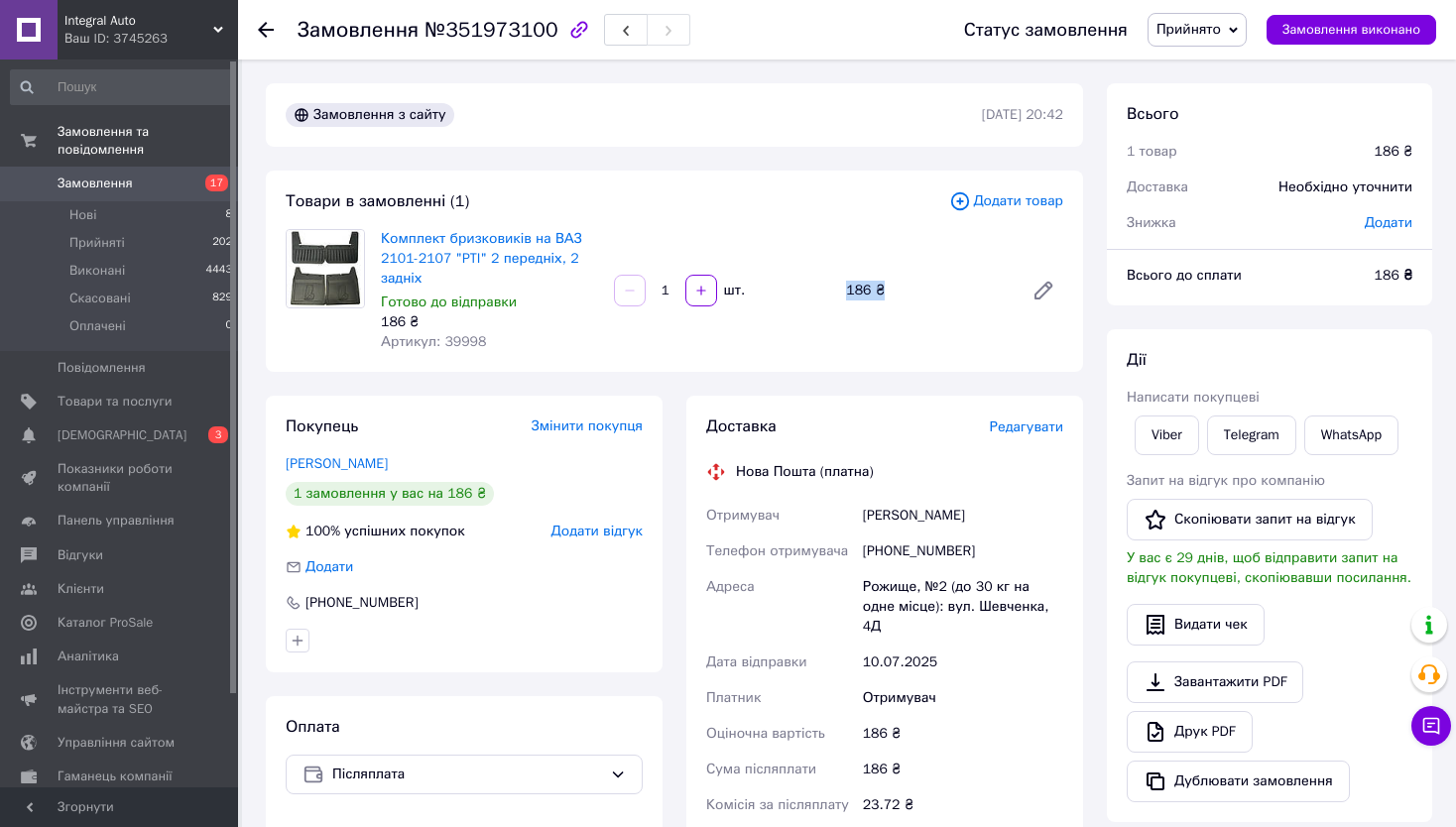 drag, startPoint x: 841, startPoint y: 297, endPoint x: 904, endPoint y: 286, distance: 63.953108 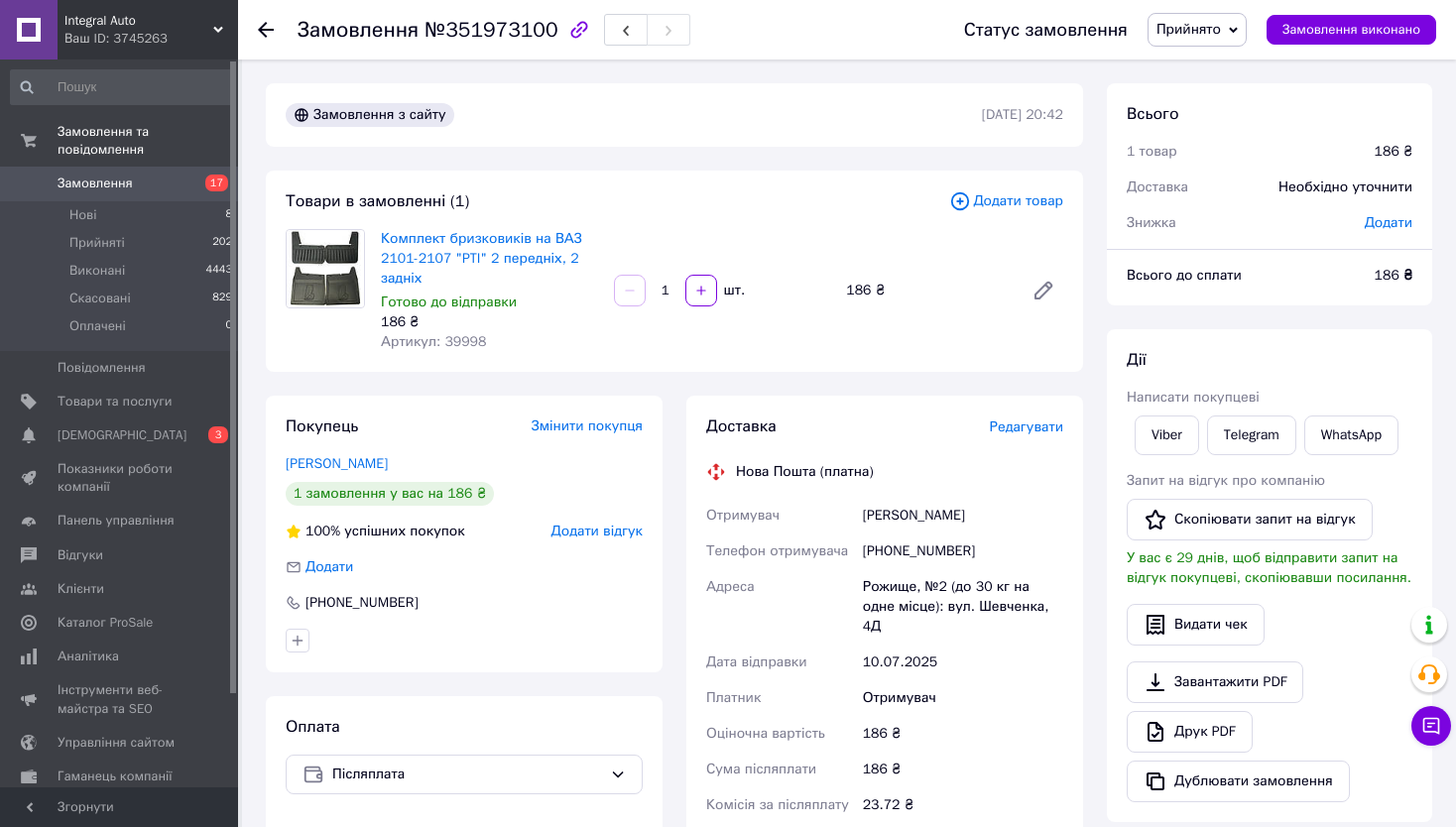 click on "Дії" at bounding box center (1270, 360) 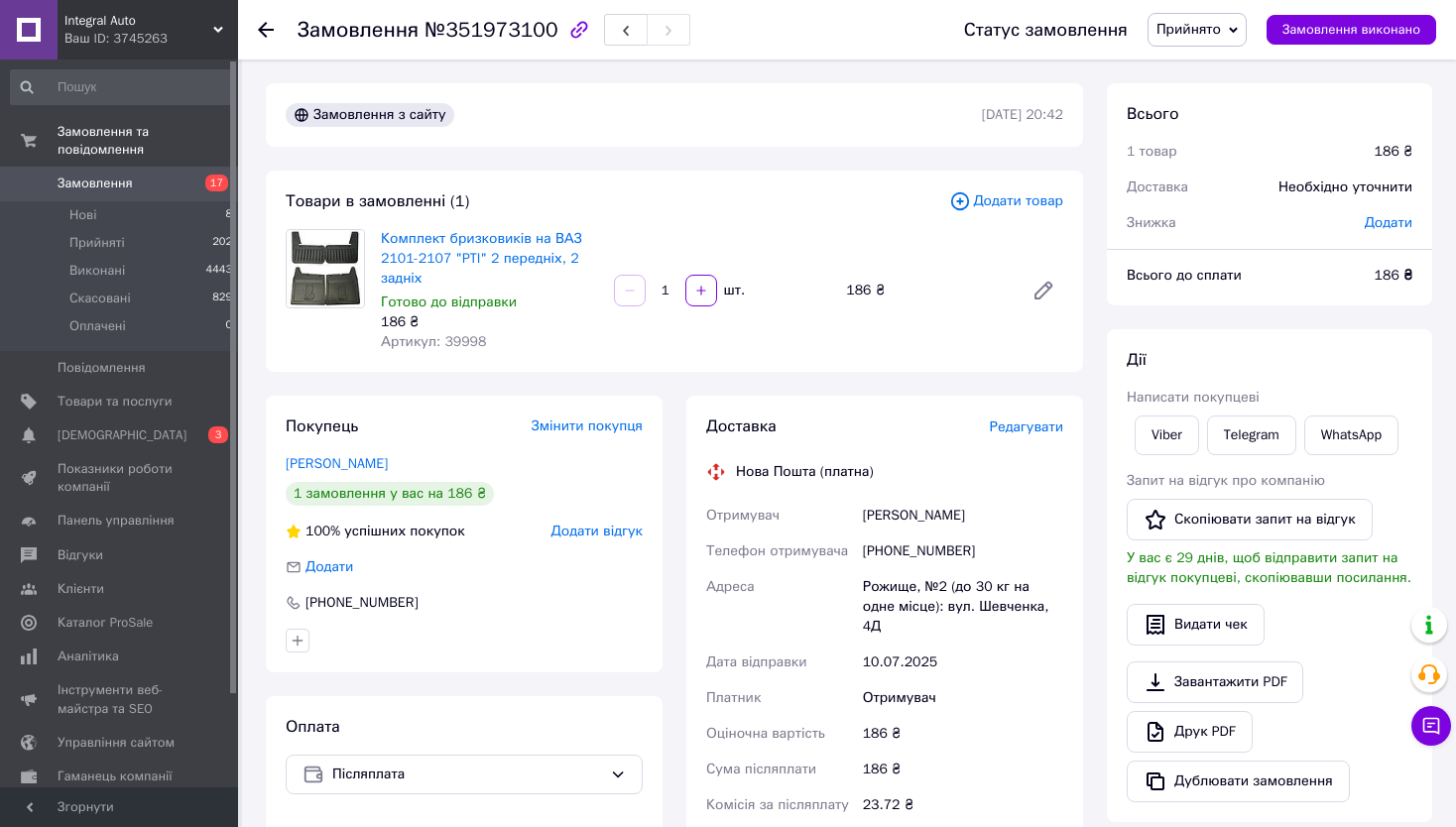 click at bounding box center [278, 30] 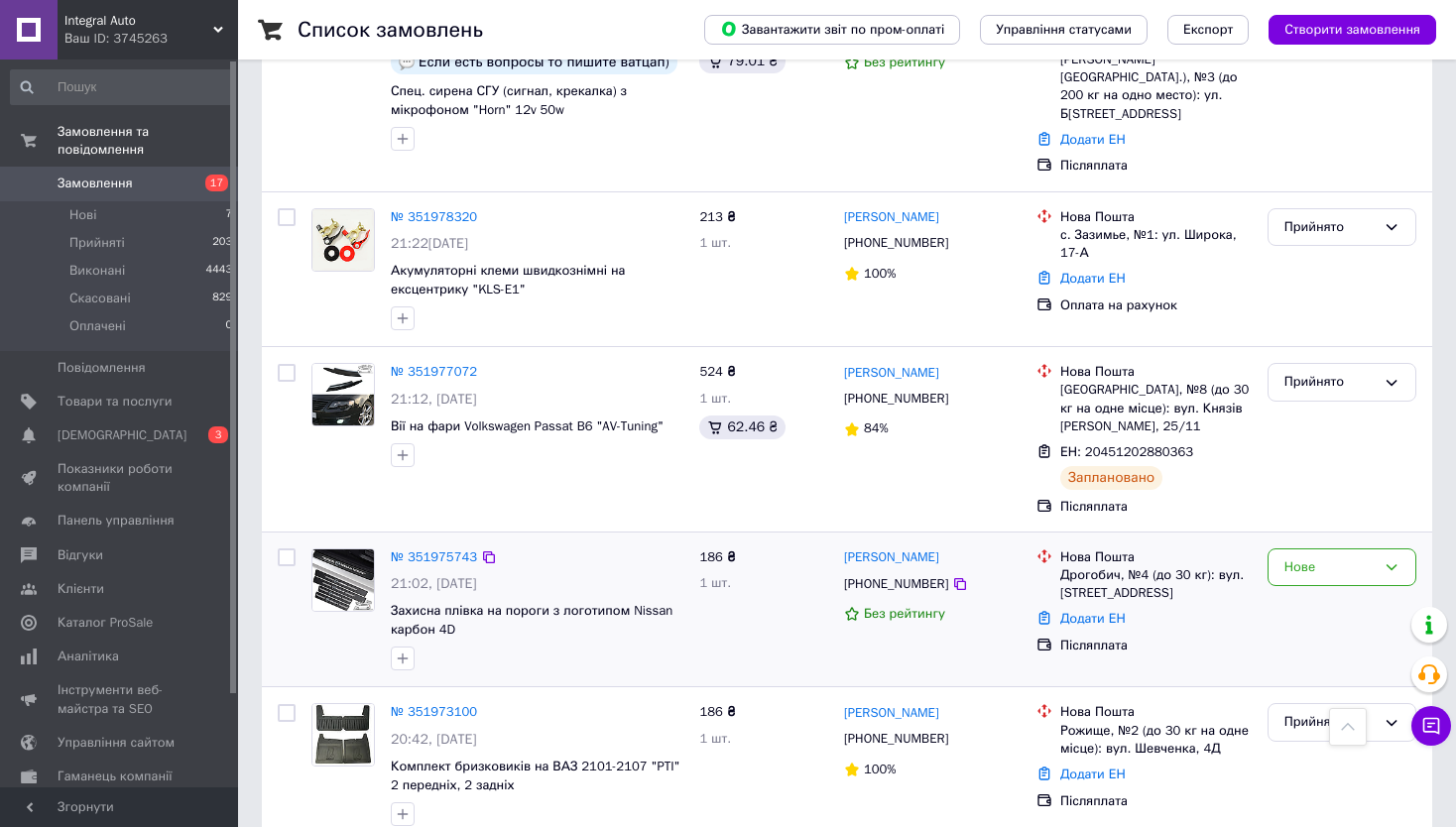 scroll, scrollTop: 2281, scrollLeft: 0, axis: vertical 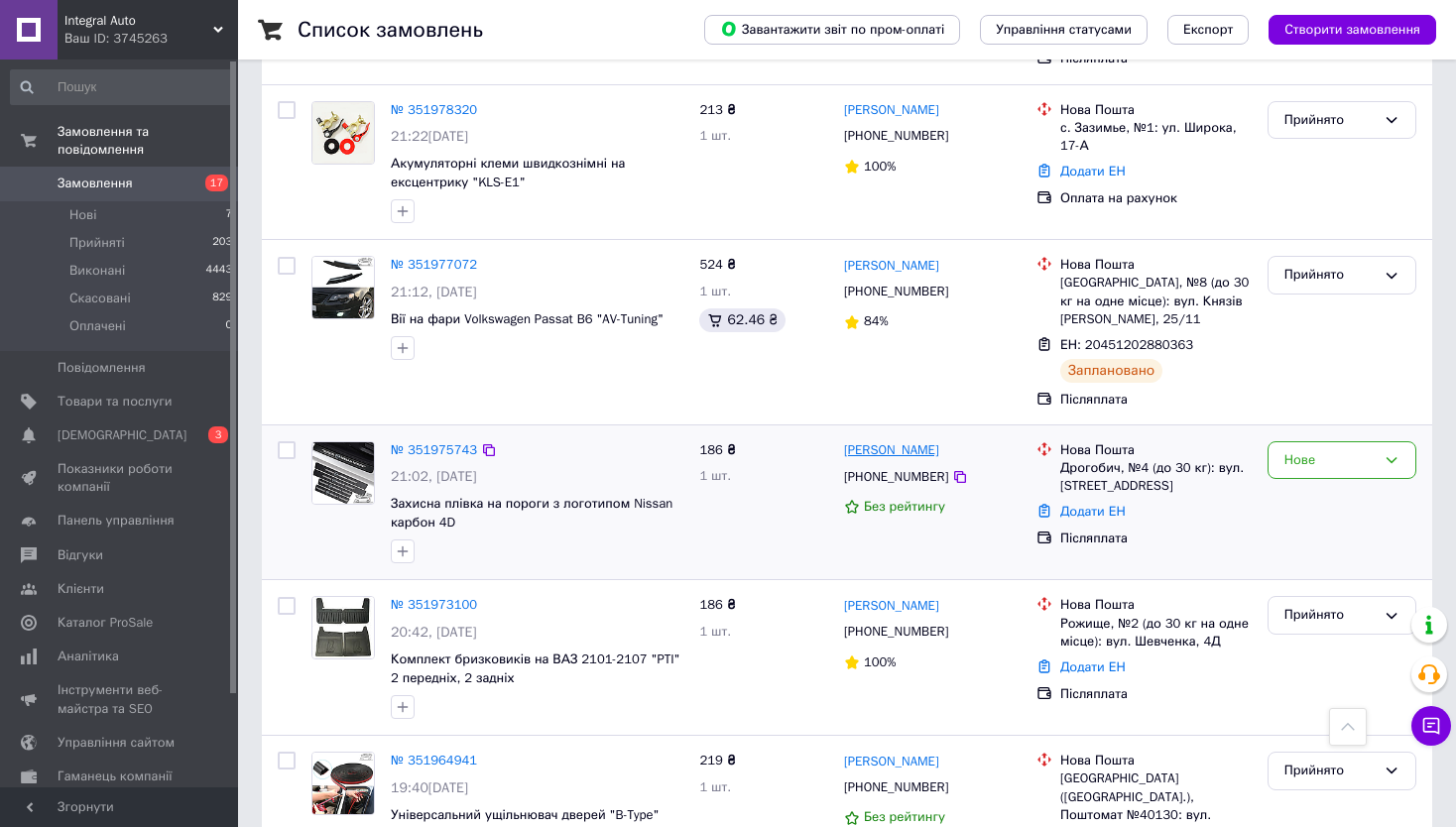 click on "[PERSON_NAME]" at bounding box center [892, 450] 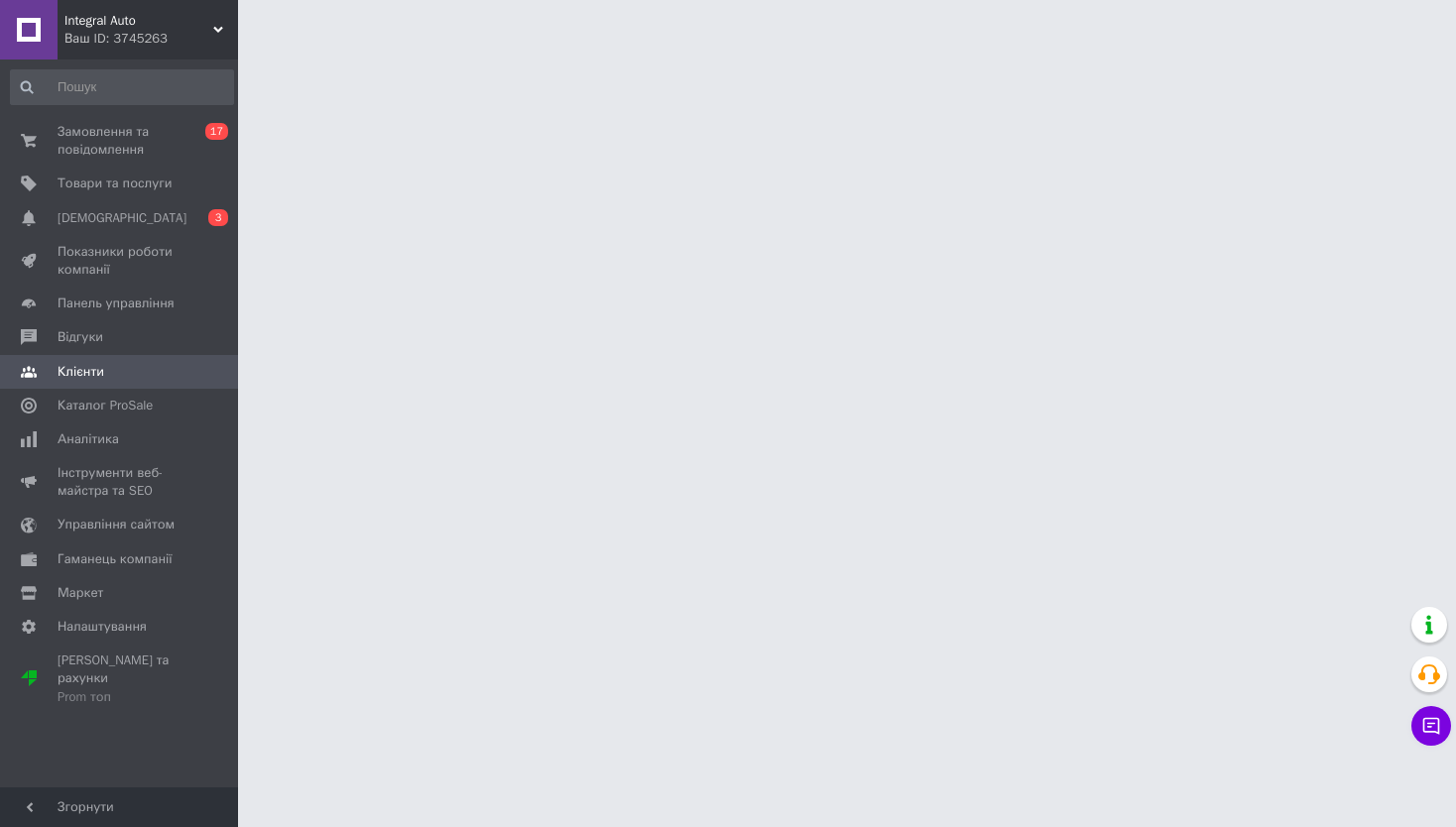 scroll, scrollTop: 0, scrollLeft: 0, axis: both 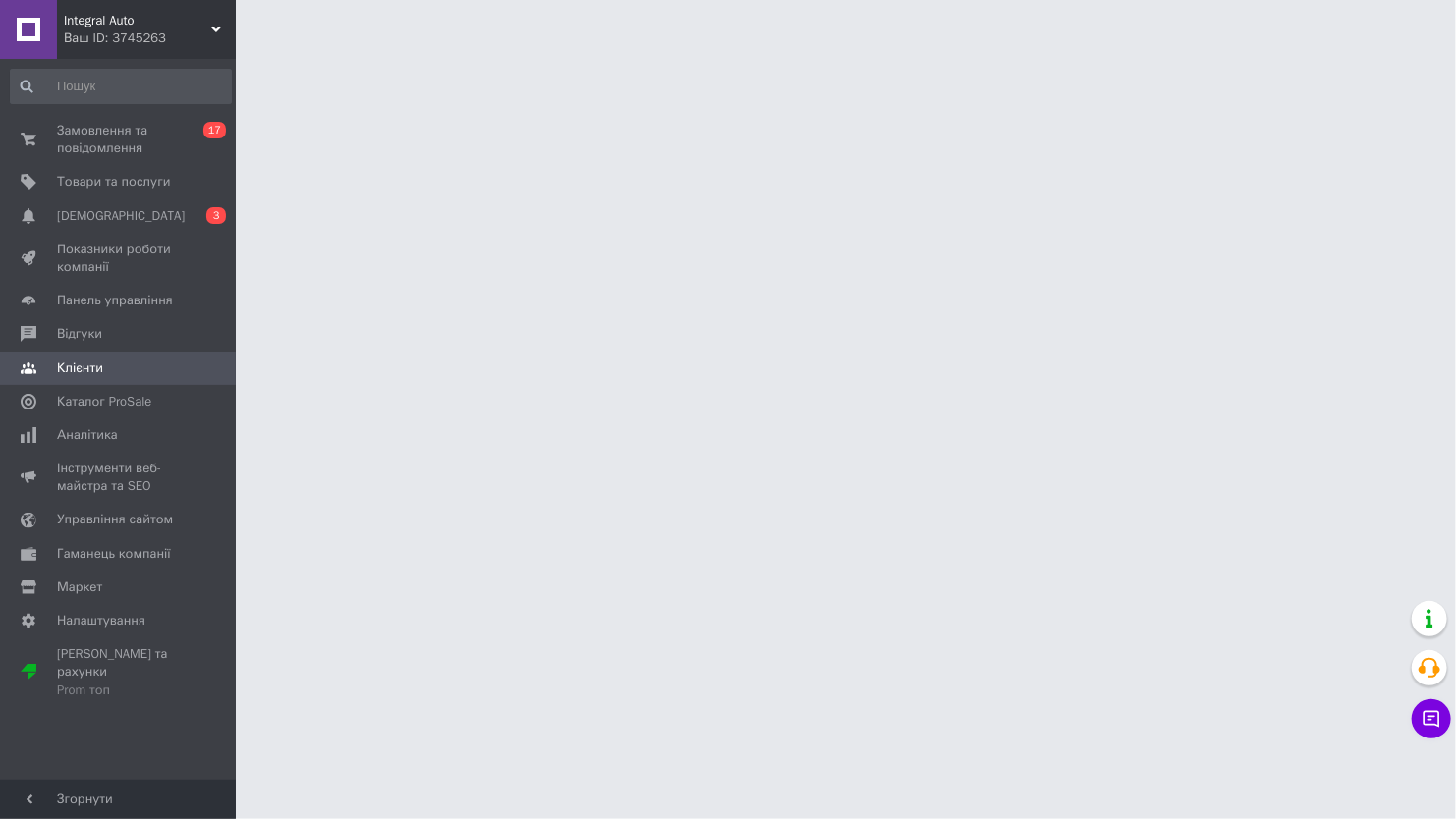 click on "Integral Auto Ваш ID: 3745263 Сайт Integral Auto Кабінет покупця Перевірити стан системи Сторінка на порталі Довідка Вийти Замовлення та повідомлення 0 17 Товари та послуги Сповіщення 0 3 Показники роботи компанії Панель управління Відгуки Клієнти Каталог ProSale Аналітика Інструменти веб-майстра та SEO Управління сайтом Гаманець компанії Маркет Налаштування Тарифи та рахунки Prom топ Згорнути" at bounding box center (728, 25) 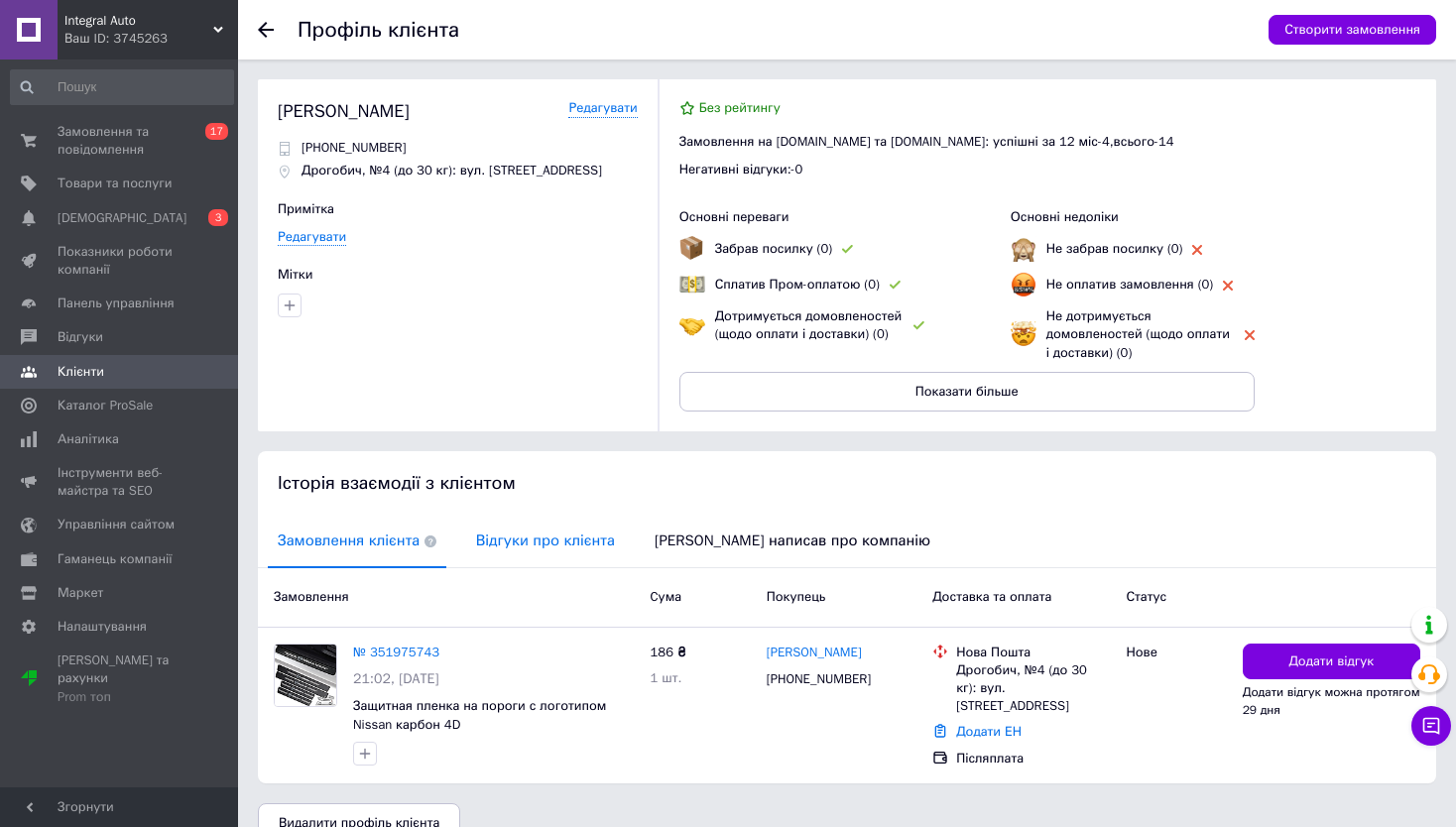 click on "Відгуки про клієнта" at bounding box center (546, 540) 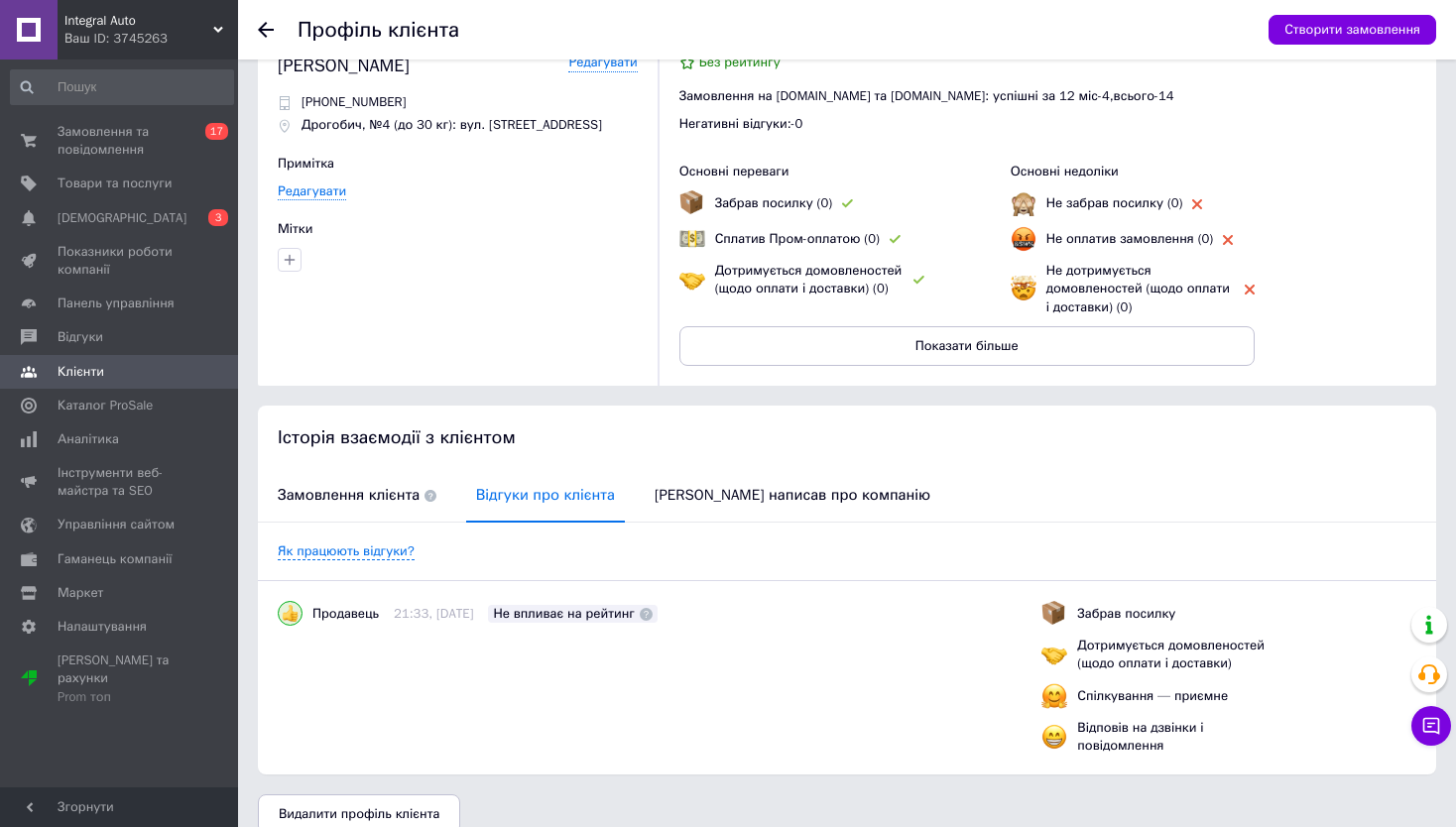 scroll, scrollTop: 71, scrollLeft: 0, axis: vertical 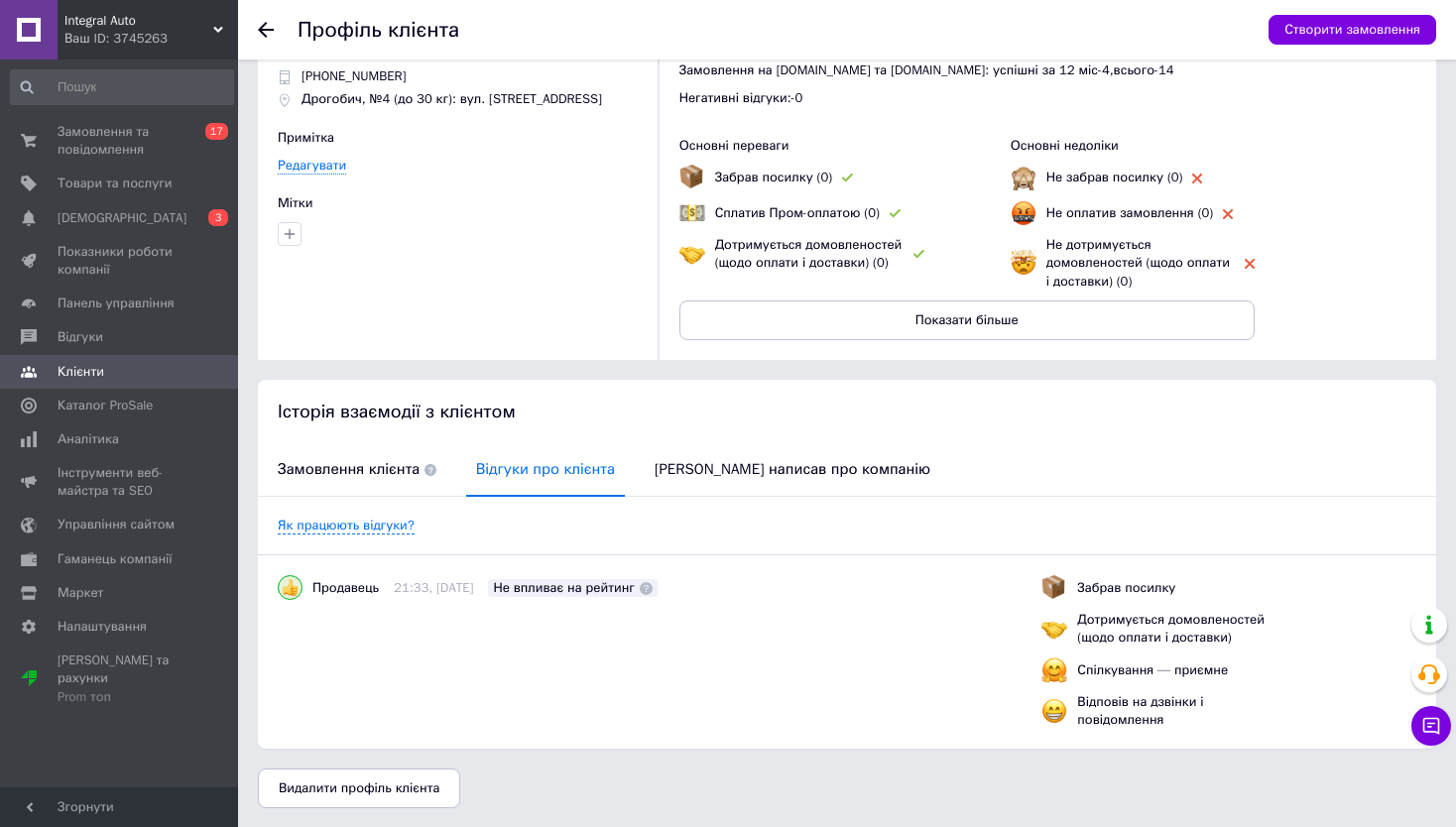 click 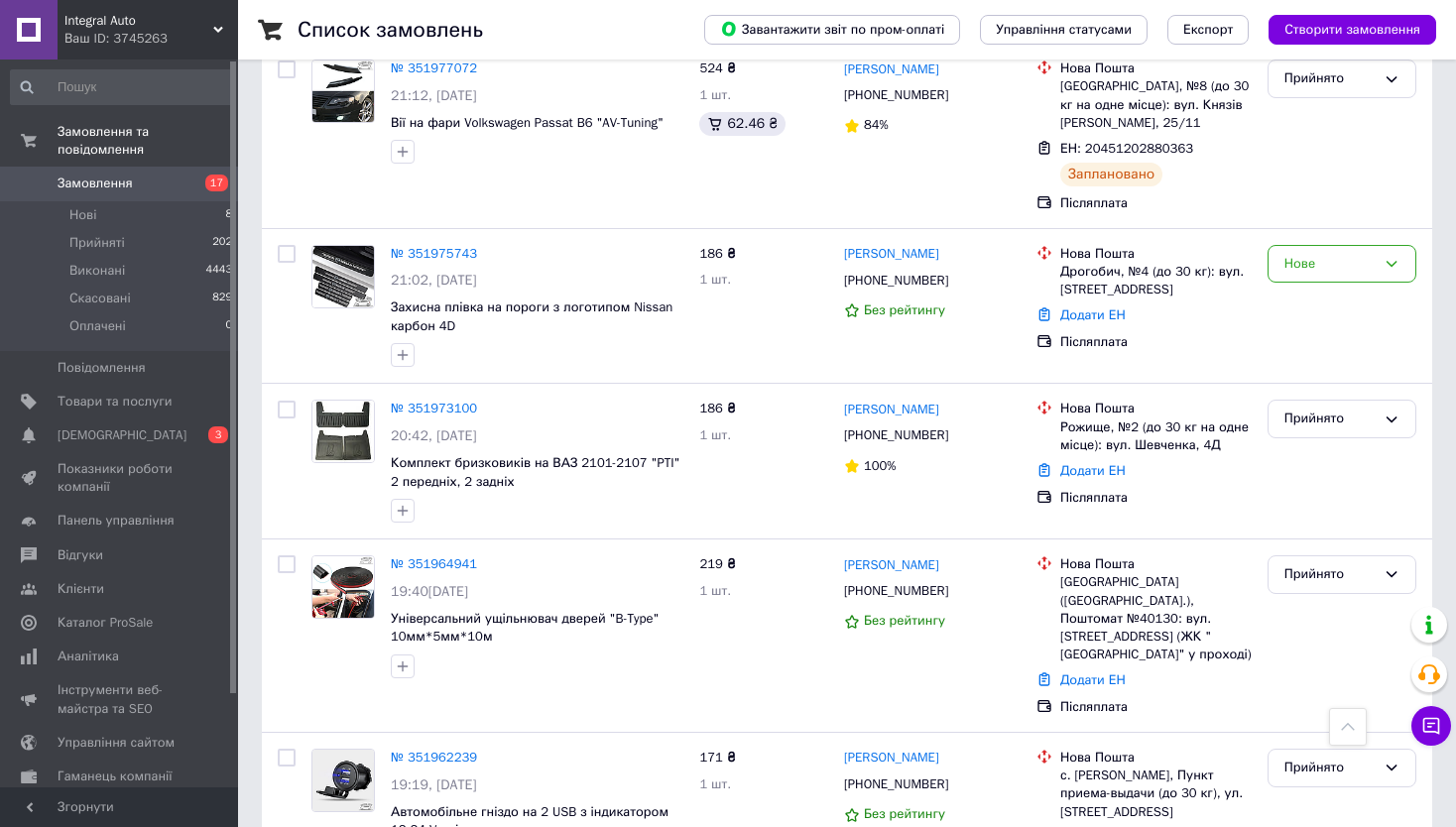 scroll, scrollTop: 2479, scrollLeft: 0, axis: vertical 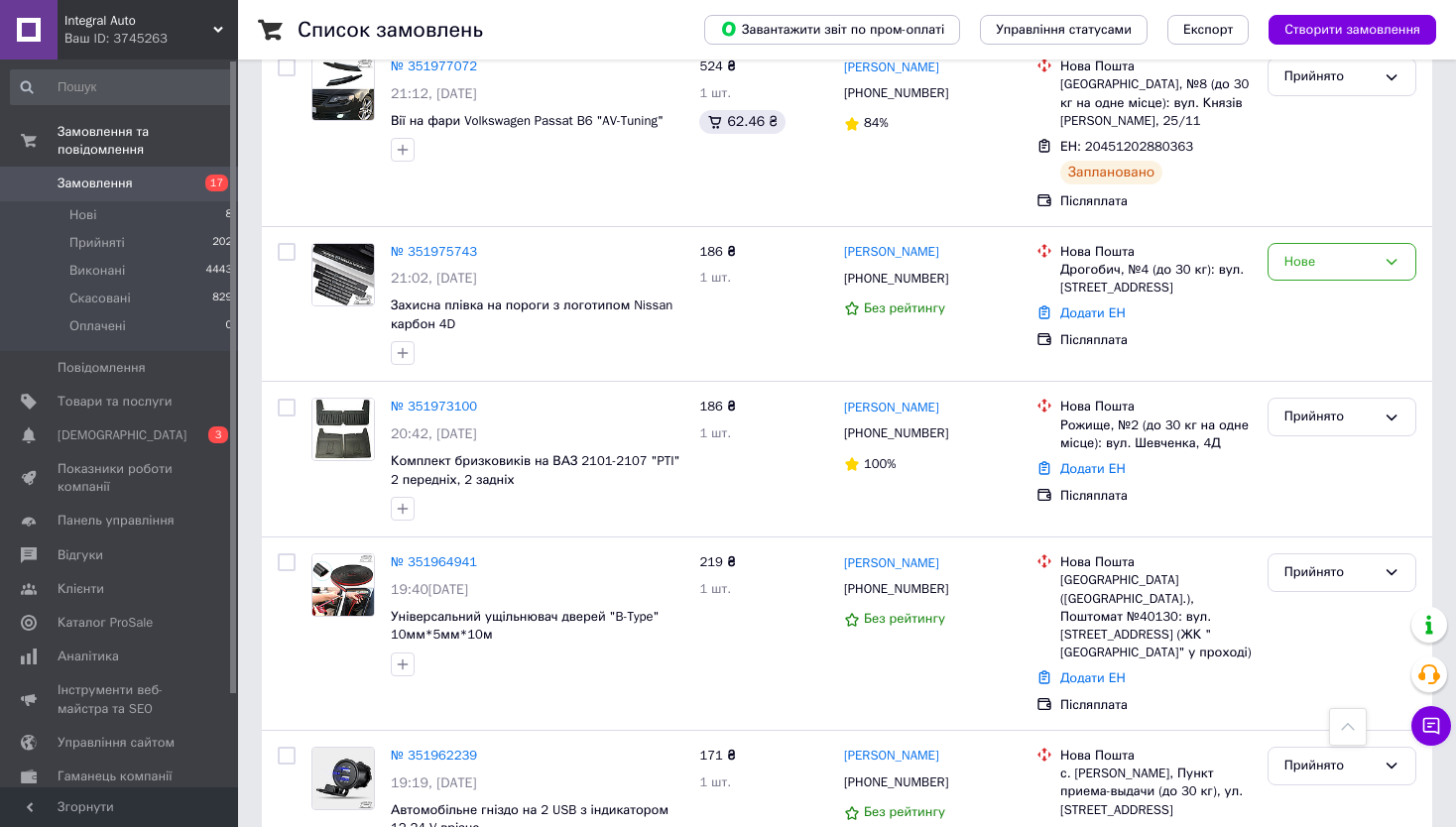 click on "Список замовлень   Завантажити звіт по пром-оплаті Управління статусами Експорт Створити замовлення Фільтри Збережені фільтри: Усі (5482) Замовлення Cума Покупець Доставка та оплата Статус № 352038011 11:28, 10.07.2025 Дзеркала мертвих зон прямокутні "Elegant" 60х30мм (2шт.) 97 ₴ 1 шт. Валерій Сподинець +380635729411 Без рейтингу Нова Пошта Дніпро, №50 (до 200 кг): вул. Метробудівська, 19 Додати ЕН Післяплата Нове № 352037736 11:26, 10.07.2025 Вії на фари Volkswagen Passat B6 "AV-Tuning" 524 ₴ 1 шт. Віталік Заяць +380990299720 Без рейтингу Нова Пошта с. Угринів (Івано-Франківська обл.), №1: вул. Хіміків, 5б ЕН: 20451202879604 Прийнято 1" at bounding box center (847, 2234) 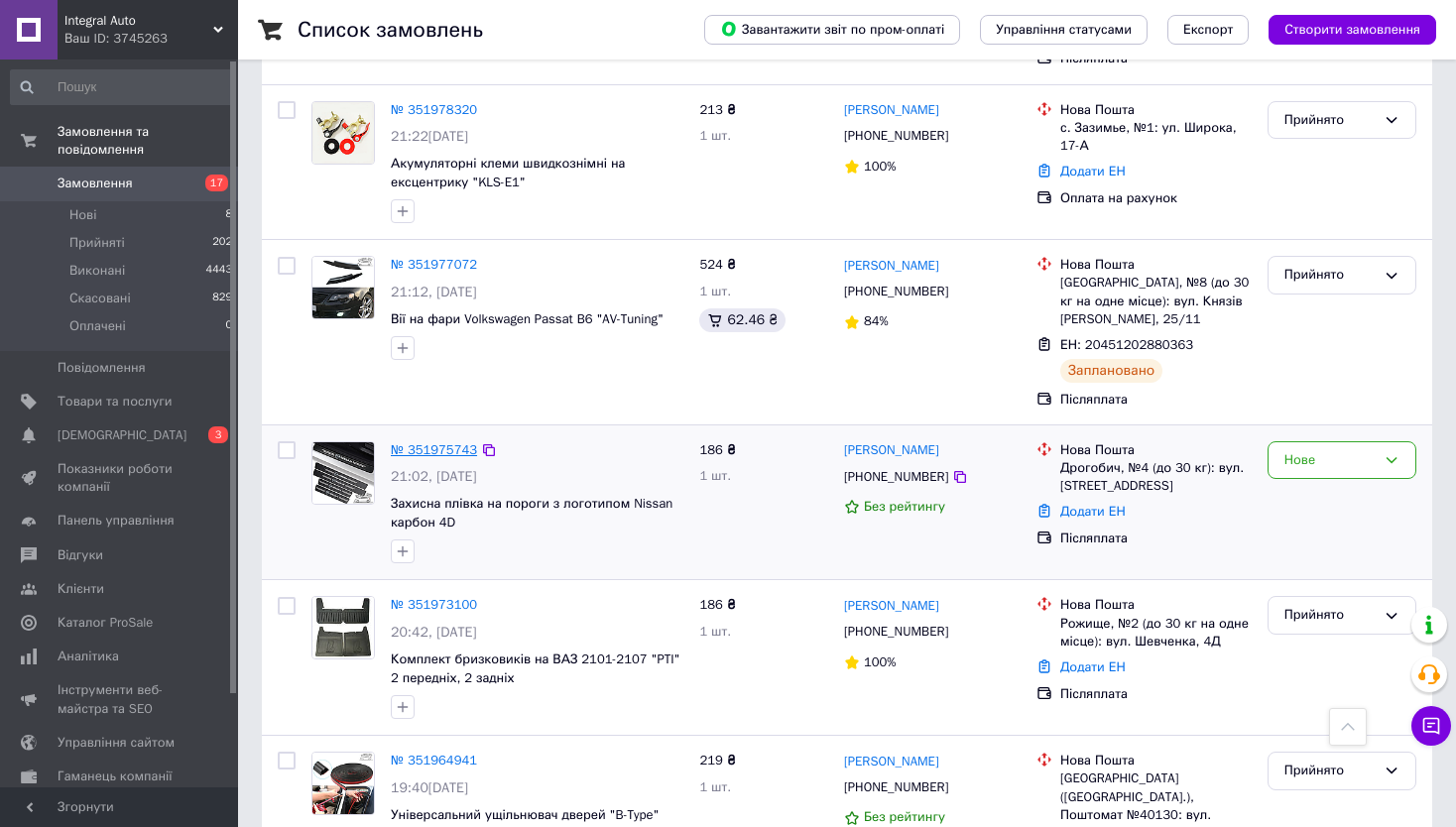 click on "№ 351975743" at bounding box center [433, 449] 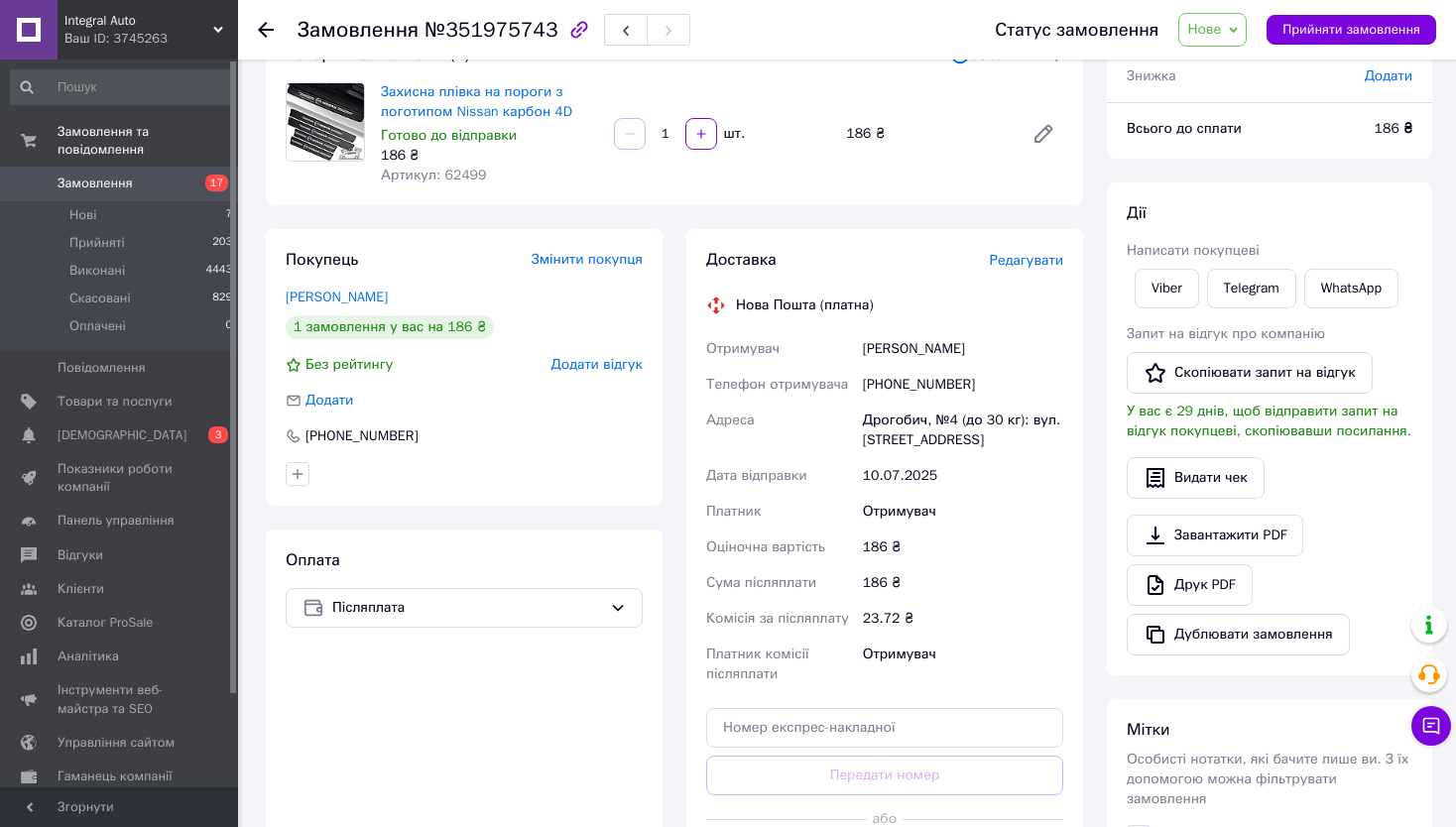 scroll, scrollTop: 0, scrollLeft: 0, axis: both 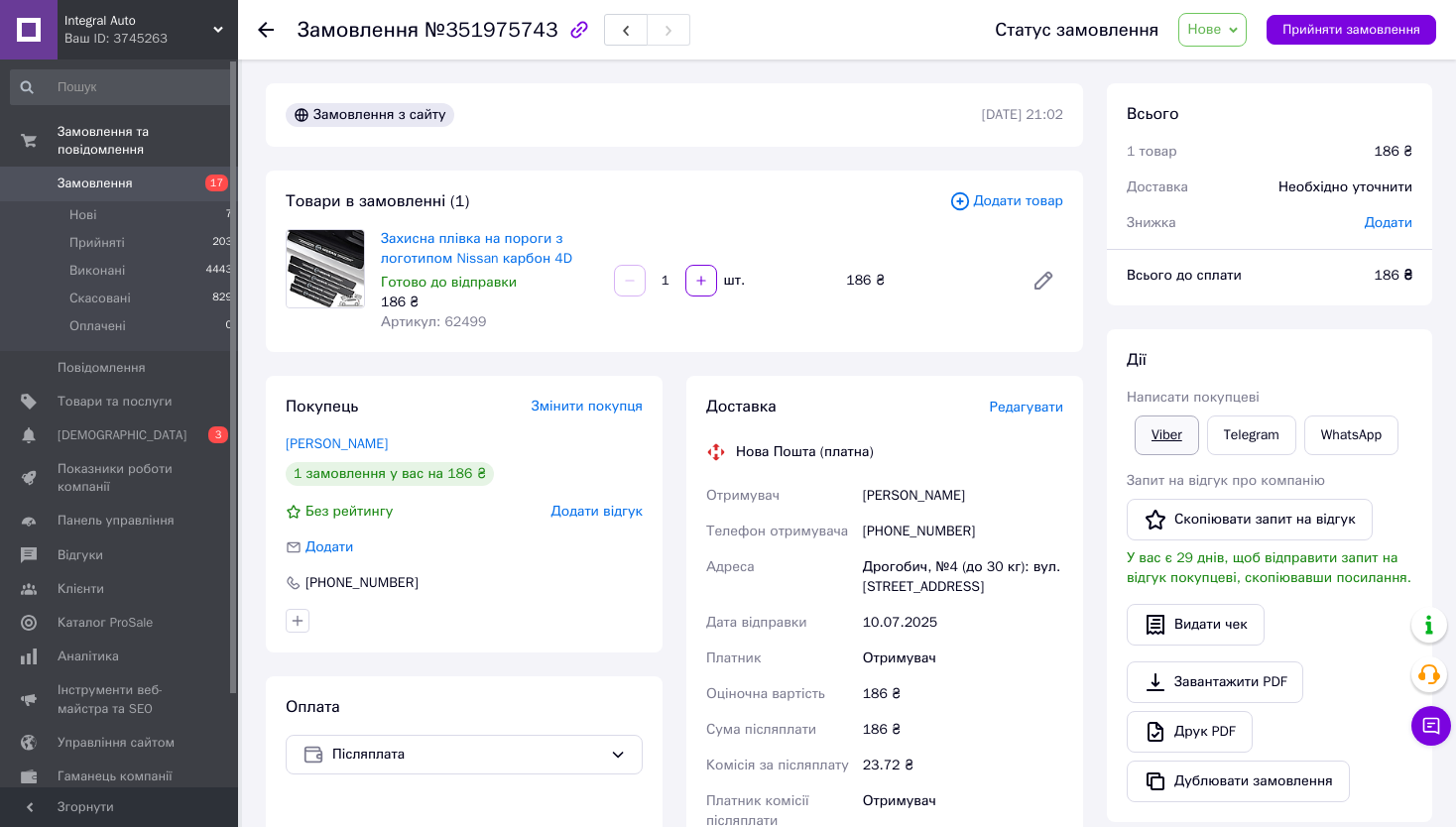 click on "Viber" at bounding box center [1166, 435] 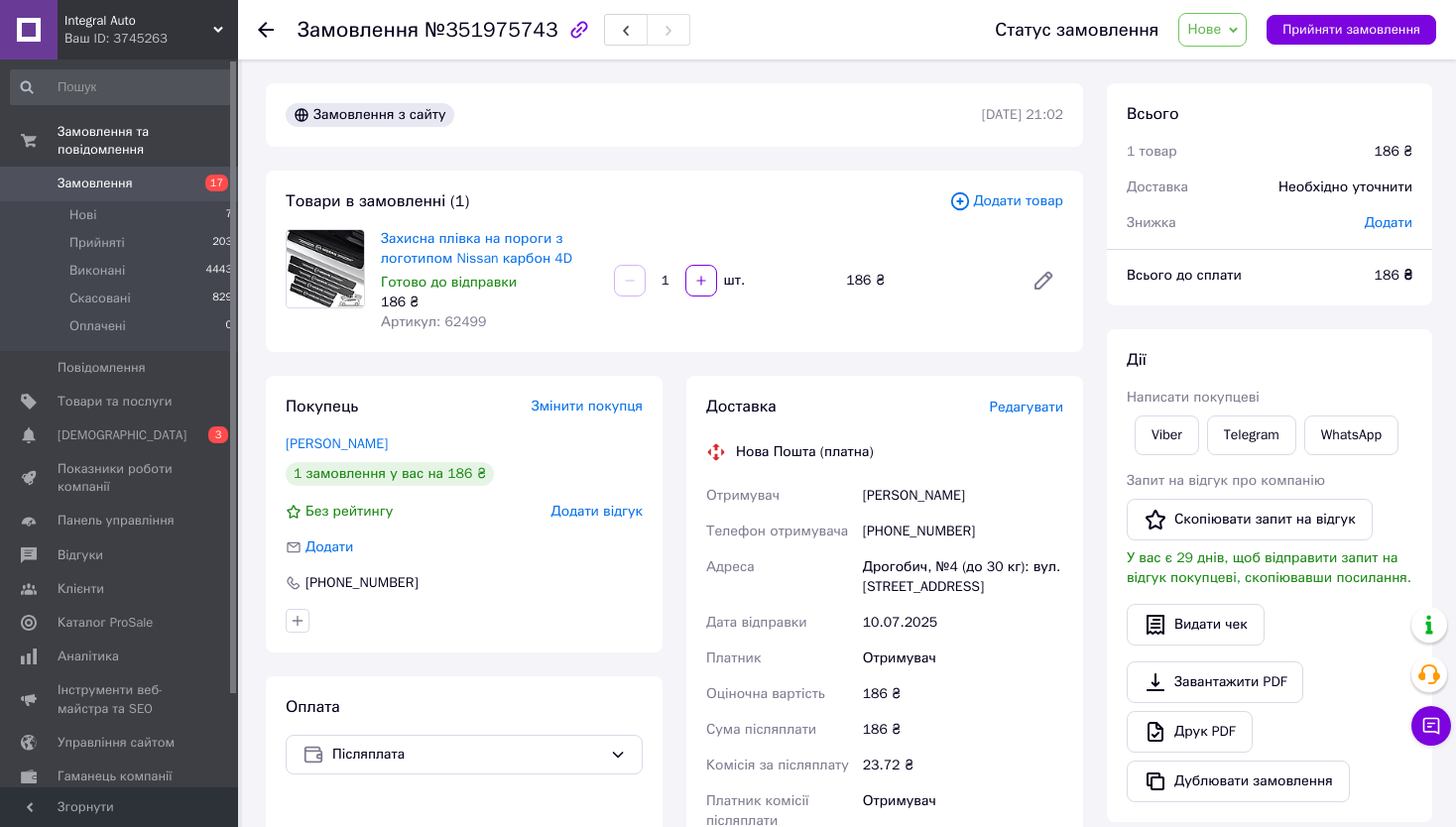 click on "Дії Написати покупцеві Viber Telegram WhatsApp Запит на відгук про компанію   Скопіювати запит на відгук У вас є 29 днів, щоб відправити запит на відгук покупцеві, скопіювавши посилання.   Видати чек   Завантажити PDF   Друк PDF   Дублювати замовлення" at bounding box center [1270, 575] 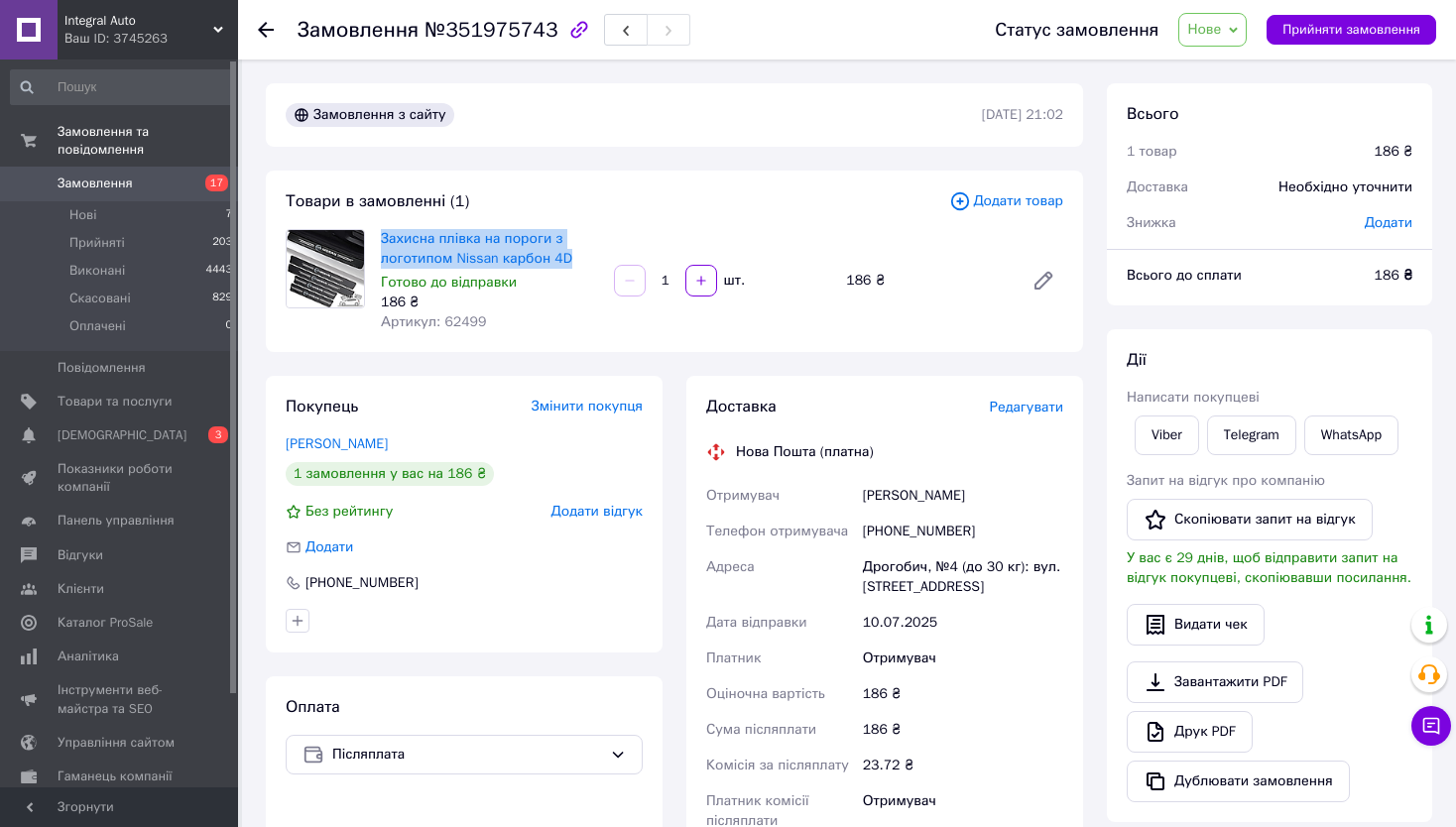 drag, startPoint x: 376, startPoint y: 239, endPoint x: 575, endPoint y: 257, distance: 199.81241 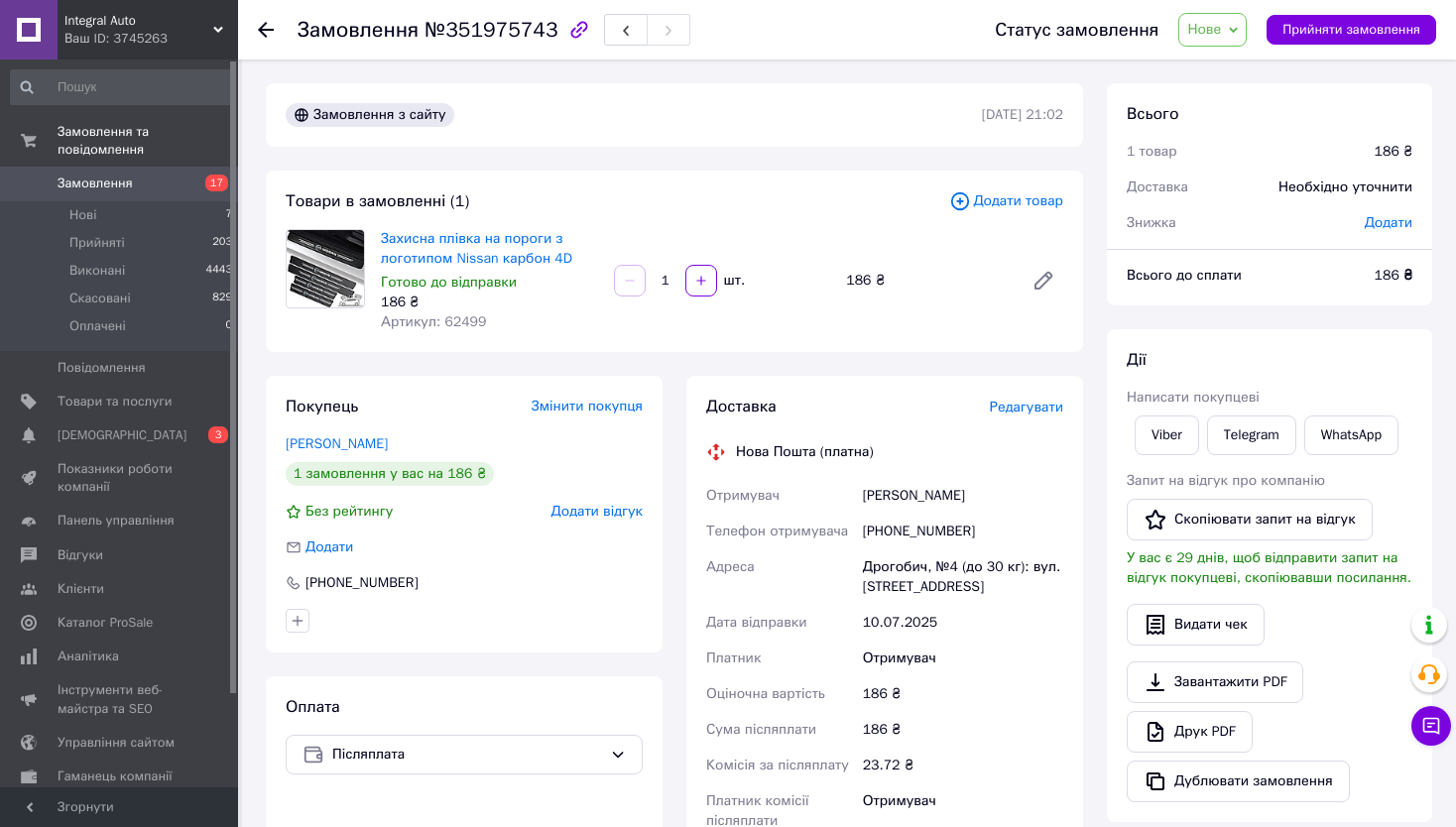 click on "Всього 1 товар 186 ₴ Доставка Необхідно уточнити Знижка Додати Всього до сплати 186 ₴ Дії Написати покупцеві Viber Telegram WhatsApp Запит на відгук про компанію   Скопіювати запит на відгук У вас є 29 днів, щоб відправити запит на відгук покупцеві, скопіювавши посилання.   Видати чек   Завантажити PDF   Друк PDF   Дублювати замовлення Мітки Особисті нотатки, які бачите лише ви. З їх допомогою можна фільтрувати замовлення Примітки Залишилося 300 символів Очистити Зберегти" at bounding box center [1270, 692] 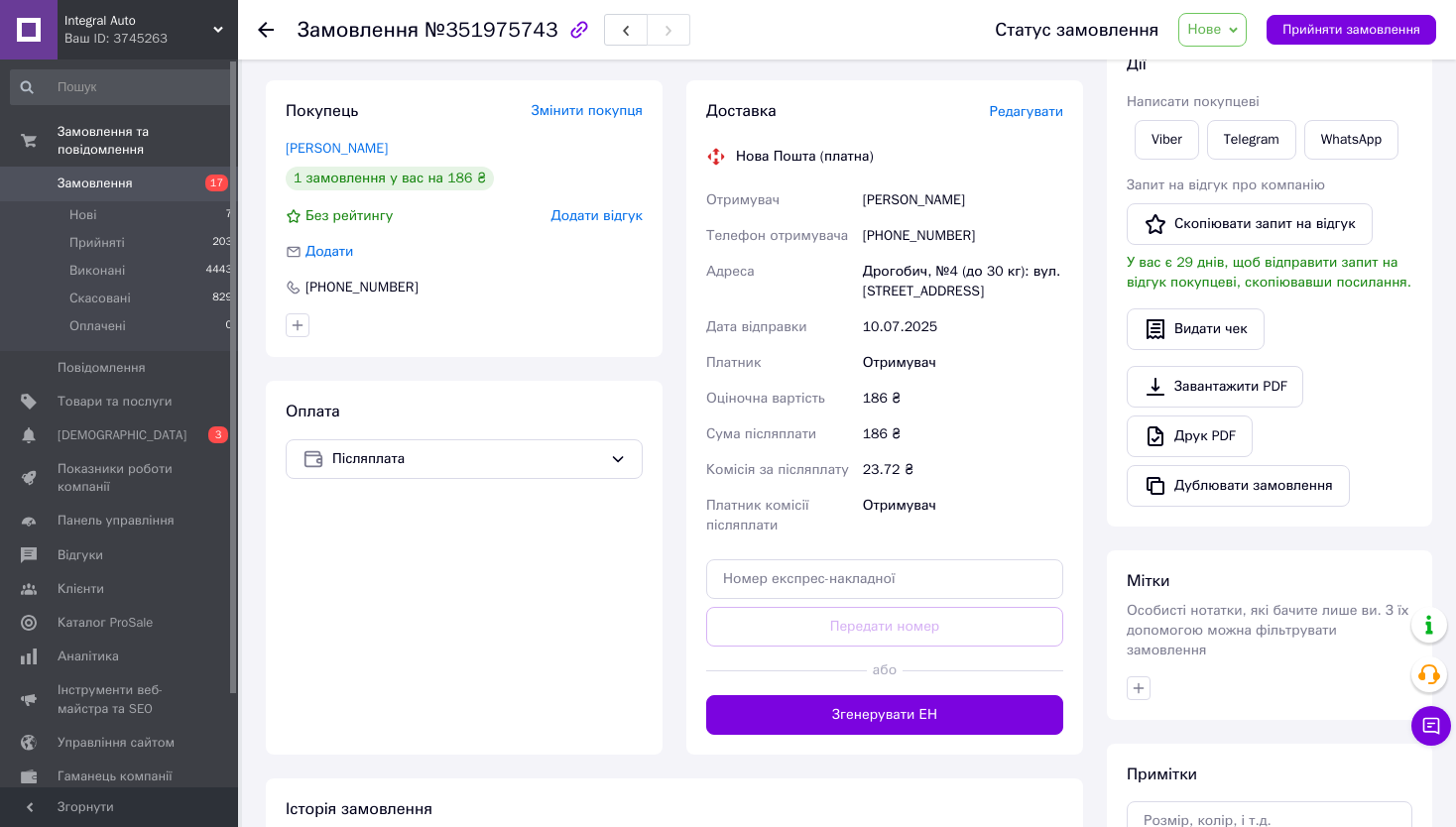scroll, scrollTop: 0, scrollLeft: 0, axis: both 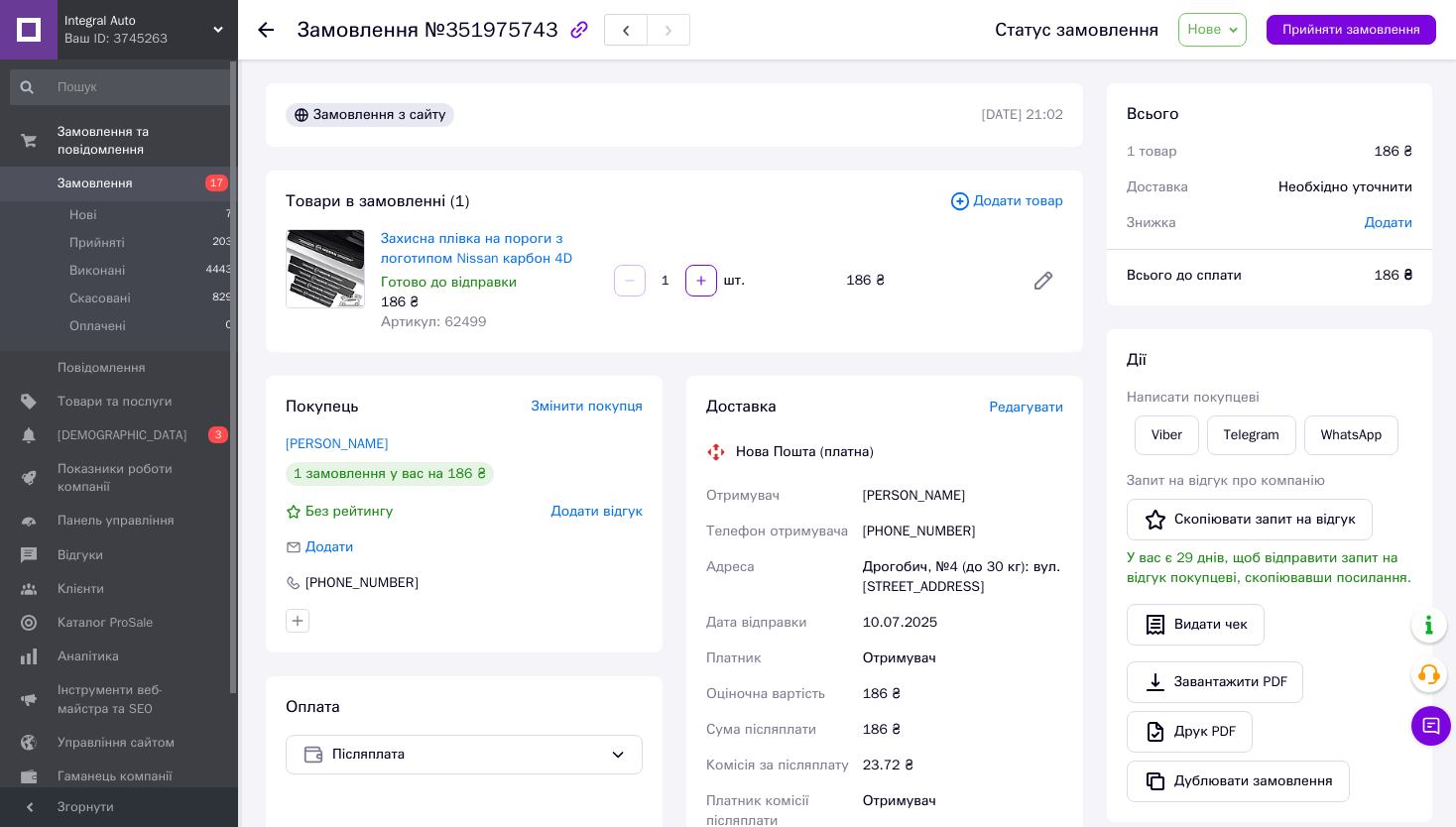 click 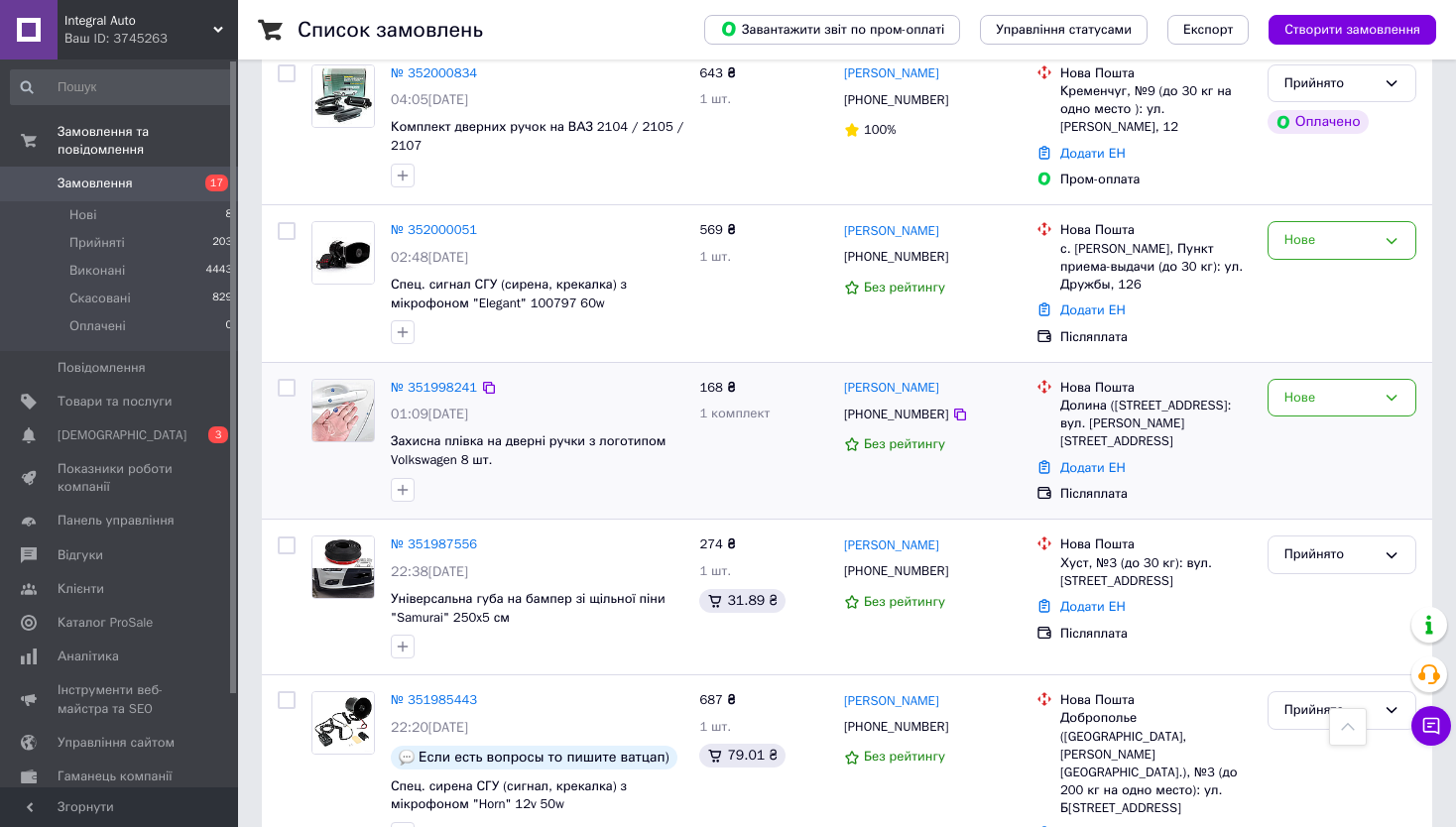 scroll, scrollTop: 1587, scrollLeft: 0, axis: vertical 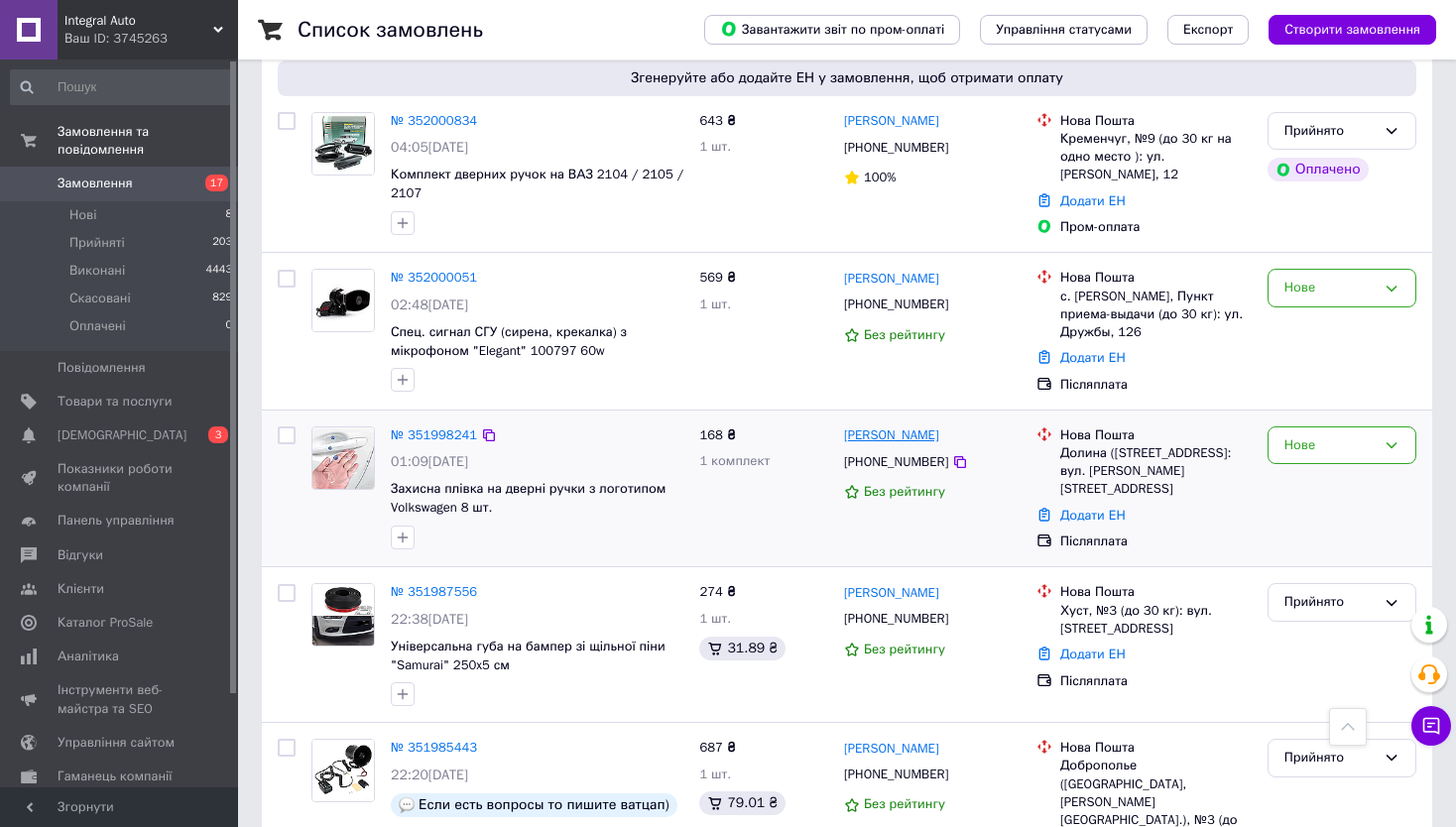click on "[PERSON_NAME]" at bounding box center [892, 435] 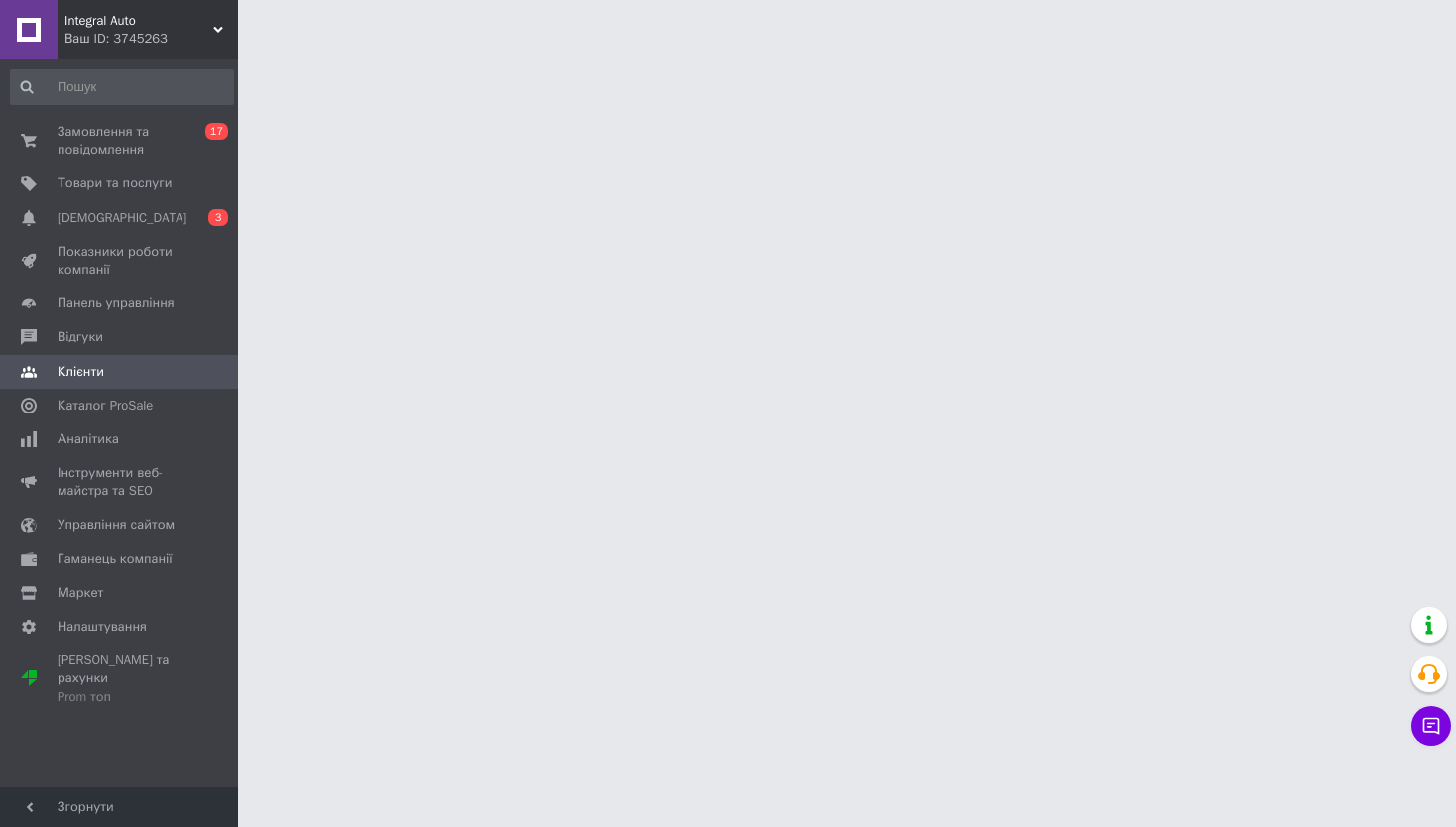 scroll, scrollTop: 0, scrollLeft: 0, axis: both 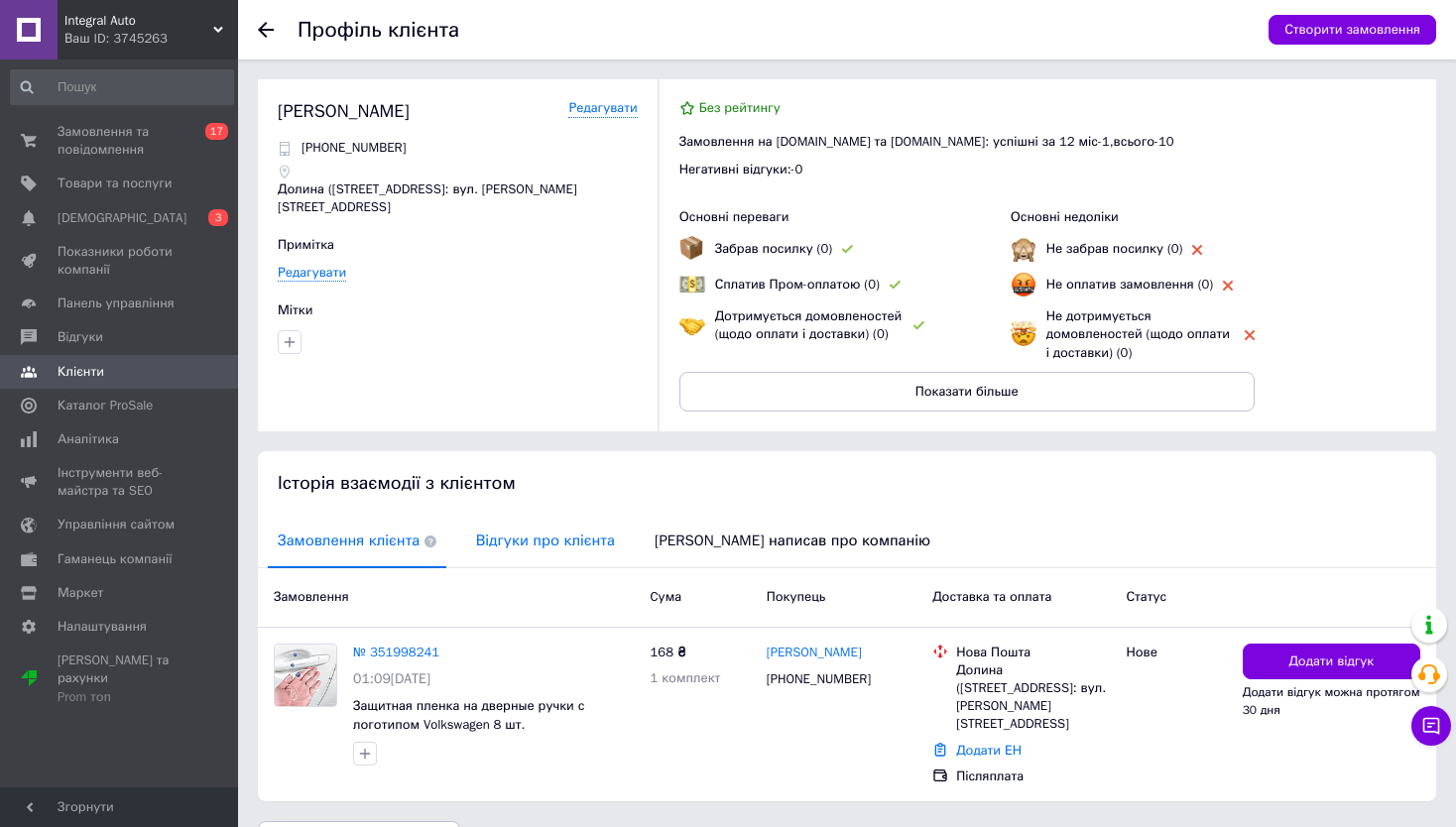 click on "Відгуки про клієнта" at bounding box center [546, 540] 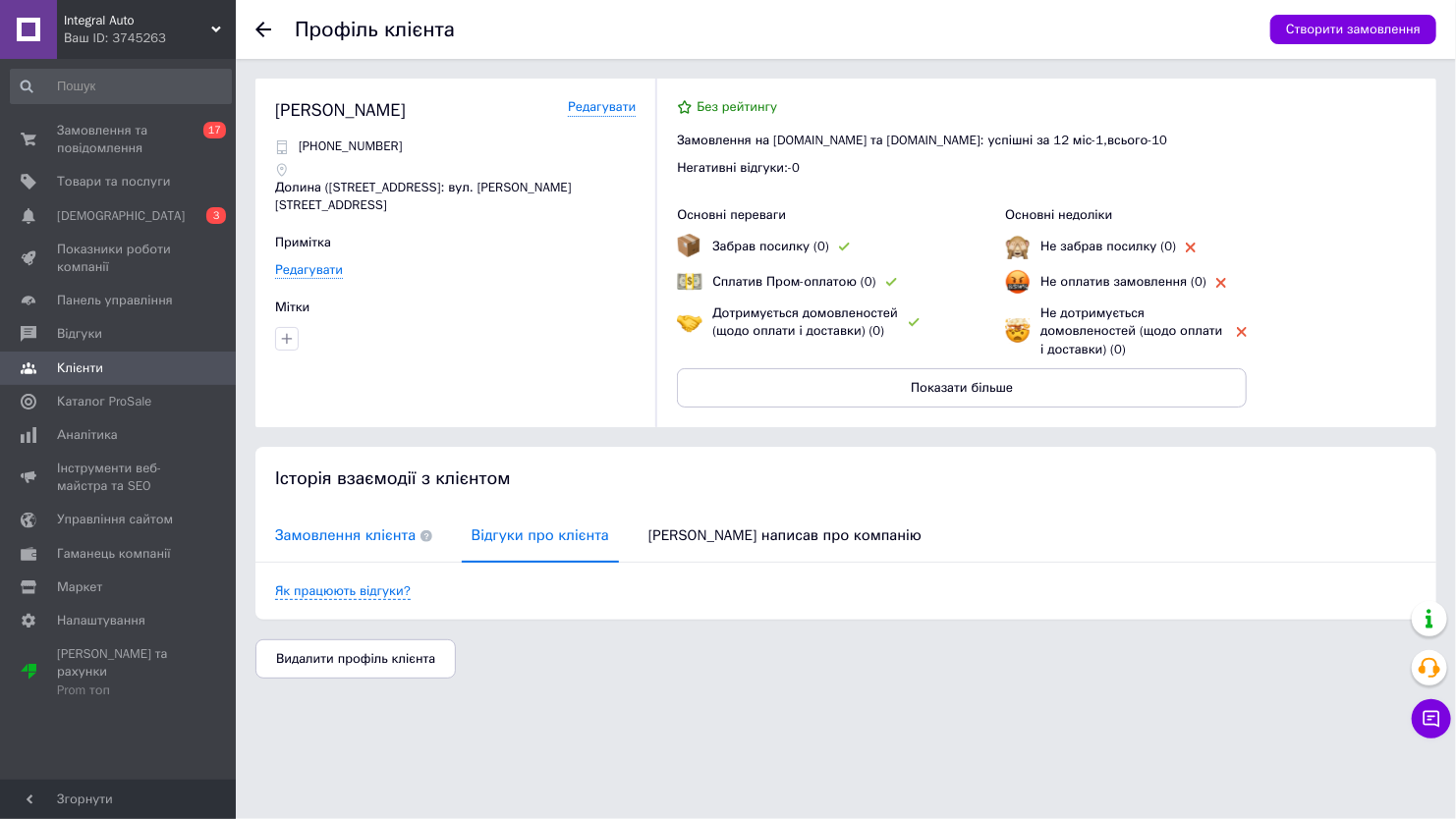 click on "Замовлення клієнта" at bounding box center (354, 535) 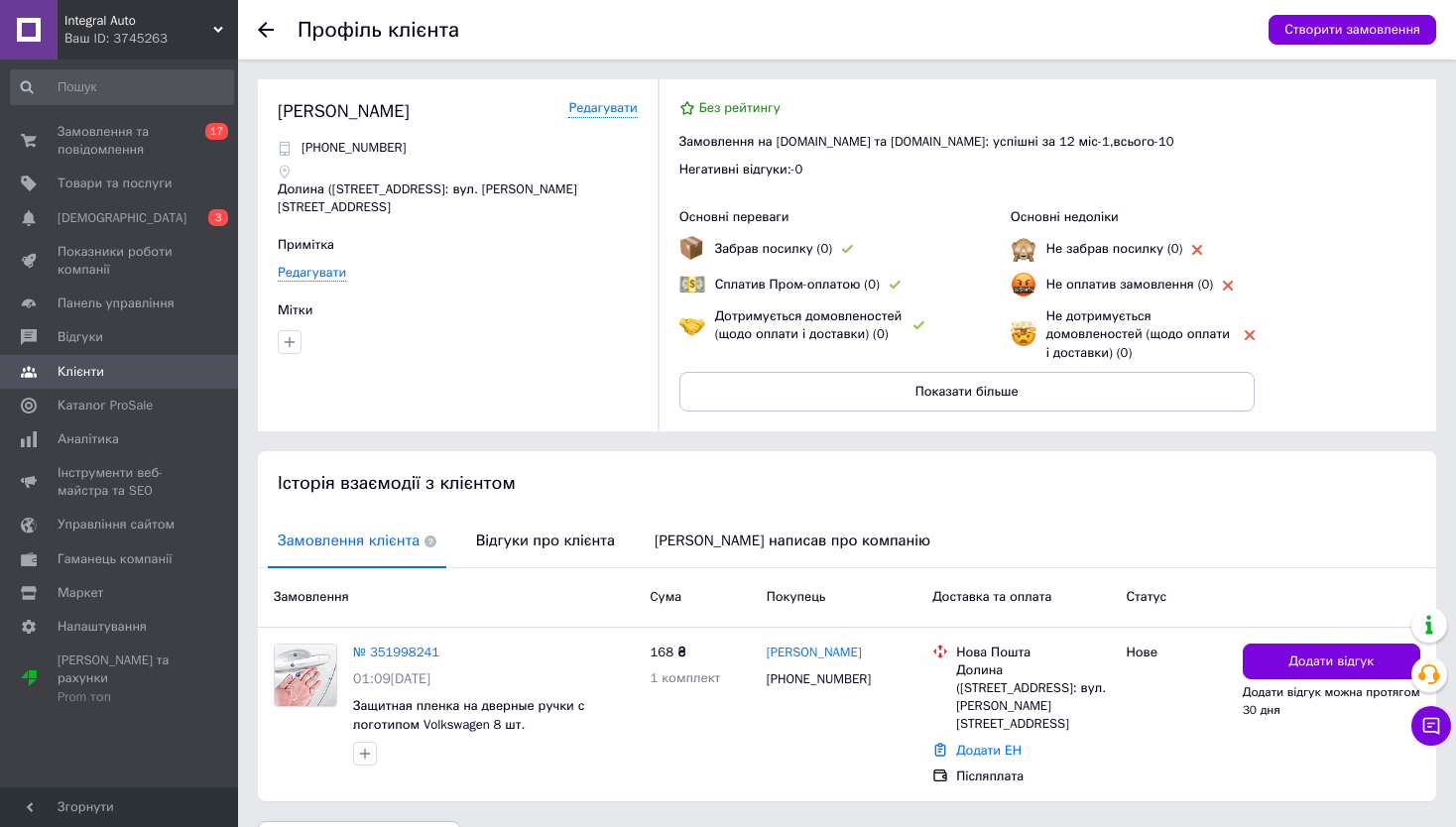 click 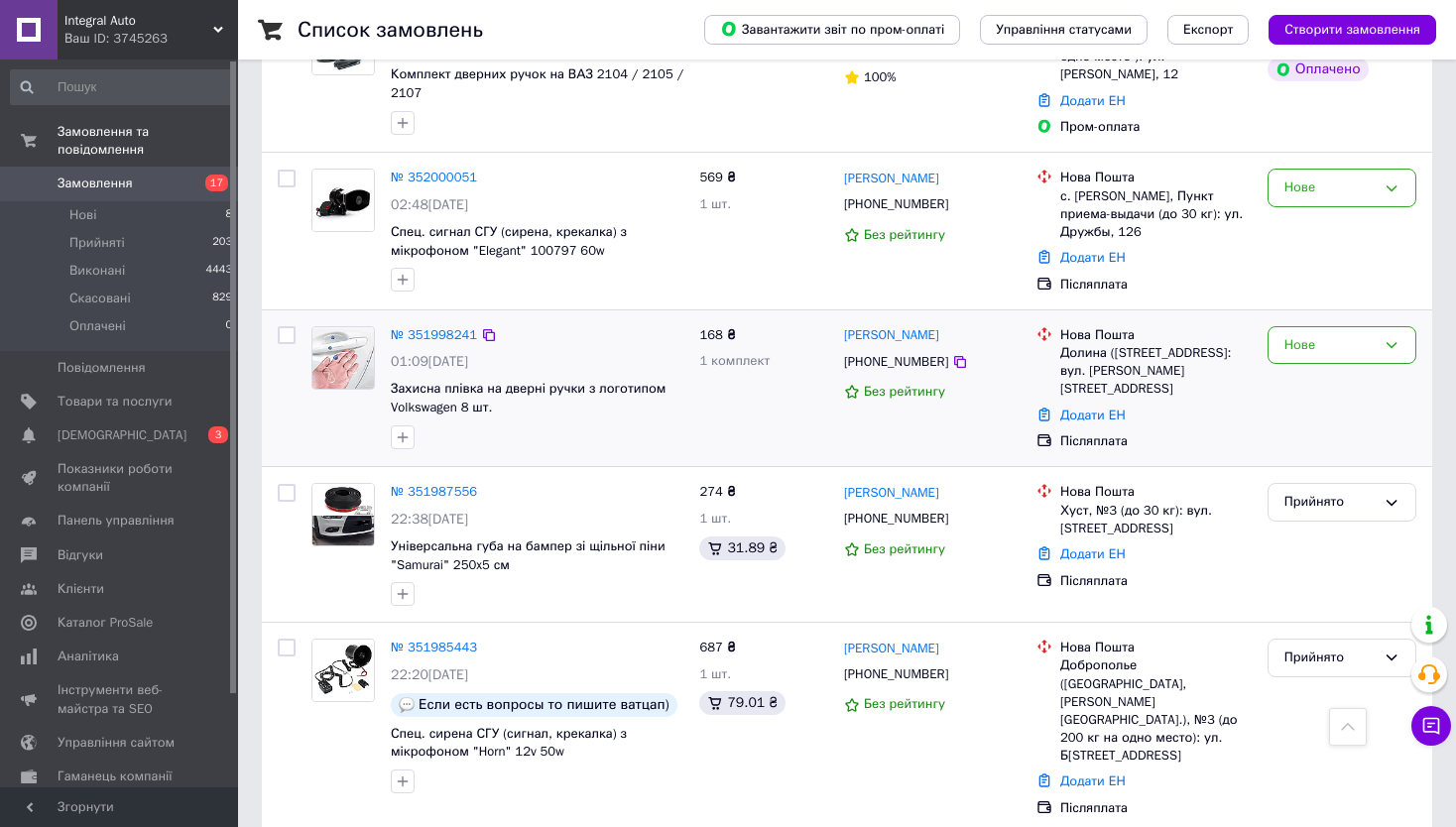 scroll, scrollTop: 1686, scrollLeft: 0, axis: vertical 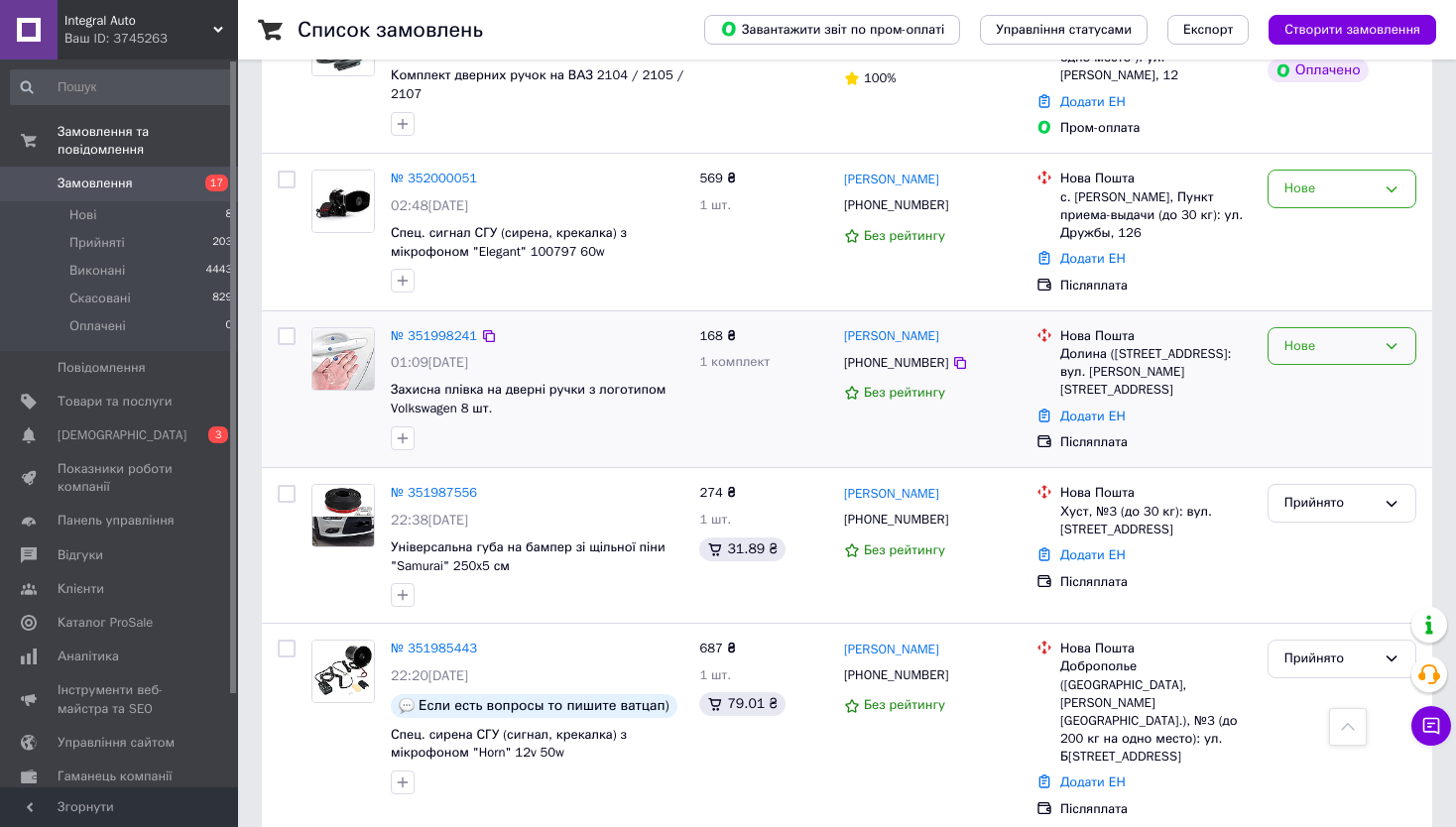 click on "Нове" at bounding box center [1330, 346] 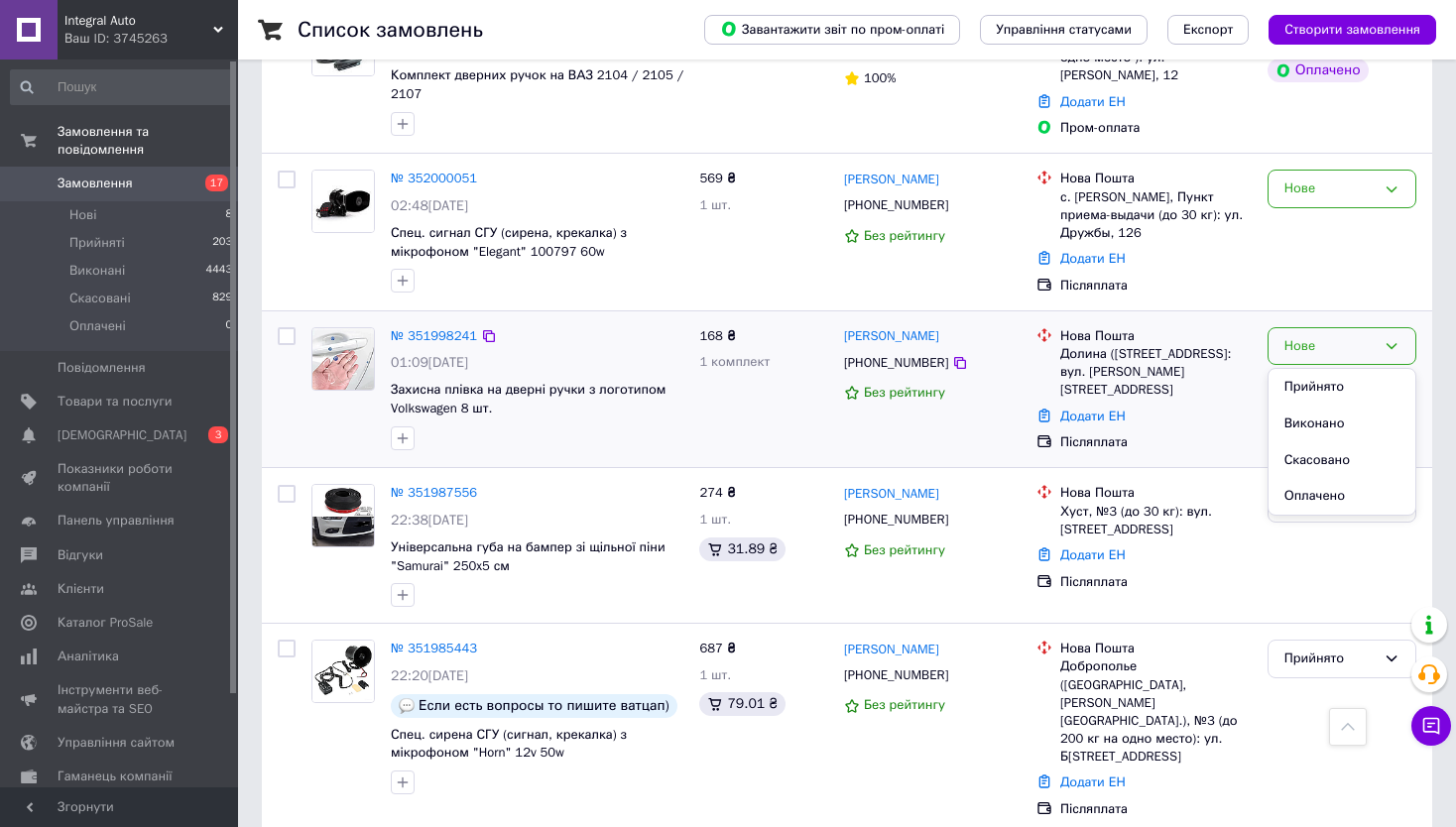 click on "Додати ЕН" at bounding box center [1155, 416] 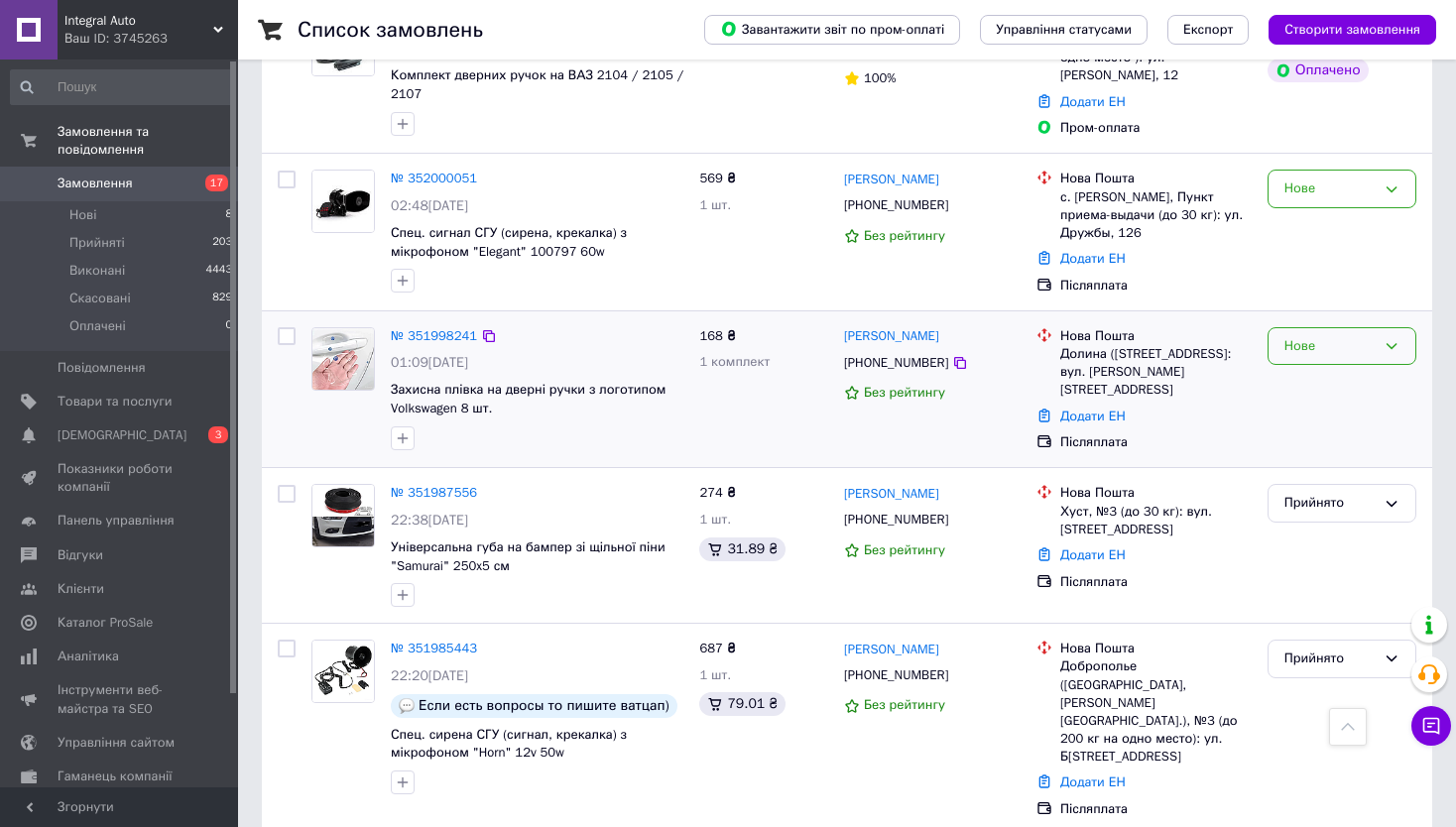 click on "Нове" at bounding box center [1342, 346] 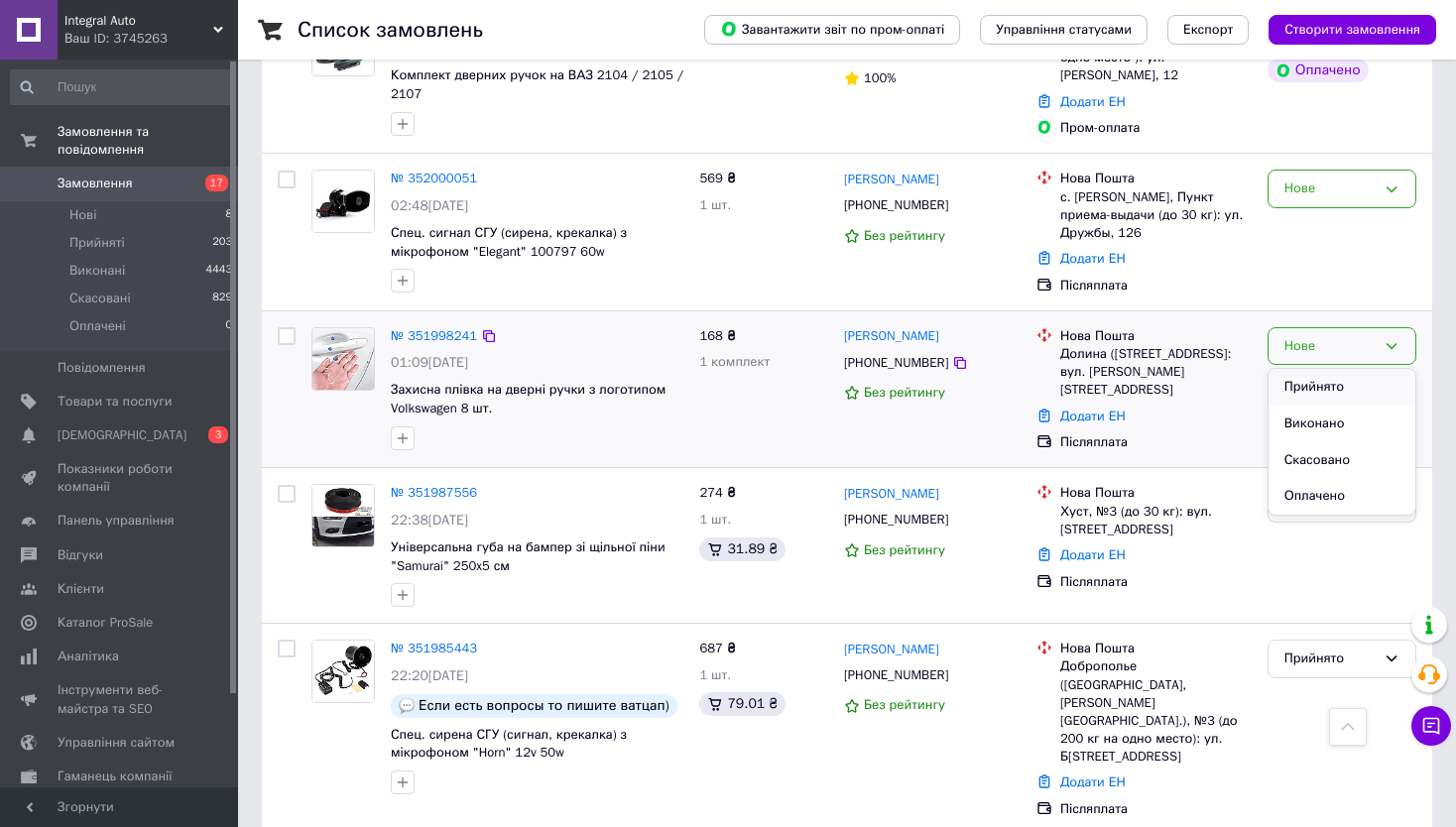 click on "Прийнято" at bounding box center [1342, 387] 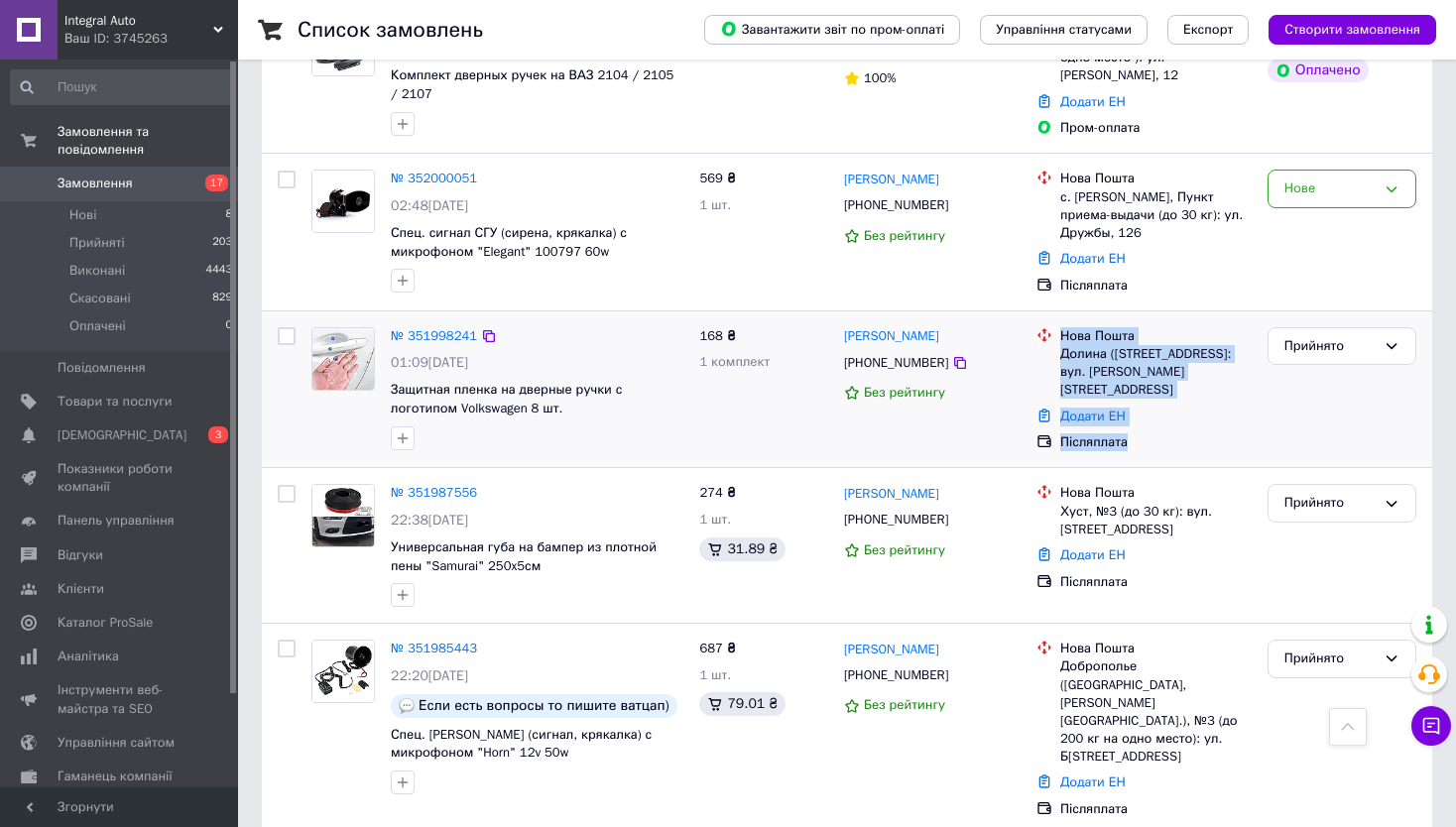 drag, startPoint x: 1058, startPoint y: 260, endPoint x: 1197, endPoint y: 373, distance: 179.13682 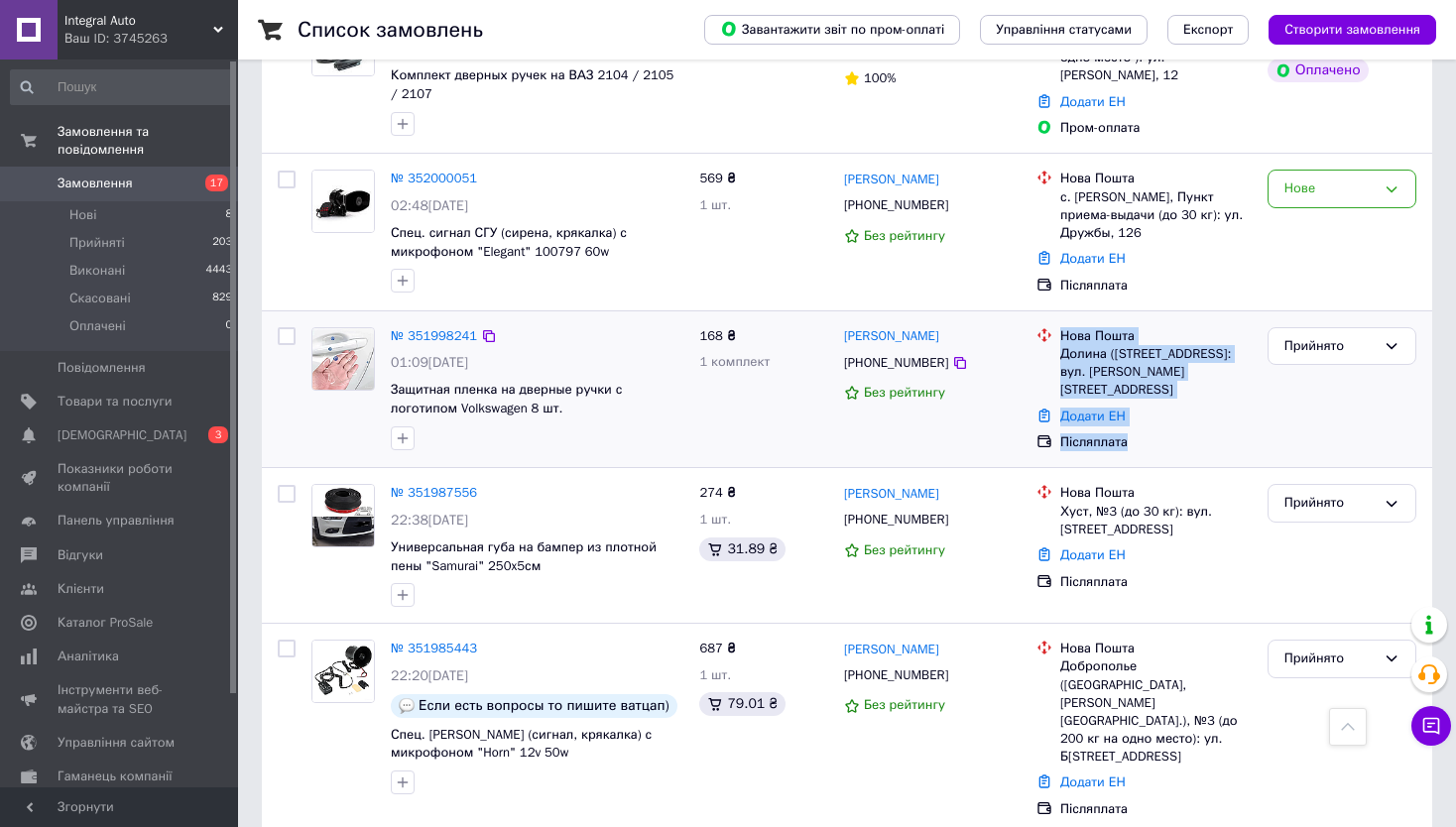 drag, startPoint x: 1054, startPoint y: 257, endPoint x: 1170, endPoint y: 353, distance: 150.57224 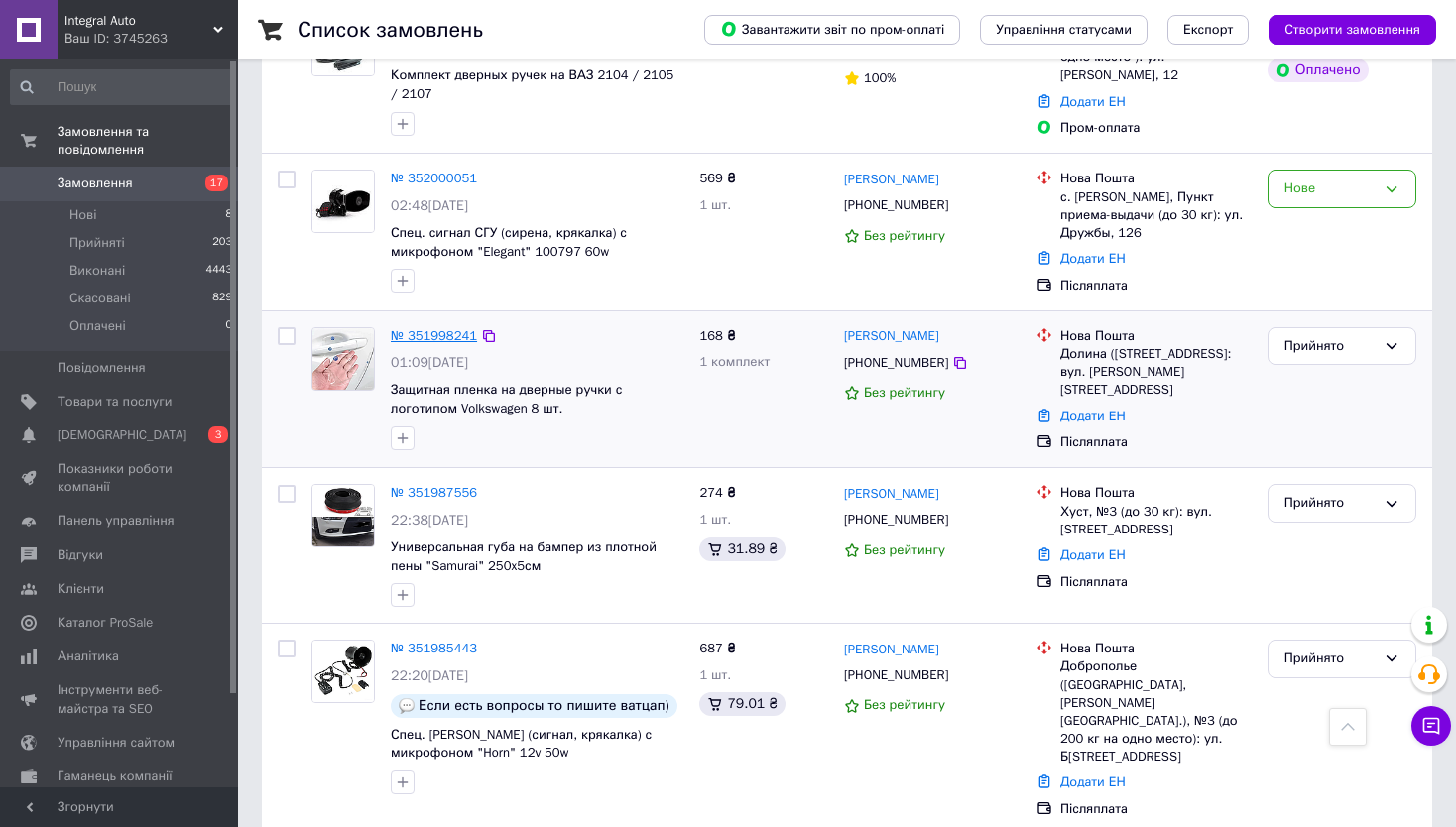 click on "№ 351998241" at bounding box center (433, 335) 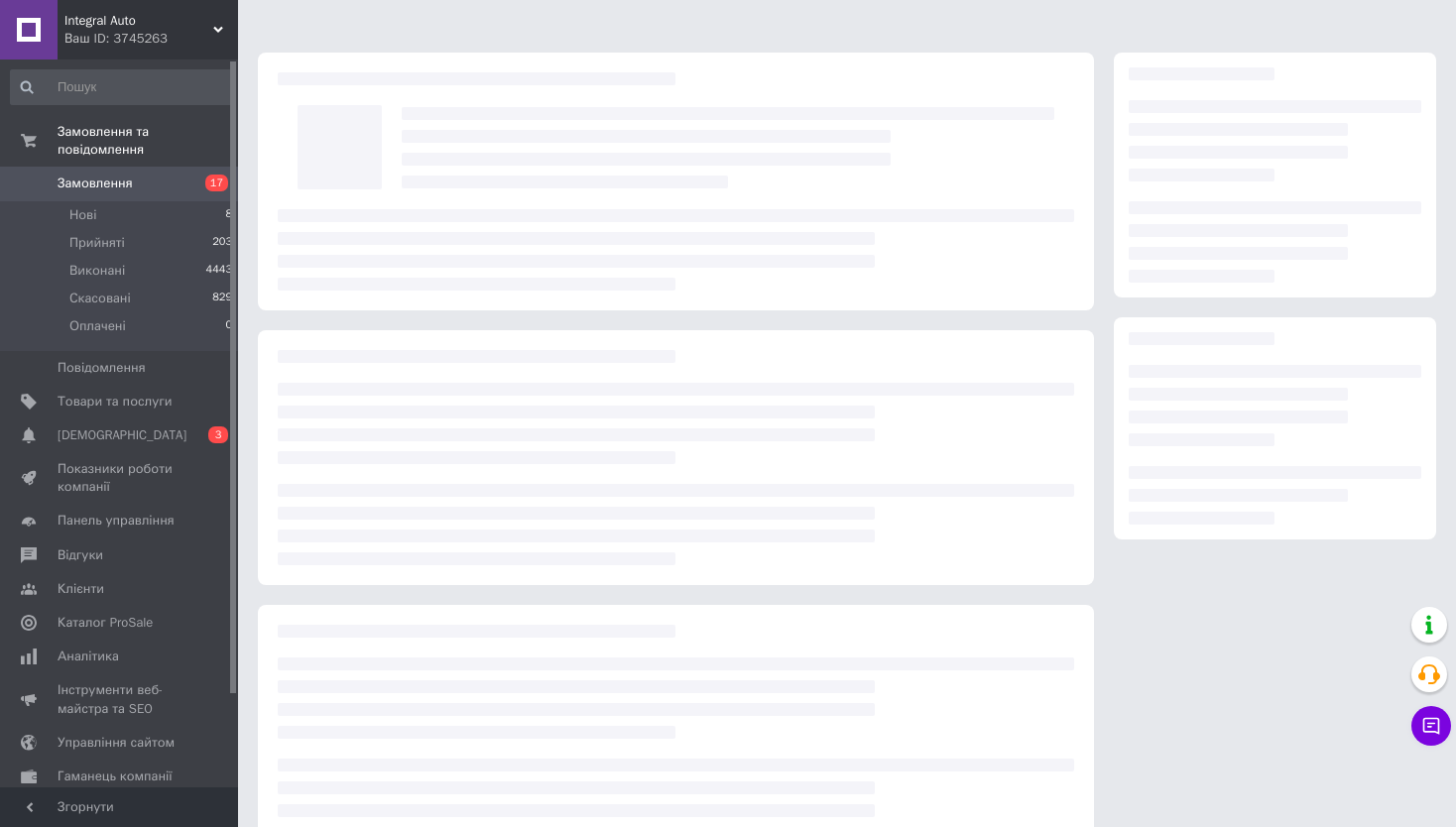 scroll, scrollTop: 0, scrollLeft: 0, axis: both 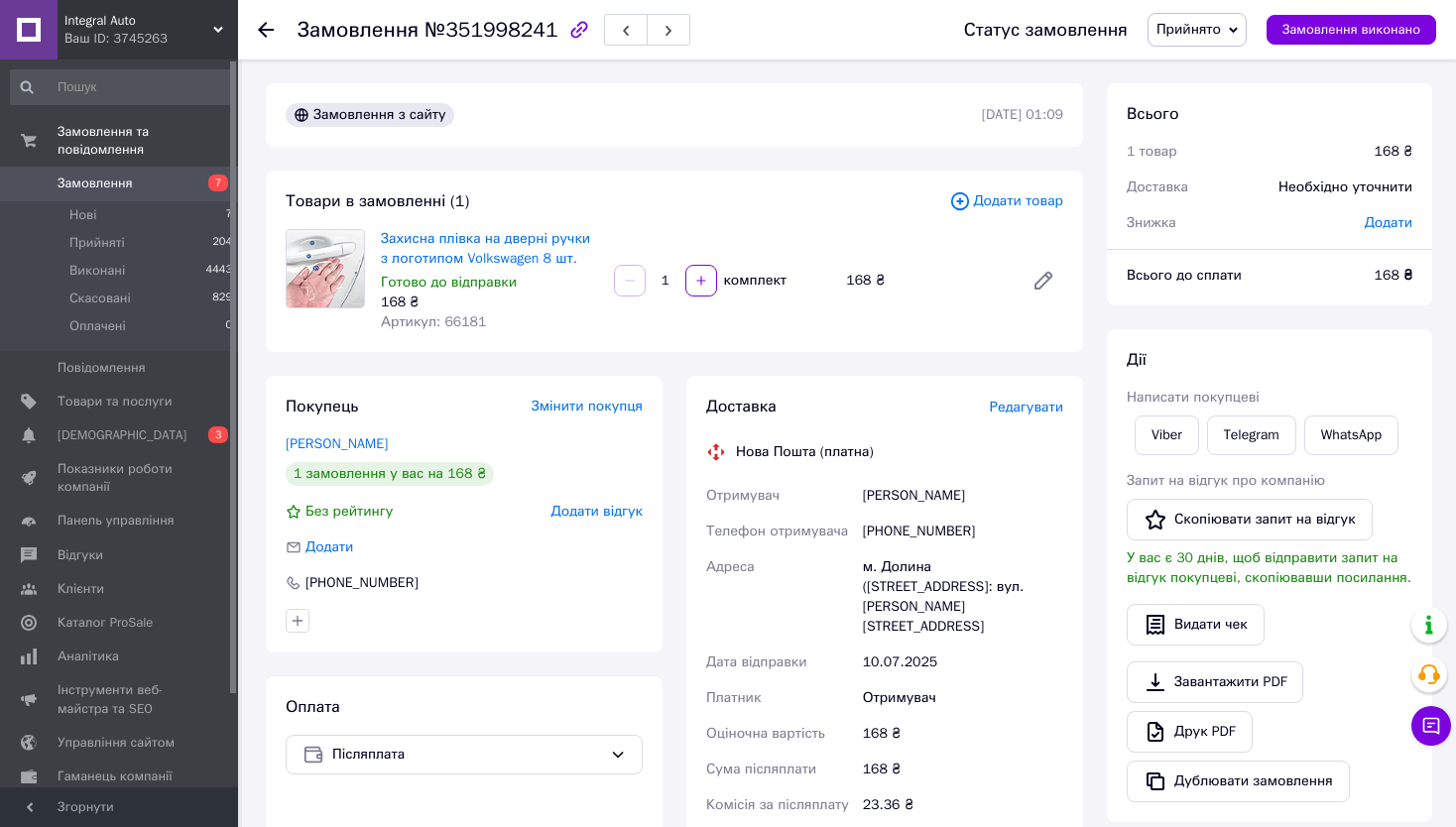 click on "Додати товар" at bounding box center [1006, 201] 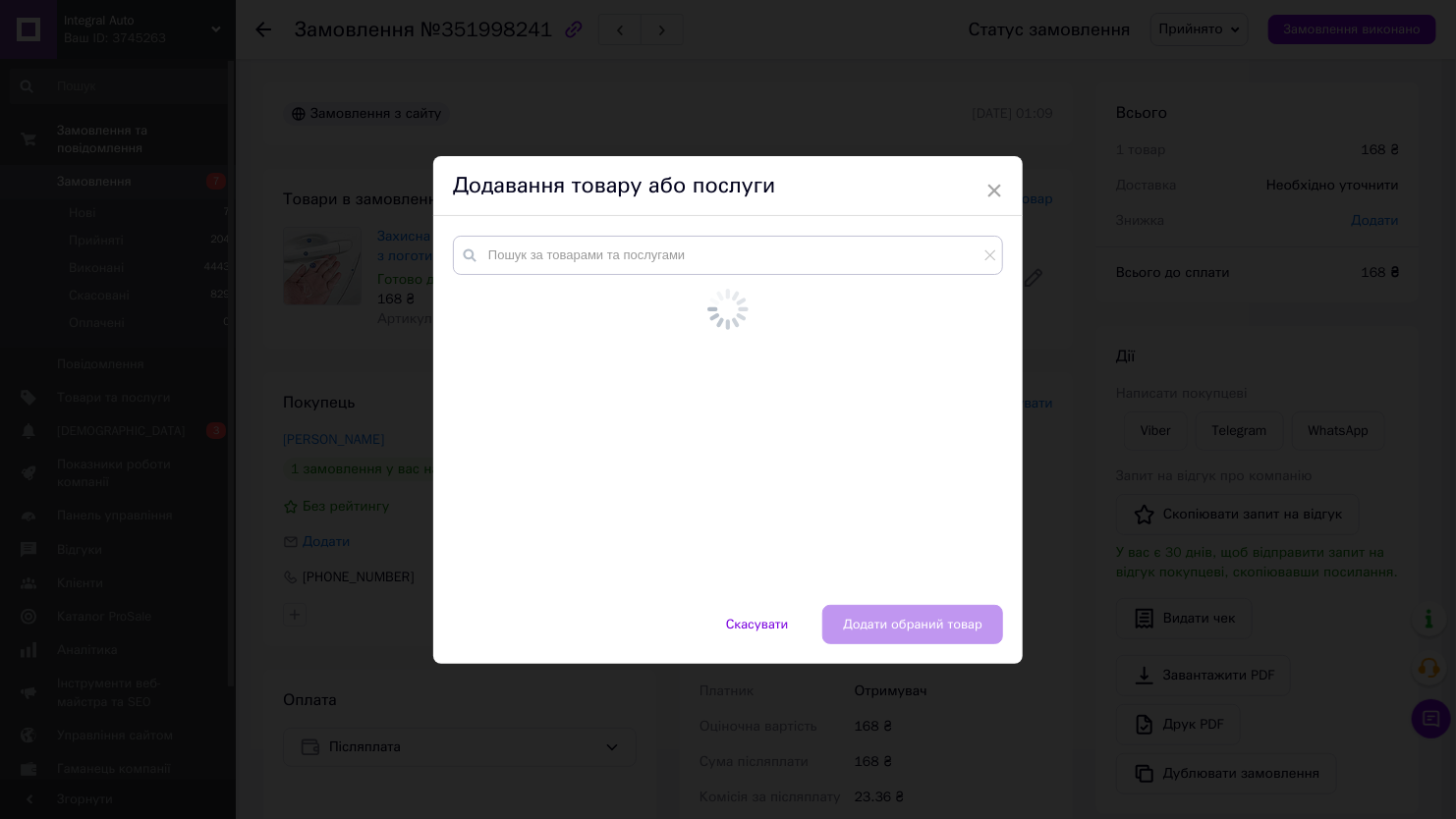click at bounding box center [728, 390] 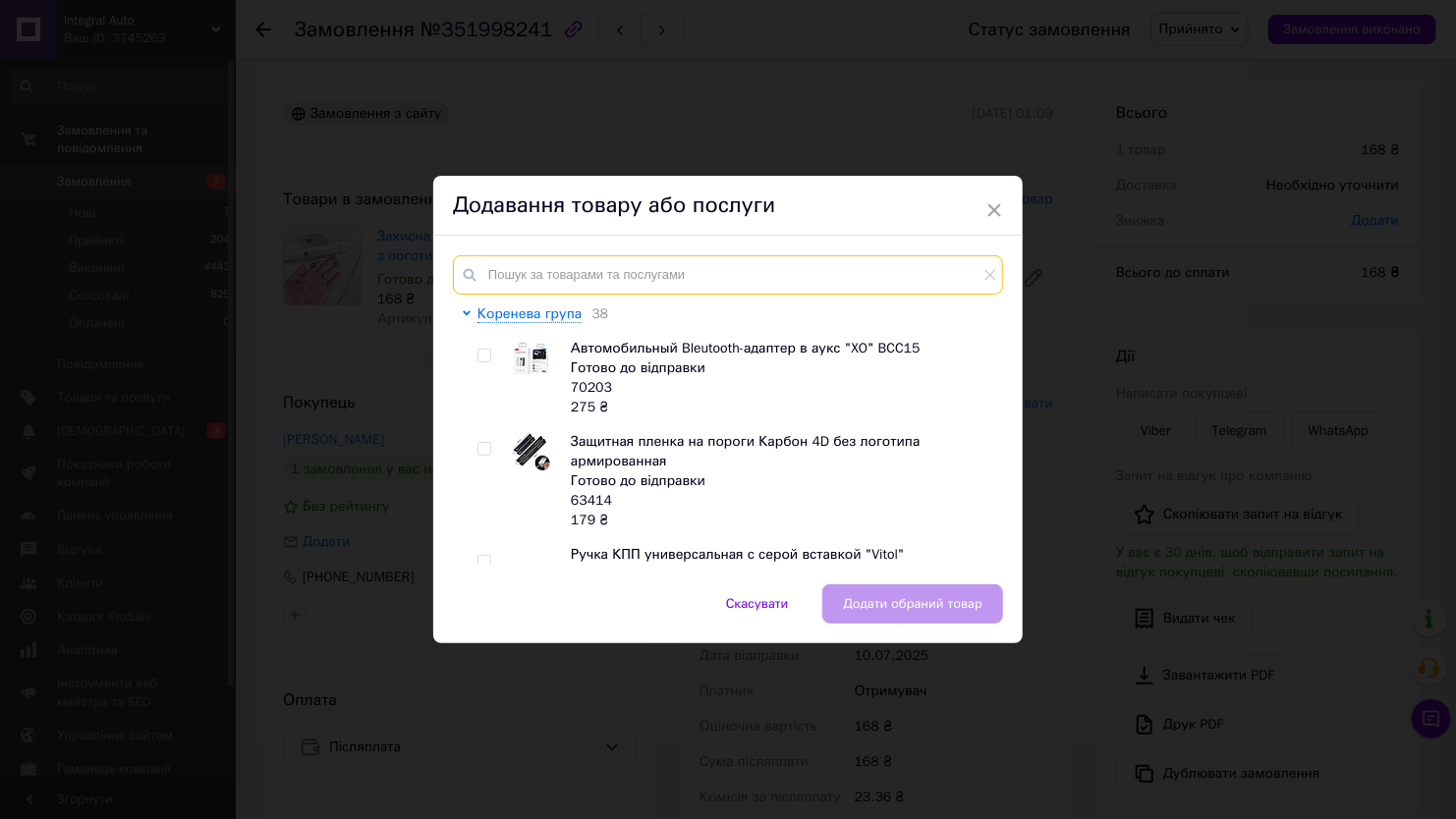click at bounding box center [728, 275] 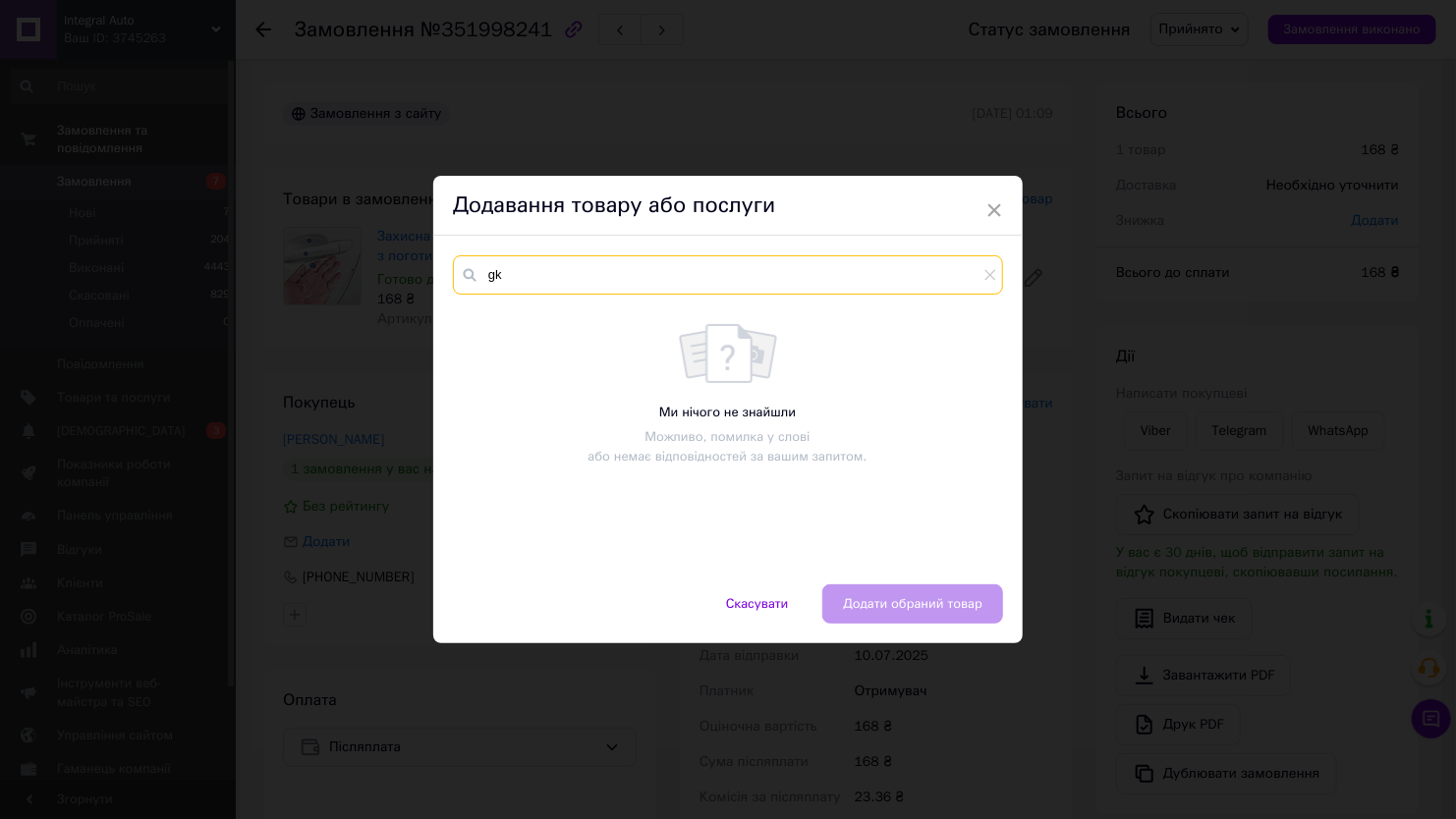 type on "g" 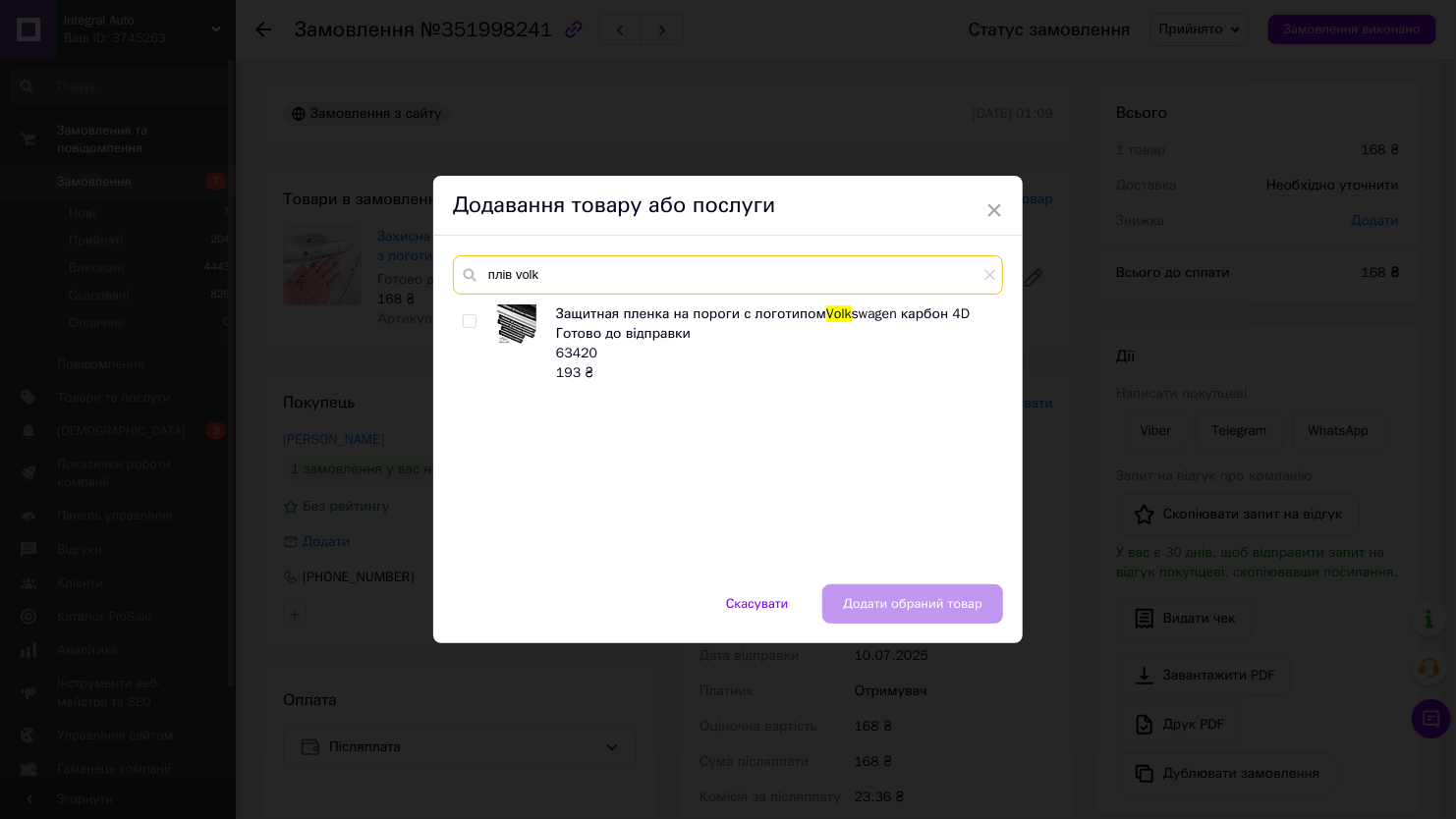 type on "плів volk" 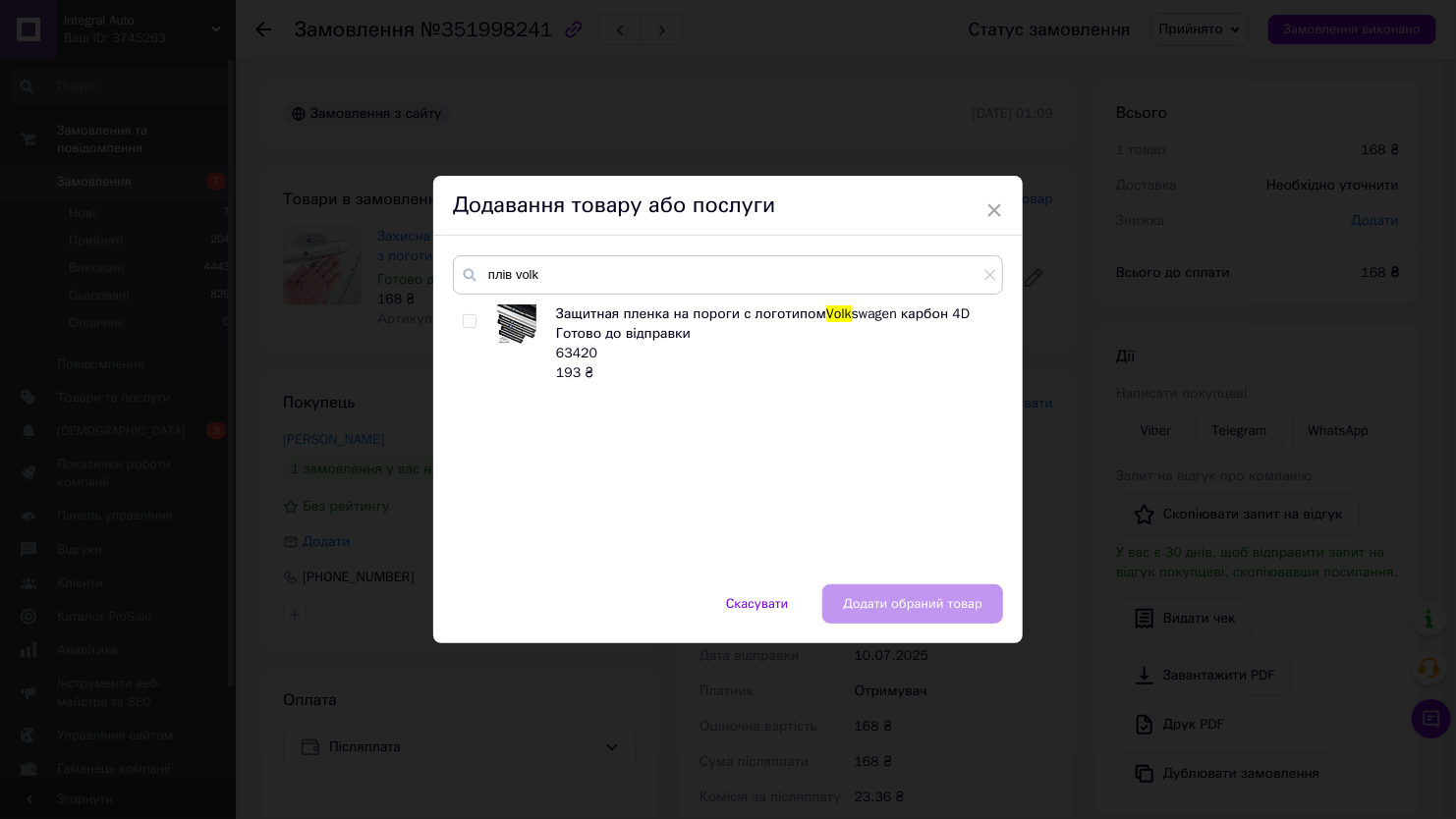 click at bounding box center (473, 344) 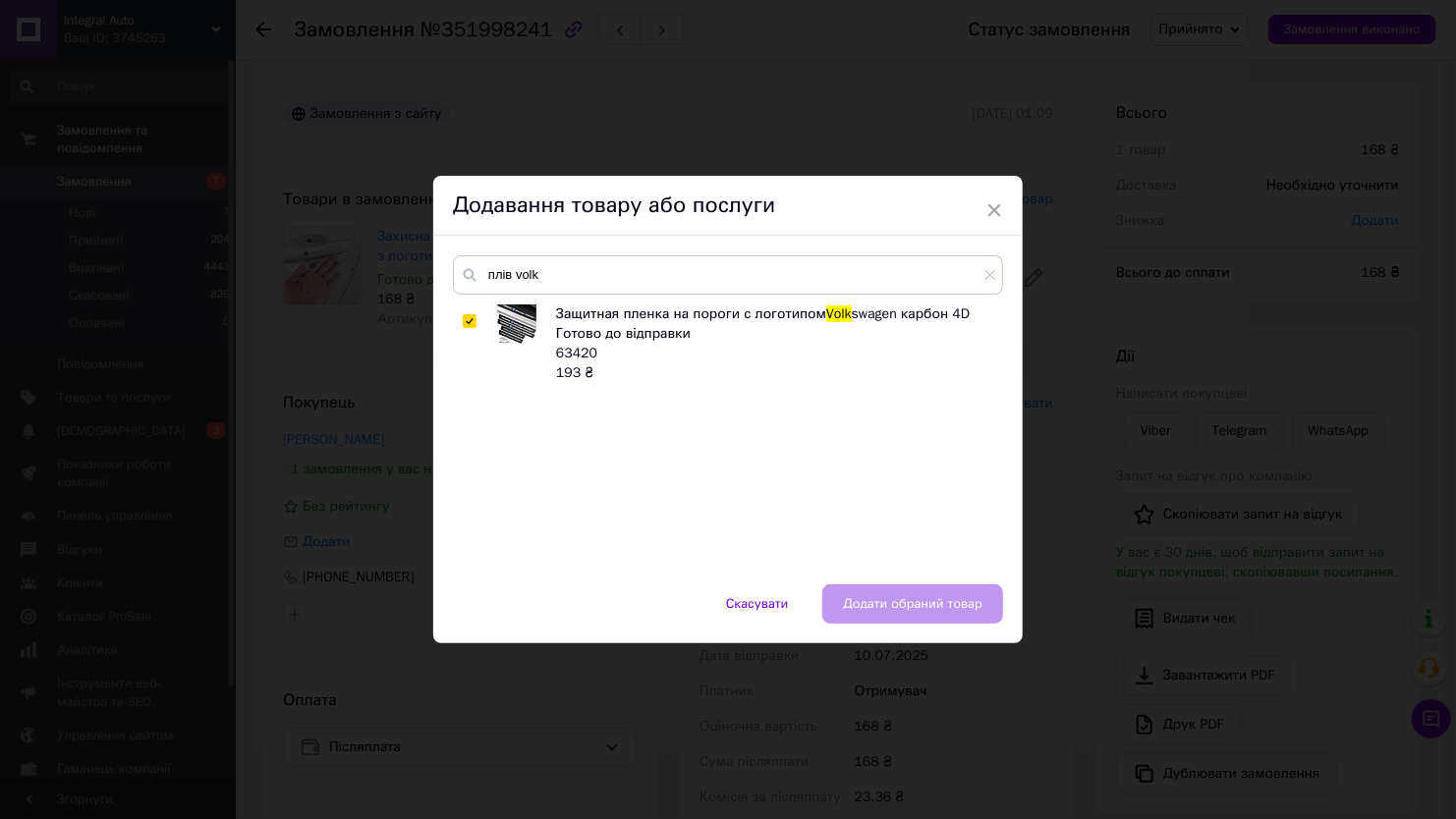 checkbox on "true" 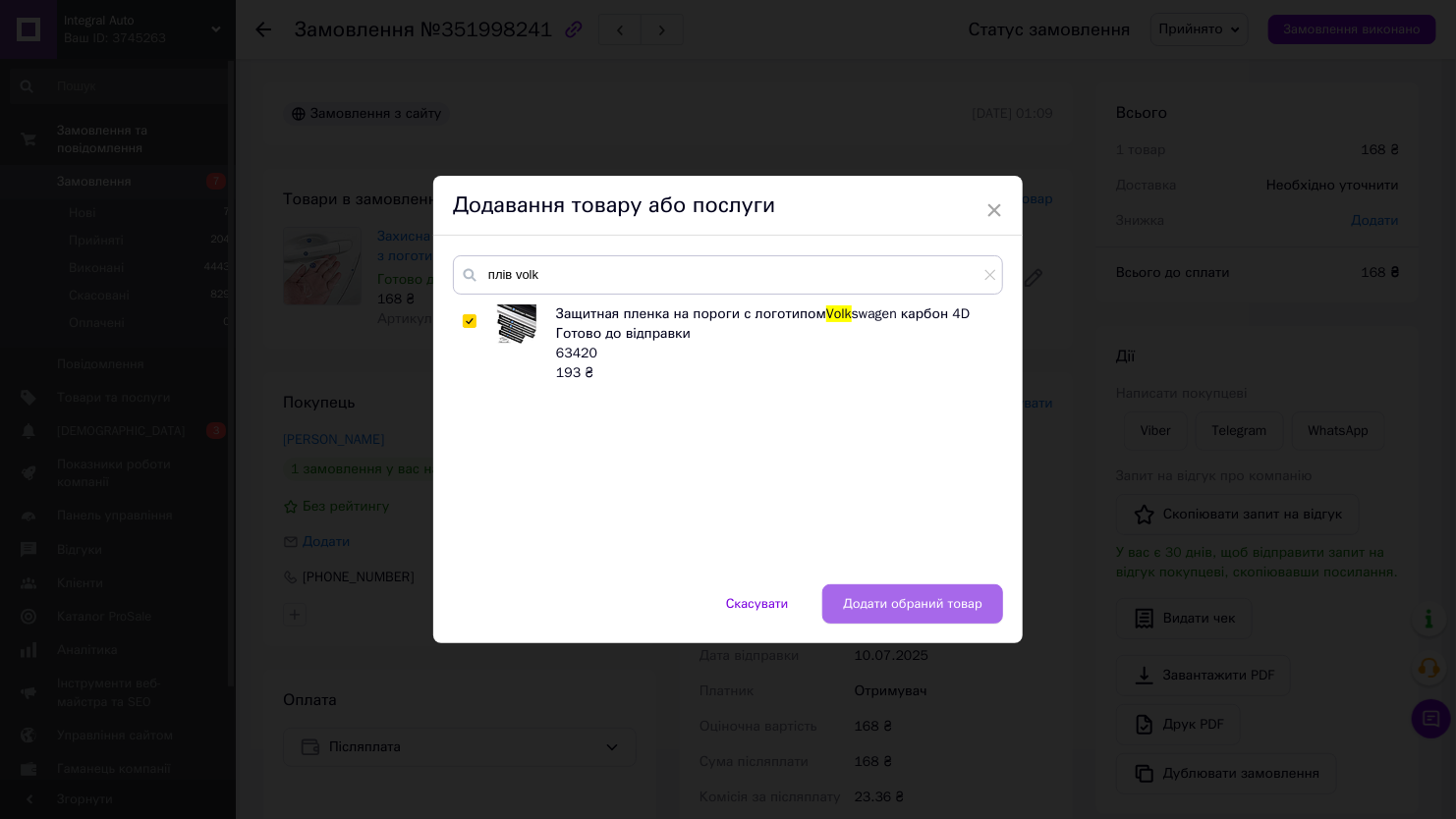 click on "Додати обраний товар" at bounding box center [913, 604] 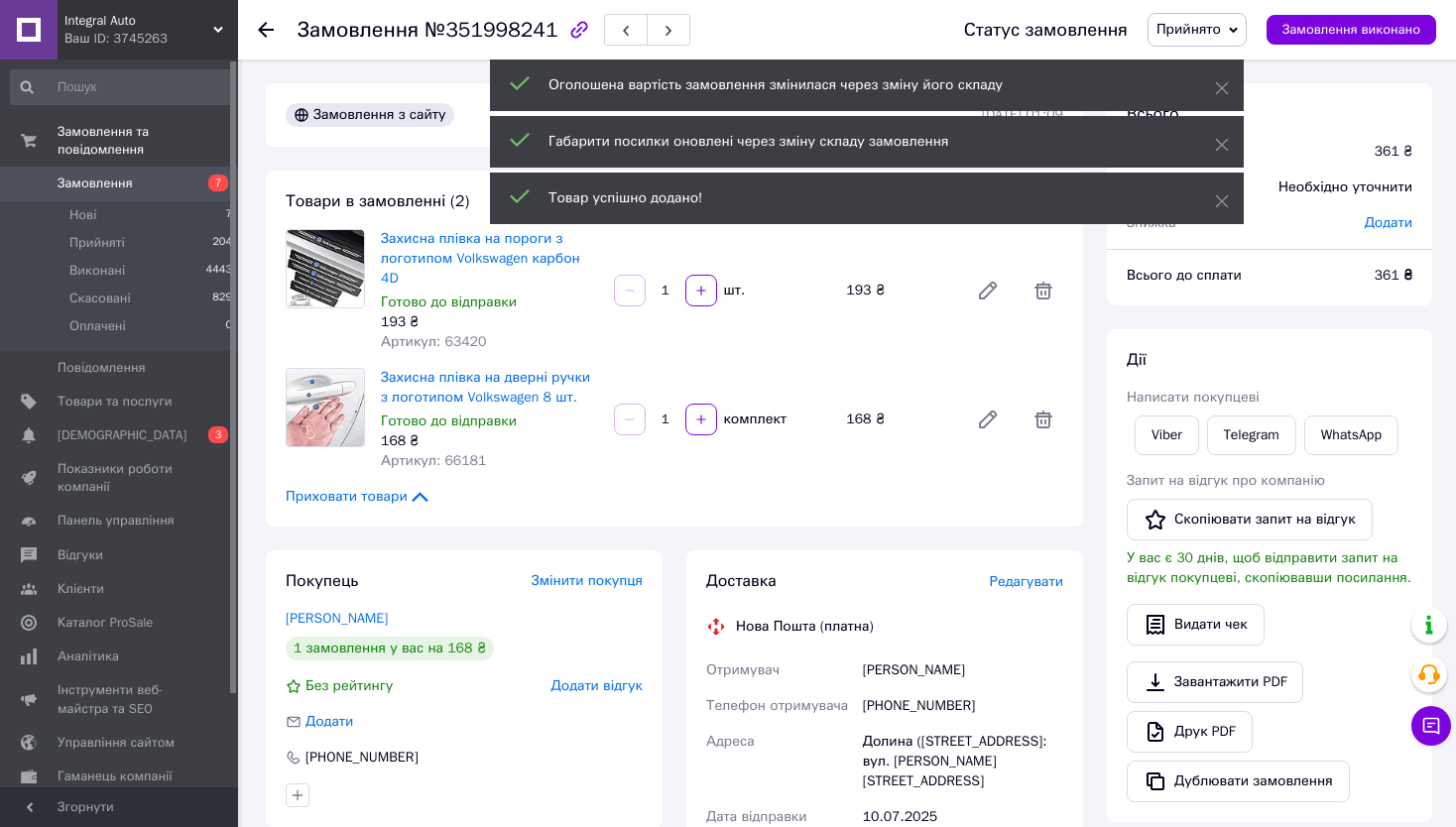 click 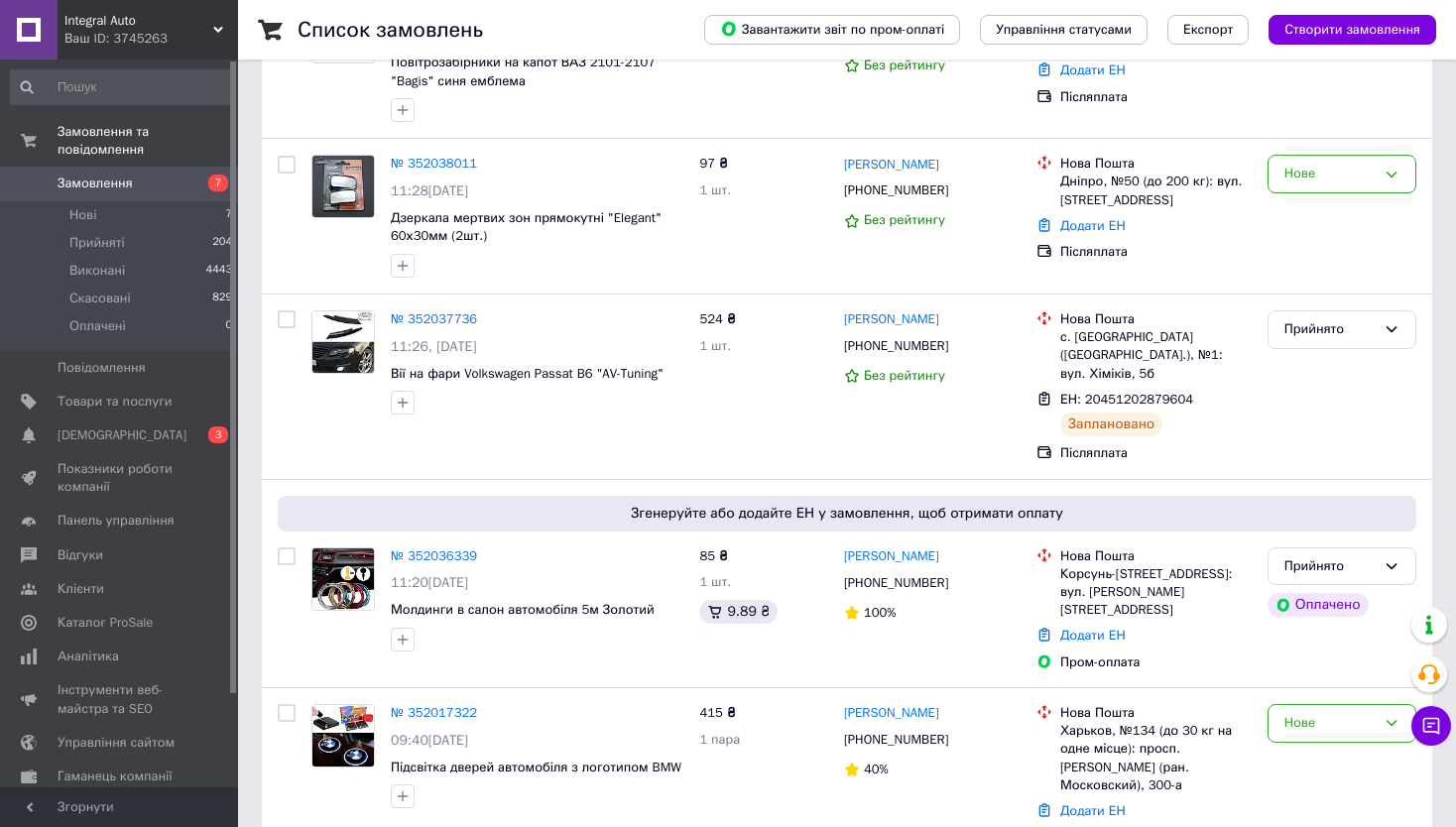 scroll, scrollTop: 397, scrollLeft: 0, axis: vertical 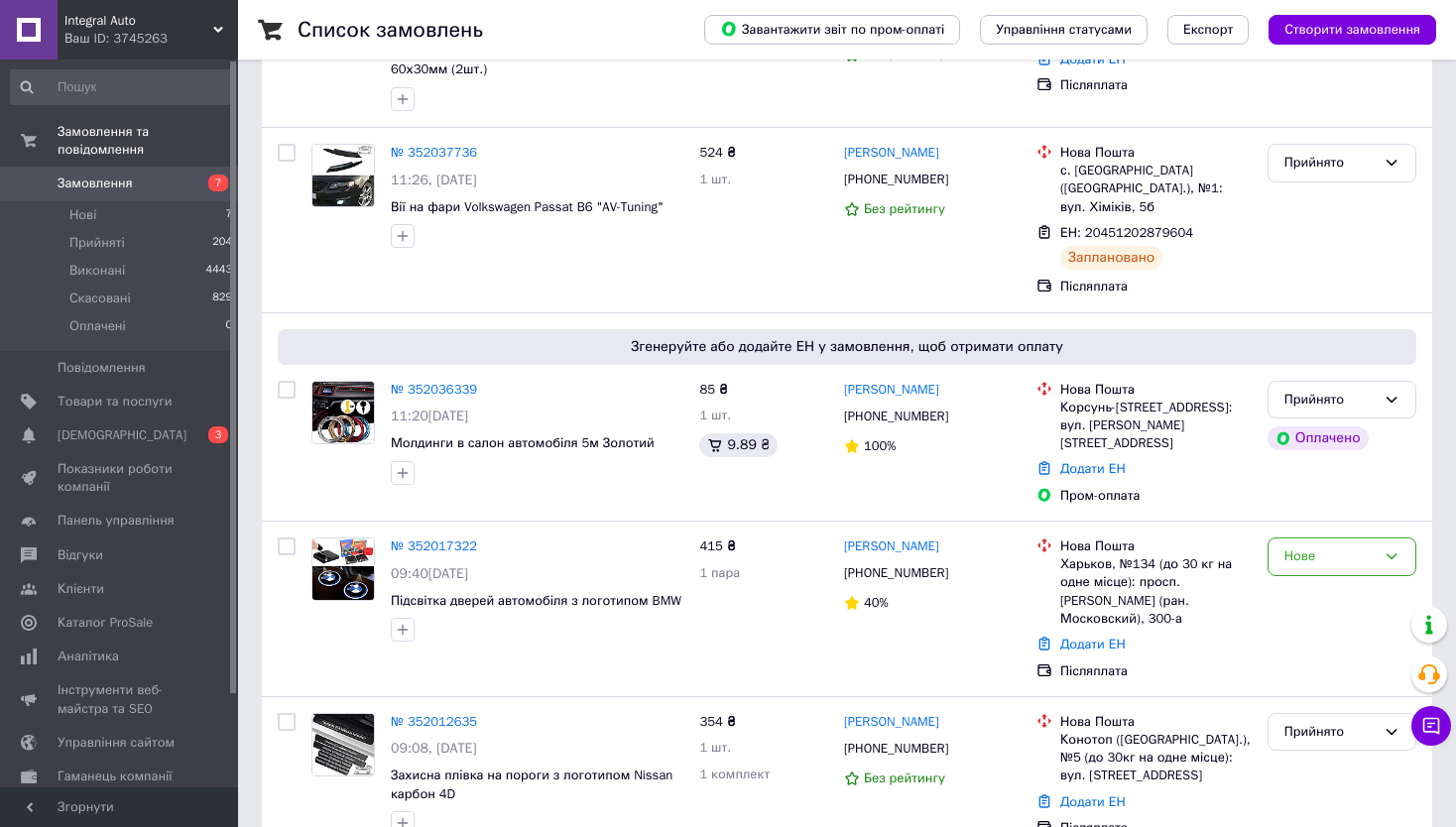 click on "Список замовлень   Завантажити звіт по пром-оплаті Управління статусами Експорт Створити замовлення Фільтри Збережені фільтри: Усі (5483) Замовлення Cума Покупець Доставка та оплата Статус № 352045810 12:05, 10.07.2025 Повітрозабірники на капот ВАЗ 2101-2107 "Bagis" синя емблема 131 ₴ 1 пара Дар'я Малуш +380978705507 Без рейтингу Нова Пошта Черновцы (Черновицкая обл.), №1: ул. Русская, 248о Додати ЕН Післяплата Нове № 352038011 11:28, 10.07.2025 Дзеркала мертвих зон прямокутні "Elegant" 60х30мм (2шт.) 97 ₴ 1 шт. Валерій Сподинець +380635729411 Без рейтингу Нова Пошта Дніпро, №50 (до 200 кг): вул. Метробудівська, 19 Нове 1" at bounding box center (847, 4290) 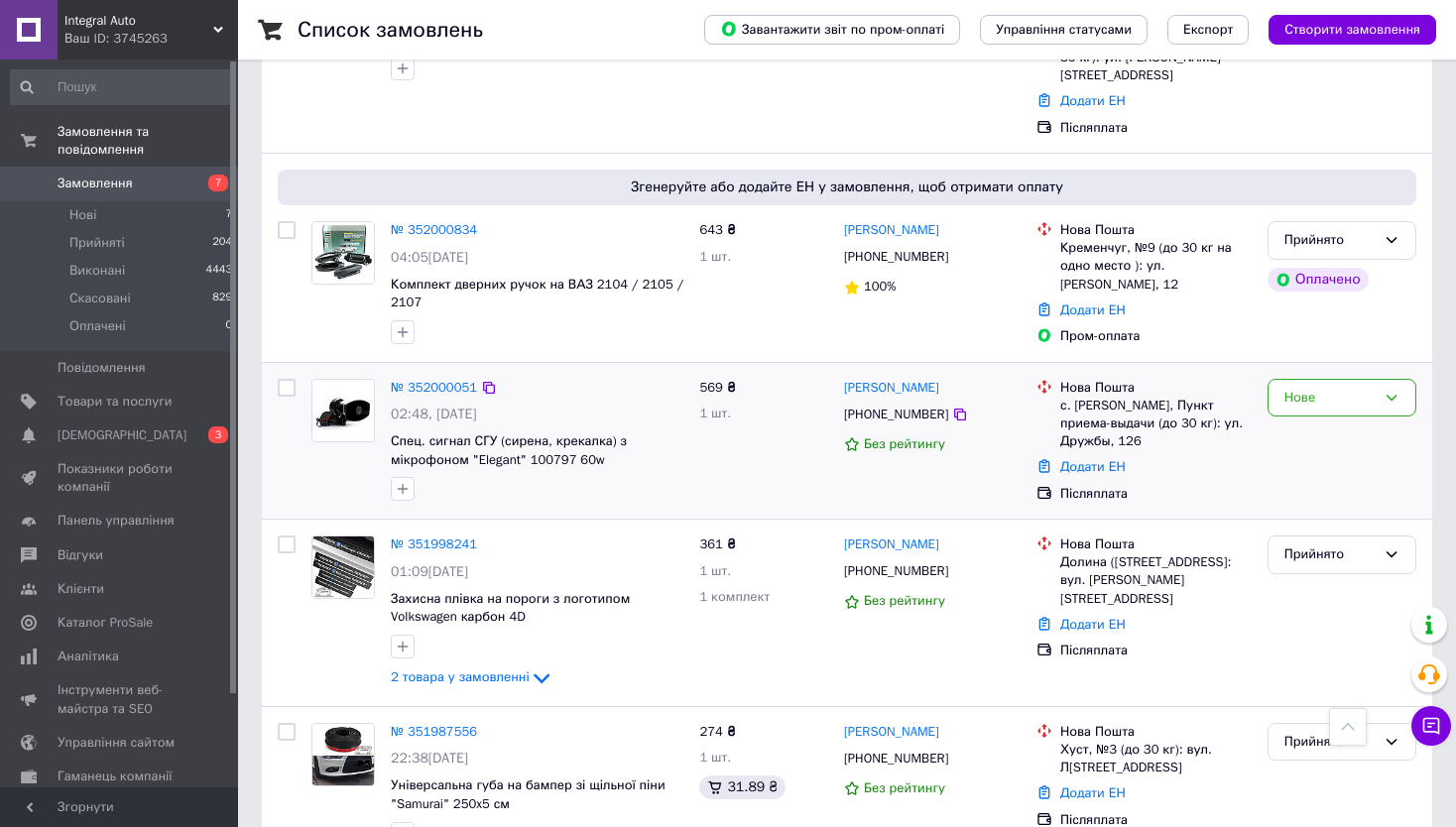 scroll, scrollTop: 1487, scrollLeft: 0, axis: vertical 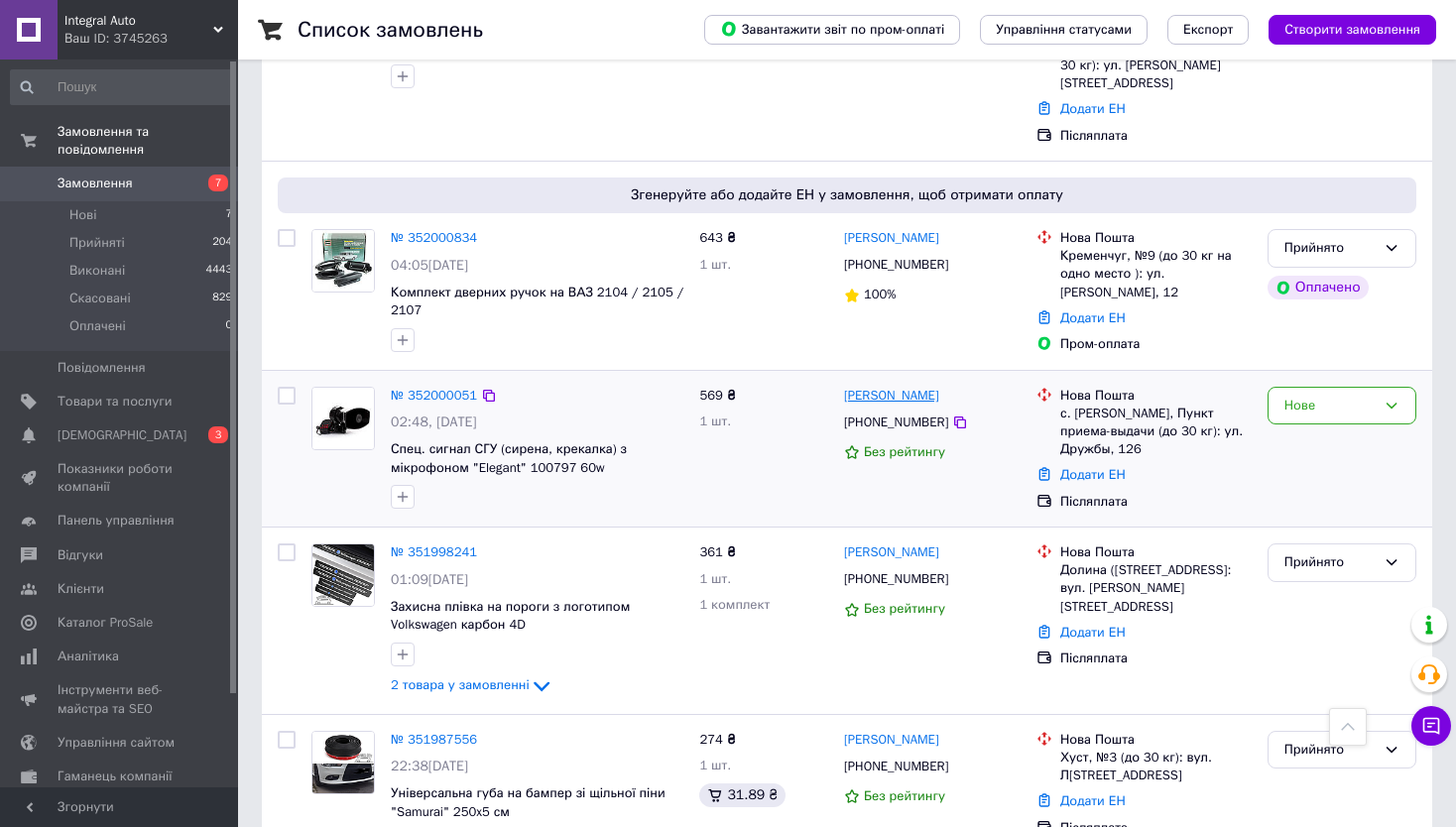 click on "[PERSON_NAME]" at bounding box center [892, 396] 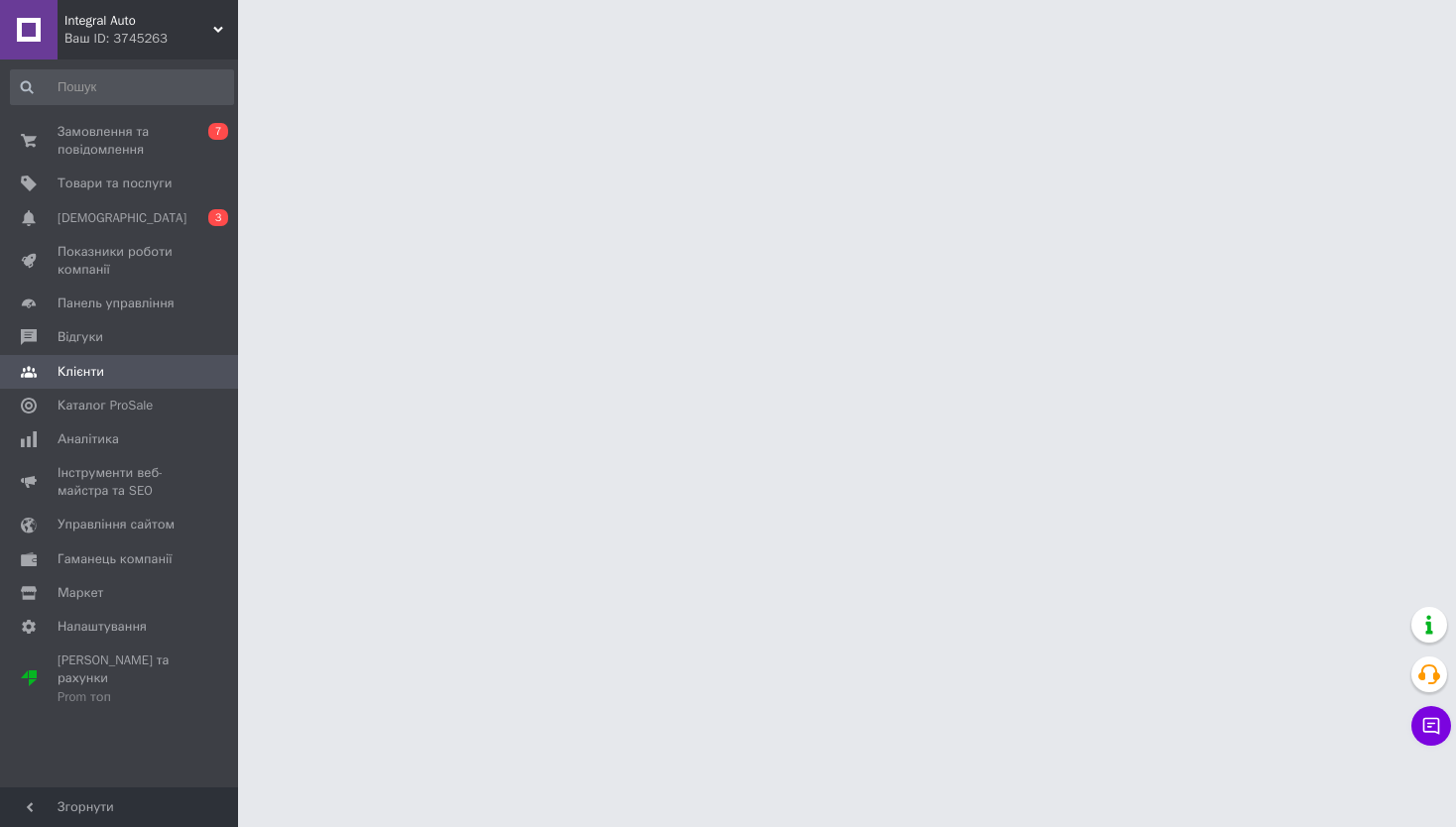 scroll, scrollTop: 0, scrollLeft: 0, axis: both 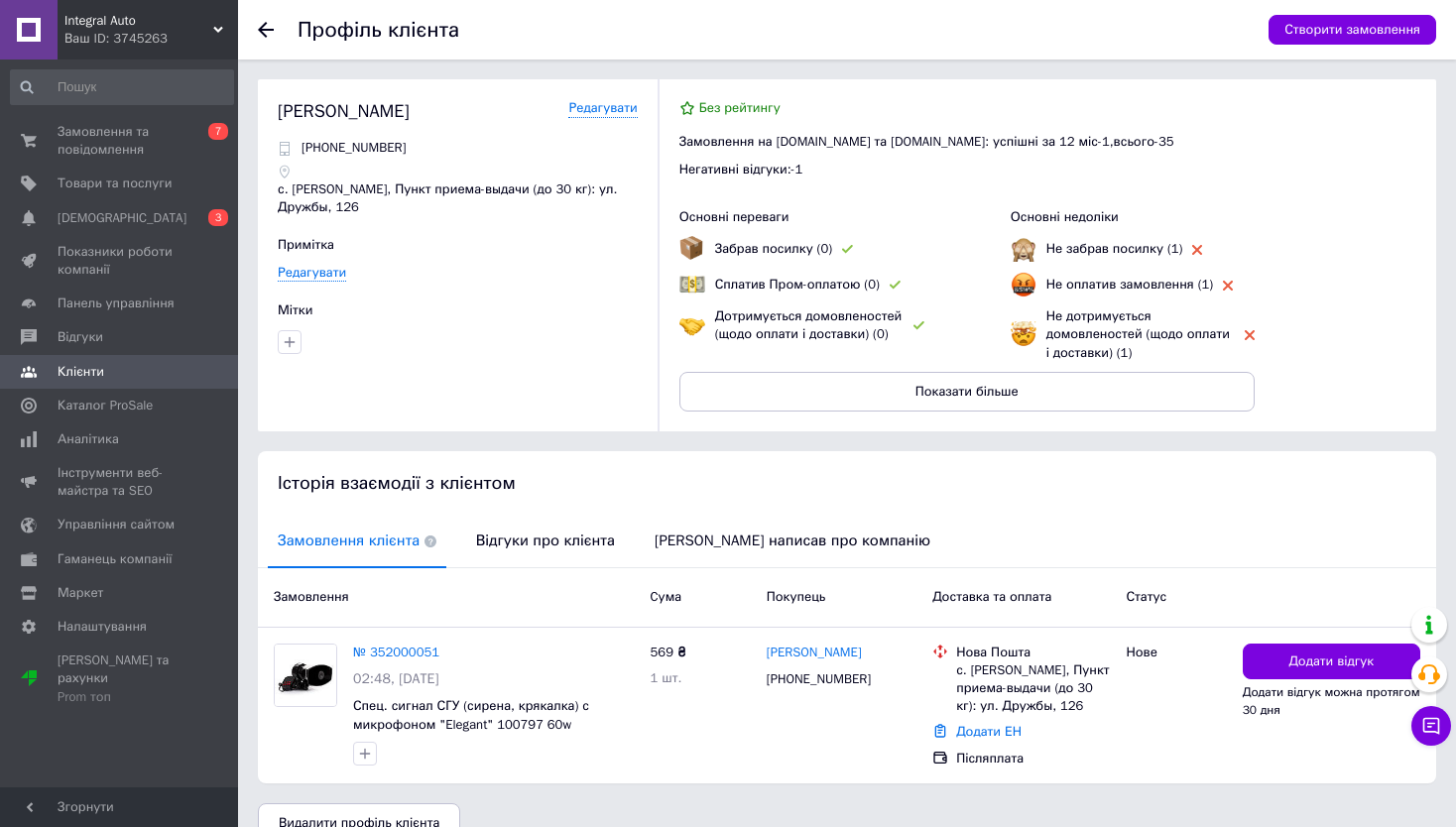 click on "Замовлення Cума Покупець Доставка та оплата Статус" at bounding box center (847, 598) 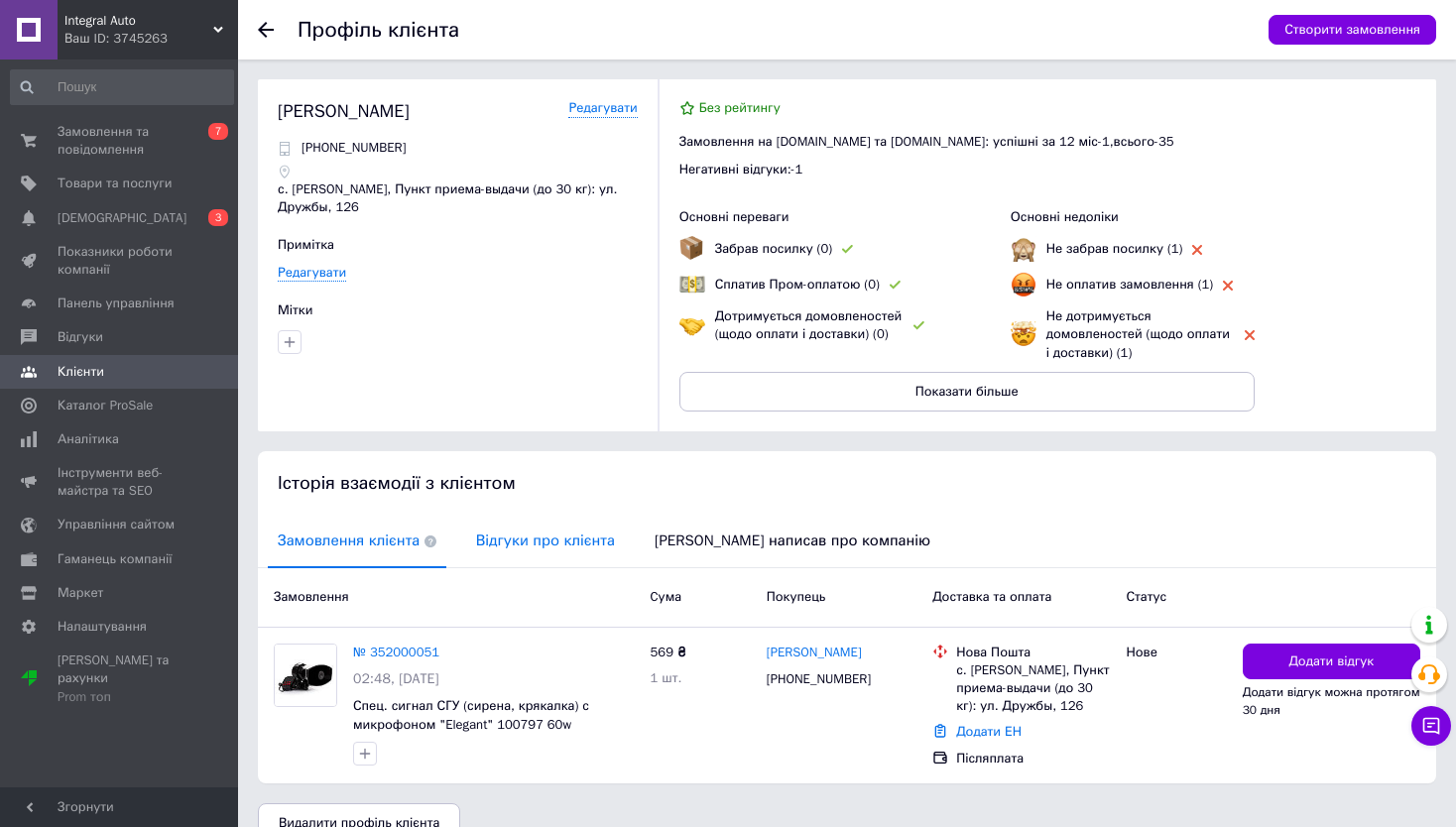 click on "Відгуки про клієнта" at bounding box center (546, 540) 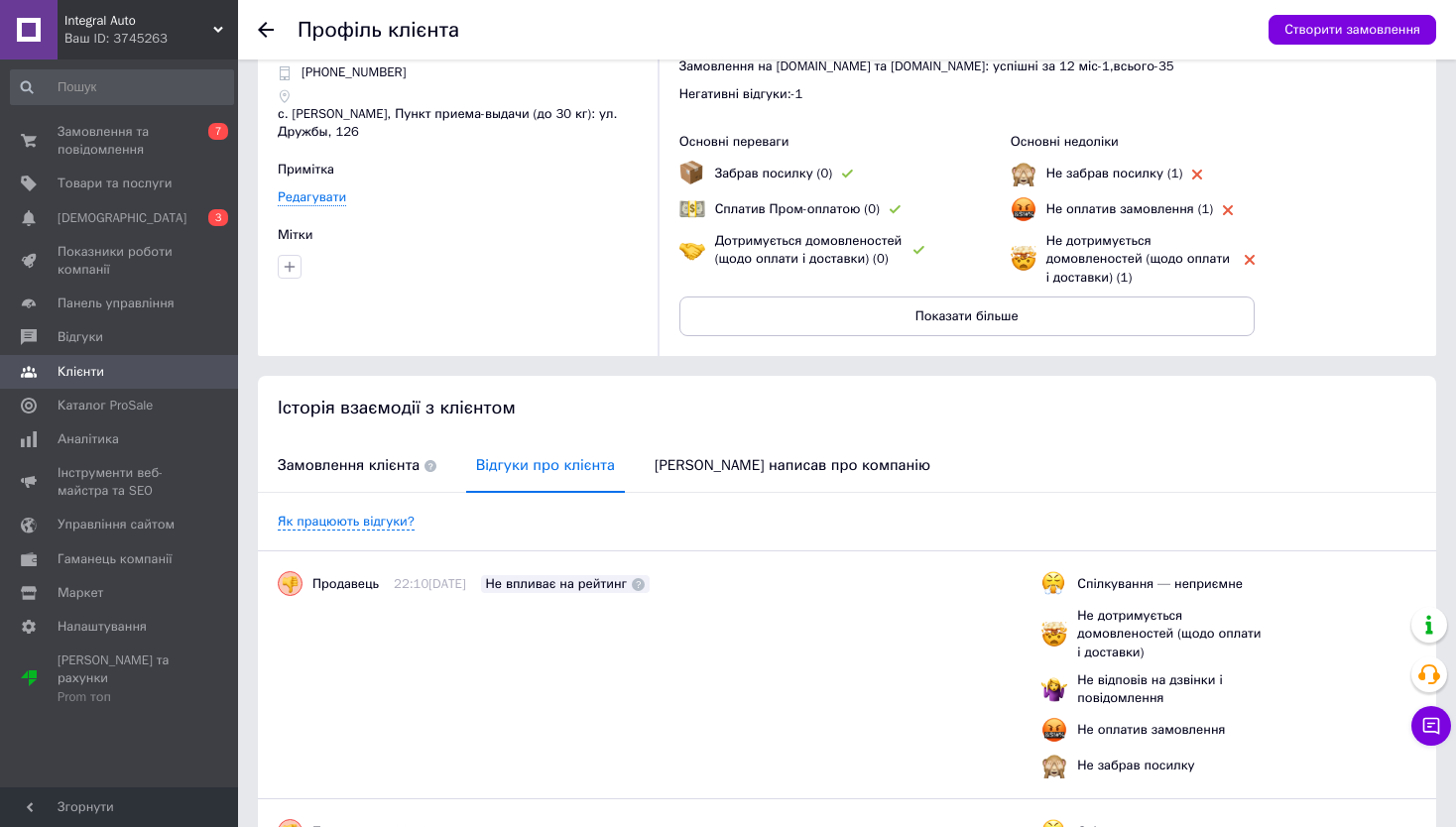 scroll, scrollTop: 0, scrollLeft: 0, axis: both 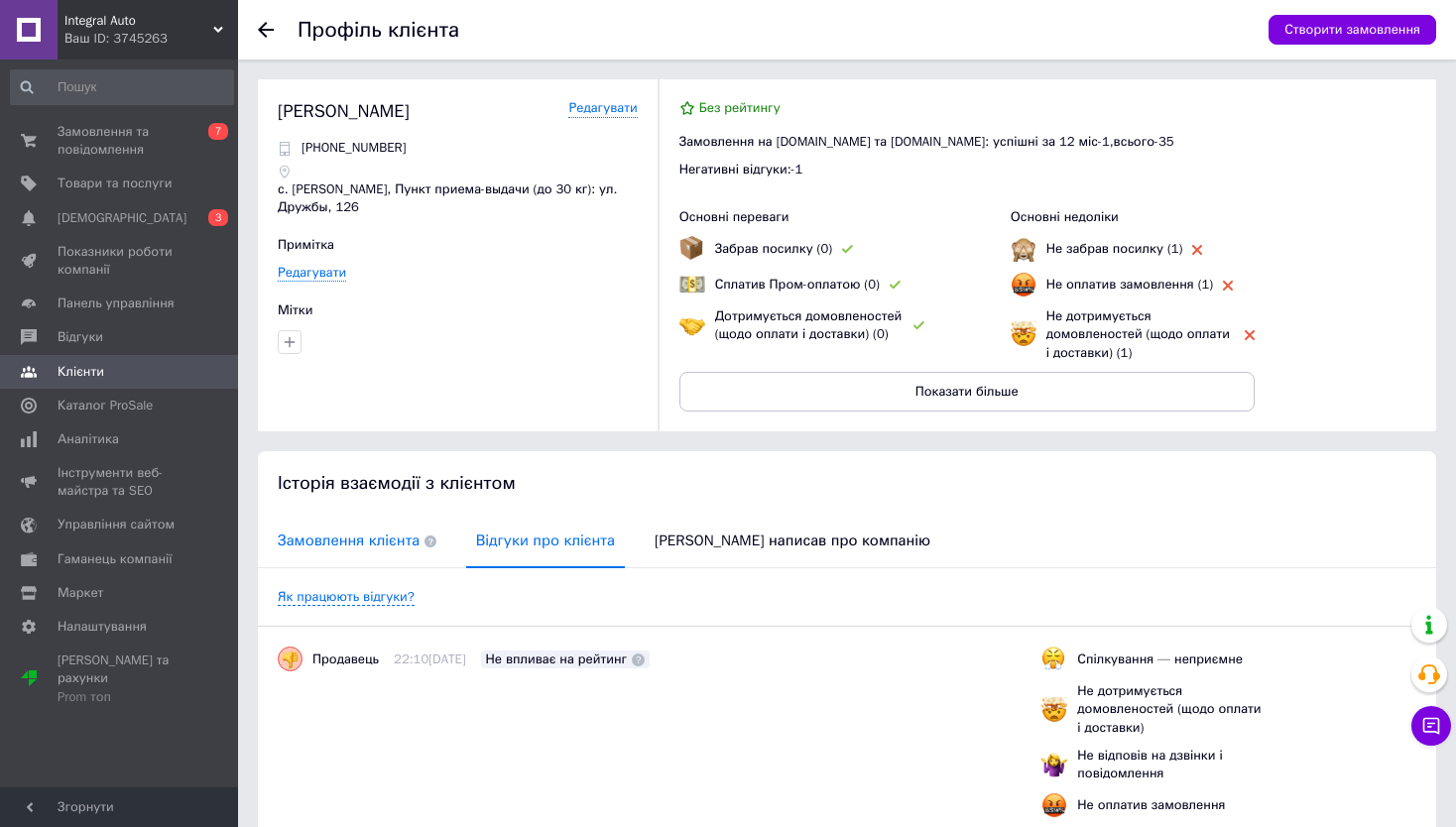 click on "Замовлення клієнта" at bounding box center [357, 540] 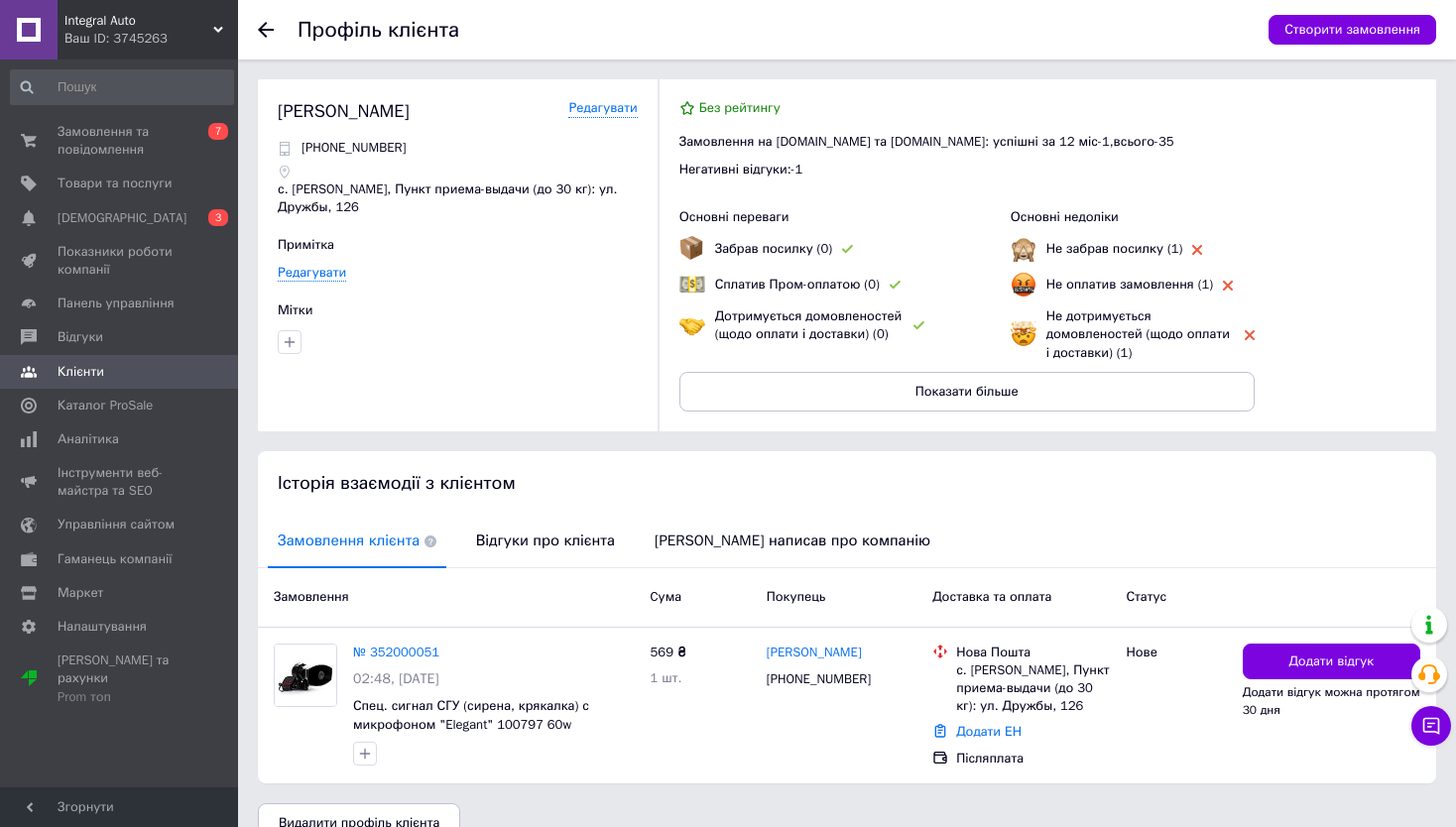 click 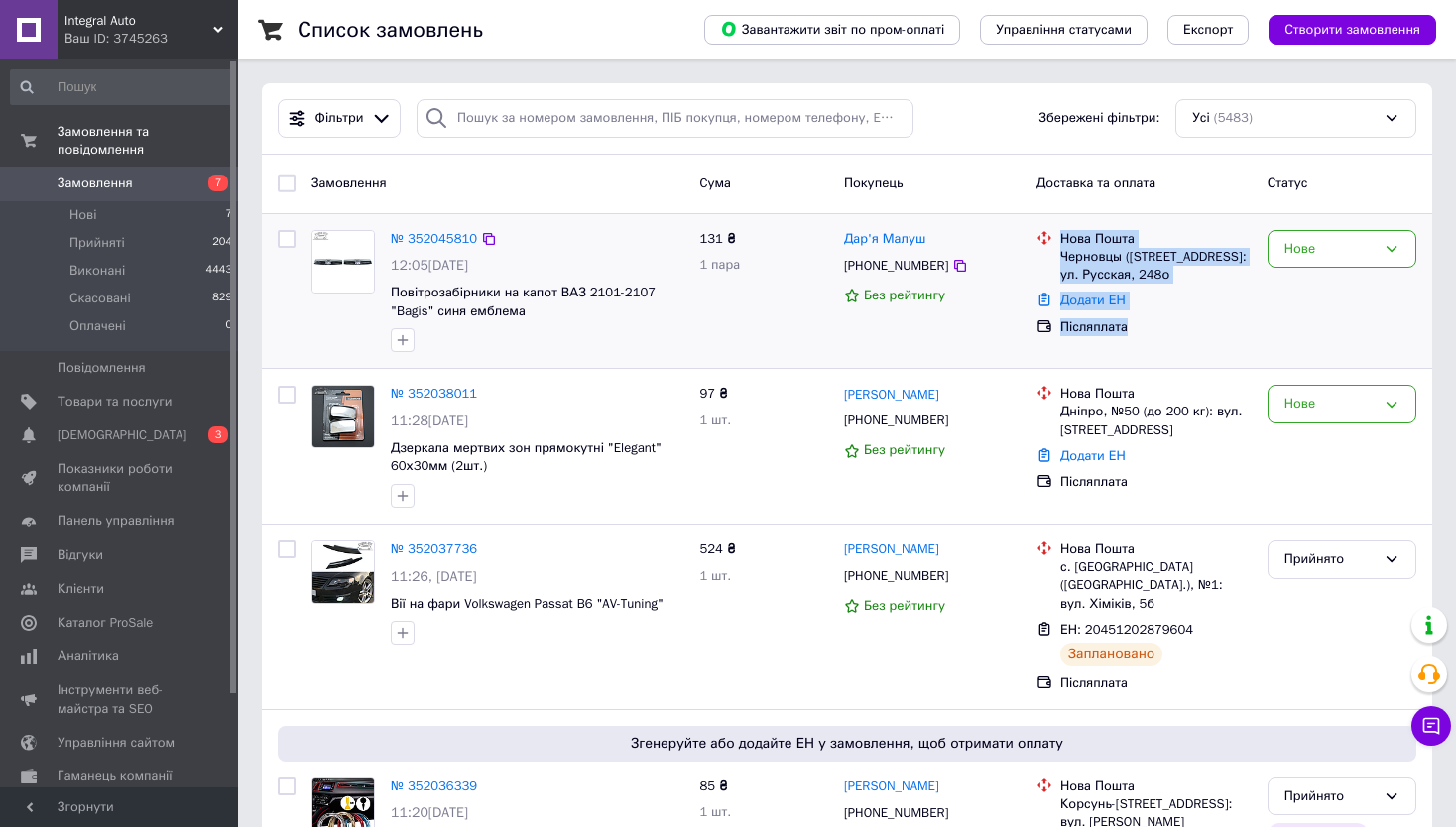drag, startPoint x: 1032, startPoint y: 231, endPoint x: 1197, endPoint y: 319, distance: 187 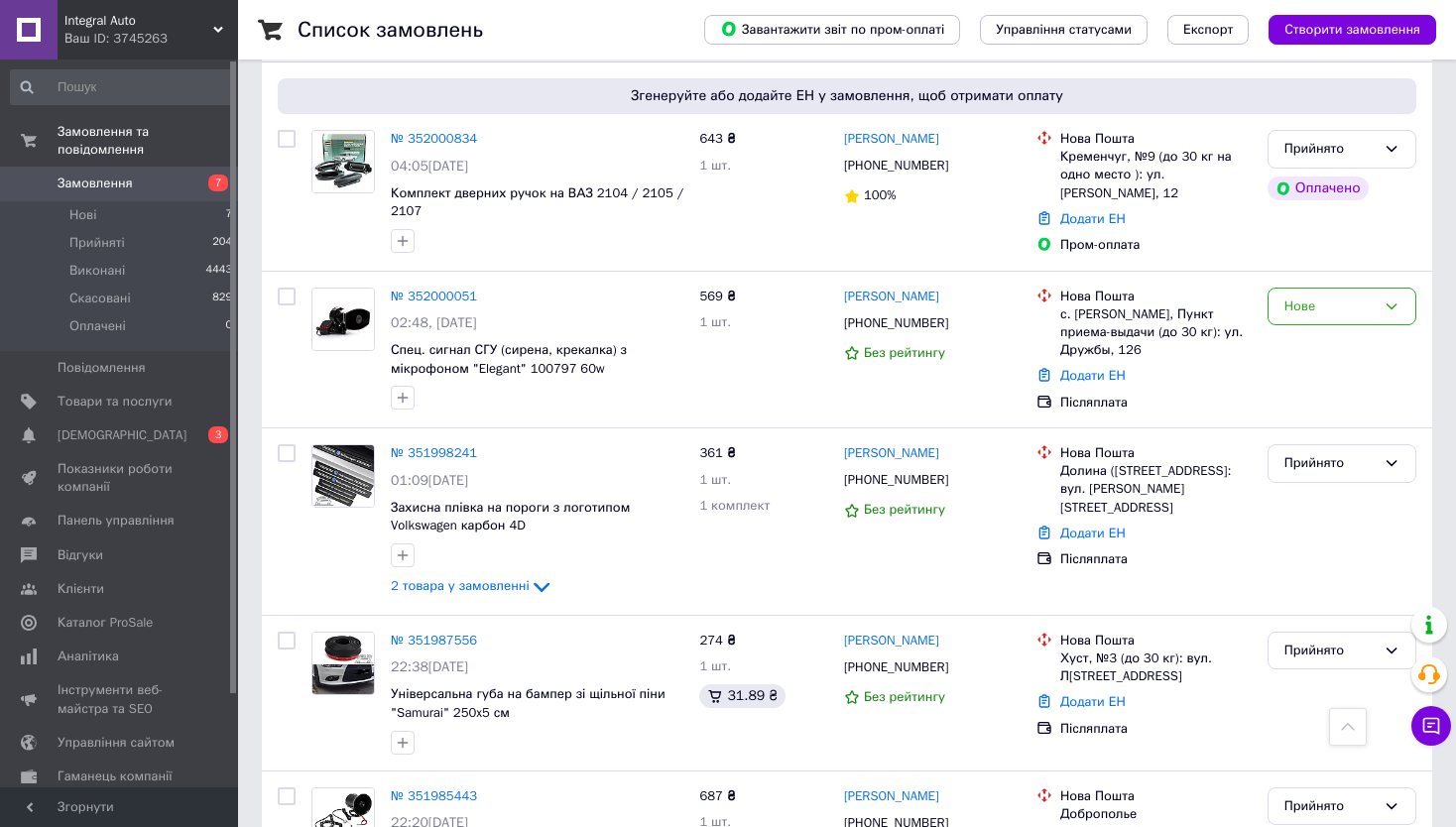 scroll, scrollTop: 1487, scrollLeft: 0, axis: vertical 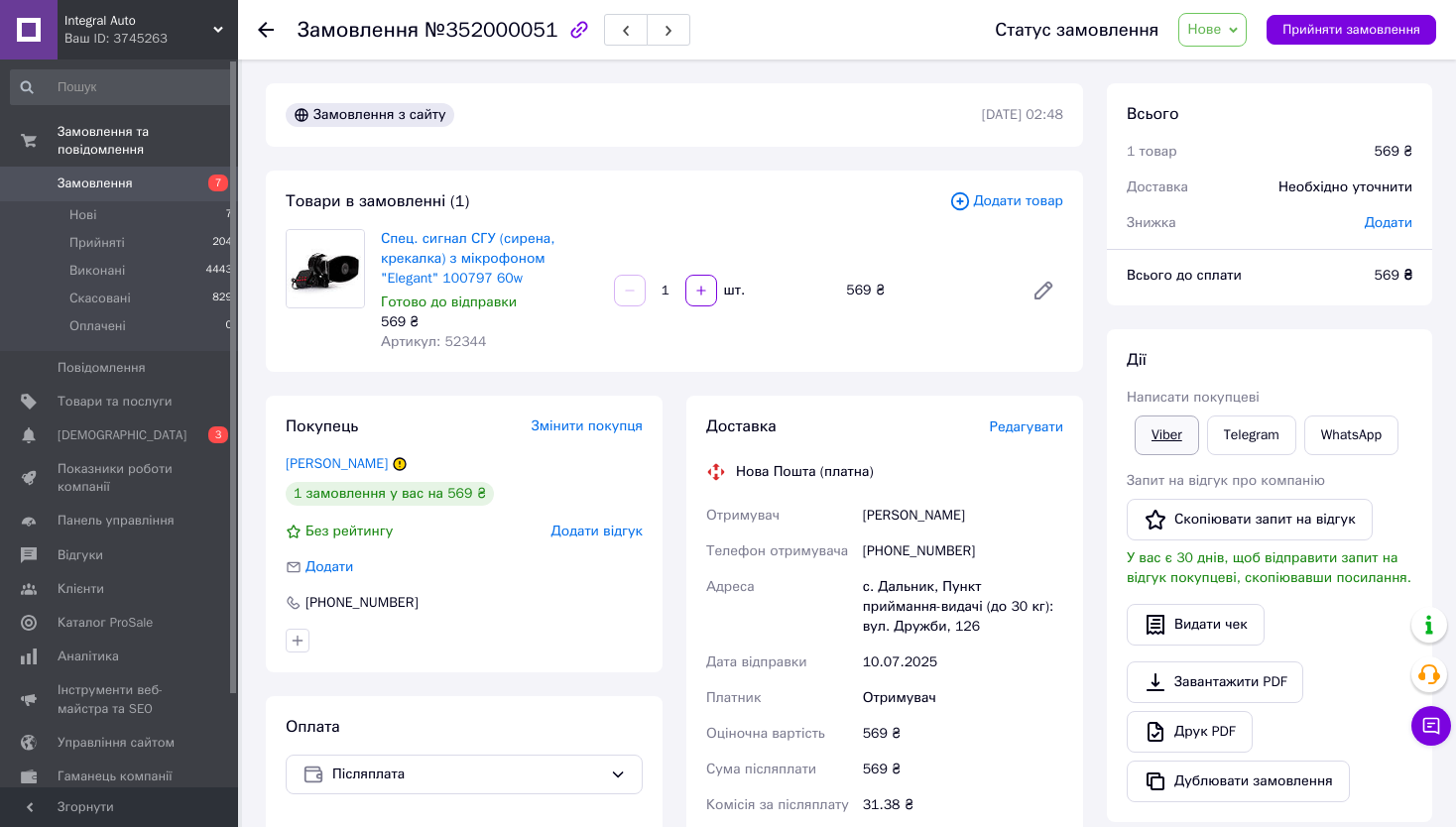 click on "Viber" at bounding box center [1166, 435] 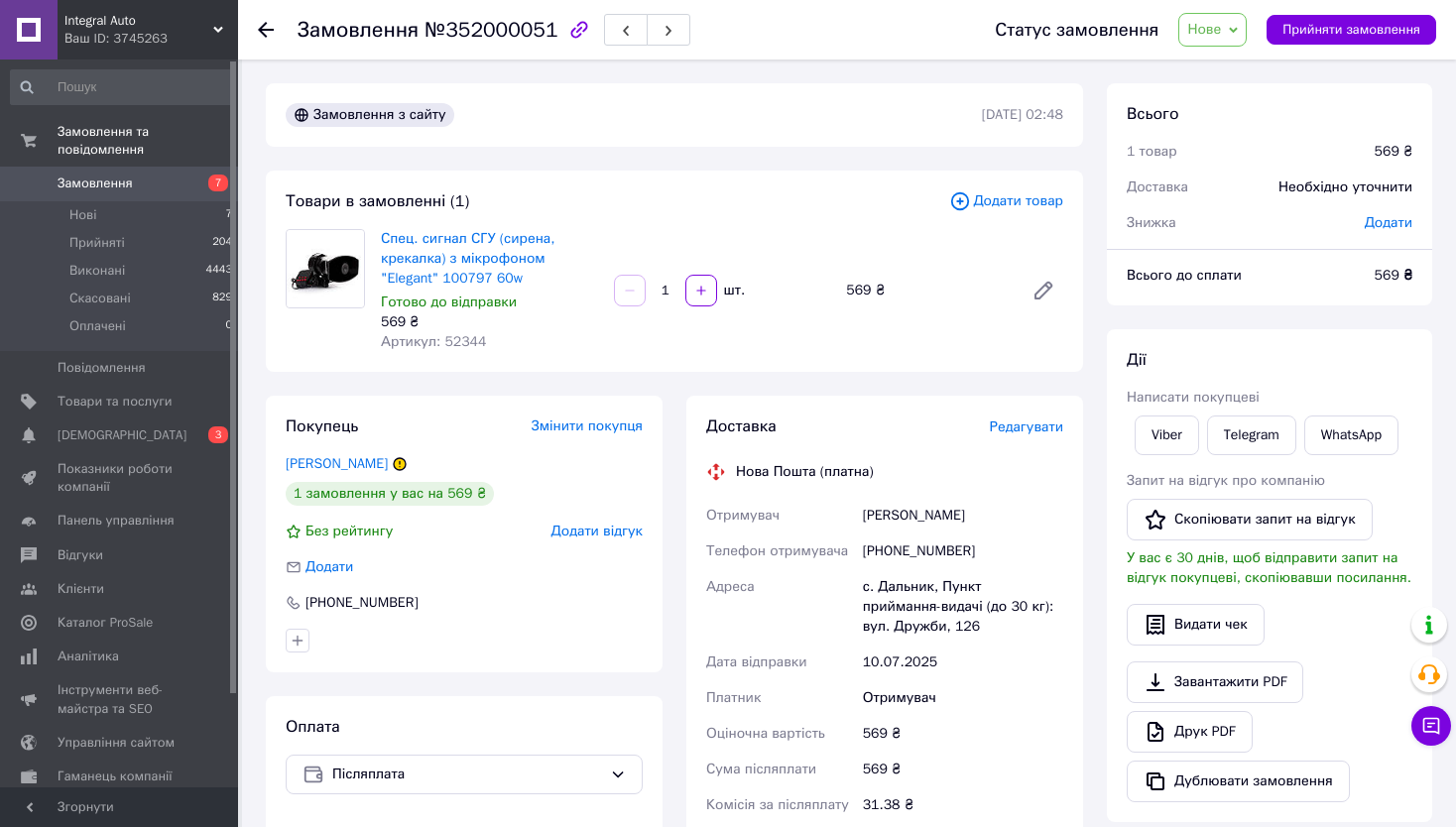 click on "Дії" at bounding box center (1270, 360) 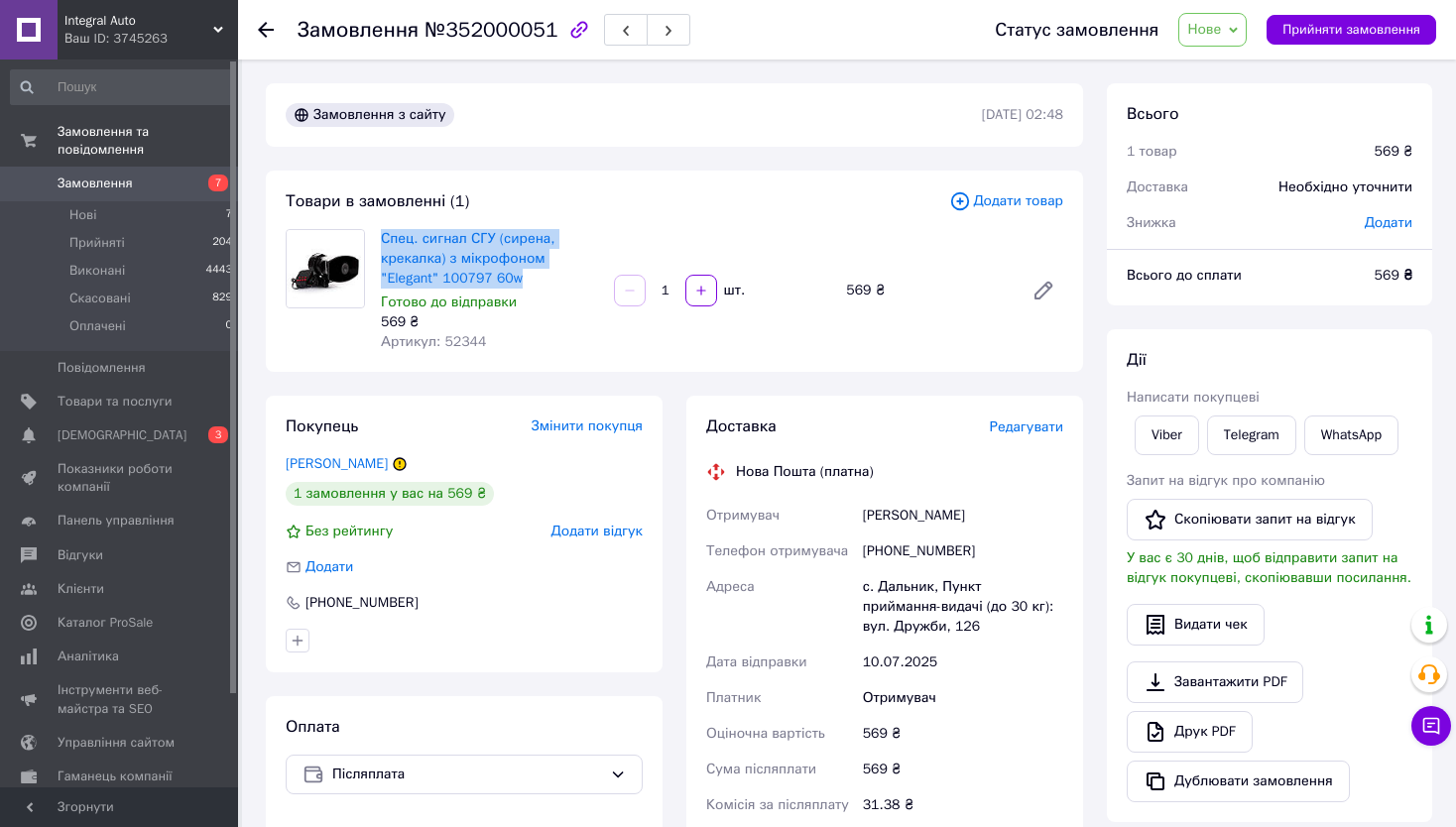drag, startPoint x: 380, startPoint y: 237, endPoint x: 523, endPoint y: 279, distance: 149 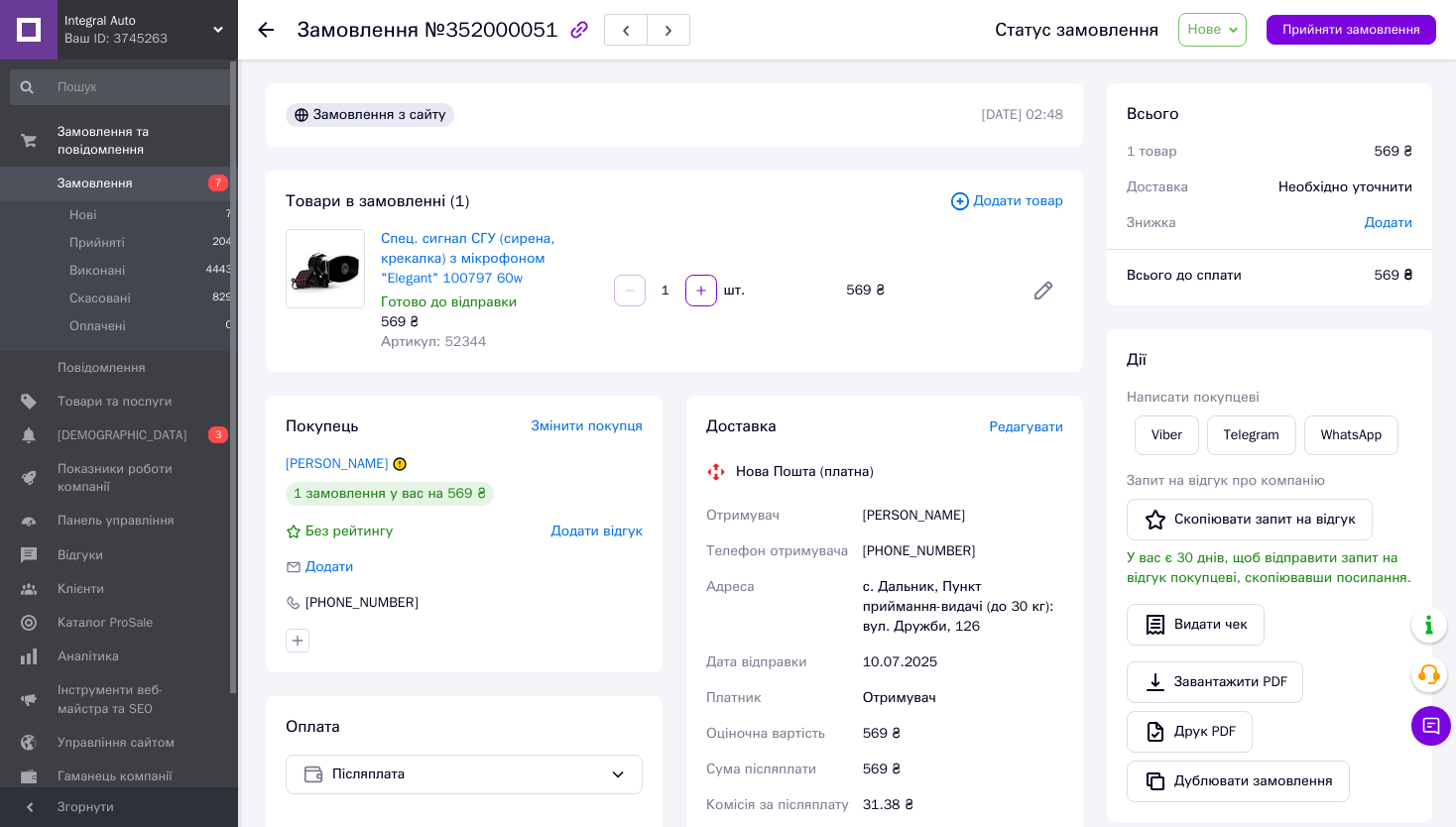 click on "Дії" at bounding box center (1270, 360) 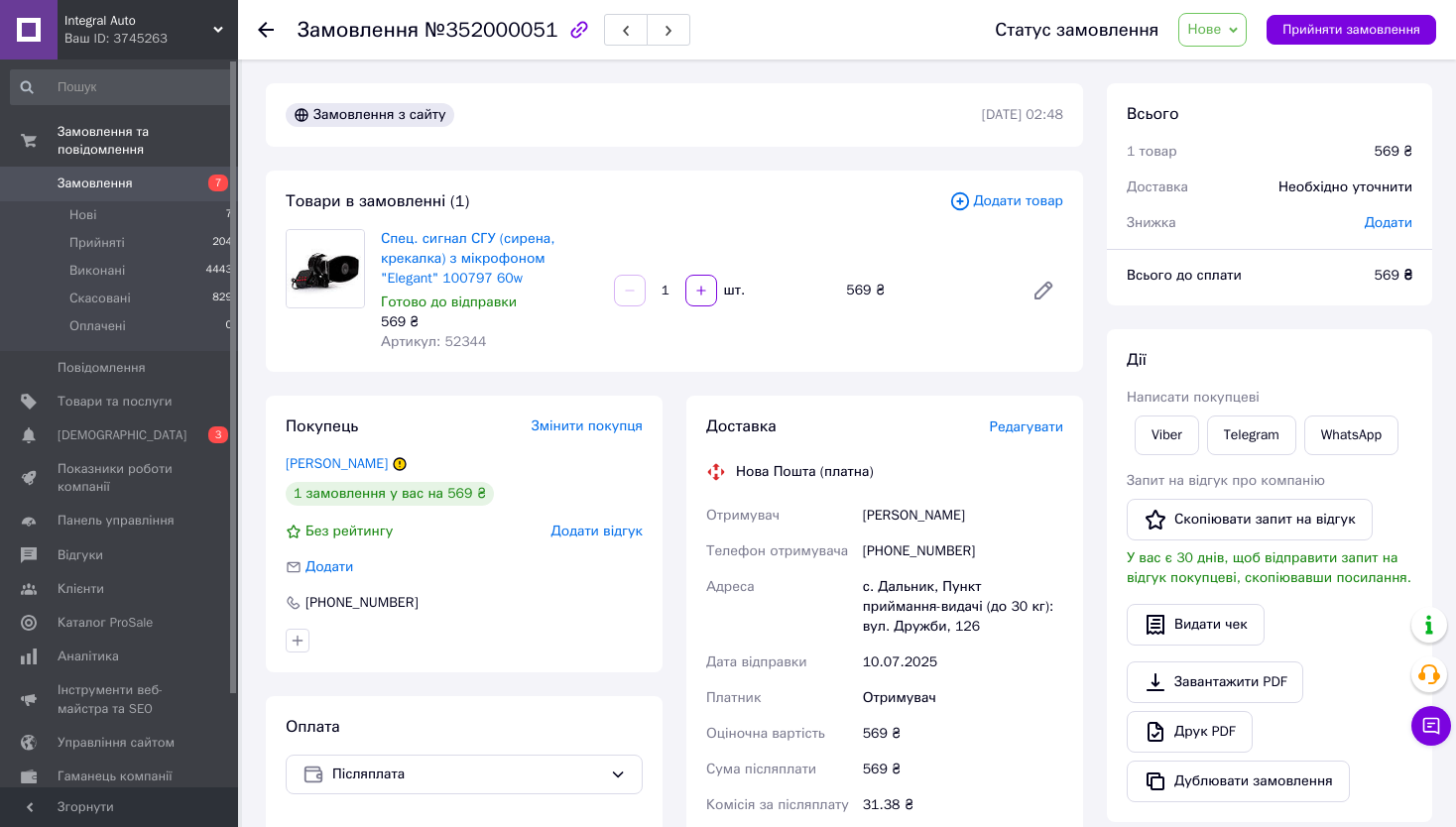 click 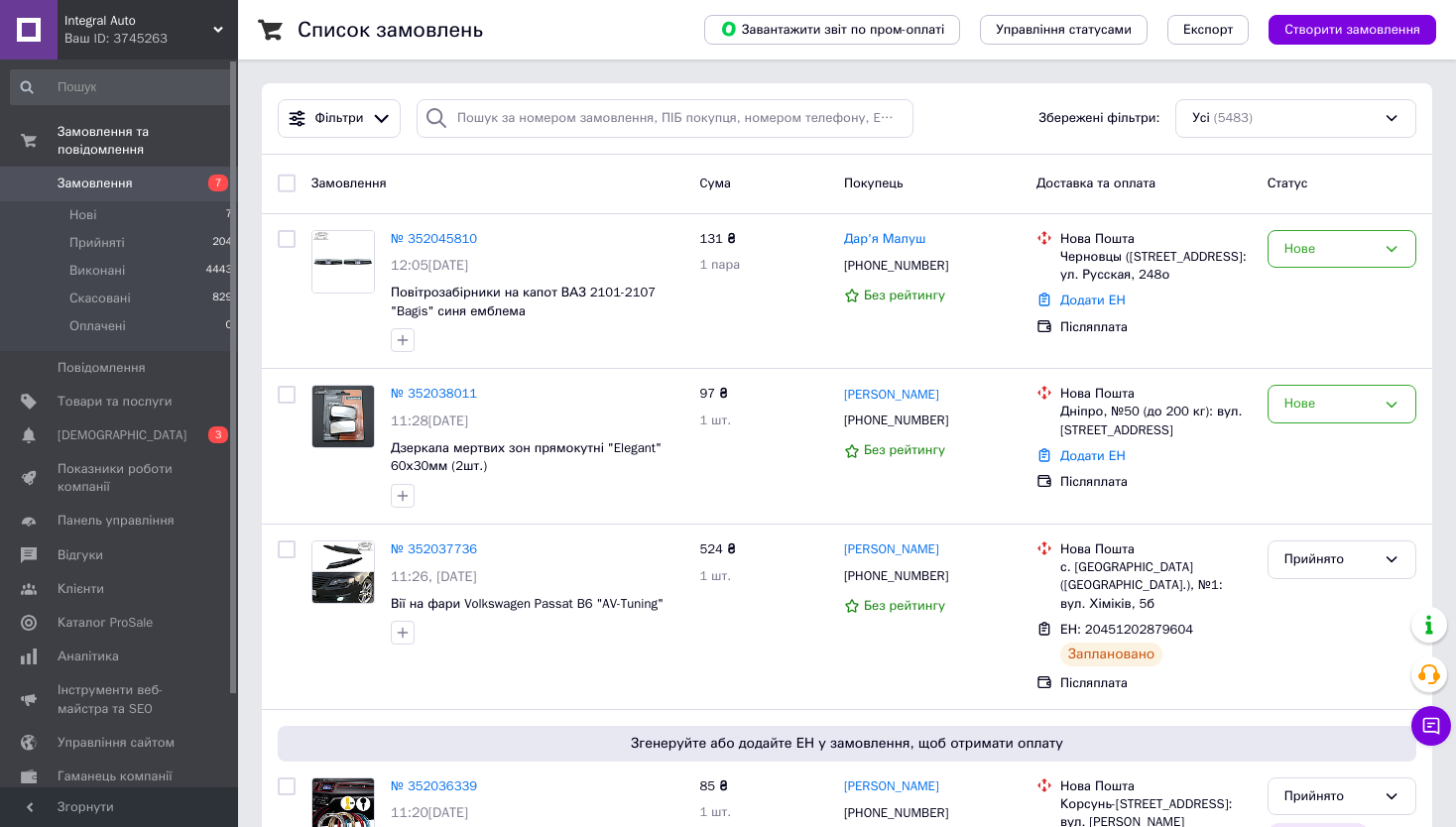 click on "Список замовлень   Завантажити звіт по пром-оплаті Управління статусами Експорт Створити замовлення Фільтри Збережені фільтри: Усі (5483) Замовлення Cума Покупець Доставка та оплата Статус № 352045810 12:05, 10.07.2025 Повітрозабірники на капот ВАЗ 2101-2107 "Bagis" синя емблема 131 ₴ 1 пара Дар'я Малуш +380978705507 Без рейтингу Нова Пошта Черновцы (Черновицкая обл.), №1: ул. Русская, 248о Додати ЕН Післяплата Нове № 352038011 11:28, 10.07.2025 Дзеркала мертвих зон прямокутні "Elegant" 60х30мм (2шт.) 97 ₴ 1 шт. Валерій Сподинець +380635729411 Без рейтингу Нова Пошта Дніпро, №50 (до 200 кг): вул. Метробудівська, 19 Нове 1" at bounding box center (847, 4686) 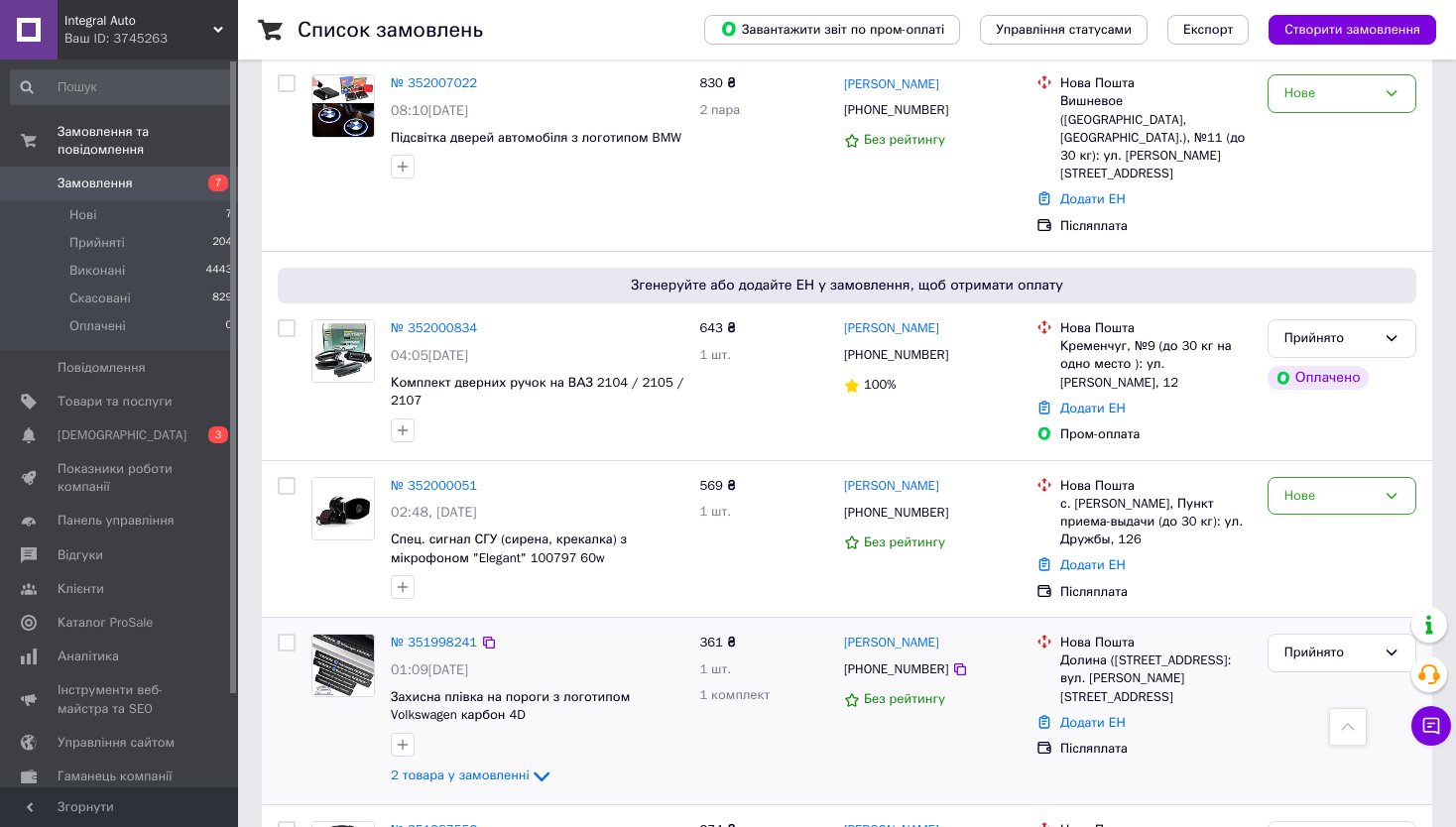 scroll, scrollTop: 1587, scrollLeft: 0, axis: vertical 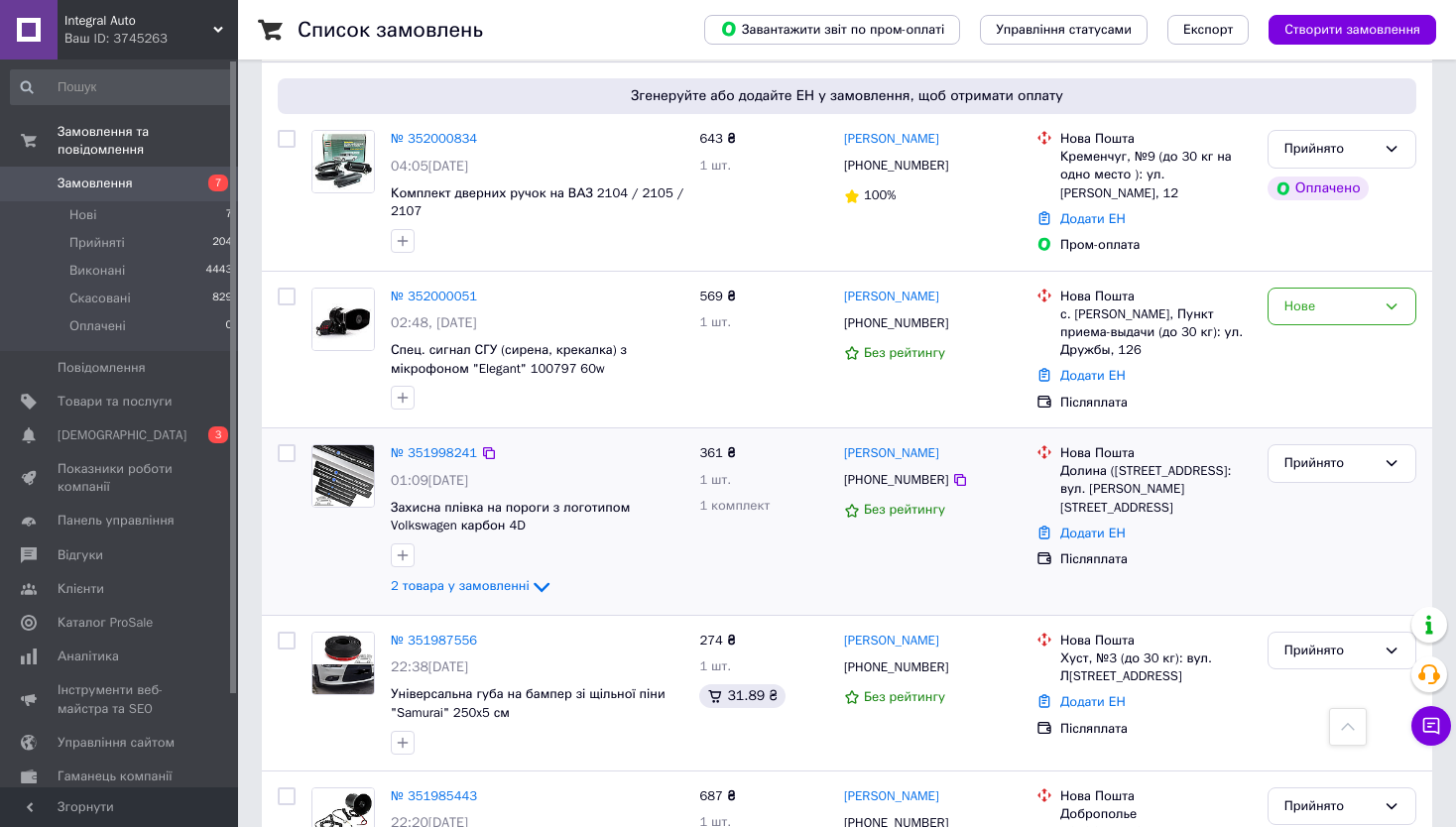 click on "Прийнято" at bounding box center (1342, 522) 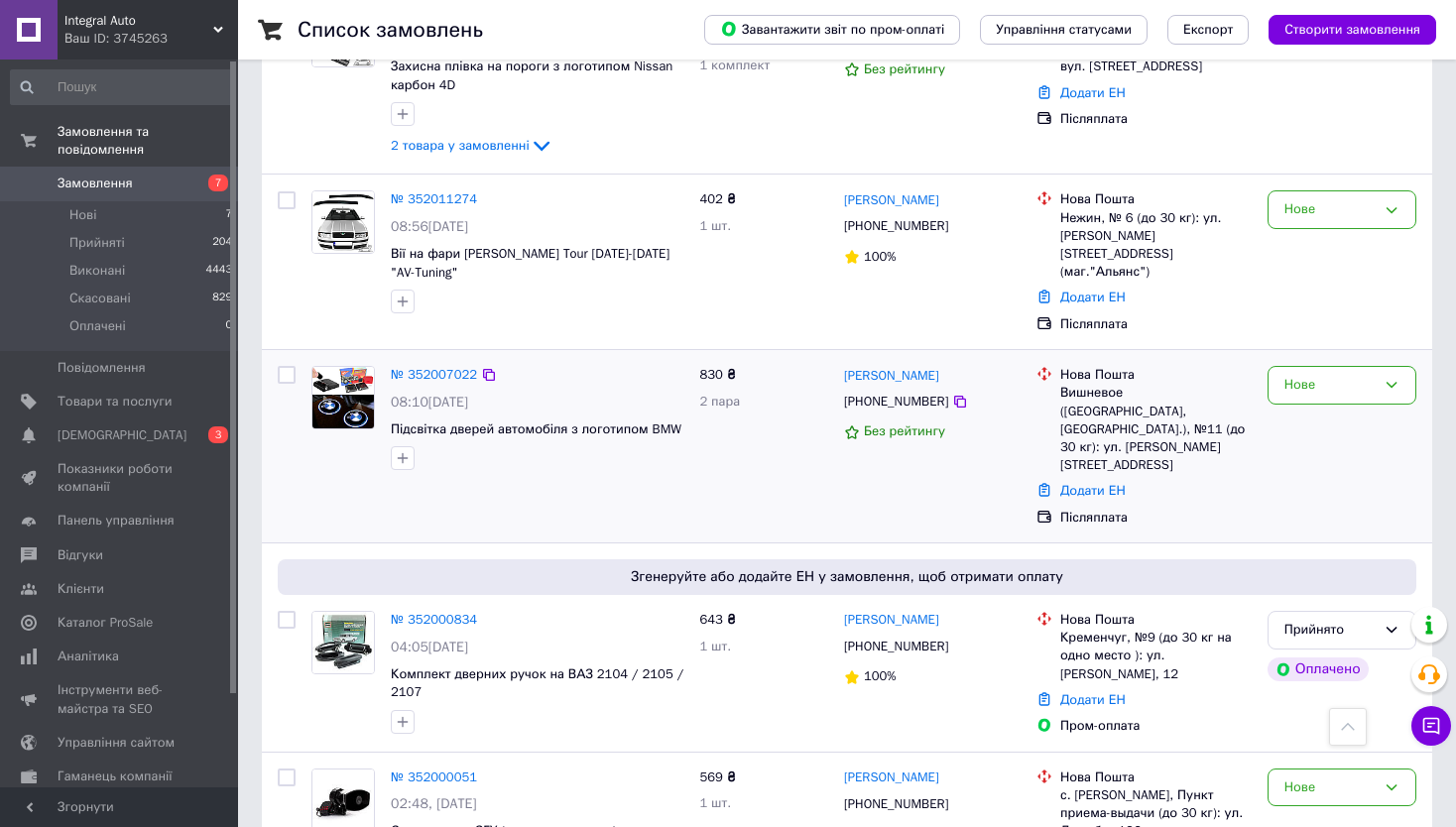 scroll, scrollTop: 992, scrollLeft: 0, axis: vertical 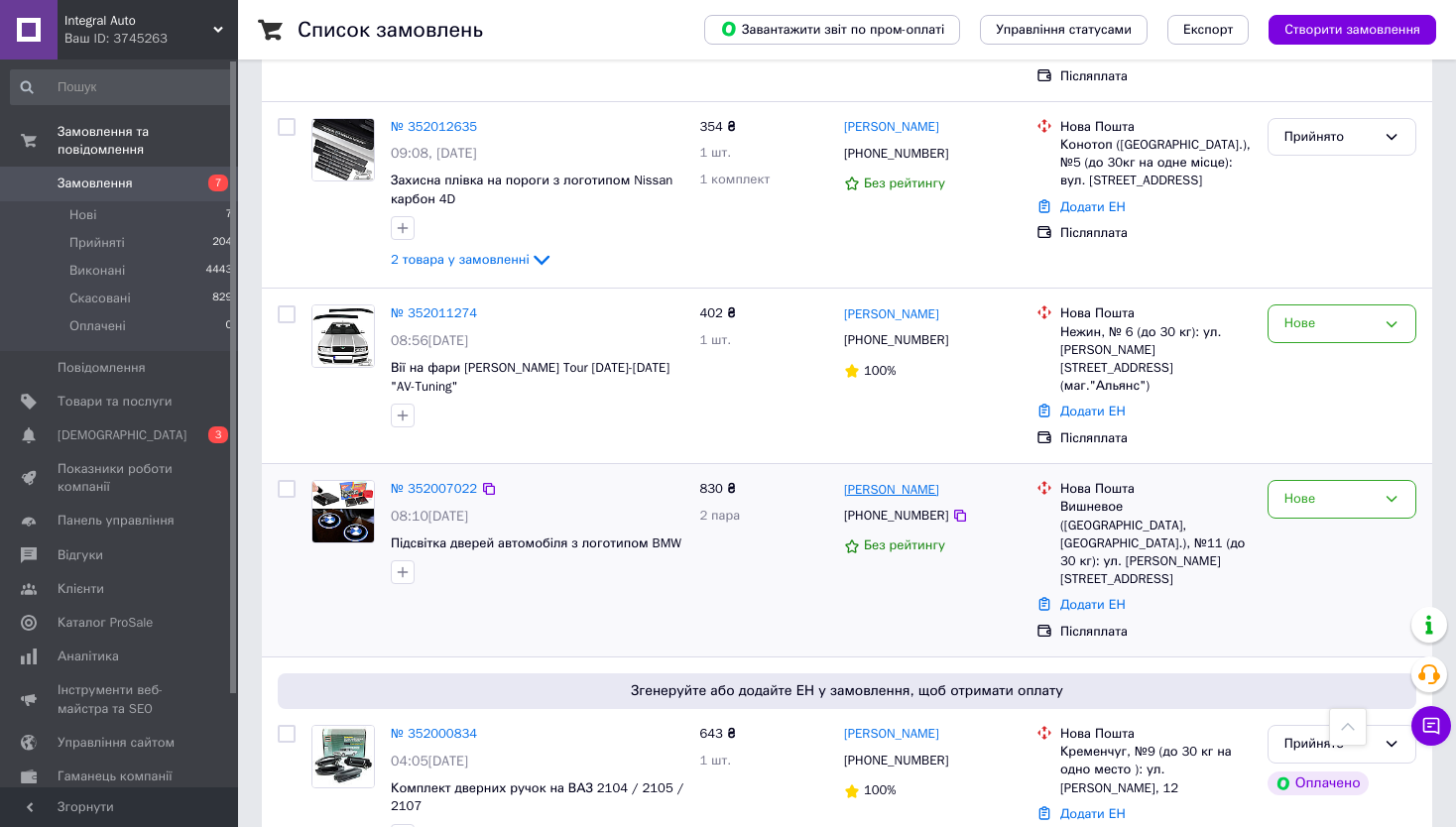 click on "[PERSON_NAME]" at bounding box center [892, 490] 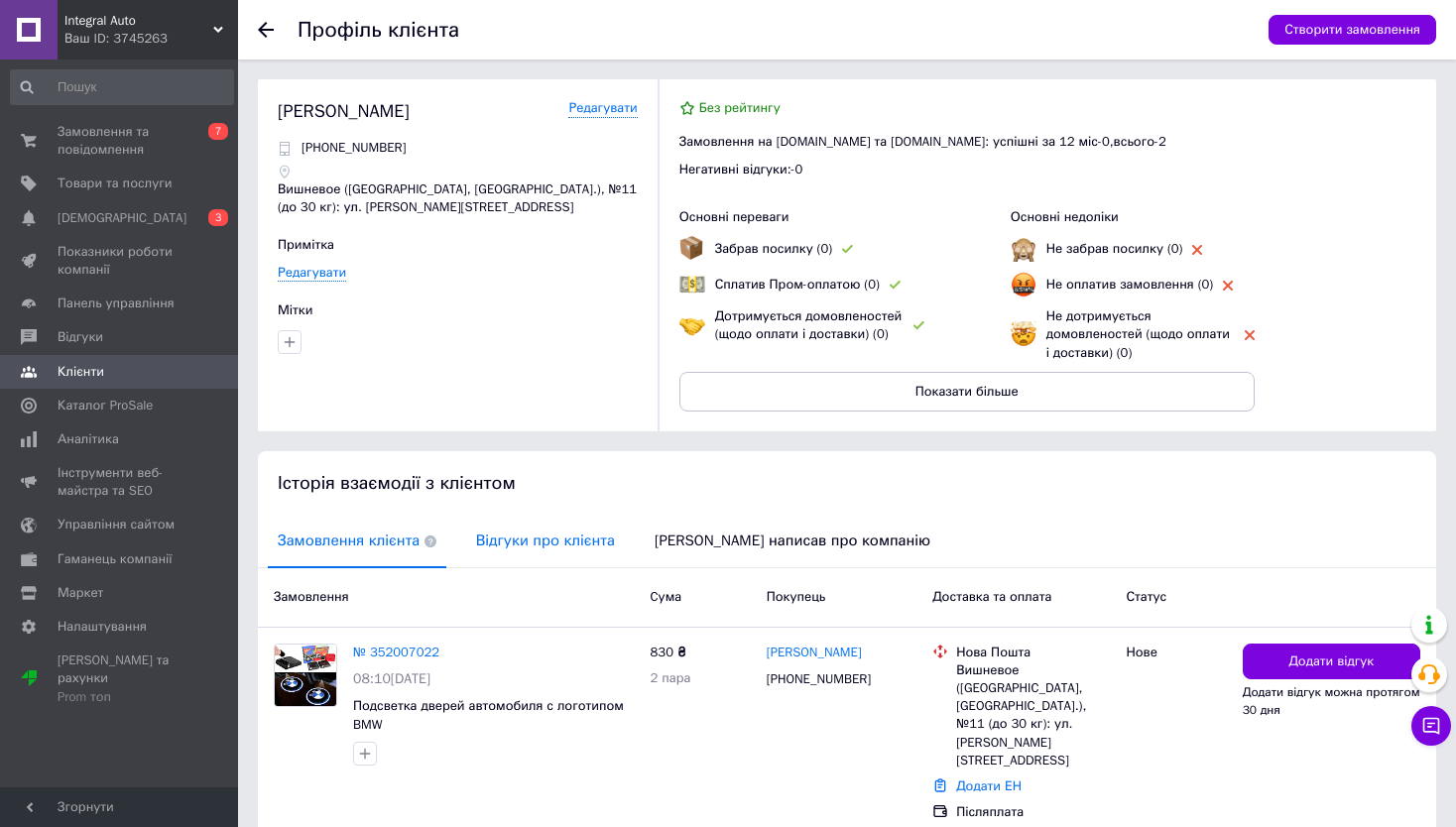 click on "Відгуки про клієнта" at bounding box center (546, 540) 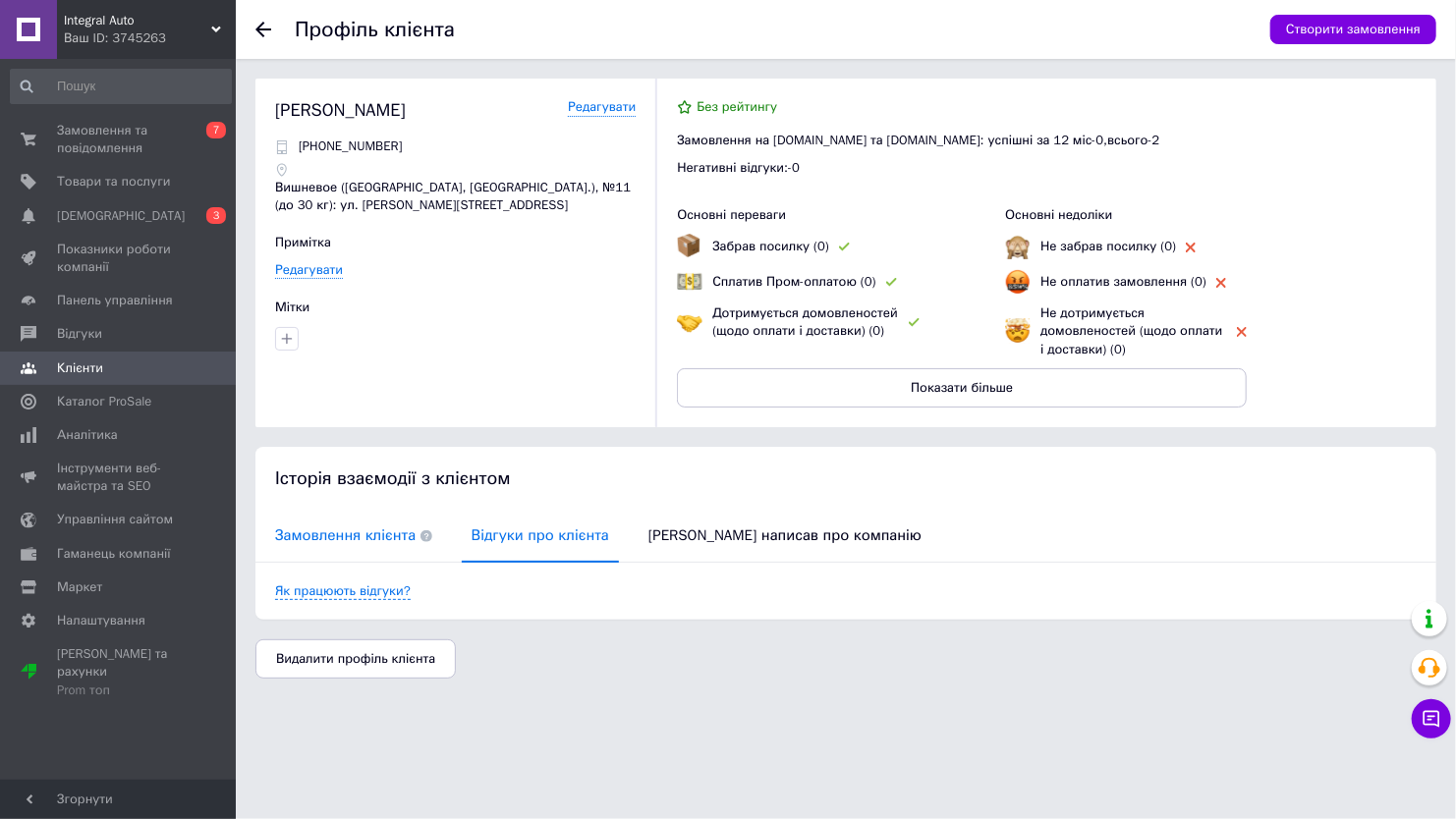 click on "Замовлення клієнта" at bounding box center [354, 535] 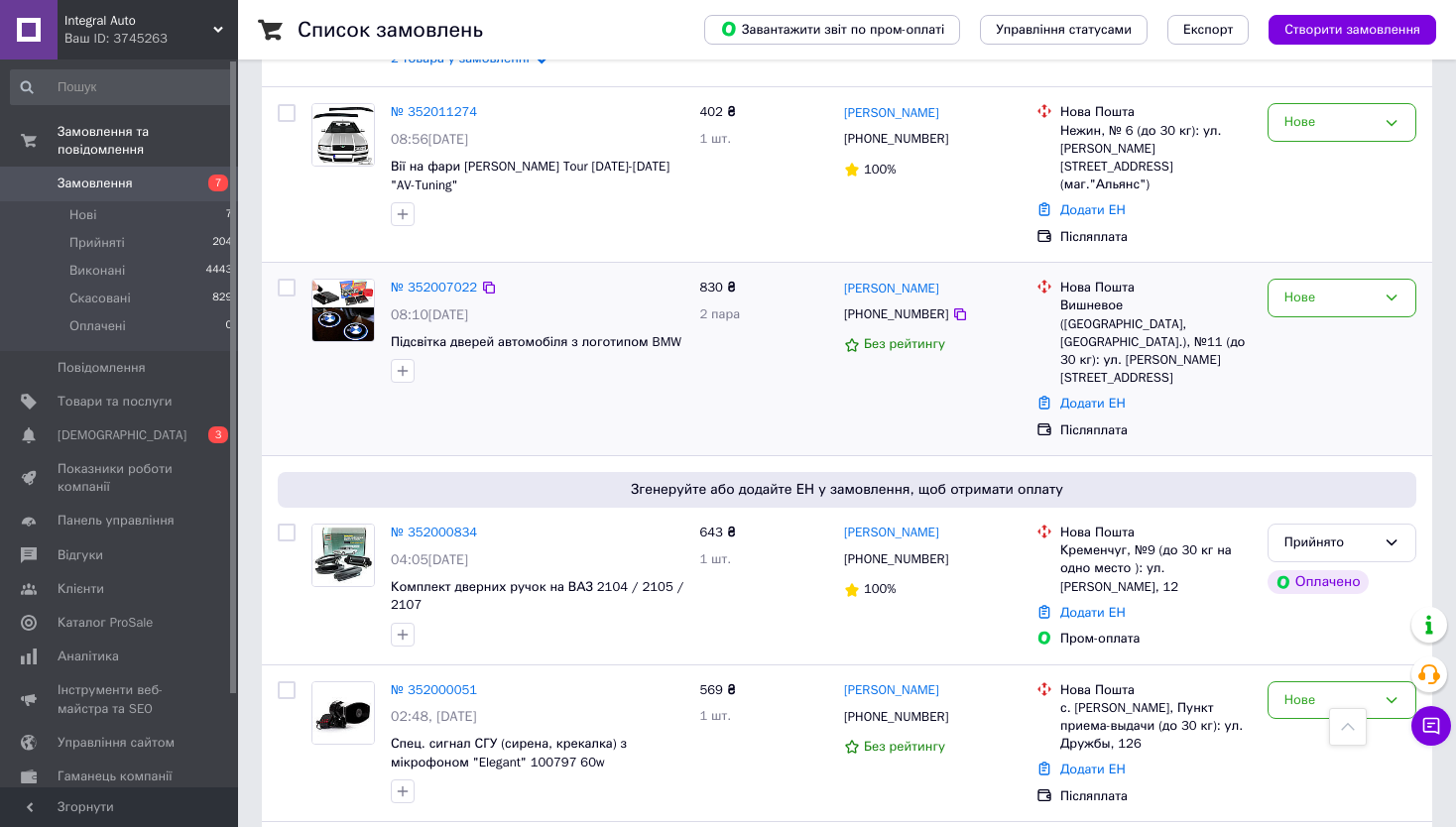 scroll, scrollTop: 1190, scrollLeft: 0, axis: vertical 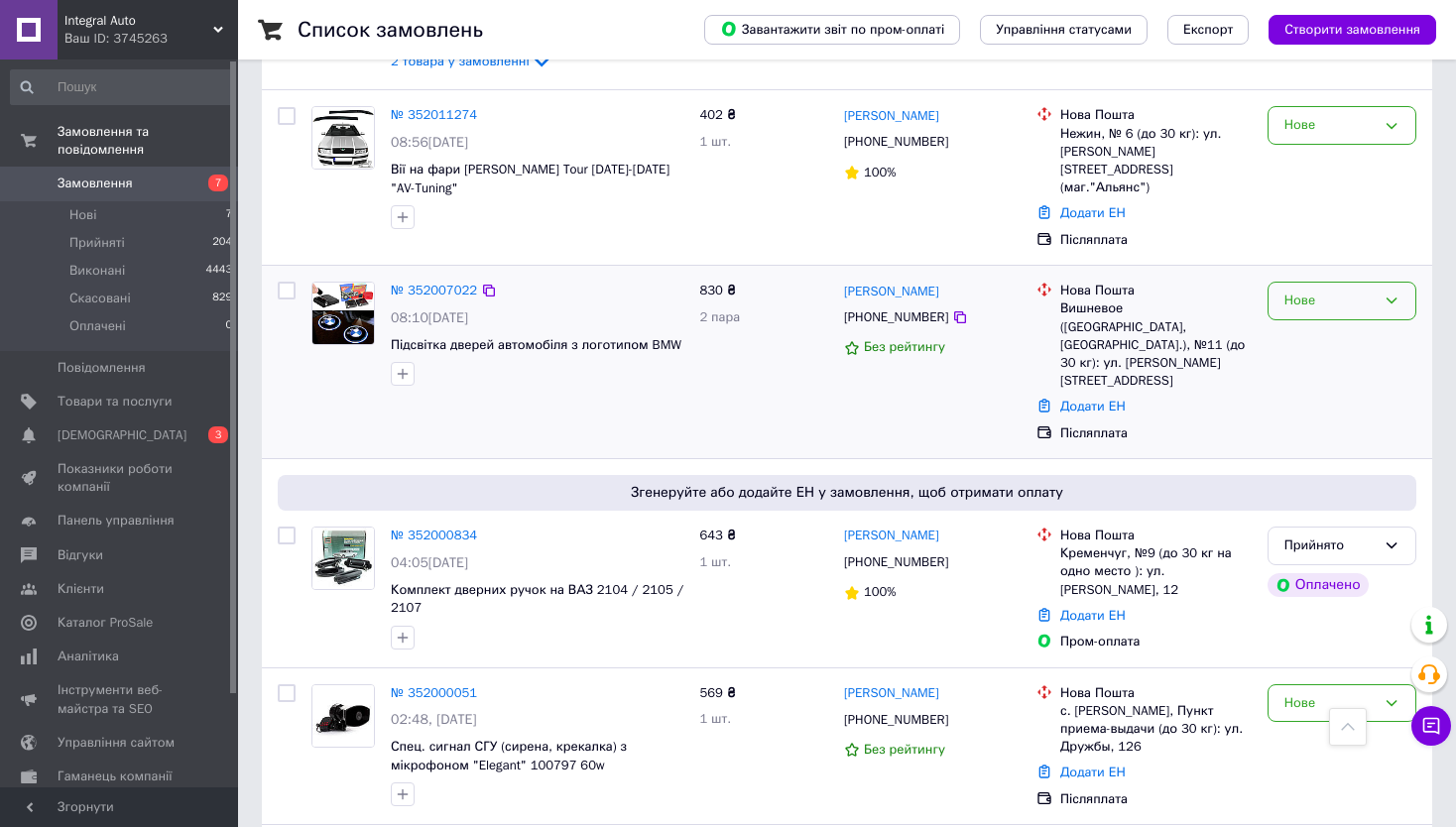 click on "Нове" at bounding box center (1342, 300) 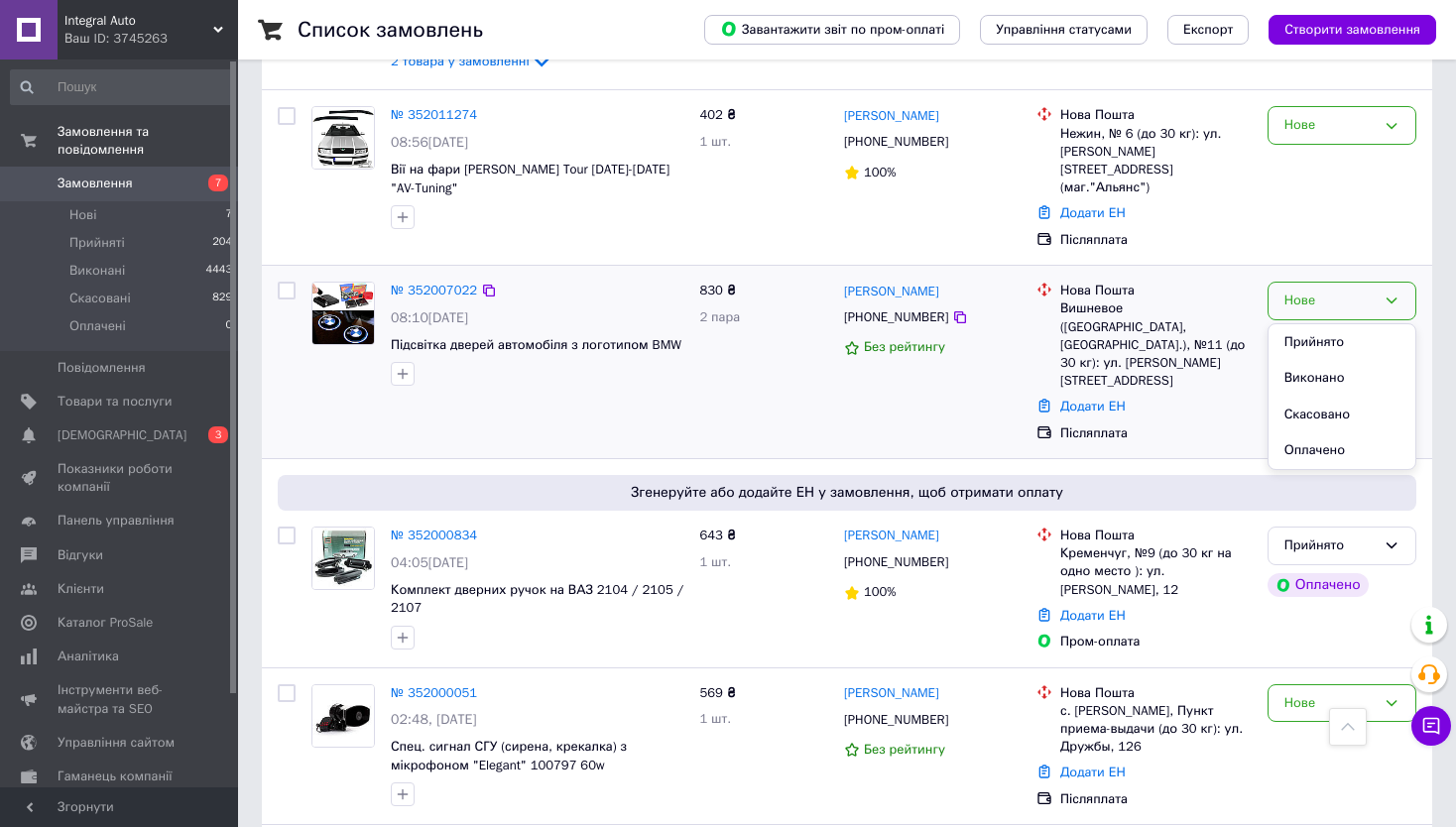 click on "Післяплата" at bounding box center [1155, 433] 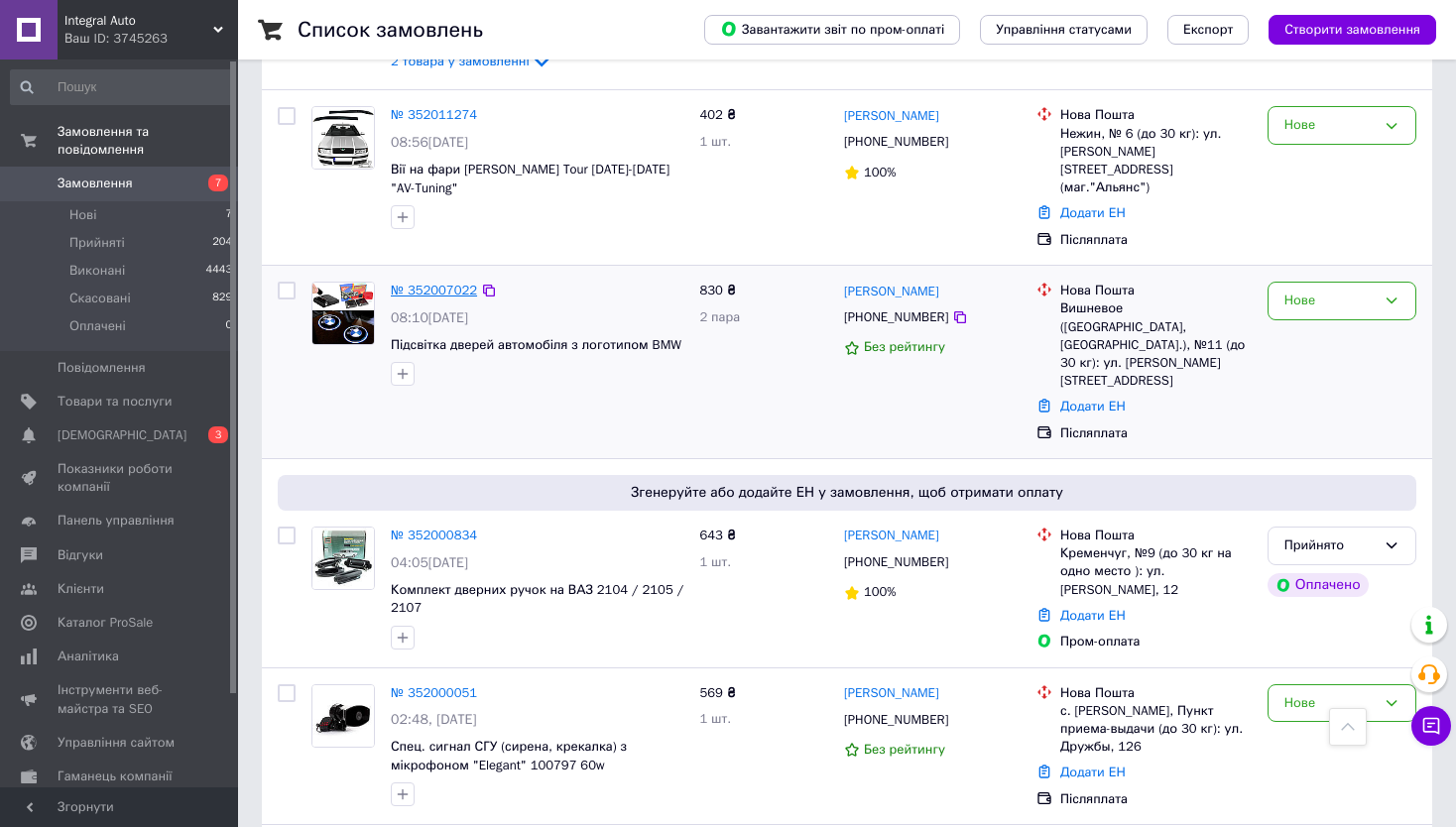 click on "№ 352007022" at bounding box center (433, 290) 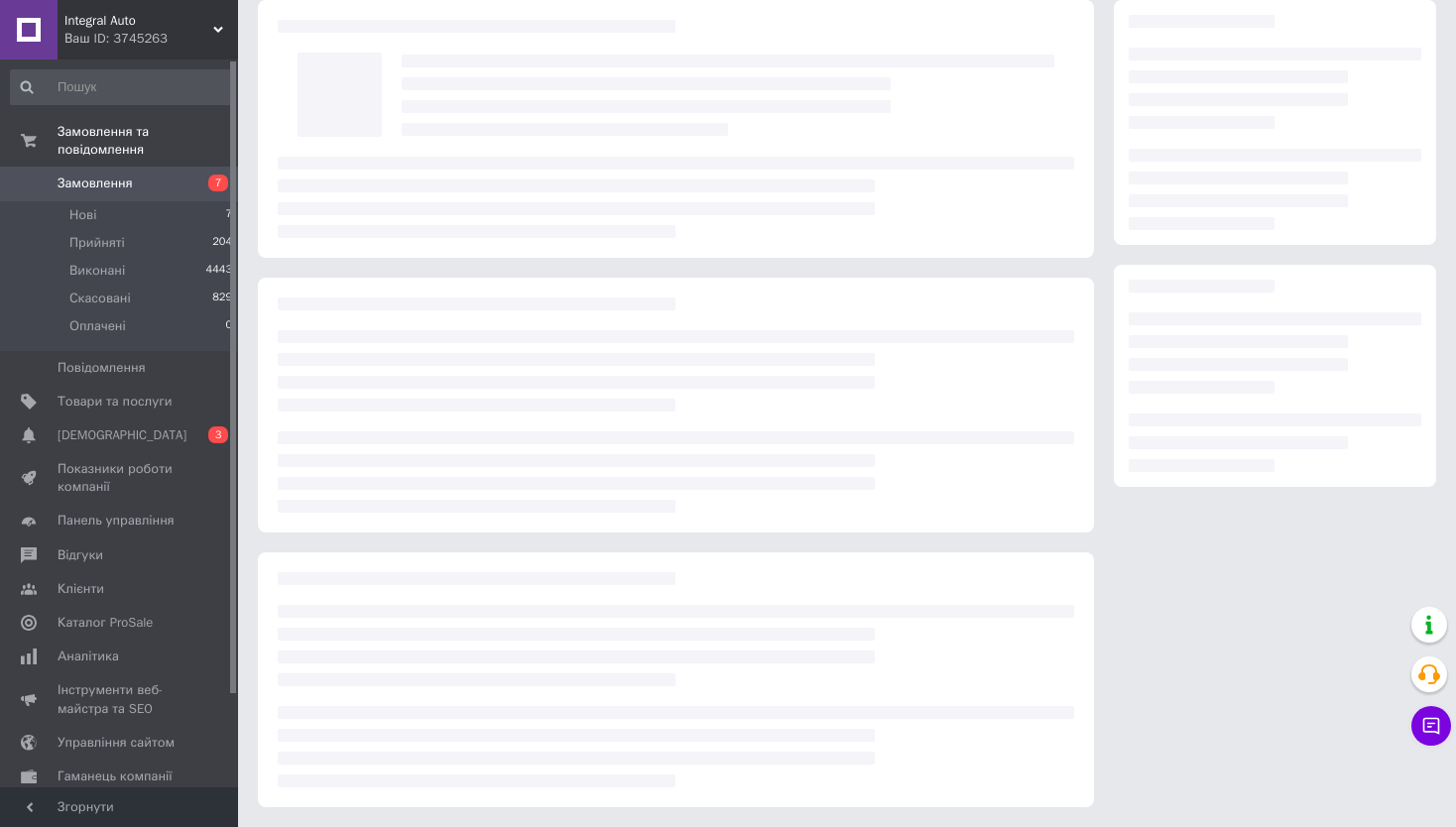 scroll, scrollTop: 0, scrollLeft: 0, axis: both 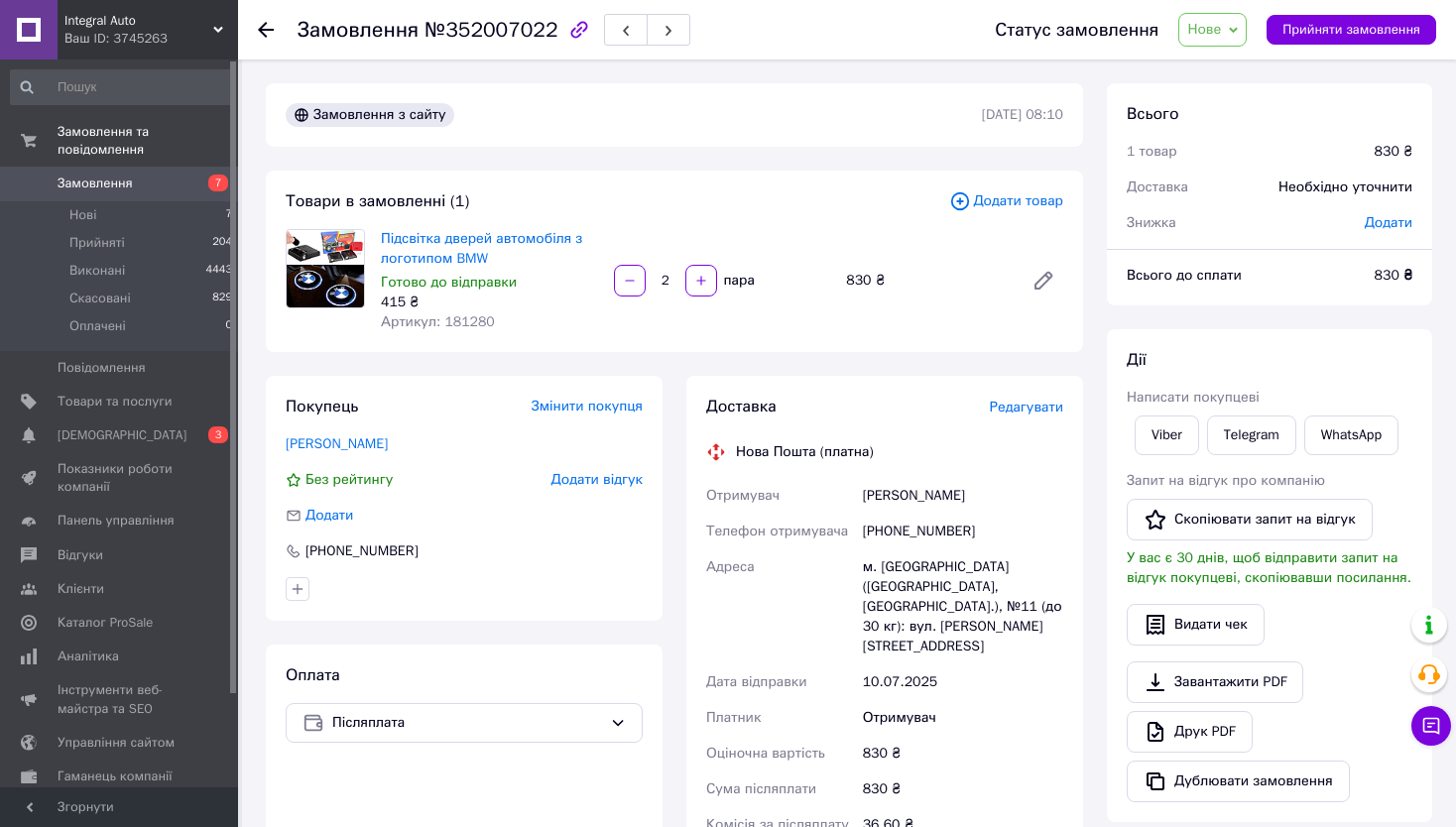 click on "Viber" at bounding box center (1166, 435) 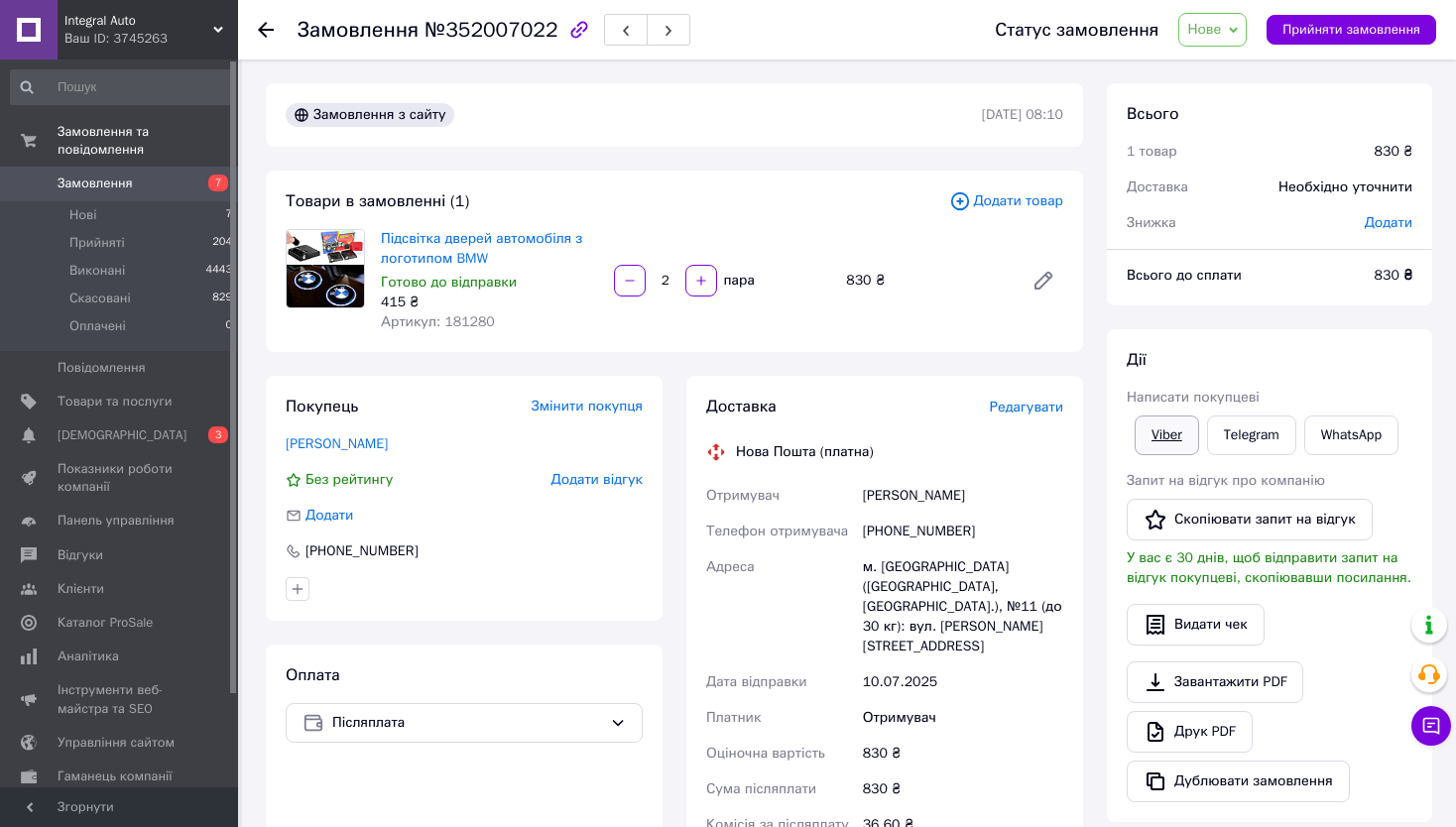 click on "Viber" at bounding box center [1166, 435] 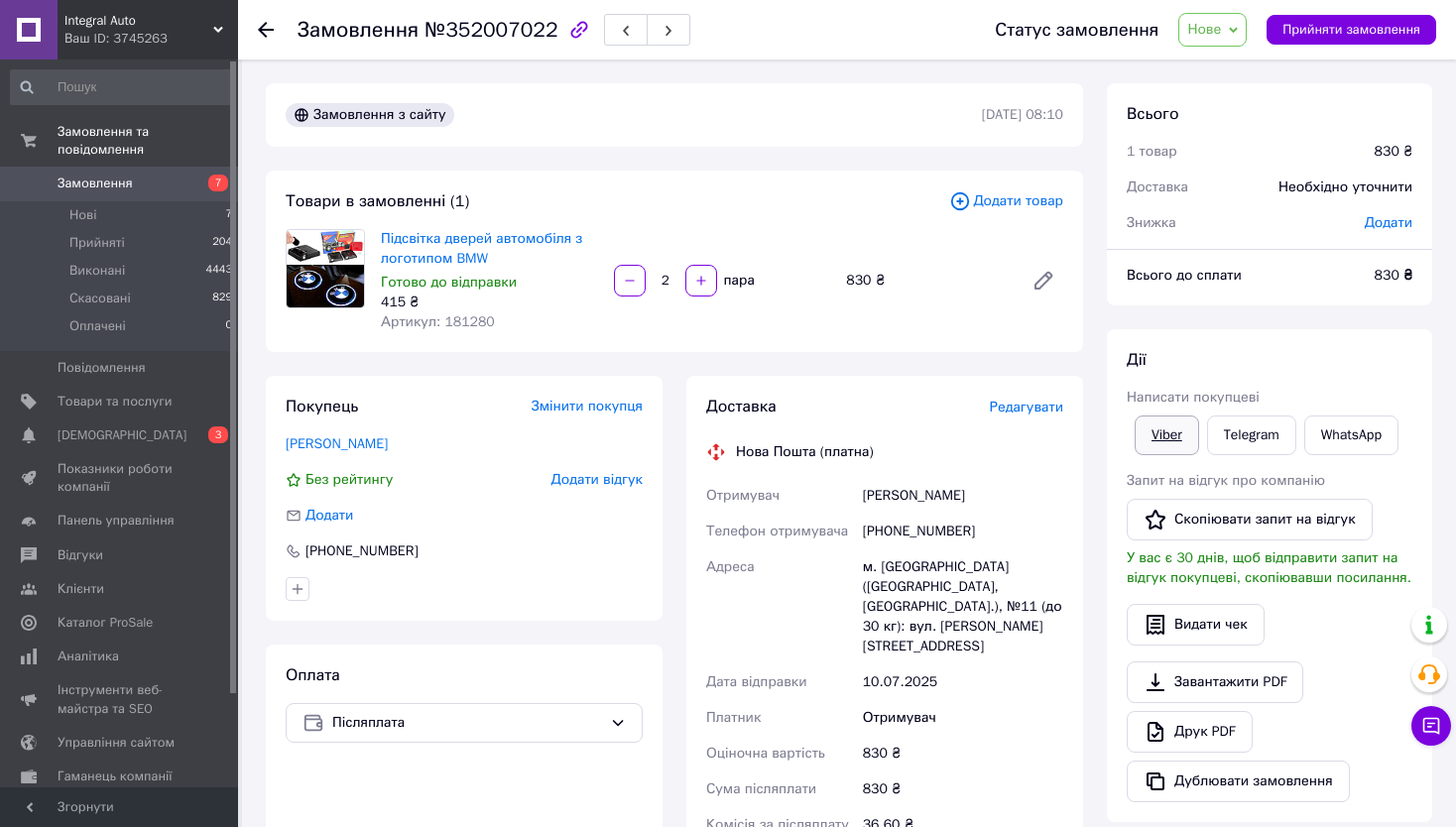 click on "Viber" at bounding box center [1166, 435] 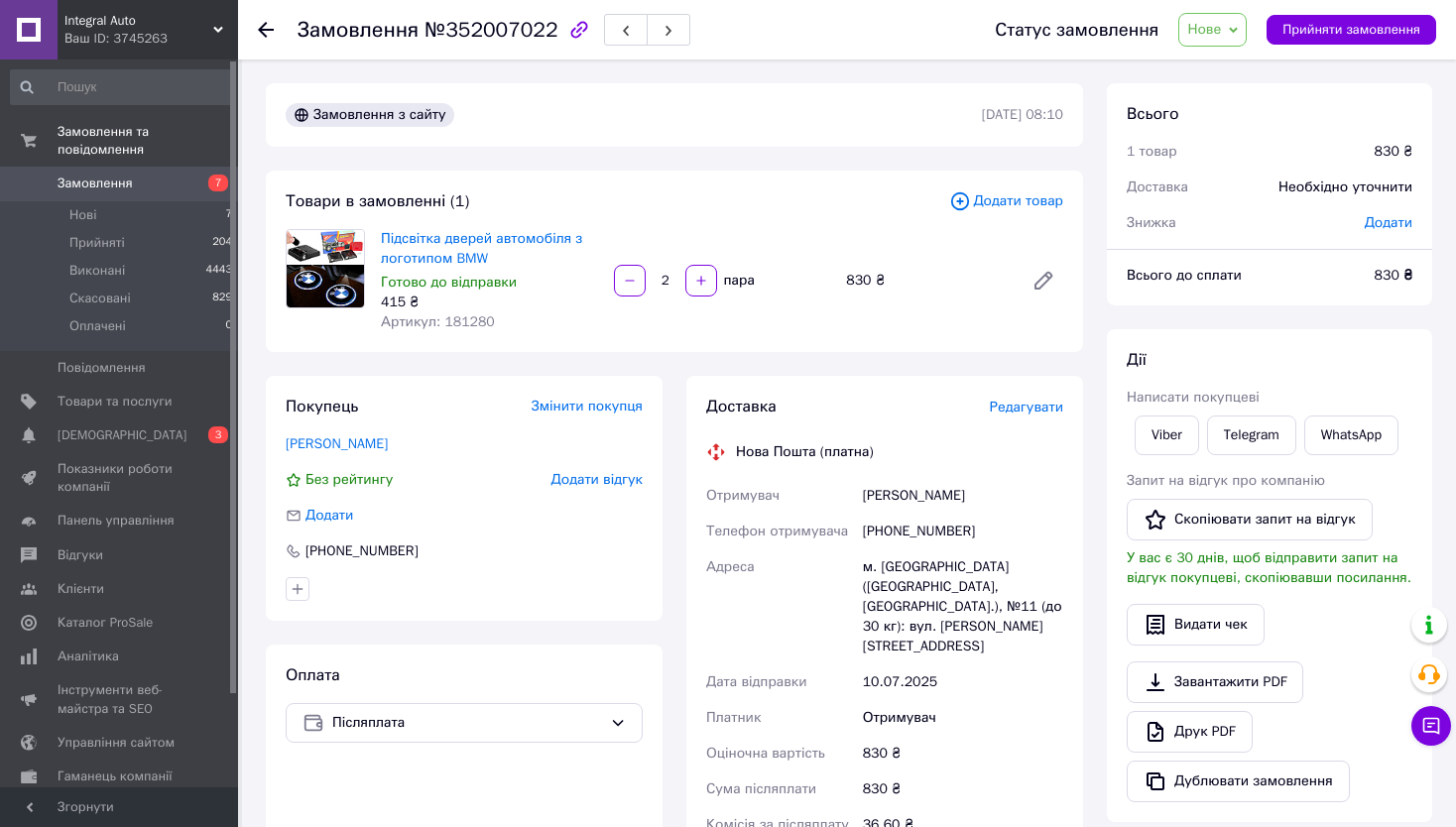 click on "Дії" at bounding box center (1270, 360) 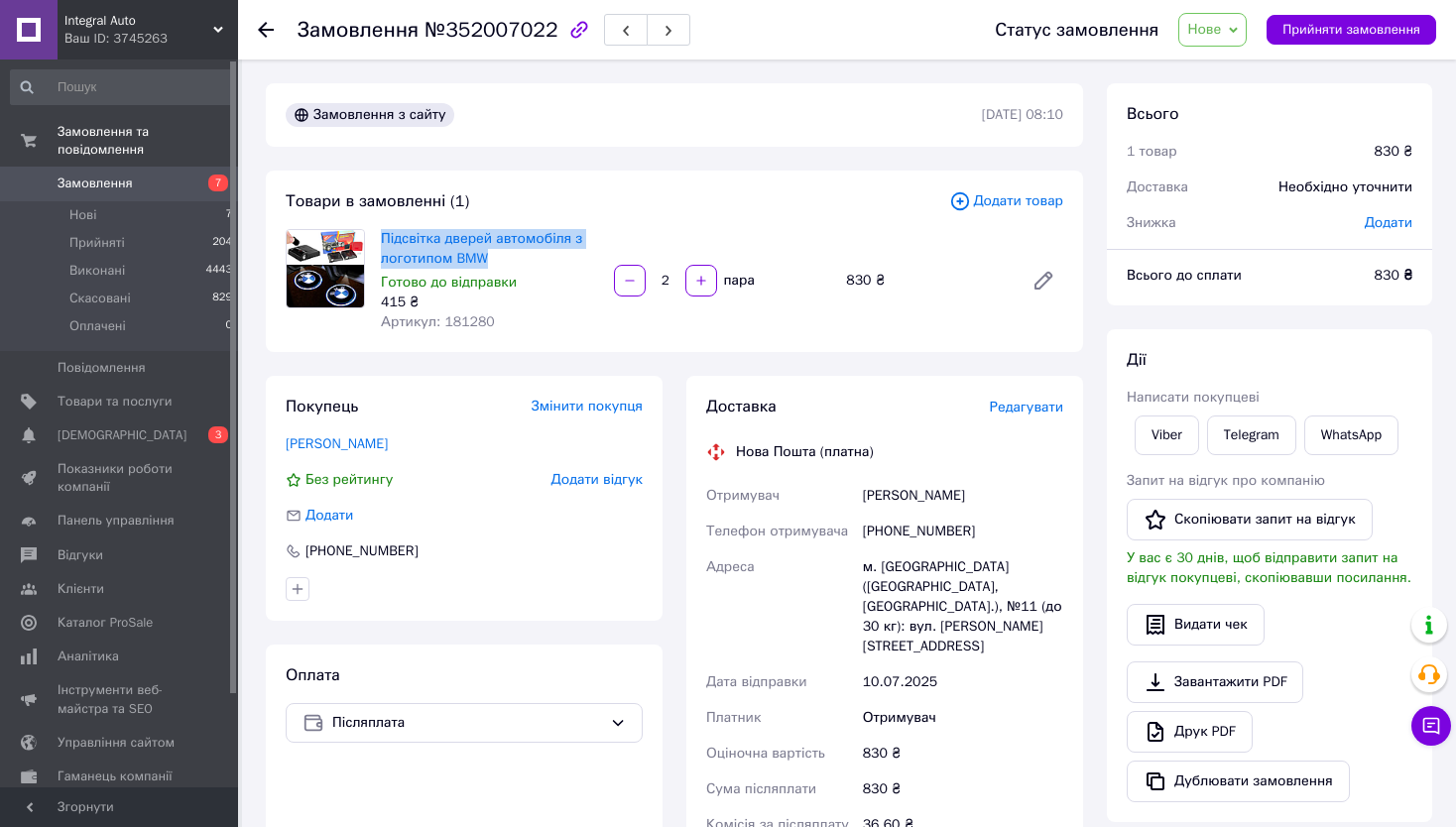 drag, startPoint x: 380, startPoint y: 234, endPoint x: 537, endPoint y: 262, distance: 159.47727 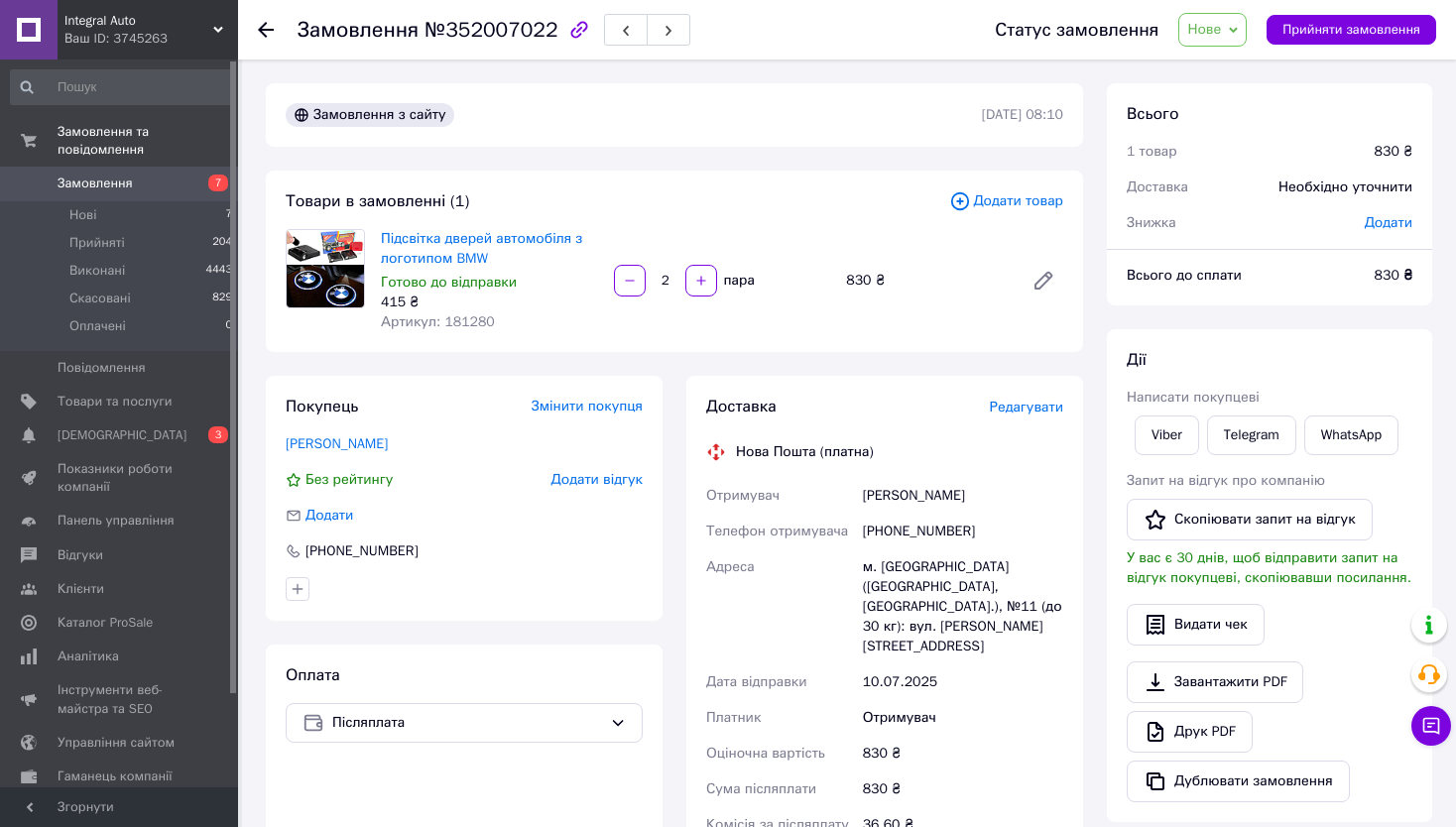 drag, startPoint x: 1412, startPoint y: 318, endPoint x: 1392, endPoint y: 324, distance: 20.88061 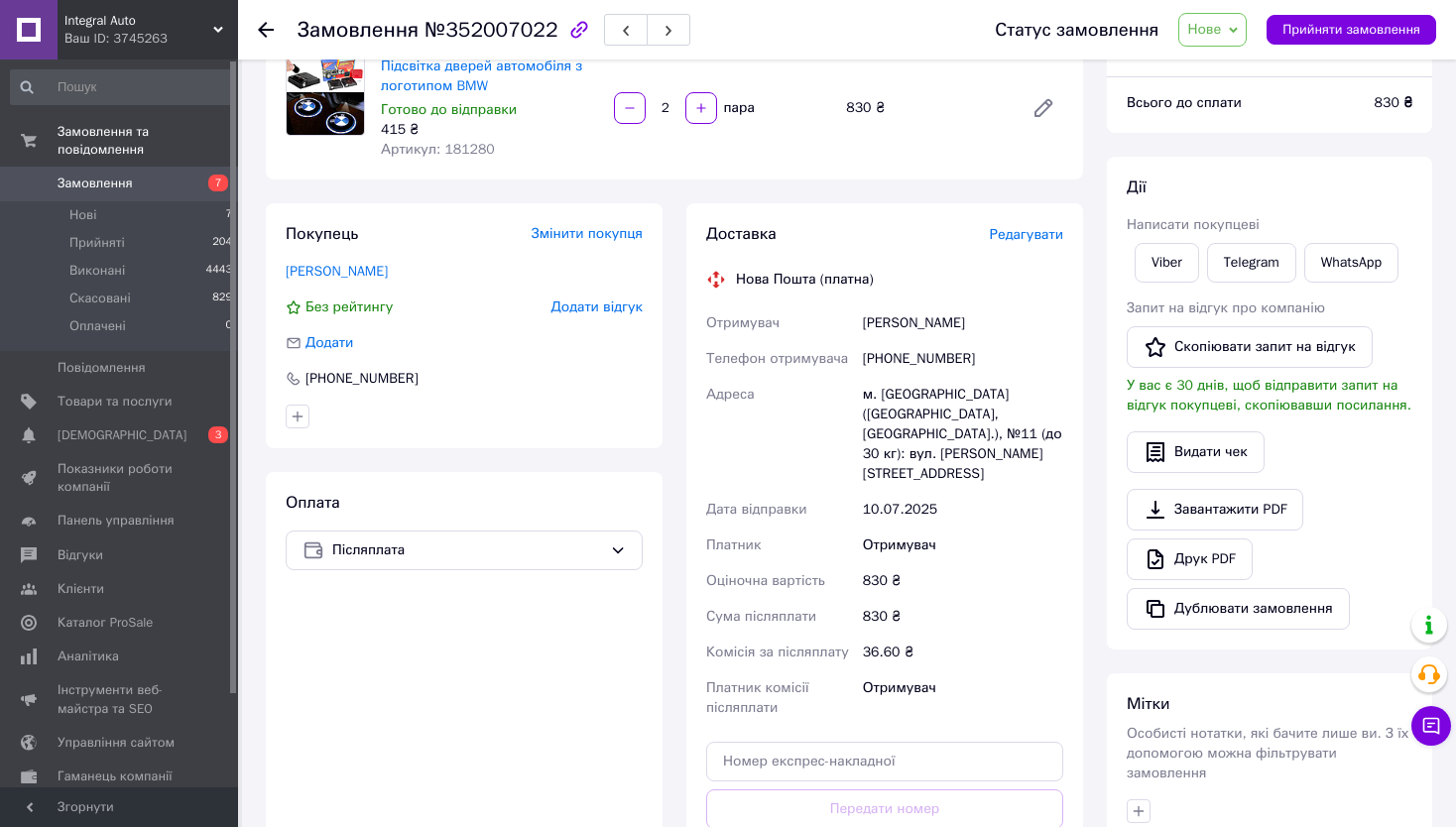 scroll, scrollTop: 297, scrollLeft: 0, axis: vertical 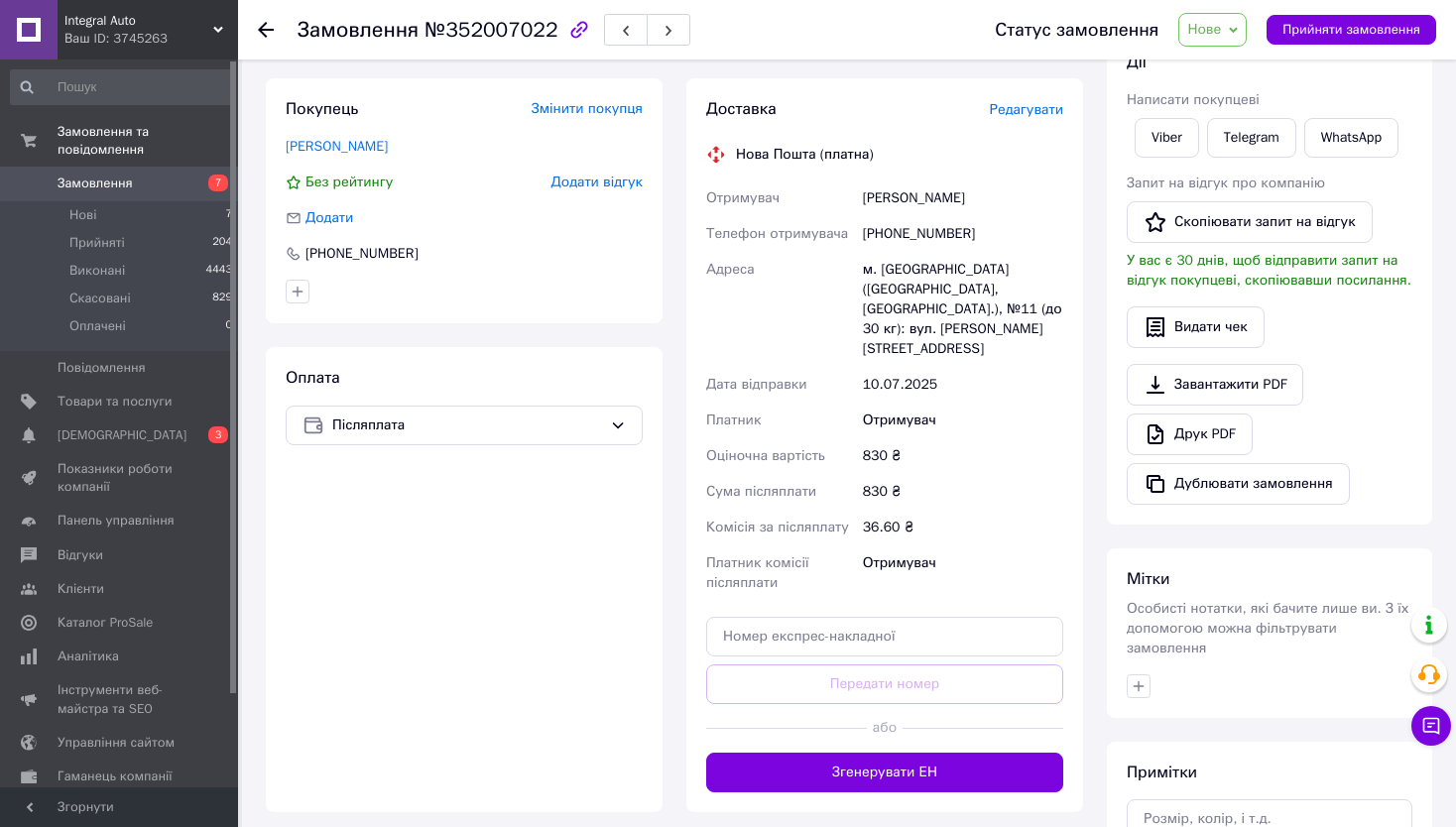 click at bounding box center (1270, 686) 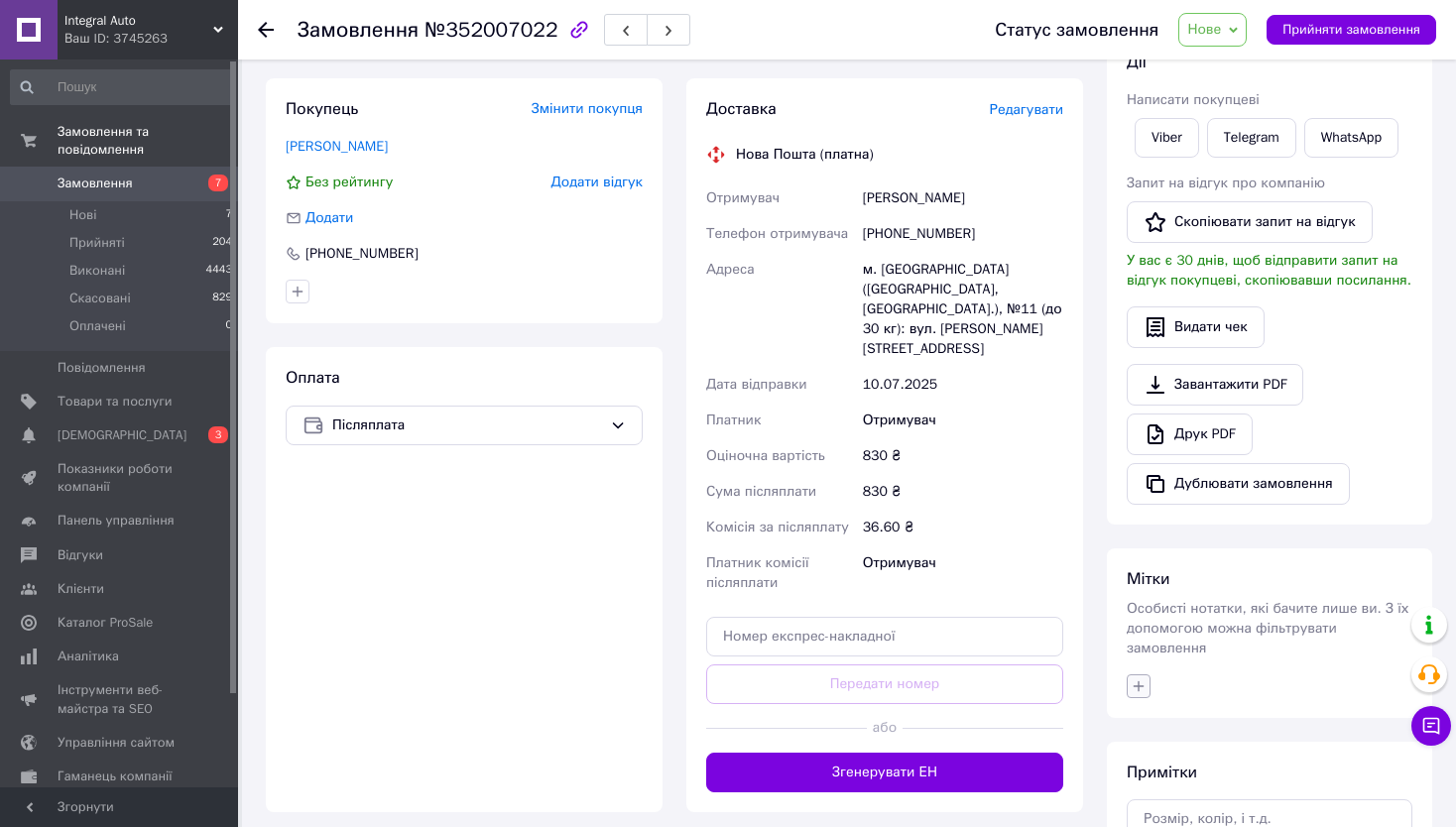 click at bounding box center (1139, 686) 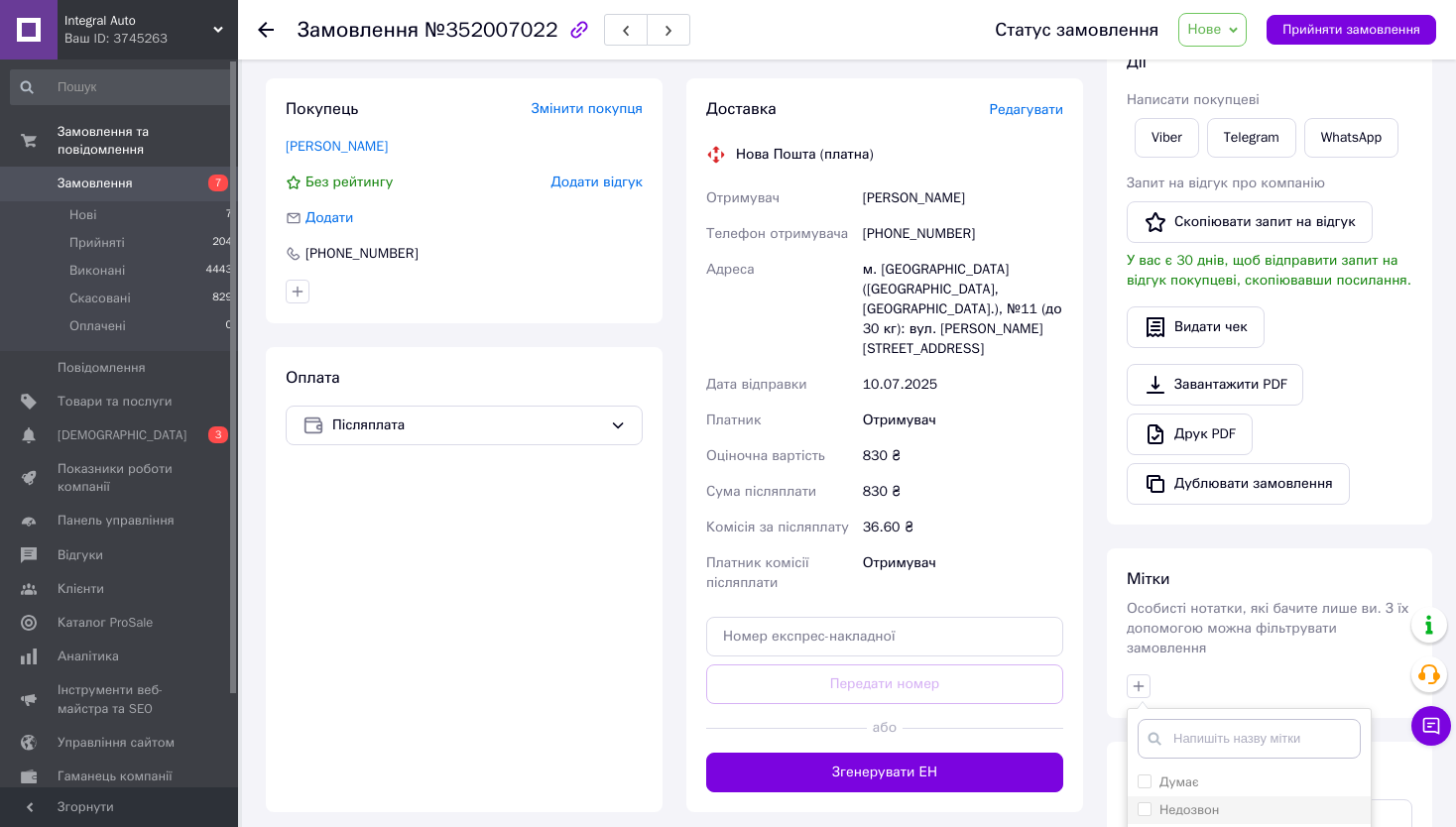 click on "Недозвон" at bounding box center [1144, 808] 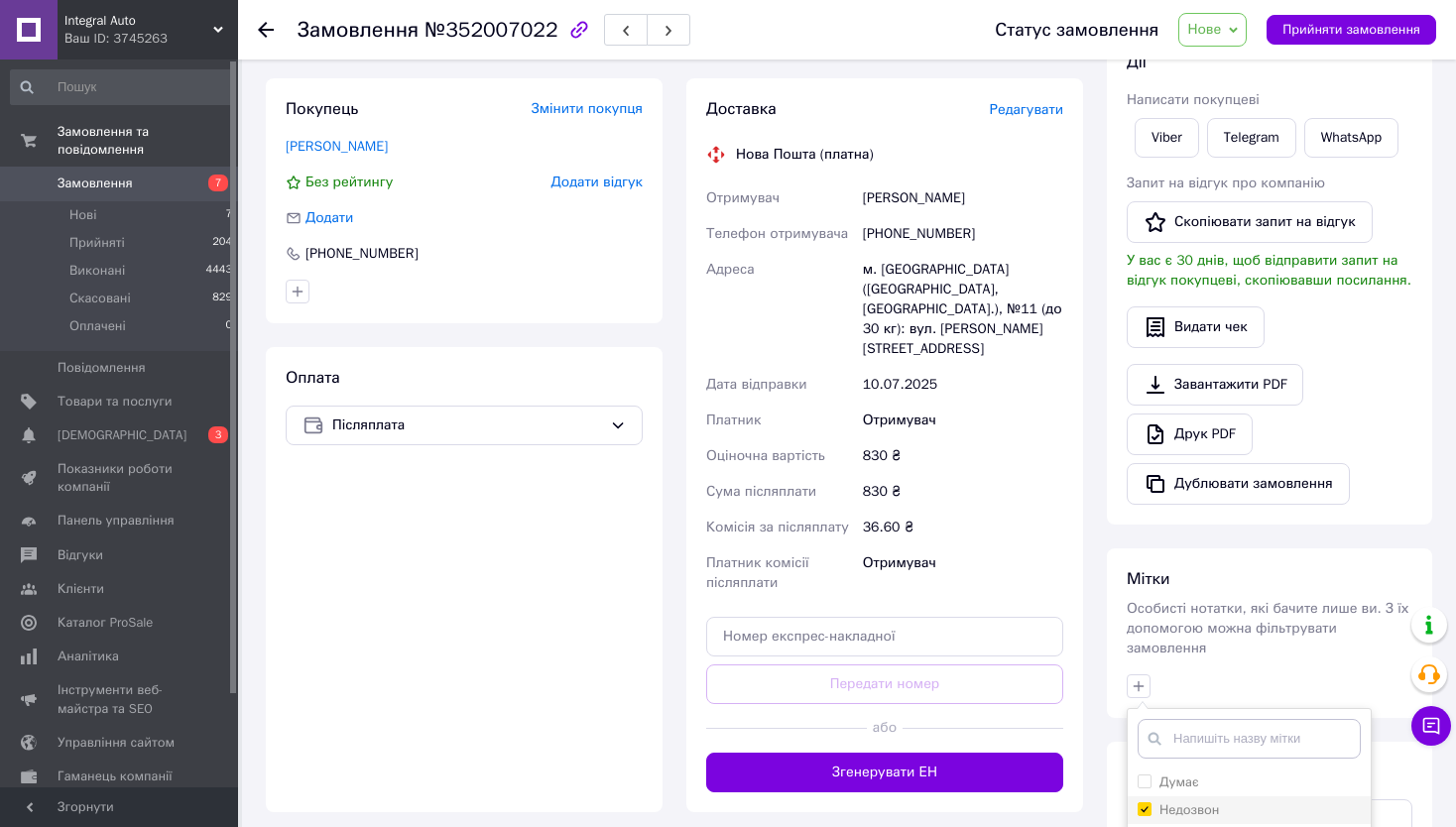 checkbox on "true" 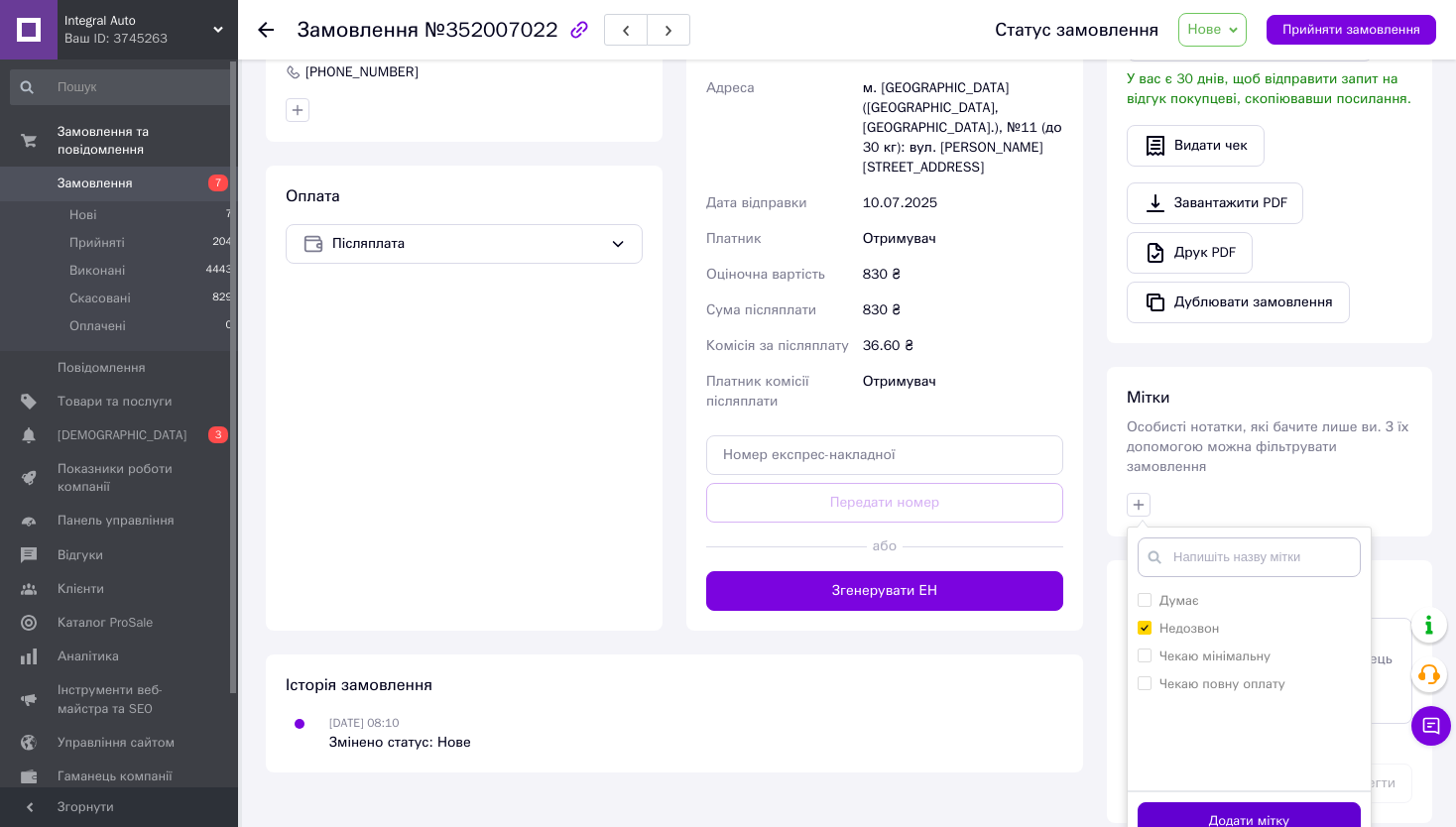 click on "Додати мітку" at bounding box center [1249, 821] 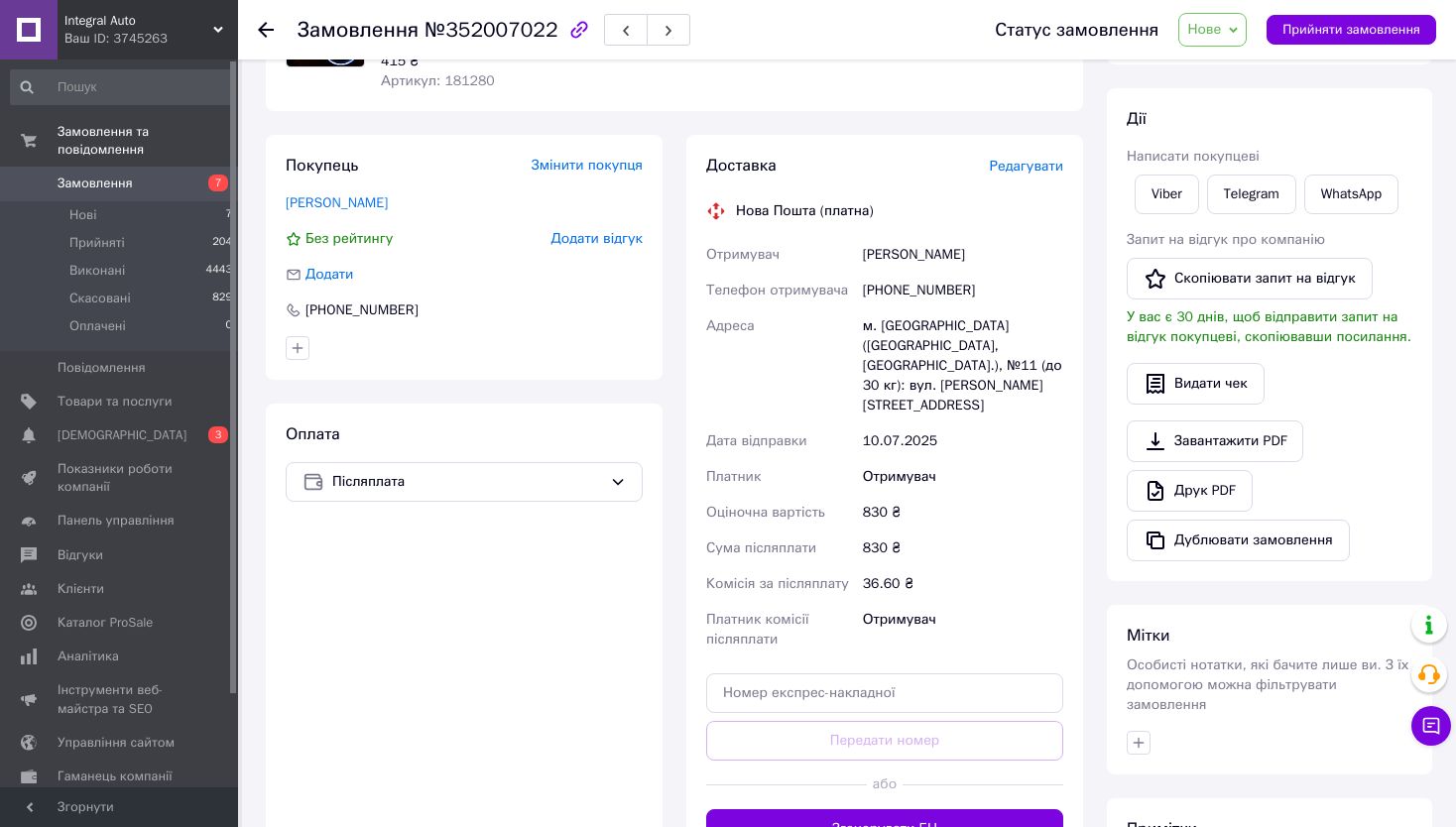 scroll, scrollTop: 0, scrollLeft: 0, axis: both 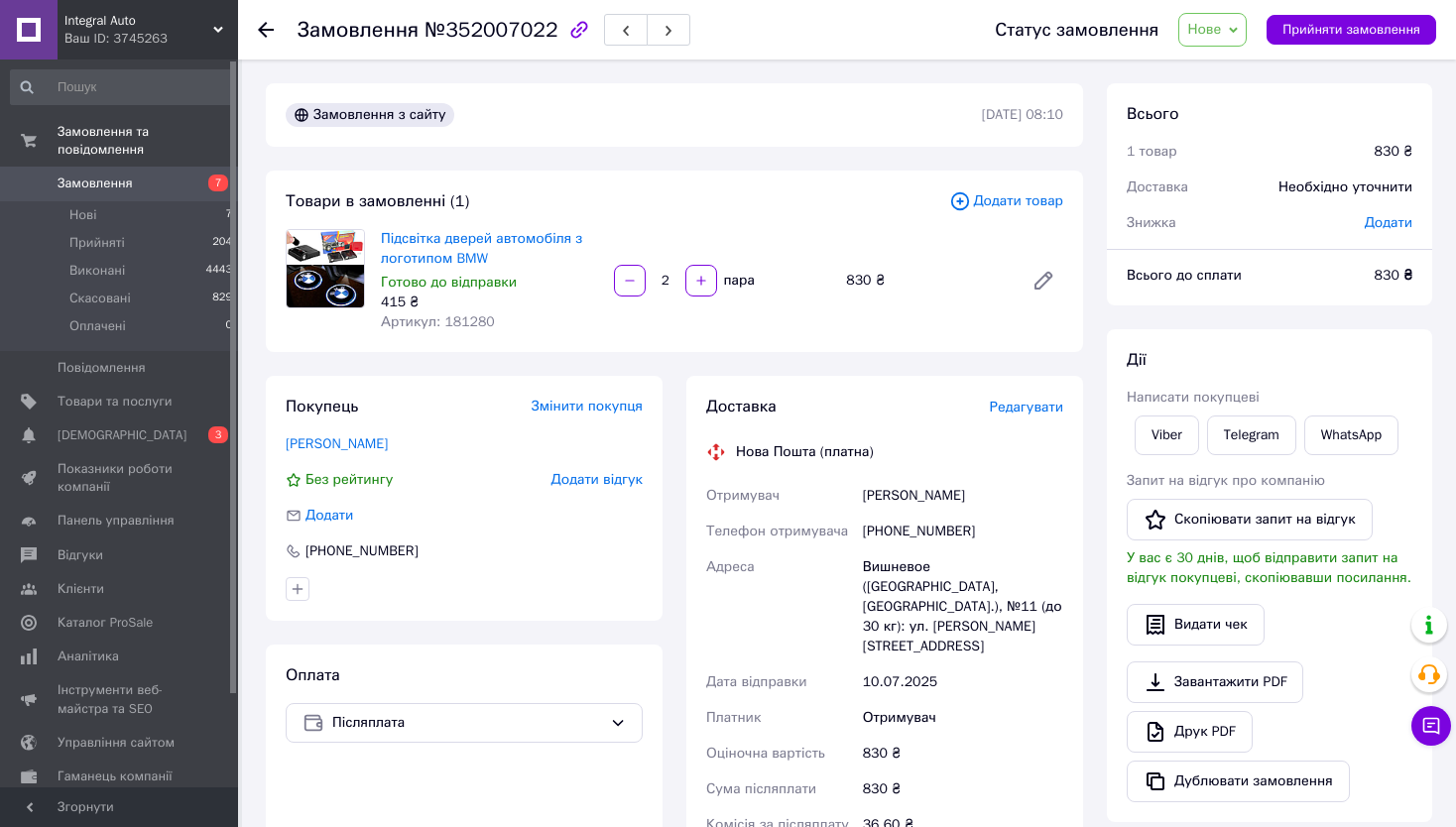 click 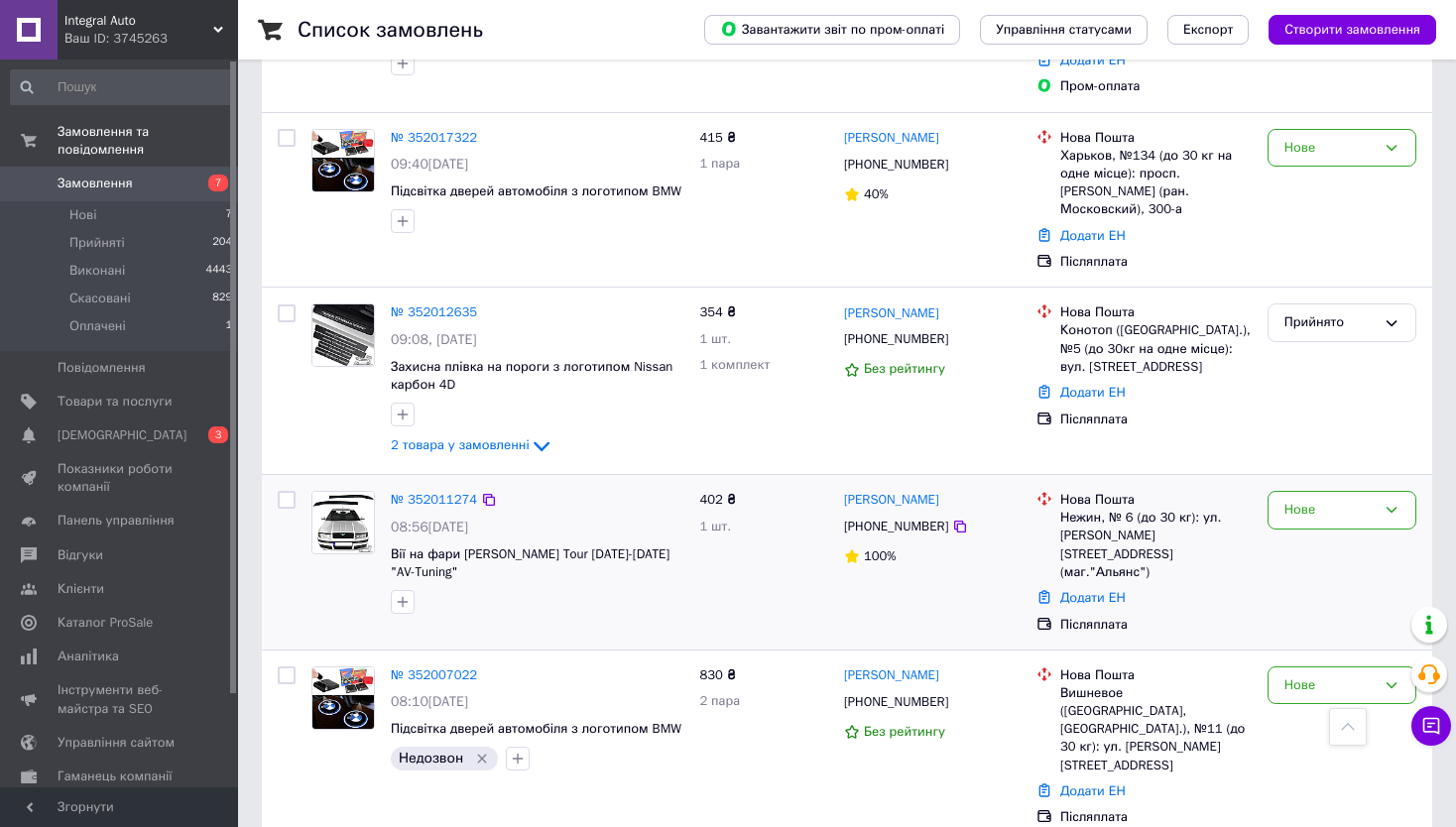 scroll, scrollTop: 1091, scrollLeft: 0, axis: vertical 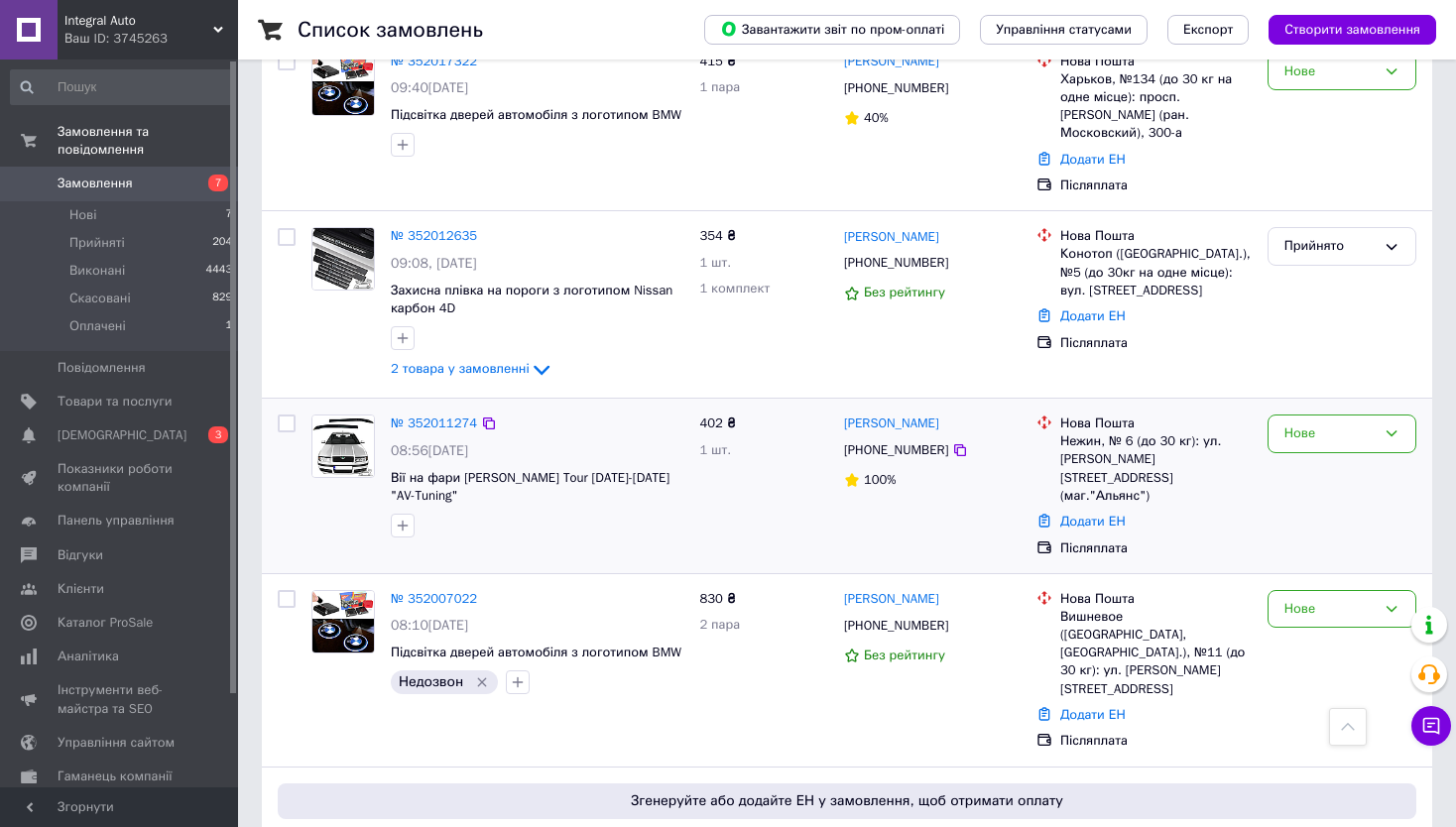 drag, startPoint x: 1291, startPoint y: 376, endPoint x: 1364, endPoint y: 414, distance: 82.298238 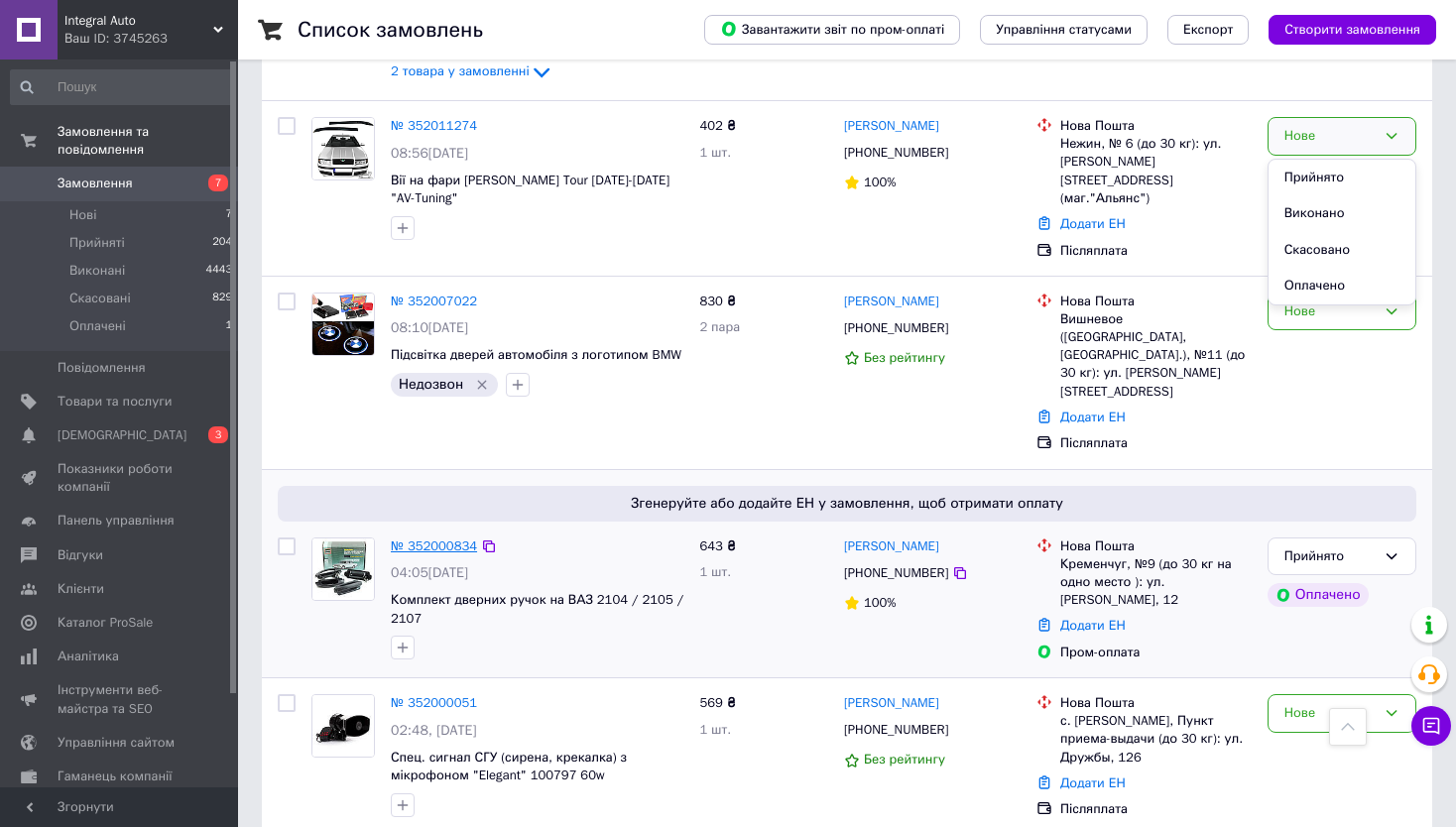 click on "№ 352000834" at bounding box center (433, 545) 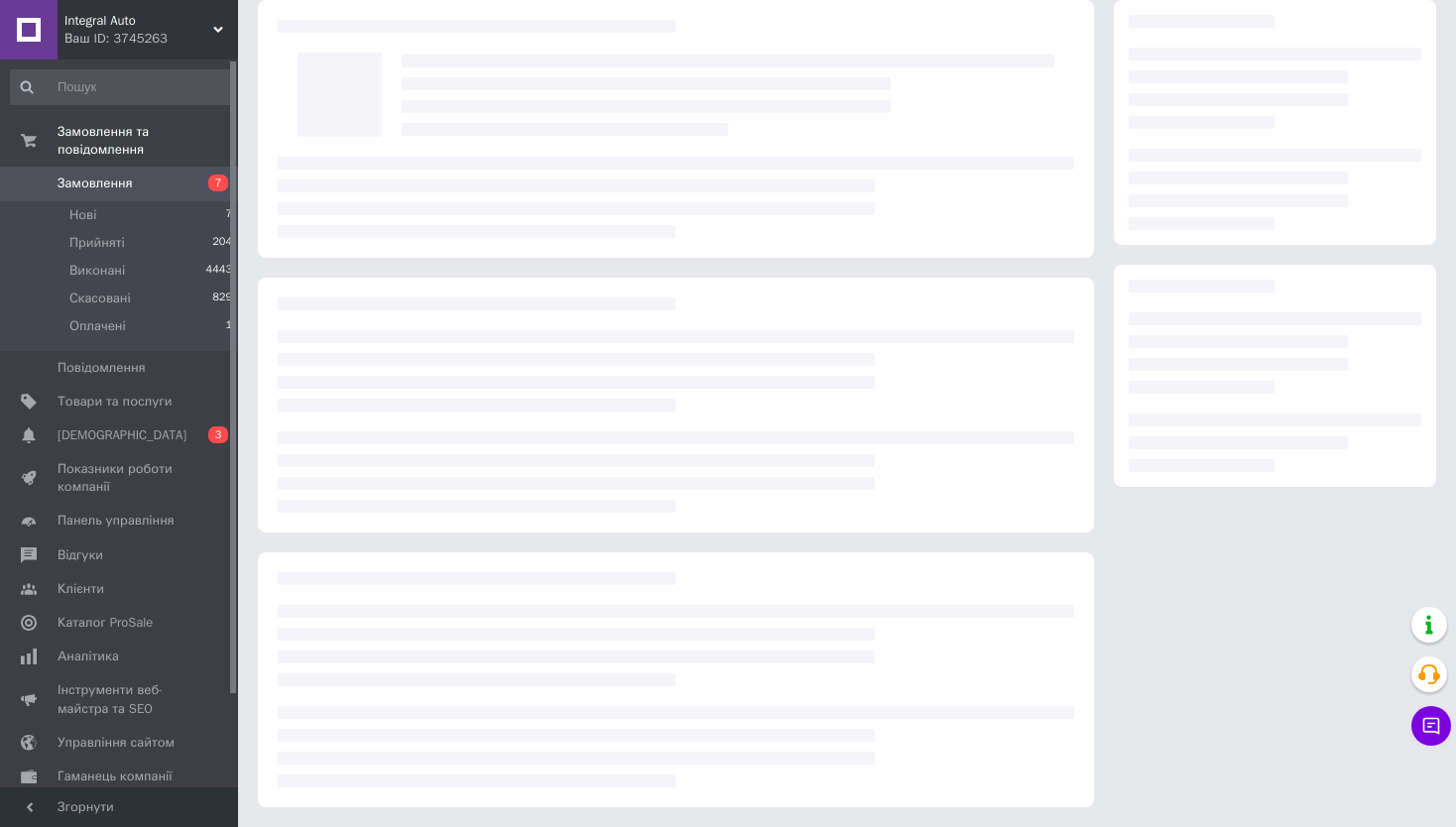 scroll, scrollTop: 0, scrollLeft: 0, axis: both 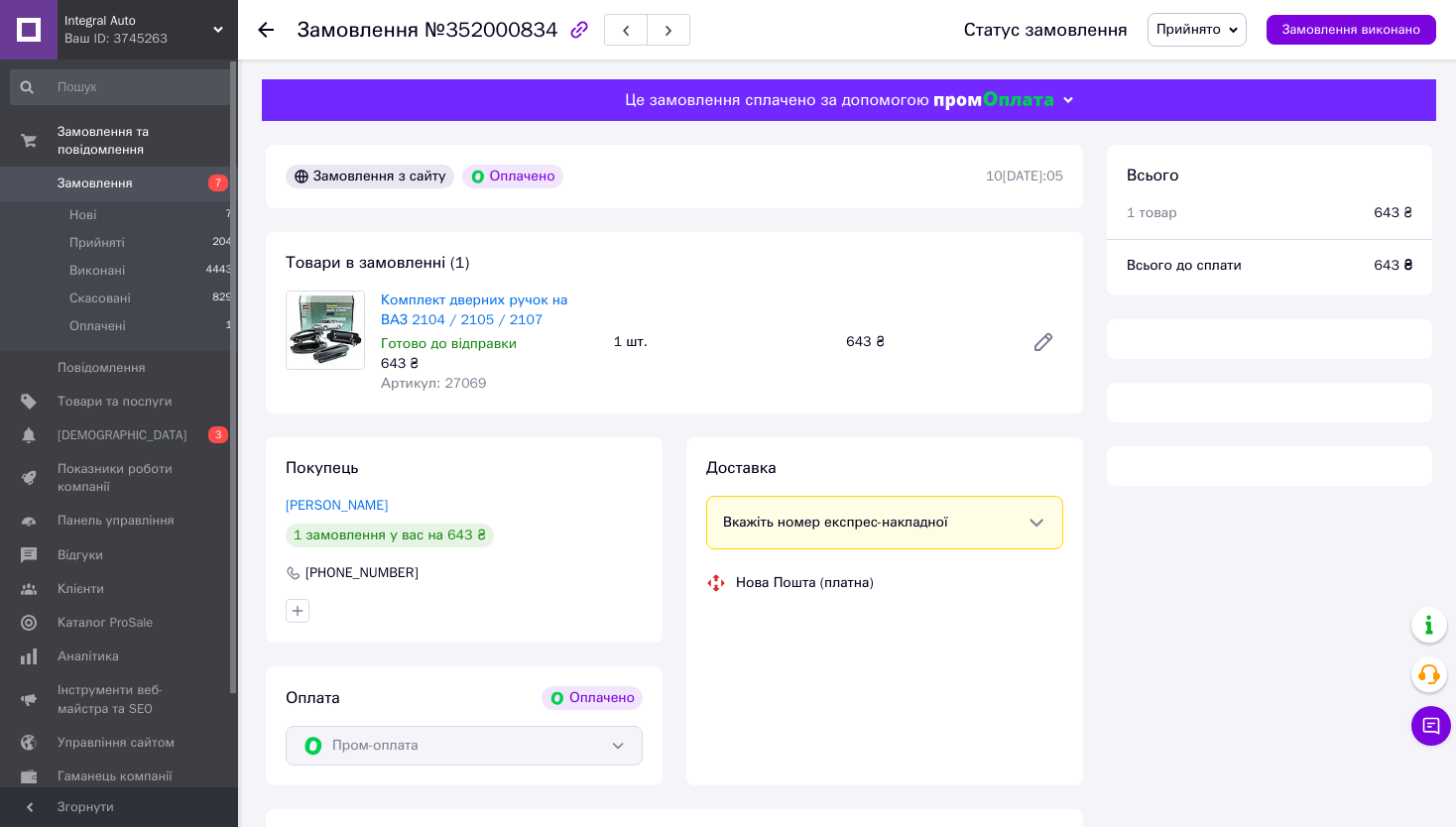 click on "Комплект дверних ручок на ВАЗ 2104 / 2105 / 2107 Готово до відправки 643 ₴ Артикул: 27069" at bounding box center (489, 342) 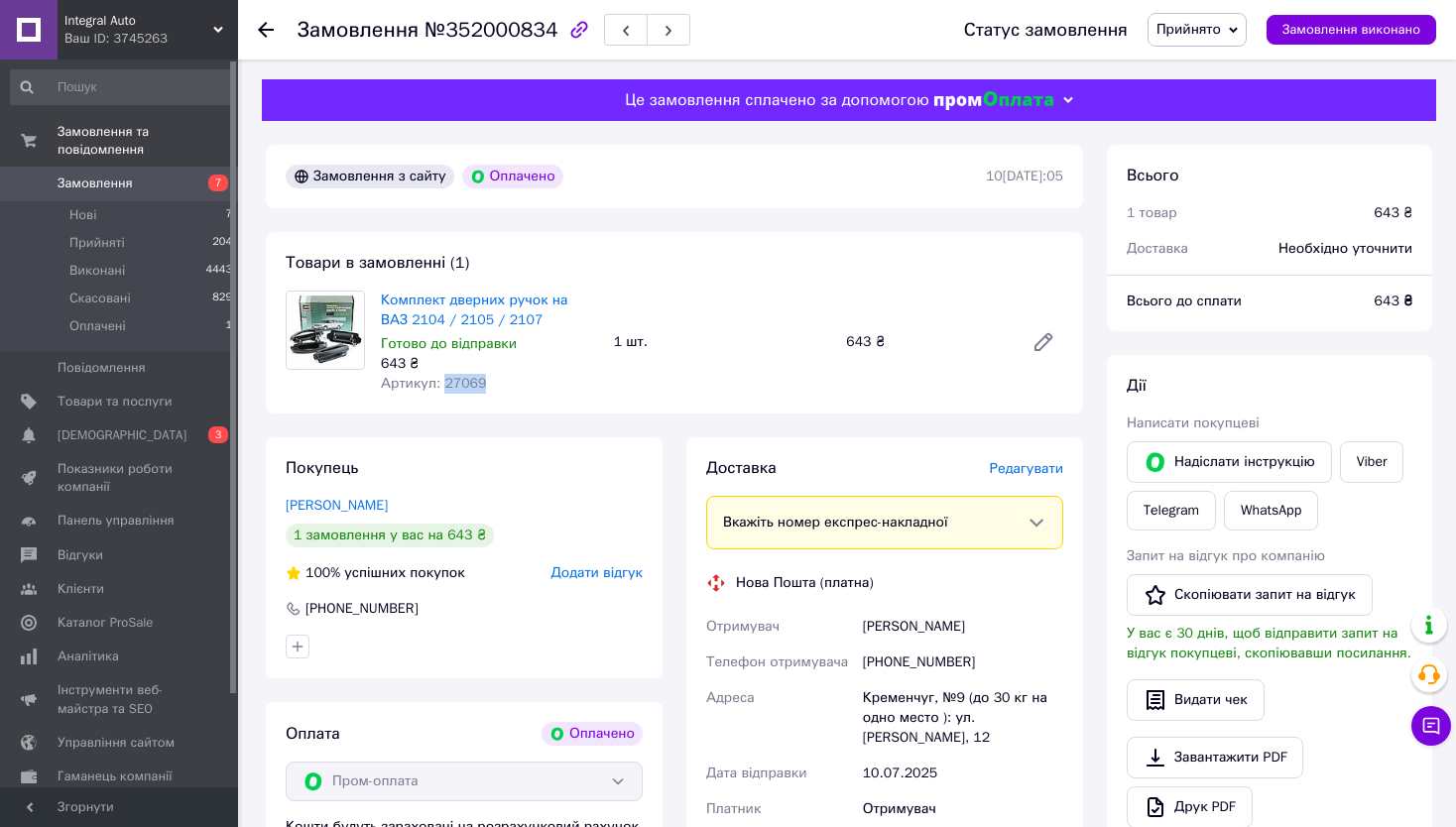 click on "Комплект дверних ручок на ВАЗ 2104 / 2105 / 2107 Готово до відправки 643 ₴ Артикул: 27069" at bounding box center (489, 342) 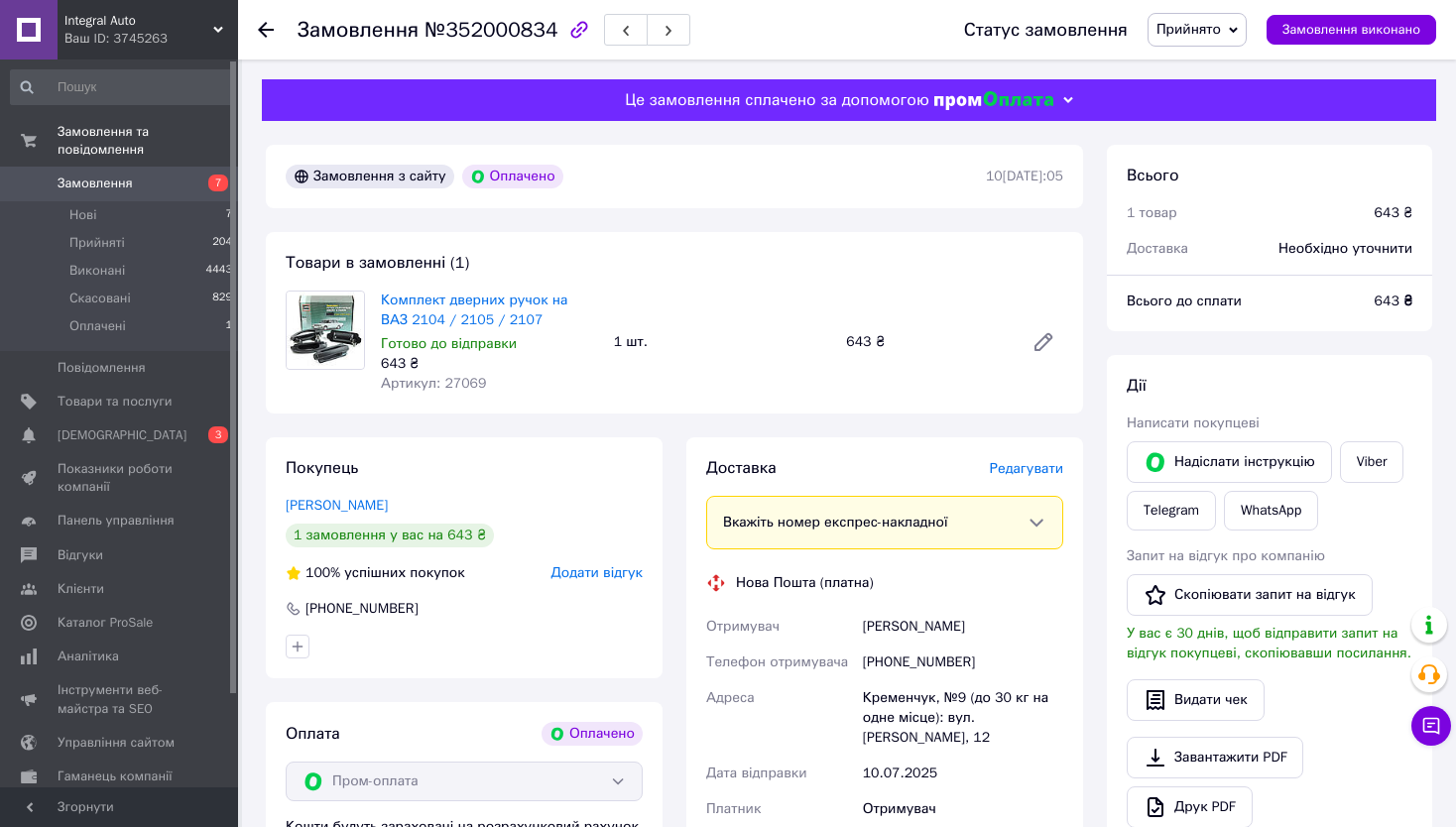 click 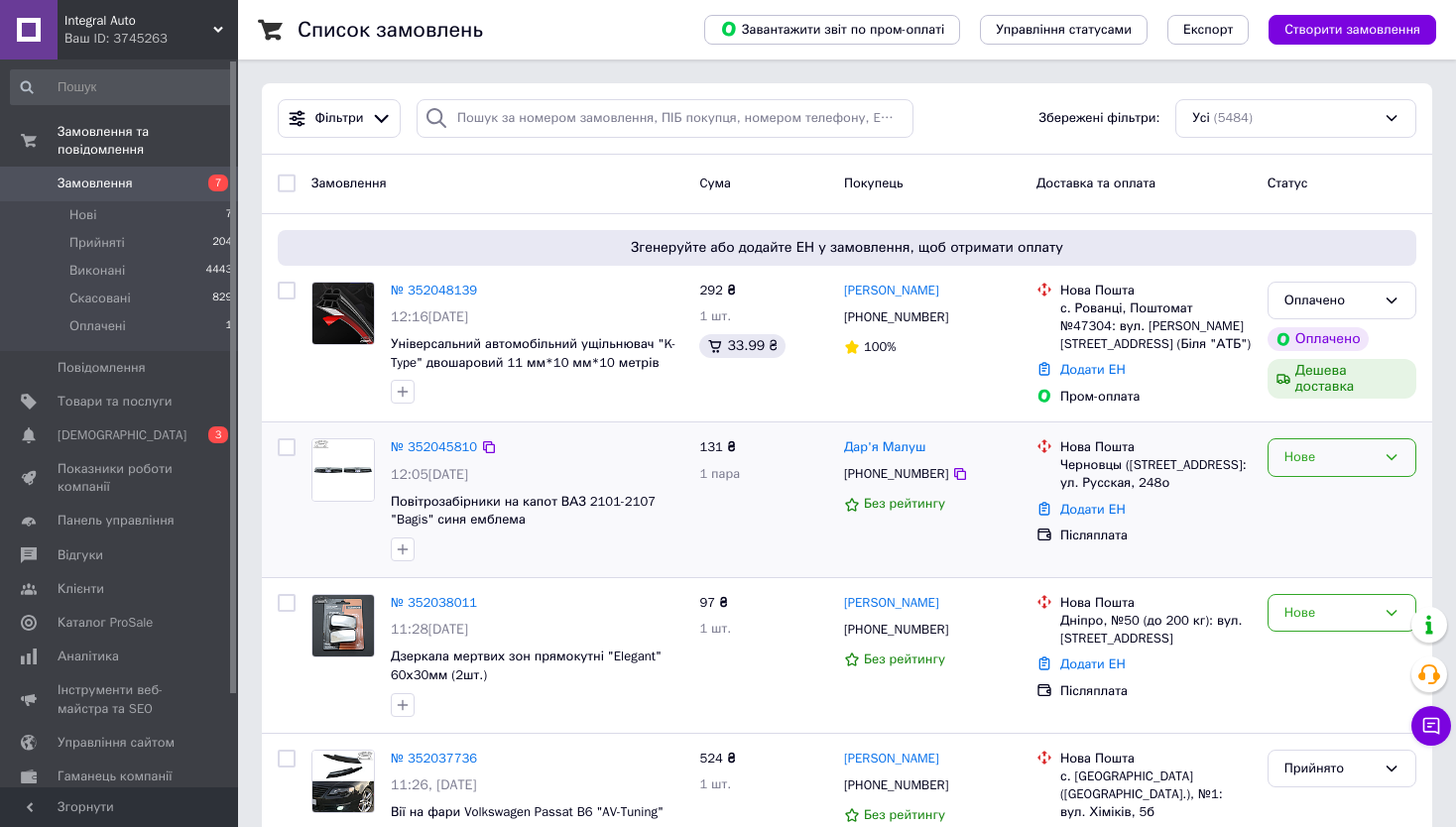 drag, startPoint x: 1437, startPoint y: 454, endPoint x: 1395, endPoint y: 458, distance: 42.190046 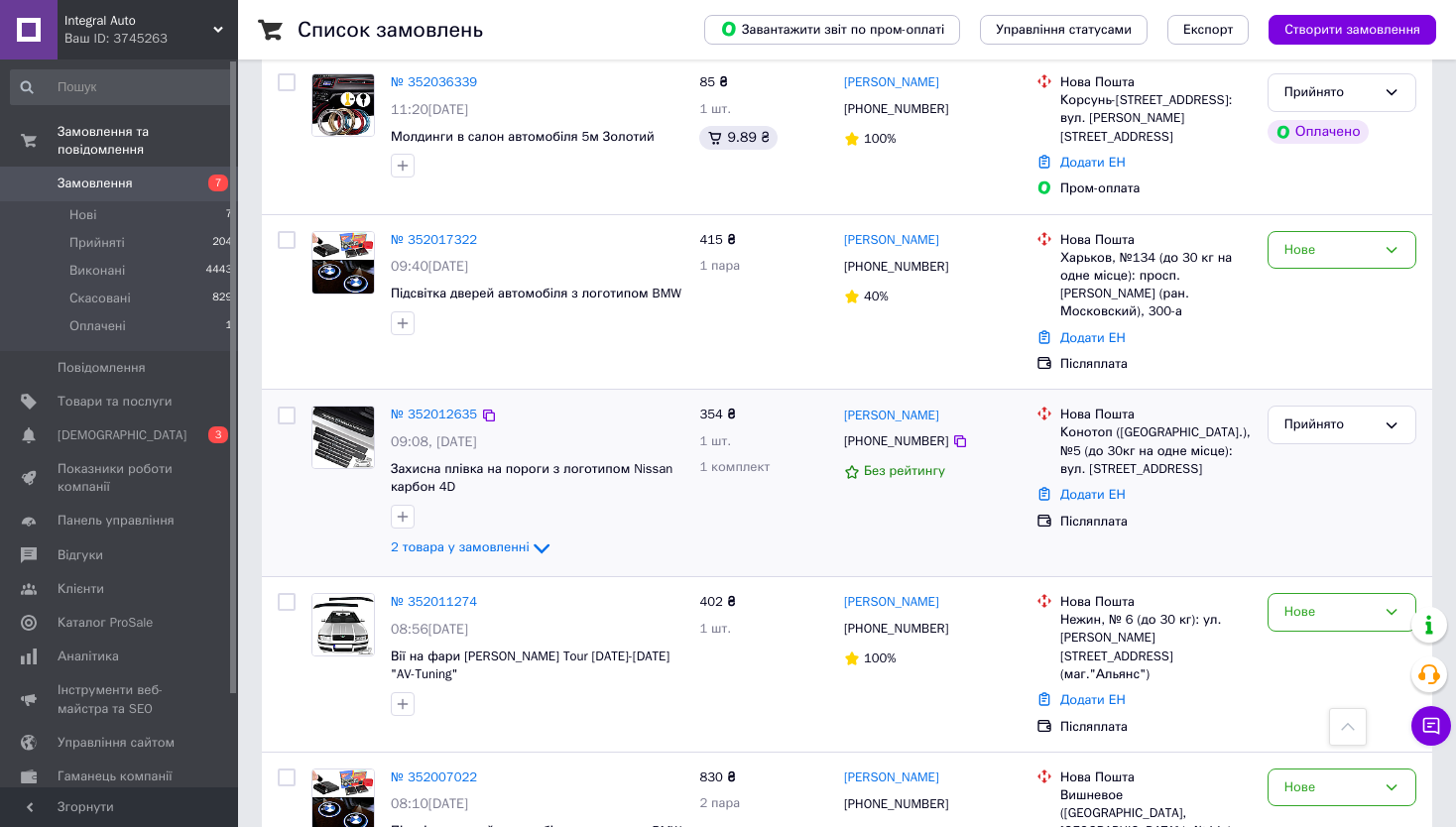 scroll, scrollTop: 793, scrollLeft: 0, axis: vertical 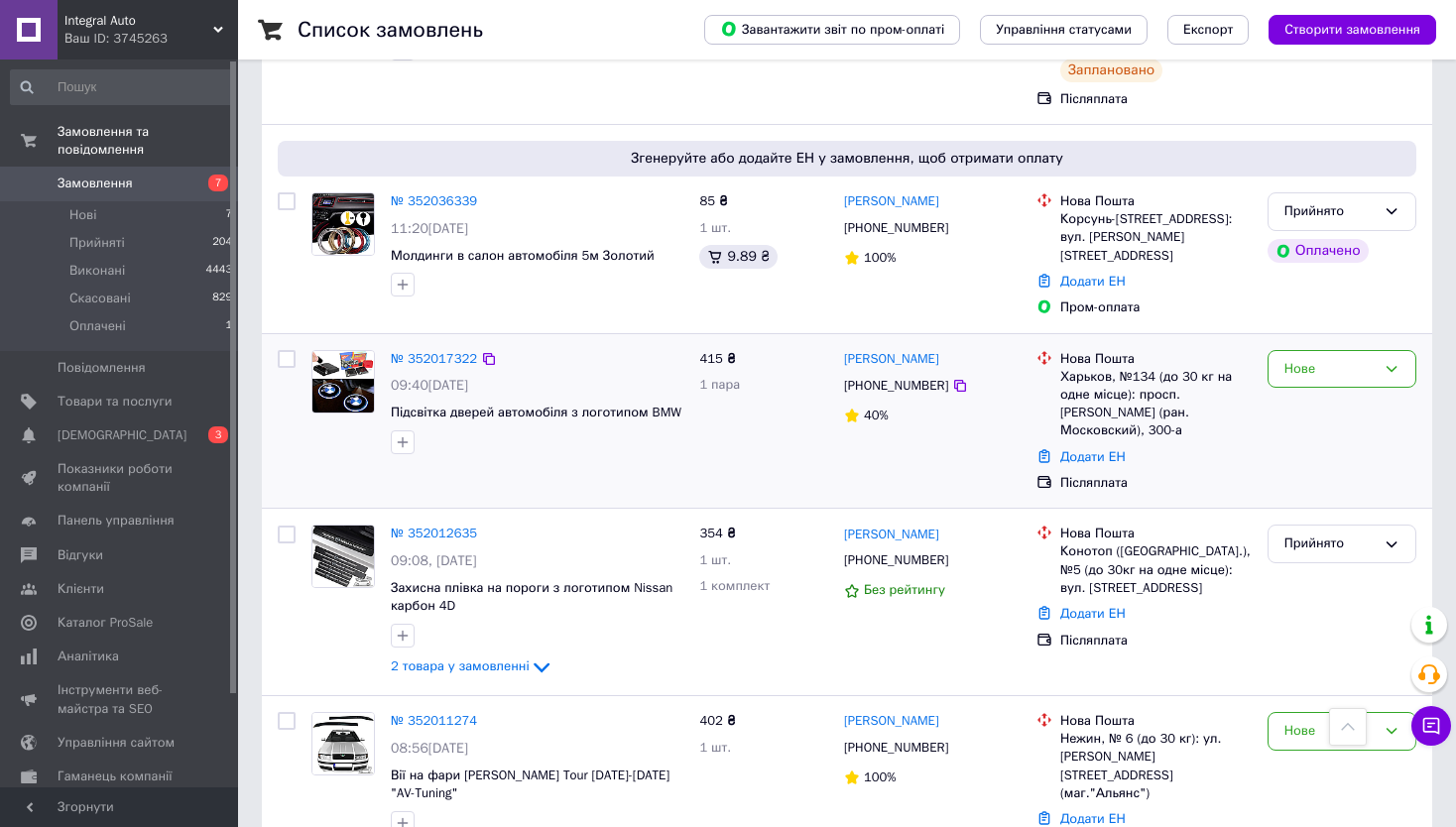 click on "№ 352017322 09:40, 10.07.2025 Підсвітка дверей автомобіля з логотипом BMW 415 ₴ 1 пара Діана Димарчук +380962730326 40% Нова Пошта Харьков, №134 (до 30 кг на одне місце): просп. Героев Харькова (ран. Московский), 300-а Додати ЕН Післяплата Нове" at bounding box center [847, 421] 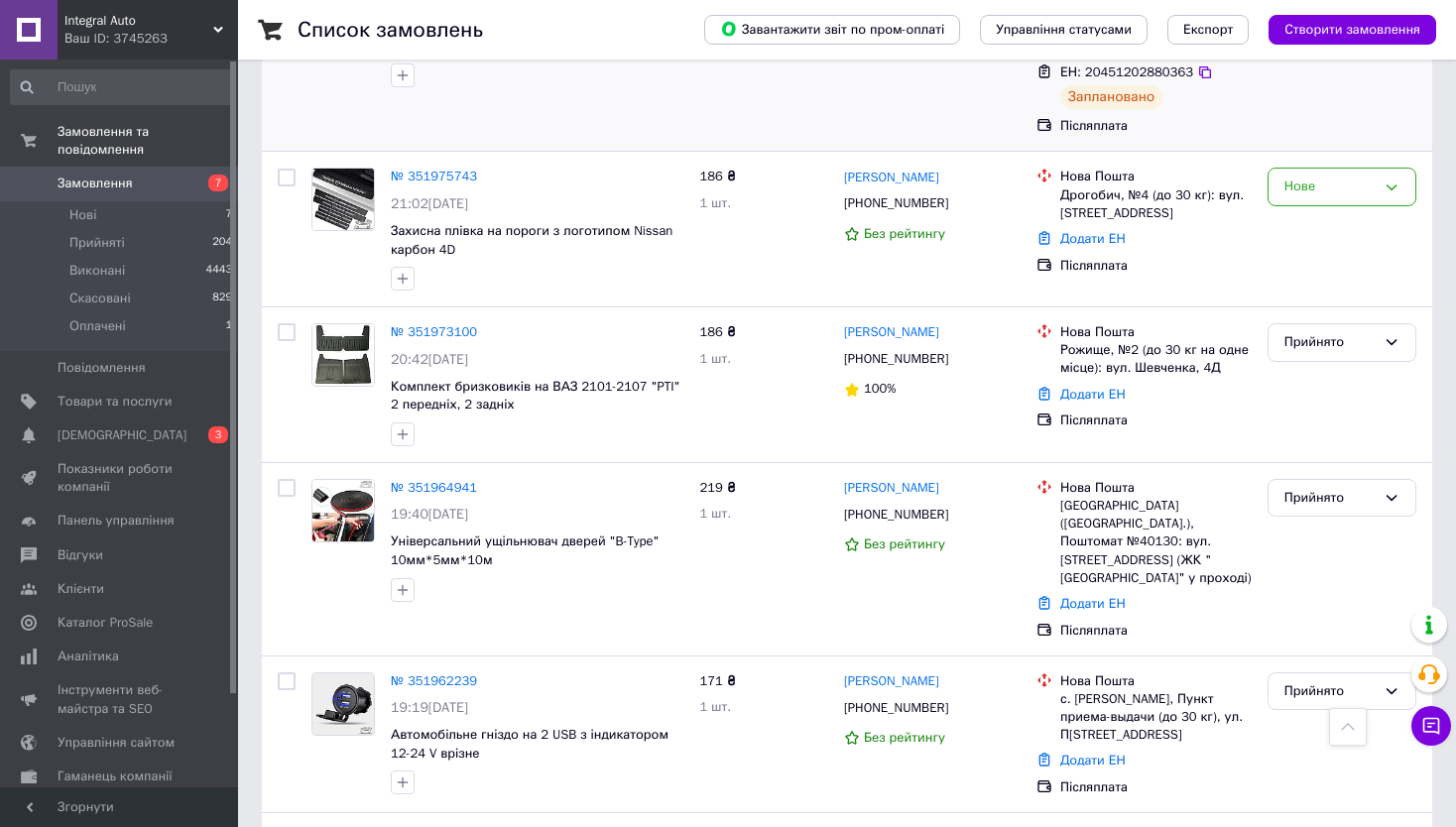 scroll, scrollTop: 2677, scrollLeft: 0, axis: vertical 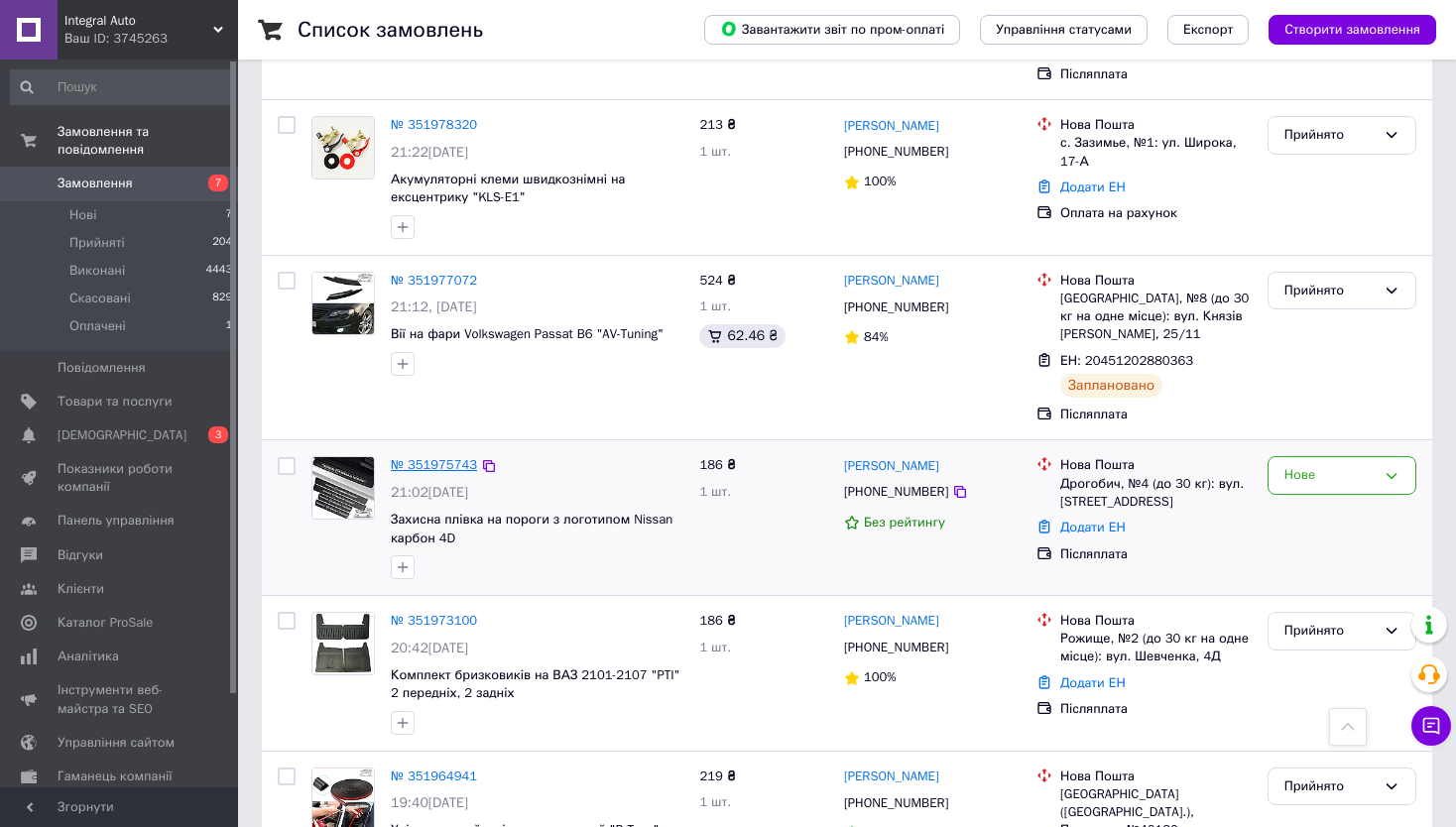 click on "№ 351975743" at bounding box center [433, 464] 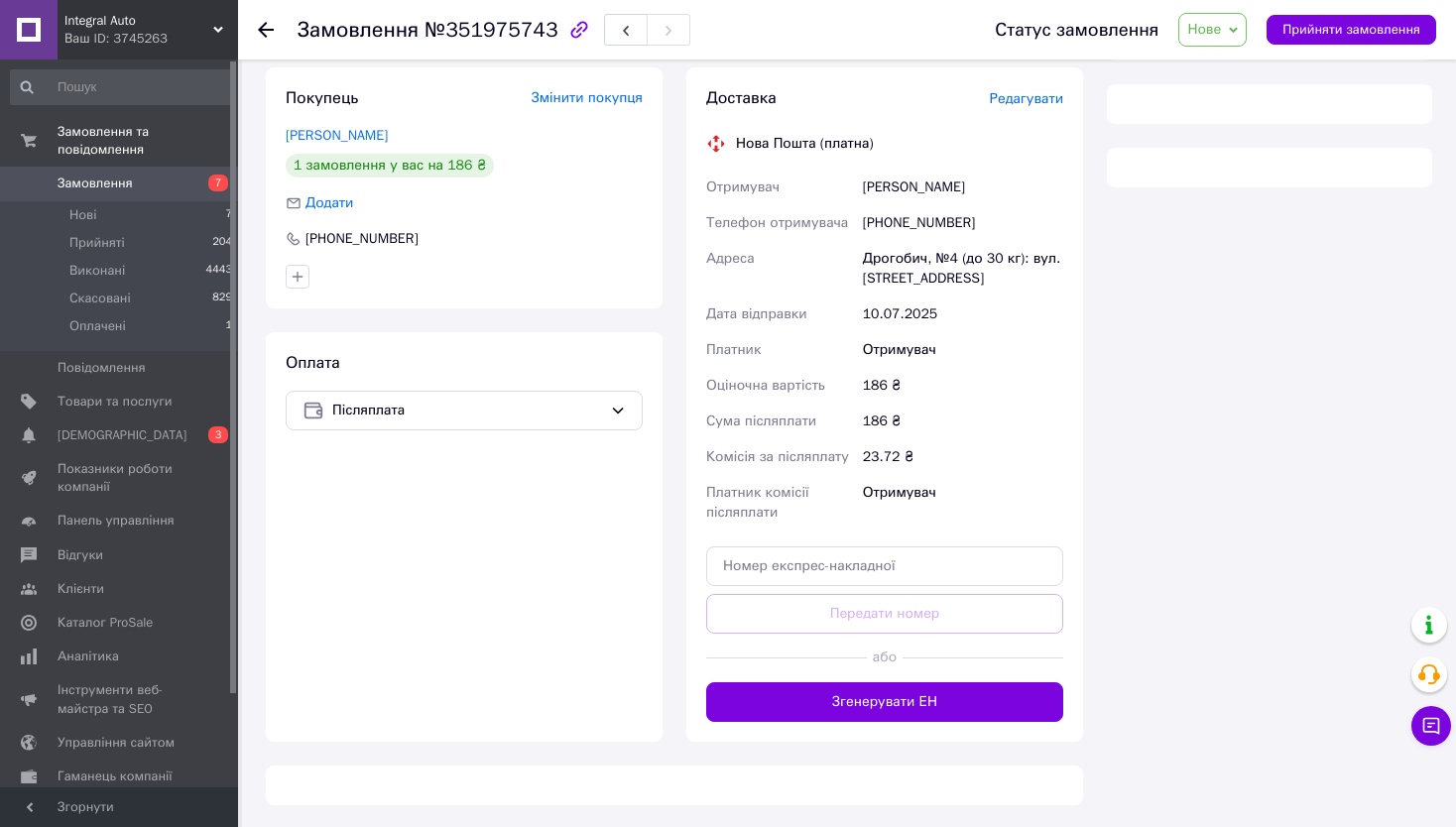 click on "Отримувач" at bounding box center (963, 350) 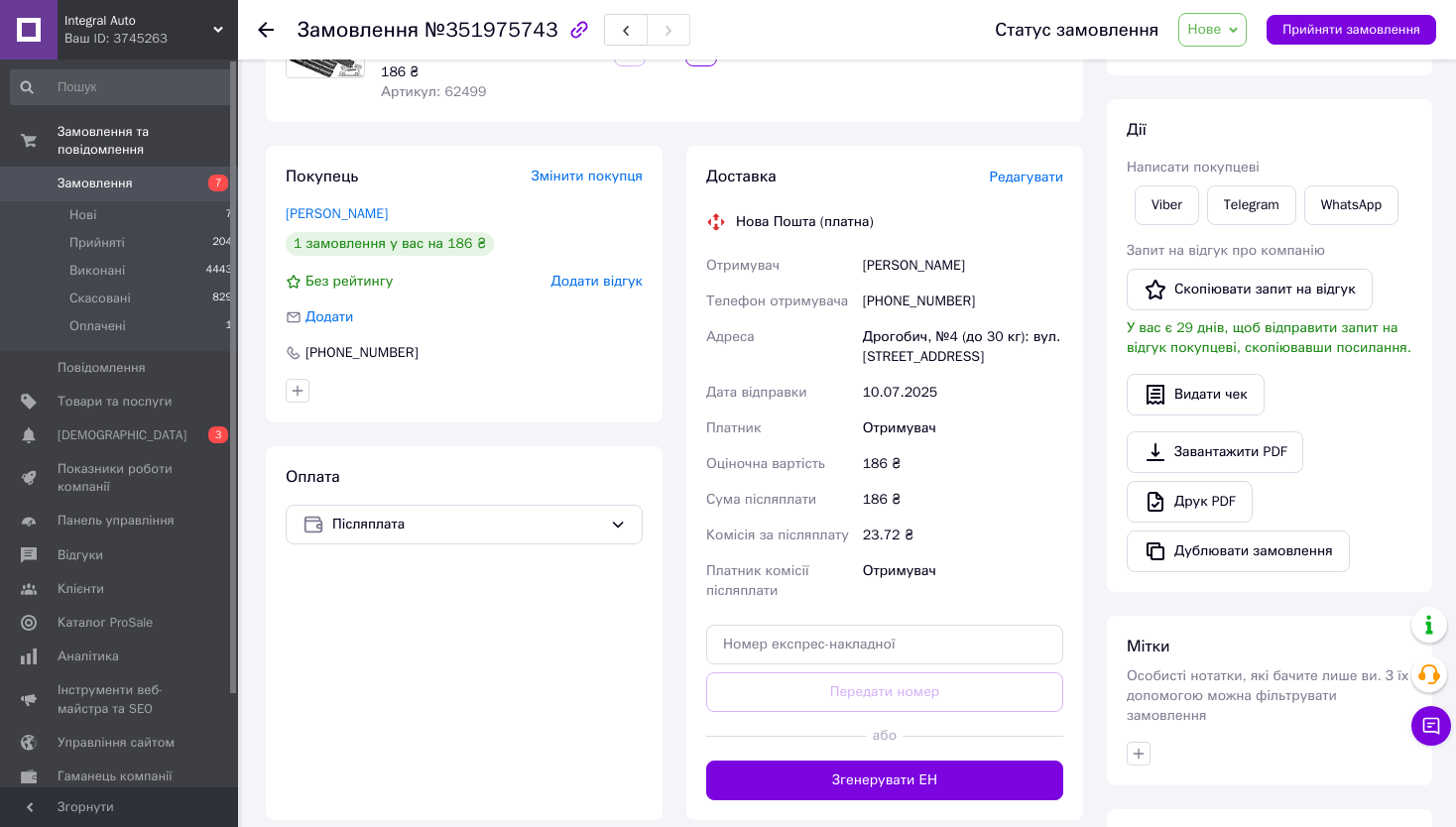 scroll, scrollTop: 0, scrollLeft: 0, axis: both 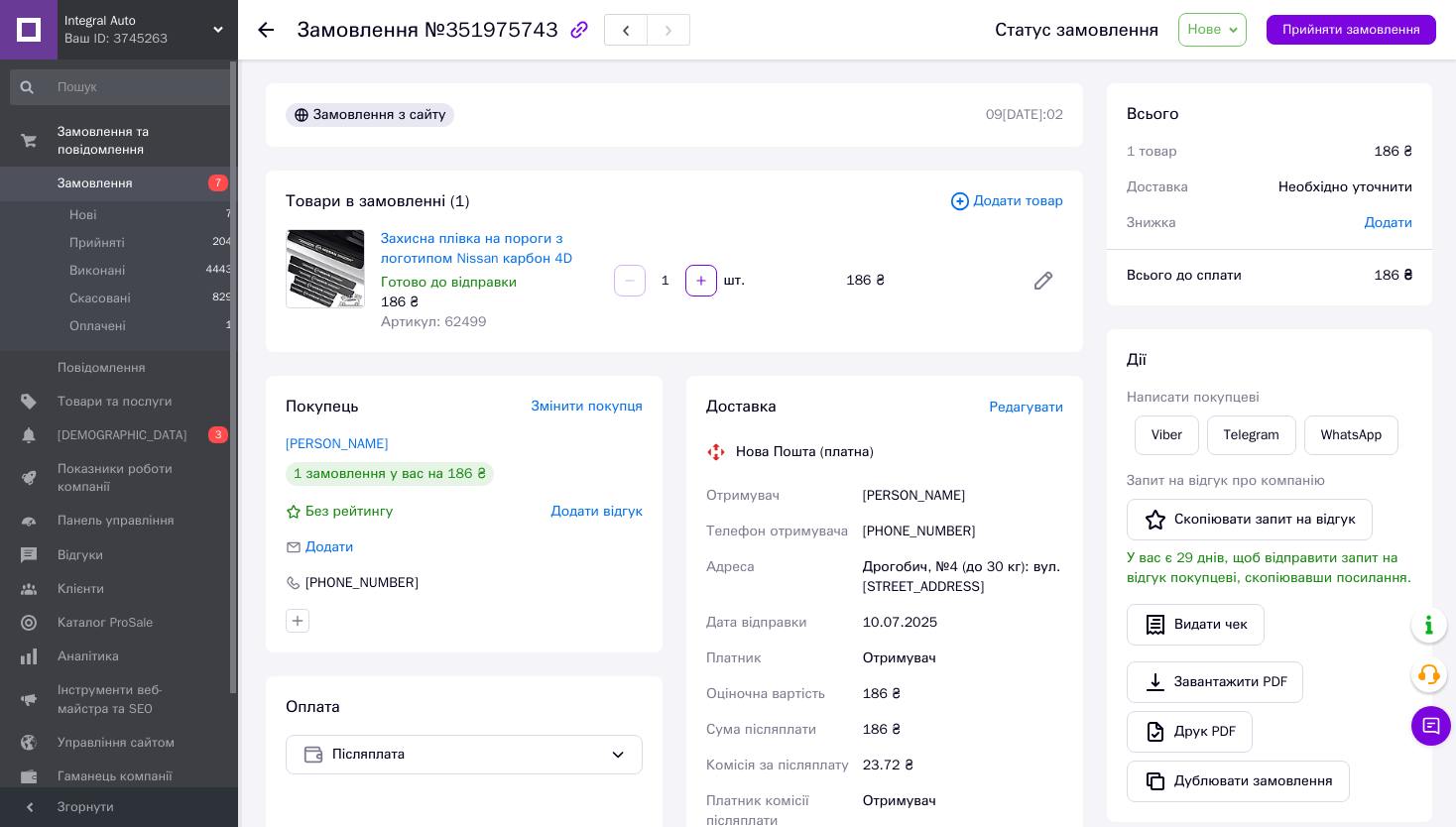 click on "Товари в замовленні (1) Додати товар Захисна плівка на пороги з логотипом Nissan карбон 4D Готово до відправки 186 ₴ Артикул: 62499 1   шт. 186 ₴" at bounding box center [674, 261] 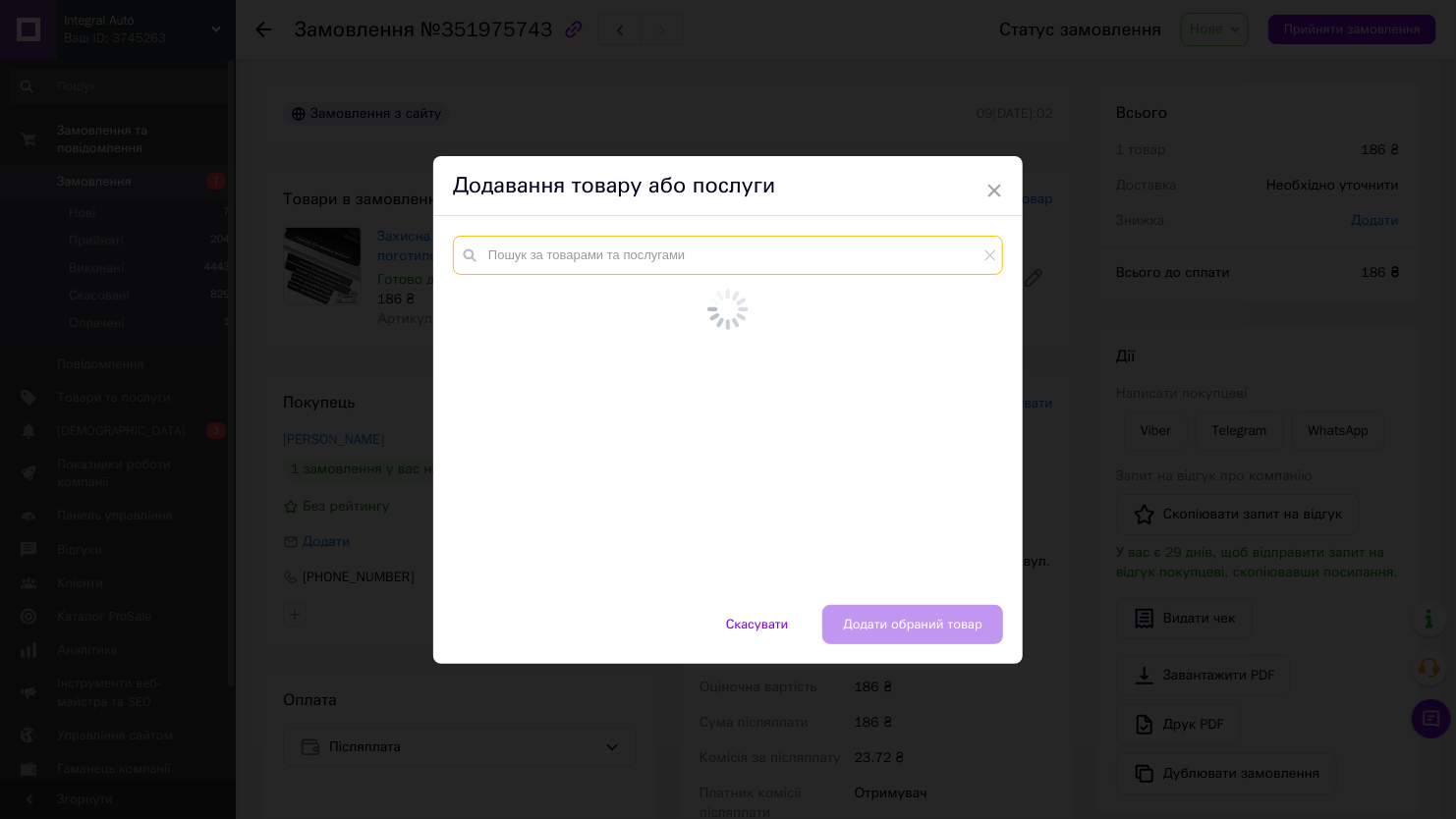 click at bounding box center [728, 255] 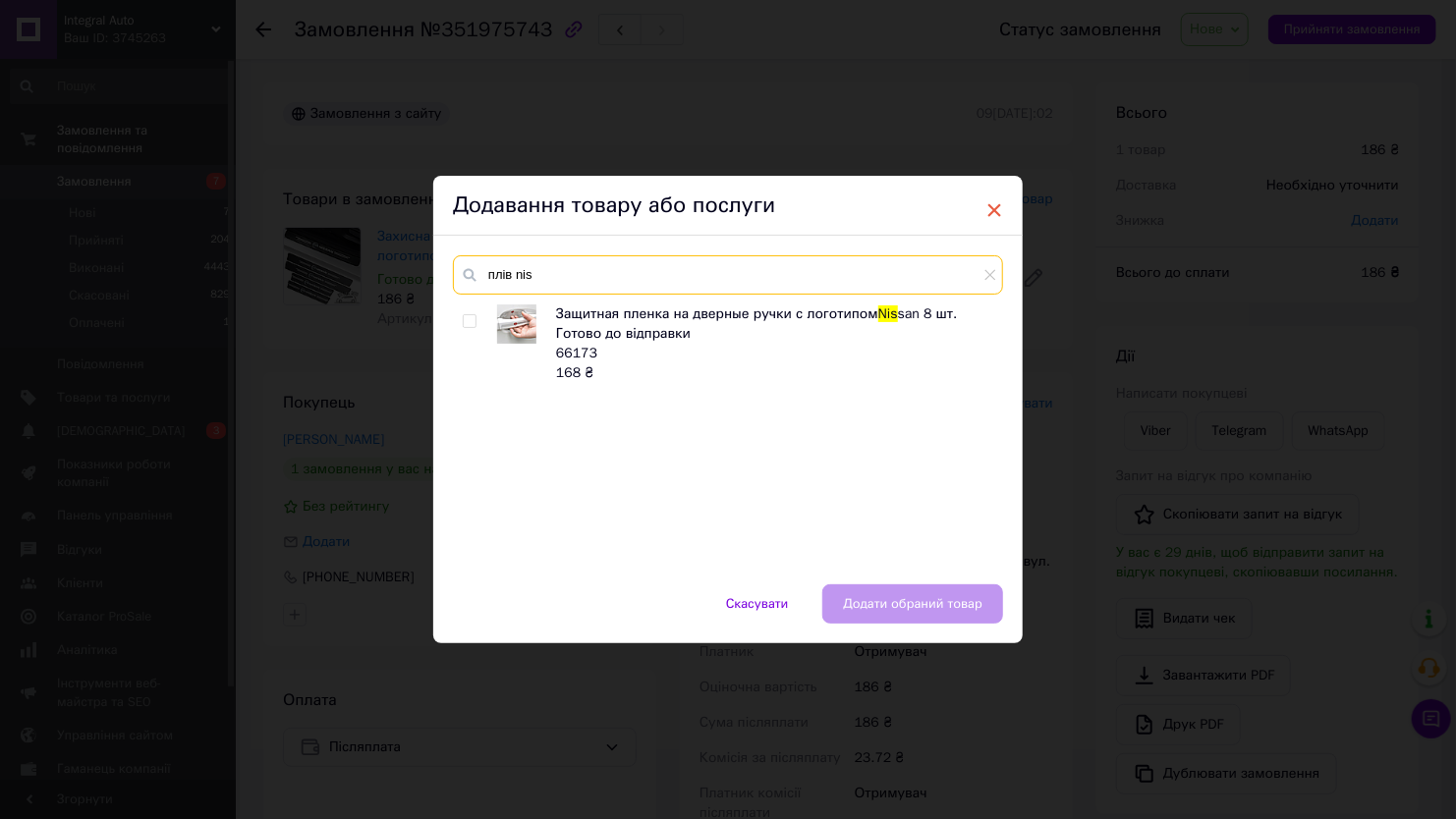 type on "плів nis" 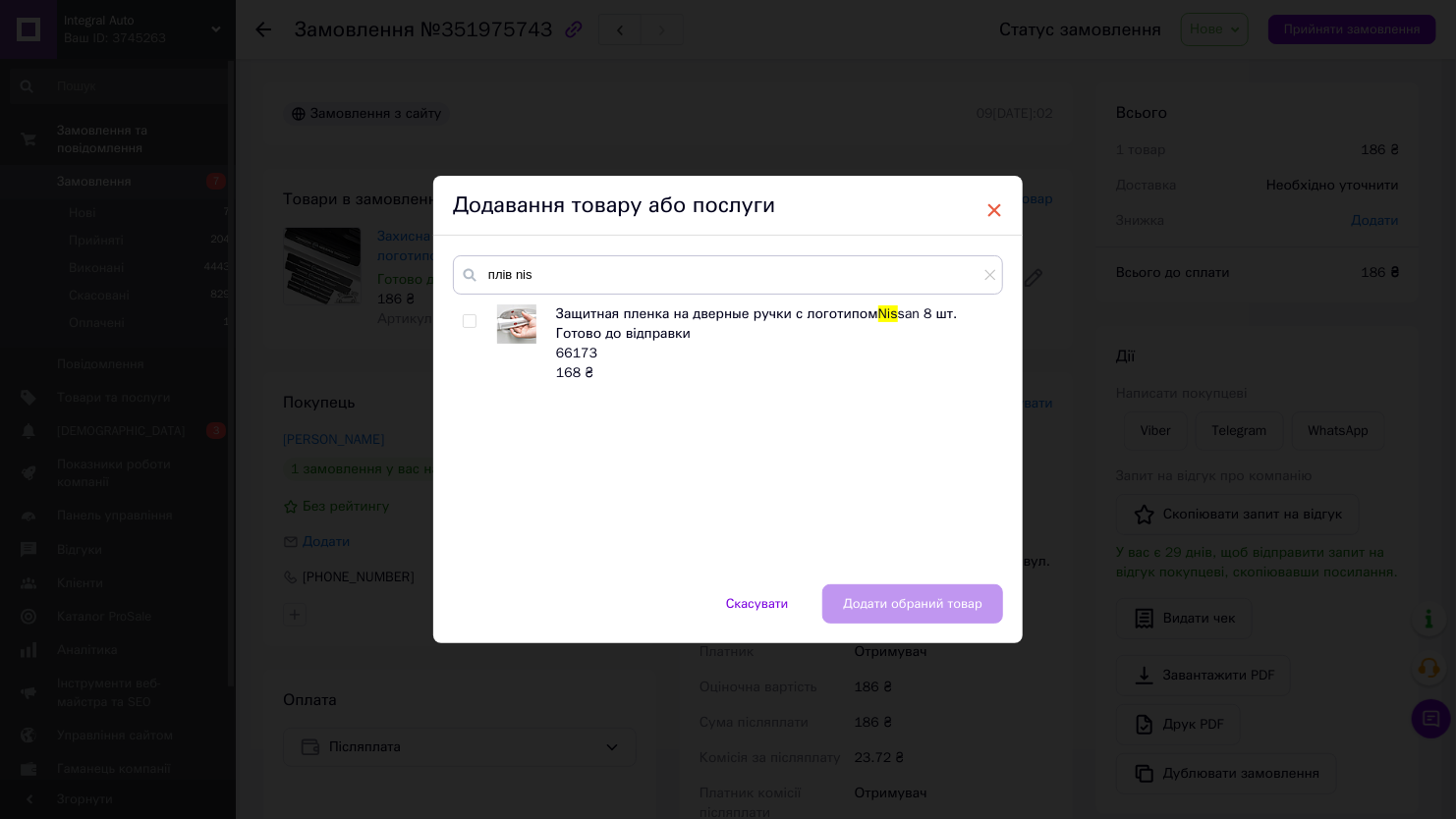 click on "×" at bounding box center (994, 210) 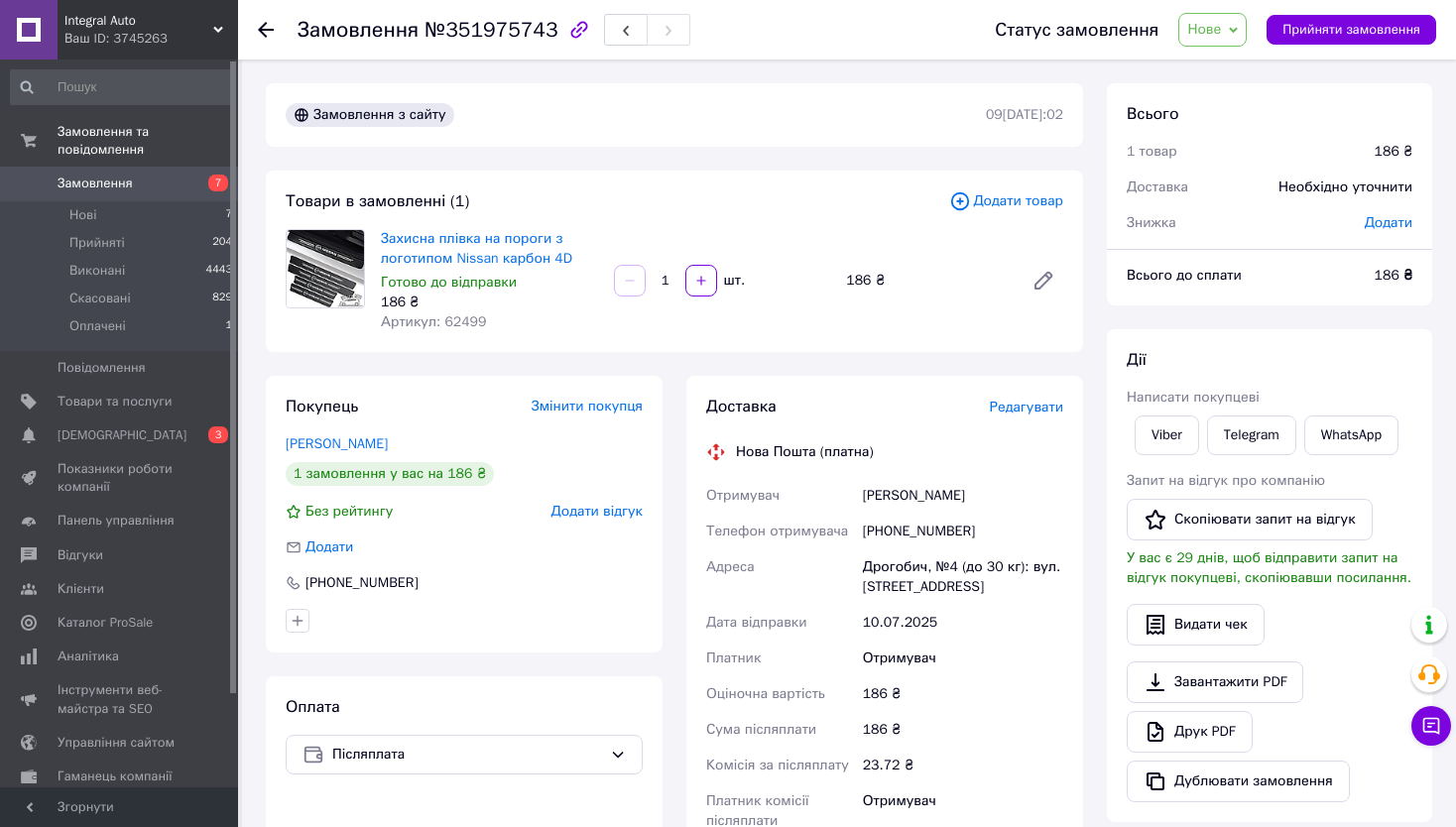 click on "Додати товар" at bounding box center (1006, 201) 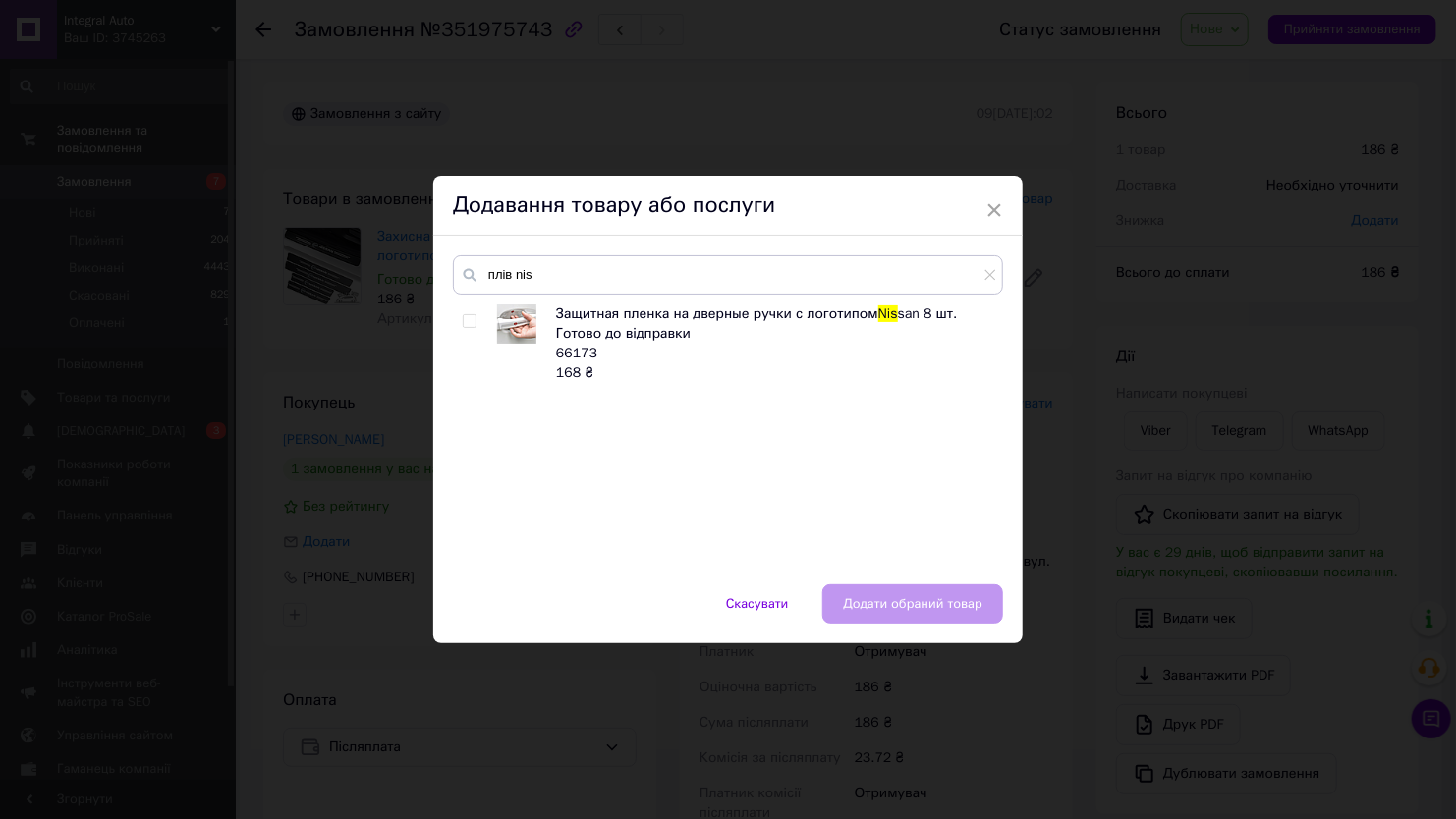 drag, startPoint x: 475, startPoint y: 322, endPoint x: 459, endPoint y: 317, distance: 16.763055 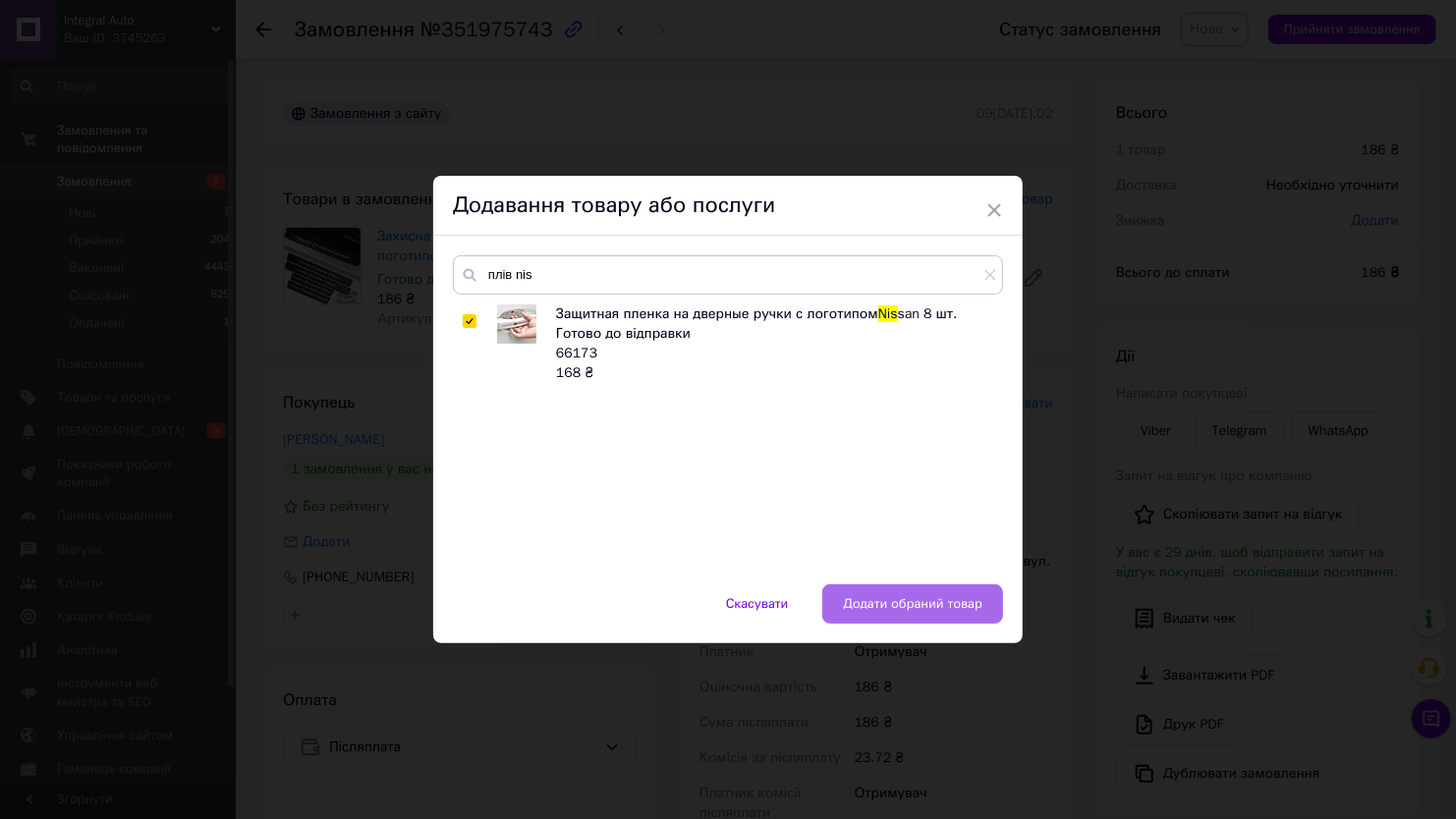 click on "Додати обраний товар" at bounding box center [913, 604] 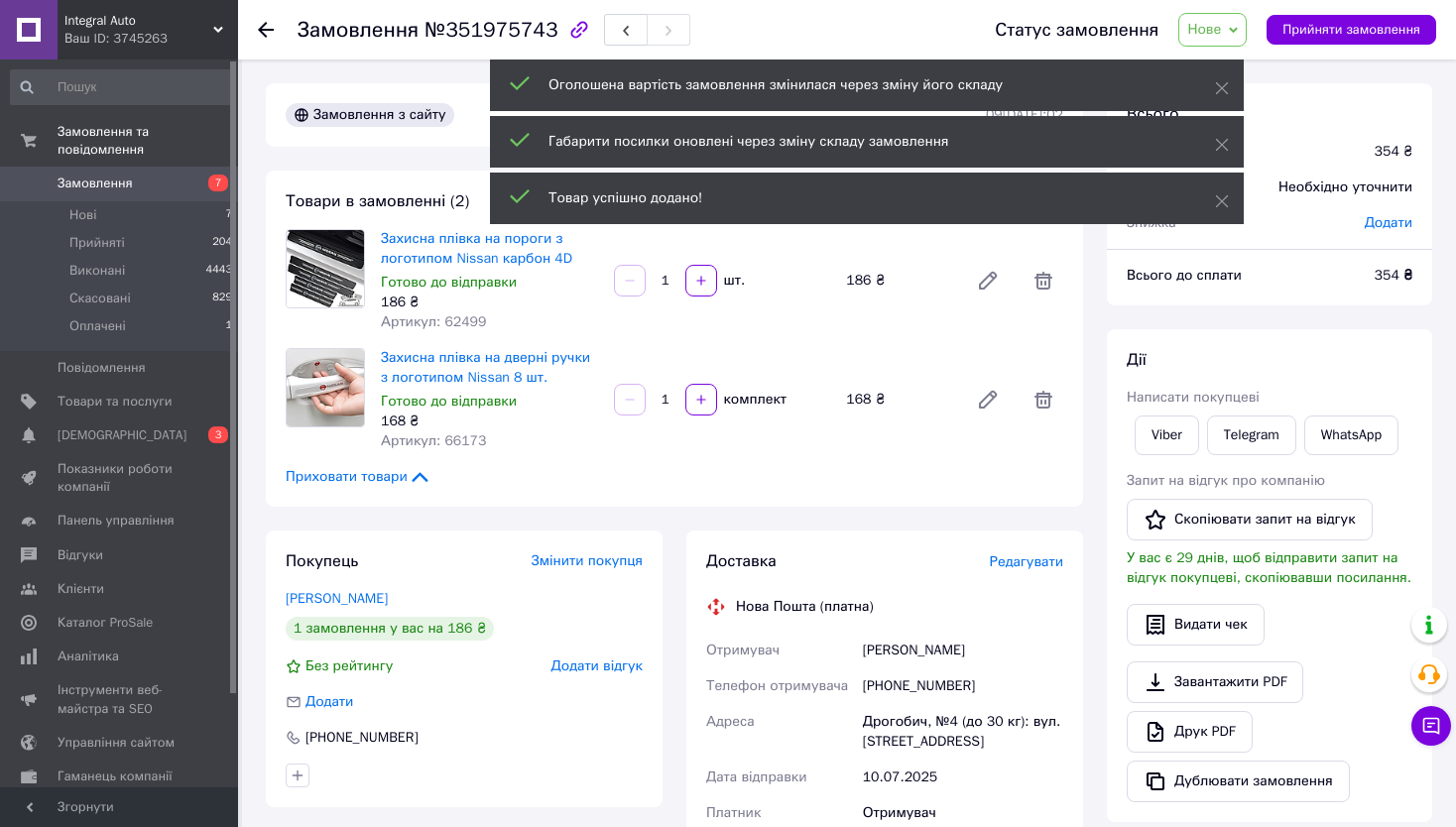 click on "Замовлення з сайту 09.07.2025 | 21:02 Товари в замовленні (2) Додати товар Захисна плівка на пороги з логотипом Nissan карбон 4D Готово до відправки 186 ₴ Артикул: 62499 1   шт. 186 ₴ Захисна плівка на дверні ручки з логотипом Nissan 8 шт. Готово до відправки 168 ₴ Артикул: 66173 1   комплект 168 ₴ Приховати товари Покупець Змінити покупця Радович Роман 1 замовлення у вас на 186 ₴ Без рейтингу   Додати відгук Додати +380979634486 Оплата Післяплата Доставка Редагувати Нова Пошта (платна) Отримувач Радович Роман Телефон отримувача +380979634486 Адреса Дрогобич, №4 (до 30 кг): вул. Самбірська, 86 10.07.2025 або" at bounding box center (674, 772) 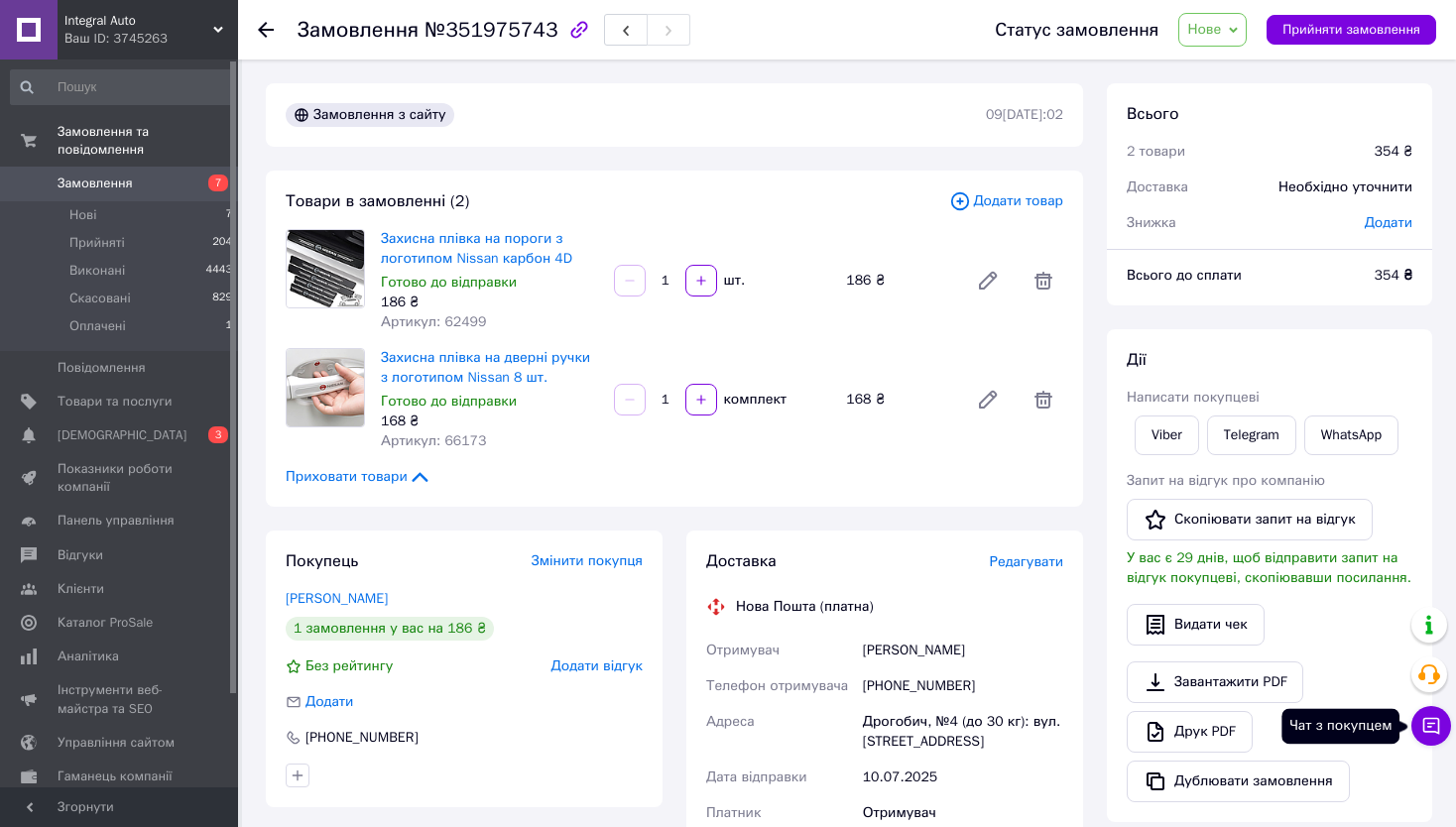 click 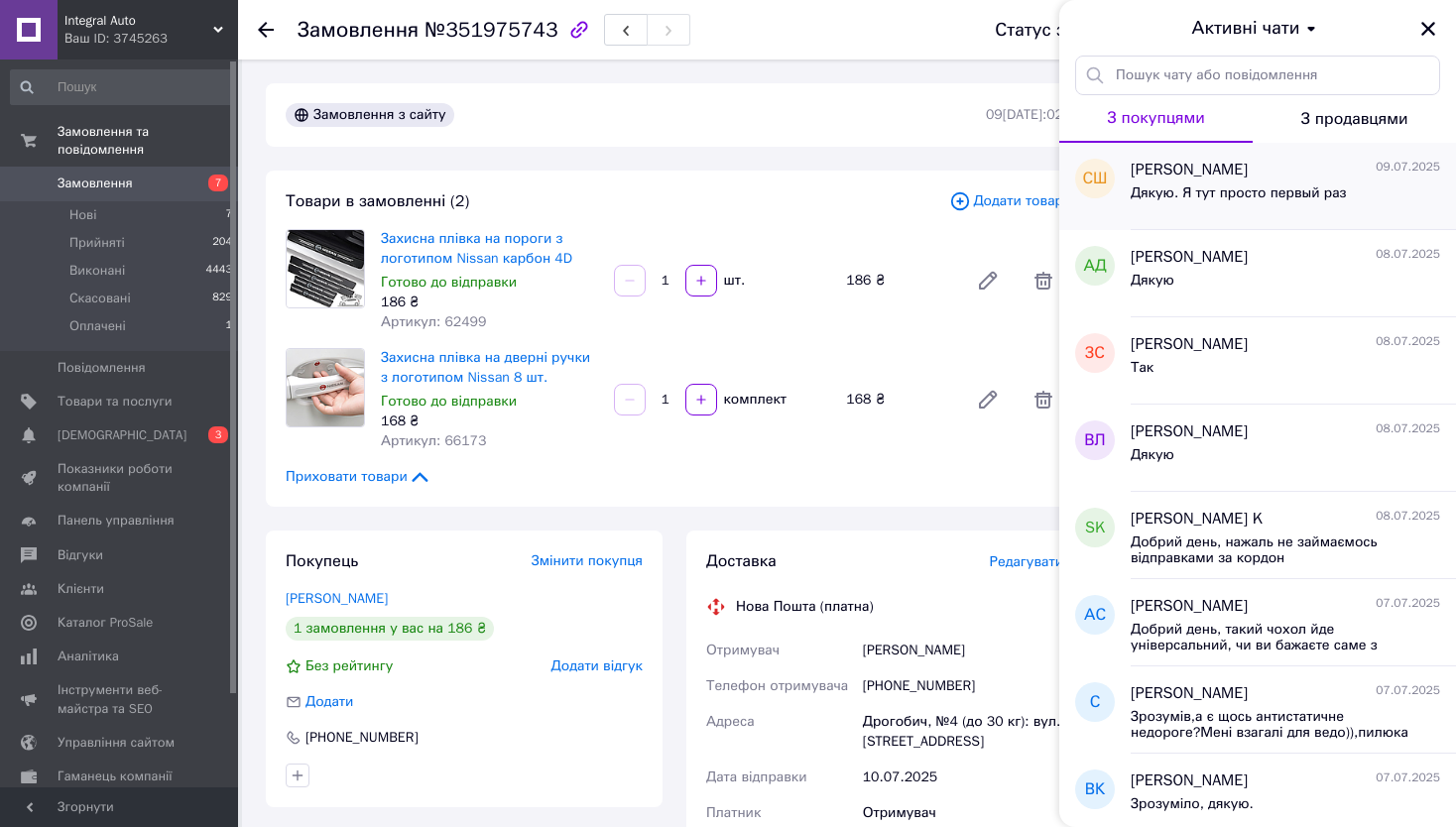 scroll, scrollTop: 198, scrollLeft: 0, axis: vertical 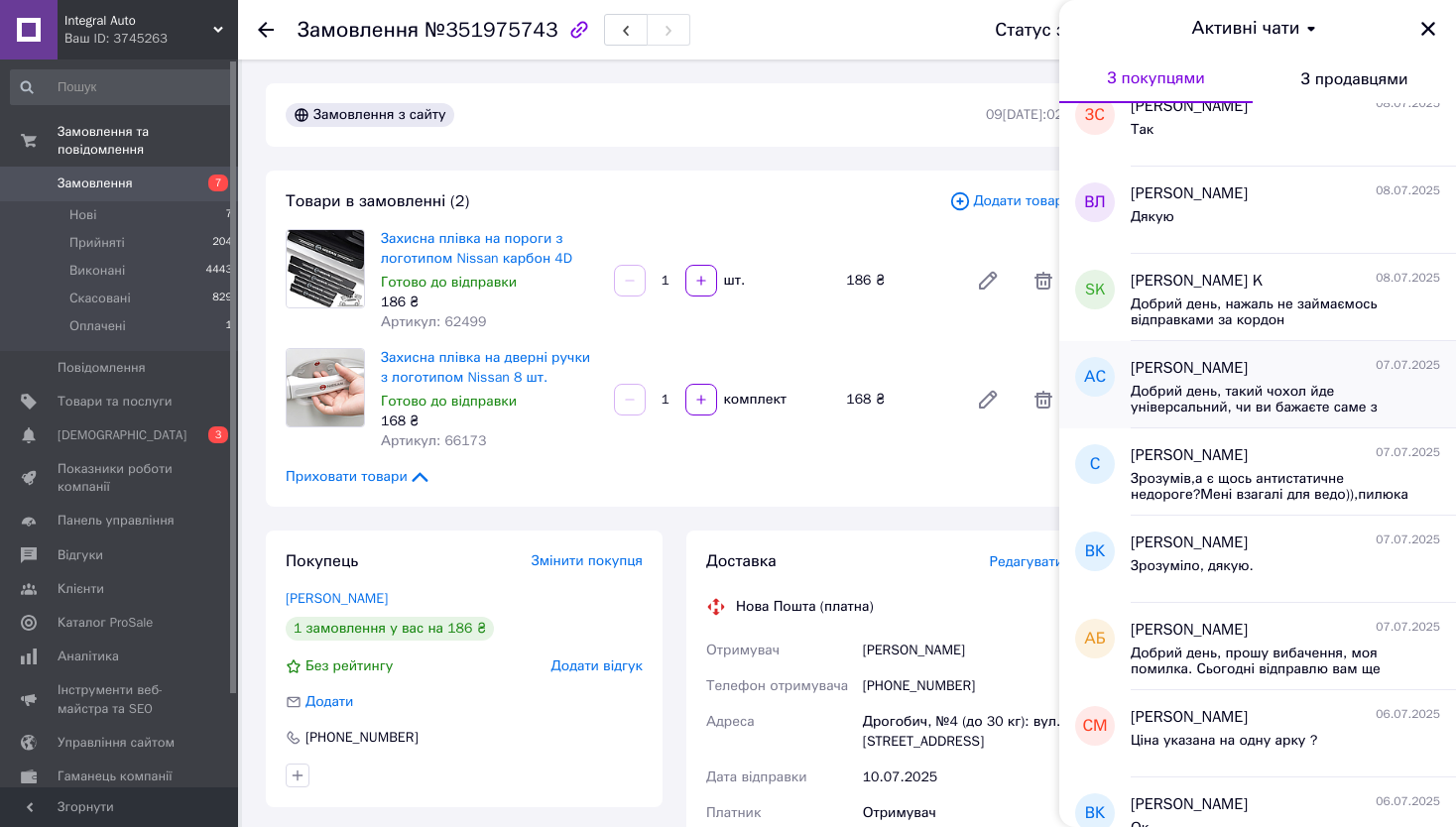 click on "Добрий день, такий чохол йде універсальний, чи ви бажаєте саме з написом «Toyota”?" at bounding box center [1272, 400] 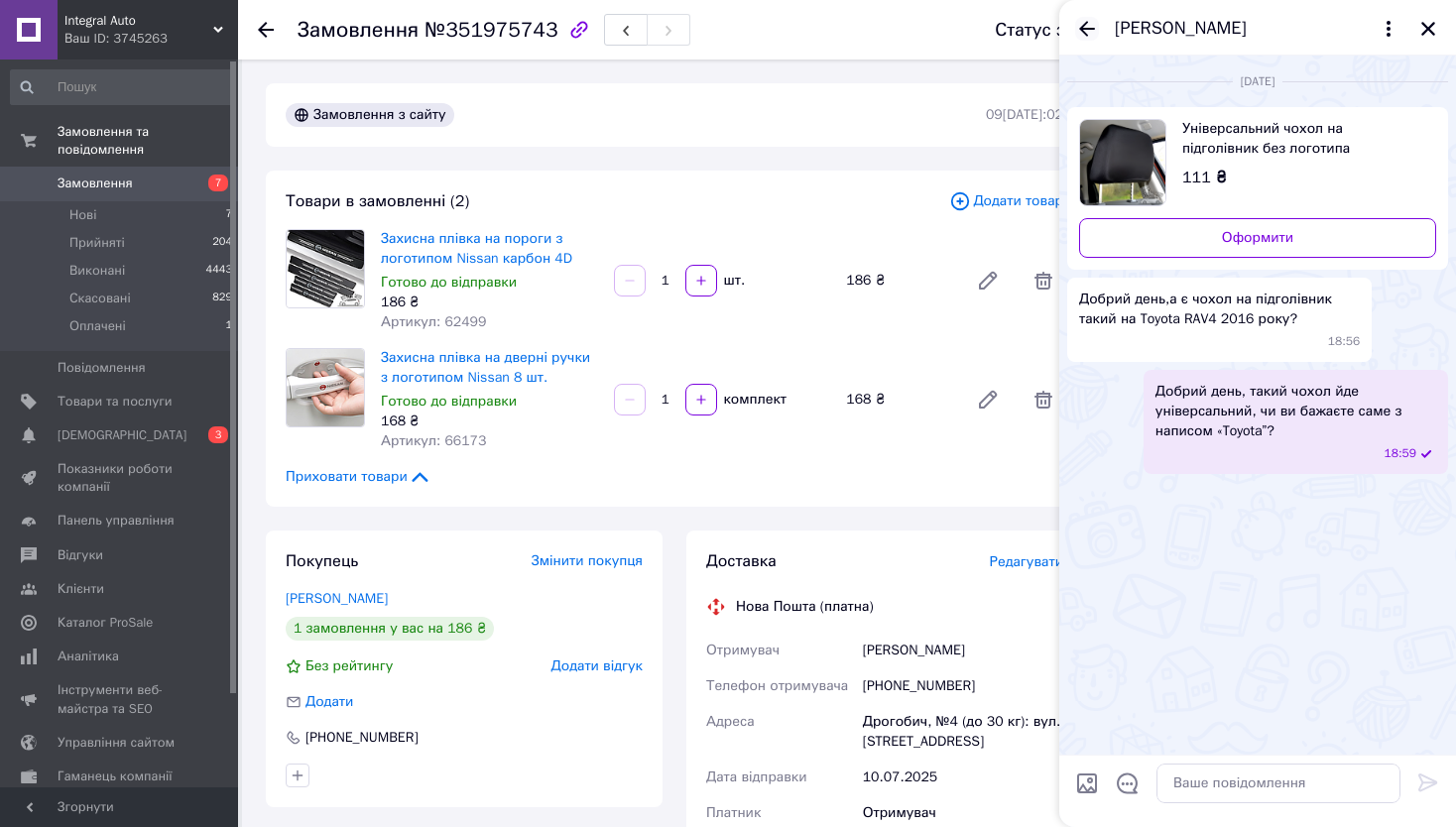 click 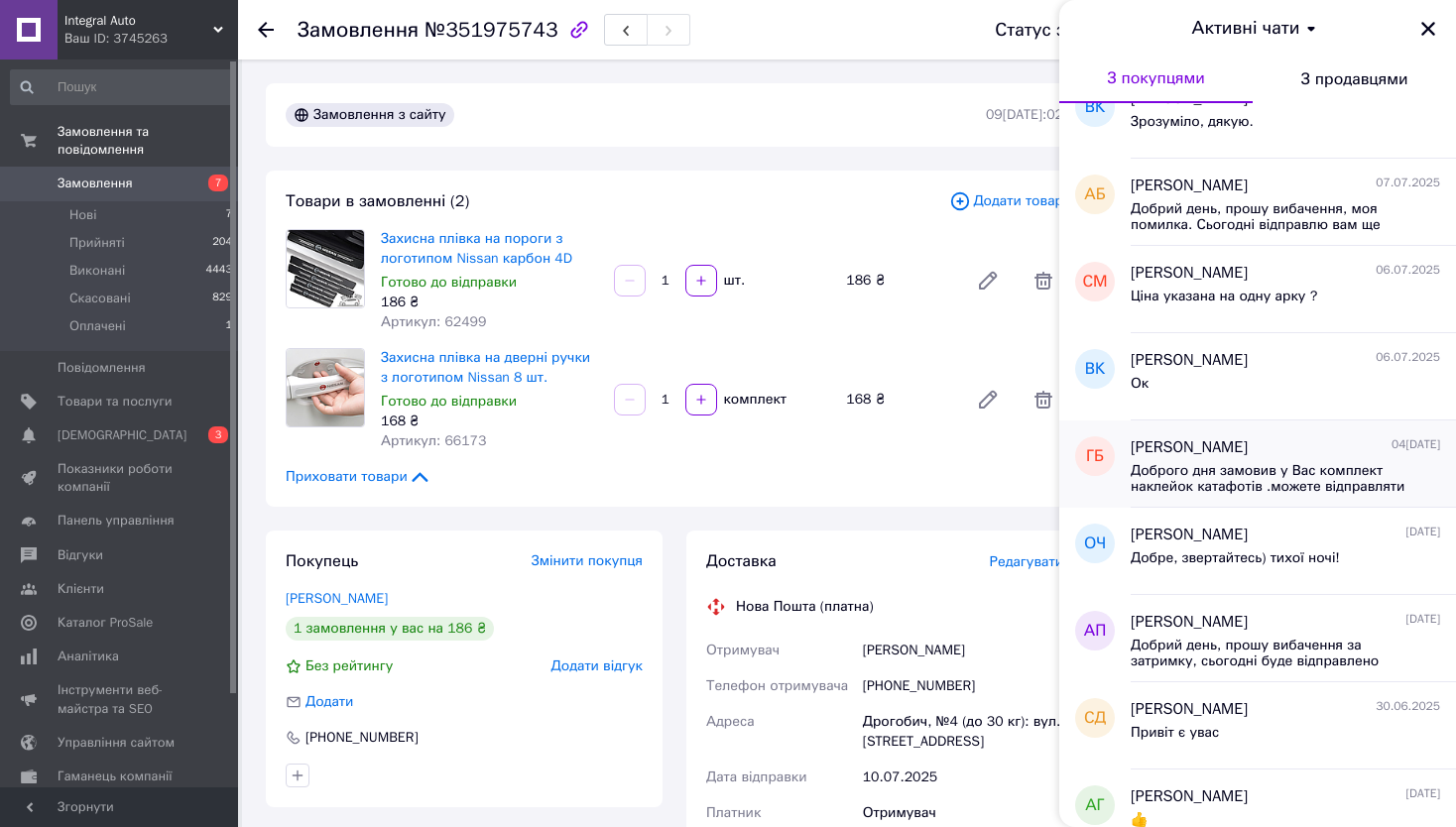 scroll, scrollTop: 595, scrollLeft: 0, axis: vertical 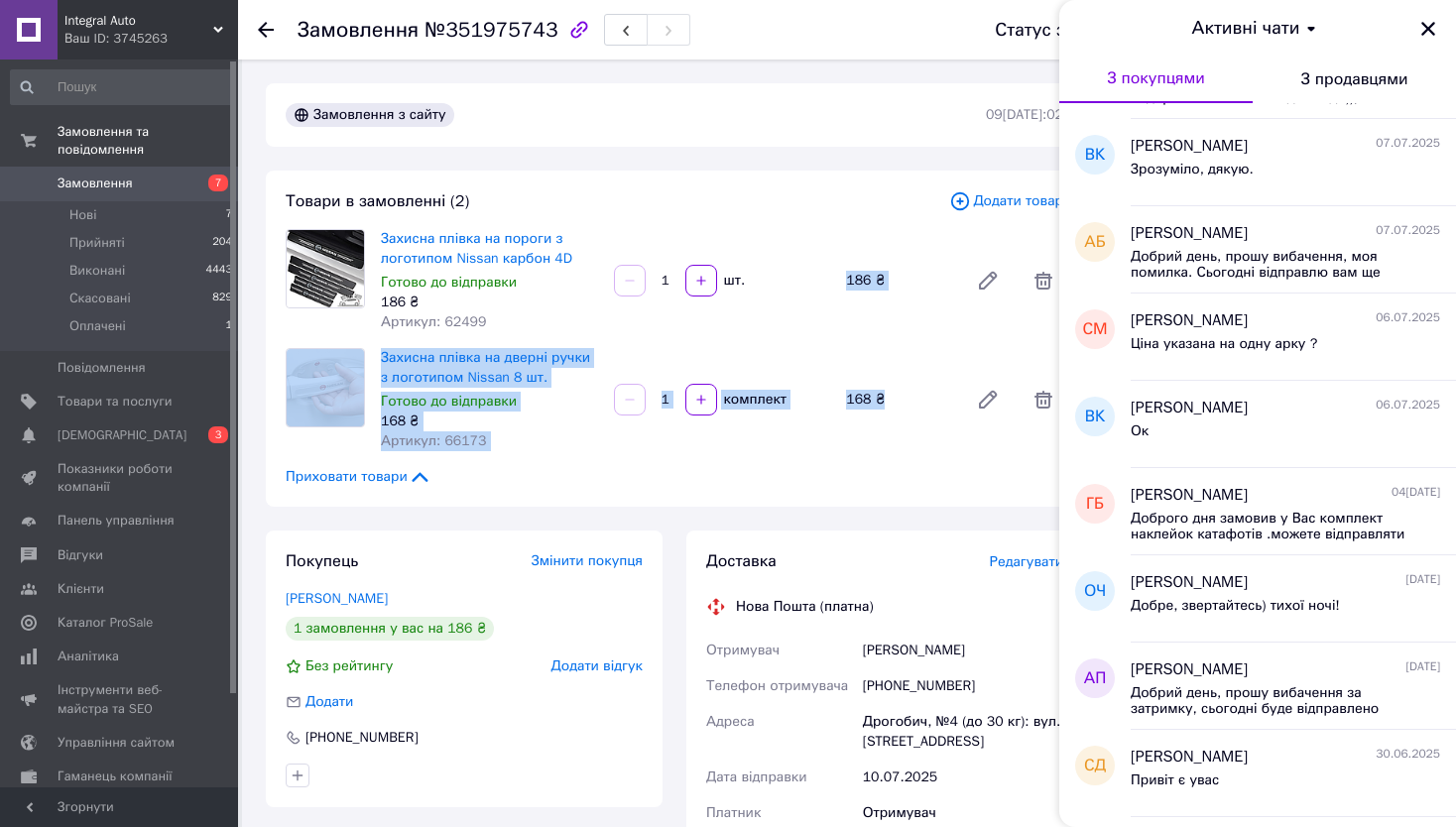 drag, startPoint x: 843, startPoint y: 278, endPoint x: 908, endPoint y: 403, distance: 140.89 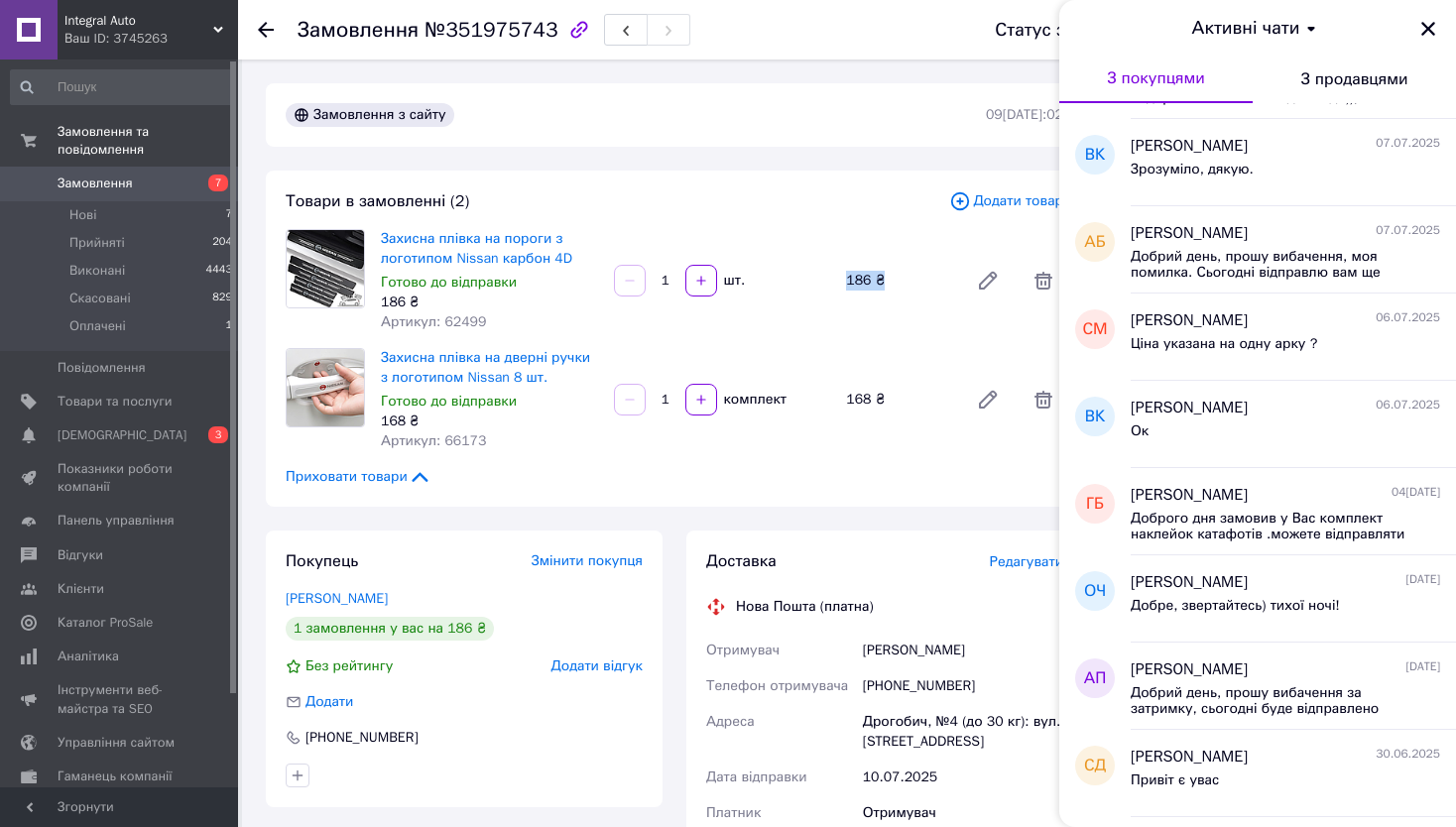 drag, startPoint x: 844, startPoint y: 277, endPoint x: 888, endPoint y: 277, distance: 44 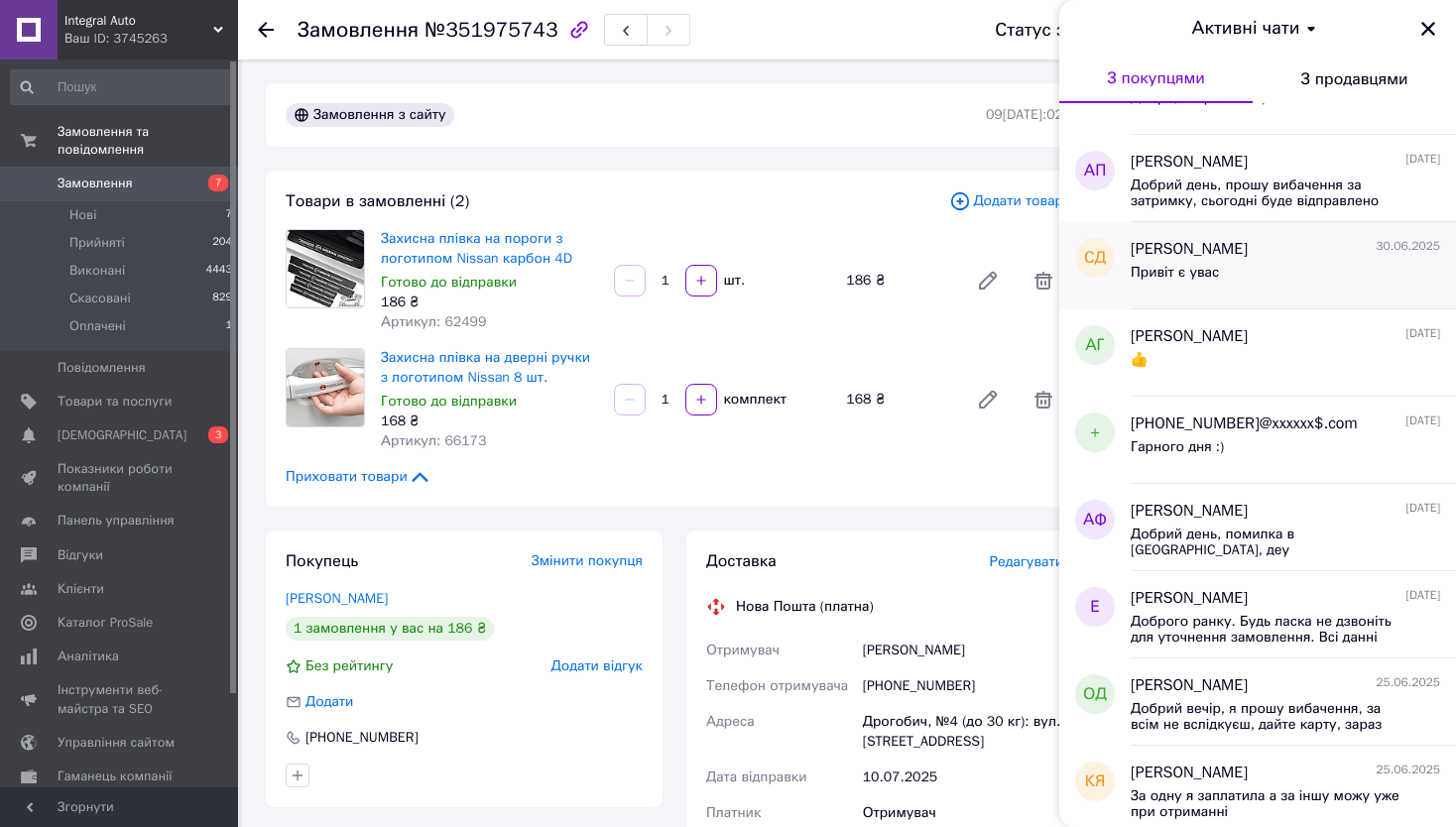 scroll, scrollTop: 1219, scrollLeft: 0, axis: vertical 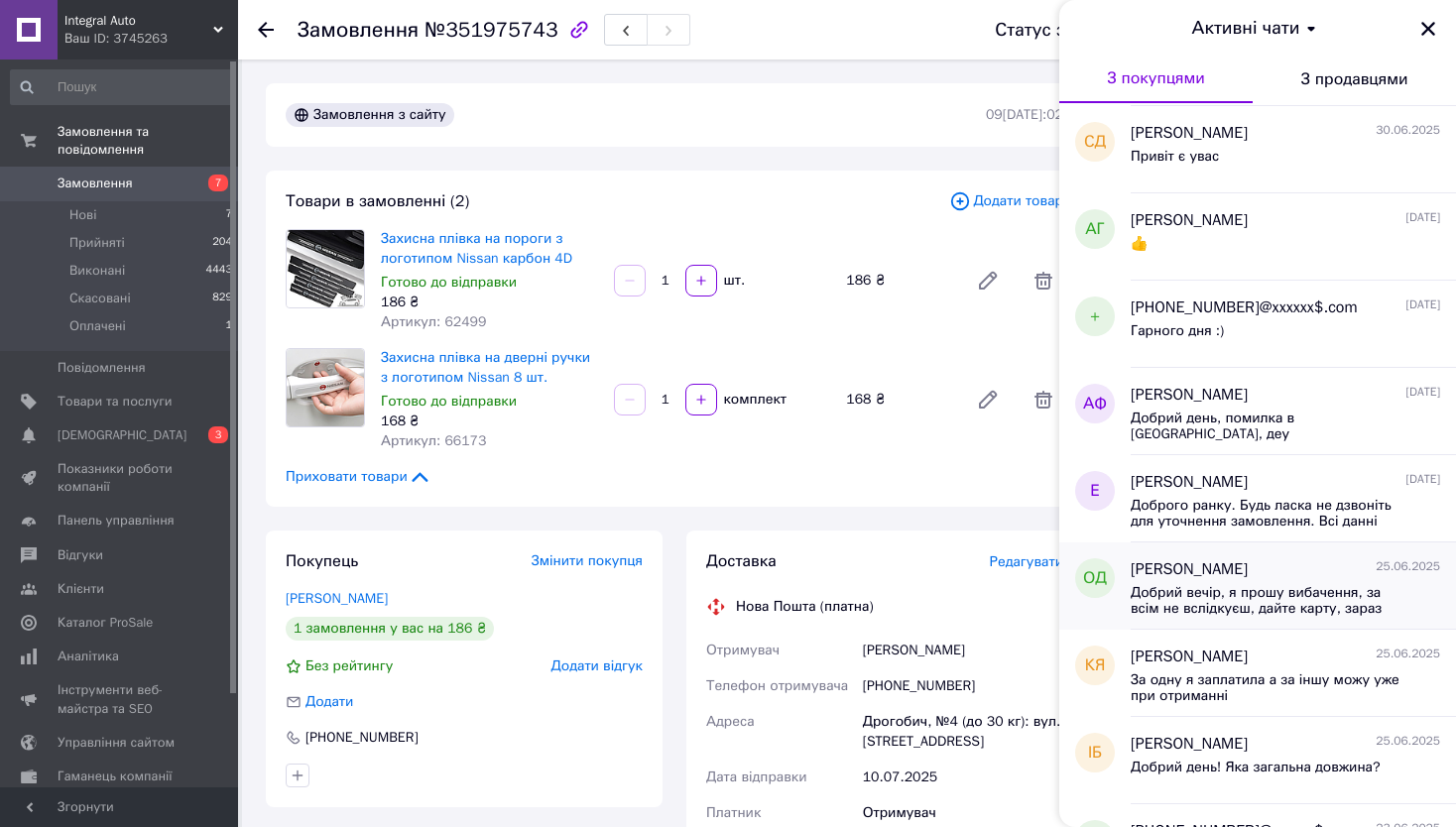 click on "Добрий вечір, я прошу вибачення, за всім не вслідкуєш, дайте карту, зараз оплачу" at bounding box center [1272, 601] 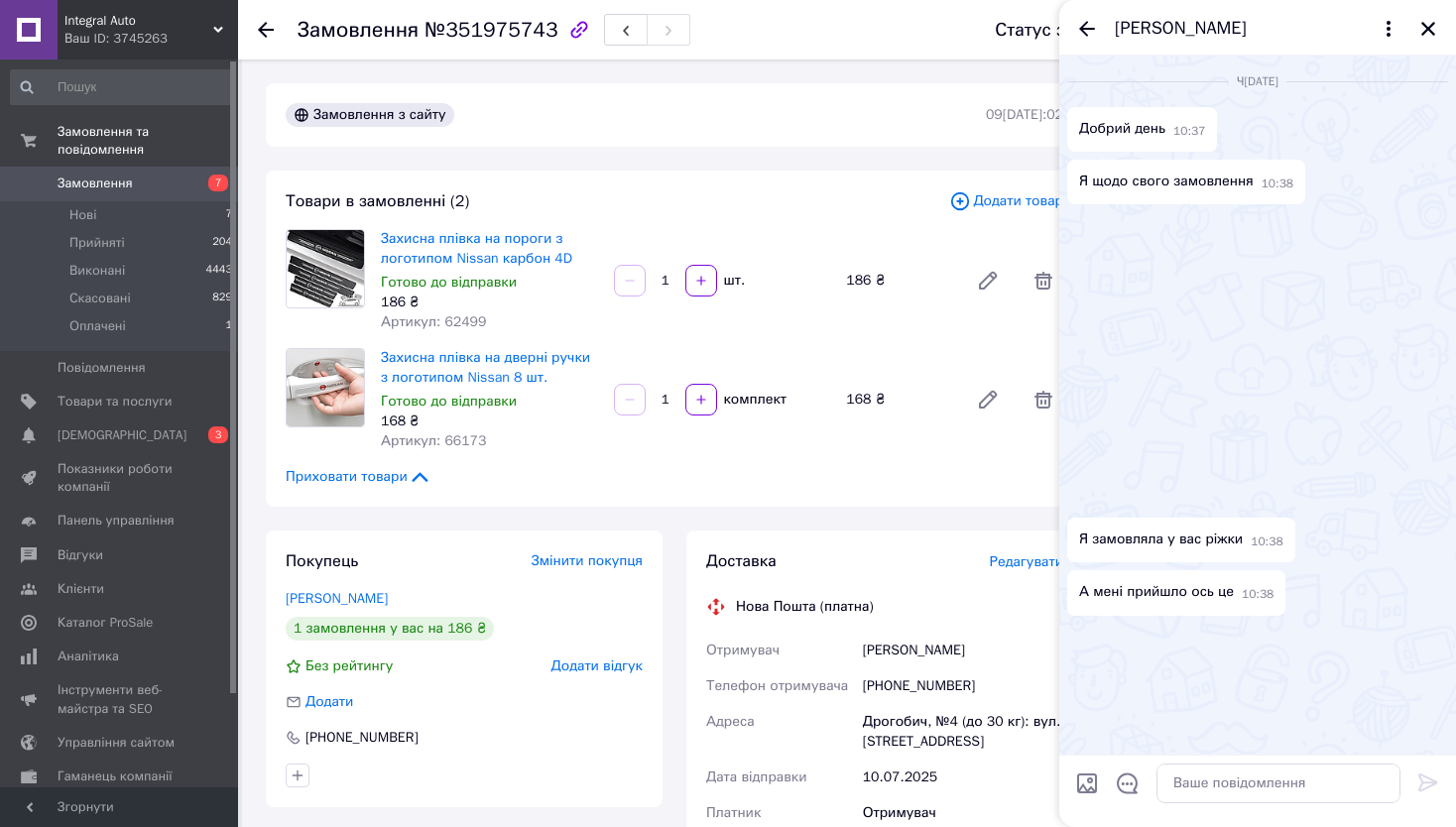 scroll, scrollTop: 2720, scrollLeft: 0, axis: vertical 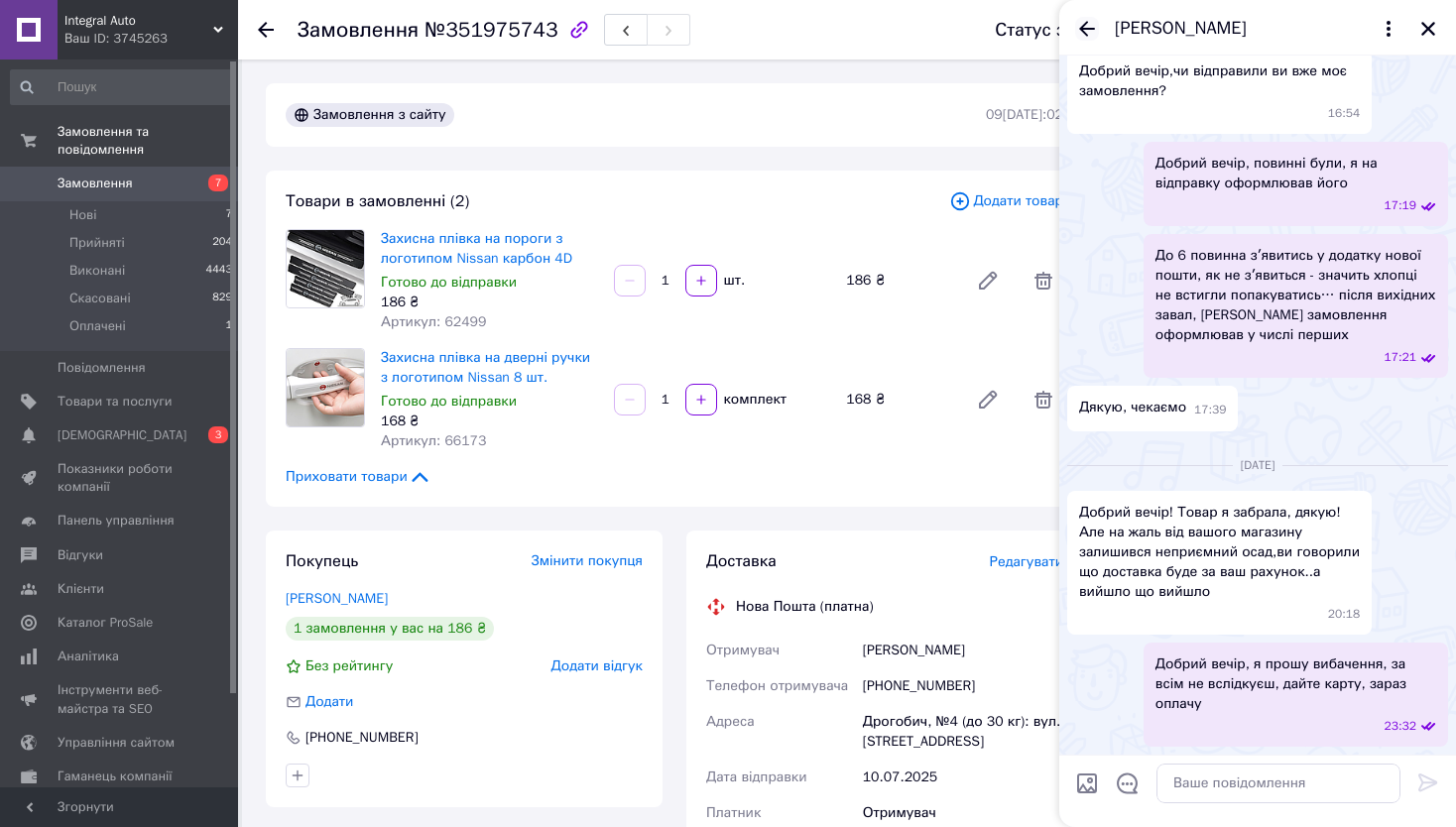 click 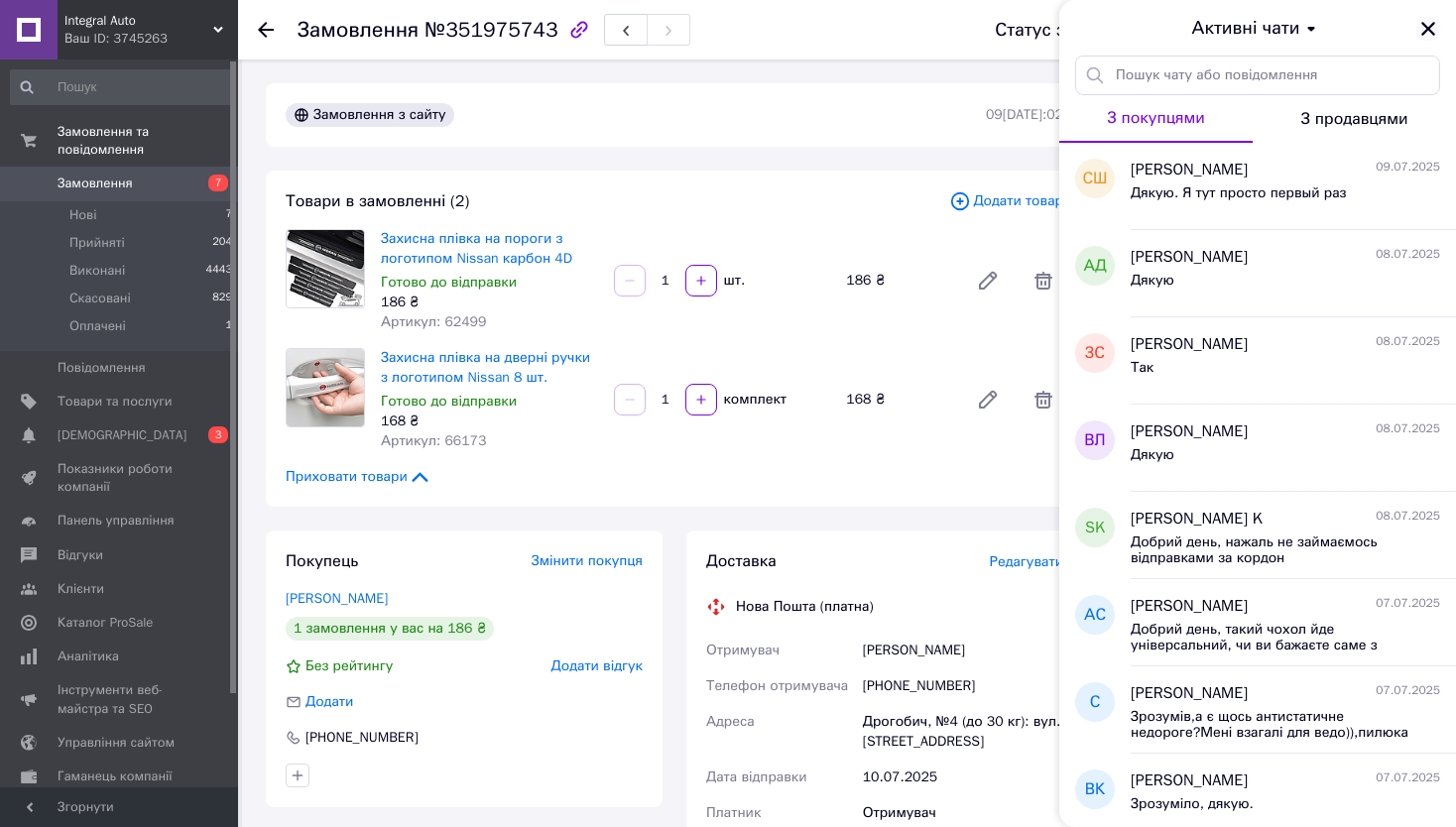 click 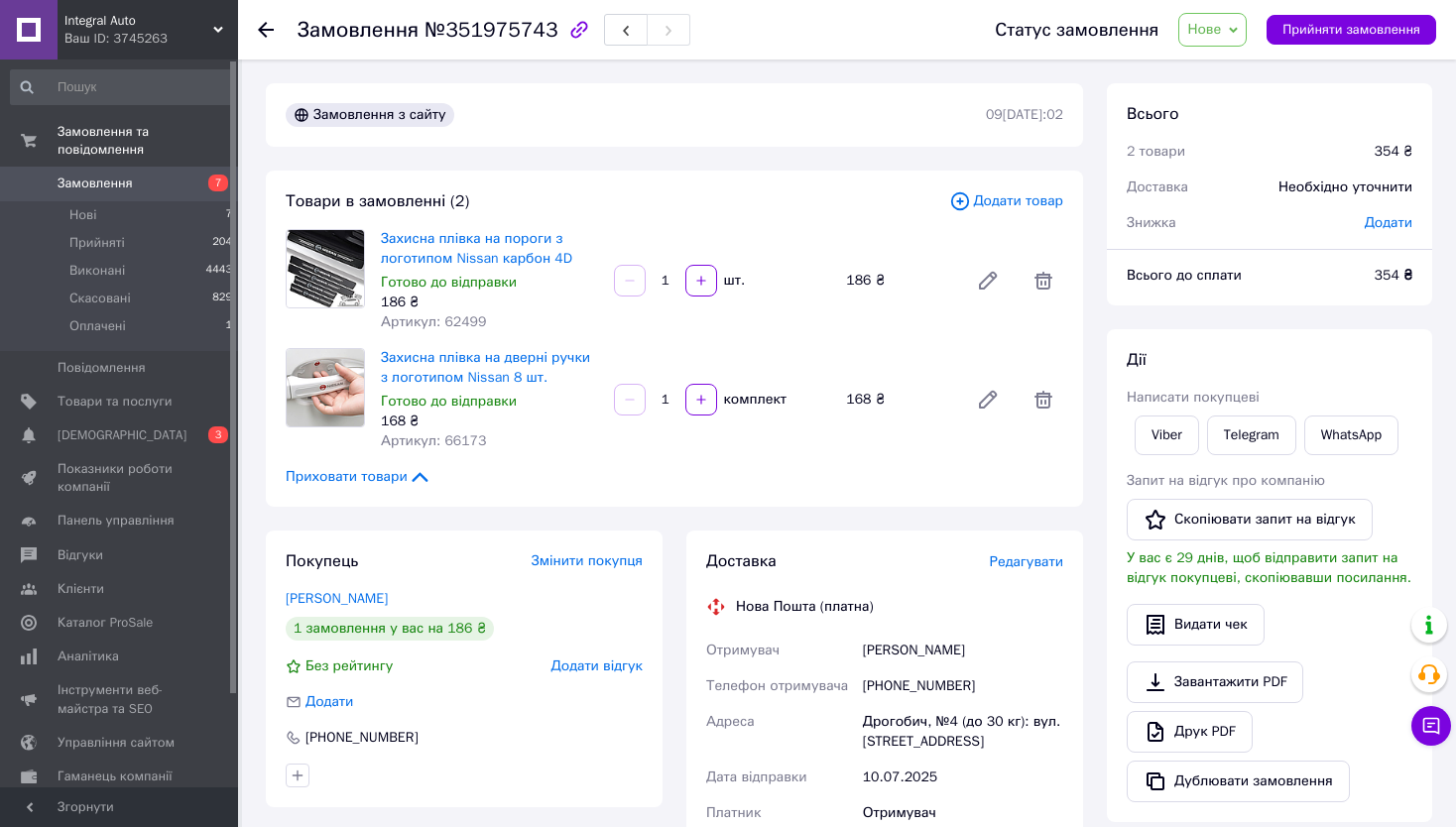 drag, startPoint x: 952, startPoint y: 107, endPoint x: 1073, endPoint y: 124, distance: 122.188379 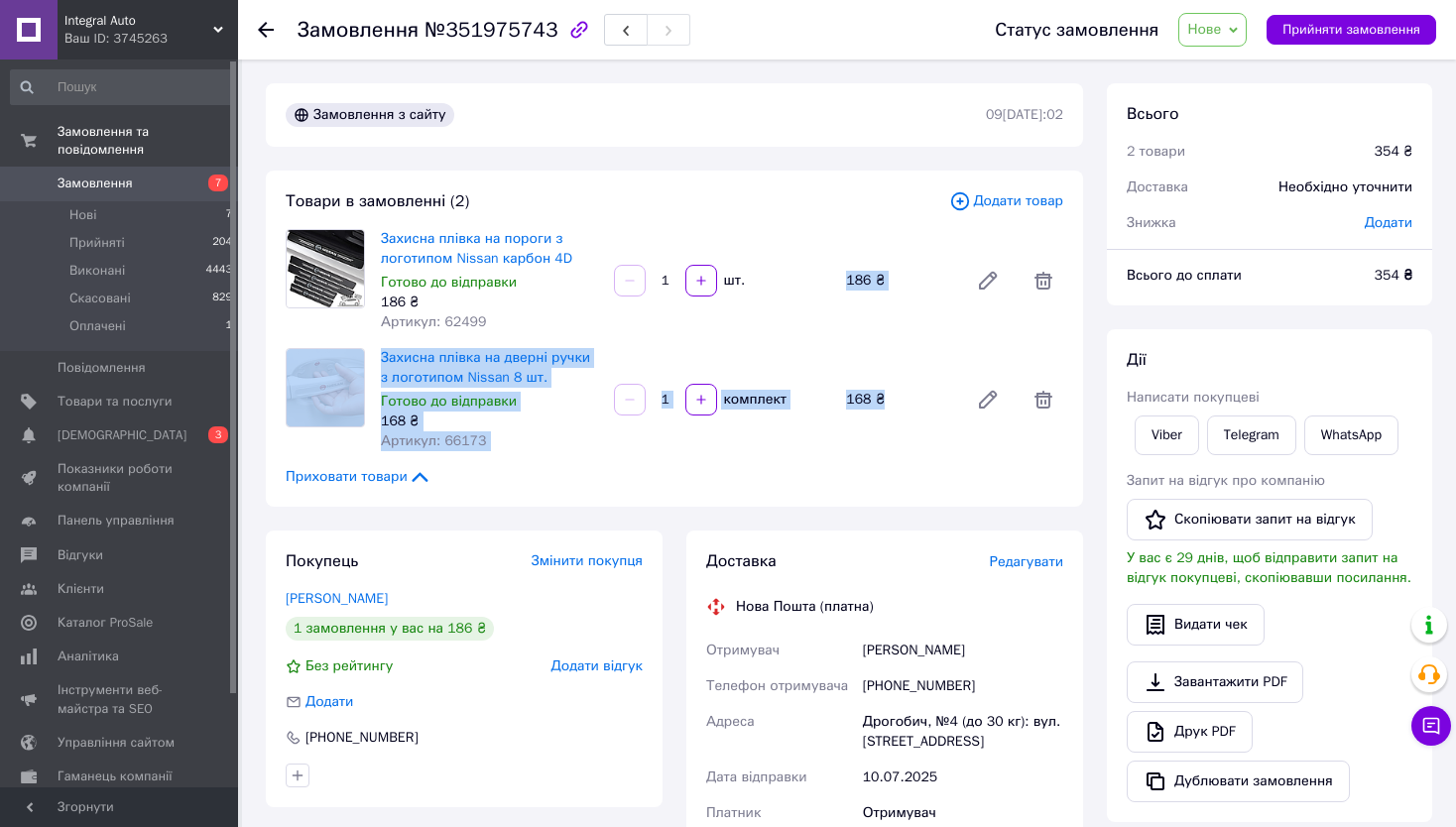 drag, startPoint x: 842, startPoint y: 273, endPoint x: 915, endPoint y: 395, distance: 142.17243 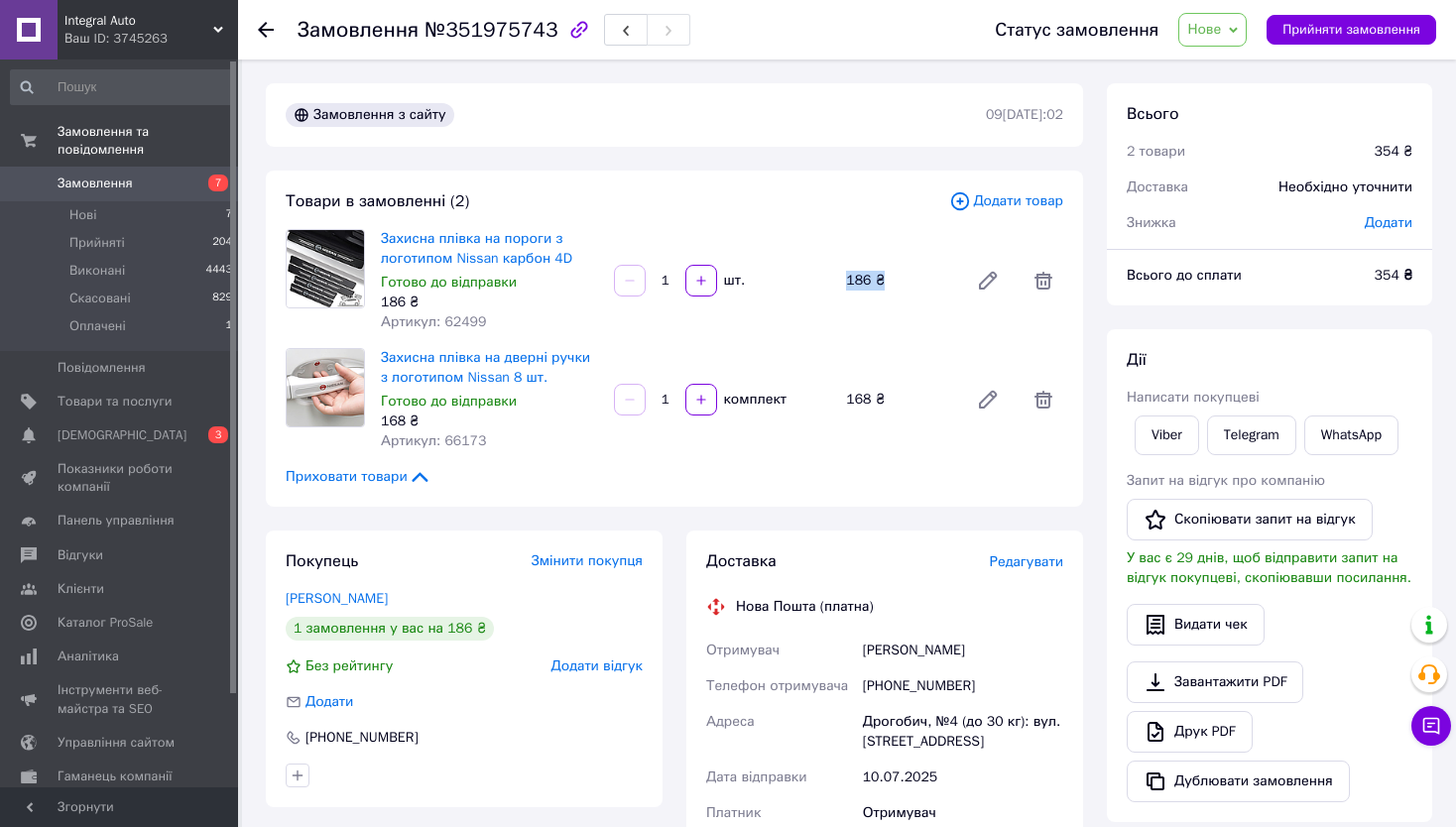 drag, startPoint x: 840, startPoint y: 277, endPoint x: 894, endPoint y: 281, distance: 54.147945 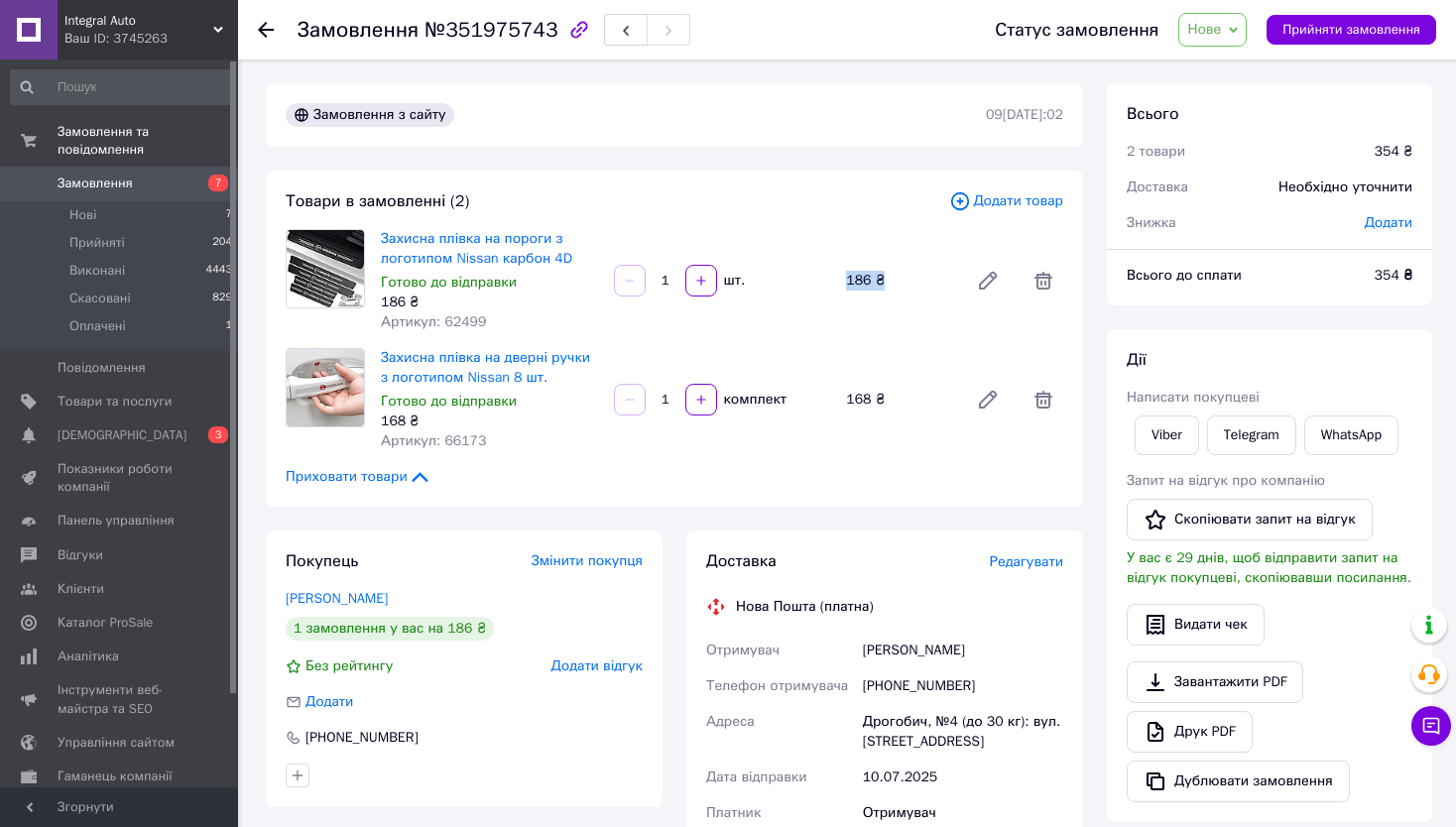 click on "186 ₴" at bounding box center [899, 281] 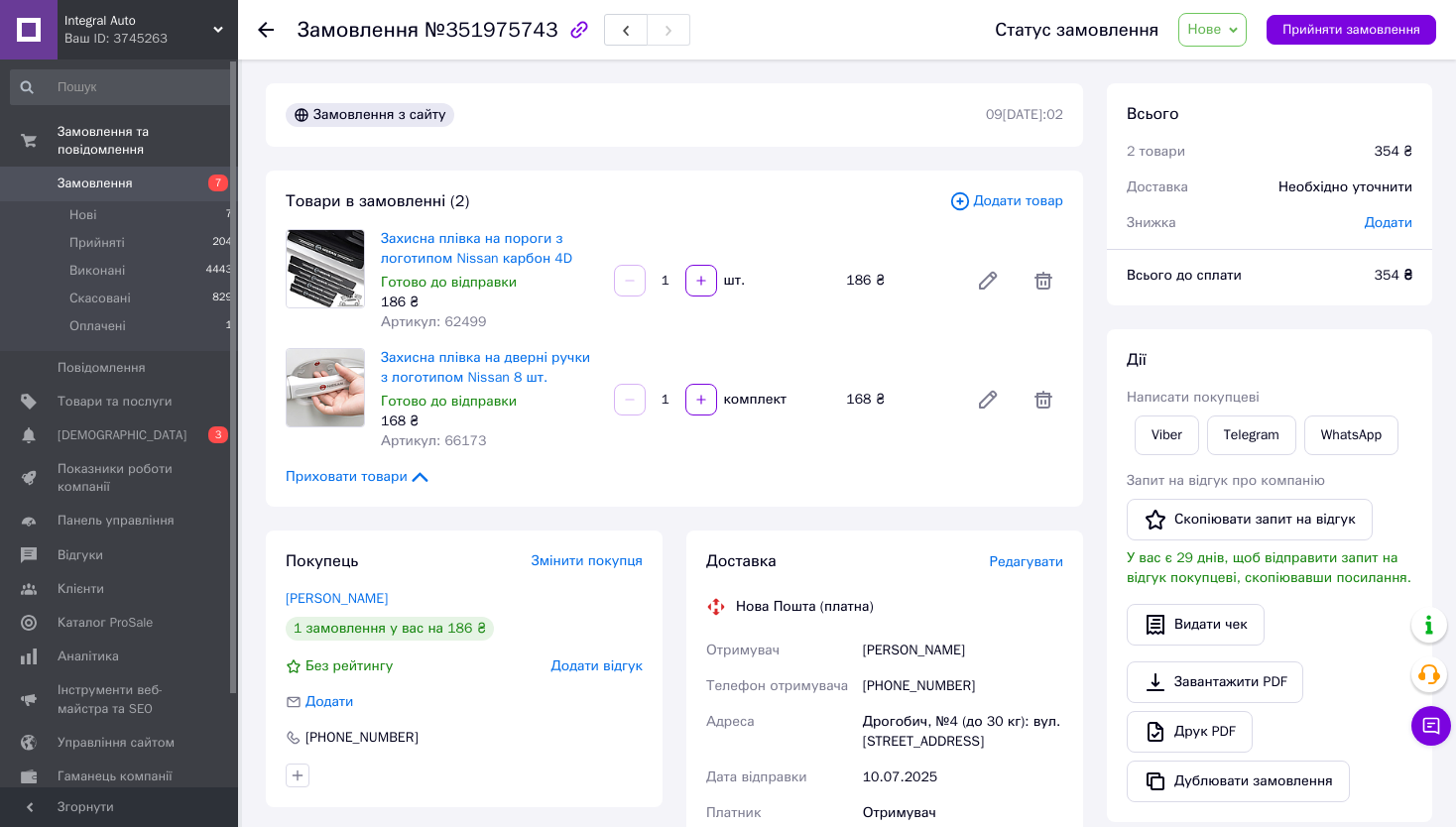 click on "Товари в замовленні (2) Додати товар Захисна плівка на пороги з логотипом Nissan карбон 4D Готово до відправки 186 ₴ Артикул: 62499 1   шт. 186 ₴ Захисна плівка на дверні ручки з логотипом Nissan 8 шт. Готово до відправки 168 ₴ Артикул: 66173 1   комплект 168 ₴ Приховати товари" at bounding box center (674, 338) 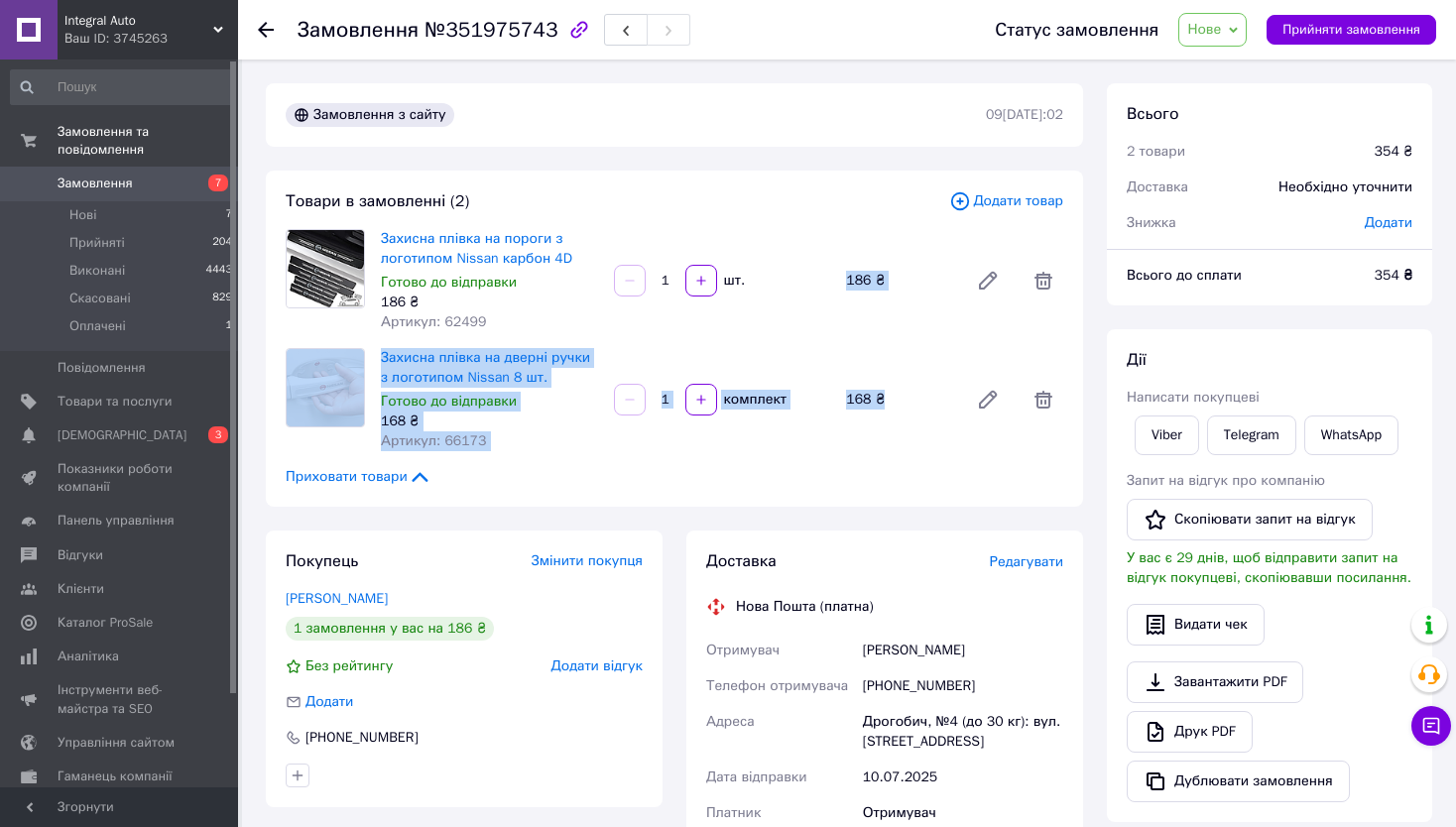 drag, startPoint x: 880, startPoint y: 402, endPoint x: 844, endPoint y: 273, distance: 133.92909 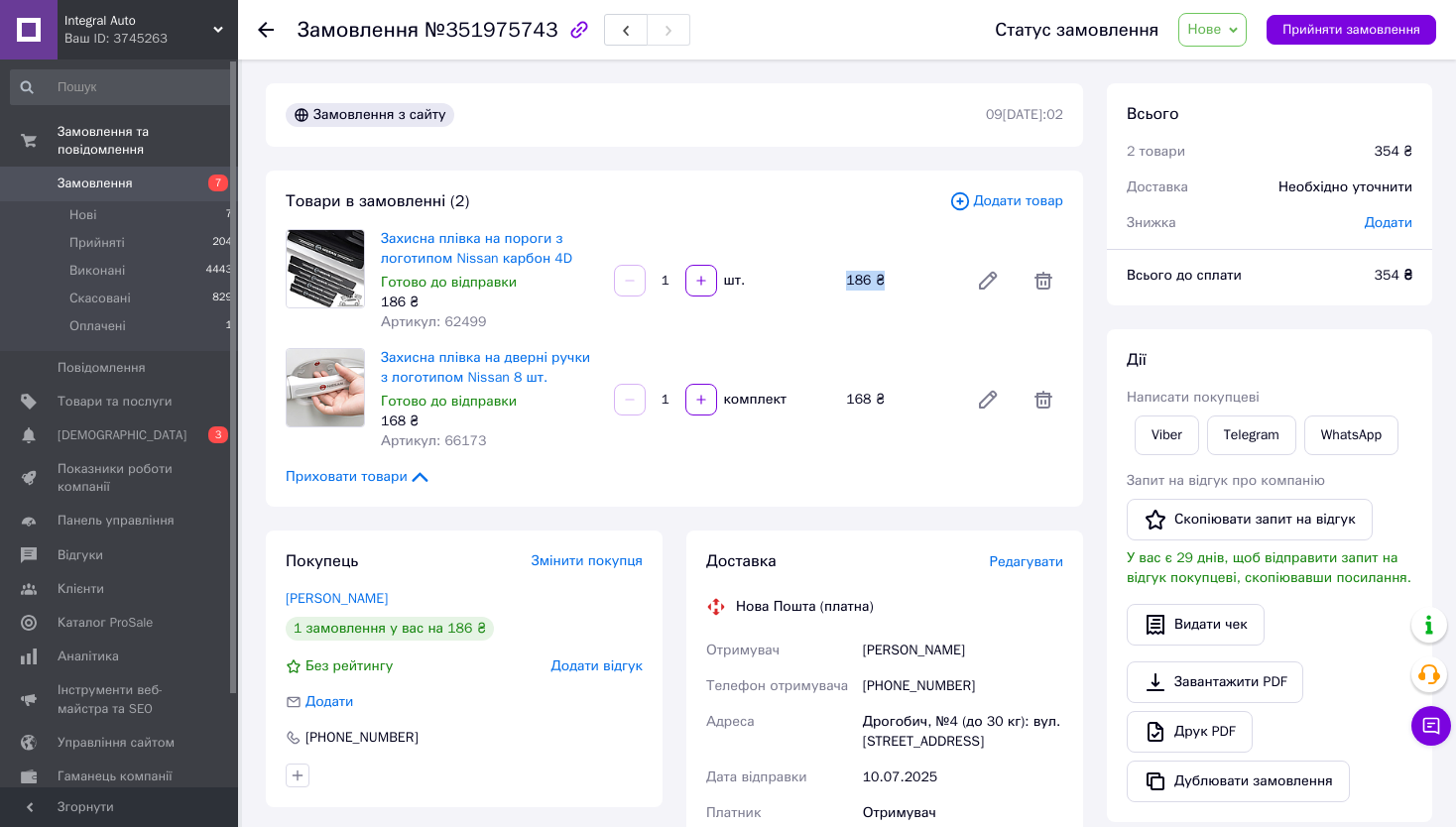 drag, startPoint x: 848, startPoint y: 284, endPoint x: 884, endPoint y: 280, distance: 36.221541 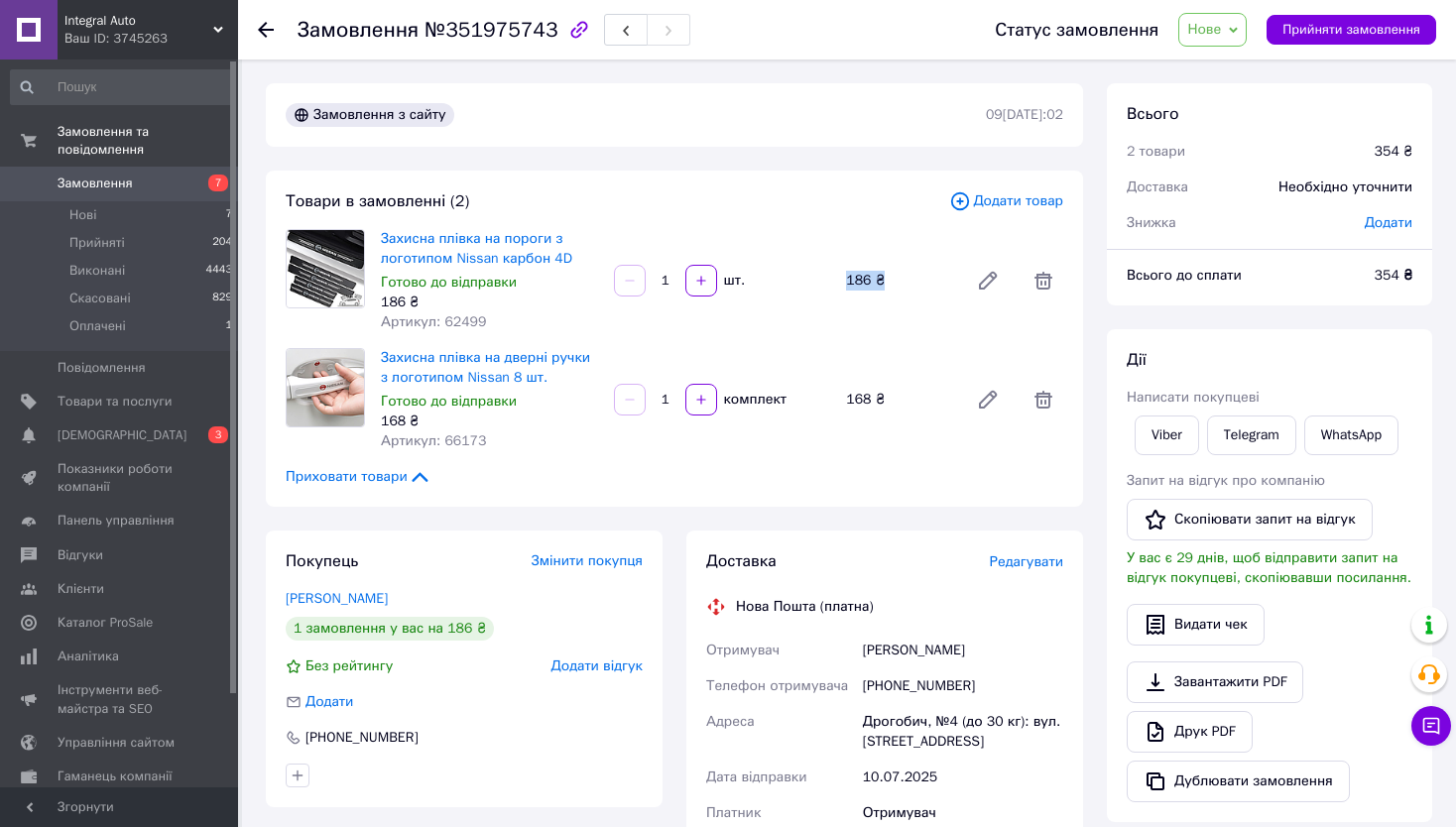 drag, startPoint x: 841, startPoint y: 266, endPoint x: 885, endPoint y: 274, distance: 44.72136 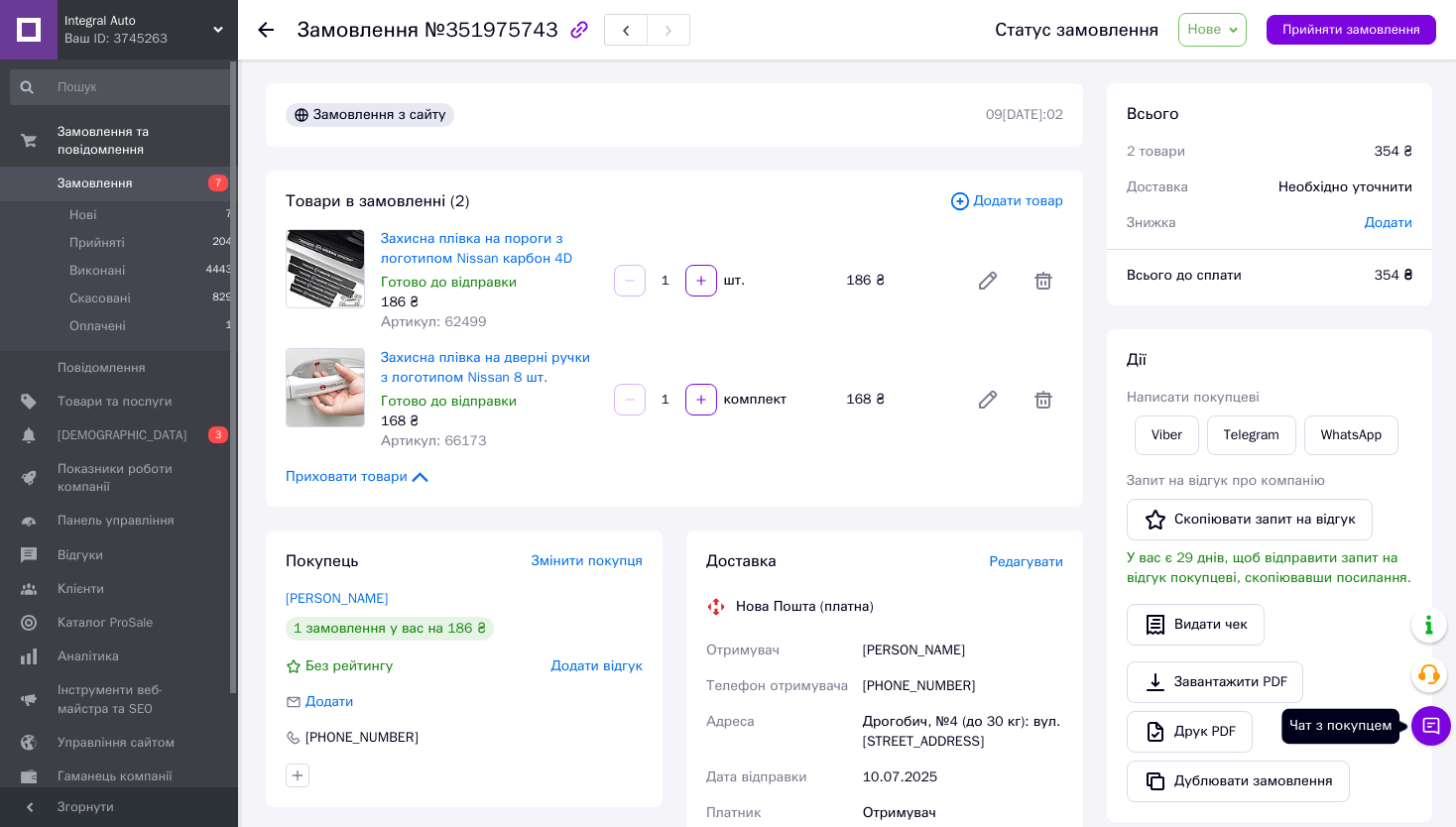 click 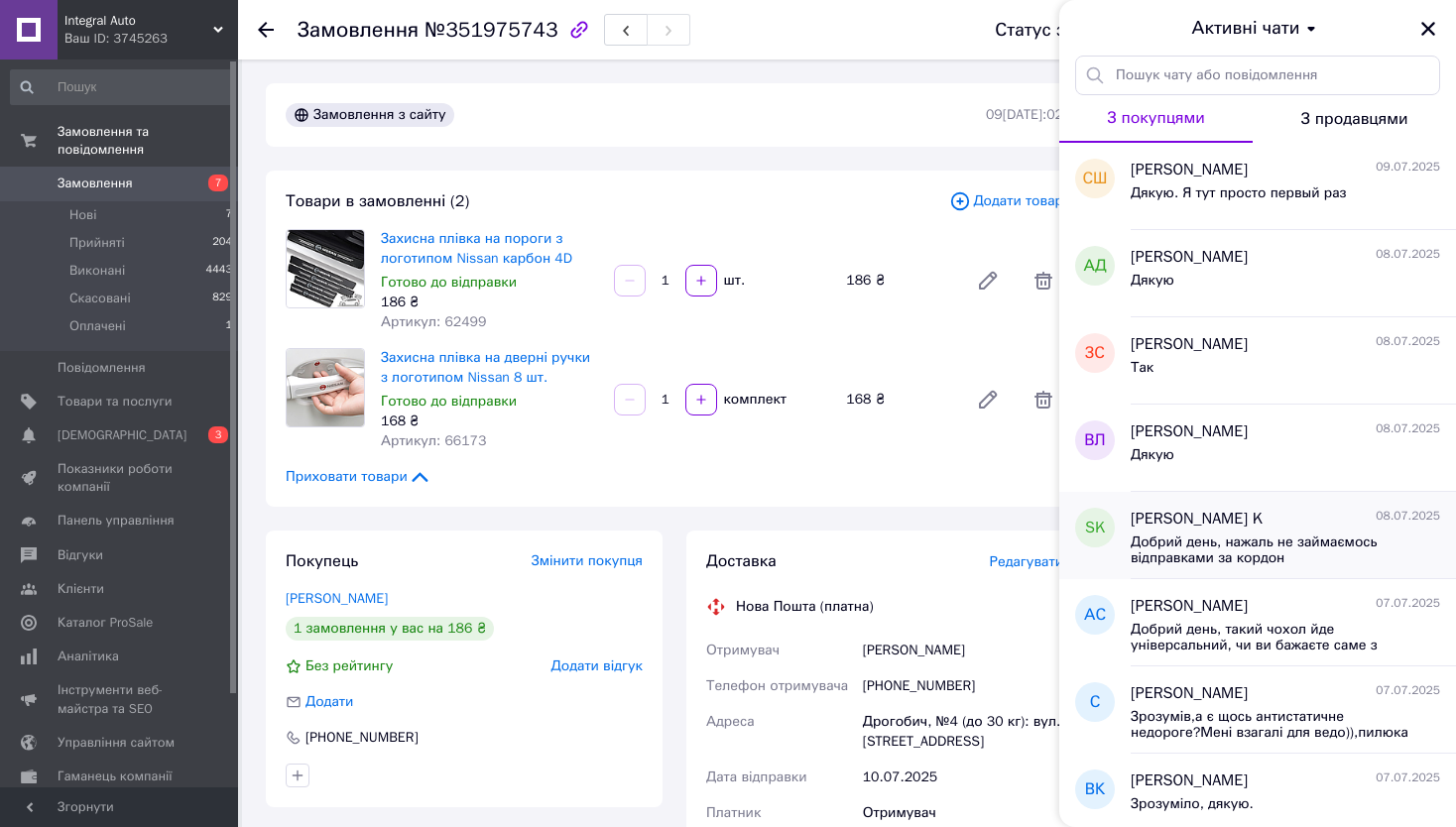scroll, scrollTop: 99, scrollLeft: 0, axis: vertical 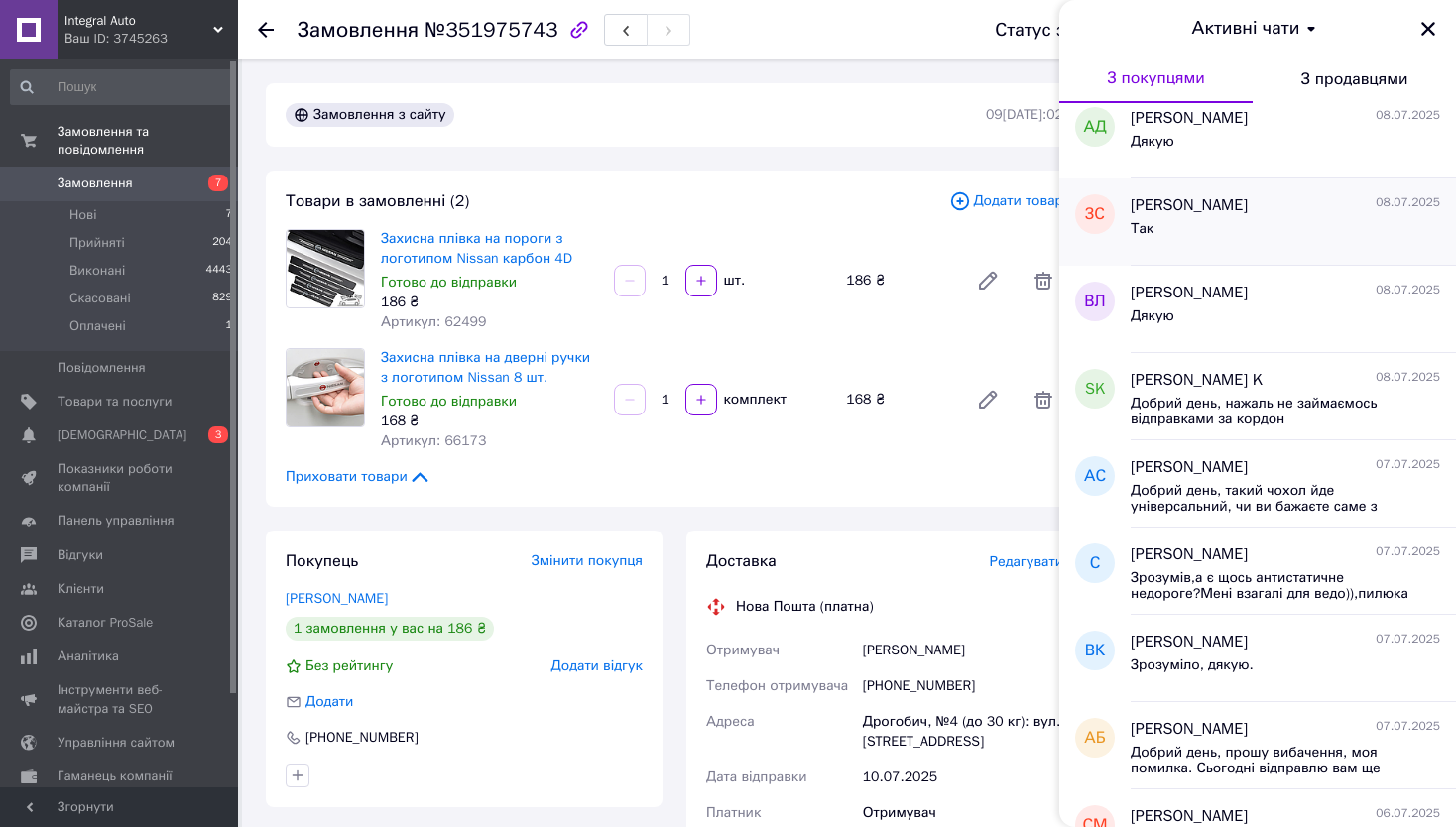 click on "Так" at bounding box center [1285, 233] 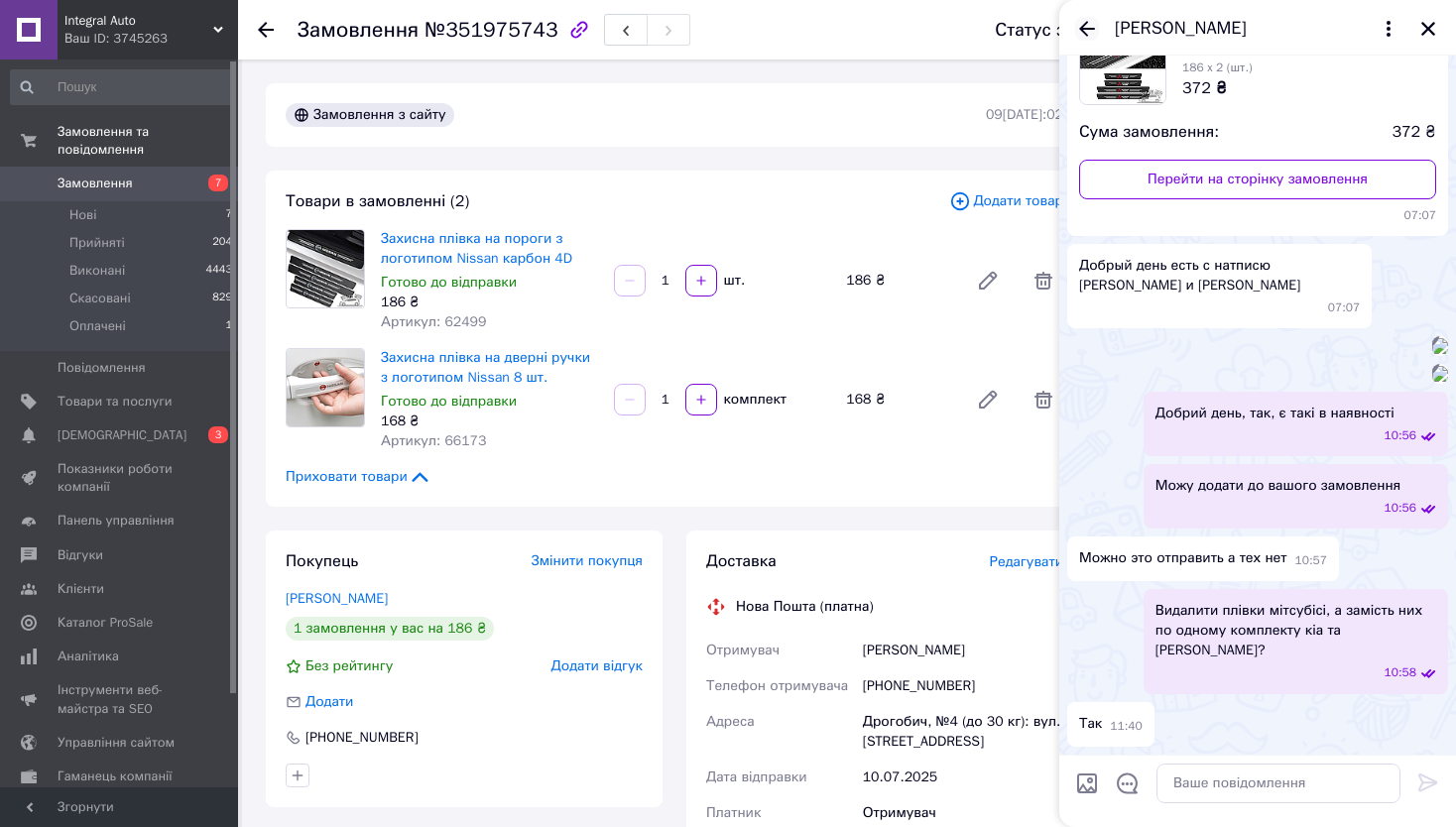 scroll, scrollTop: 575, scrollLeft: 0, axis: vertical 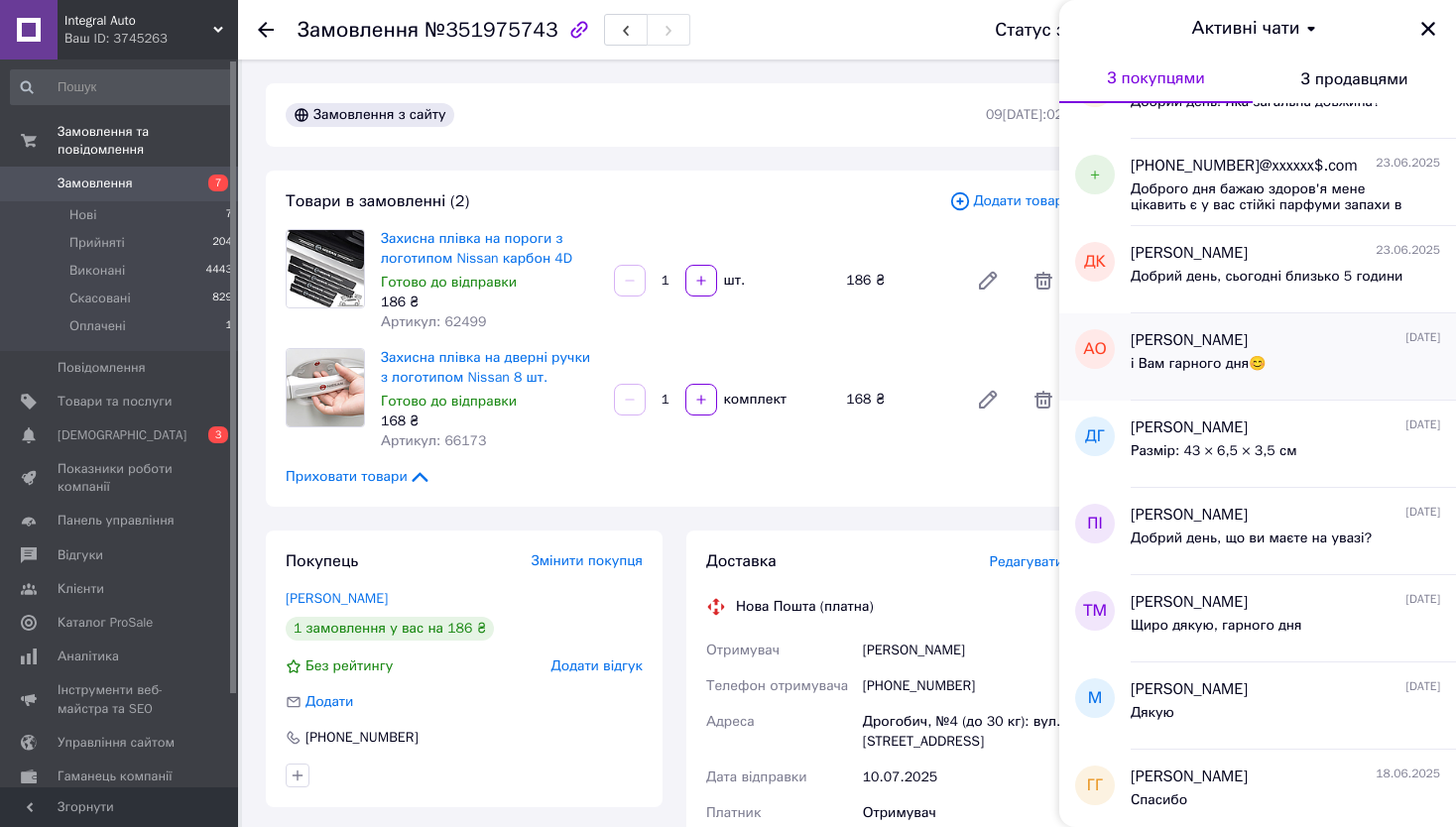 click on "Аліна Остапенко 22.06.2025 і Вам гарного дня😊" at bounding box center (1293, 357) 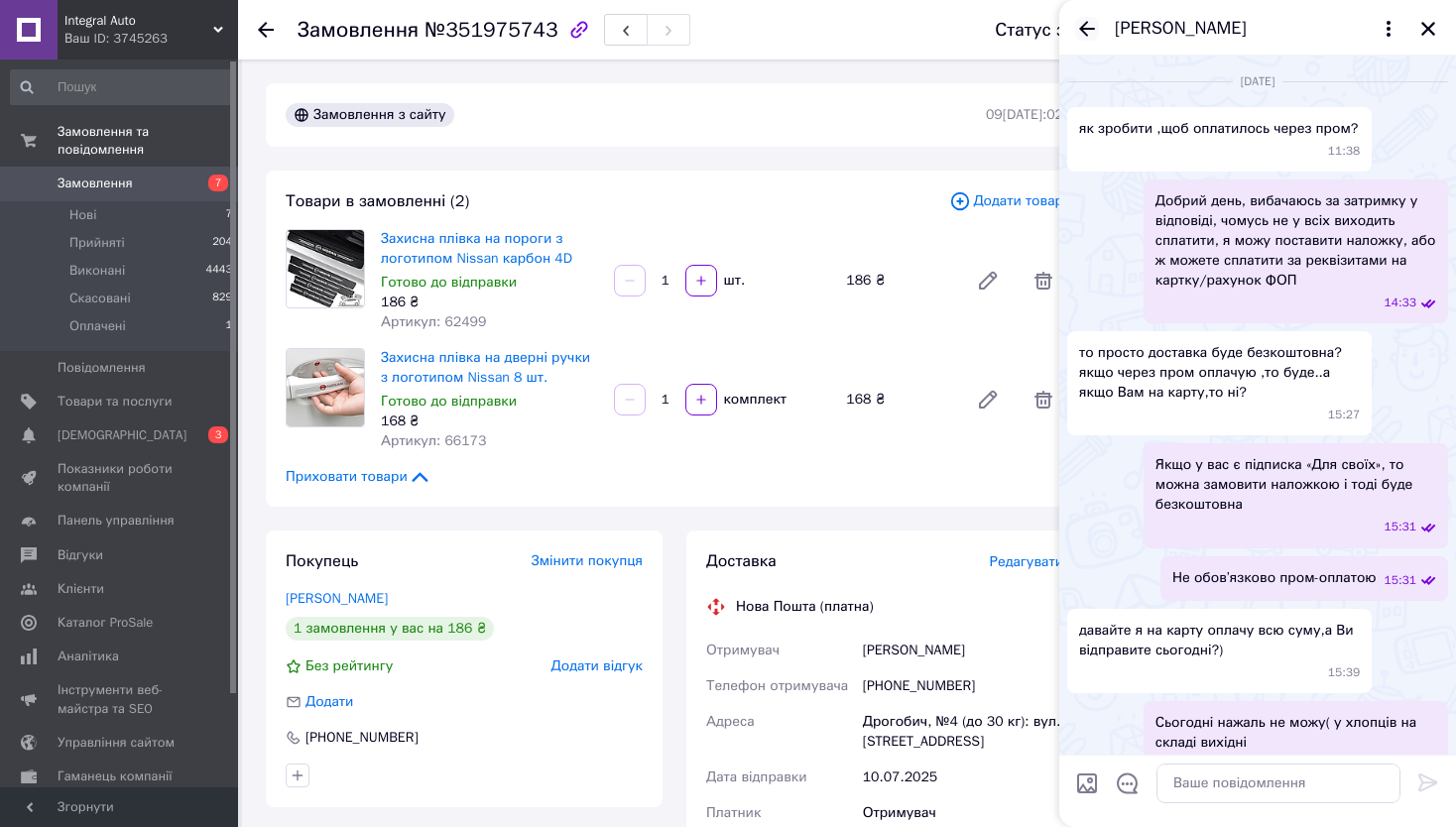 scroll, scrollTop: 717, scrollLeft: 0, axis: vertical 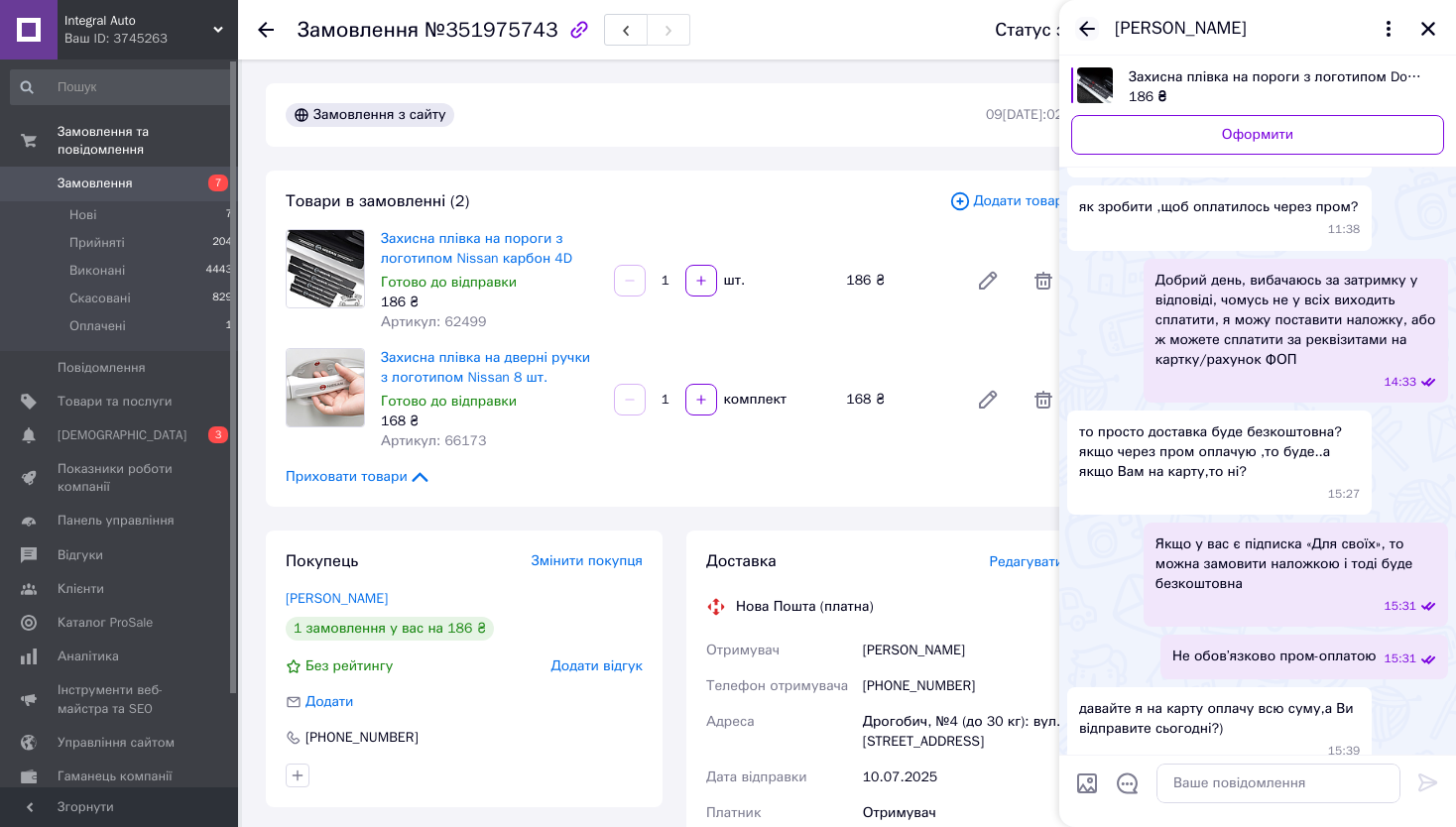 click 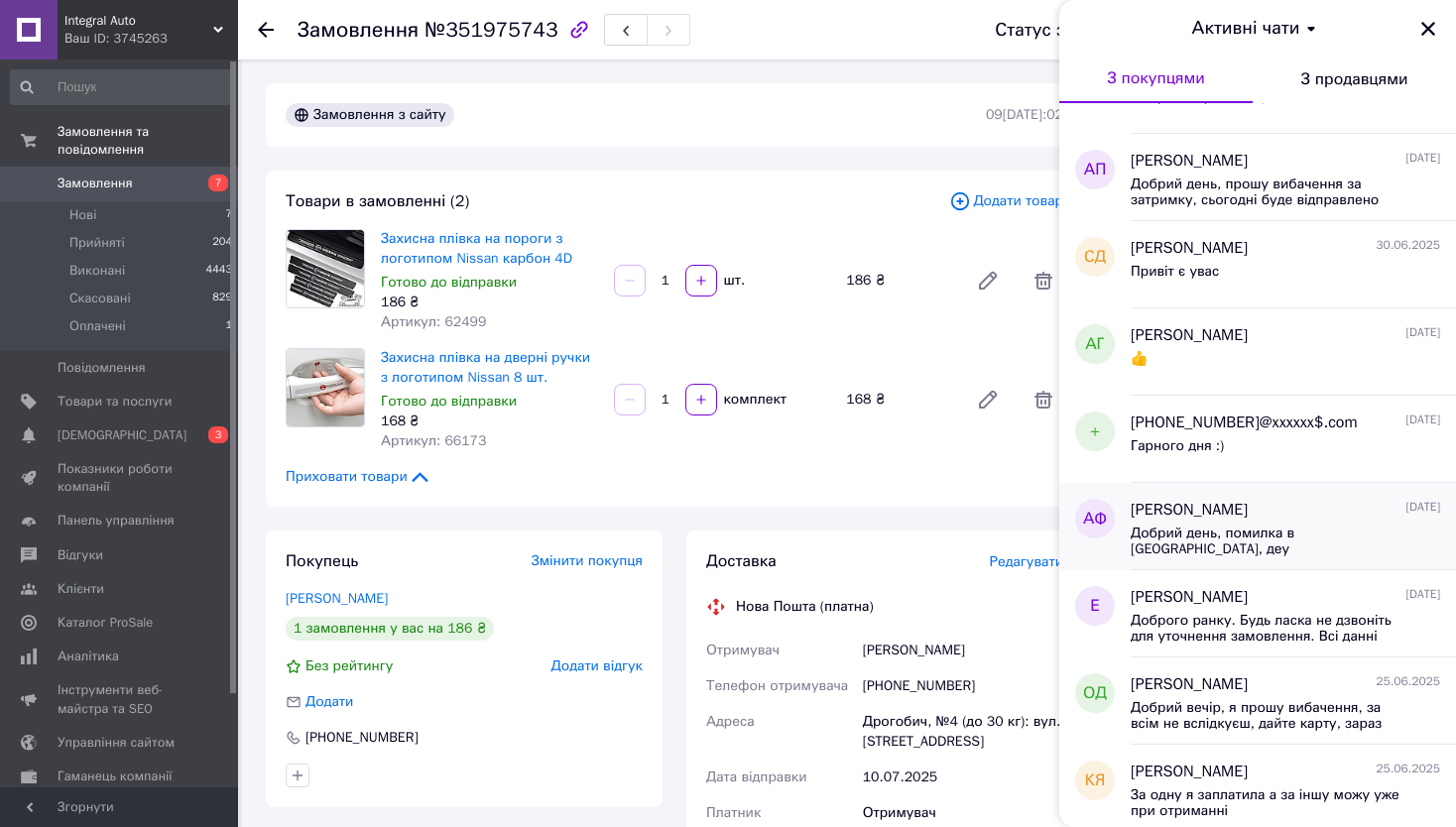 scroll, scrollTop: 1190, scrollLeft: 0, axis: vertical 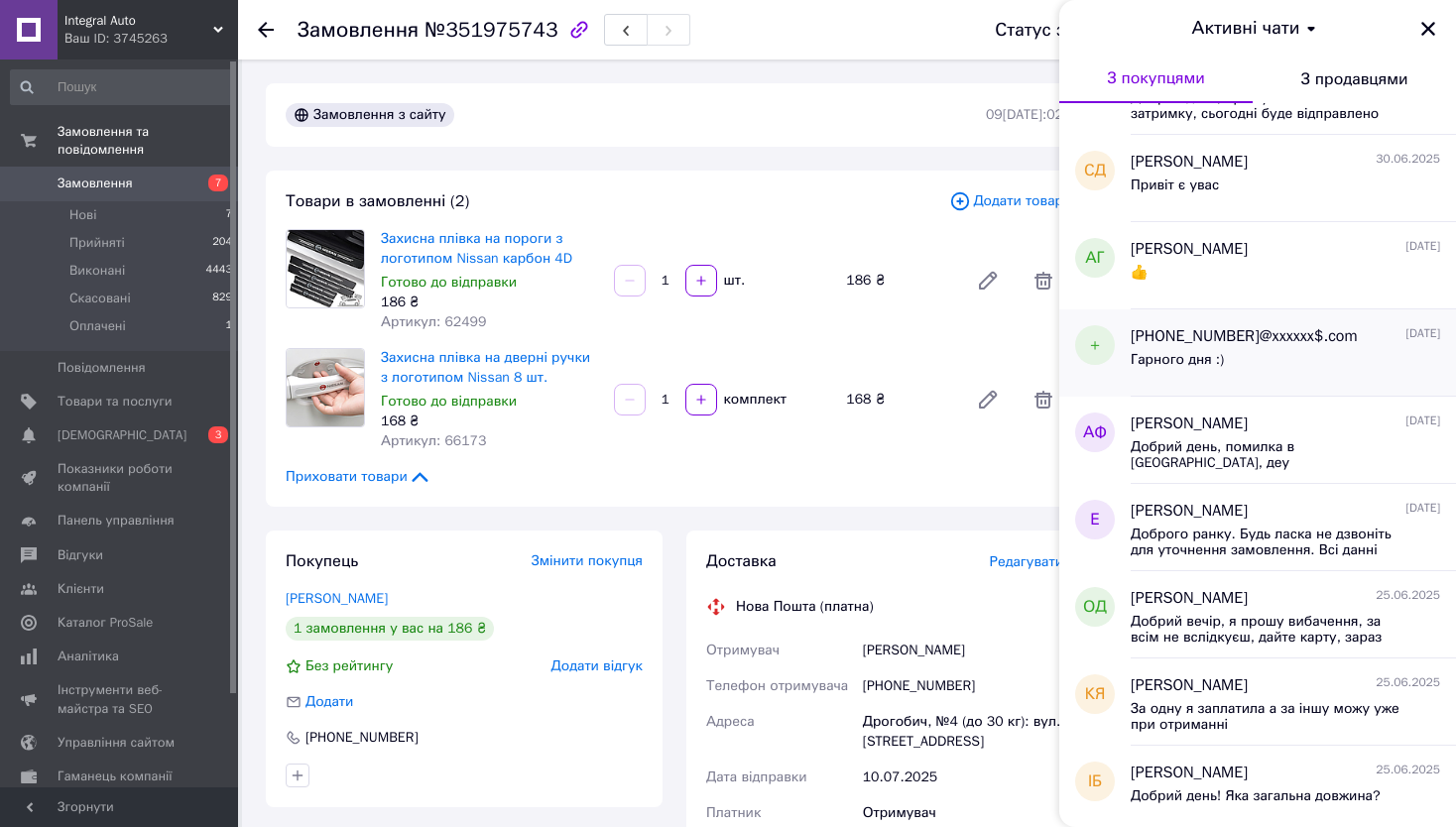 click on "+380665838521@xxxxxx$.com" at bounding box center (1244, 336) 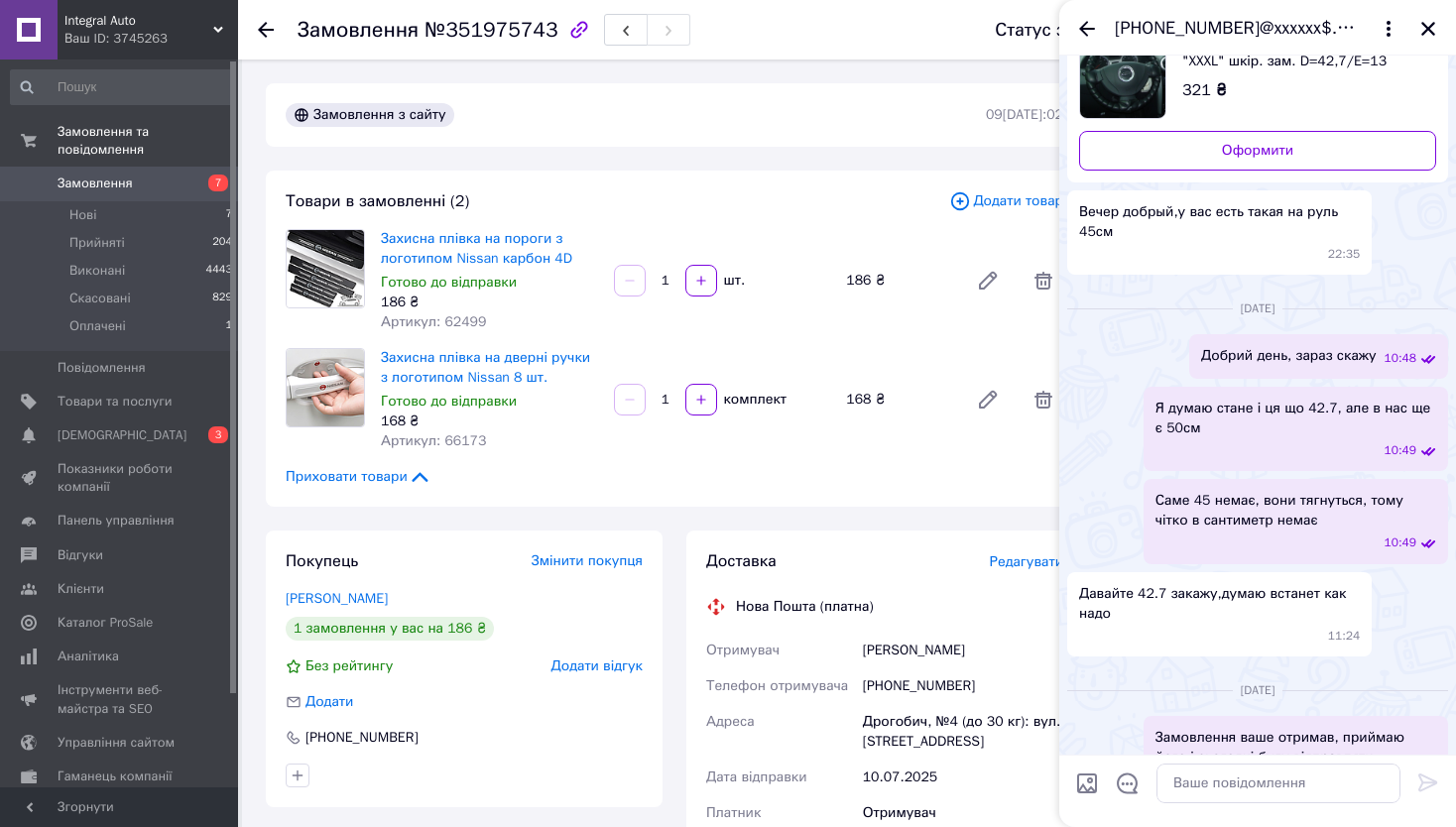 scroll, scrollTop: 0, scrollLeft: 0, axis: both 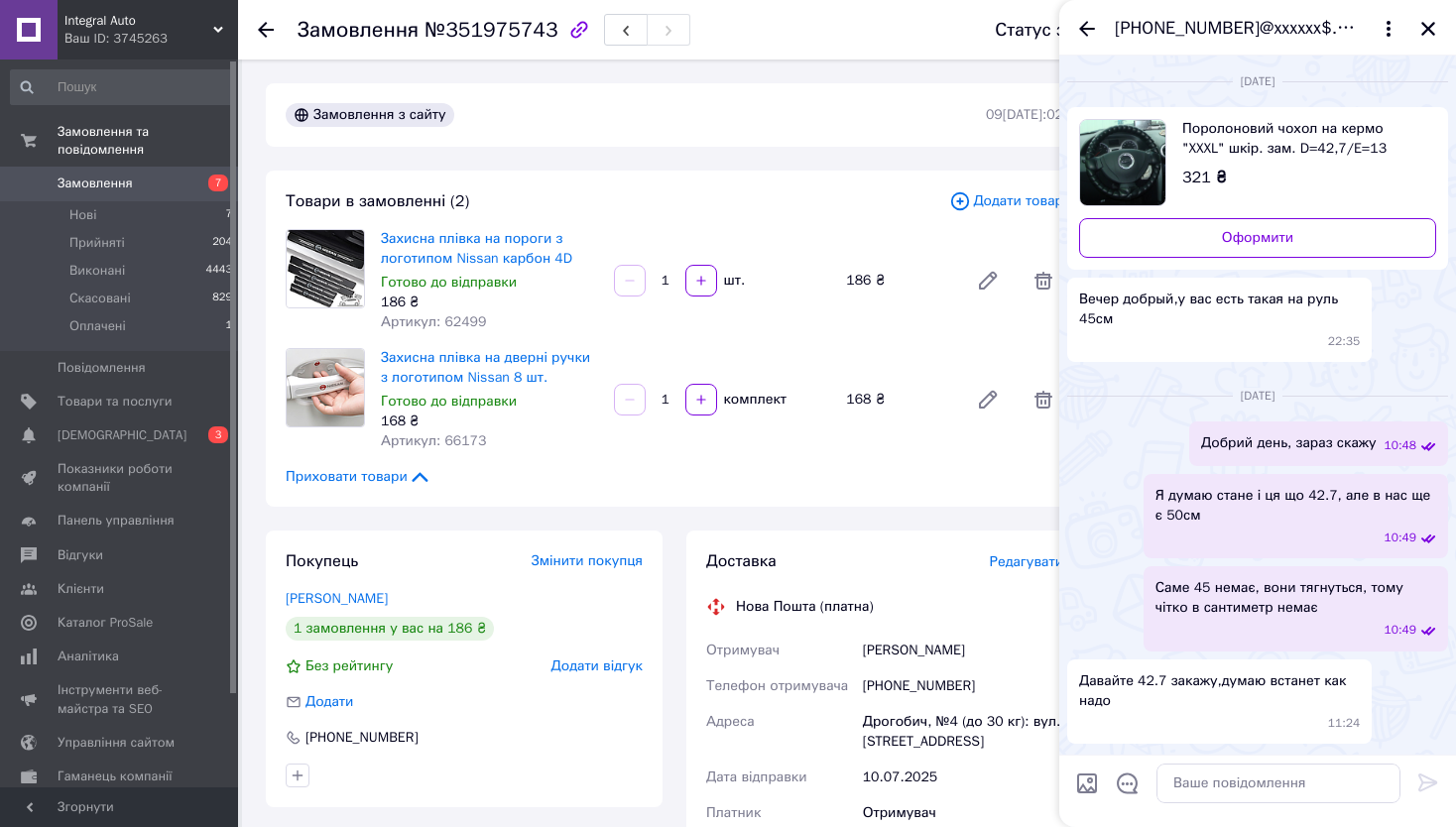 click on "+380665838521@xxxxxx$.com" at bounding box center (1258, 28) 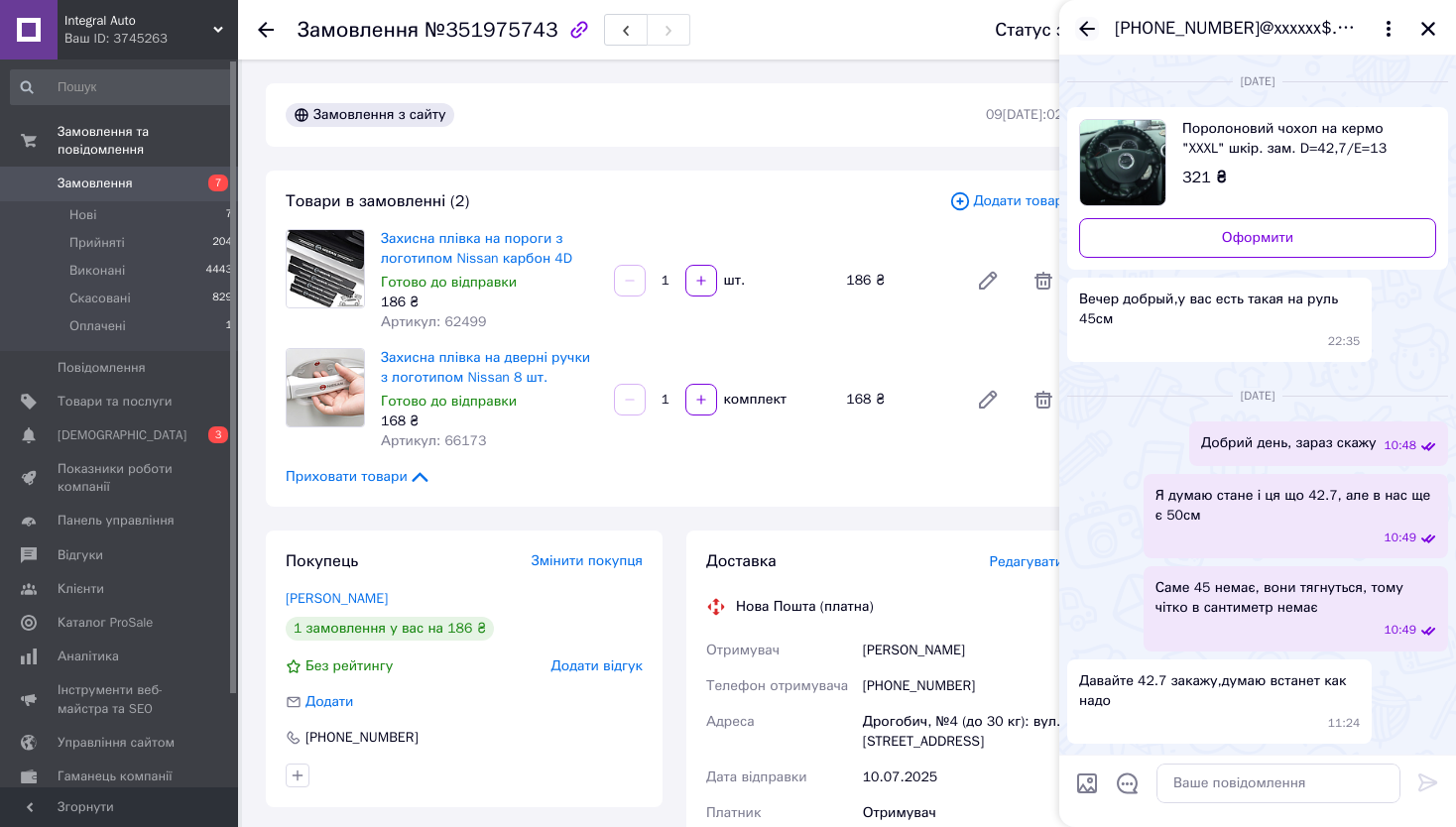 click 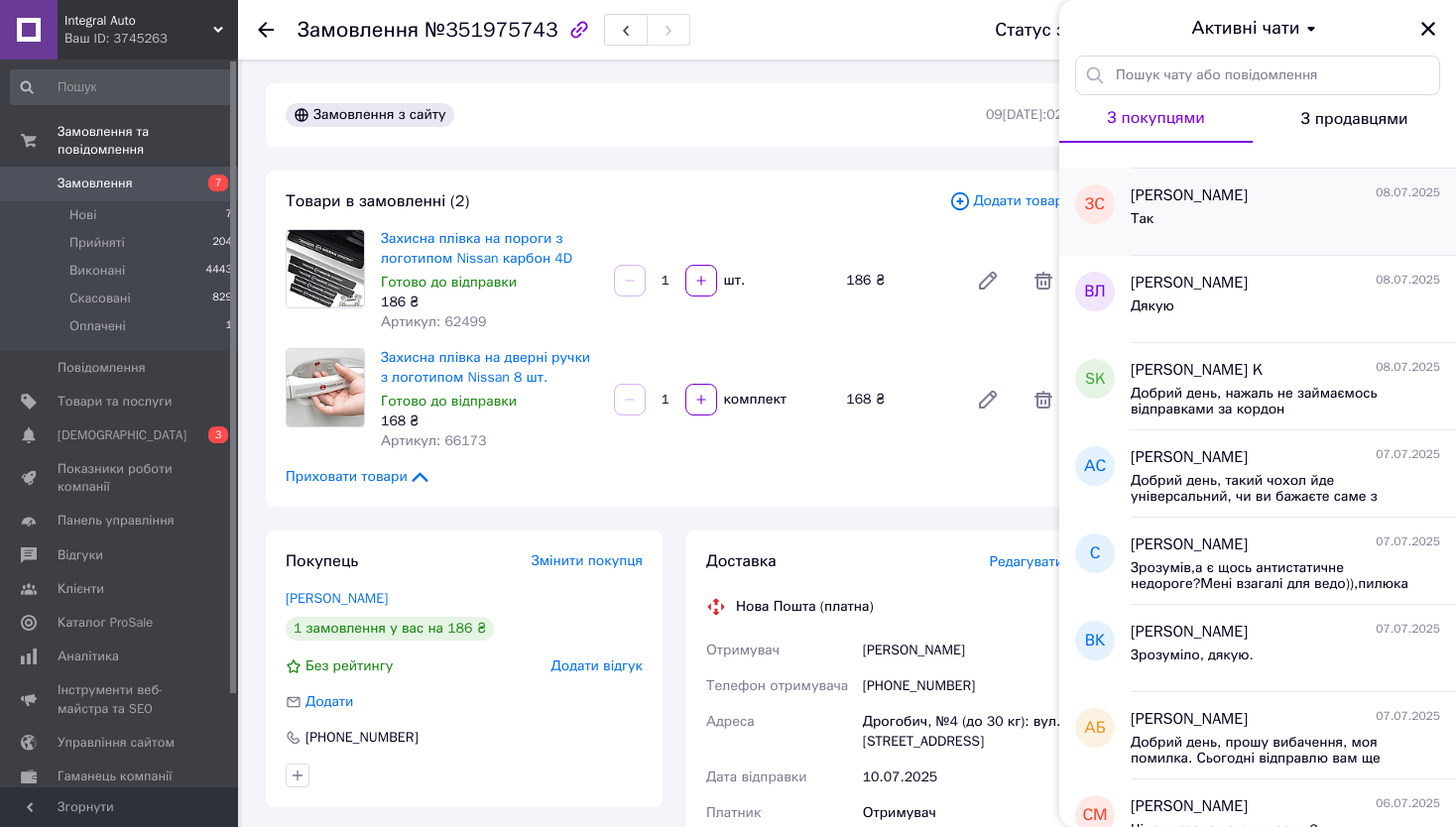 scroll, scrollTop: 198, scrollLeft: 0, axis: vertical 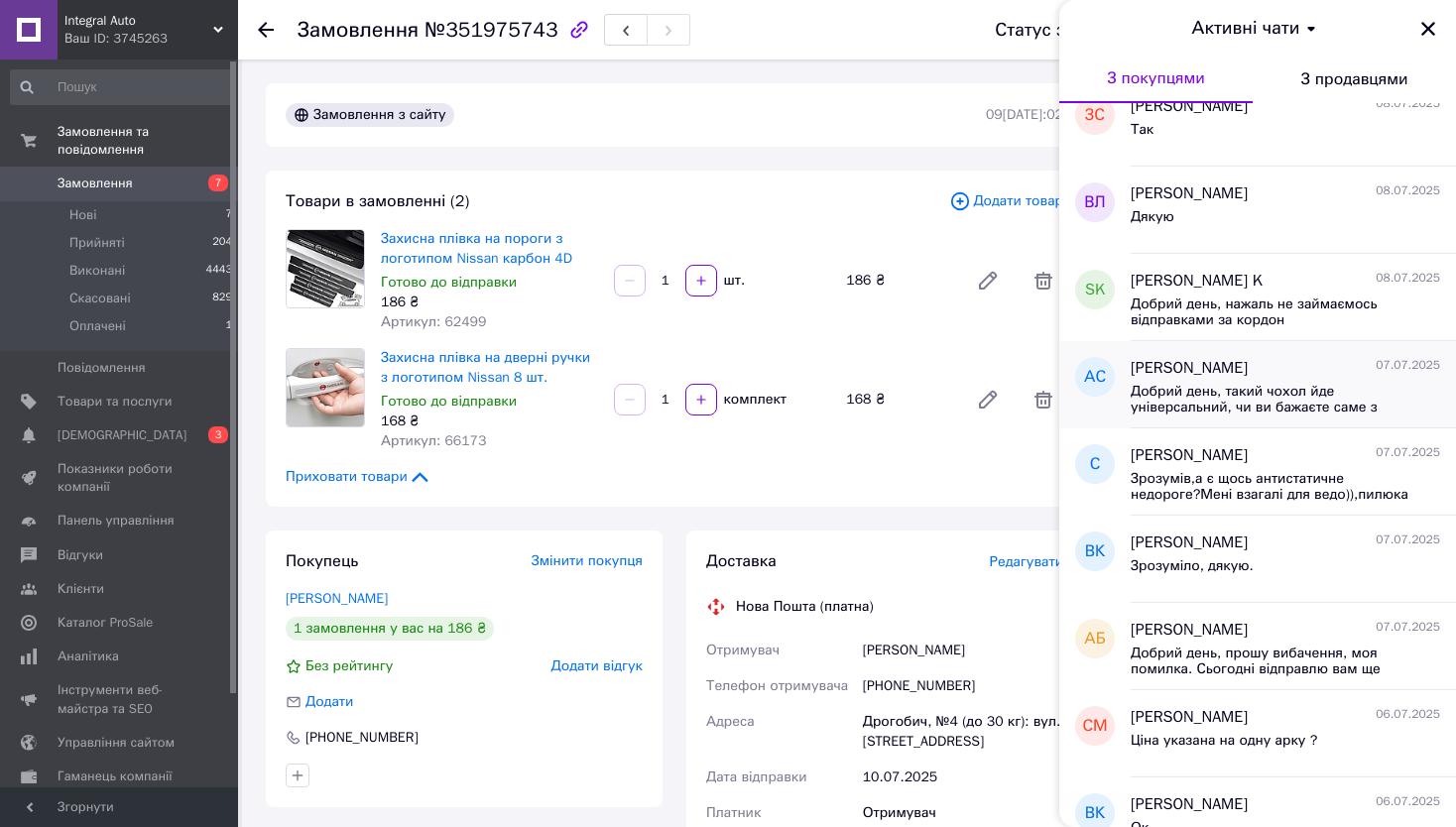 click on "Добрий день, такий чохол йде універсальний, чи ви бажаєте саме з написом «Toyota”?" at bounding box center [1272, 400] 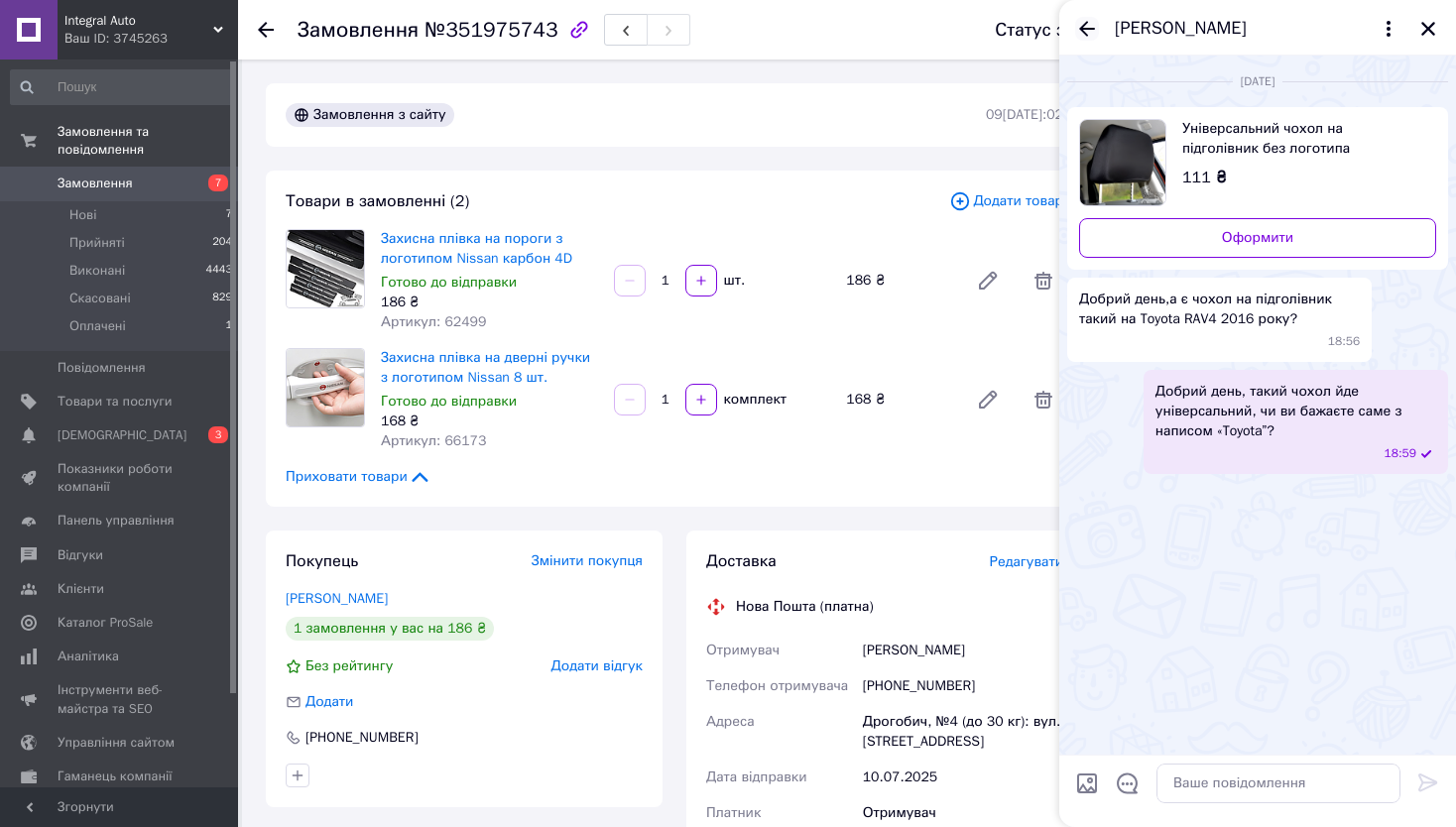 click 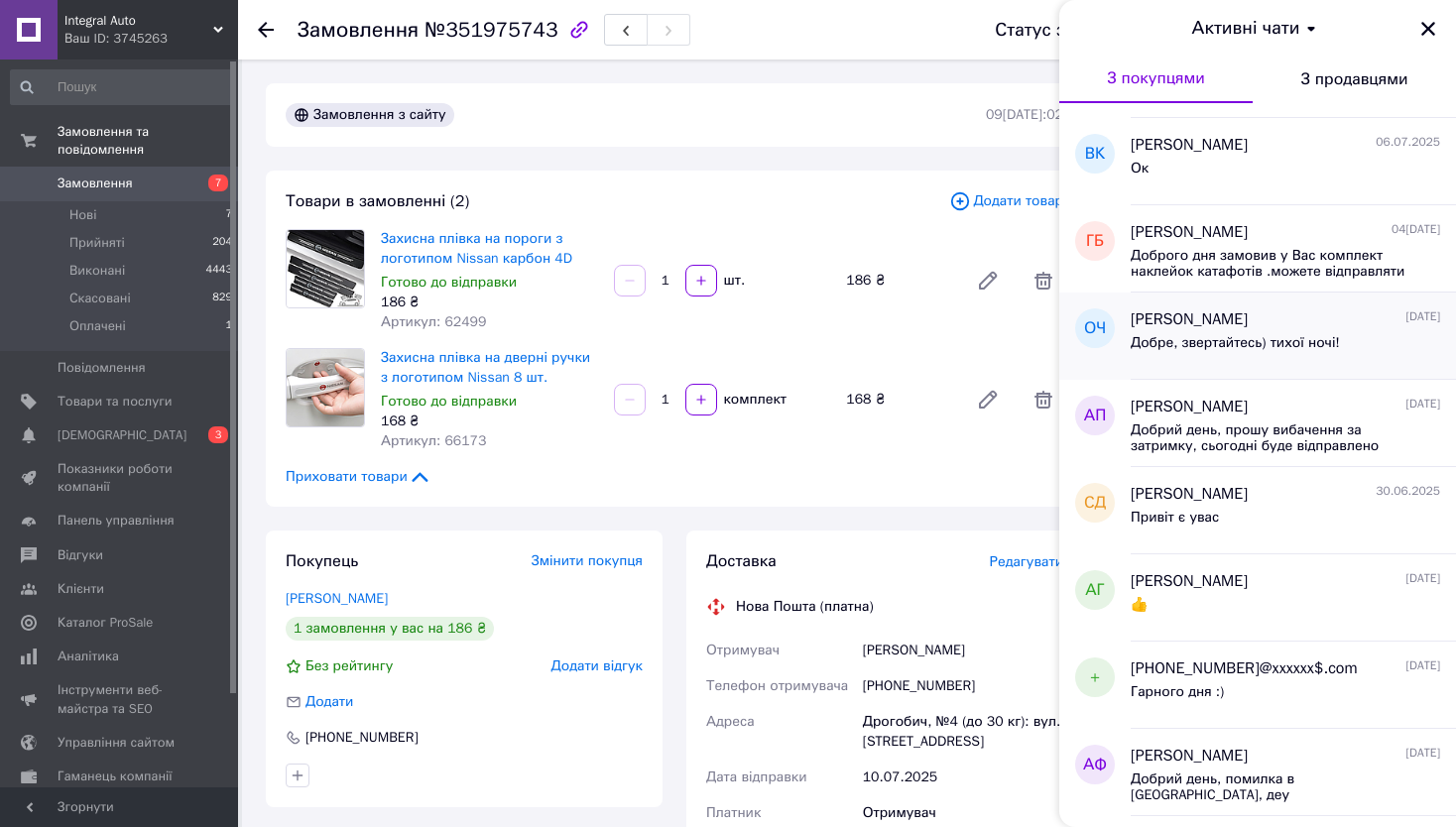 scroll, scrollTop: 892, scrollLeft: 0, axis: vertical 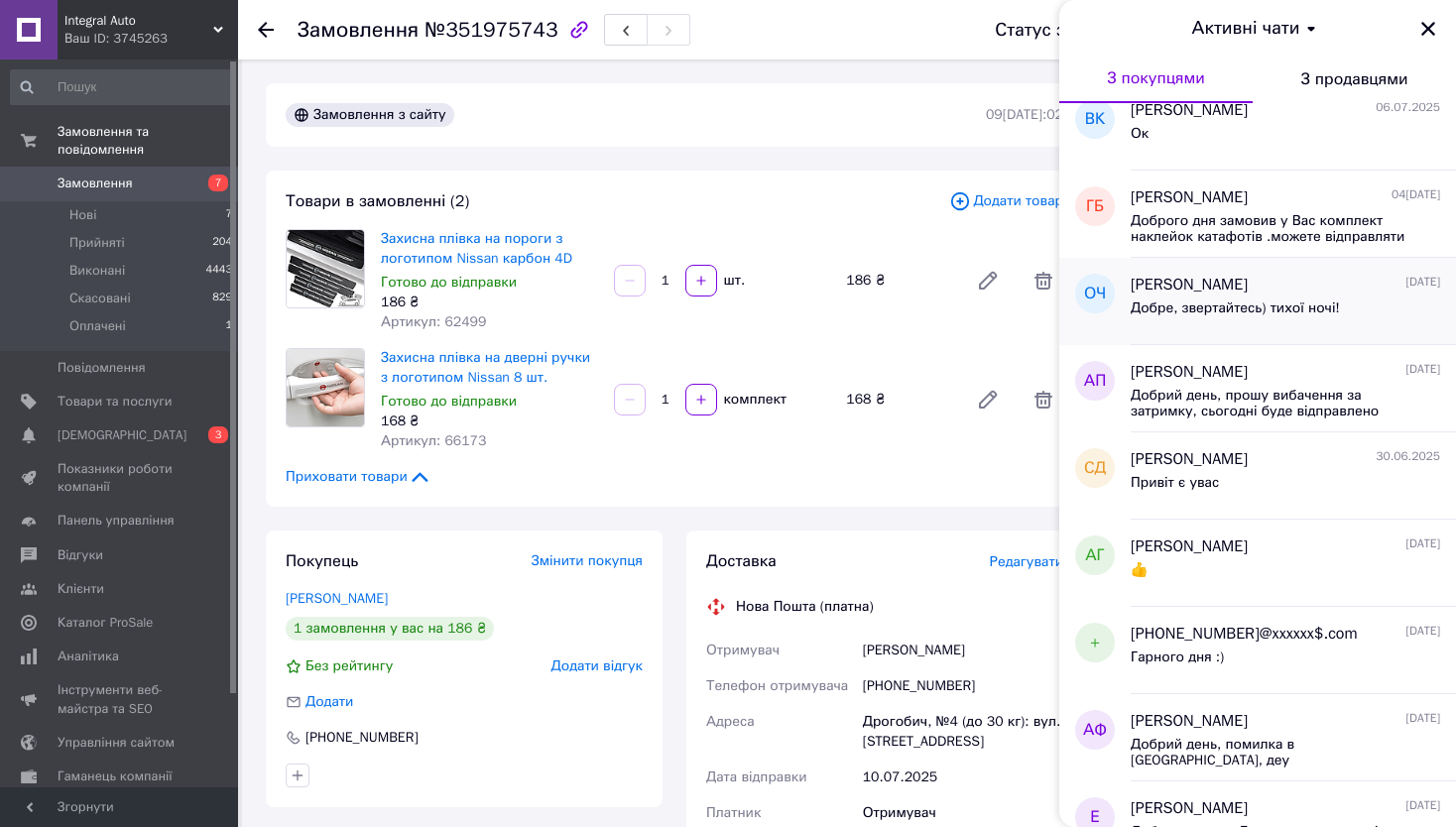 click on "Ольга Черниш" at bounding box center [1189, 285] 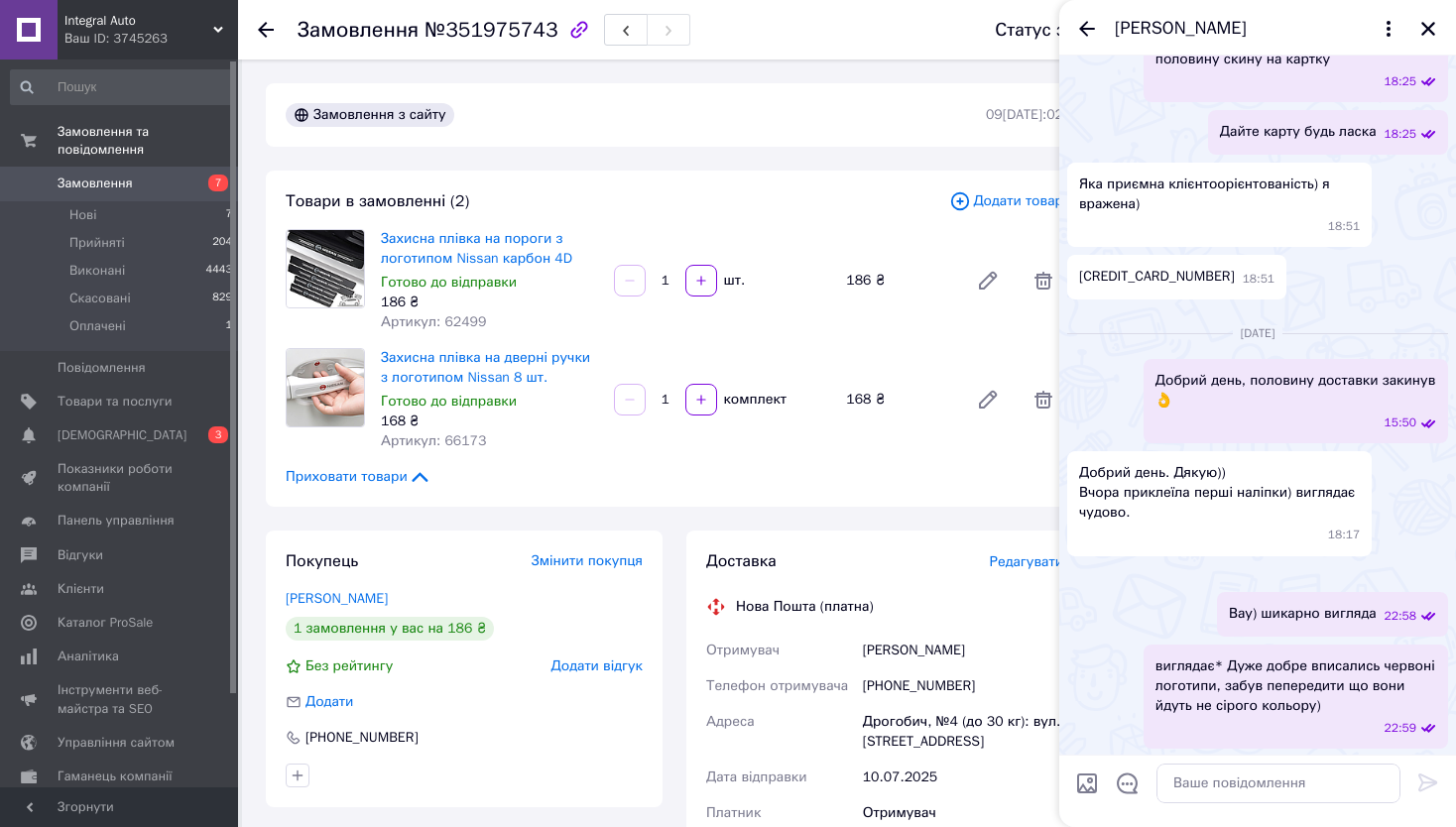 scroll, scrollTop: 1126, scrollLeft: 0, axis: vertical 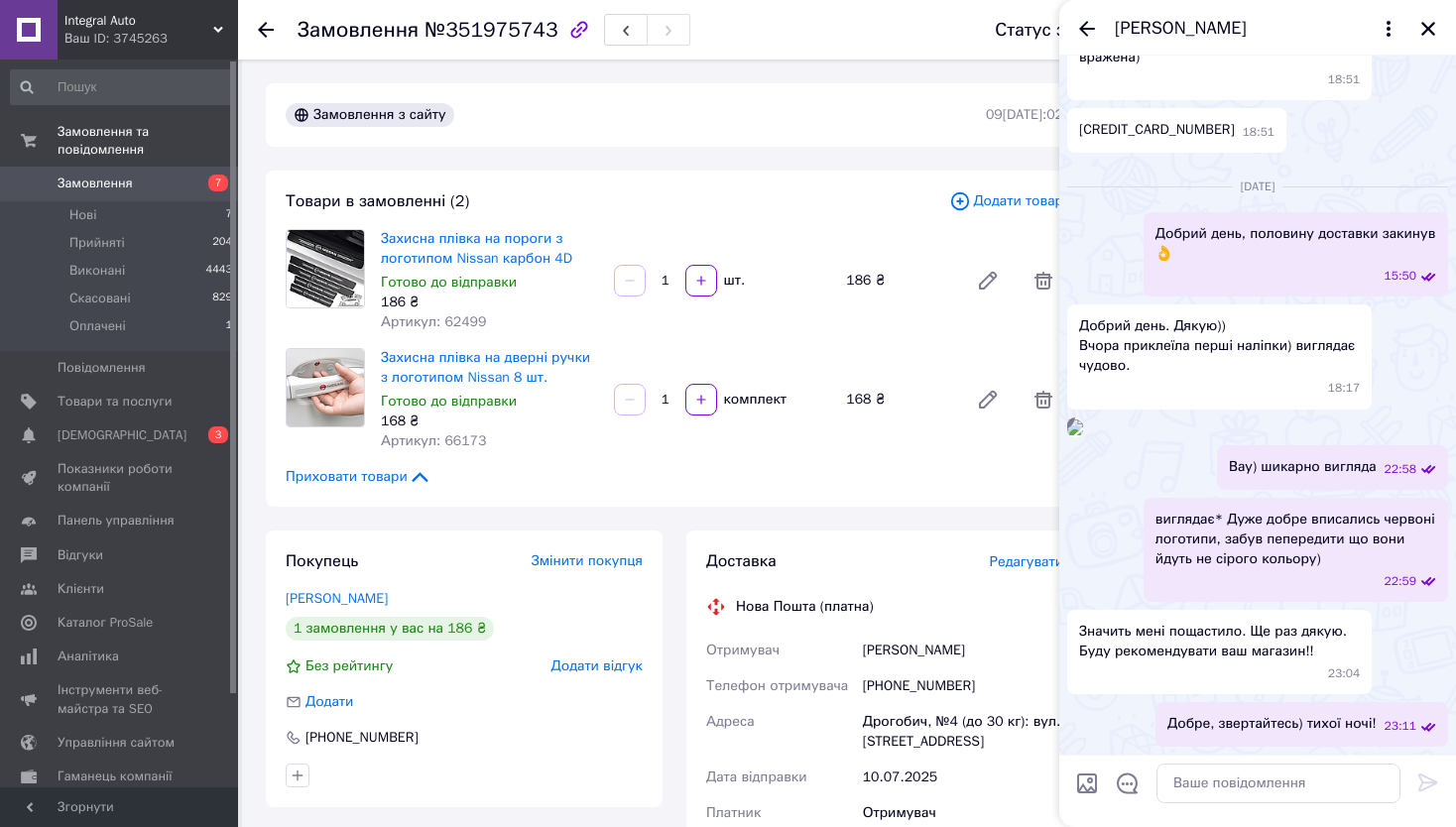 click at bounding box center (1075, 427) 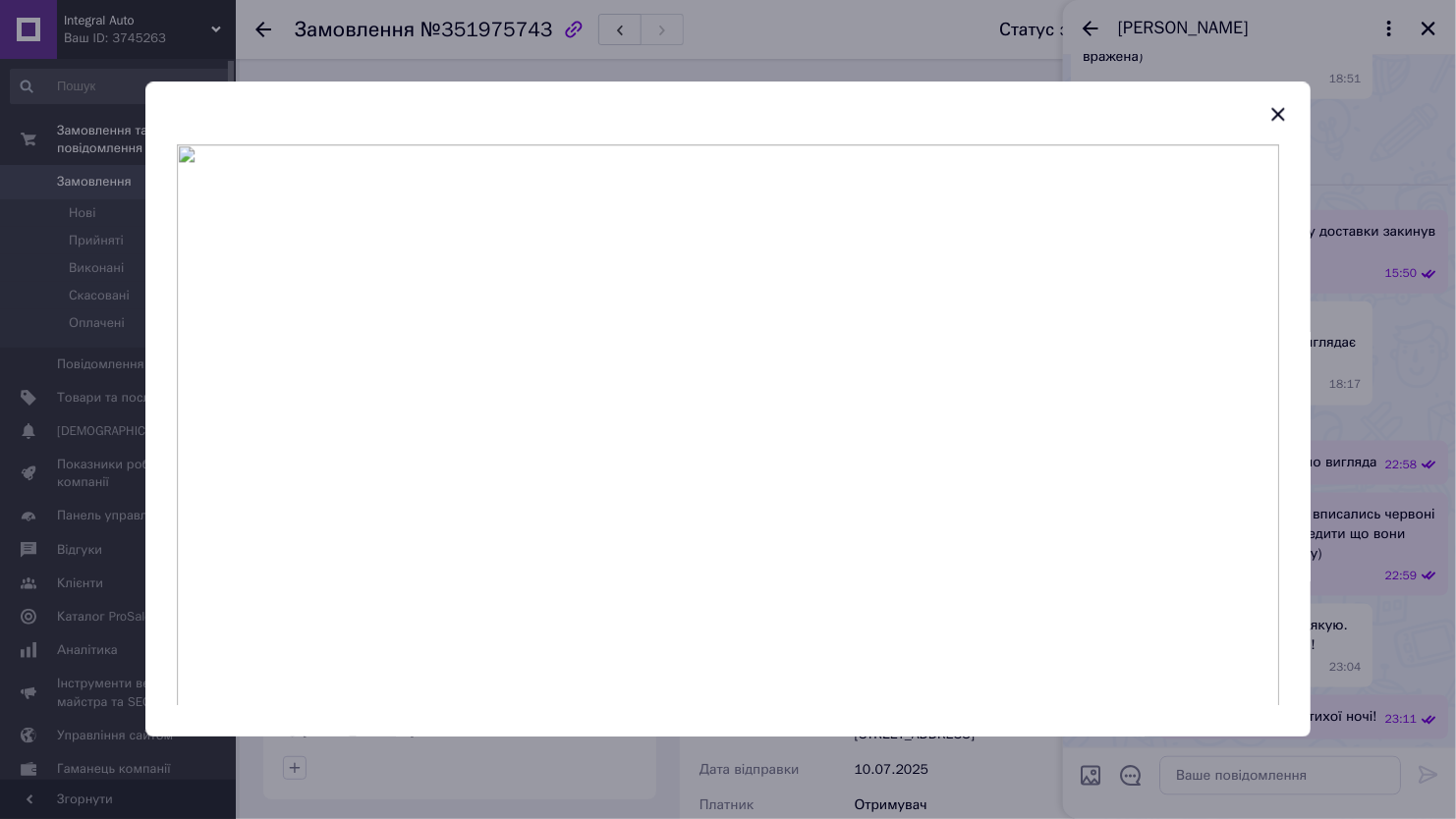 click 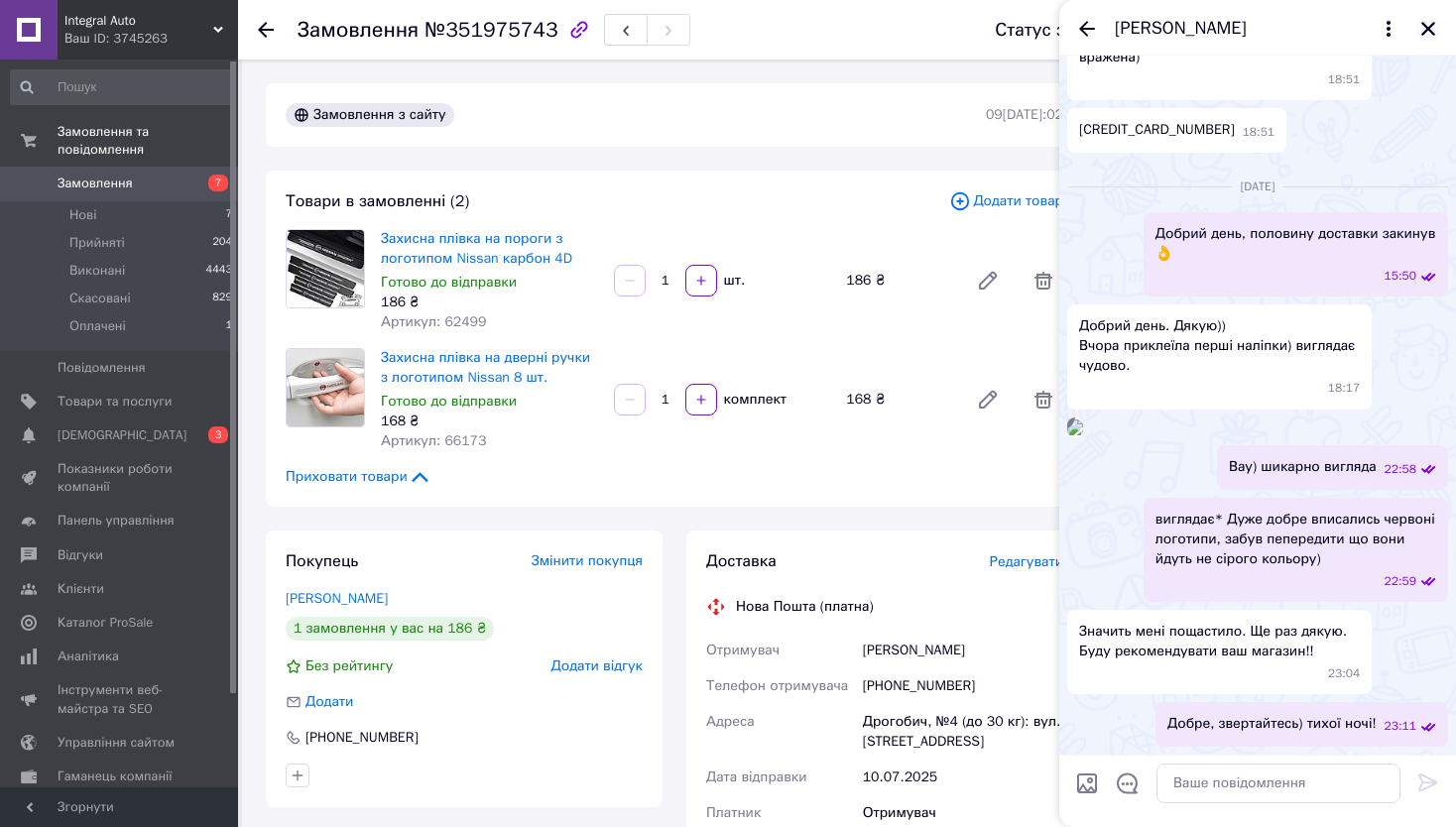 click 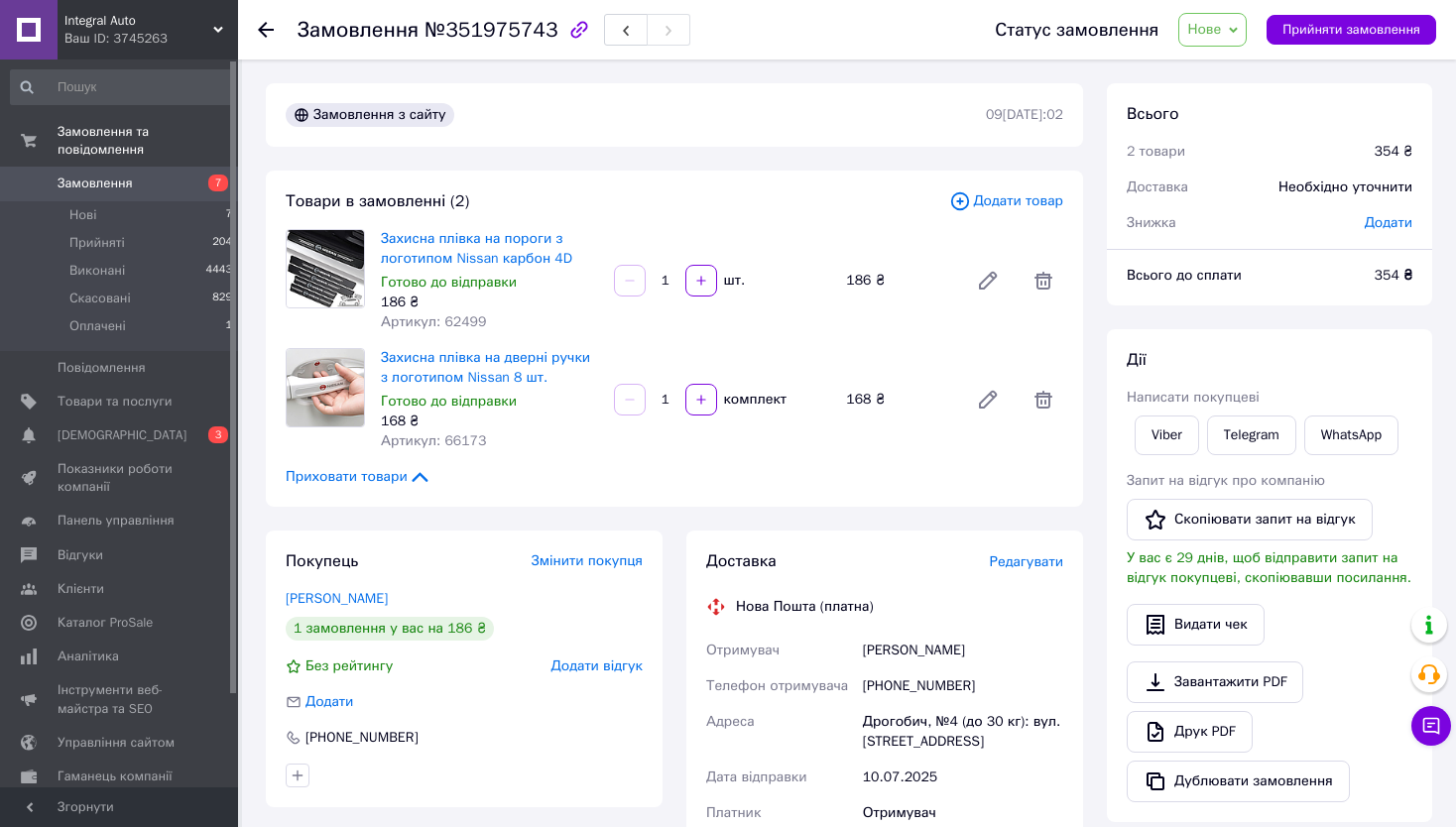 click 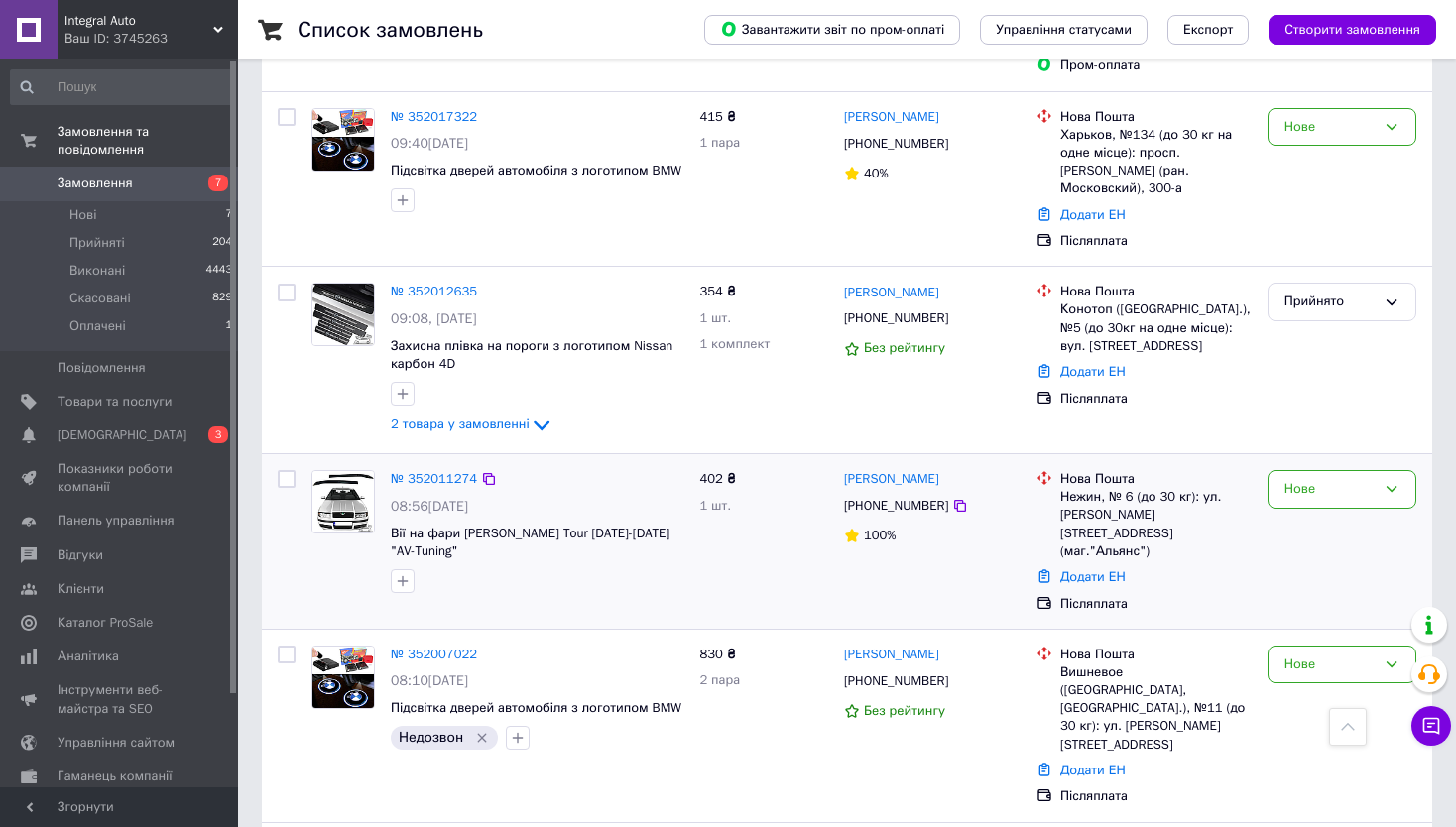 scroll, scrollTop: 1190, scrollLeft: 0, axis: vertical 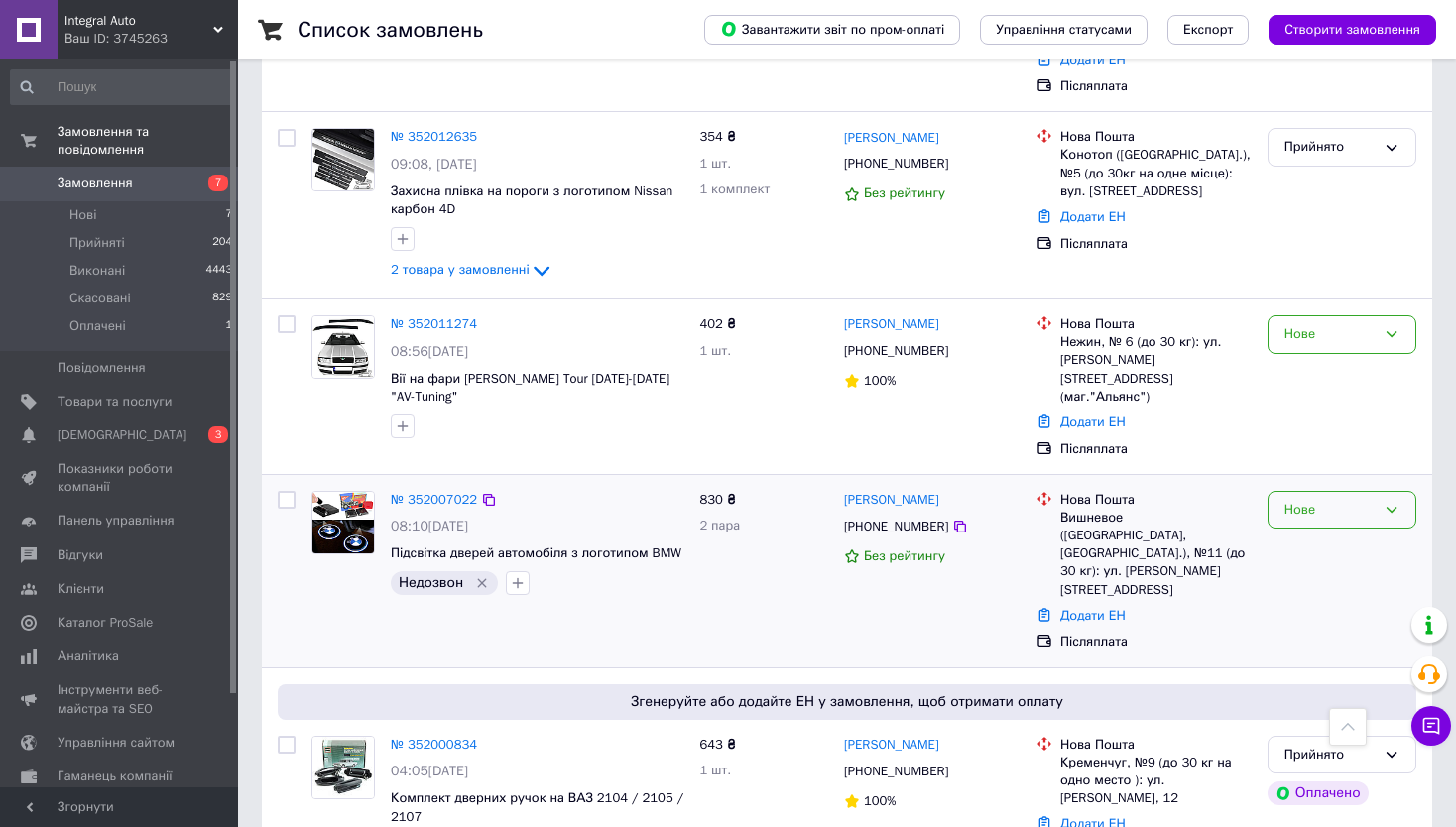 click on "Нове" at bounding box center (1330, 510) 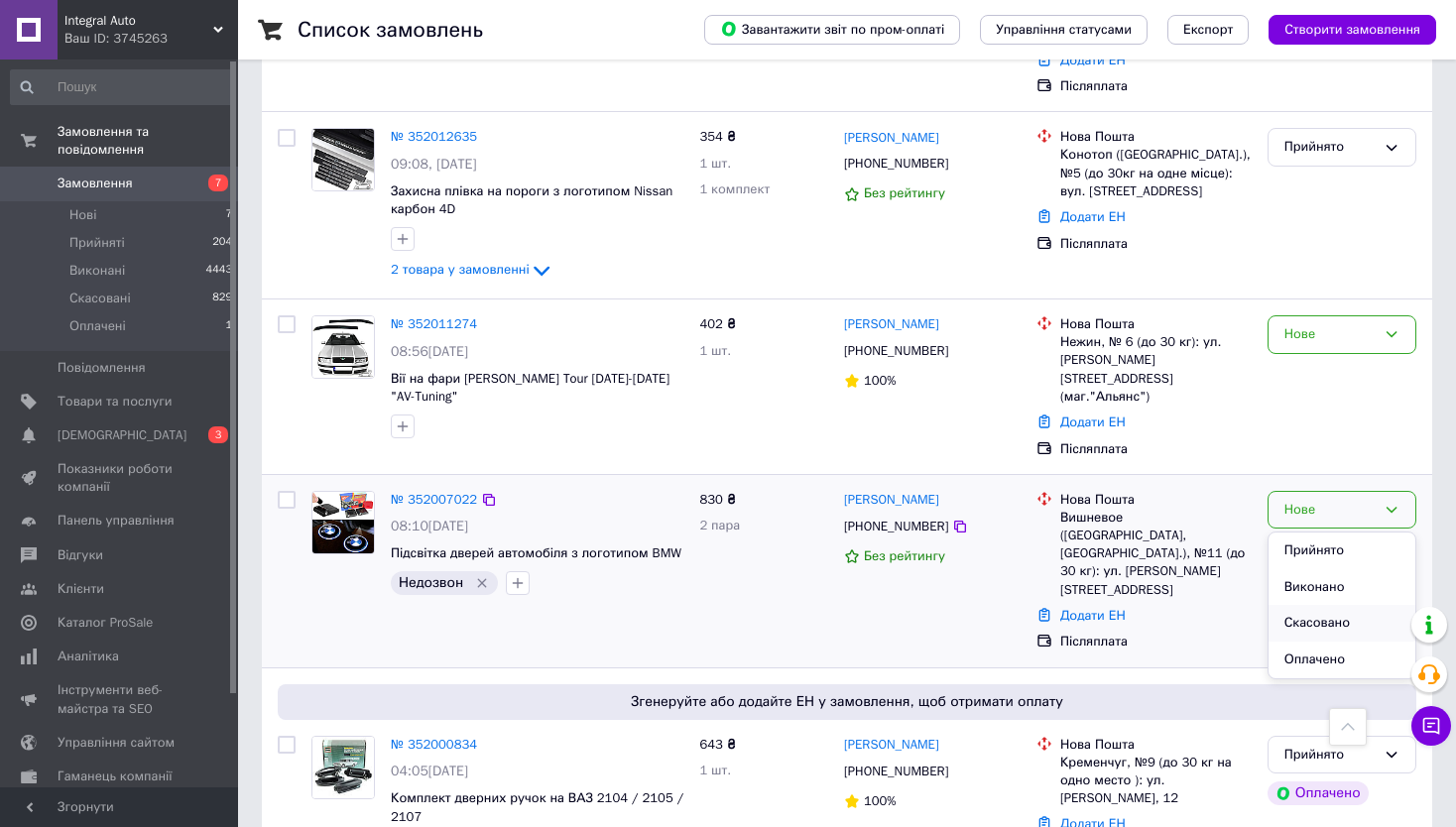 click on "Скасовано" at bounding box center [1342, 623] 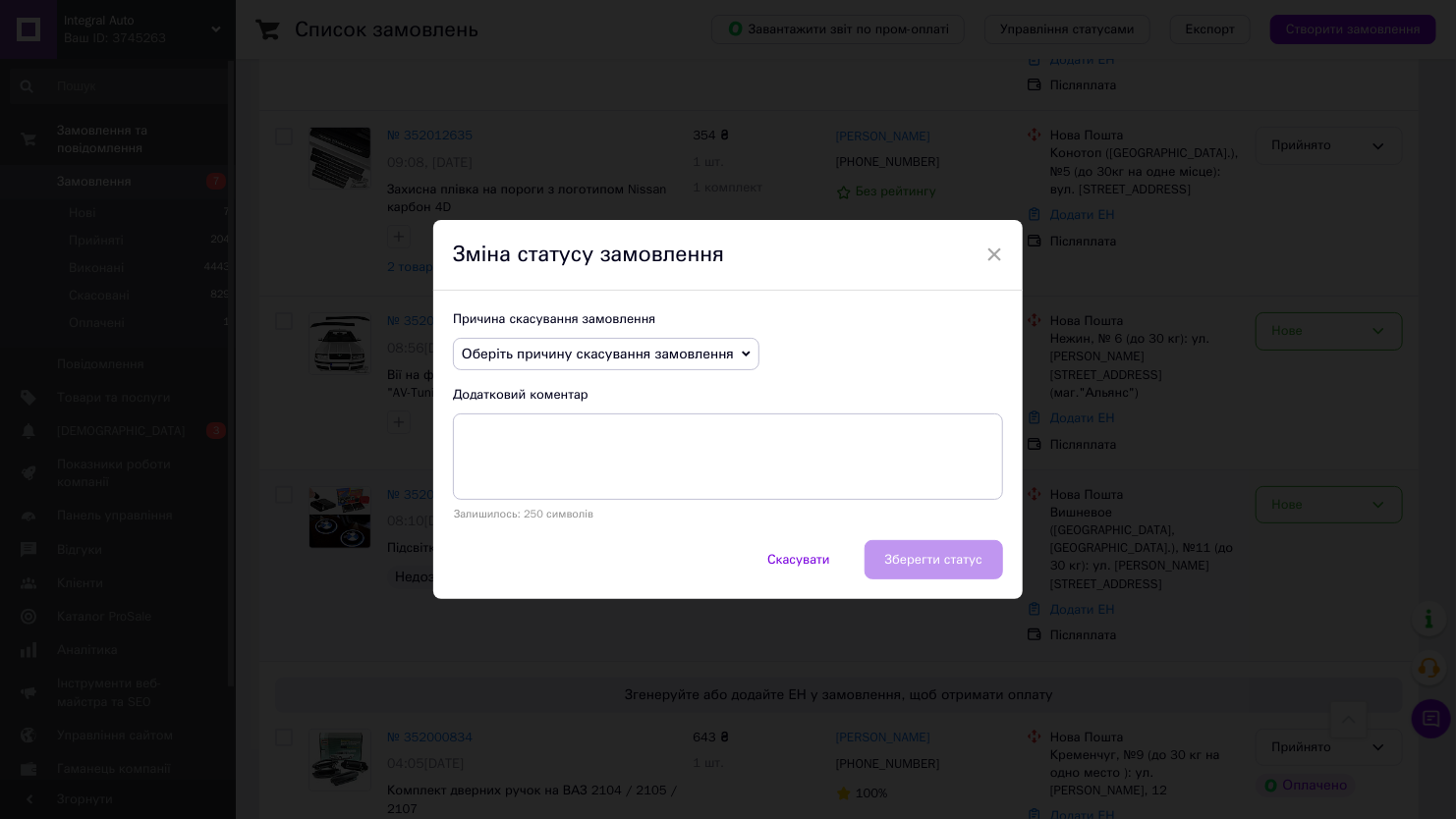 click on "Оберіть причину скасування замовлення" at bounding box center (606, 355) 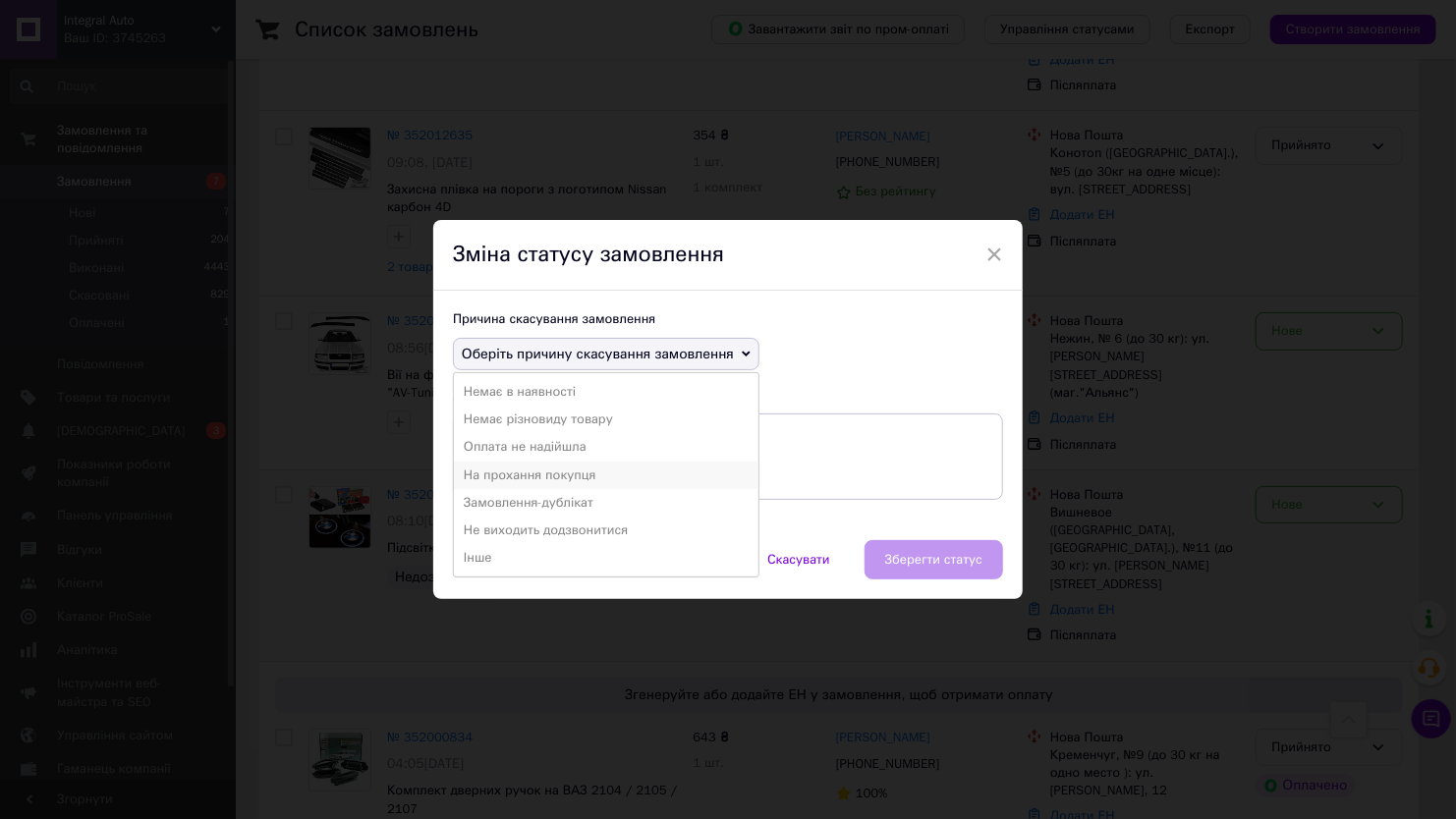 click on "На прохання покупця" at bounding box center [606, 475] 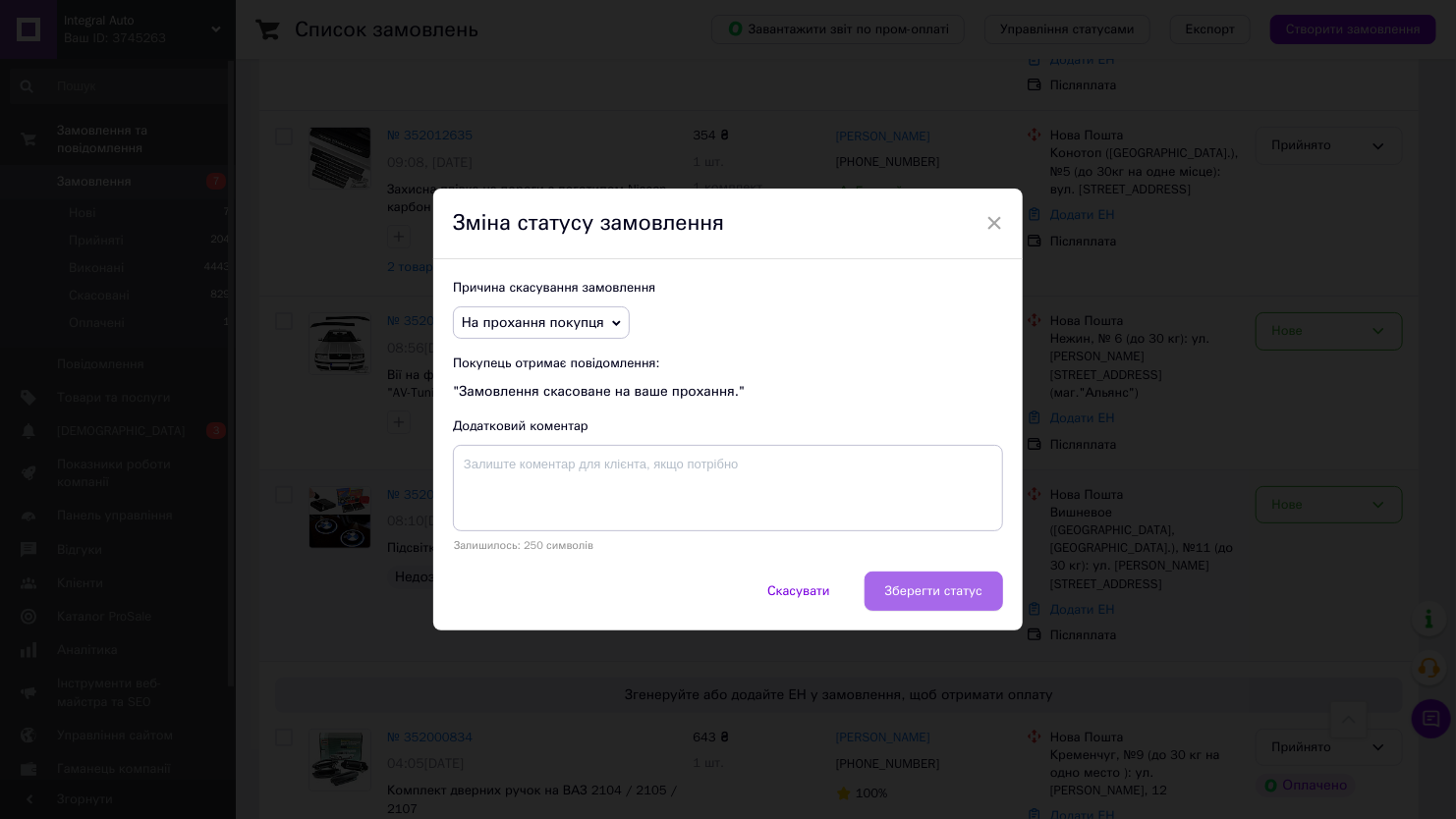 click on "Зберегти статус" at bounding box center [933, 591] 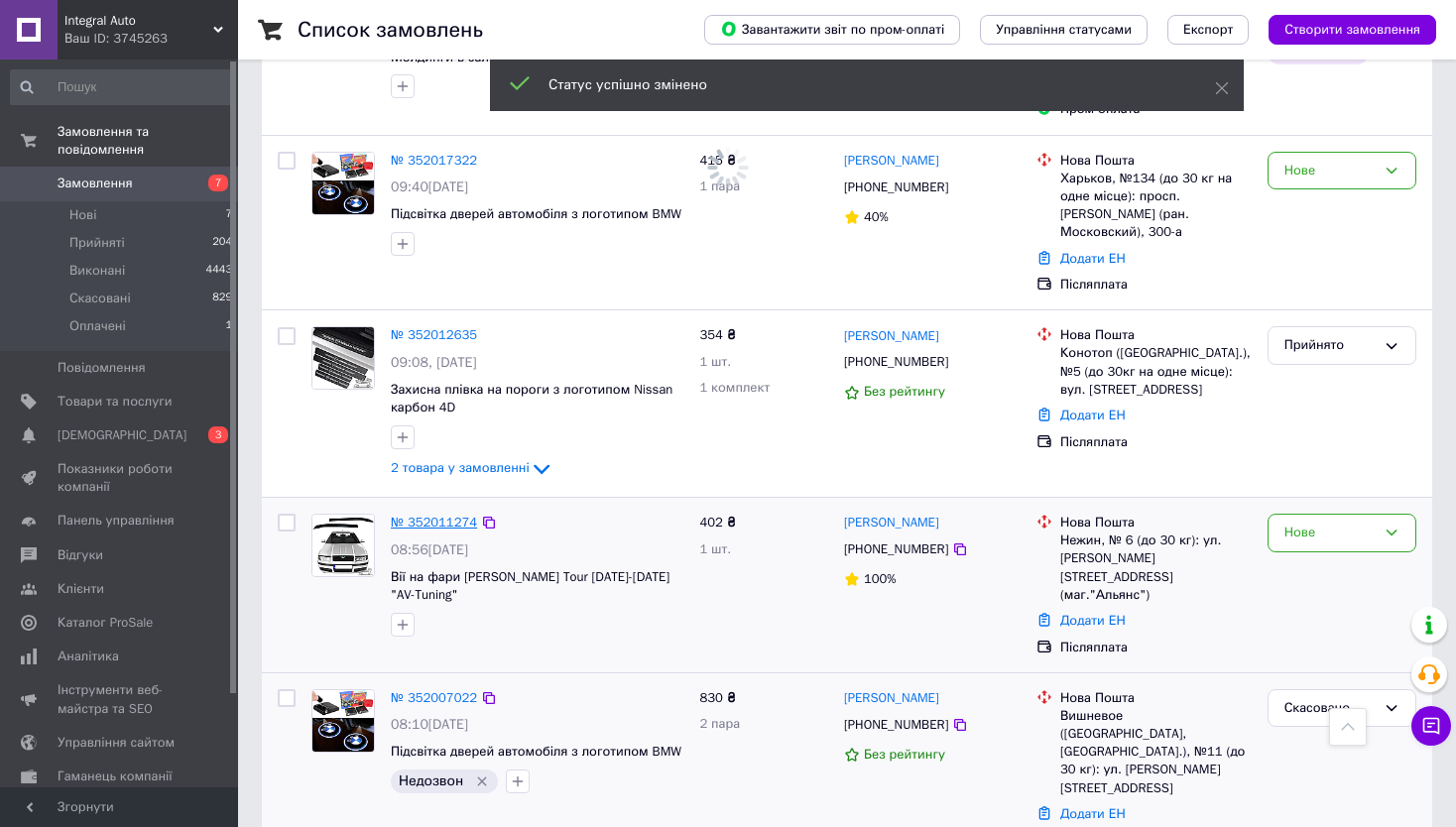 click on "№ 352011274" at bounding box center [433, 522] 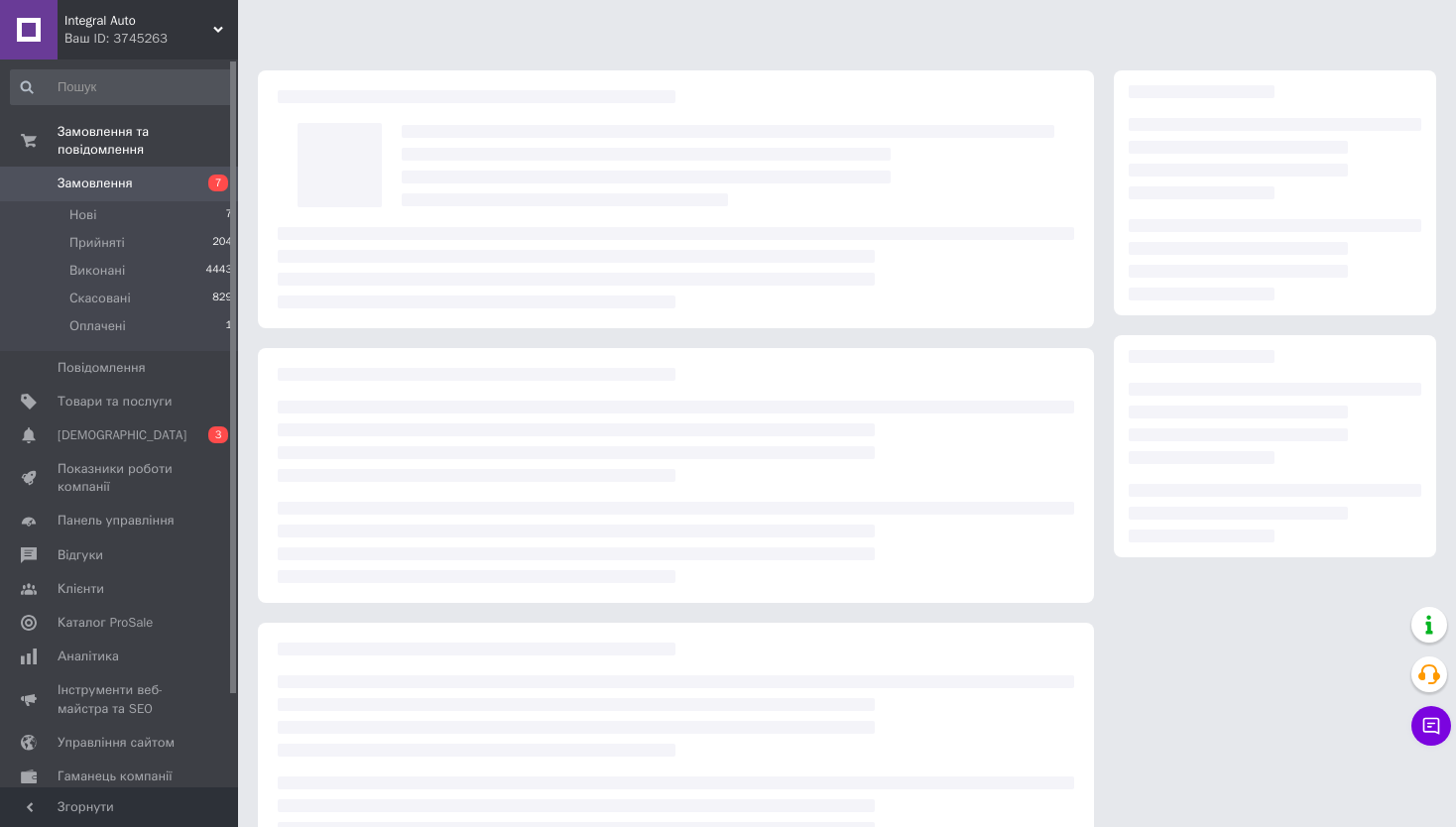 scroll, scrollTop: 0, scrollLeft: 0, axis: both 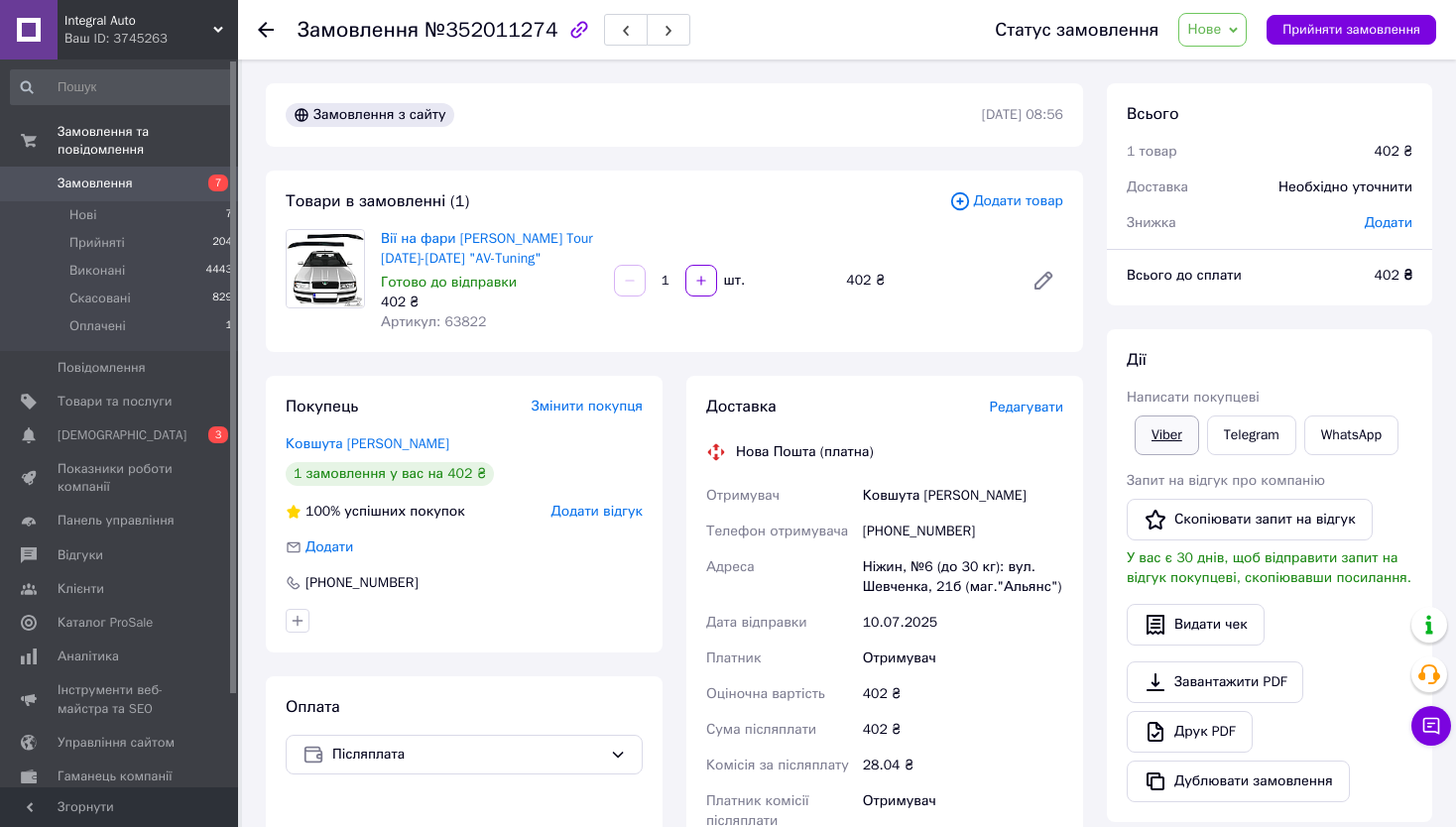 click on "Viber" at bounding box center [1166, 435] 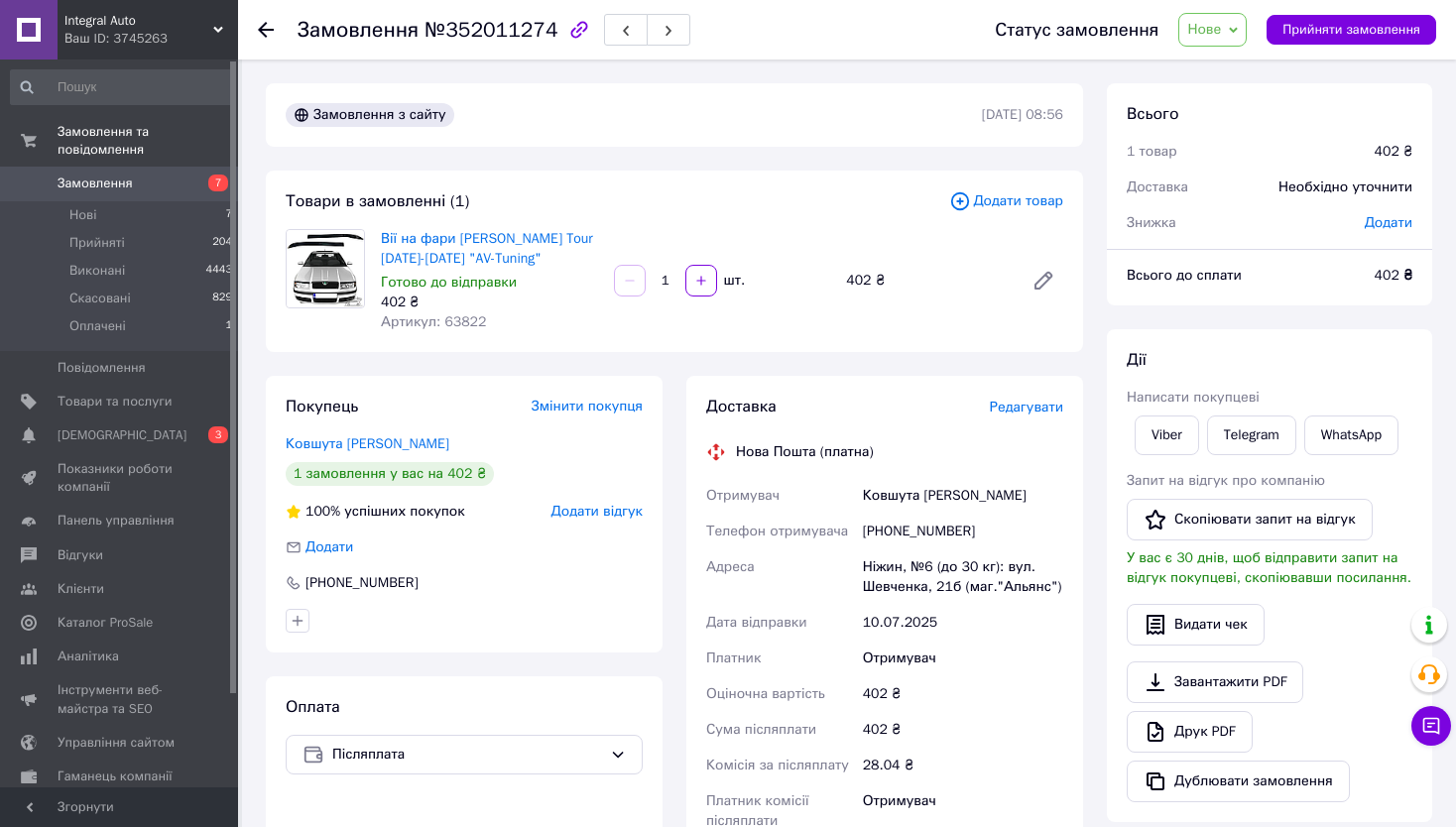 click on "Дії Написати покупцеві Viber Telegram WhatsApp Запит на відгук про компанію   Скопіювати запит на відгук У вас є 30 днів, щоб відправити запит на відгук покупцеві, скопіювавши посилання.   Видати чек   Завантажити PDF   Друк PDF   Дублювати замовлення" at bounding box center (1270, 575) 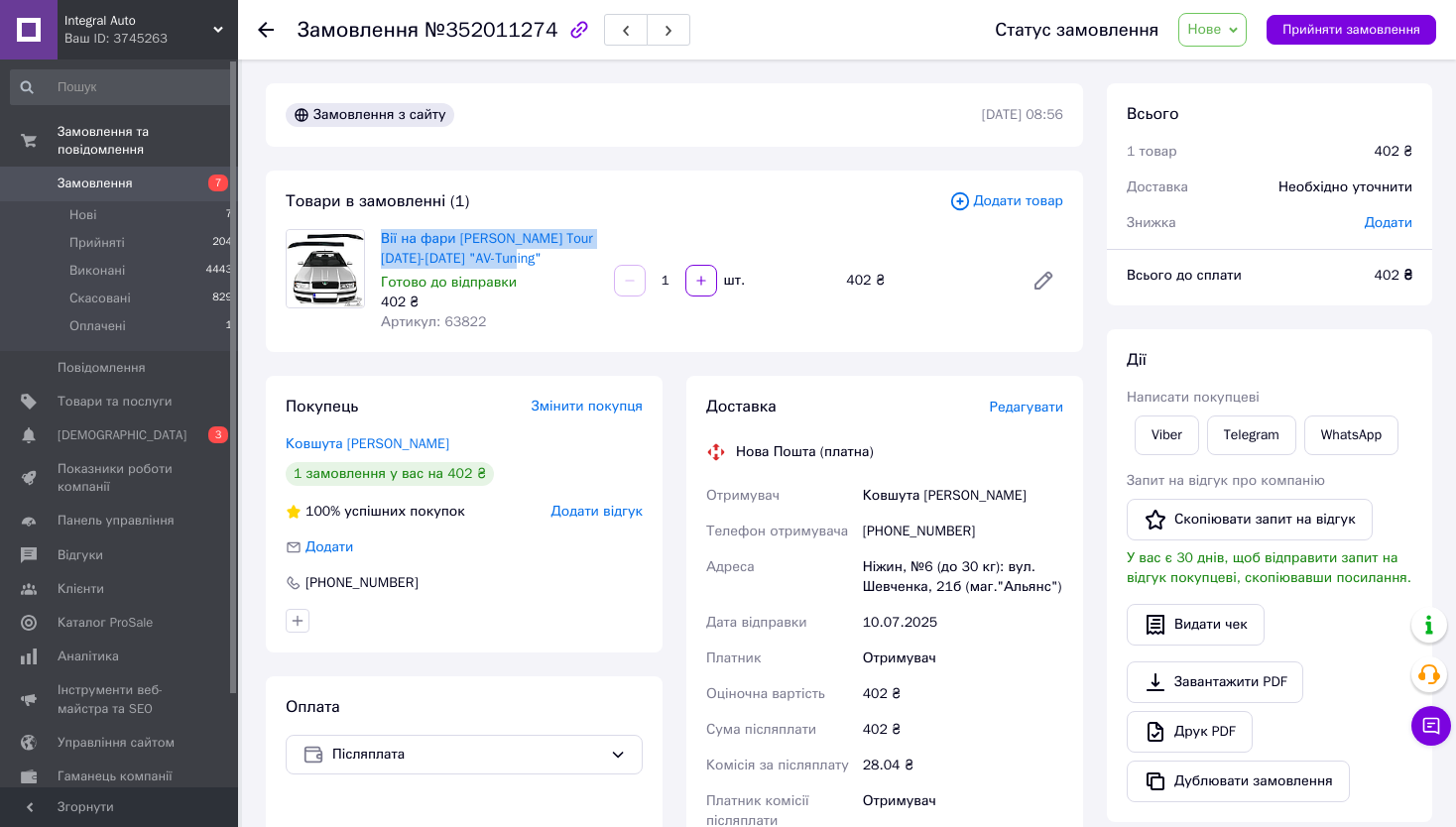 drag, startPoint x: 375, startPoint y: 231, endPoint x: 553, endPoint y: 256, distance: 179.74704 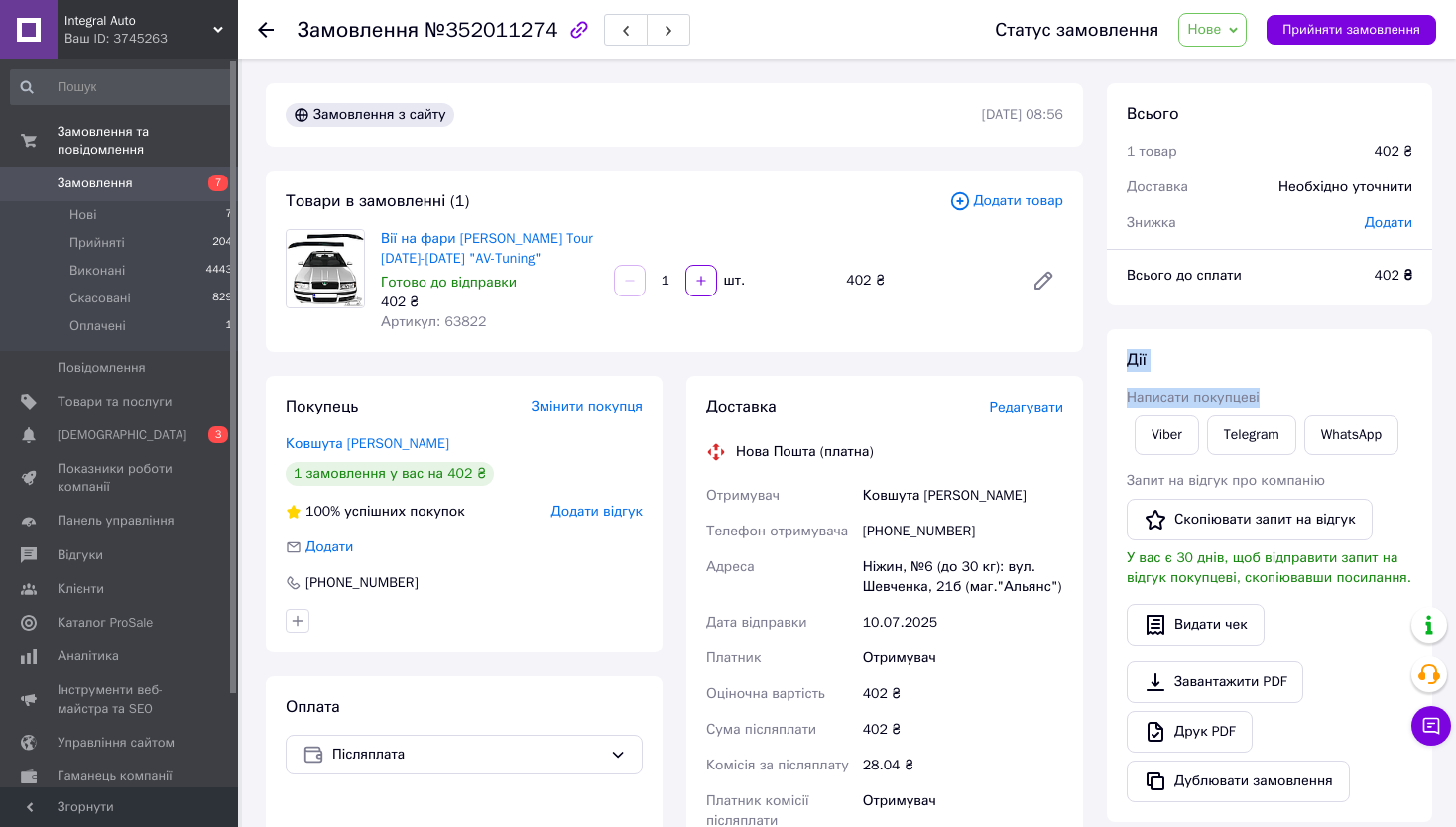 drag, startPoint x: 1125, startPoint y: 354, endPoint x: 1300, endPoint y: 388, distance: 178.27226 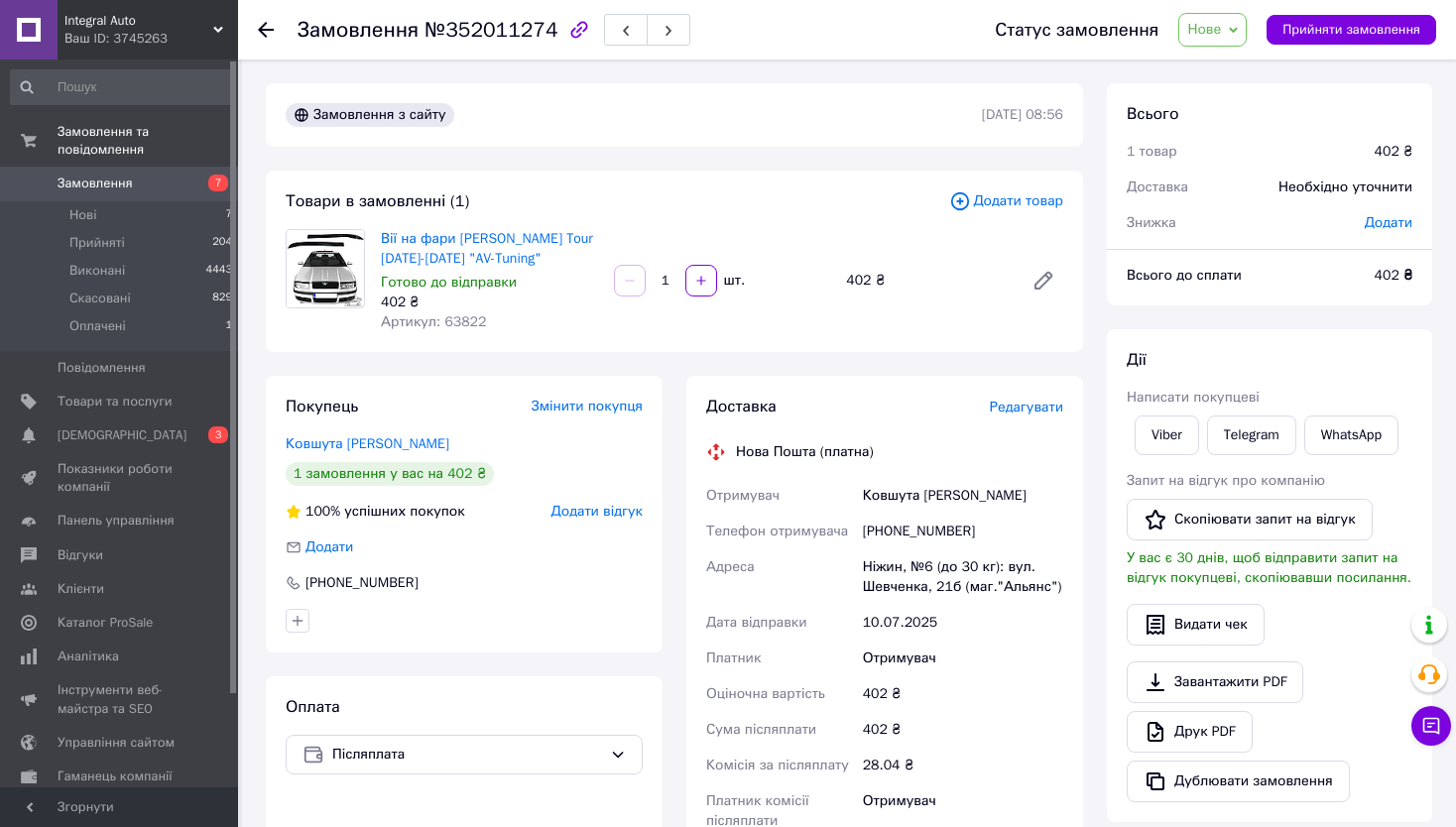 click 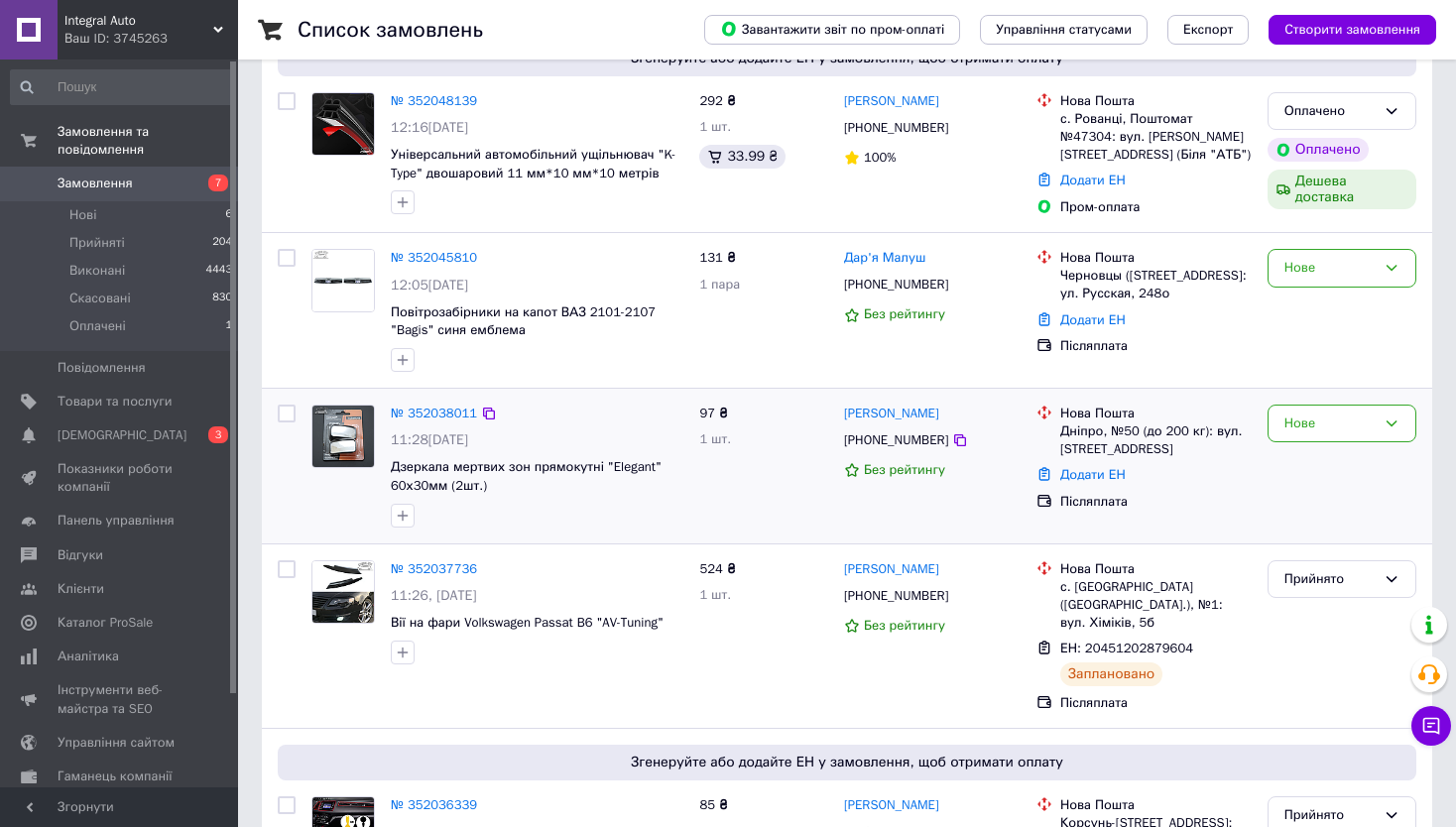 scroll, scrollTop: 297, scrollLeft: 0, axis: vertical 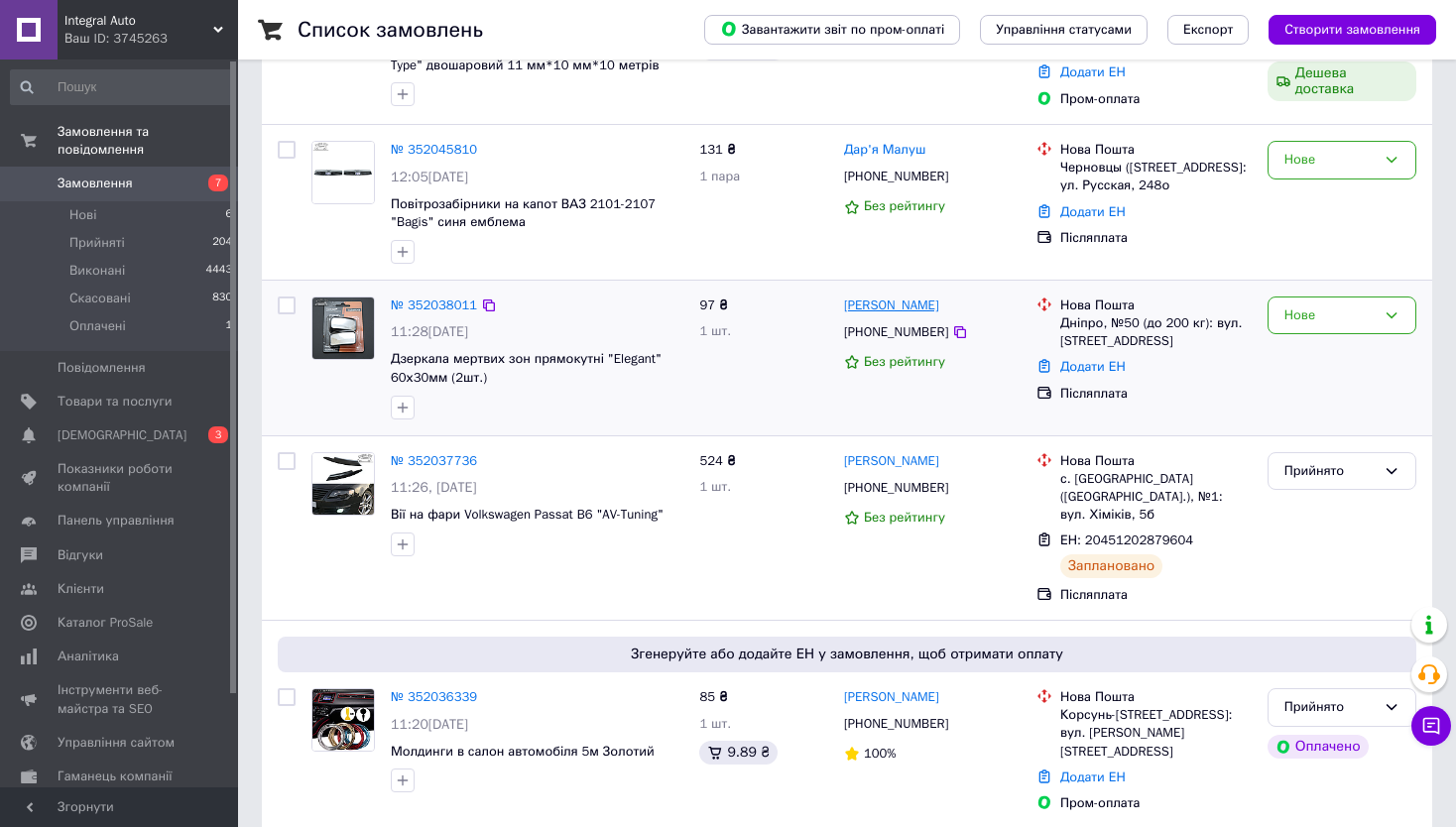 click on "[PERSON_NAME]" at bounding box center [892, 305] 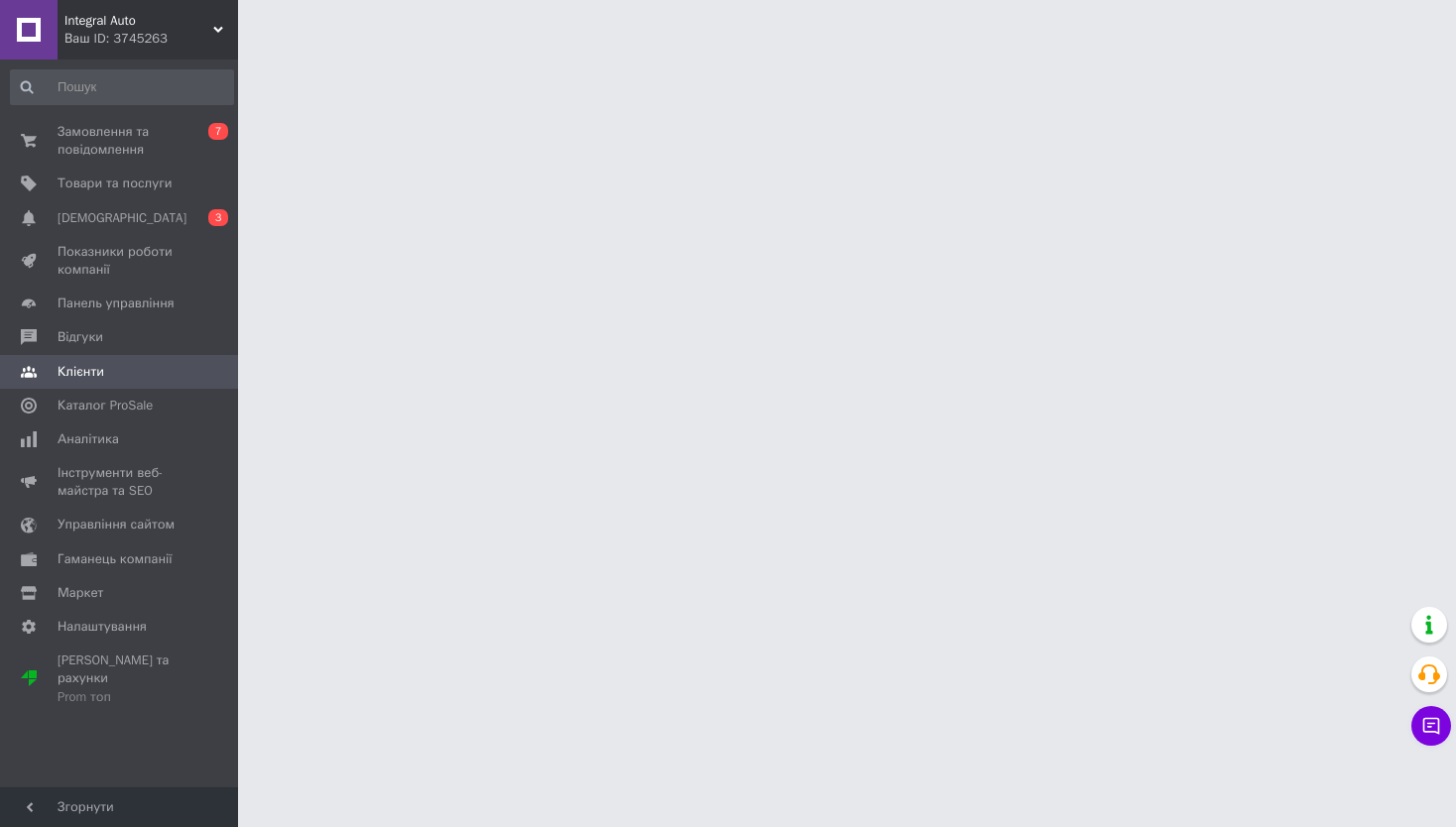 scroll, scrollTop: 0, scrollLeft: 0, axis: both 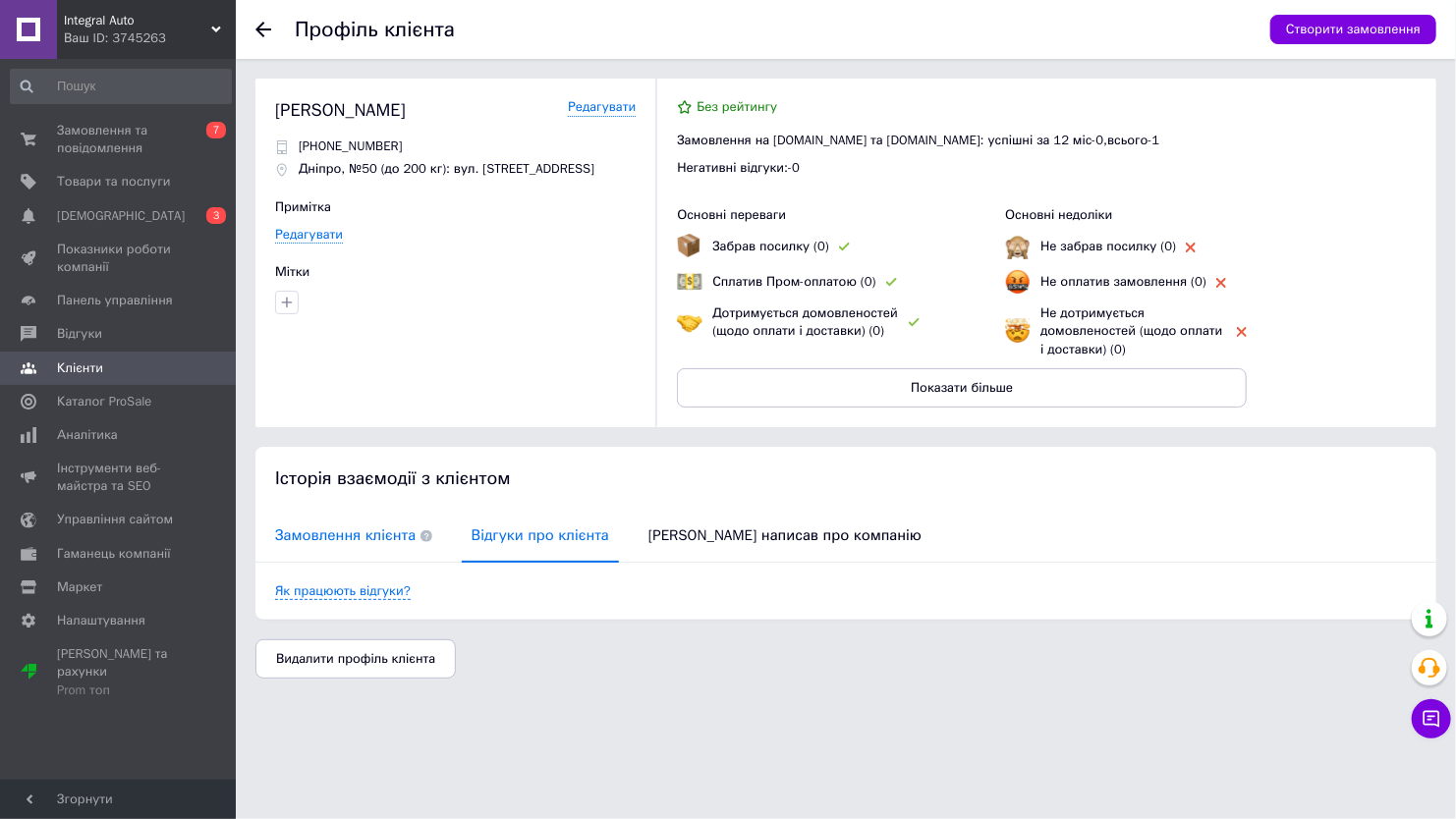 click on "Замовлення клієнта" at bounding box center (354, 535) 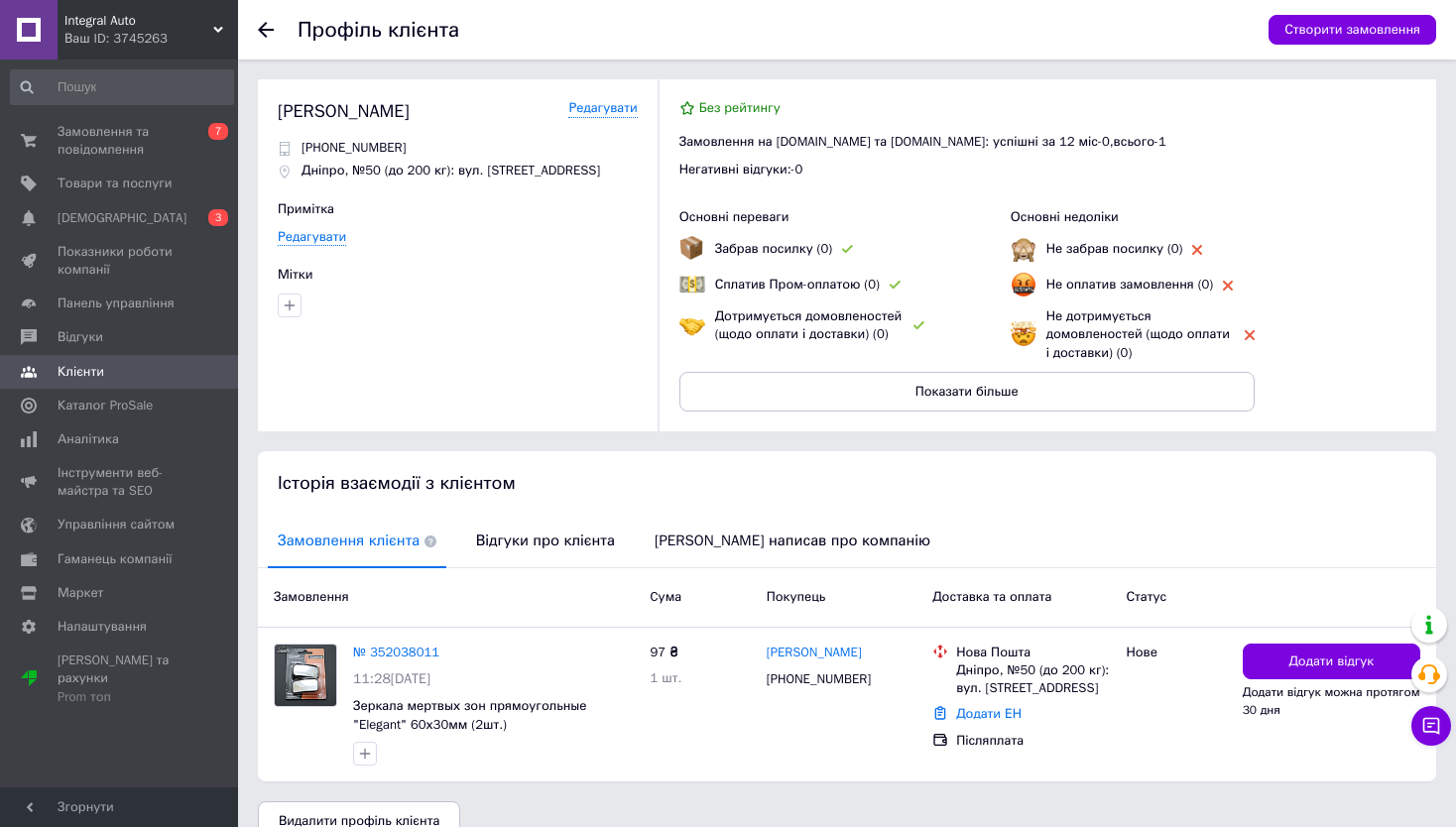 click at bounding box center [278, 30] 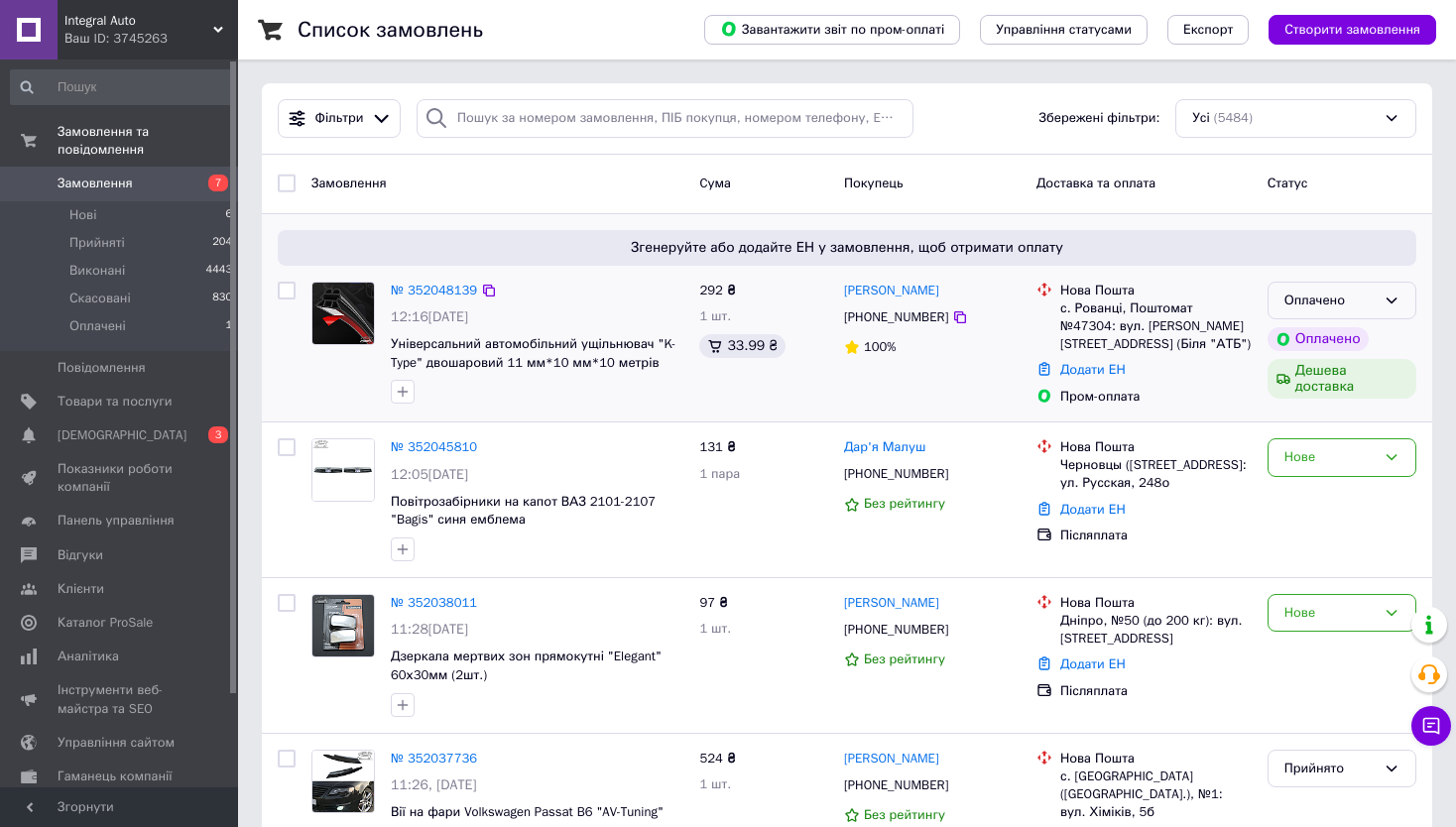 drag, startPoint x: 1328, startPoint y: 297, endPoint x: 1337, endPoint y: 306, distance: 12.727922 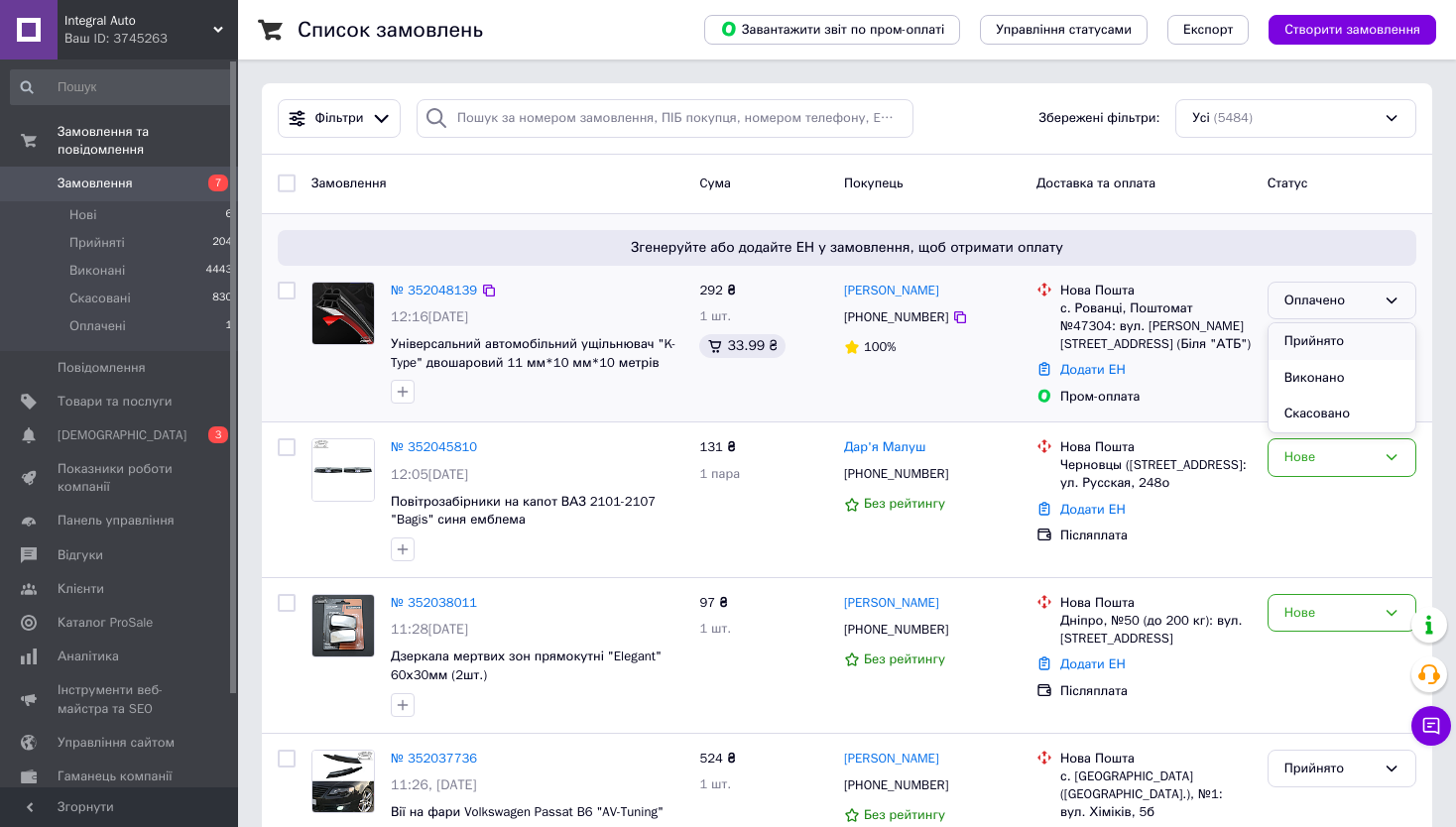 click on "Прийнято" at bounding box center [1342, 341] 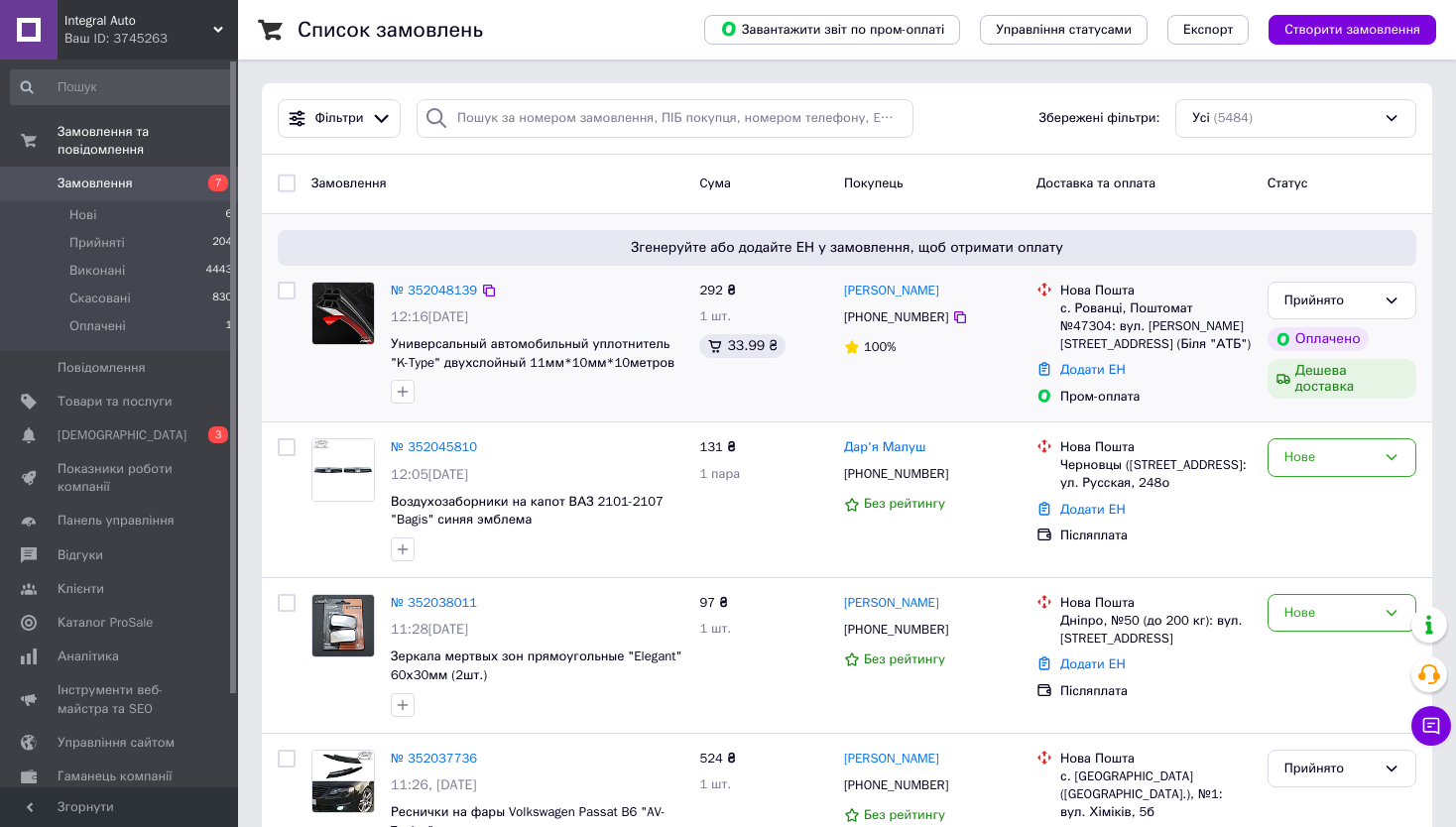 click on "Список замовлень   Завантажити звіт по пром-оплаті Управління статусами Експорт Створити замовлення Фільтри Збережені фільтри: Усі (5484) Замовлення Cума Покупець Доставка та оплата Статус Згенеруйте або додайте ЕН у замовлення, щоб отримати оплату № 352048139 12:16, 10.07.2025 Универсальный автомобильный уплотнитель "K-Type" двухслойный 11мм*10мм*10метров 292 ₴ 1 шт. 33.99 ₴ Олександр Головчун +380956181594 100% Нова Пошта с. Рованці, Поштомат №47304: вул. Калинова, 39 (Біля "АТБ") Додати ЕН Пром-оплата Прийнято Оплачено Дешева доставка № 352045810 12:05, 10.07.2025 131 ₴ 1 пара Дар'я Малуш +380978705507 Нове 1" at bounding box center (847, 4701) 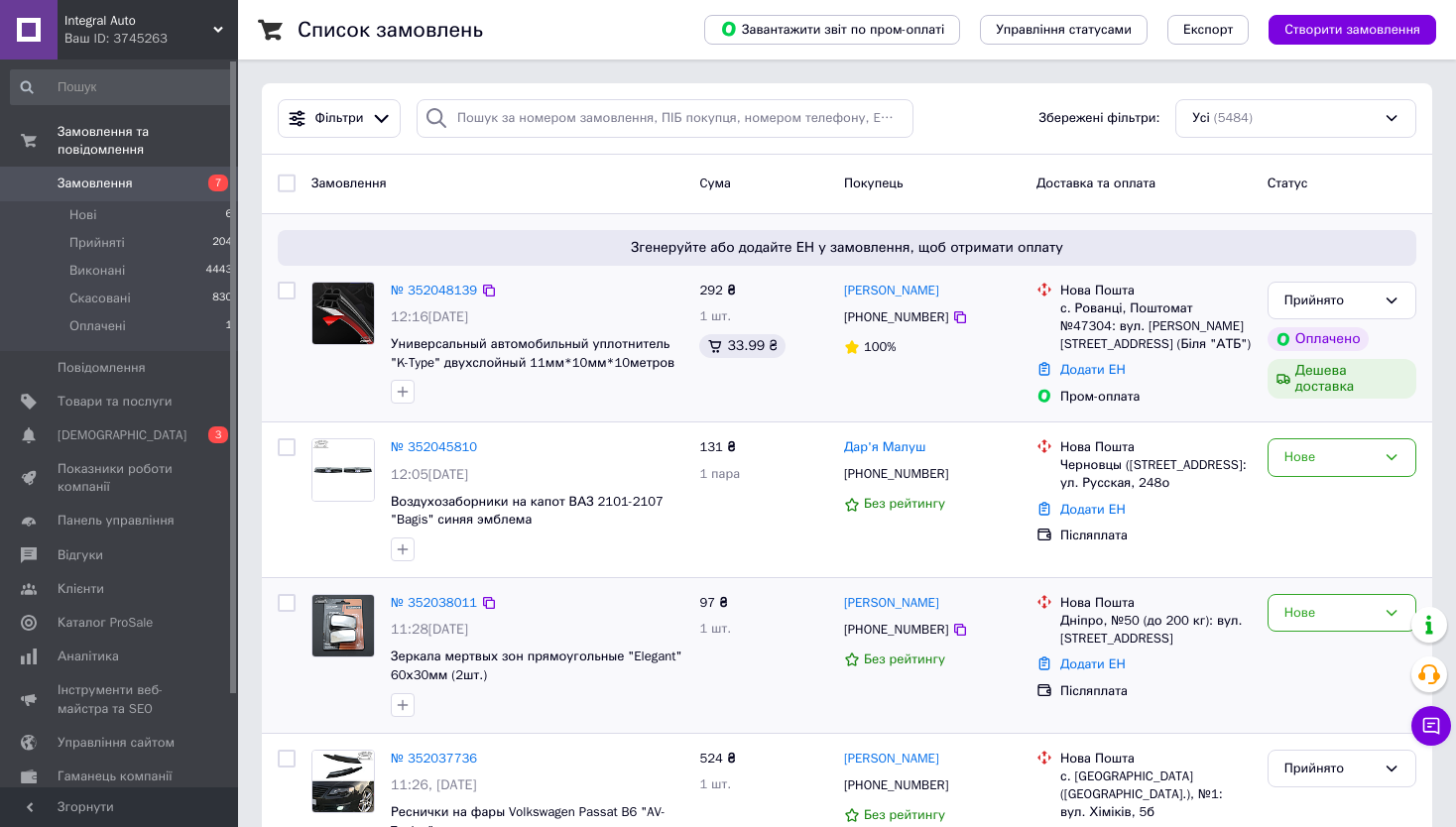 click on "№ 352038011 11:28, 10.07.2025 Зеркала мертвых зон прямоугольные "Elegant" 60х30мм (2шт.)" at bounding box center [537, 655] 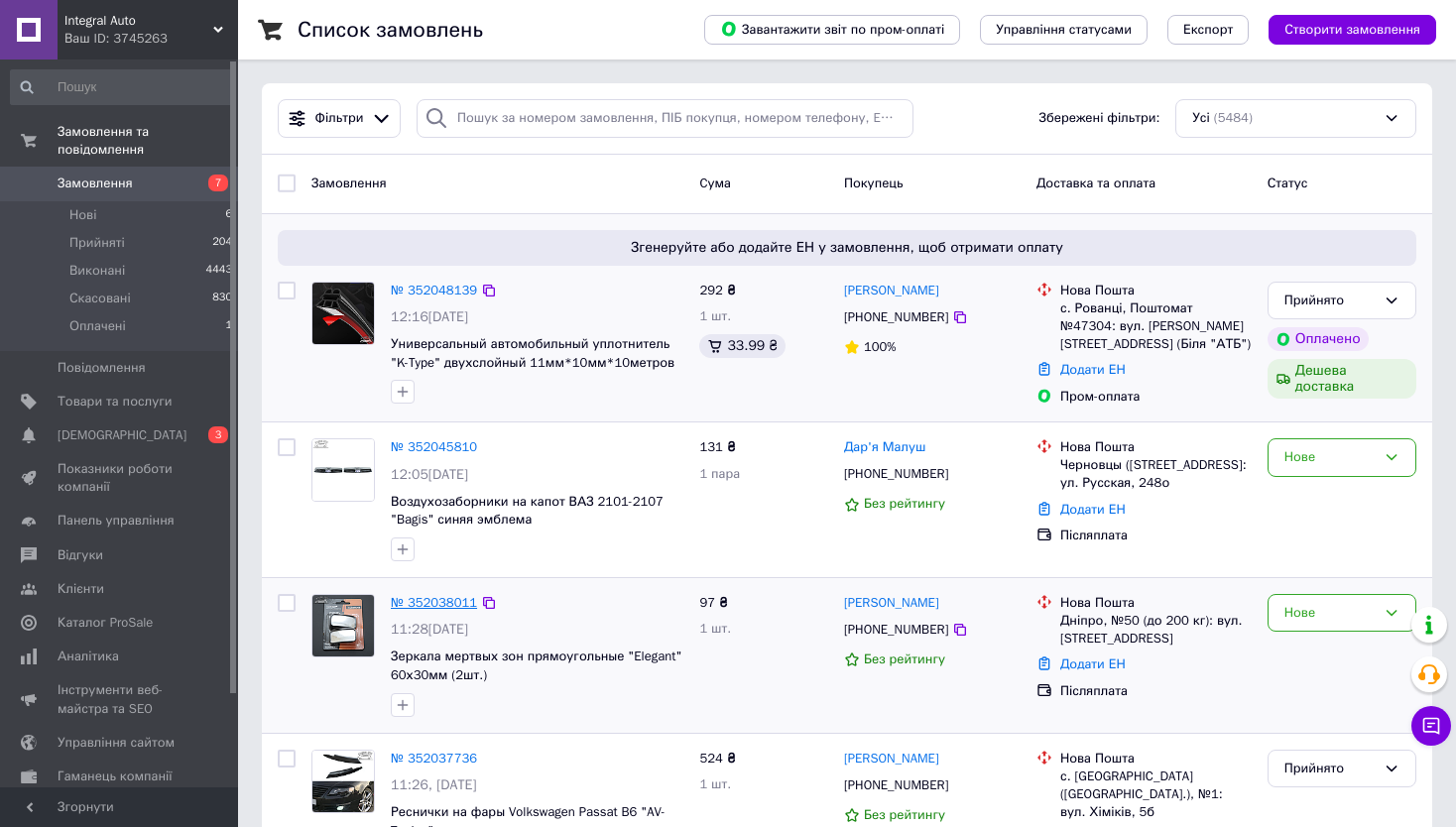 click on "№ 352038011" at bounding box center (433, 602) 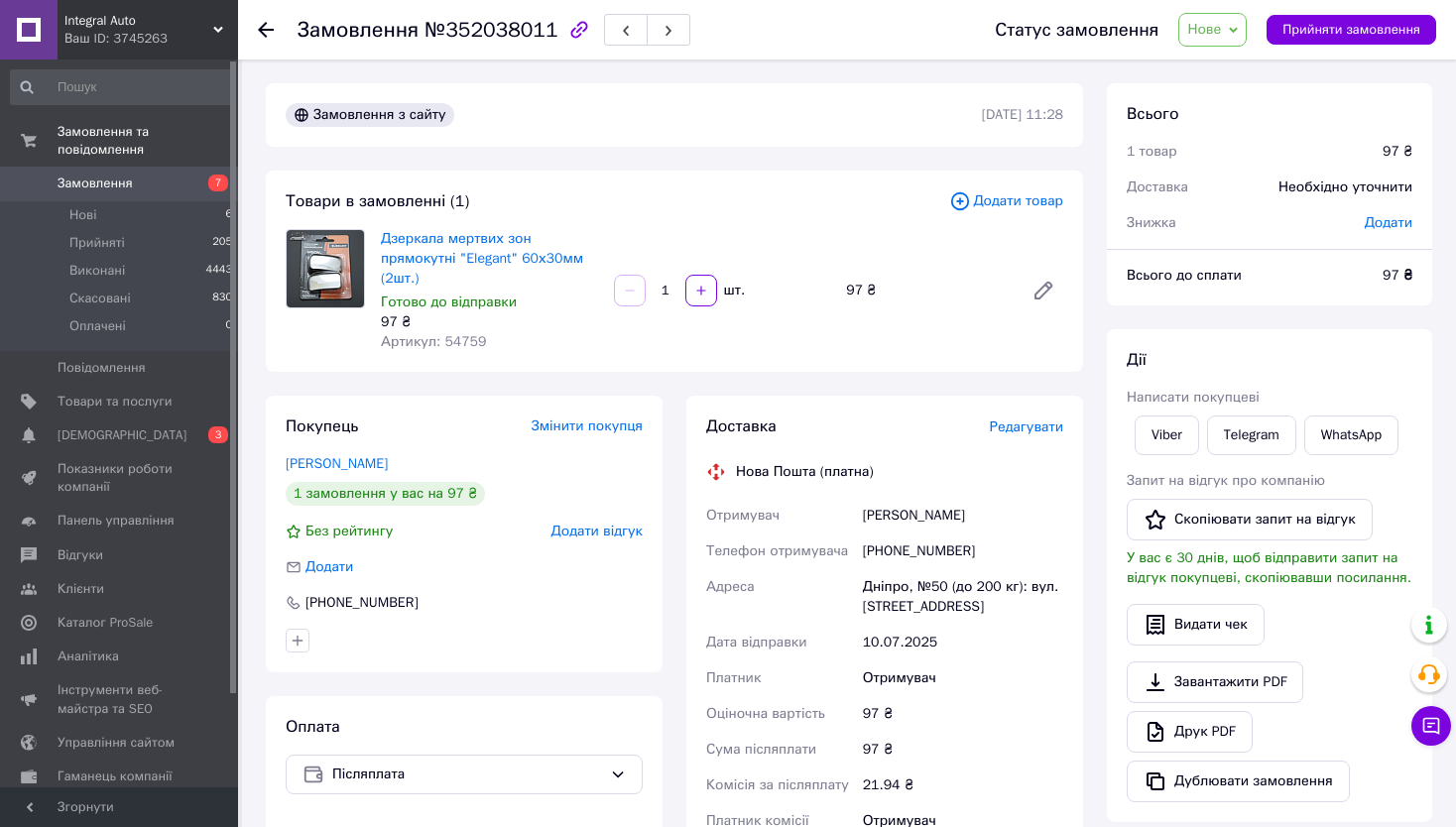 click on "Артикул: 54759" at bounding box center [433, 341] 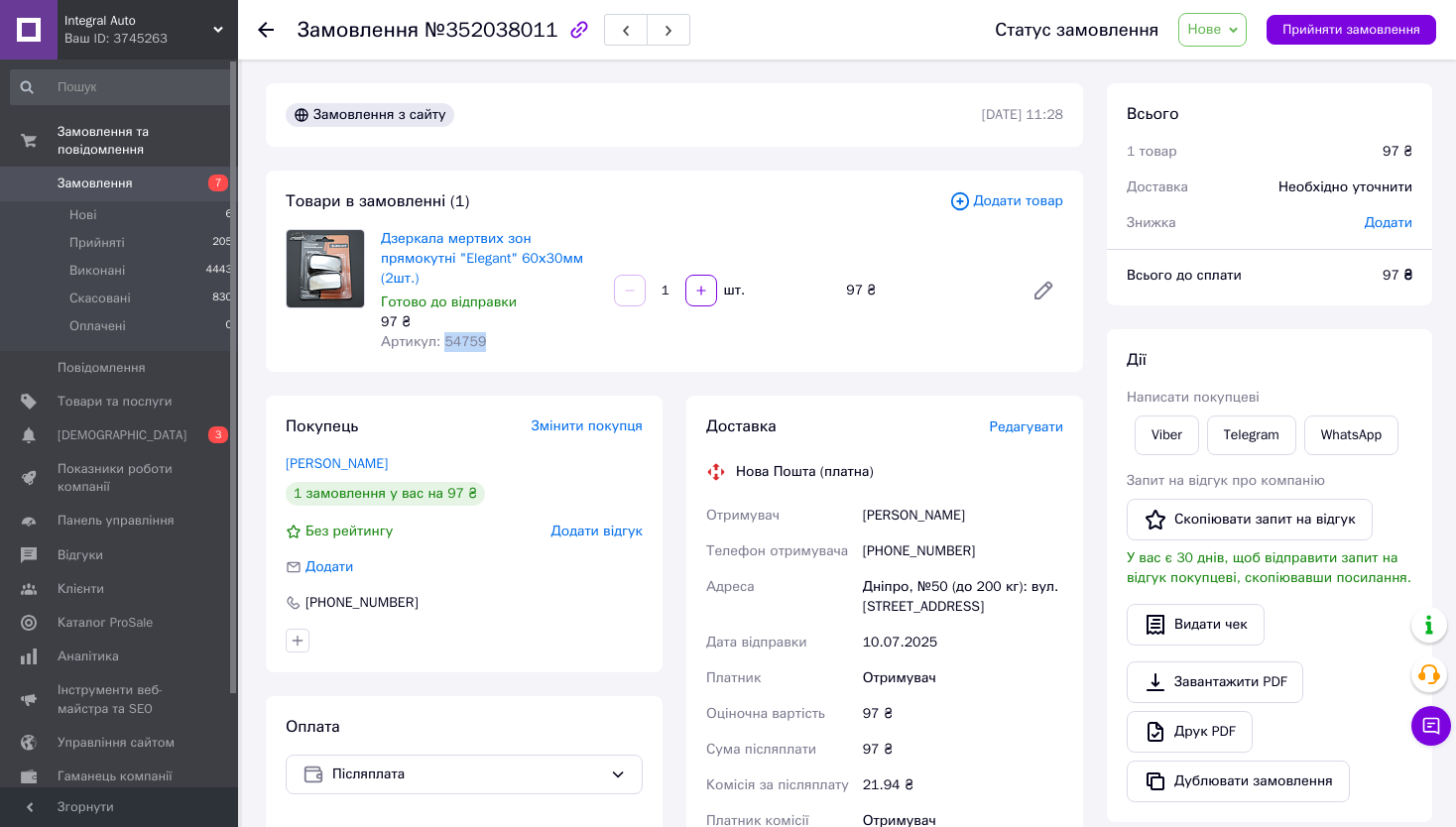 click on "Артикул: 54759" at bounding box center (433, 341) 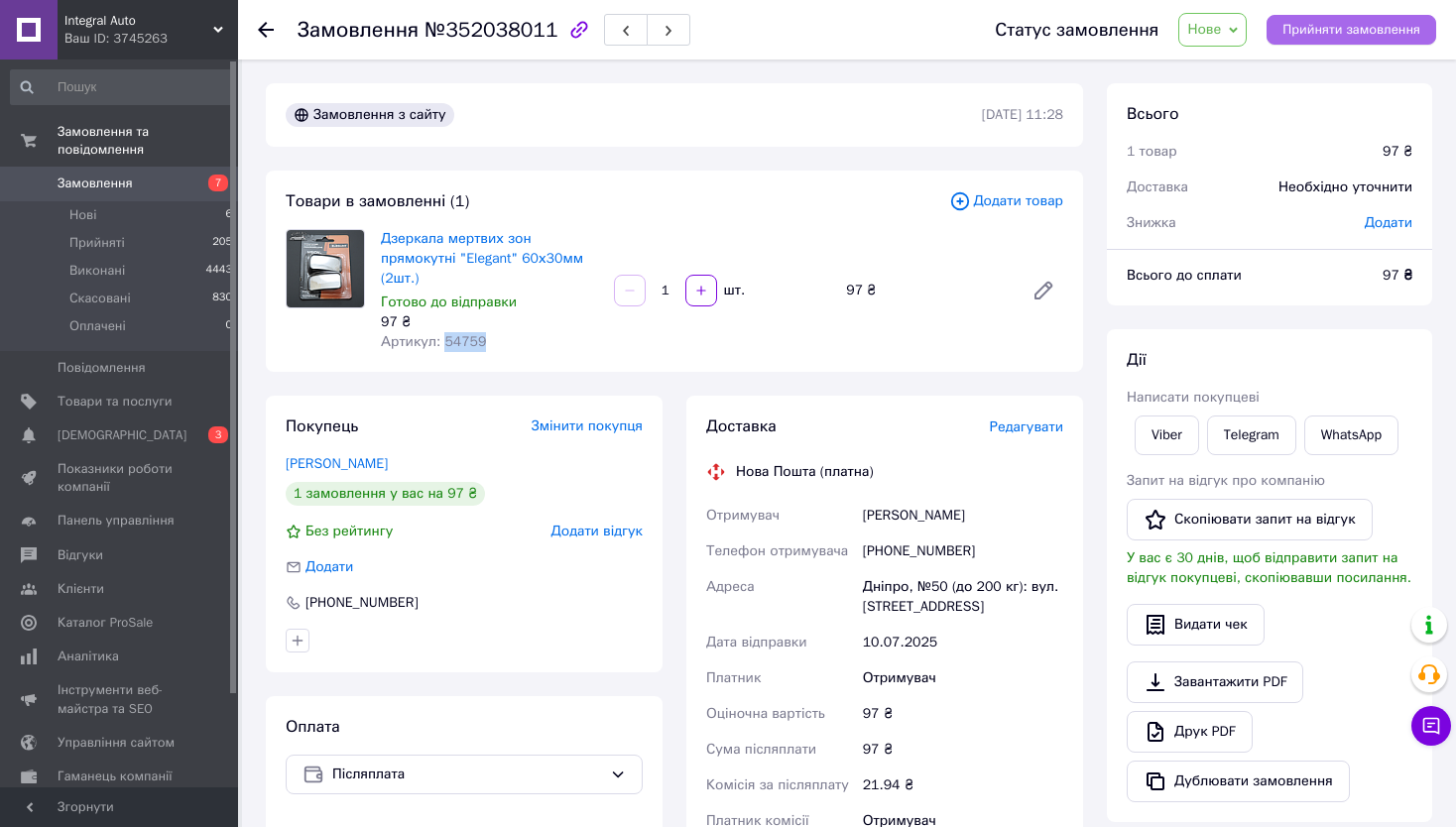 click on "Прийняти замовлення" at bounding box center (1351, 30) 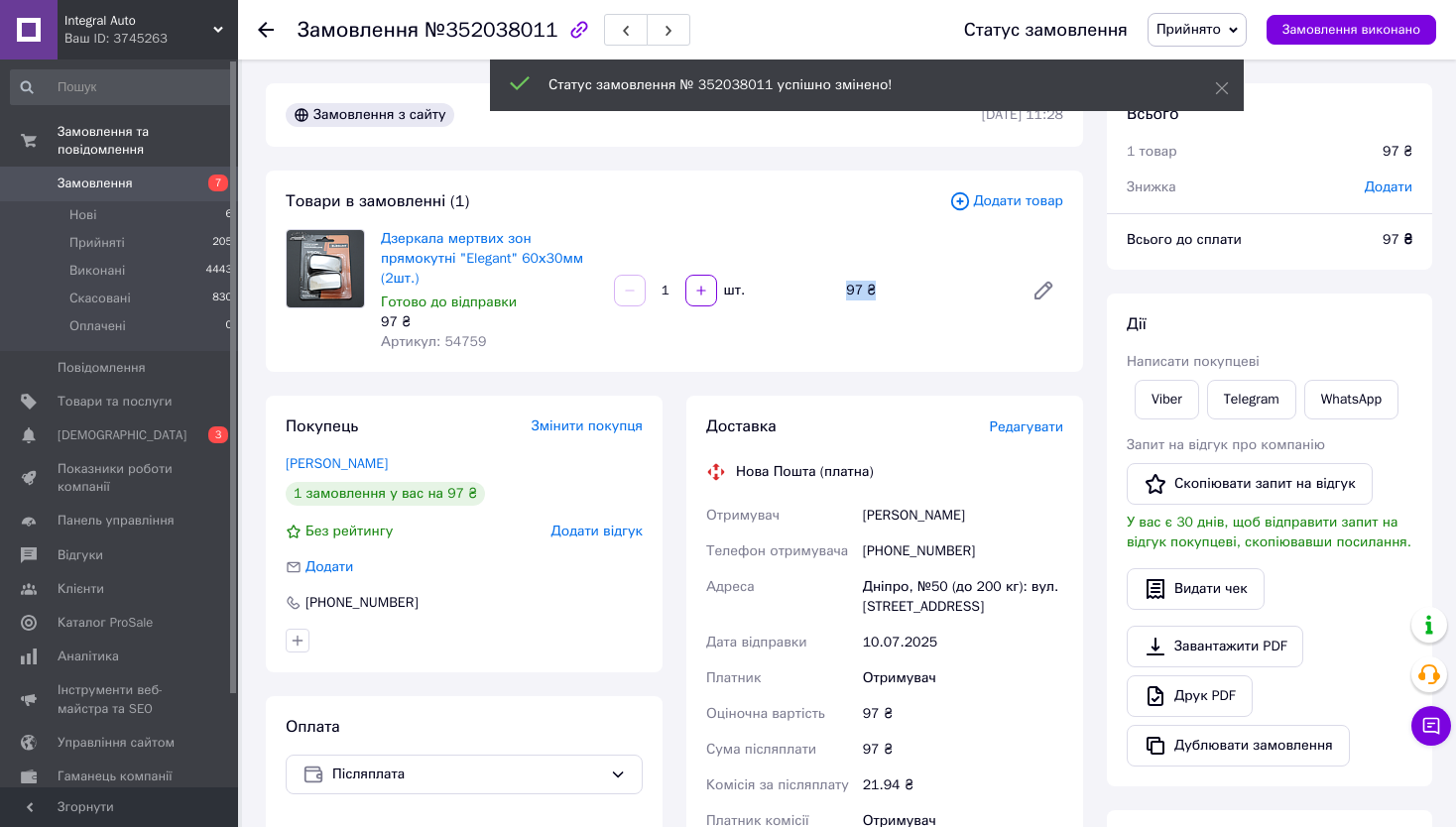 drag, startPoint x: 848, startPoint y: 295, endPoint x: 888, endPoint y: 296, distance: 40.012498 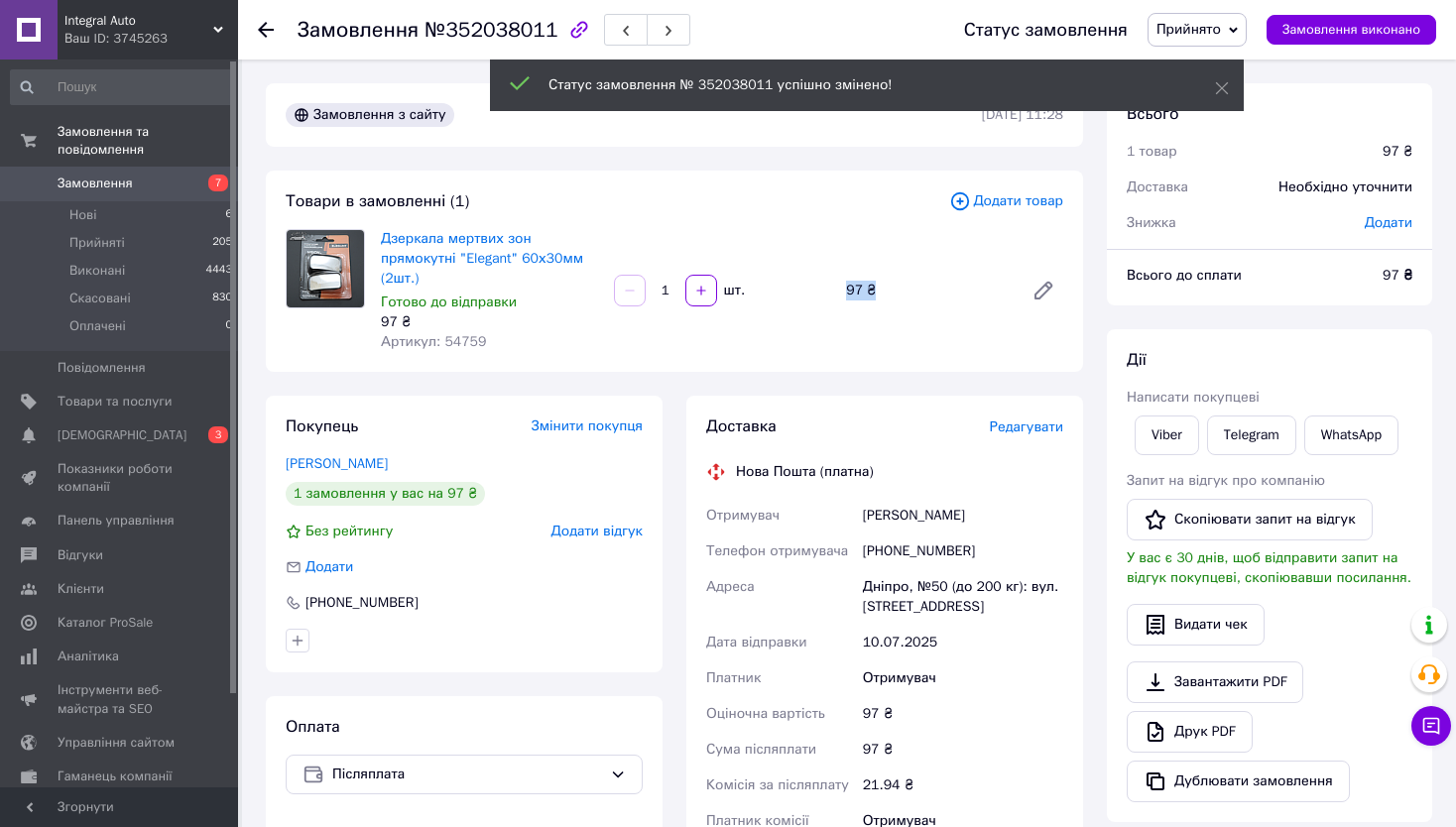 click on "97 ₴" at bounding box center (926, 291) 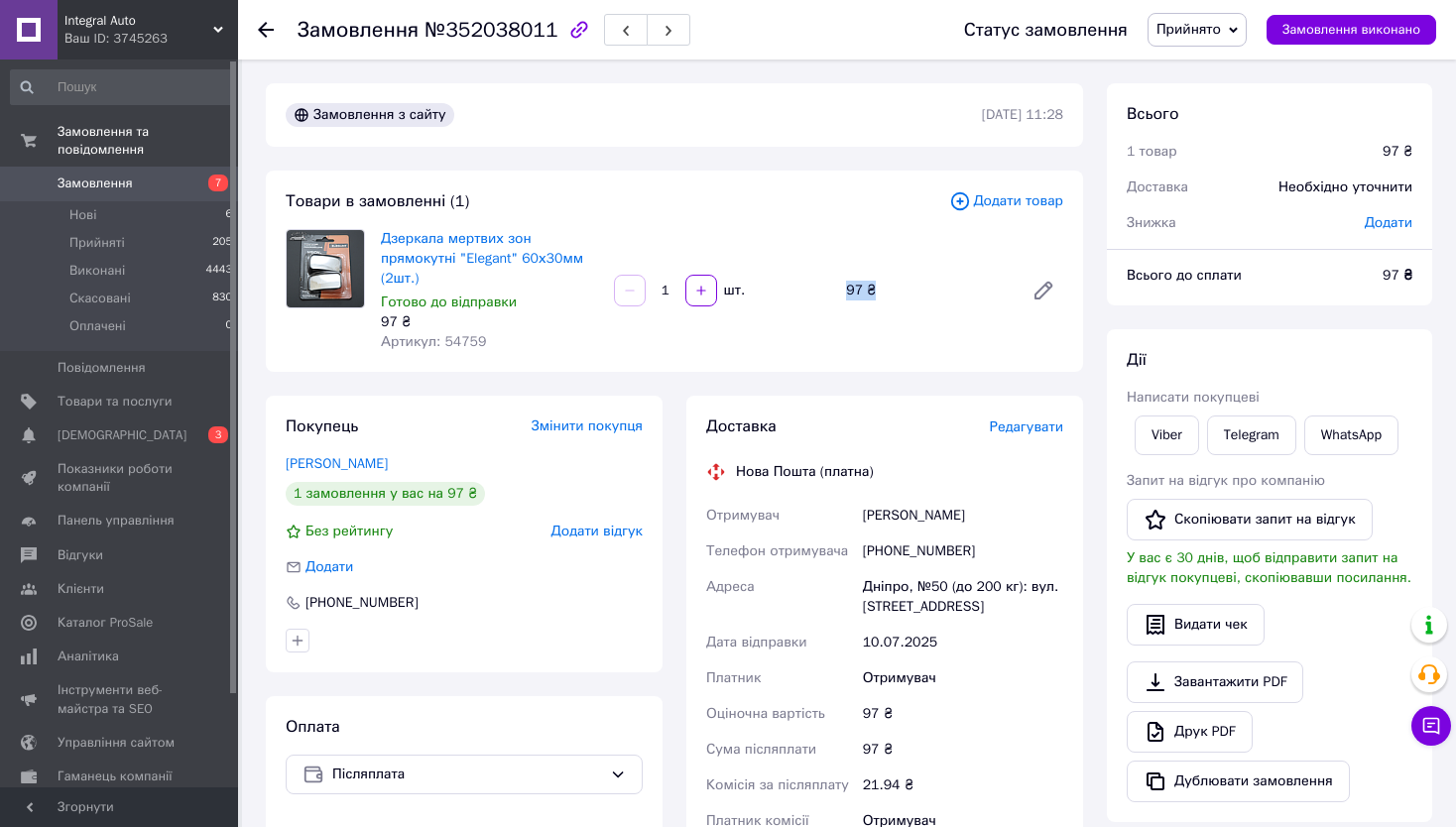 drag, startPoint x: 847, startPoint y: 285, endPoint x: 896, endPoint y: 284, distance: 49.010203 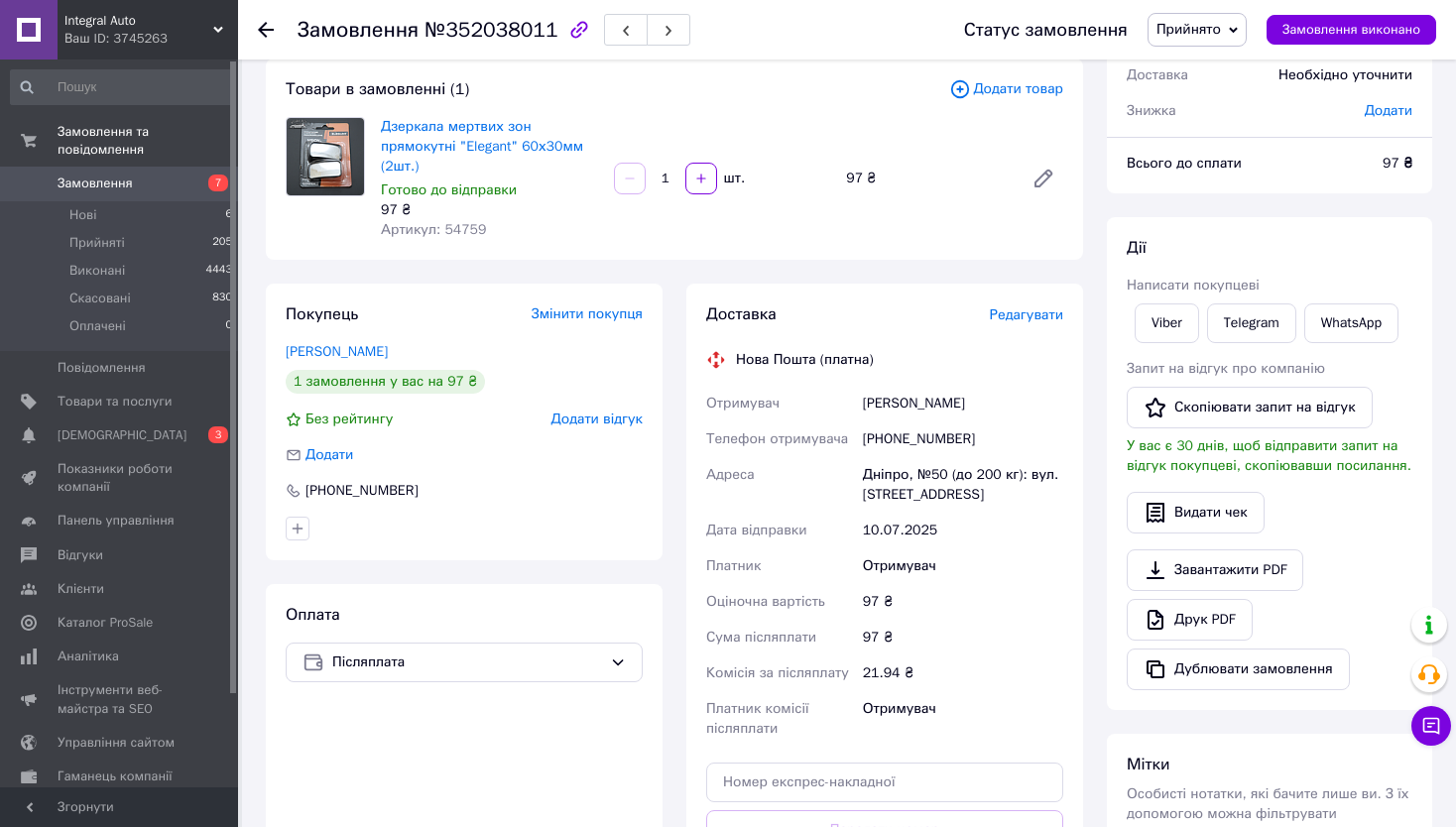 scroll, scrollTop: 198, scrollLeft: 0, axis: vertical 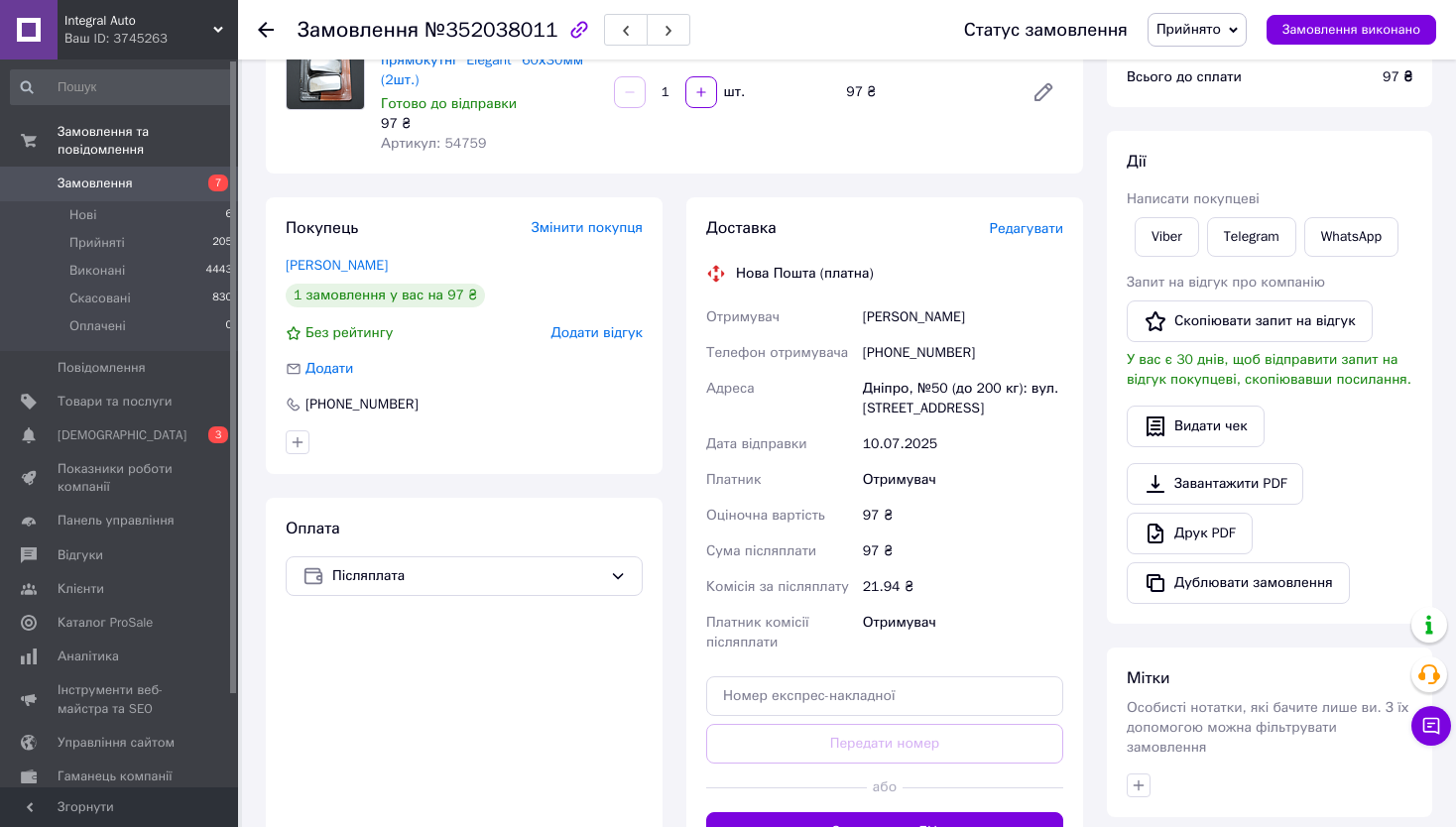 drag, startPoint x: 860, startPoint y: 386, endPoint x: 1031, endPoint y: 418, distance: 173.96839 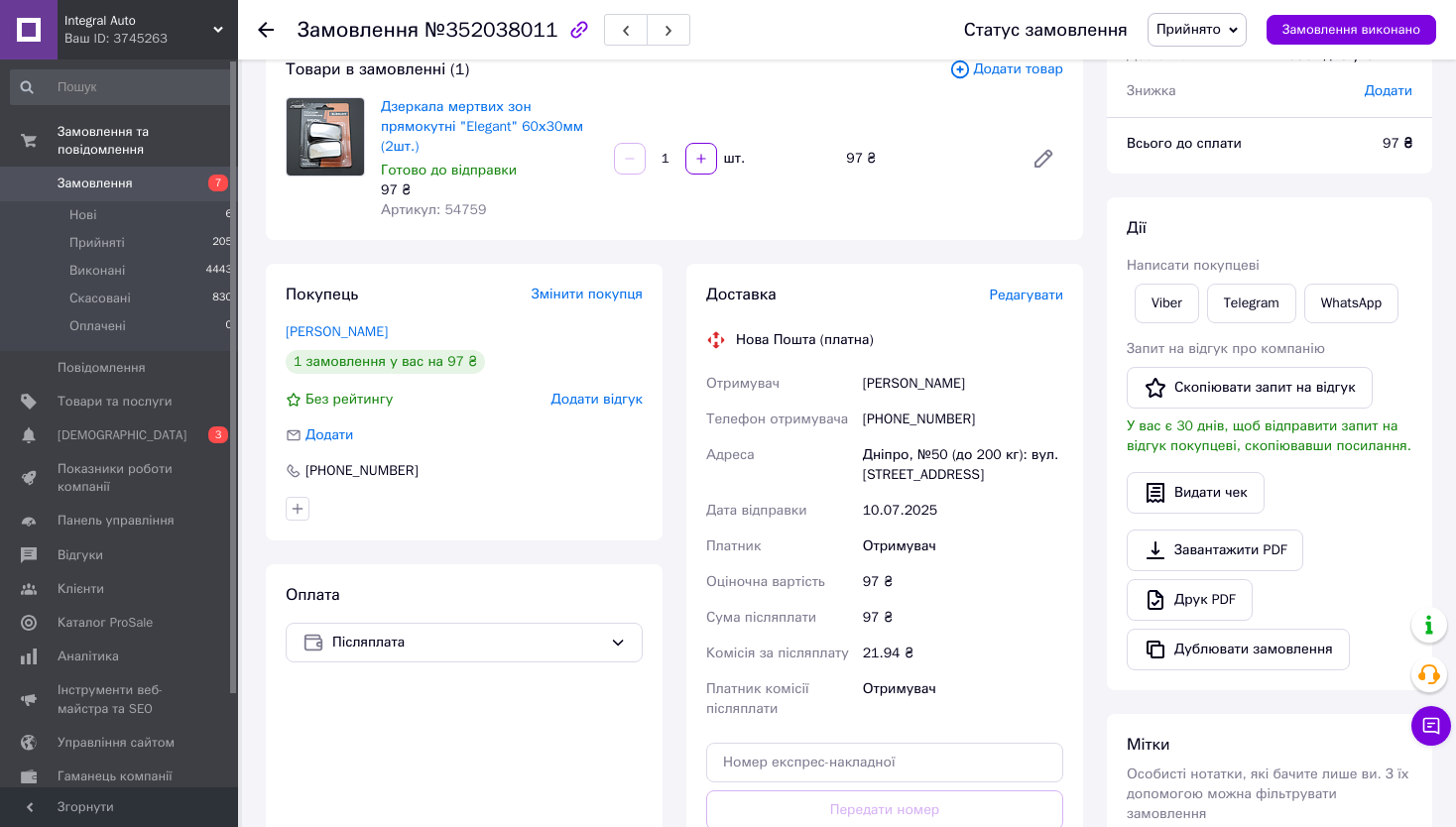 scroll, scrollTop: 99, scrollLeft: 0, axis: vertical 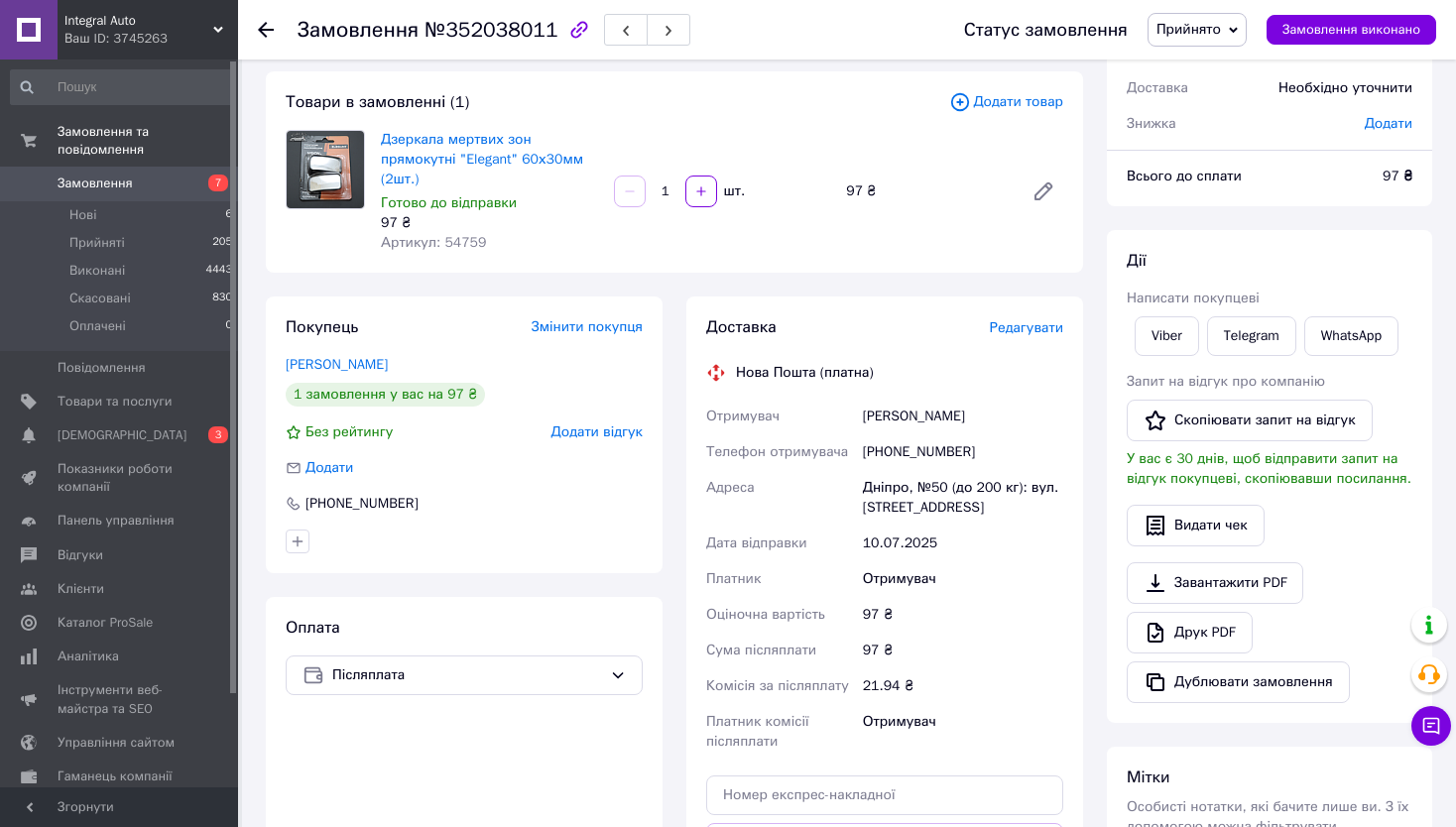 drag, startPoint x: 866, startPoint y: 483, endPoint x: 1007, endPoint y: 525, distance: 147.1224 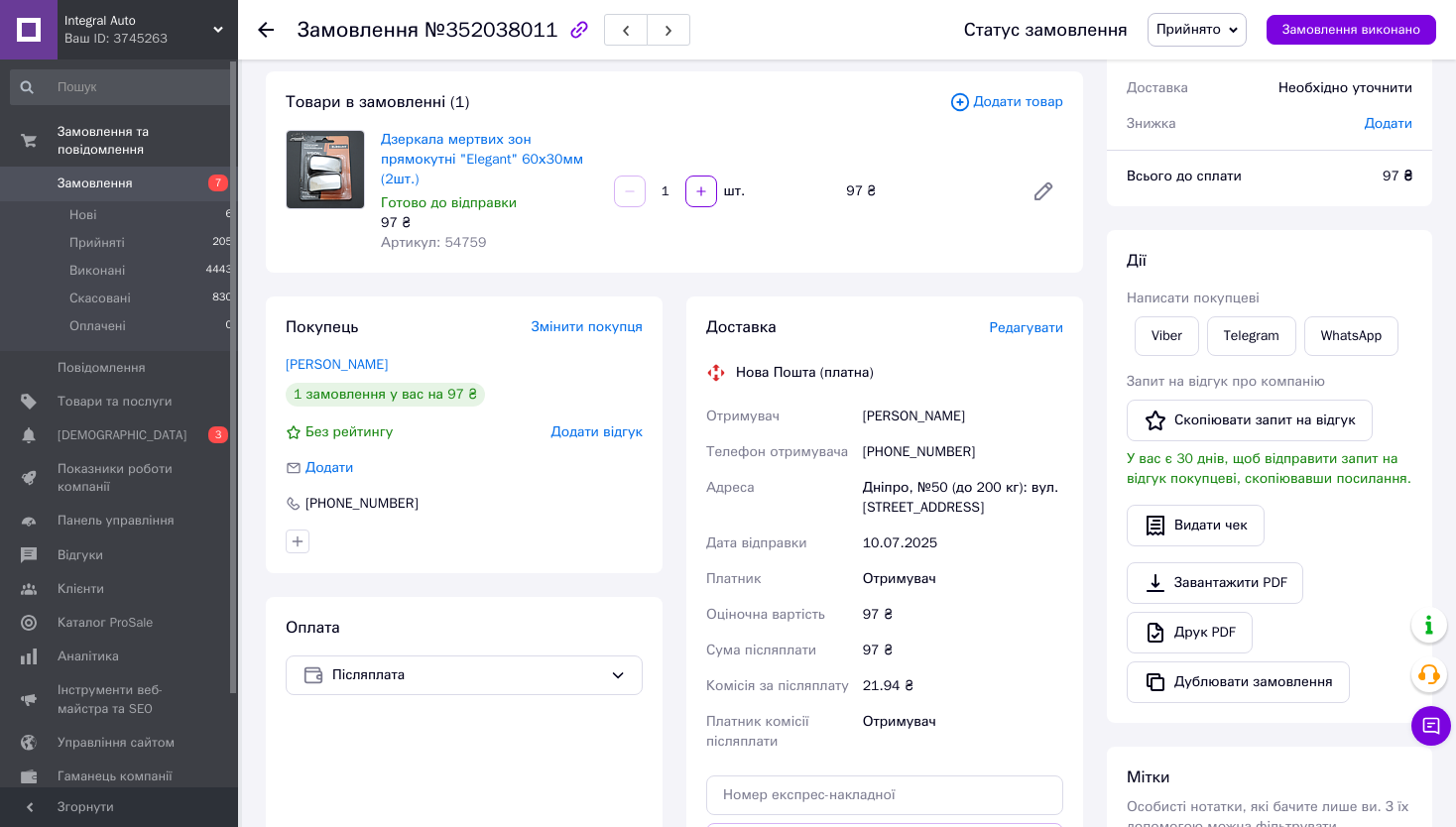 drag, startPoint x: 868, startPoint y: 487, endPoint x: 1031, endPoint y: 508, distance: 164.34719 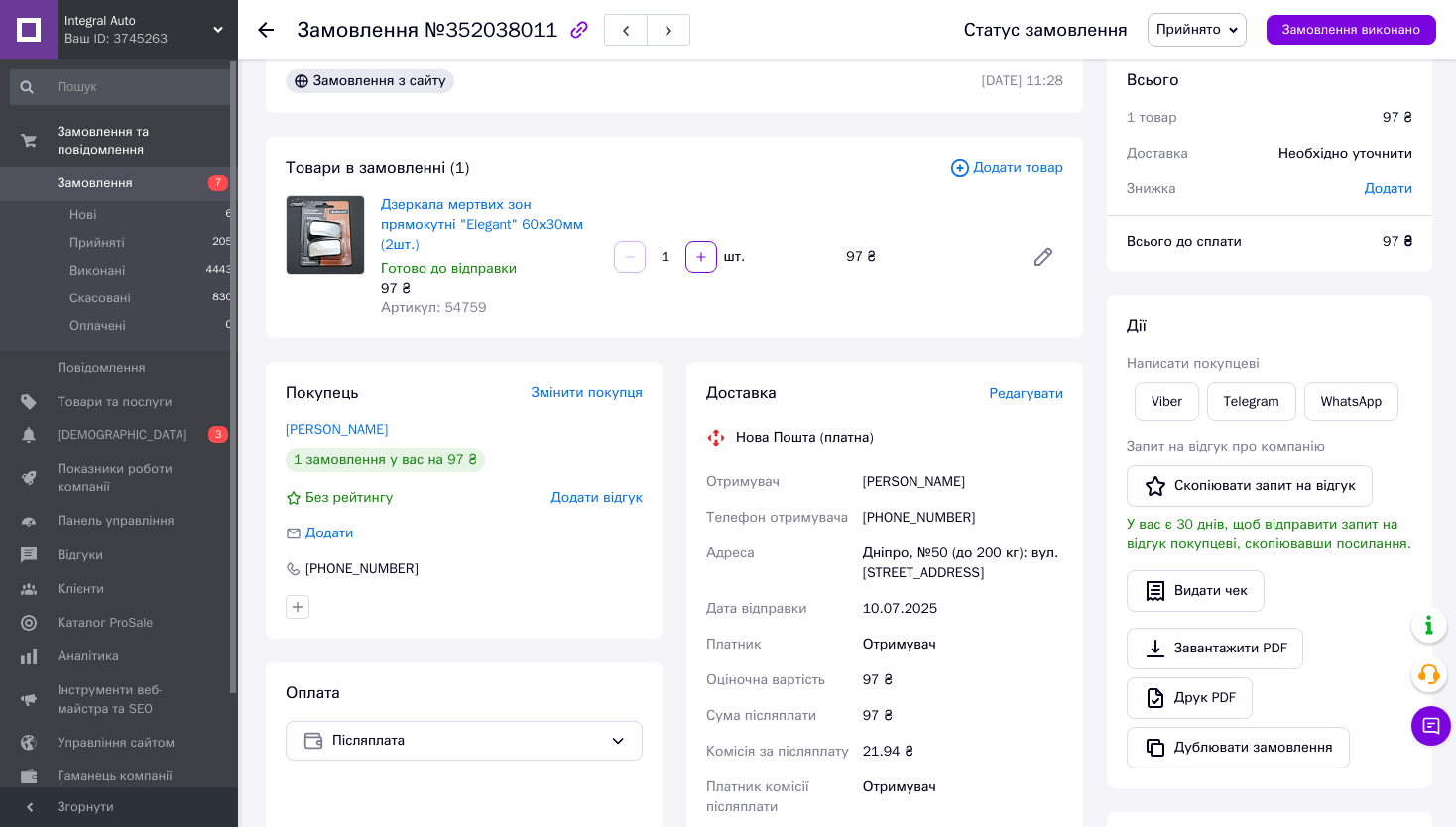 scroll, scrollTop: 0, scrollLeft: 0, axis: both 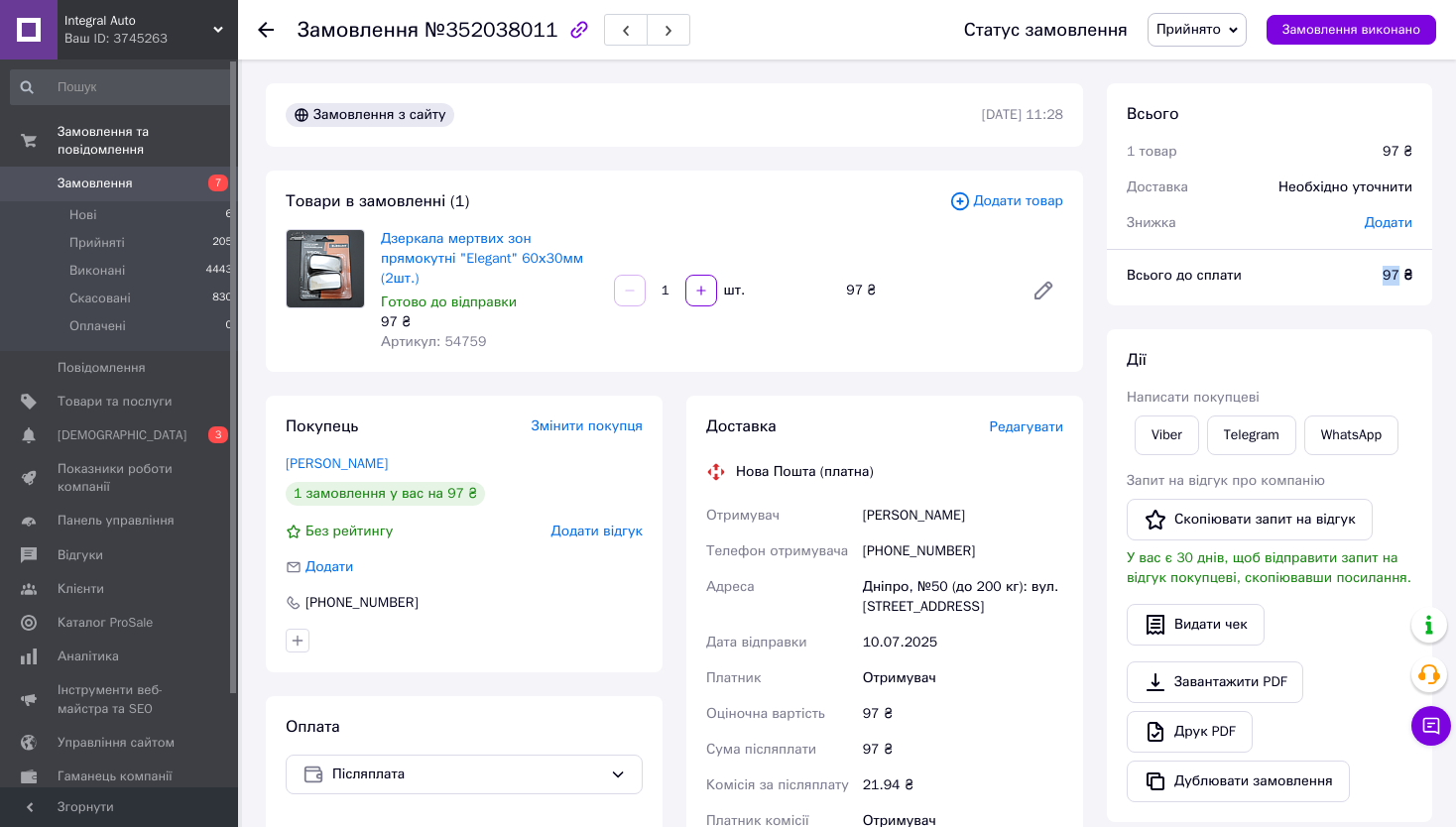 drag, startPoint x: 1372, startPoint y: 288, endPoint x: 1400, endPoint y: 275, distance: 30.870698 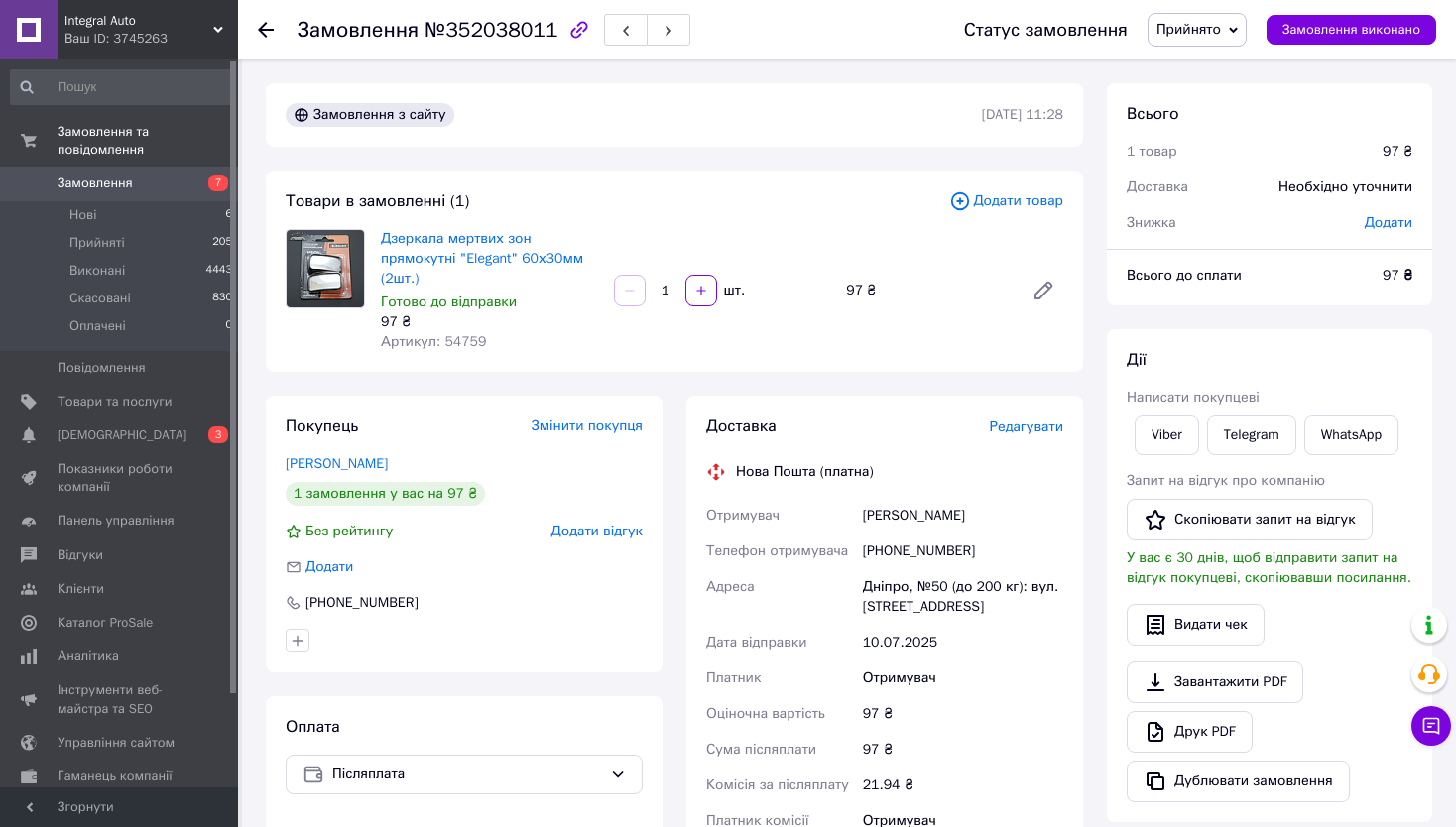 click on "Всього до сплати 97 ₴" at bounding box center (1270, 286) 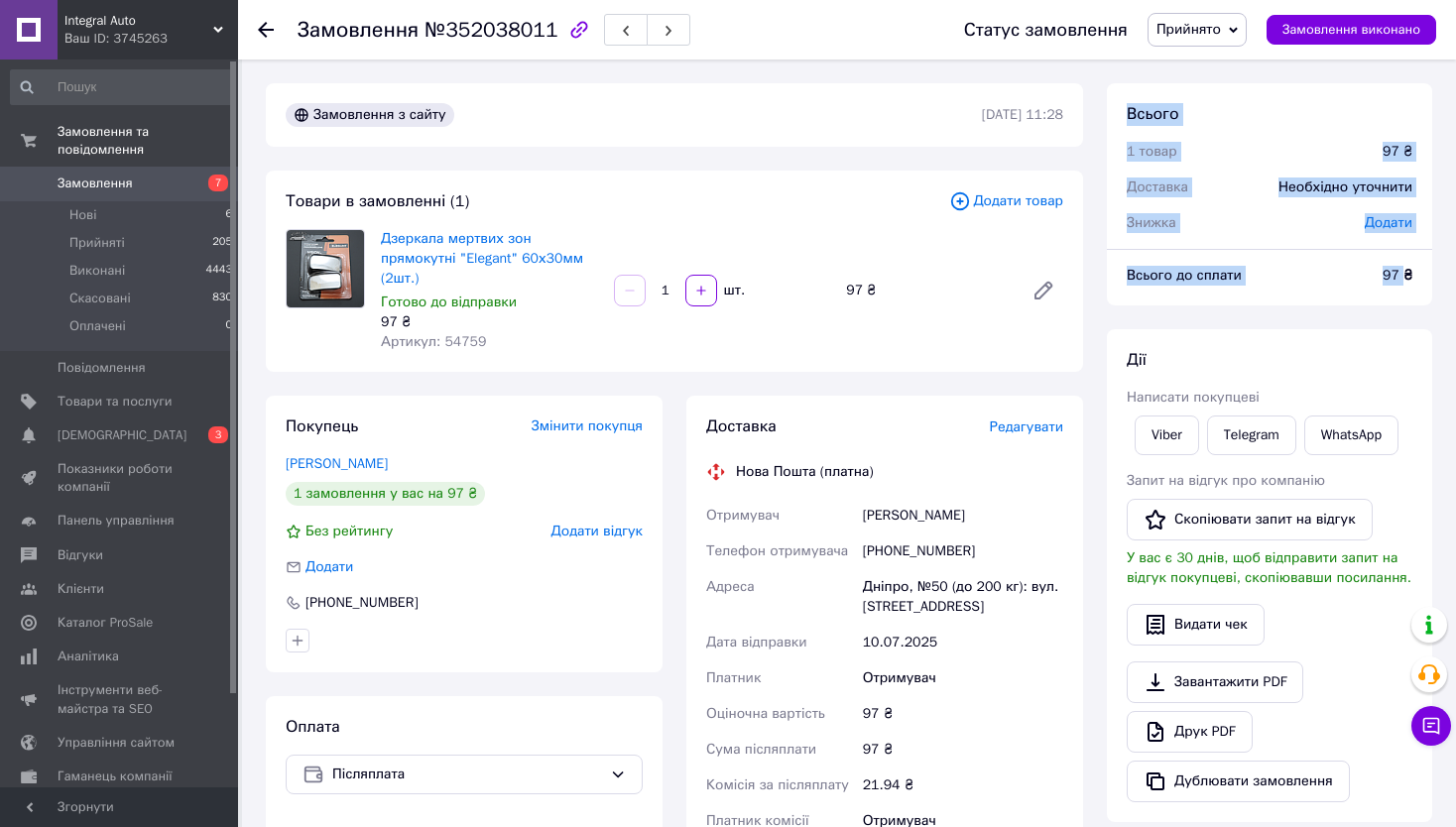 drag, startPoint x: 1157, startPoint y: 137, endPoint x: 1405, endPoint y: 267, distance: 280.0071 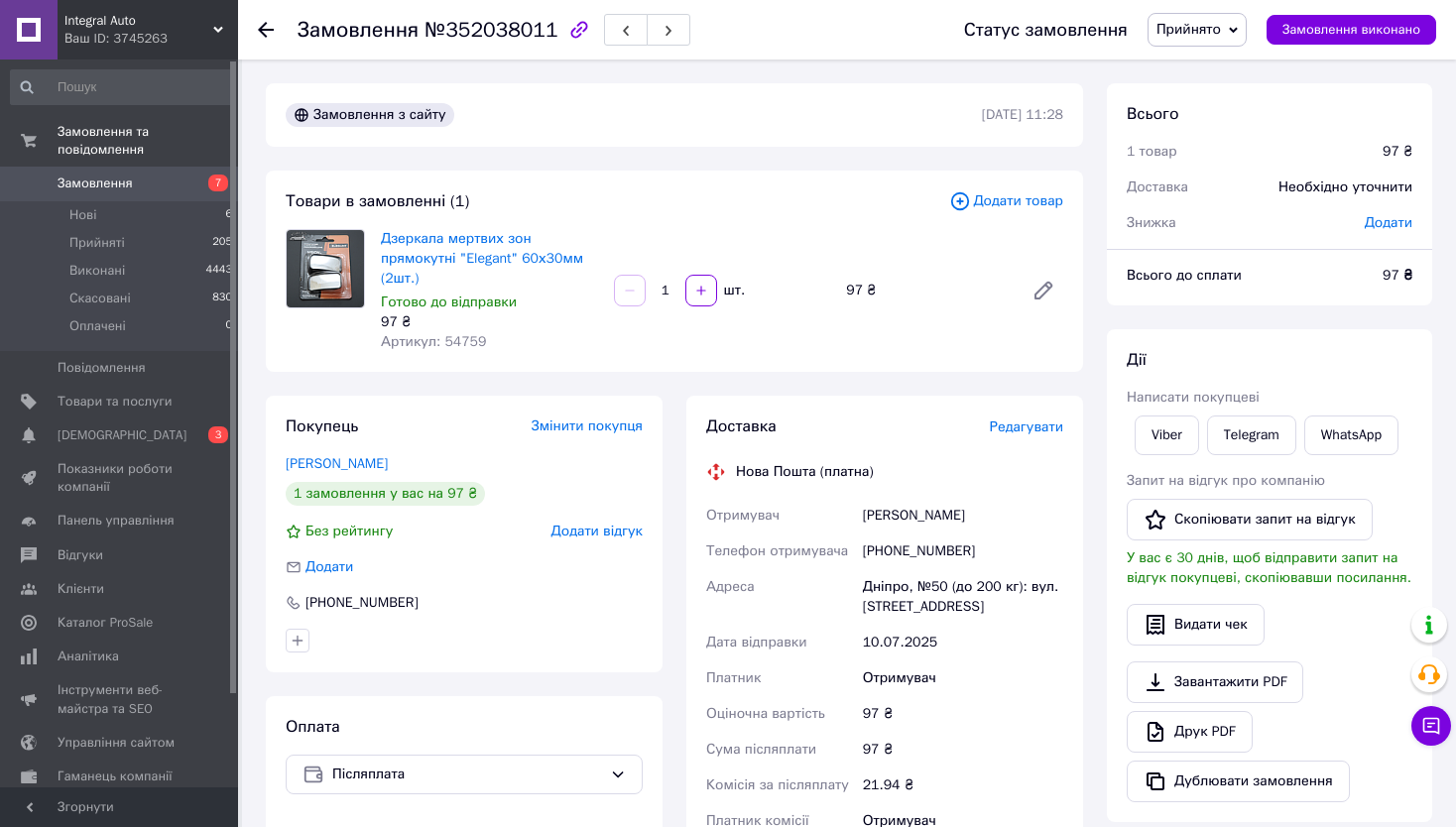 click on "97 ₴" at bounding box center (1397, 276) 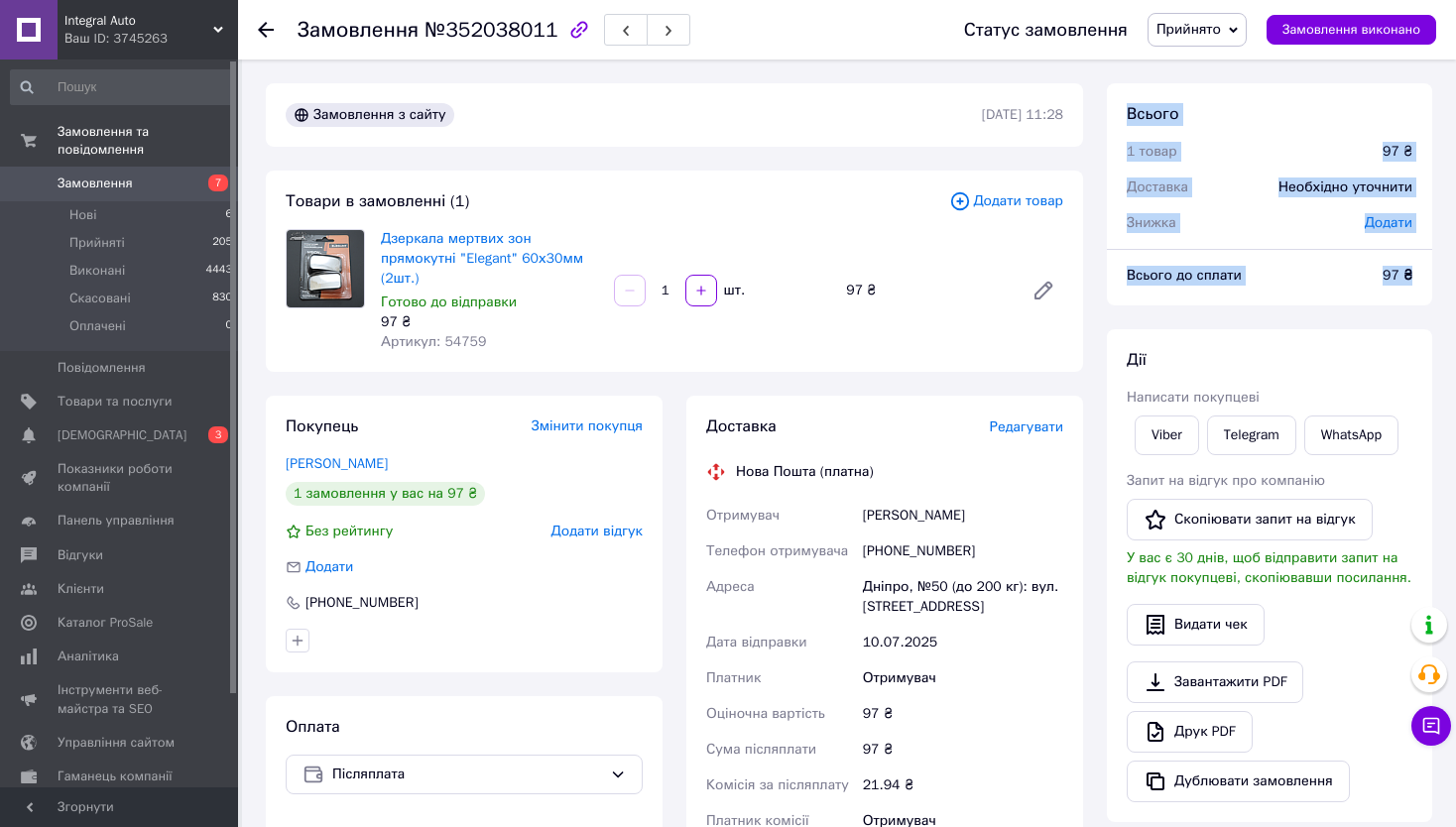 drag, startPoint x: 1418, startPoint y: 273, endPoint x: 1137, endPoint y: 106, distance: 326.8792 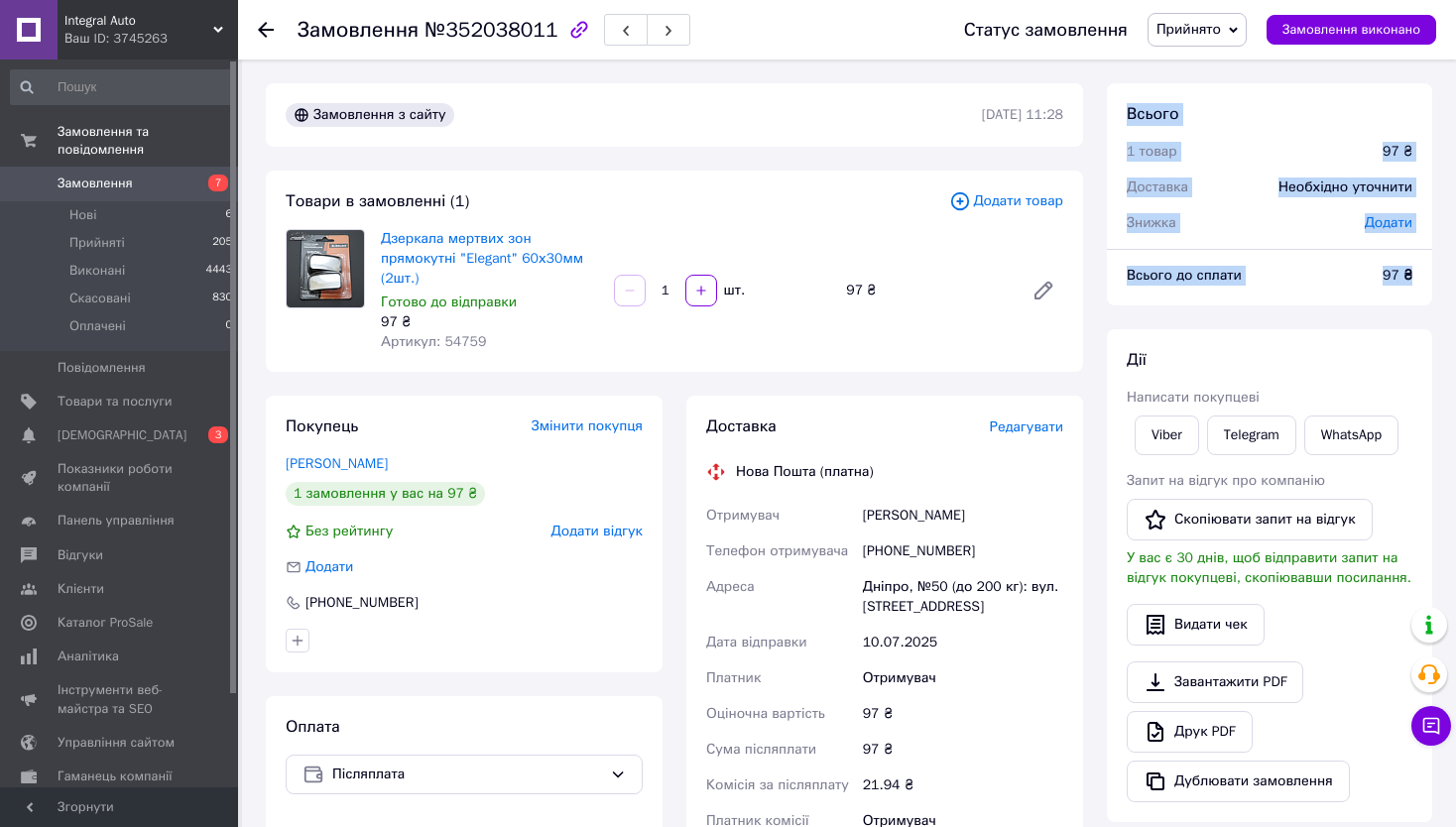 drag, startPoint x: 1131, startPoint y: 115, endPoint x: 1414, endPoint y: 273, distance: 324.11881 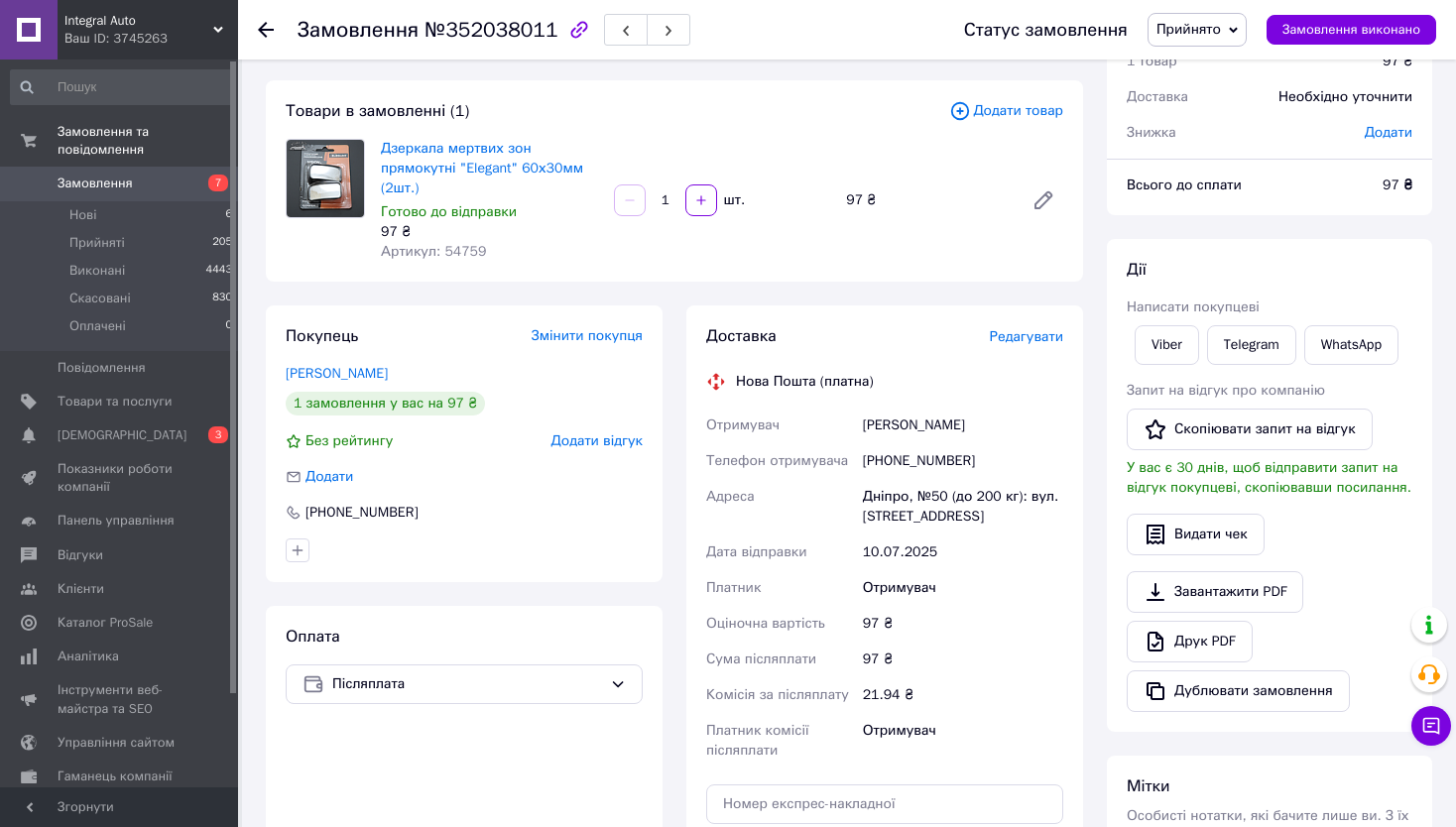 scroll, scrollTop: 198, scrollLeft: 0, axis: vertical 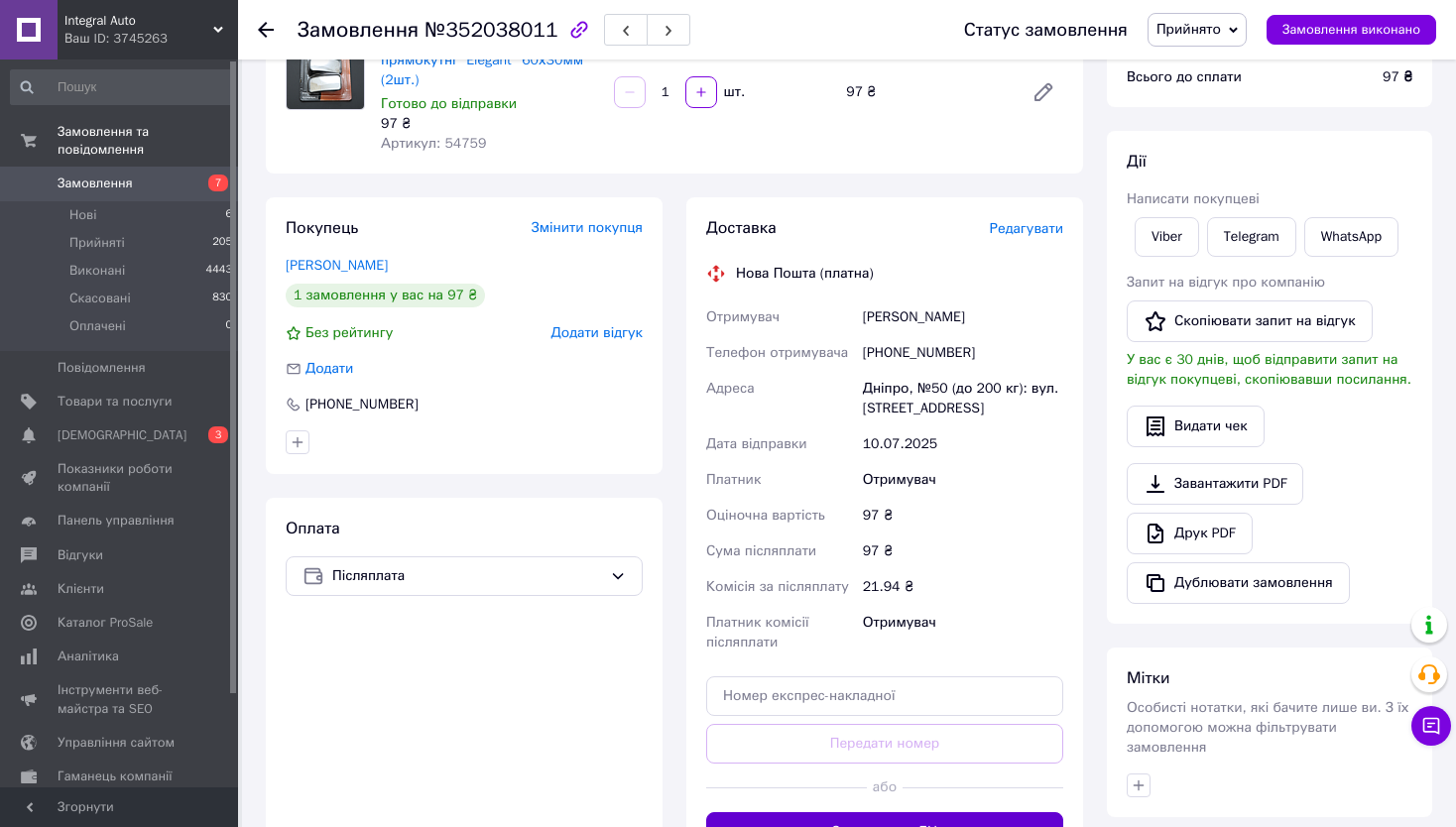 click on "Згенерувати ЕН" at bounding box center [885, 832] 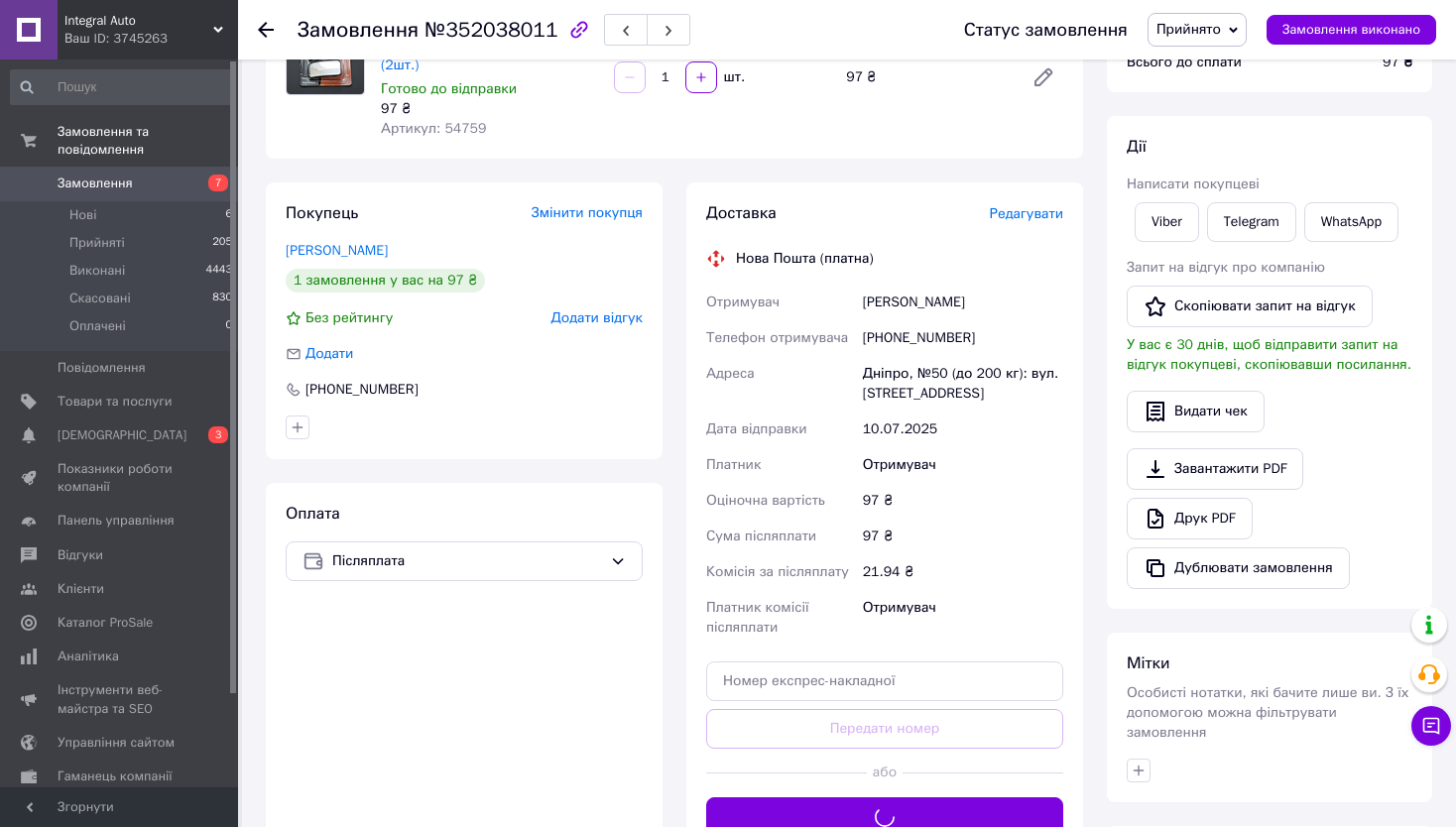 scroll, scrollTop: 99, scrollLeft: 0, axis: vertical 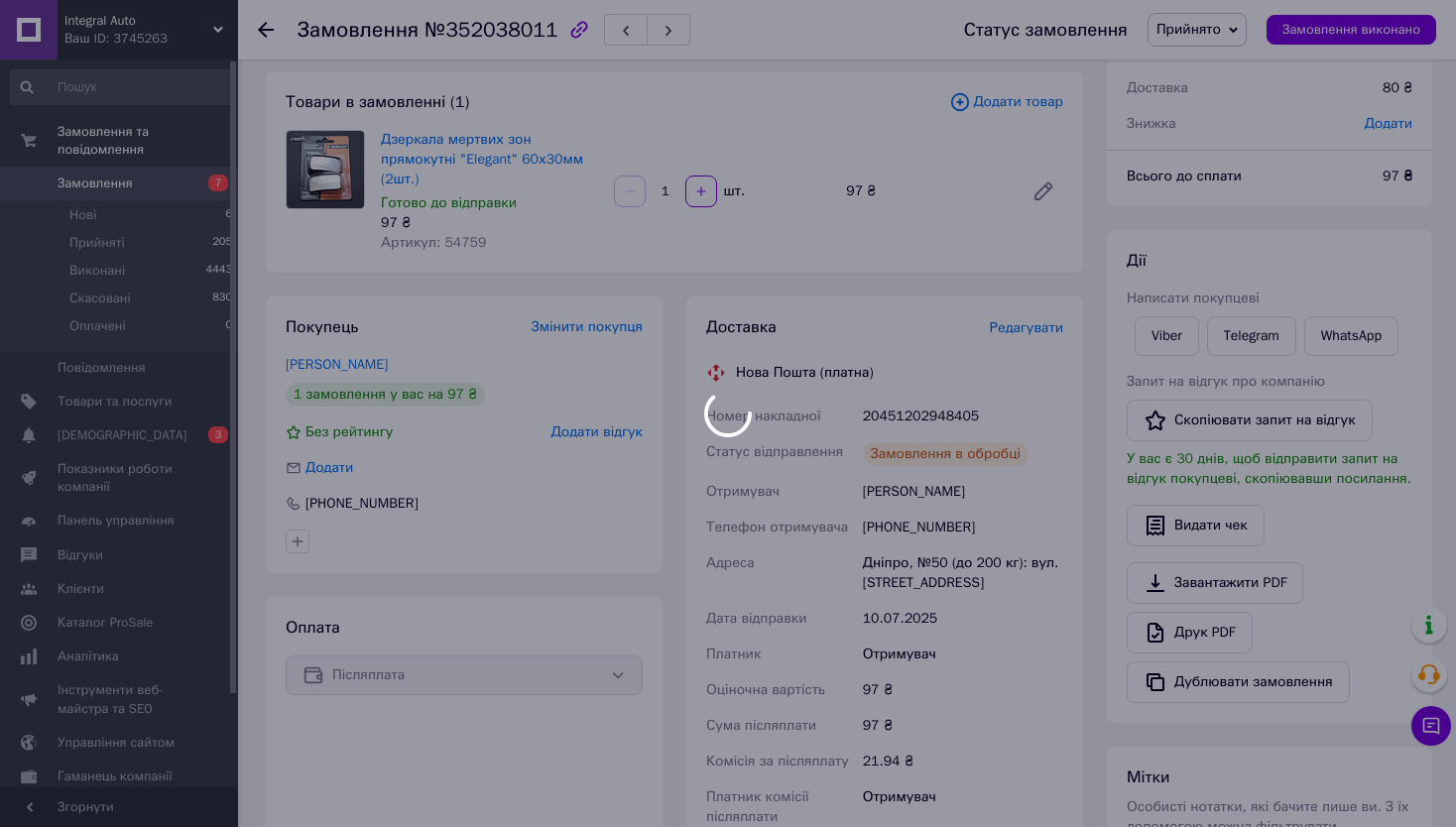 click at bounding box center [728, 414] 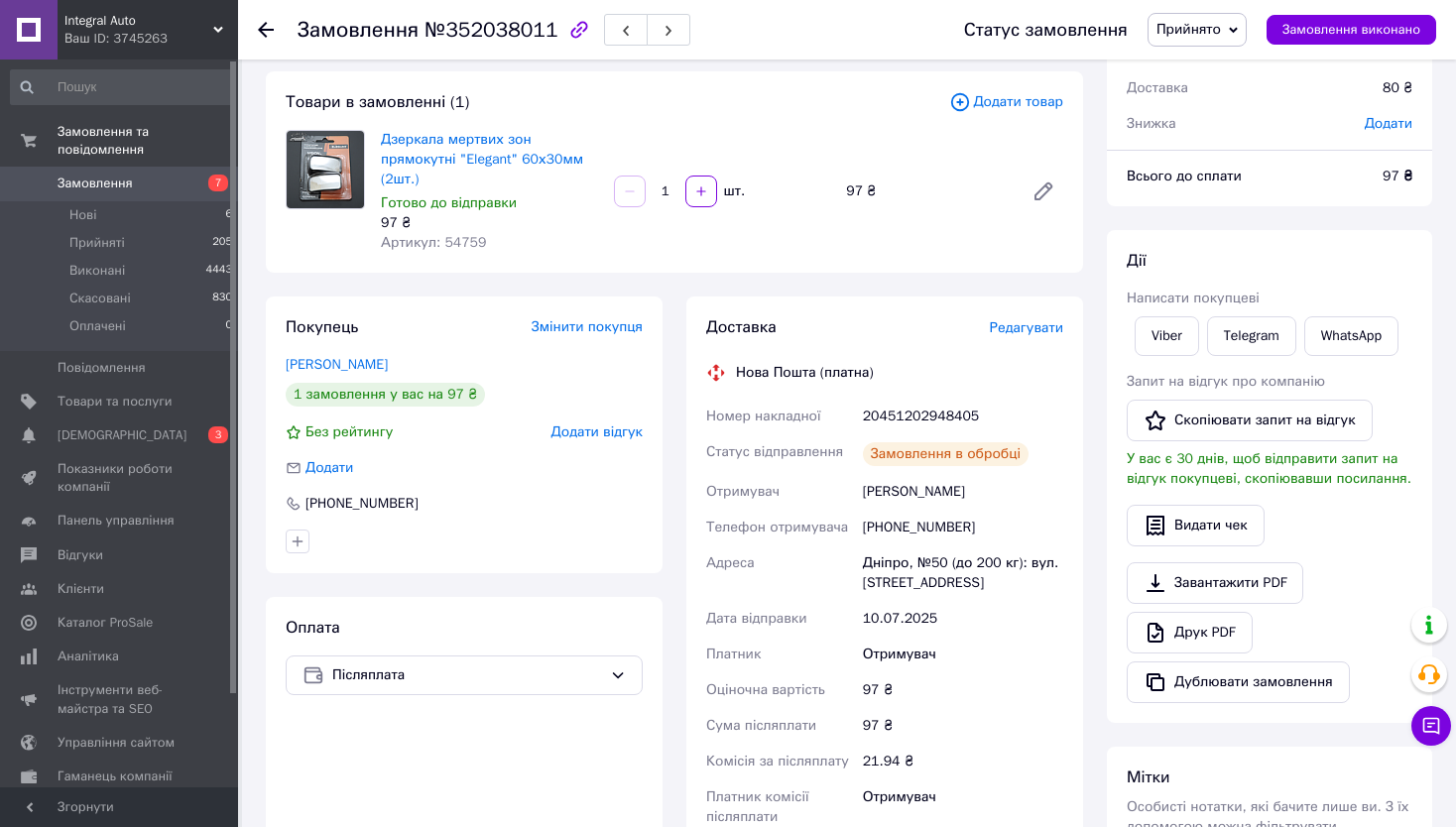 click on "Артикул: 54759" at bounding box center [433, 242] 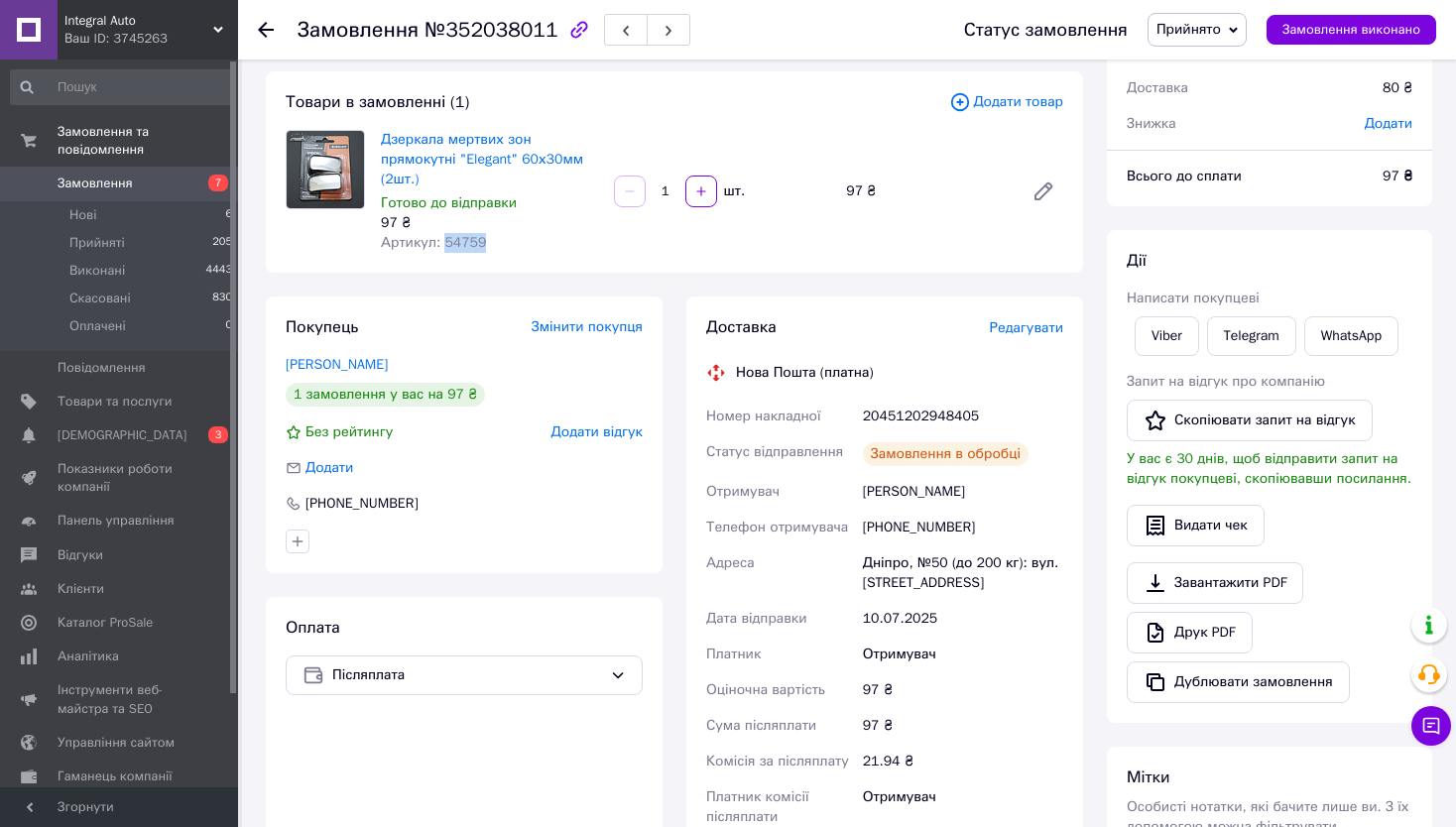 click on "Артикул: 54759" at bounding box center [433, 242] 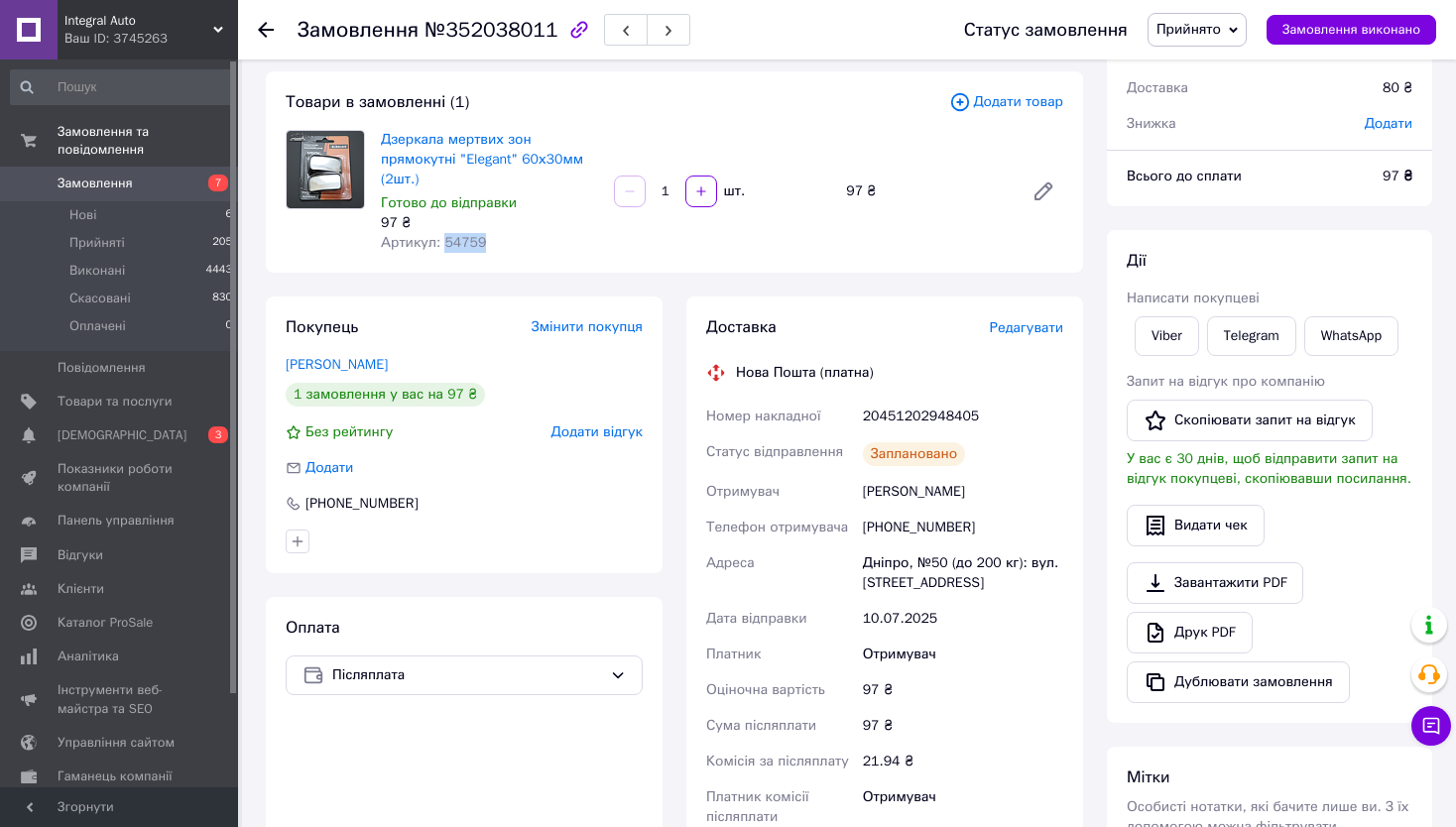 copy on "54759" 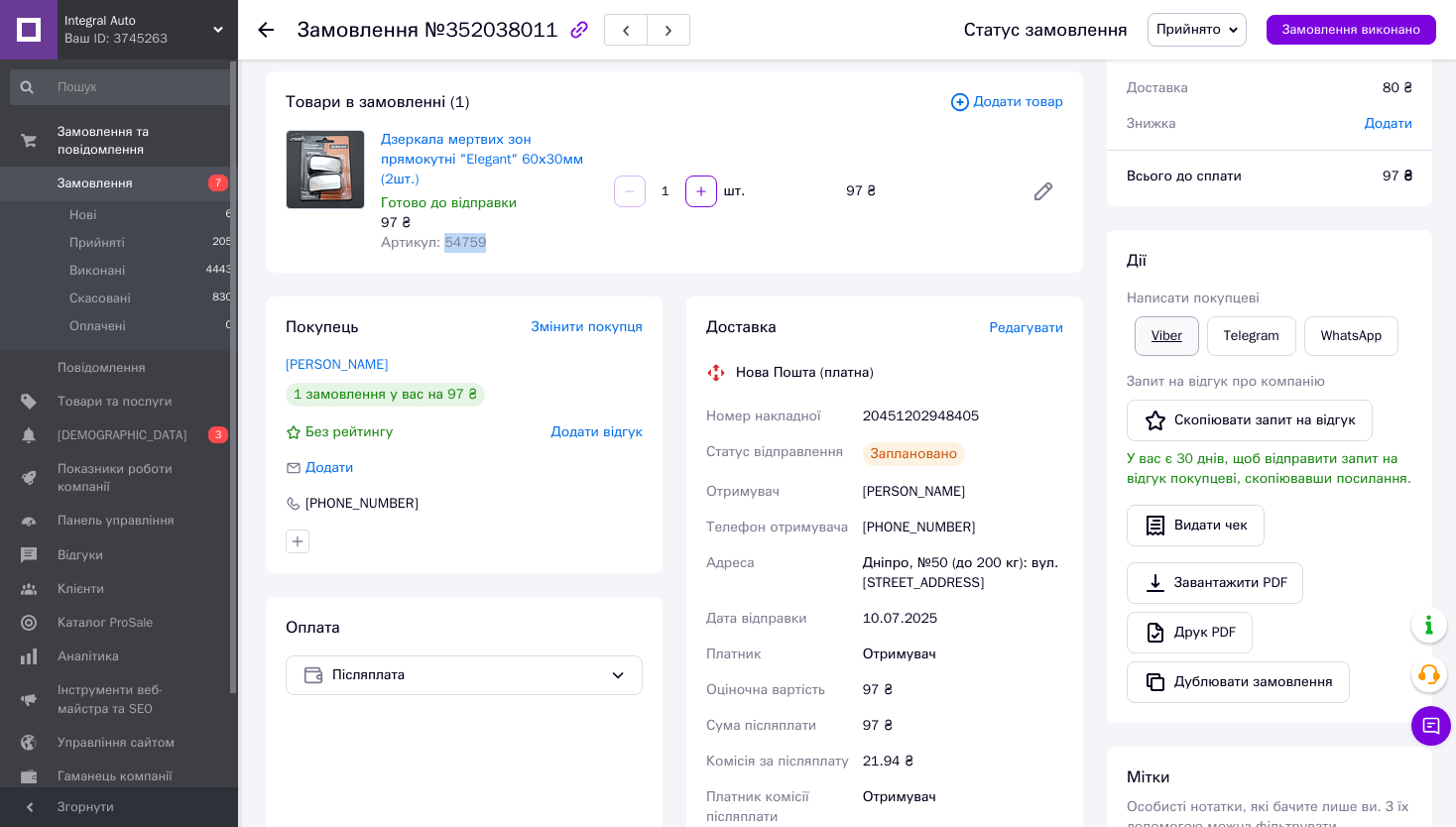 click on "Viber" at bounding box center (1166, 336) 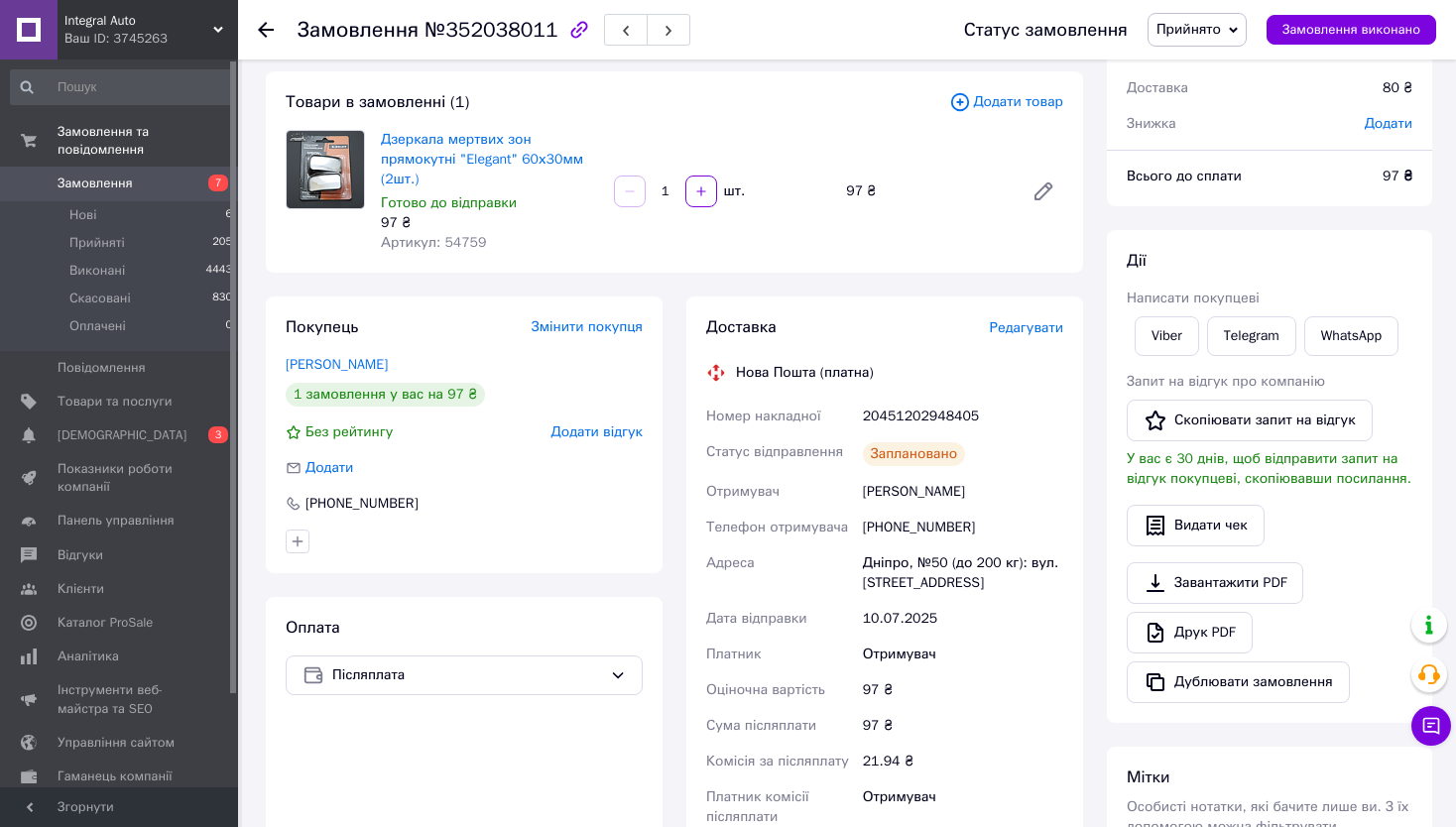 click on "Доставка Редагувати Нова Пошта (платна) Номер накладної 20451202948405 Статус відправлення Заплановано Отримувач Сподинець Валерій Телефон отримувача +380635729411 Адреса Дніпро, №50 (до 200 кг): вул. Метробудівська, 19 Дата відправки 10.07.2025 Платник Отримувач Оціночна вартість 97 ₴ Сума післяплати 97 ₴ Комісія за післяплату 21.94 ₴ Платник комісії післяплати Отримувач Вартість доставки 80 ₴ Роздрукувати ЕН" at bounding box center (885, 621) 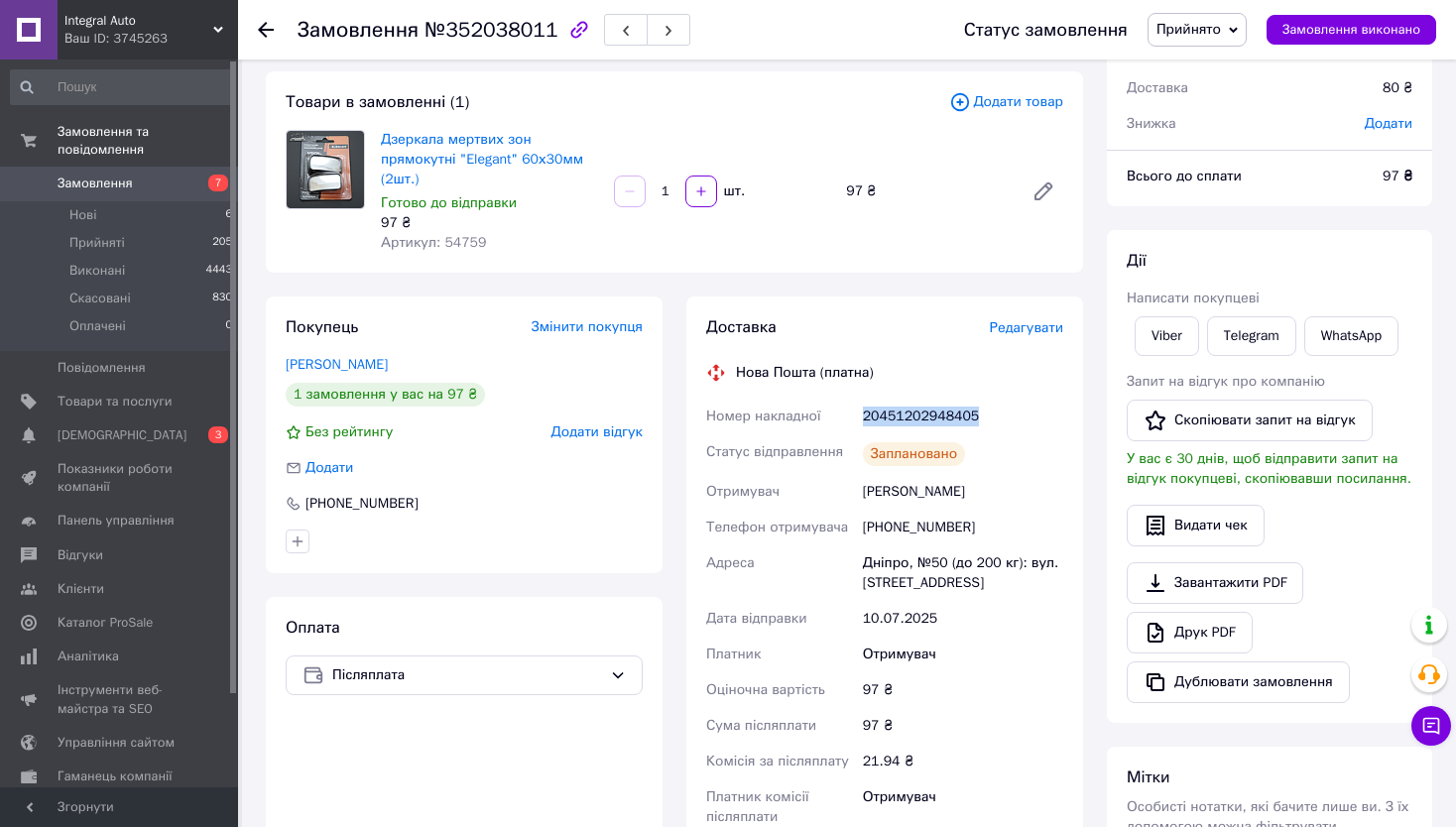 click on "20451202948405" at bounding box center [963, 416] 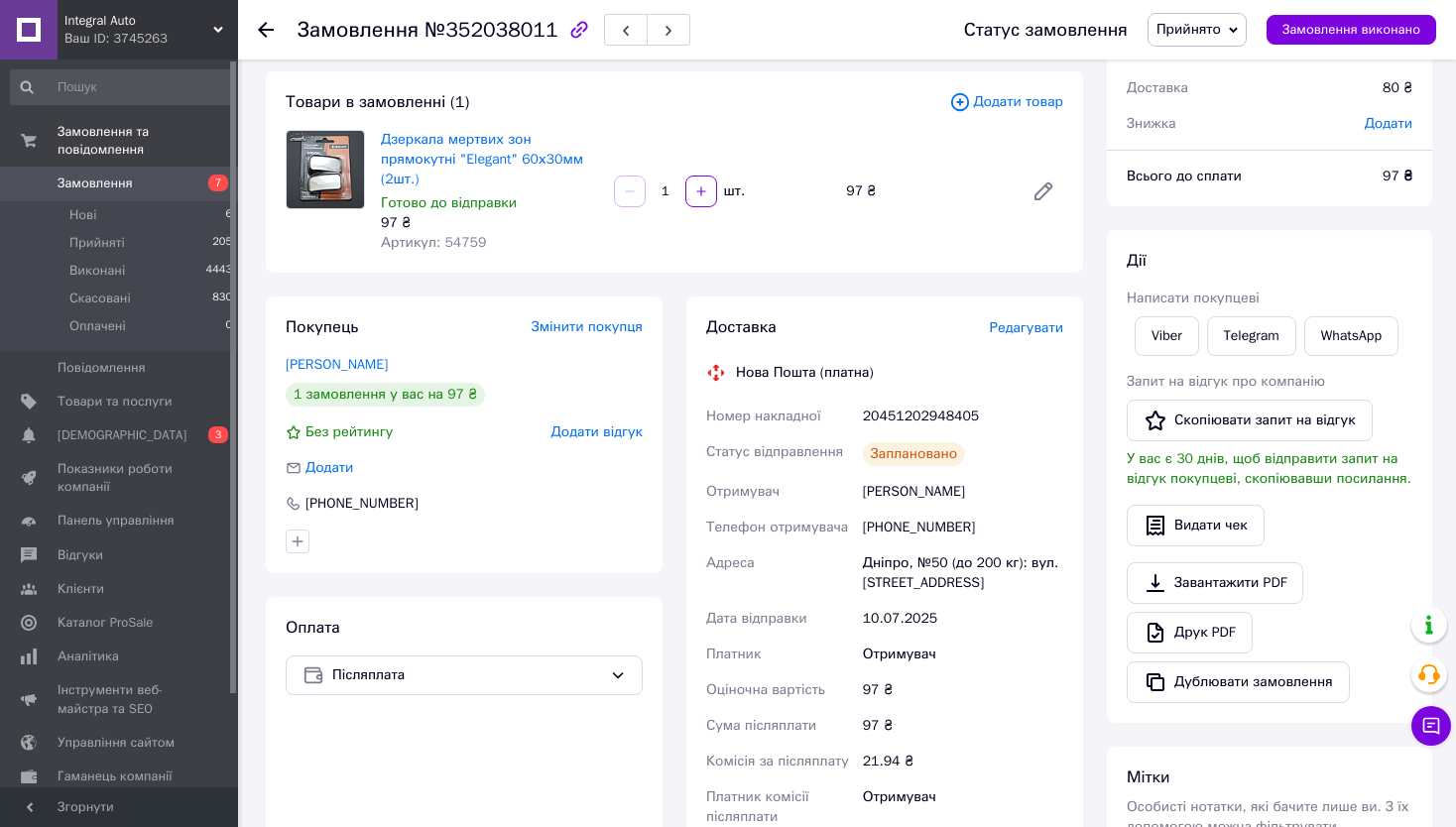 click at bounding box center [266, 30] 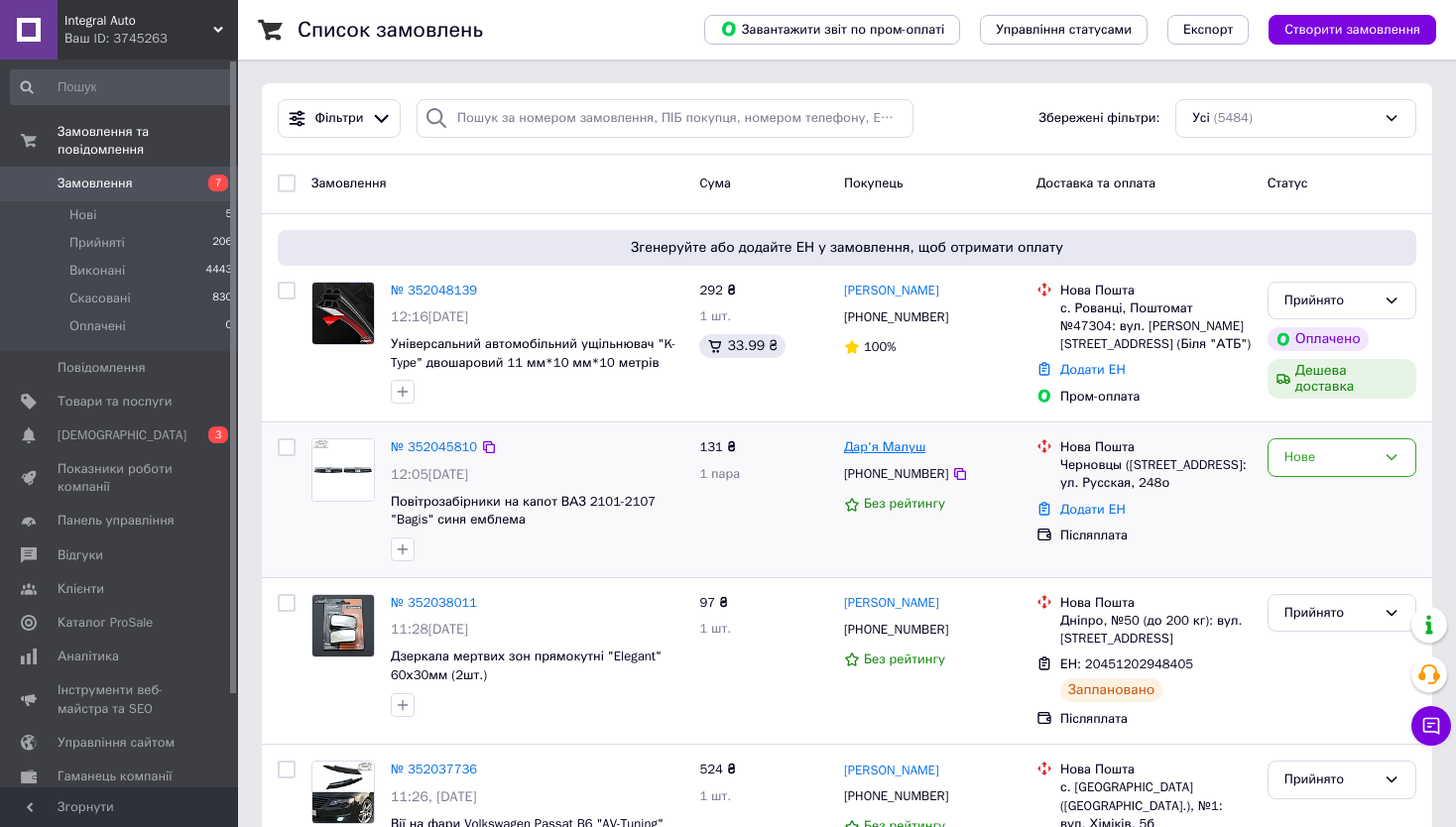 click on "Дар'я Малуш" at bounding box center (885, 447) 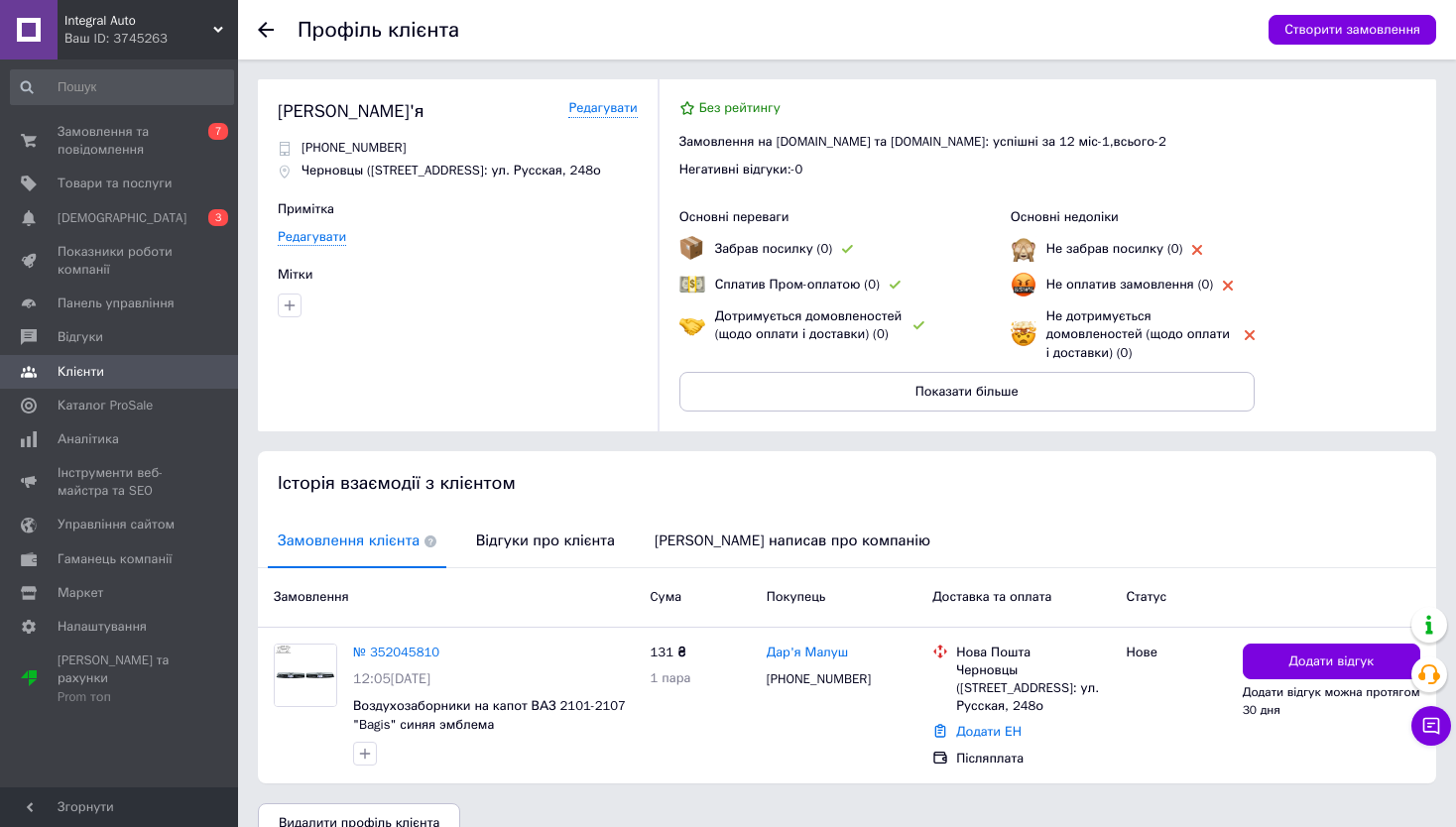 click on "Історія взаємодії з клієнтом" at bounding box center (847, 483) 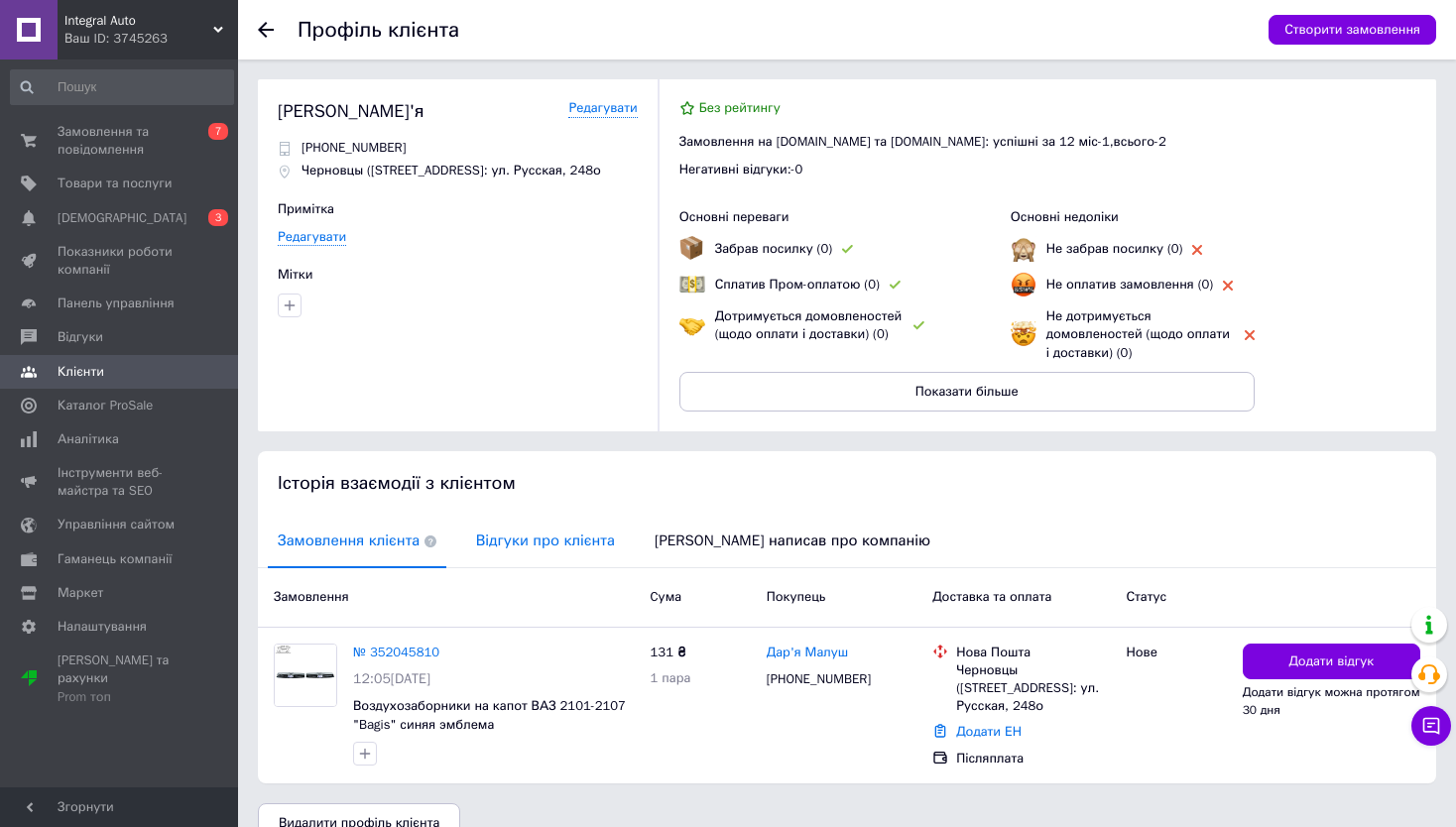 click on "Відгуки про клієнта" at bounding box center [546, 540] 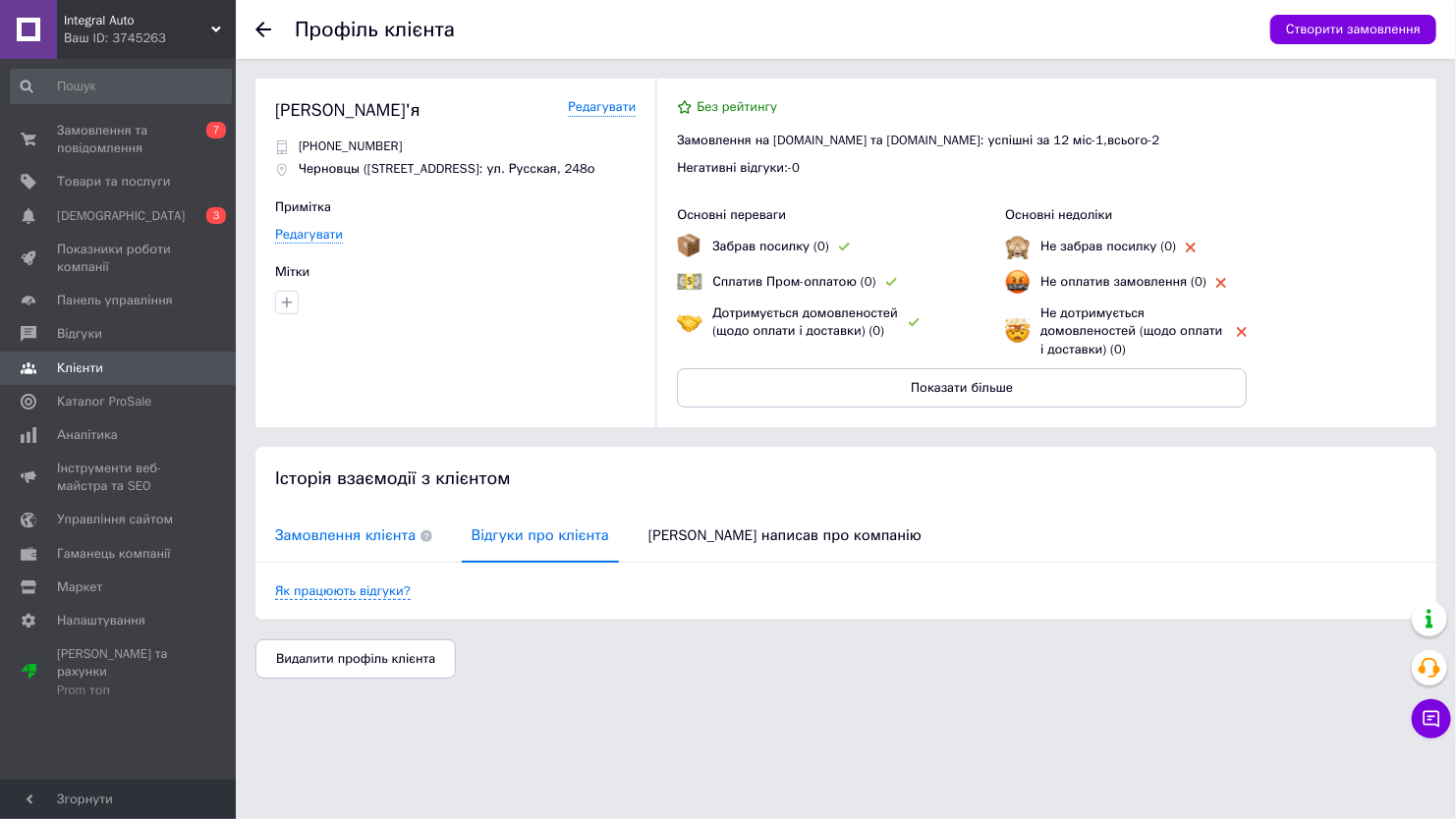 click on "Замовлення клієнта" at bounding box center (354, 535) 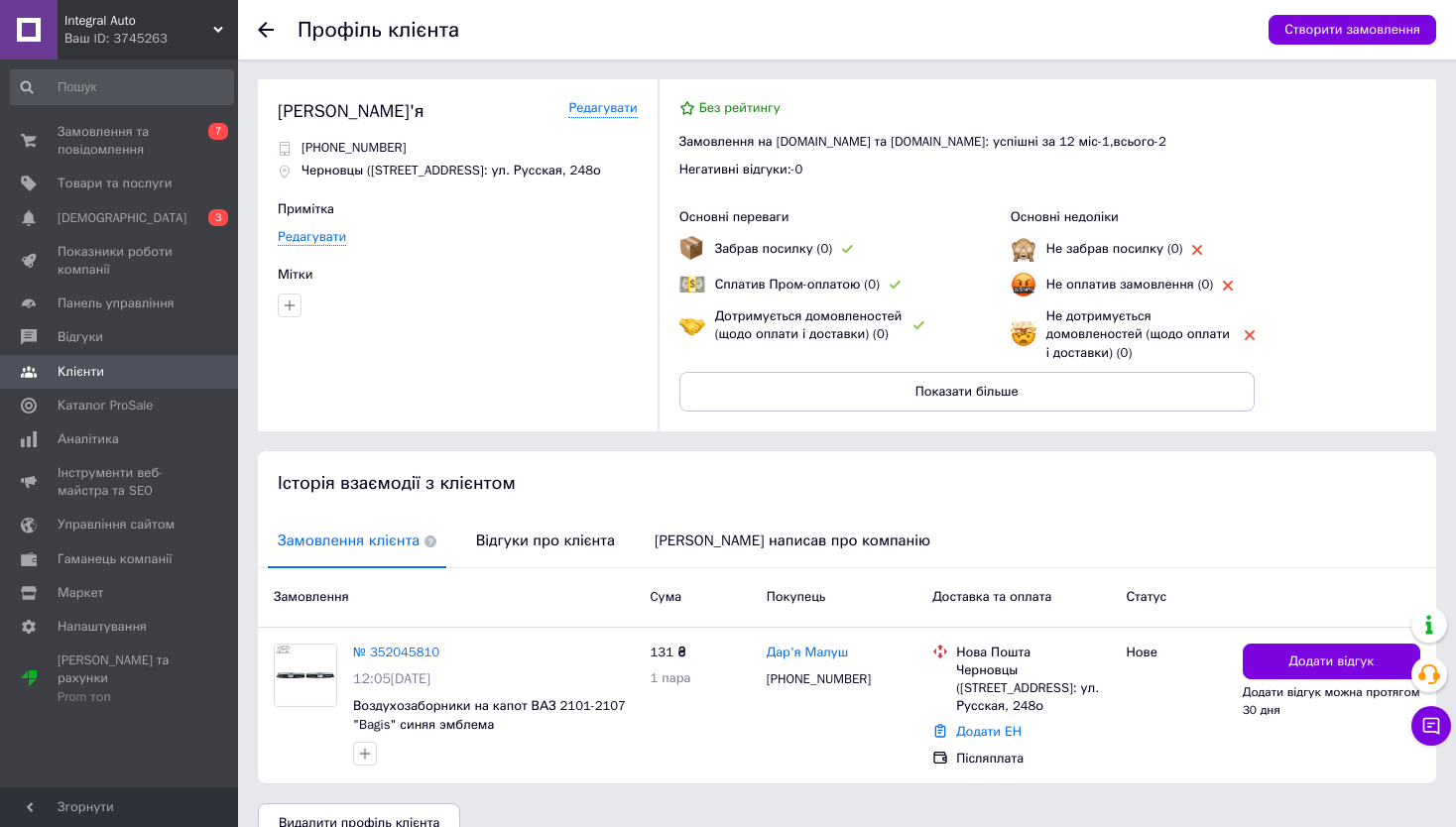 click on "Профіль клієнта Створити замовлення" at bounding box center (847, 30) 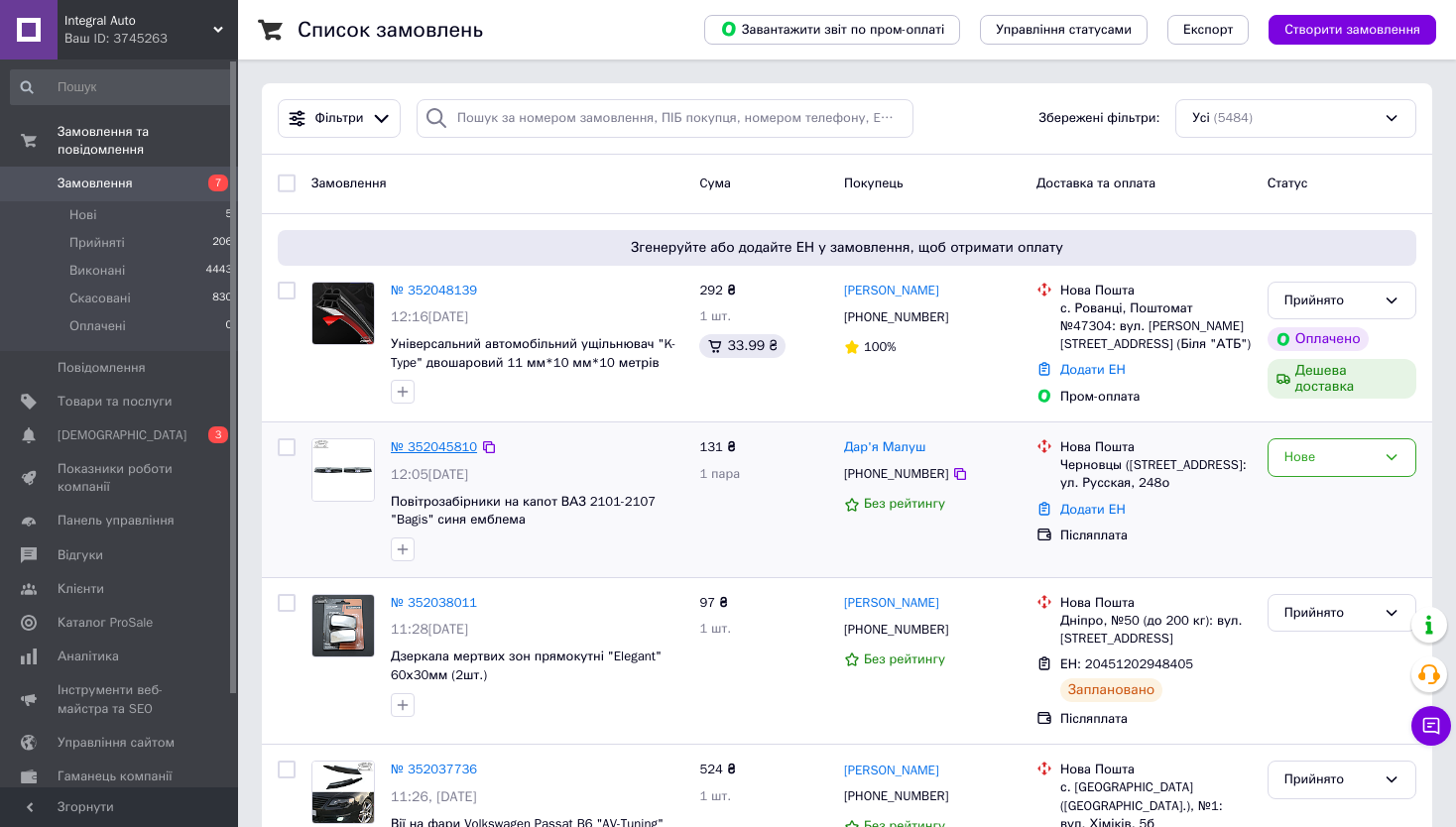 click on "№ 352045810" at bounding box center (433, 446) 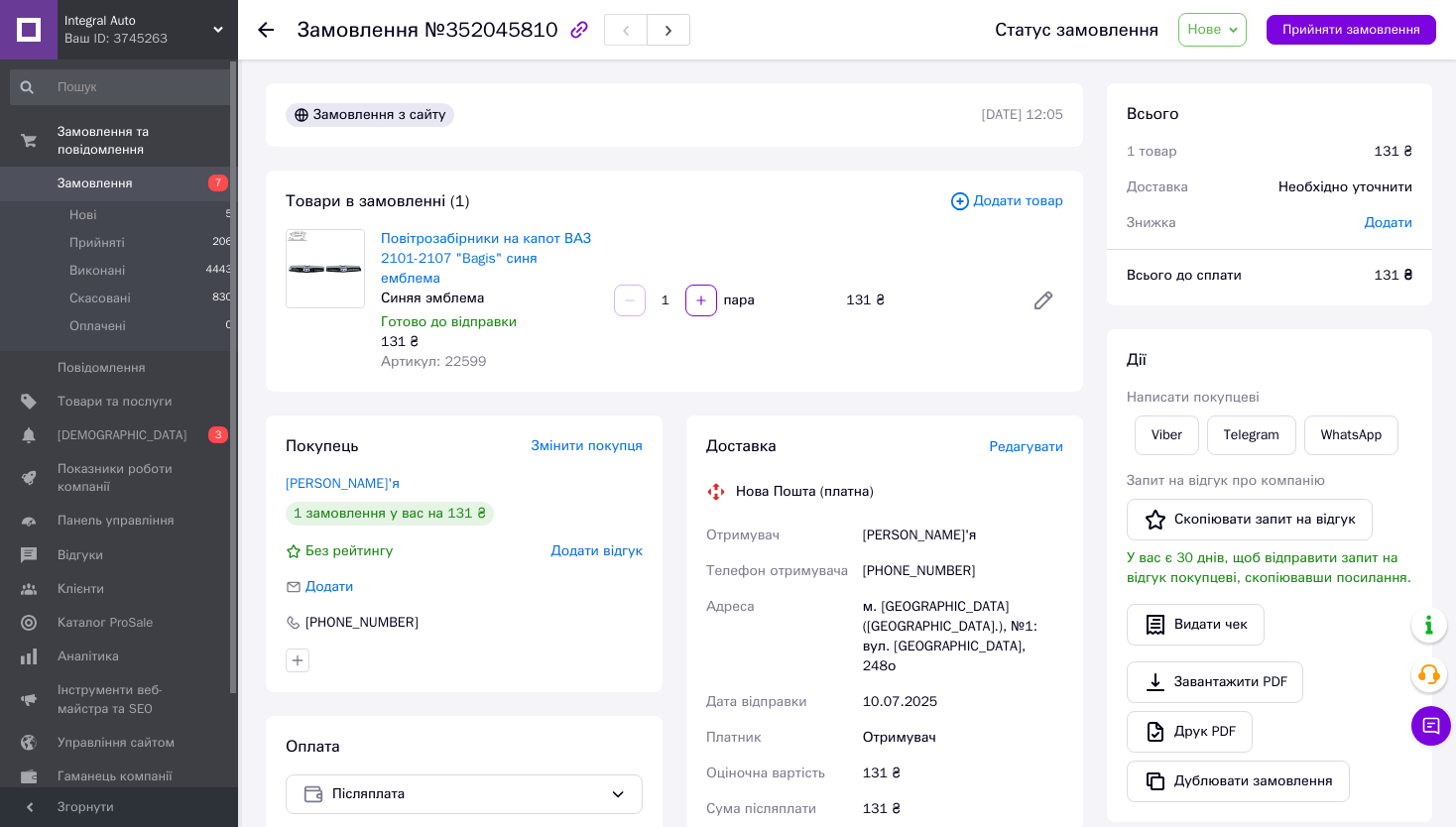 click on "Viber" at bounding box center (1166, 435) 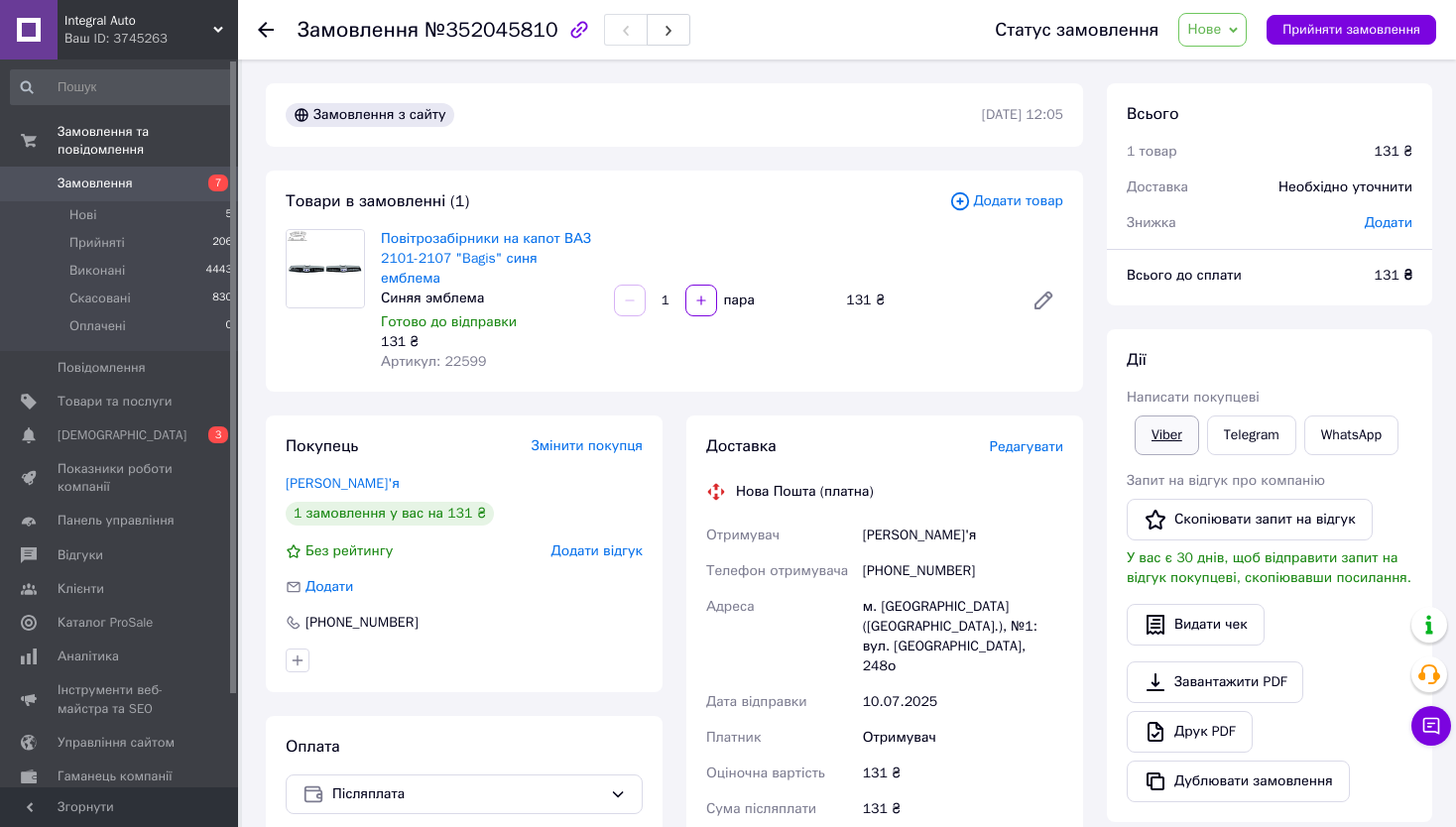 click on "Viber" at bounding box center (1166, 435) 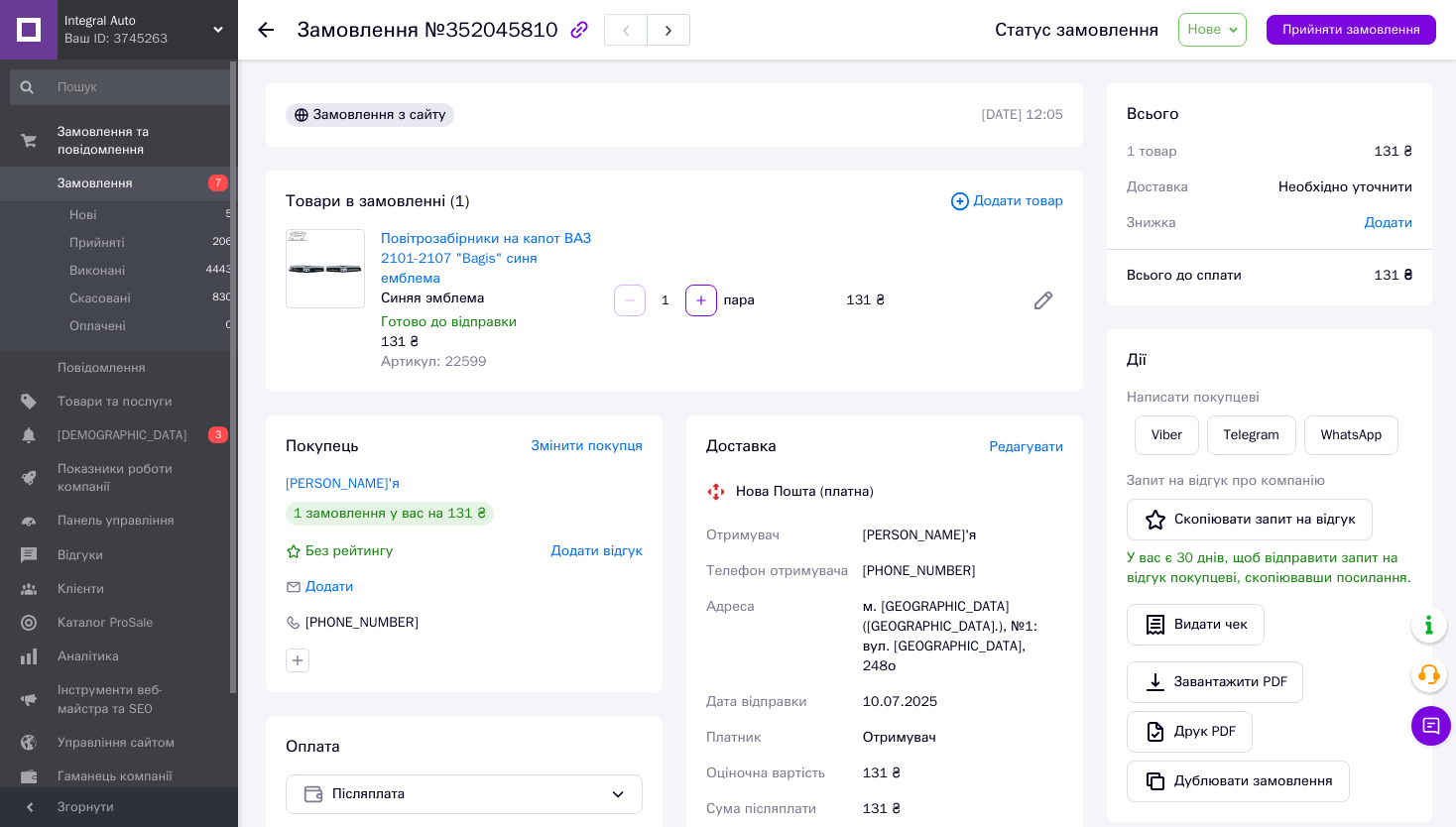 click on "Дії Написати покупцеві Viber Telegram WhatsApp Запит на відгук про компанію   Скопіювати запит на відгук У вас є 30 днів, щоб відправити запит на відгук покупцеві, скопіювавши посилання.   Видати чек   Завантажити PDF   Друк PDF   Дублювати замовлення" at bounding box center (1270, 575) 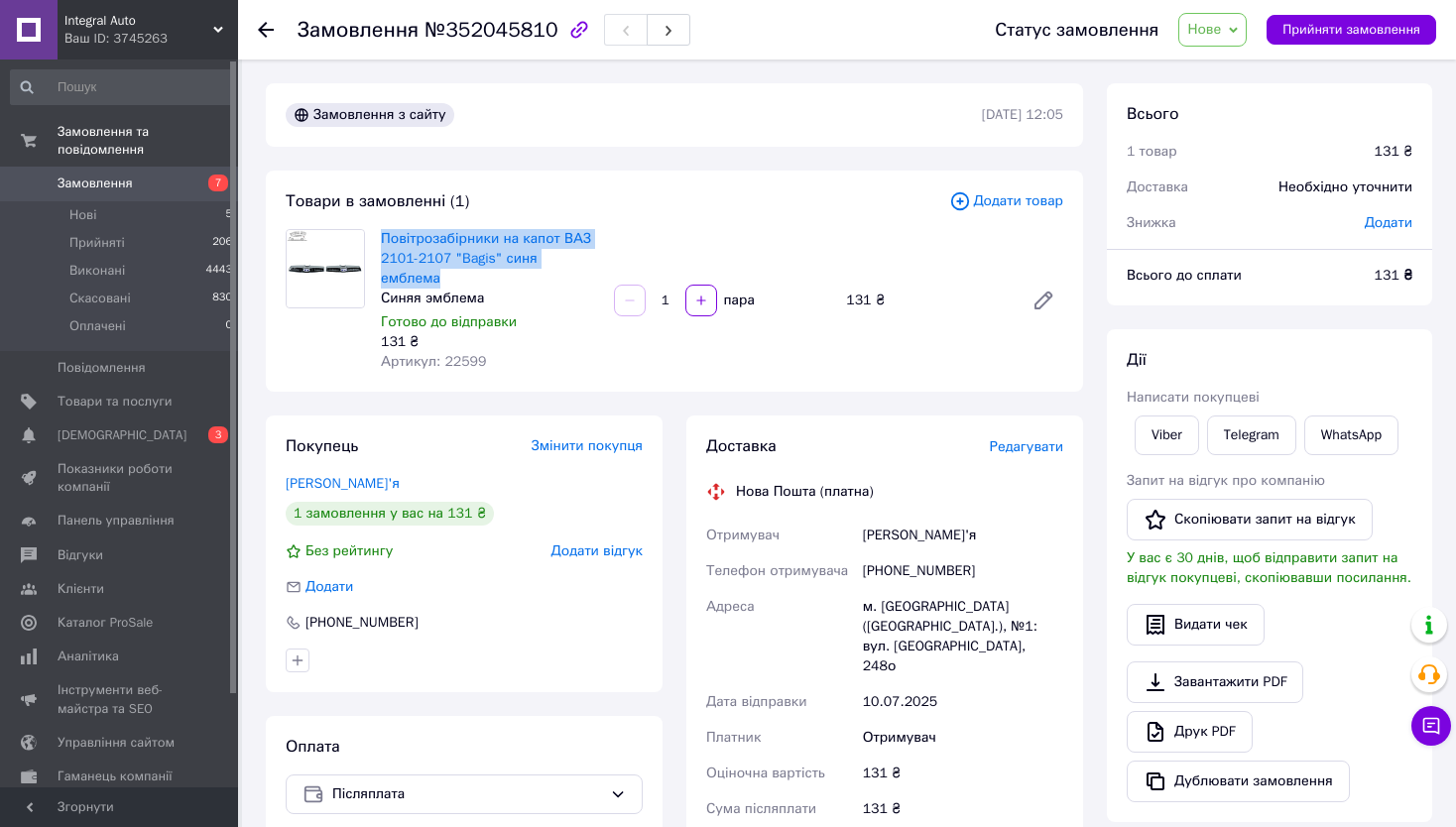 drag, startPoint x: 385, startPoint y: 239, endPoint x: 590, endPoint y: 257, distance: 205.78873 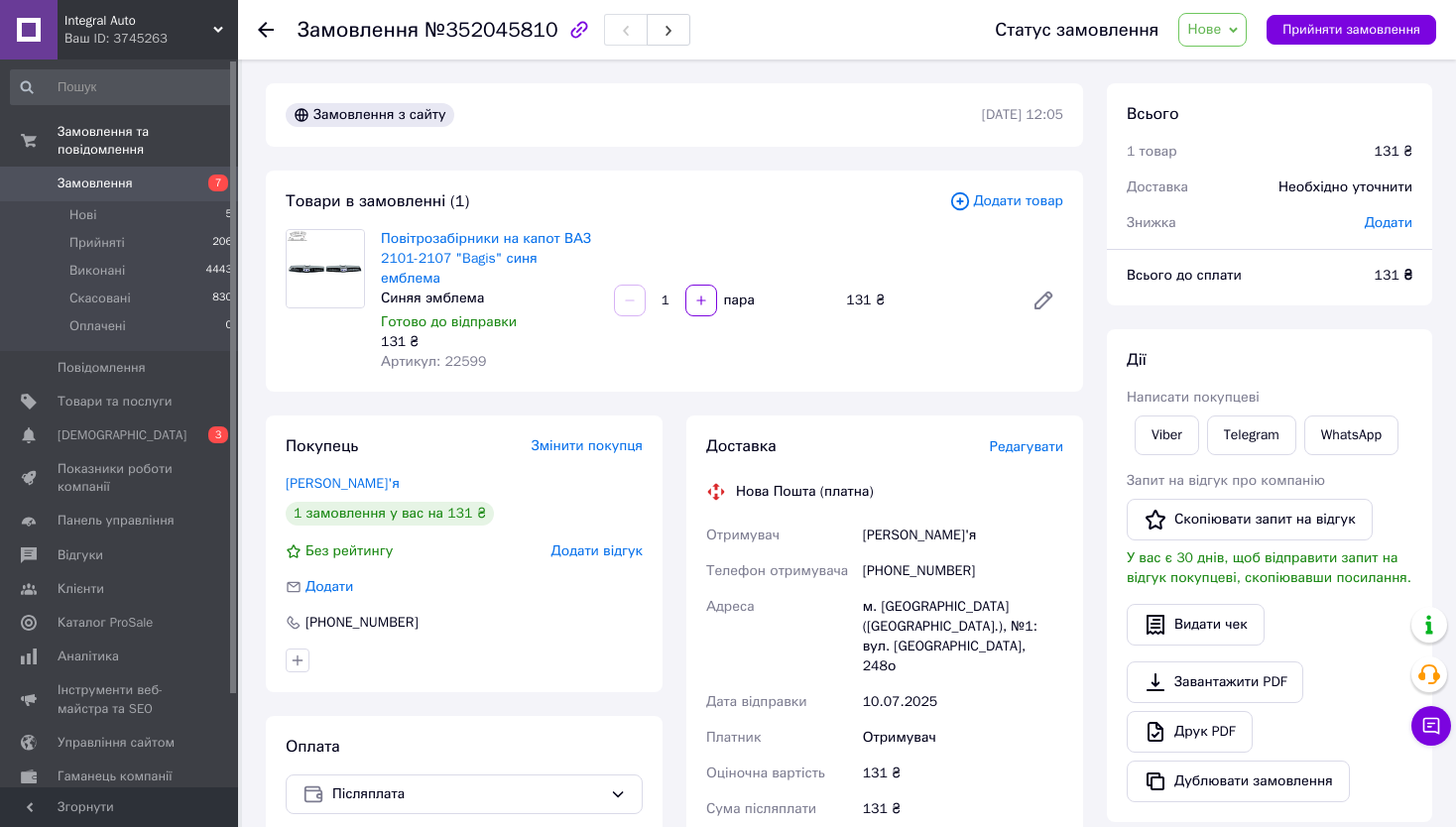 click on "Дії Написати покупцеві Viber Telegram WhatsApp Запит на відгук про компанію   Скопіювати запит на відгук У вас є 30 днів, щоб відправити запит на відгук покупцеві, скопіювавши посилання.   Видати чек   Завантажити PDF   Друк PDF   Дублювати замовлення" at bounding box center (1270, 575) 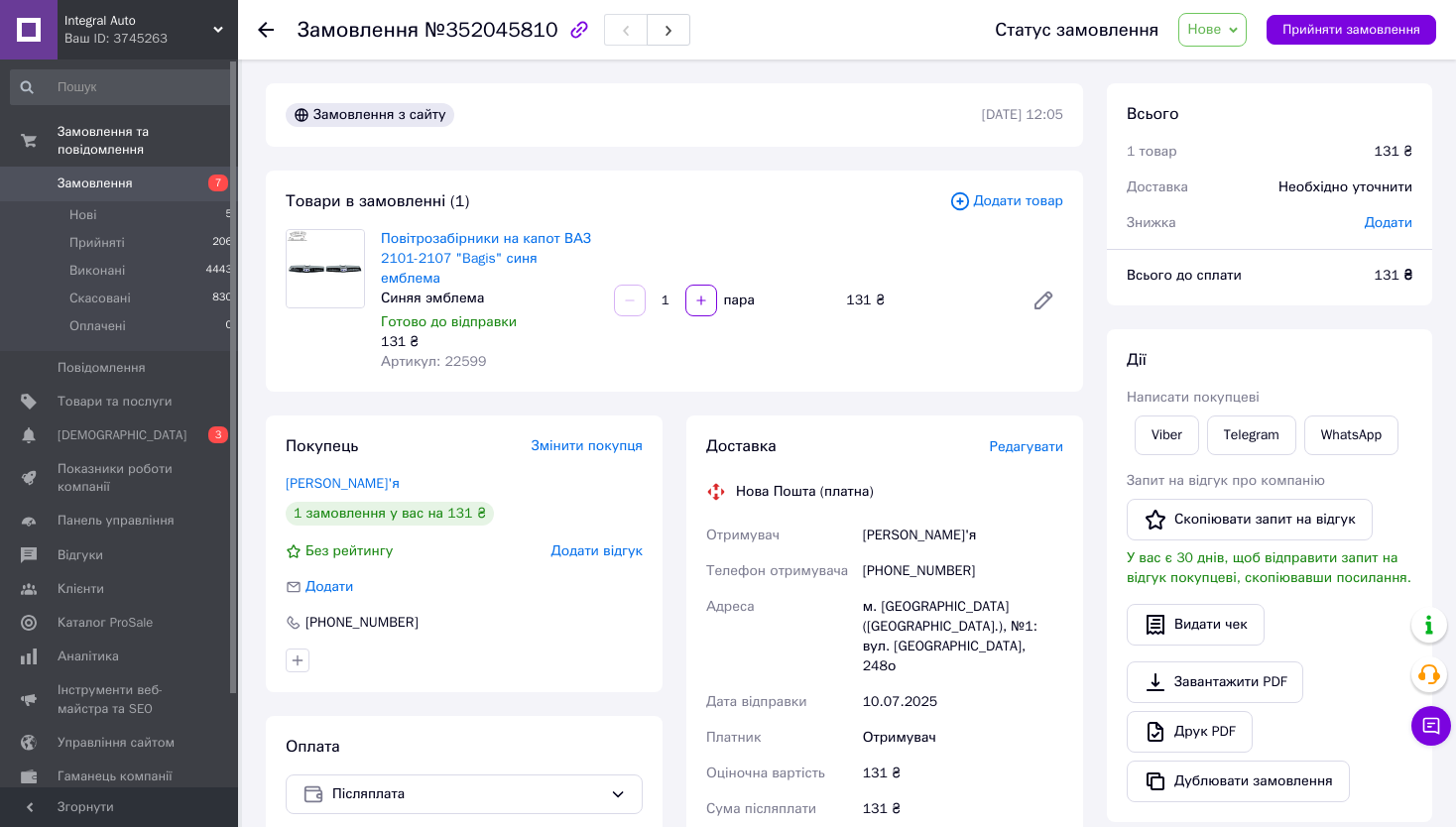 click at bounding box center (266, 30) 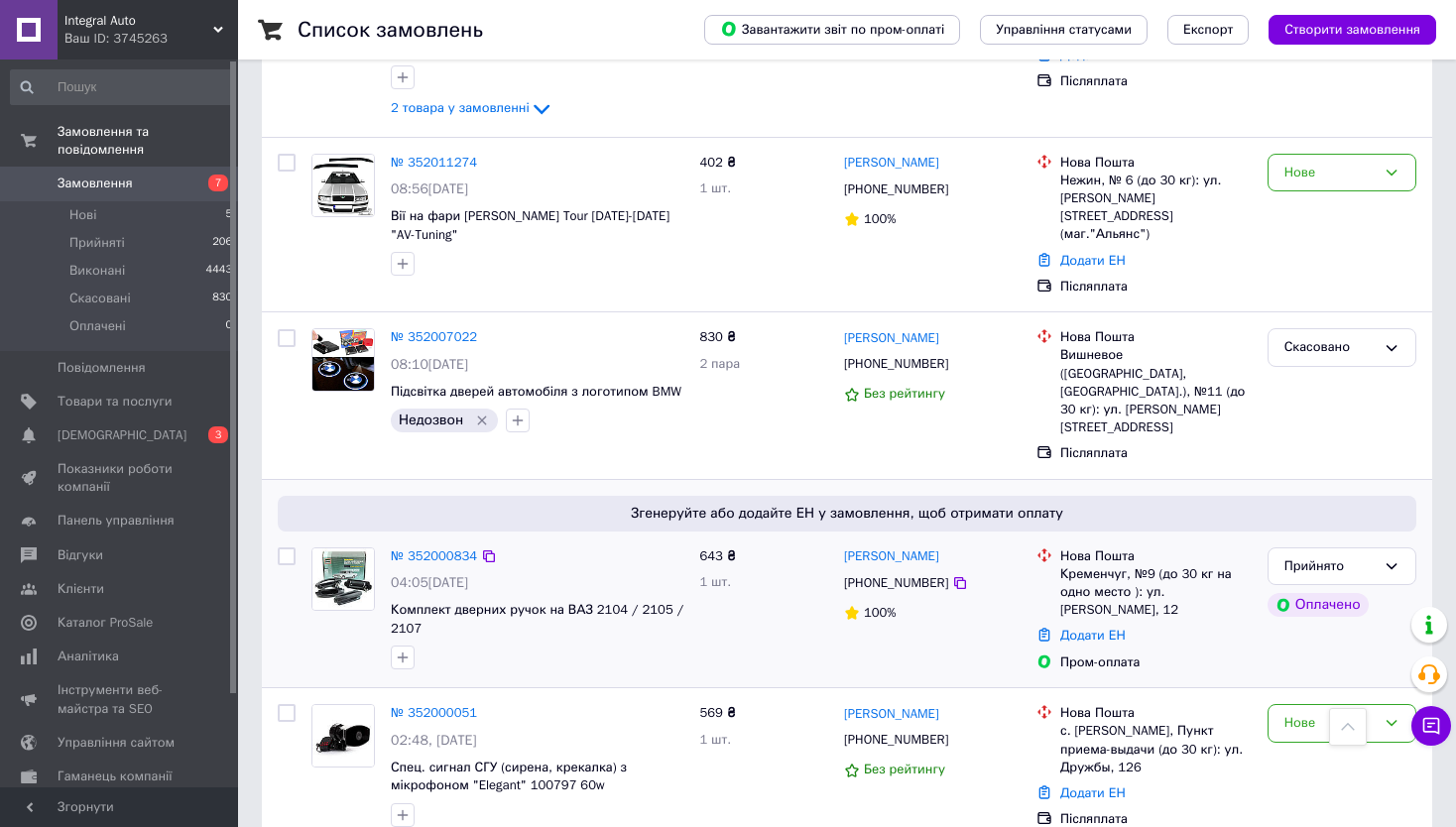 scroll, scrollTop: 1091, scrollLeft: 0, axis: vertical 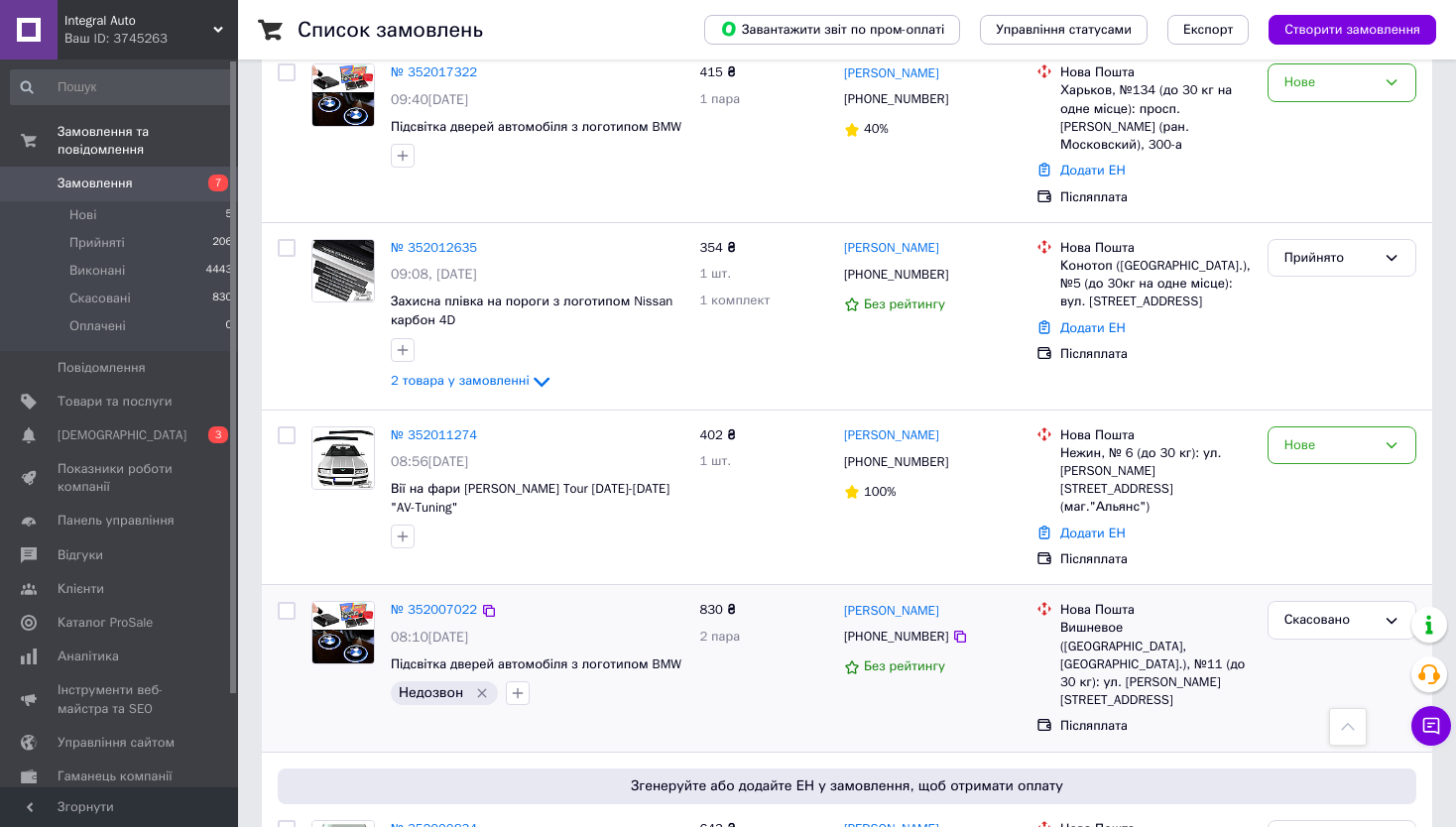 click 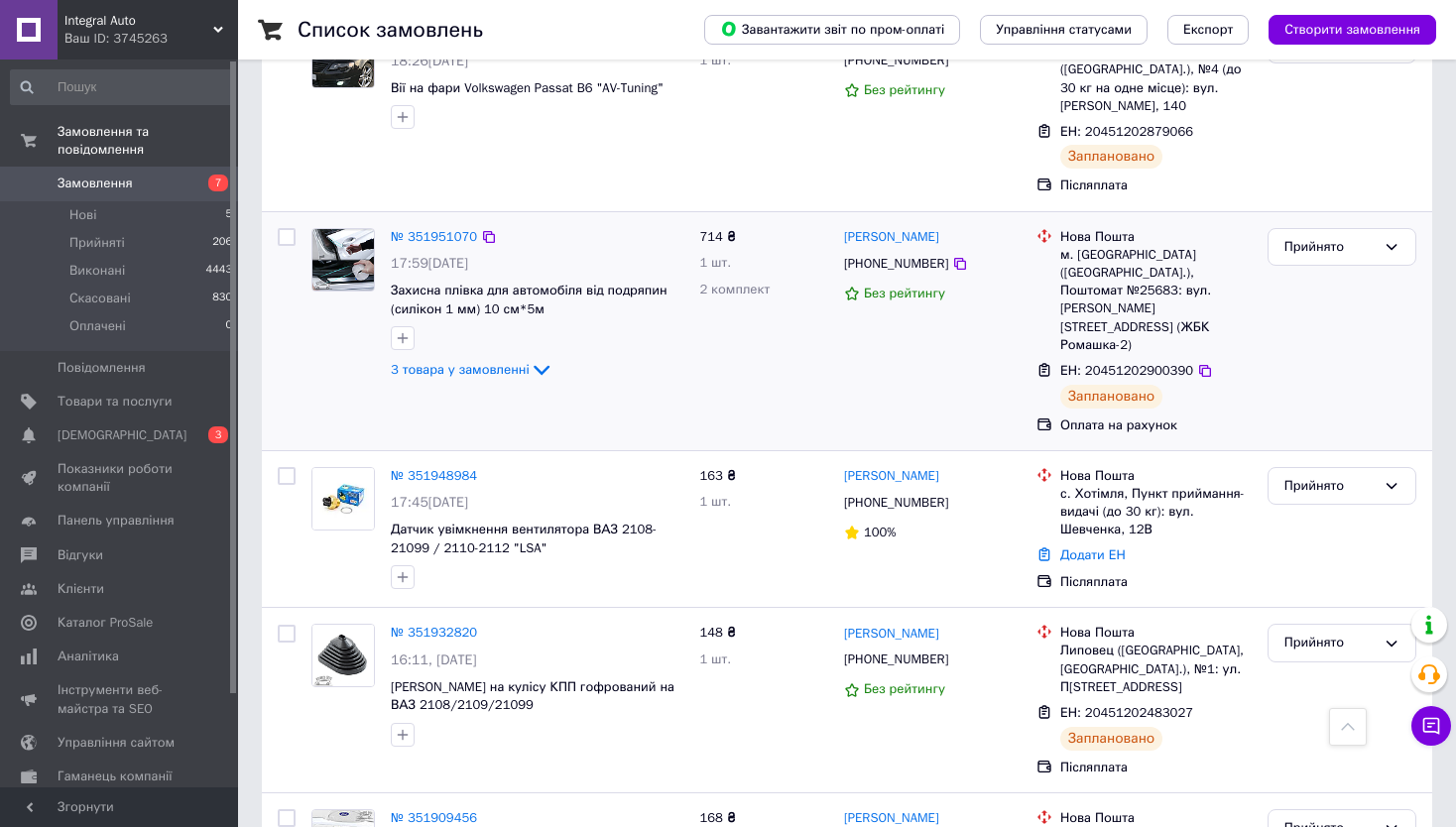 scroll, scrollTop: 3768, scrollLeft: 0, axis: vertical 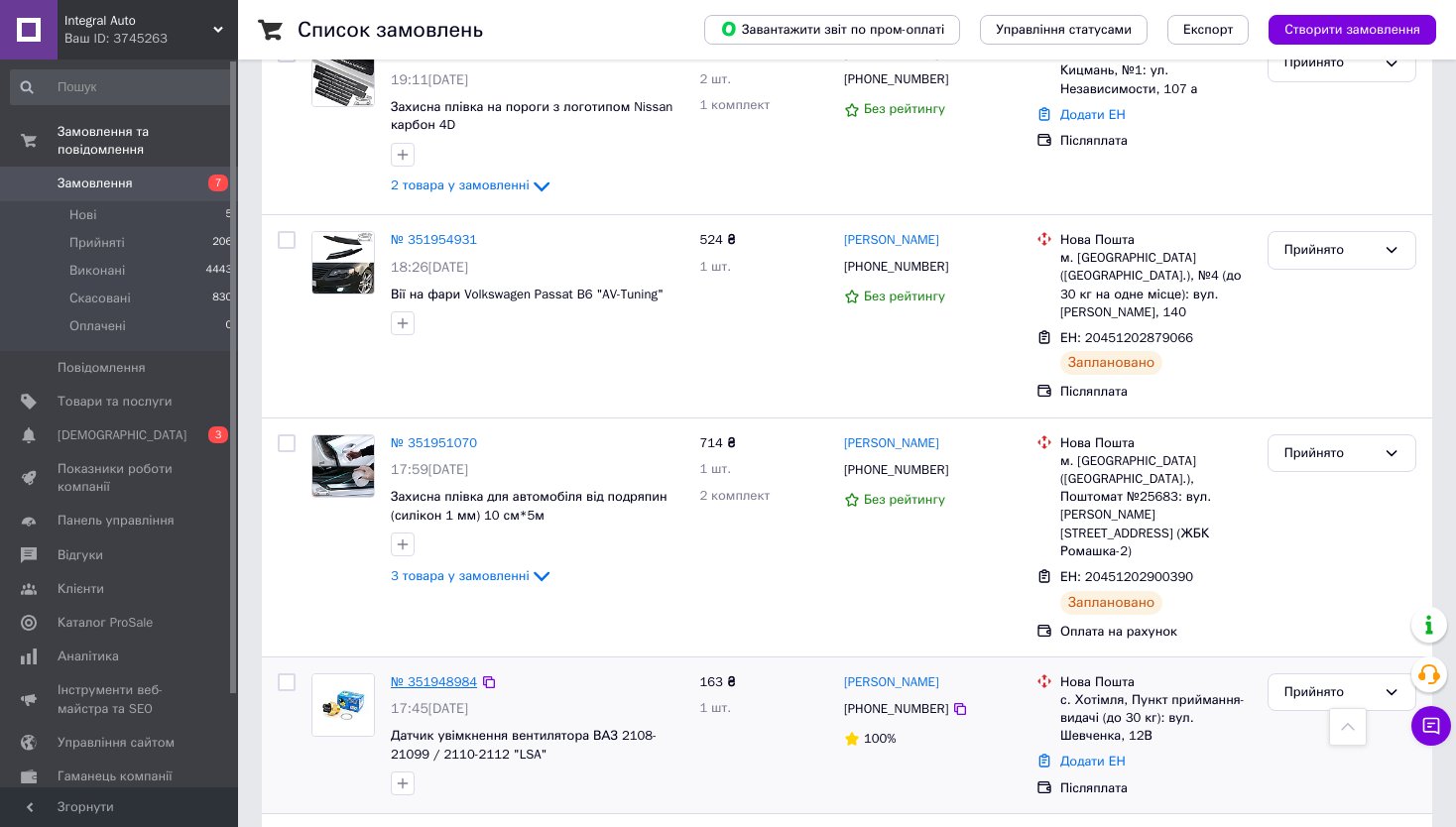click on "№ 351948984" at bounding box center [433, 681] 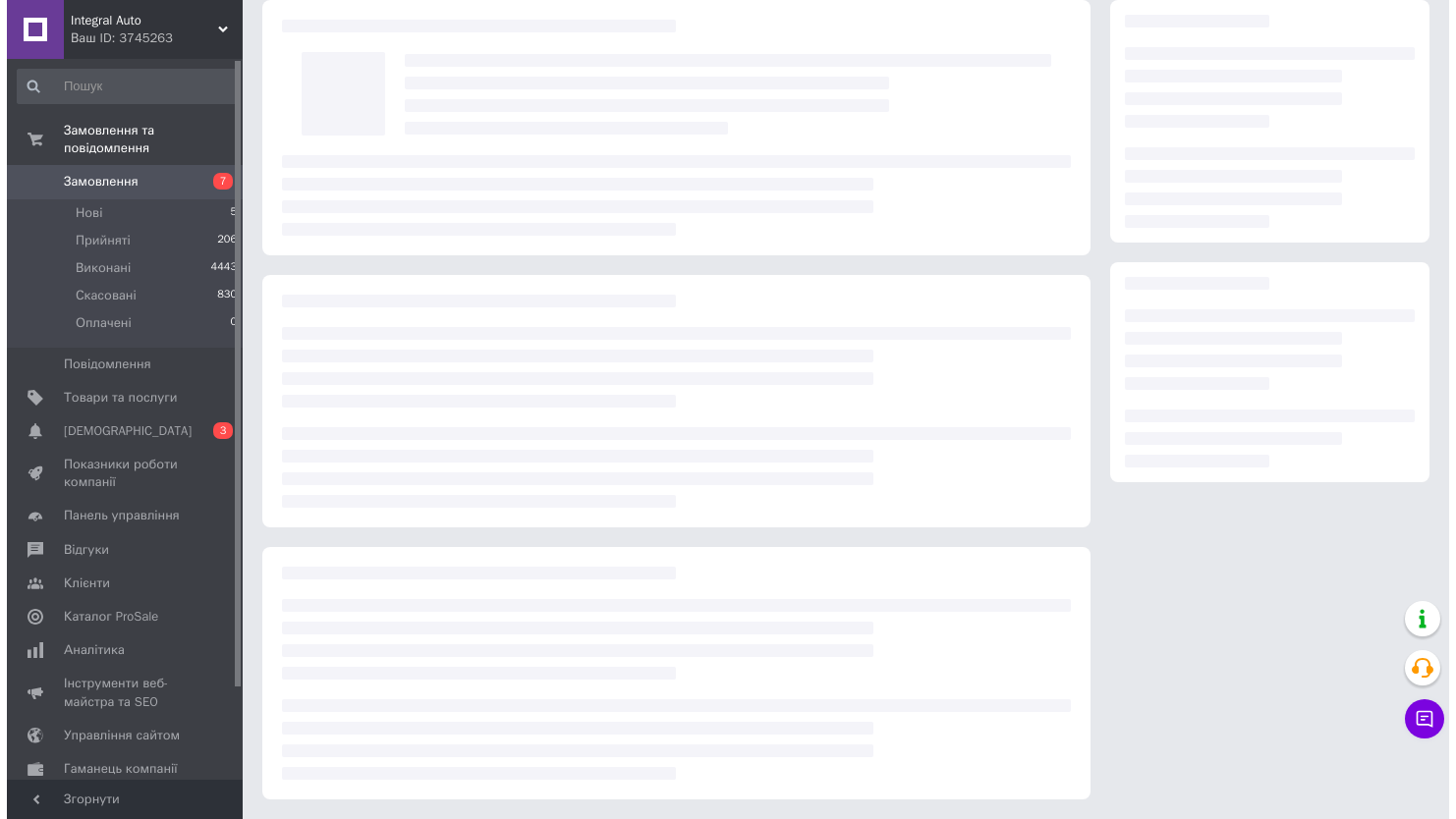 scroll, scrollTop: 0, scrollLeft: 0, axis: both 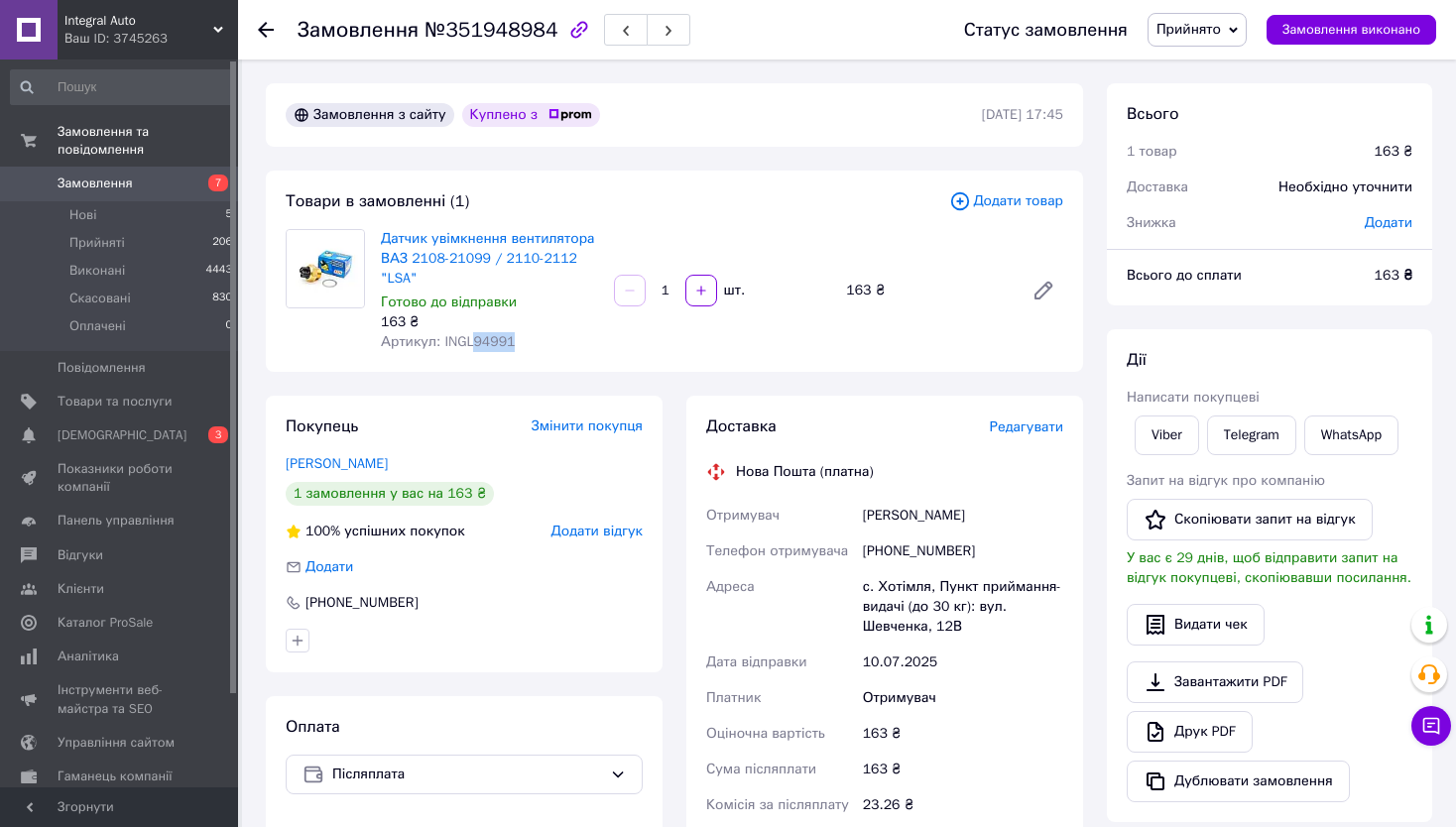 drag, startPoint x: 478, startPoint y: 345, endPoint x: 521, endPoint y: 344, distance: 43.011626 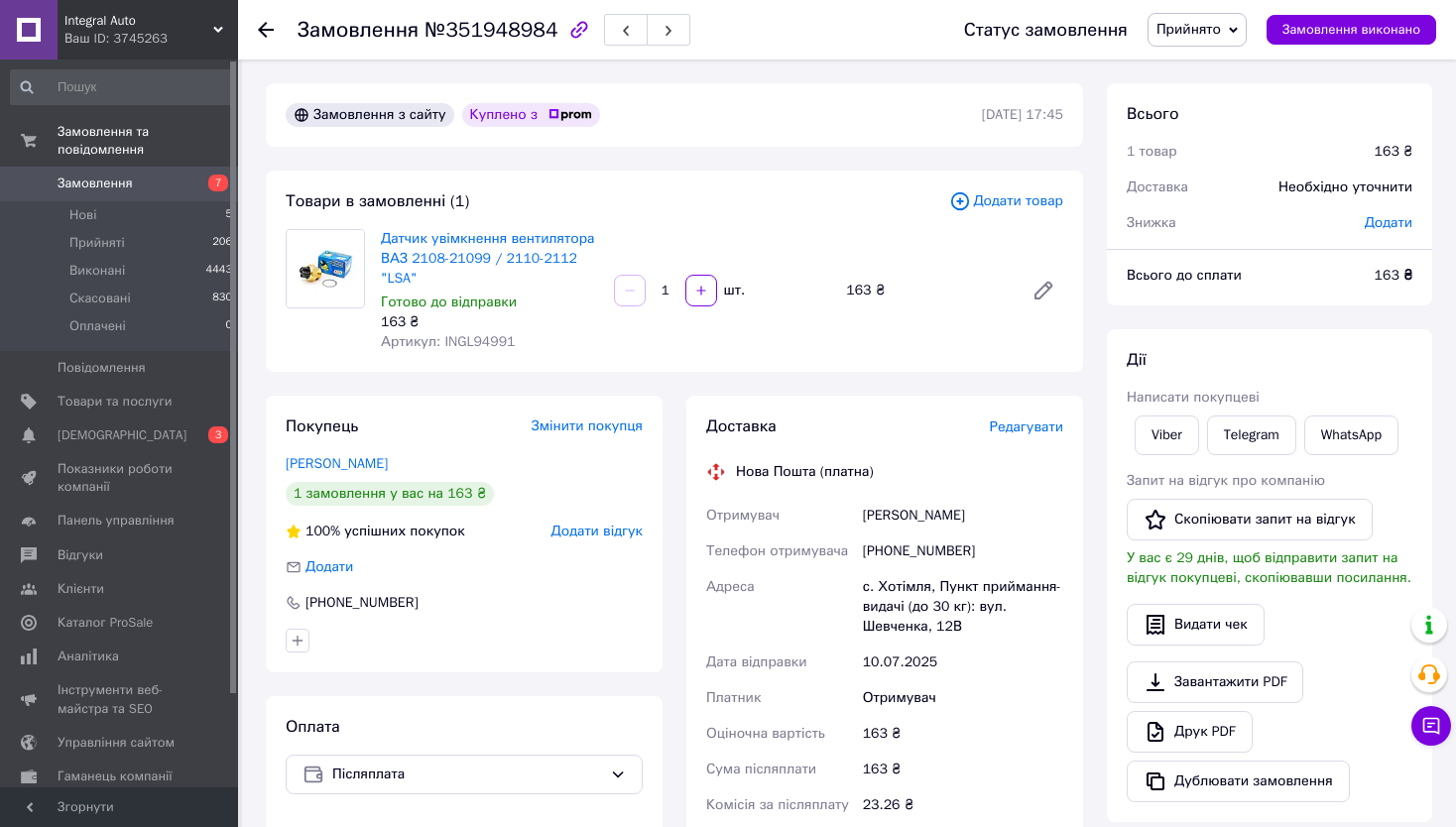 click on "Редагувати" at bounding box center (1027, 426) 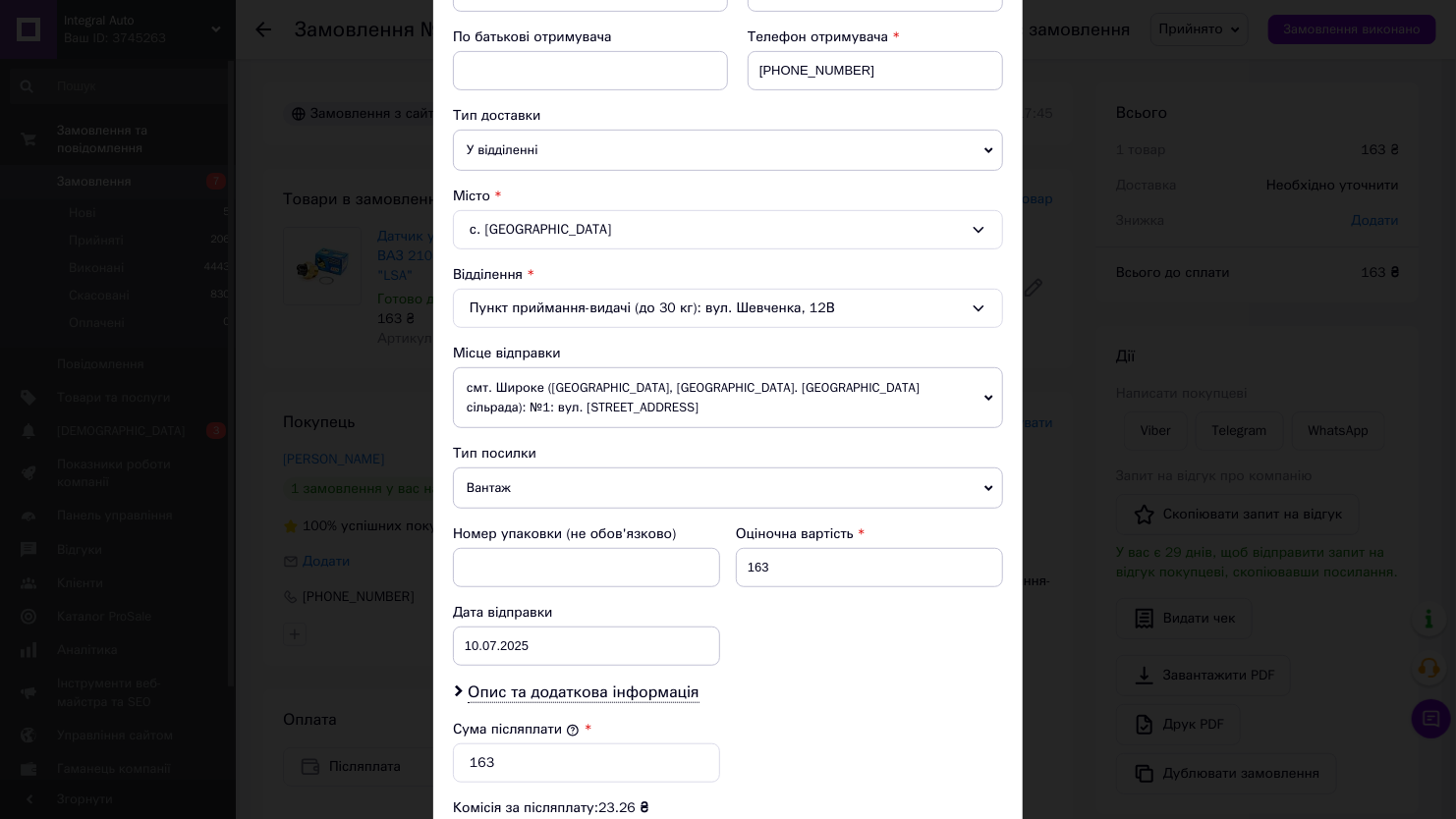 scroll, scrollTop: 687, scrollLeft: 0, axis: vertical 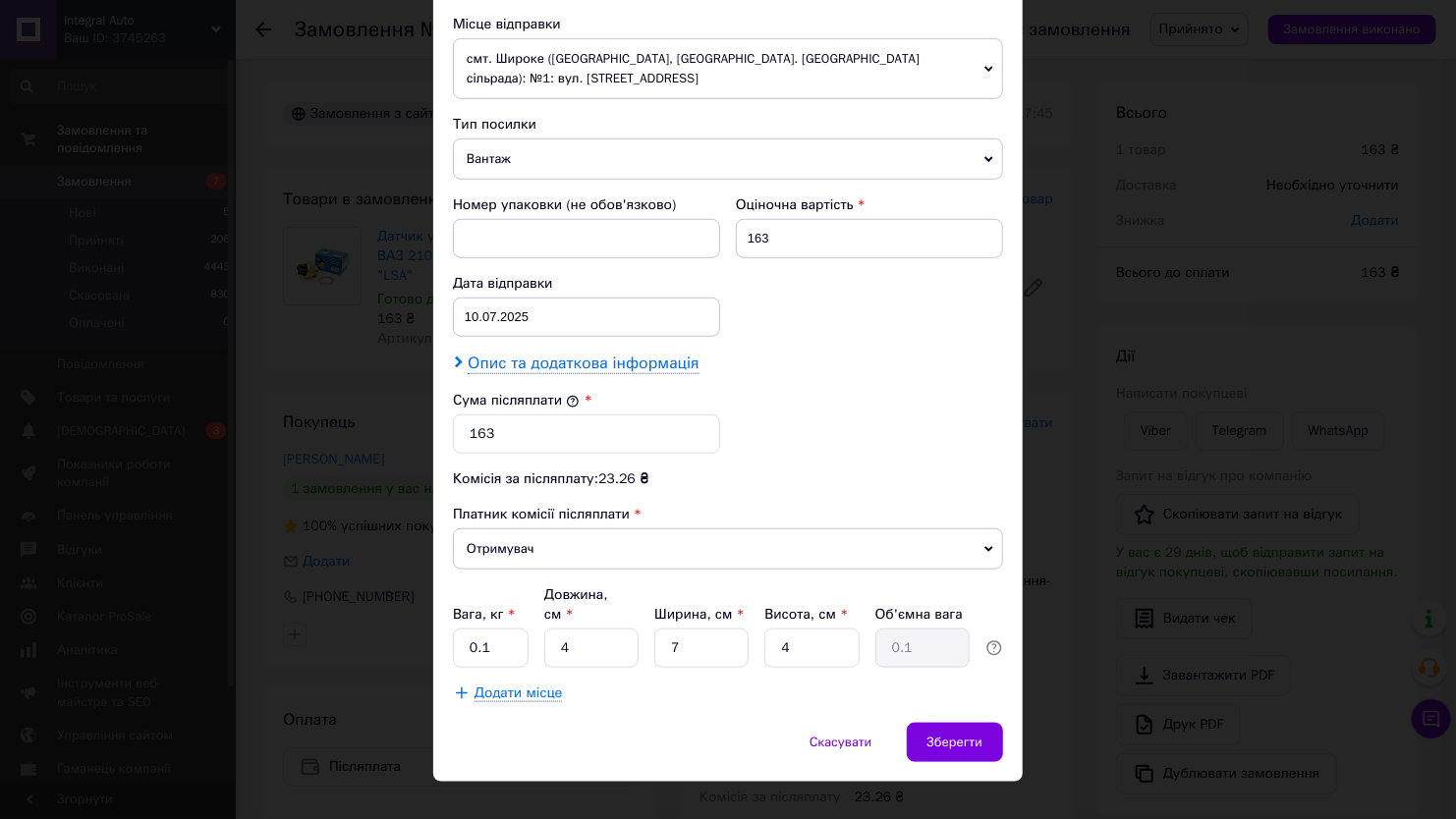 click on "Опис та додаткова інформація" at bounding box center (583, 363) 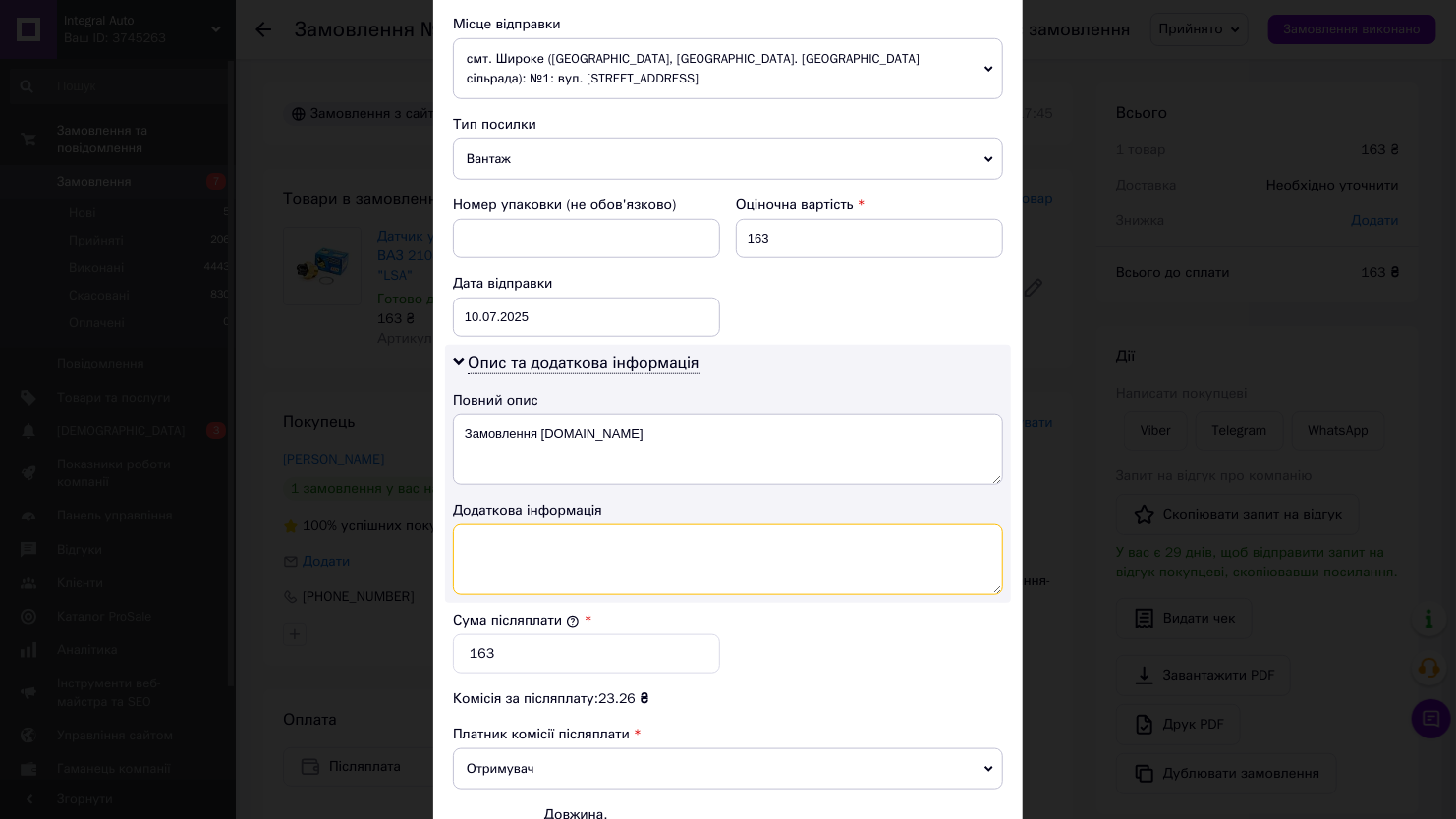click at bounding box center [728, 560] 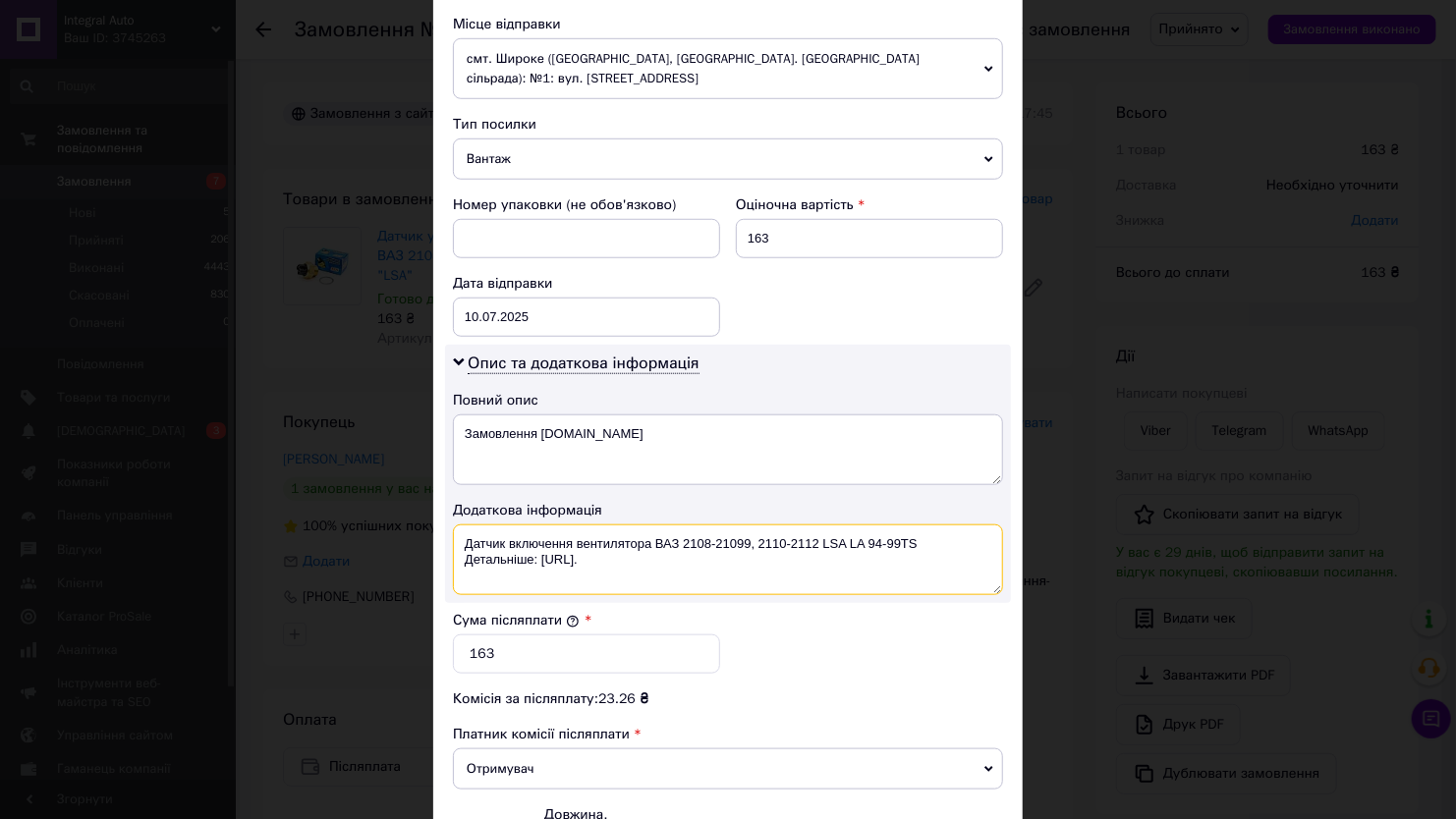 drag, startPoint x: 566, startPoint y: 576, endPoint x: 452, endPoint y: 576, distance: 114 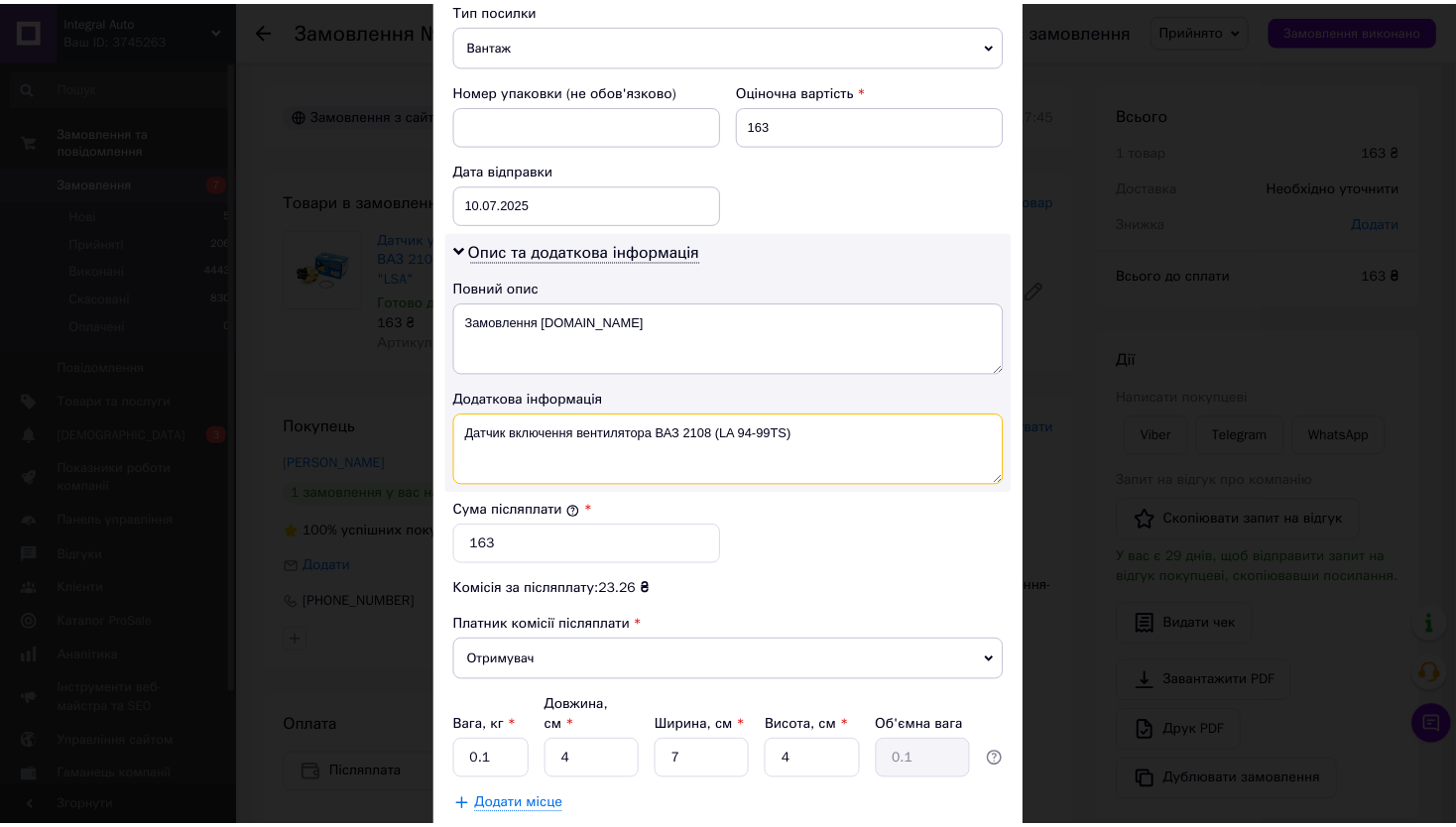 scroll, scrollTop: 920, scrollLeft: 0, axis: vertical 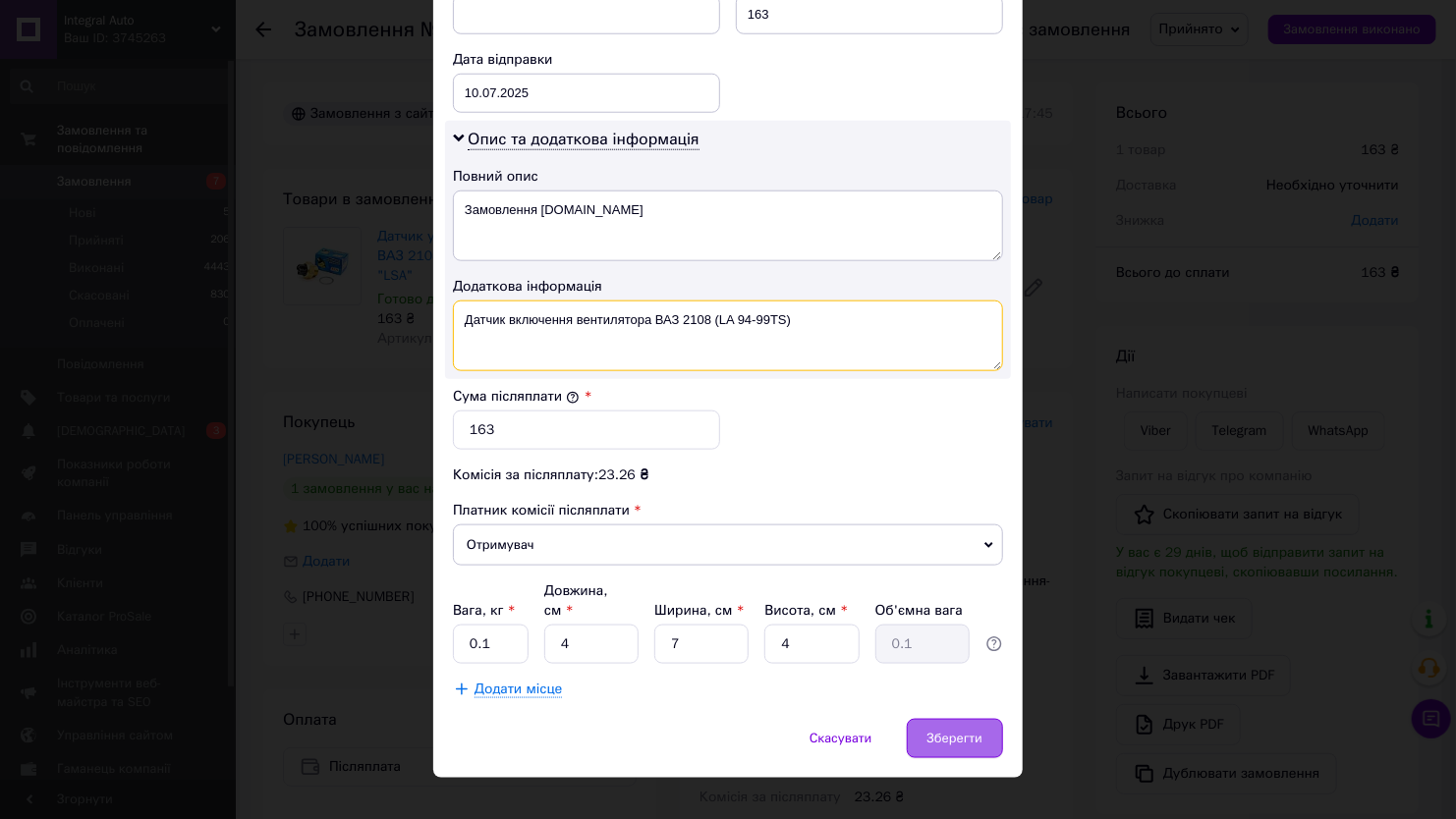 type on "Датчик включення вентилятора ВАЗ 2108 (LA 94-99TS)" 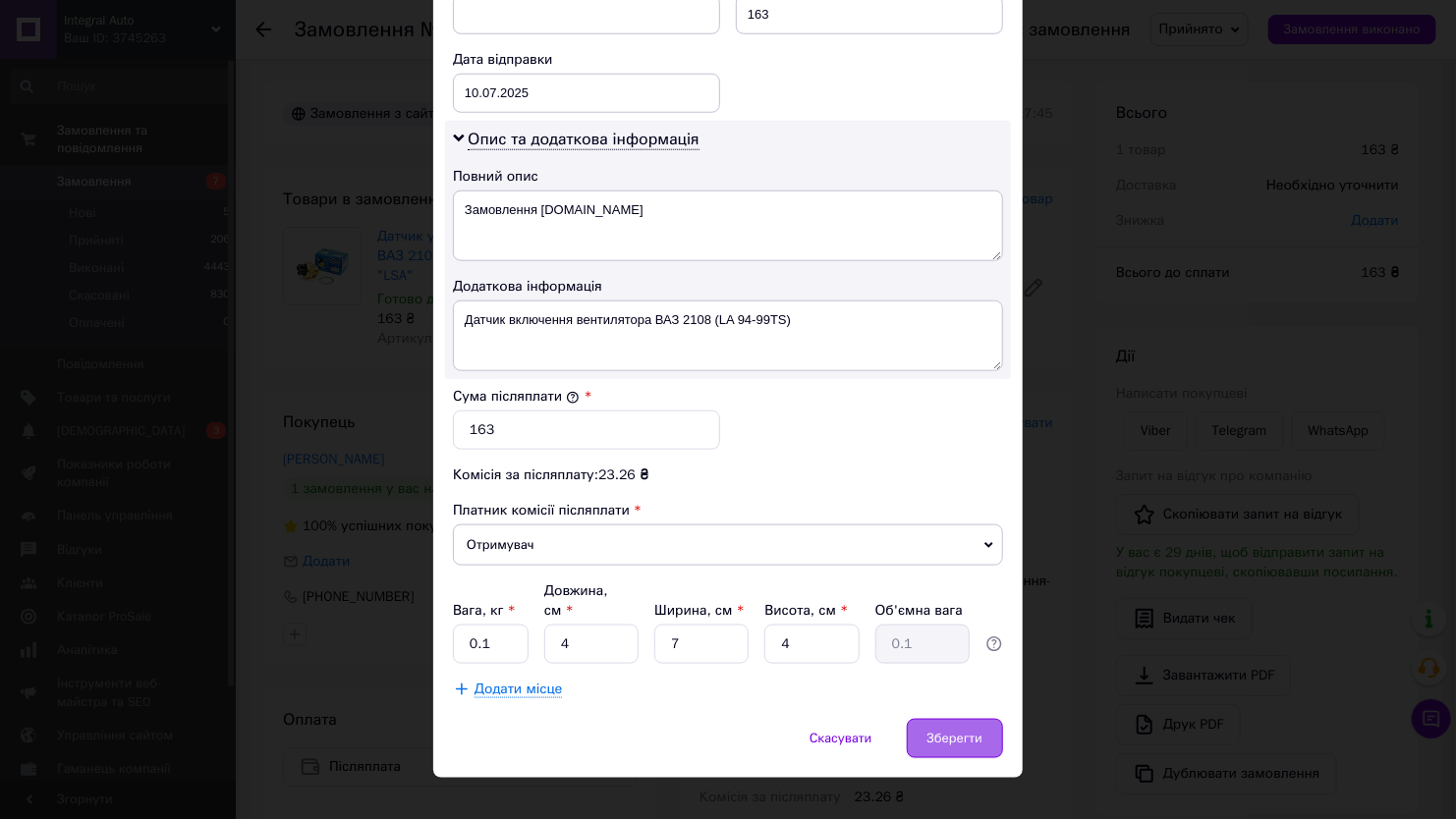 click on "Зберегти" at bounding box center (955, 738) 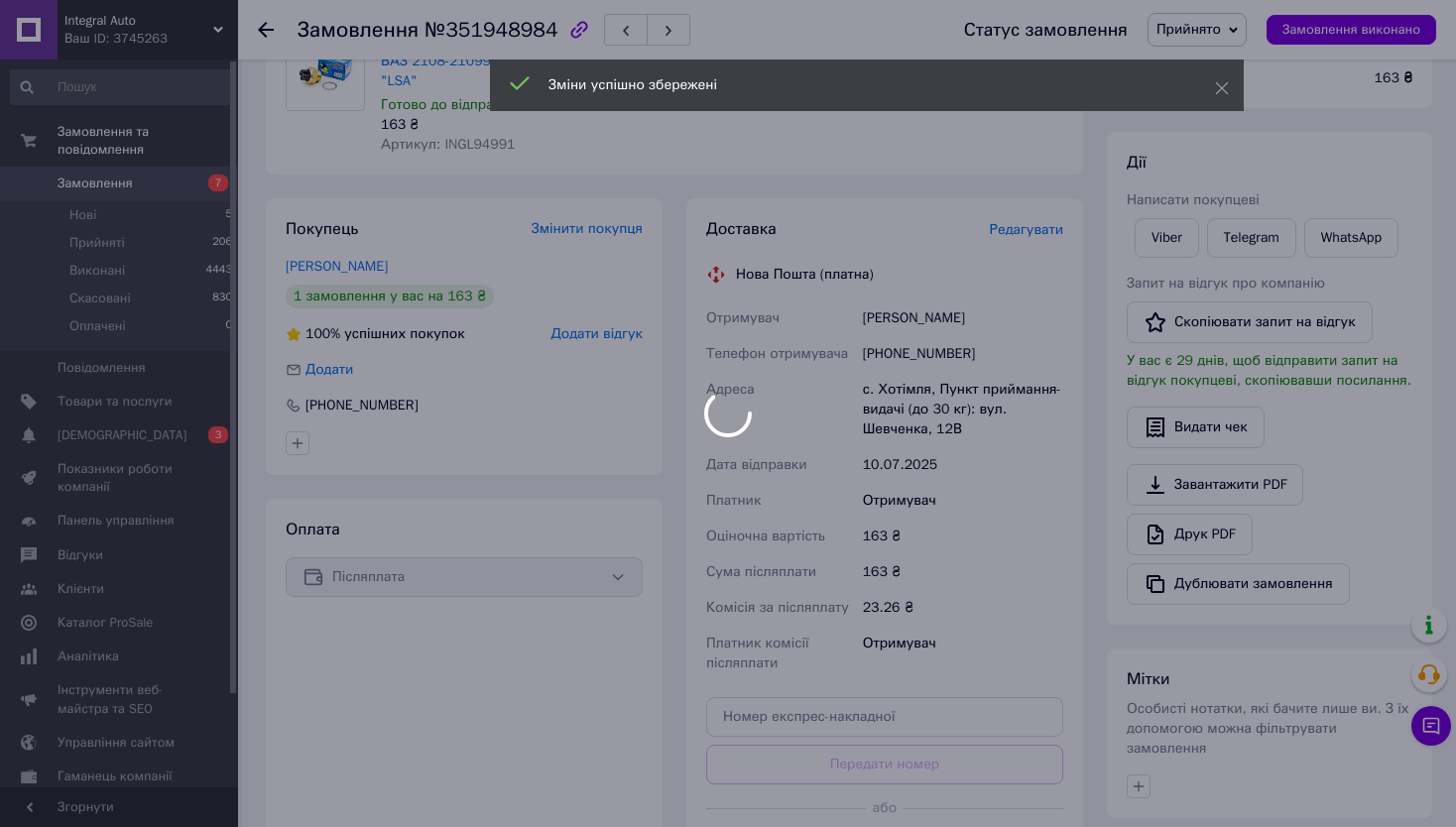 scroll, scrollTop: 297, scrollLeft: 0, axis: vertical 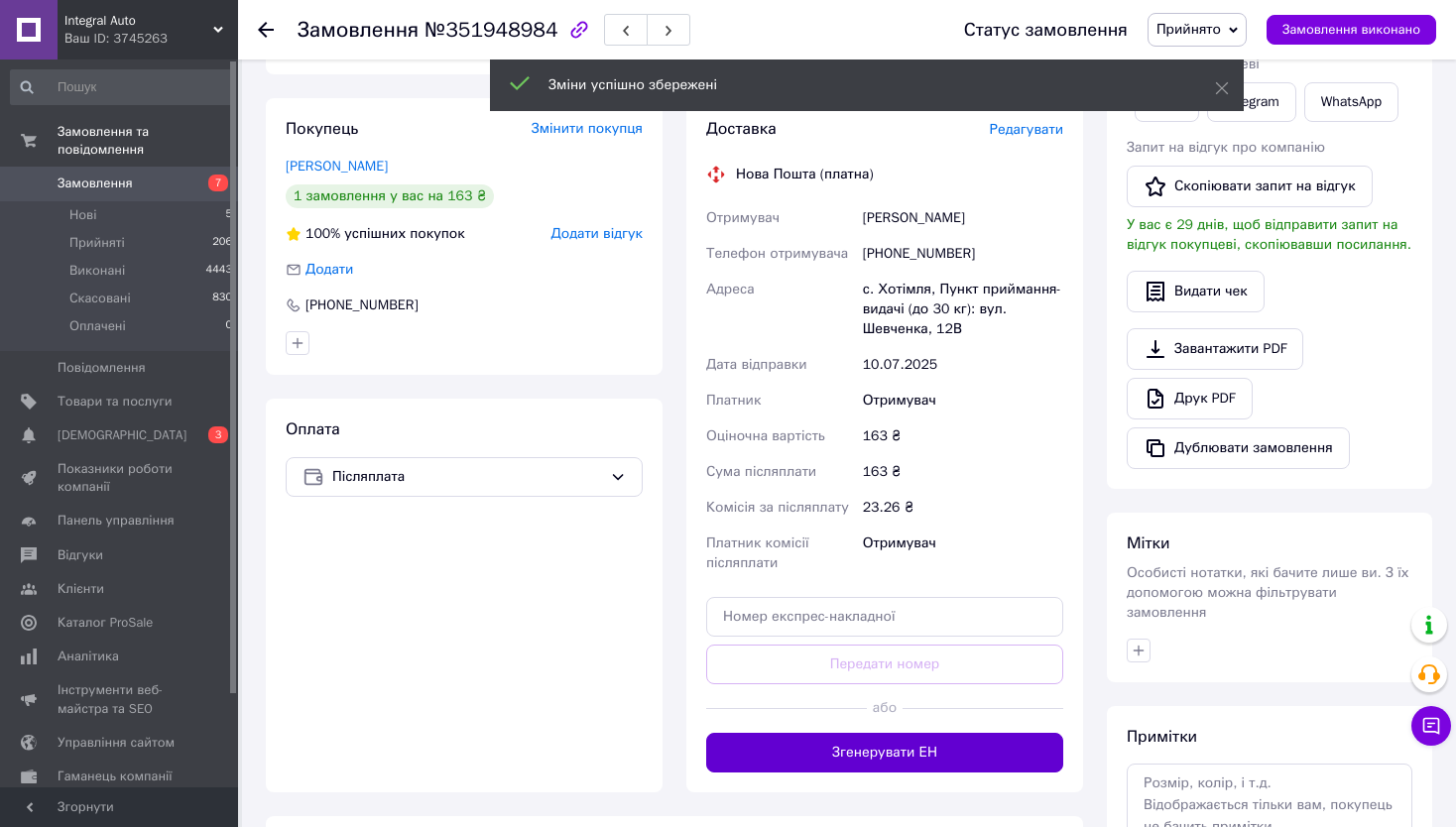 click on "Згенерувати ЕН" at bounding box center [885, 753] 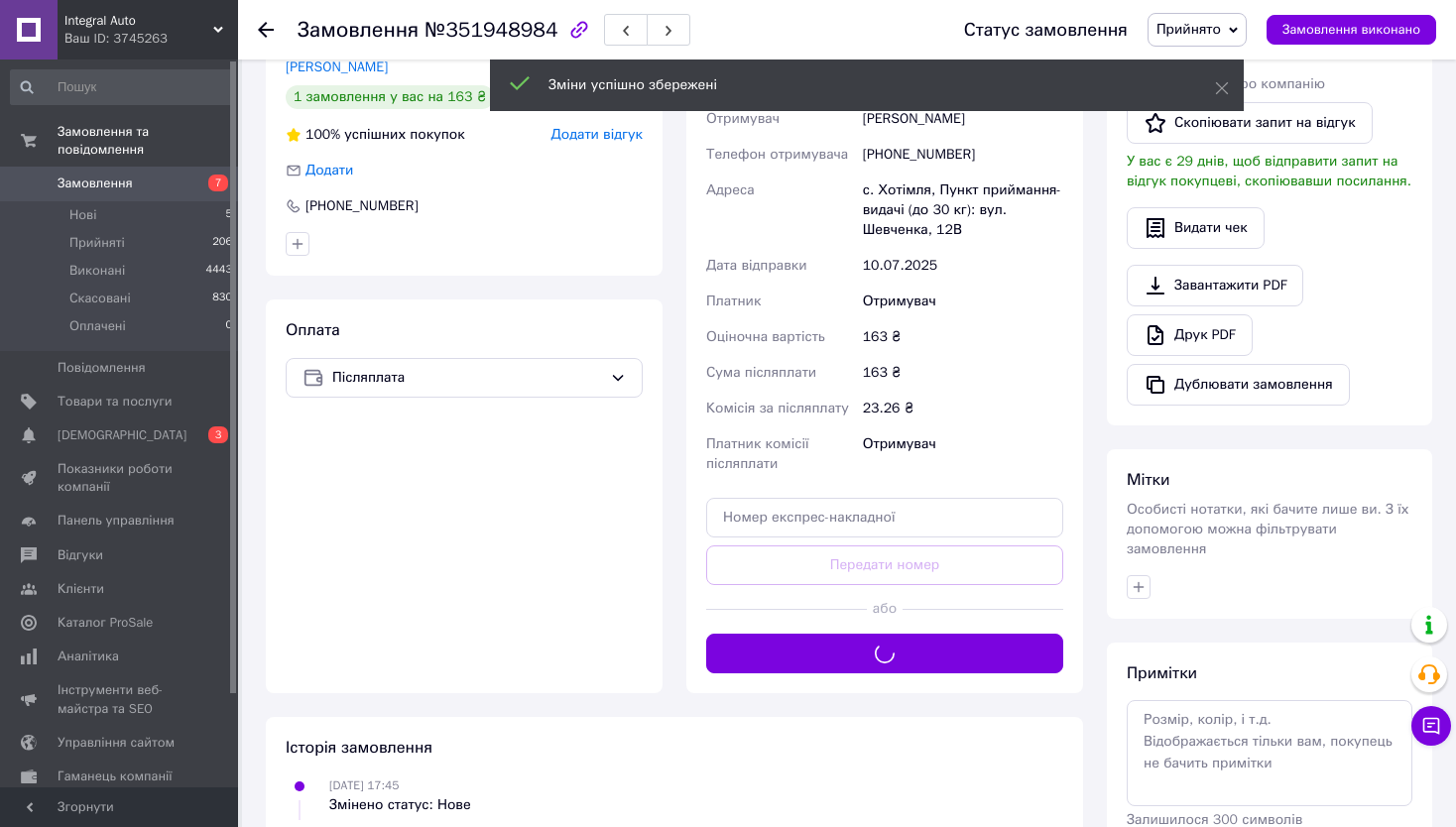scroll, scrollTop: 198, scrollLeft: 0, axis: vertical 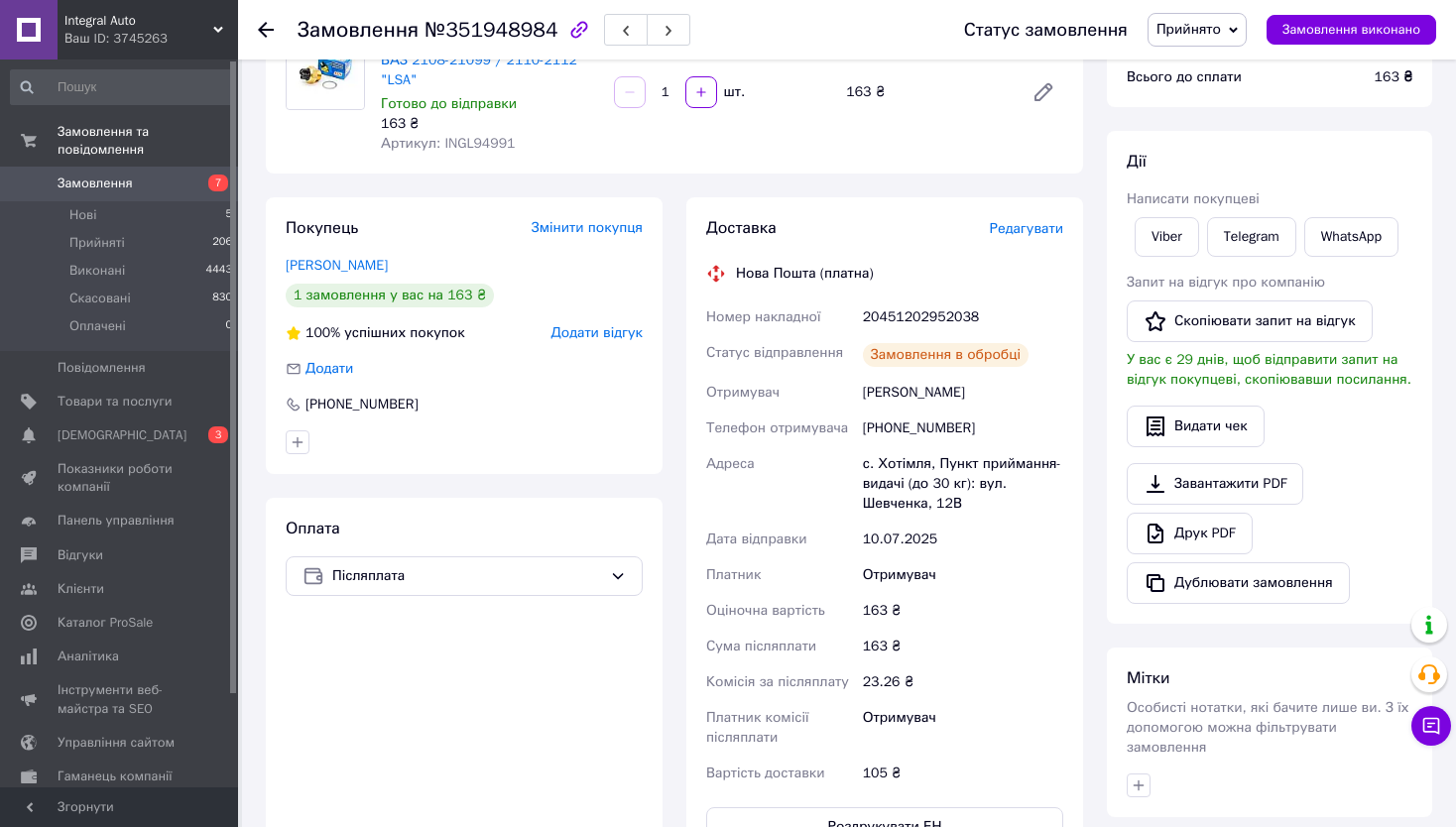 click on "20451202952038" at bounding box center (963, 317) 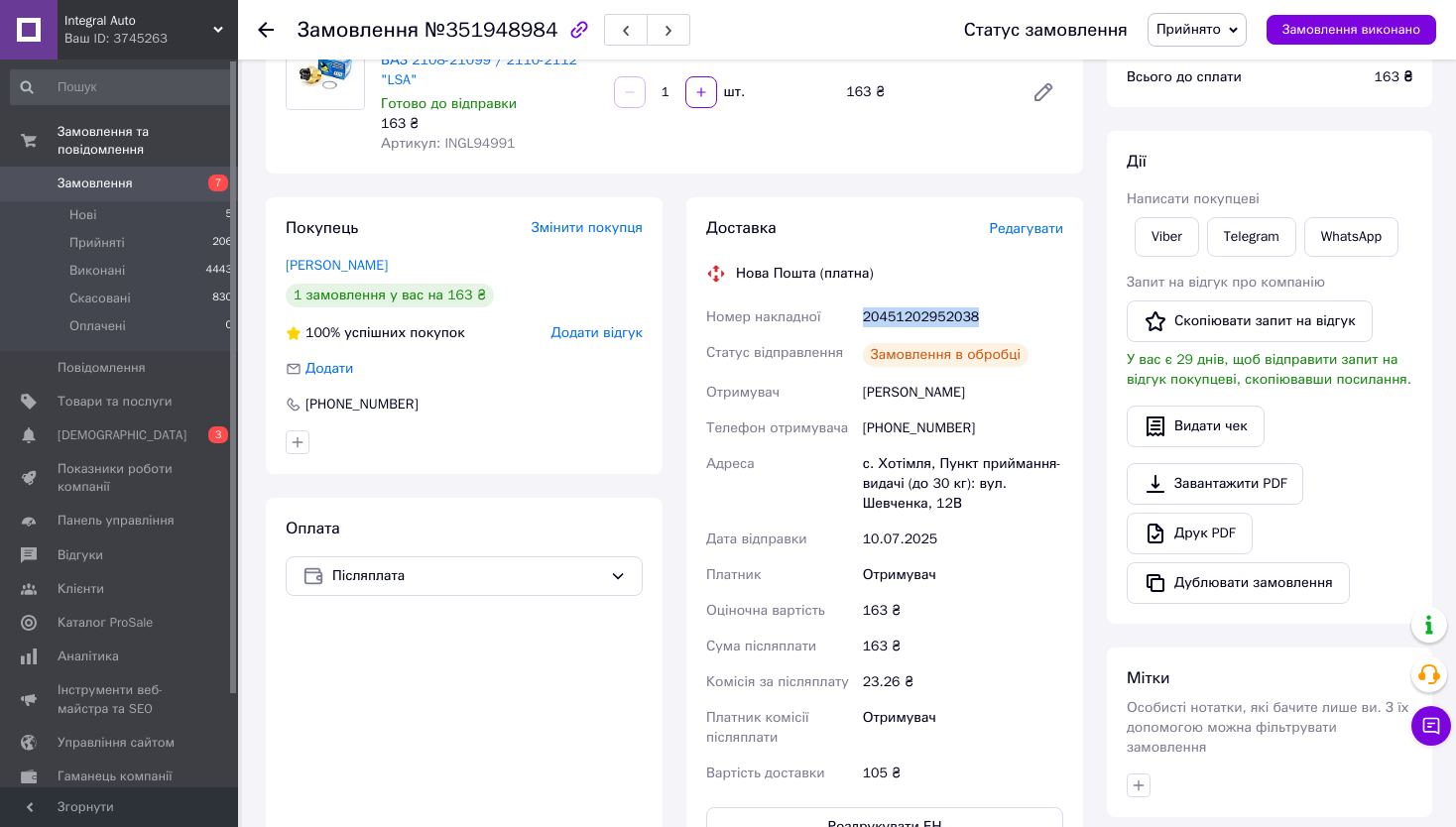 click on "20451202952038" at bounding box center [963, 317] 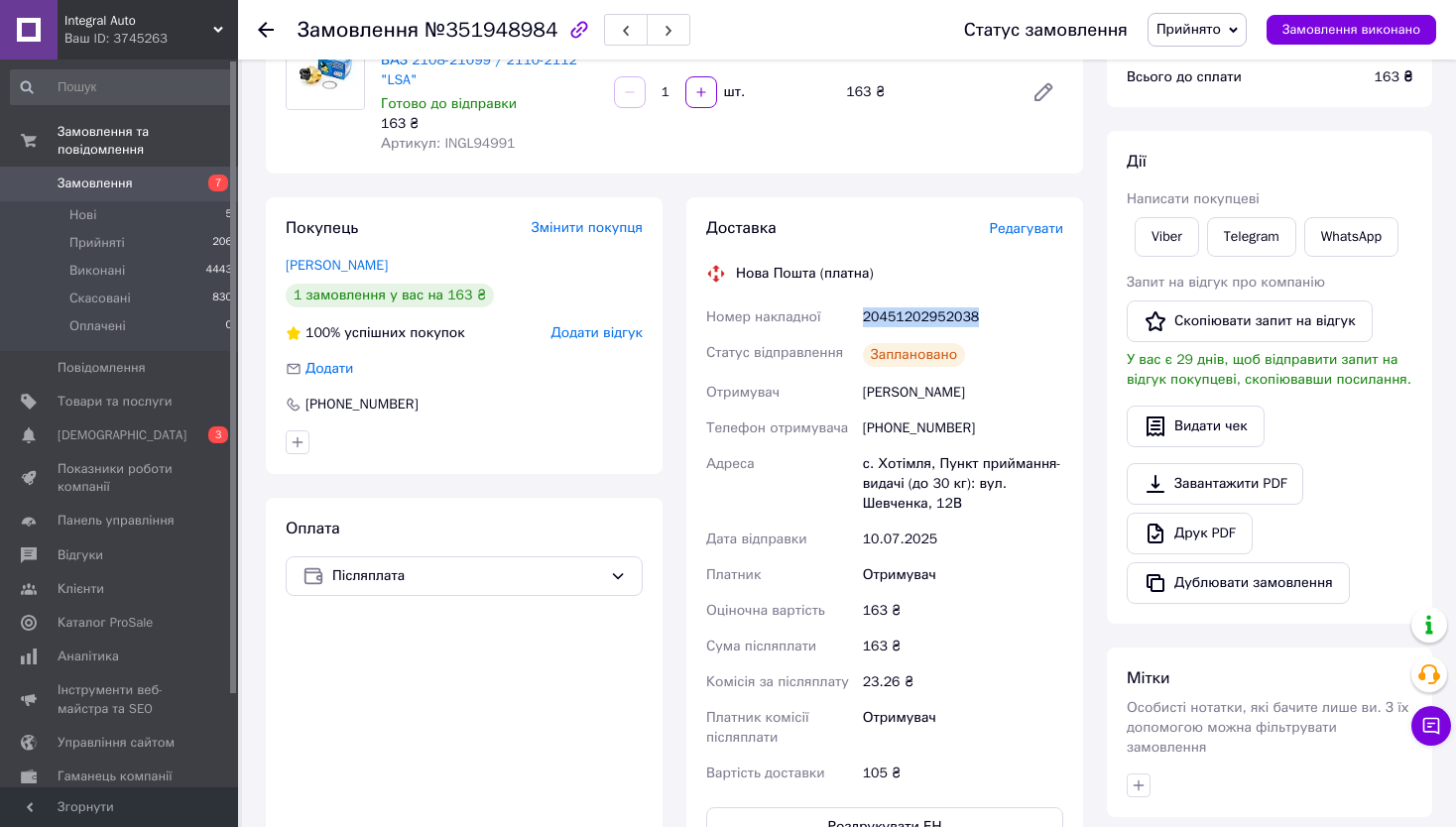 click on "Написати покупцеві" at bounding box center [1270, 199] 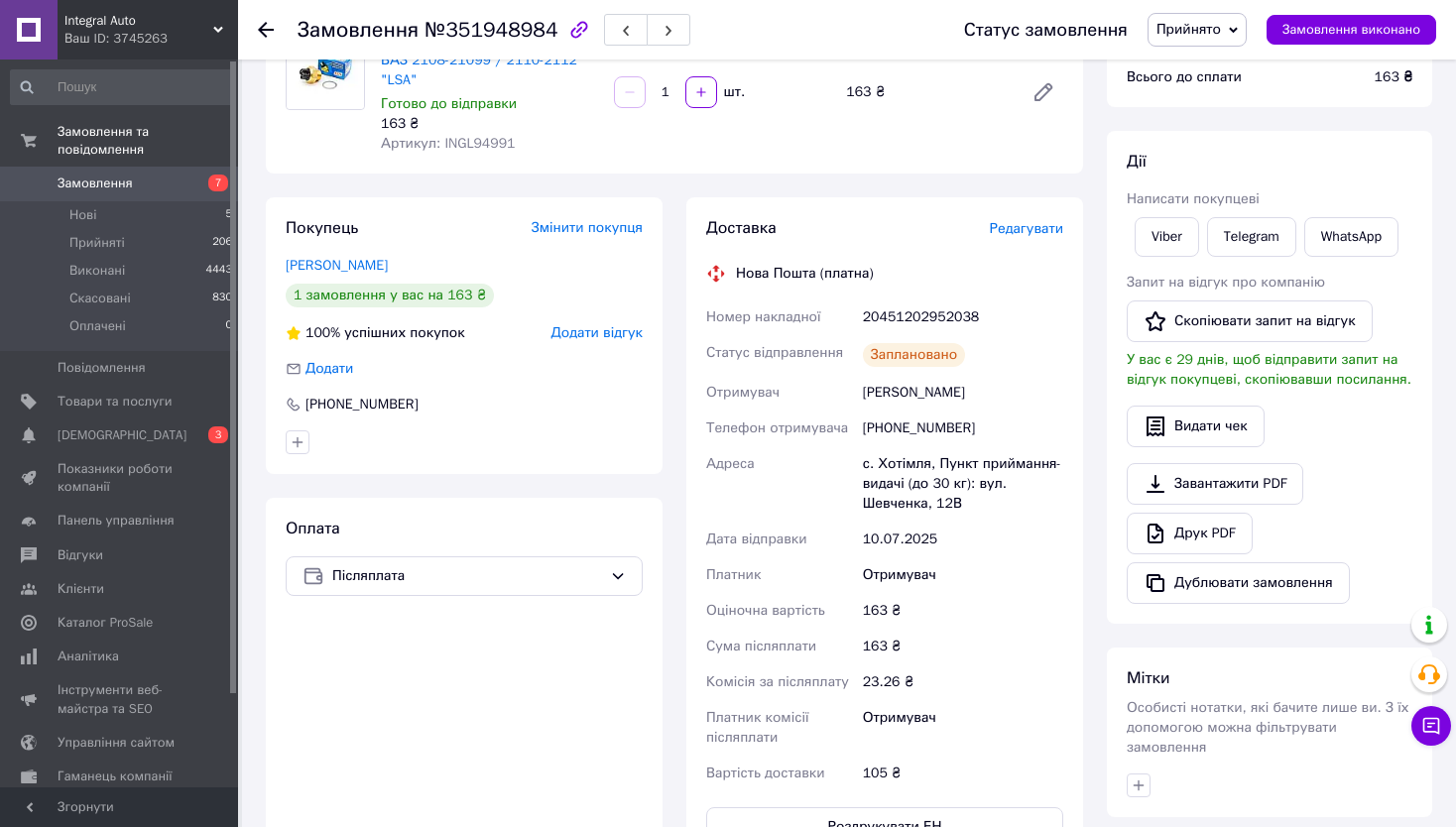 drag, startPoint x: 866, startPoint y: 396, endPoint x: 1015, endPoint y: 388, distance: 149.21461 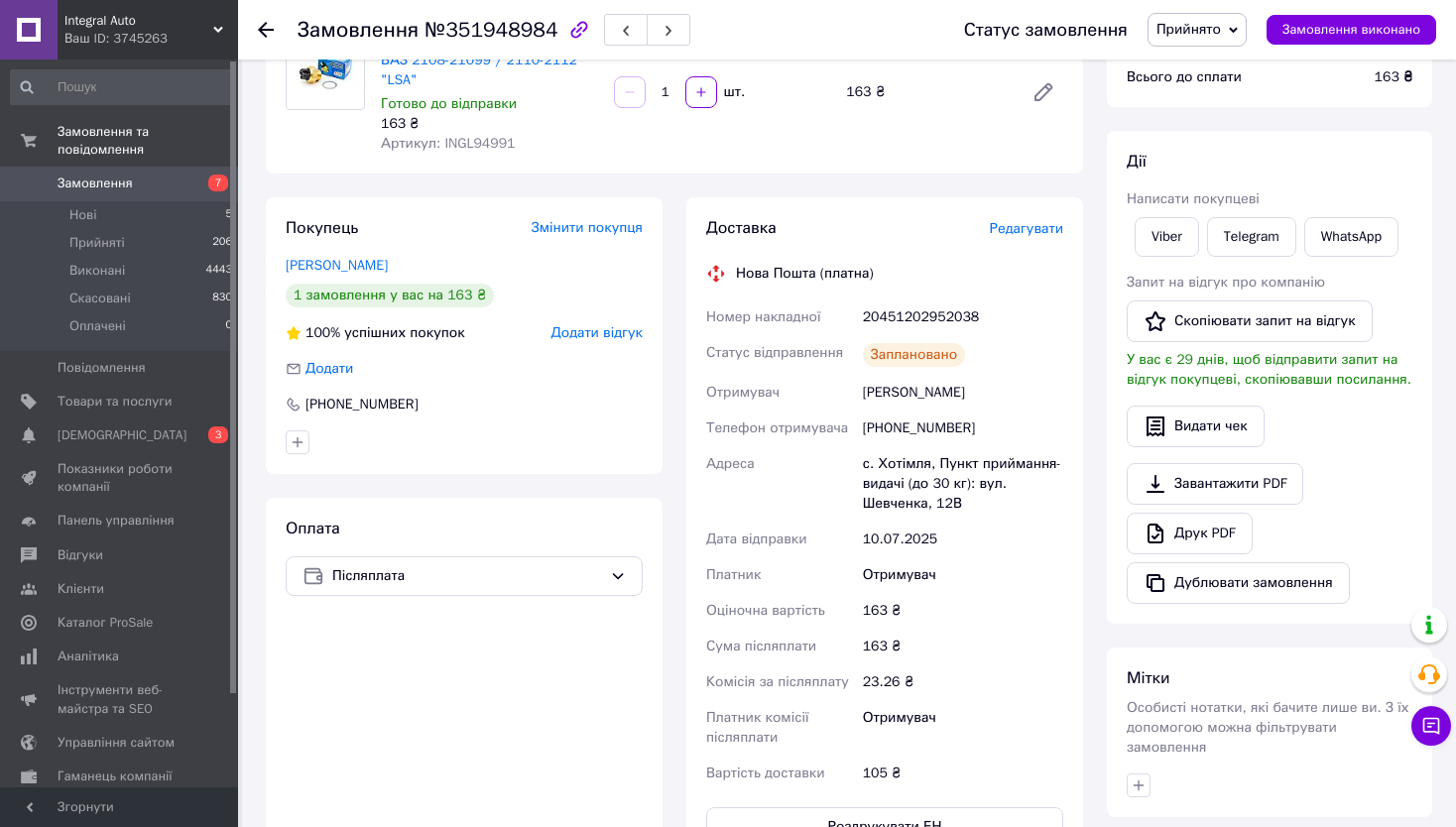 scroll, scrollTop: 0, scrollLeft: 0, axis: both 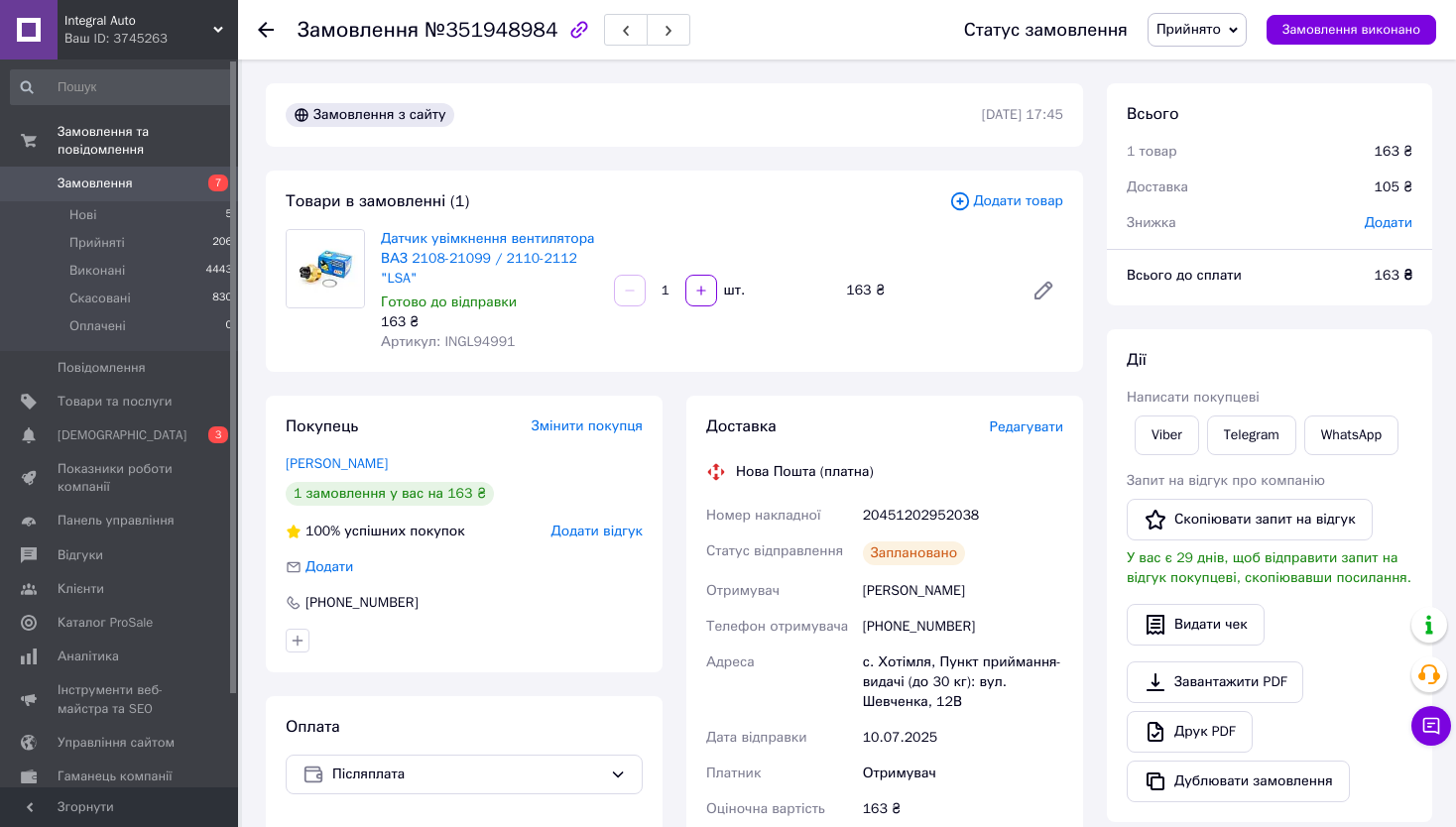 click 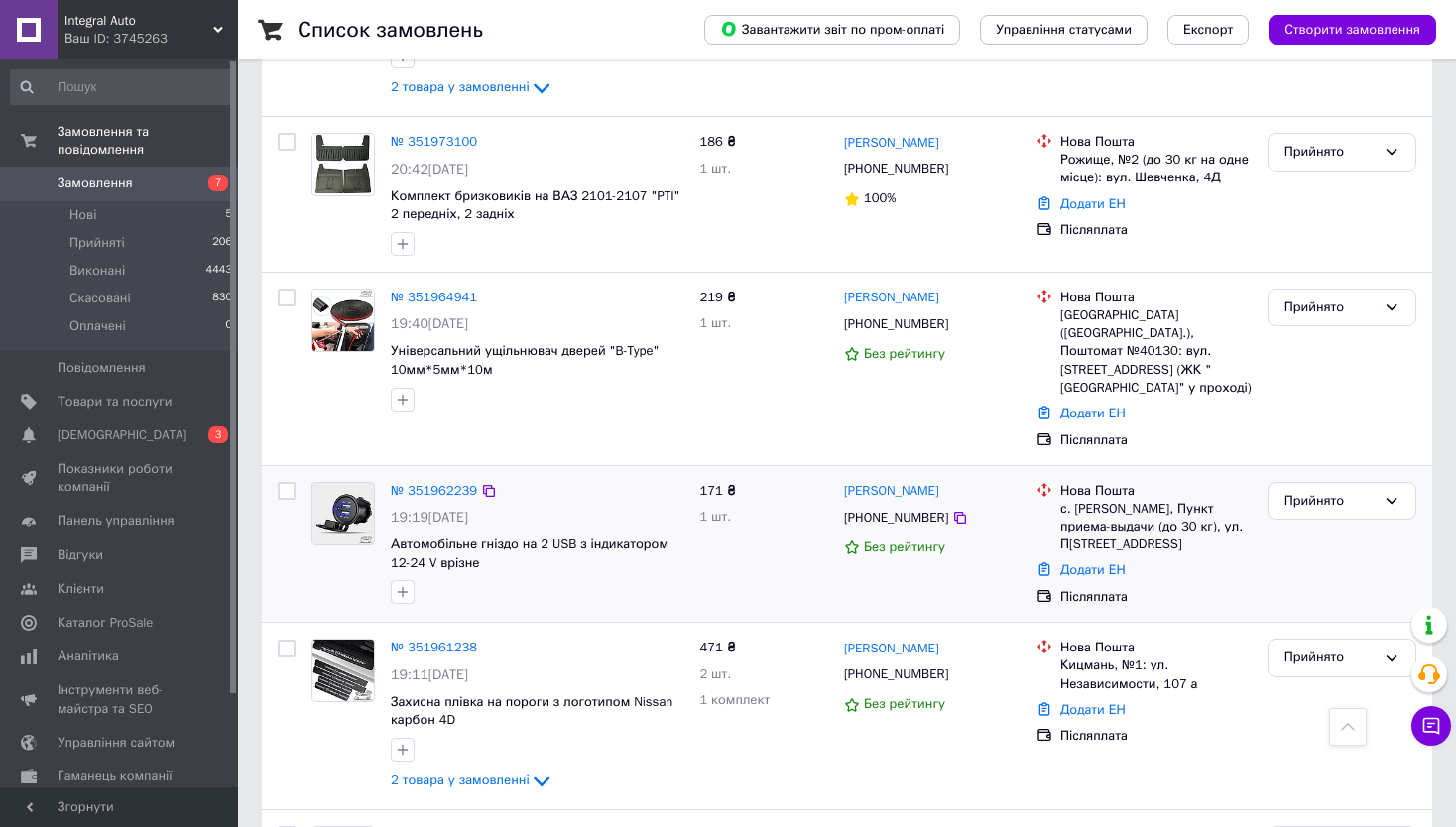 scroll, scrollTop: 3173, scrollLeft: 0, axis: vertical 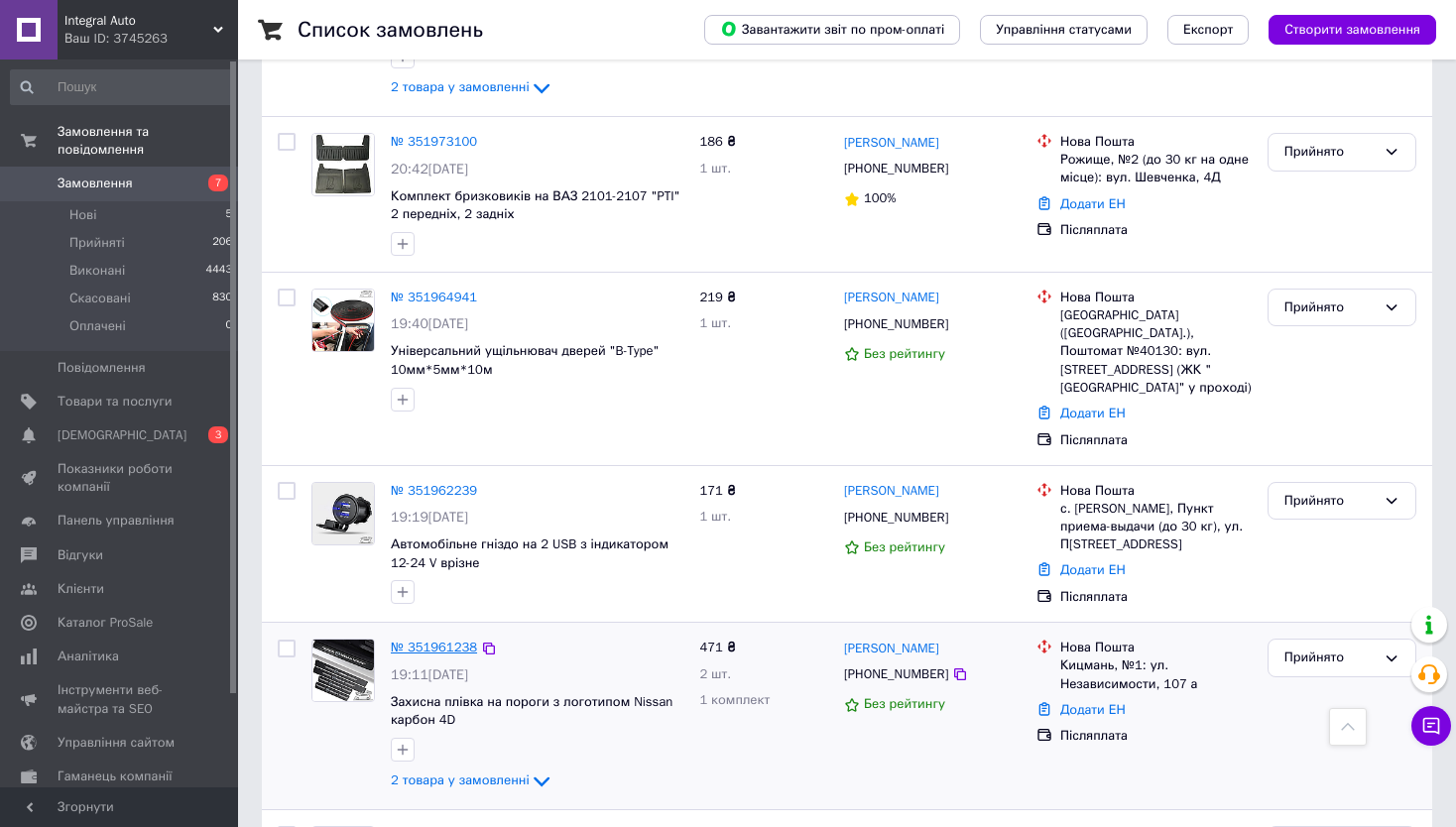 click on "№ 351961238" at bounding box center (433, 647) 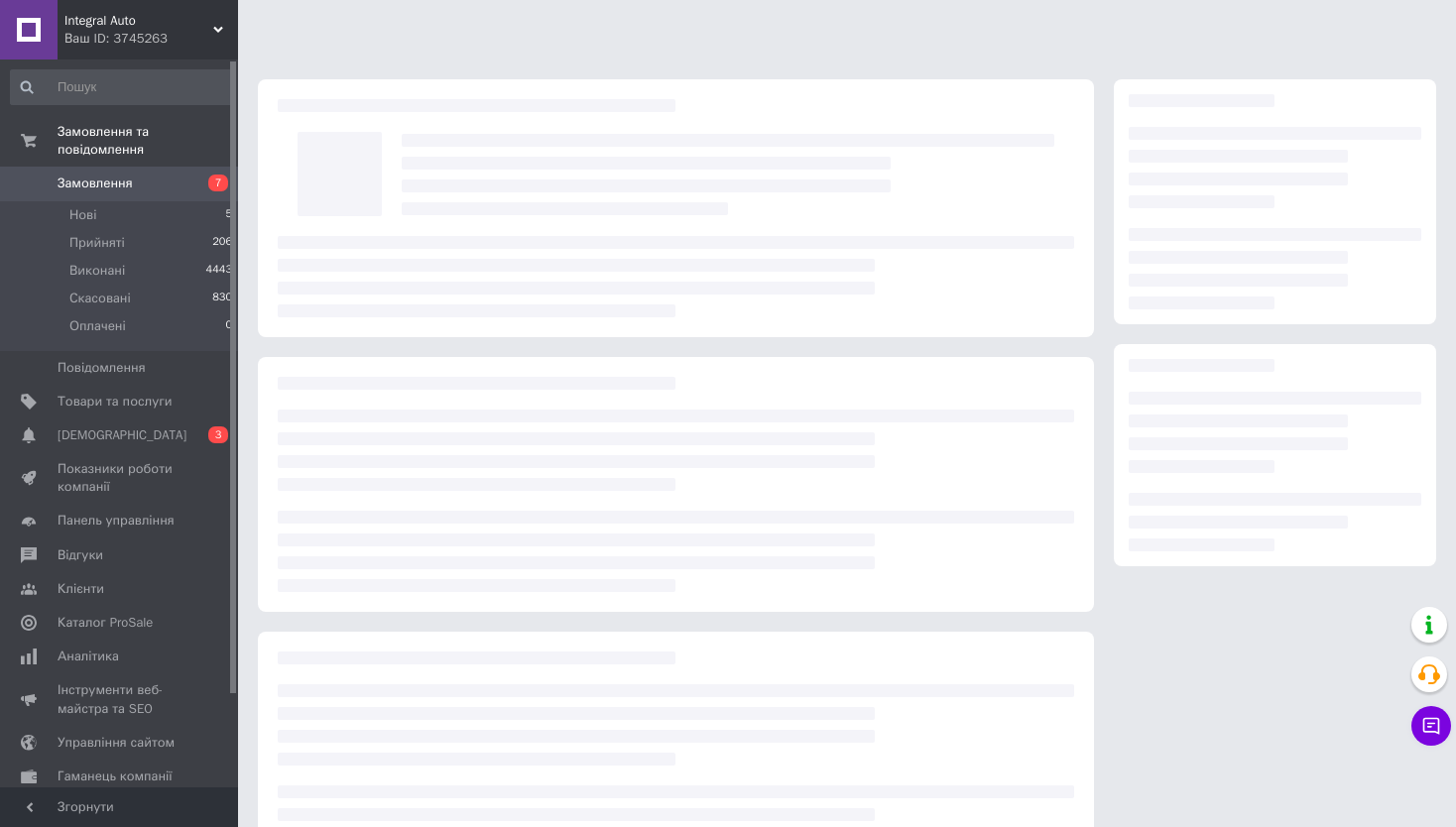 scroll, scrollTop: 0, scrollLeft: 0, axis: both 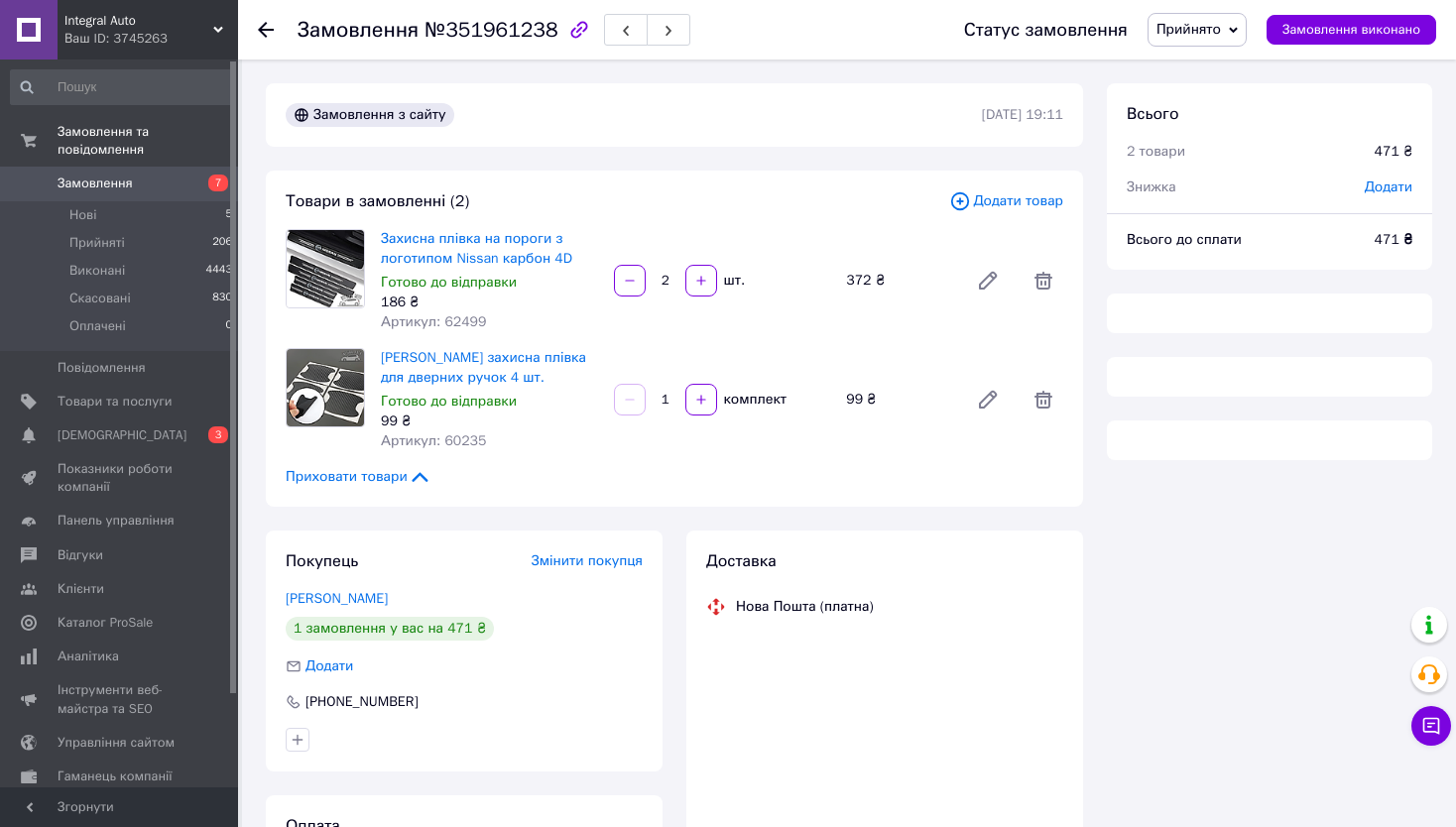 click on "Артикул: 60235" at bounding box center [433, 440] 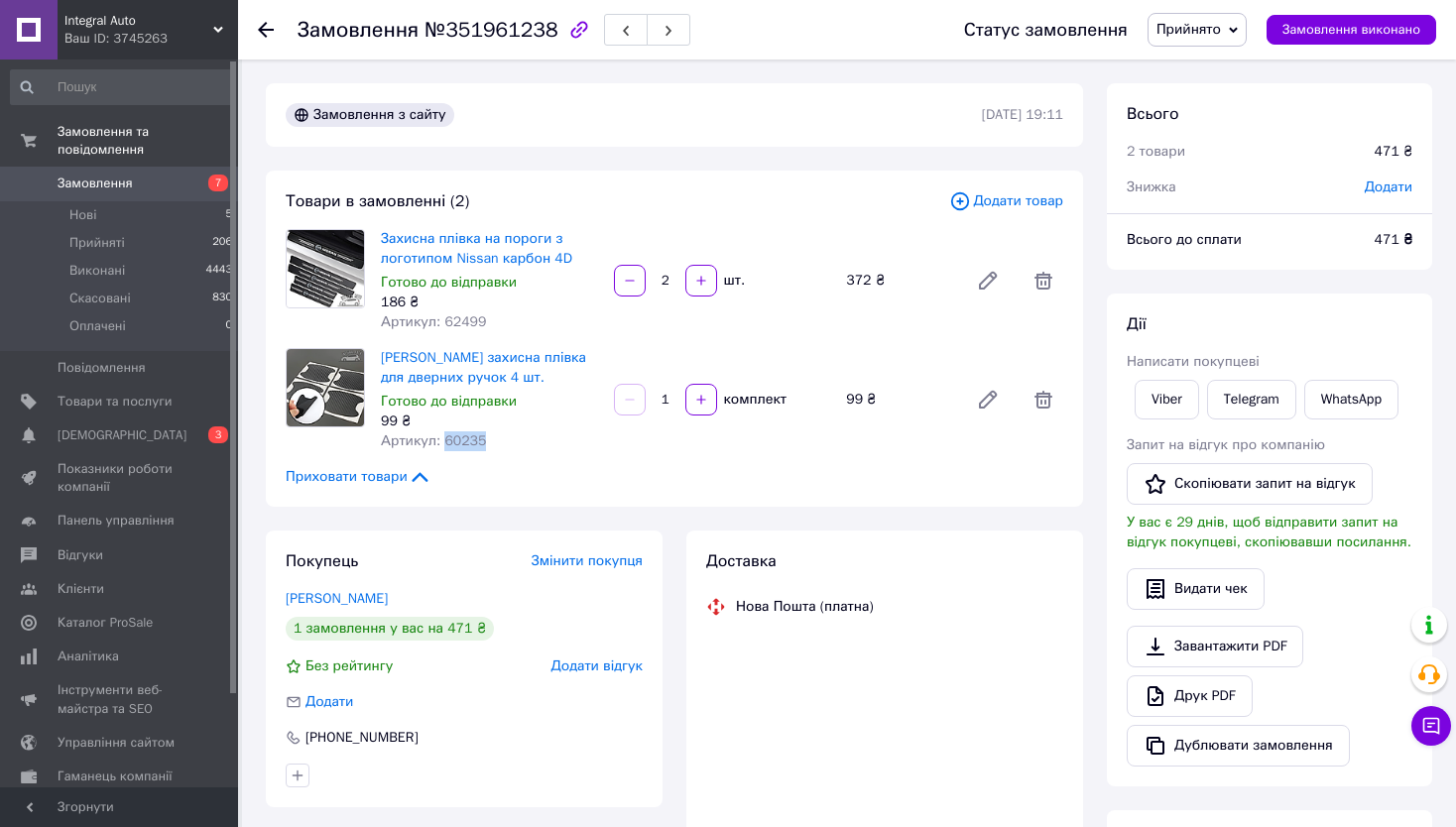 click on "Артикул: 60235" at bounding box center [433, 440] 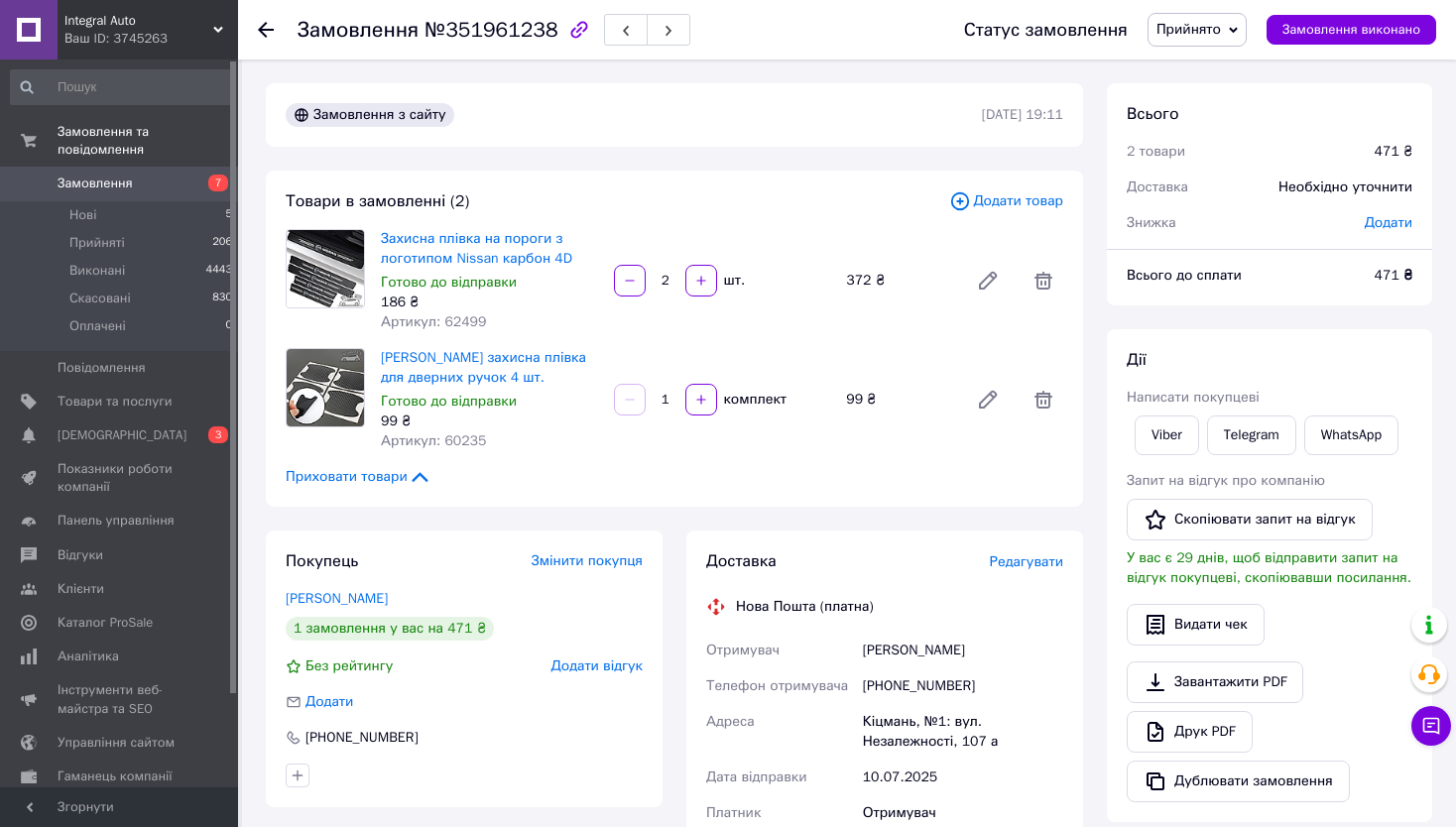 click on "186 ₴" at bounding box center [489, 302] 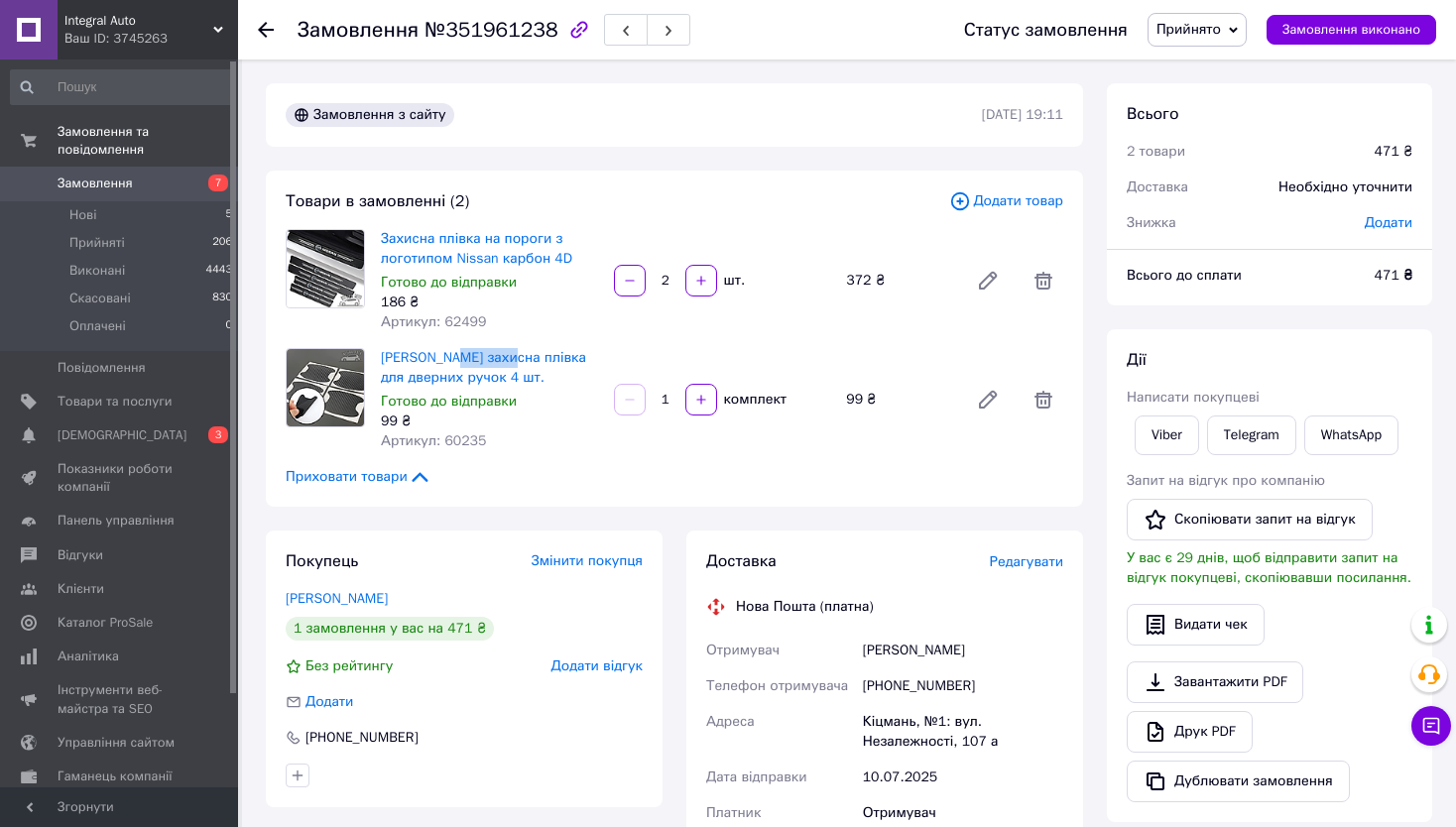 click on "Товари в замовленні (2) Додати товар Захисна плівка на пороги з логотипом Nissan карбон 4D Готово до відправки 186 ₴ Артикул: 62499 2   шт. 372 ₴ Карбонова захисна плівка для дверних ручок 4 шт. Готово до відправки 99 ₴ Артикул: 60235 1   комплект 99 ₴ Приховати товари" at bounding box center [674, 338] 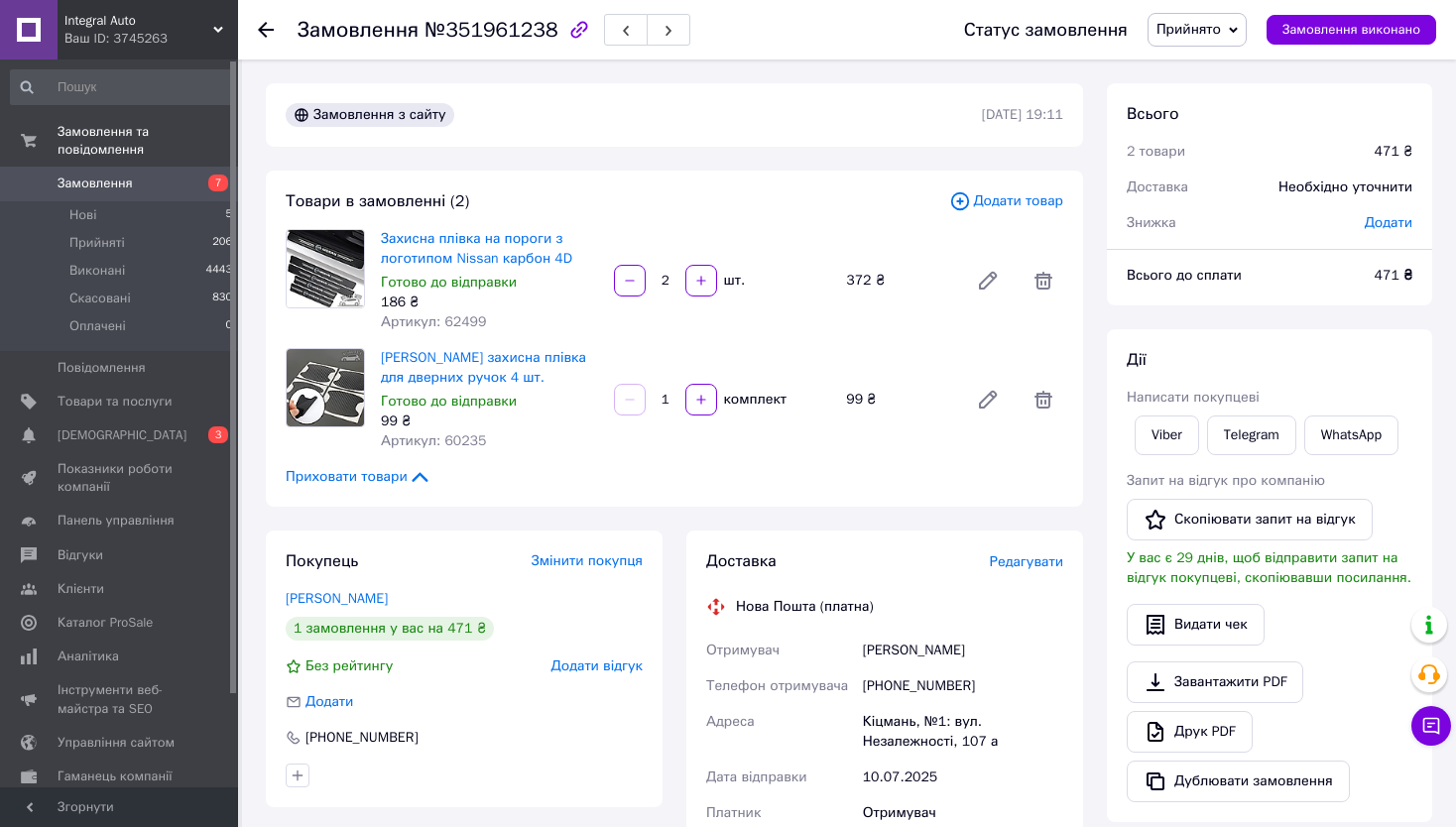 click on "Артикул: 62499" at bounding box center [489, 322] 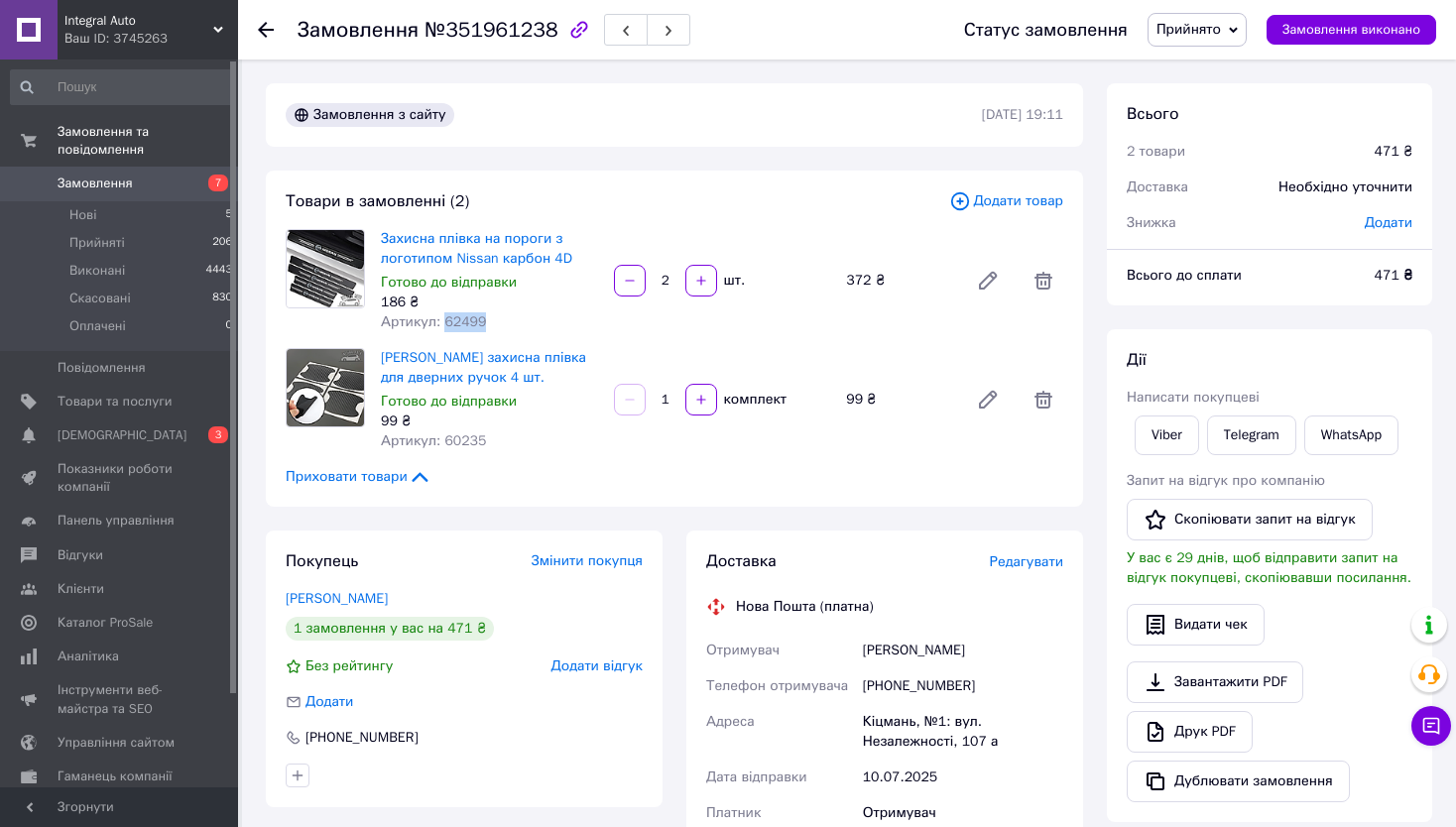 click on "Артикул: 62499" at bounding box center (489, 322) 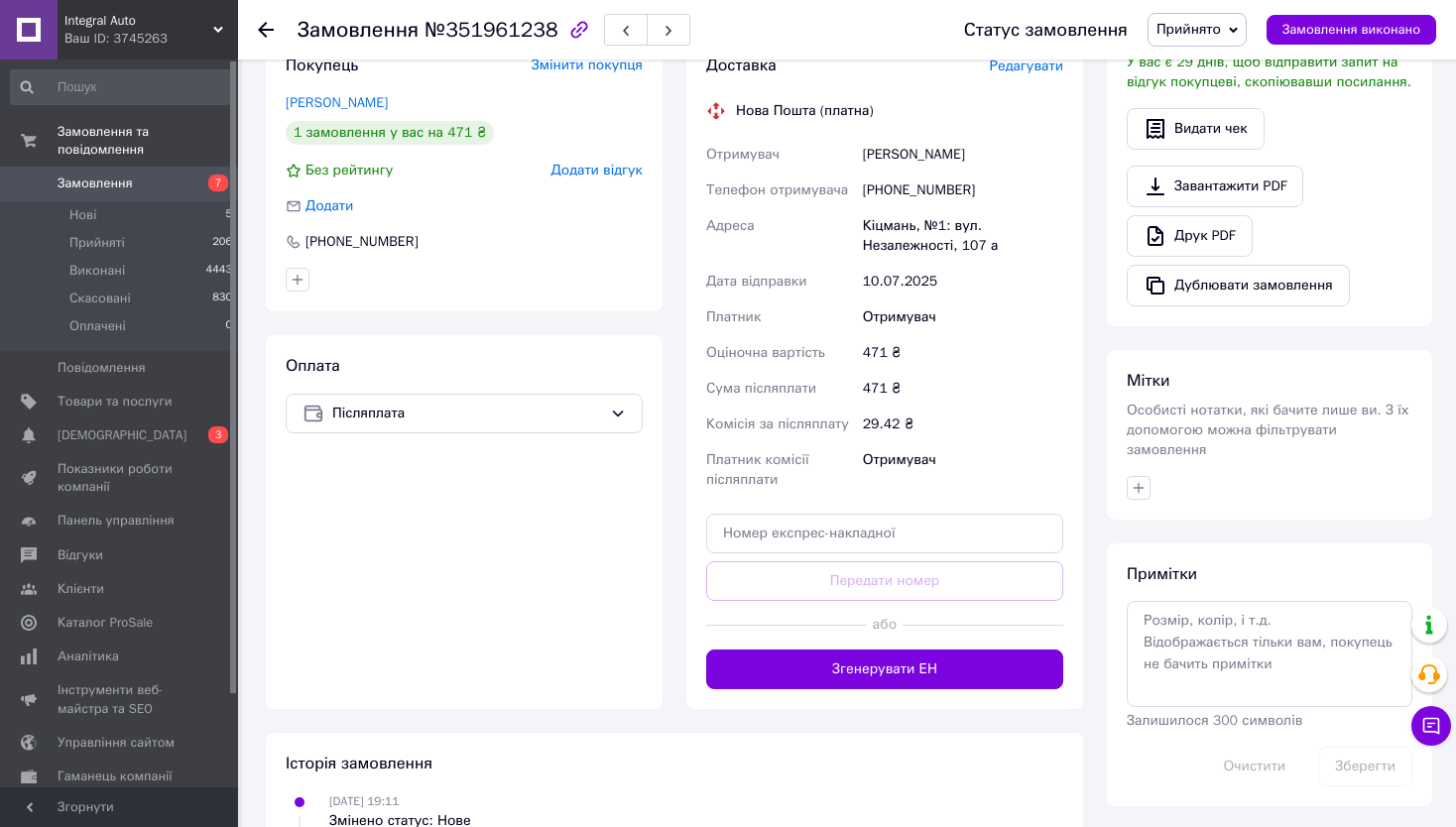 click on "Згенерувати ЕН" at bounding box center (885, 669) 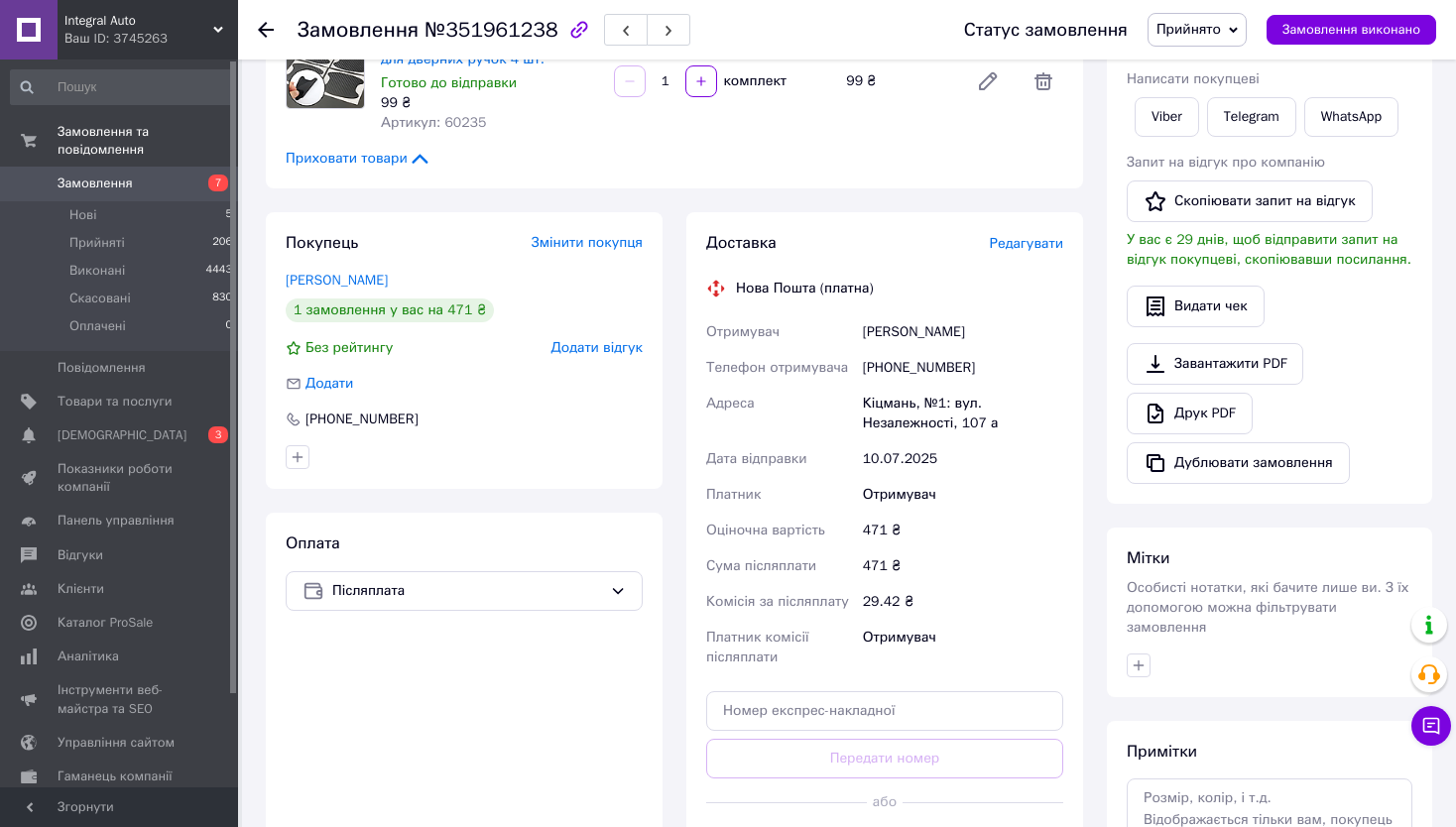 scroll, scrollTop: 297, scrollLeft: 0, axis: vertical 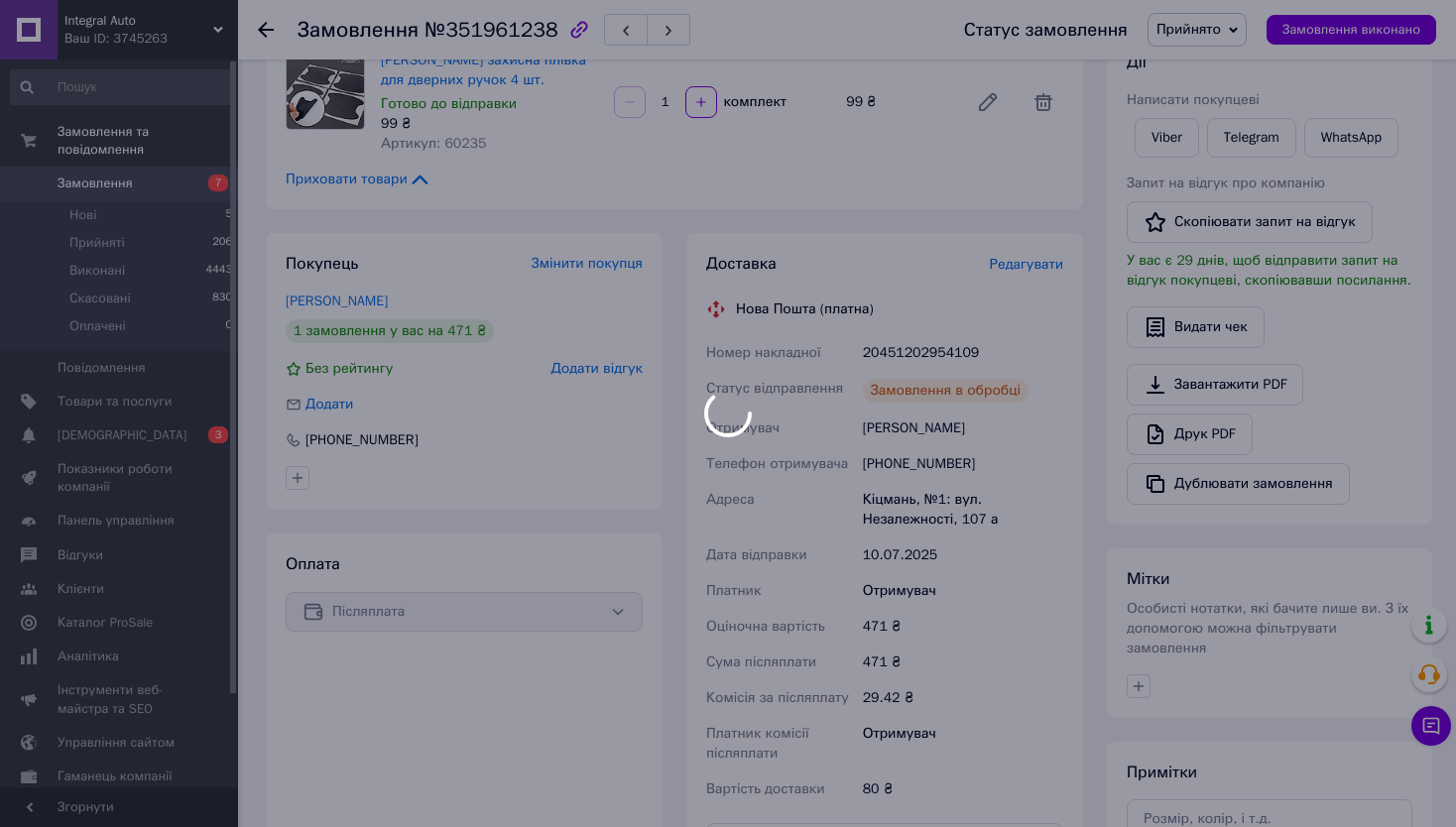 click at bounding box center [728, 414] 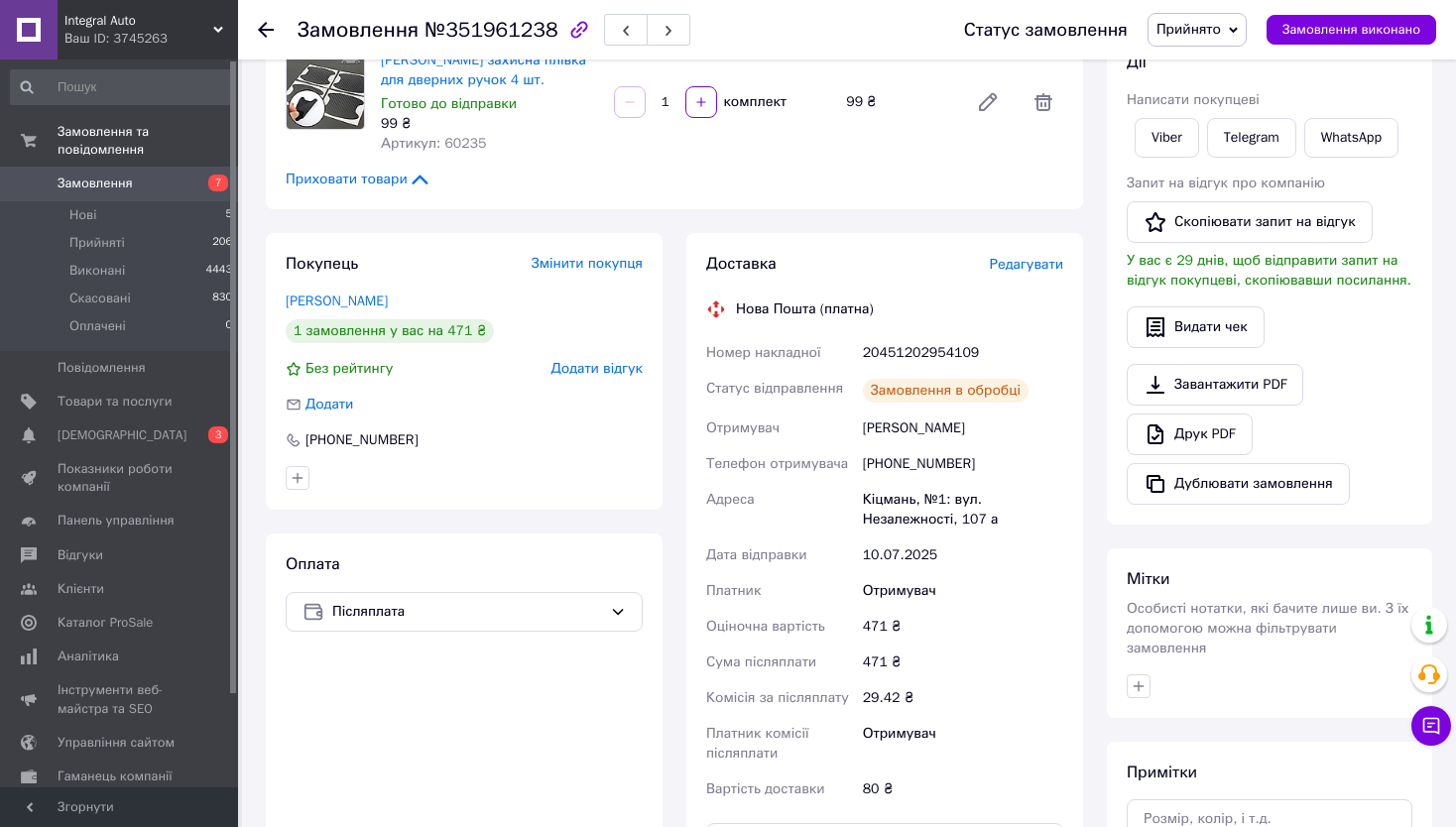 click on "20451202954109" at bounding box center (963, 353) 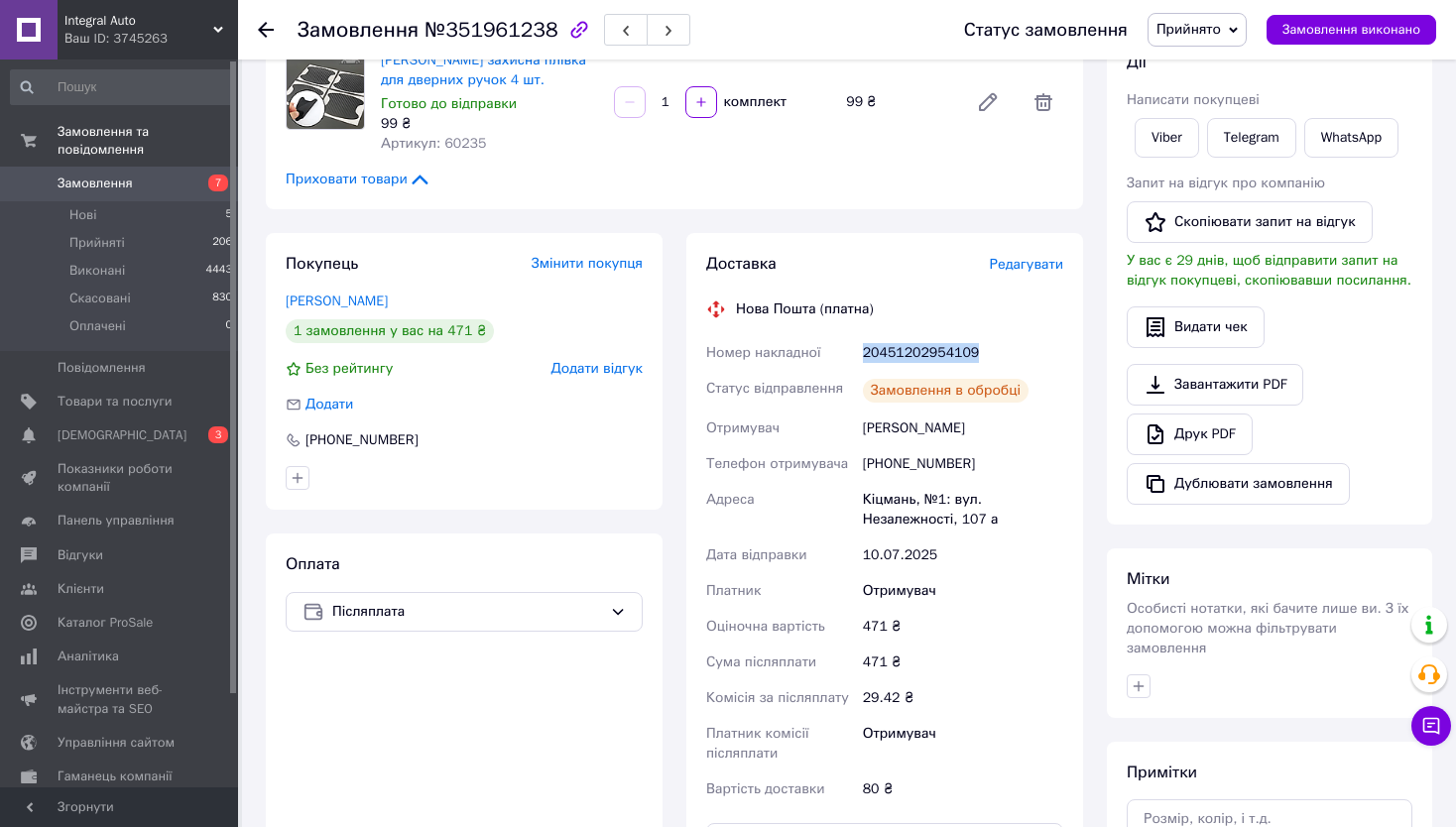 click on "20451202954109" at bounding box center (963, 353) 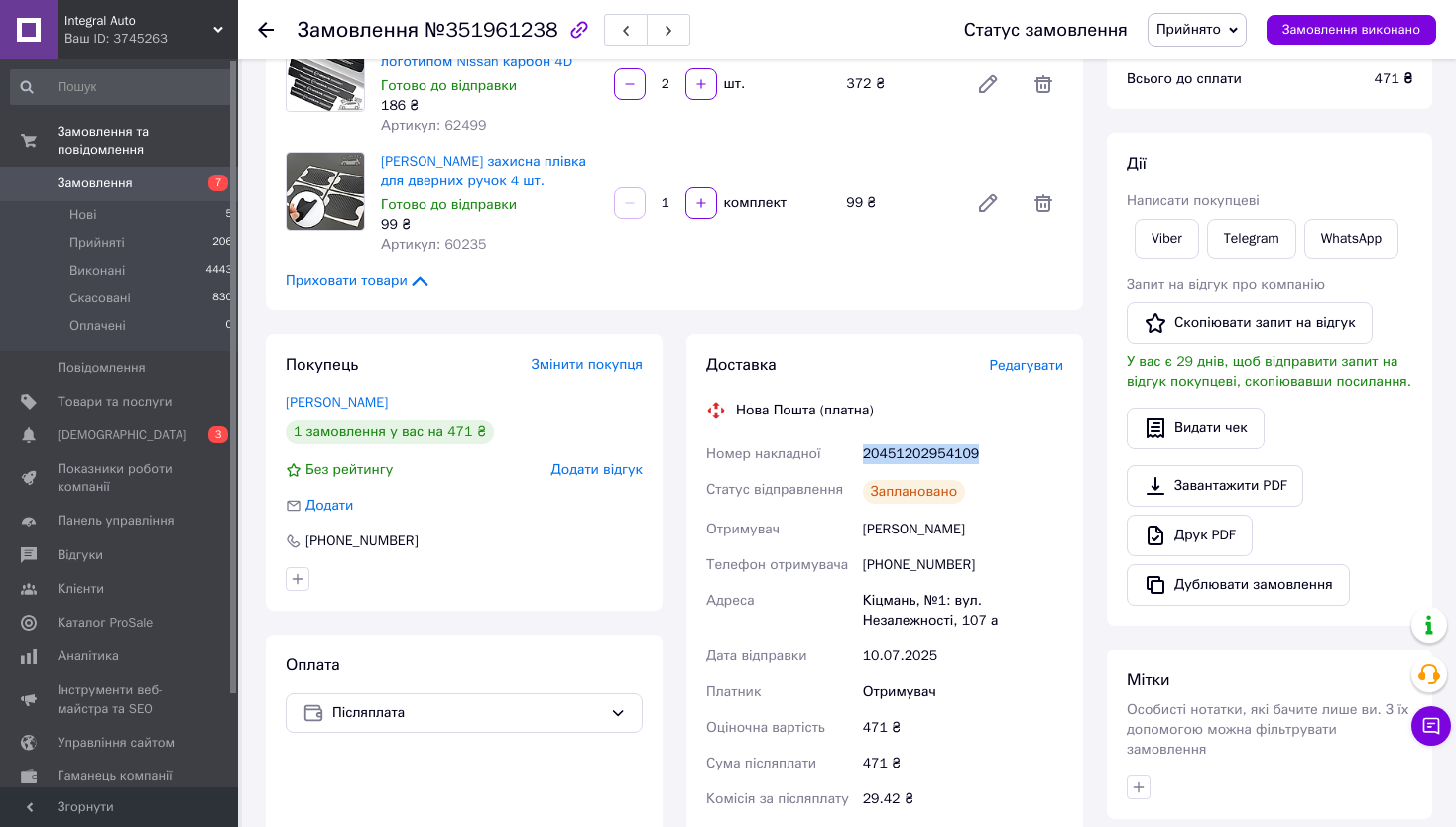 scroll, scrollTop: 0, scrollLeft: 0, axis: both 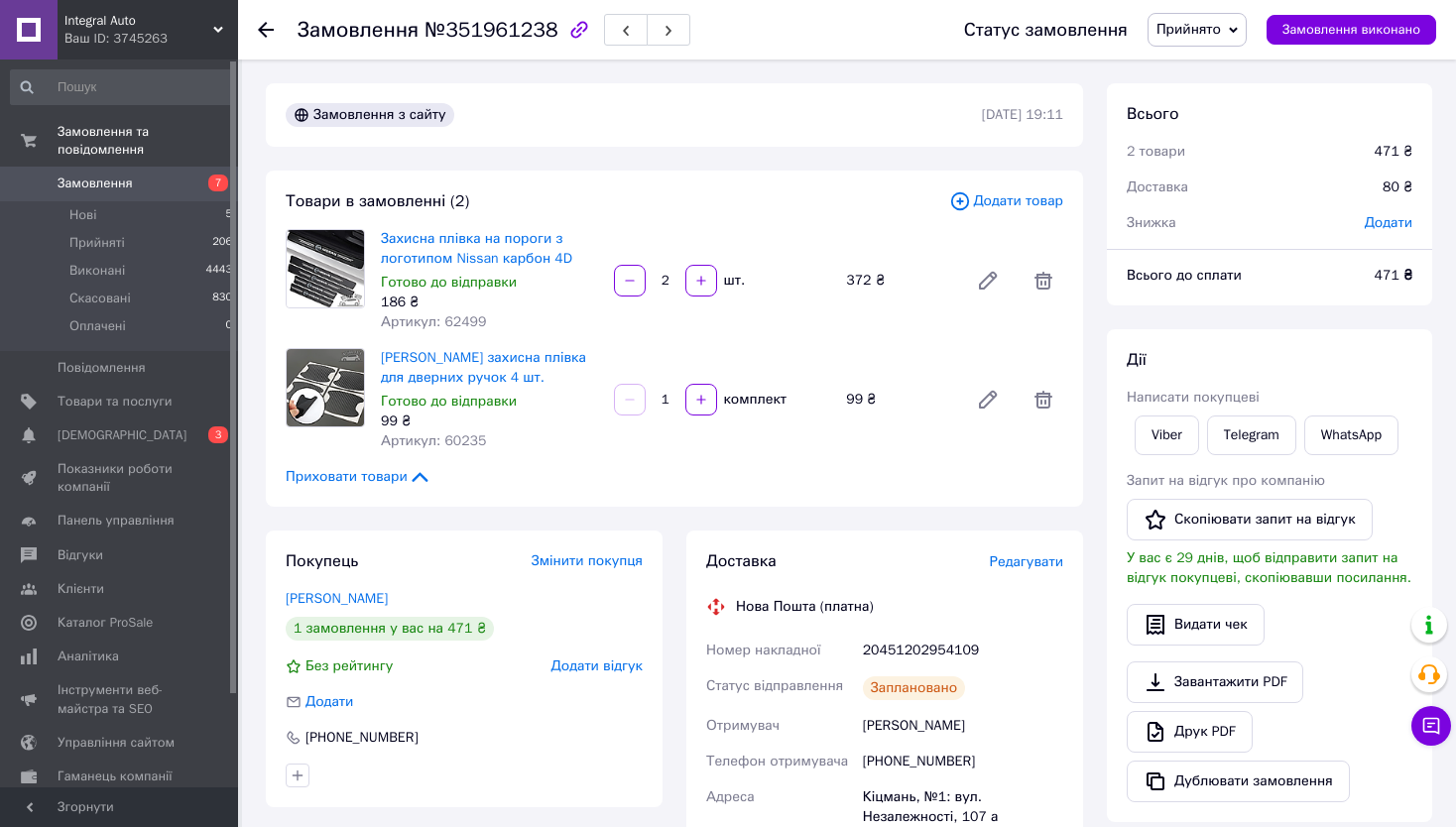 click 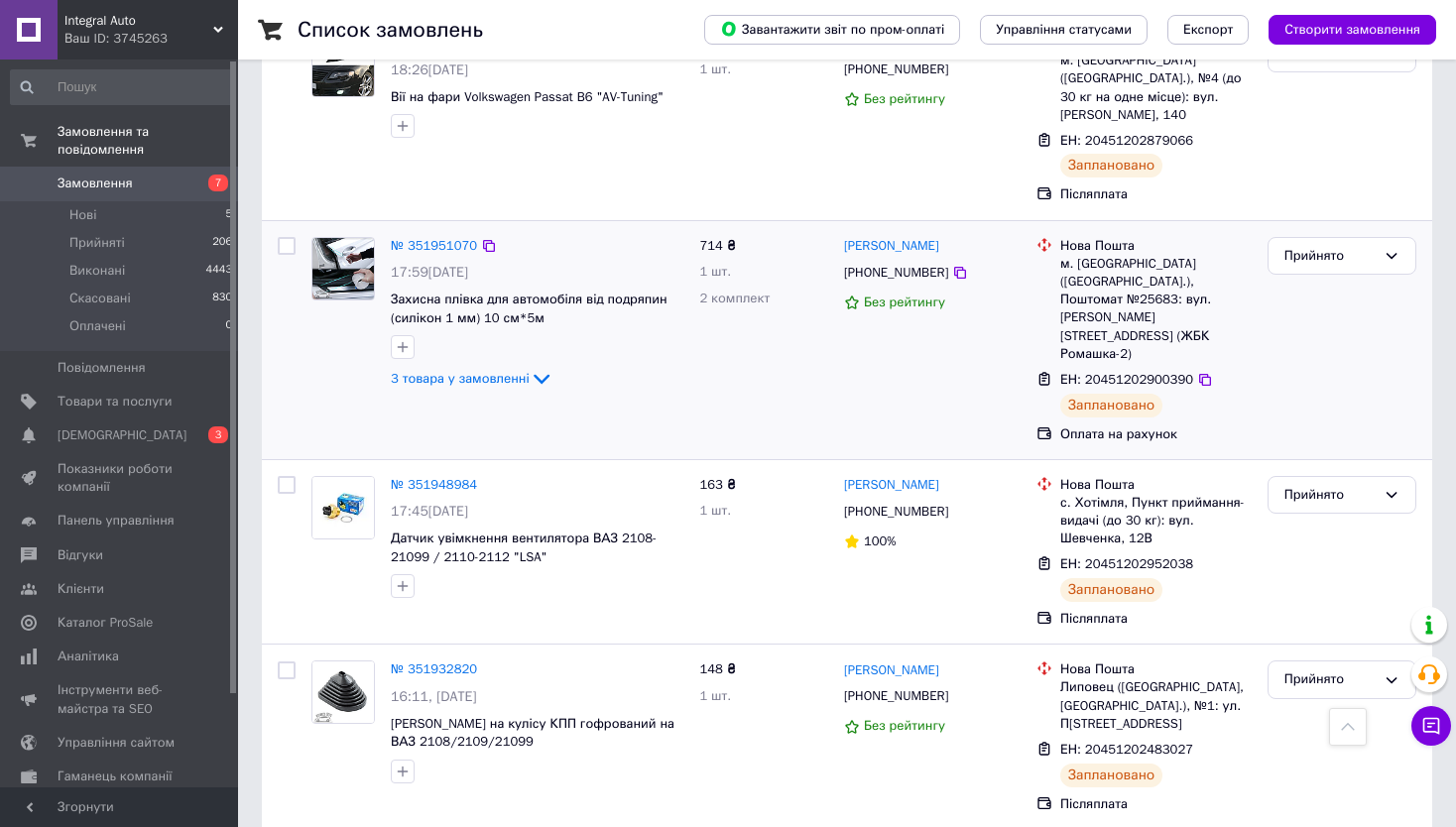 scroll, scrollTop: 3966, scrollLeft: 0, axis: vertical 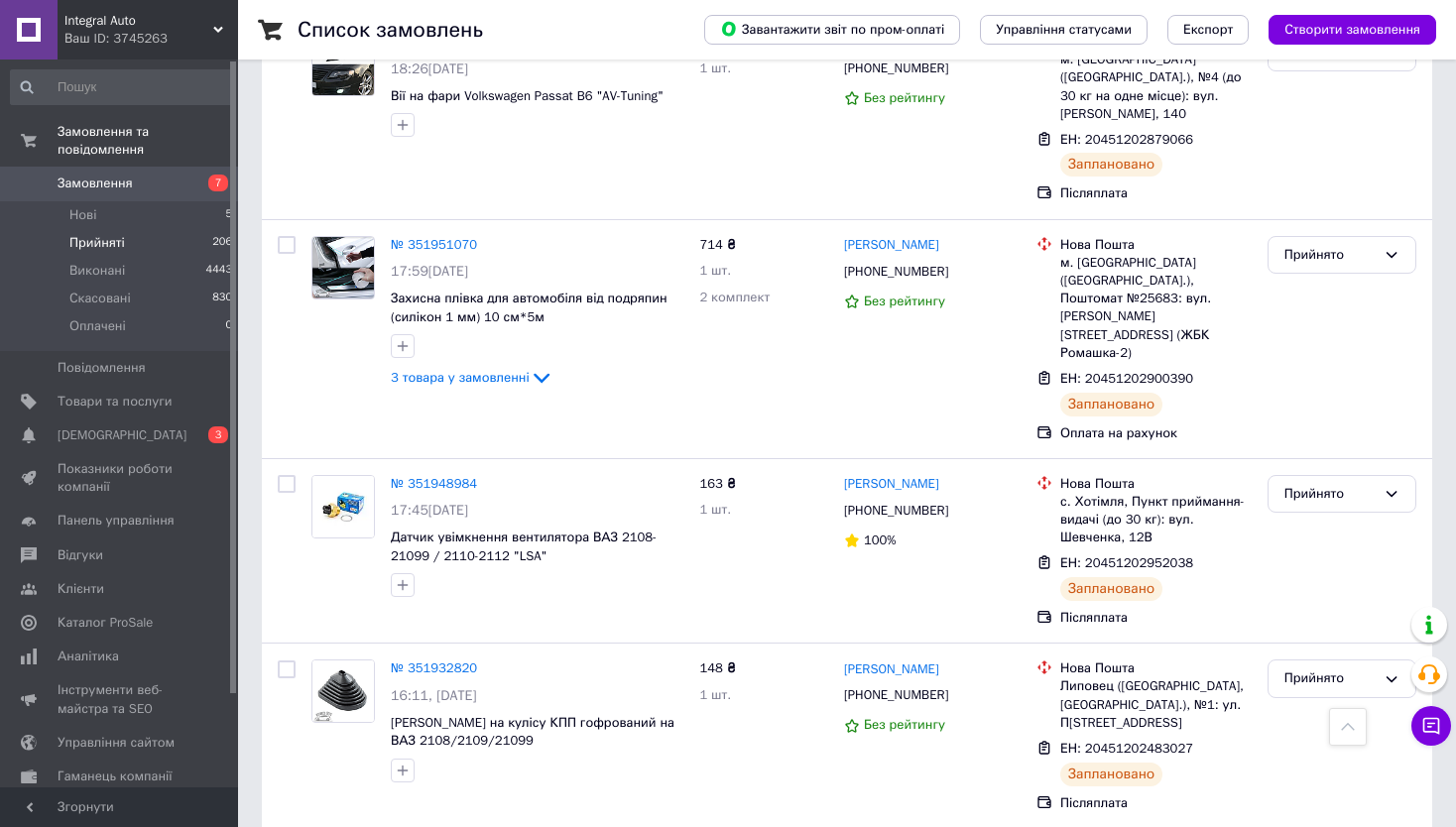 click on "Прийняті 206" at bounding box center [122, 243] 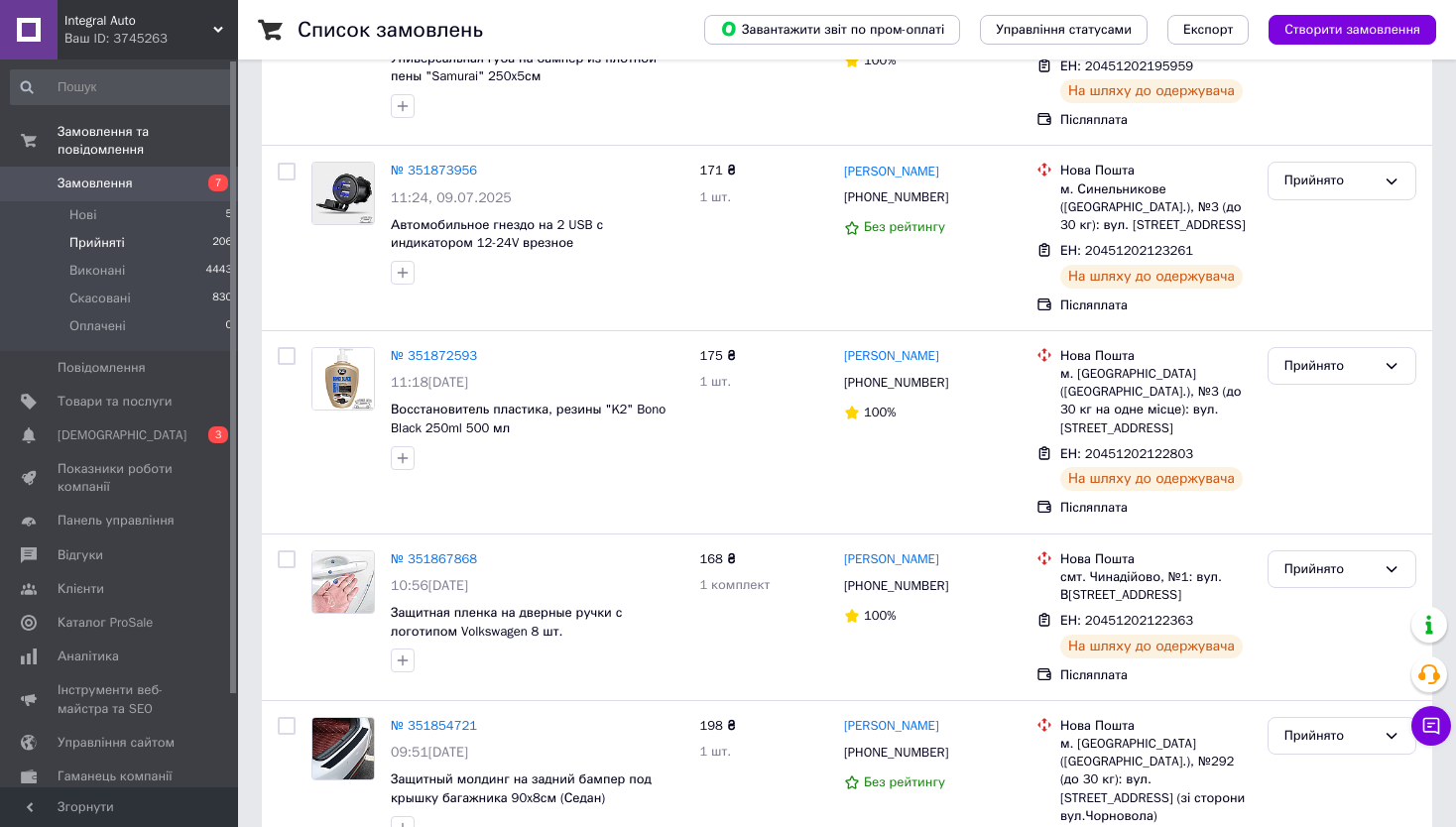 scroll, scrollTop: 0, scrollLeft: 0, axis: both 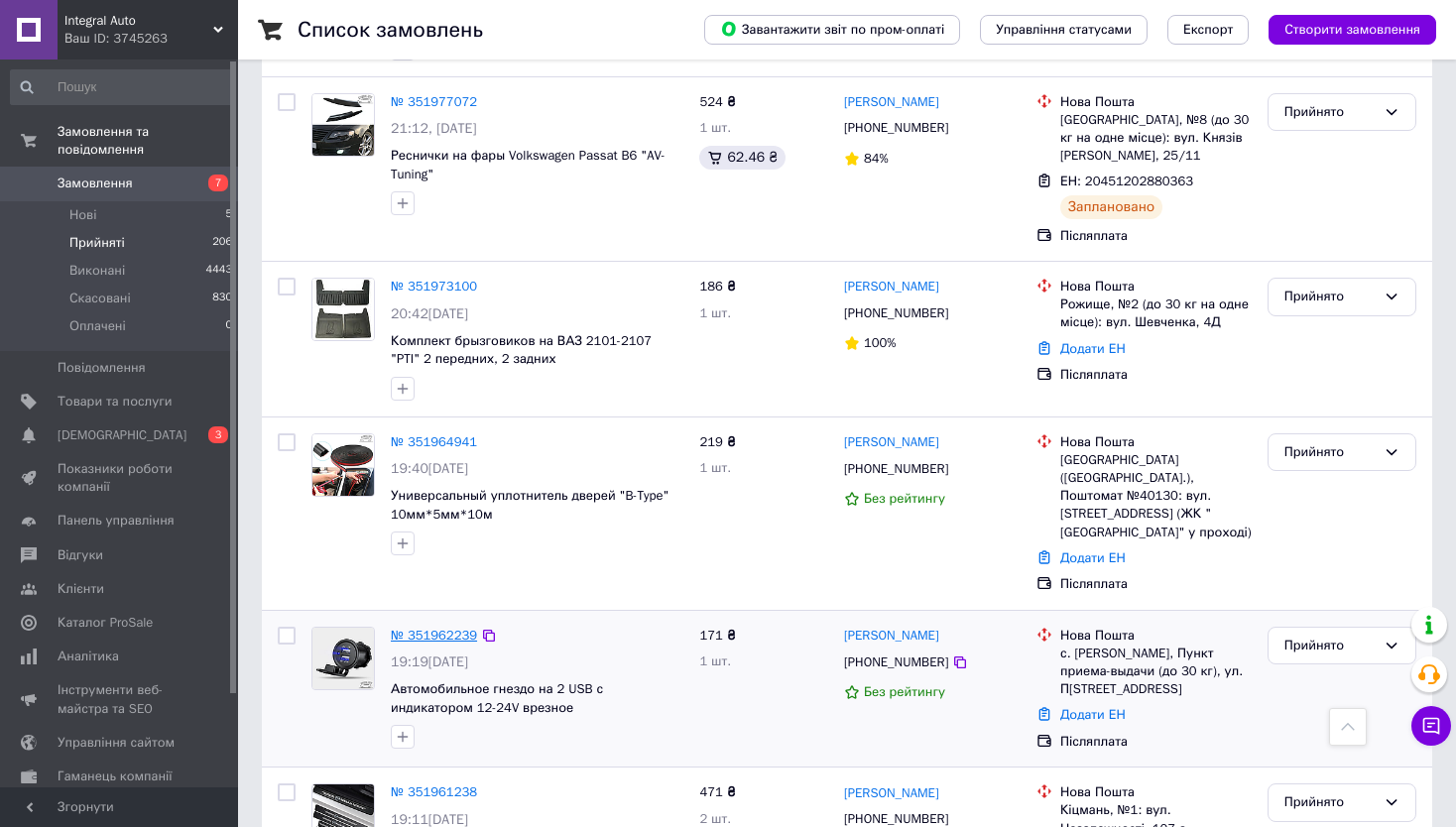 click on "№ 351962239" at bounding box center (433, 635) 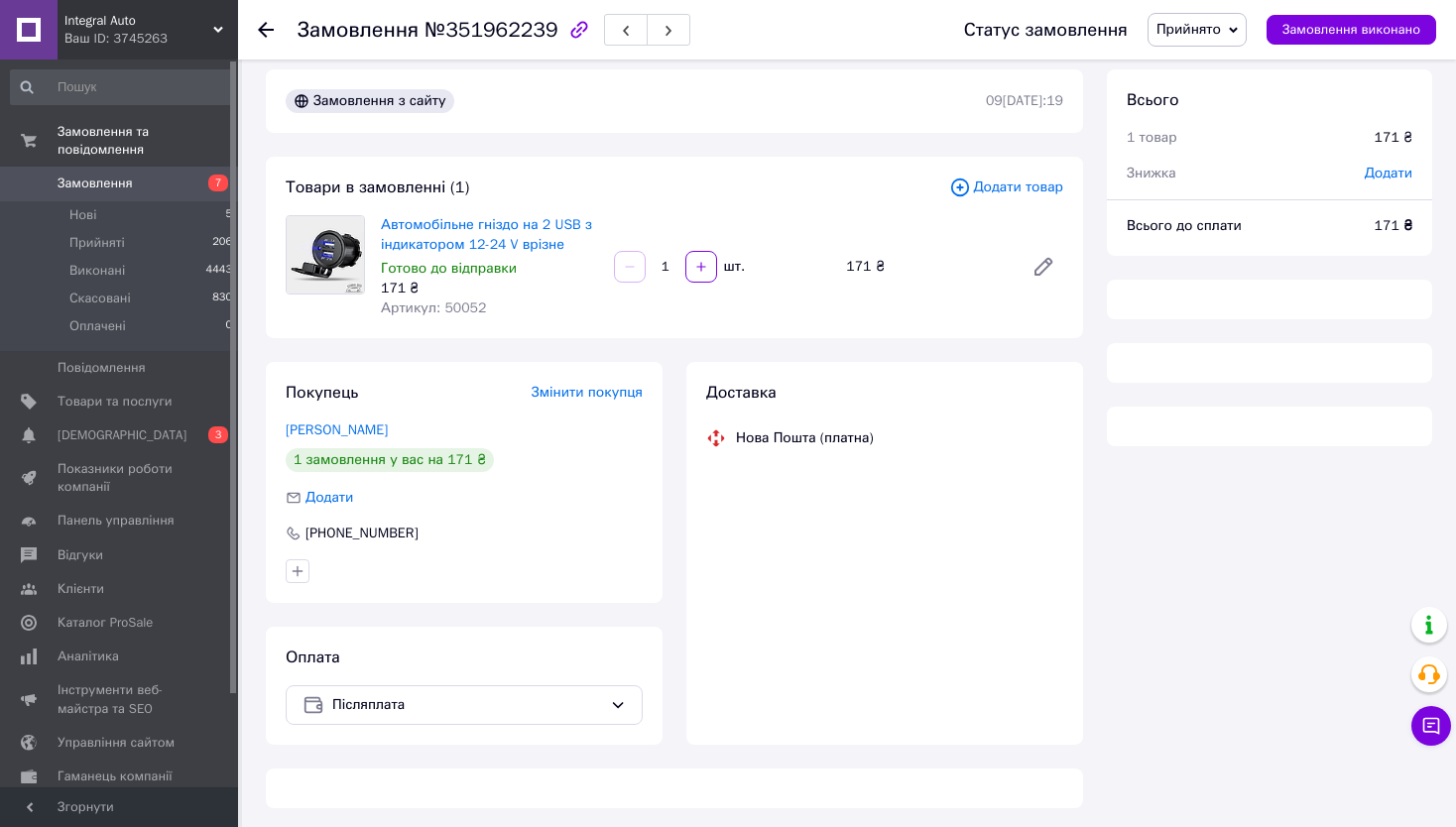 scroll, scrollTop: 0, scrollLeft: 0, axis: both 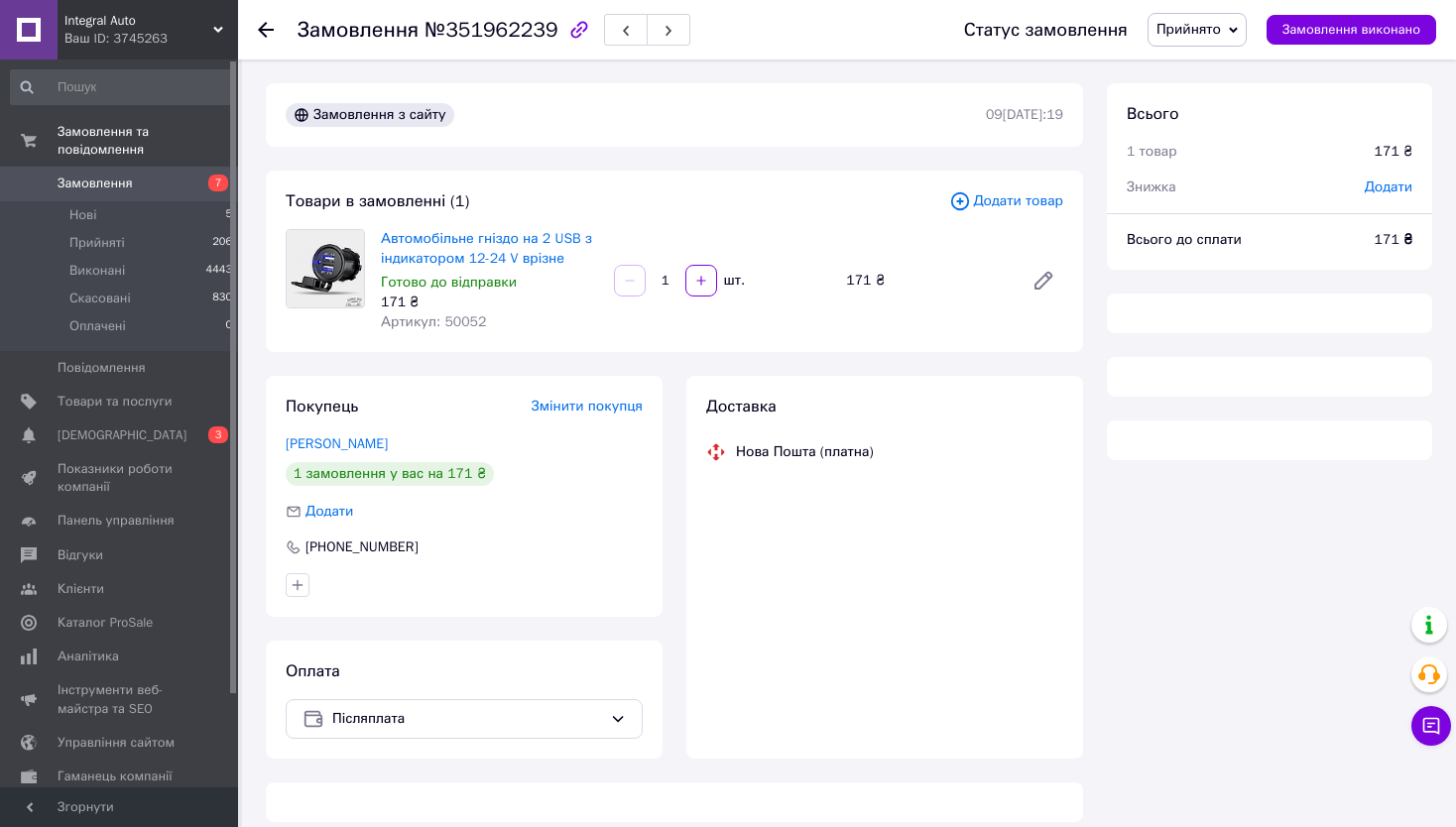 click on "Артикул: 50052" at bounding box center (433, 321) 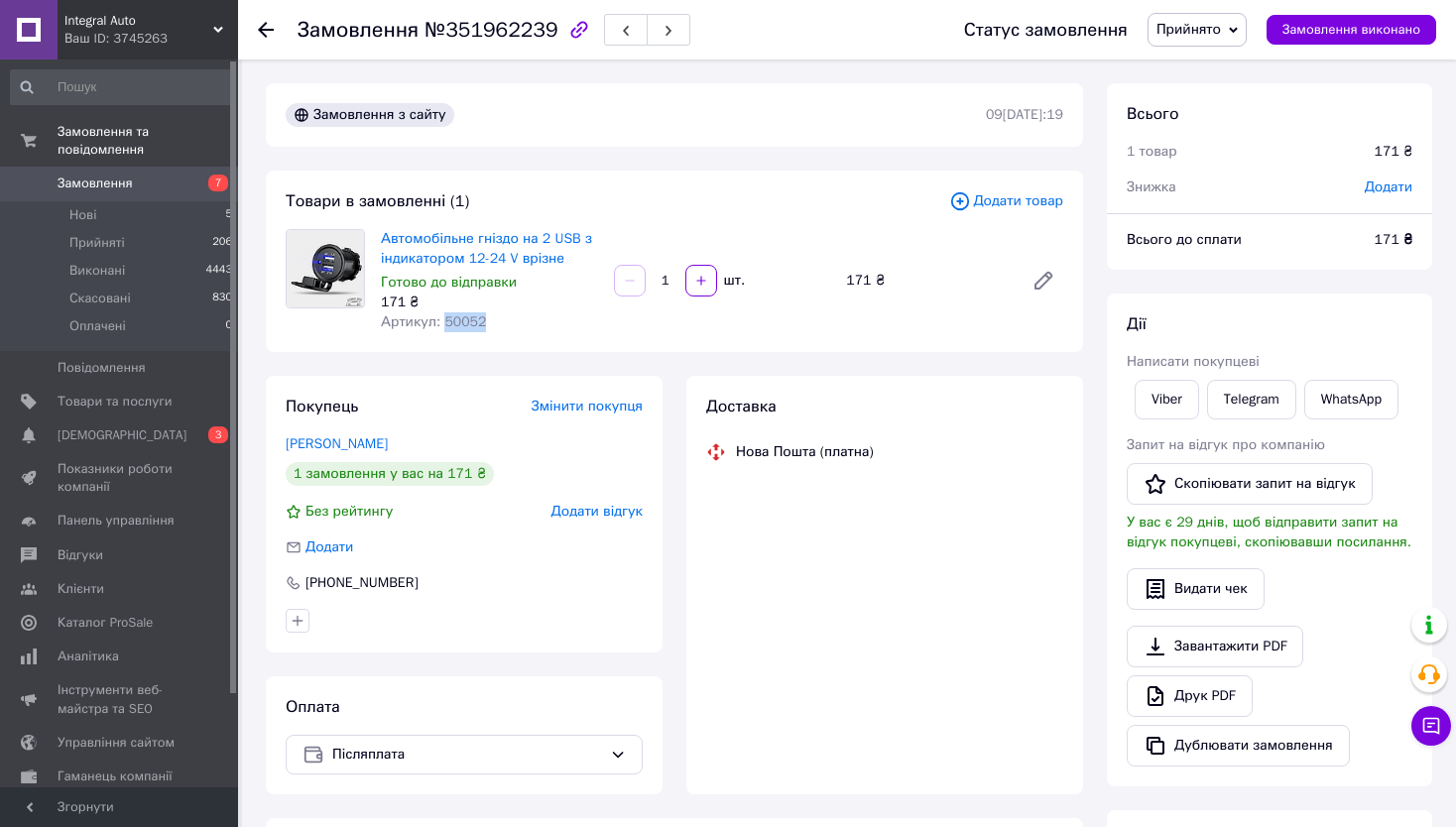 click on "Артикул: 50052" at bounding box center [433, 321] 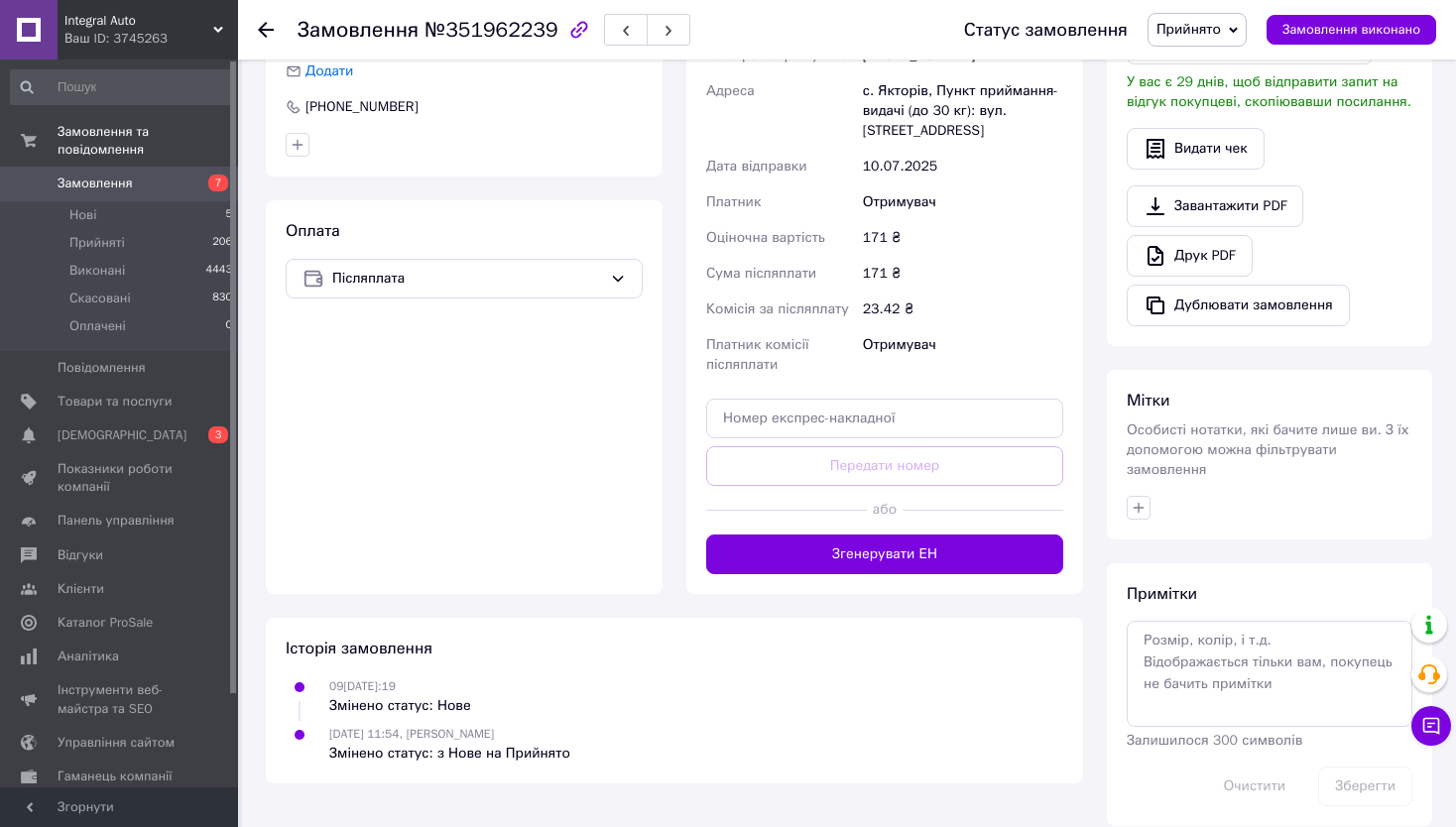 click on "Згенерувати ЕН" at bounding box center (885, 554) 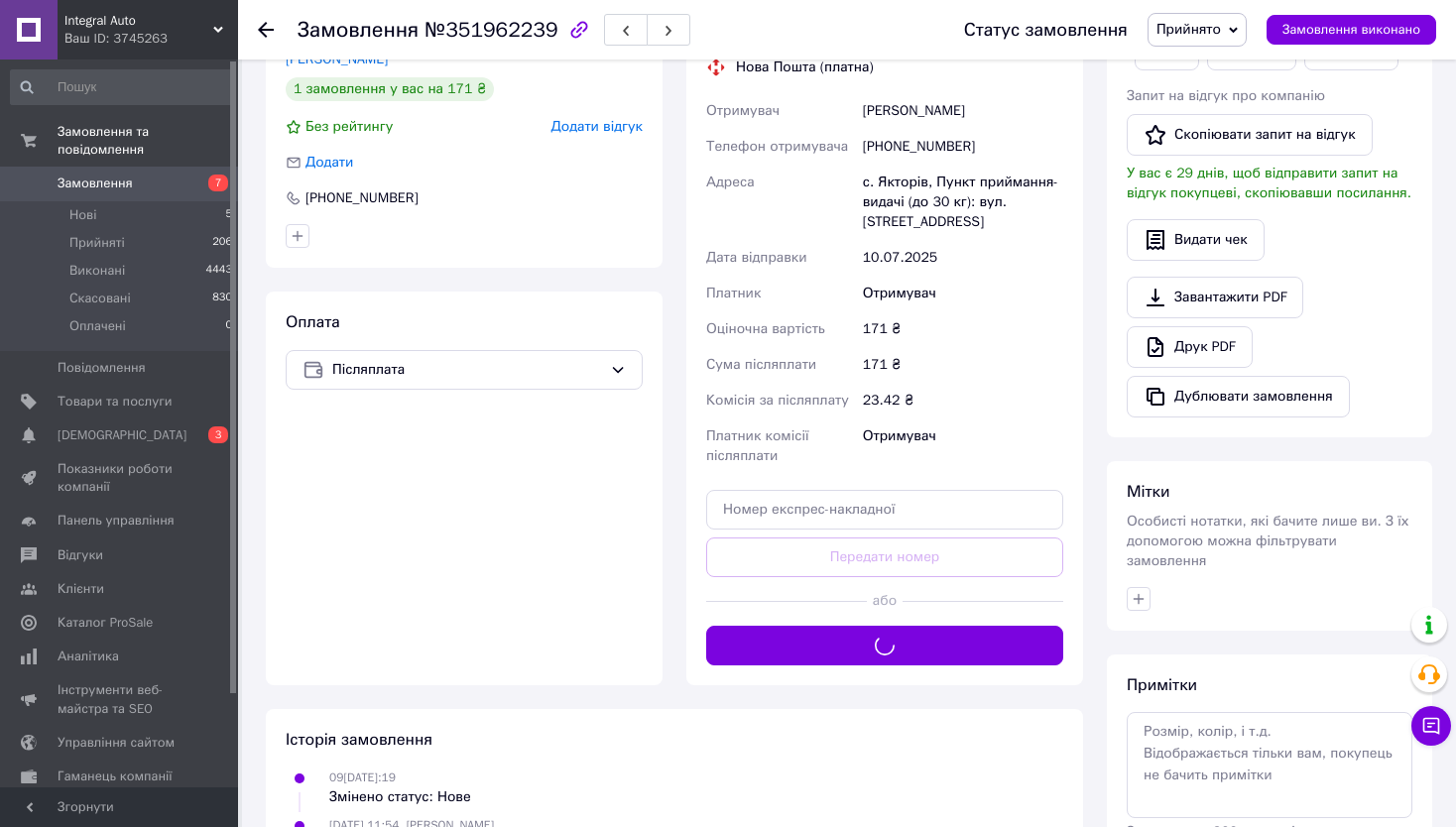 scroll, scrollTop: 278, scrollLeft: 0, axis: vertical 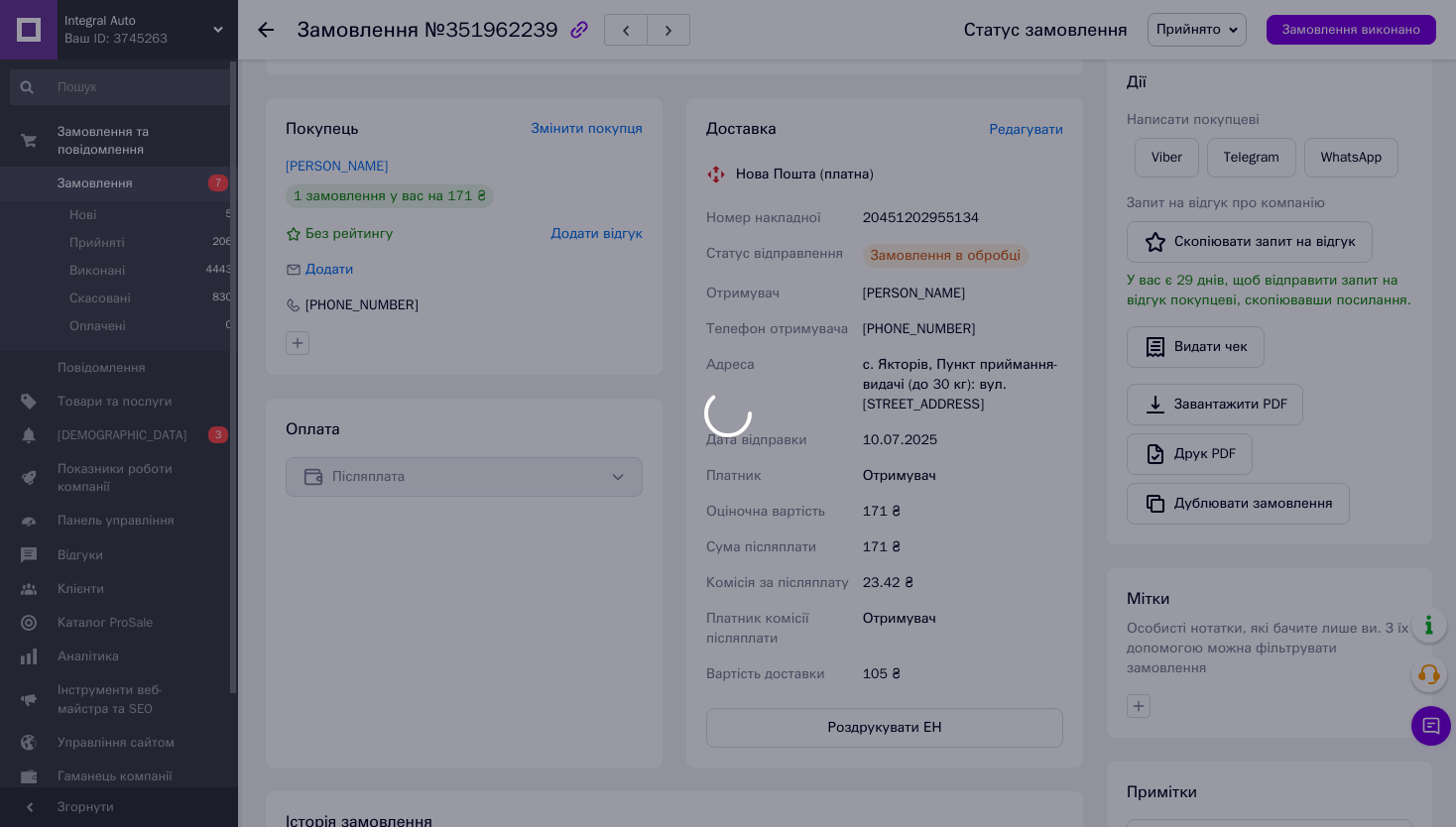 click at bounding box center [728, 414] 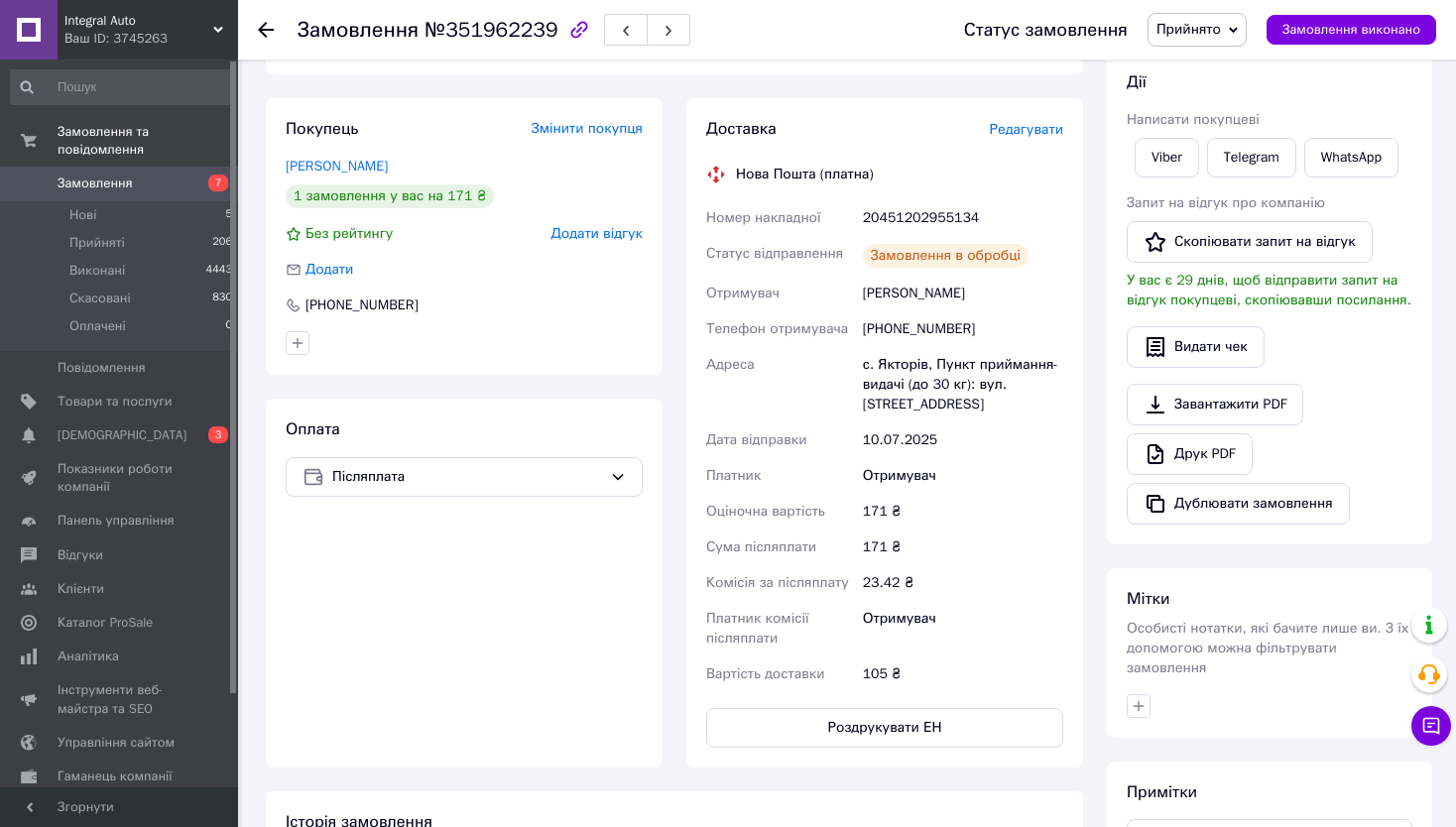 click on "20451202955134" at bounding box center [963, 218] 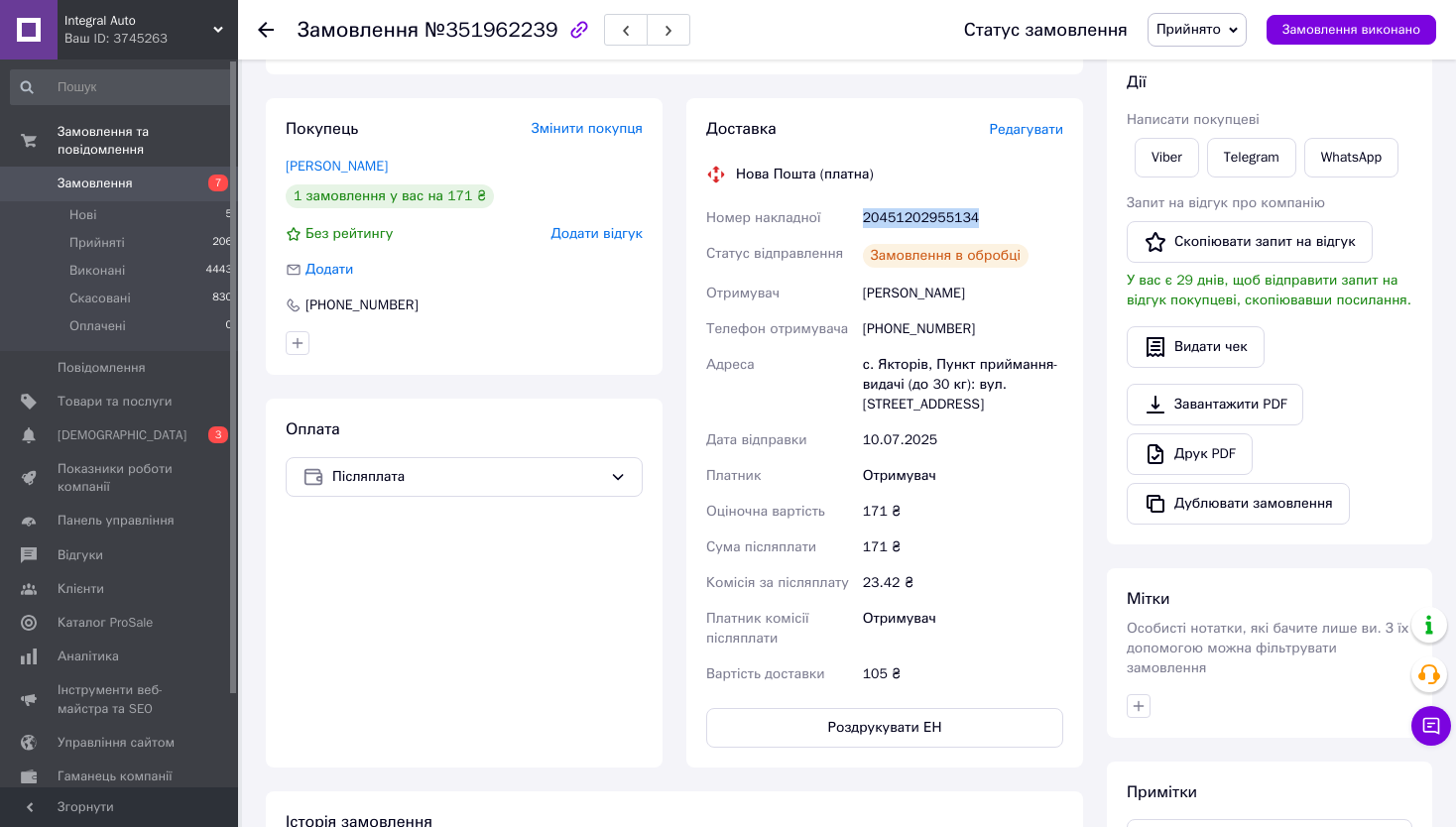 click on "20451202955134" at bounding box center [963, 218] 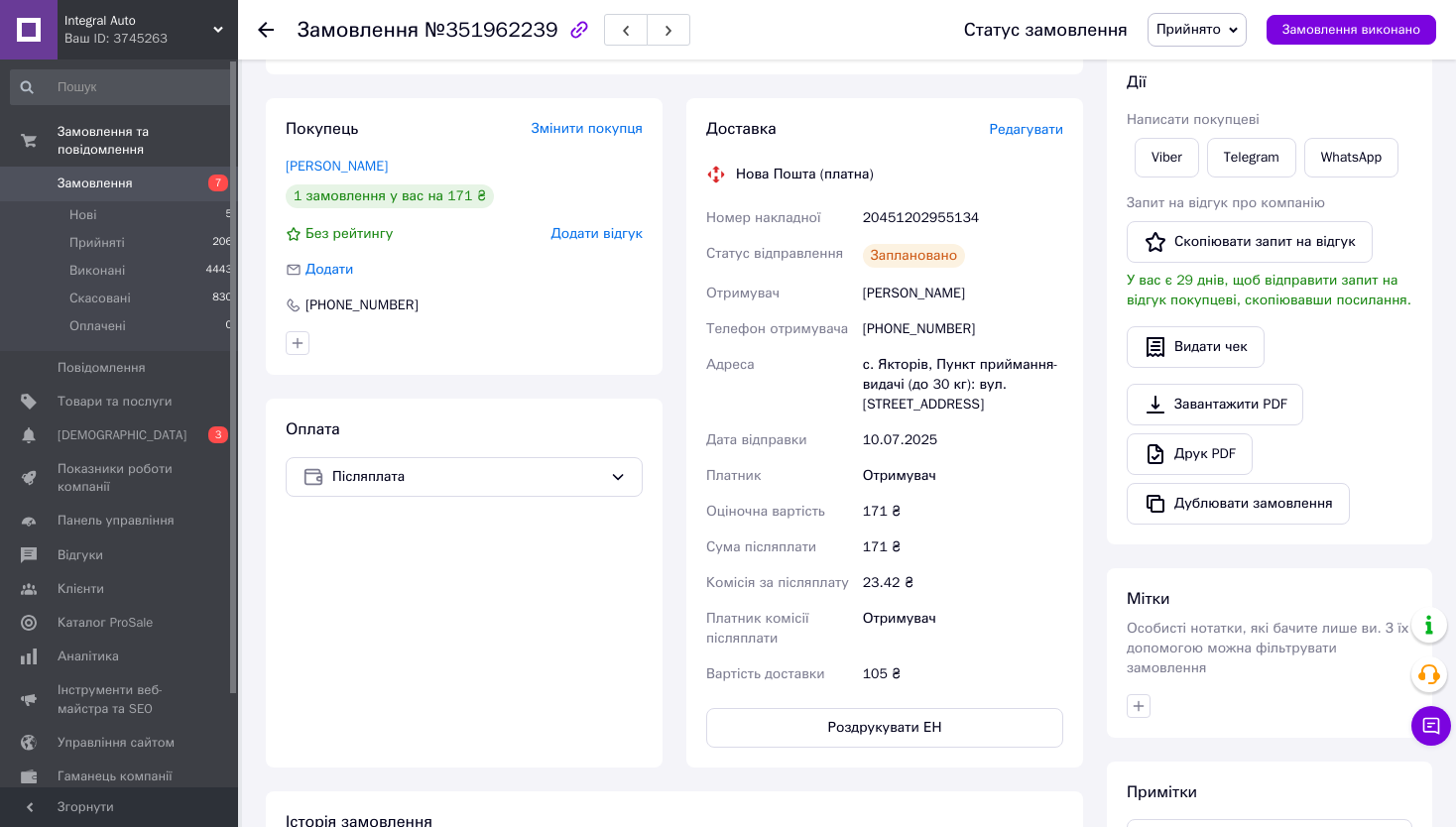 click 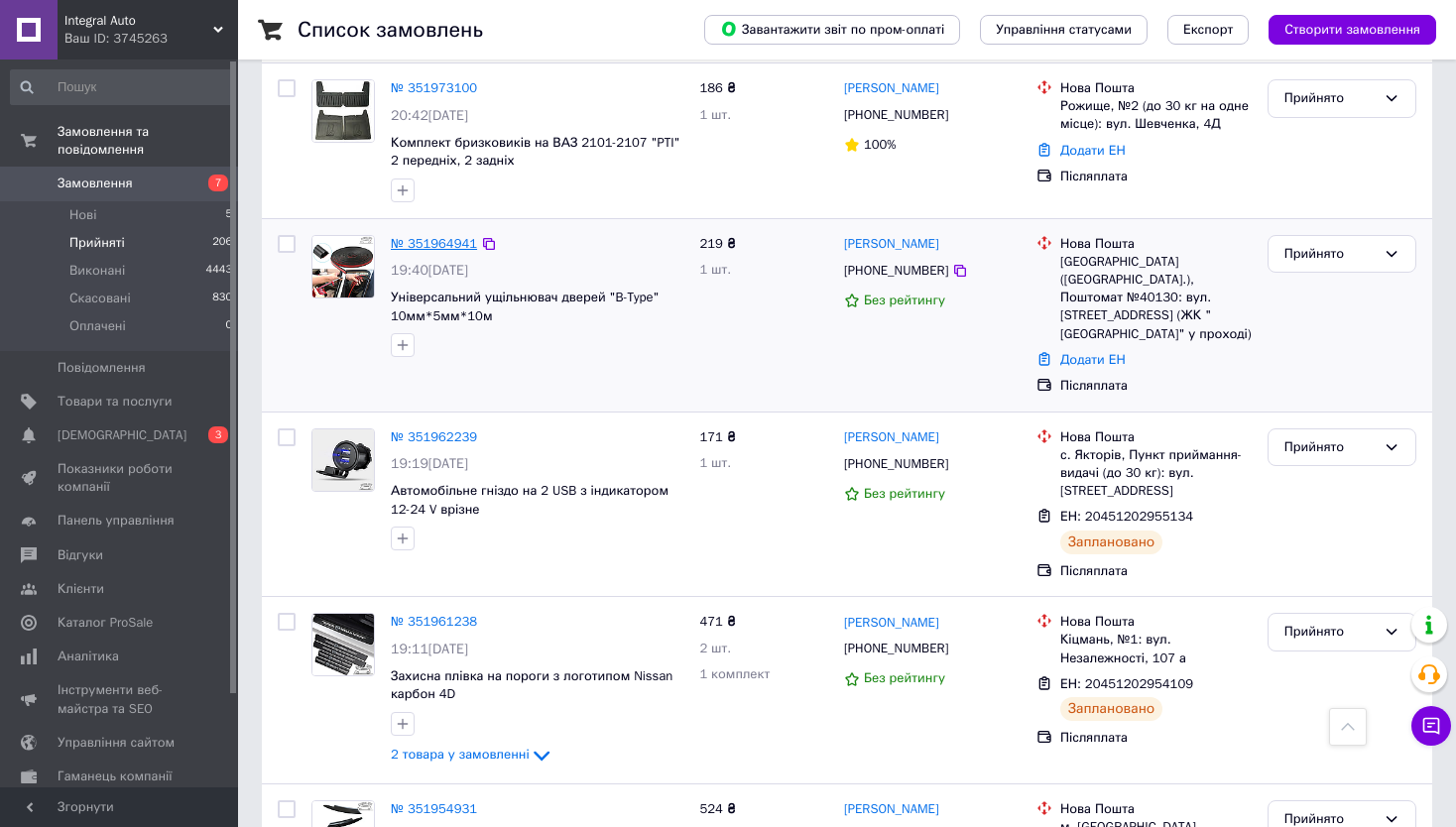 click on "№ 351964941" at bounding box center (433, 243) 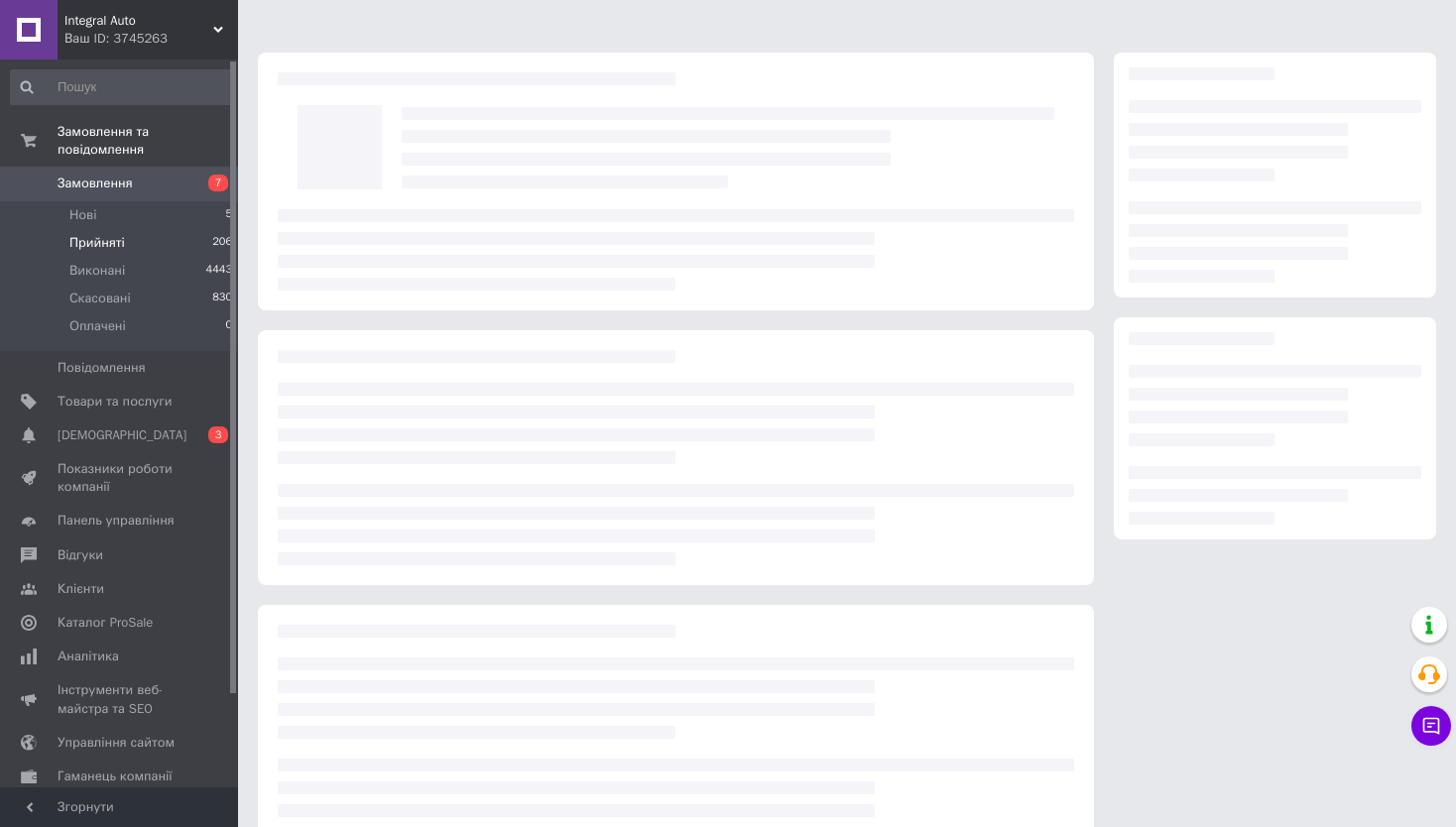 scroll, scrollTop: 0, scrollLeft: 0, axis: both 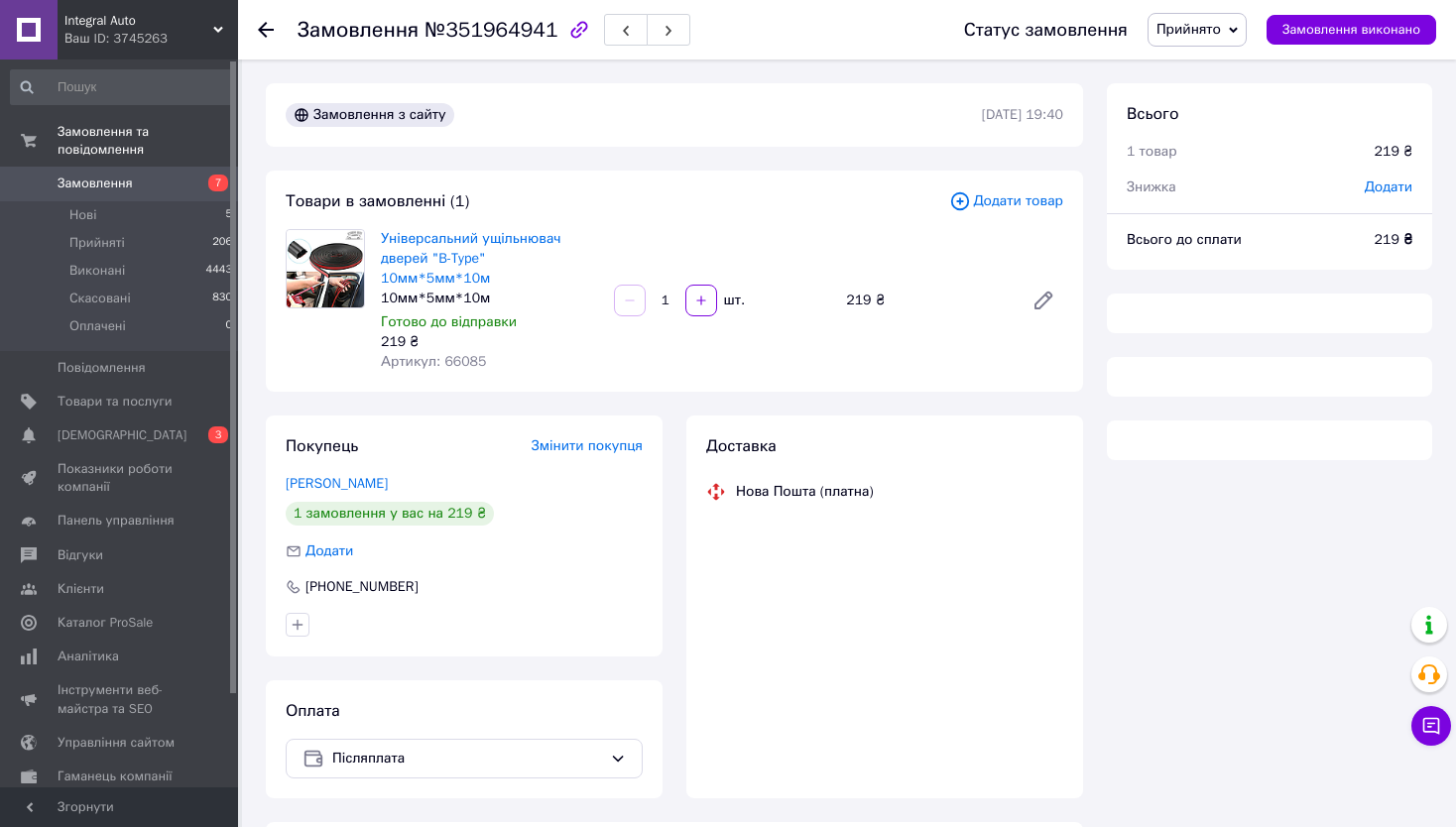 click on "Артикул: 66085" at bounding box center [433, 361] 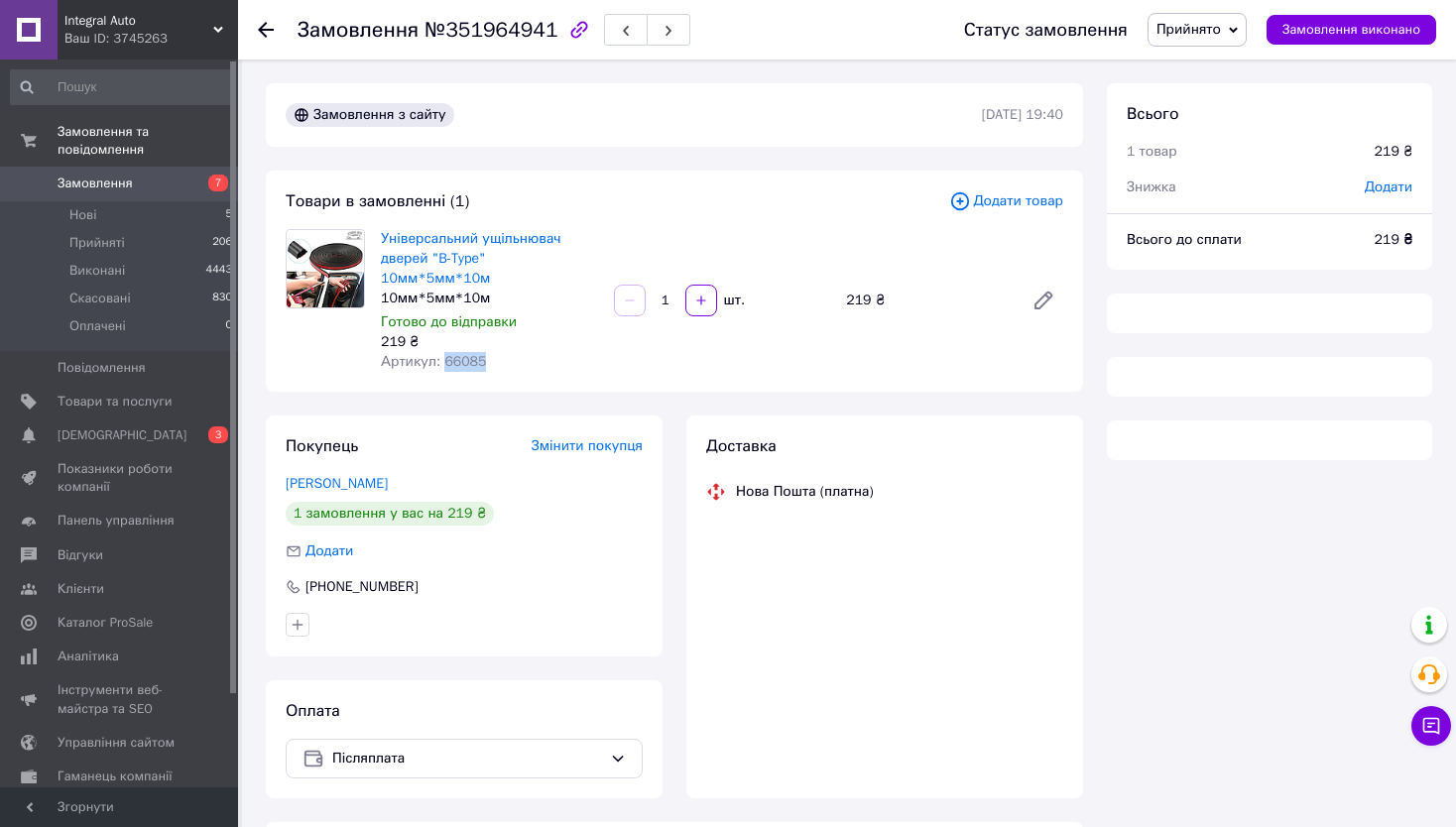 click on "Артикул: 66085" at bounding box center (433, 361) 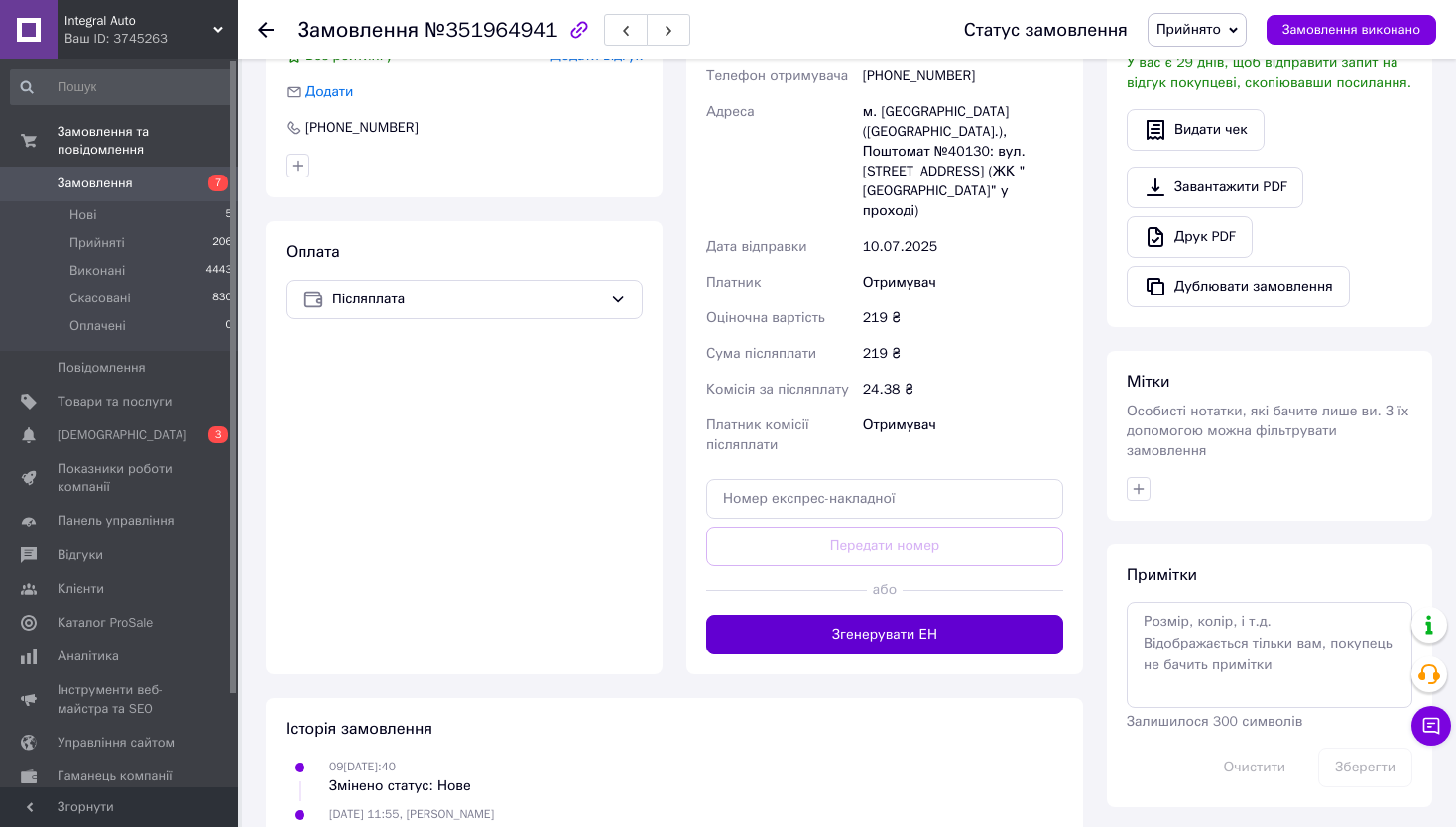 click on "Згенерувати ЕН" at bounding box center [885, 635] 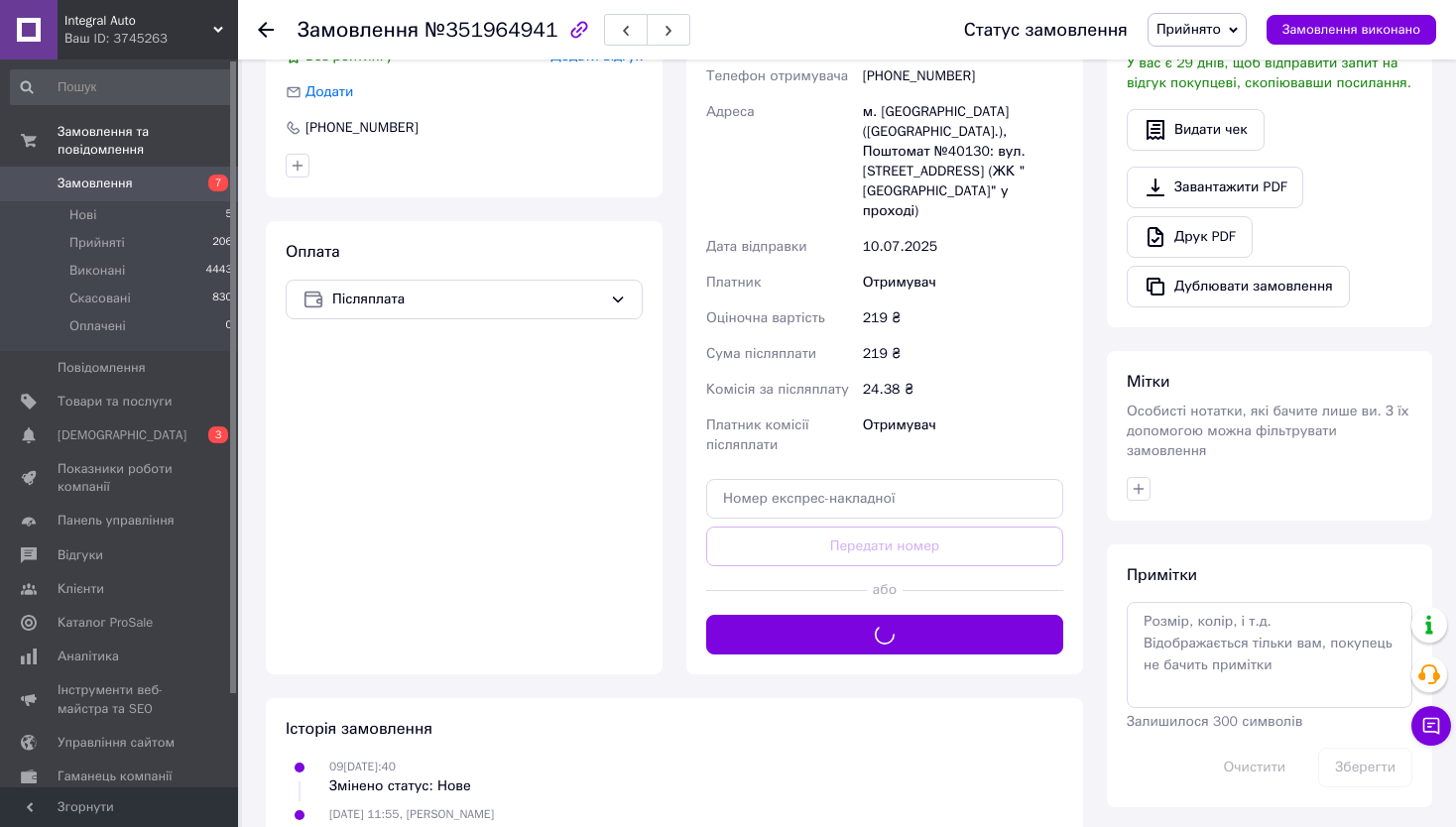 scroll, scrollTop: 197, scrollLeft: 0, axis: vertical 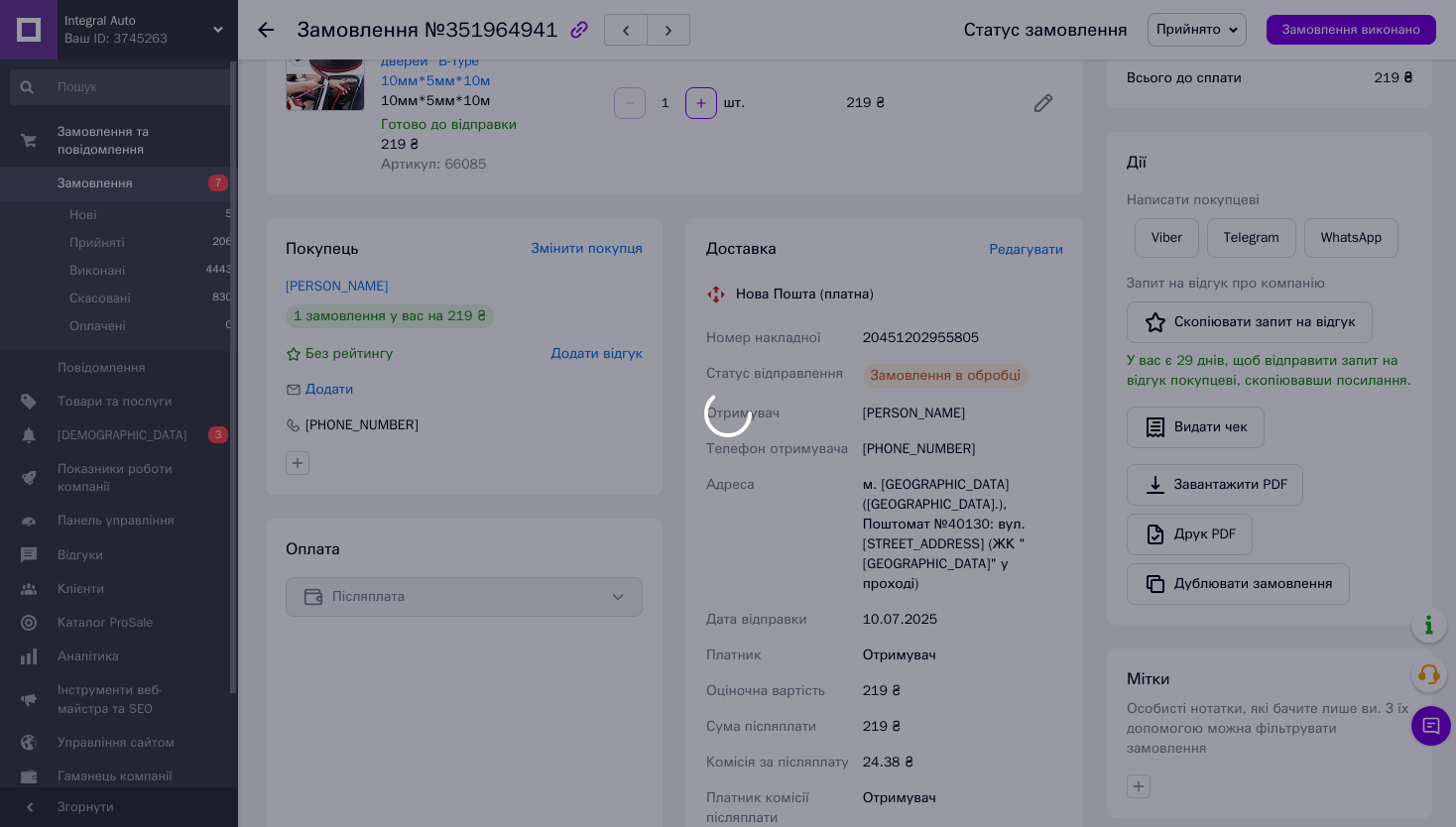 click at bounding box center [728, 414] 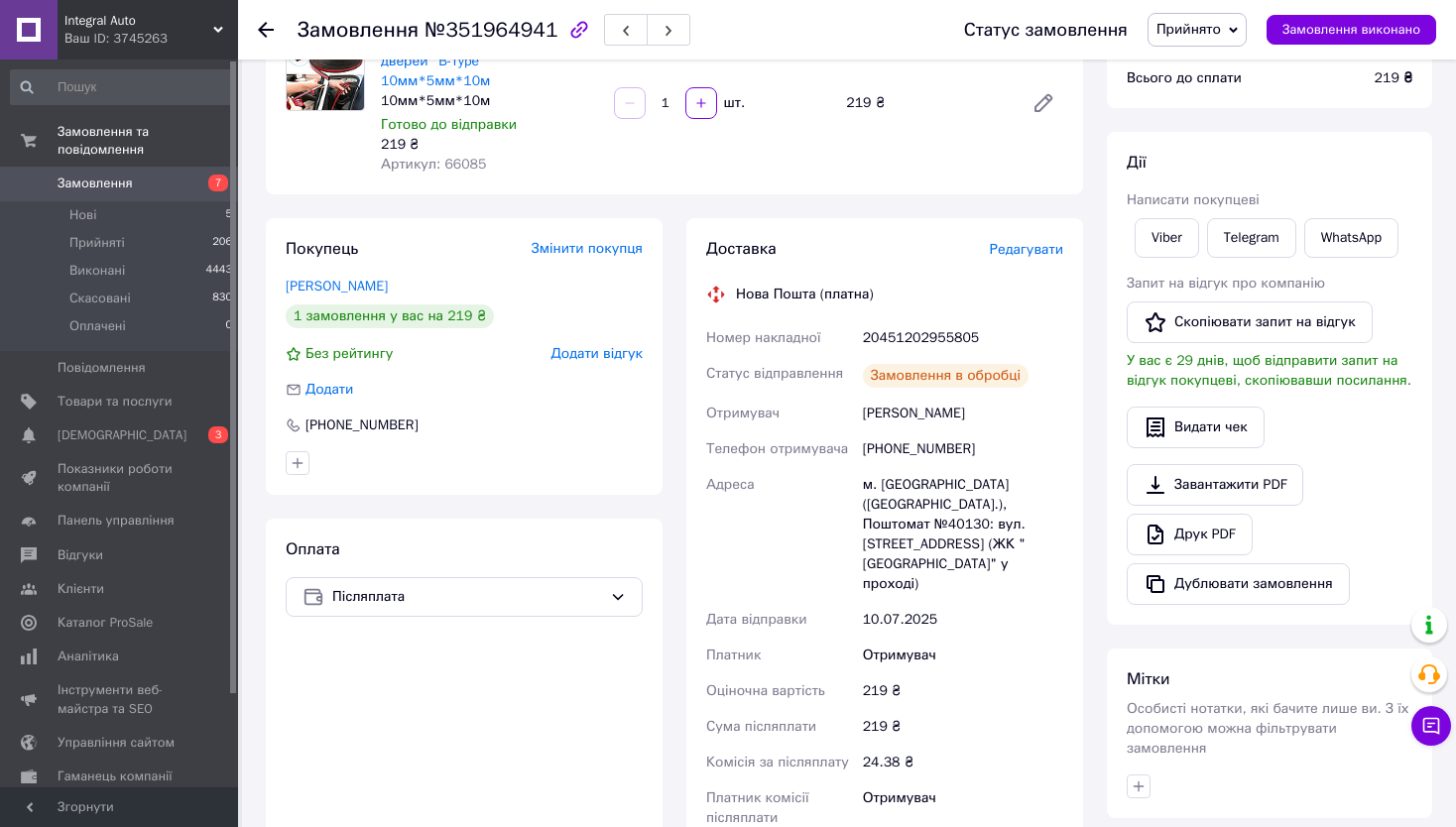 click on "20451202955805" at bounding box center [963, 338] 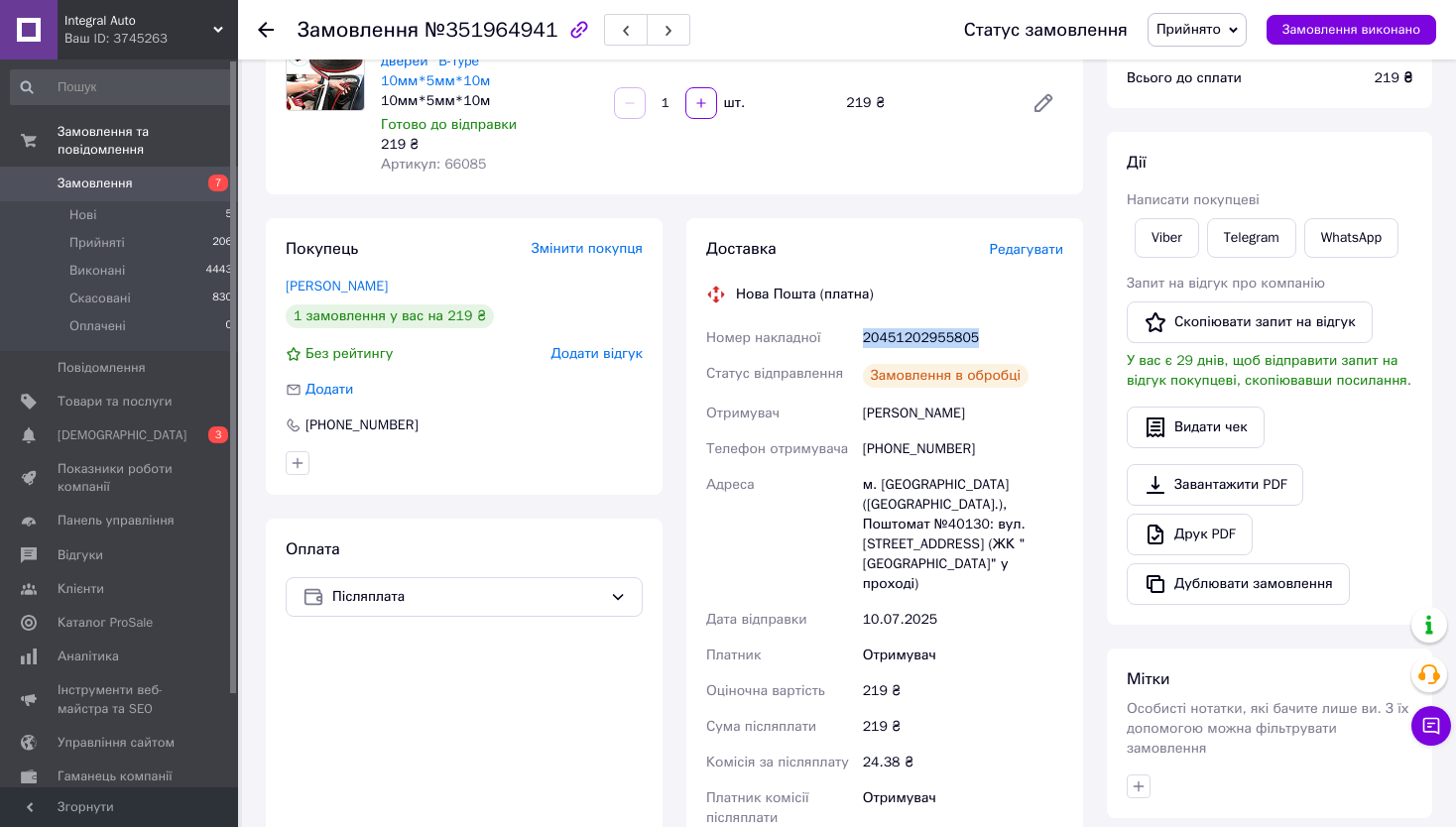 click on "20451202955805" at bounding box center (963, 338) 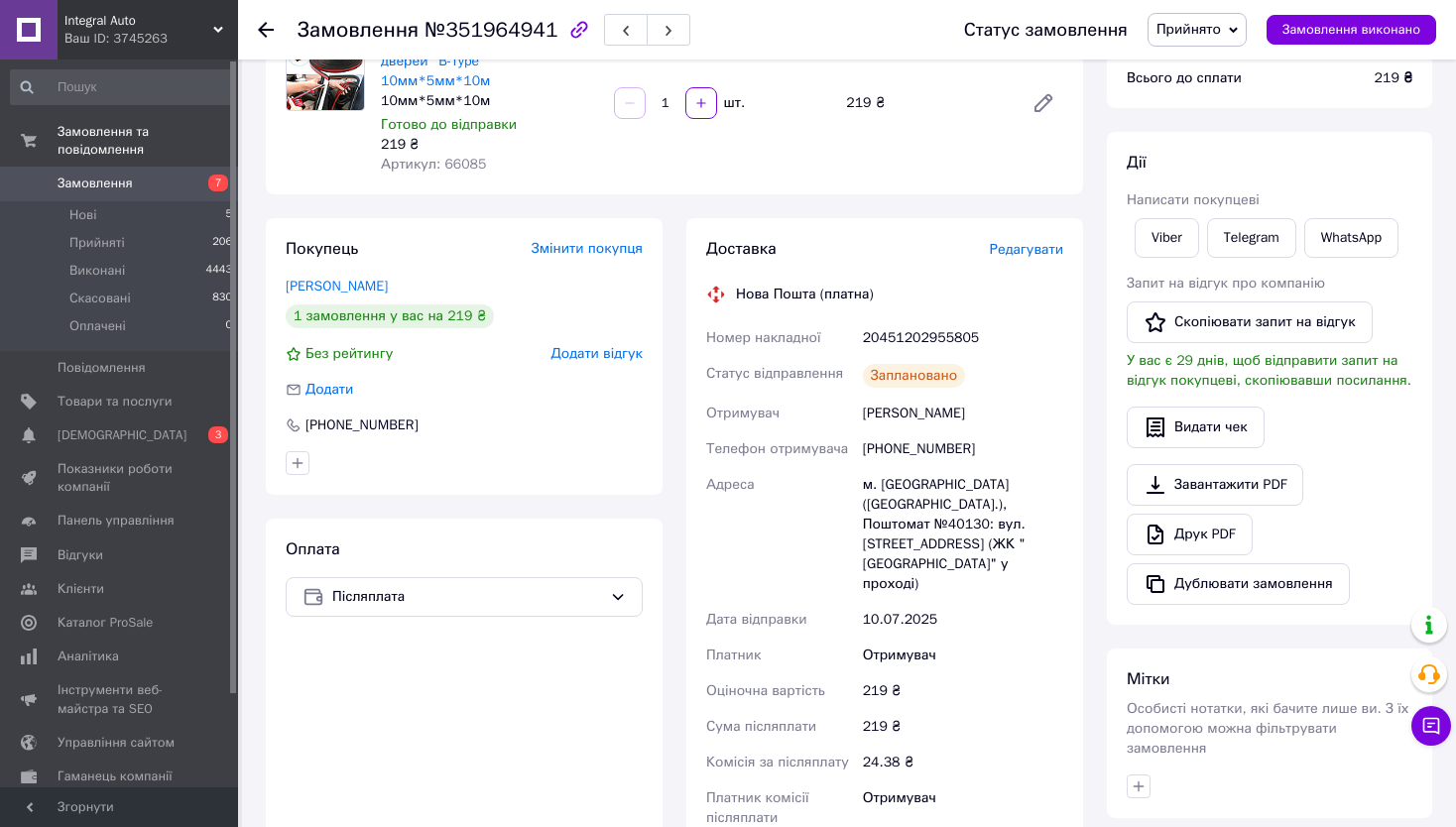 click 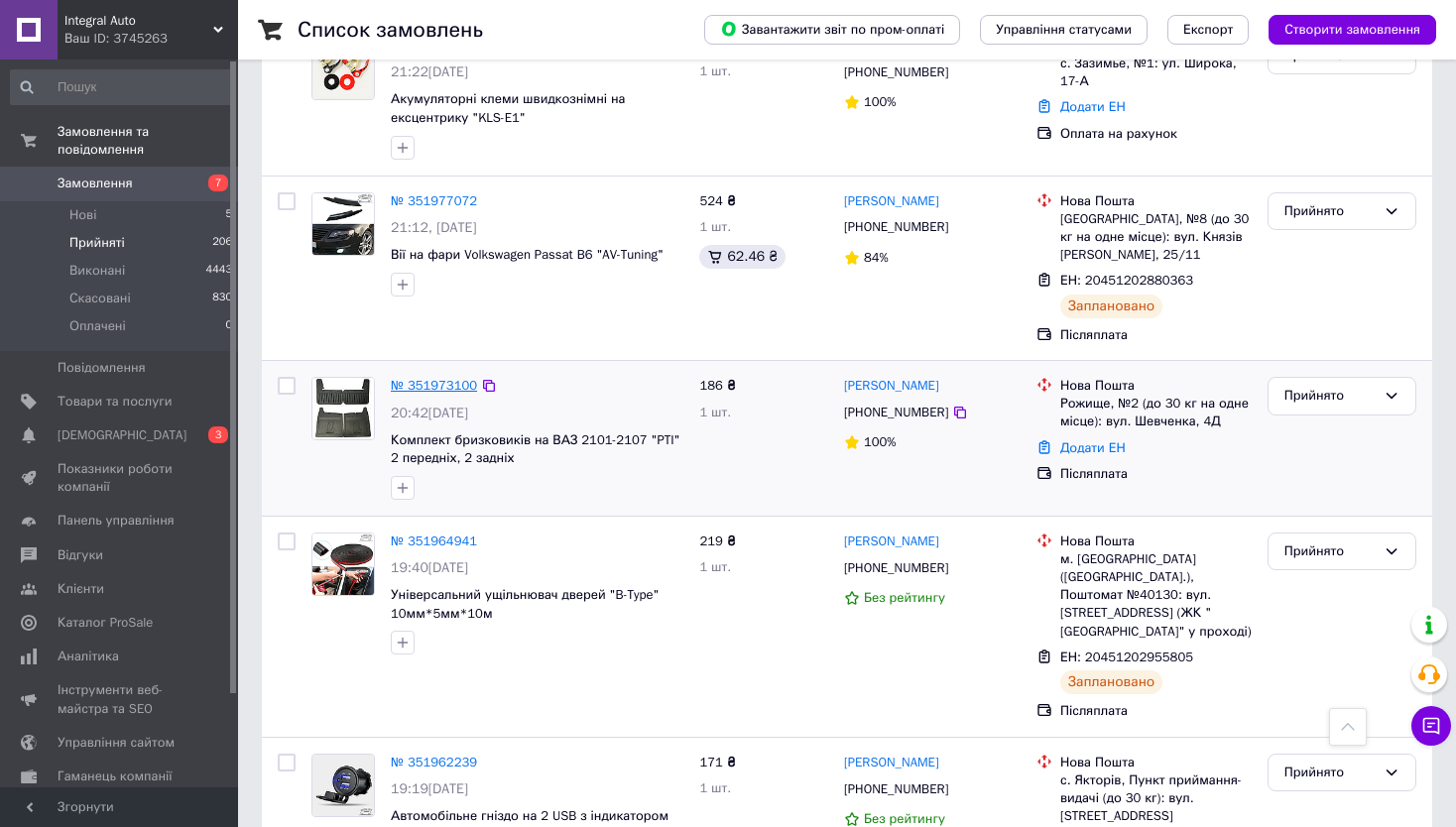 click on "№ 351973100" at bounding box center [433, 385] 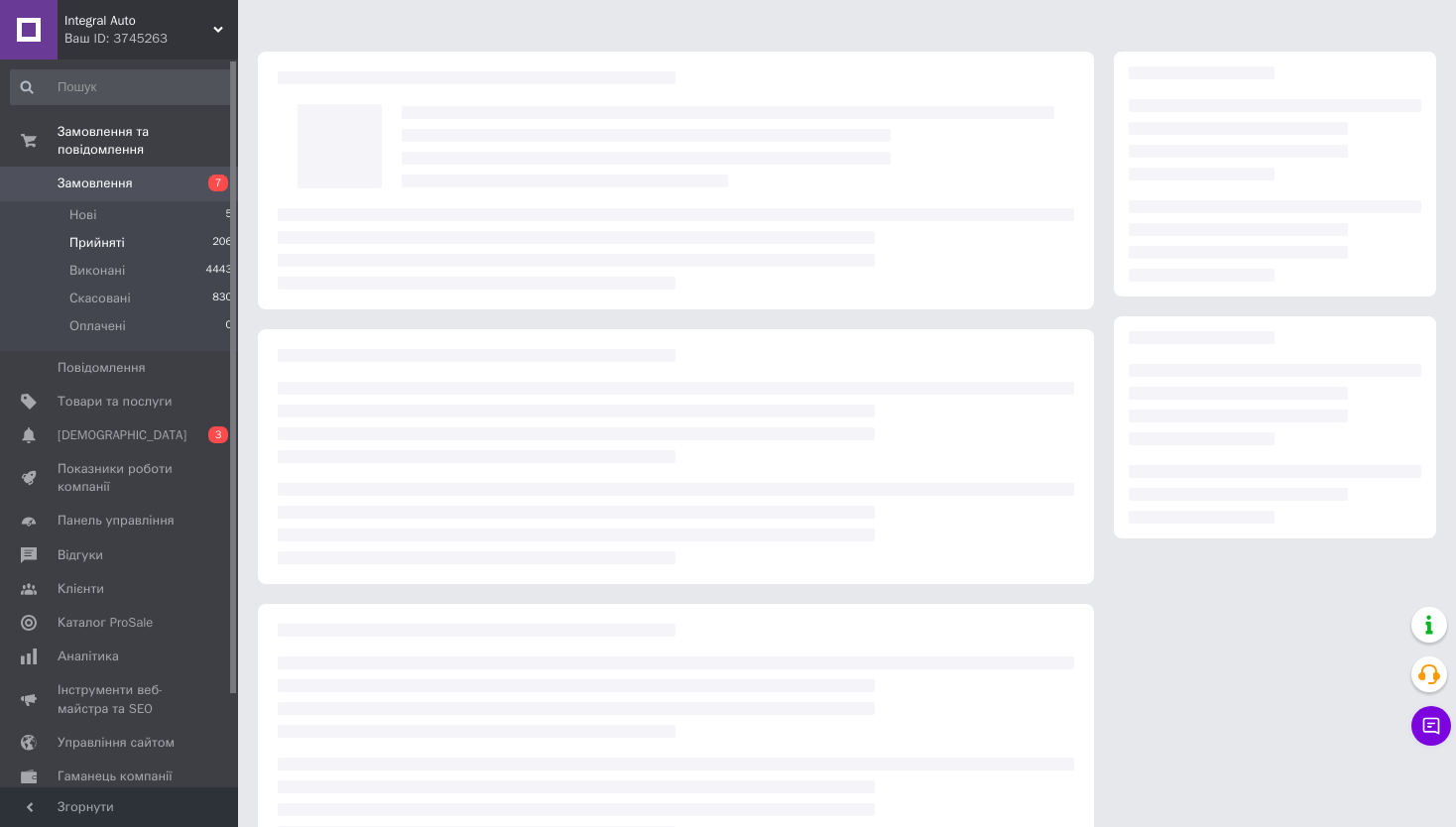 scroll, scrollTop: 0, scrollLeft: 0, axis: both 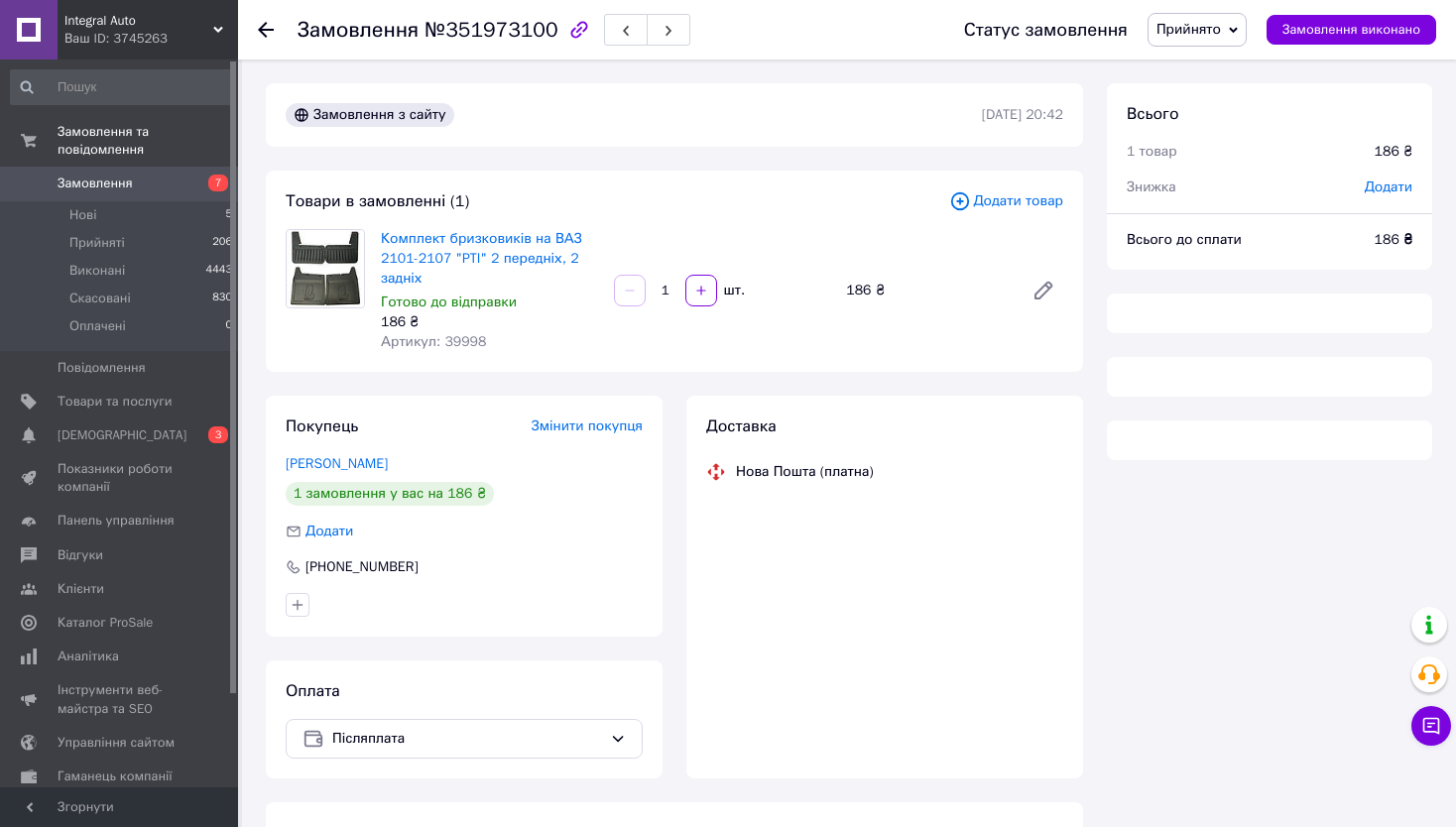 click on "Артикул: 39998" at bounding box center [433, 341] 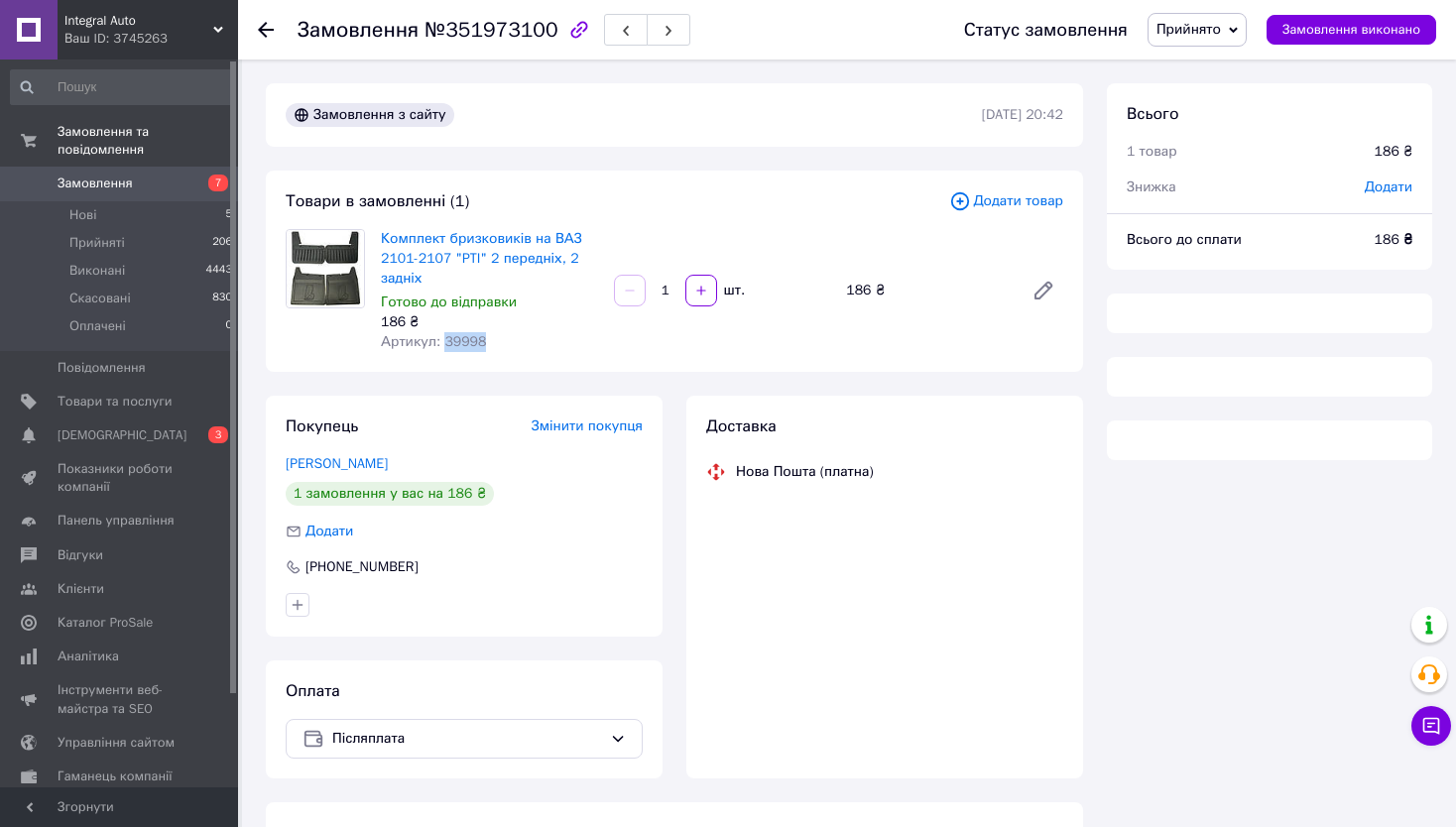 click on "Артикул: 39998" at bounding box center [433, 341] 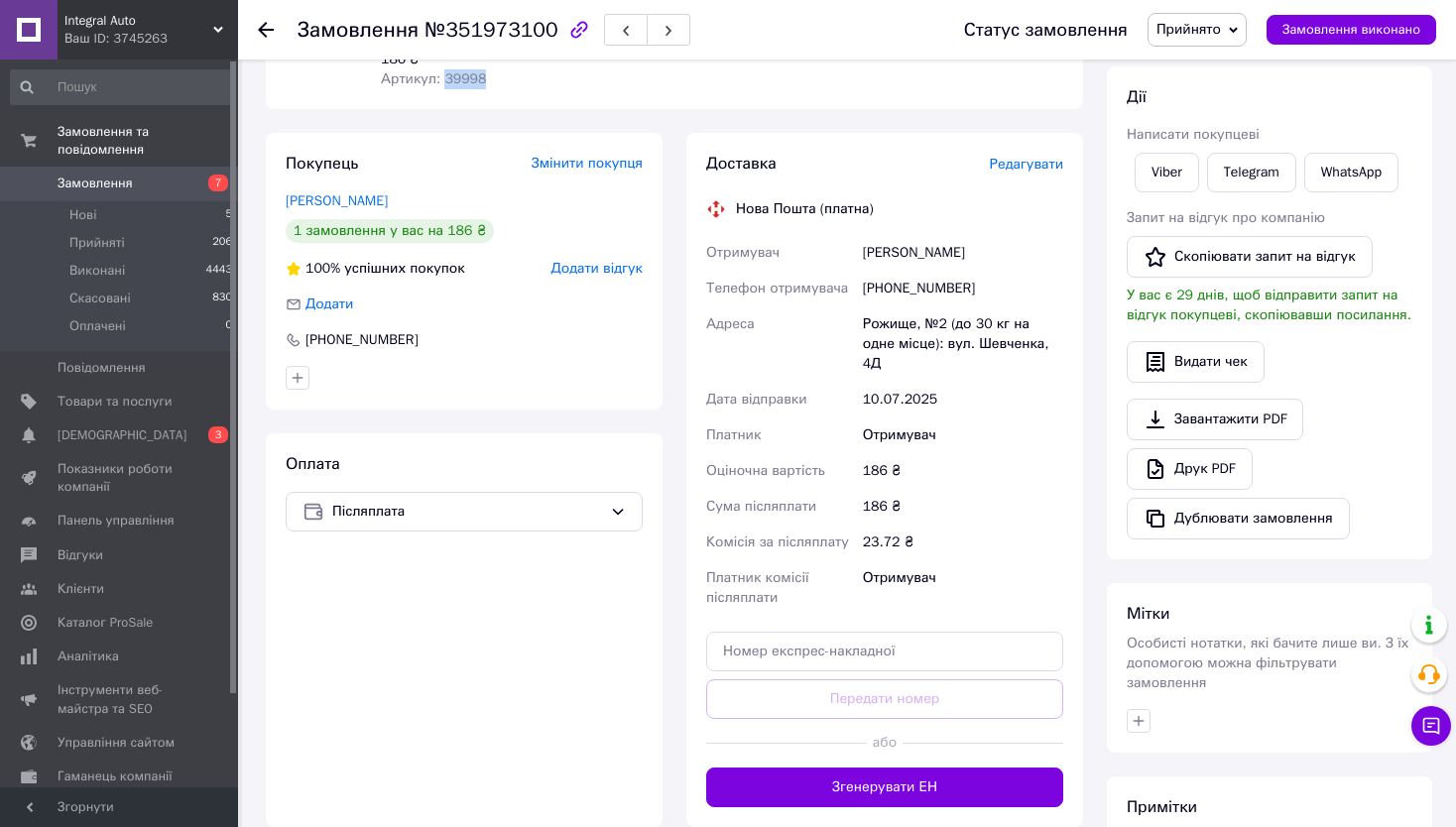 scroll, scrollTop: 476, scrollLeft: 0, axis: vertical 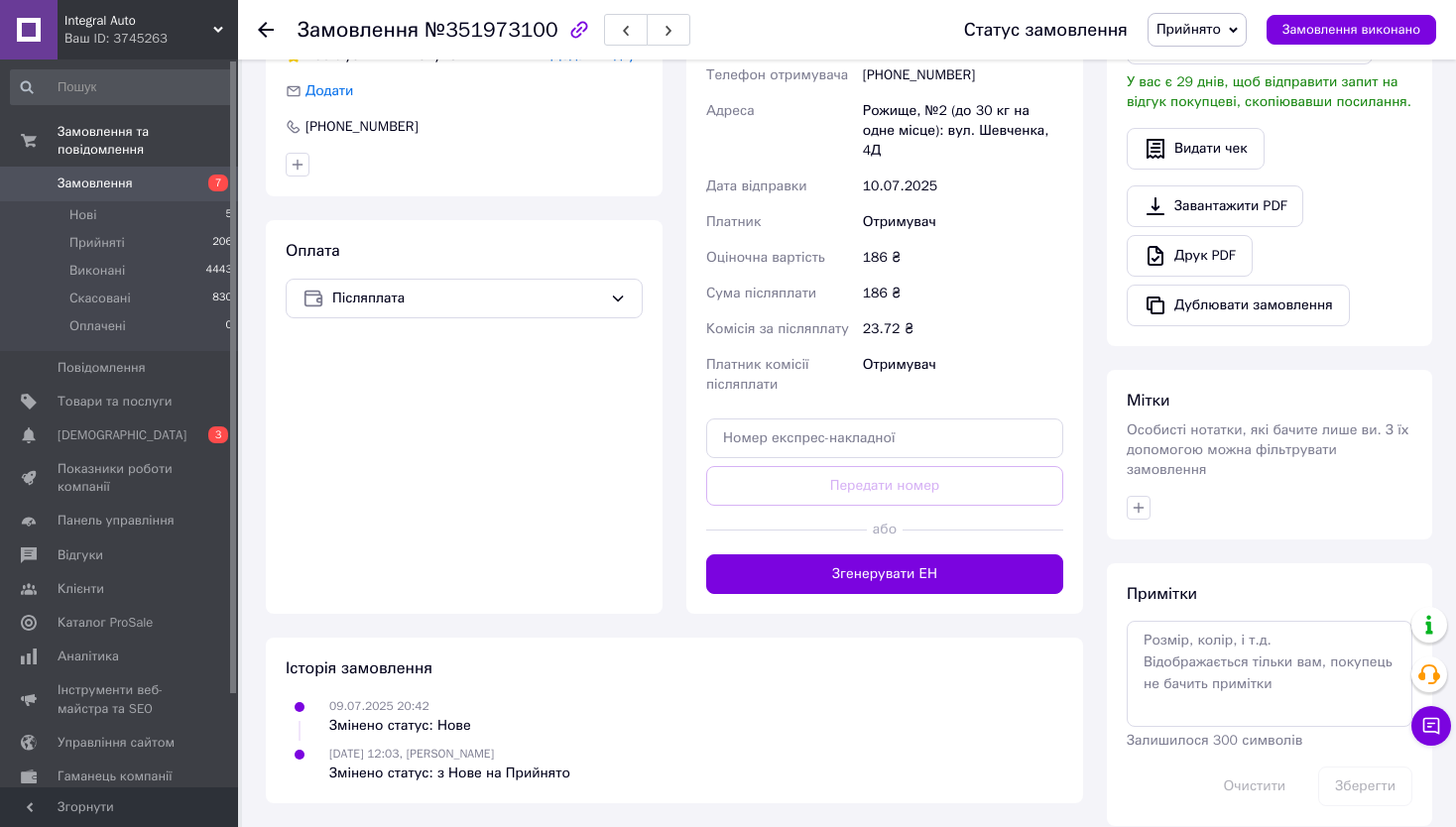 click on "Замовлення з сайту 09.07.2025 | 20:42 Товари в замовленні (1) Додати товар Комплект бризковиків на ВАЗ 2101-2107 "PTI" 2 передніх, 2 задніх Готово до відправки 186 ₴ Артикул: 39998 1   шт. 186 ₴ Покупець Змінити покупця Беднарчук Сергій 1 замовлення у вас на 186 ₴ 100%   успішних покупок Додати відгук Додати +380977135205 Оплата Післяплата Доставка Редагувати Нова Пошта (платна) Отримувач Беднарчук Сергій Телефон отримувача +380977135205 Адреса Рожище, №2 (до 30 кг на одне місце): вул. Шевченка, 4Д Дата відправки 10.07.2025 Платник Отримувач Оціночна вартість 186 ₴ Сума післяплати 186 ₴ 23.72 ₴ Отримувач <" at bounding box center (674, 216) 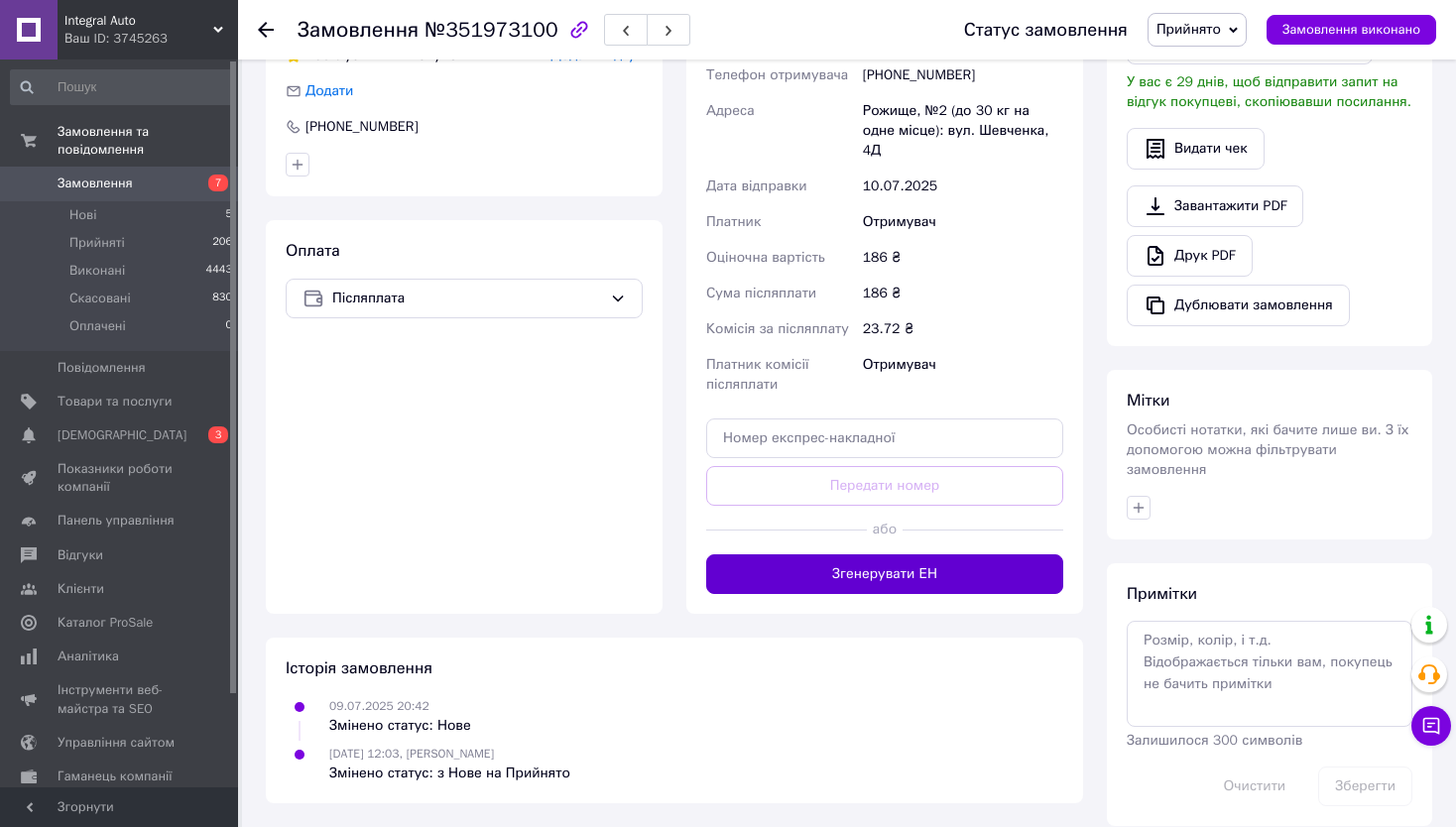 click on "Згенерувати ЕН" at bounding box center (885, 574) 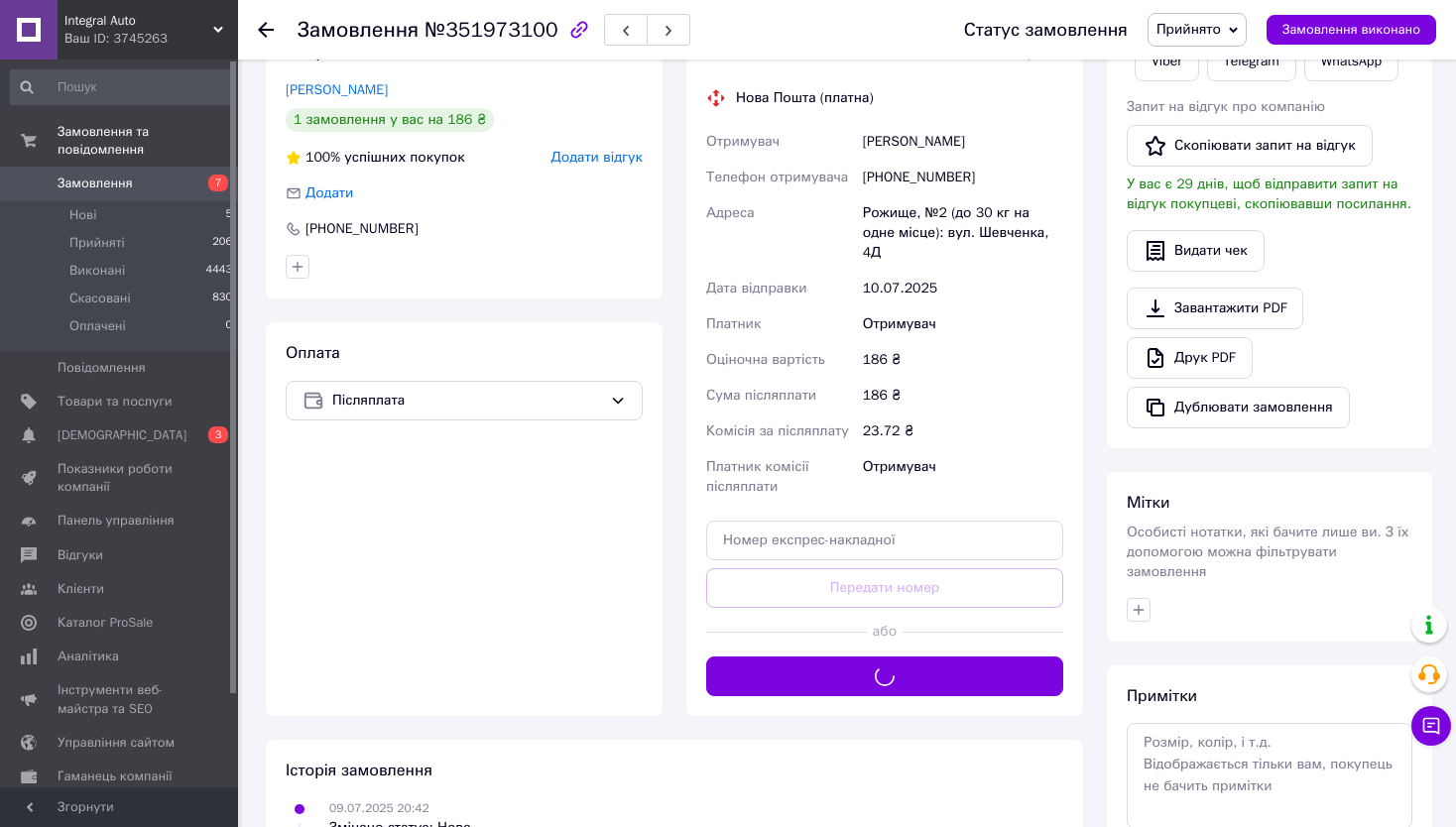 scroll, scrollTop: 79, scrollLeft: 0, axis: vertical 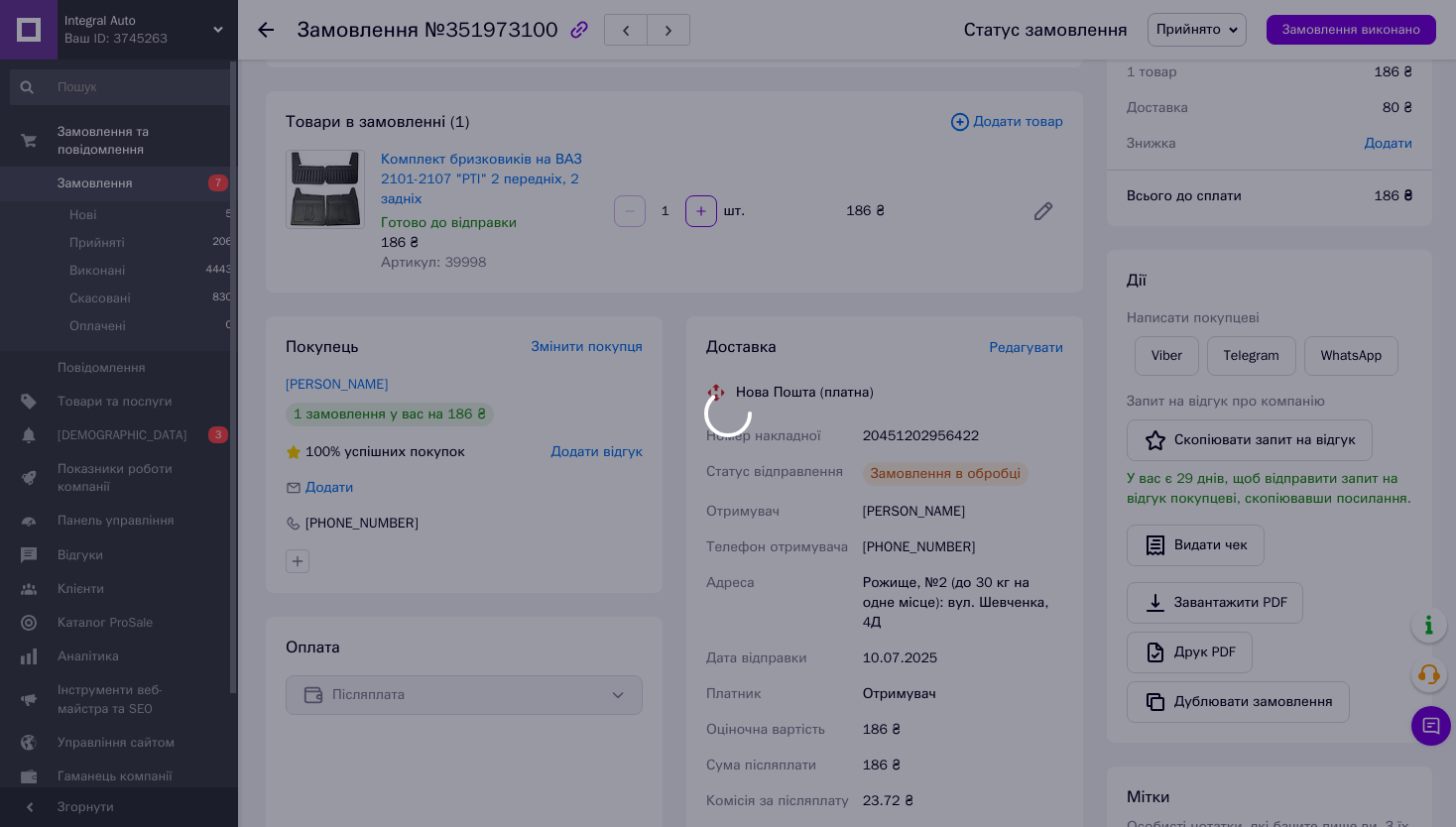 click at bounding box center [728, 414] 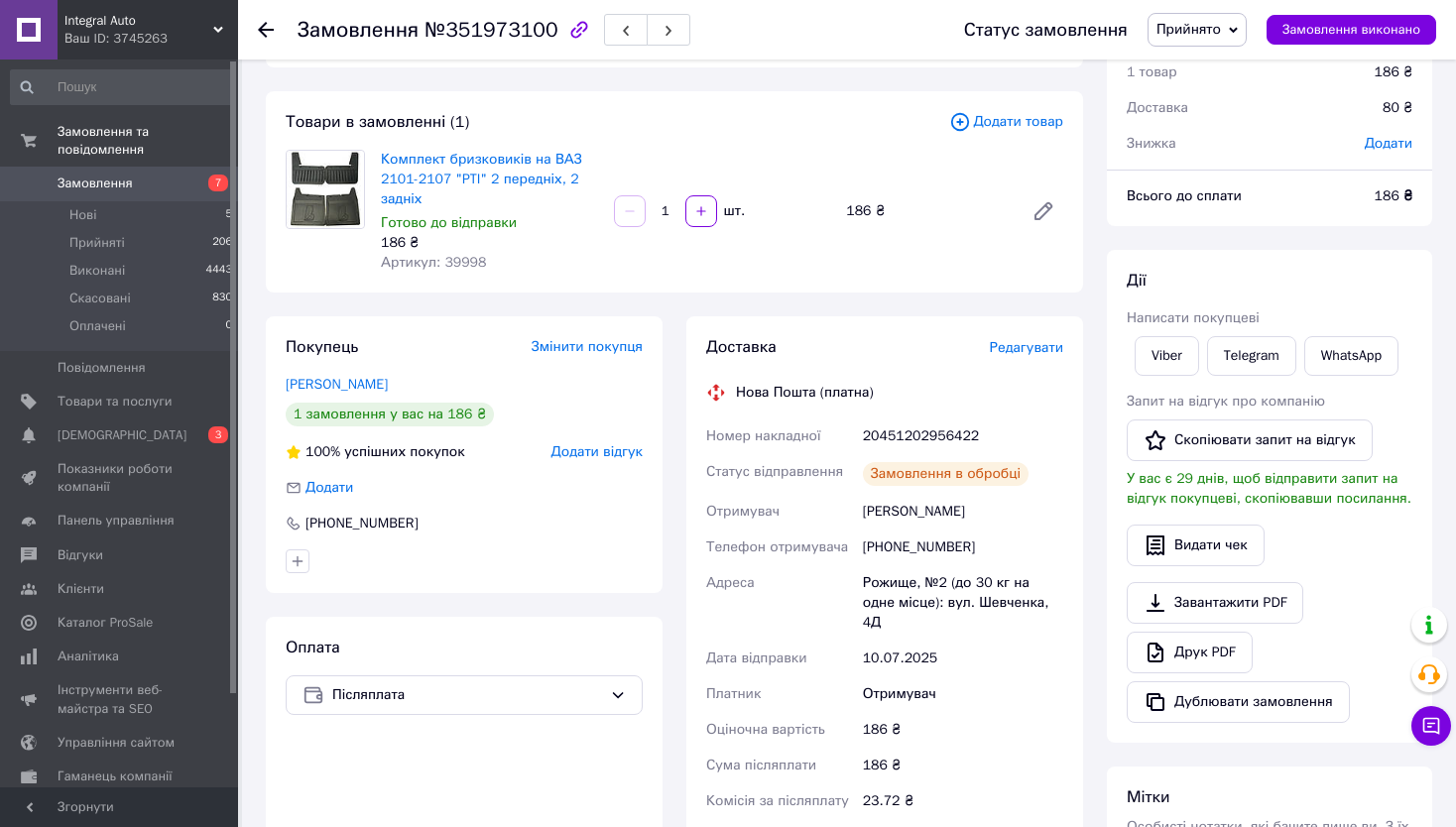 click on "20451202956422" at bounding box center [963, 436] 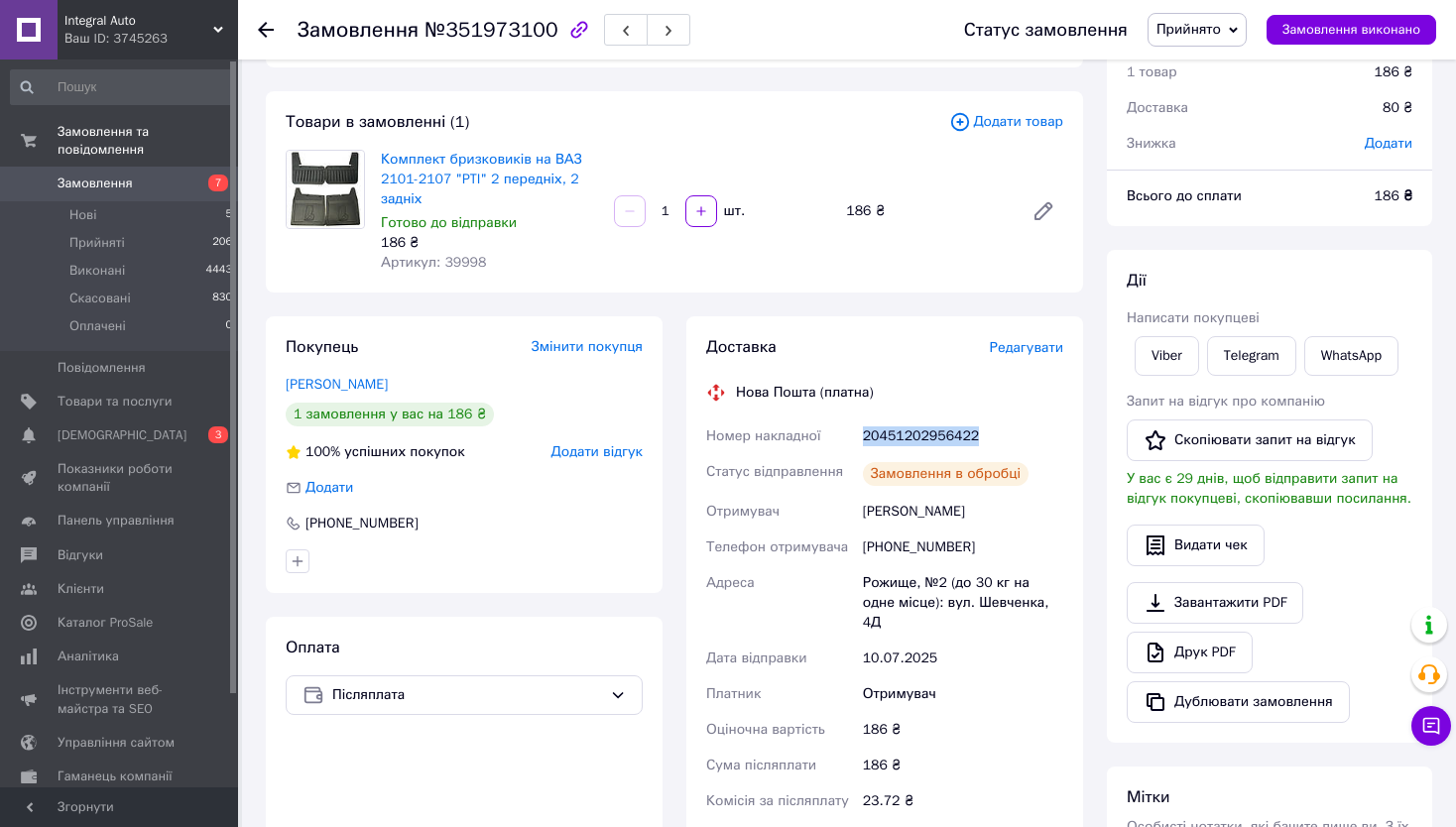 click on "20451202956422" at bounding box center (963, 436) 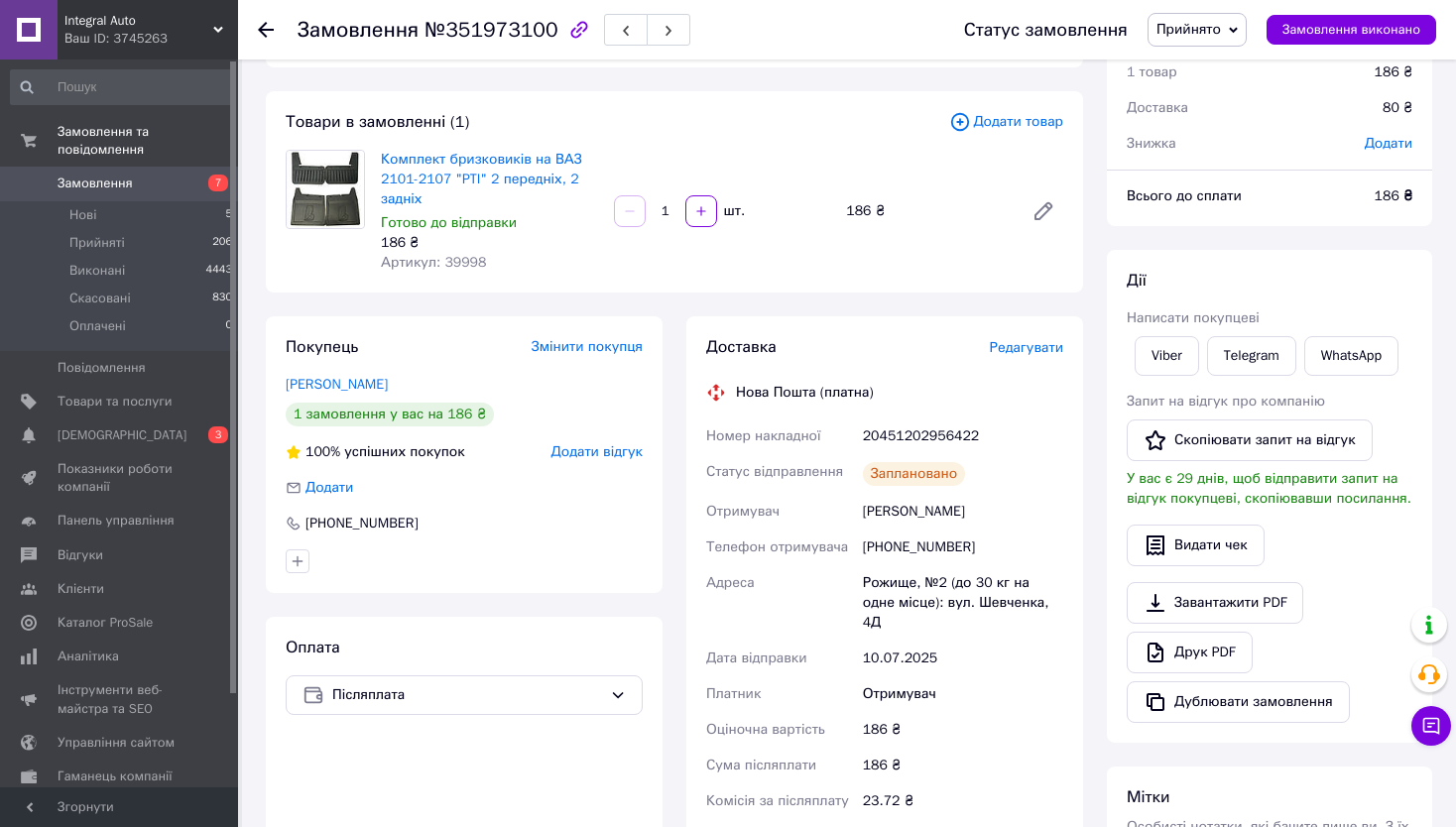 click 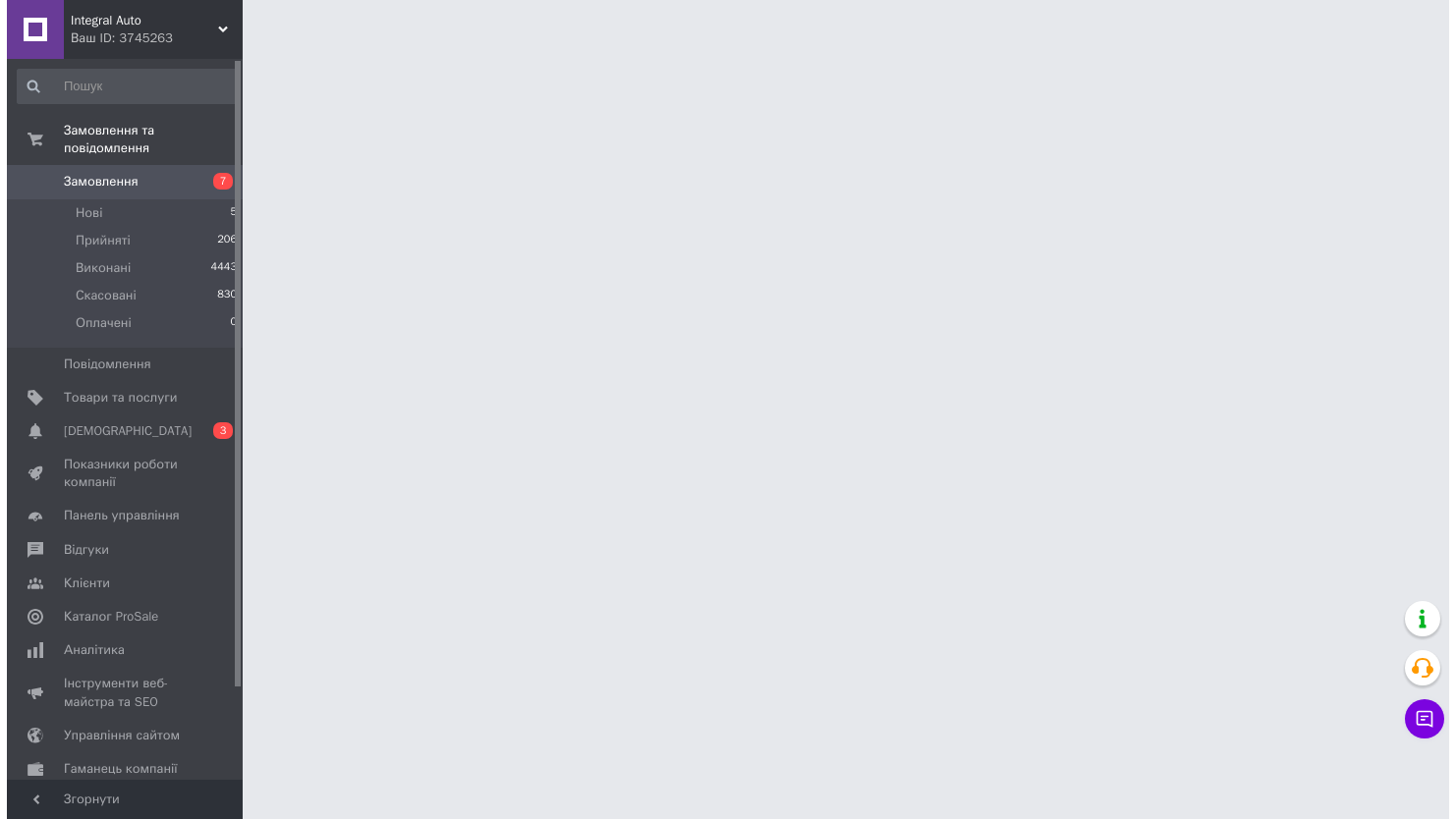 scroll, scrollTop: 0, scrollLeft: 0, axis: both 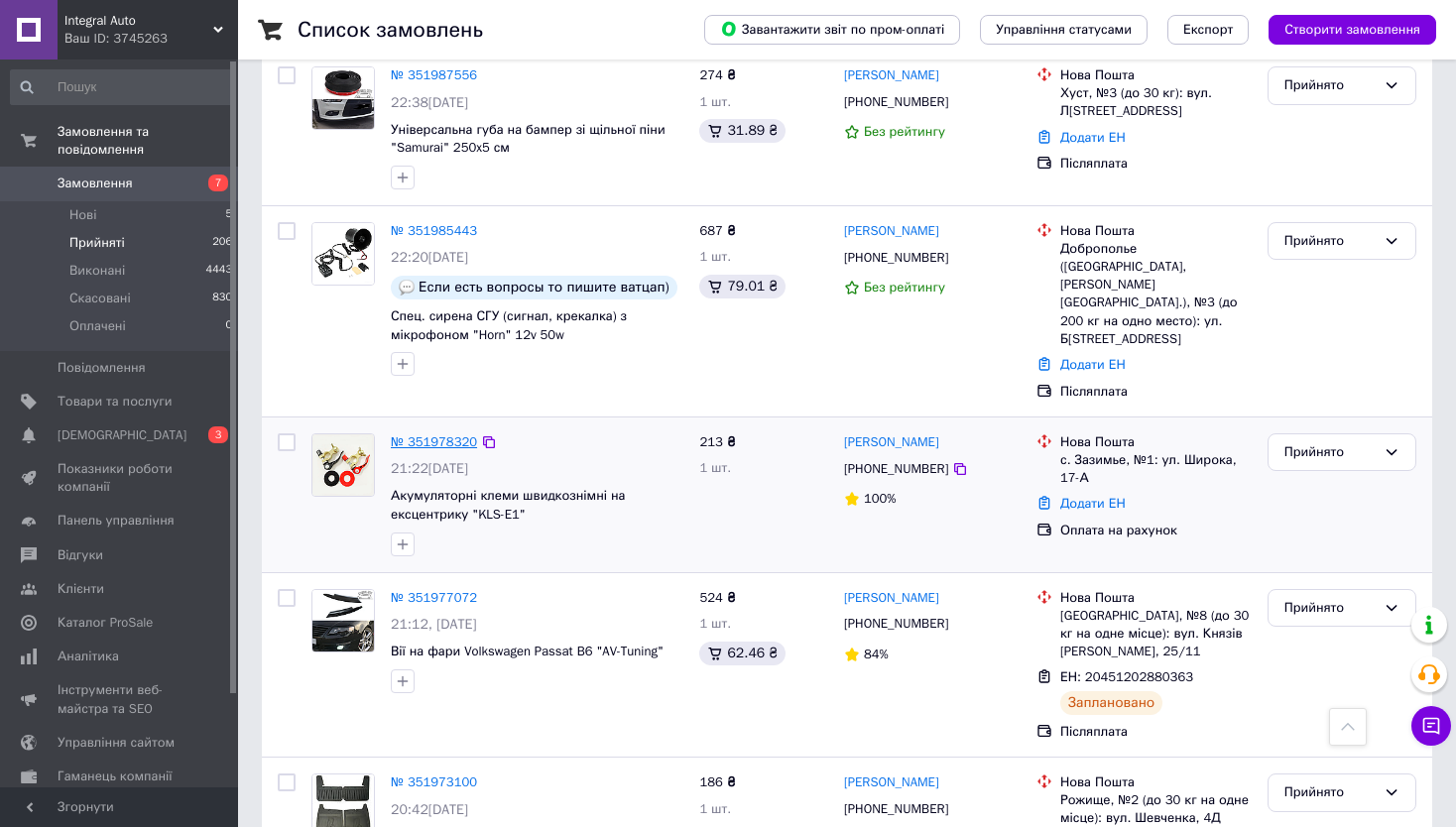 click on "№ 351978320" at bounding box center [433, 441] 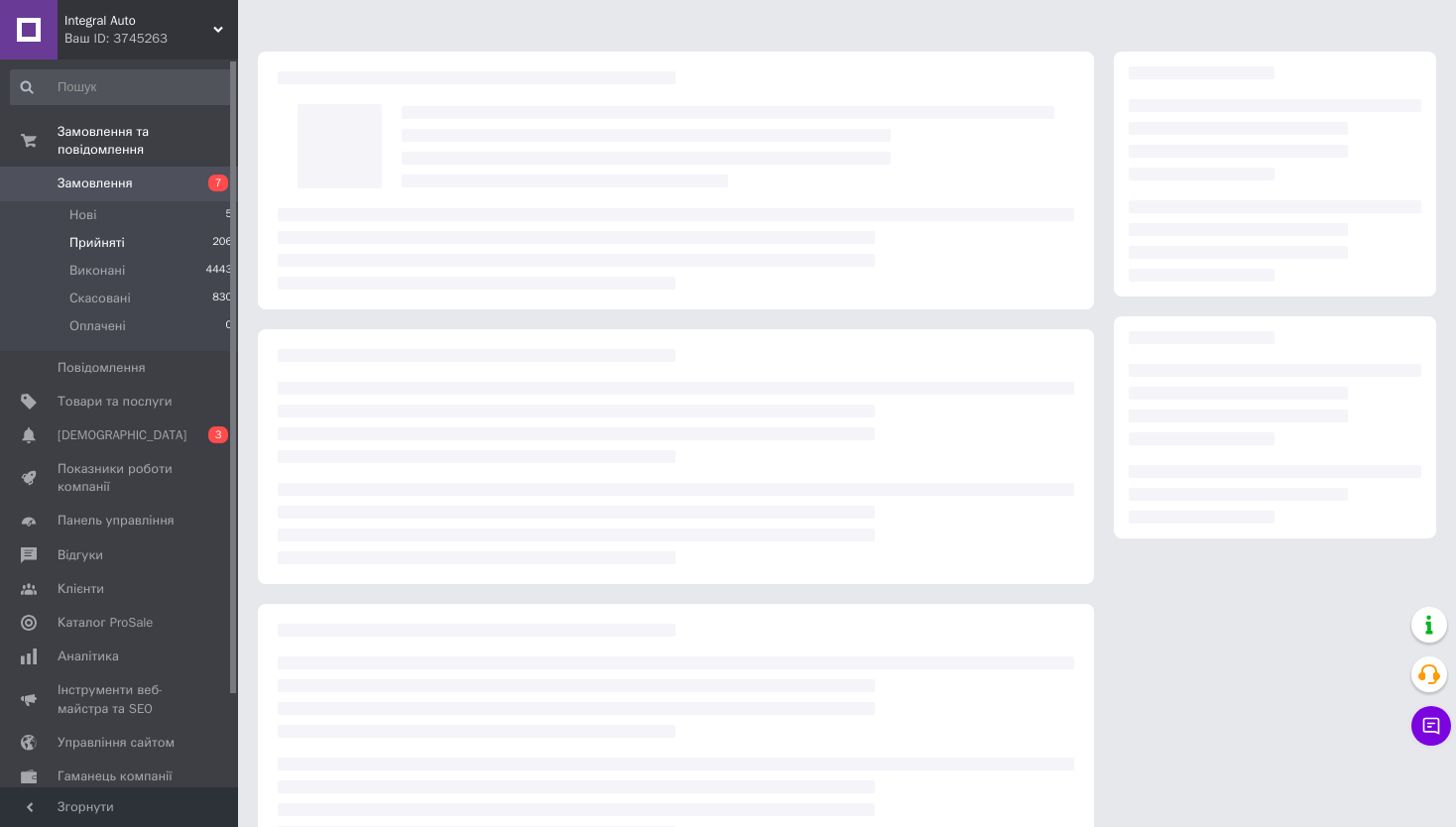 scroll, scrollTop: 0, scrollLeft: 0, axis: both 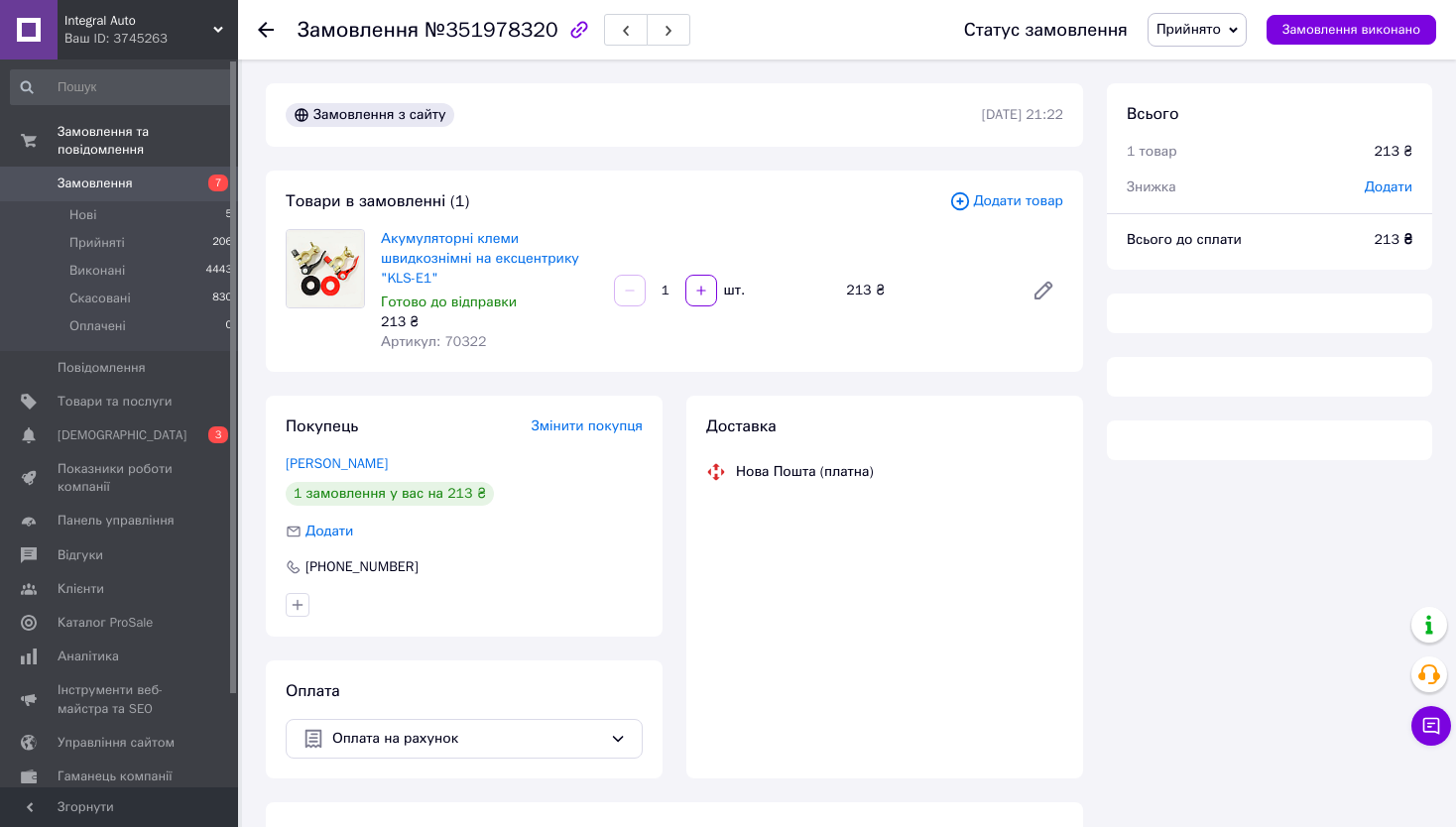click on "Артикул: 70322" at bounding box center [433, 341] 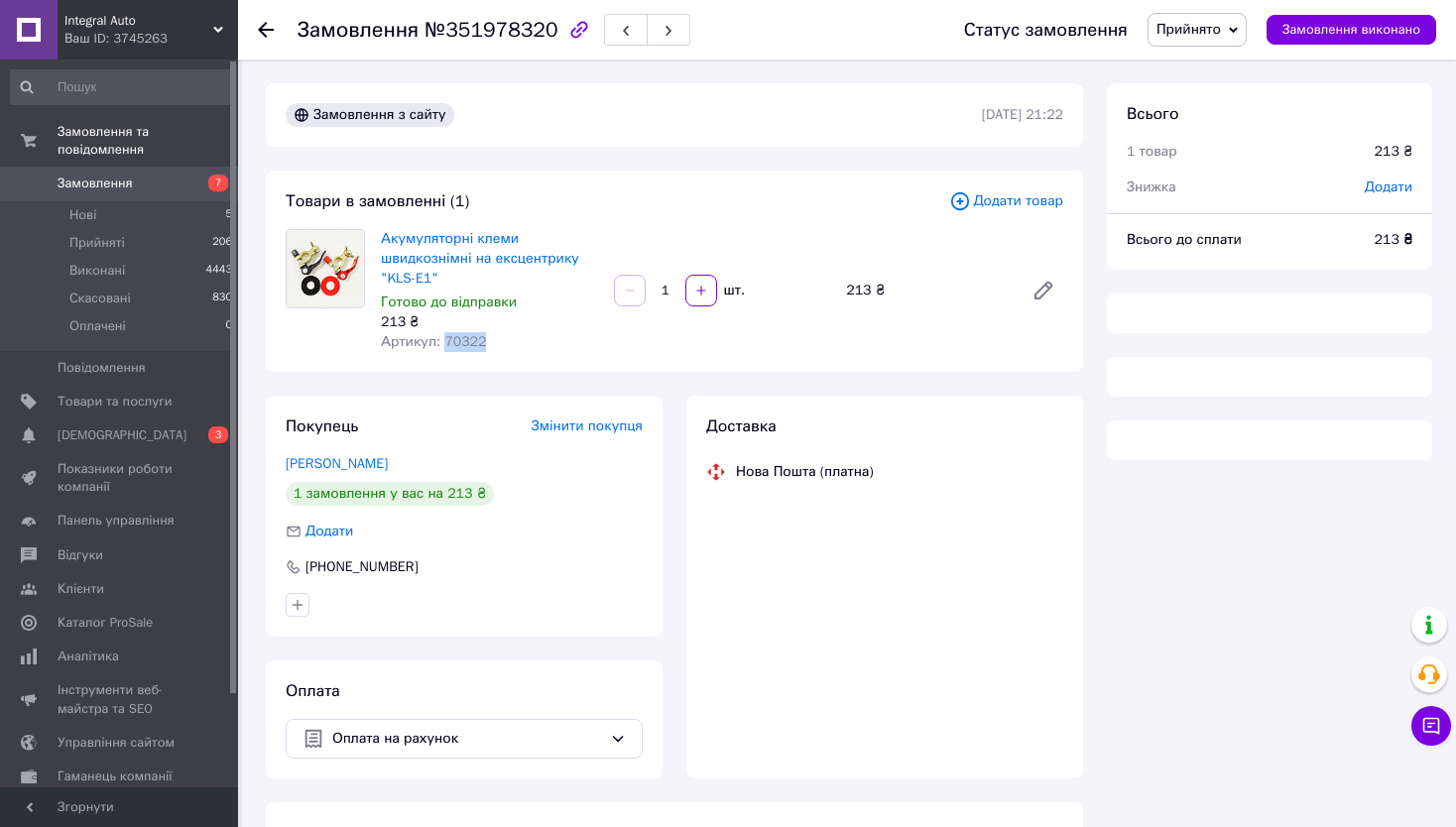 click on "Артикул: 70322" at bounding box center [433, 341] 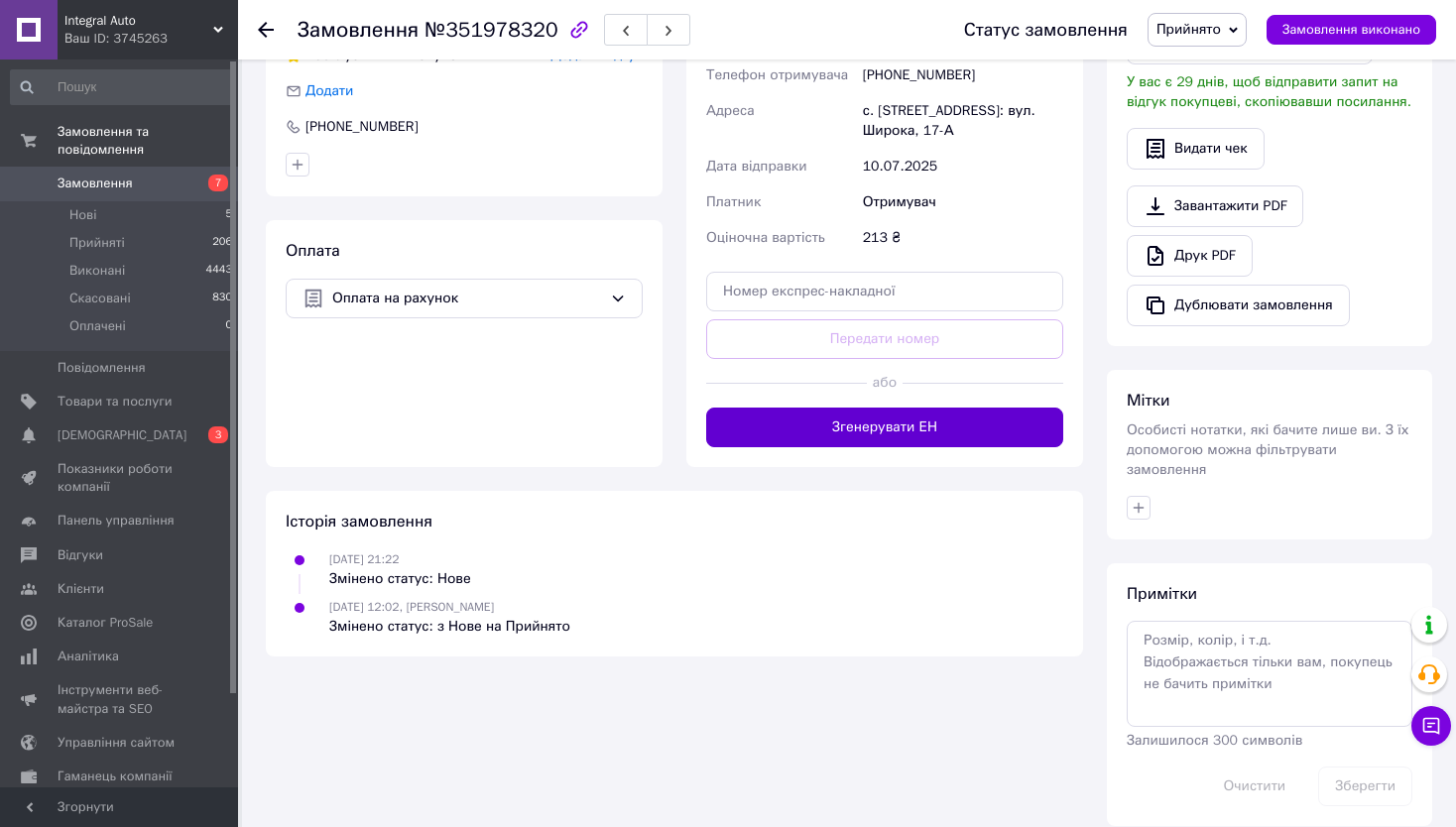 click on "Згенерувати ЕН" at bounding box center (885, 427) 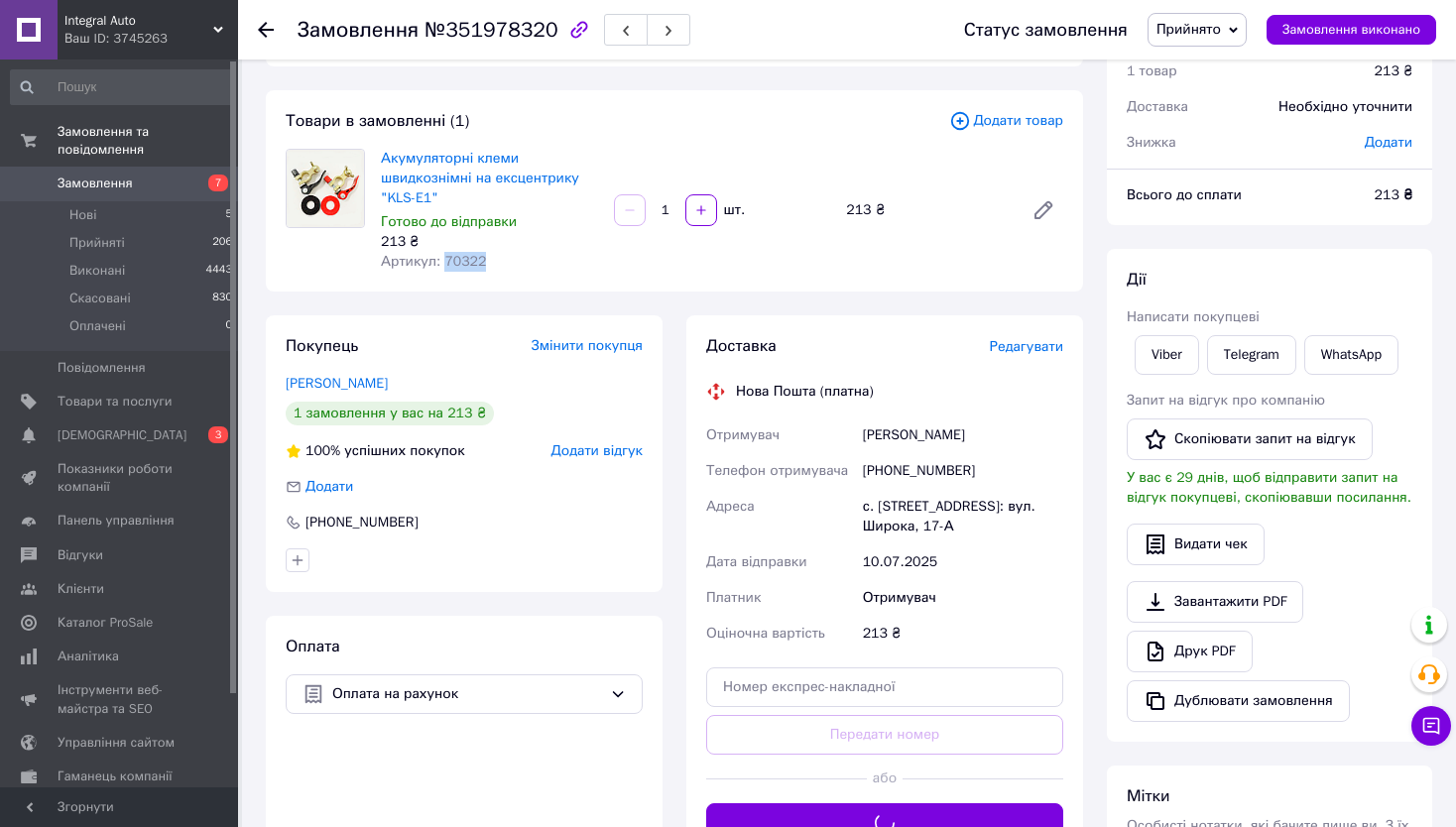 scroll, scrollTop: 79, scrollLeft: 0, axis: vertical 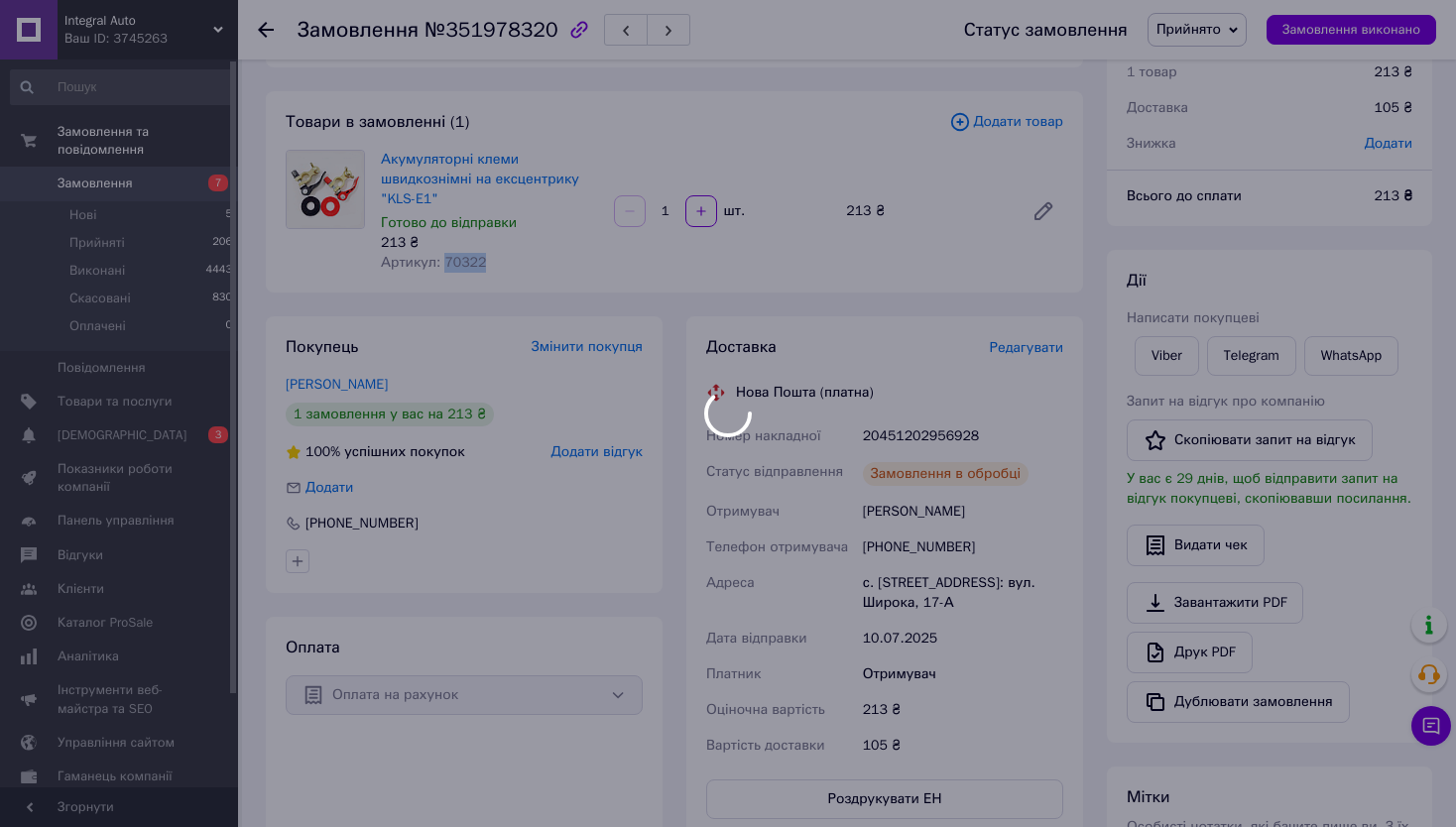 click at bounding box center [728, 414] 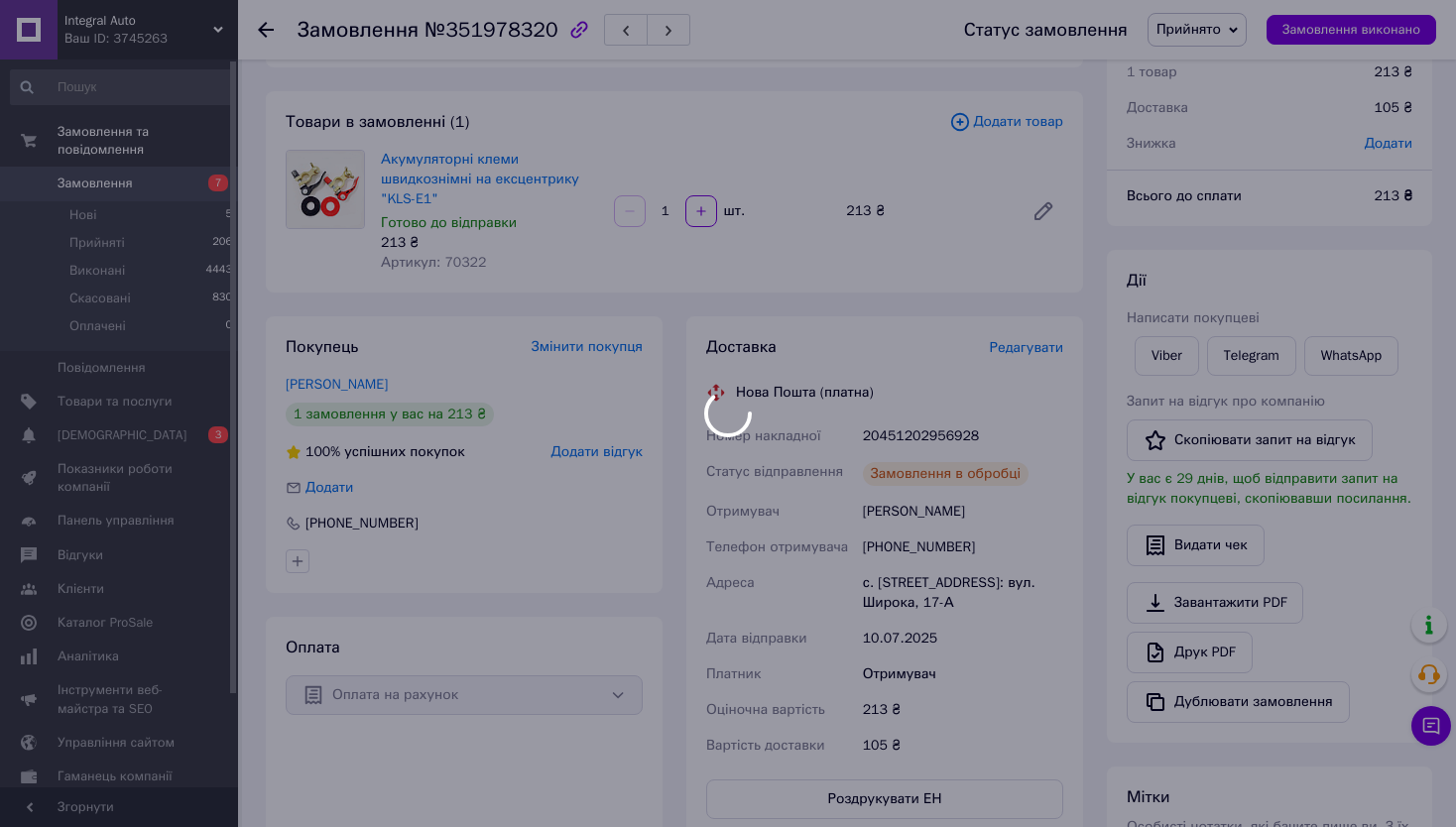 click at bounding box center [728, 414] 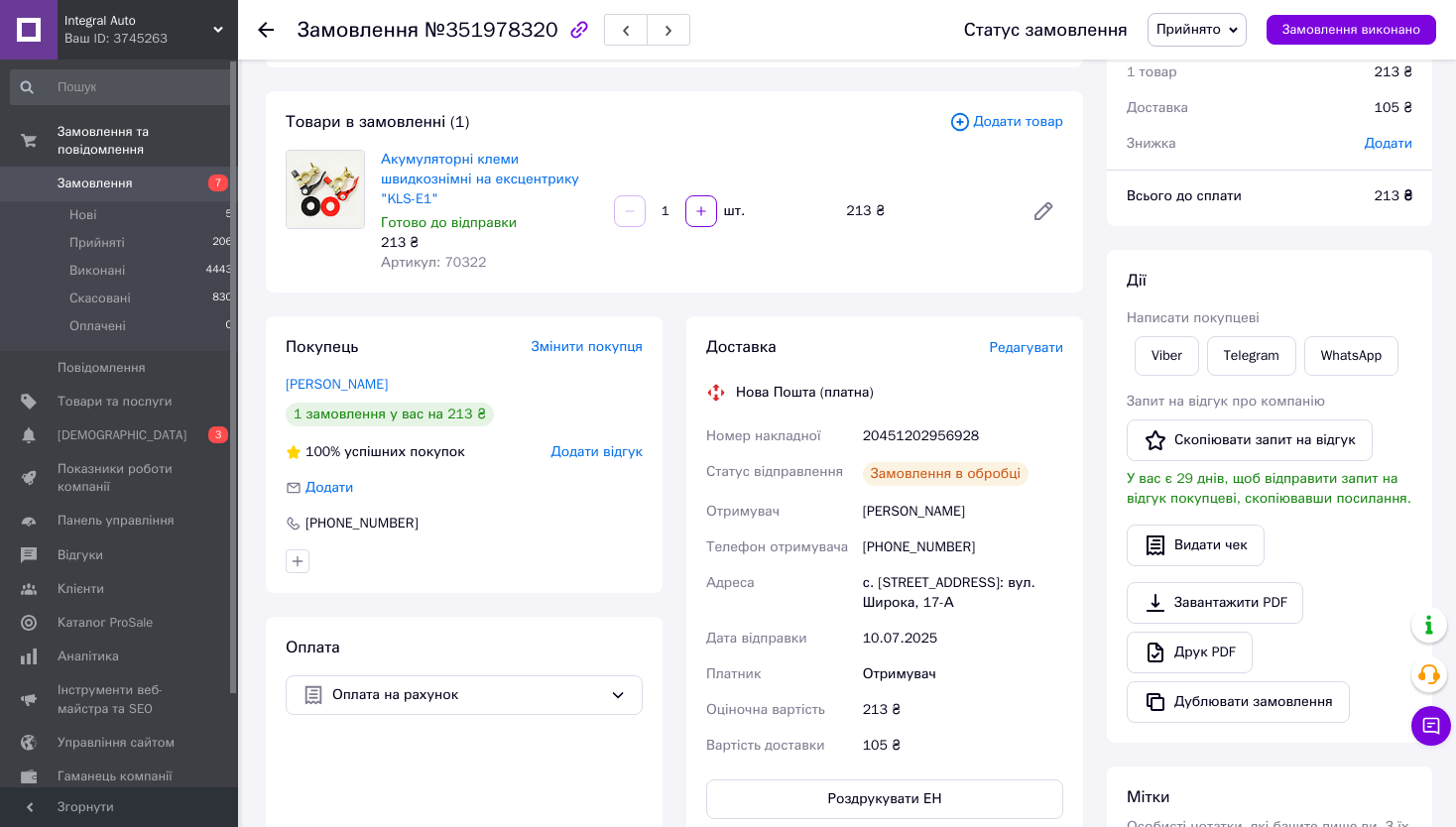 click on "20451202956928" at bounding box center (963, 436) 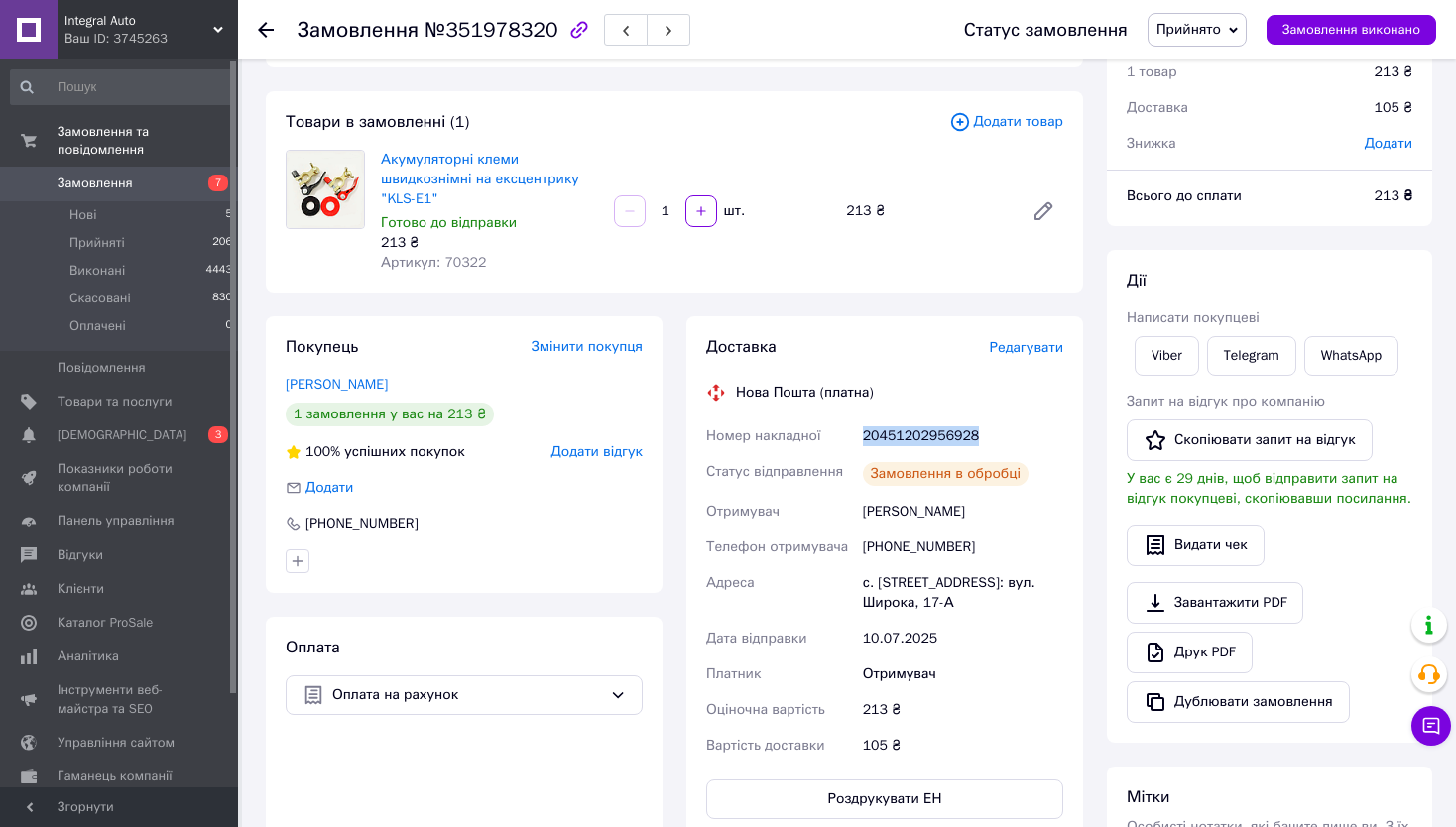 click on "20451202956928" at bounding box center (963, 436) 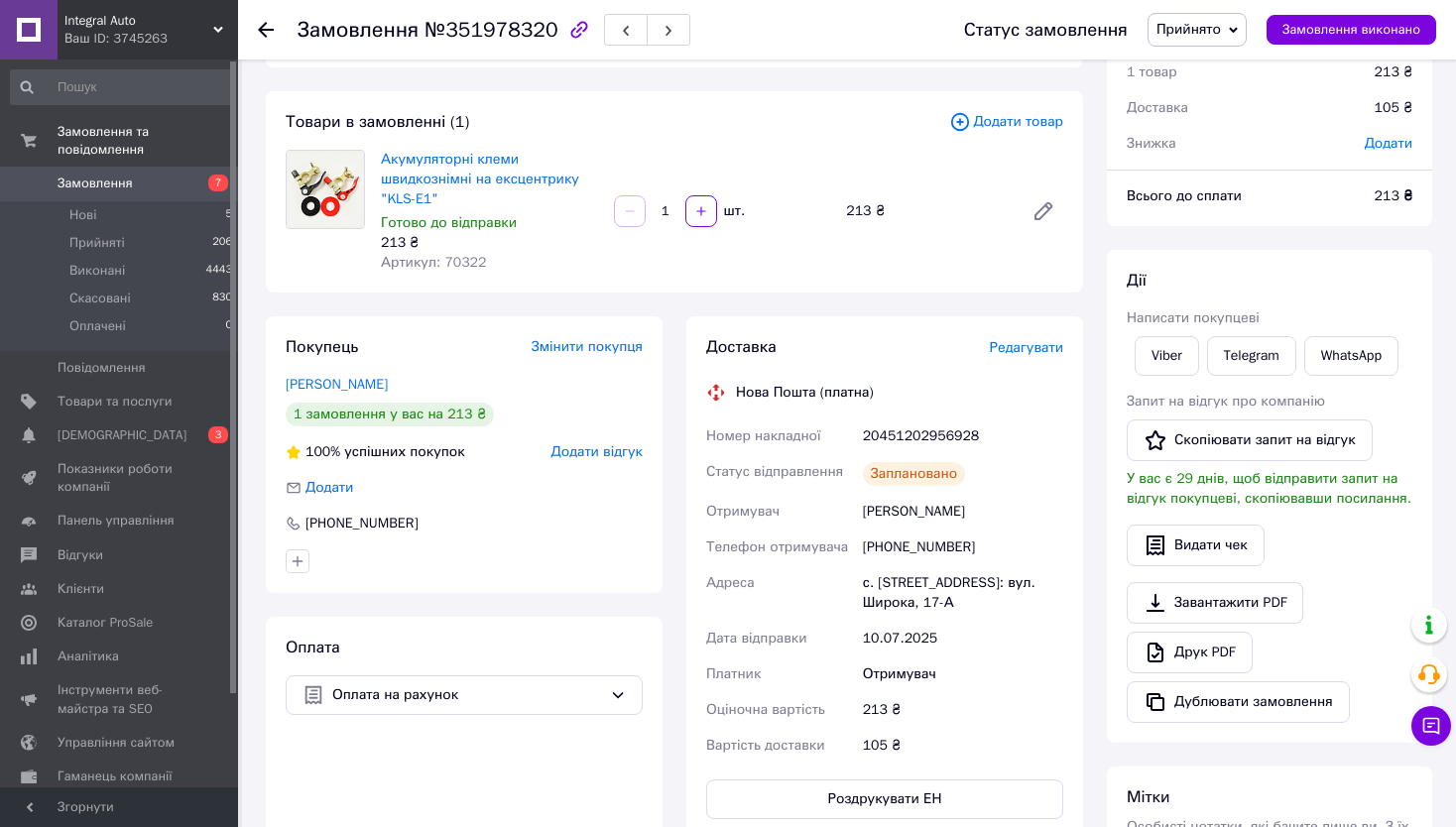 click 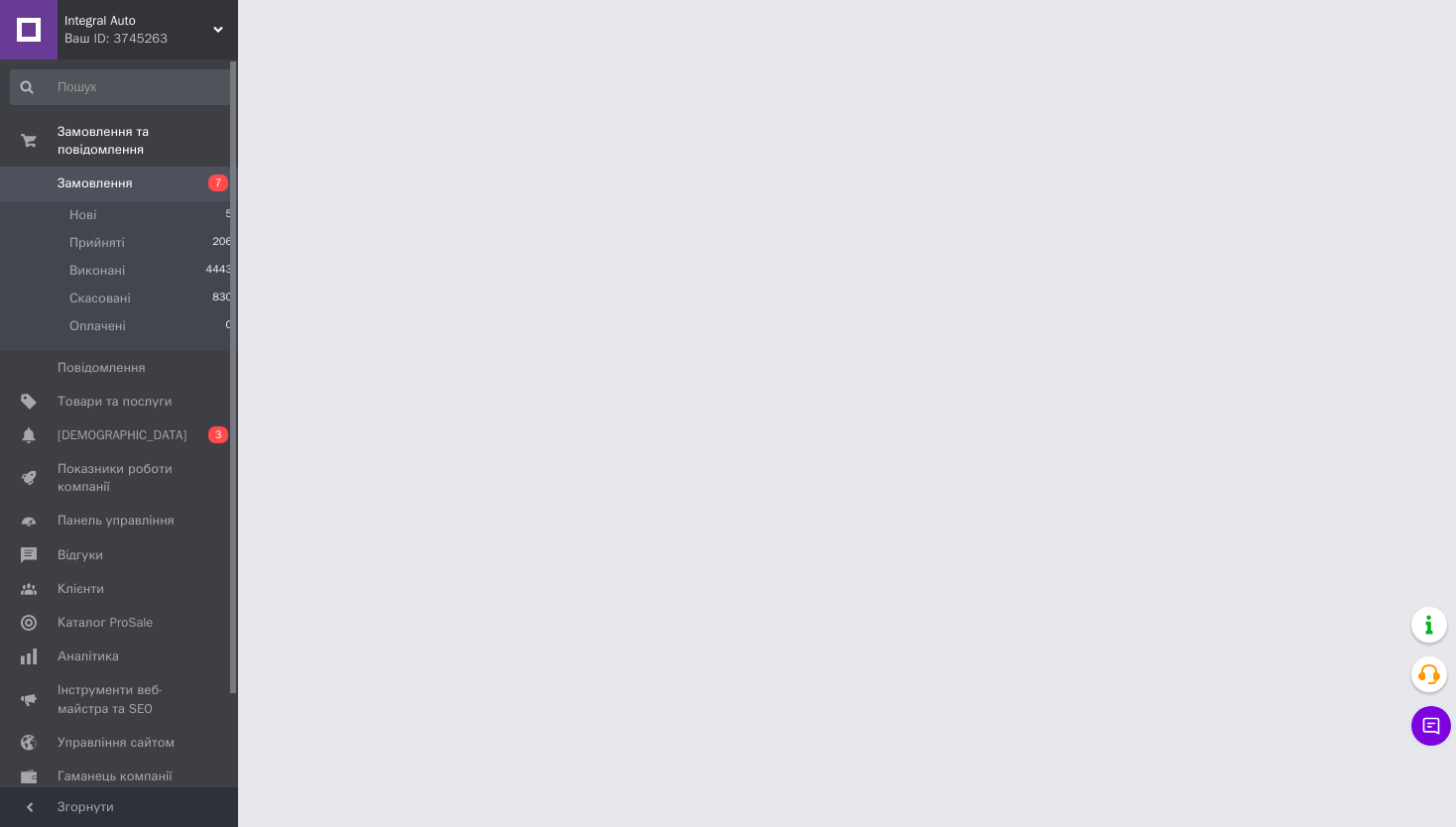 scroll, scrollTop: 0, scrollLeft: 0, axis: both 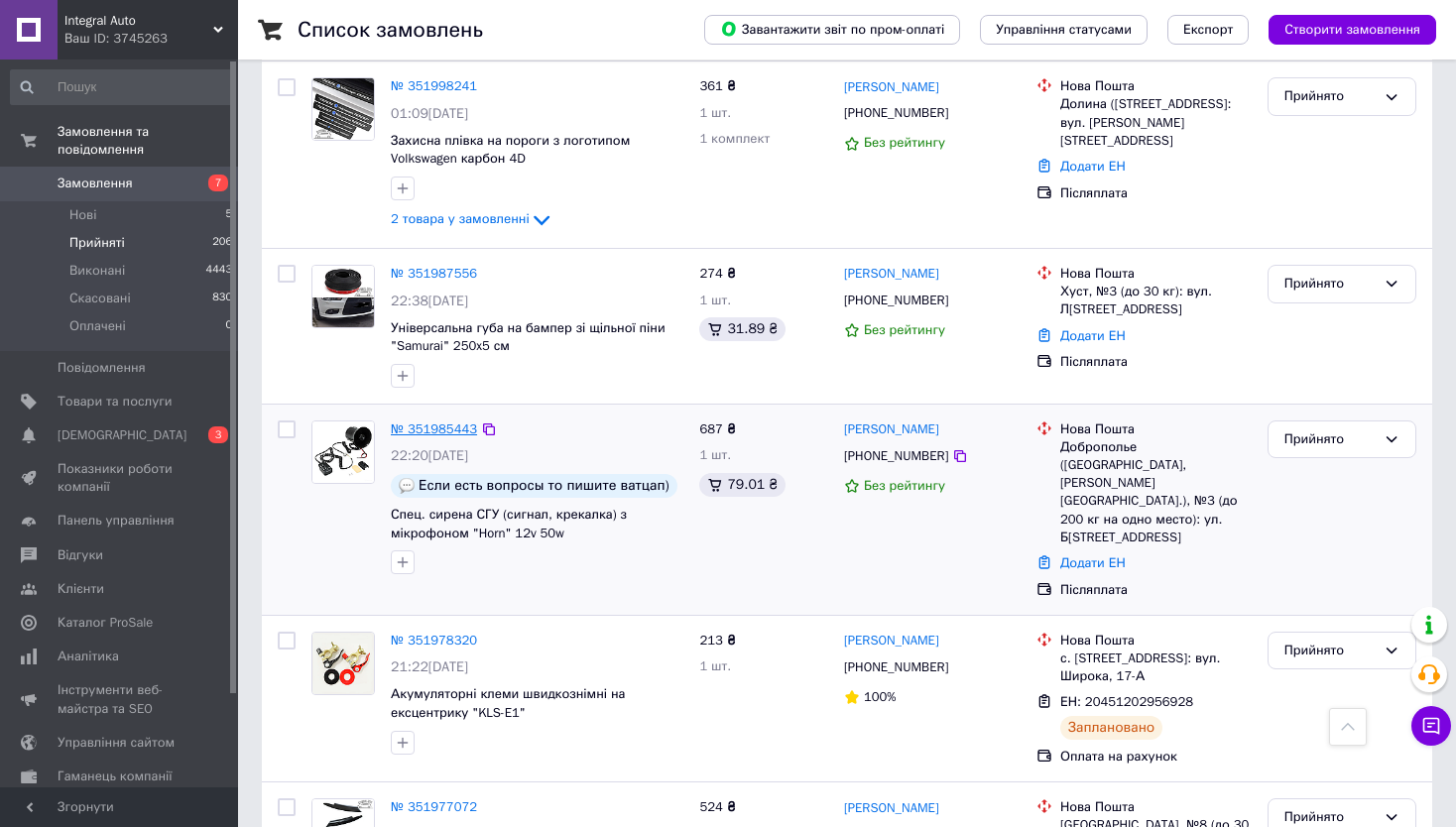 click on "№ 351985443" at bounding box center (433, 428) 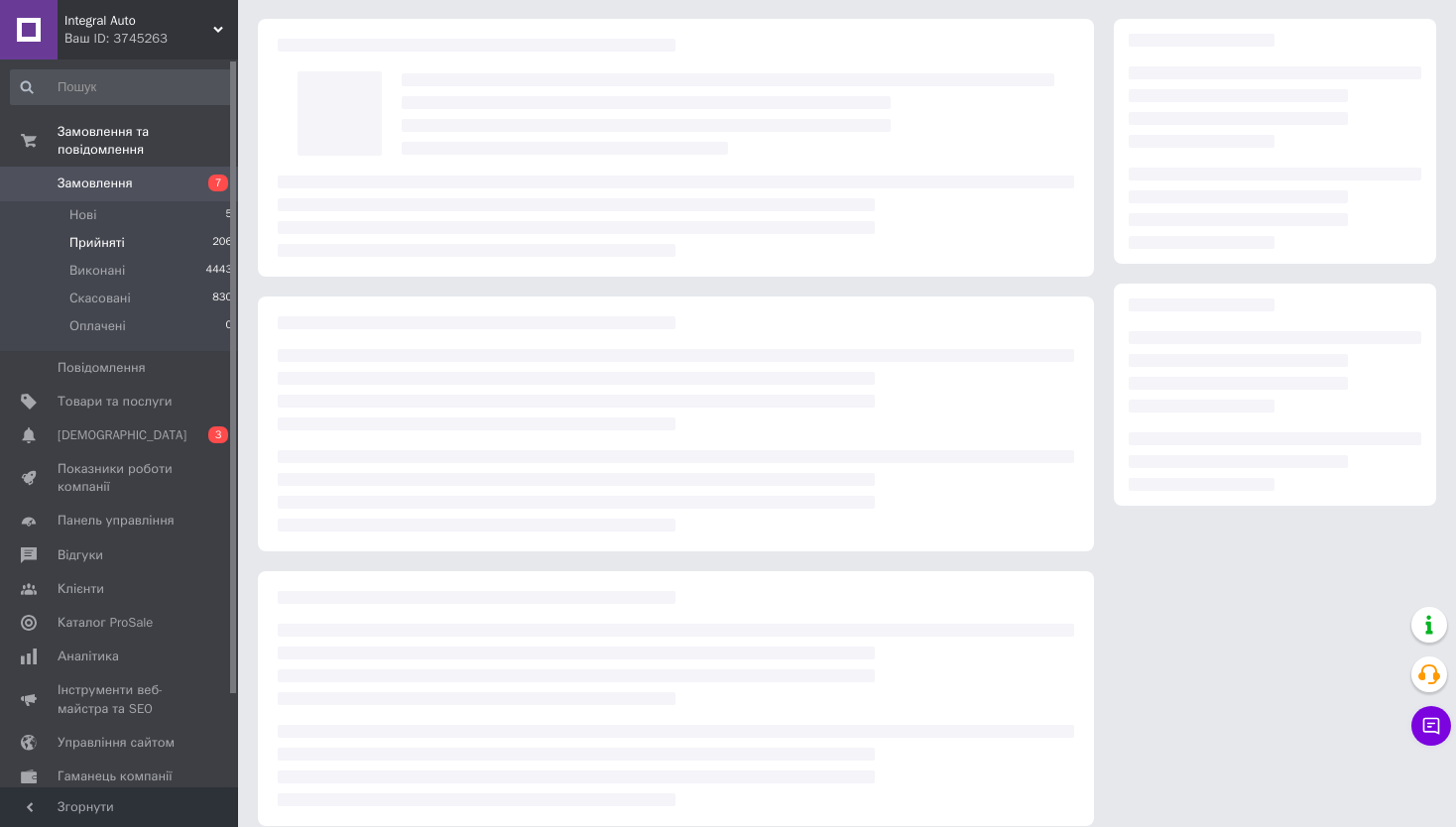 scroll, scrollTop: 0, scrollLeft: 0, axis: both 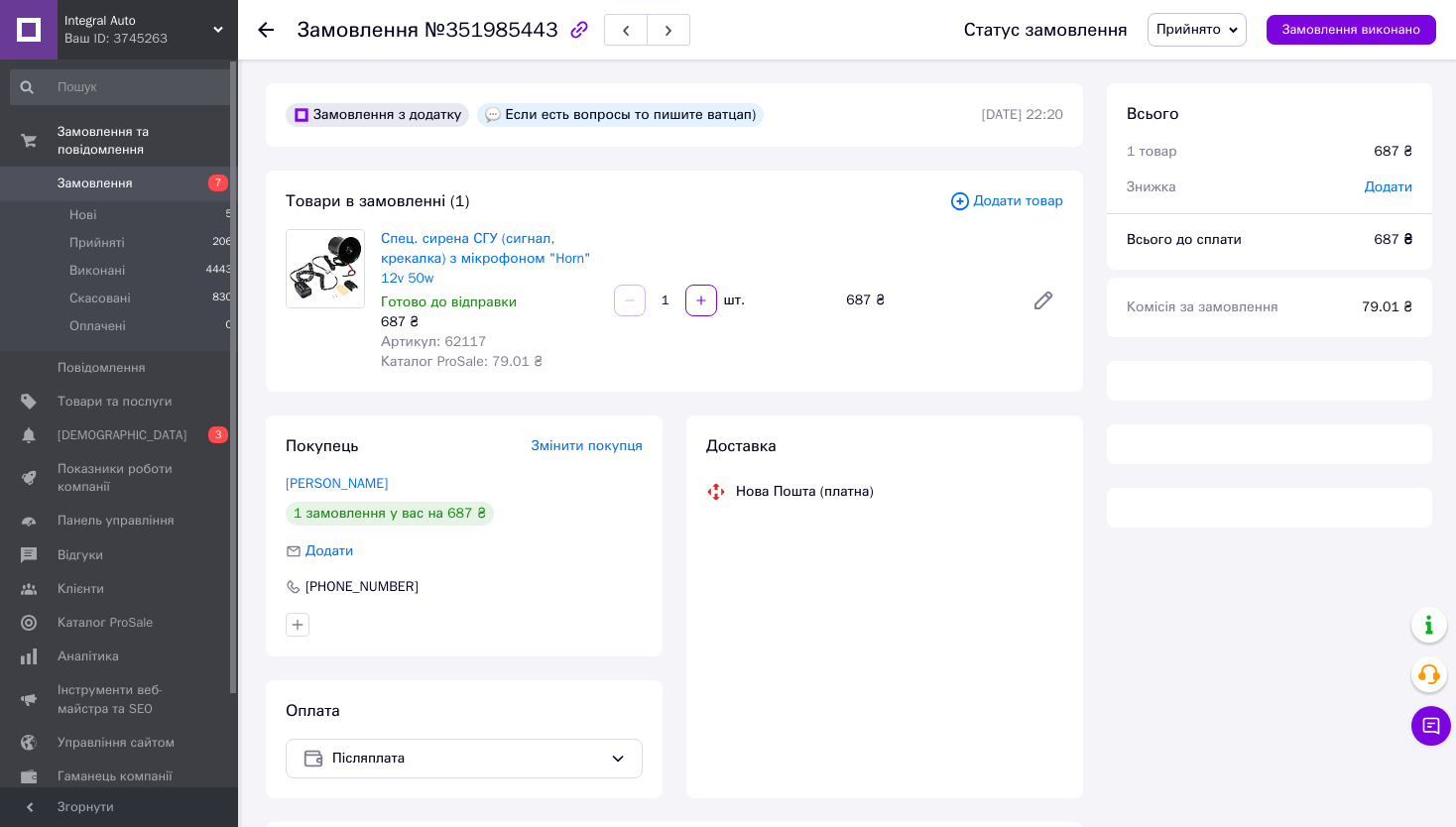 click on "Артикул: 62117" at bounding box center (433, 341) 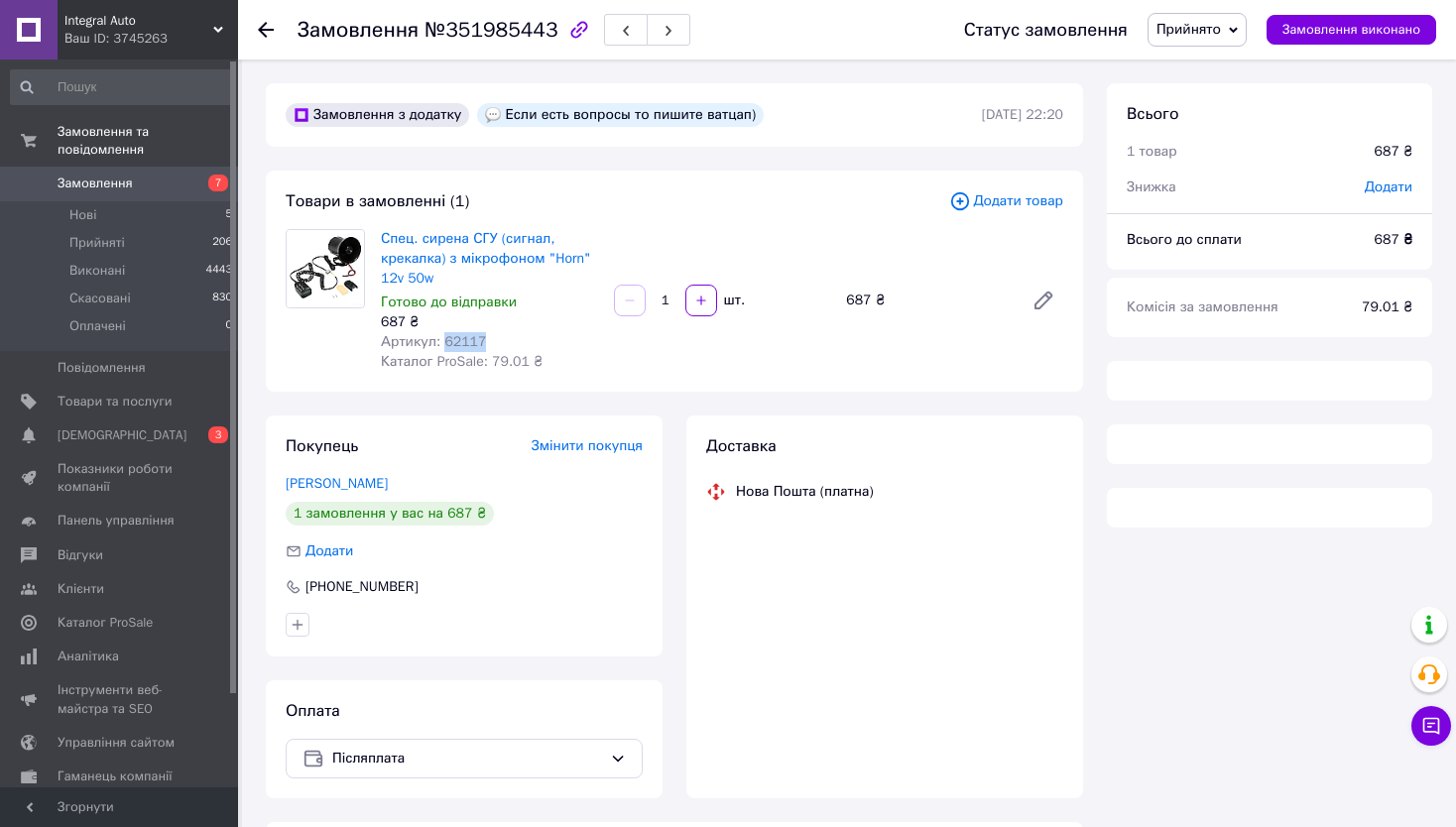click on "Артикул: 62117" at bounding box center (433, 341) 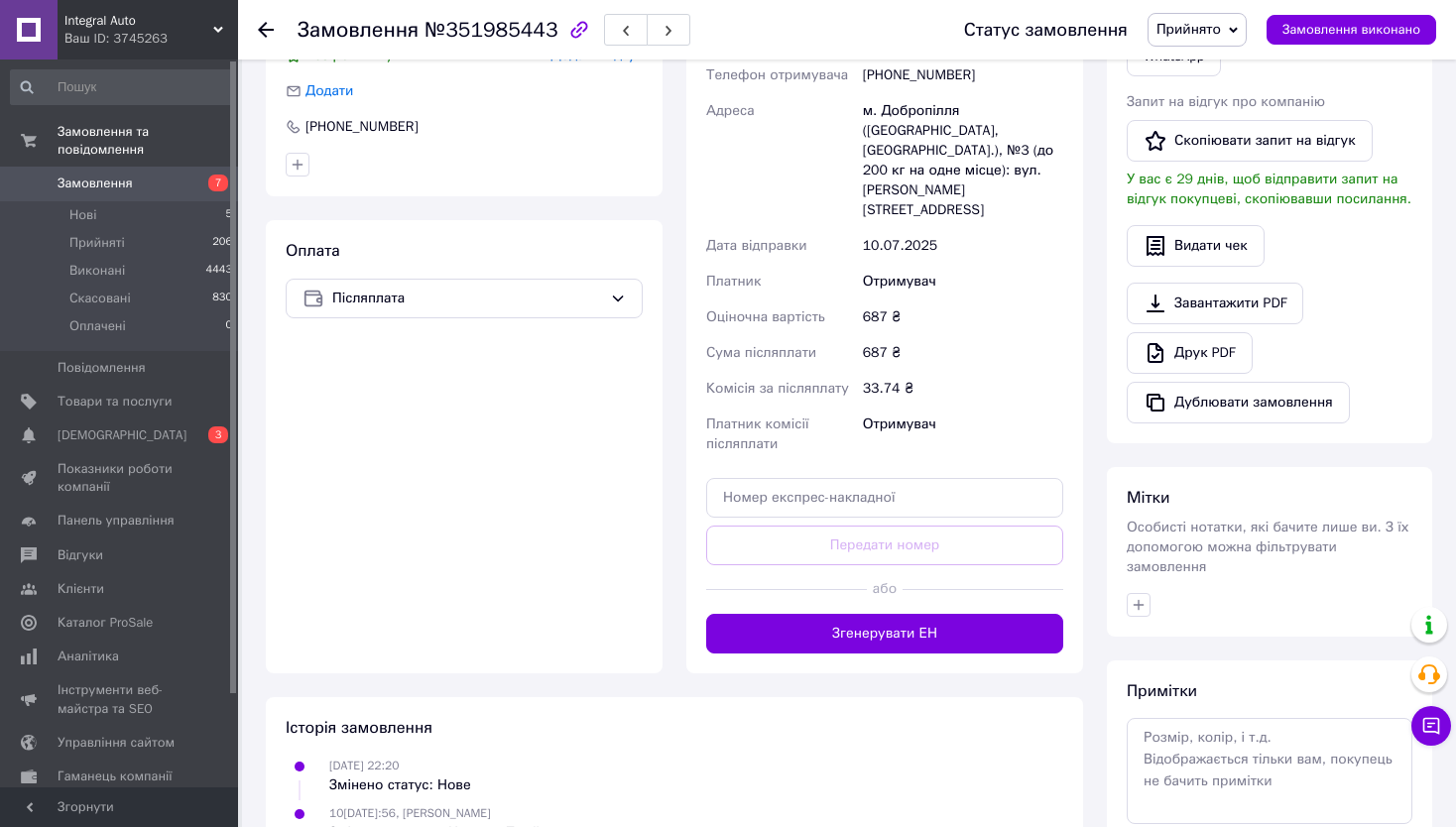 click on "Згенерувати ЕН" at bounding box center (885, 634) 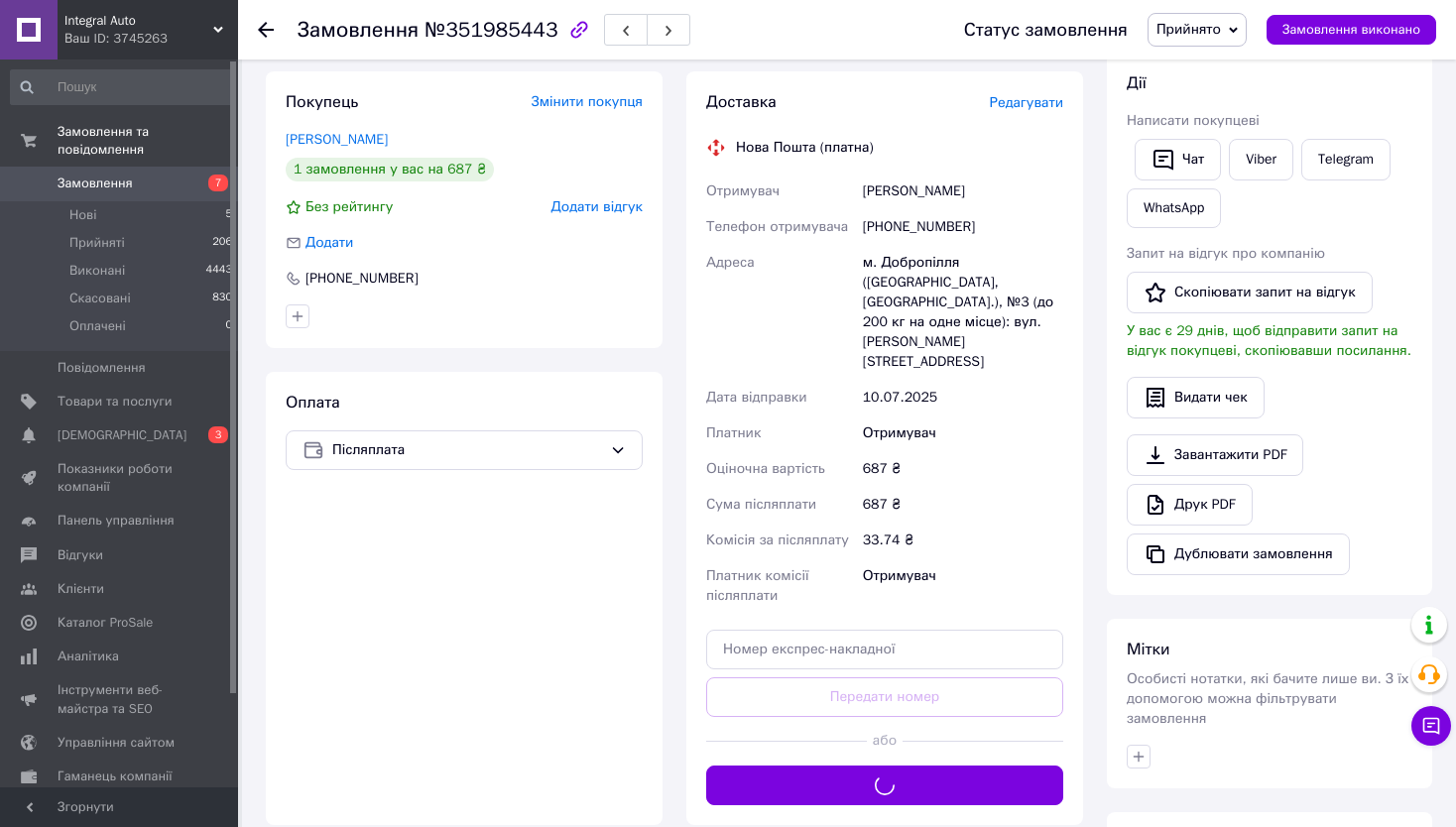scroll, scrollTop: 198, scrollLeft: 0, axis: vertical 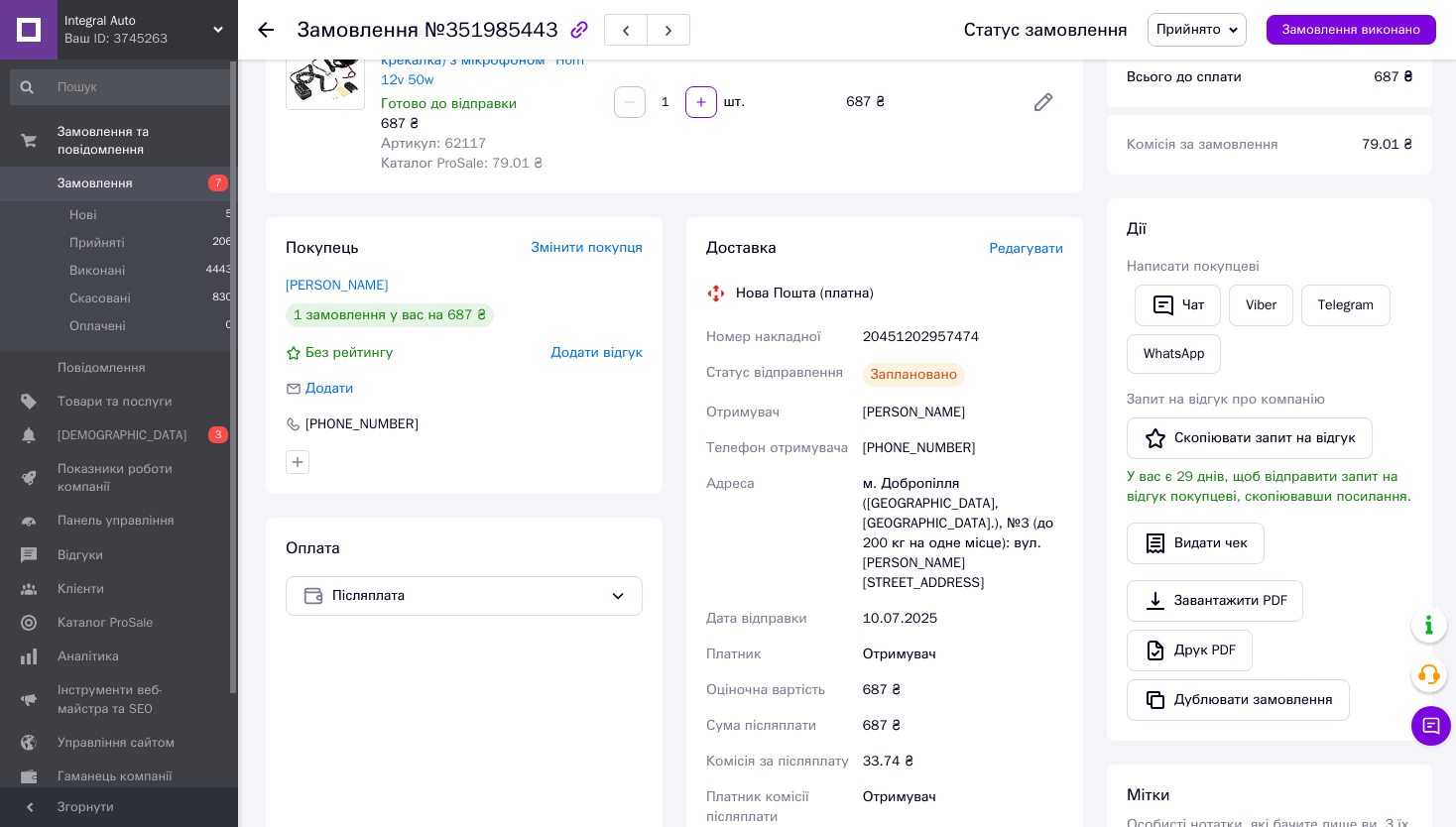 click on "20451202957474" at bounding box center (963, 337) 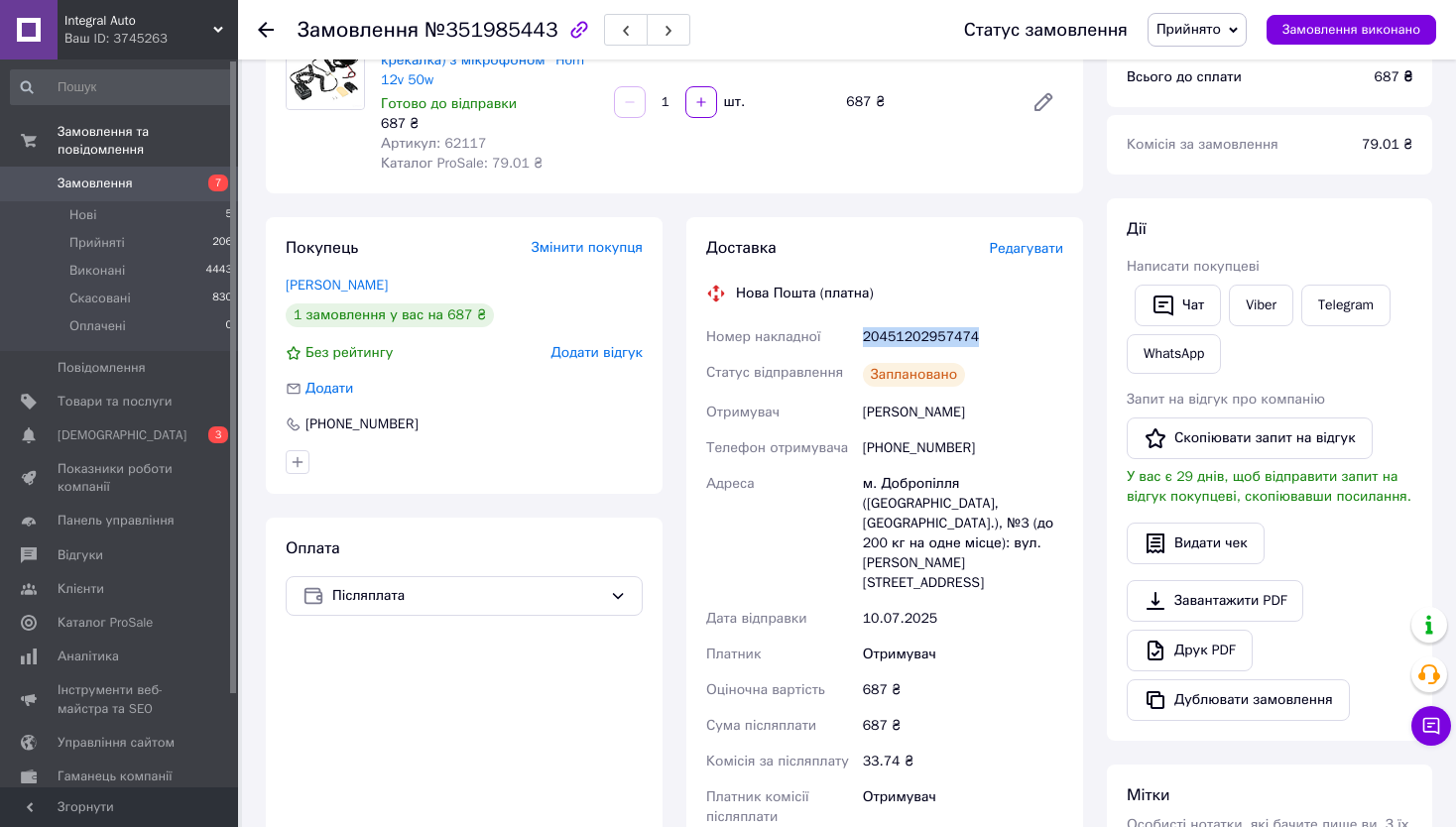 click on "20451202957474" at bounding box center (963, 337) 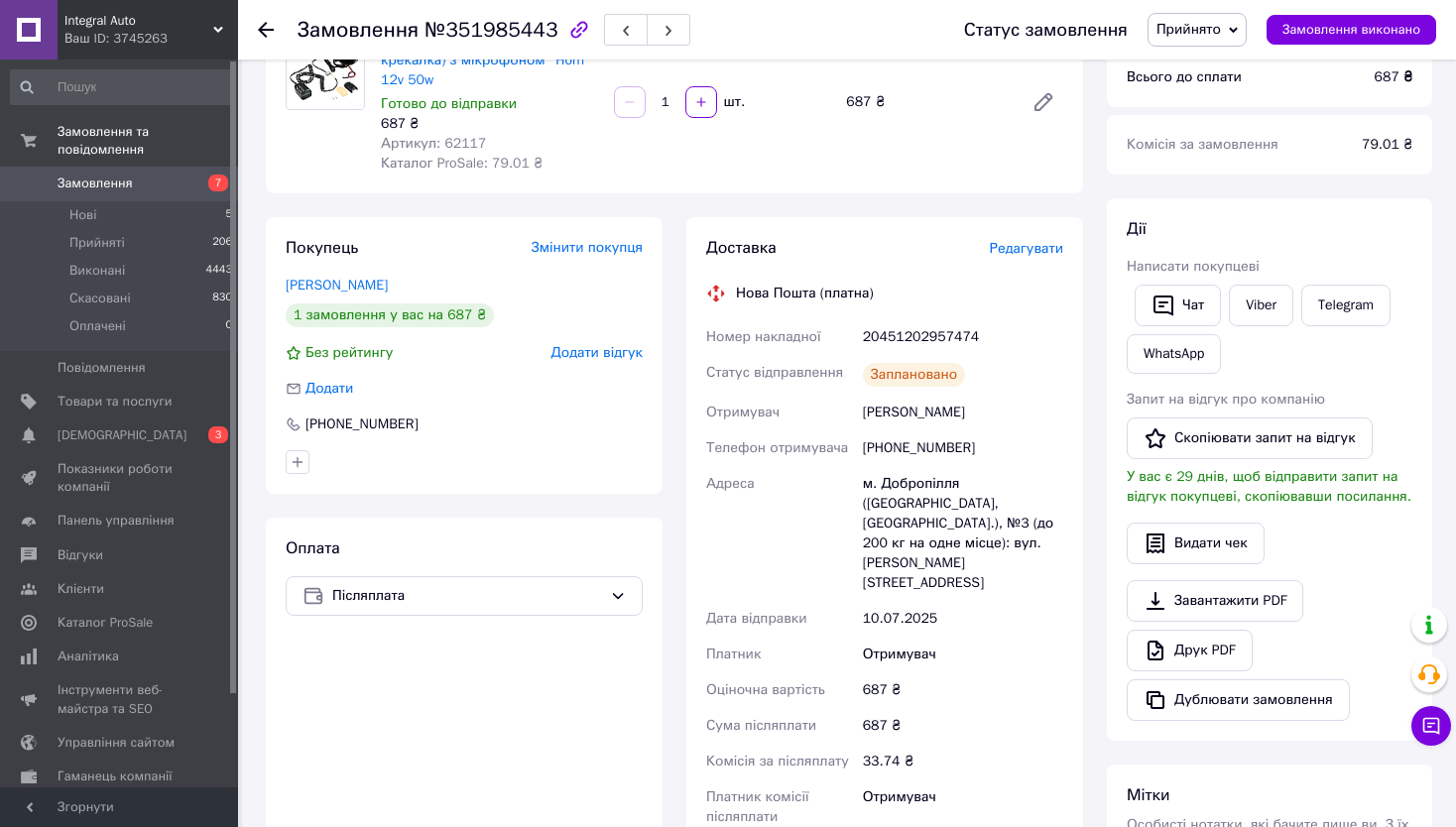 click 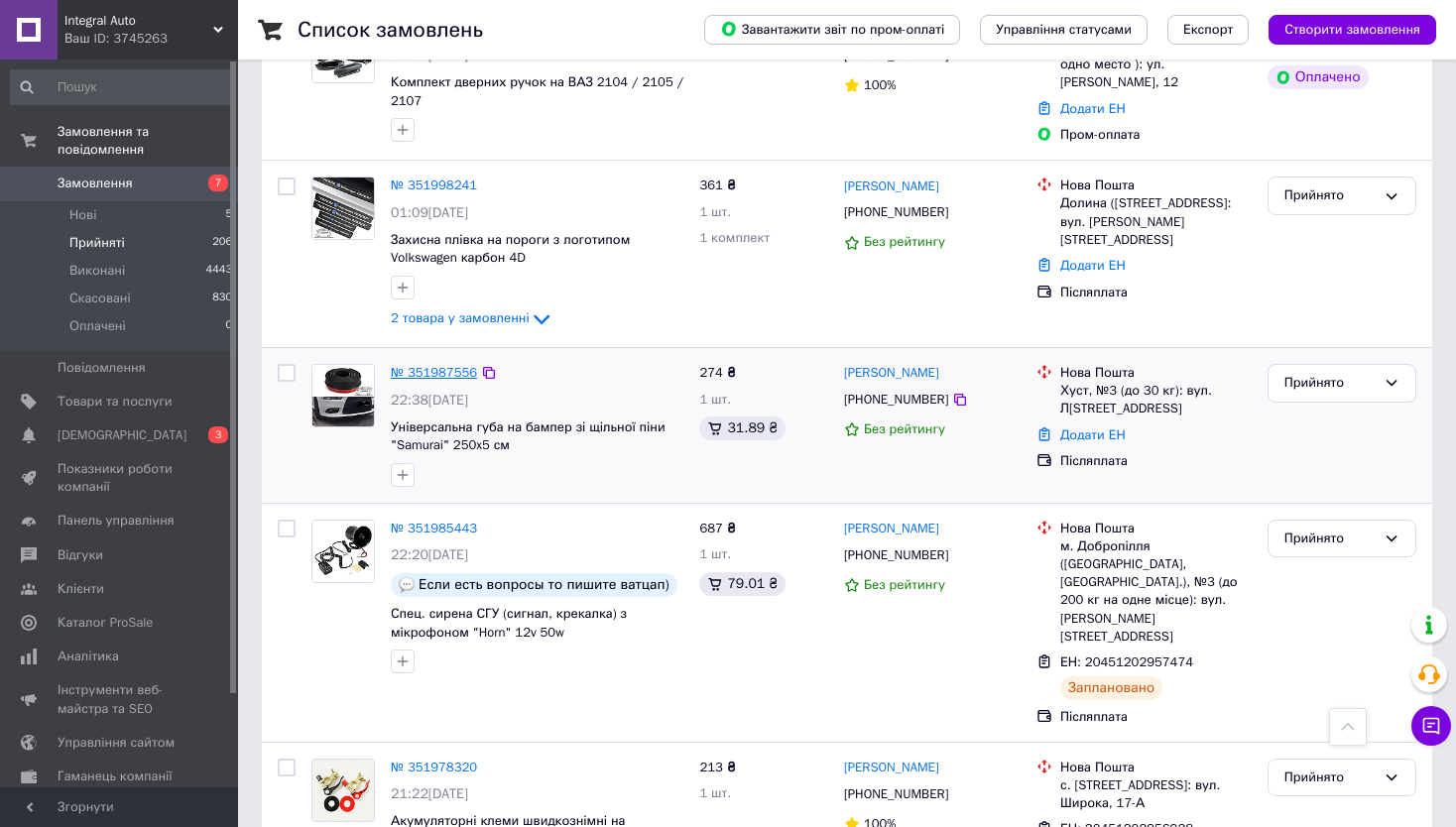 click on "№ 351987556" at bounding box center (433, 372) 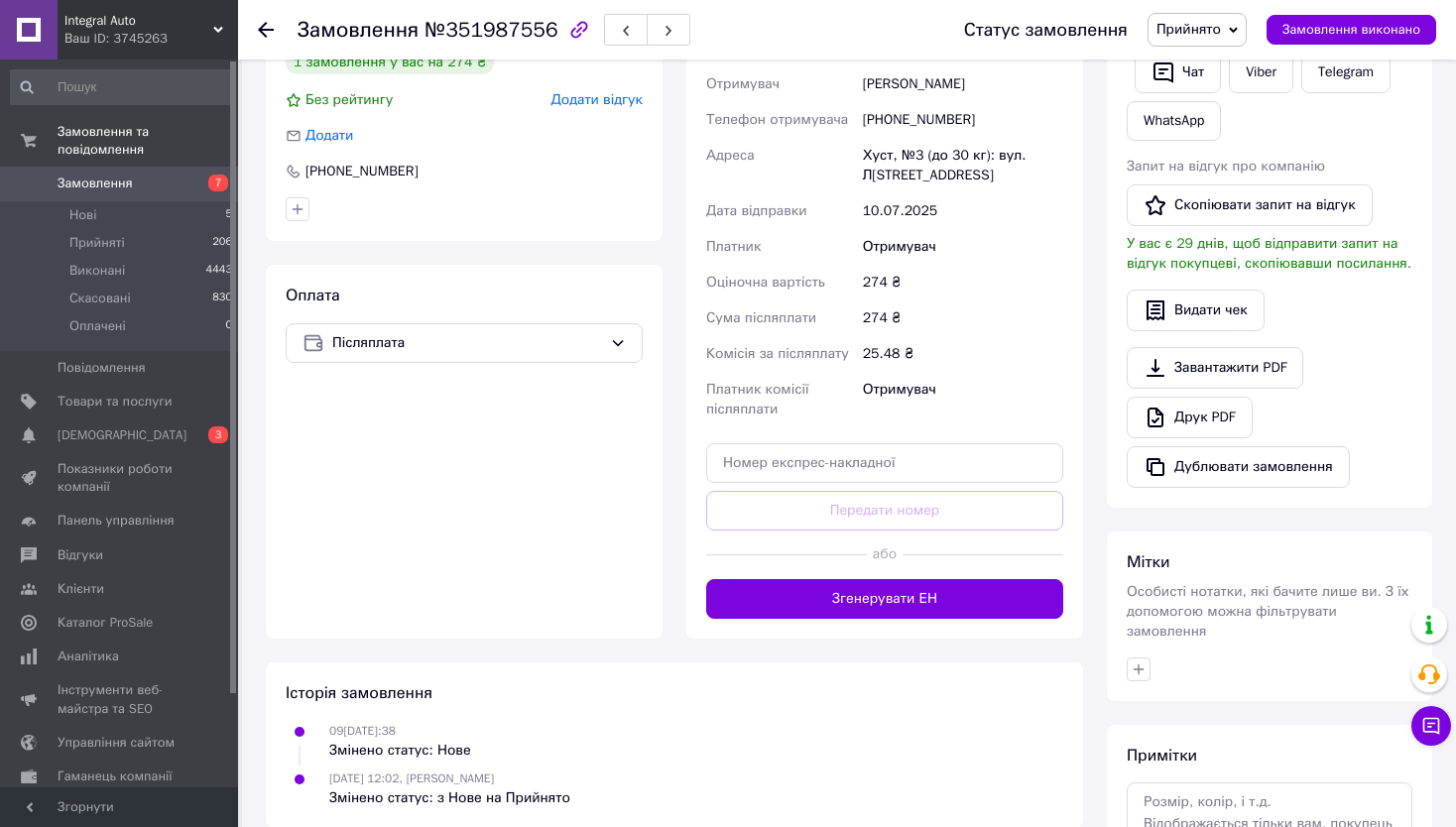 scroll, scrollTop: 96, scrollLeft: 0, axis: vertical 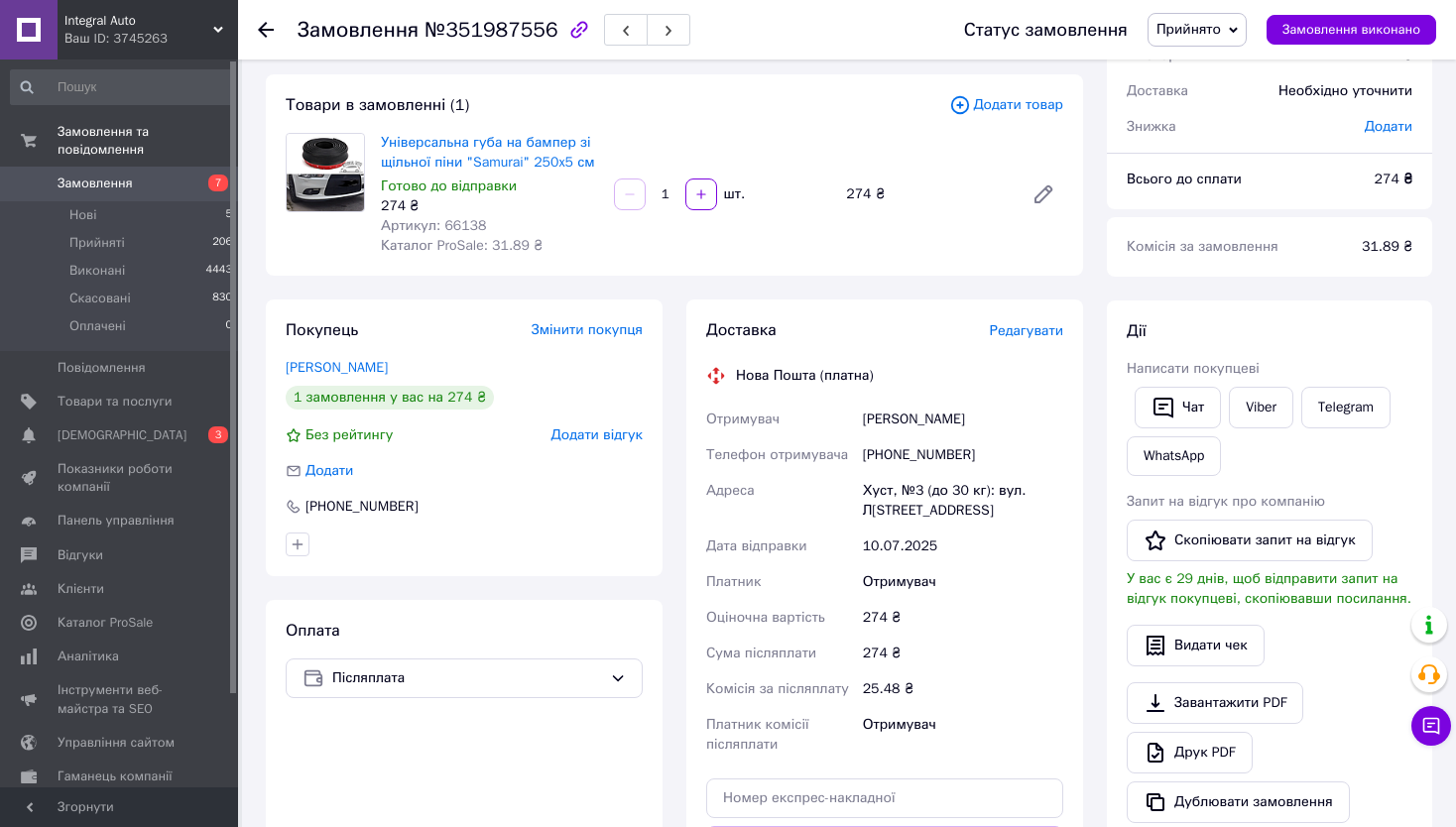 click on "274 ₴" at bounding box center [489, 206] 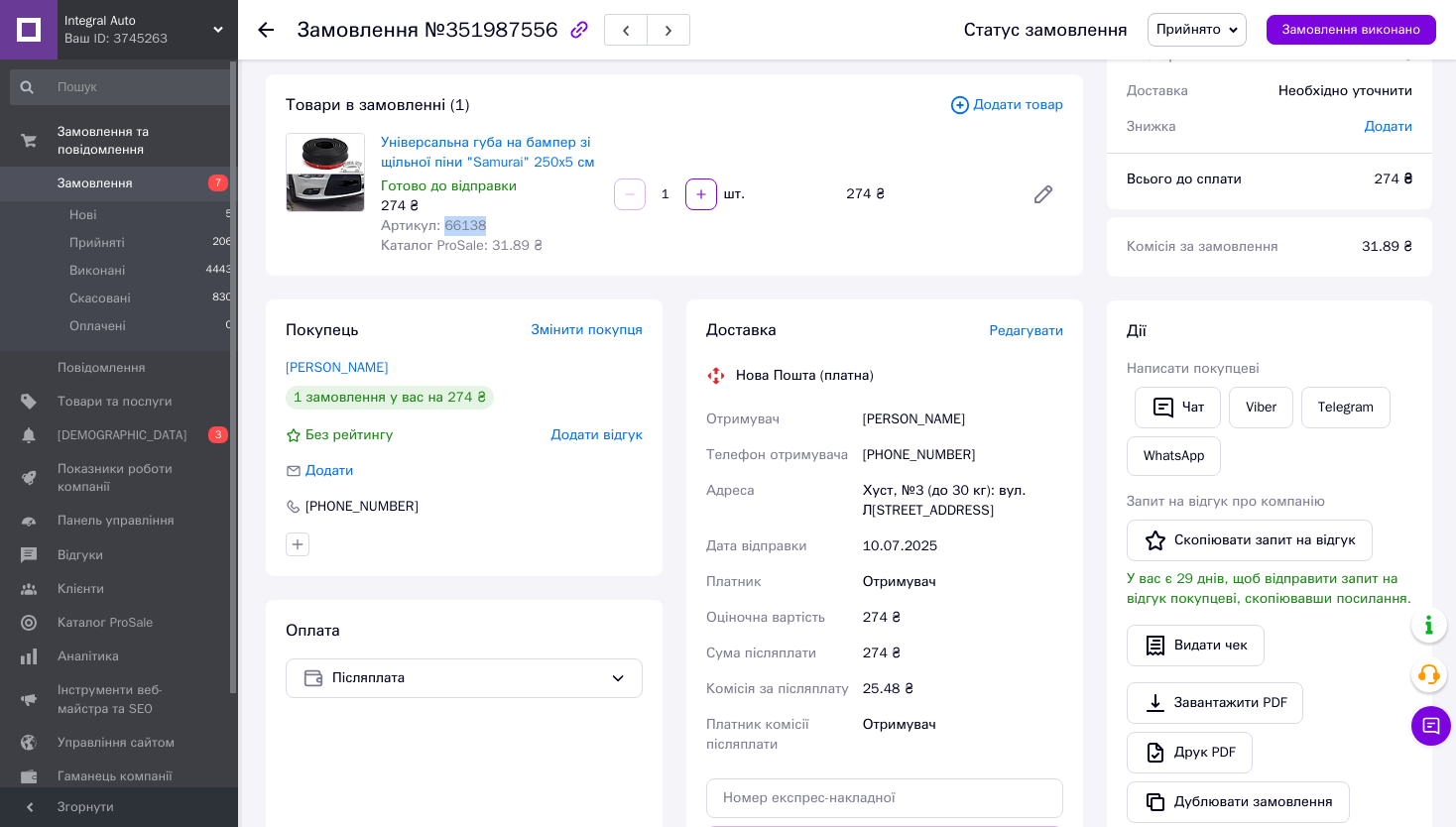 click on "Артикул: 66138" at bounding box center [489, 226] 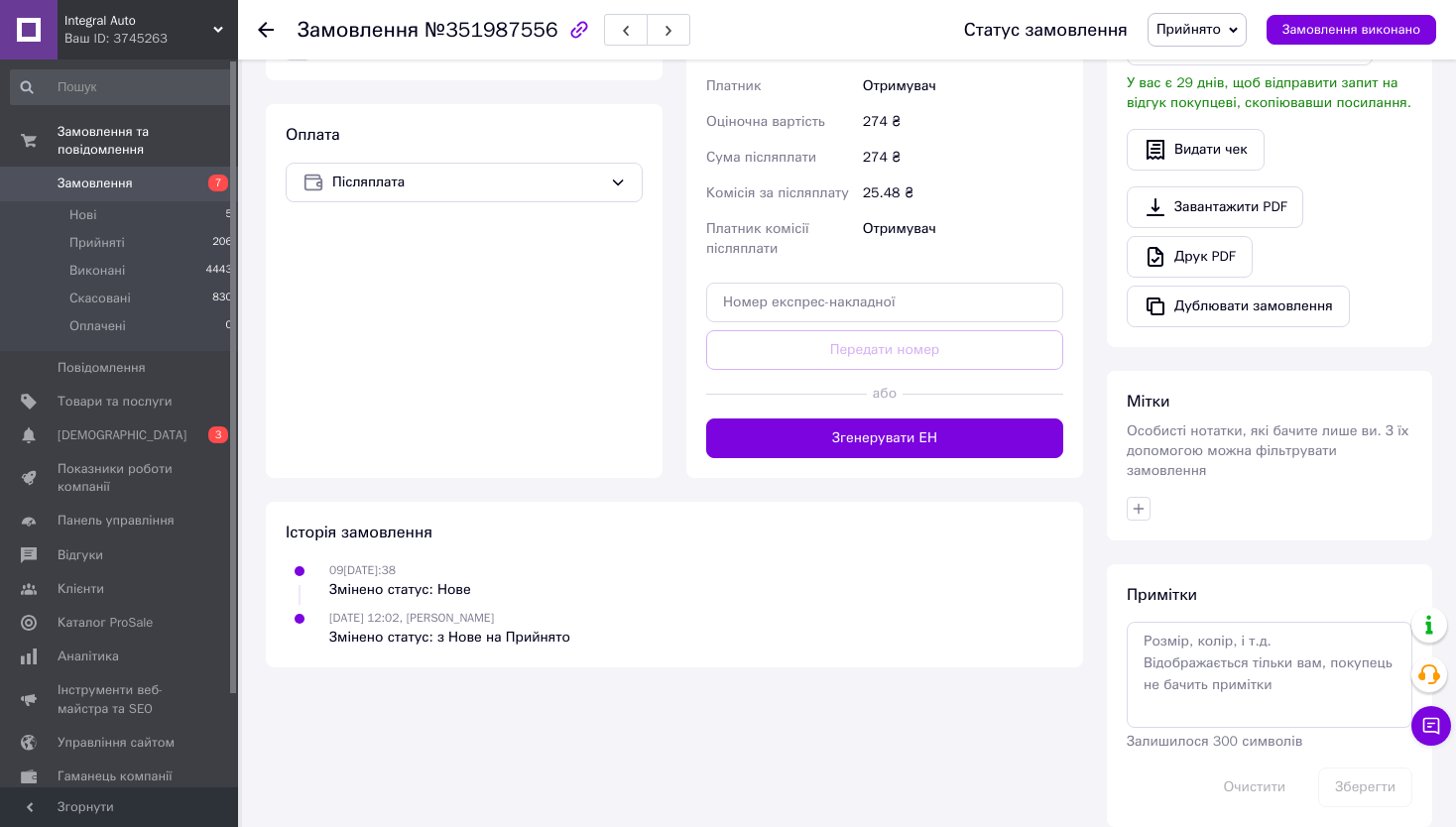click at bounding box center [983, 394] 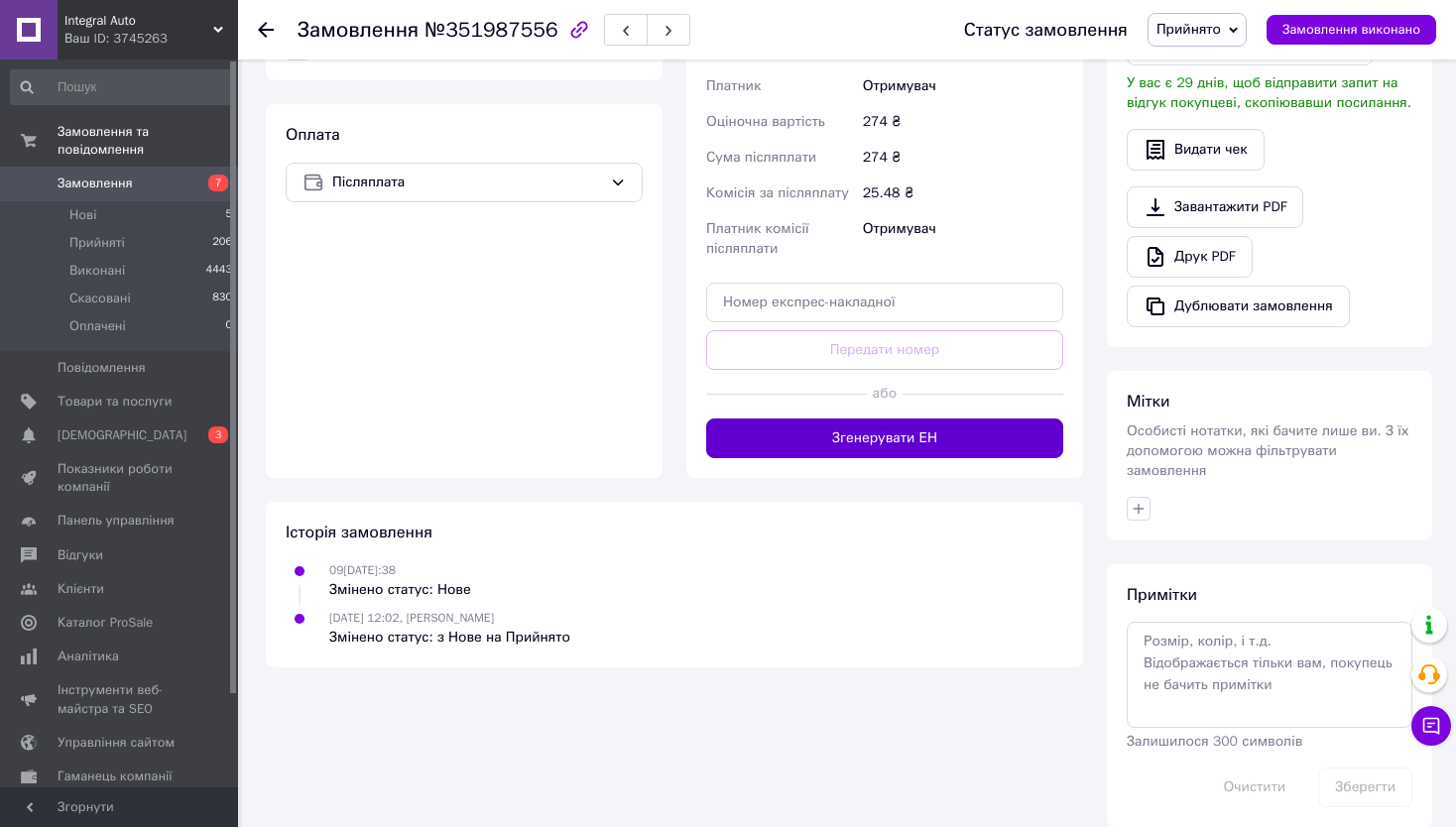 click on "Згенерувати ЕН" at bounding box center [885, 438] 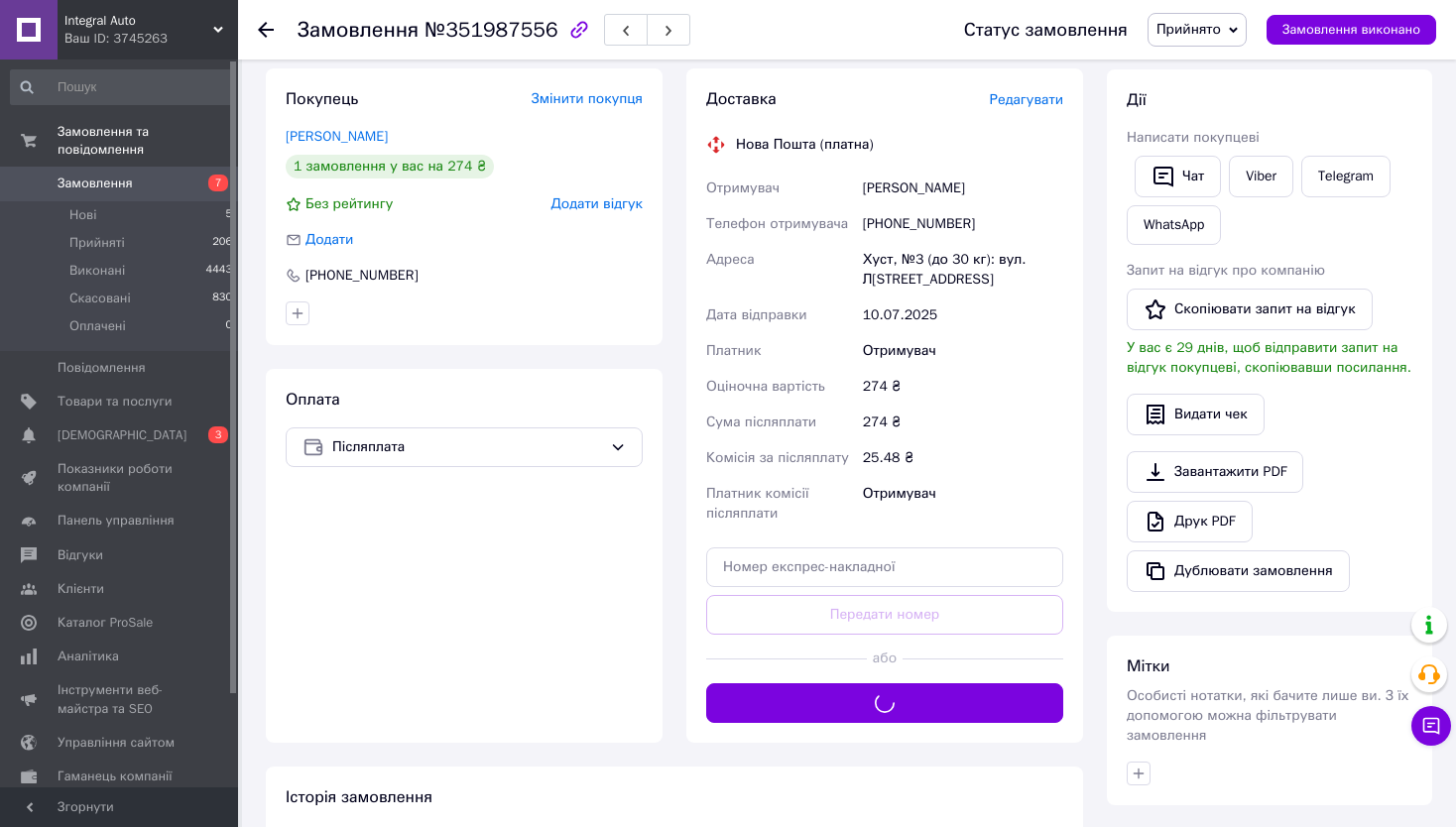 scroll, scrollTop: 295, scrollLeft: 0, axis: vertical 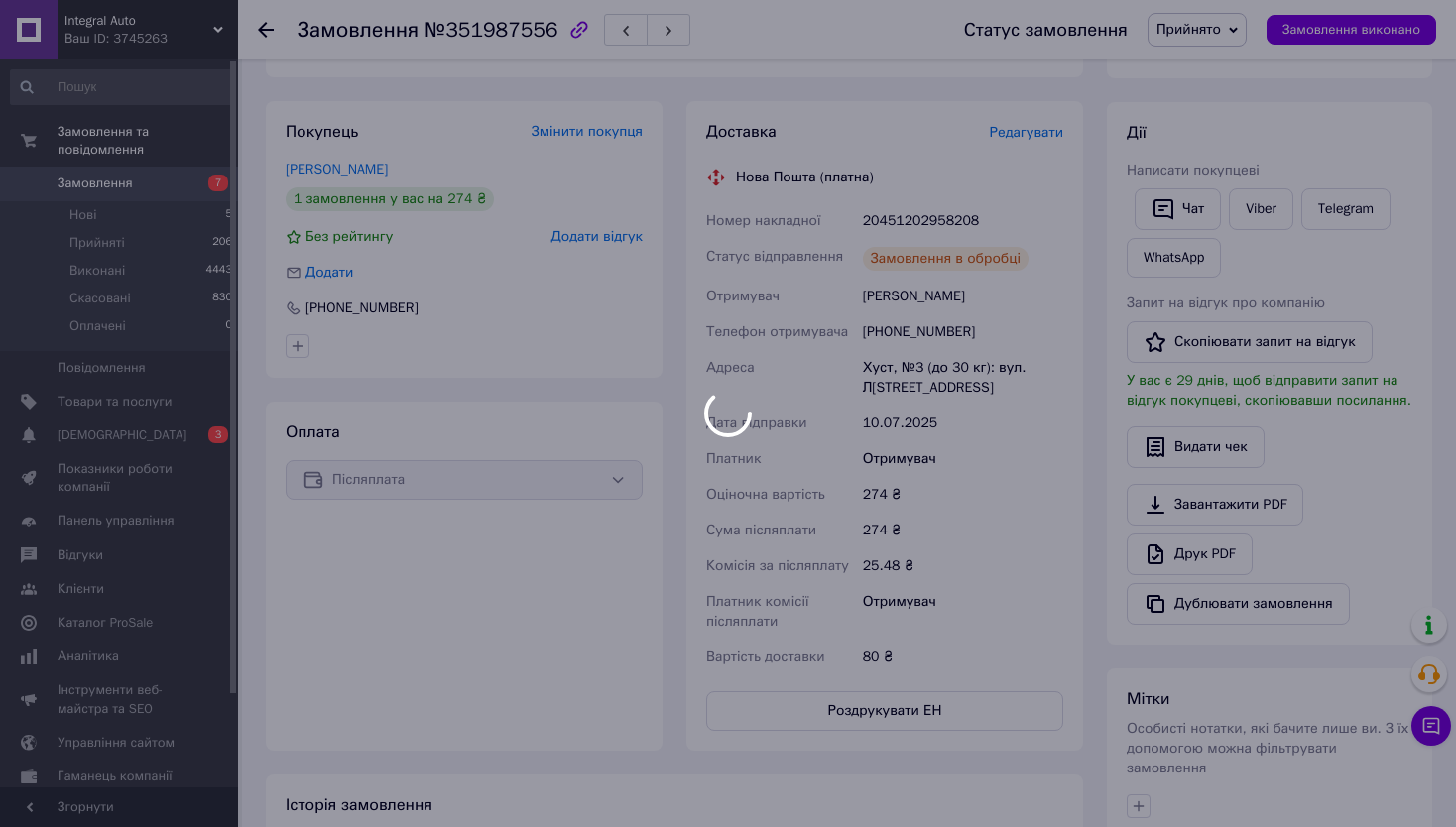 click at bounding box center [728, 414] 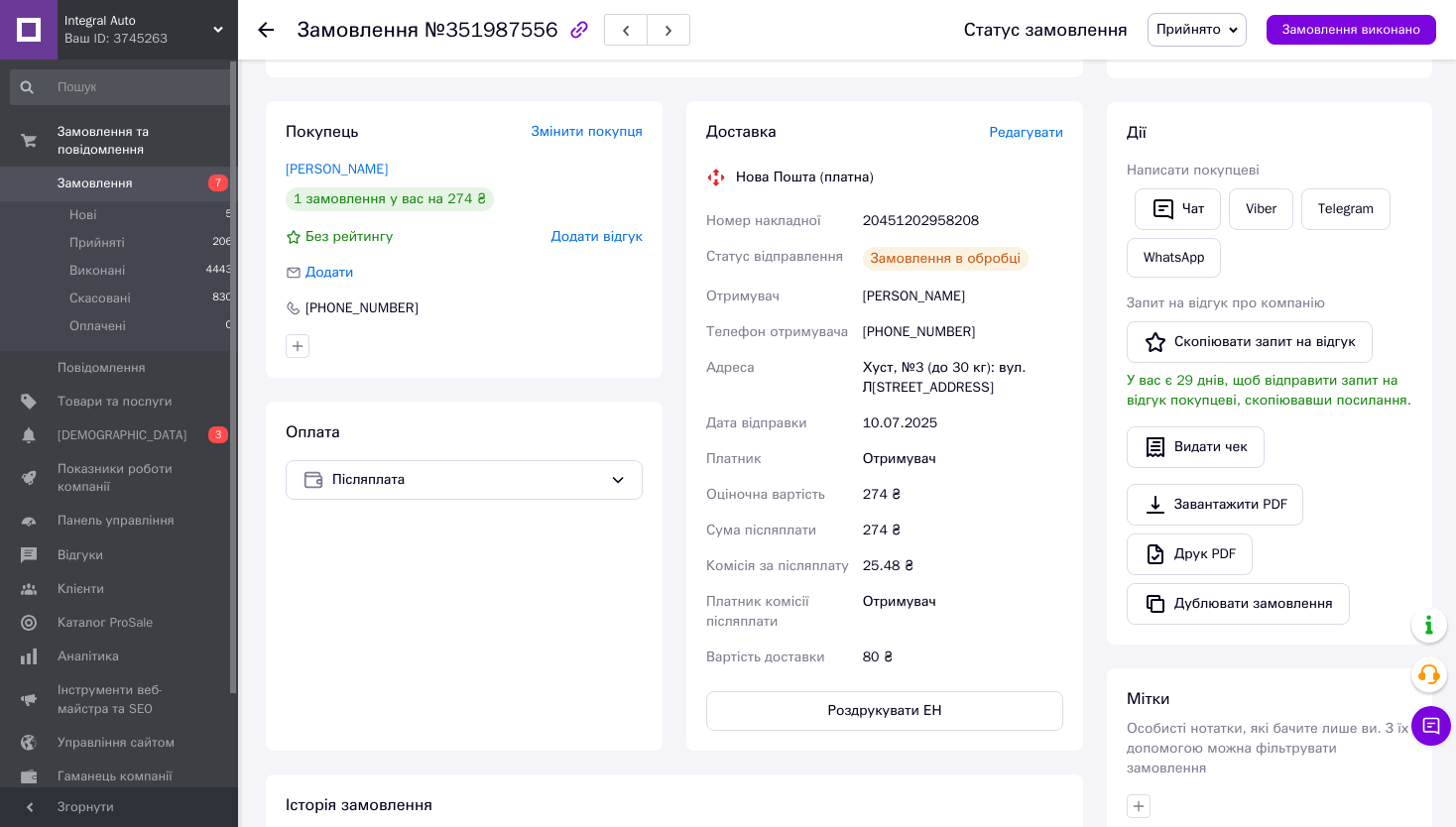 click on "20451202958208" at bounding box center [963, 221] 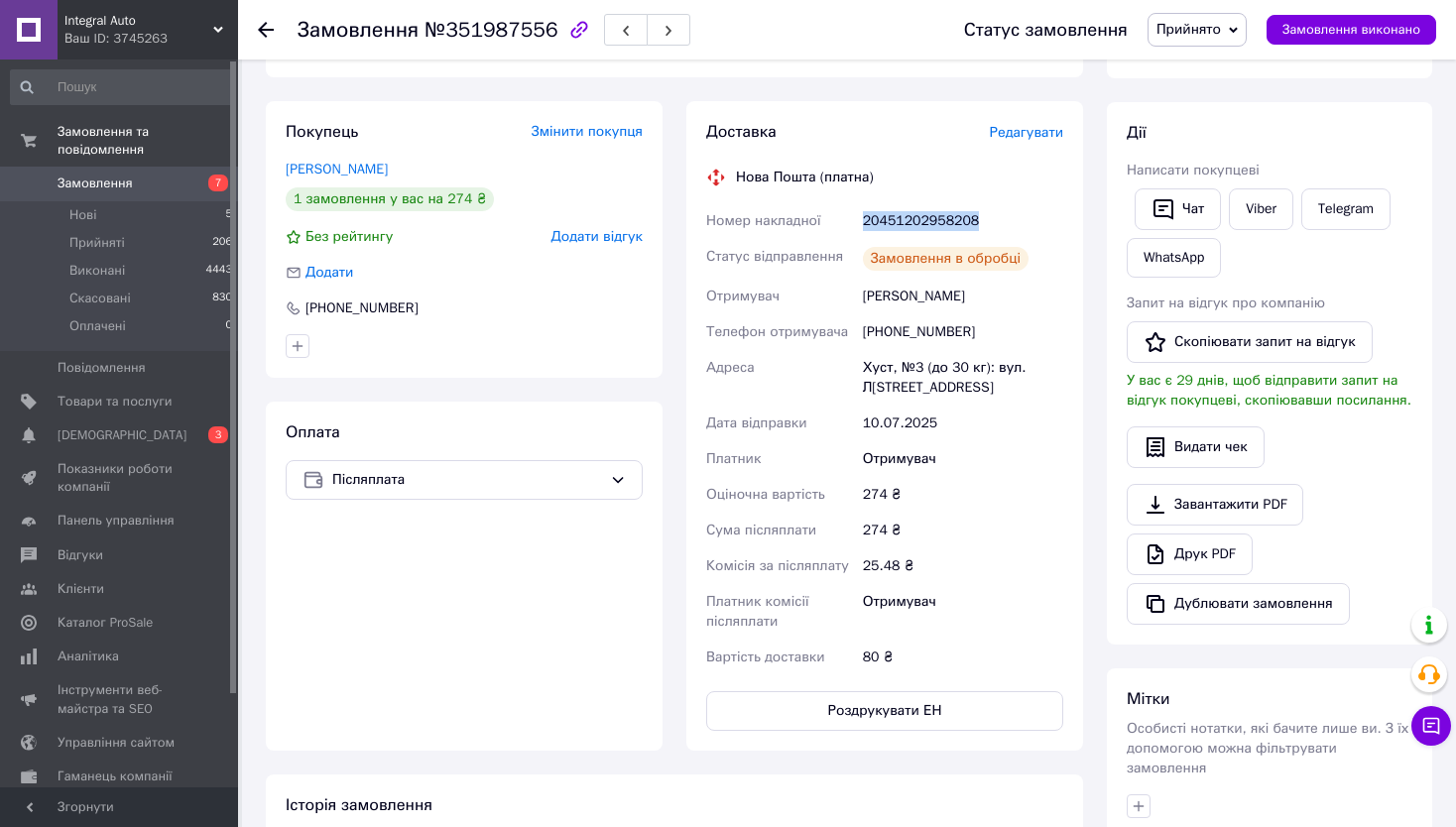 click on "20451202958208" at bounding box center (963, 221) 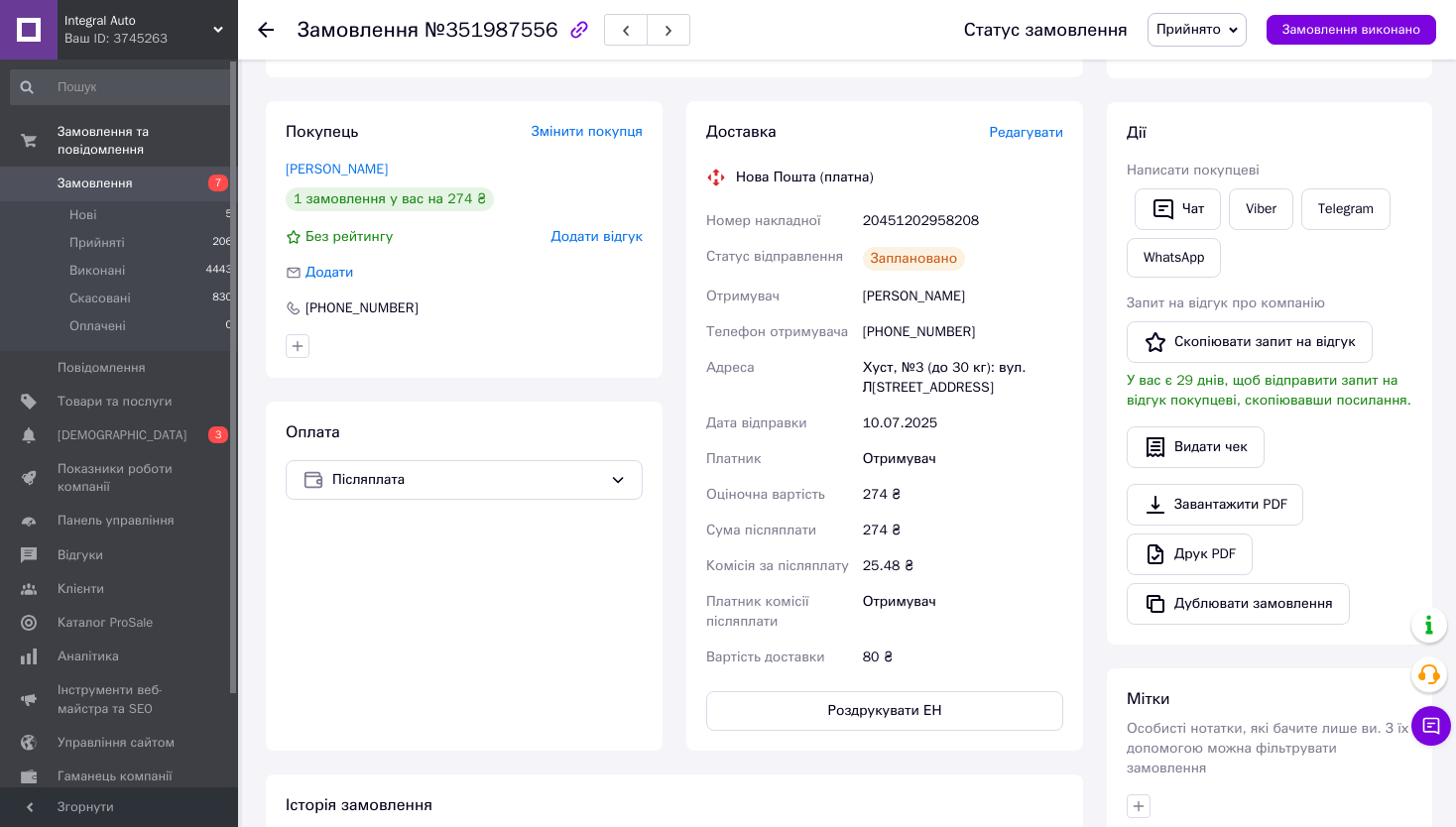 click 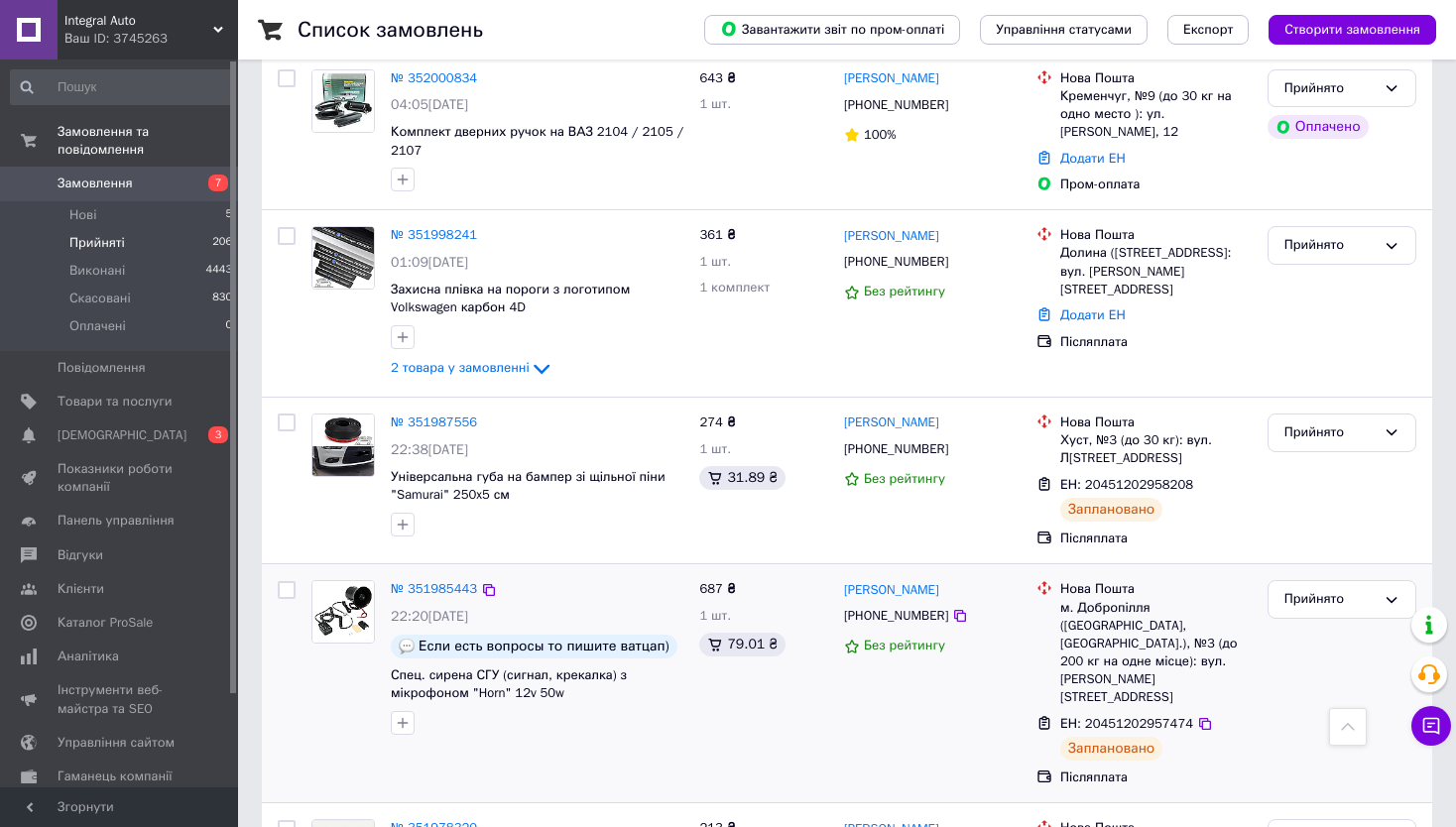 scroll, scrollTop: 1190, scrollLeft: 0, axis: vertical 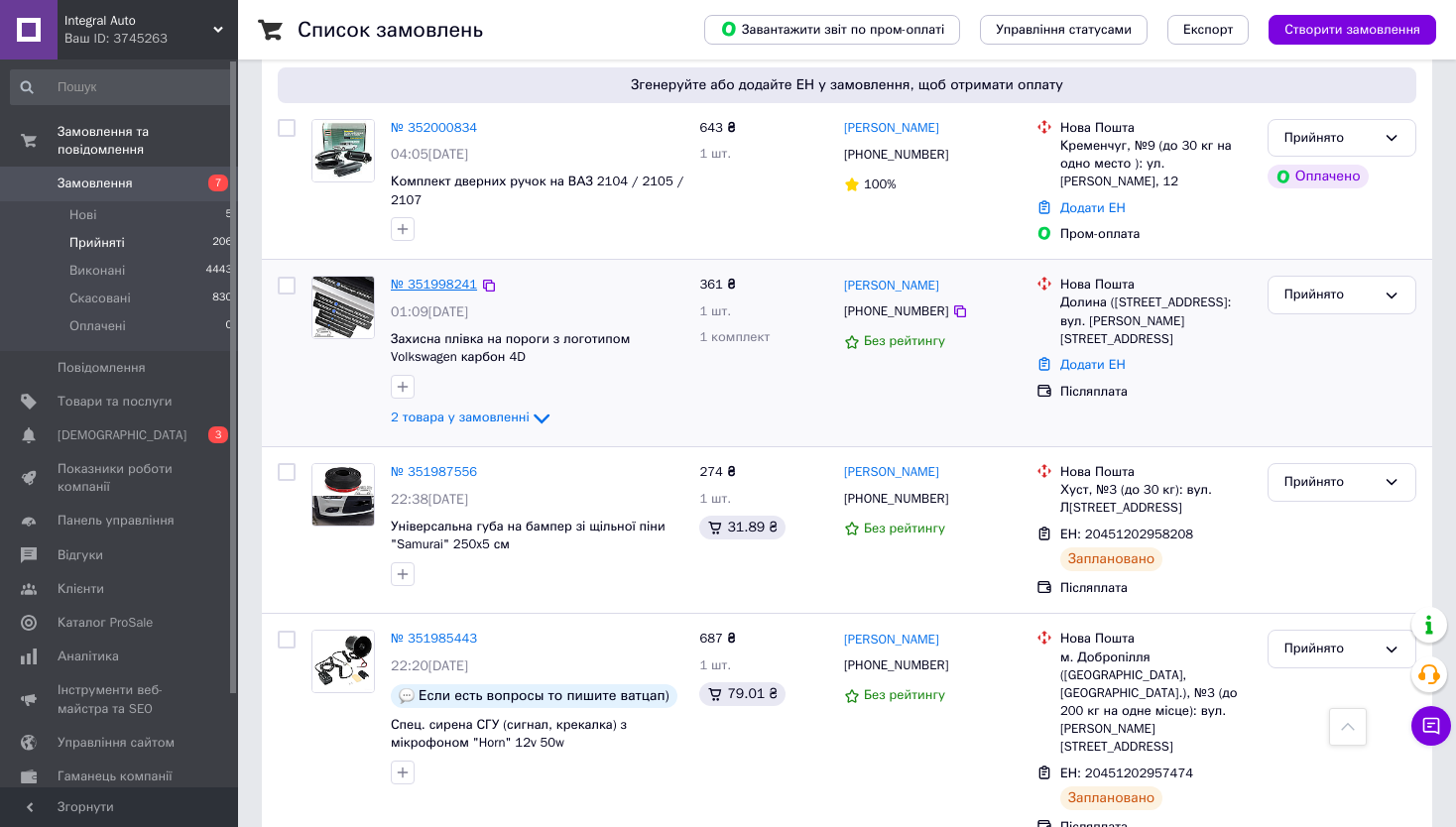 click on "№ 351998241" at bounding box center [433, 284] 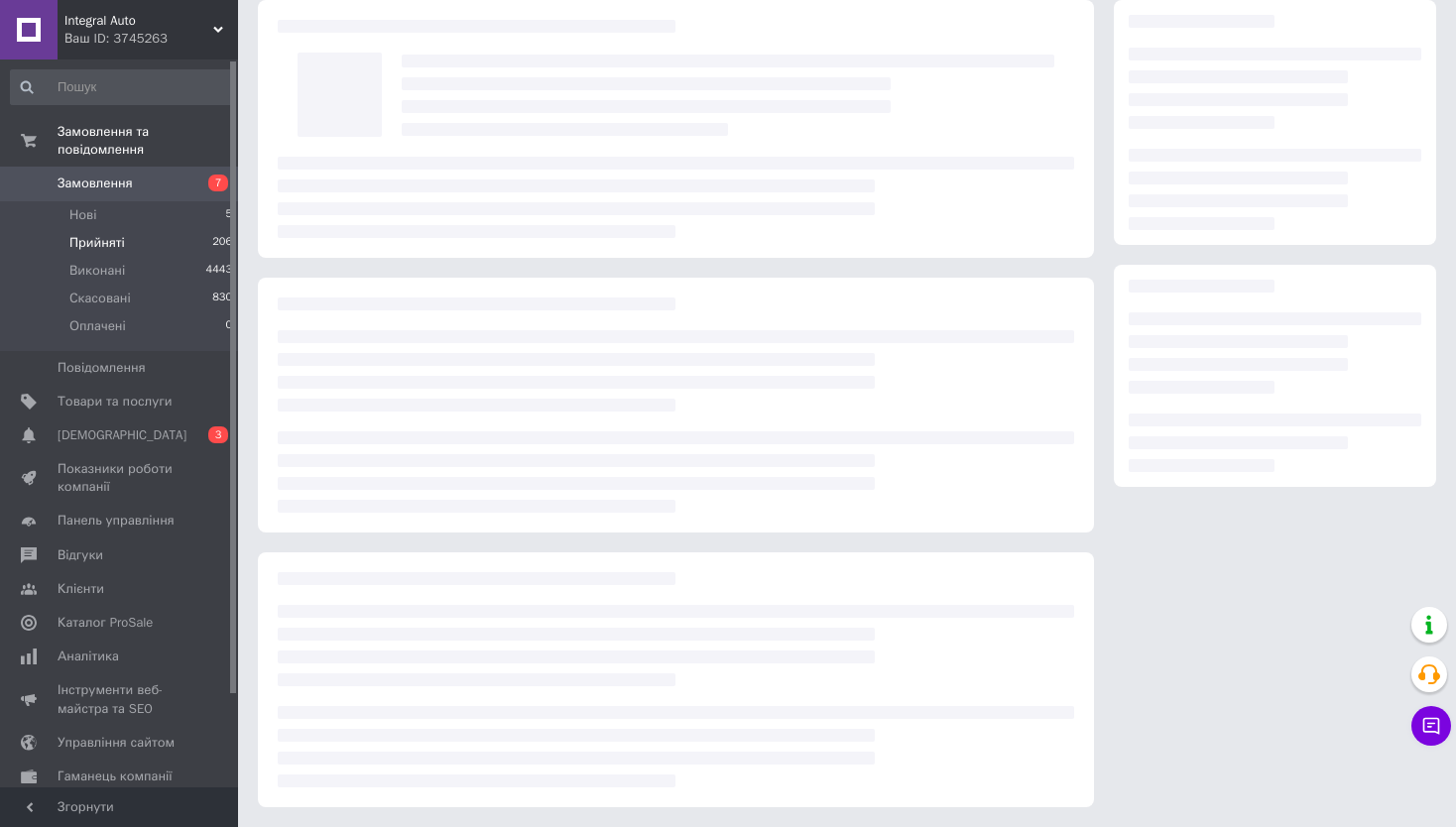 scroll, scrollTop: 0, scrollLeft: 0, axis: both 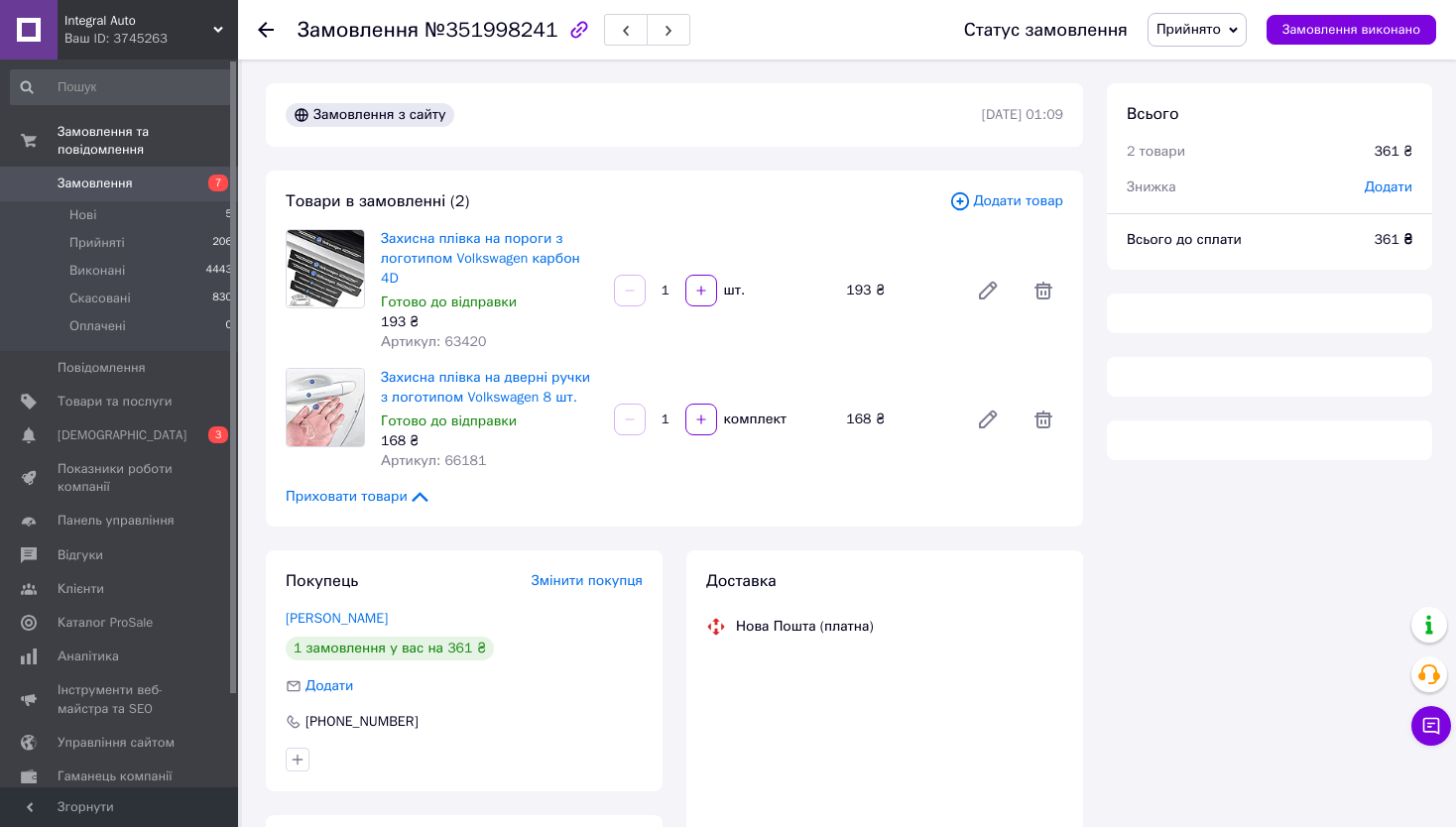 click on "Артикул: 63420" at bounding box center [433, 341] 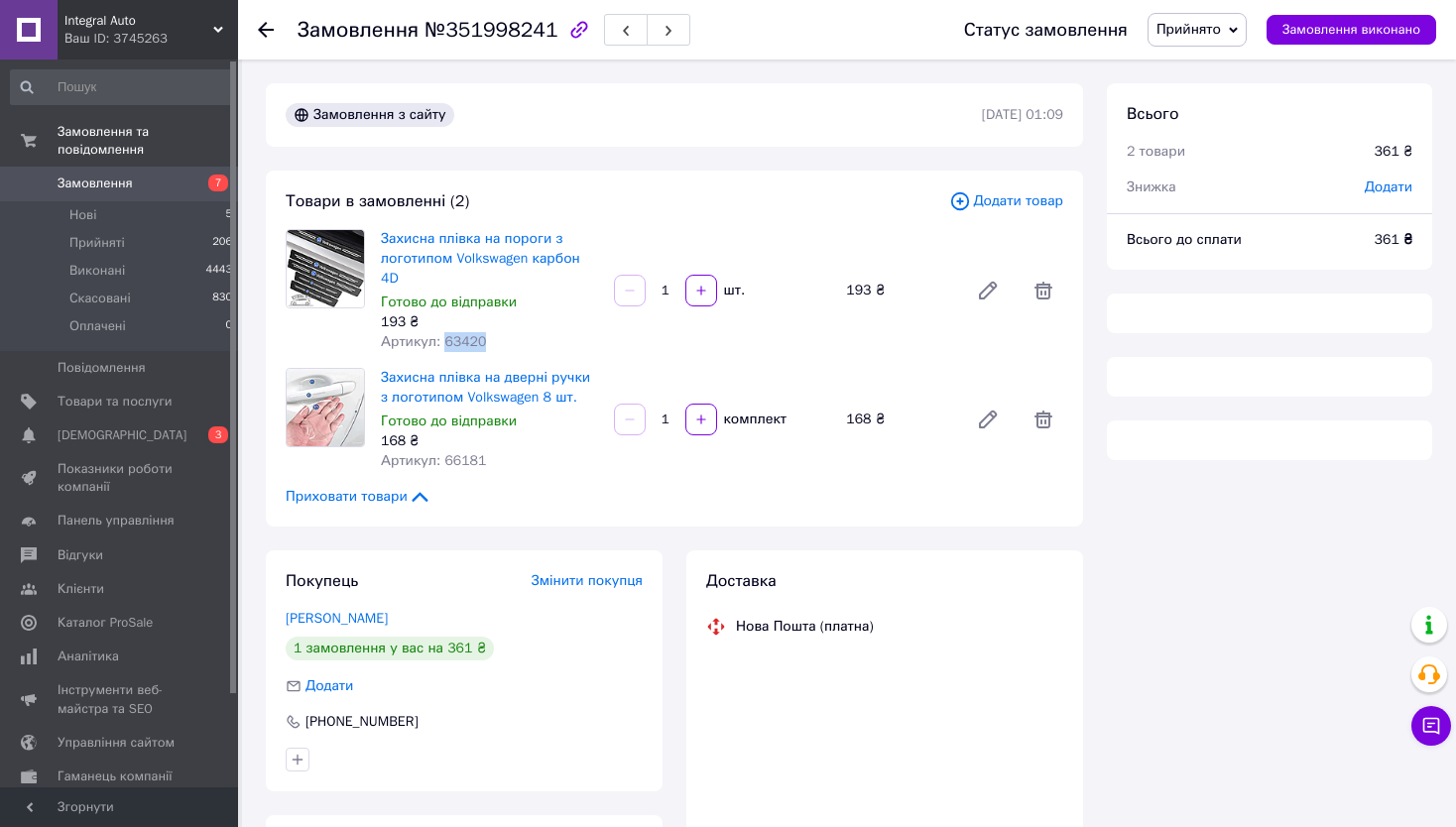 click on "Артикул: 63420" at bounding box center (433, 341) 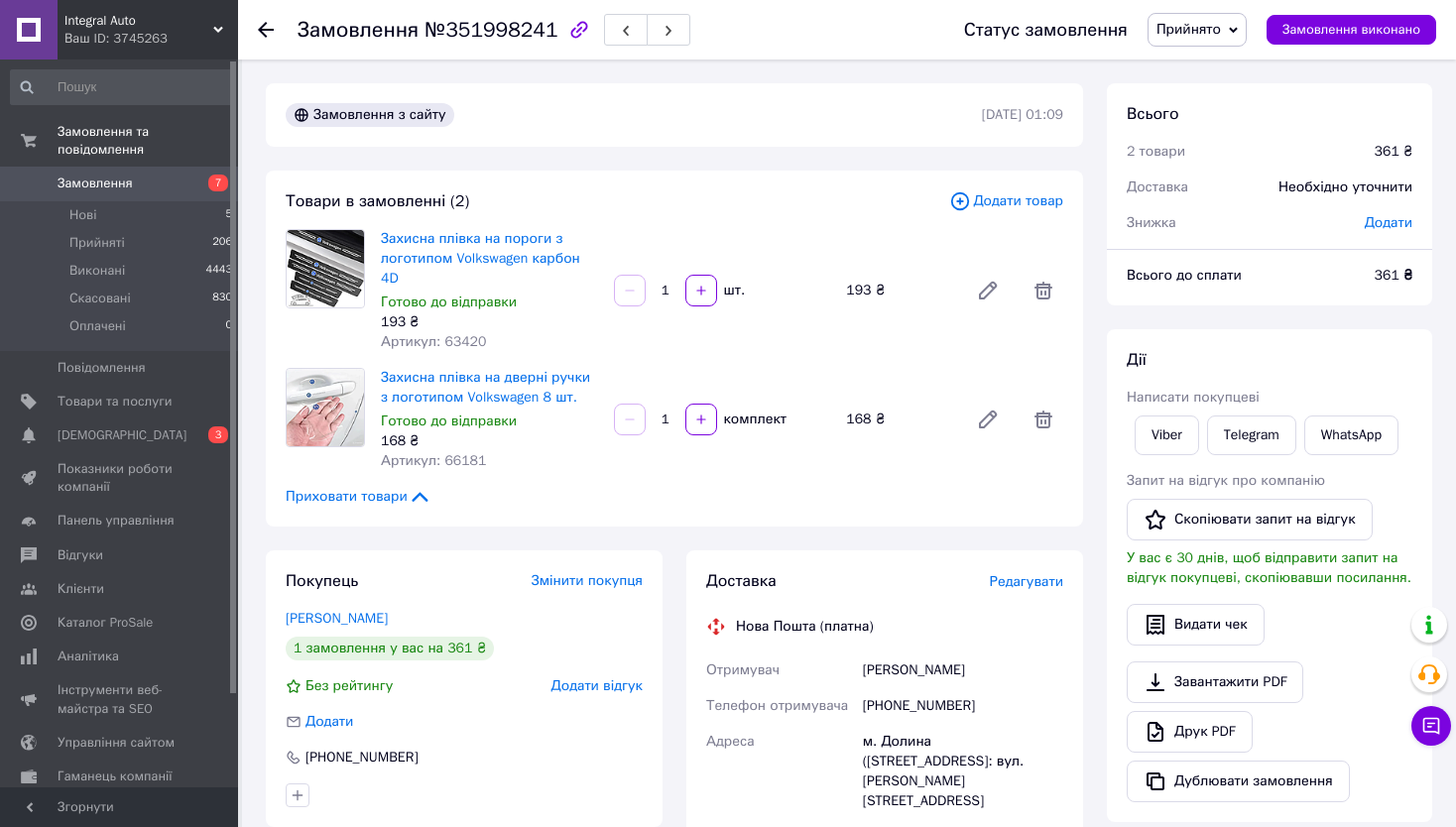 click on "168 ₴" at bounding box center [489, 441] 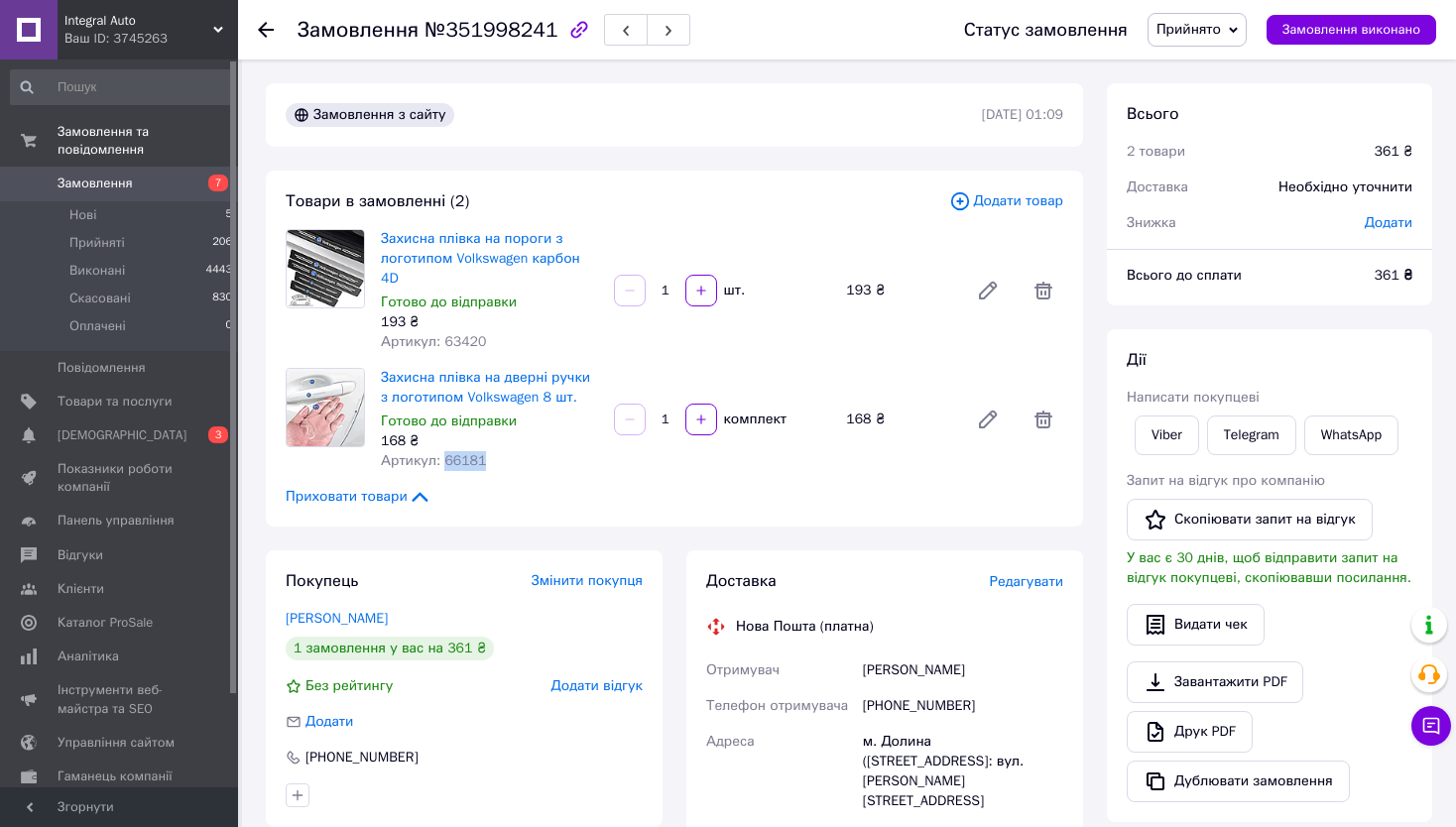 click on "Артикул: 66181" at bounding box center (433, 460) 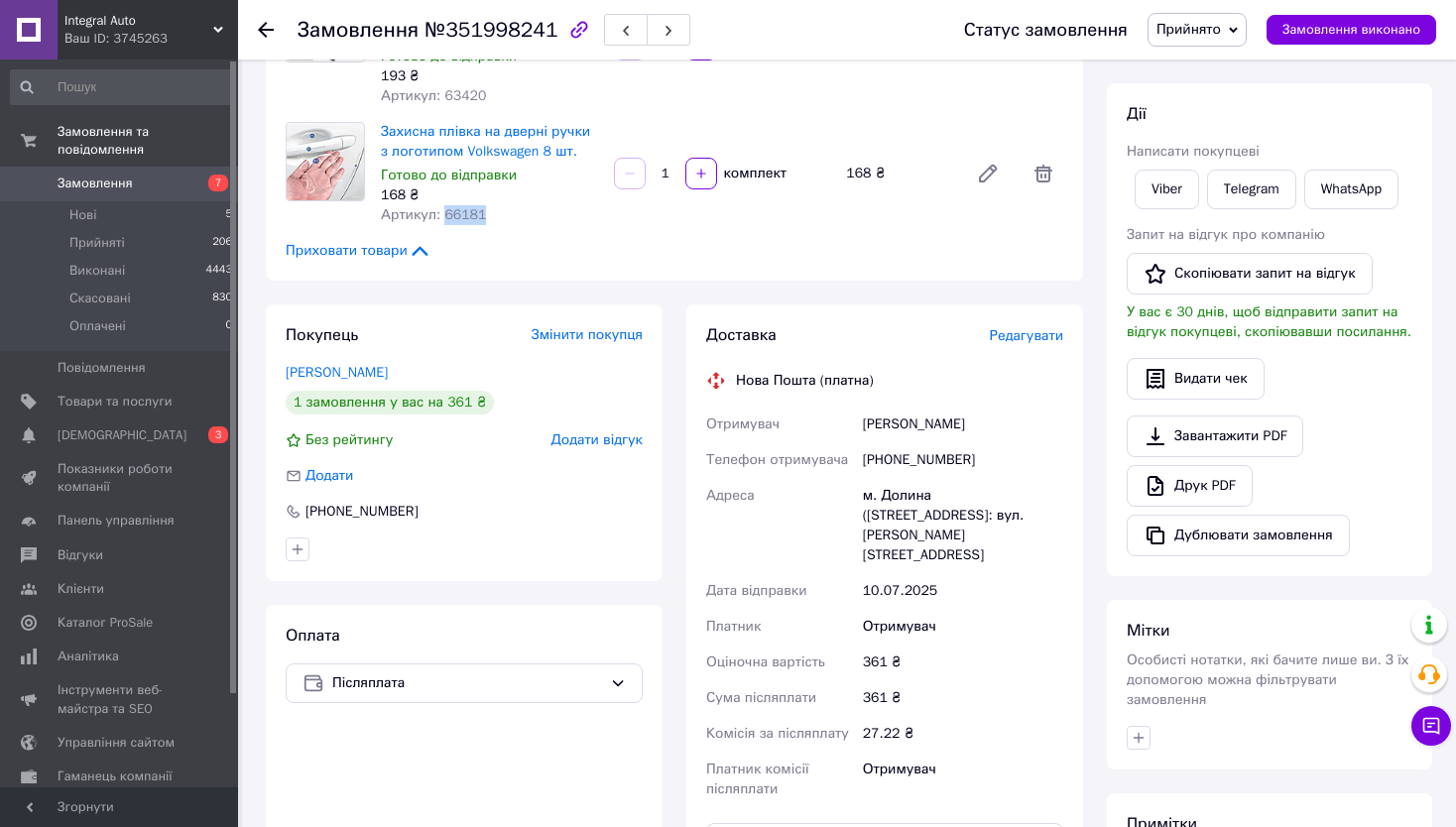 scroll, scrollTop: 397, scrollLeft: 0, axis: vertical 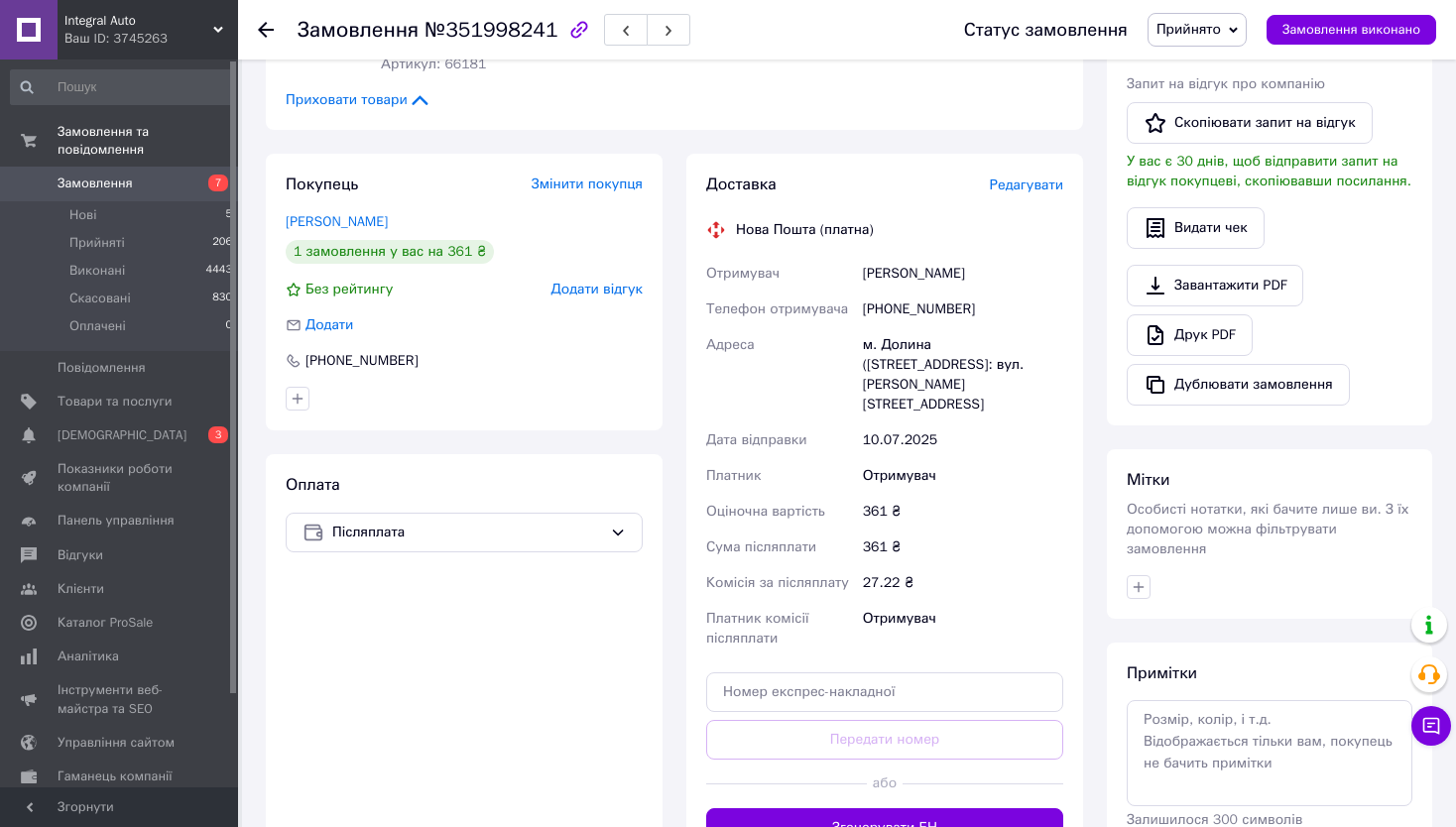 click at bounding box center [787, 783] 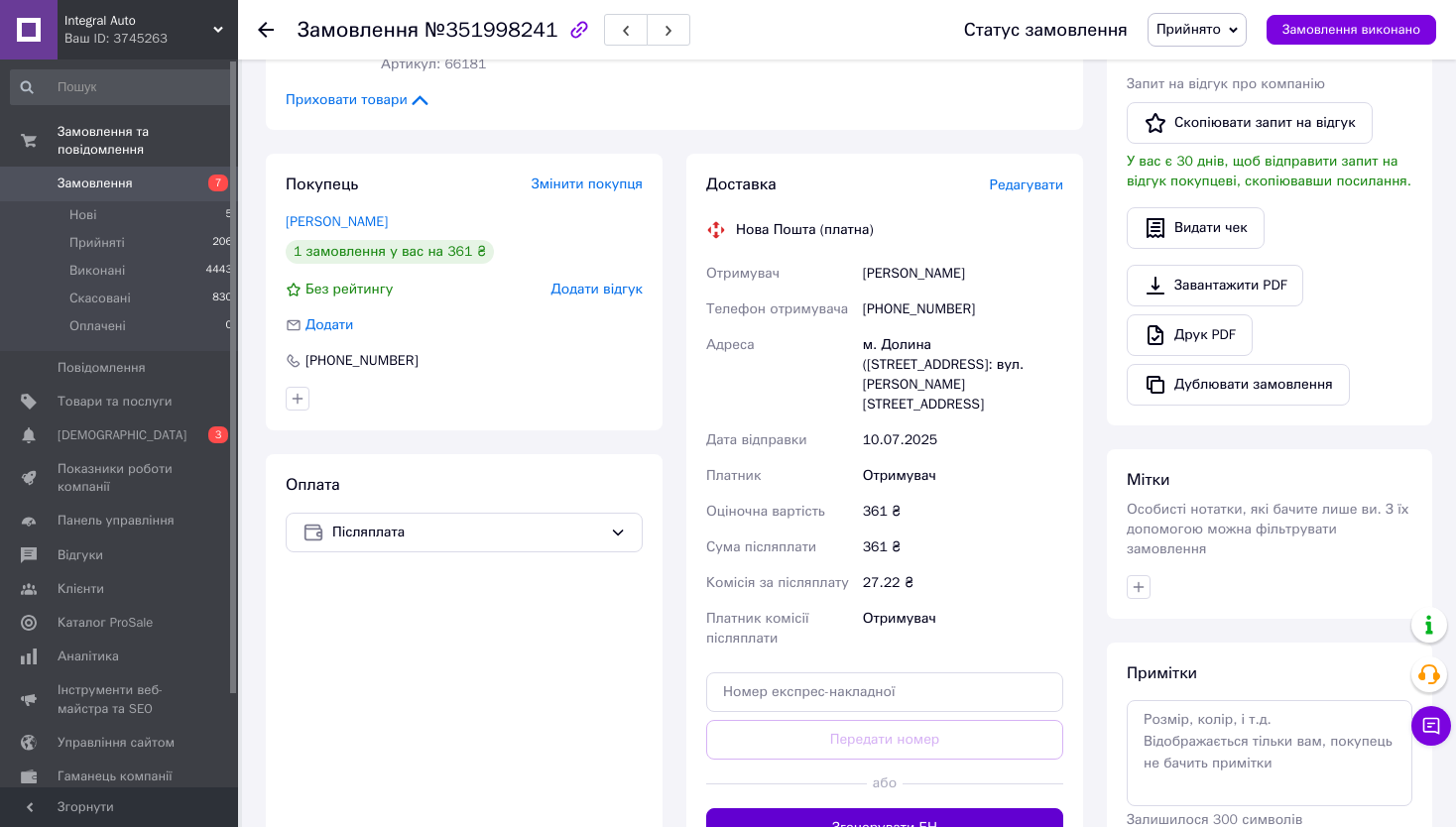 click on "Згенерувати ЕН" at bounding box center [885, 828] 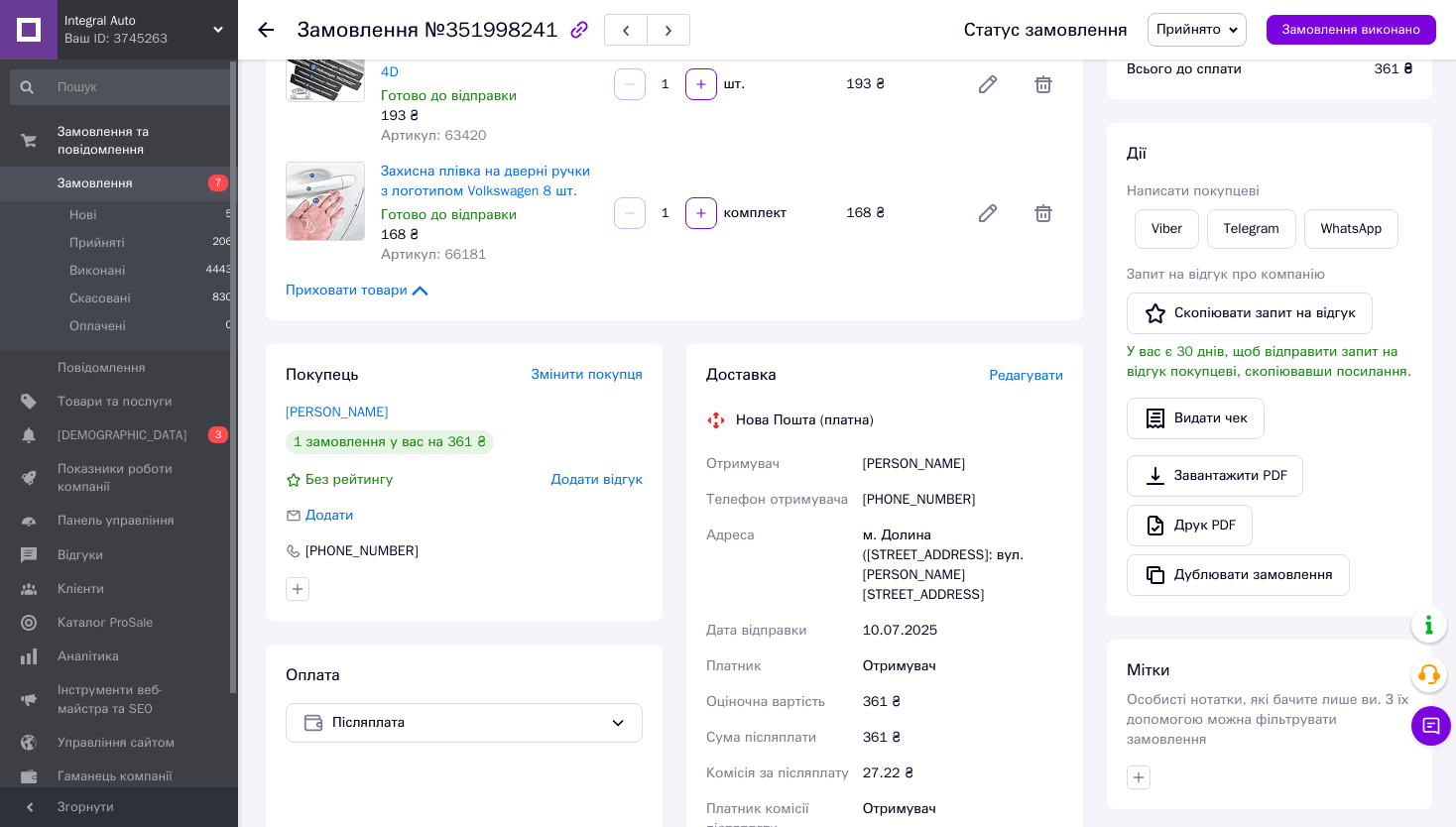 scroll, scrollTop: 99, scrollLeft: 0, axis: vertical 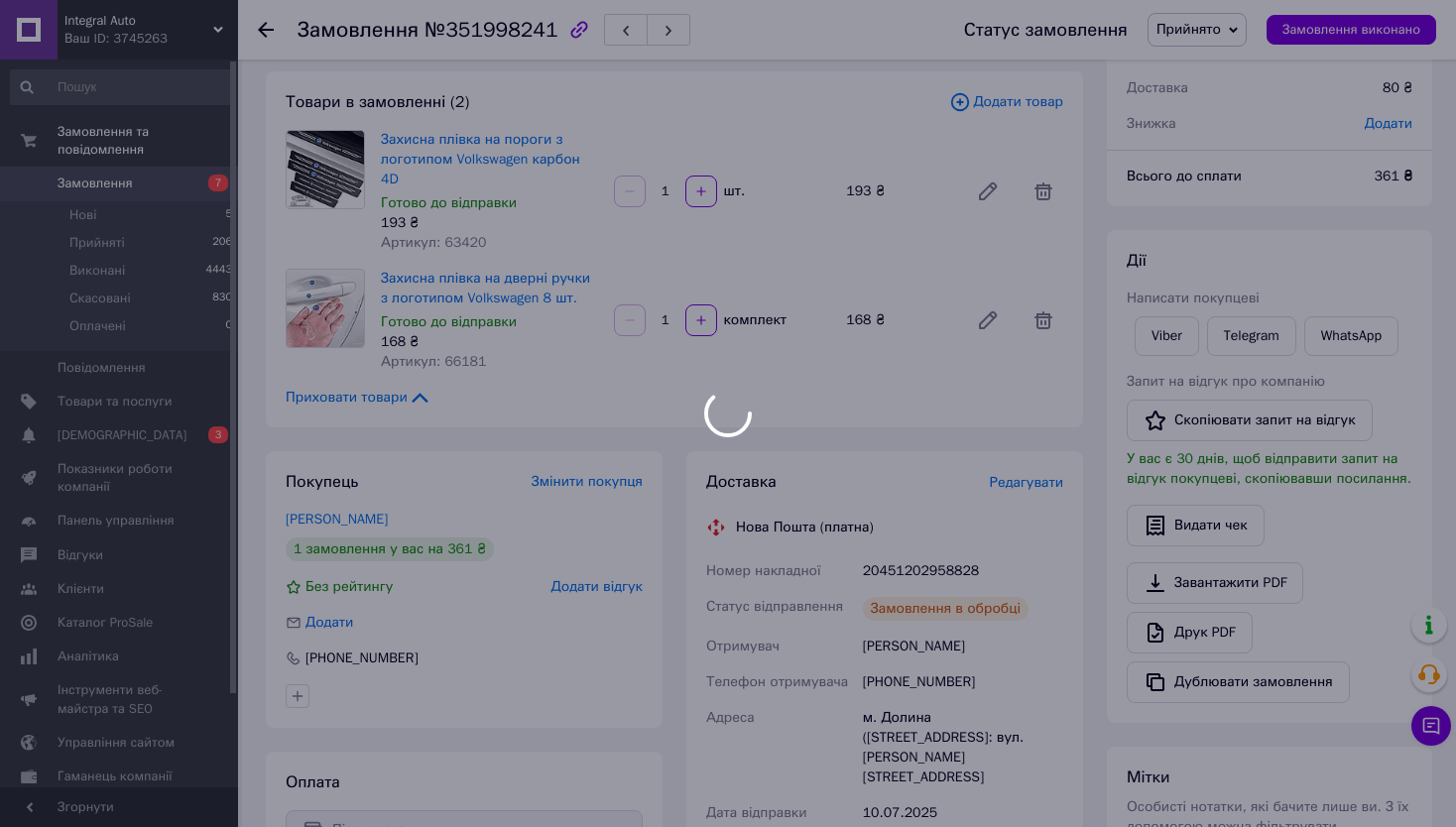 click at bounding box center [728, 414] 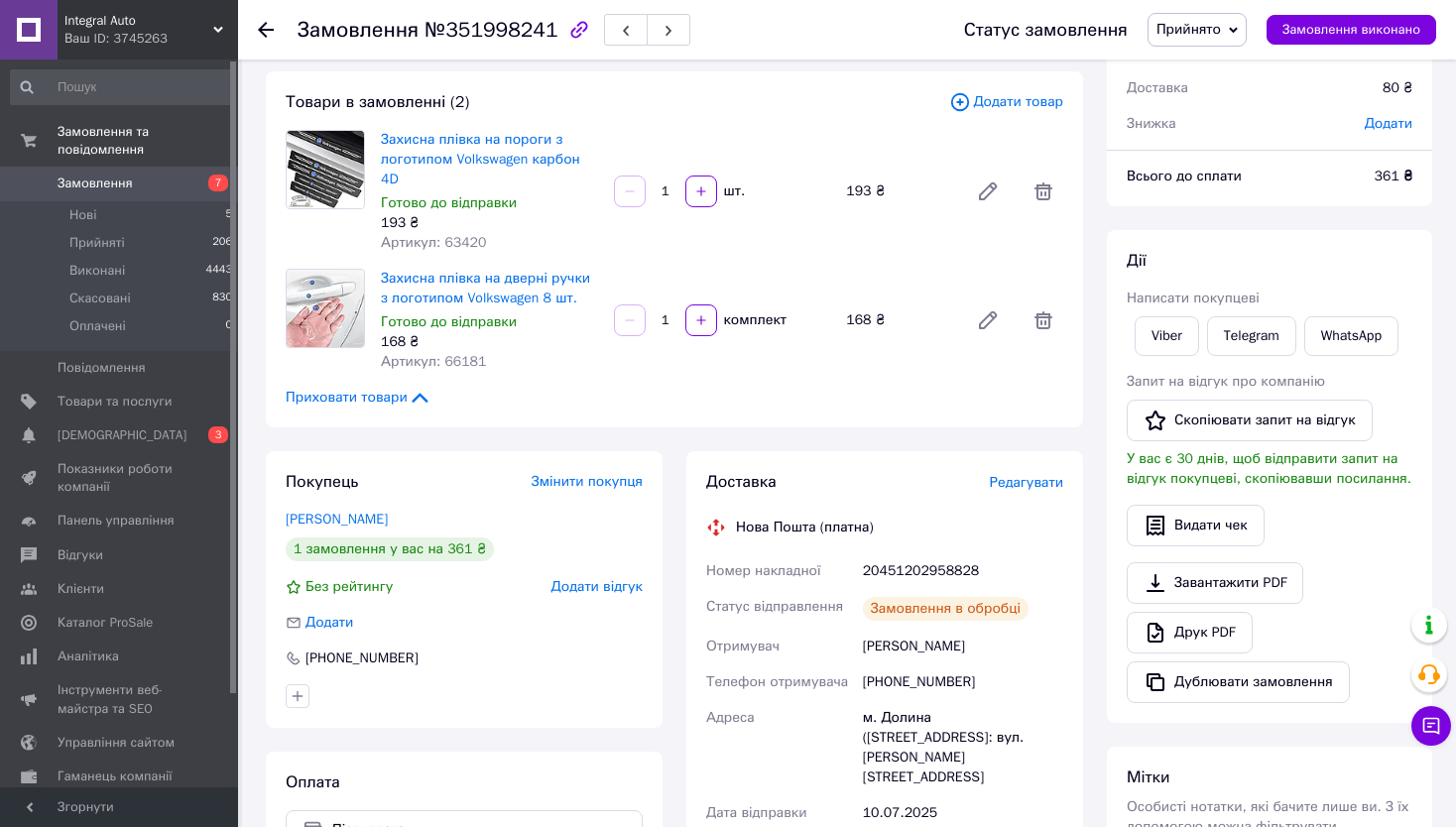 click on "20451202958828" at bounding box center [963, 571] 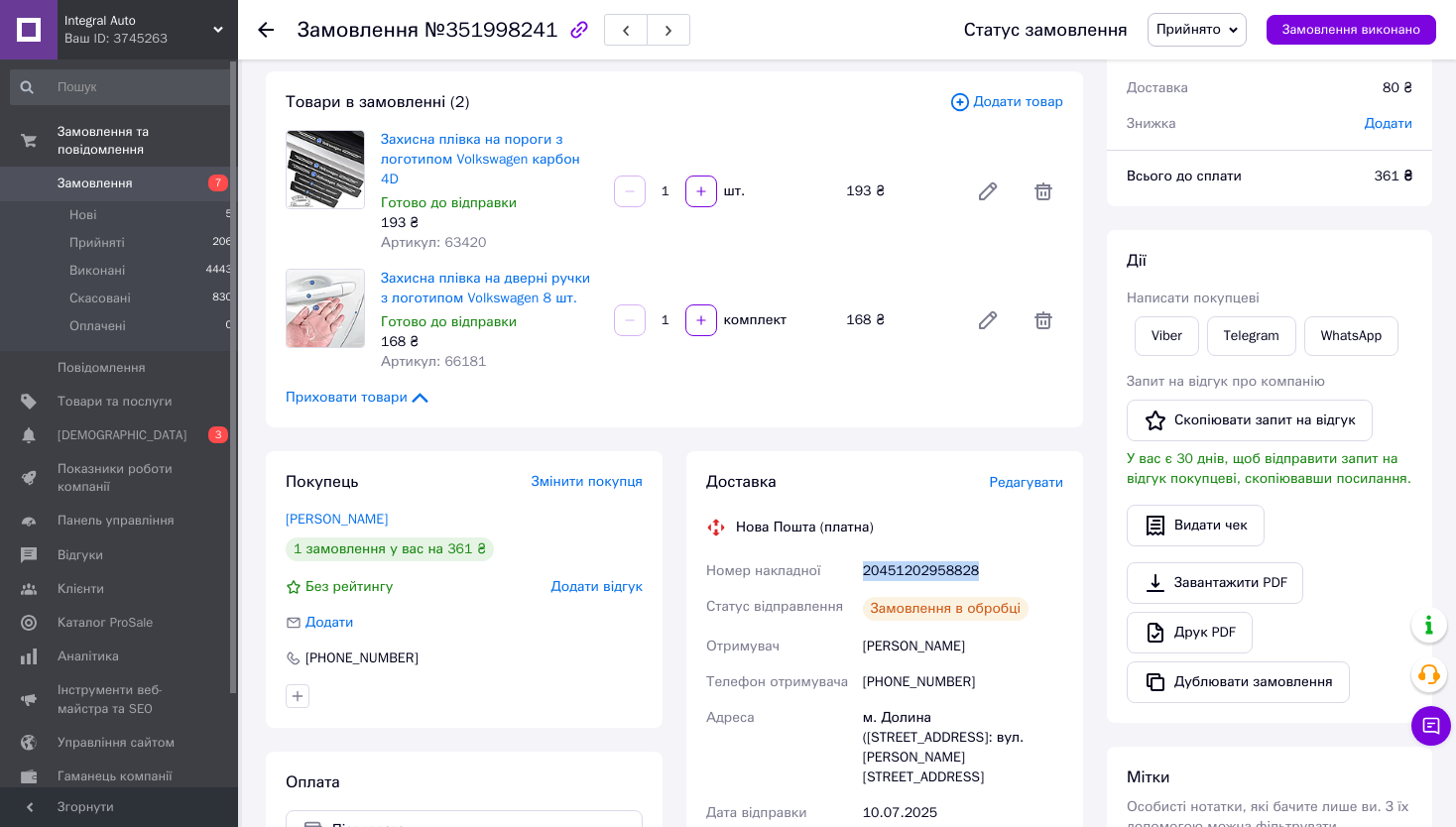 click on "20451202958828" at bounding box center (963, 571) 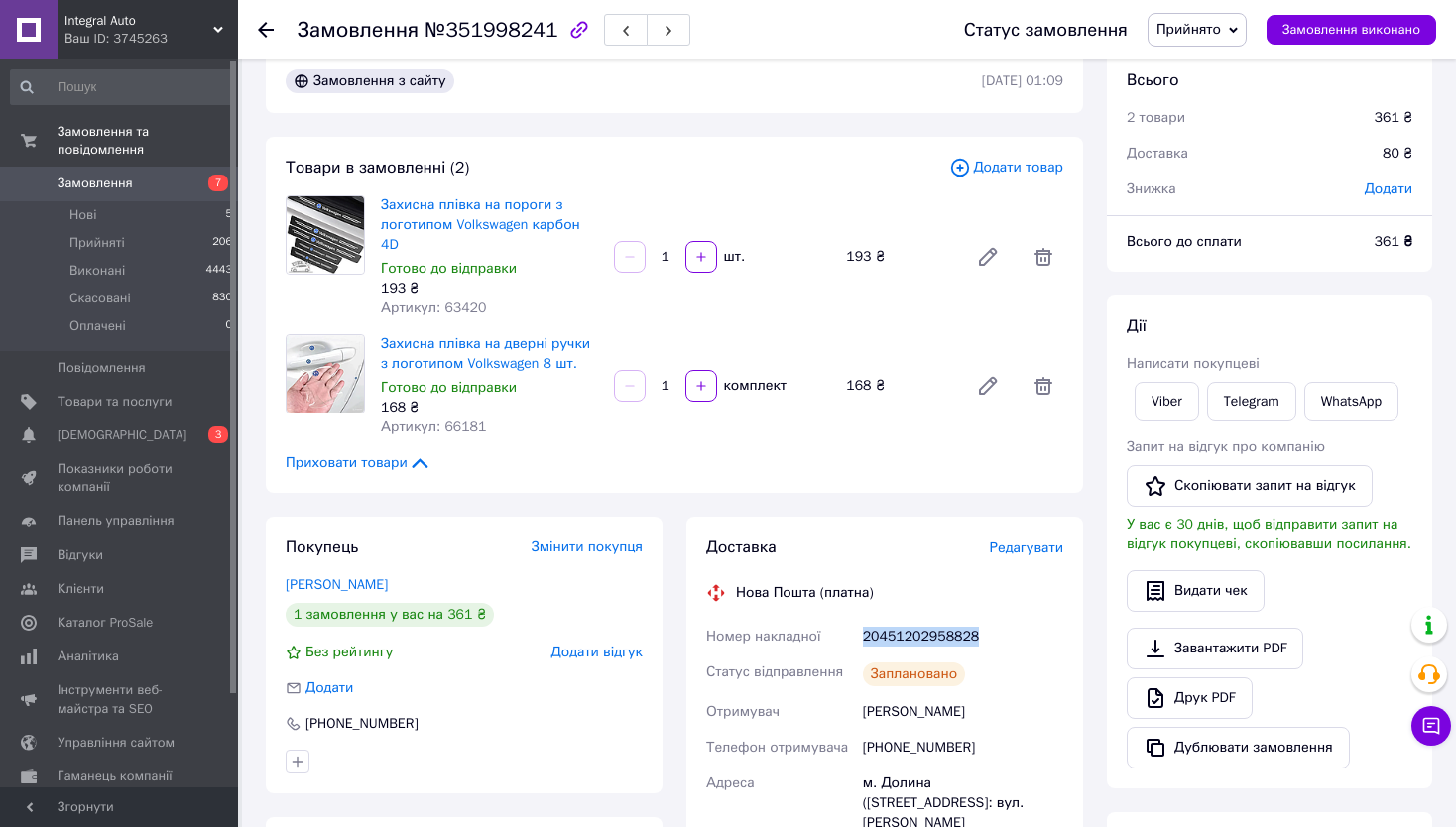 scroll, scrollTop: 0, scrollLeft: 0, axis: both 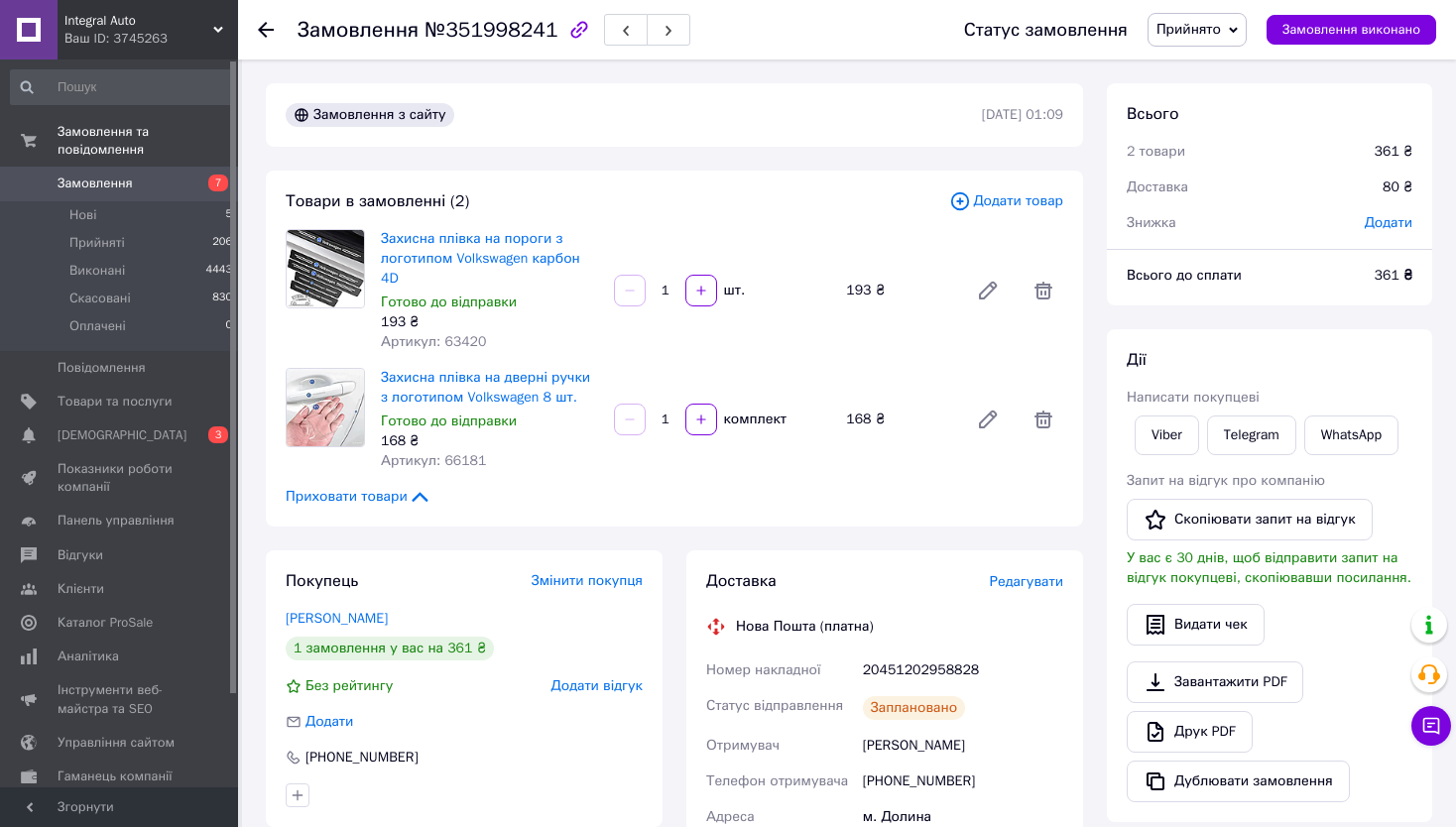 click 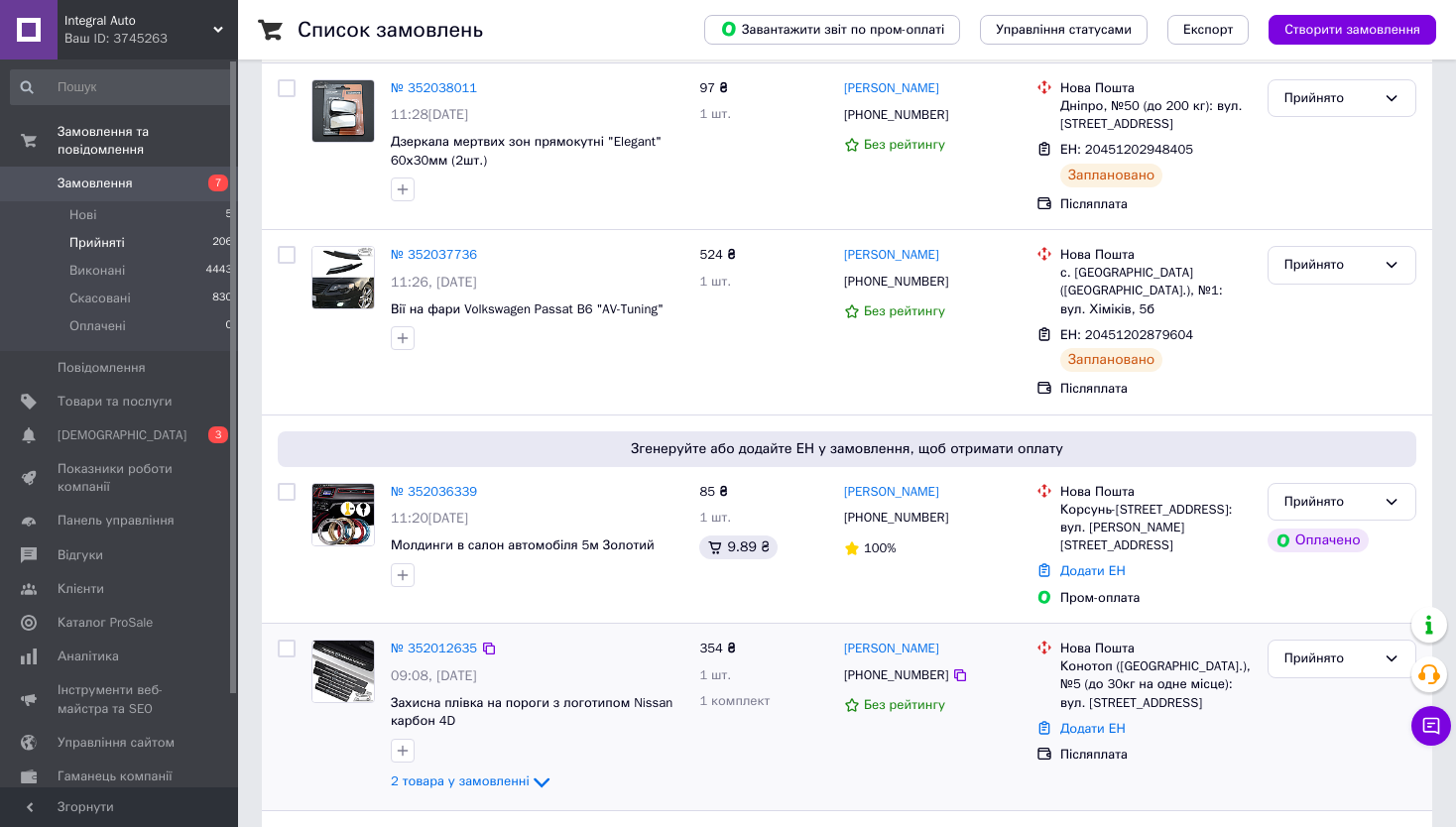 scroll, scrollTop: 595, scrollLeft: 0, axis: vertical 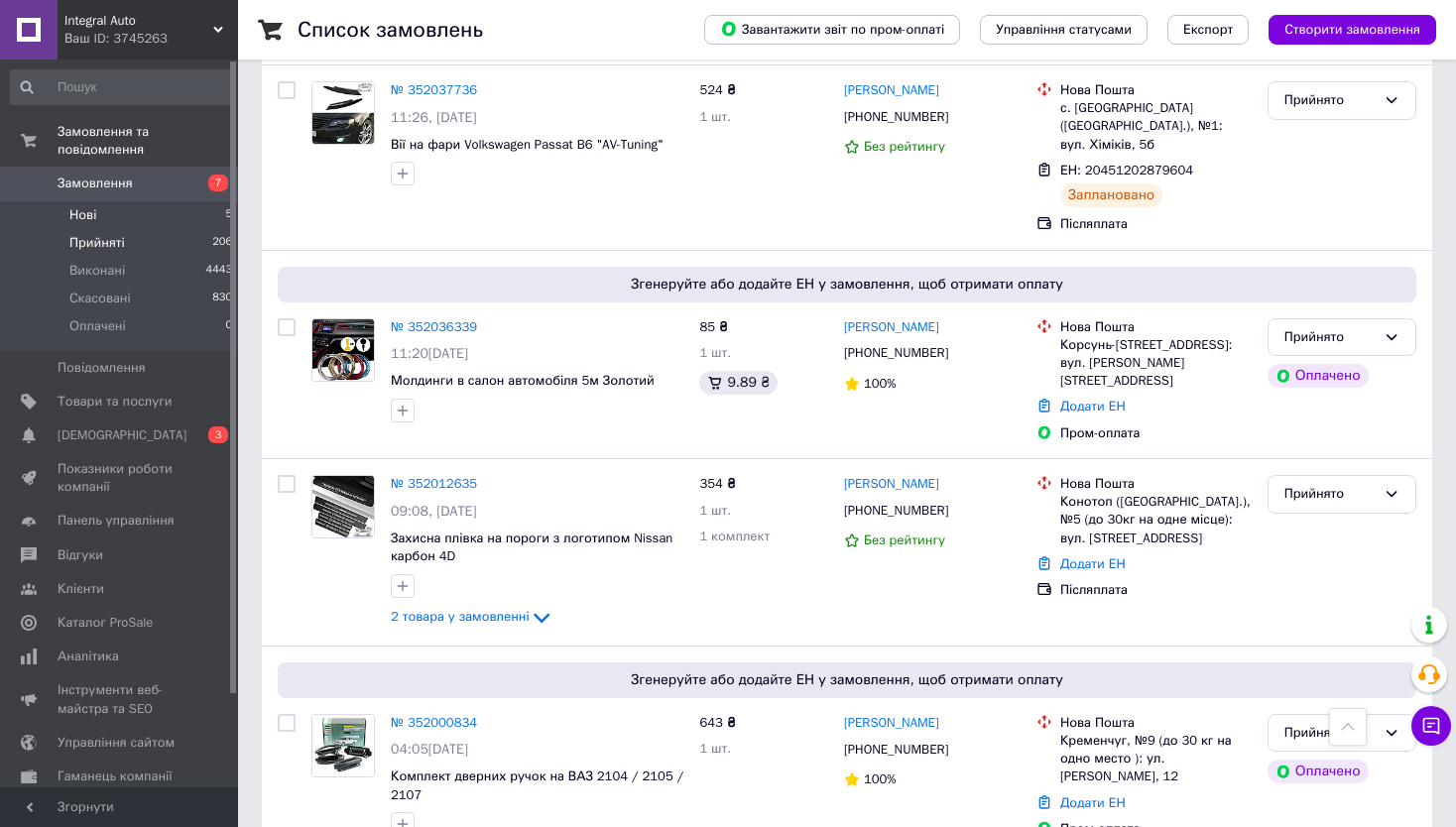 click on "Нові 5" at bounding box center (122, 215) 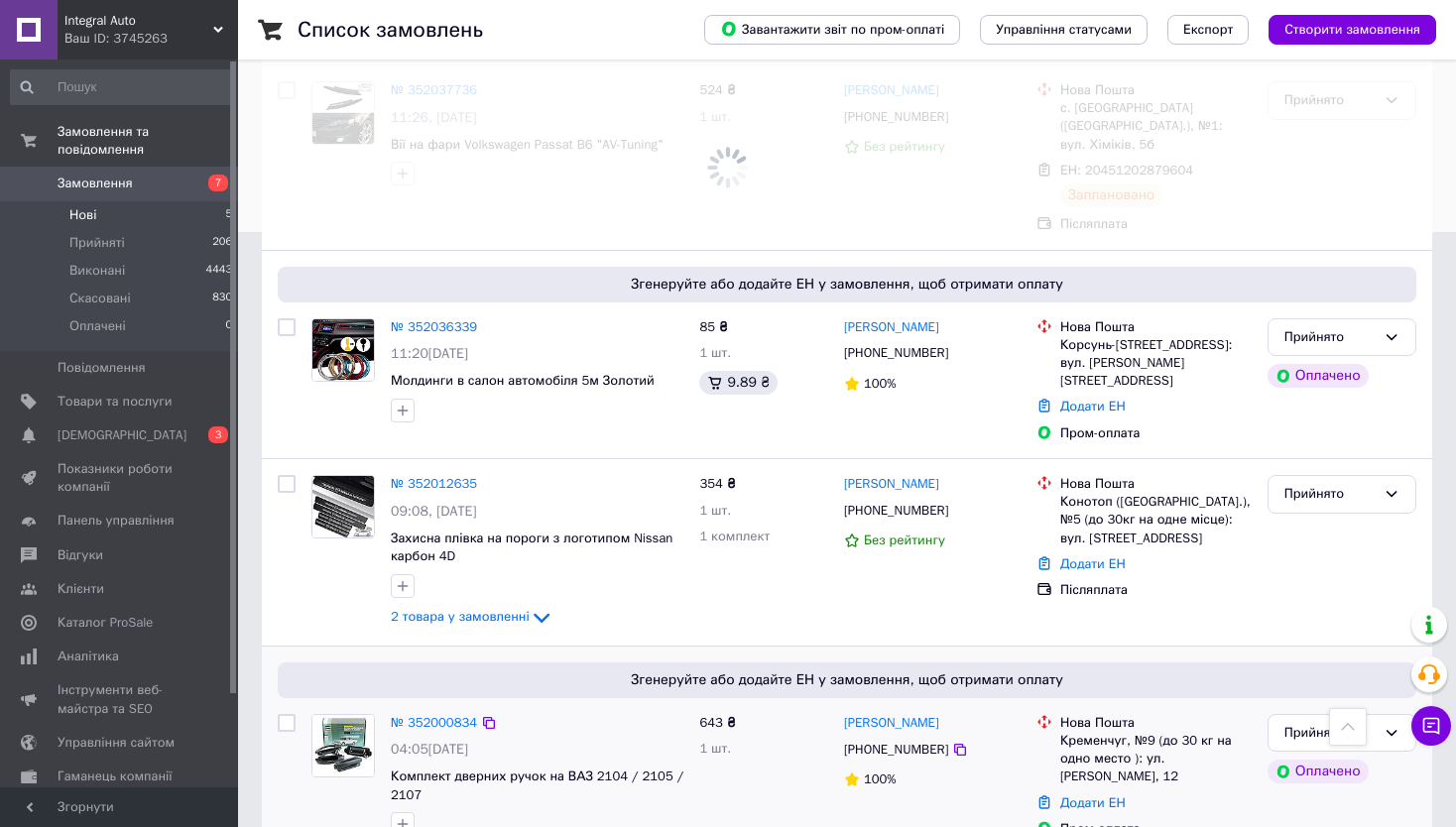 scroll, scrollTop: 0, scrollLeft: 0, axis: both 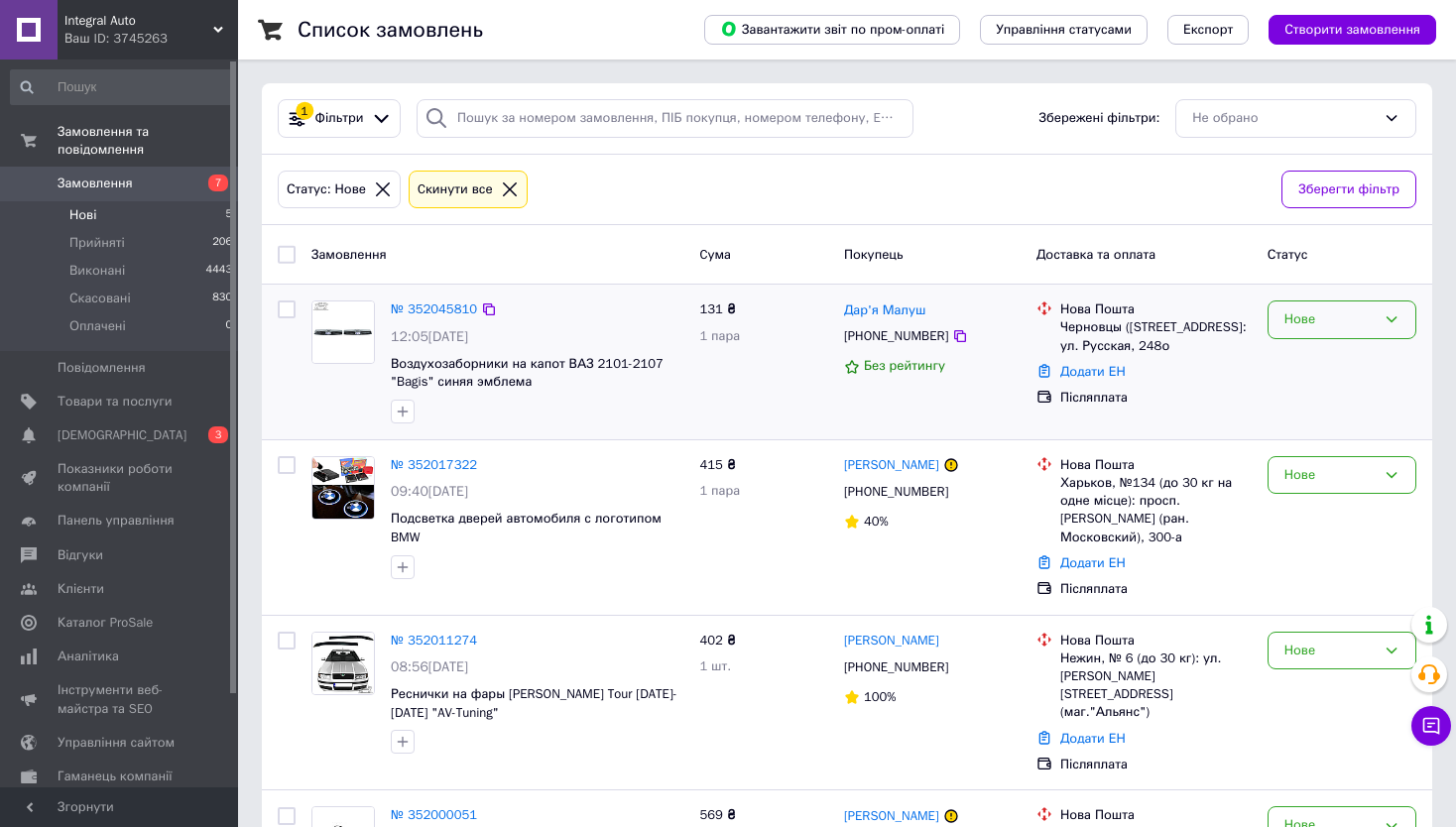 click on "Нове" at bounding box center [1342, 319] 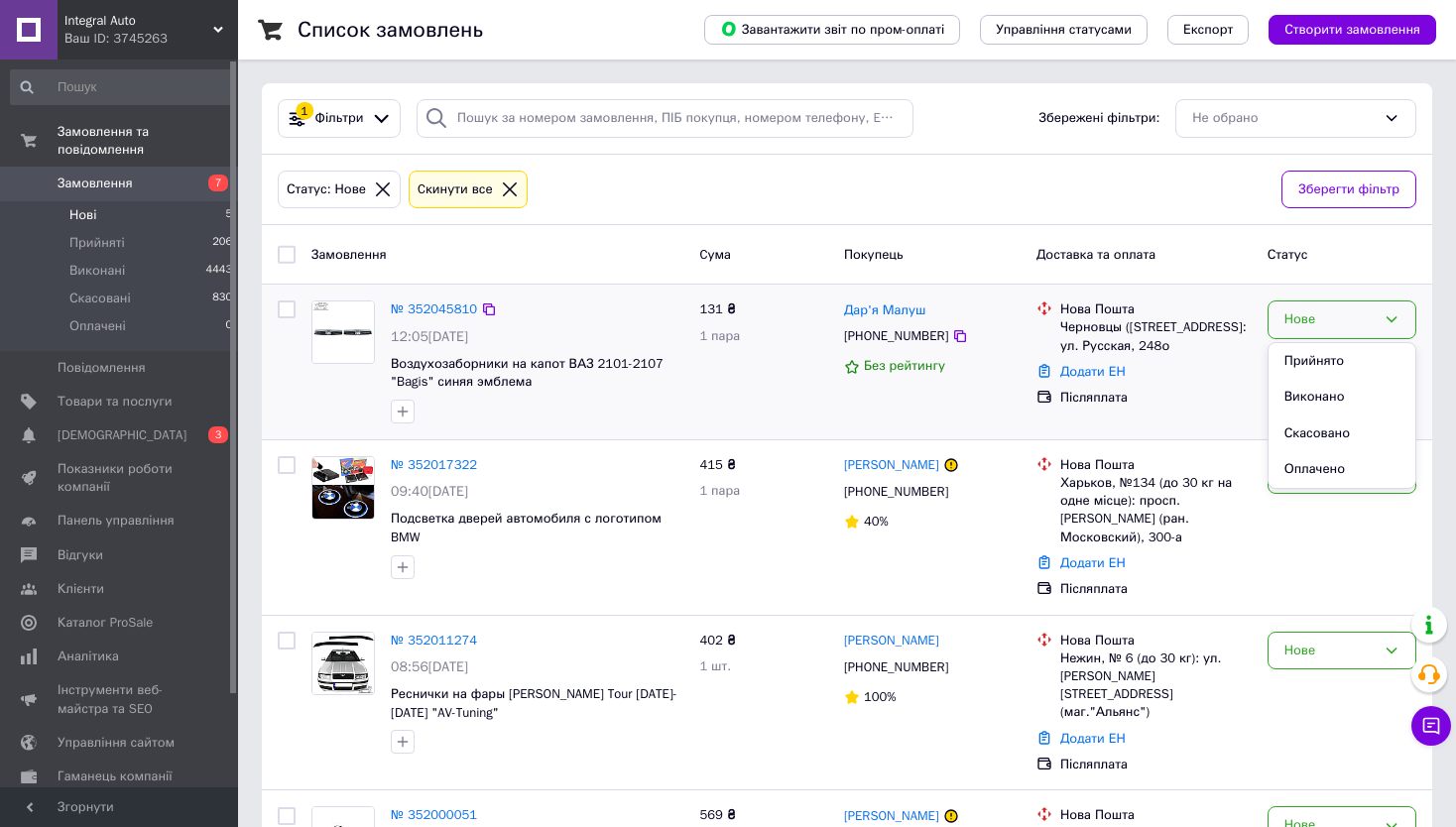 drag, startPoint x: 1307, startPoint y: 349, endPoint x: 1357, endPoint y: 373, distance: 55.461698 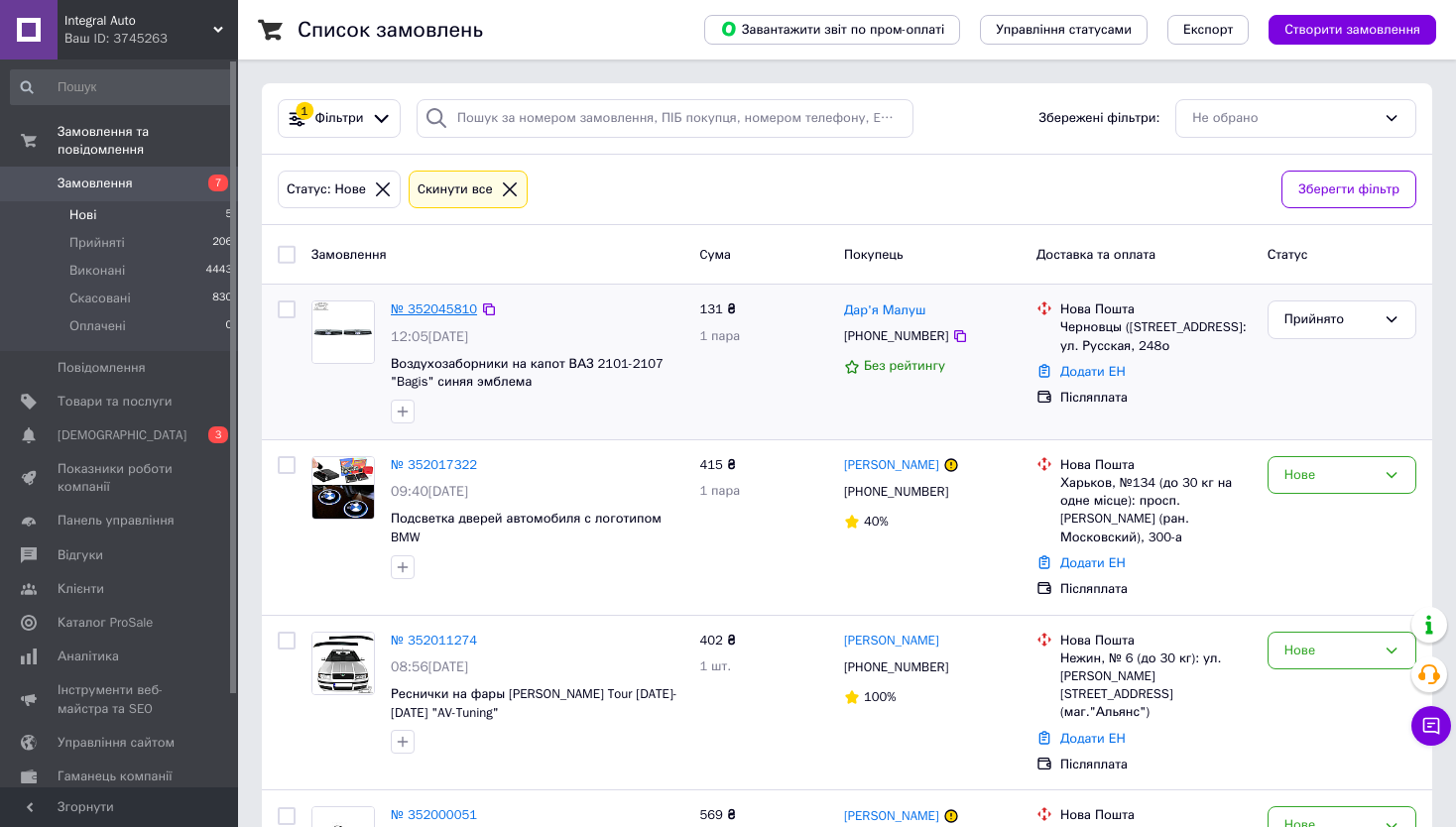 click on "№ 352045810" at bounding box center (433, 308) 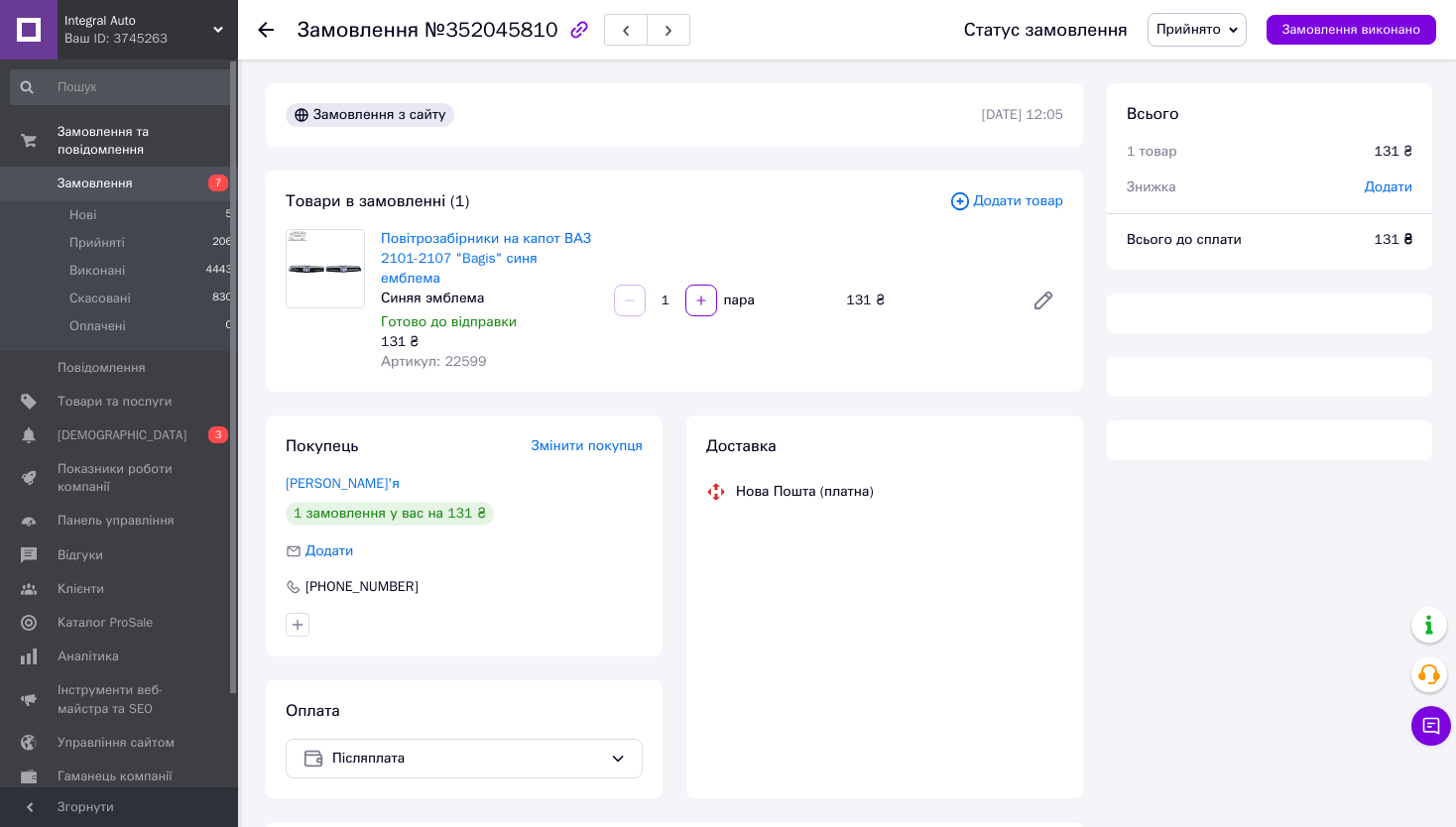 click on "Артикул: 22599" at bounding box center [433, 361] 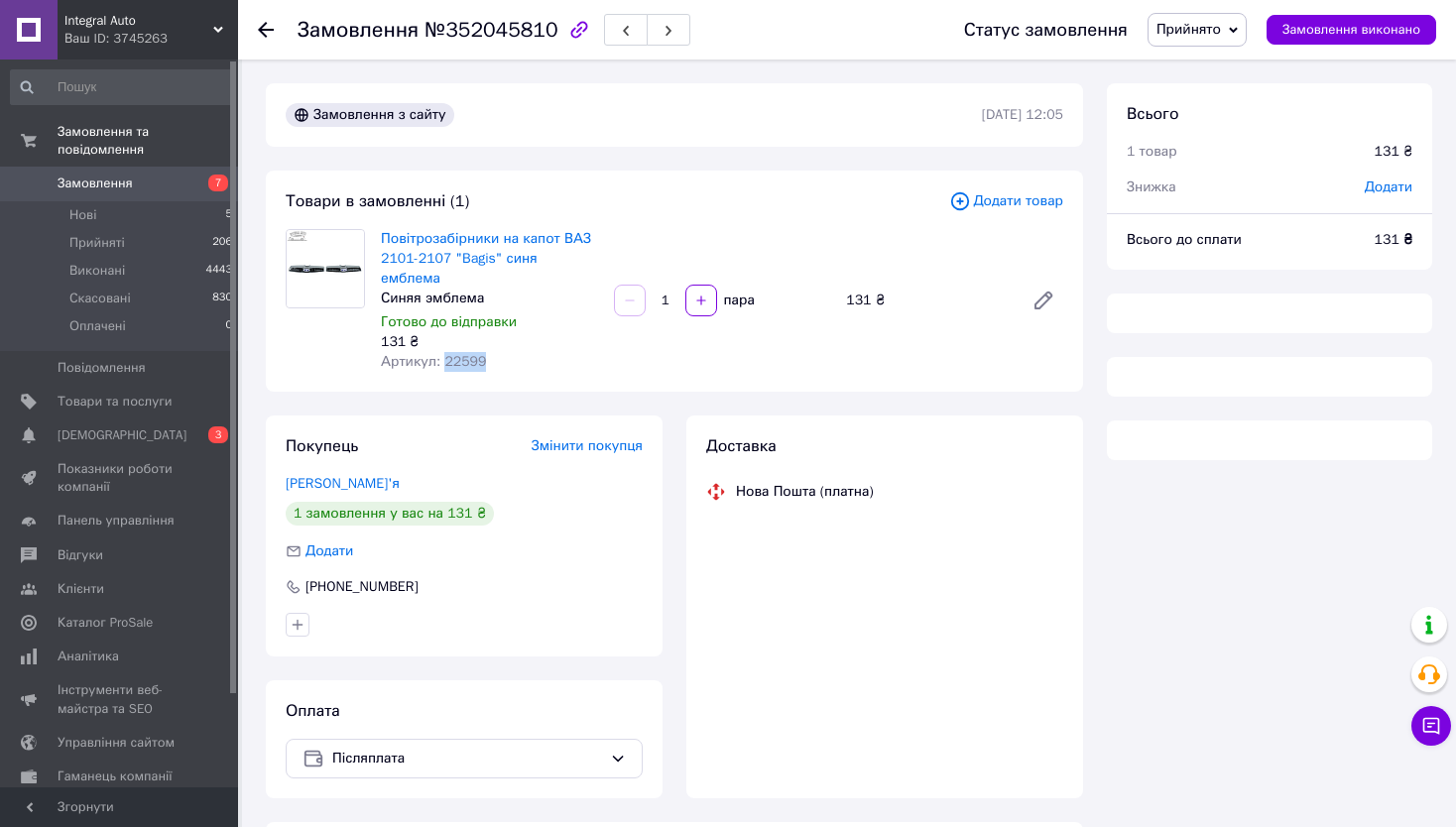 click on "Артикул: 22599" at bounding box center (433, 361) 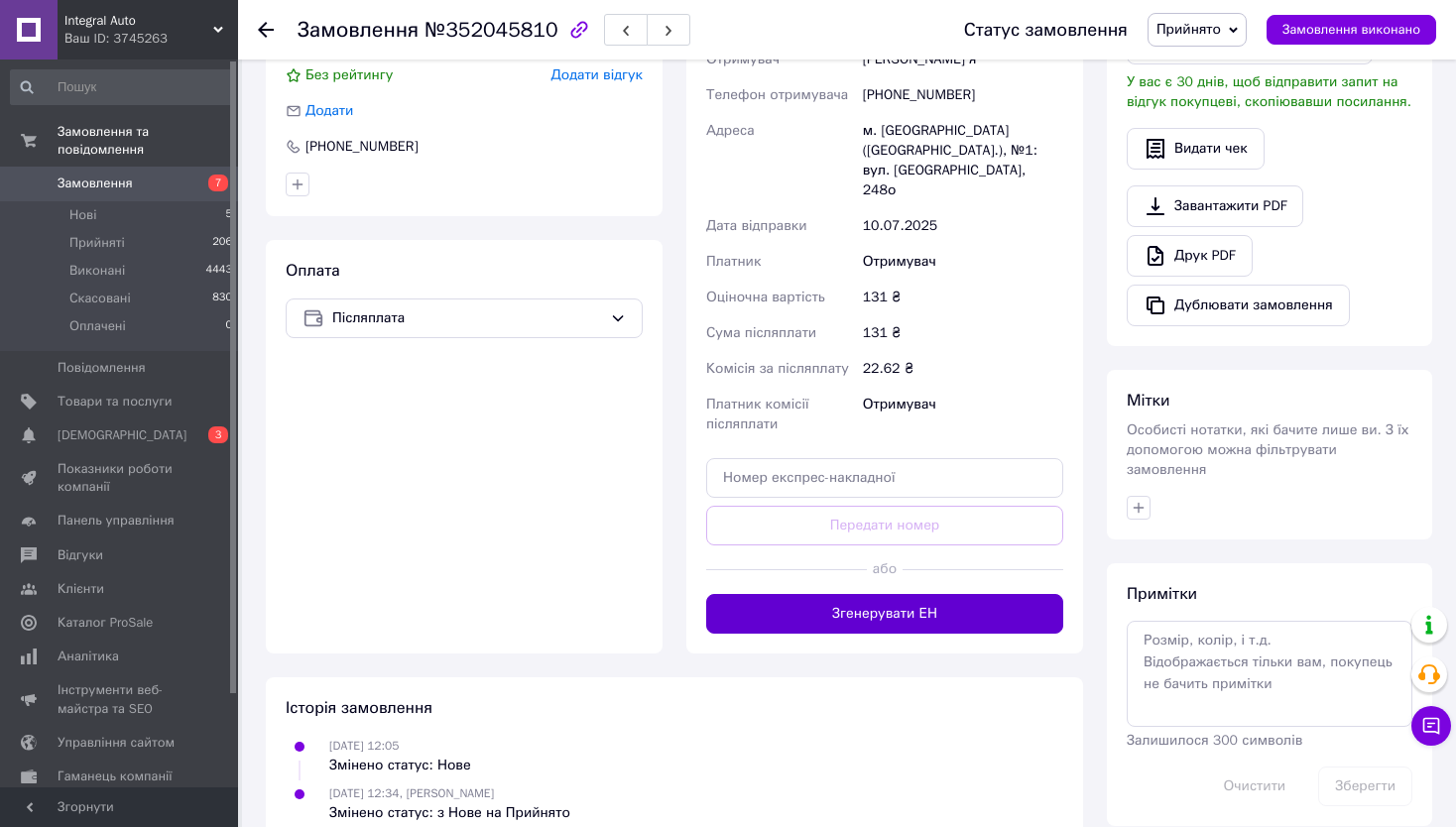 click on "Згенерувати ЕН" at bounding box center [885, 614] 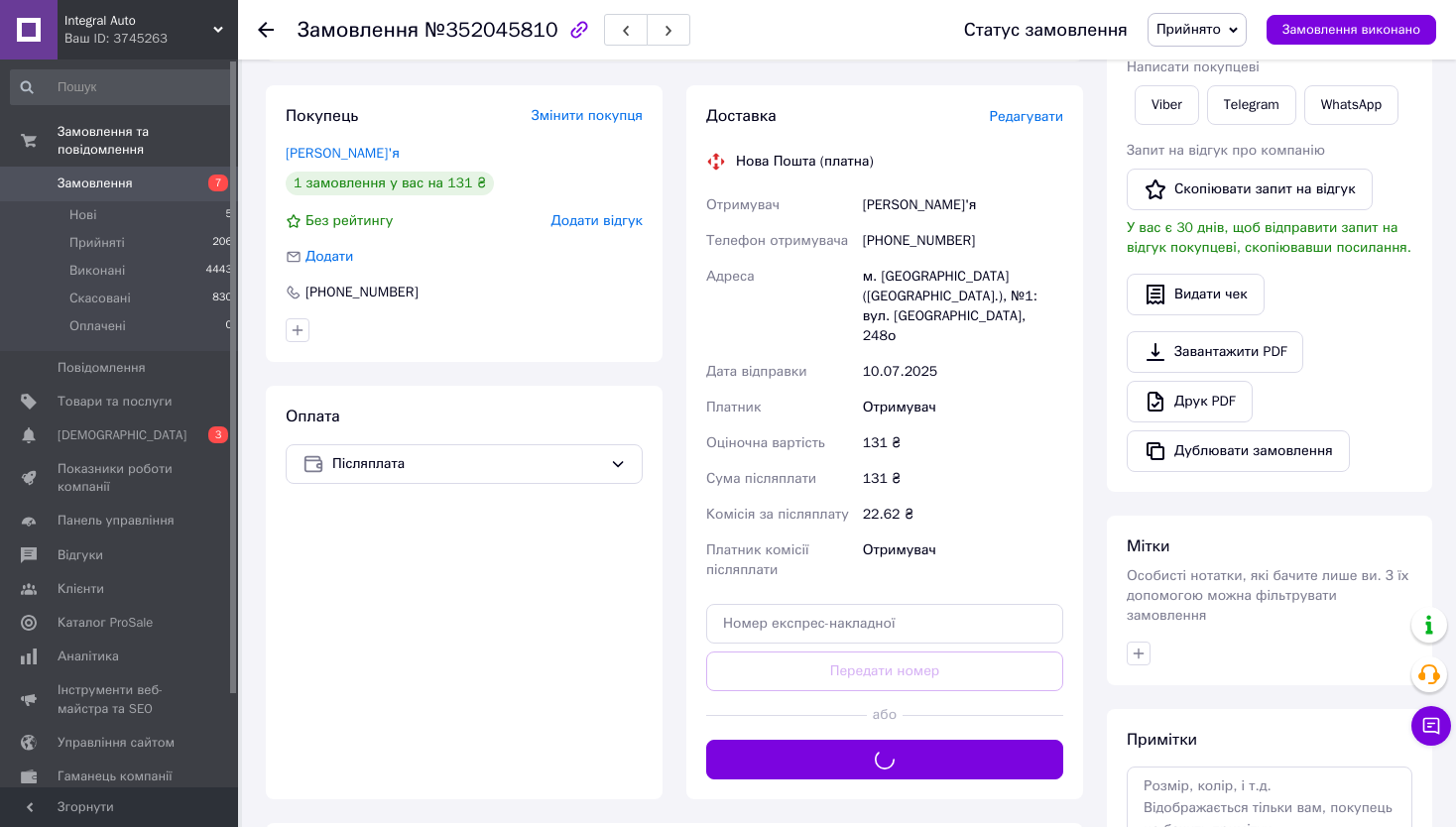 scroll, scrollTop: 0, scrollLeft: 0, axis: both 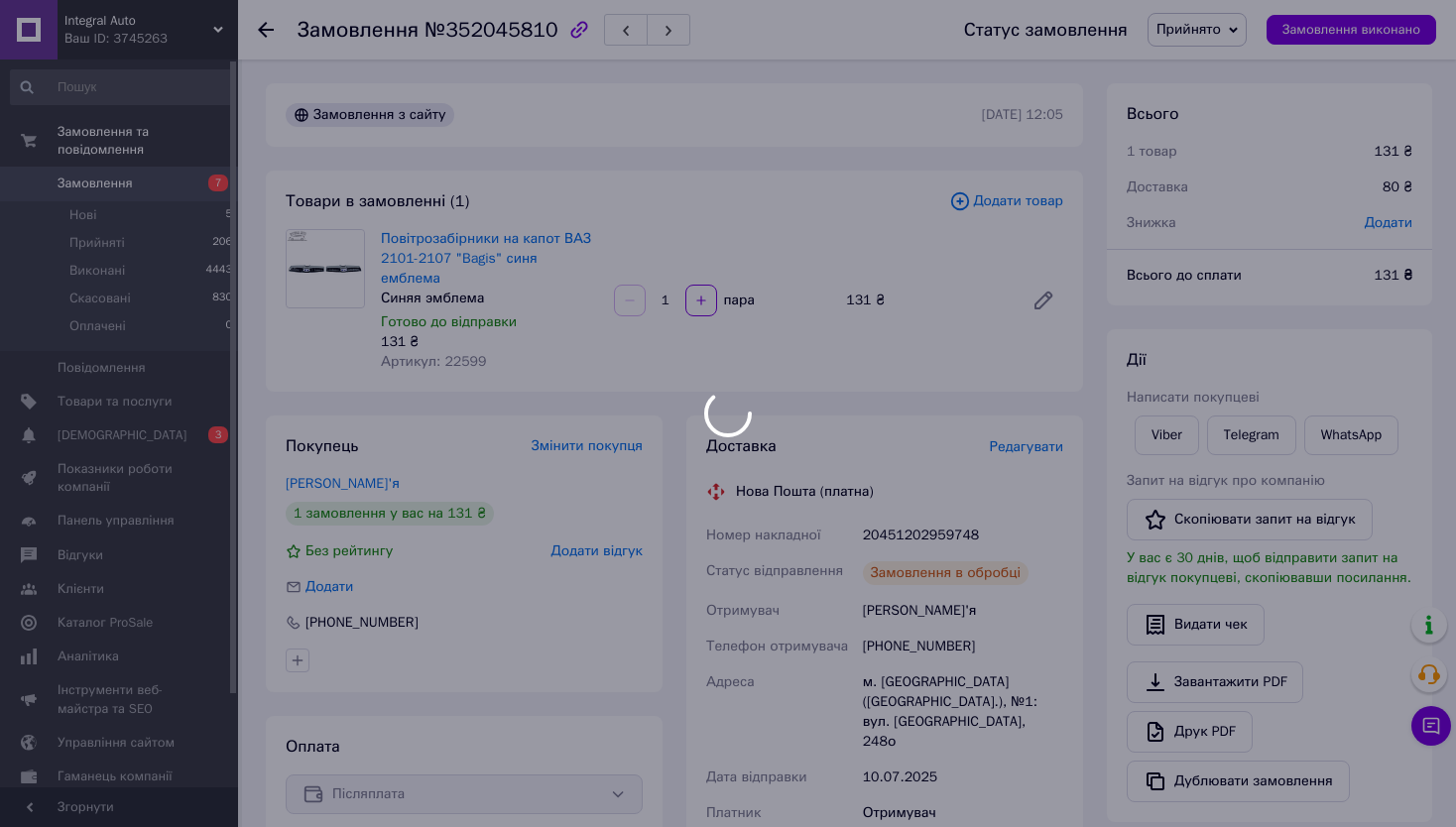 click at bounding box center [728, 414] 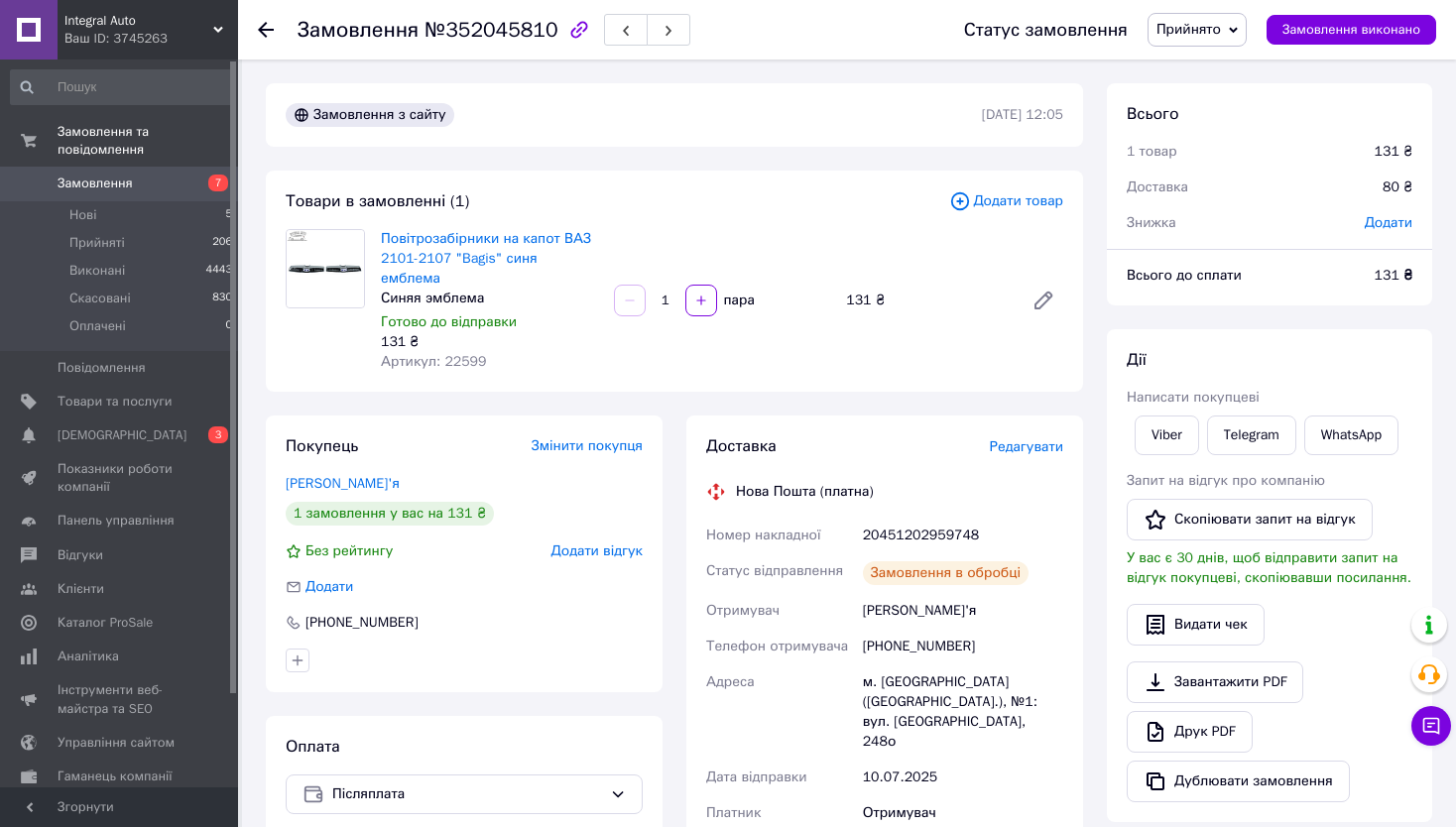 click on "20451202959748" at bounding box center (963, 535) 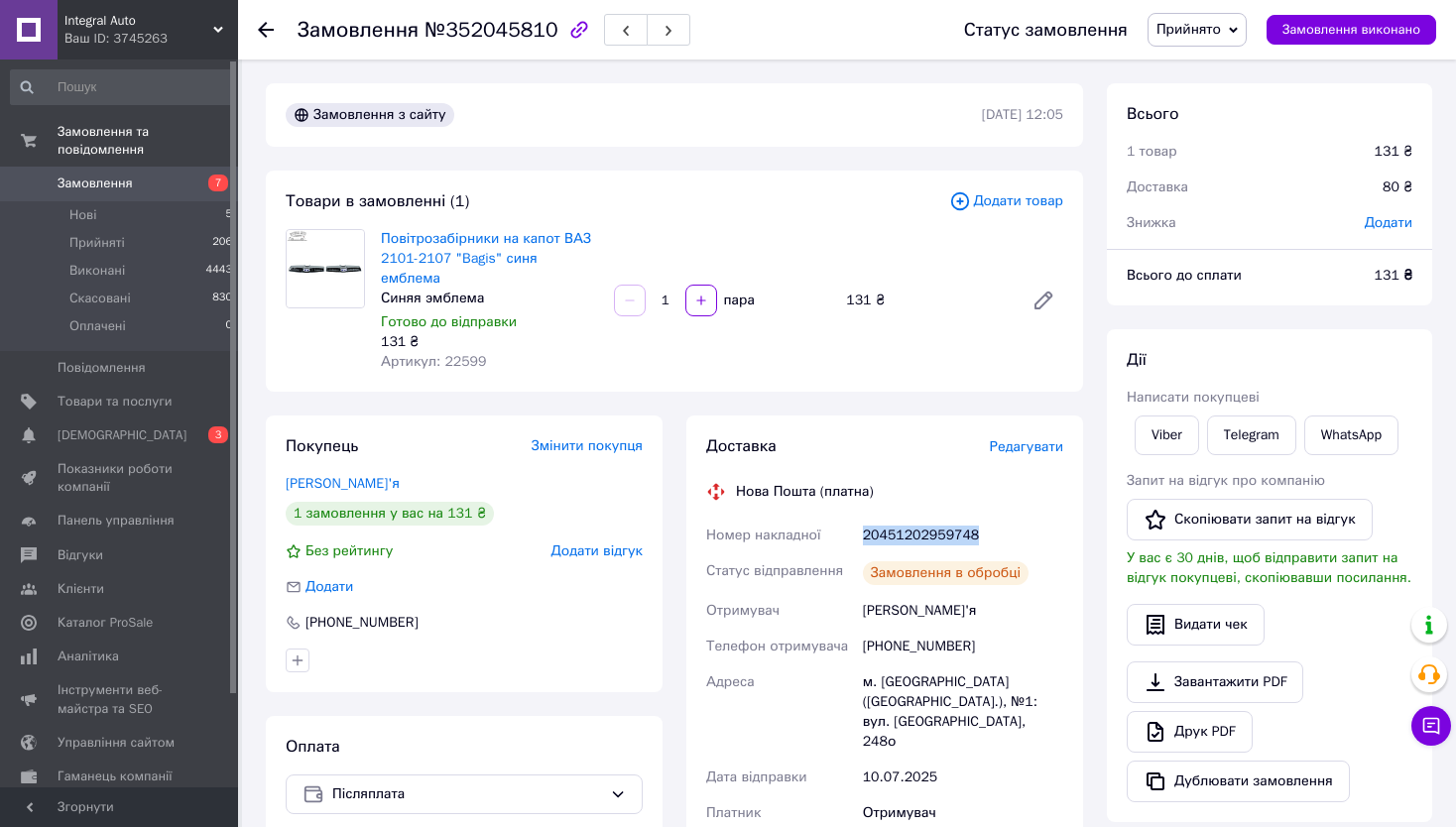 click on "20451202959748" at bounding box center (963, 535) 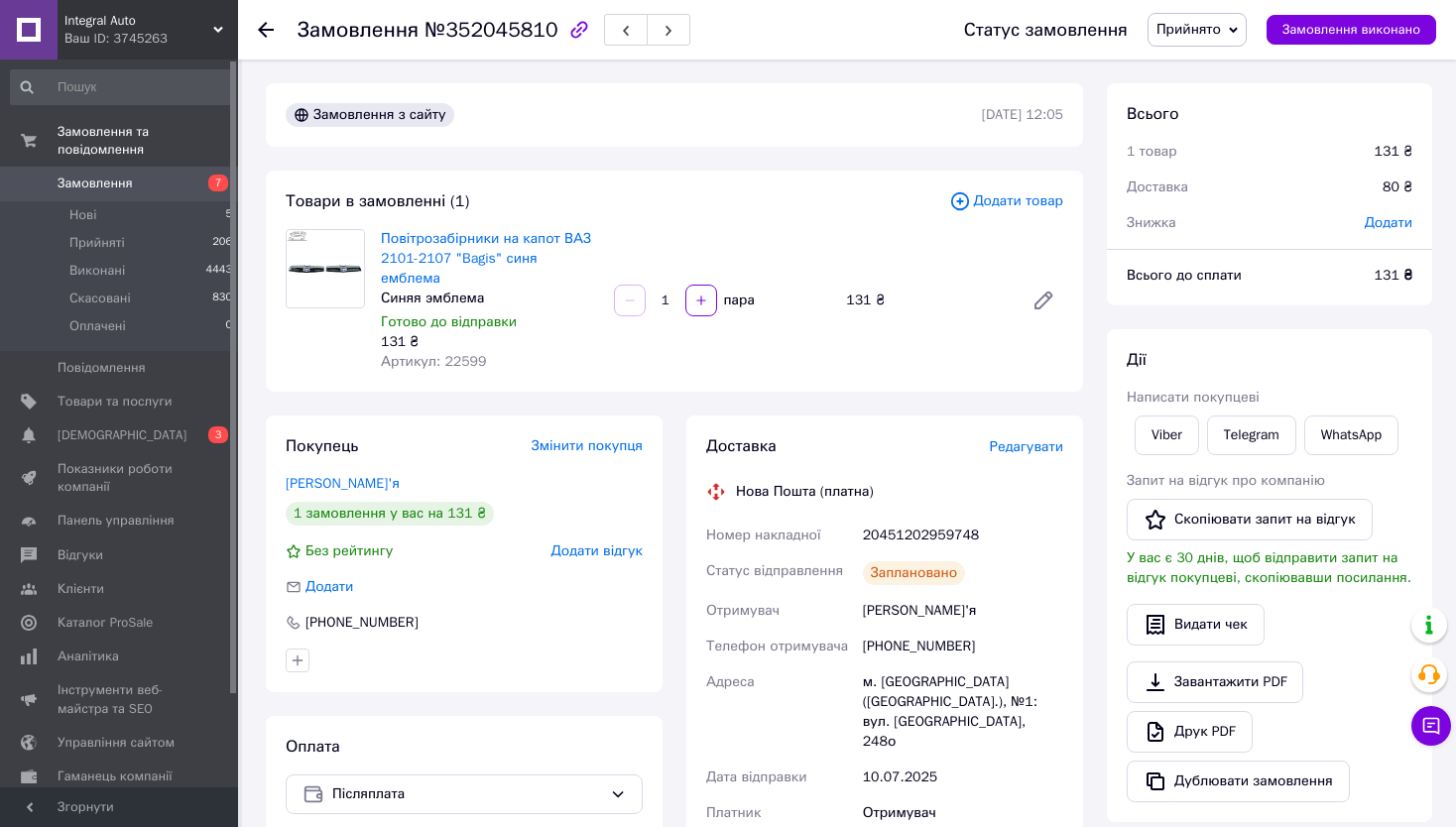 click 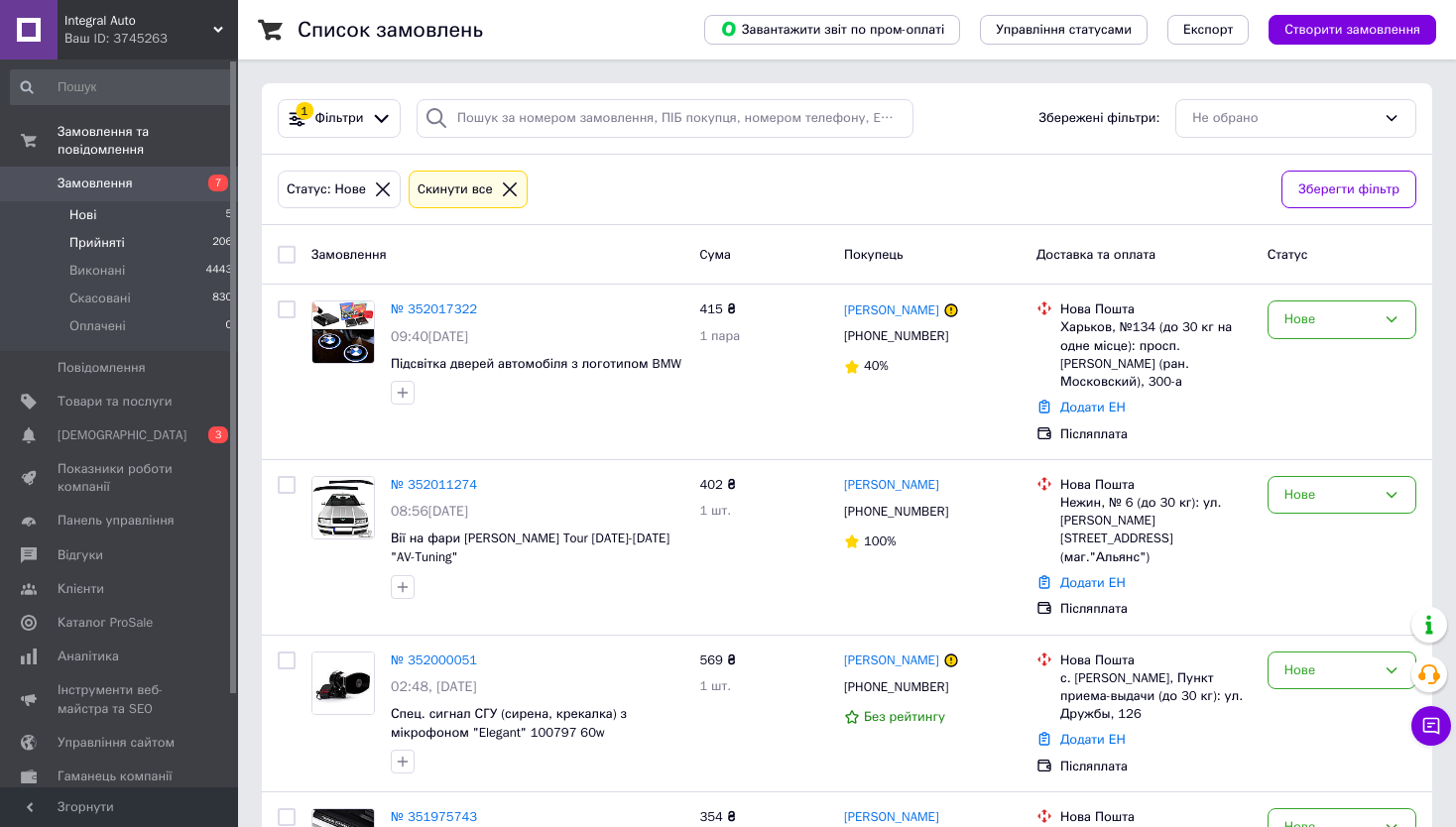 click on "Прийняті 206" at bounding box center [122, 243] 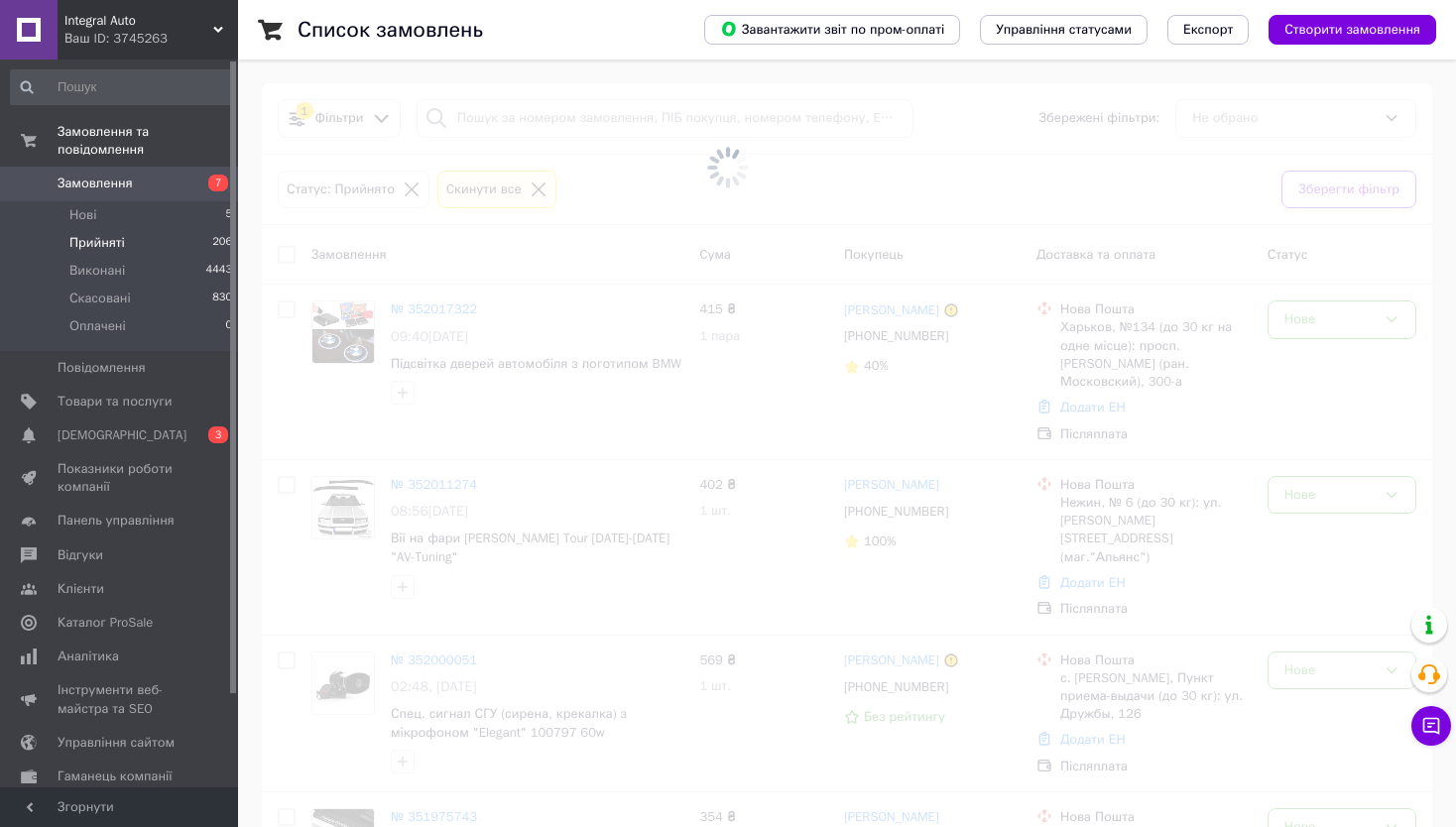 click on "Прийняті" at bounding box center [97, 243] 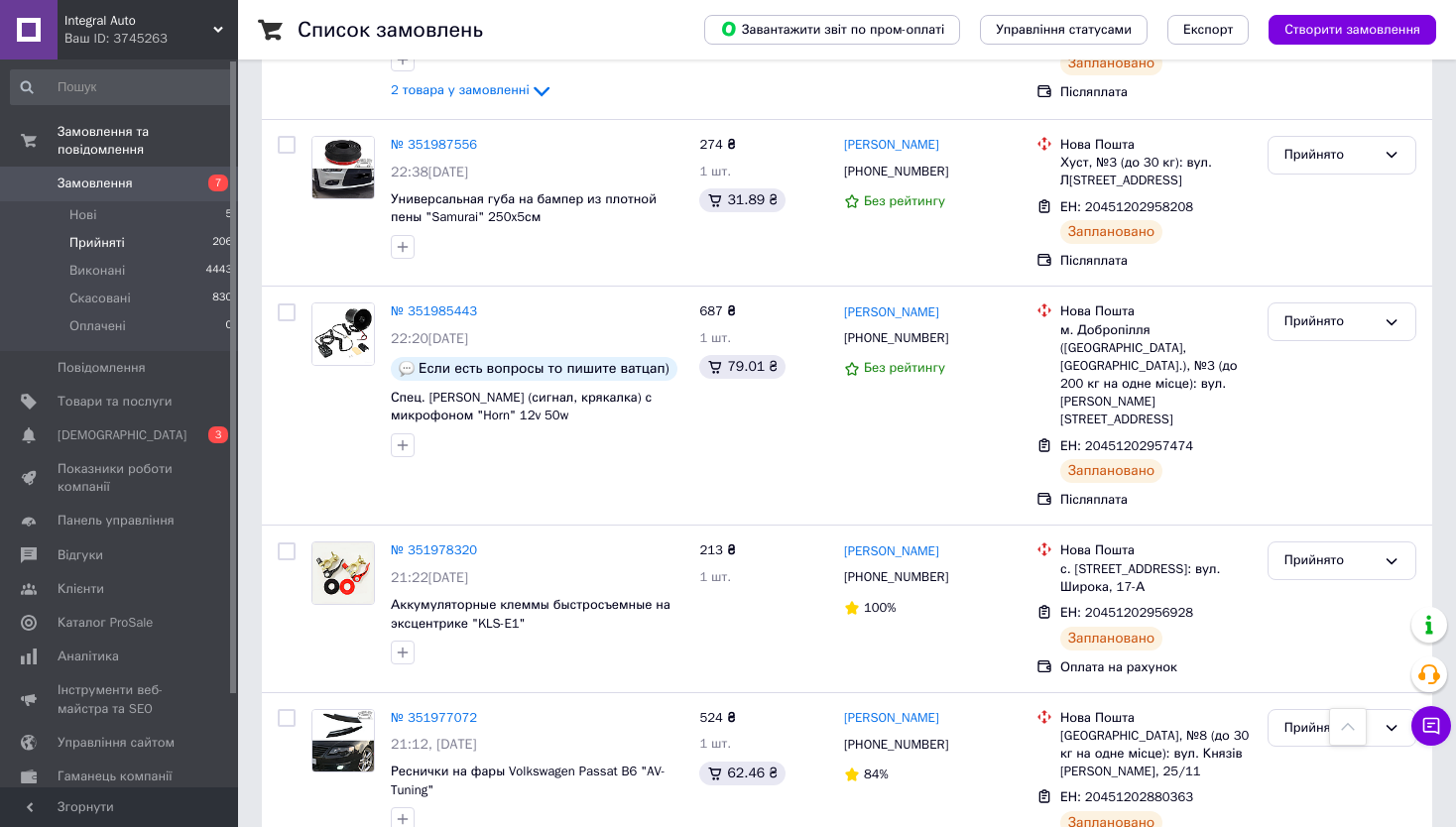 scroll, scrollTop: 1021, scrollLeft: 0, axis: vertical 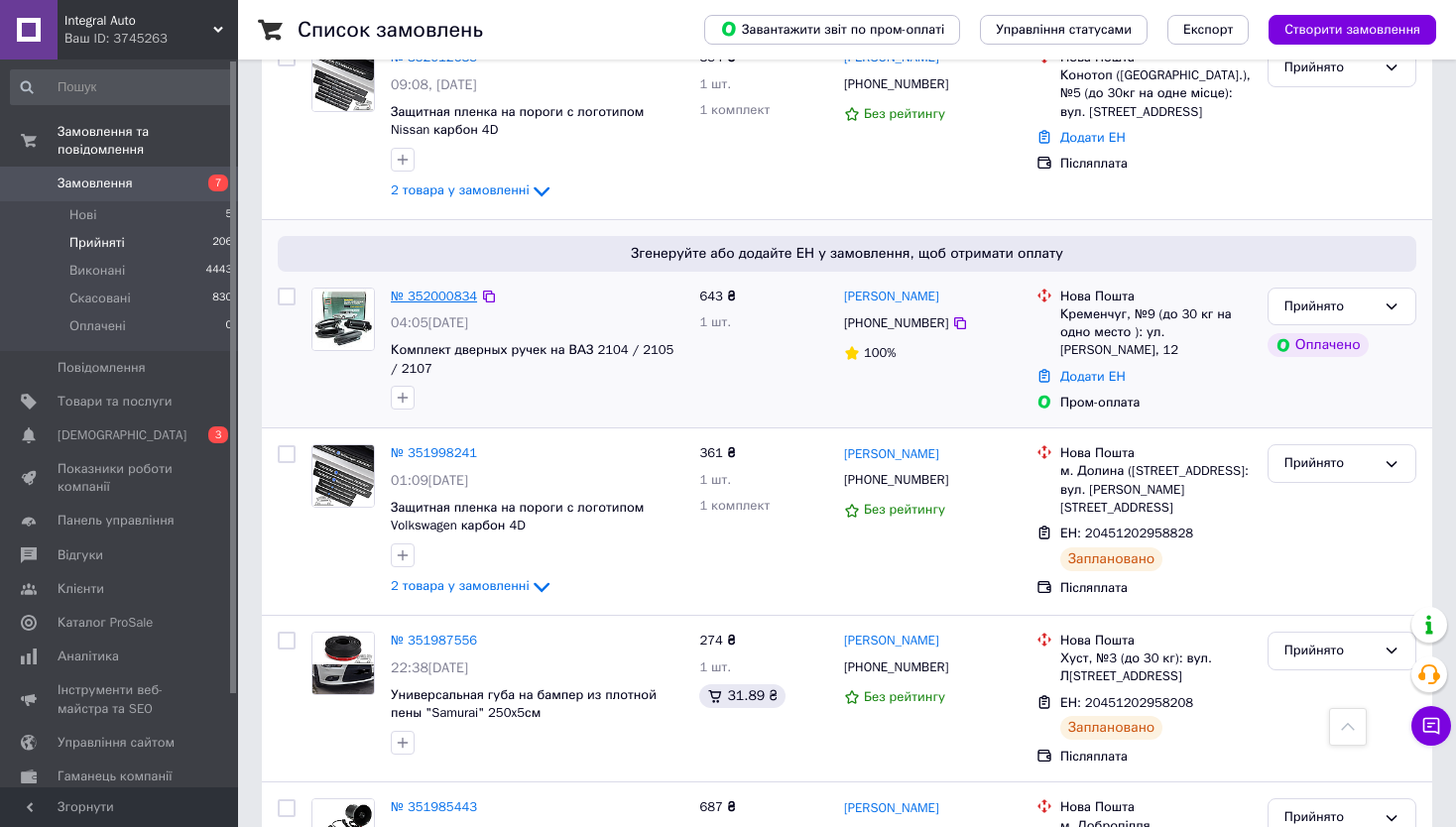 click on "№ 352000834" at bounding box center (433, 295) 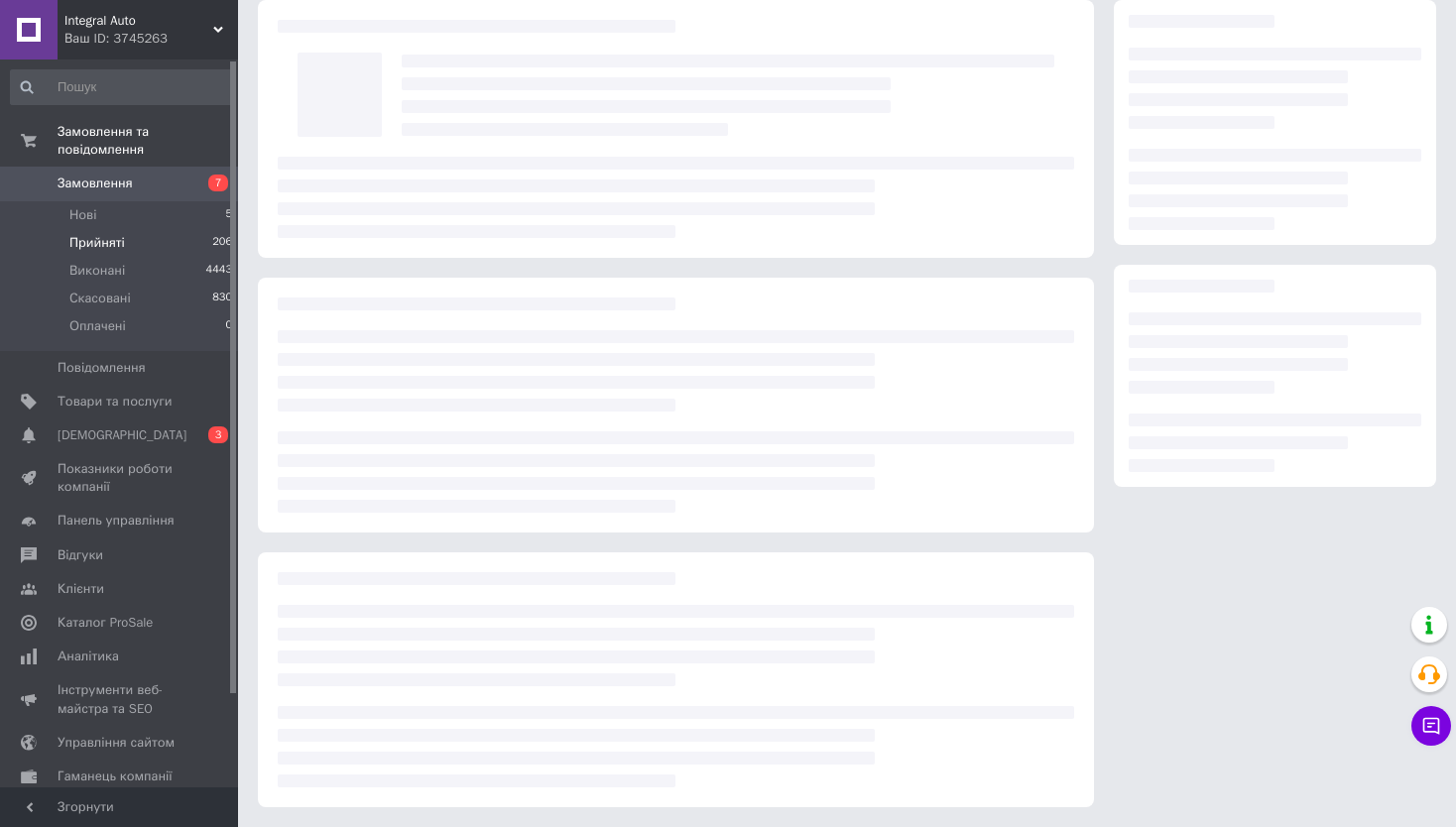 scroll, scrollTop: 79, scrollLeft: 0, axis: vertical 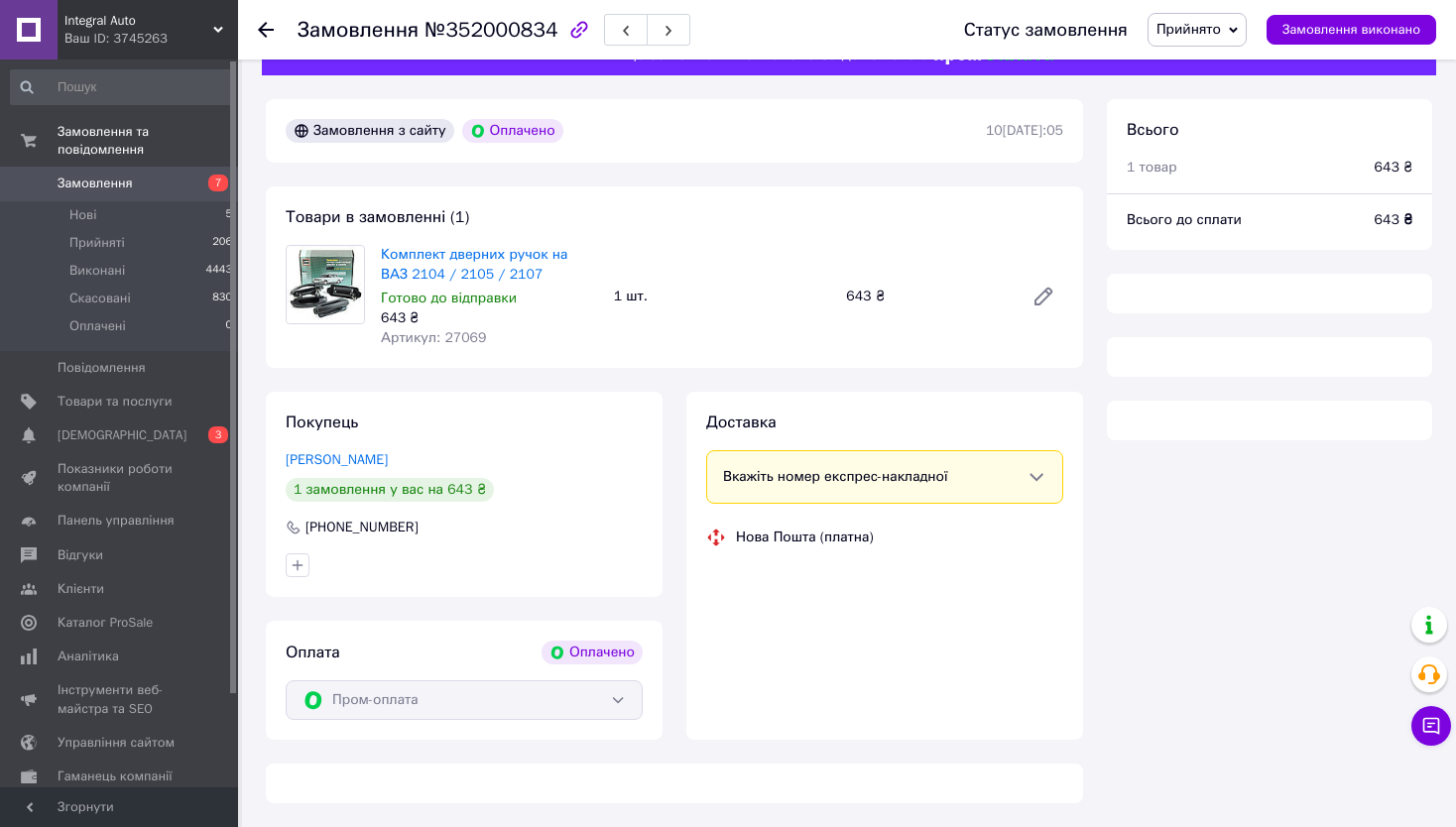 click on "Замовлення з сайту Оплачено 10.07.2025 | 04:05 Товари в замовленні (1) Комплект дверних ручок на ВАЗ 2104 / 2105 / 2107 Готово до відправки 643 ₴ Артикул: 27069 1 шт. 643 ₴ Покупець Валюжинич Олександр 1 замовлення у вас на 643 ₴ +380505755447 Оплата Оплачено Пром-оплата Доставка Вкажіть номер експрес-накладної Обов'язково введіть номер експрес-накладної,
якщо створювали її не на цій сторінці. У разі,
якщо номер ЕН не буде доданий, ми не зможемо
виплатити гроші за замовлення Мобільний номер покупця (із замовлення) повинен відповідати номеру отримувача за накладною Нова Пошта (платна)" at bounding box center (674, 451) 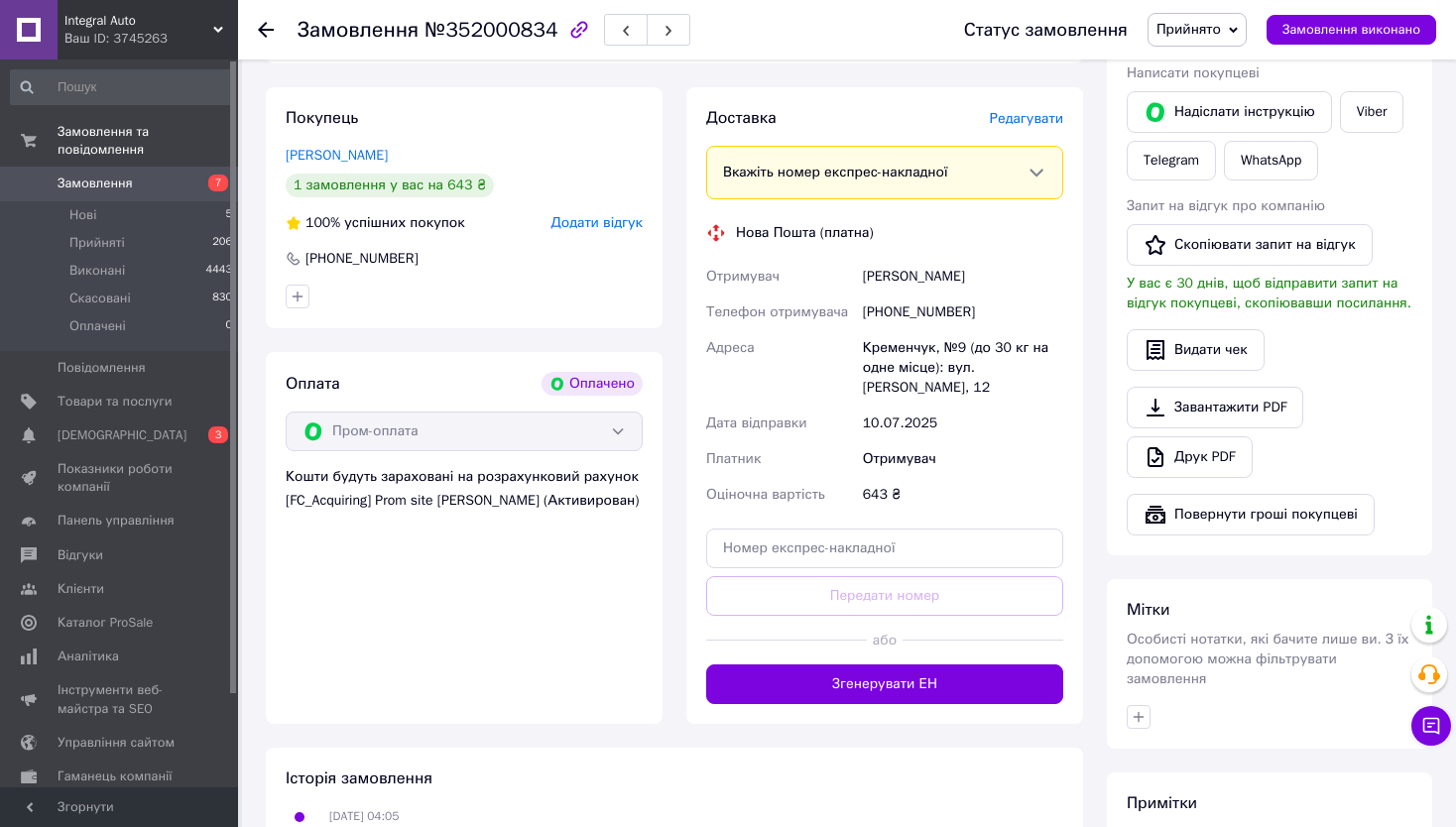 scroll, scrollTop: 0, scrollLeft: 0, axis: both 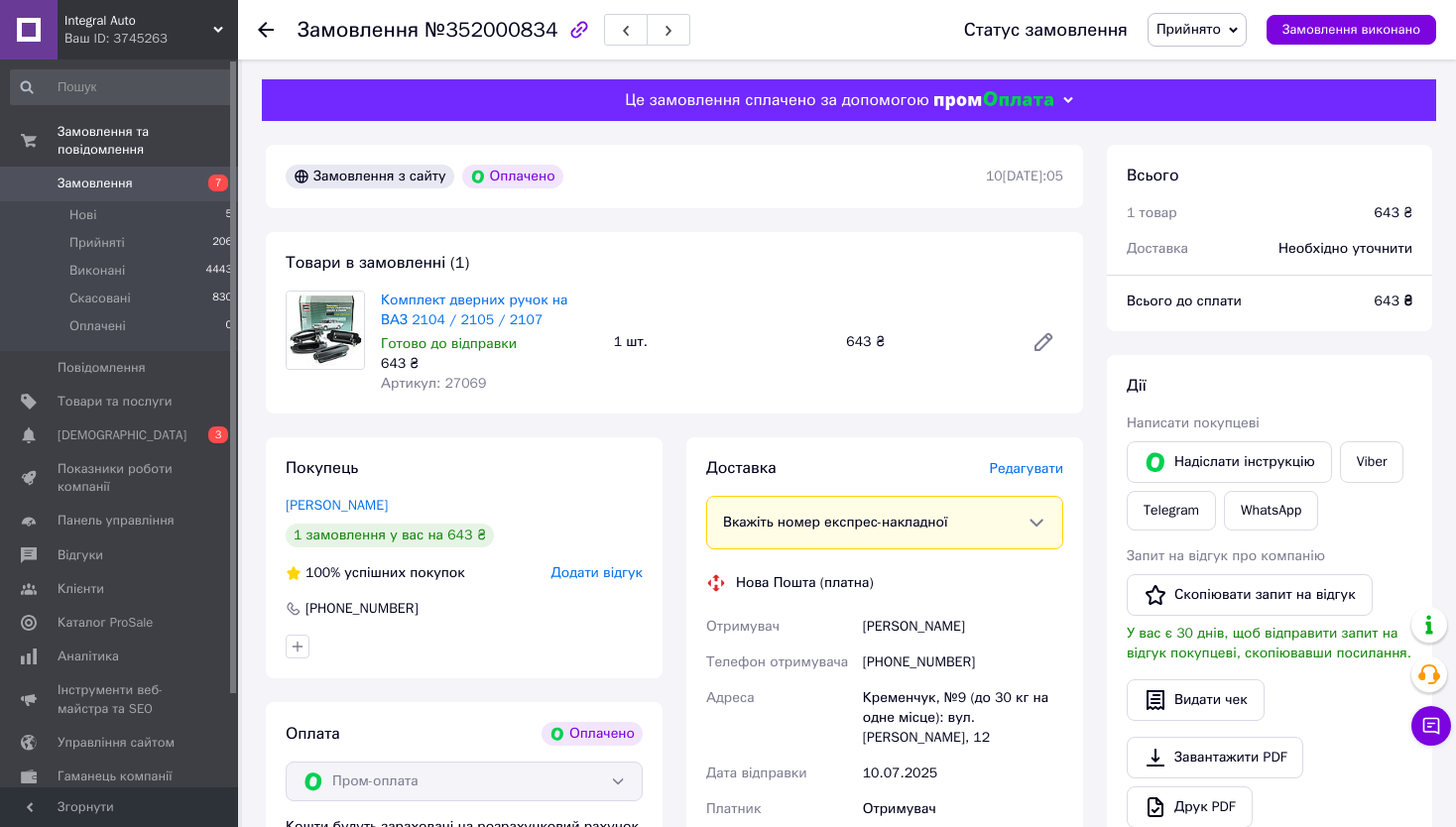 click on "Артикул: 27069" at bounding box center [433, 383] 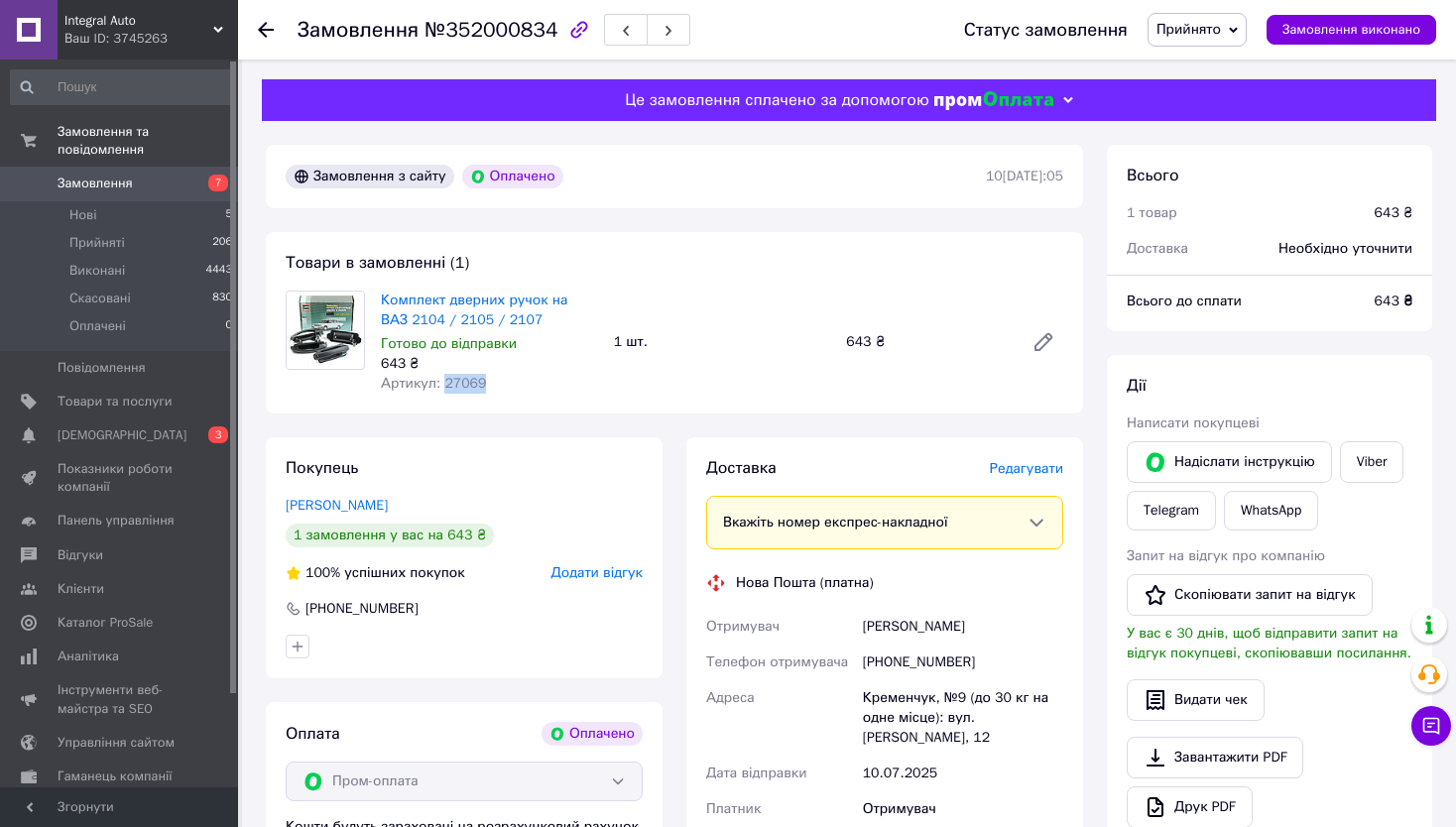 click on "Артикул: 27069" at bounding box center [433, 383] 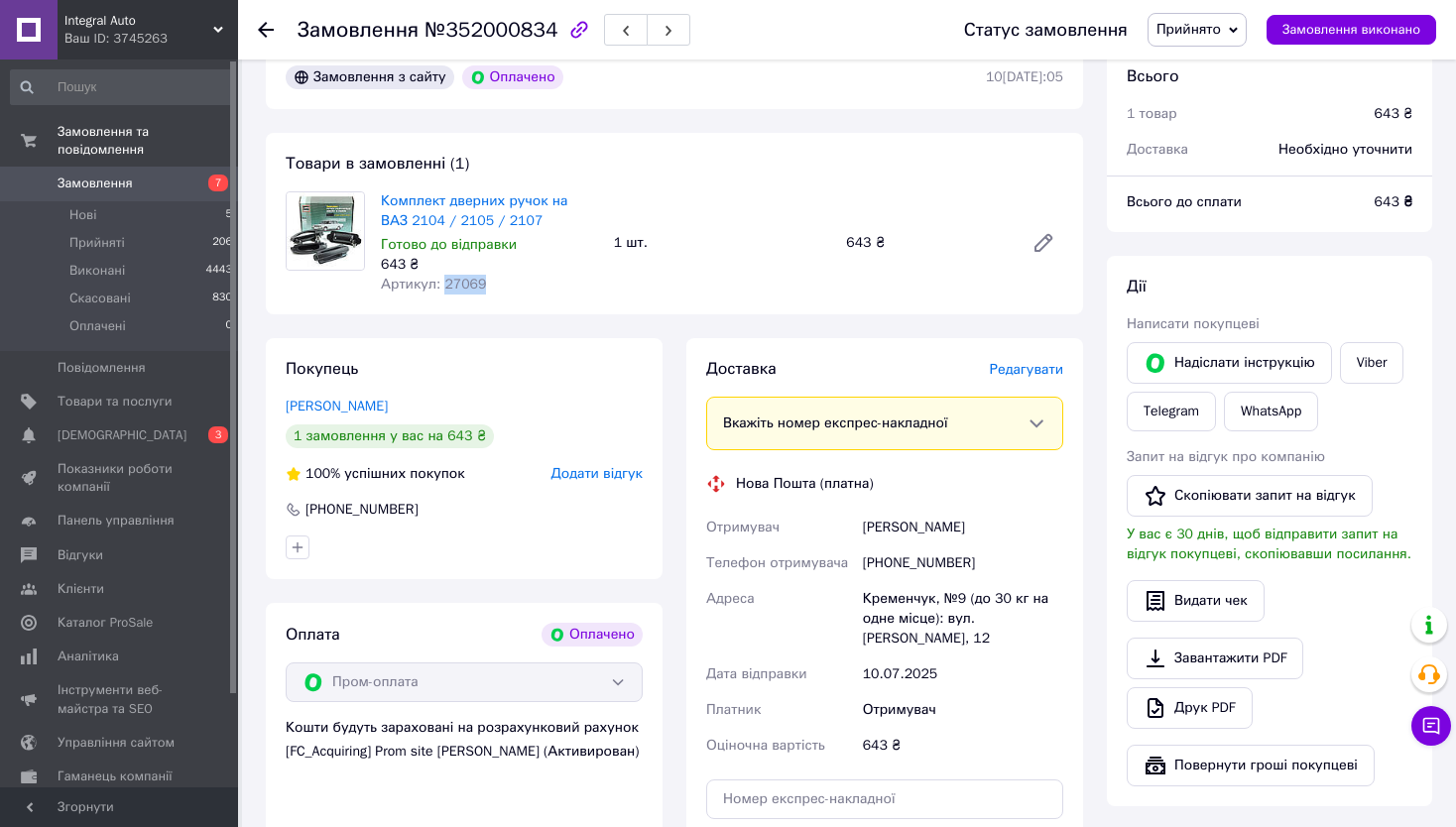 scroll, scrollTop: 297, scrollLeft: 0, axis: vertical 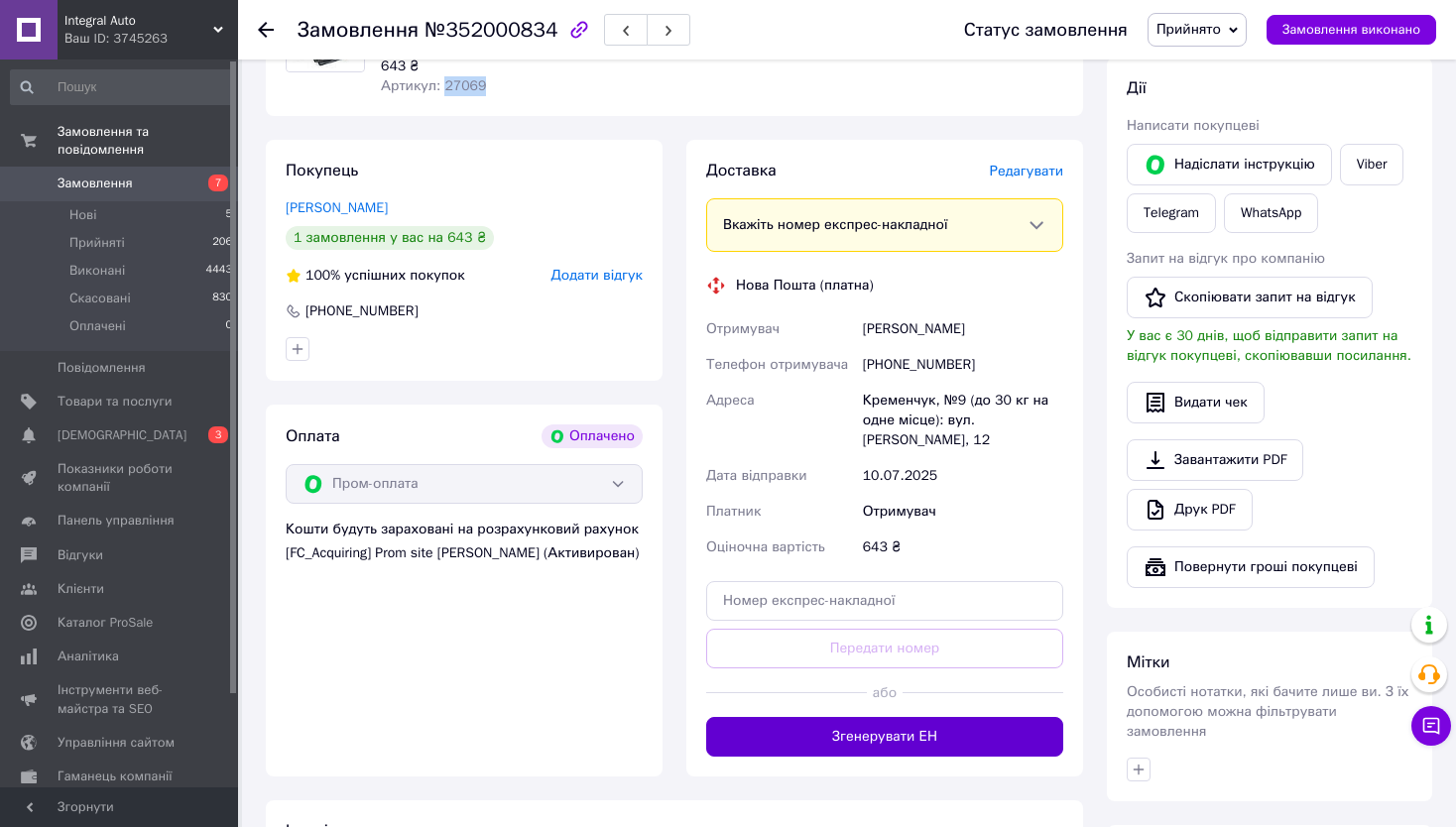 click on "Згенерувати ЕН" at bounding box center (885, 737) 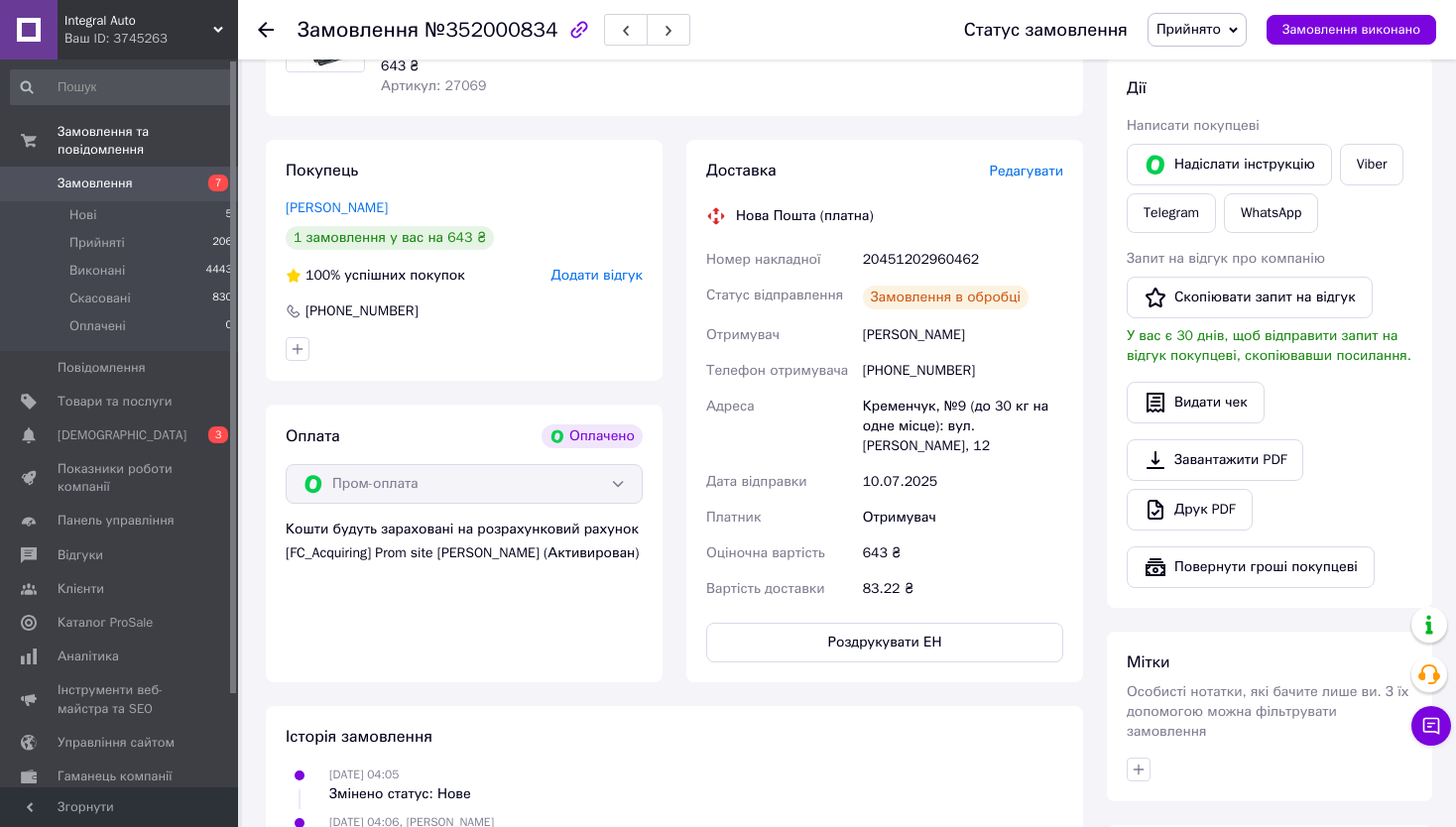 click on "20451202960462" at bounding box center (963, 260) 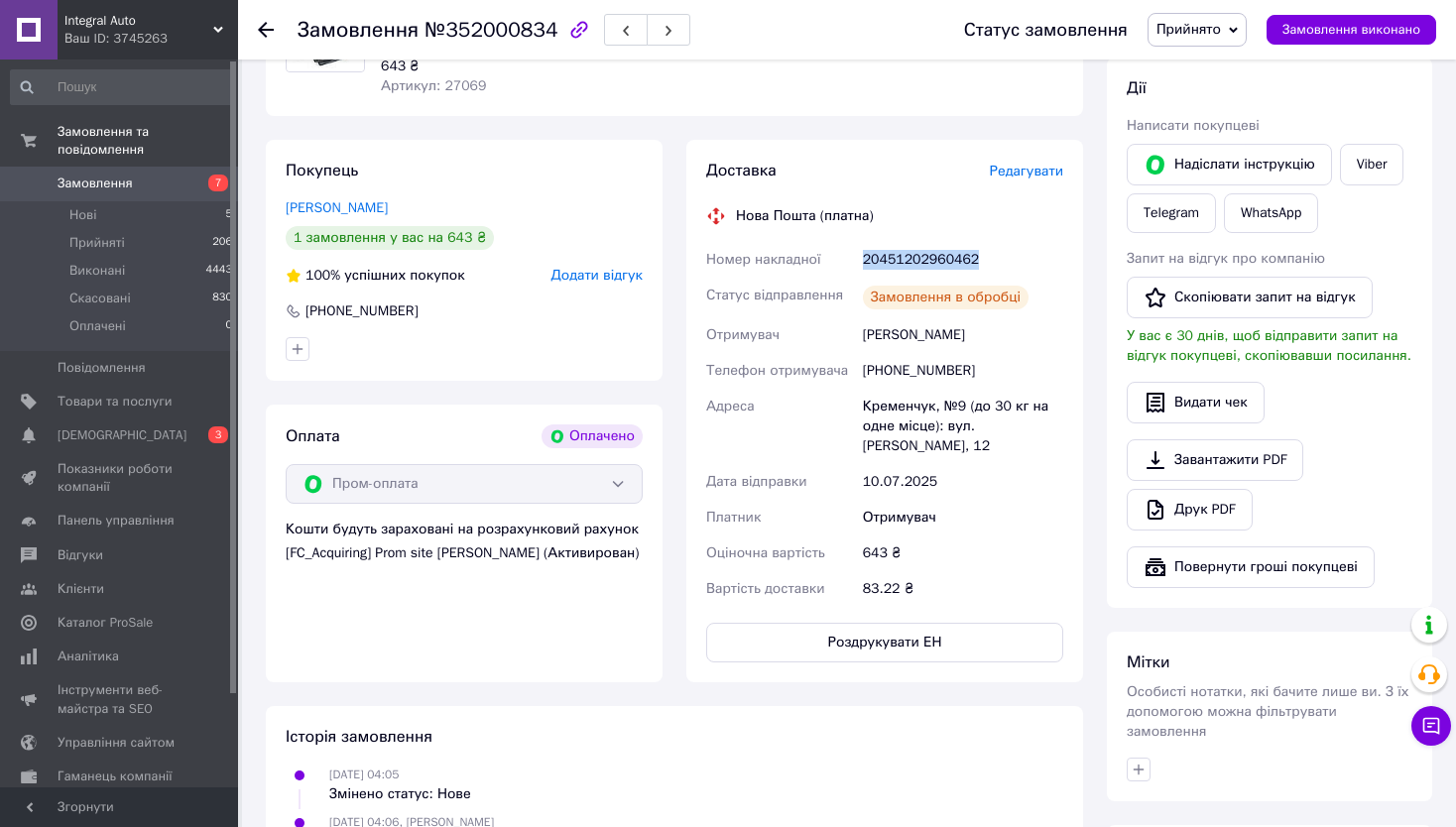 click on "20451202960462" at bounding box center (963, 260) 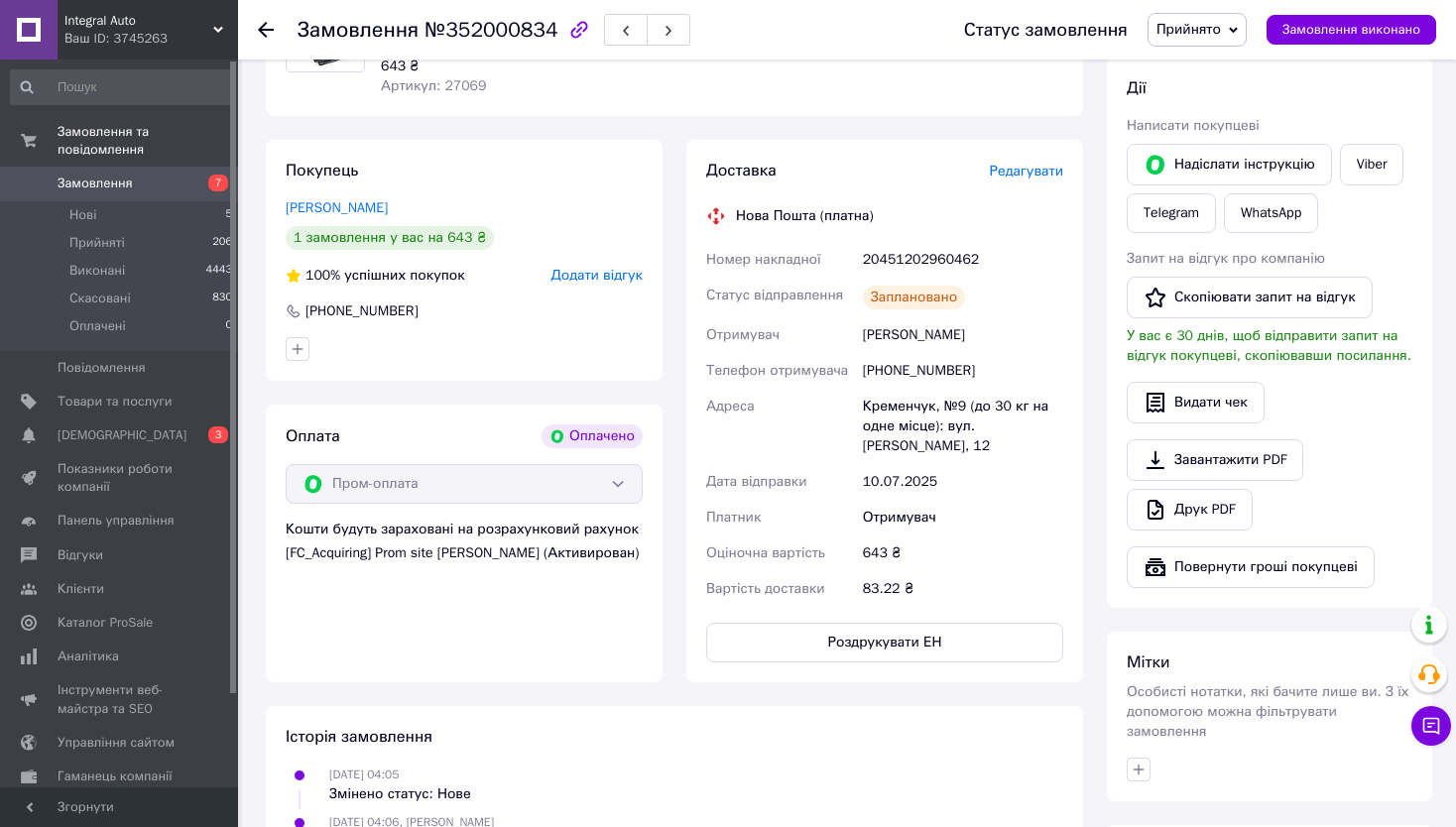 click 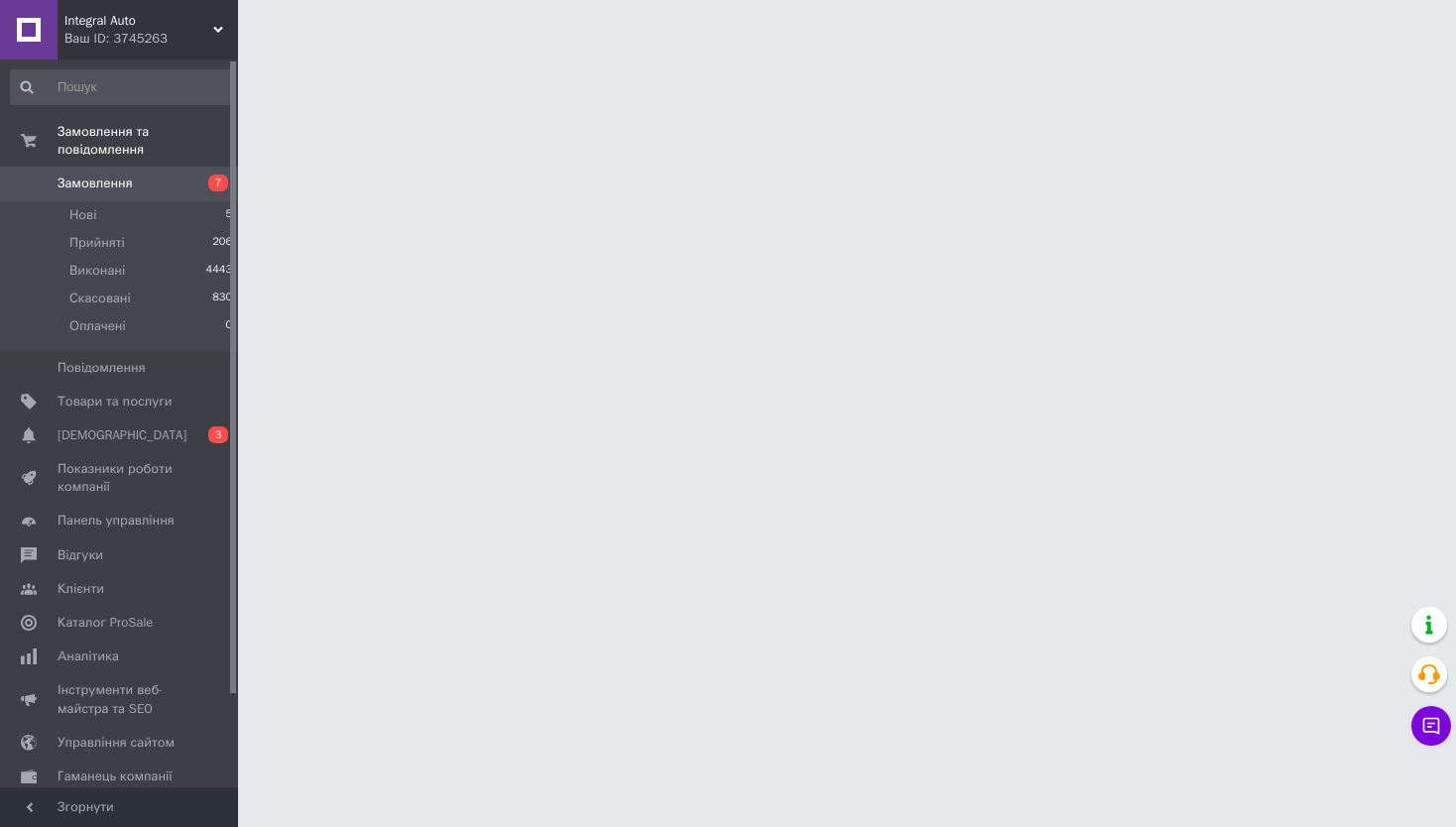 scroll, scrollTop: 0, scrollLeft: 0, axis: both 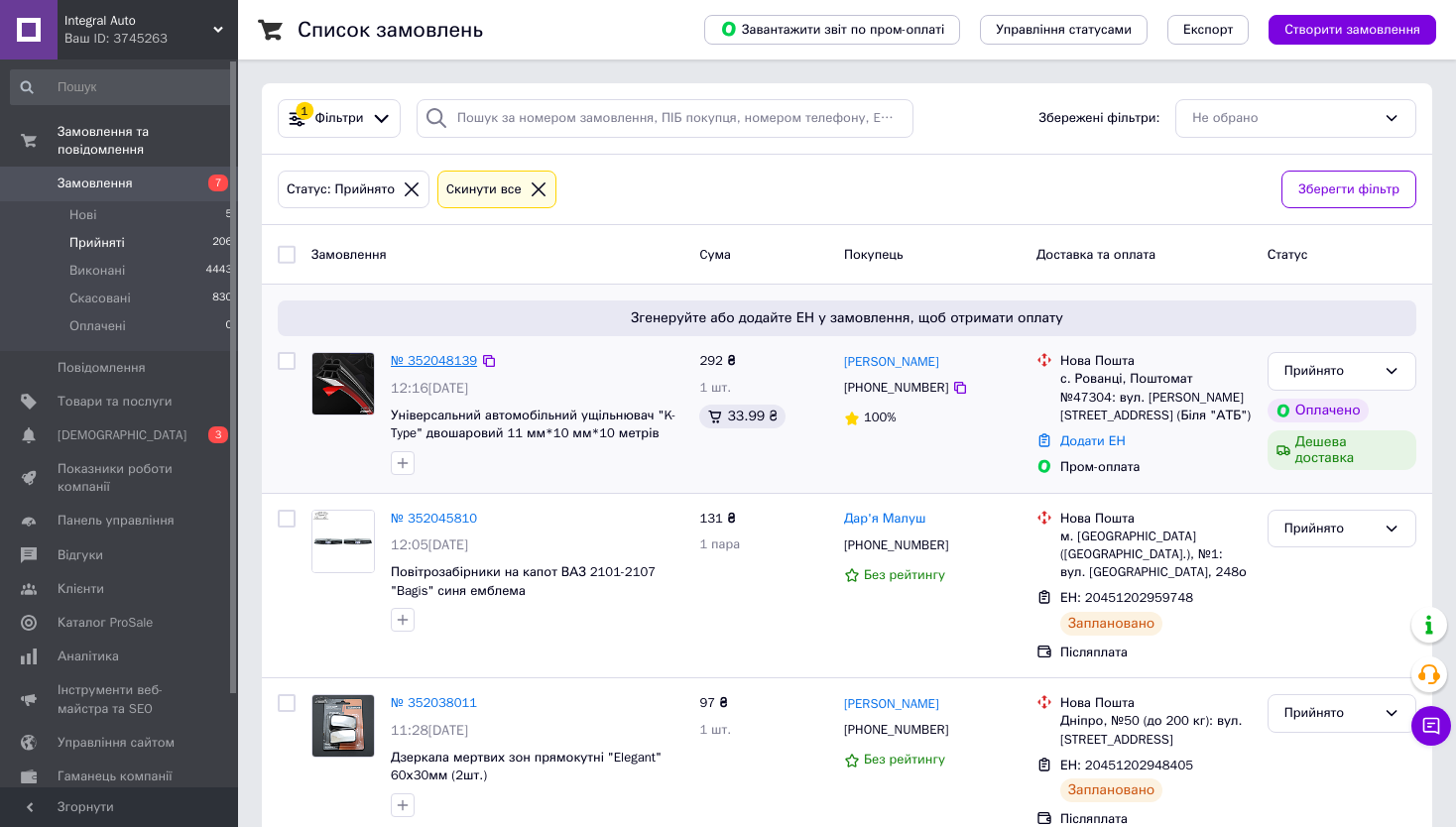 click on "№ 352048139" at bounding box center [433, 360] 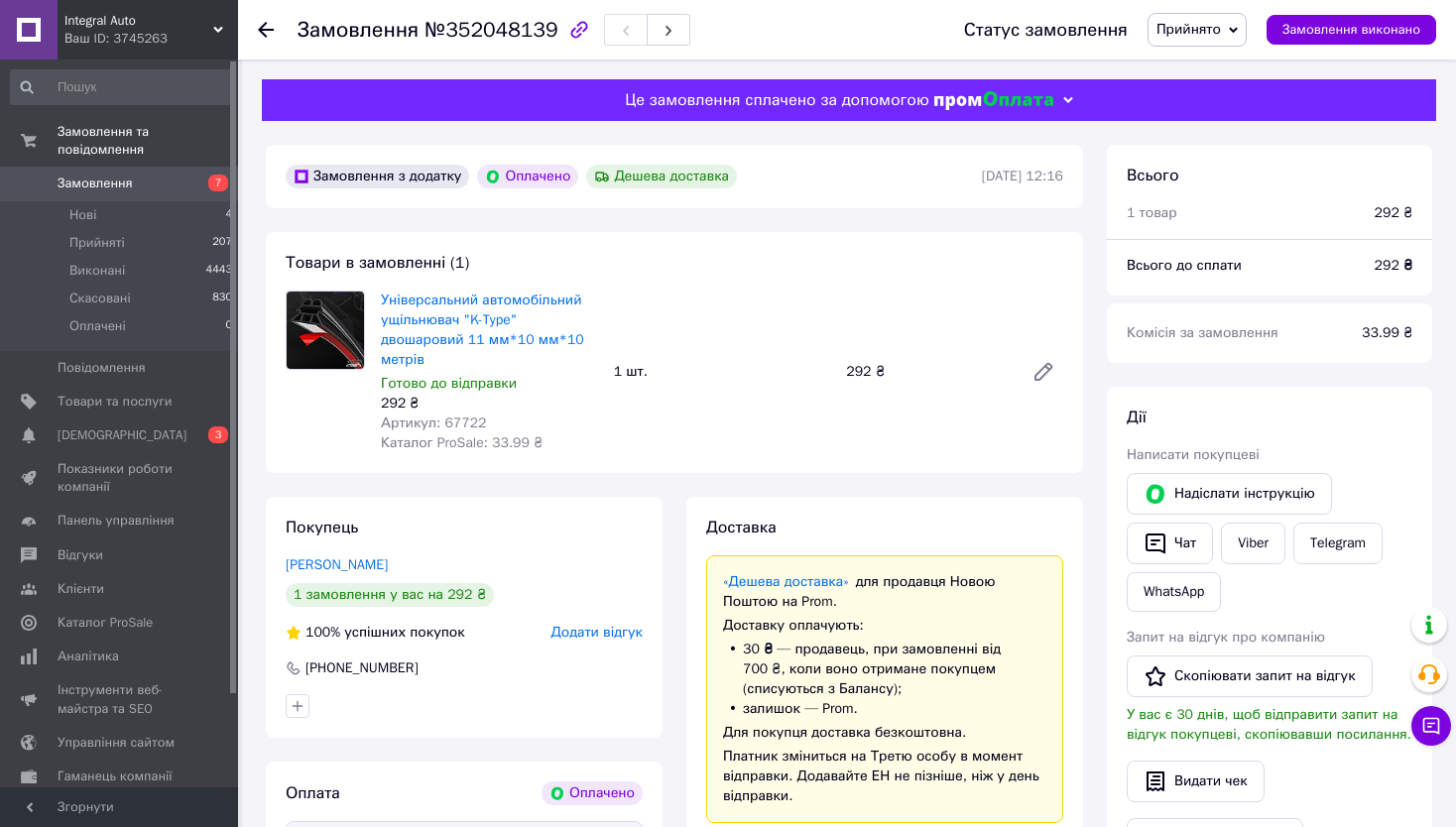 click on "Артикул: 67722" at bounding box center [433, 422] 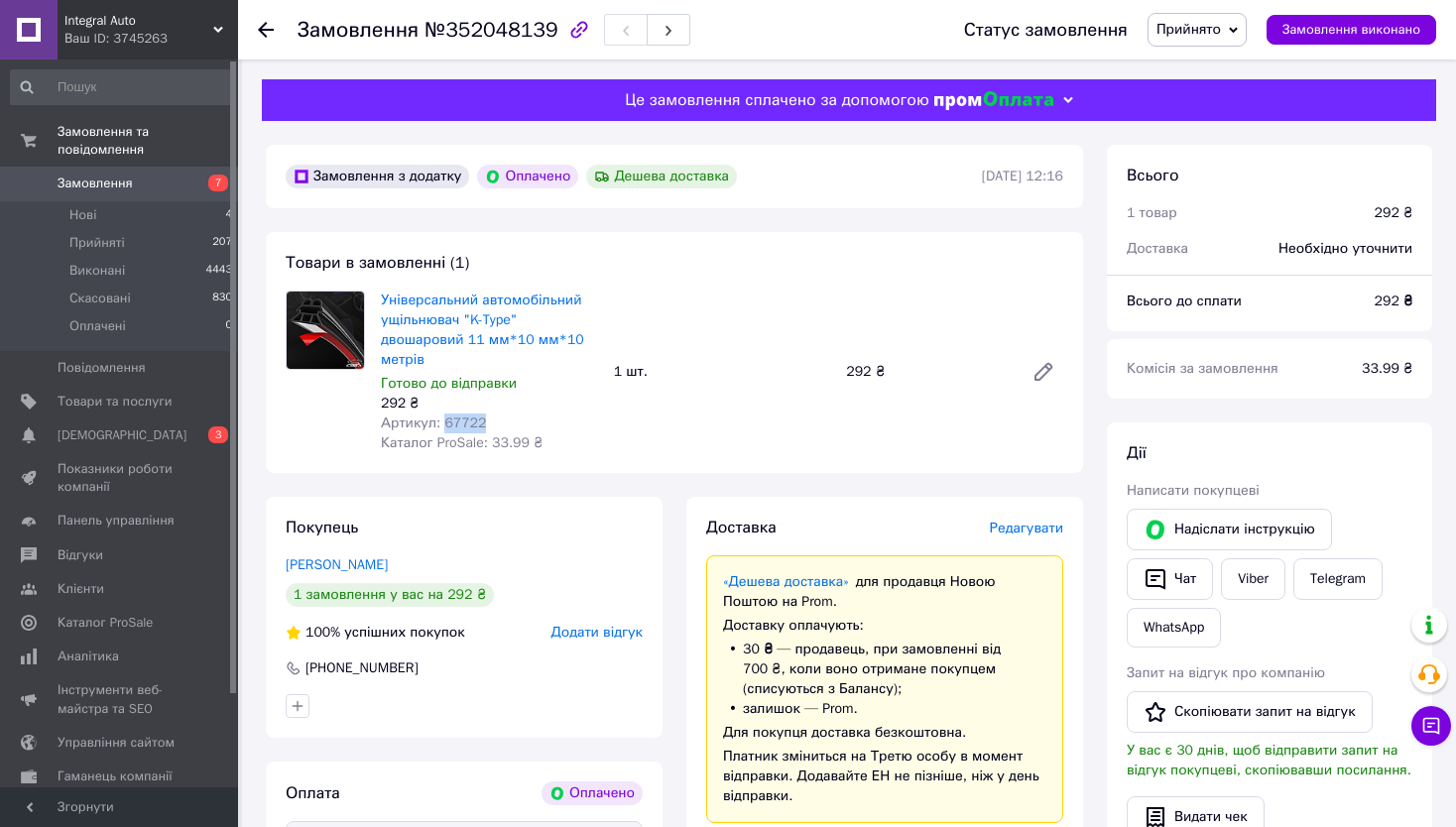 click on "Артикул: 67722" at bounding box center (433, 422) 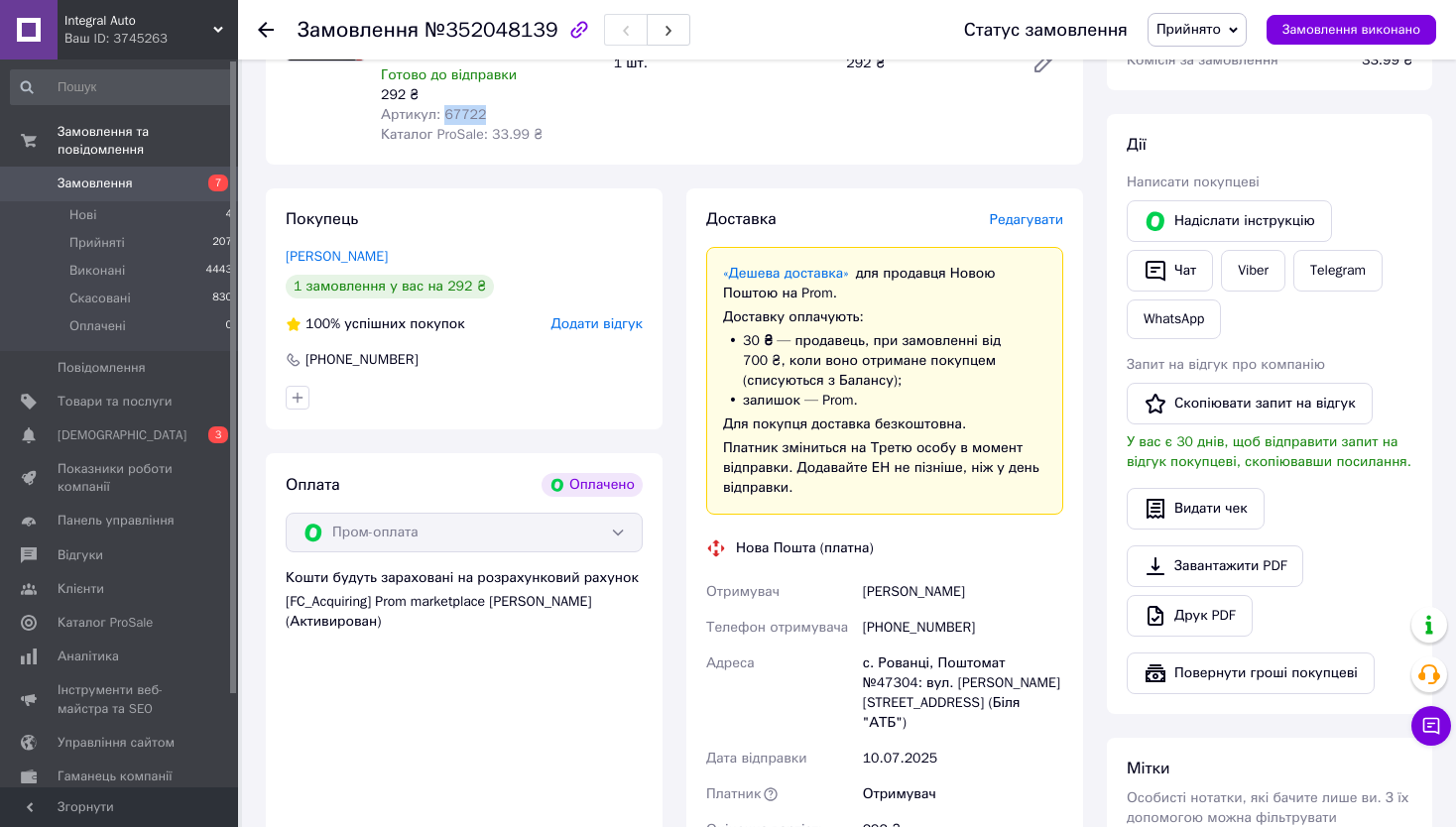 scroll, scrollTop: 496, scrollLeft: 0, axis: vertical 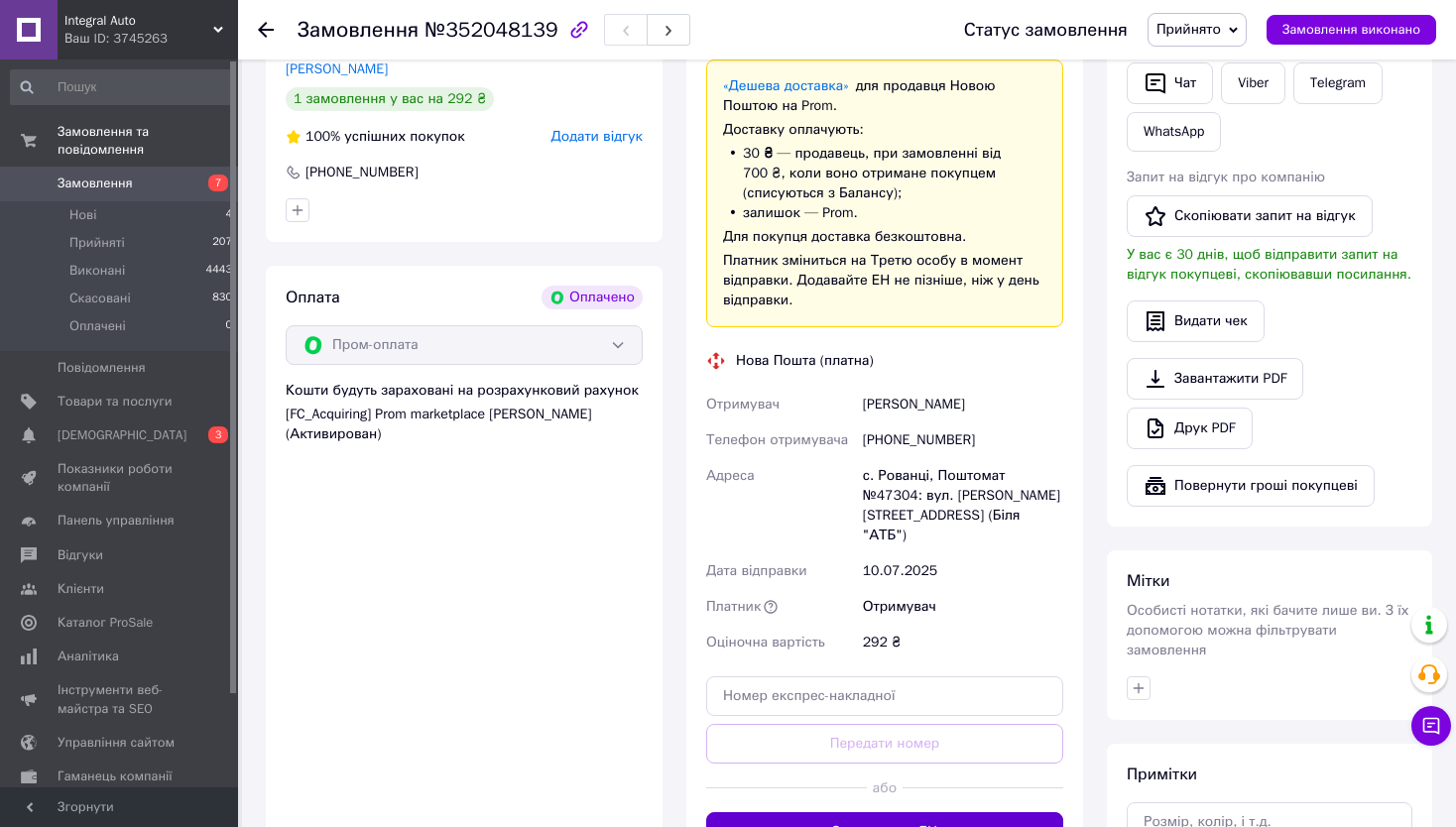 click on "Згенерувати ЕН" at bounding box center (885, 832) 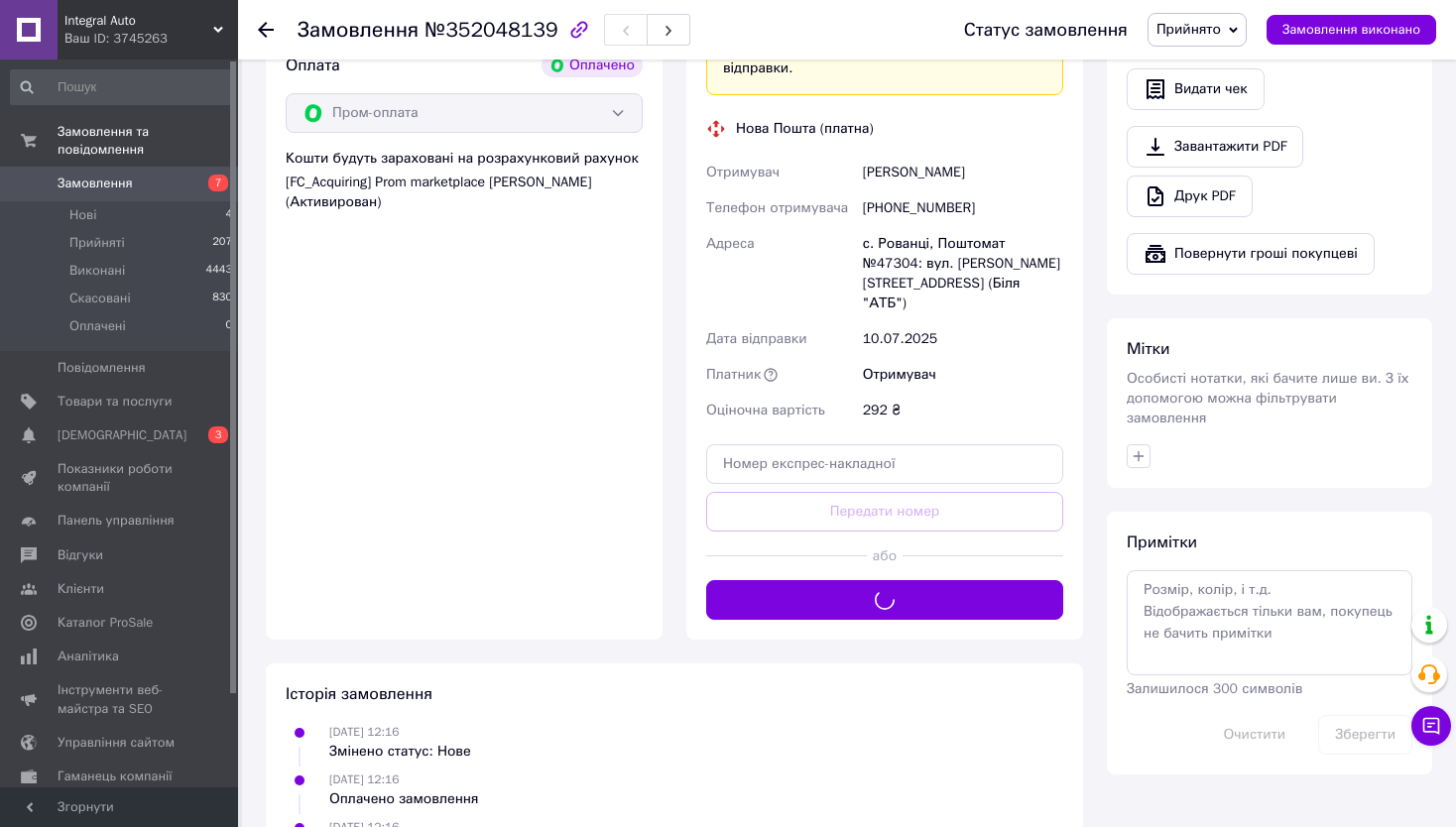scroll, scrollTop: 694, scrollLeft: 0, axis: vertical 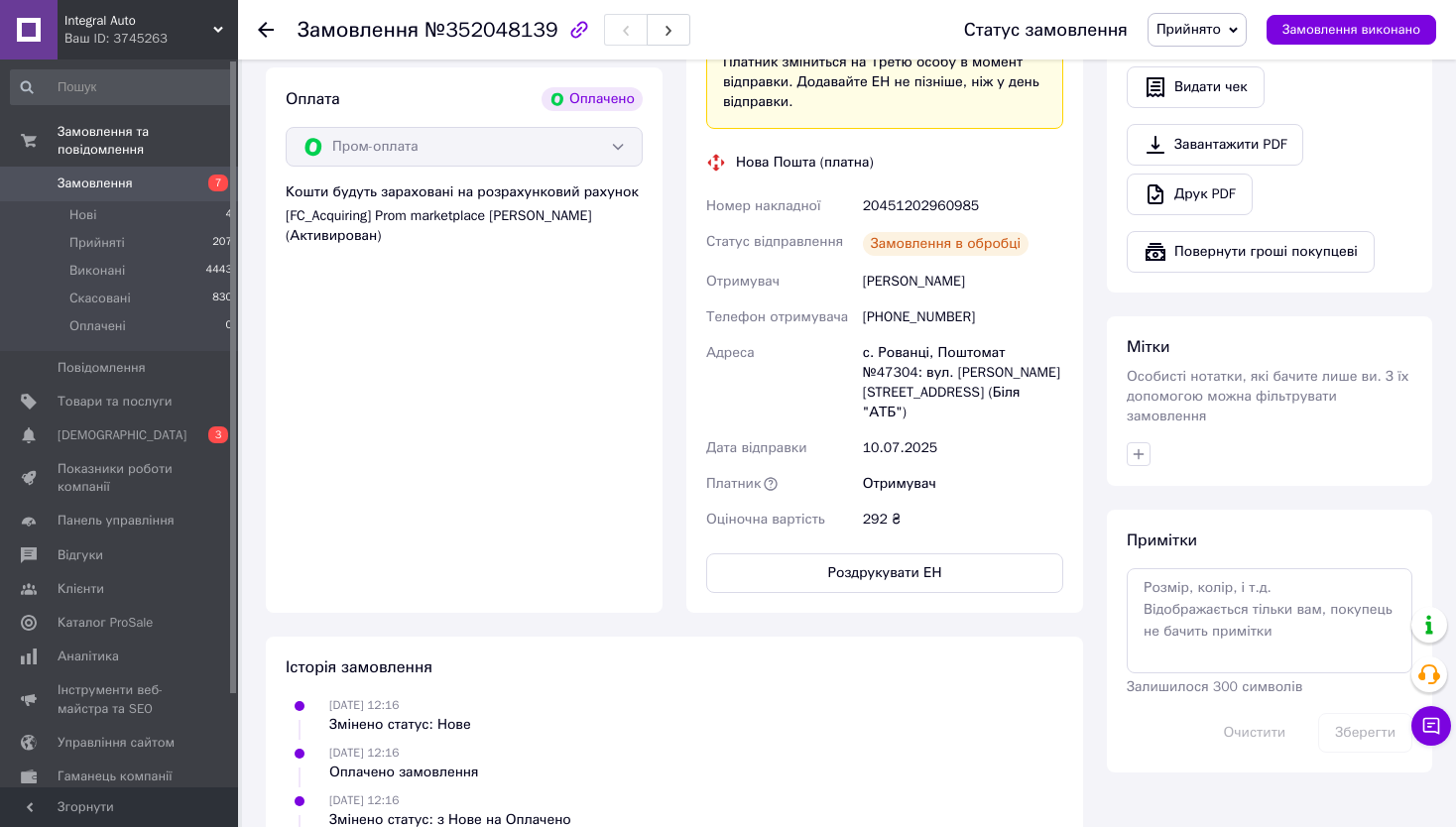 click on "20451202960985" at bounding box center [963, 206] 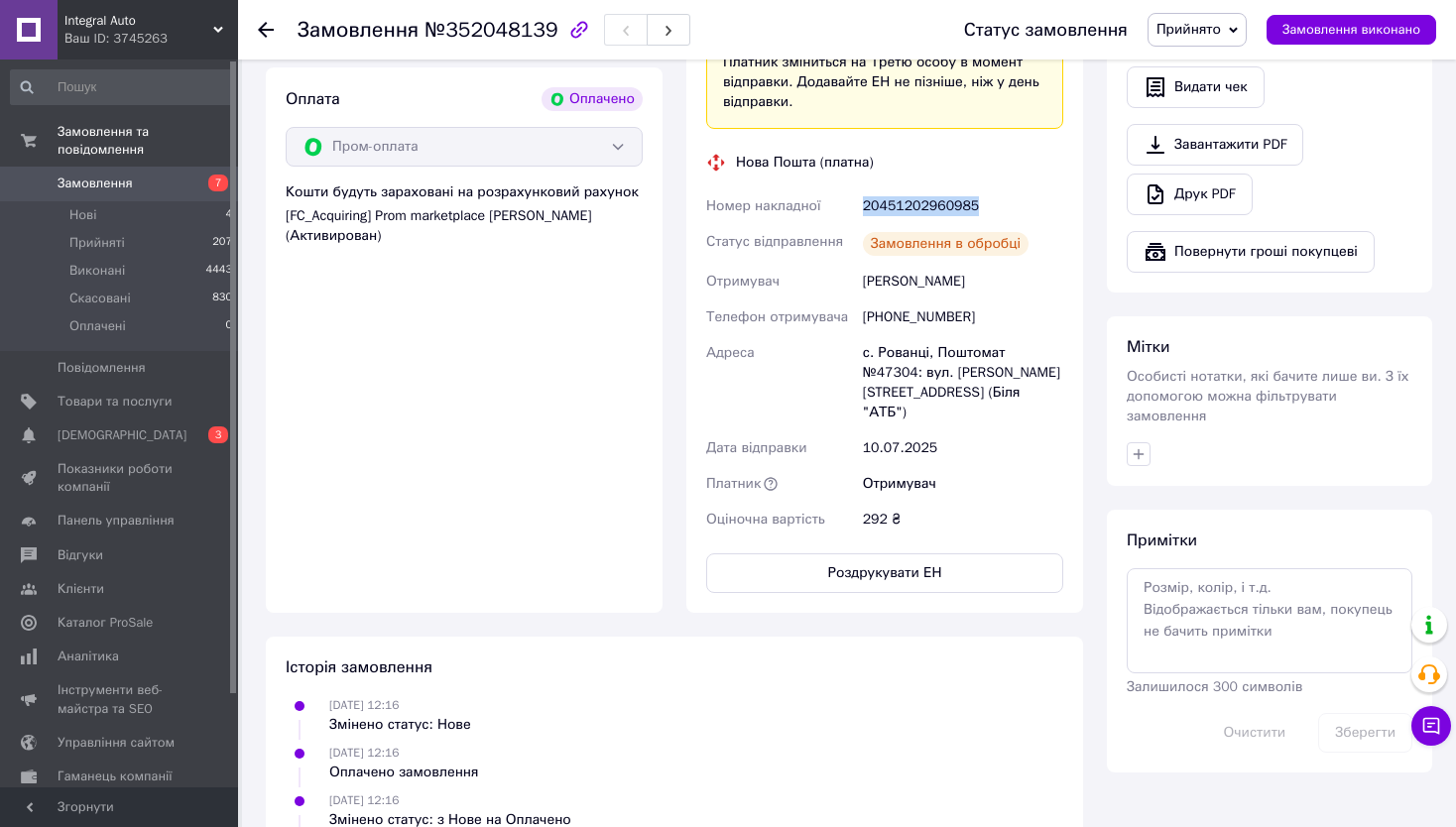 click on "20451202960985" at bounding box center (963, 206) 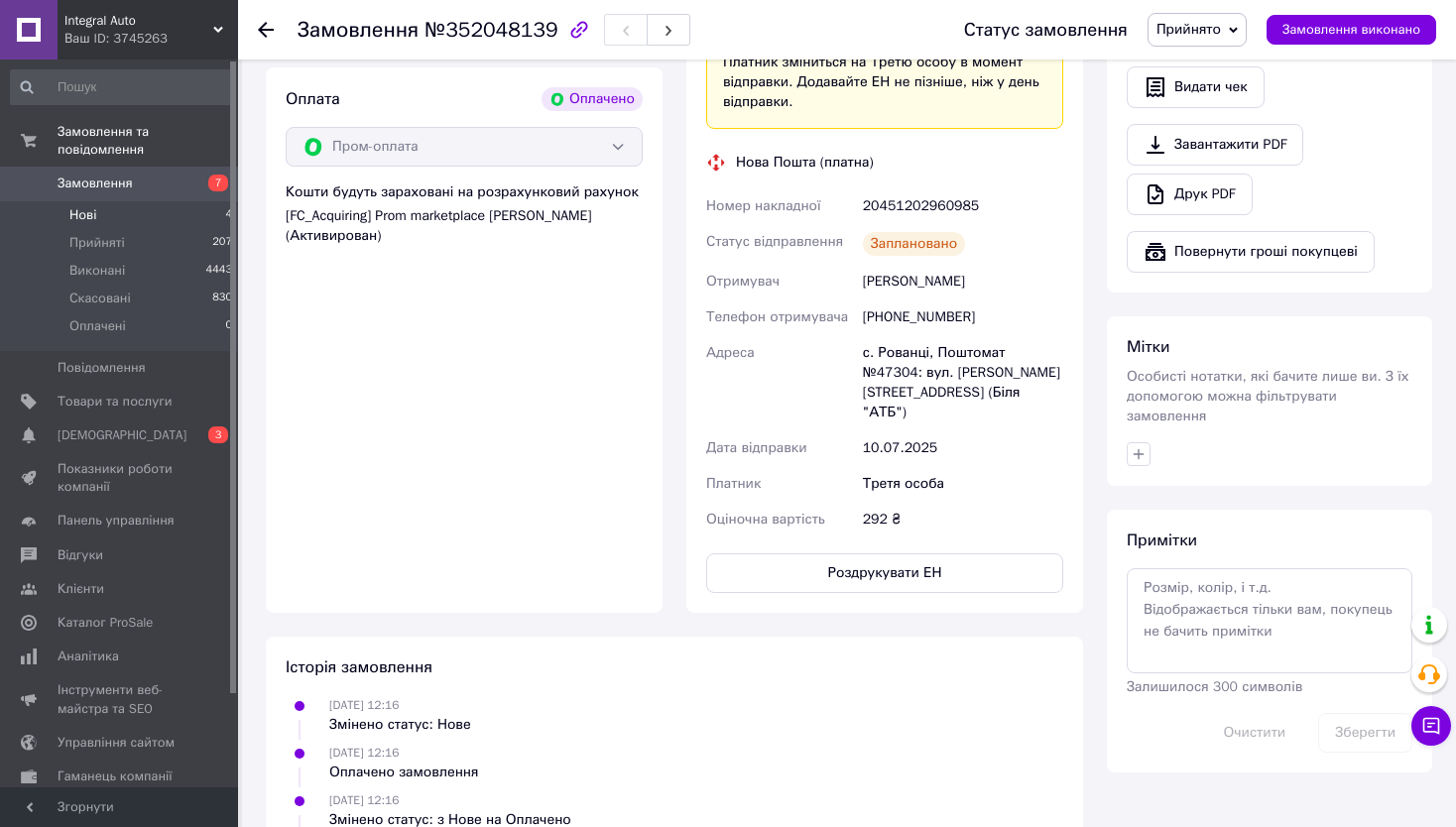 click on "Нові 4" at bounding box center (122, 215) 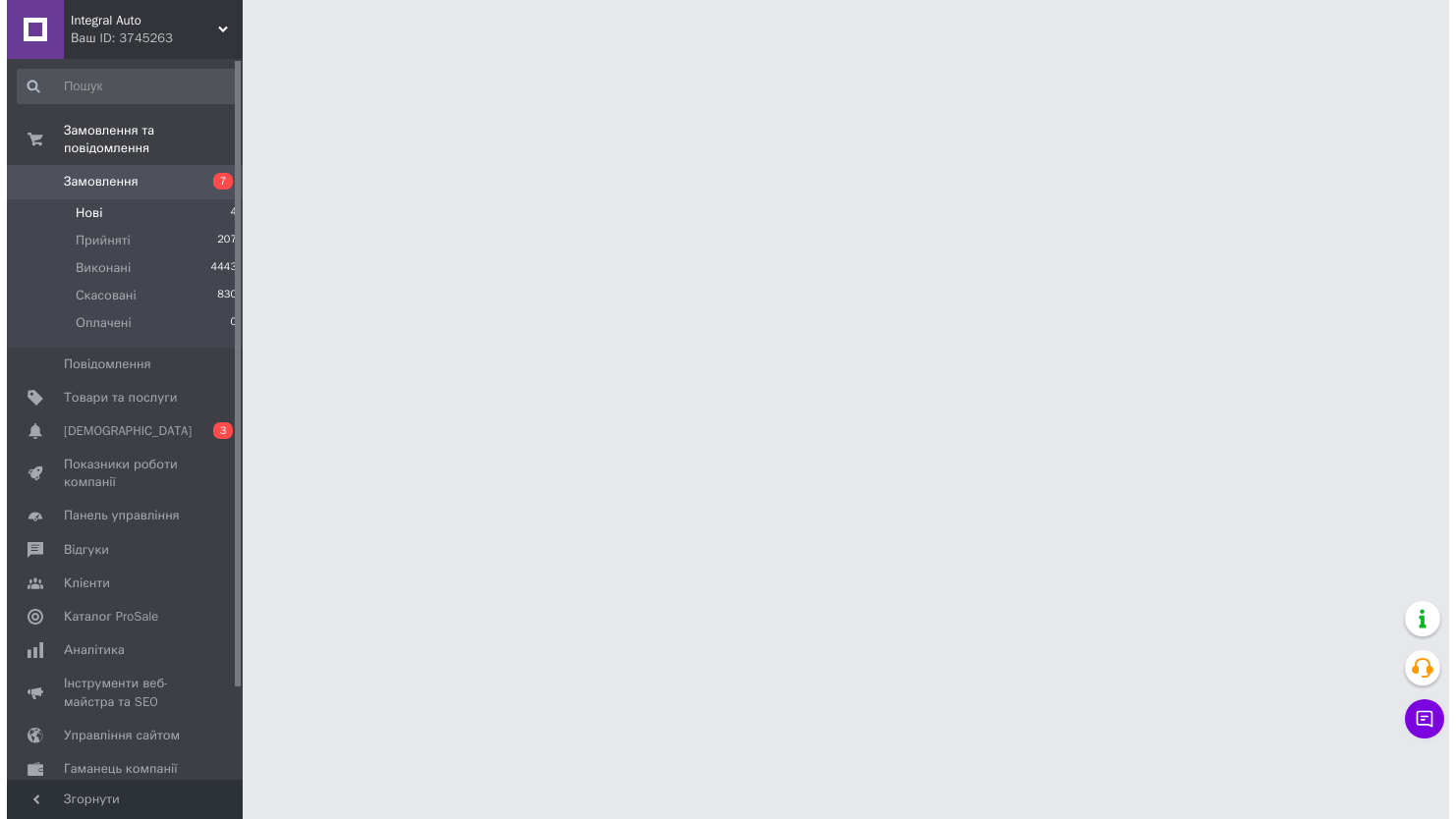 scroll, scrollTop: 0, scrollLeft: 0, axis: both 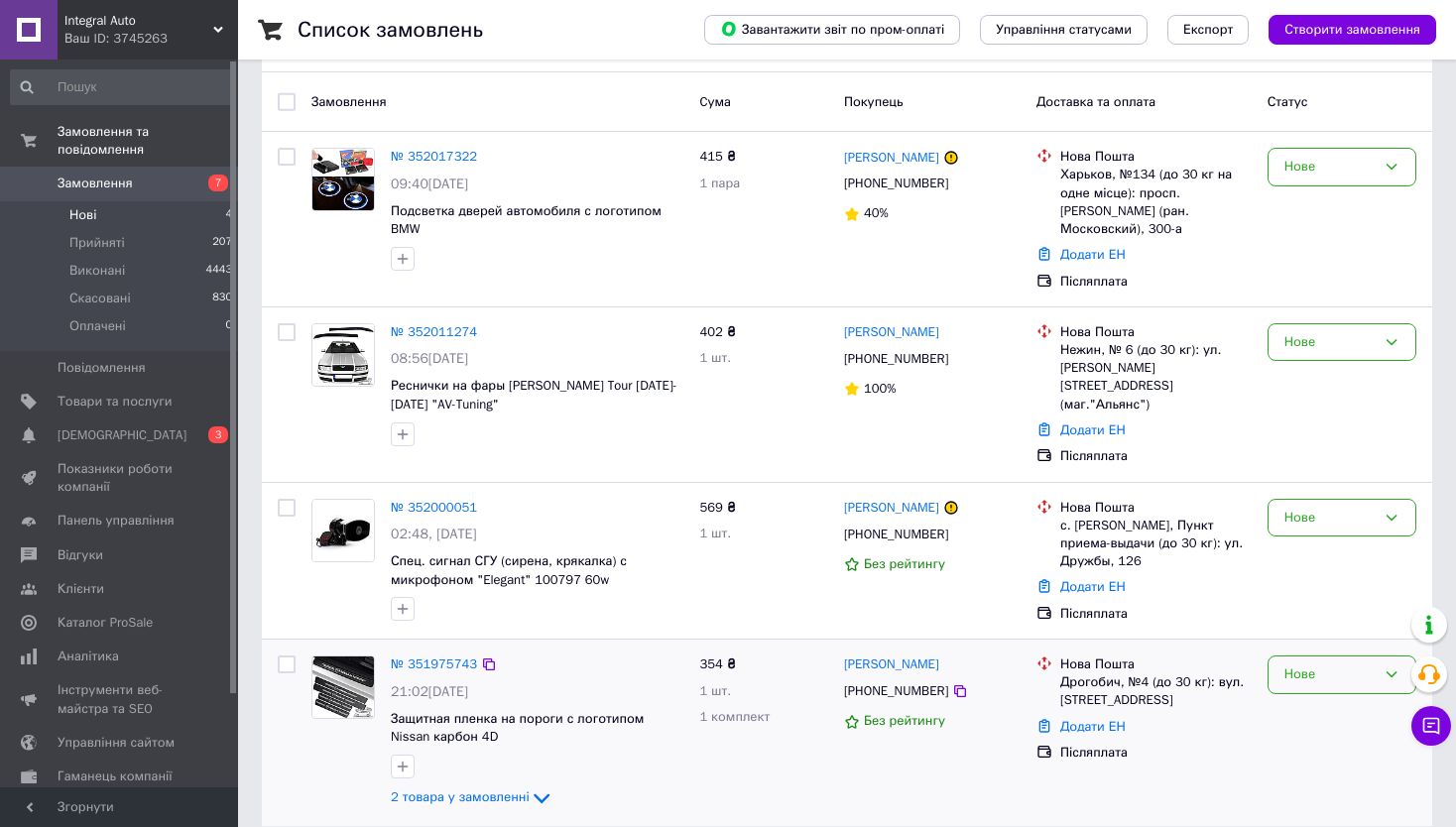 click on "Нове" at bounding box center [1330, 674] 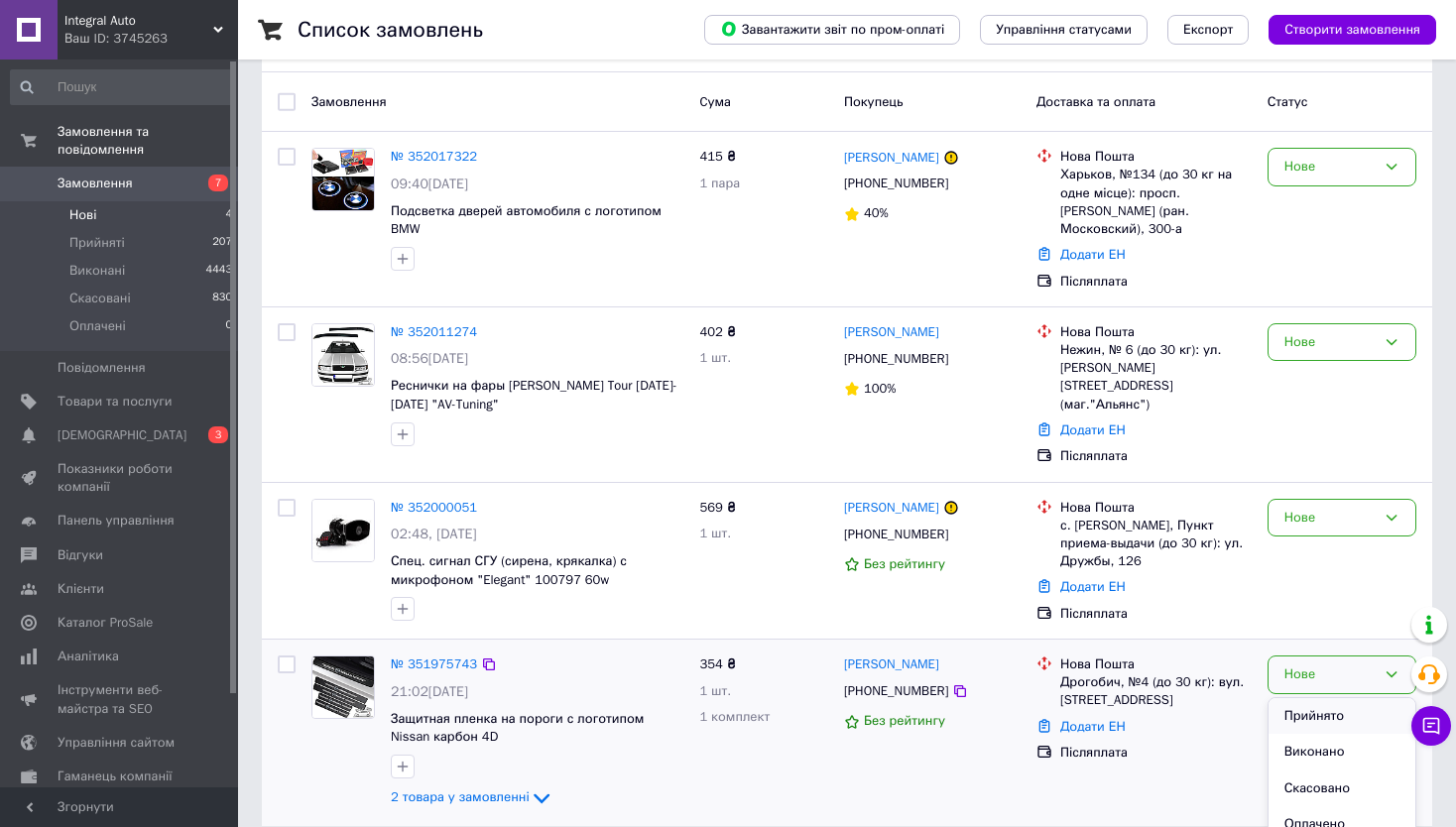 click on "Прийнято" at bounding box center [1342, 716] 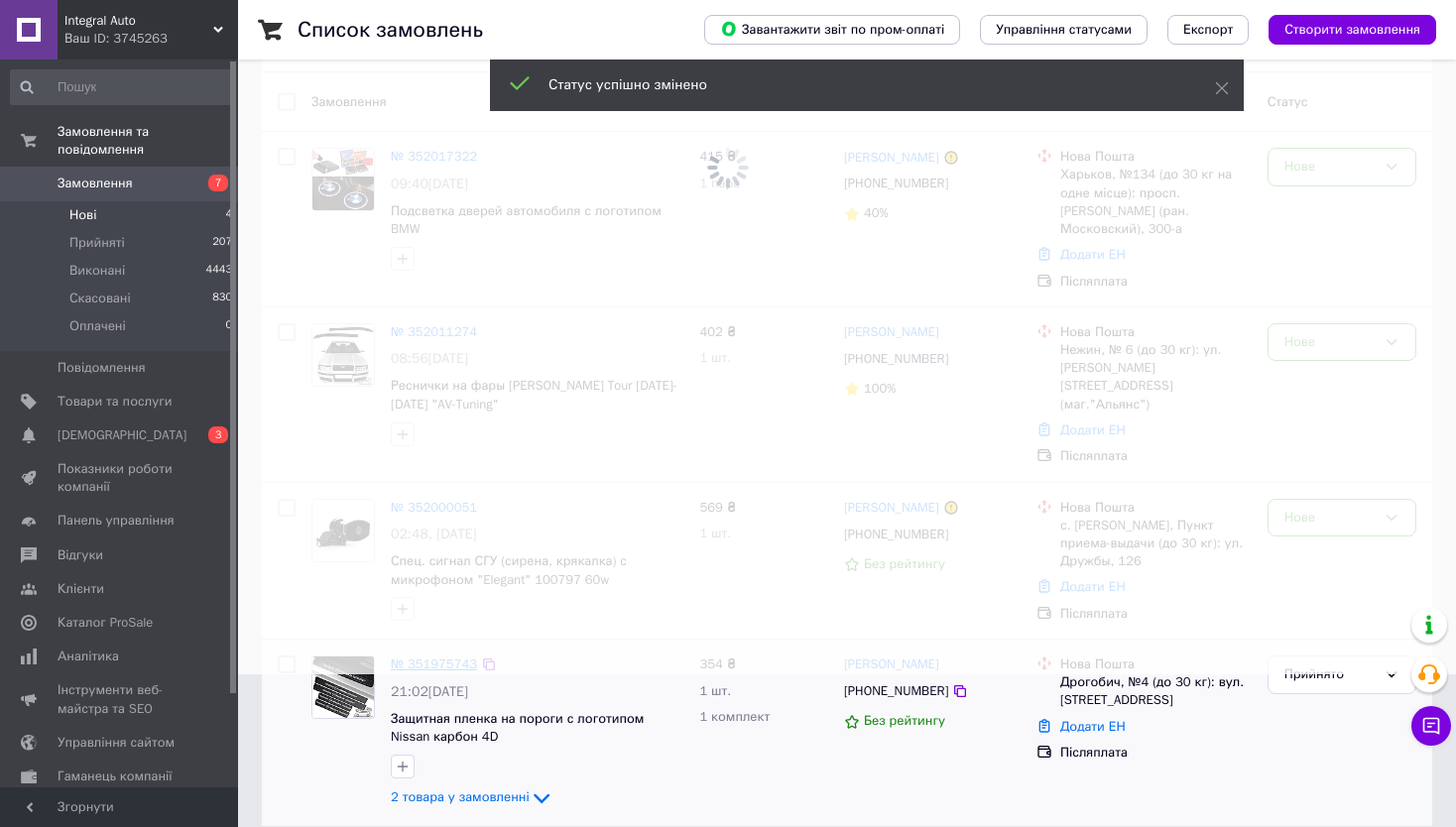 click at bounding box center (728, 261) 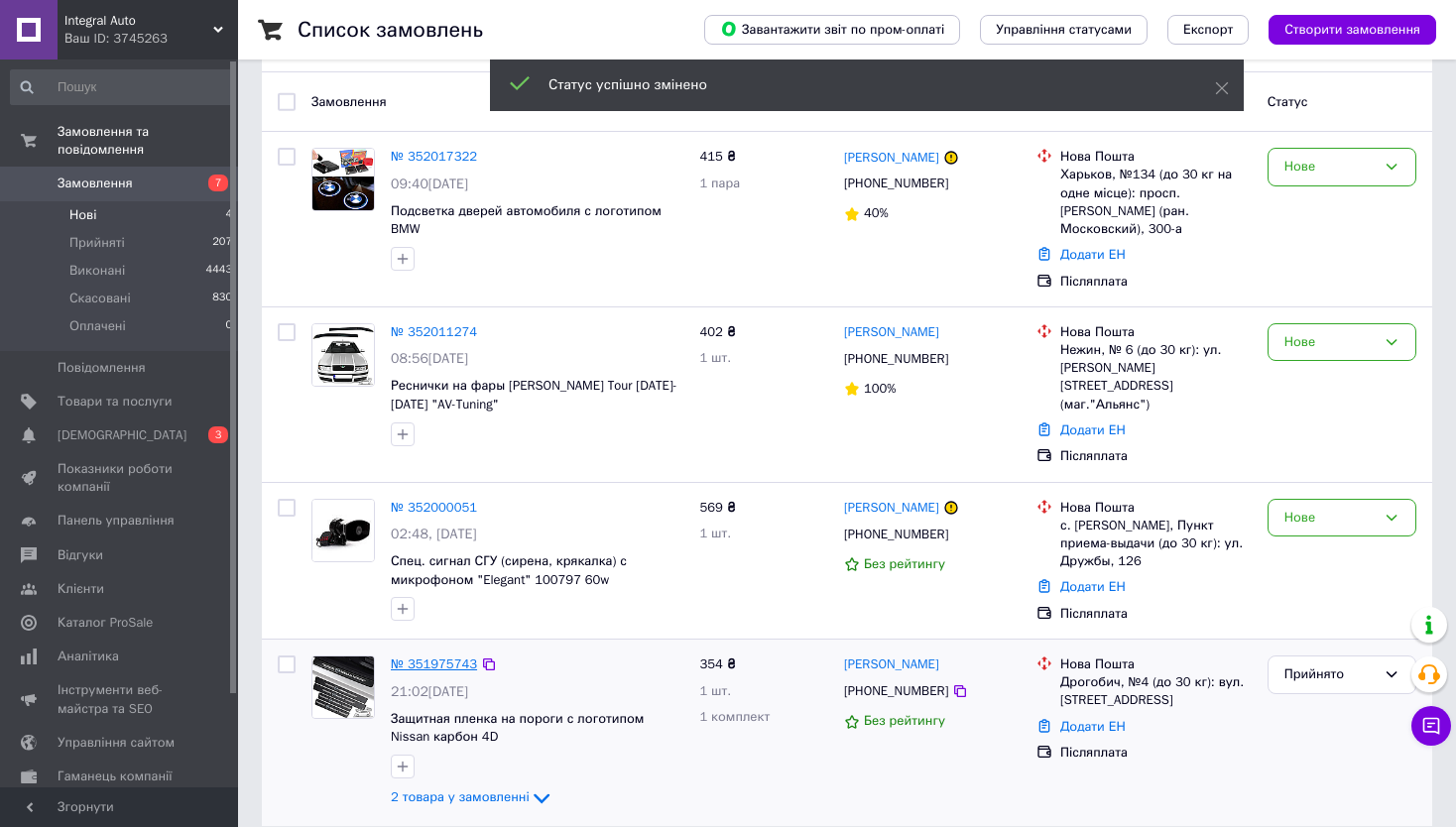 click on "№ 351975743" at bounding box center [433, 663] 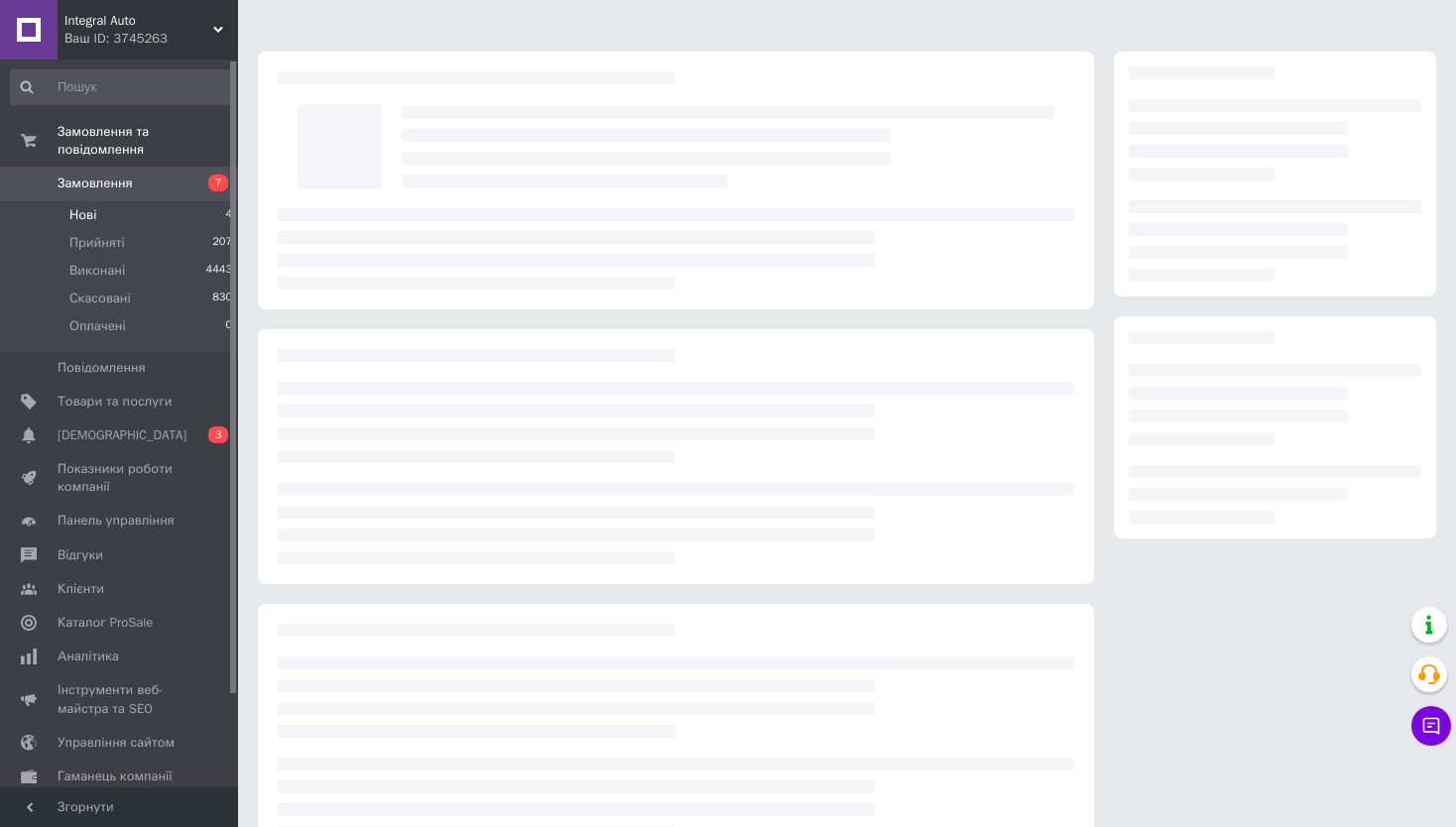 scroll, scrollTop: 0, scrollLeft: 0, axis: both 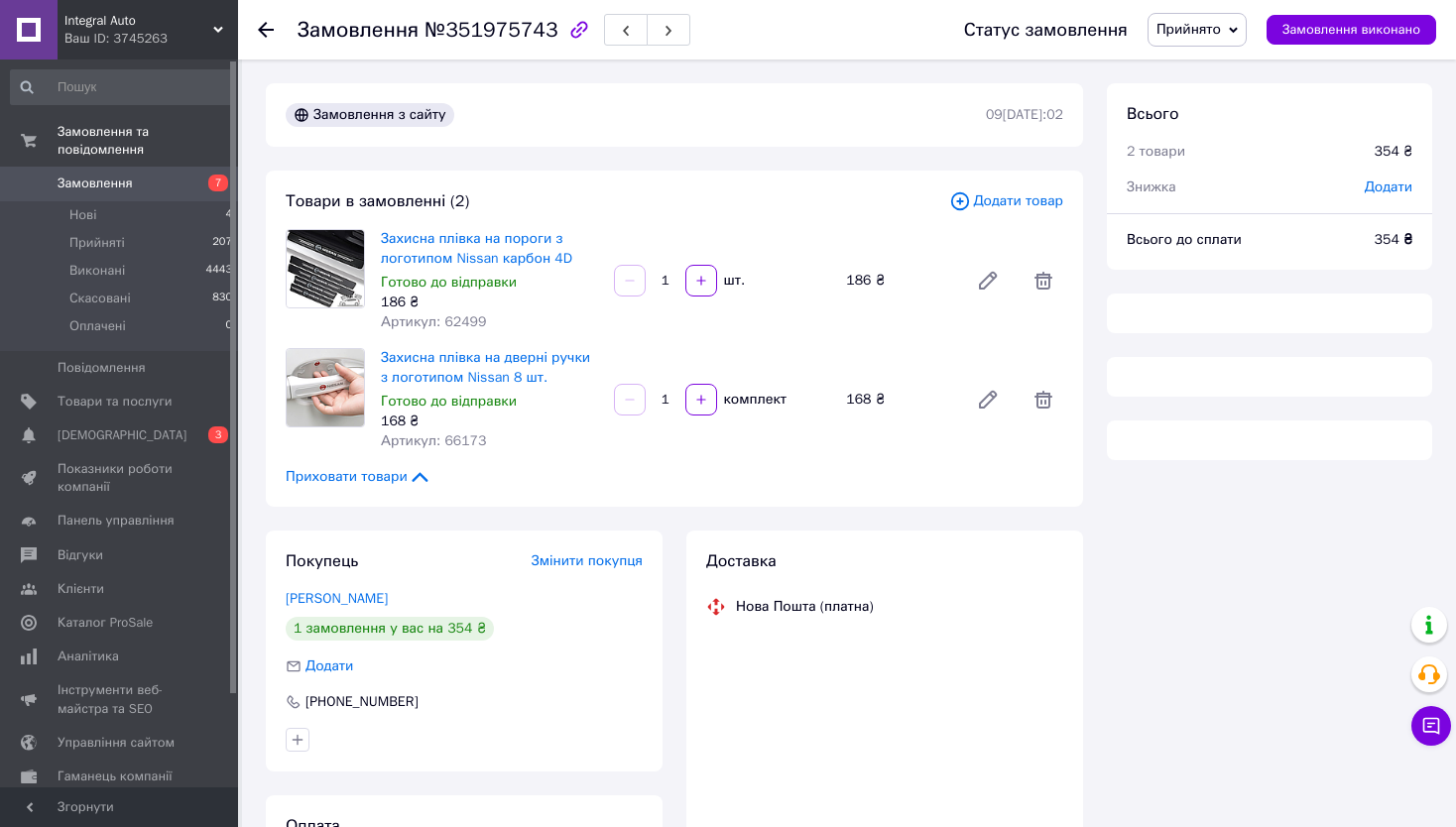 click on "Артикул: 62499" at bounding box center (433, 321) 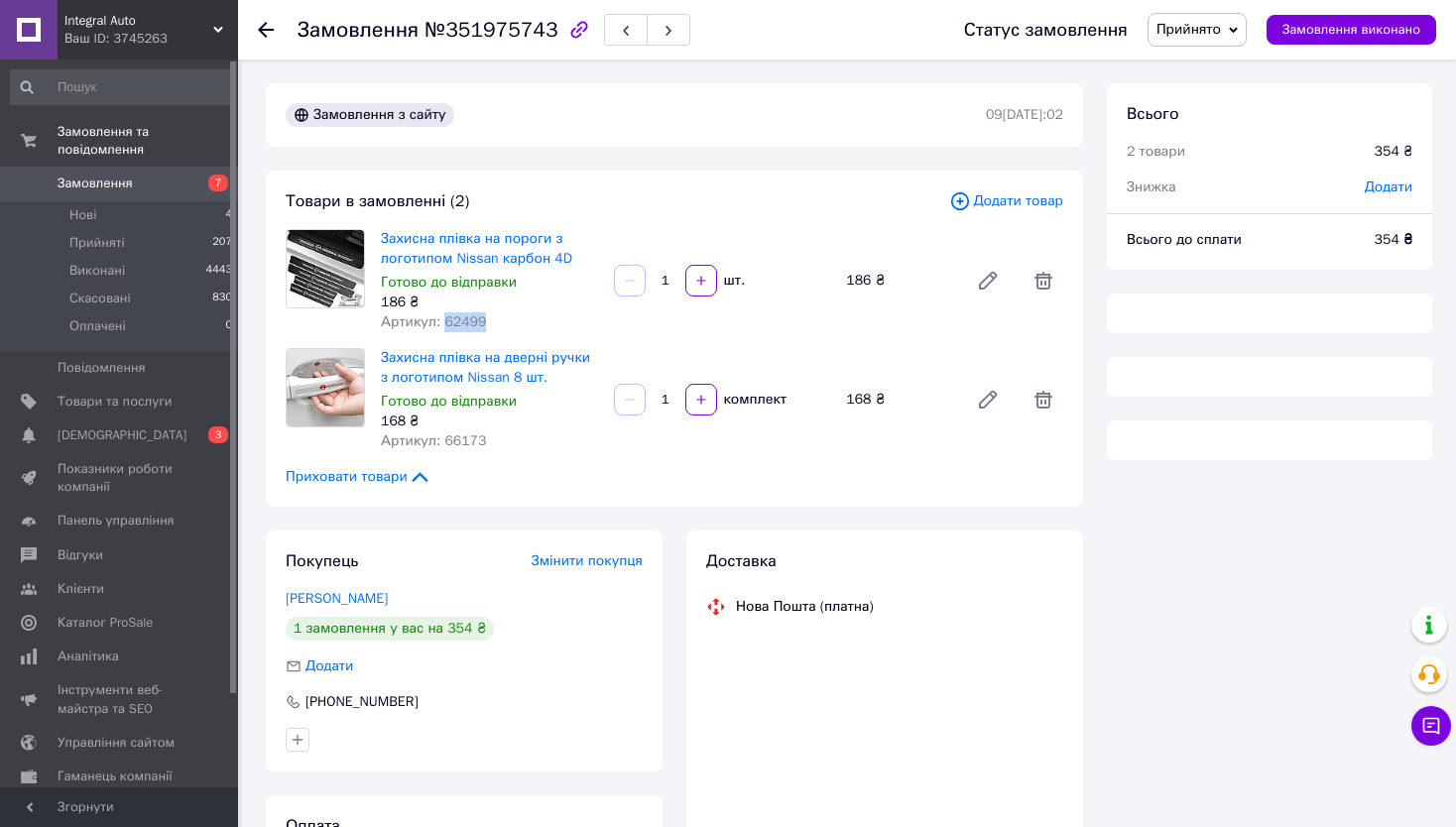 click on "Артикул: 62499" at bounding box center [433, 321] 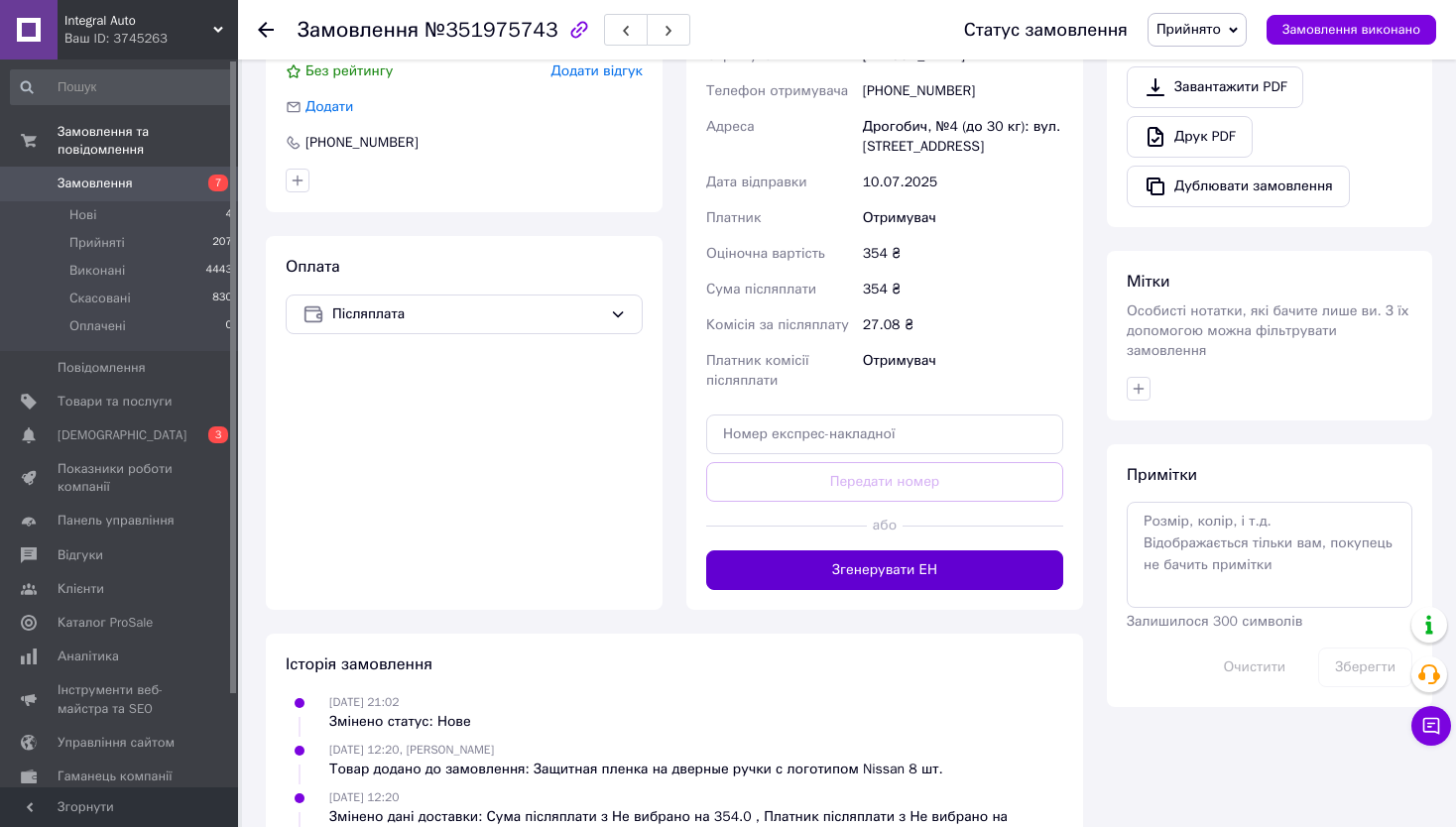click on "Згенерувати ЕН" at bounding box center [885, 570] 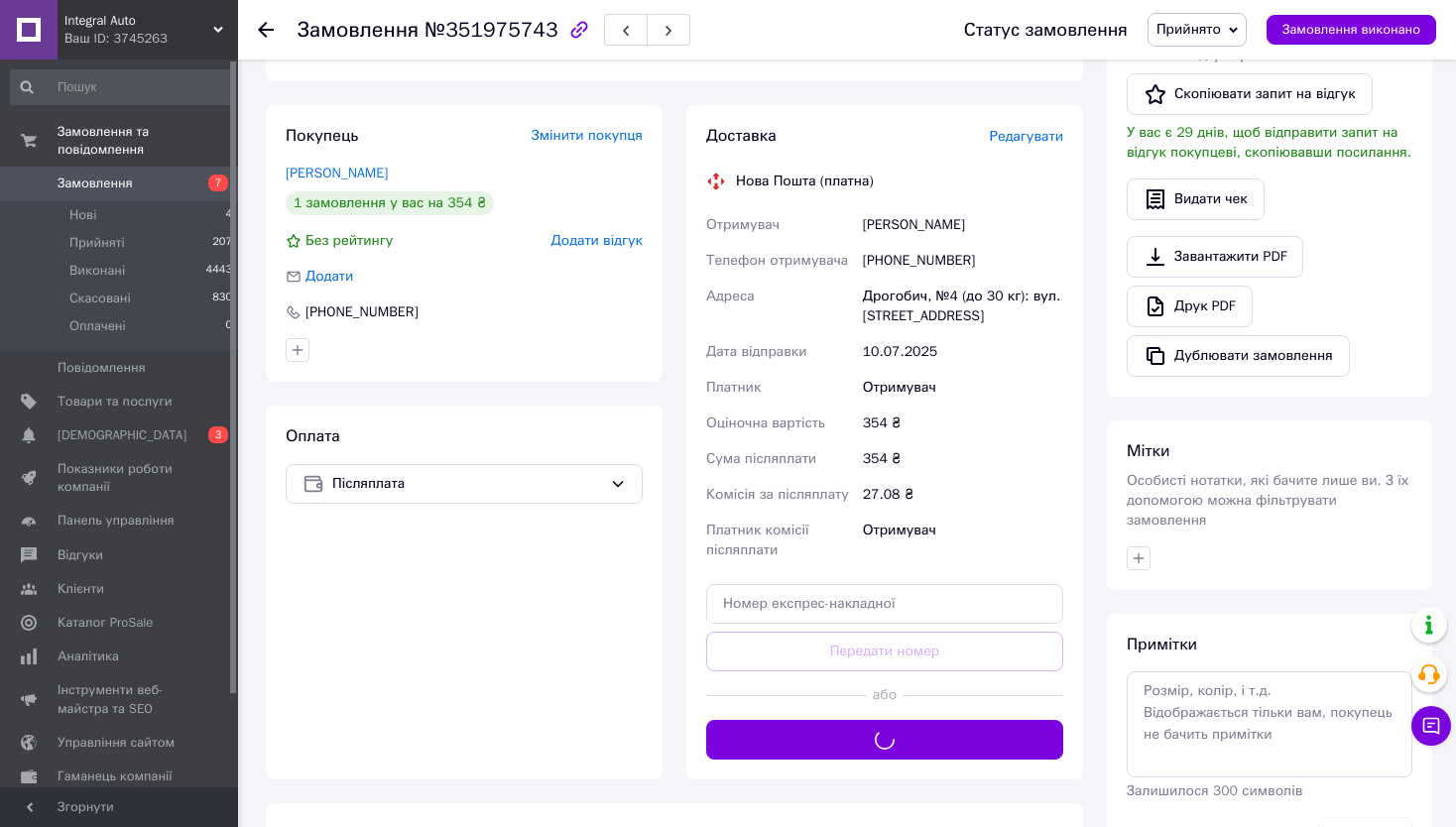 scroll, scrollTop: 397, scrollLeft: 0, axis: vertical 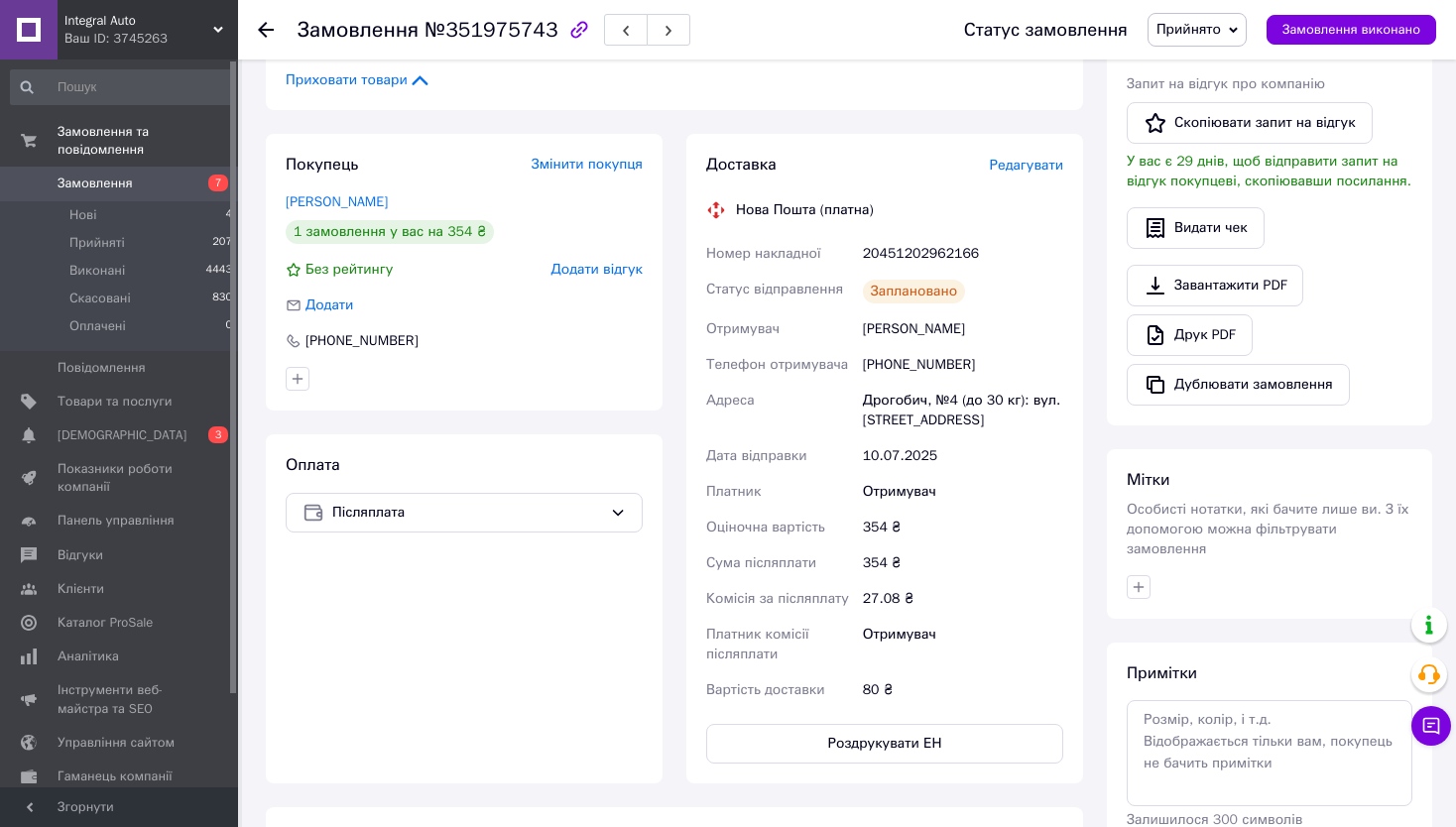 click on "20451202962166" at bounding box center [963, 254] 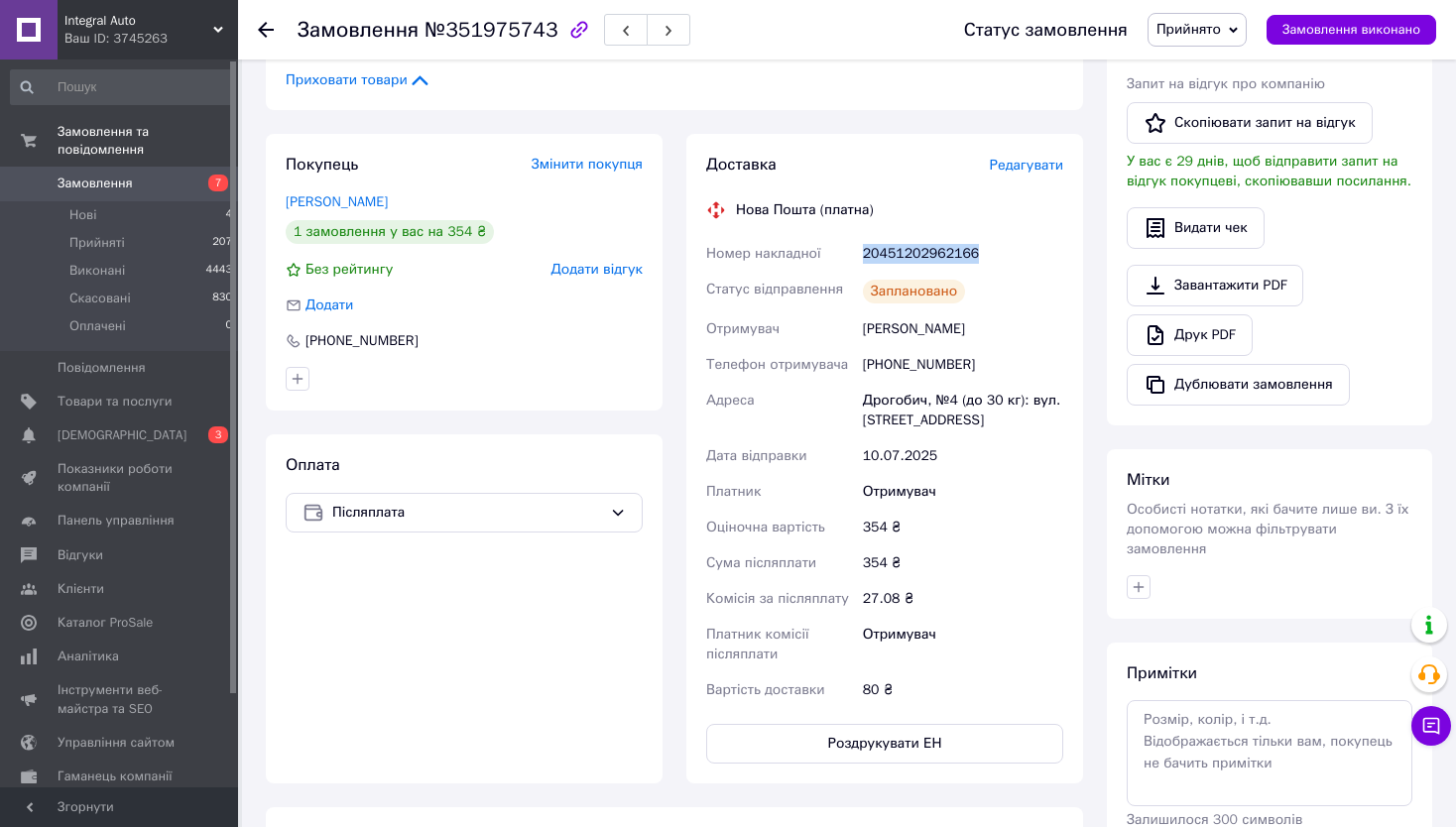click on "20451202962166" at bounding box center [963, 254] 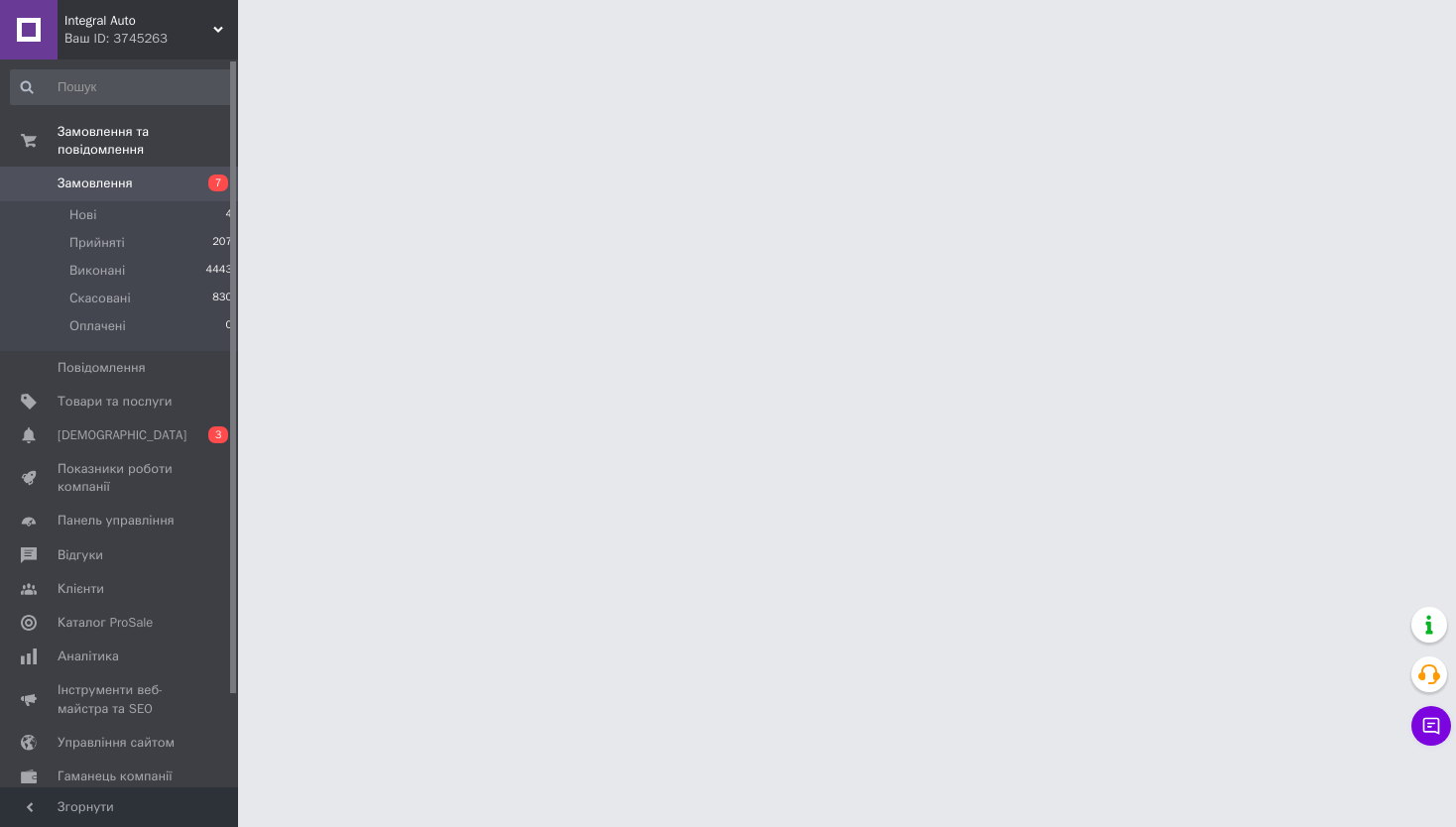 scroll, scrollTop: 0, scrollLeft: 0, axis: both 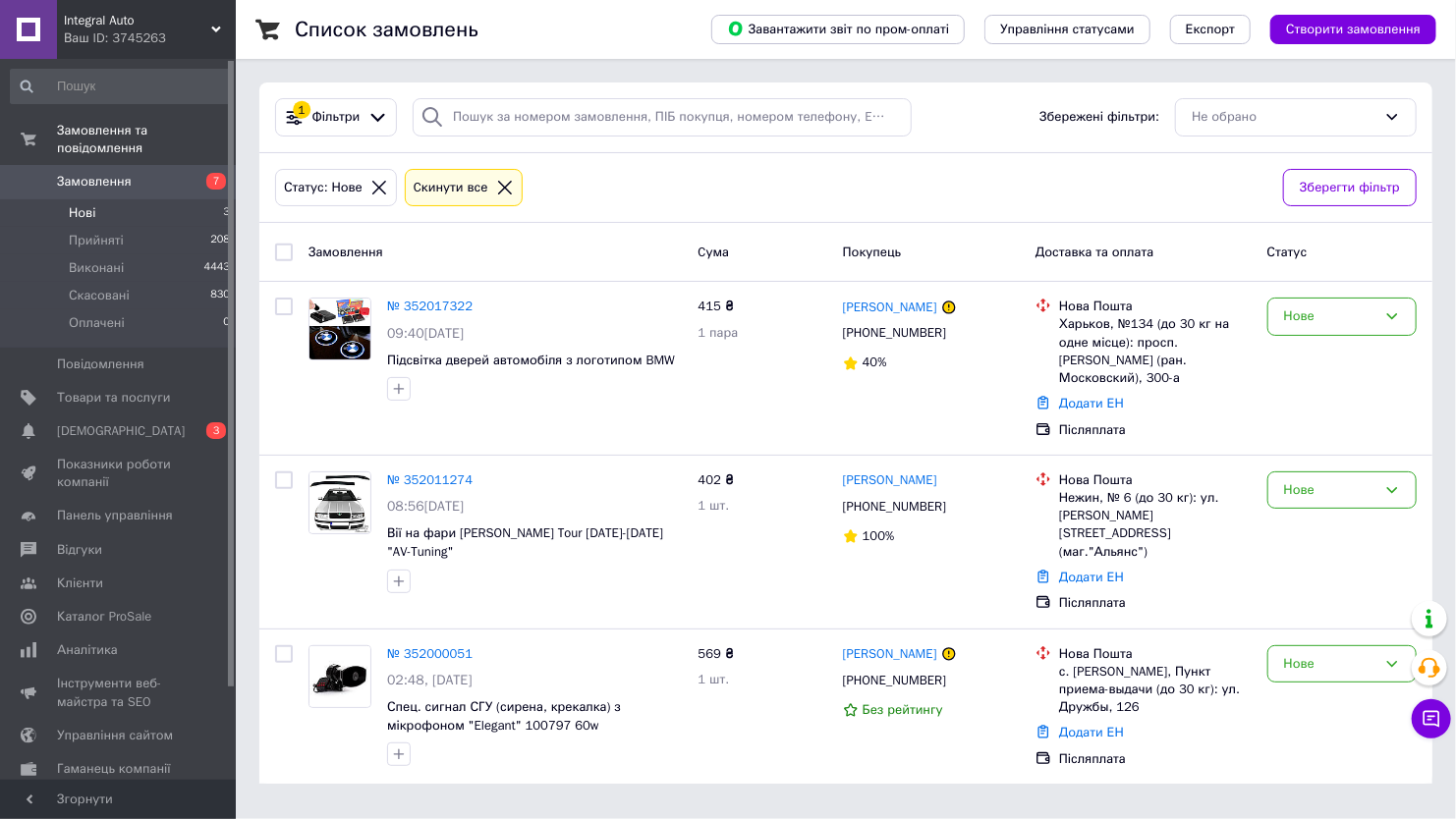 click on "Список замовлень   Завантажити звіт по пром-оплаті Управління статусами Експорт Створити замовлення 1 Фільтри Збережені фільтри: Не обрано Статус: Нове Cкинути все Зберегти фільтр Замовлення Cума Покупець Доставка та оплата Статус № 352017322 09:40, 10.07.2025 Підсвітка дверей автомобіля з логотипом BMW 415 ₴ 1 пара Діана Димарчук +380962730326 40% Нова Пошта Харьков, №134 (до 30 кг на одне місце): просп. Героев Харькова (ран. Московский), 300-а Додати ЕН Післяплата Нове № 352011274 08:56, 10.07.2025 Вії на фари Skoda Octavia Tour 1996-2010 "AV-Tuning" 402 ₴ 1 шт. Богдан Ковшута  +380673151972 100% Нова Пошта Додати ЕН Нове" at bounding box center [846, 404] 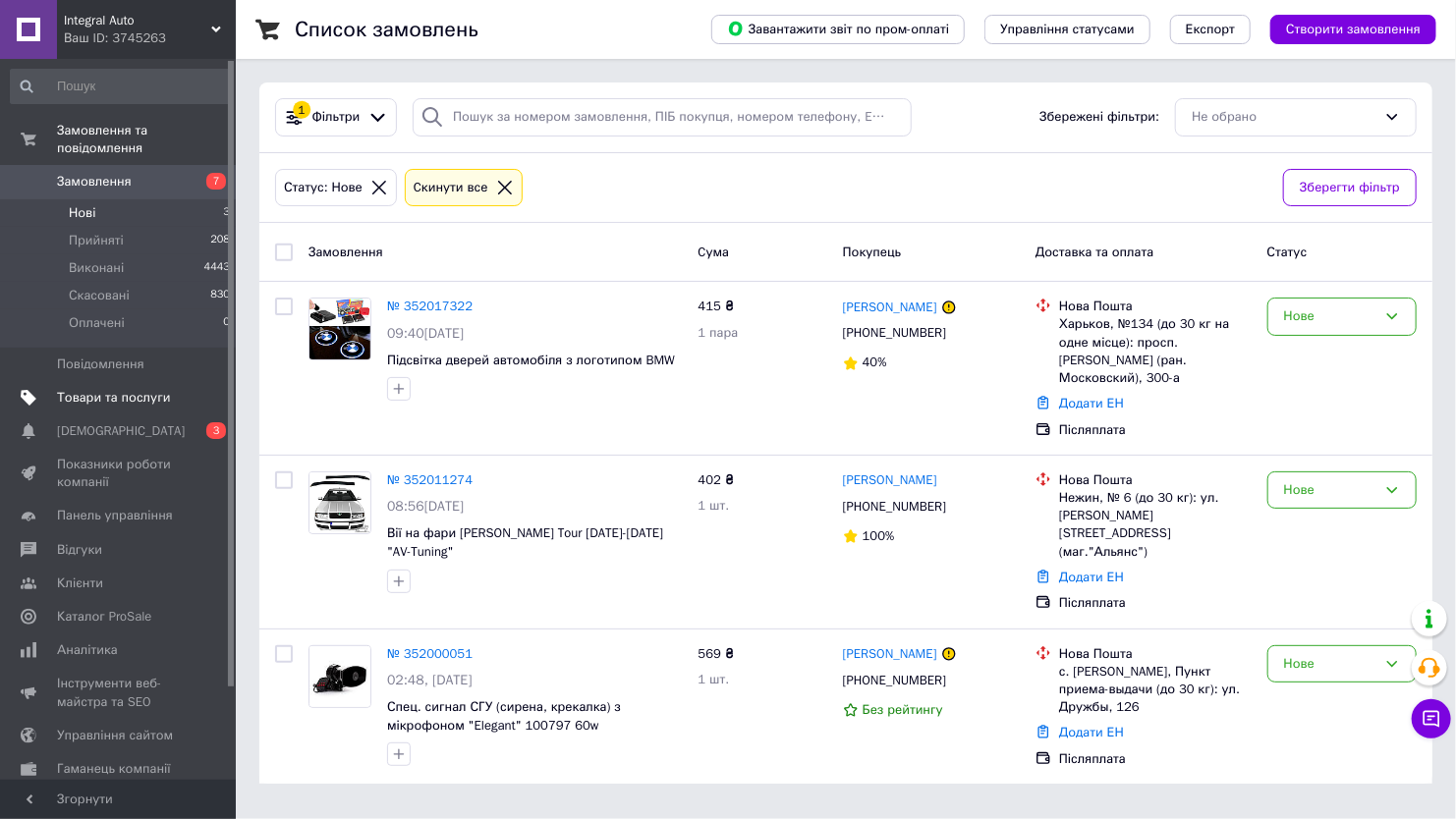 click on "Товари та послуги" at bounding box center (113, 398) 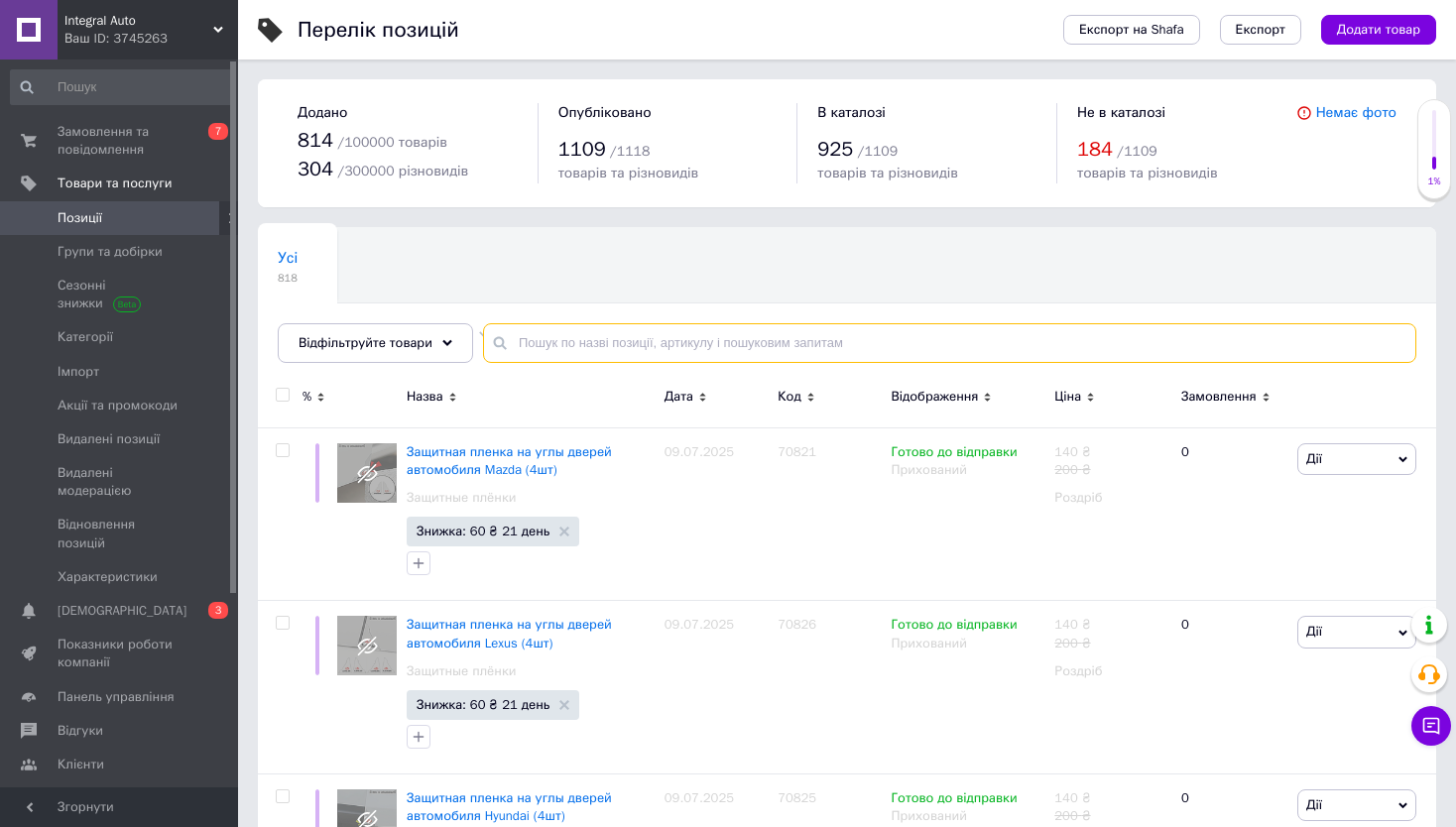 click at bounding box center [949, 343] 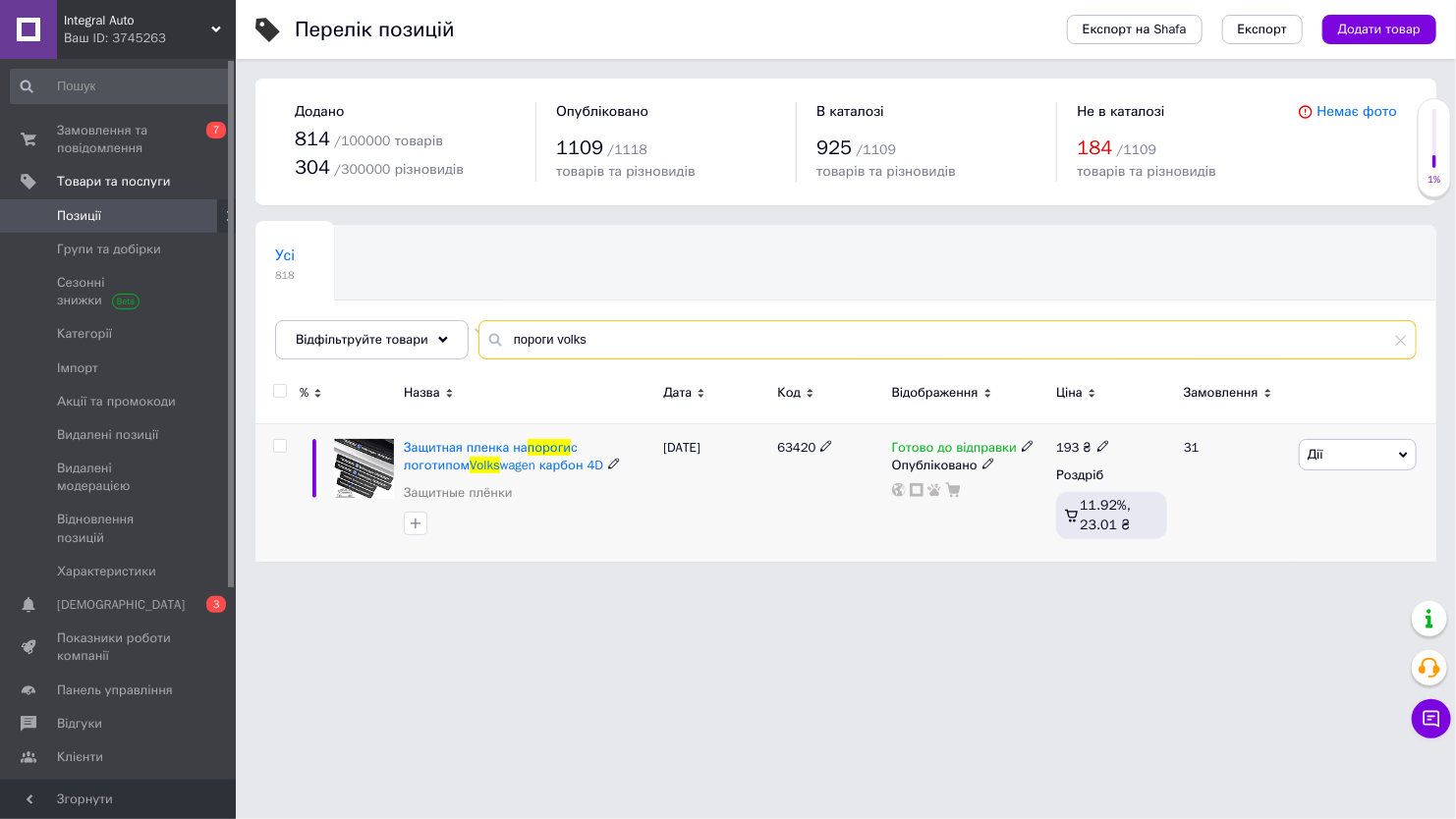 type on "пороги volks" 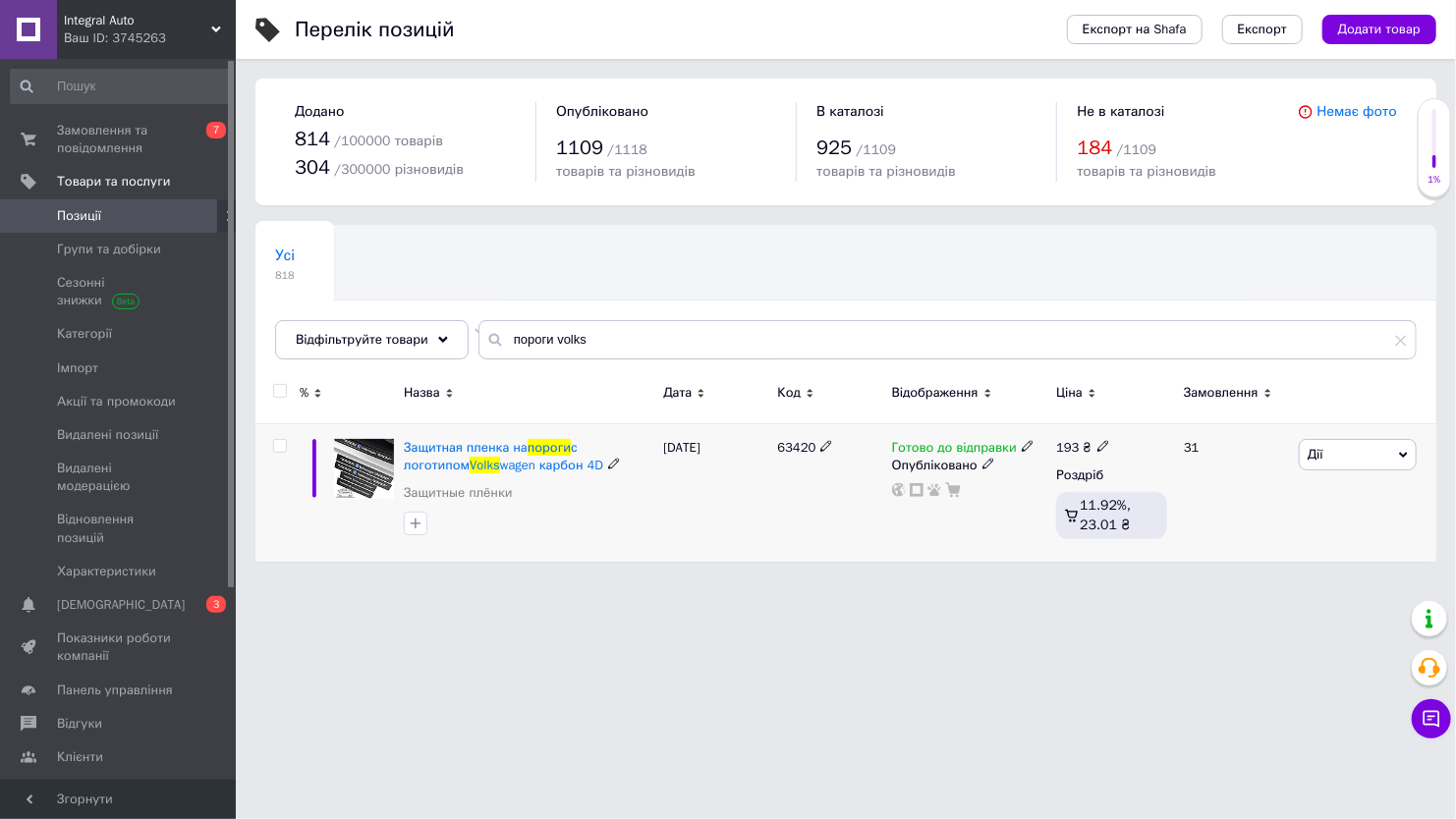 click on "63420" at bounding box center [797, 447] 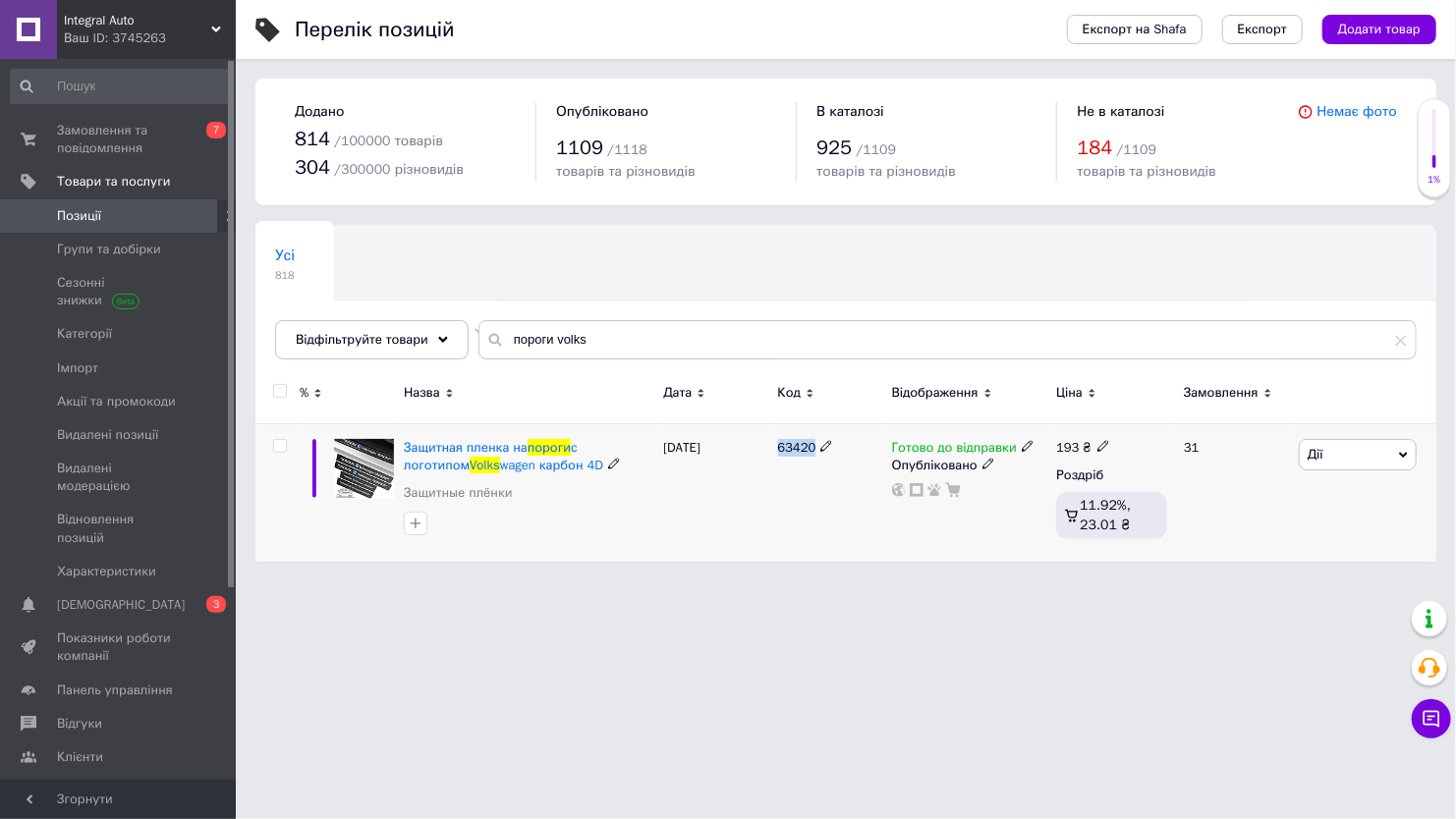 click on "63420" at bounding box center [797, 447] 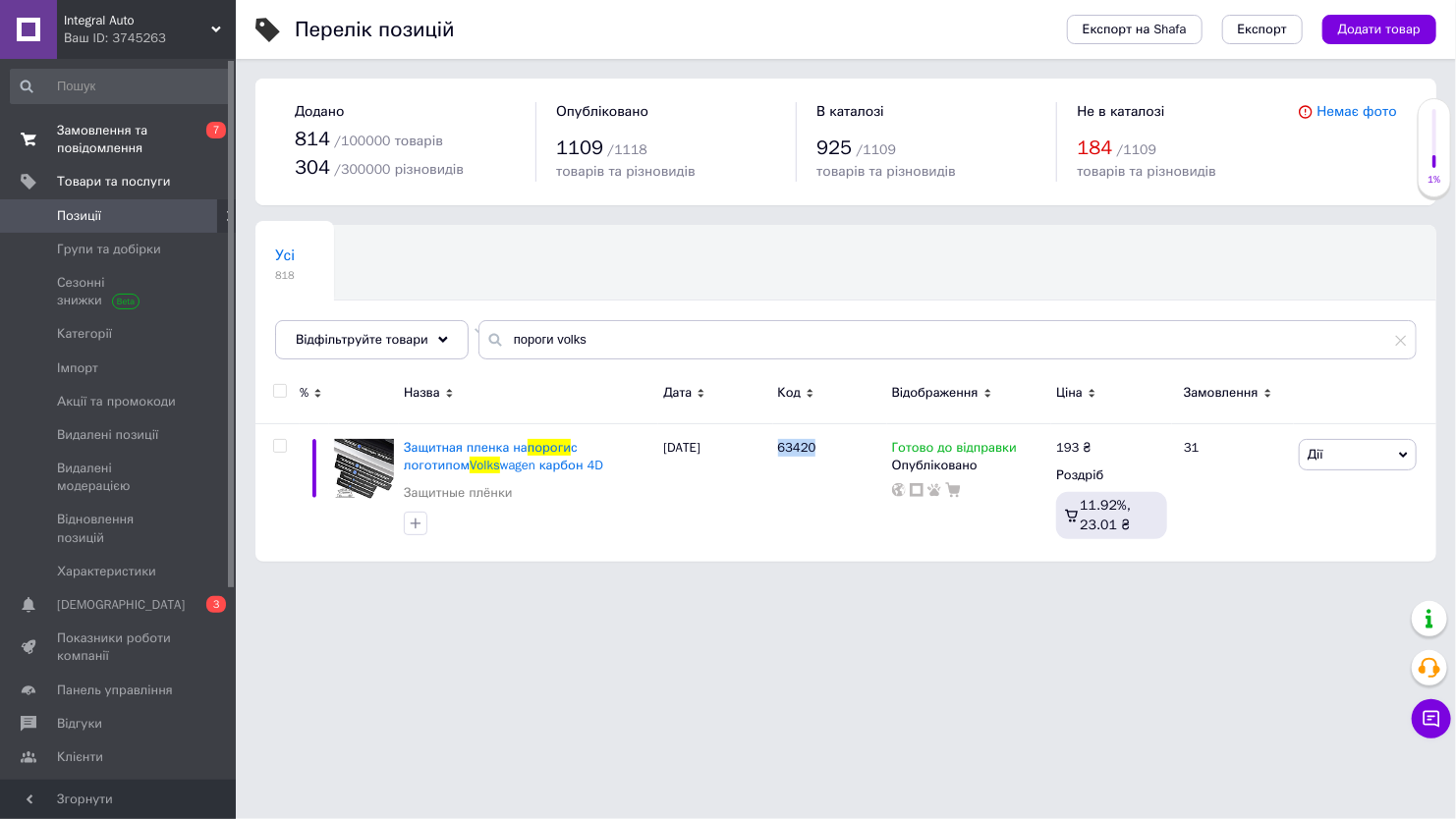 click on "Замовлення та повідомлення" at bounding box center (119, 139) 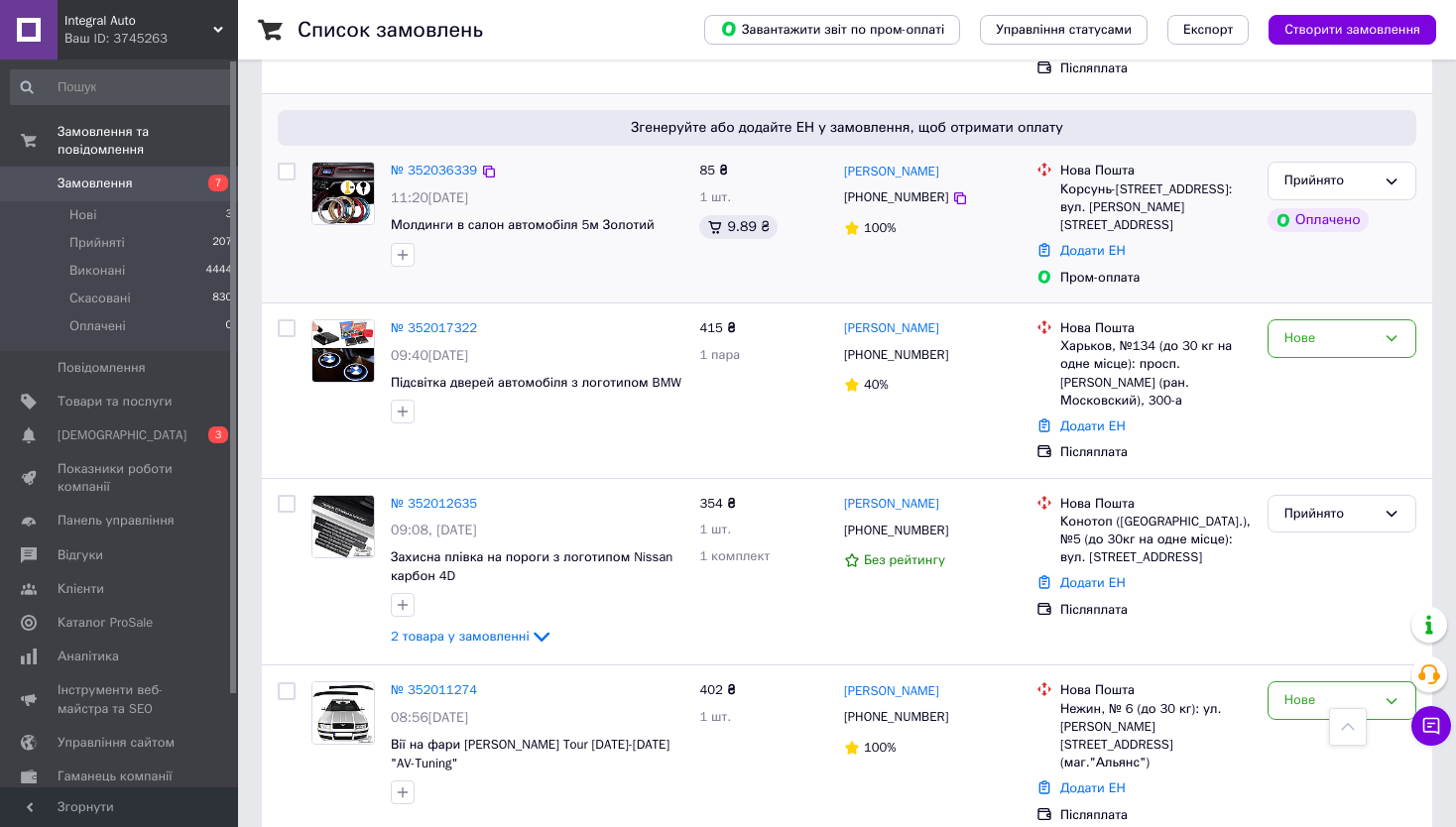 scroll, scrollTop: 992, scrollLeft: 0, axis: vertical 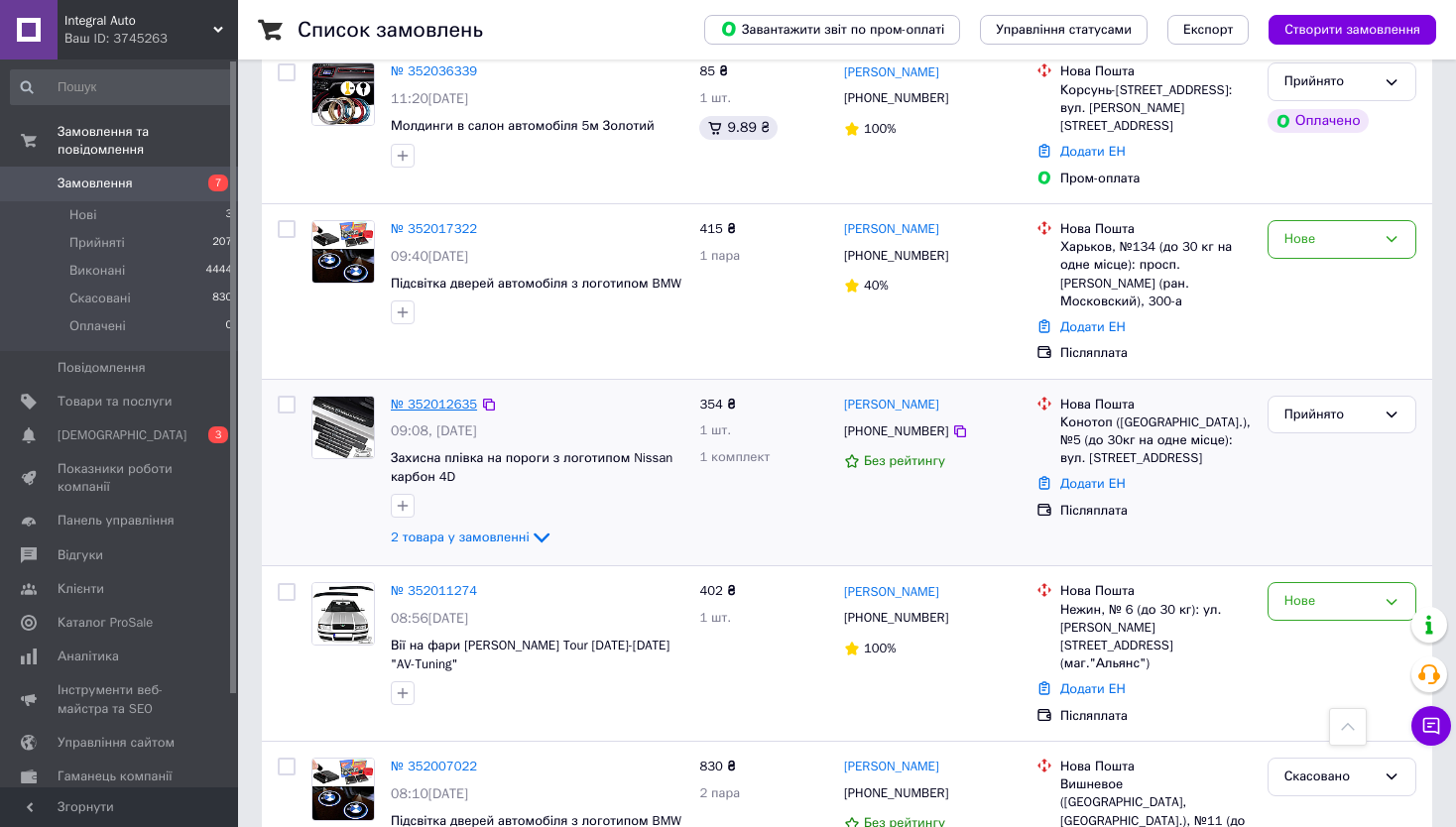 click on "№ 352012635" at bounding box center (433, 404) 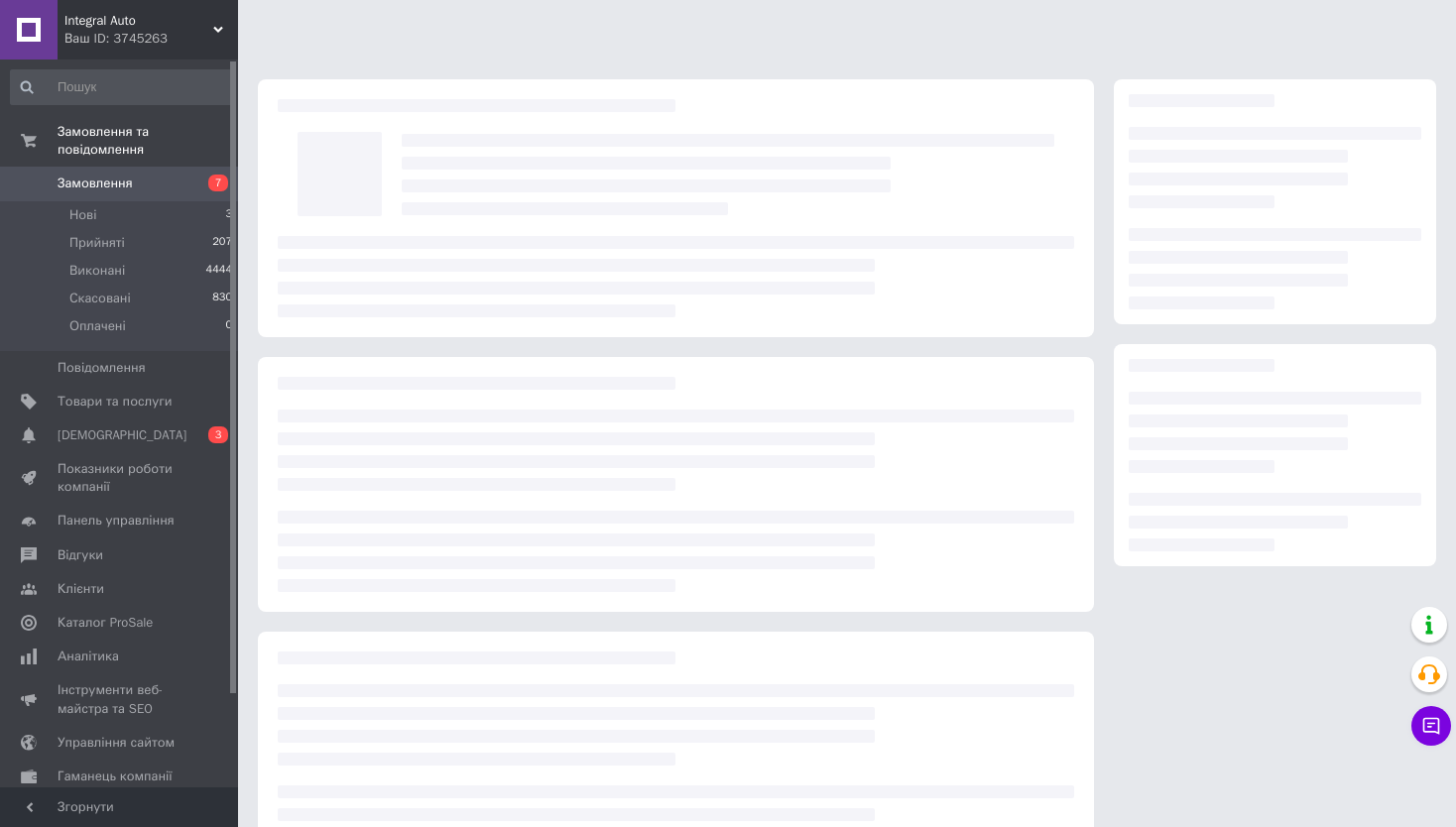 scroll, scrollTop: 0, scrollLeft: 0, axis: both 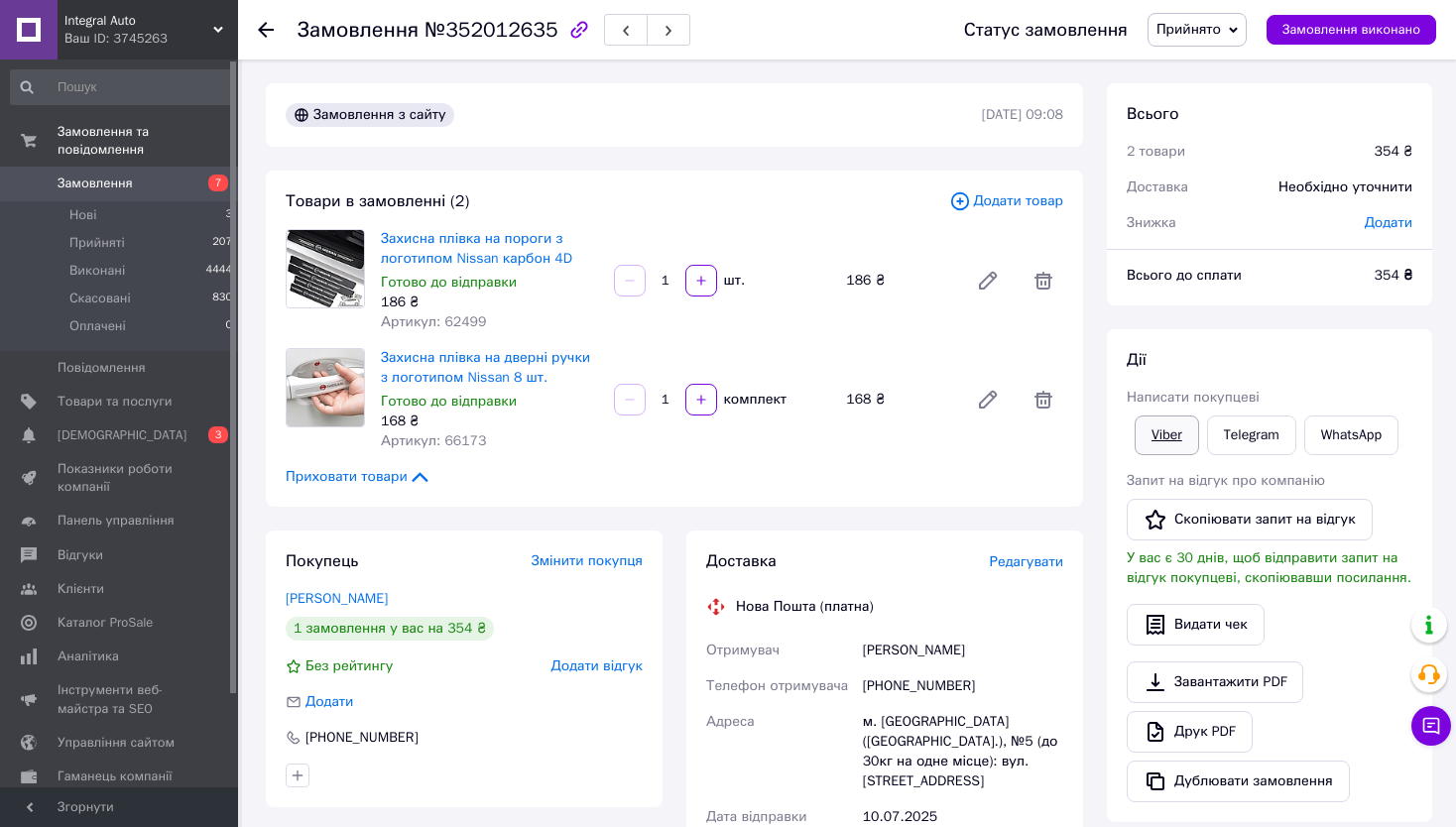 click on "Viber" at bounding box center (1166, 435) 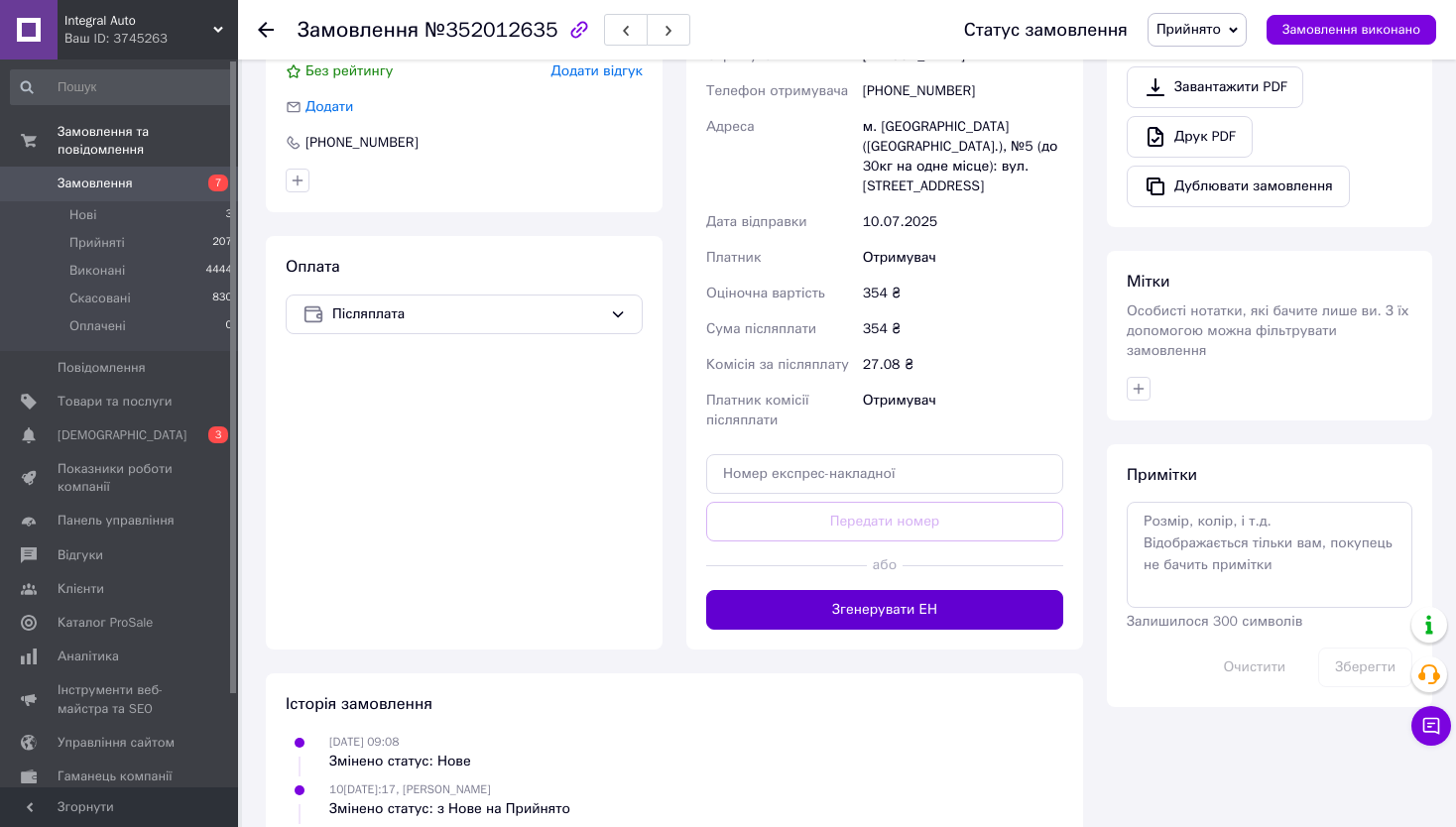 click on "Згенерувати ЕН" at bounding box center (885, 610) 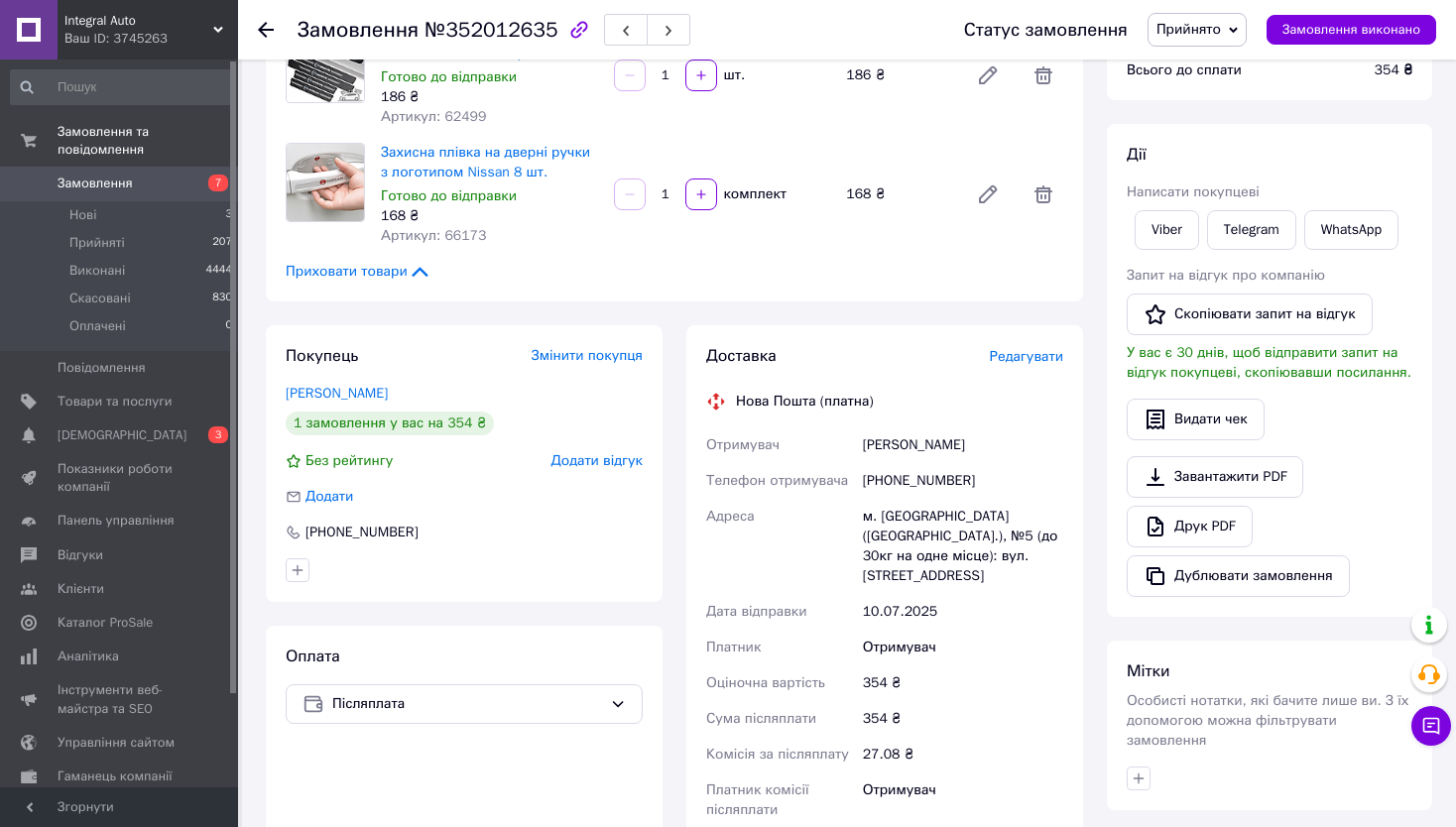 scroll, scrollTop: 99, scrollLeft: 0, axis: vertical 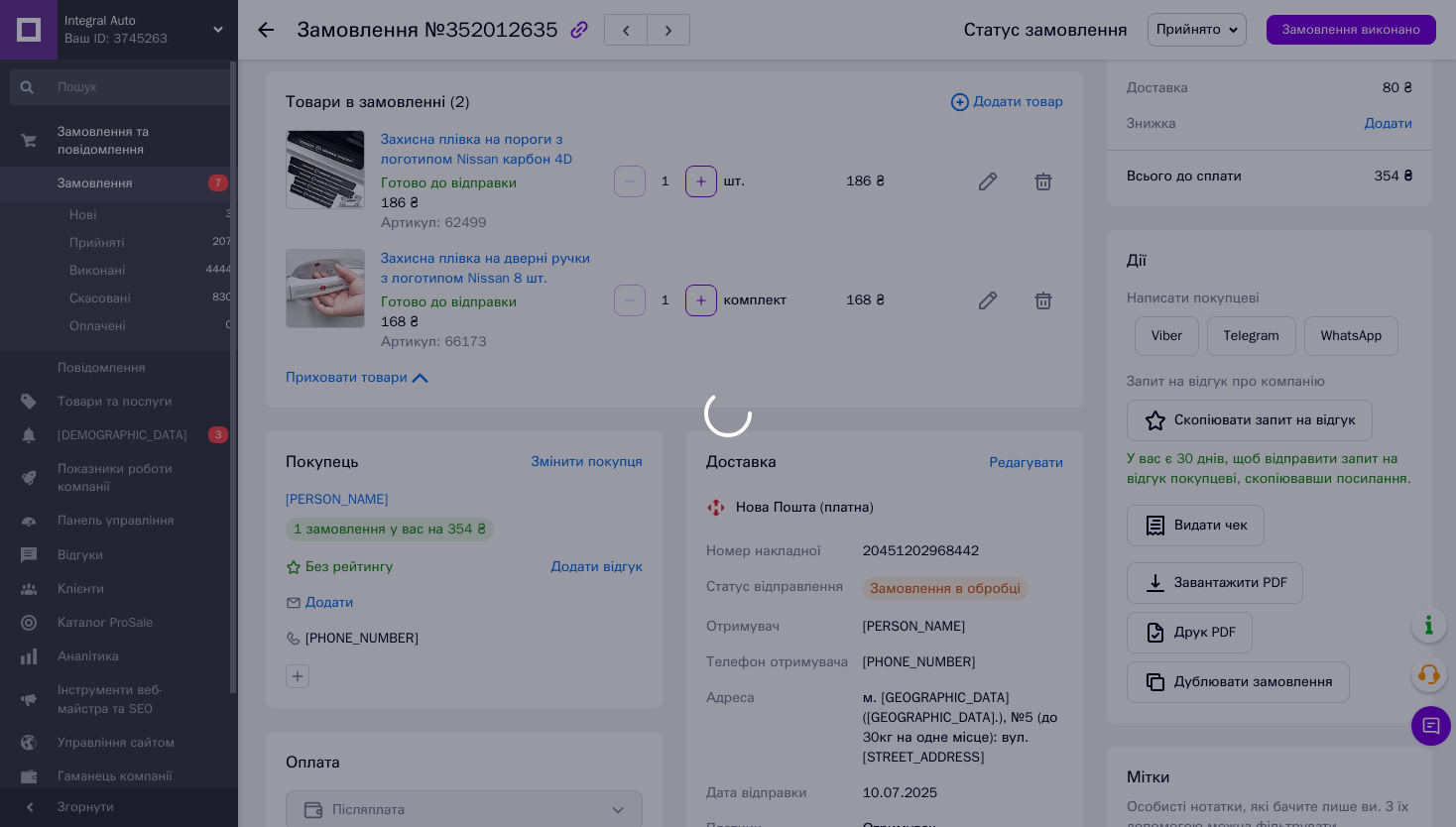 click at bounding box center (728, 414) 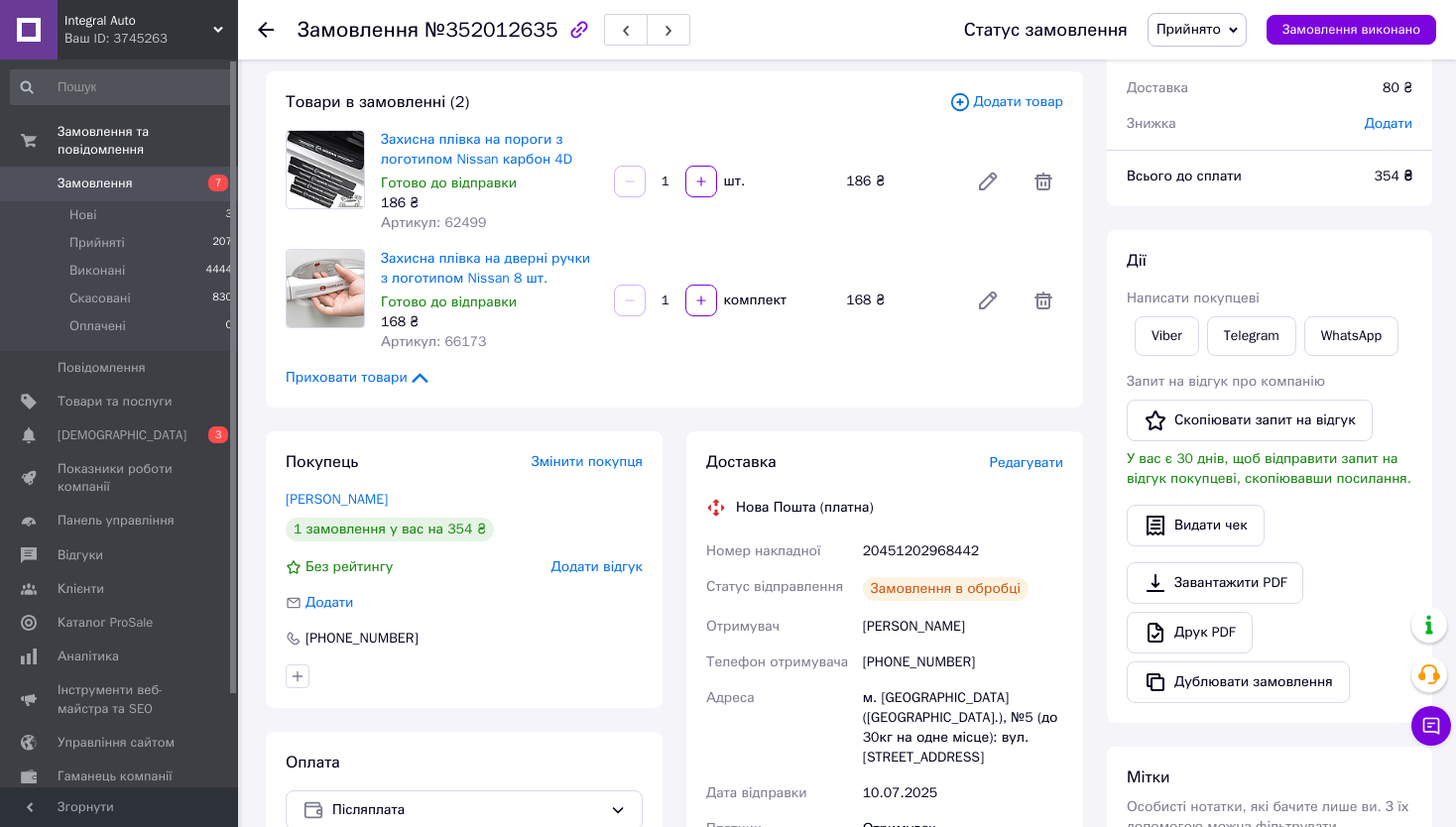 click on "Артикул: 62499" at bounding box center (433, 222) 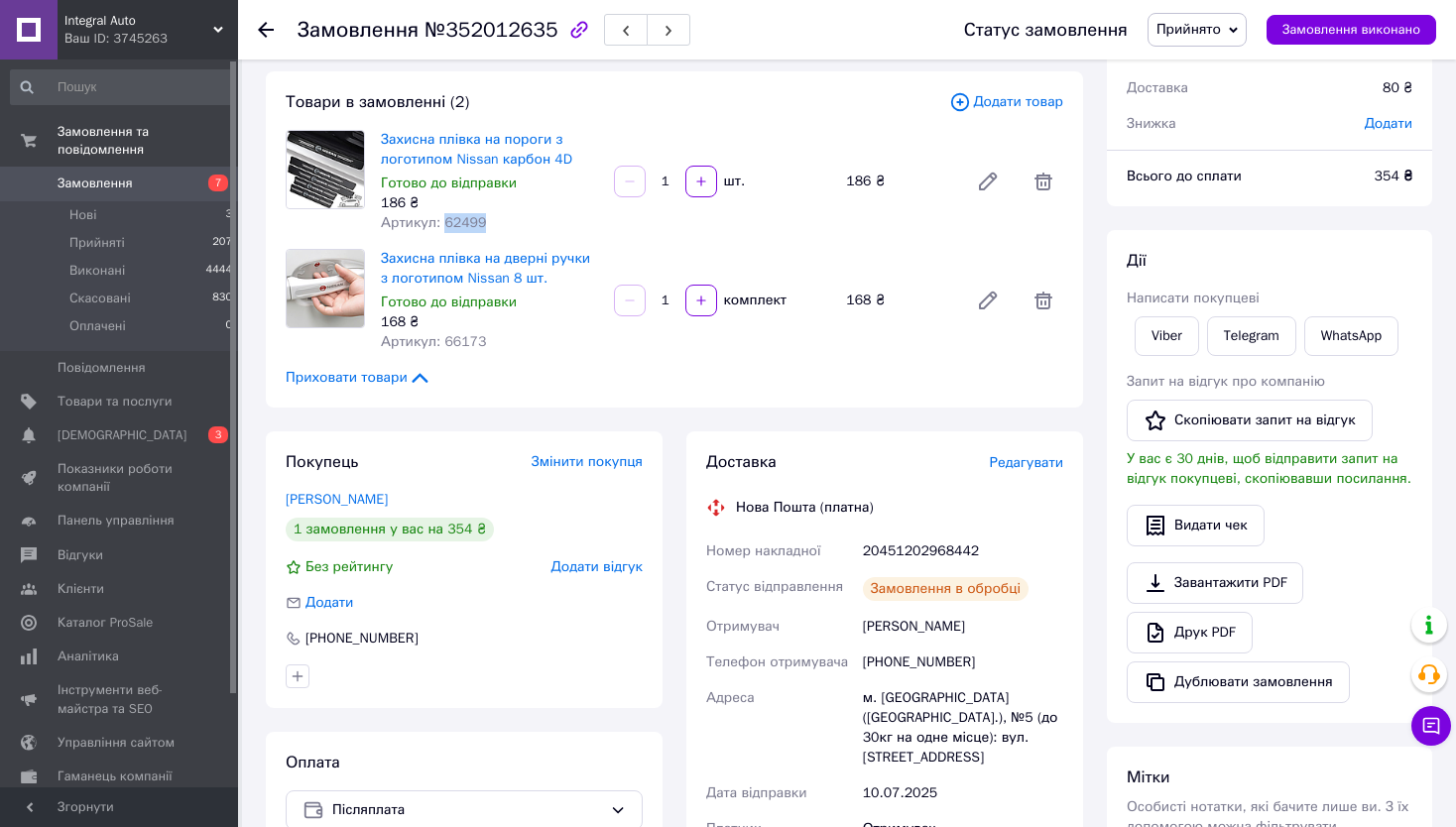 click on "Артикул: 62499" at bounding box center (433, 222) 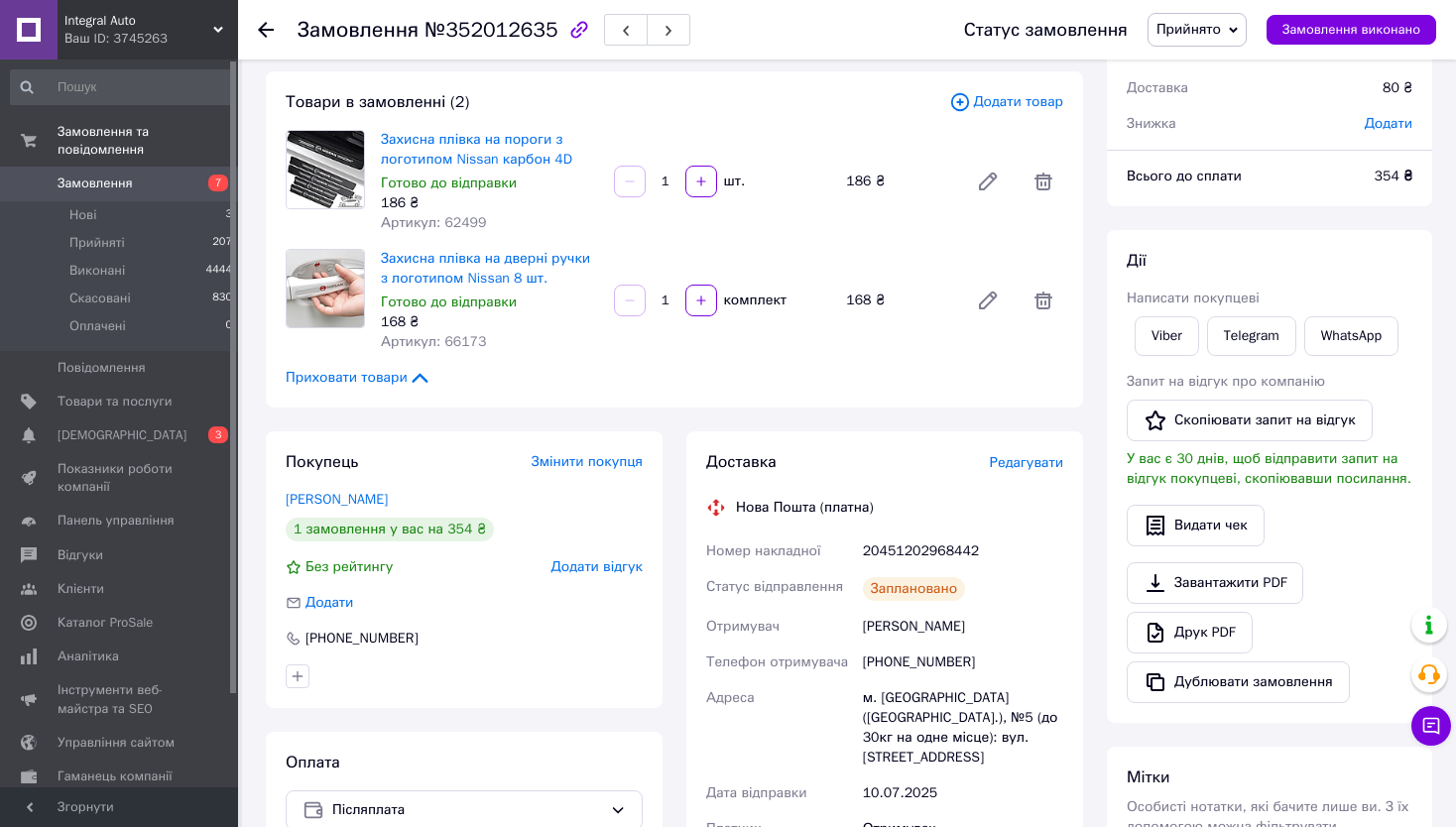 click on "20451202968442" at bounding box center (963, 551) 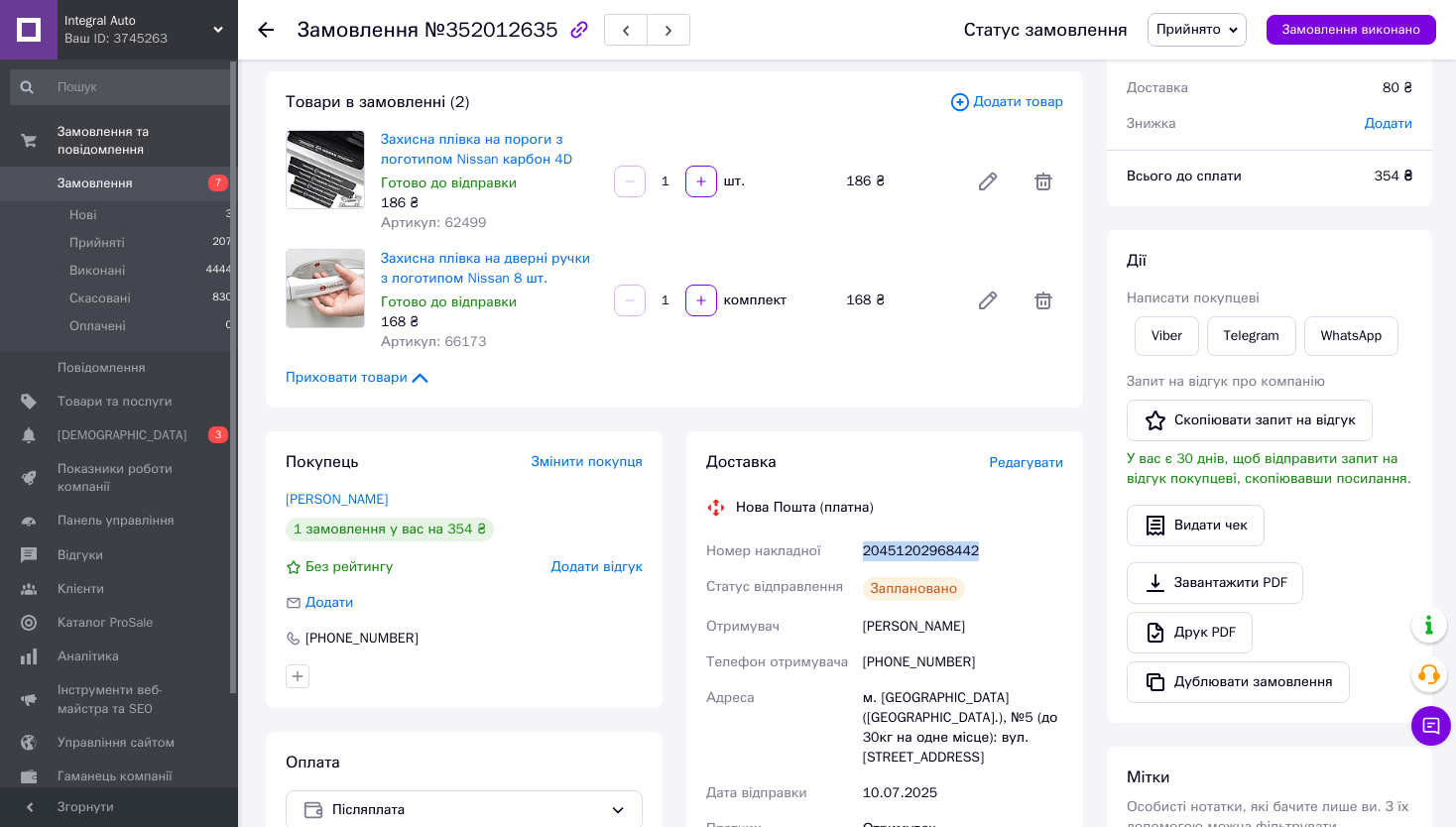 click on "20451202968442" at bounding box center (963, 551) 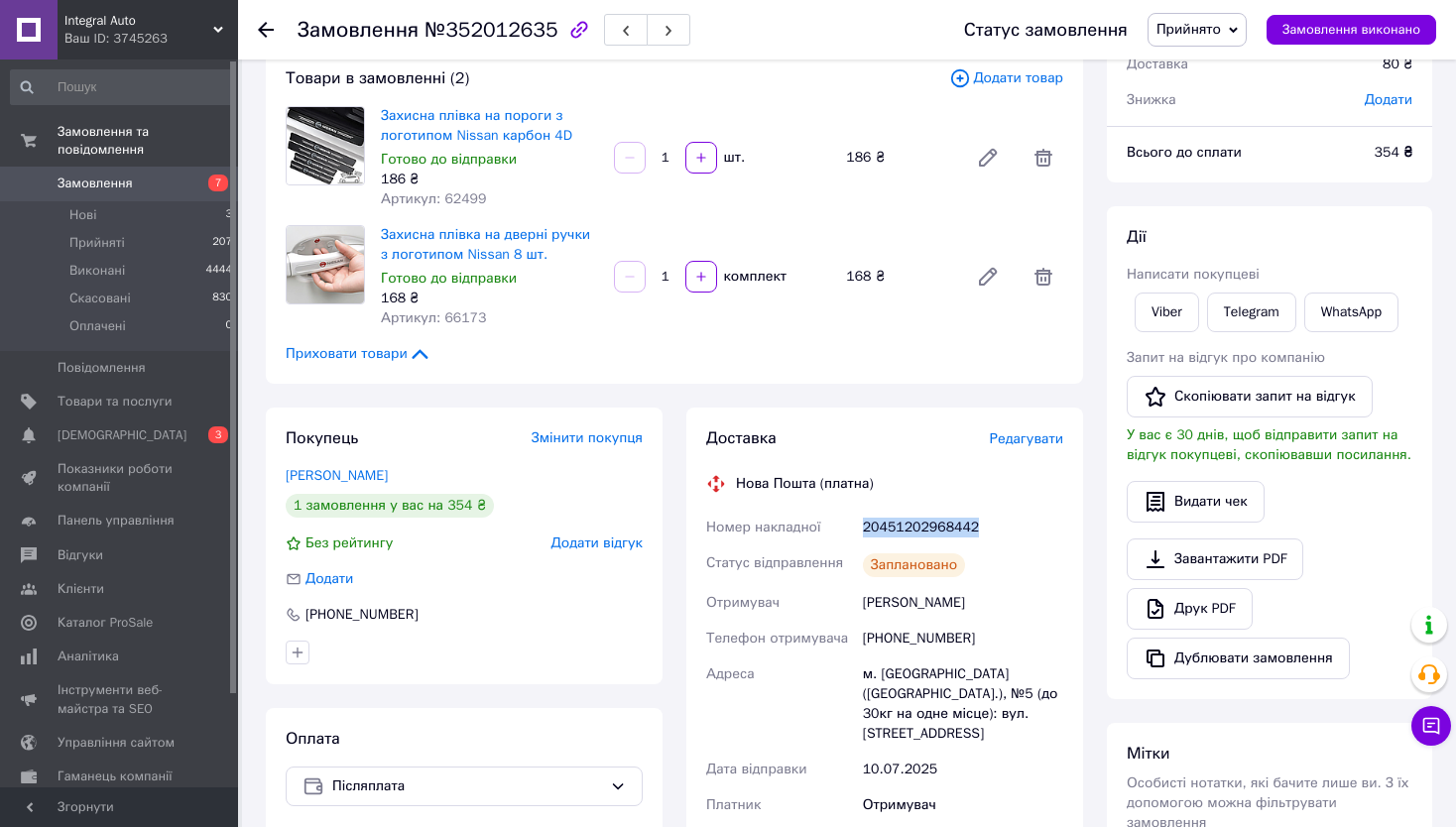 scroll, scrollTop: 0, scrollLeft: 0, axis: both 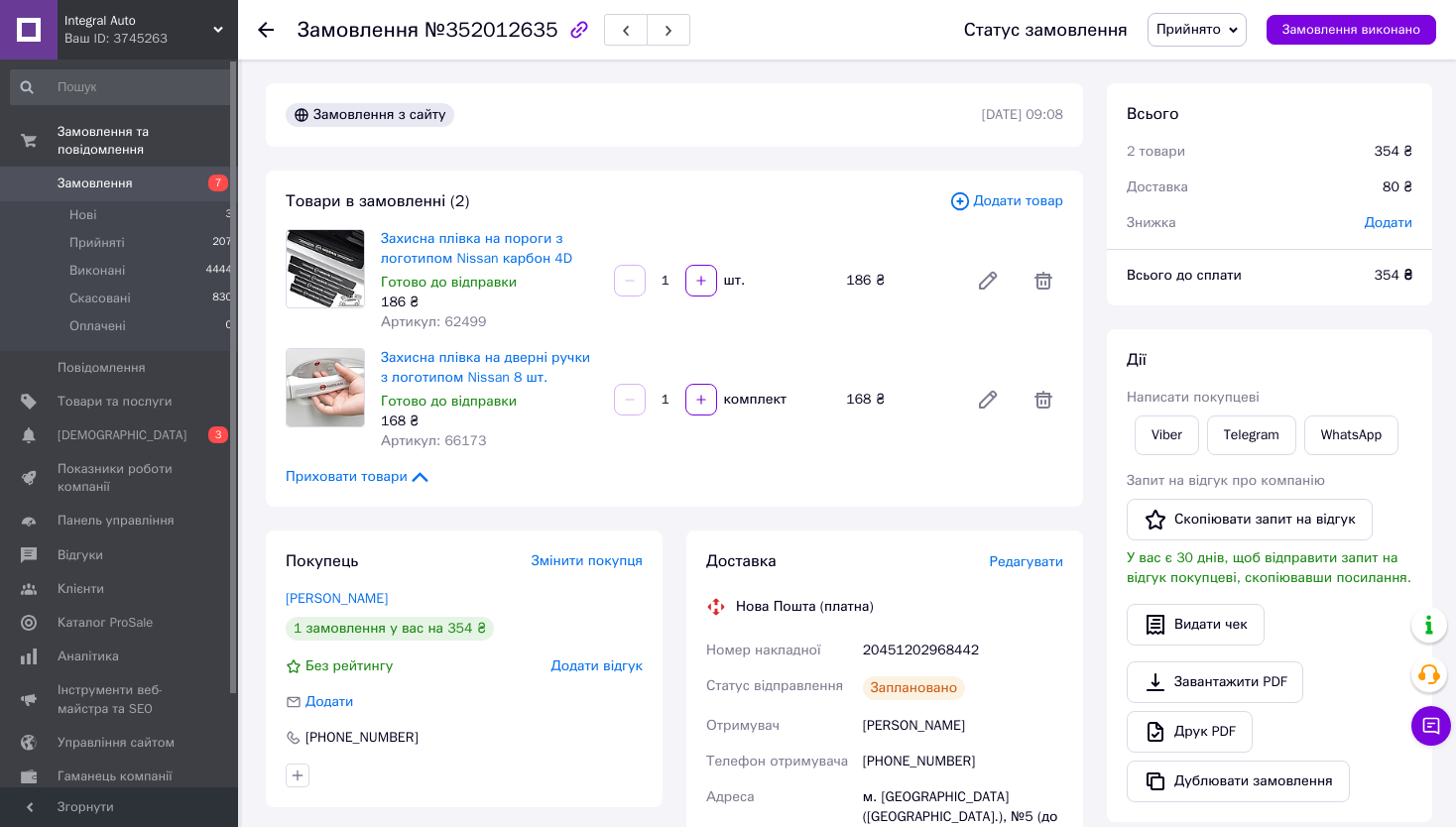 click 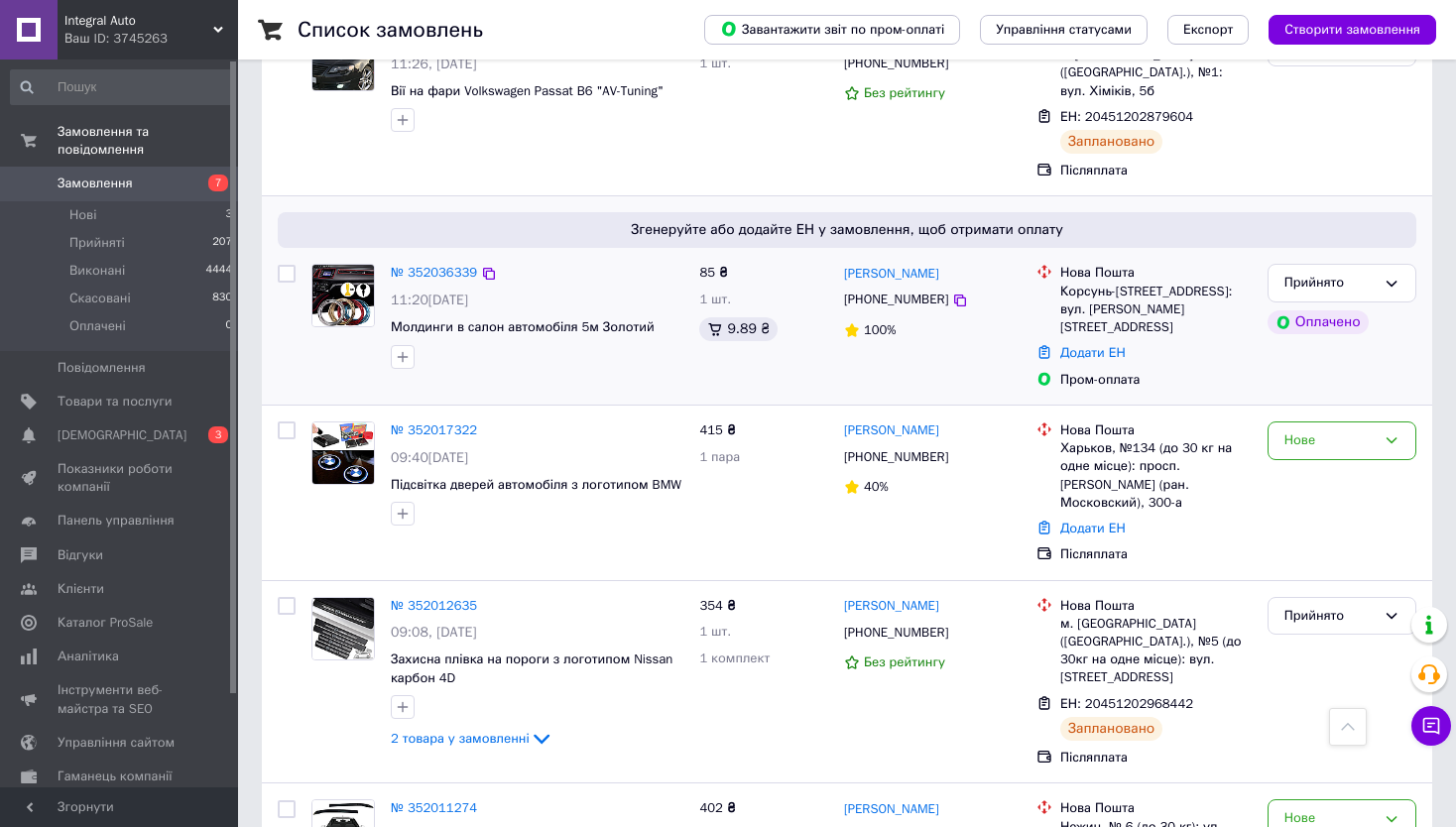 scroll, scrollTop: 793, scrollLeft: 0, axis: vertical 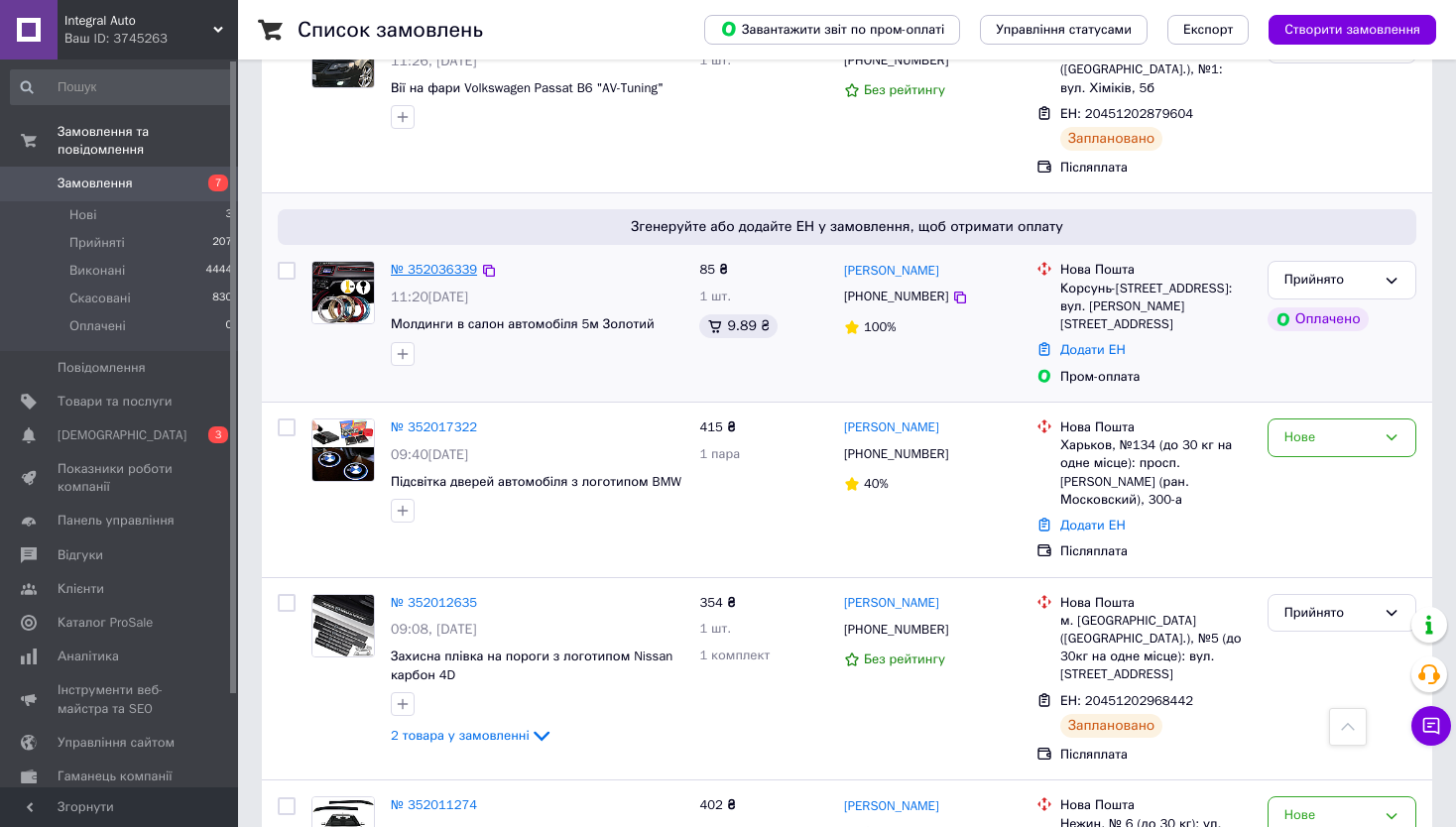 click on "№ 352036339" at bounding box center (433, 269) 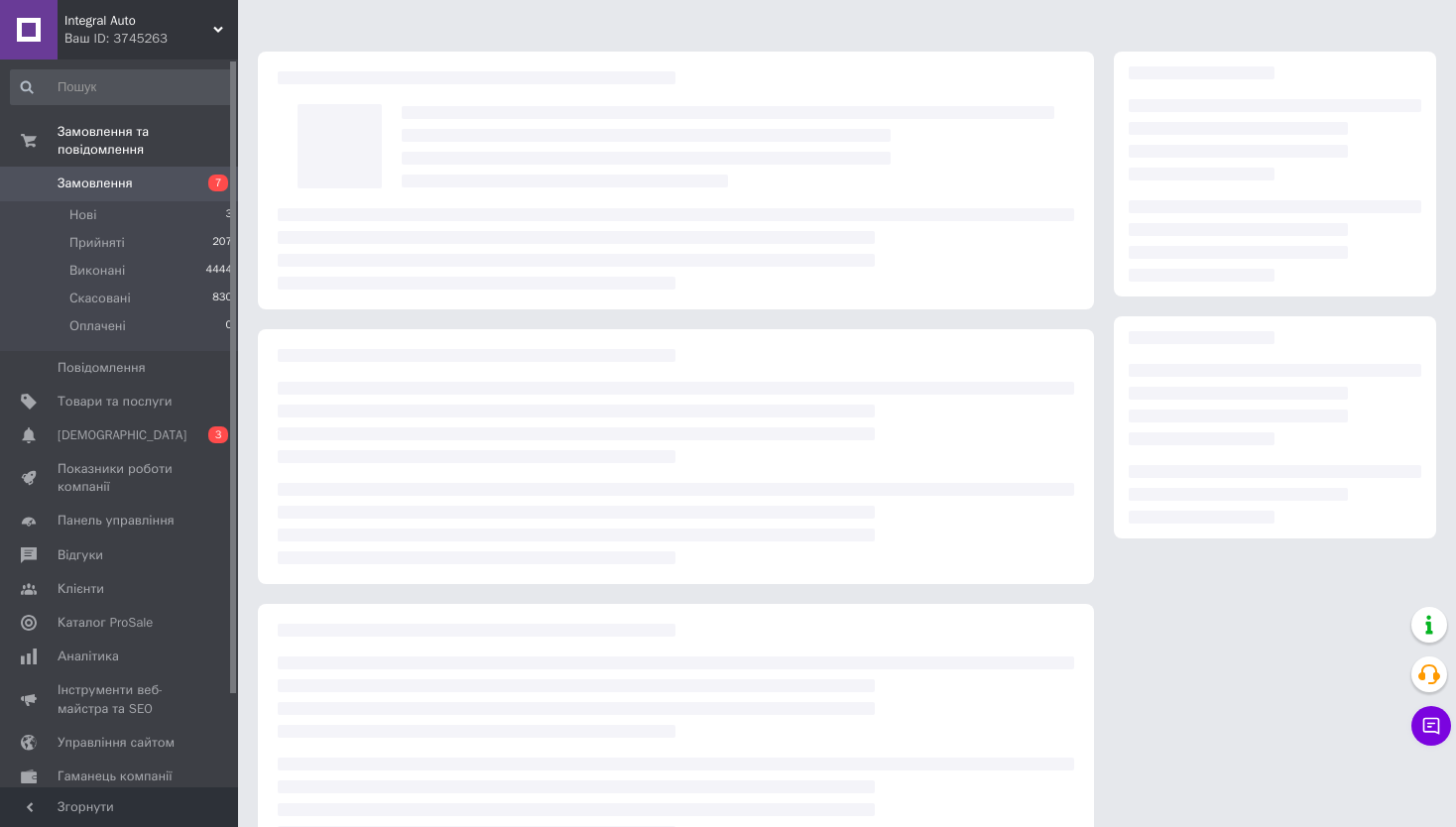 scroll, scrollTop: 0, scrollLeft: 0, axis: both 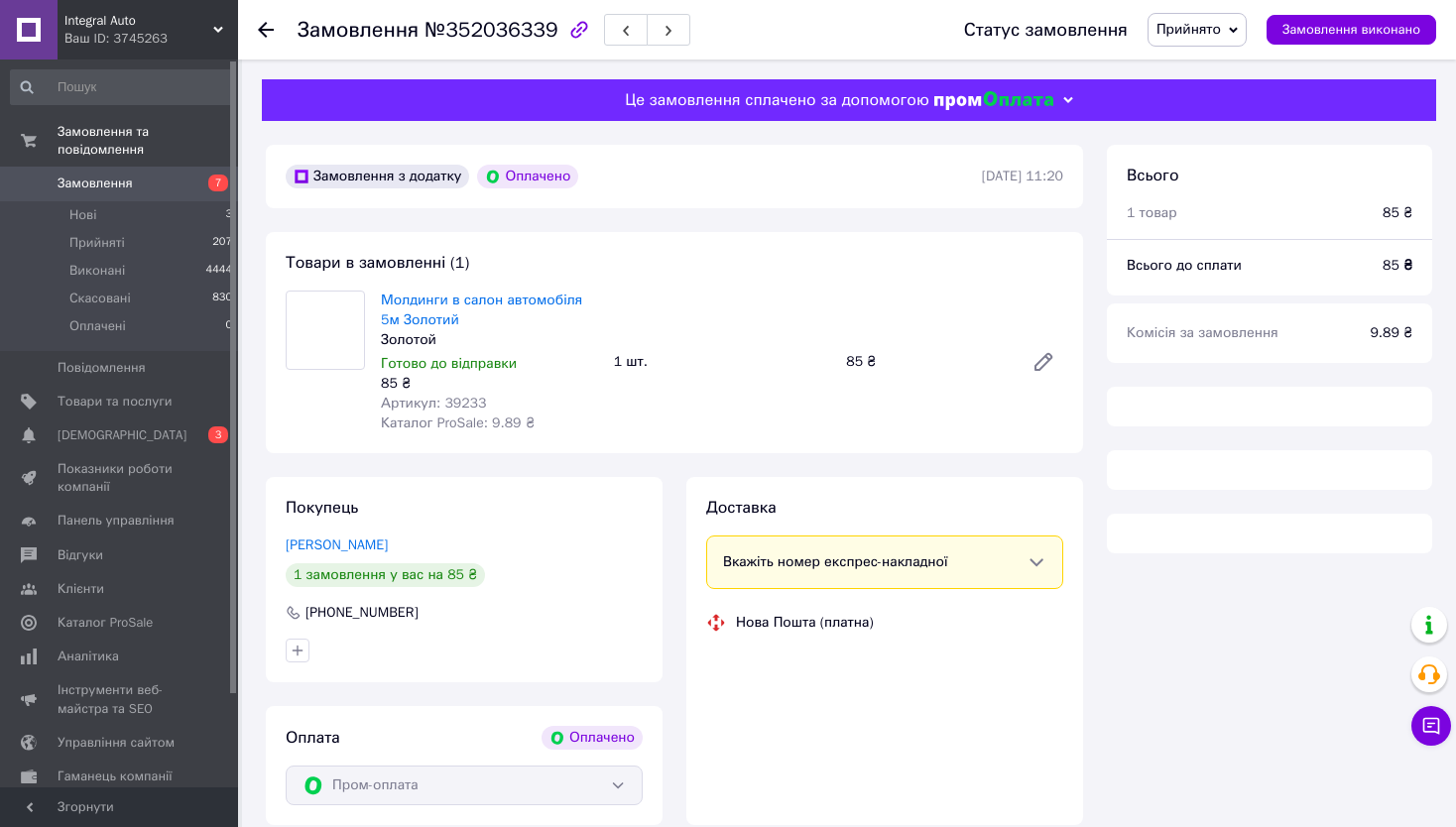 click on "Артикул: 39233" at bounding box center (433, 403) 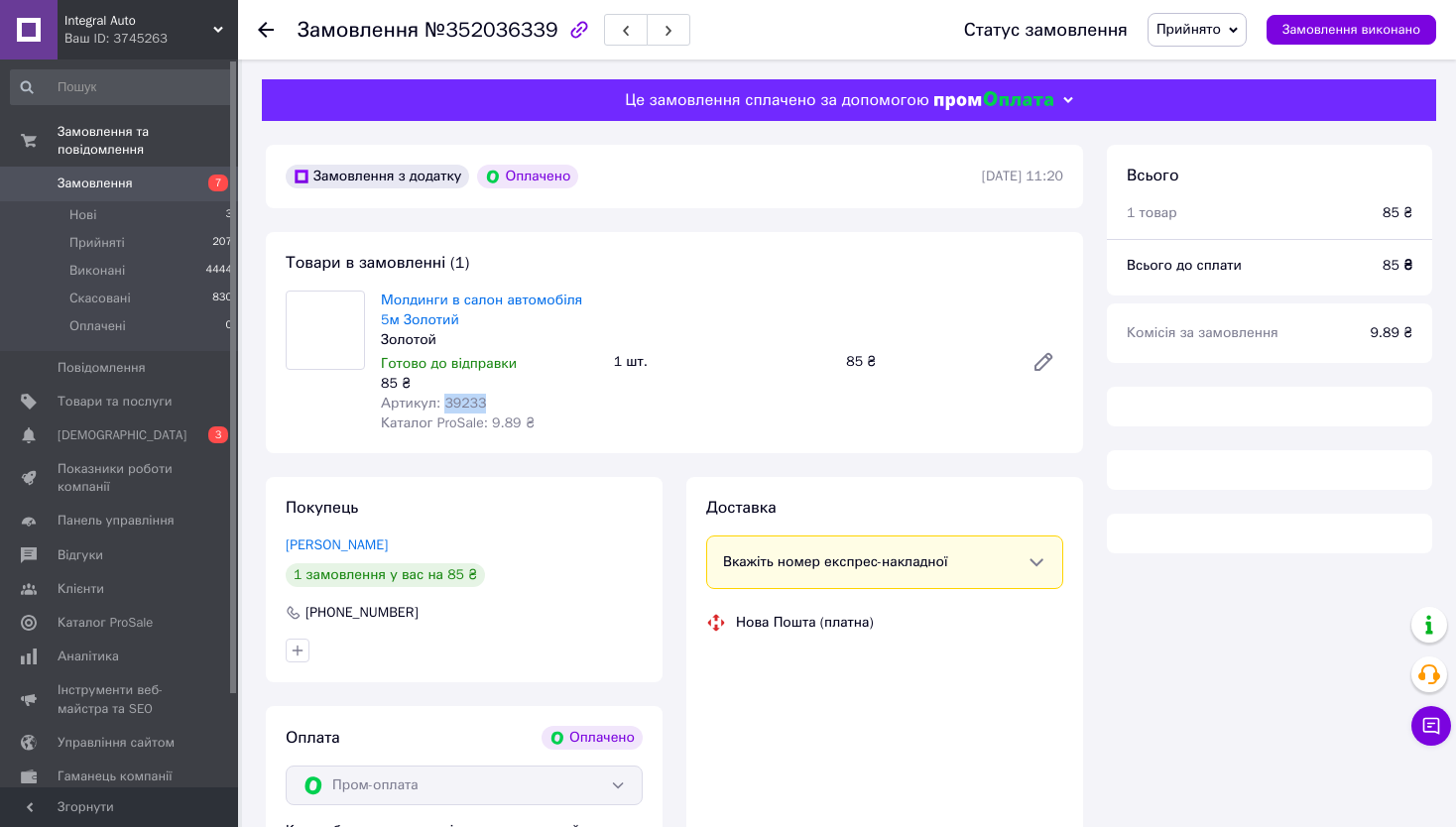 click on "Артикул: 39233" at bounding box center (433, 403) 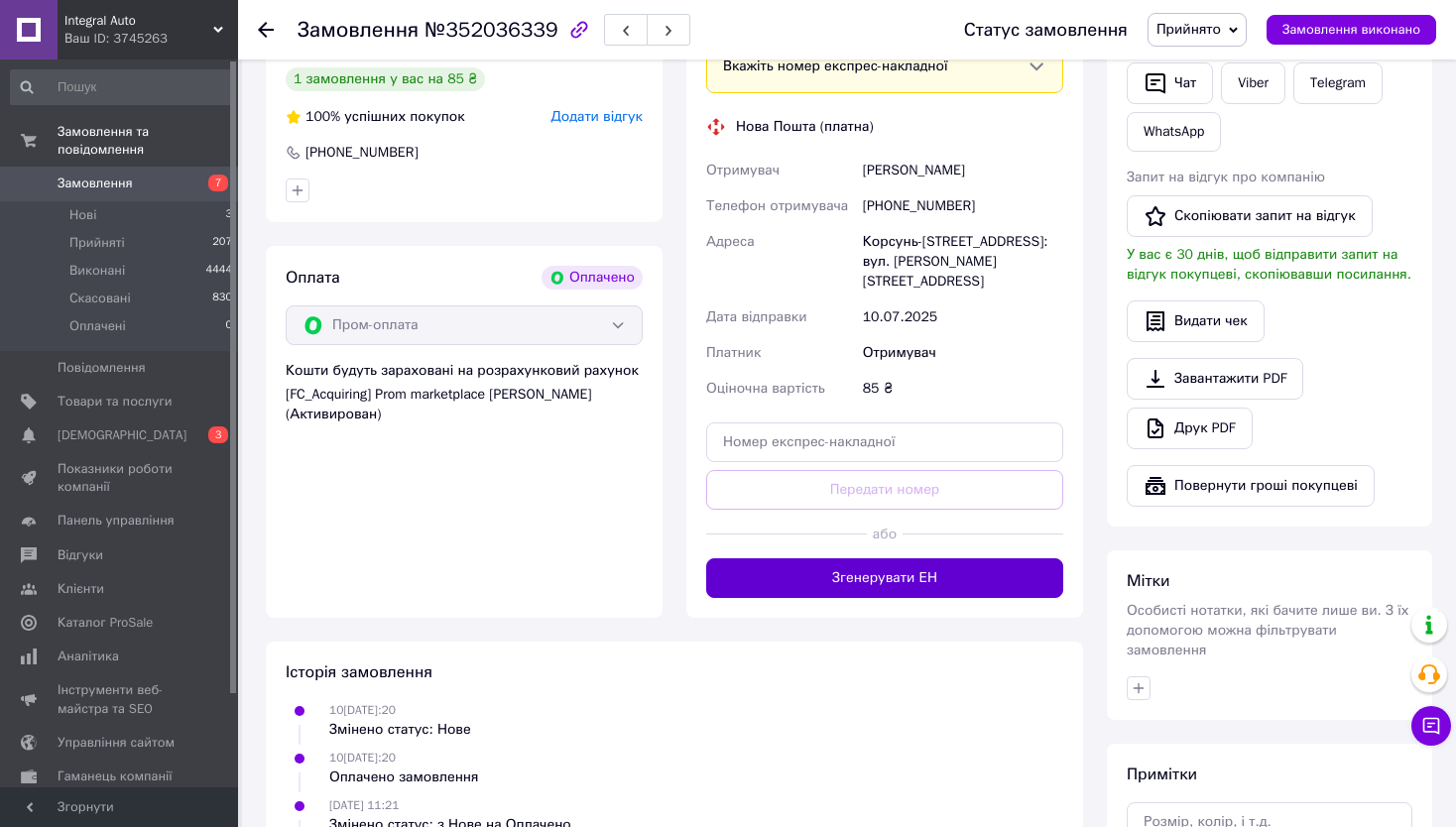 click on "Згенерувати ЕН" at bounding box center (885, 578) 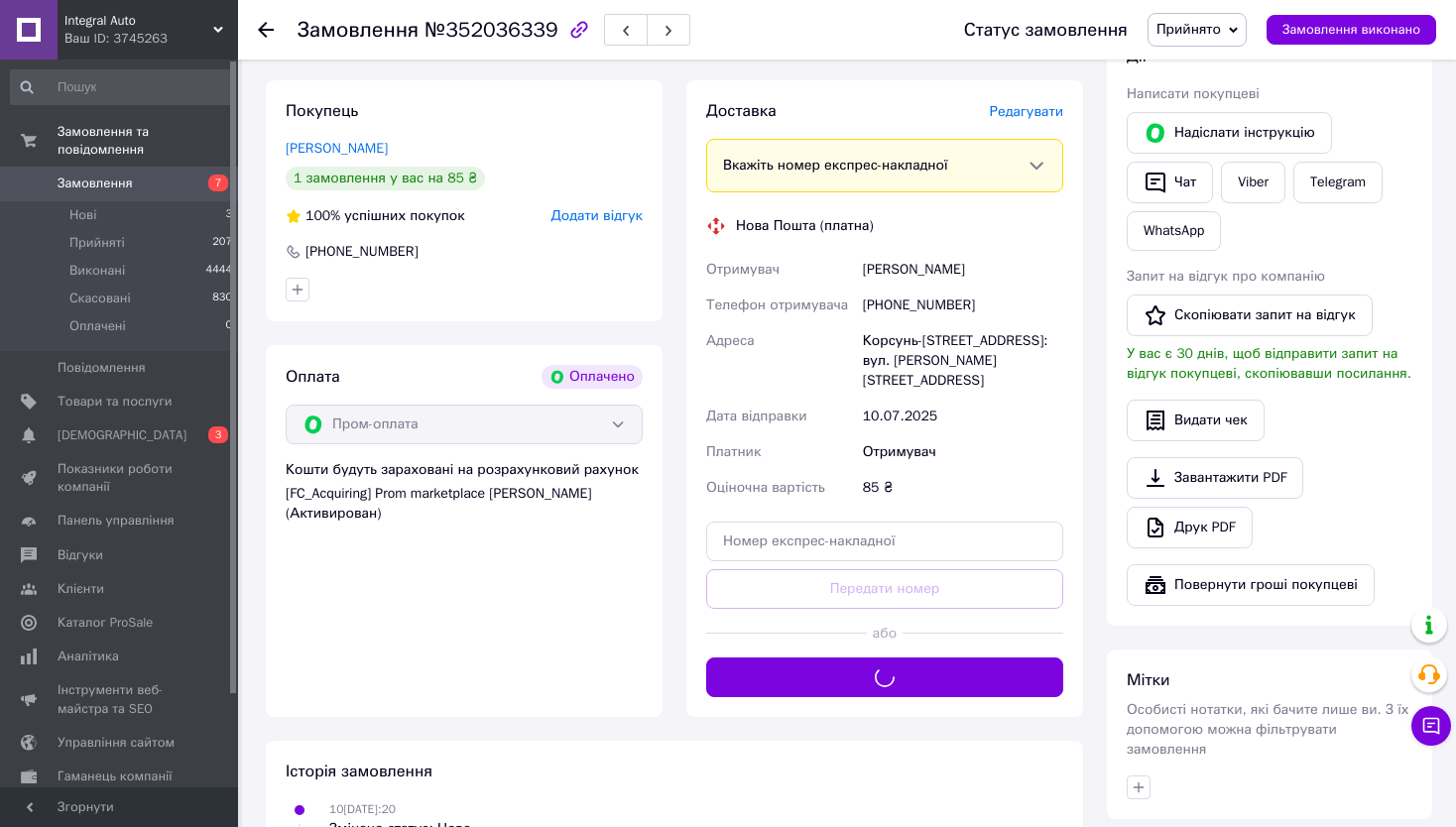 scroll, scrollTop: 297, scrollLeft: 0, axis: vertical 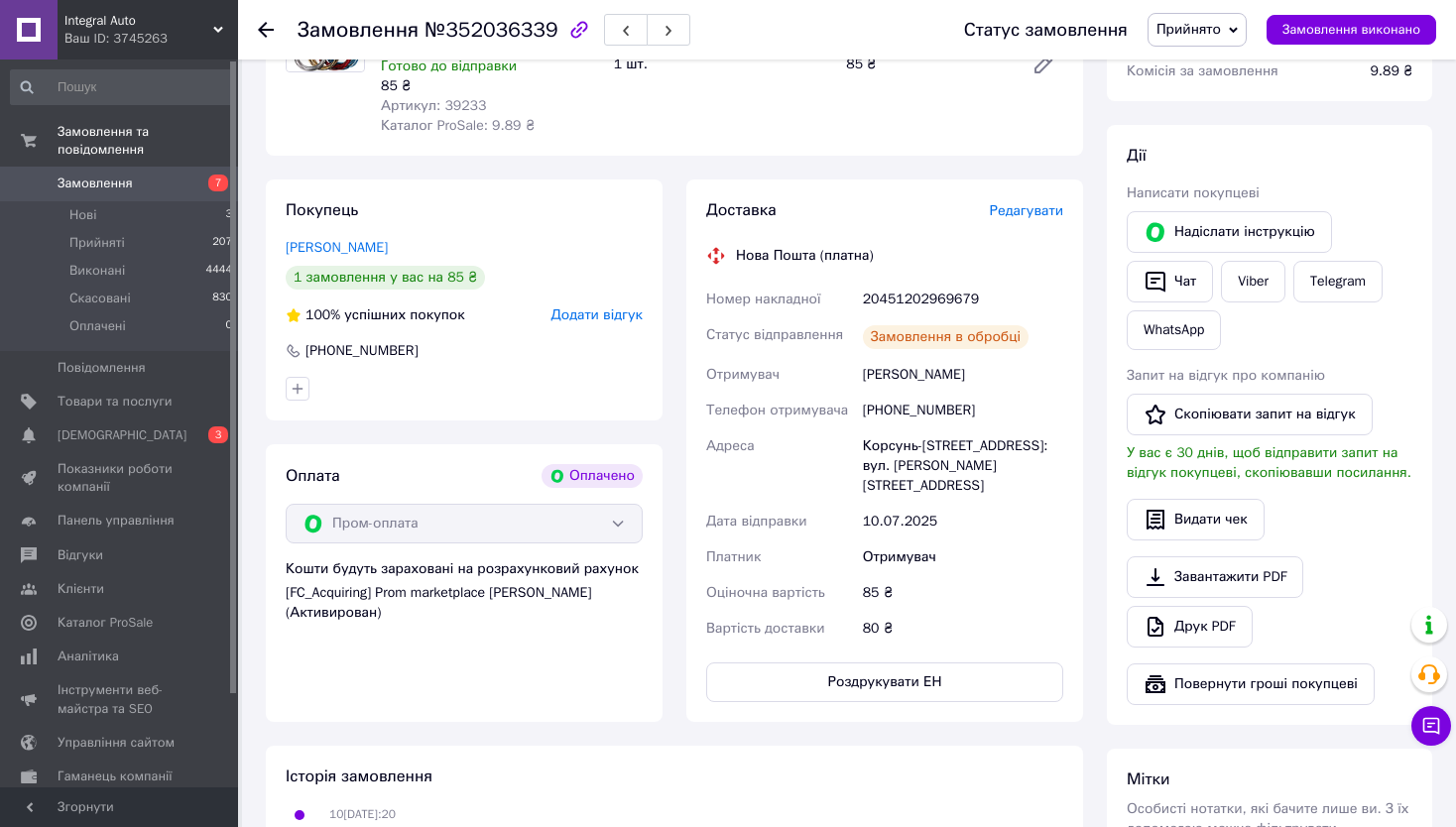 click on "20451202969679" at bounding box center (963, 299) 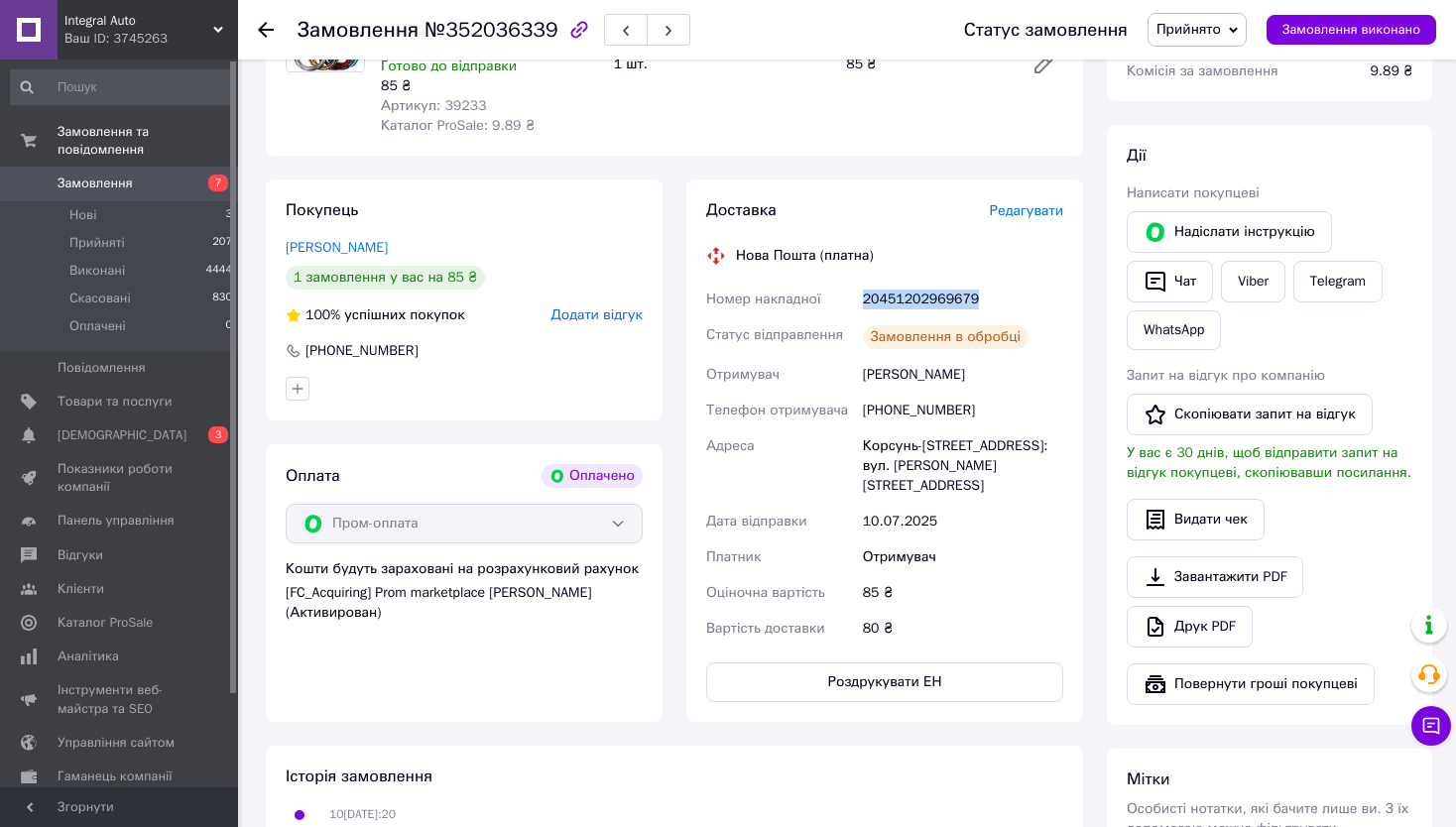 click on "20451202969679" at bounding box center (963, 299) 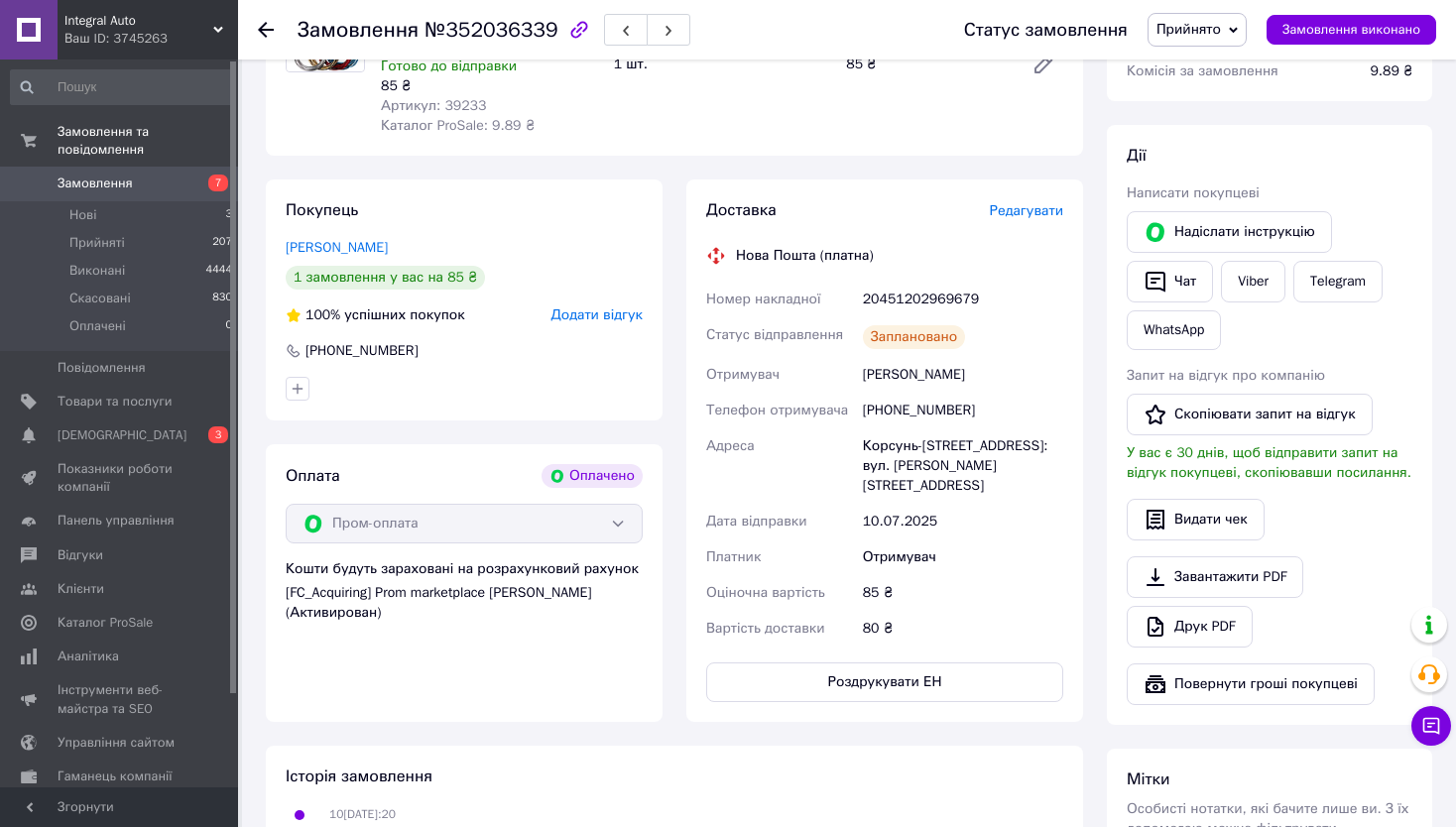 click 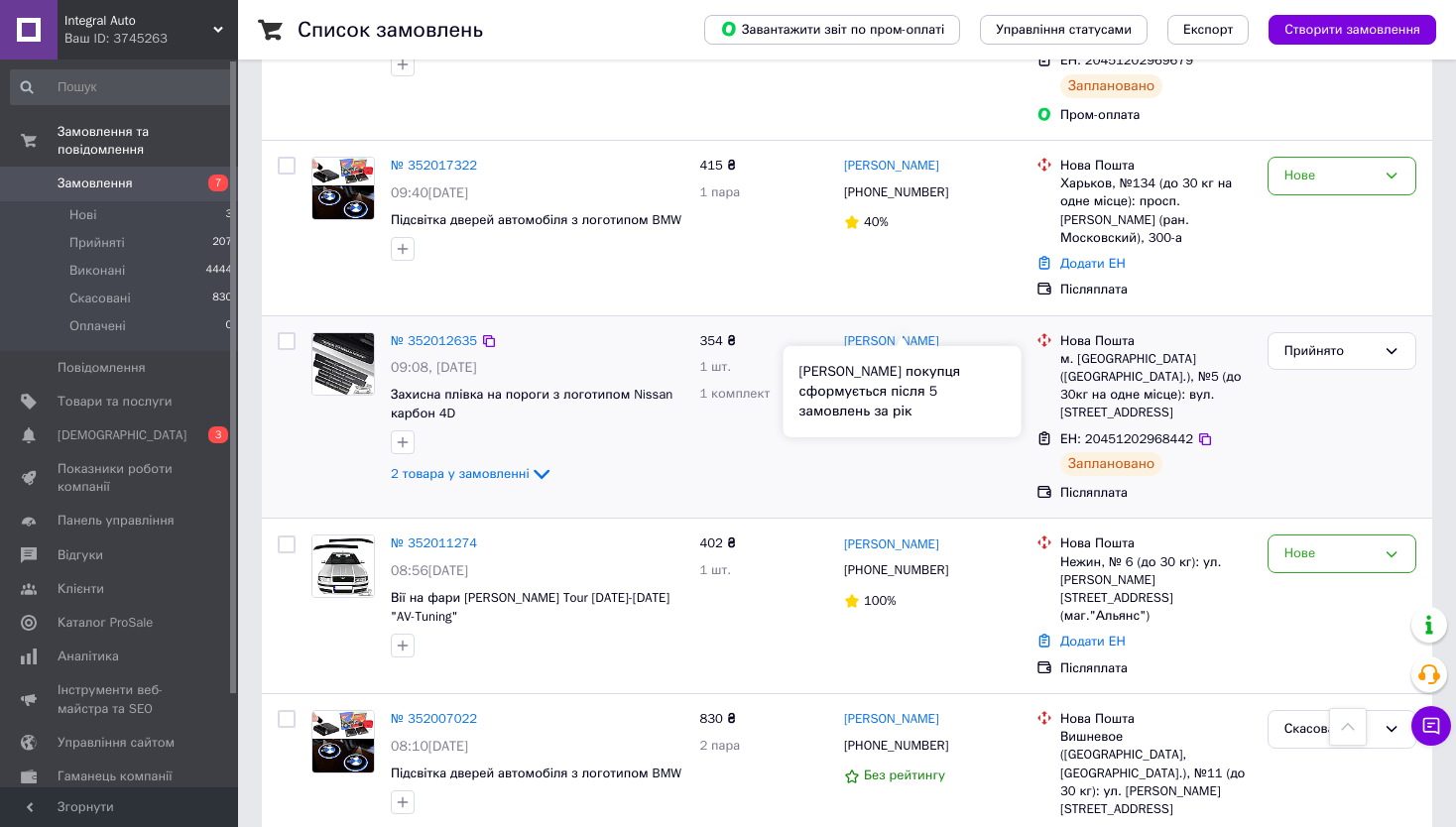 scroll, scrollTop: 1190, scrollLeft: 0, axis: vertical 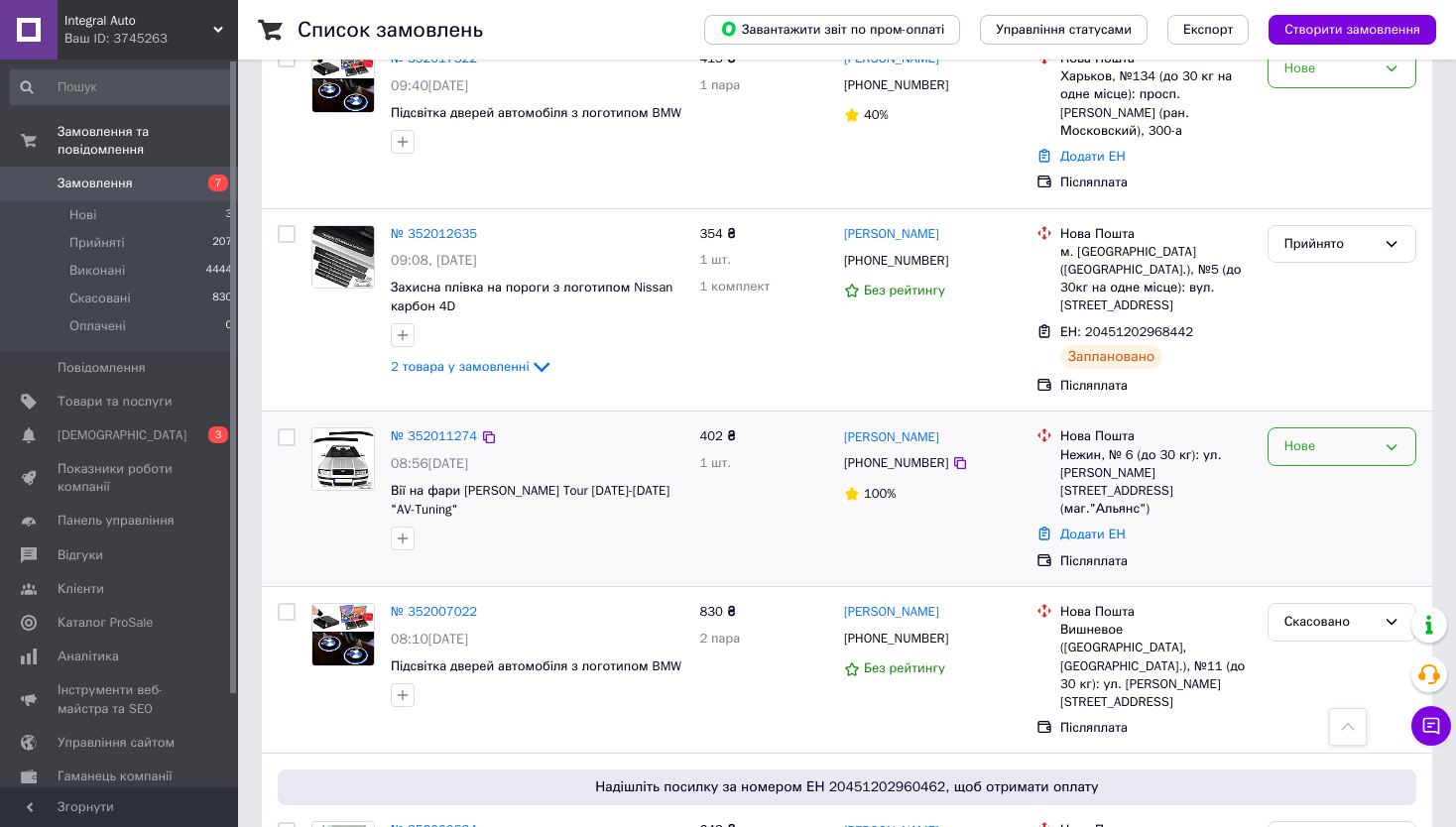 click on "Нове" at bounding box center (1330, 446) 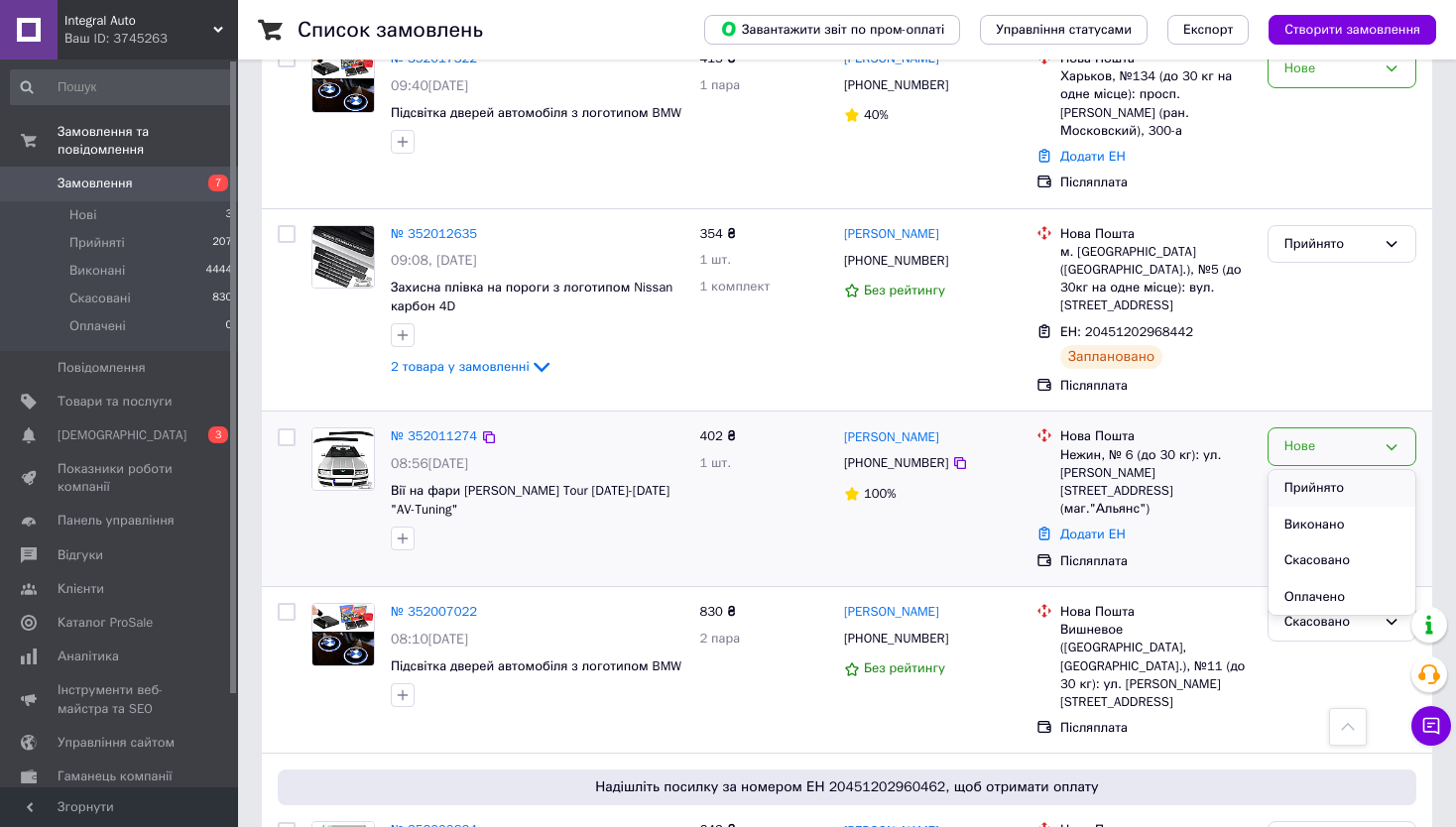 click on "Прийнято" at bounding box center (1342, 488) 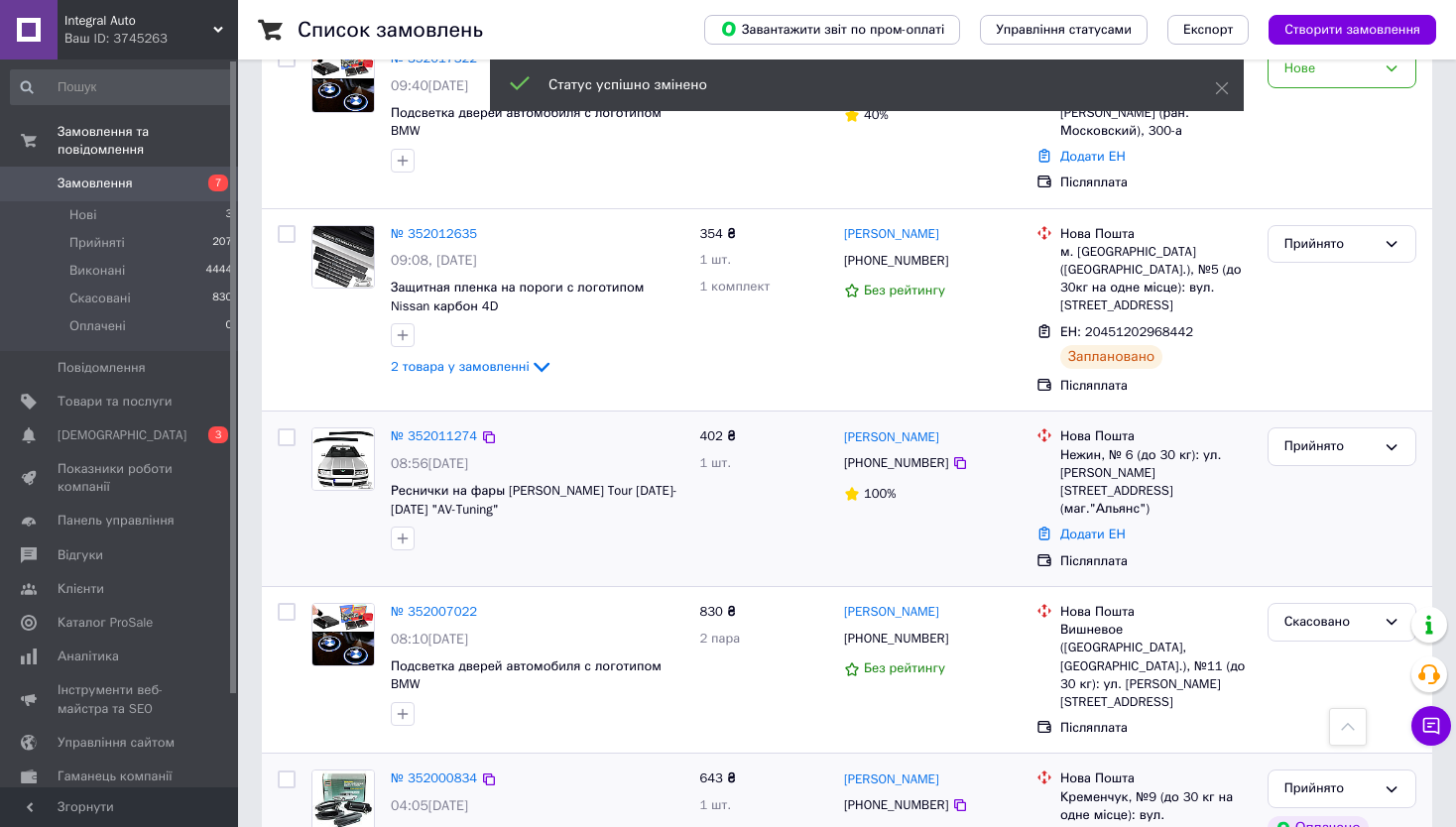 scroll, scrollTop: 1190, scrollLeft: 0, axis: vertical 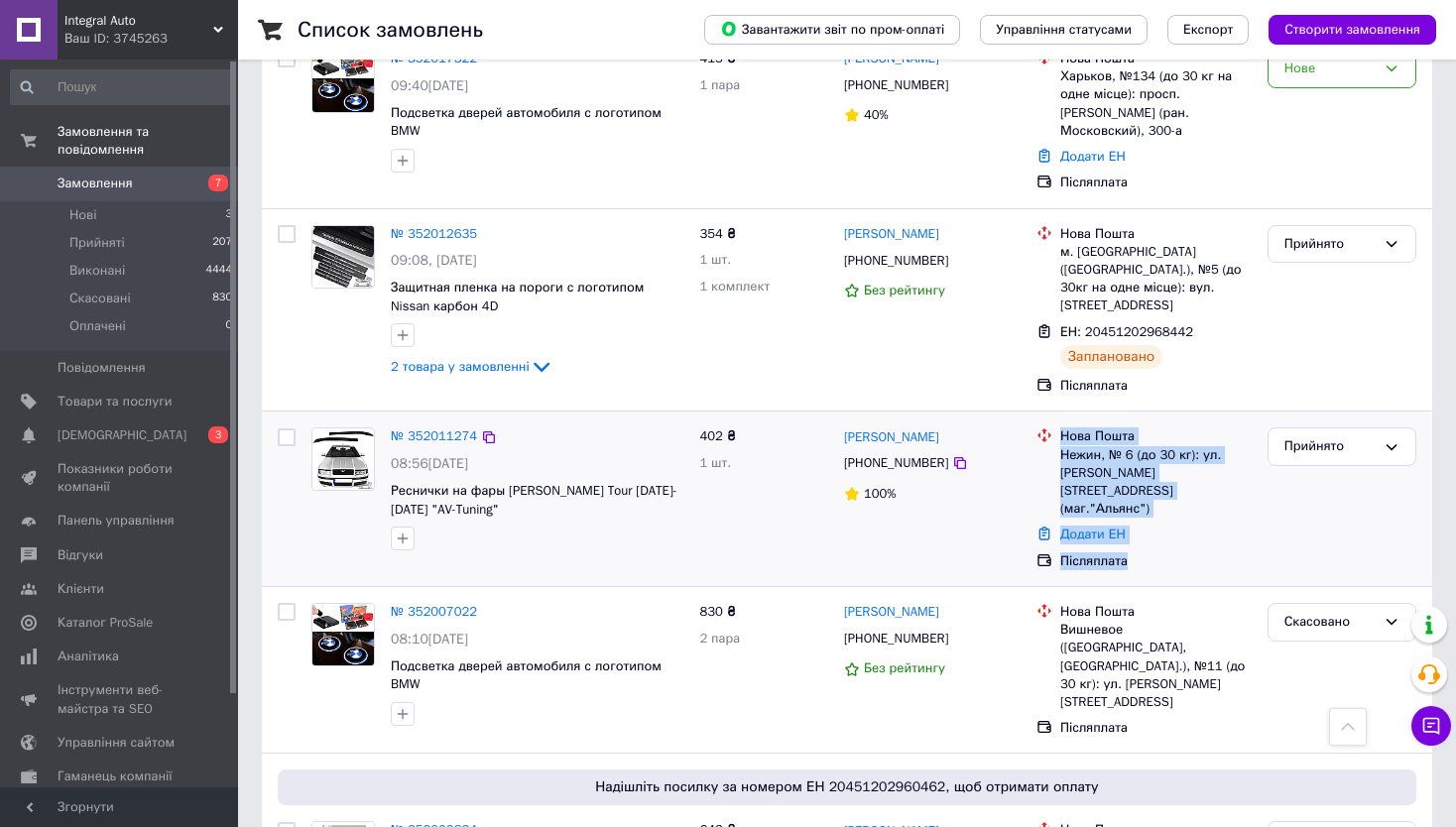 drag, startPoint x: 1059, startPoint y: 340, endPoint x: 1190, endPoint y: 438, distance: 164 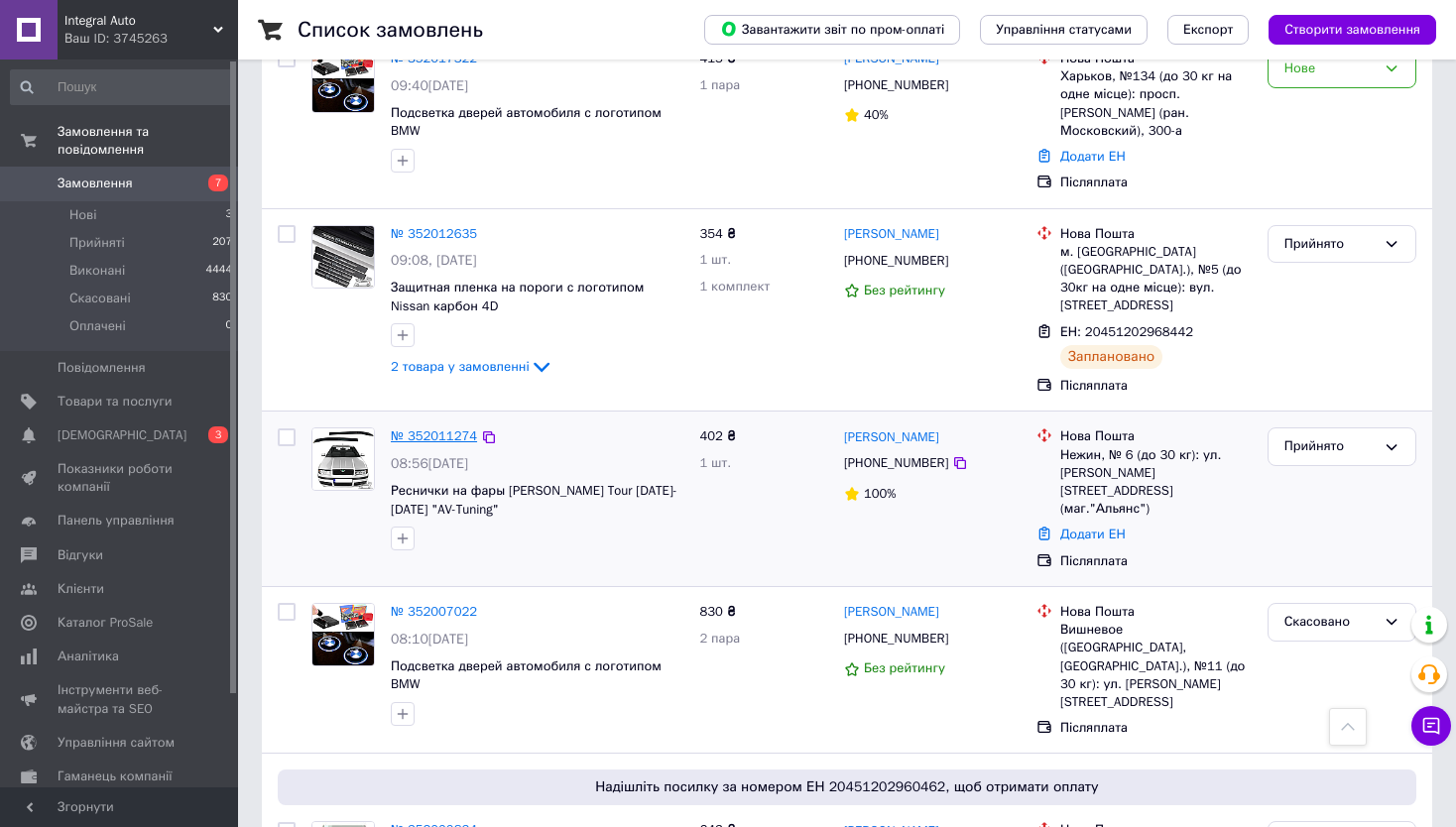 click on "№ 352011274" at bounding box center (433, 435) 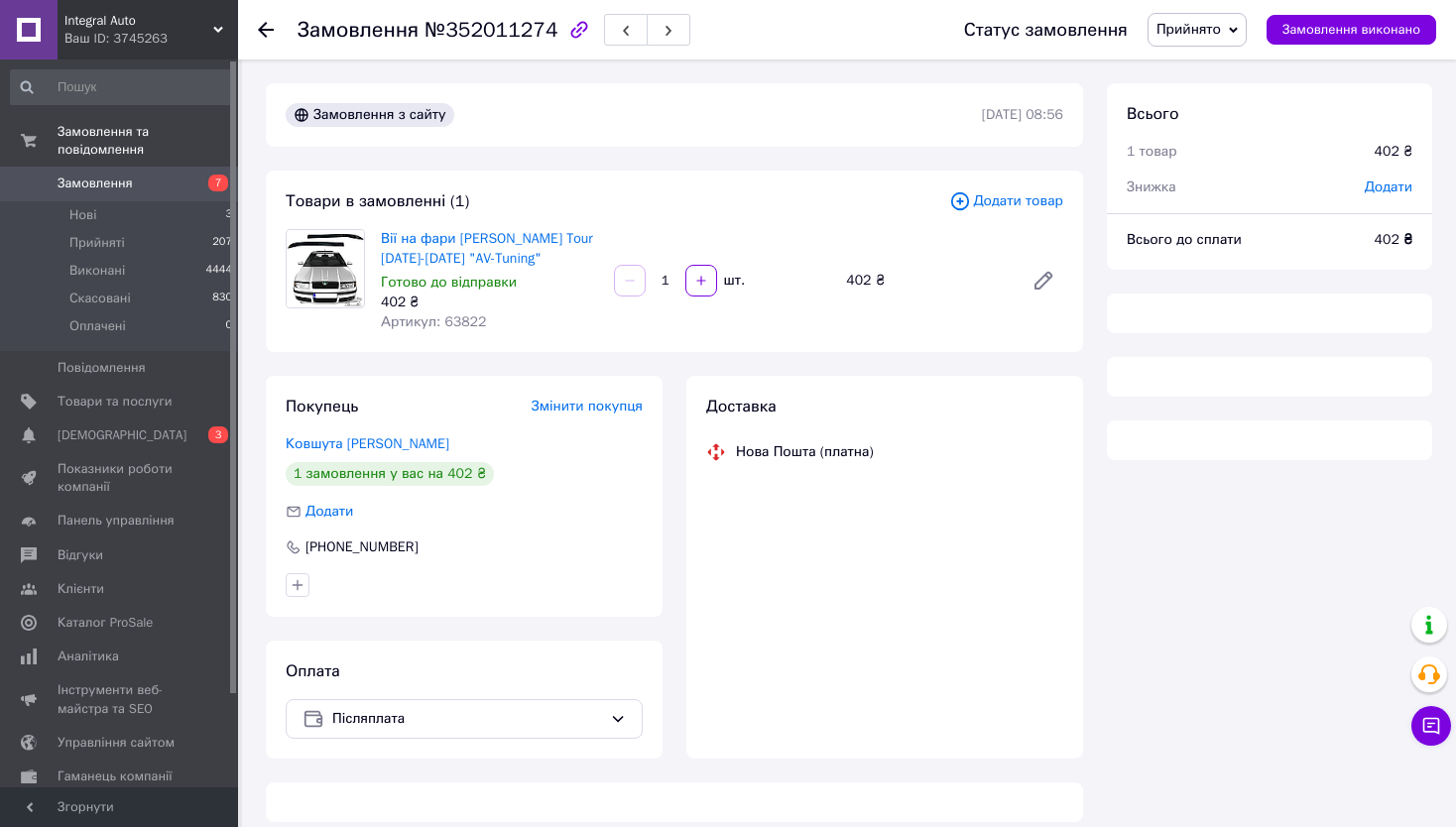 scroll, scrollTop: 0, scrollLeft: 0, axis: both 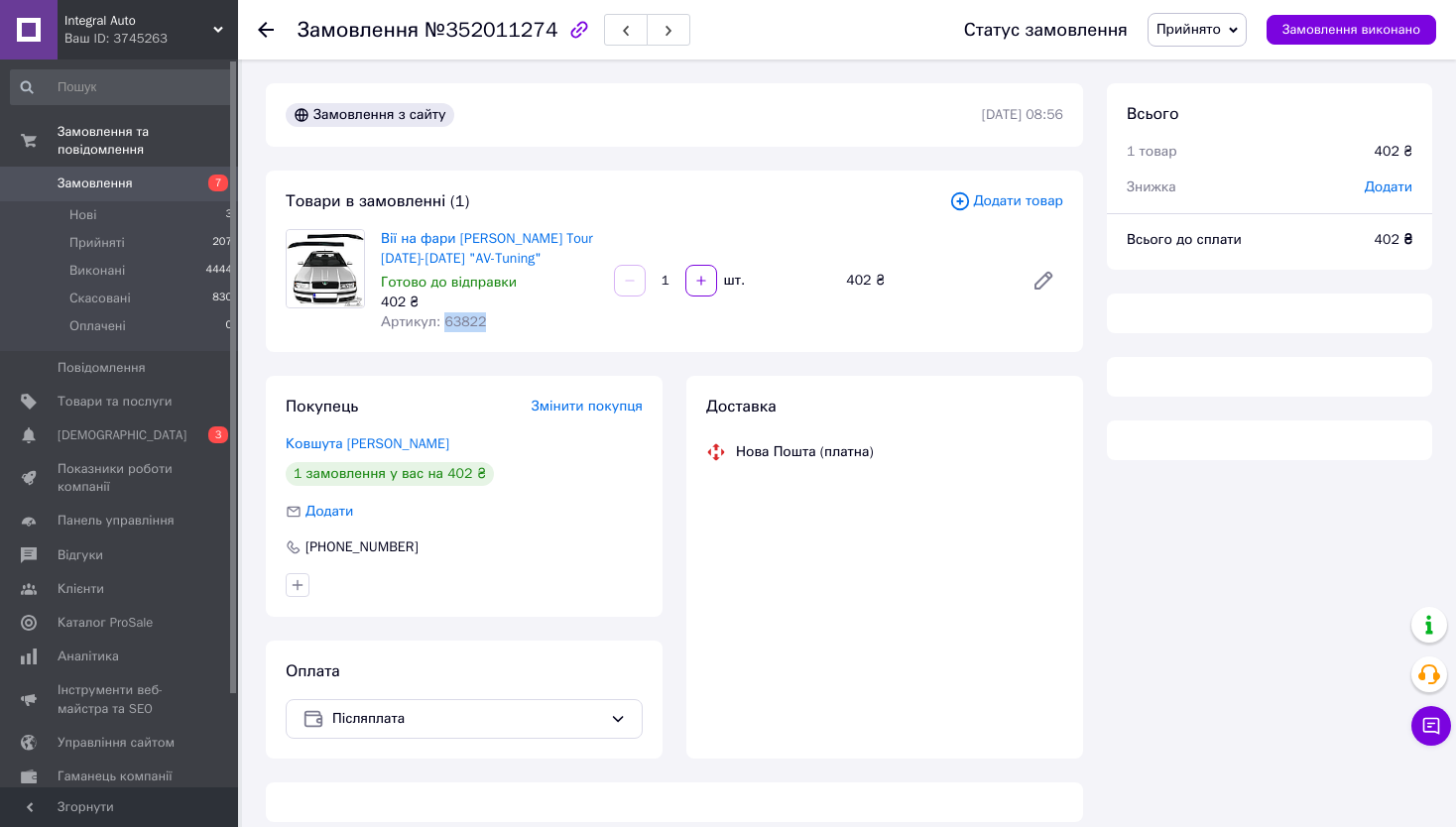 click on "Артикул: 63822" at bounding box center (433, 321) 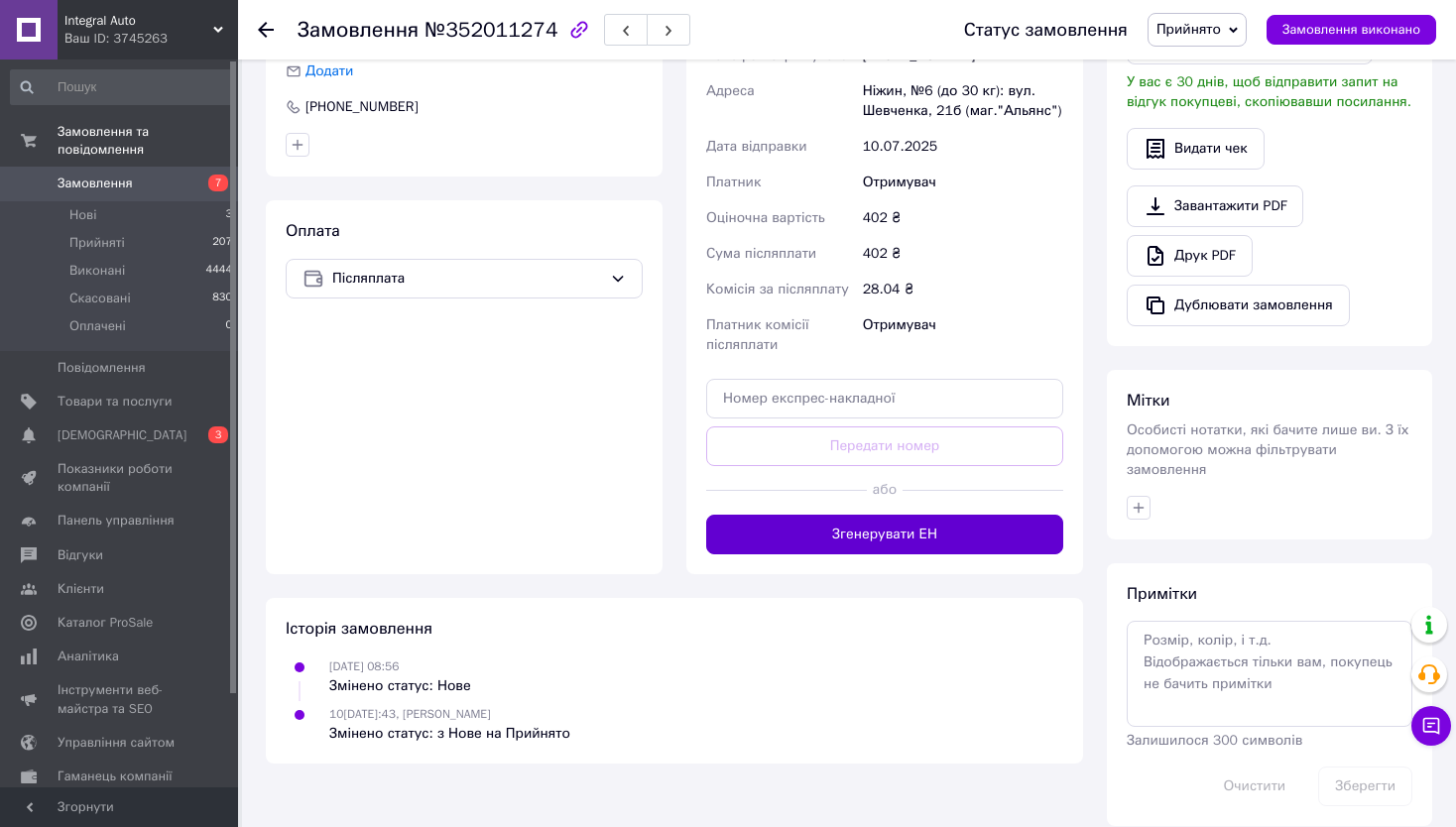 click on "Згенерувати ЕН" at bounding box center [885, 534] 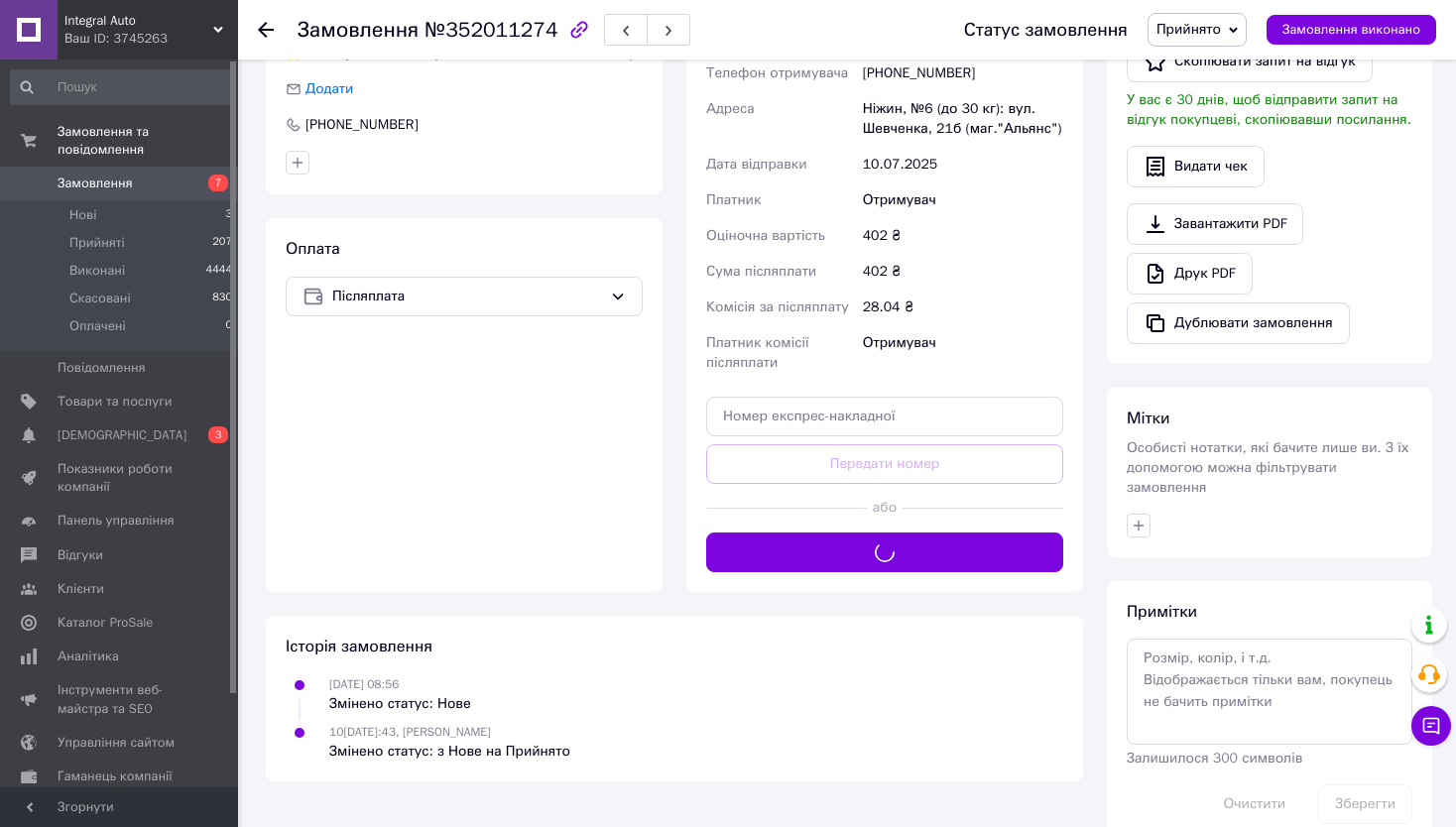 scroll, scrollTop: 178, scrollLeft: 0, axis: vertical 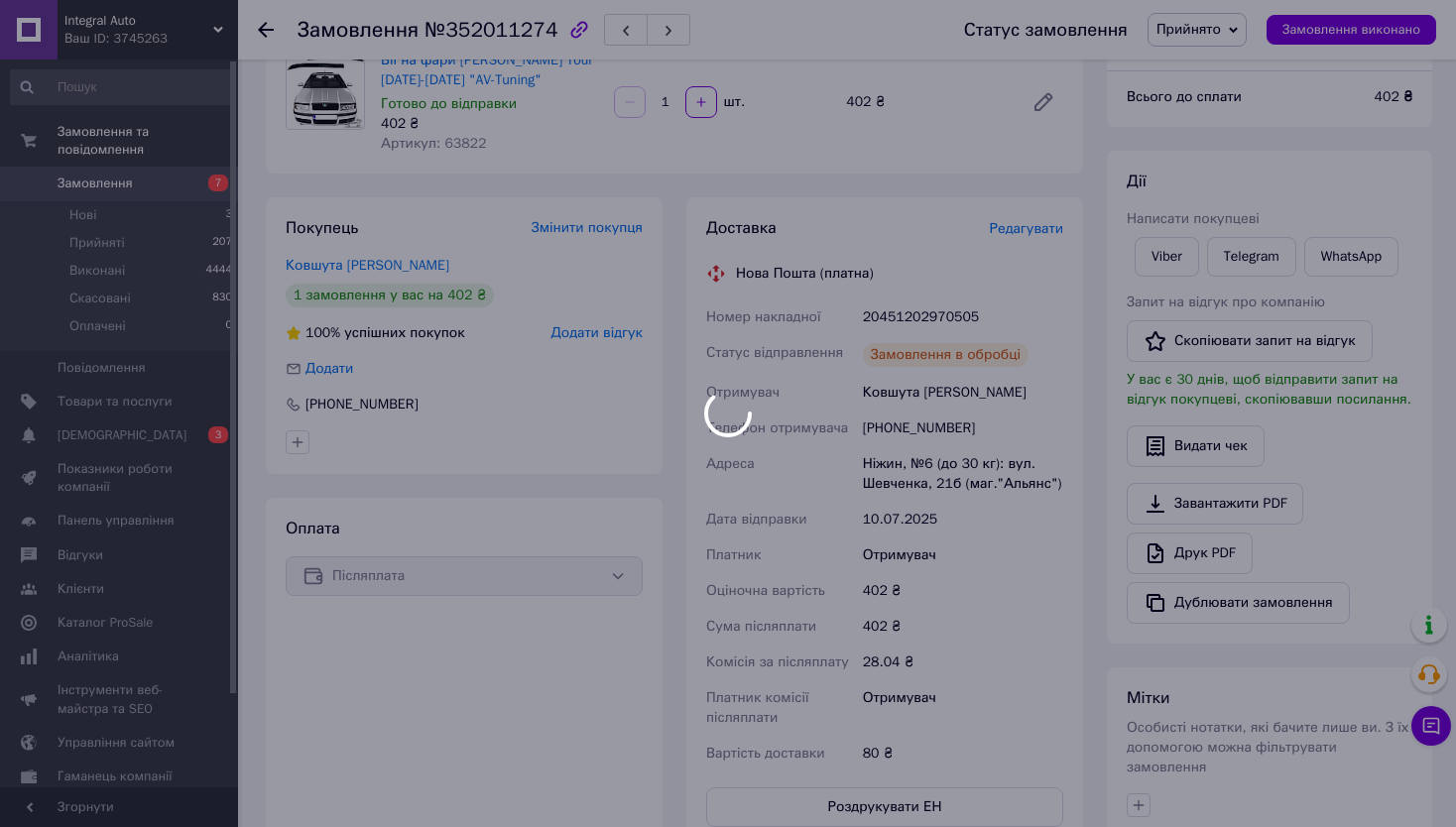 click at bounding box center [728, 414] 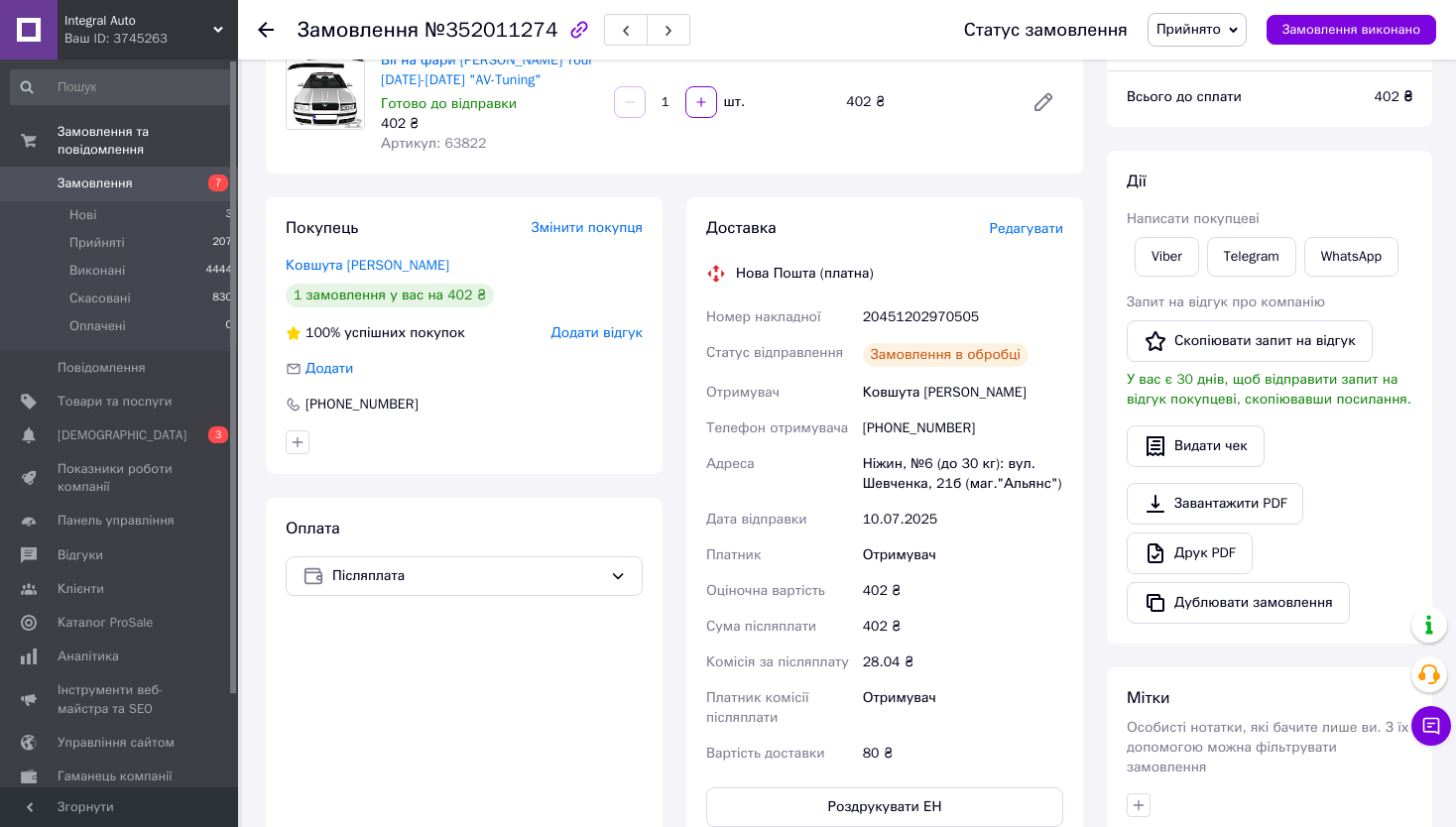 click on "20451202970505" at bounding box center [963, 317] 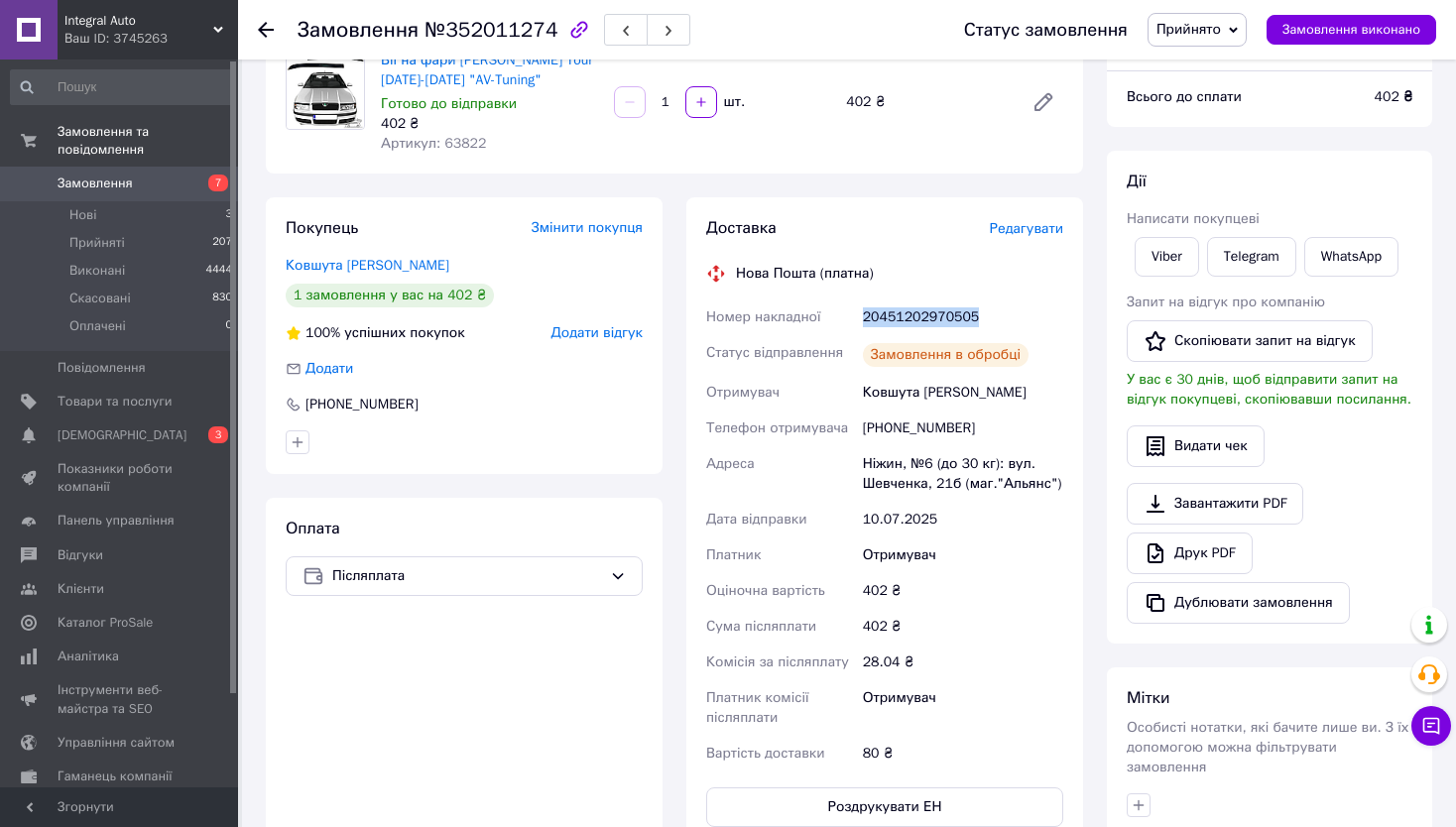 click on "20451202970505" at bounding box center (963, 317) 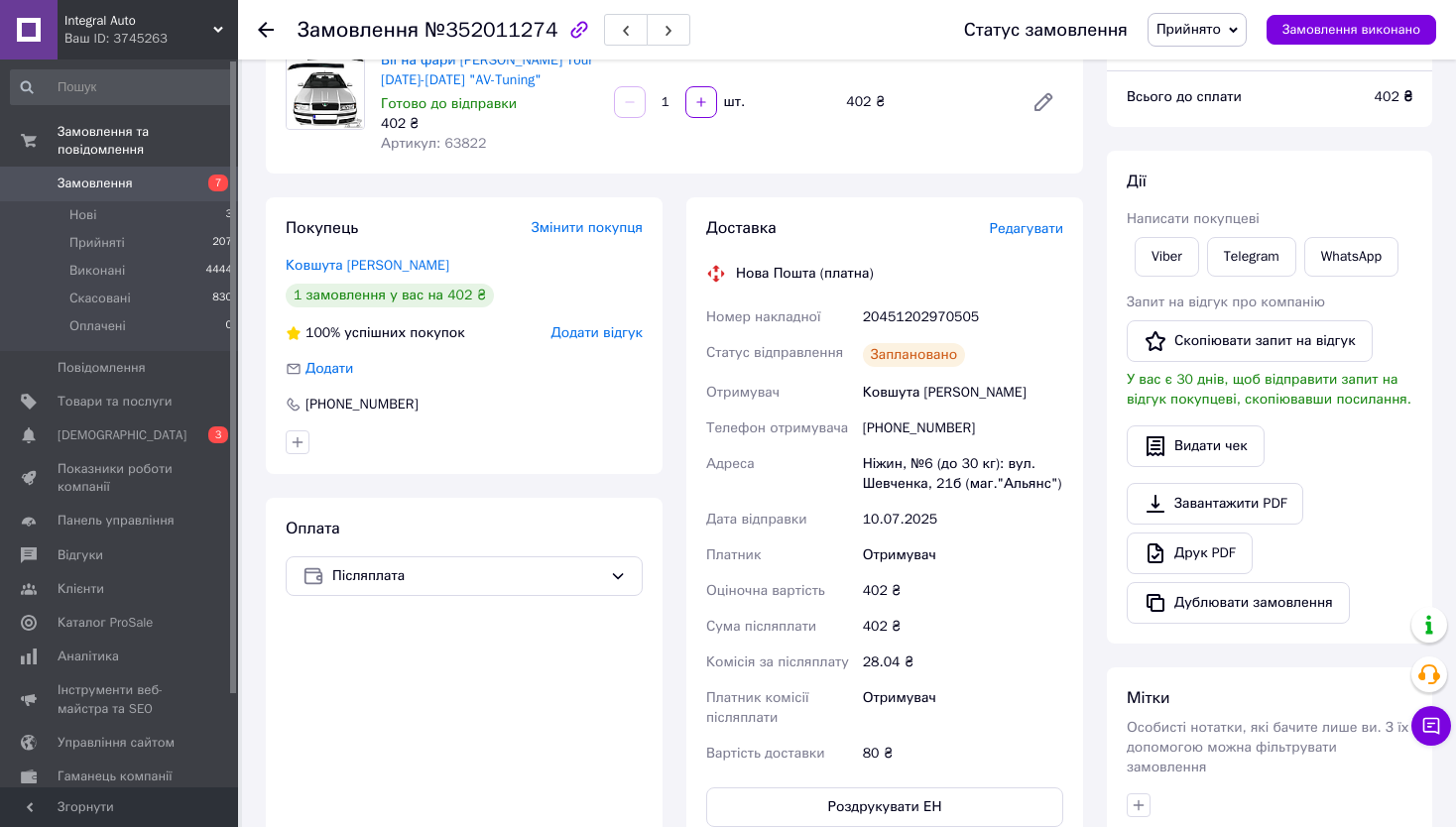 click 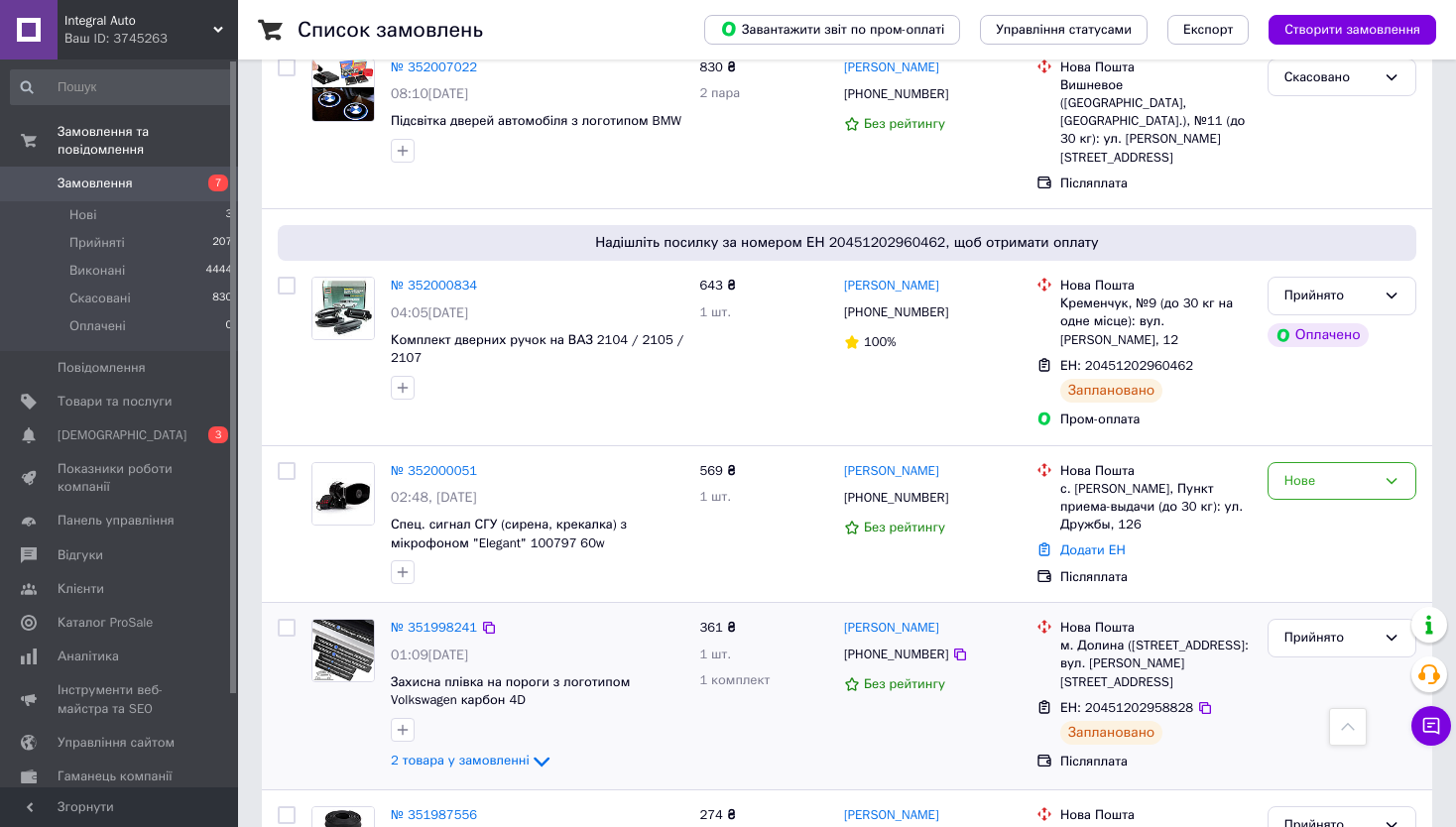 scroll, scrollTop: 1884, scrollLeft: 0, axis: vertical 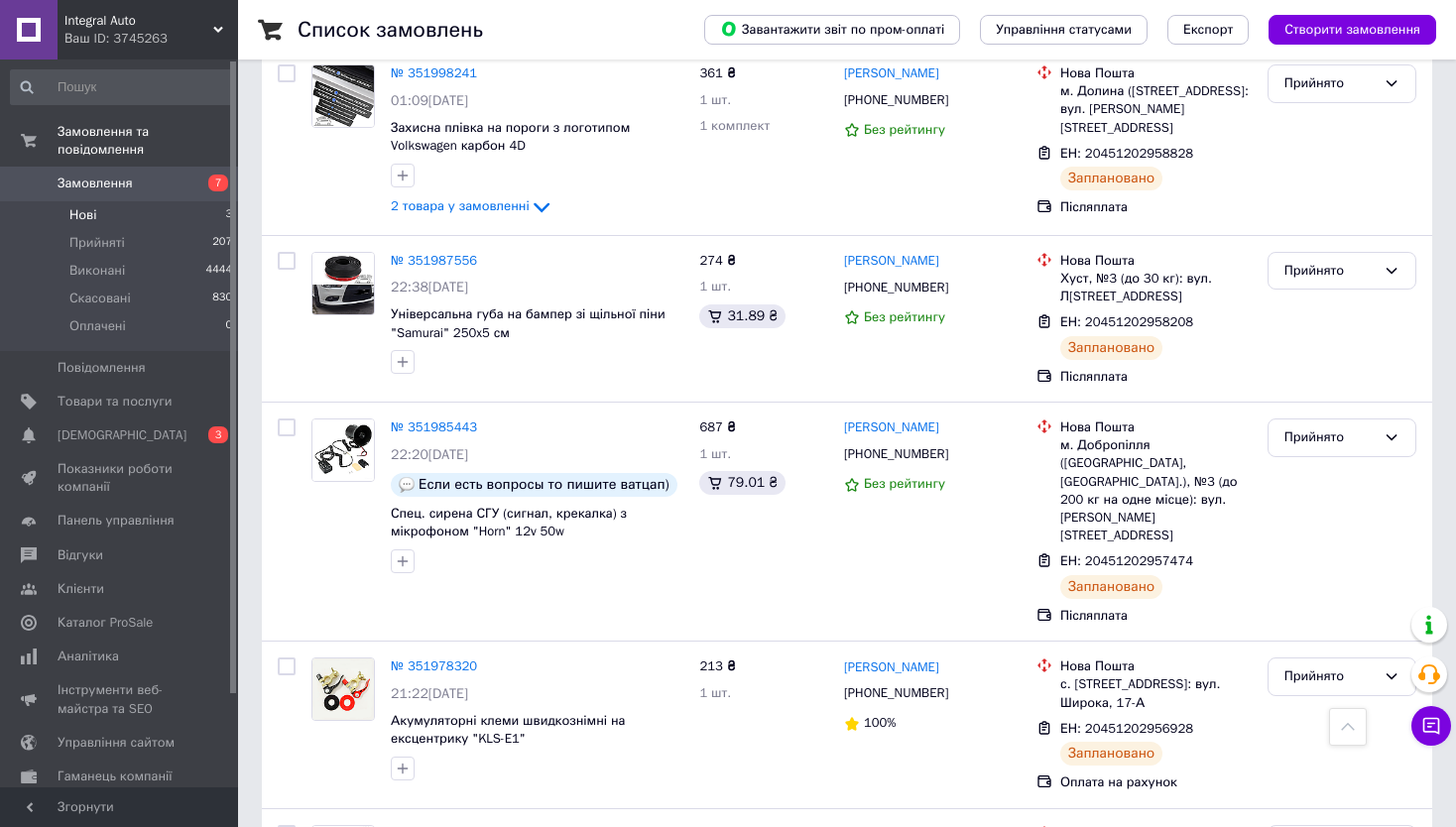 click on "Нові 3" at bounding box center (122, 215) 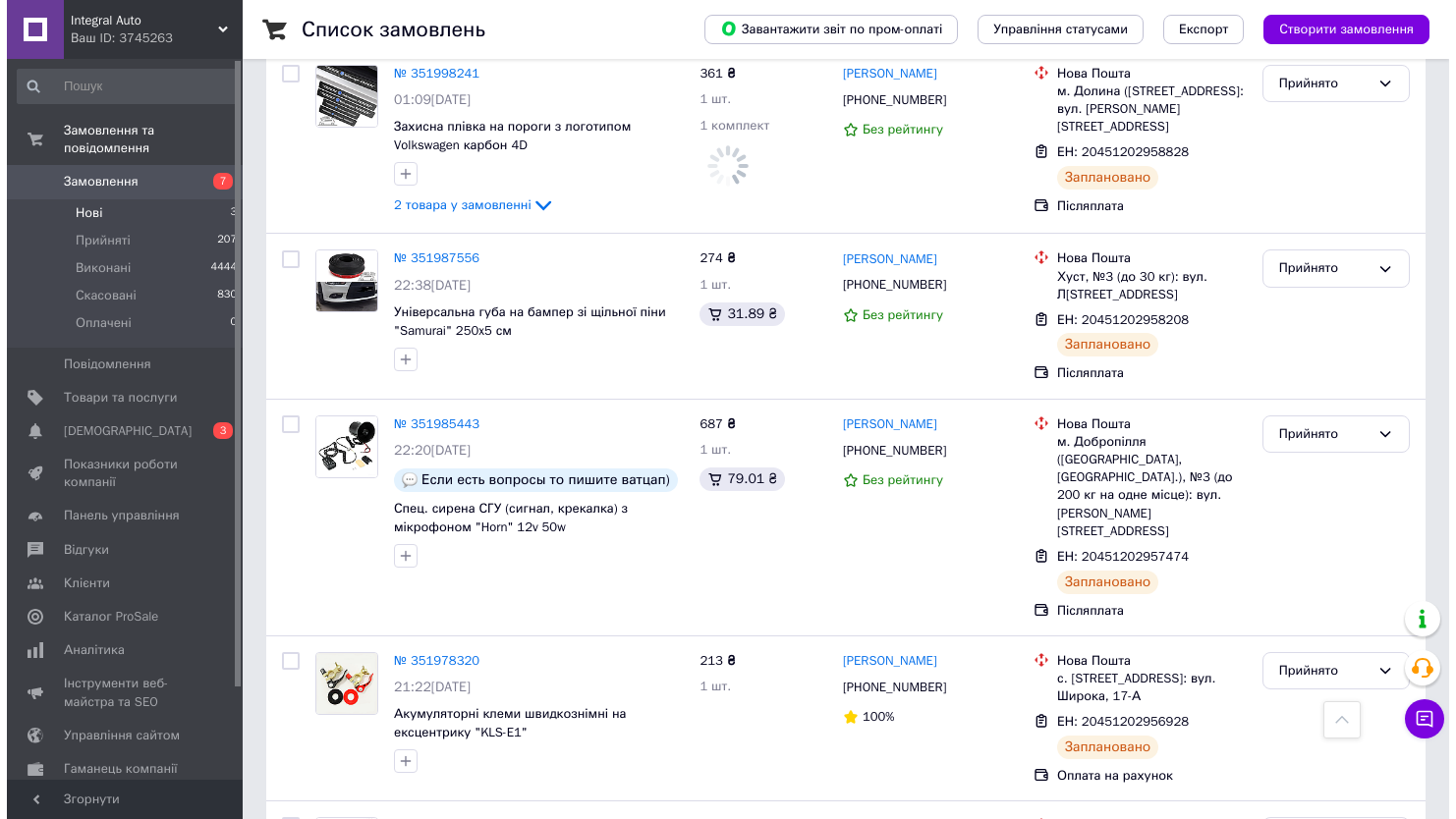 scroll, scrollTop: 0, scrollLeft: 0, axis: both 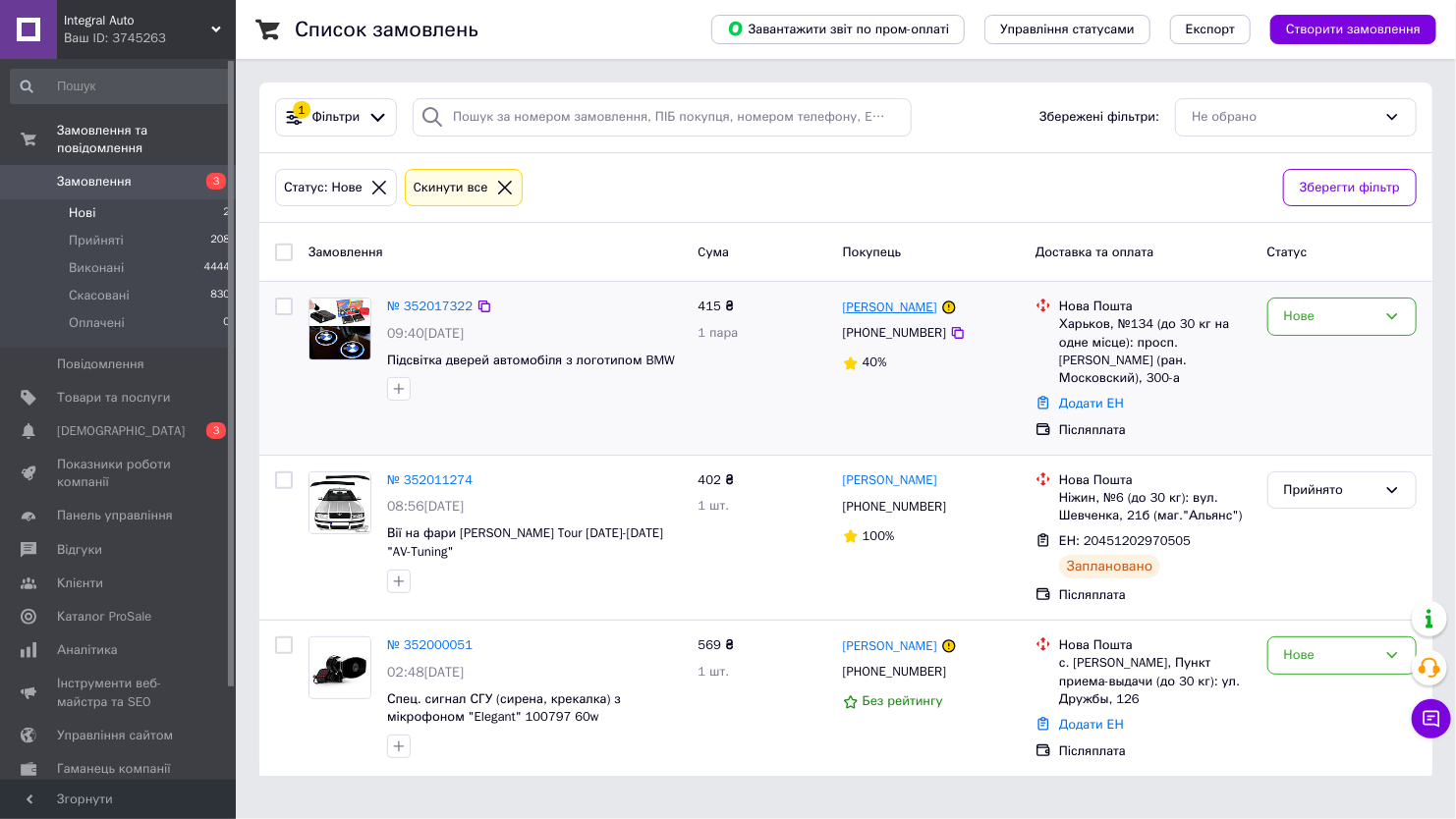 click on "[PERSON_NAME]" at bounding box center (890, 307) 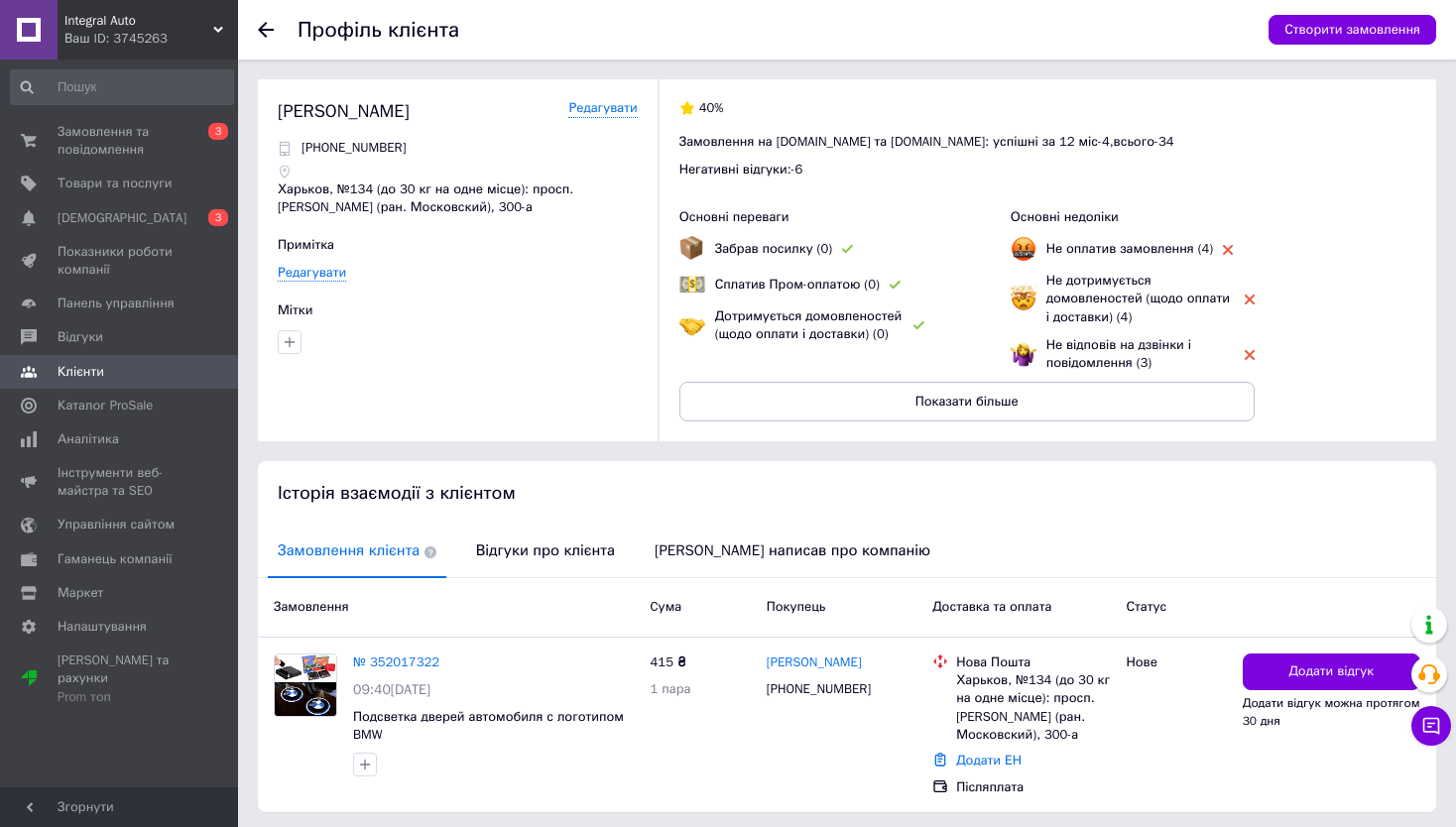click on "Замовлення" at bounding box center [454, 607] 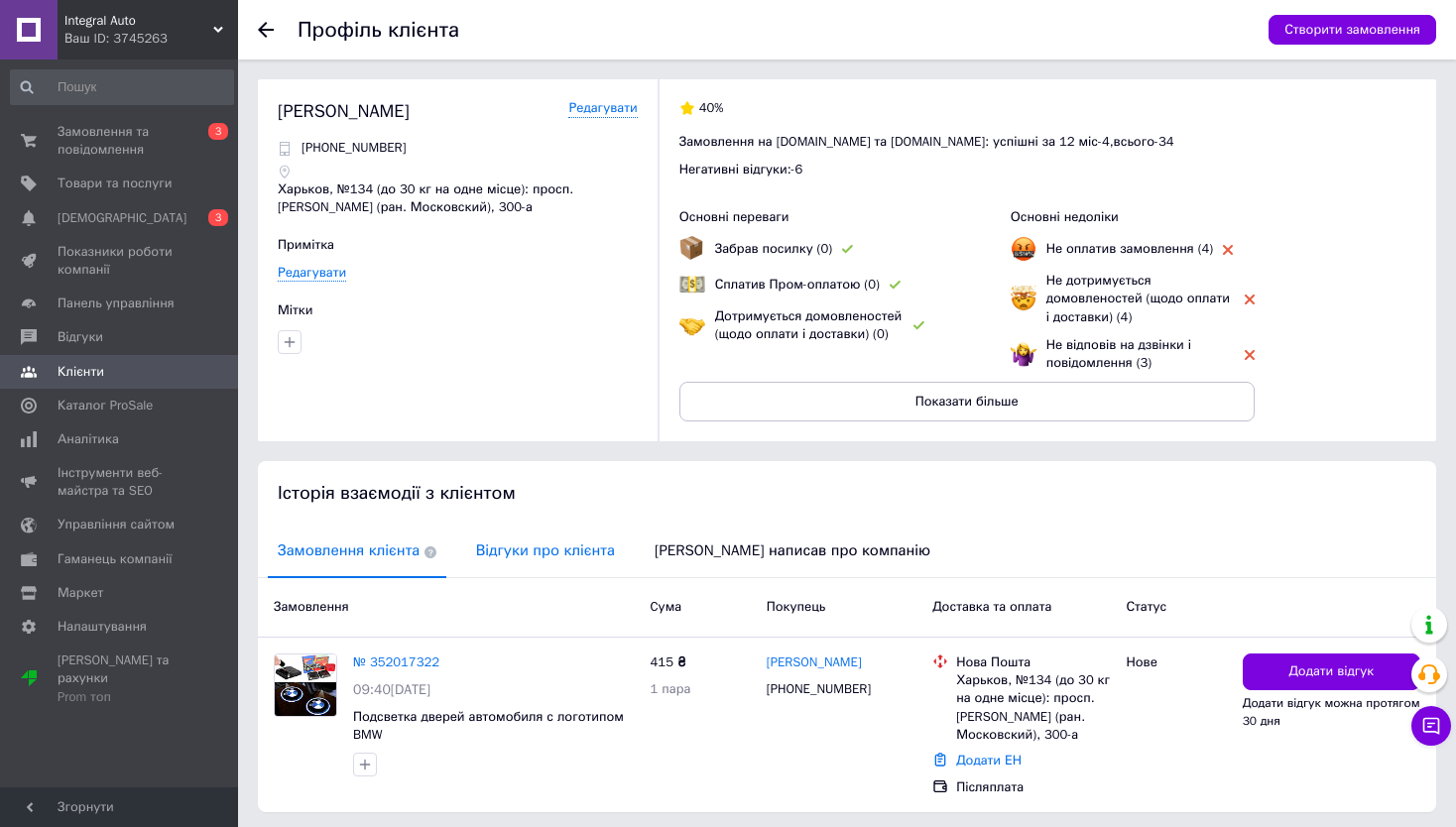 click on "Відгуки про клієнта" at bounding box center [546, 550] 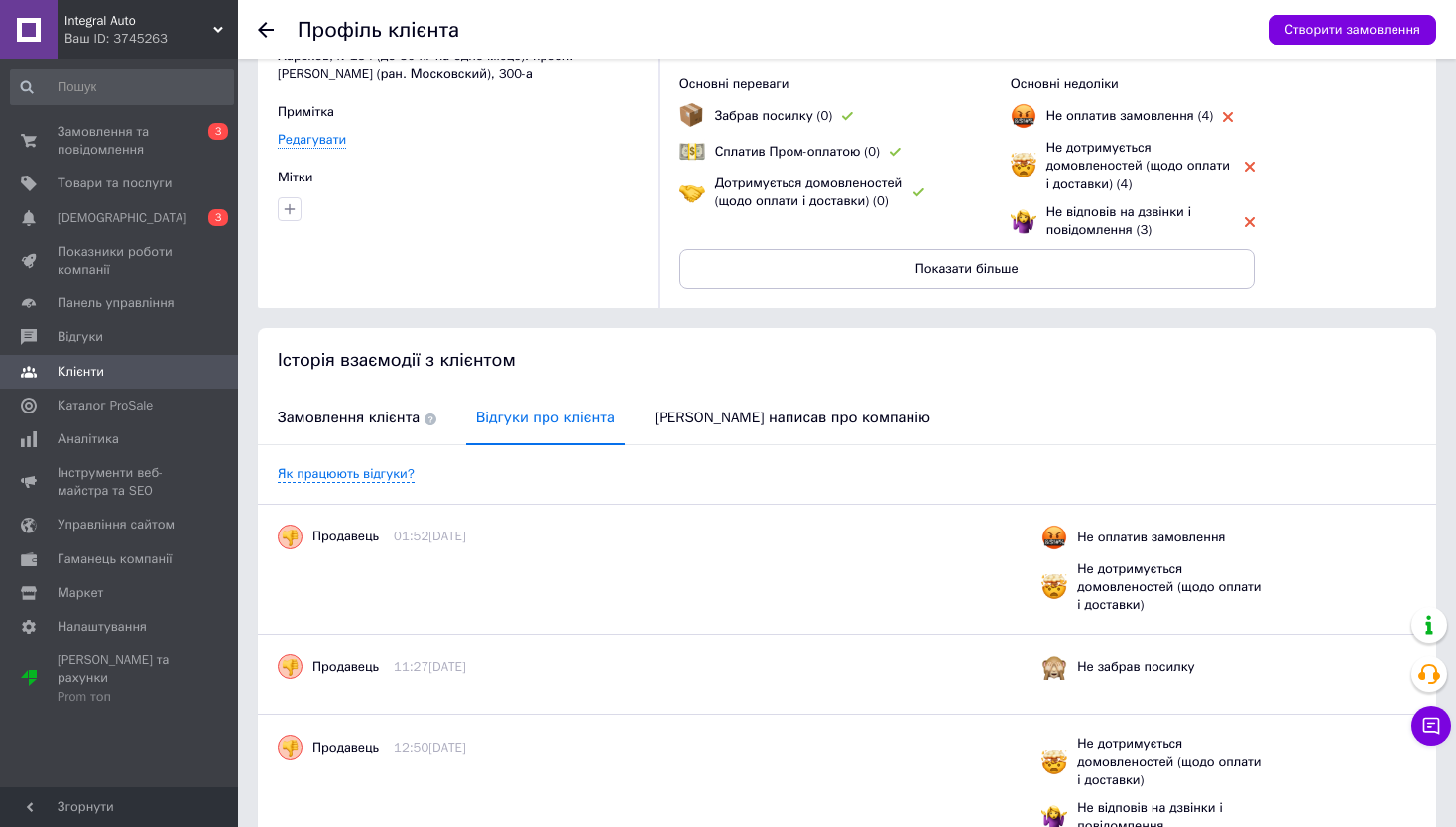 scroll, scrollTop: 0, scrollLeft: 0, axis: both 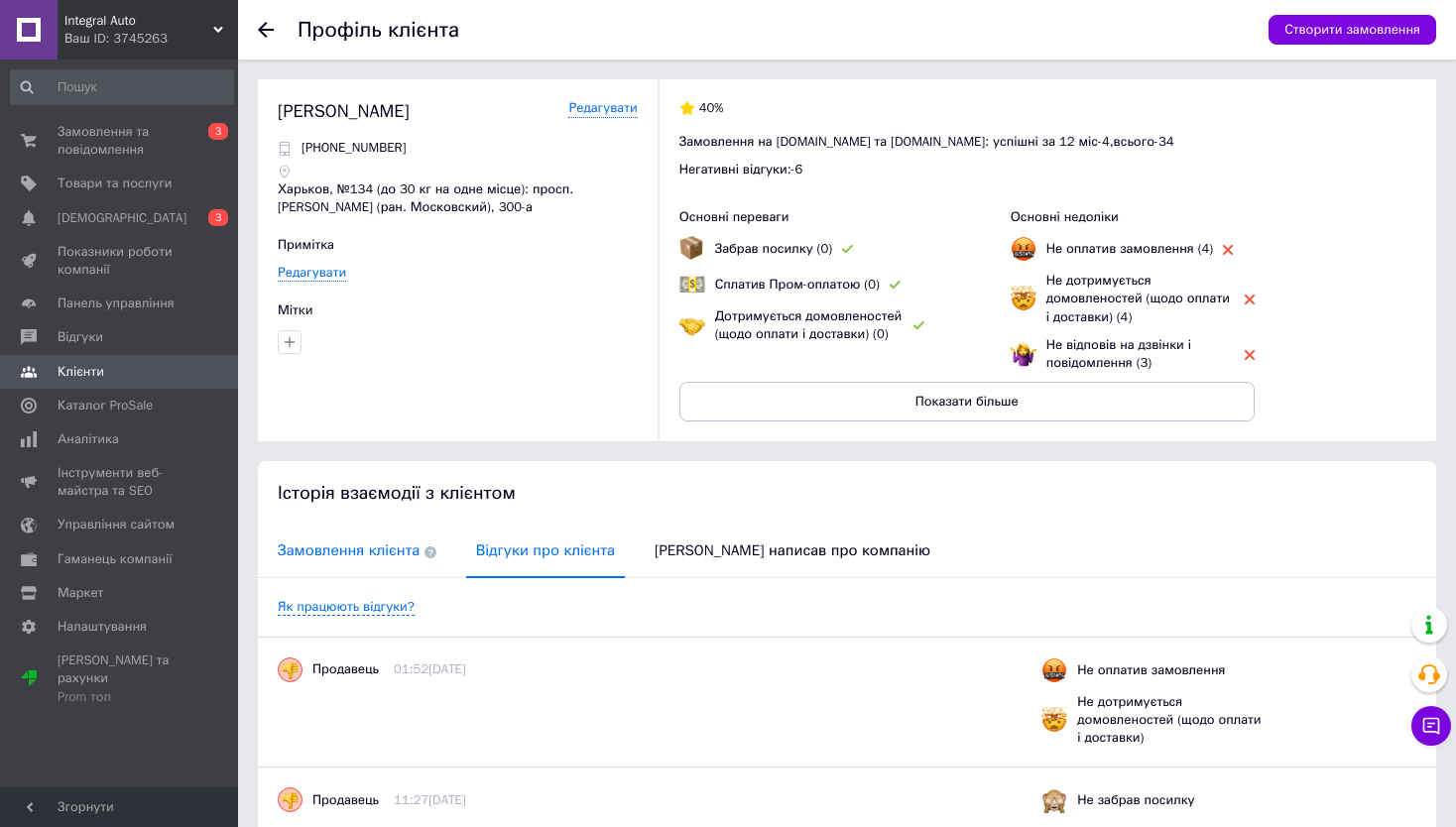 click on "Замовлення клієнта" at bounding box center (357, 550) 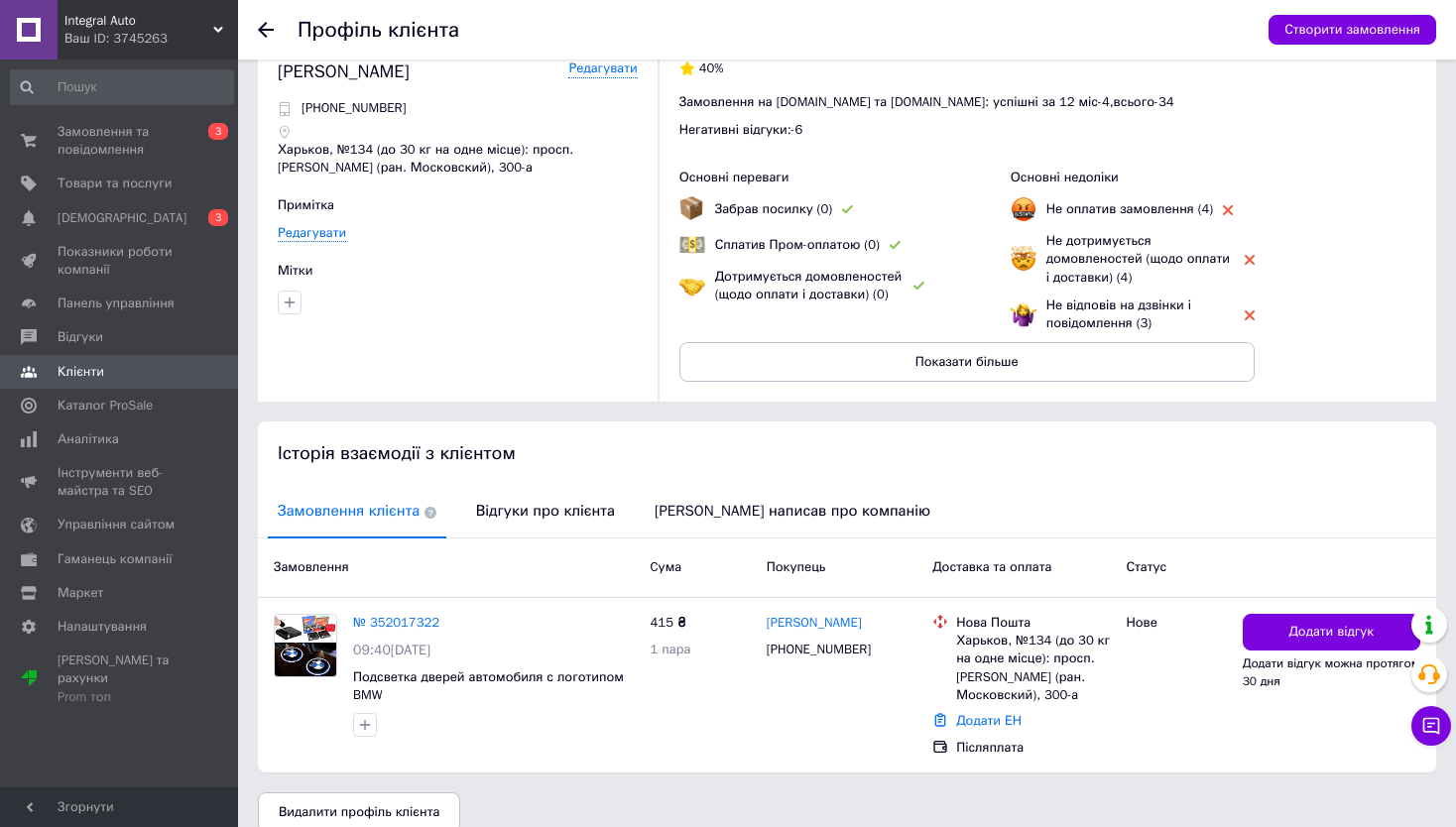 scroll, scrollTop: 62, scrollLeft: 0, axis: vertical 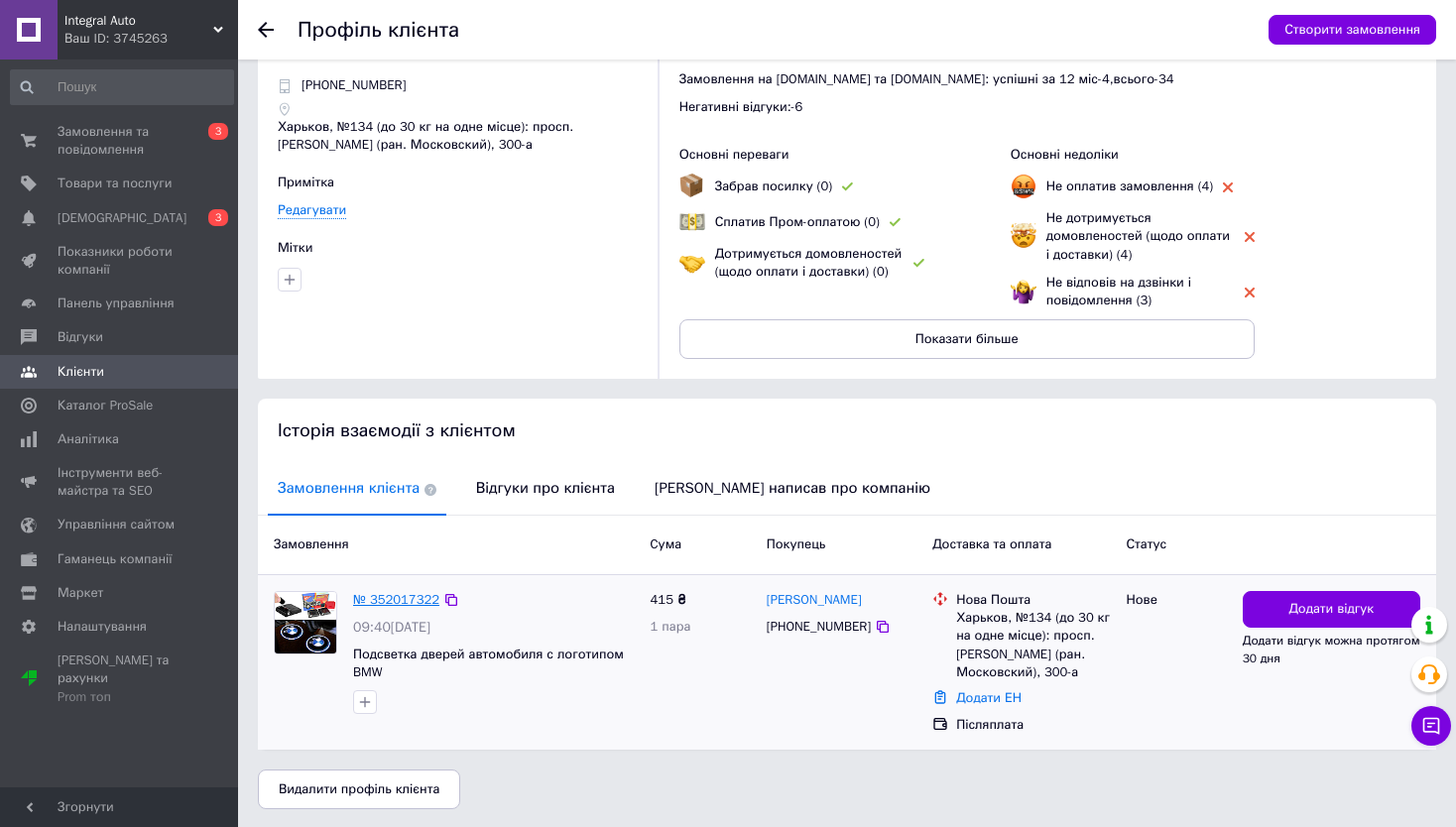 click on "№ 352017322" at bounding box center [396, 599] 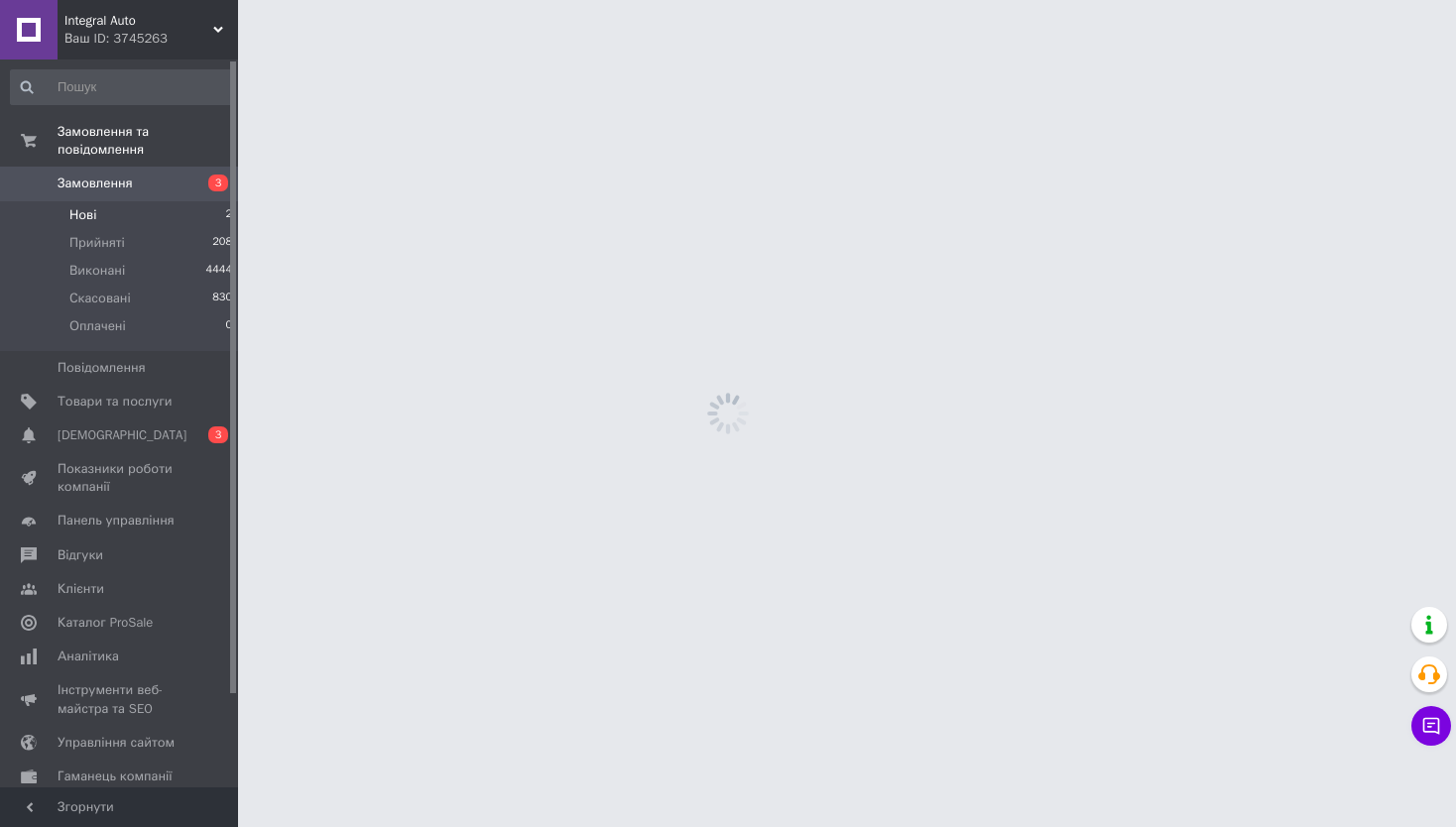 scroll, scrollTop: 0, scrollLeft: 0, axis: both 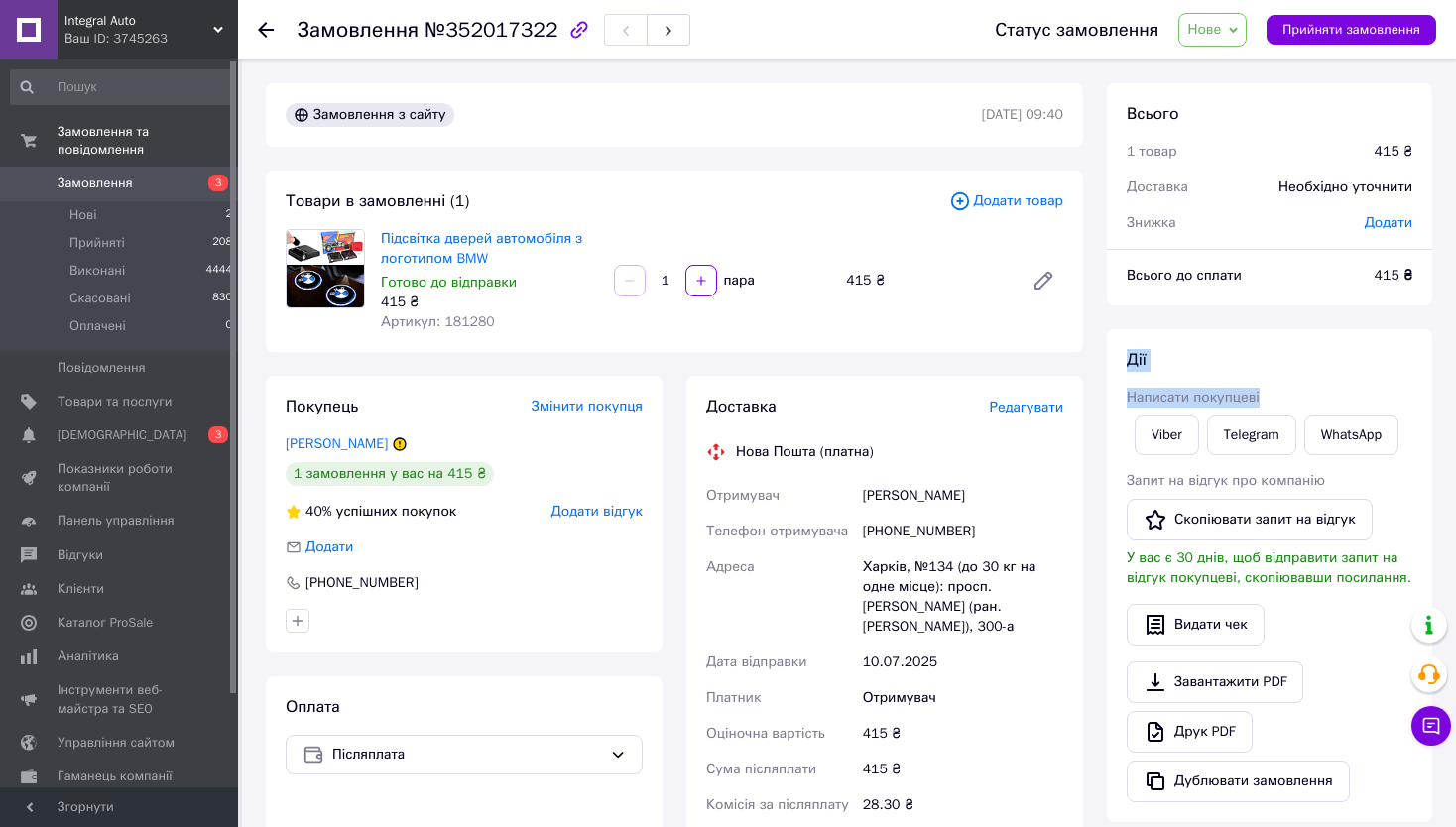 drag, startPoint x: 1122, startPoint y: 360, endPoint x: 1277, endPoint y: 392, distance: 158.26876 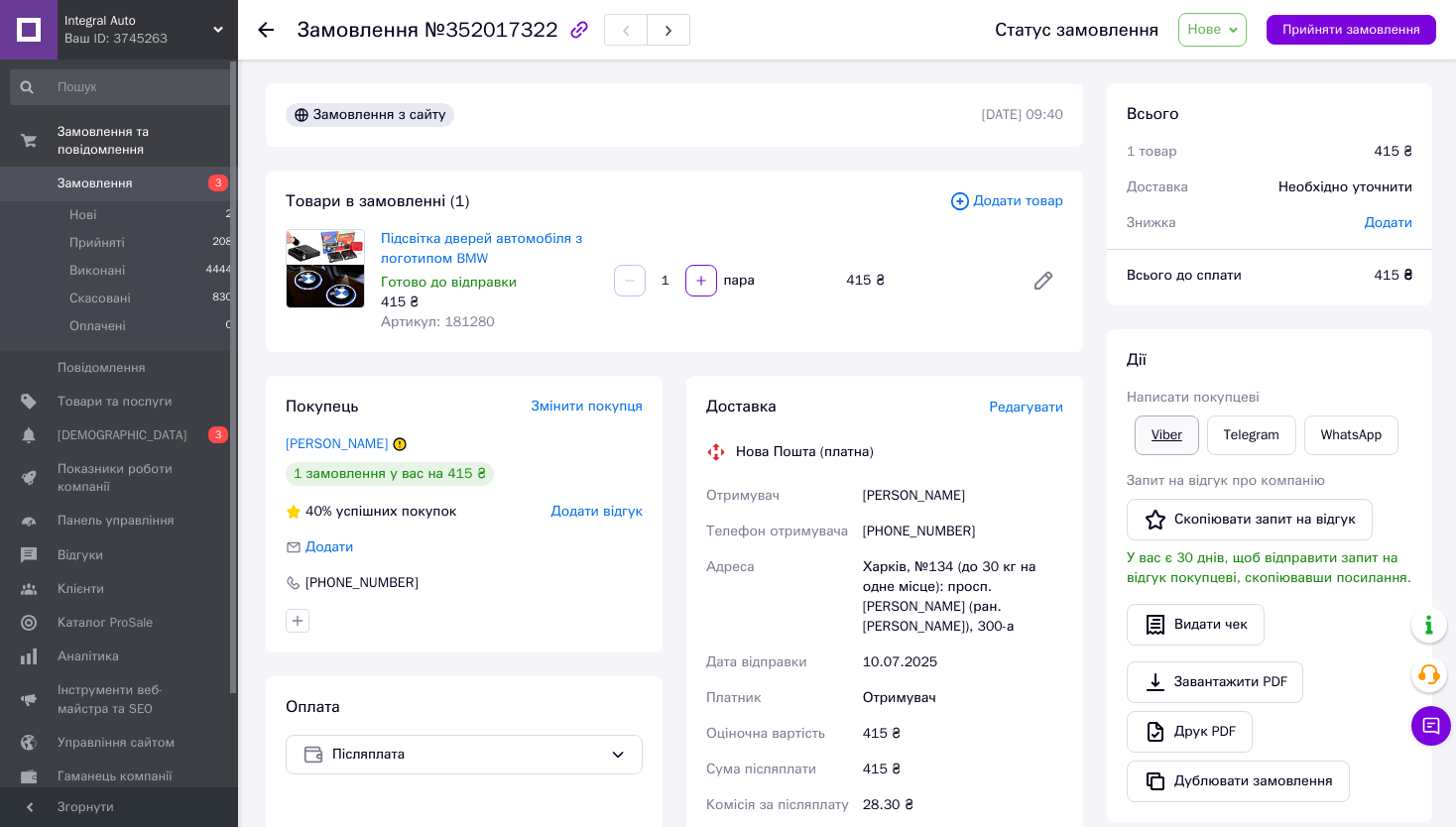 click on "Viber" at bounding box center (1166, 435) 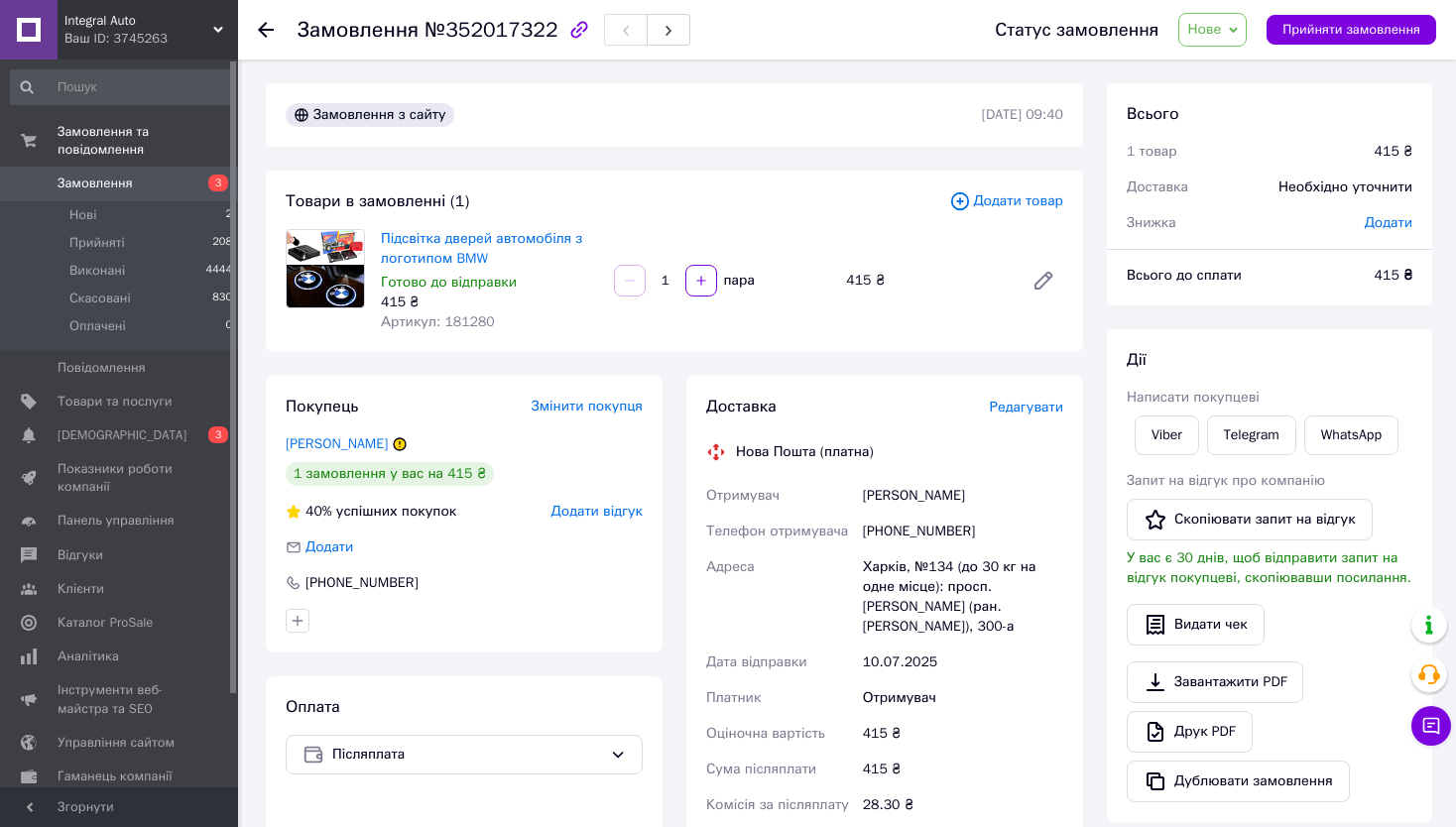 click on "Дії" at bounding box center (1270, 360) 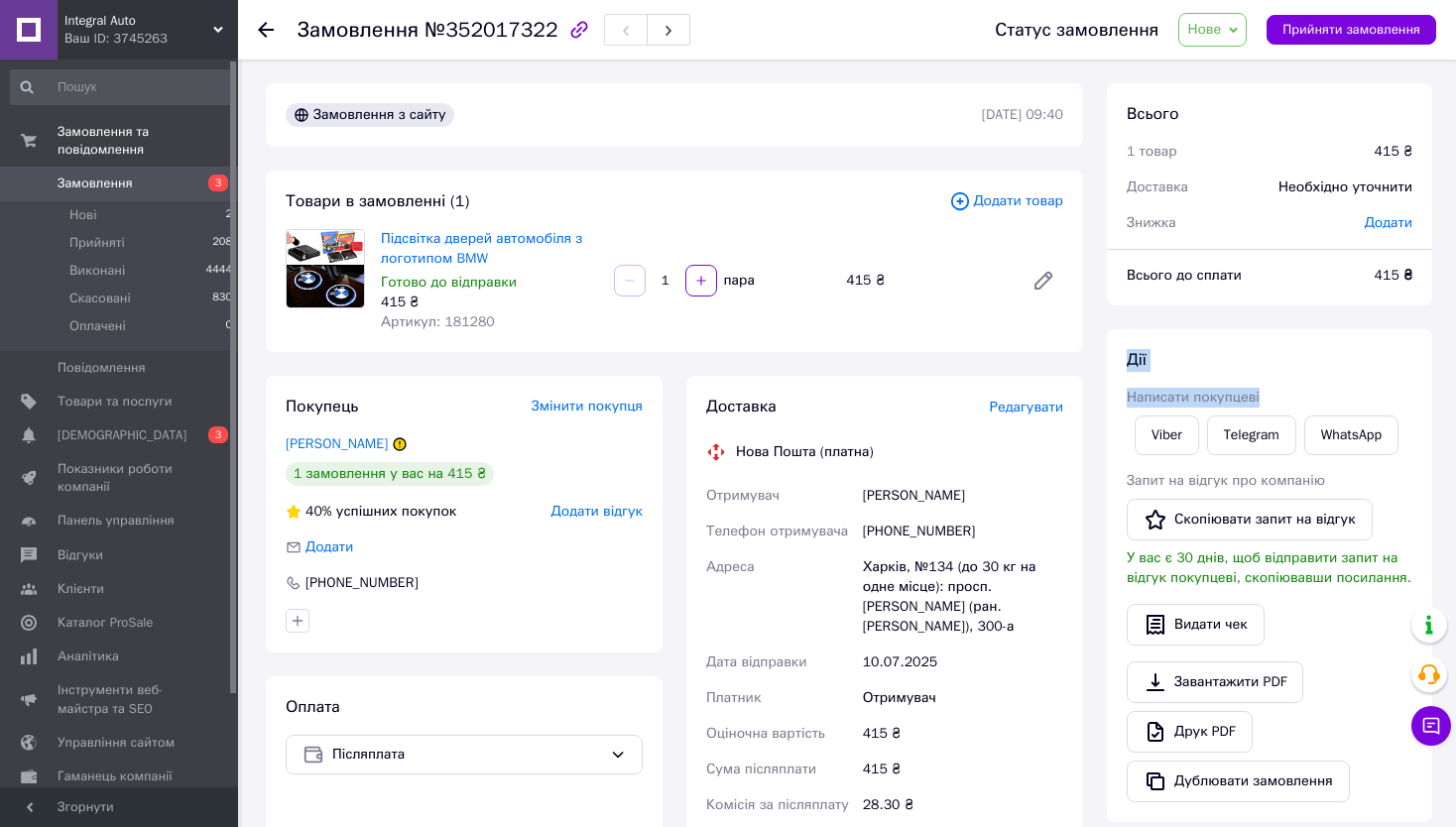 drag, startPoint x: 1097, startPoint y: 356, endPoint x: 1306, endPoint y: 384, distance: 210.86726 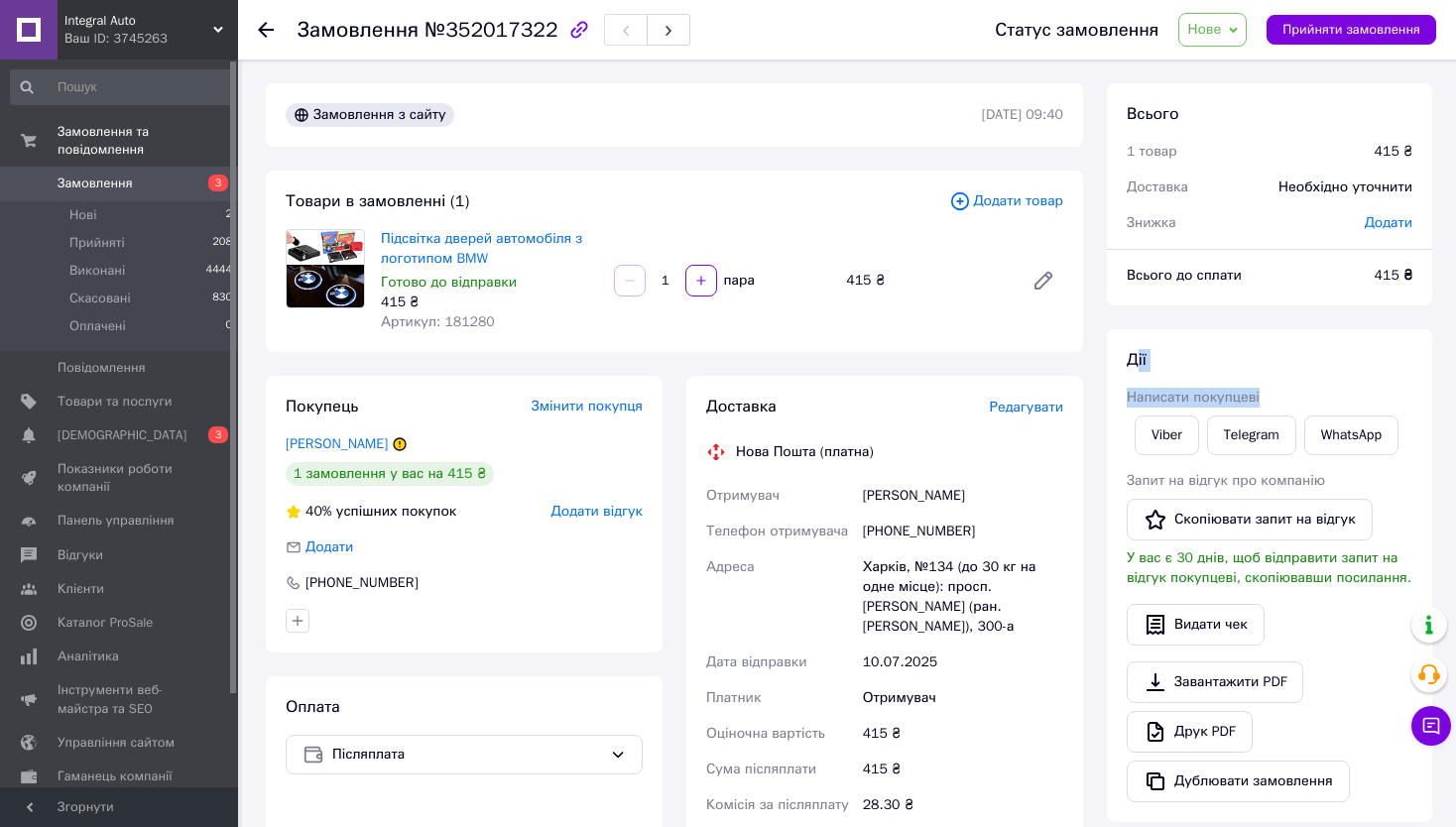click on "Дії" at bounding box center (1137, 360) 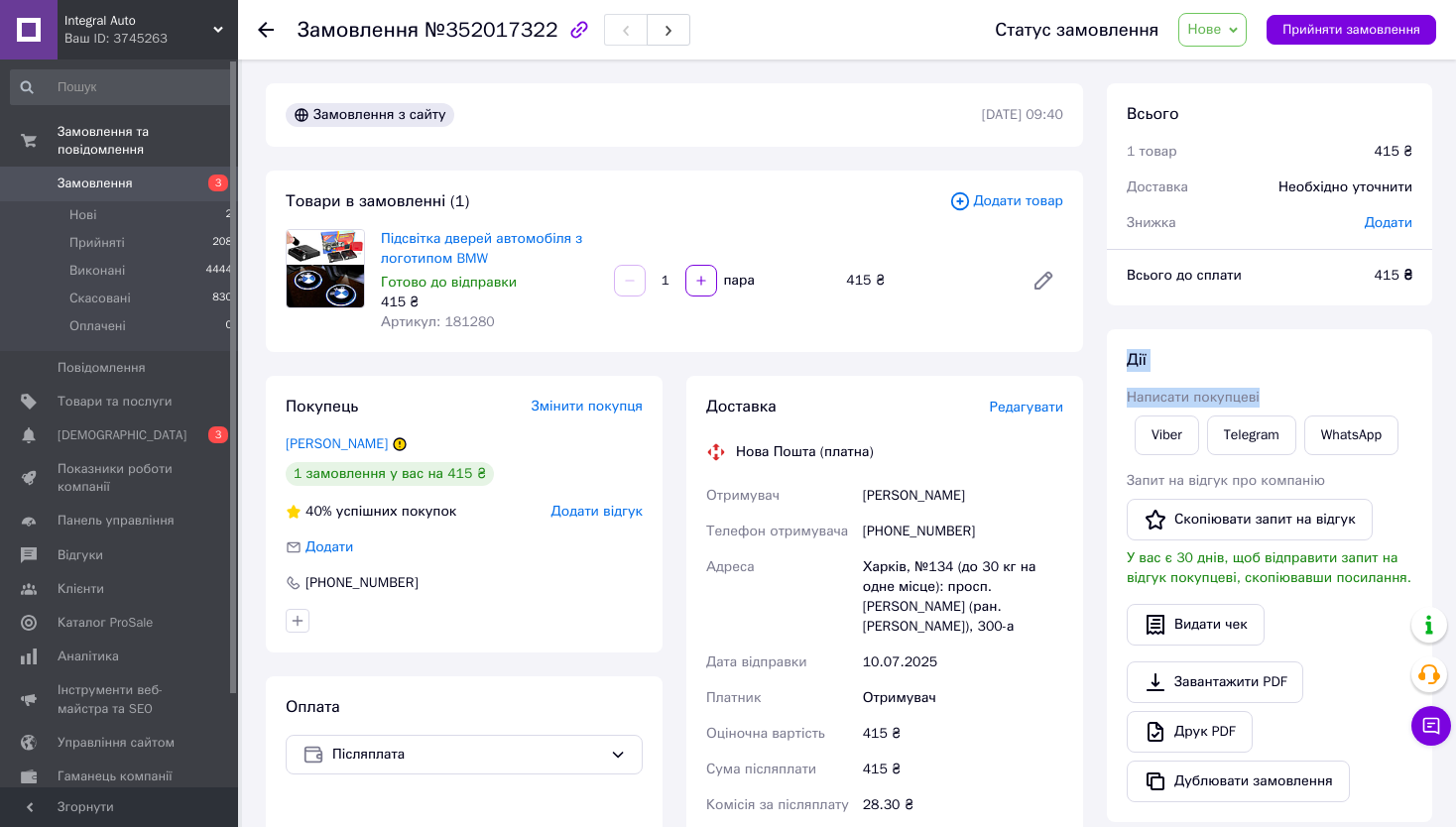 drag, startPoint x: 1124, startPoint y: 356, endPoint x: 1277, endPoint y: 382, distance: 155.19343 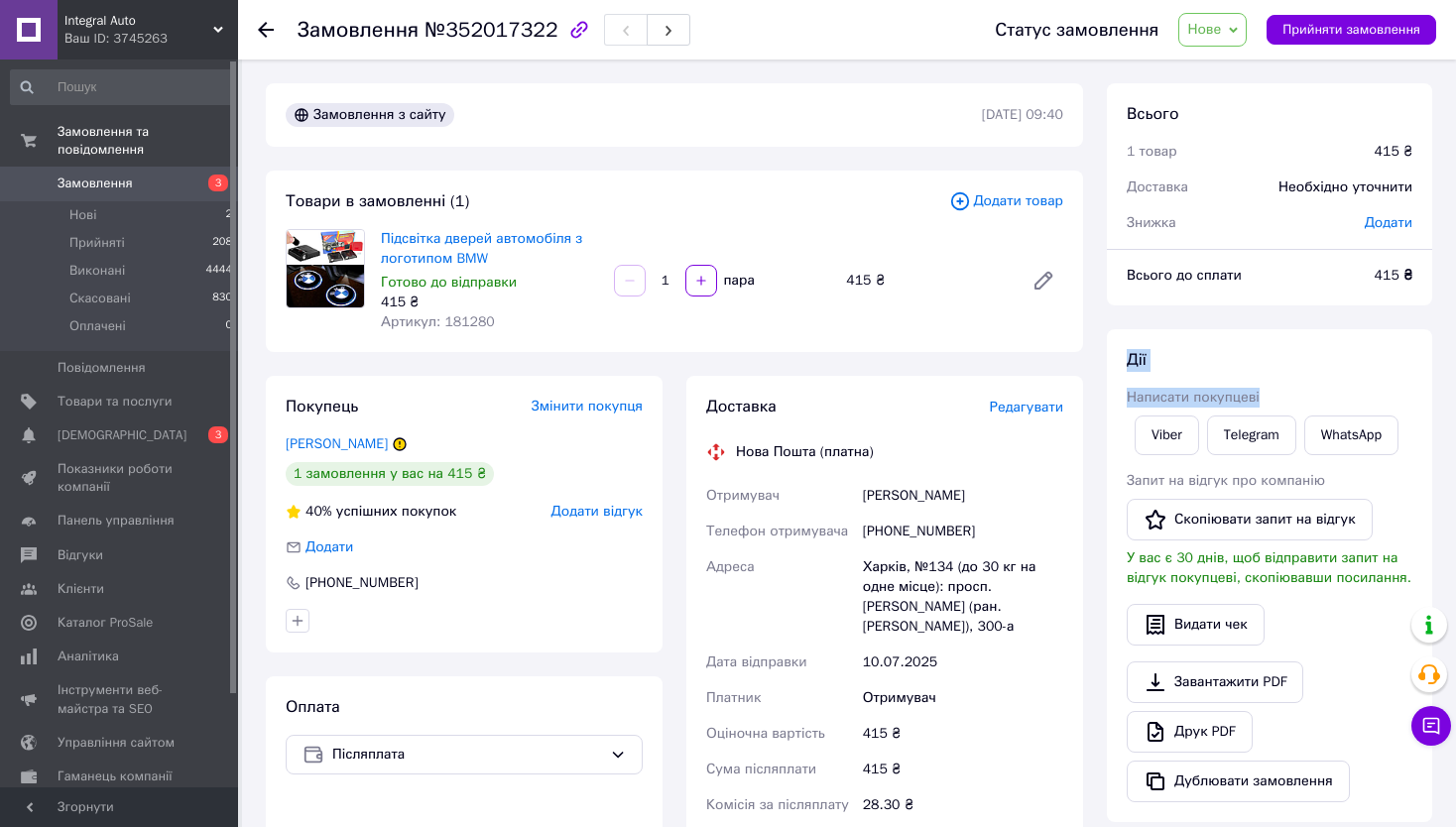 drag, startPoint x: 1292, startPoint y: 399, endPoint x: 1114, endPoint y: 350, distance: 184.62123 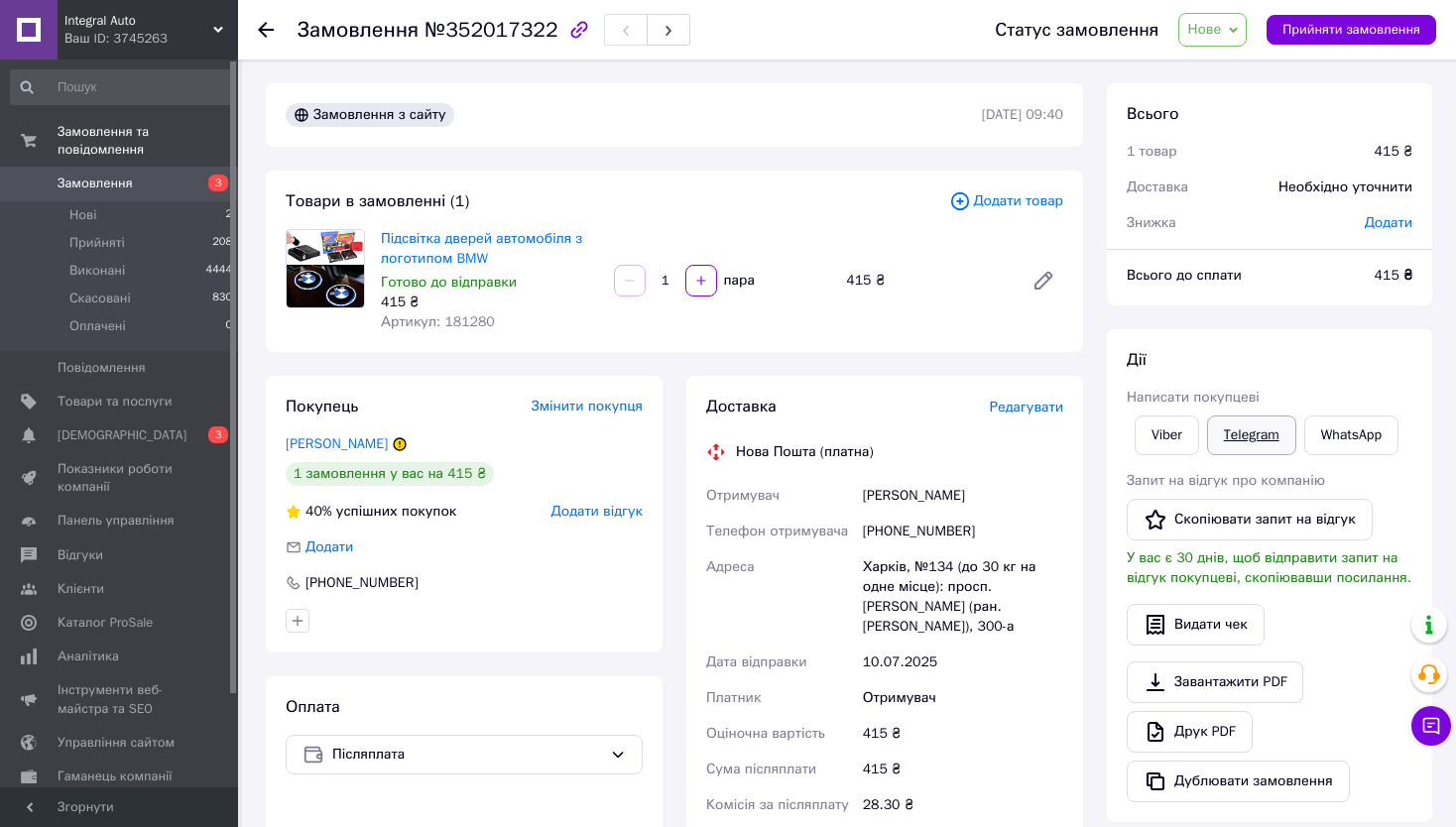 click on "Telegram" at bounding box center (1252, 435) 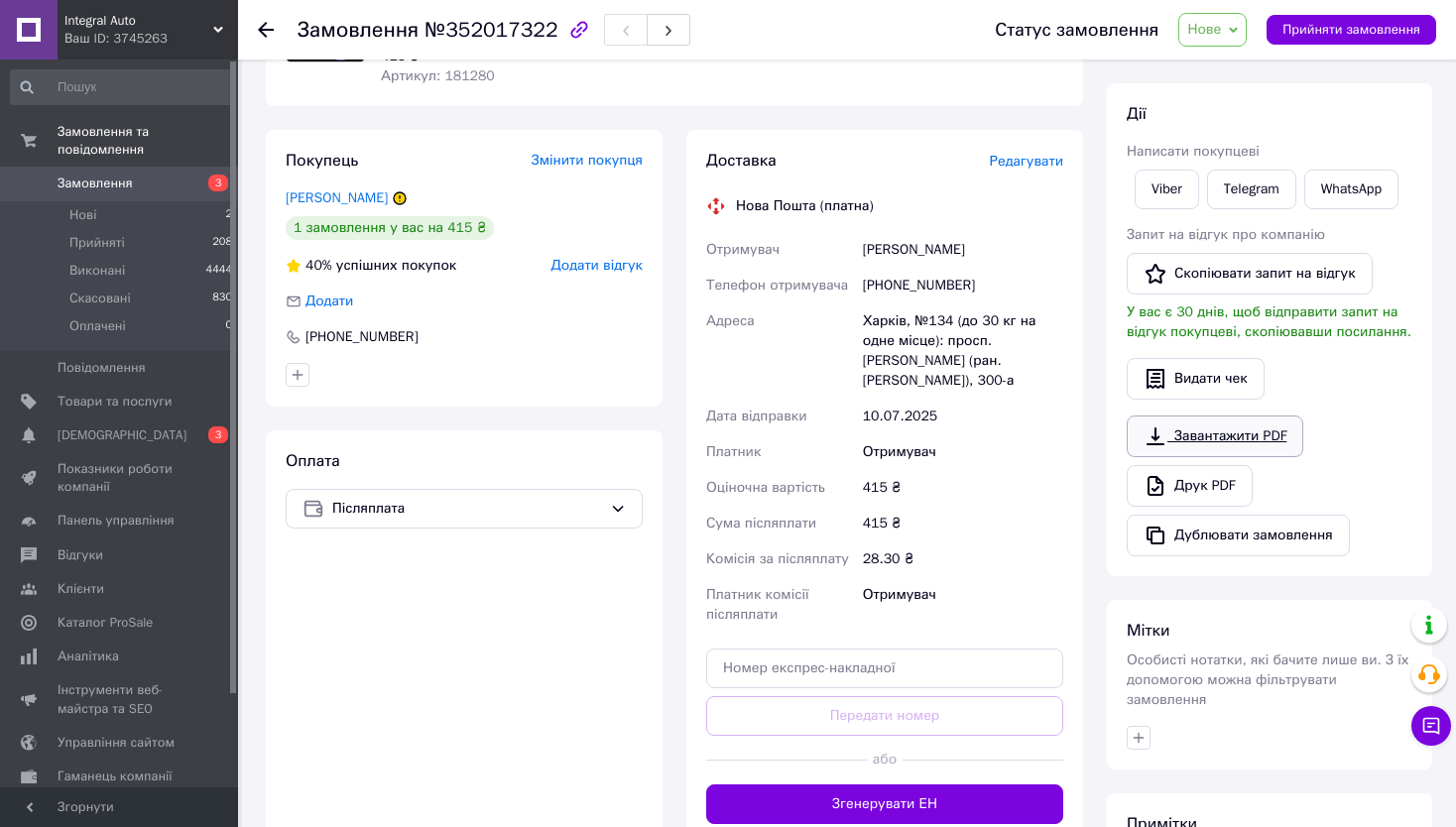 scroll, scrollTop: 118, scrollLeft: 0, axis: vertical 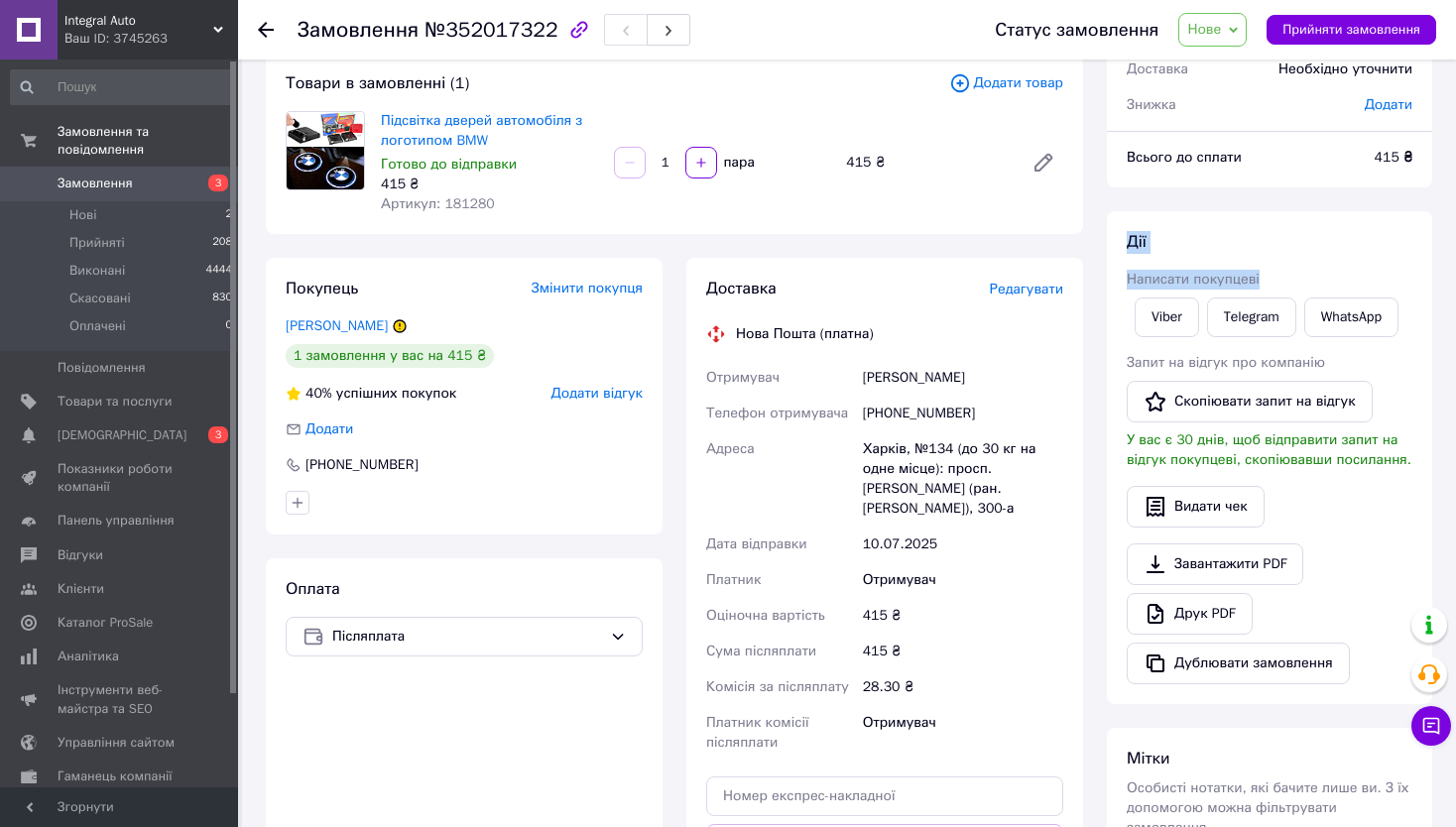 drag, startPoint x: 1125, startPoint y: 236, endPoint x: 1301, endPoint y: 279, distance: 181.17671 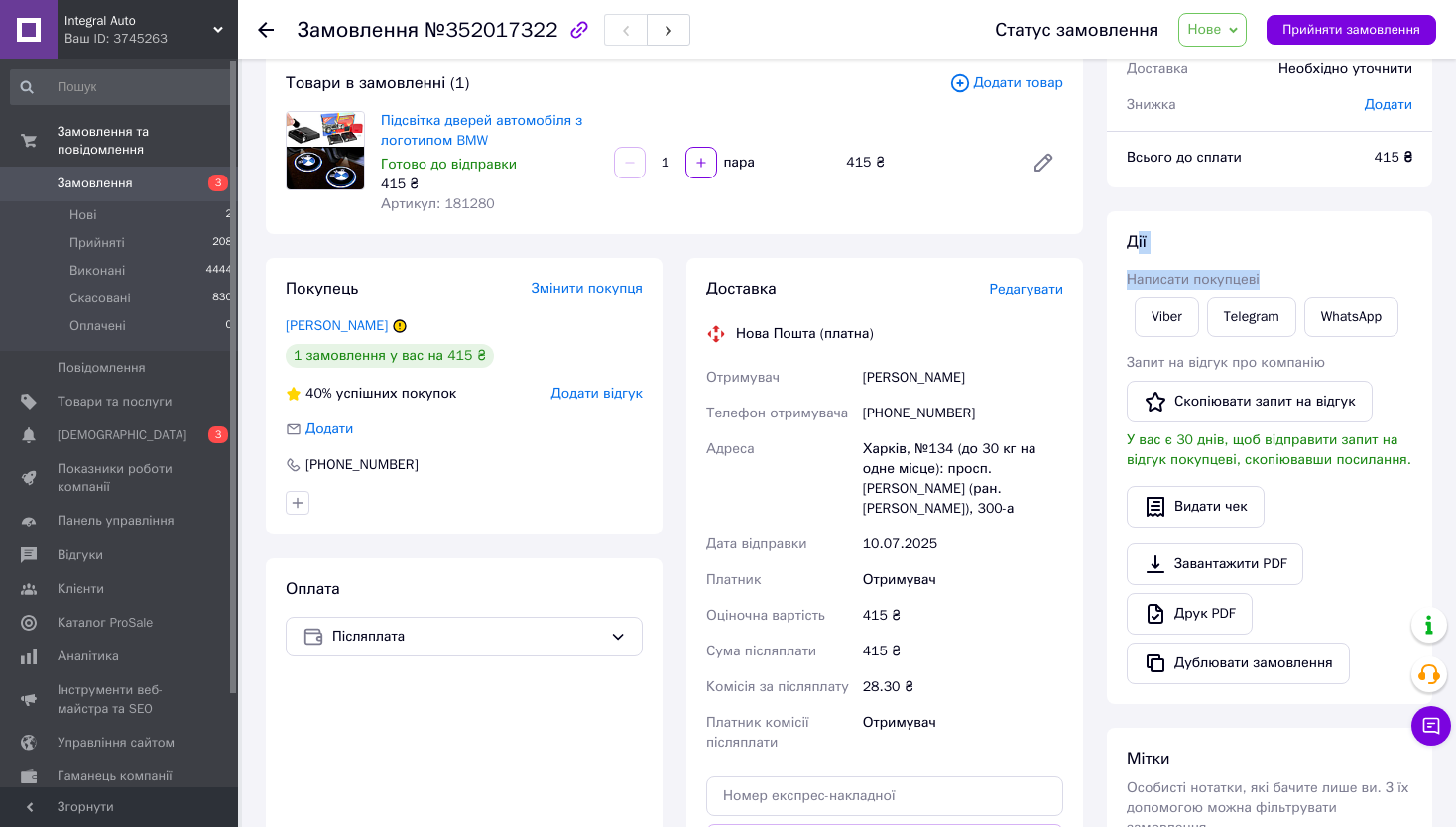 drag, startPoint x: 1134, startPoint y: 247, endPoint x: 1284, endPoint y: 255, distance: 150.21318 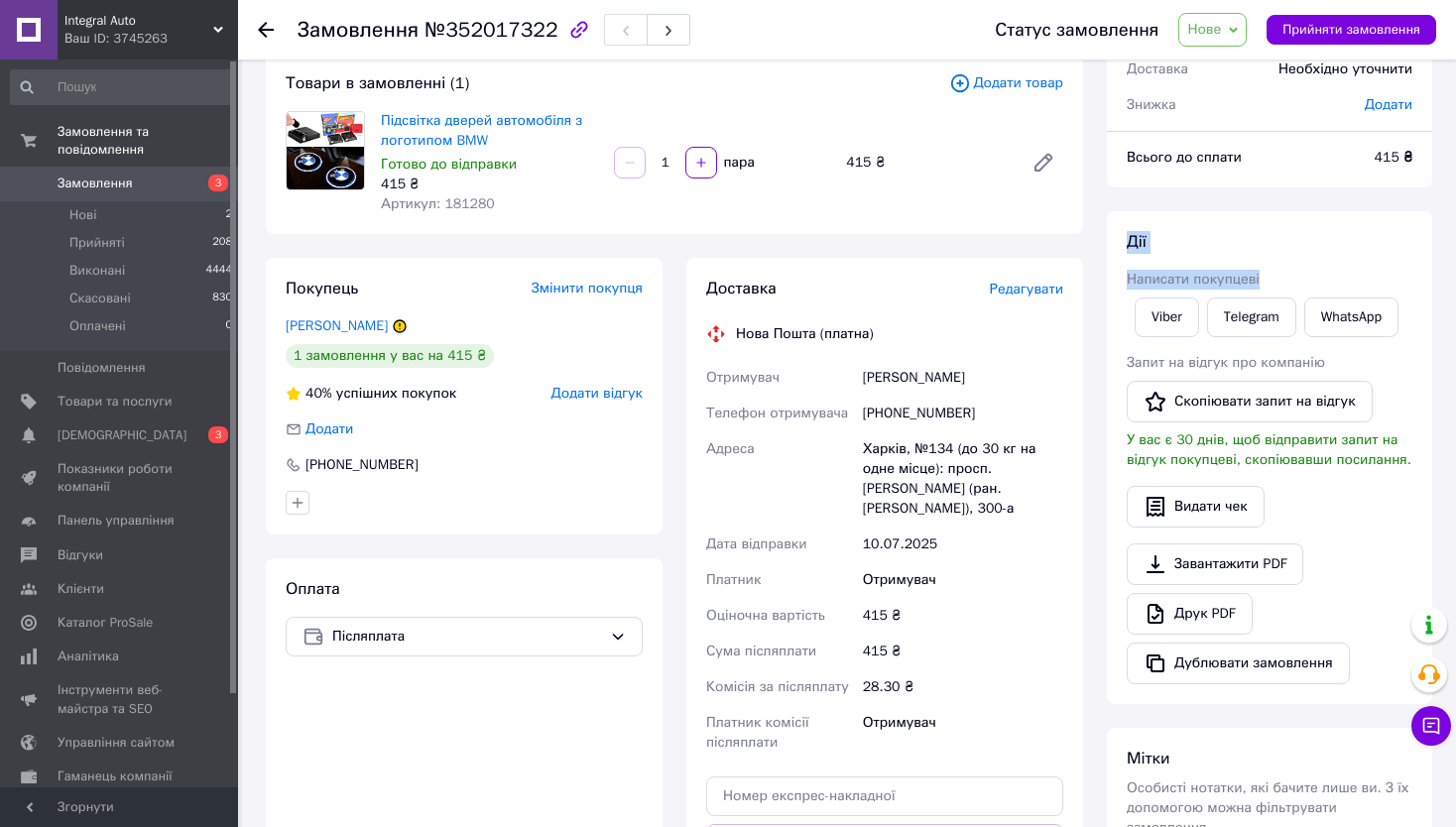 drag, startPoint x: 1118, startPoint y: 237, endPoint x: 1310, endPoint y: 284, distance: 197.66892 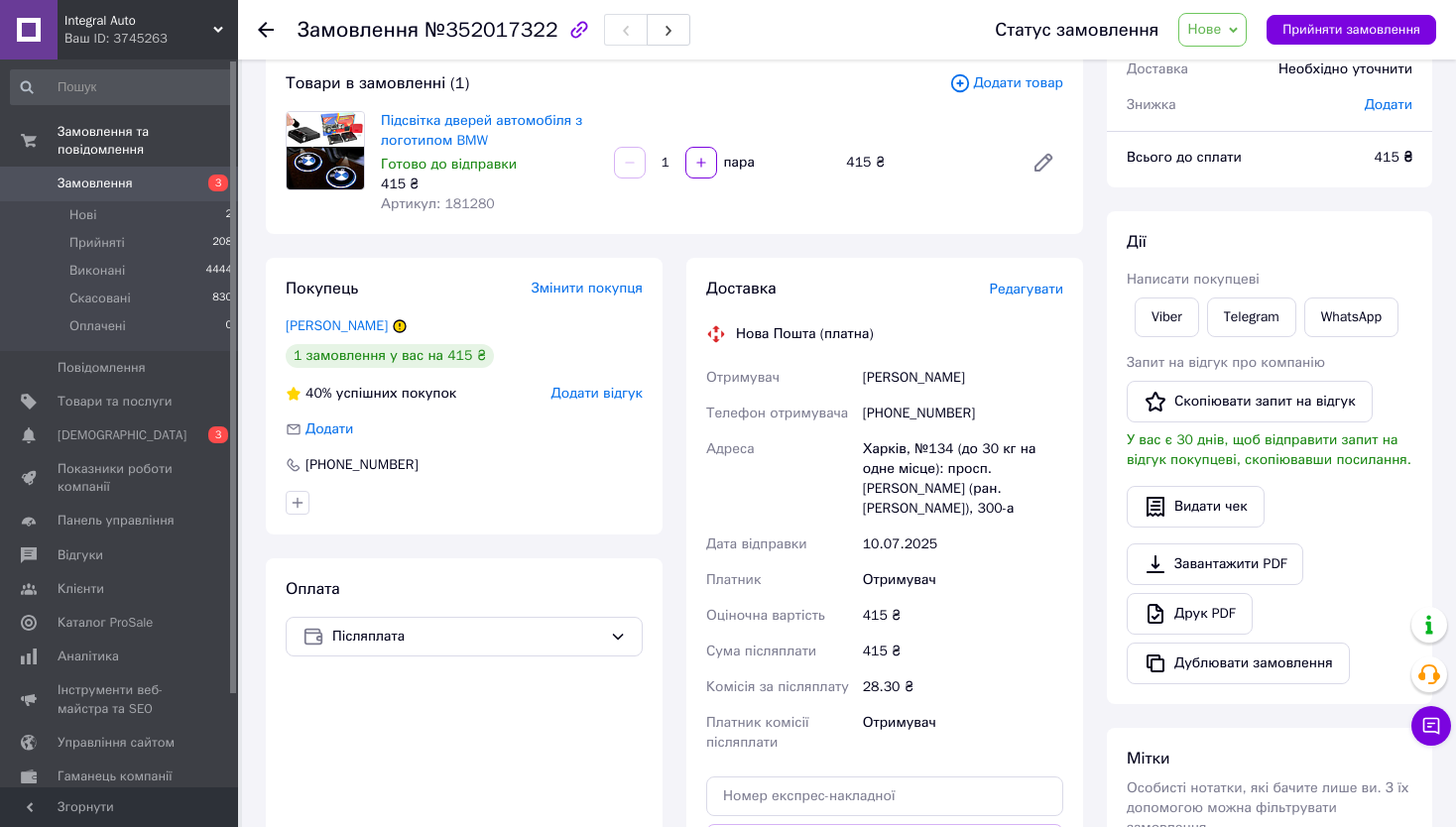 click 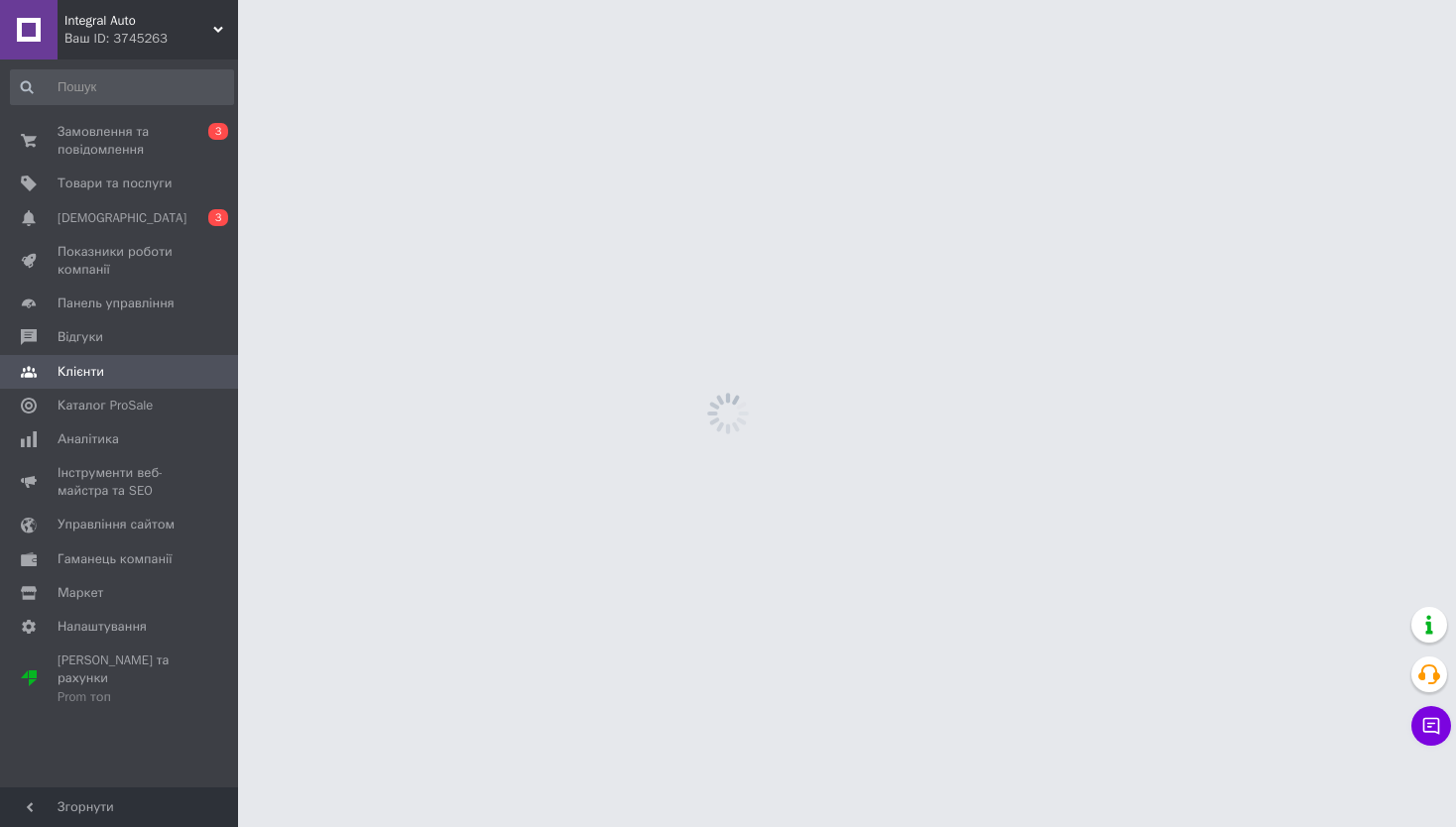 scroll, scrollTop: 0, scrollLeft: 0, axis: both 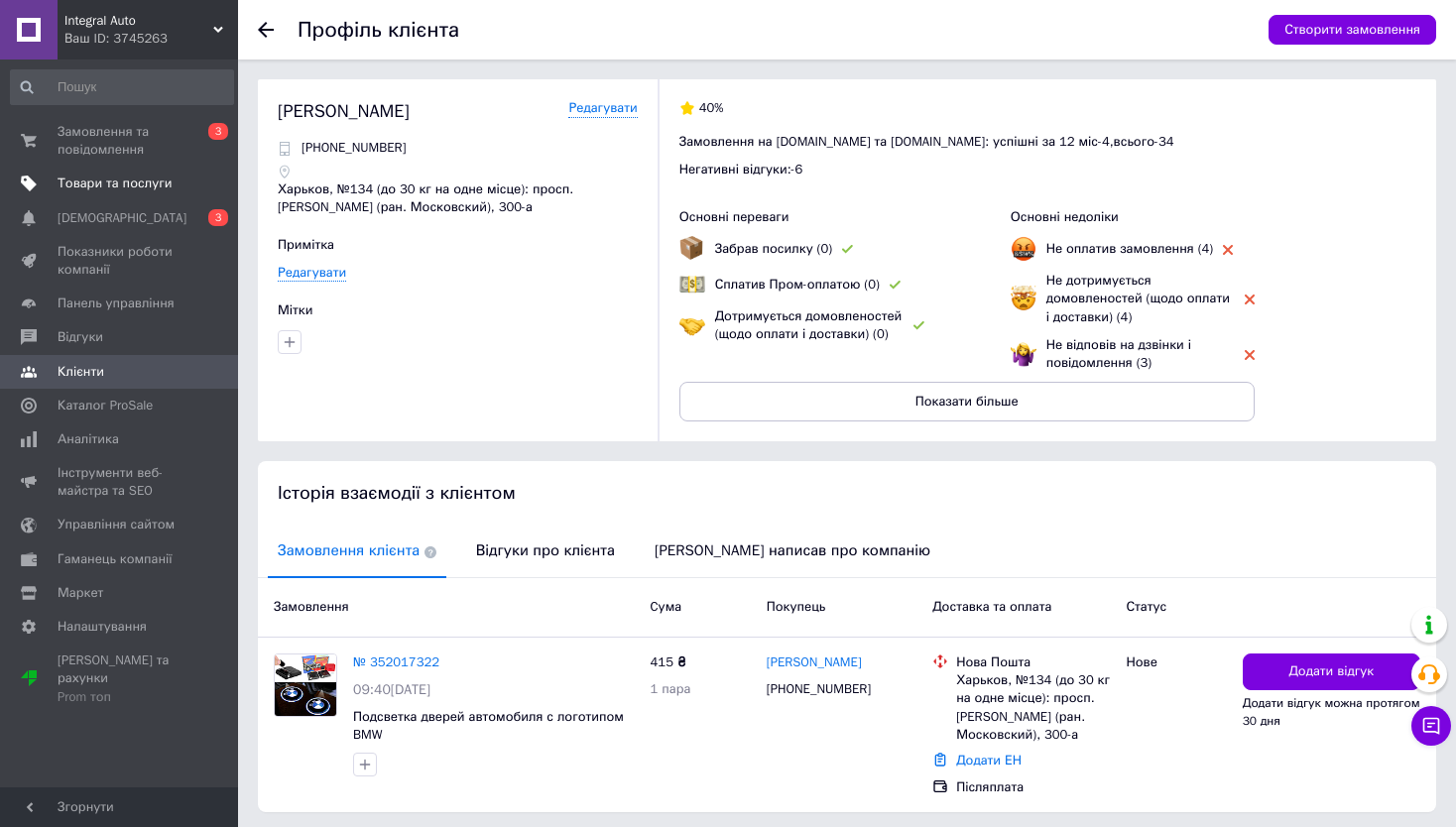 click on "Товари та послуги" at bounding box center (114, 183) 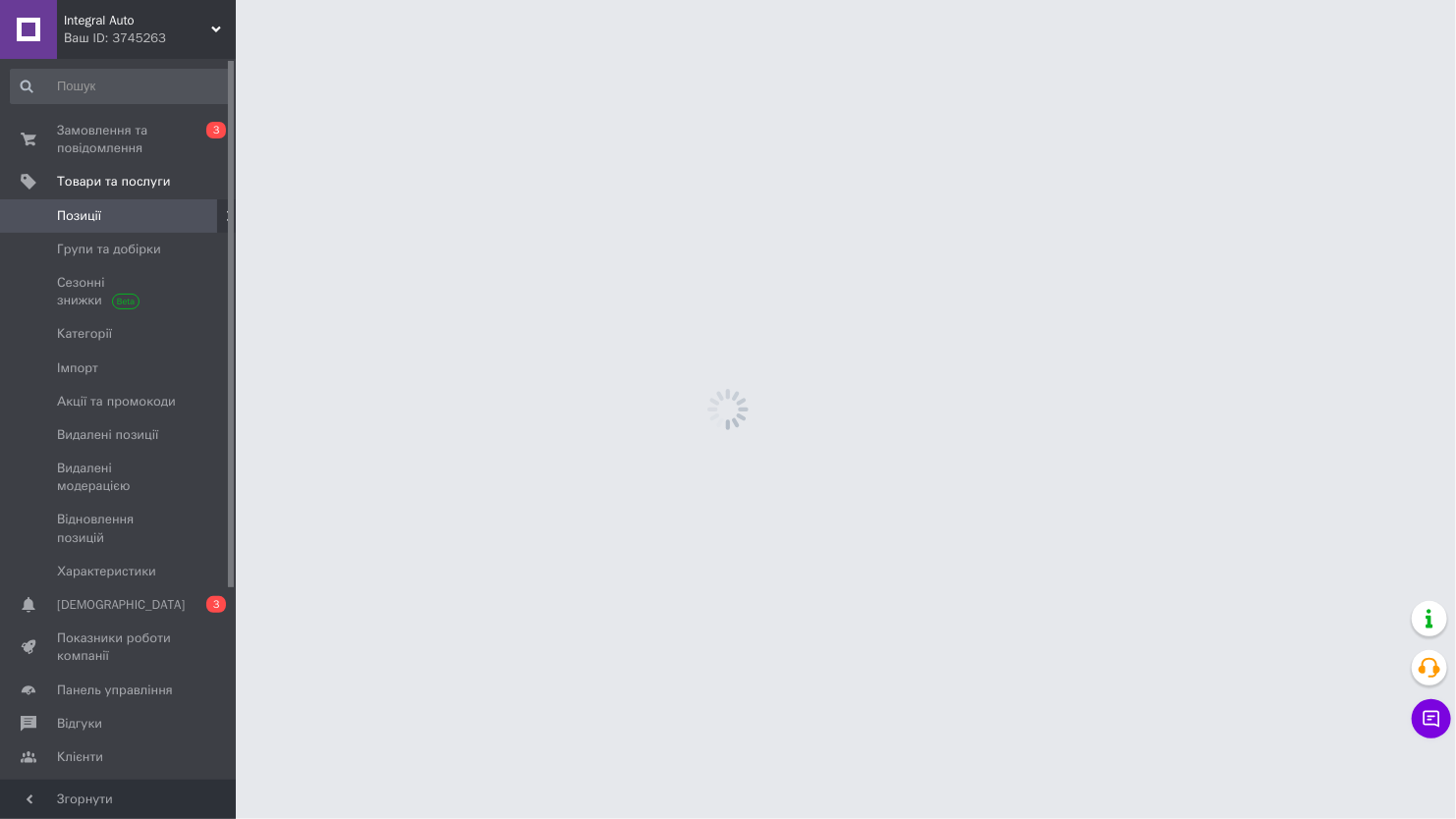 click on "Integral Auto Ваш ID: 3745263 Сайт Integral Auto Кабінет покупця Перевірити стан системи Сторінка на порталі Довідка Вийти Замовлення та повідомлення 0 3 Товари та послуги Позиції Групи та добірки Сезонні знижки Категорії Імпорт Акції та промокоди Видалені позиції Видалені модерацією Відновлення позицій Характеристики Сповіщення 0 3 Показники роботи компанії Панель управління Відгуки Клієнти Каталог ProSale Аналітика Інструменти веб-майстра та SEO Управління сайтом Гаманець компанії Маркет Налаштування Prom топ Згорнути" at bounding box center (728, 0) 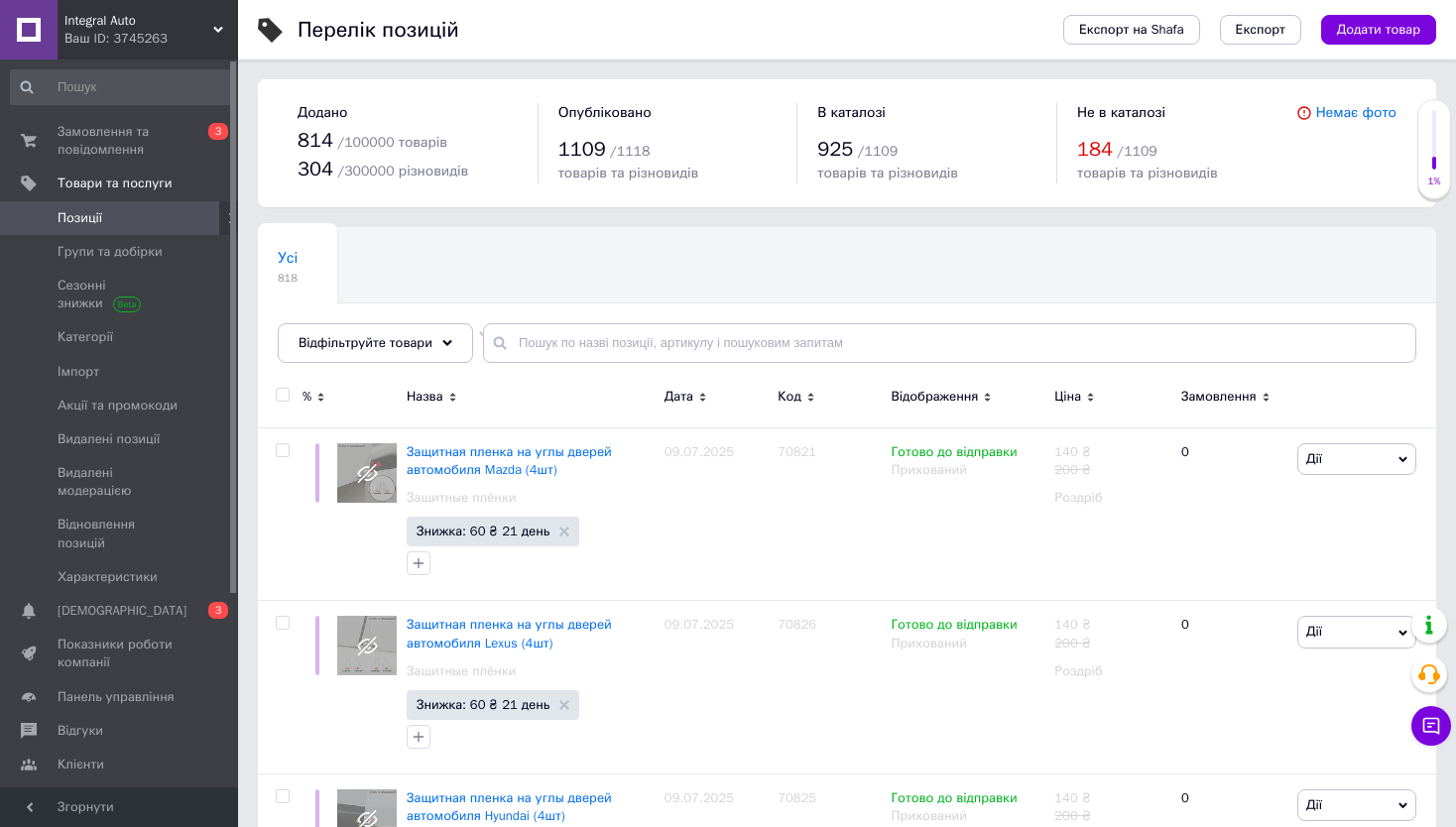 click on "Усі 818 Автозаповнення характе... 347 Видалити Редагувати Ok Відфільтровано...  Зберегти" at bounding box center [847, 304] 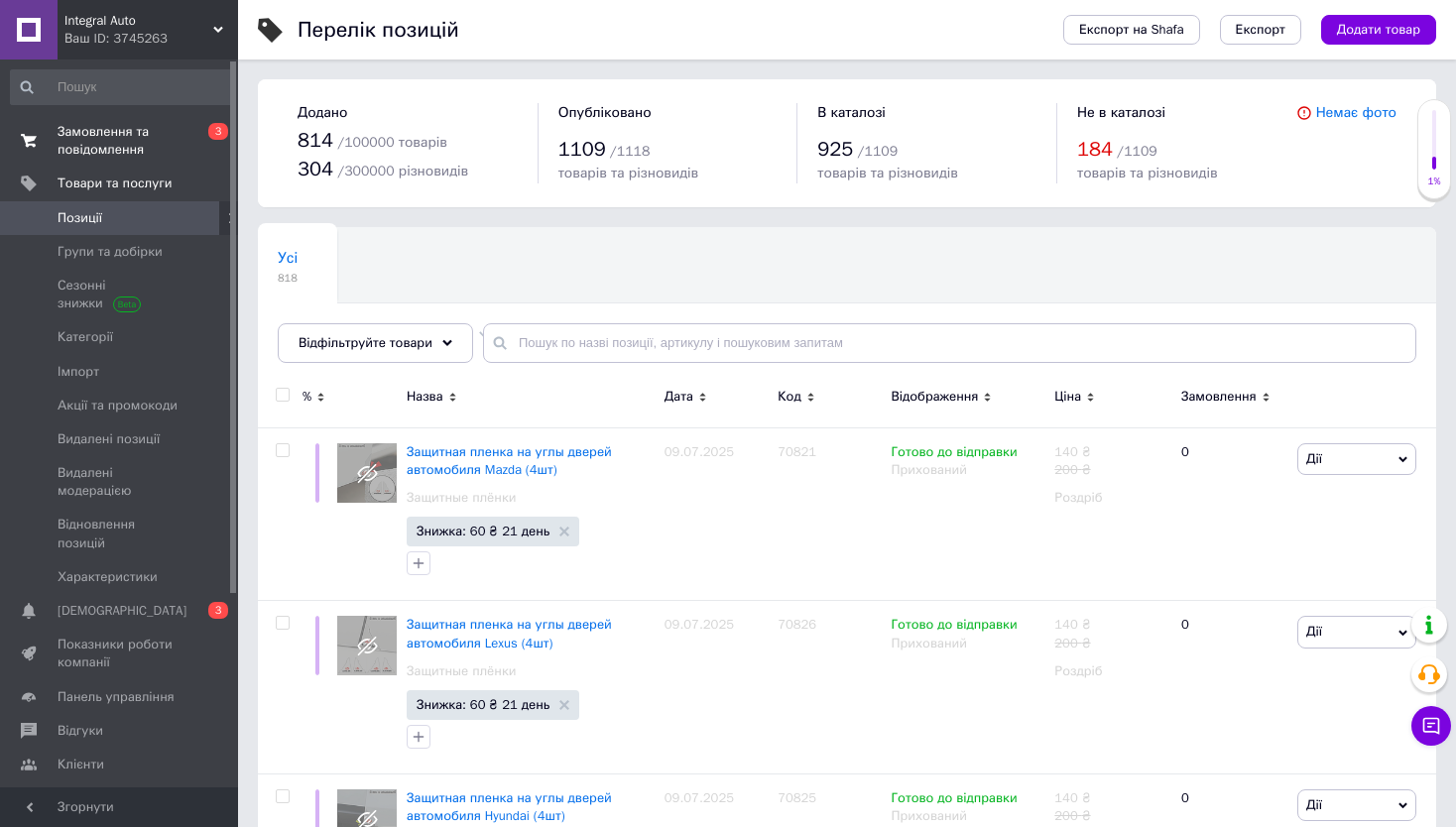 click on "Замовлення та повідомлення" at bounding box center (120, 141) 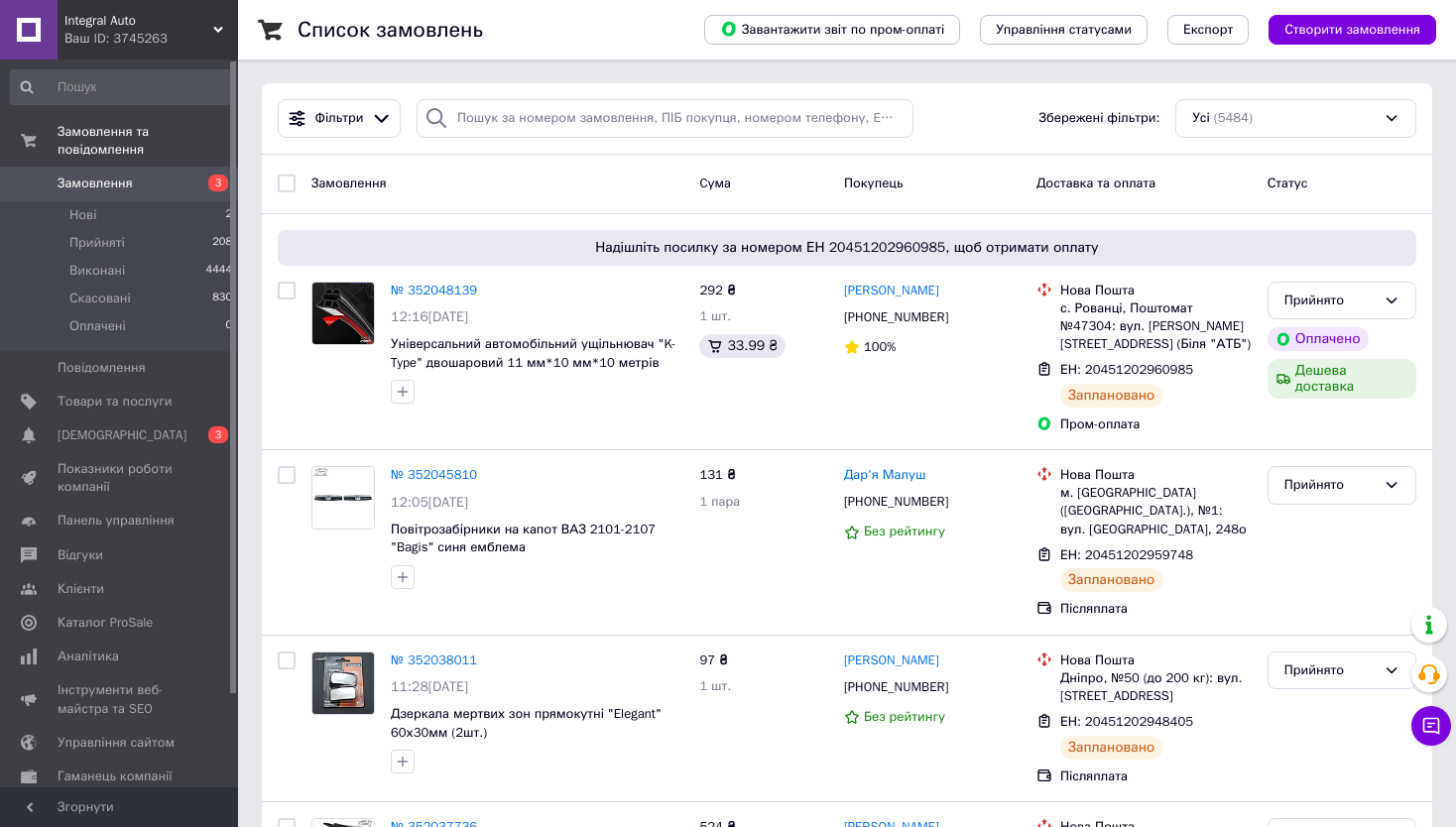 click on "Список замовлень   Завантажити звіт по пром-оплаті Управління статусами Експорт Створити замовлення Фільтри Збережені фільтри: Усі (5484) Замовлення Cума Покупець Доставка та оплата Статус Надішліть посилку за номером ЕН 20451202960985, щоб отримати оплату № 352048139 12:16, 10.07.2025 Універсальний автомобільний ущільнювач "K-Type" двошаровий 11 мм*10 мм*10 метрів 292 ₴ 1 шт. 33.99 ₴ Олександр Головчун +380956181594 100% Нова Пошта с. Рованці, Поштомат №47304: вул. Калинова, 39 (Біля "АТБ") ЕН: 20451202960985 Заплановано Пром-оплата Прийнято Оплачено Дешева доставка № 352045810 12:05, 10.07.2025 131 ₴ 1 пара +380978705507 100%" at bounding box center (847, 4858) 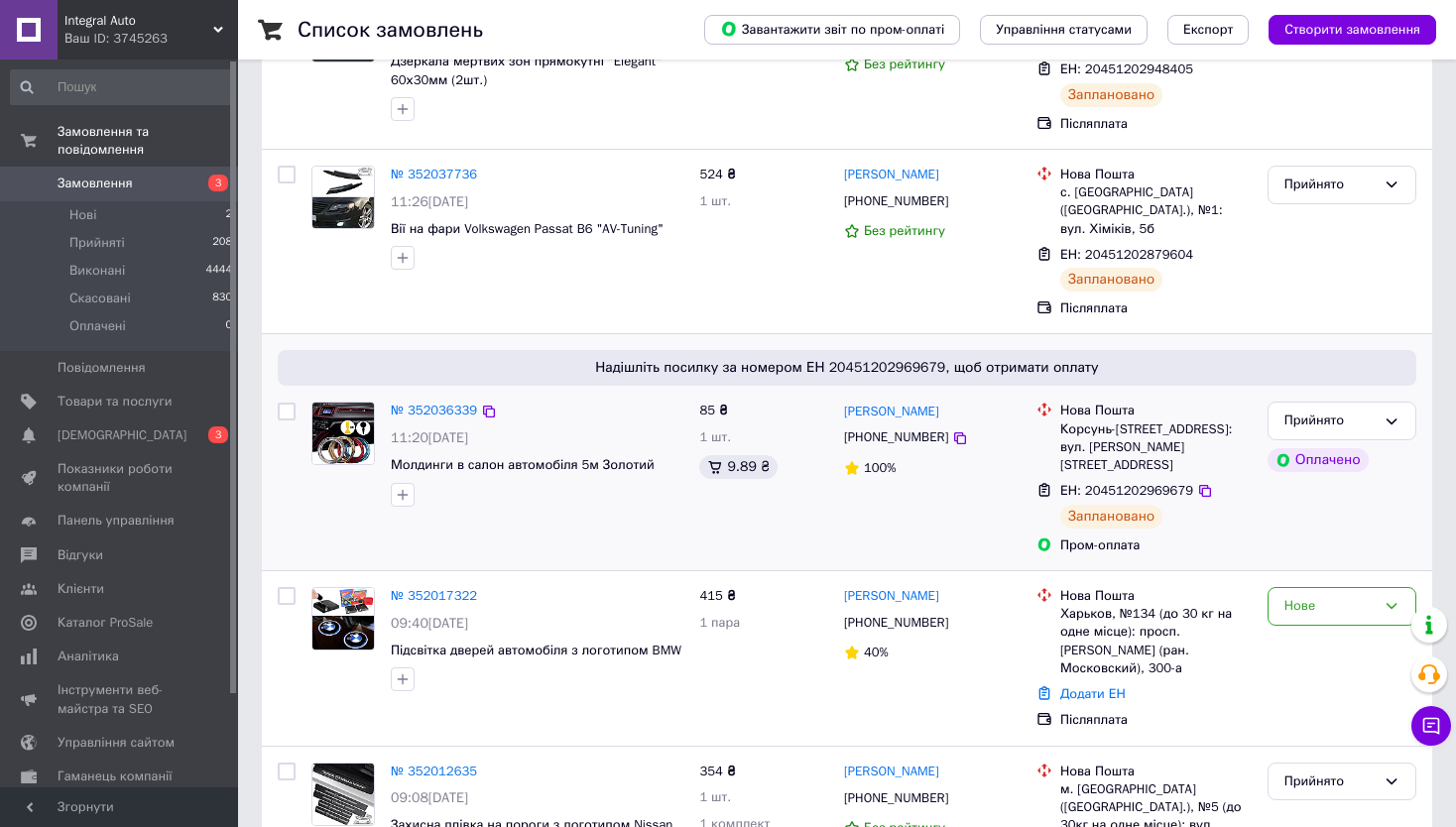 scroll, scrollTop: 892, scrollLeft: 0, axis: vertical 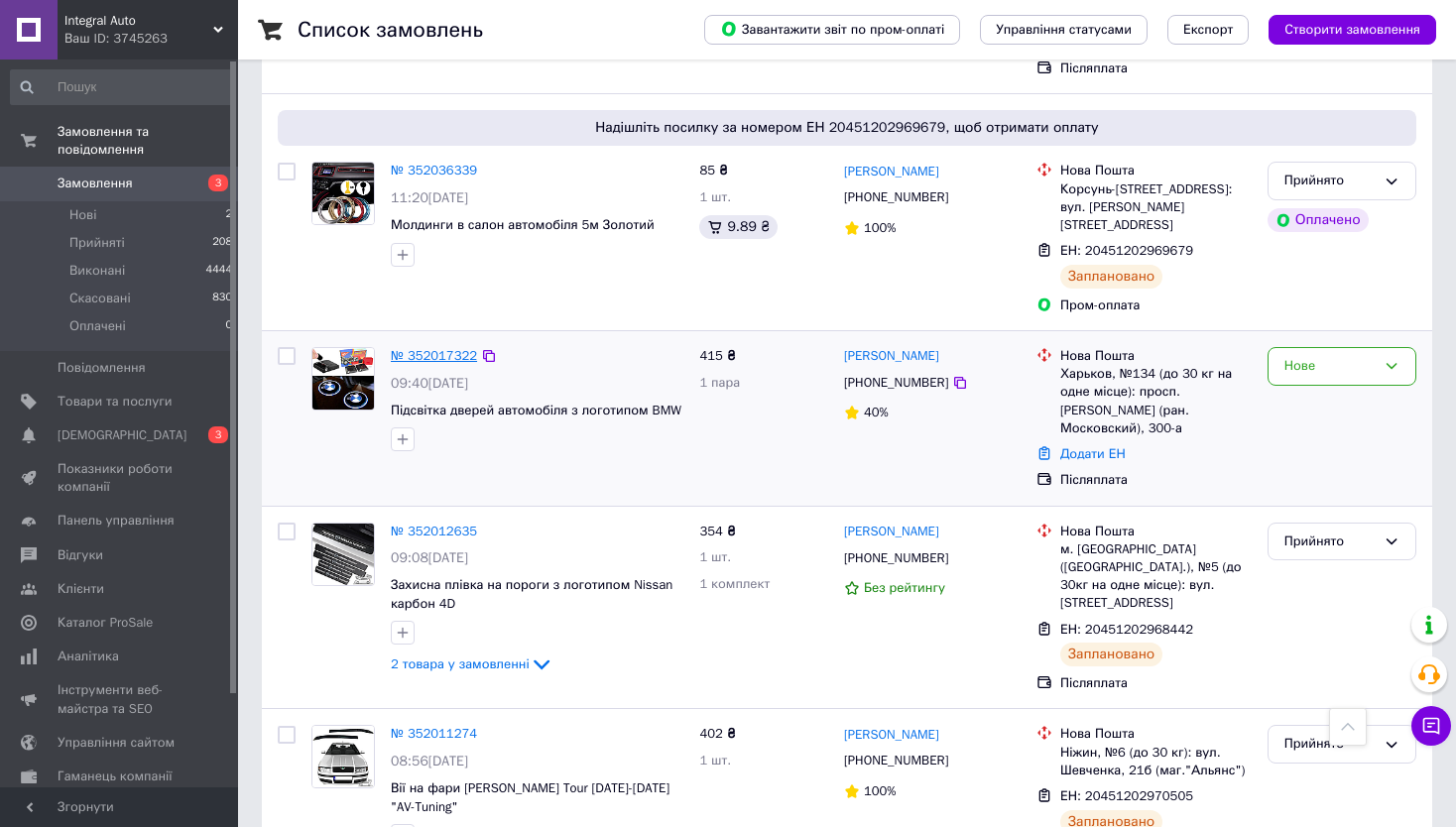 click on "№ 352017322" at bounding box center (433, 355) 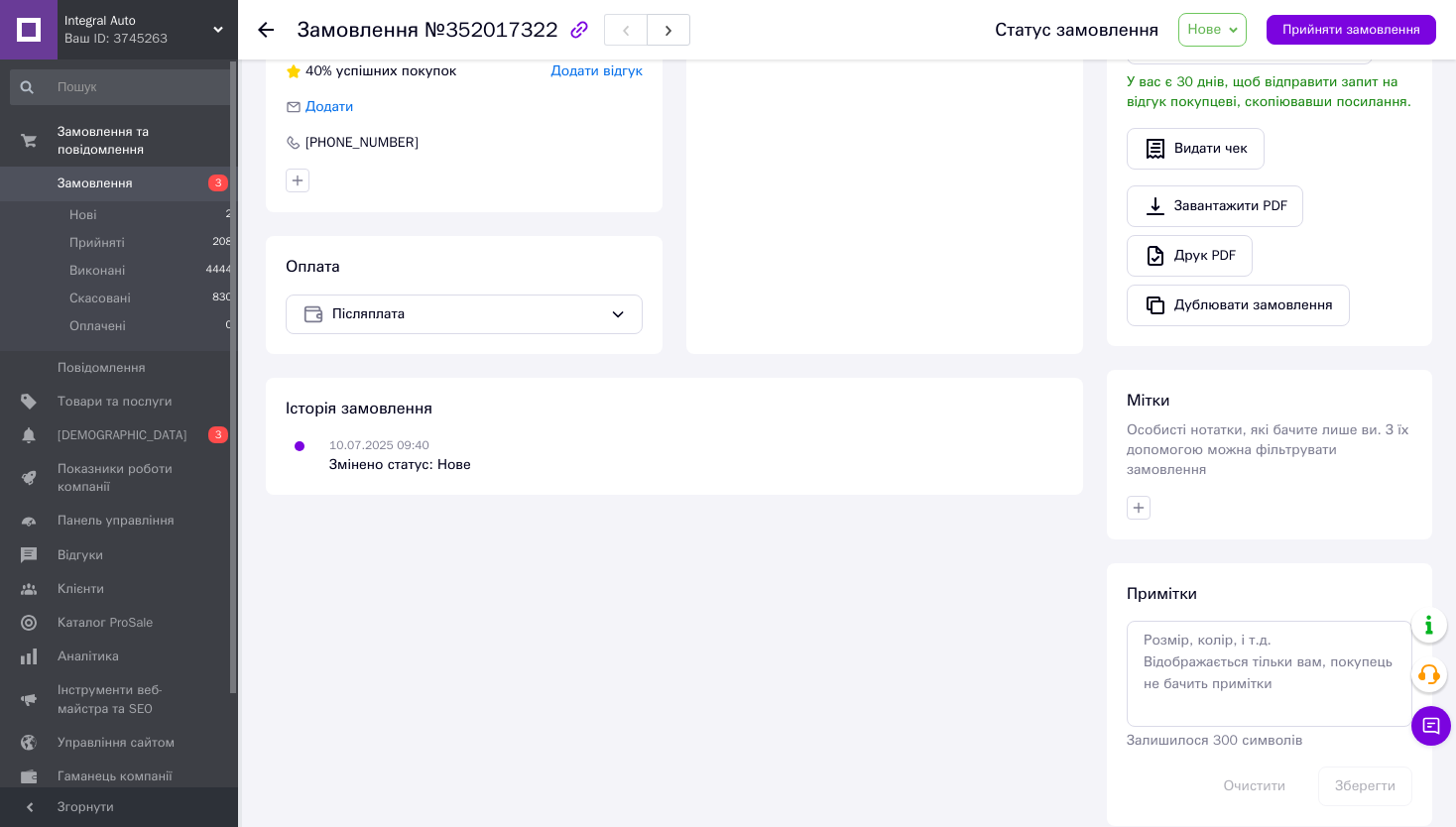scroll, scrollTop: 476, scrollLeft: 0, axis: vertical 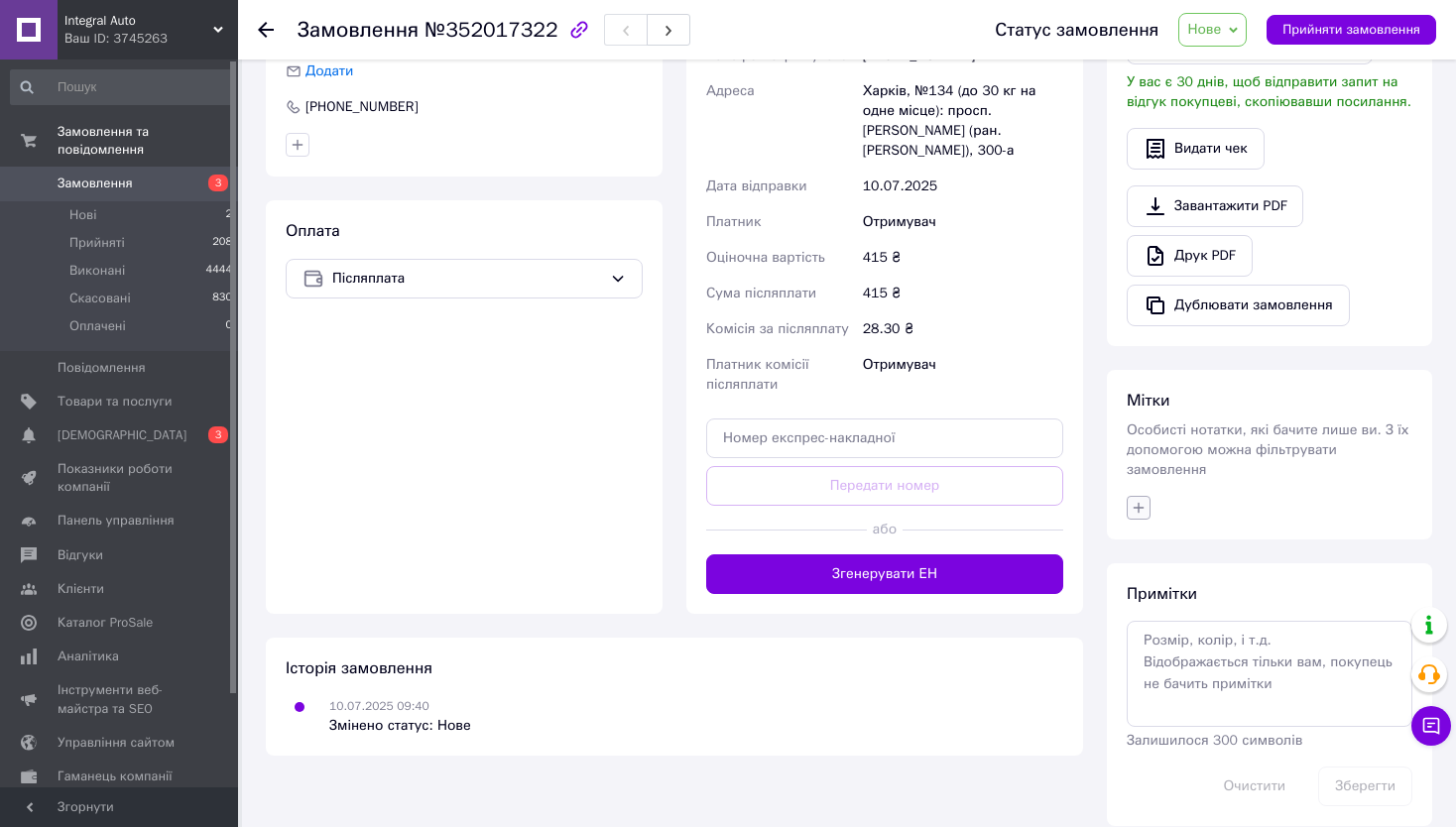 click 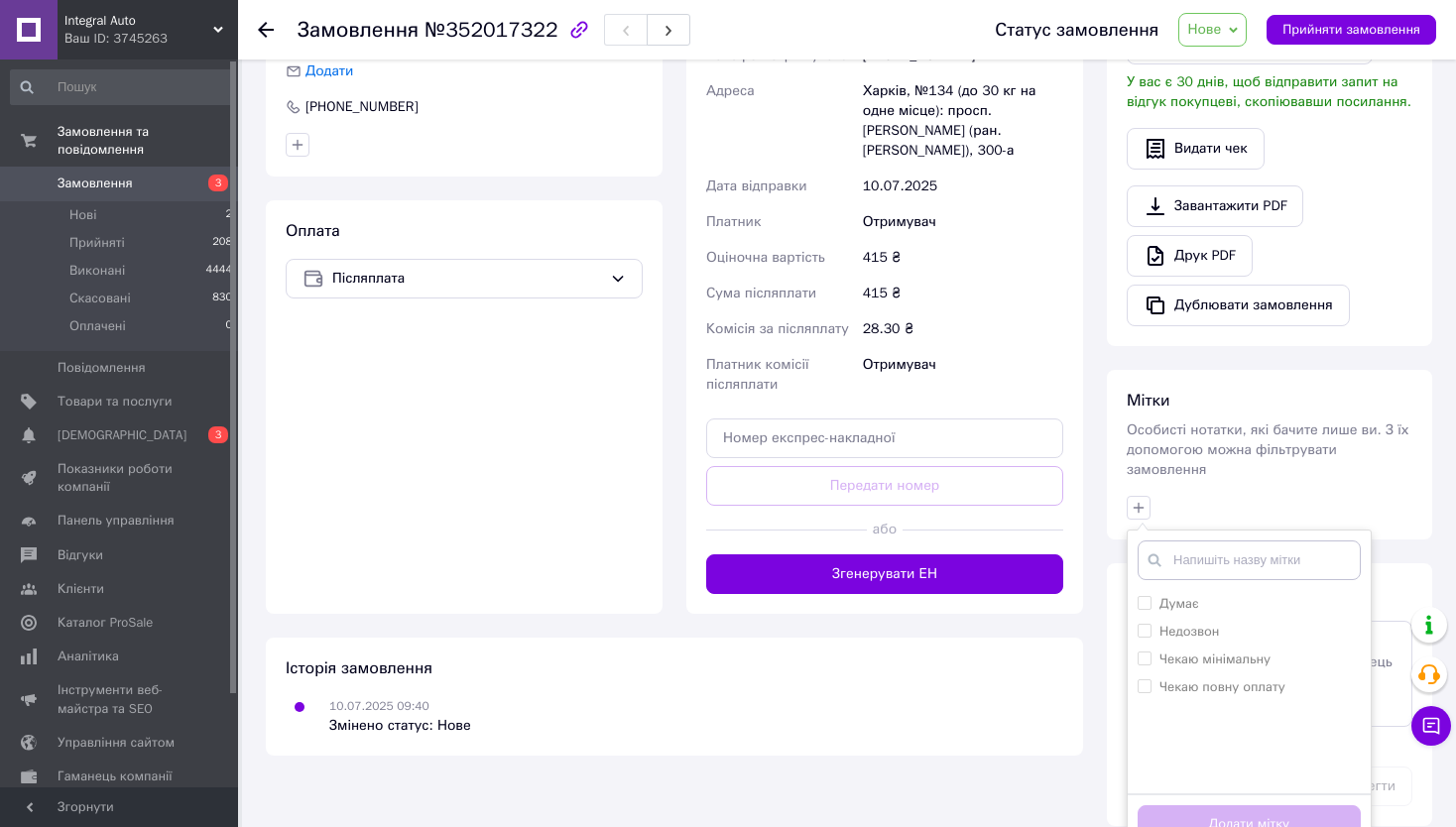 click on "Думає Недозвон Чекаю мінімальну Чекаю повну оплату Створити мітку   Додати мітку" at bounding box center (1270, 508) 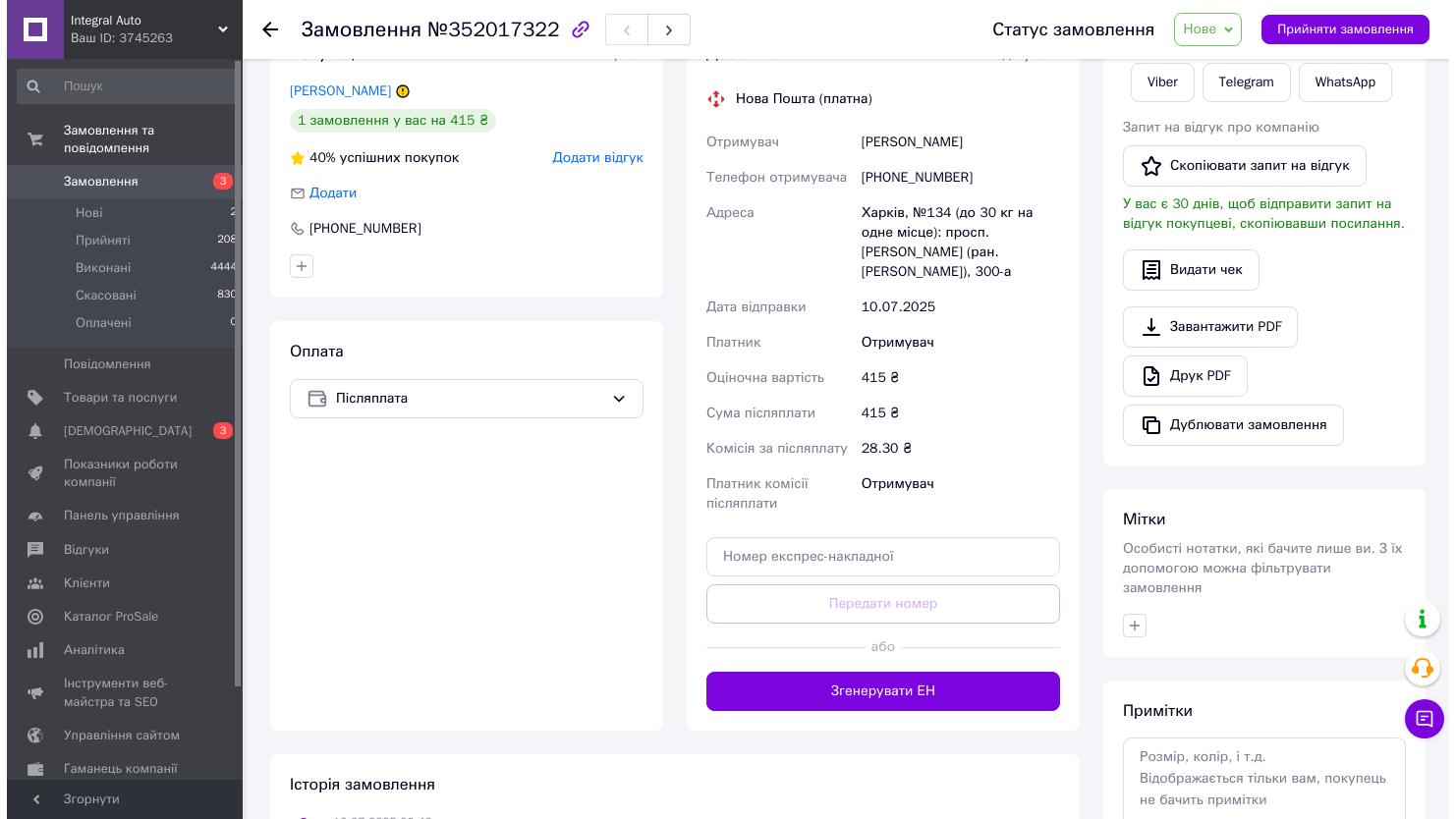scroll, scrollTop: 177, scrollLeft: 0, axis: vertical 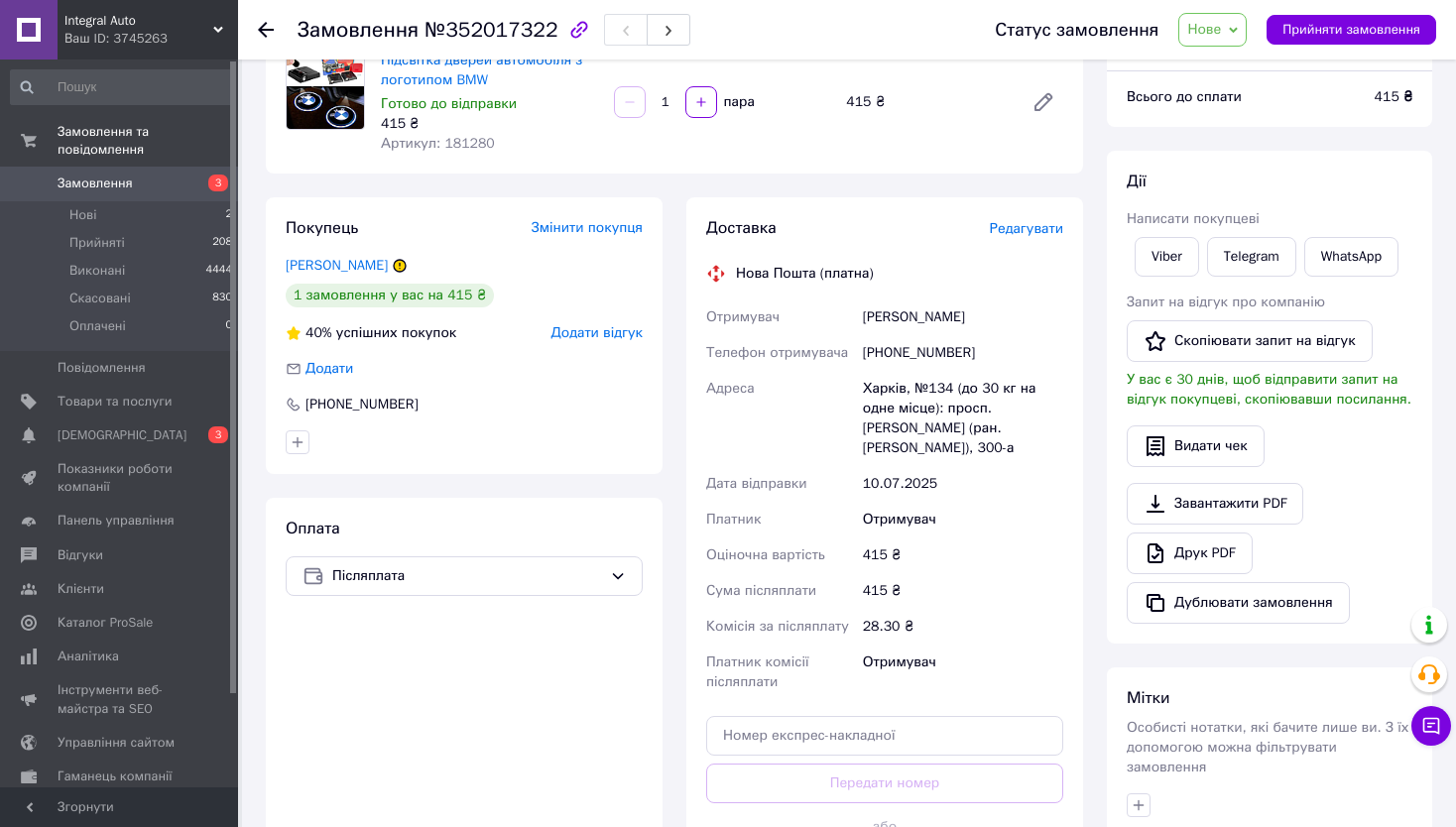 click on "Доставка Редагувати Нова Пошта (платна) Отримувач Димарчук Діана Телефон отримувача +380962730326 Адреса Харків, №134 (до 30 кг на одне місце): просп.Героїв Харкова (ран. Московський), 300-а Дата відправки 10.07.2025 Платник Отримувач Оціночна вартість 415 ₴ Сума післяплати 415 ₴ Комісія за післяплату 28.30 ₴ Платник комісії післяплати Отримувач Передати номер або Згенерувати ЕН Платник Отримувач Відправник Прізвище отримувача Димарчук Ім'я отримувача Діана По батькові отримувача Телефон отримувача +380962730326 Тип доставки У відділенні Кур'єром В поштоматі Місто Харків 415 <" at bounding box center (885, 554) 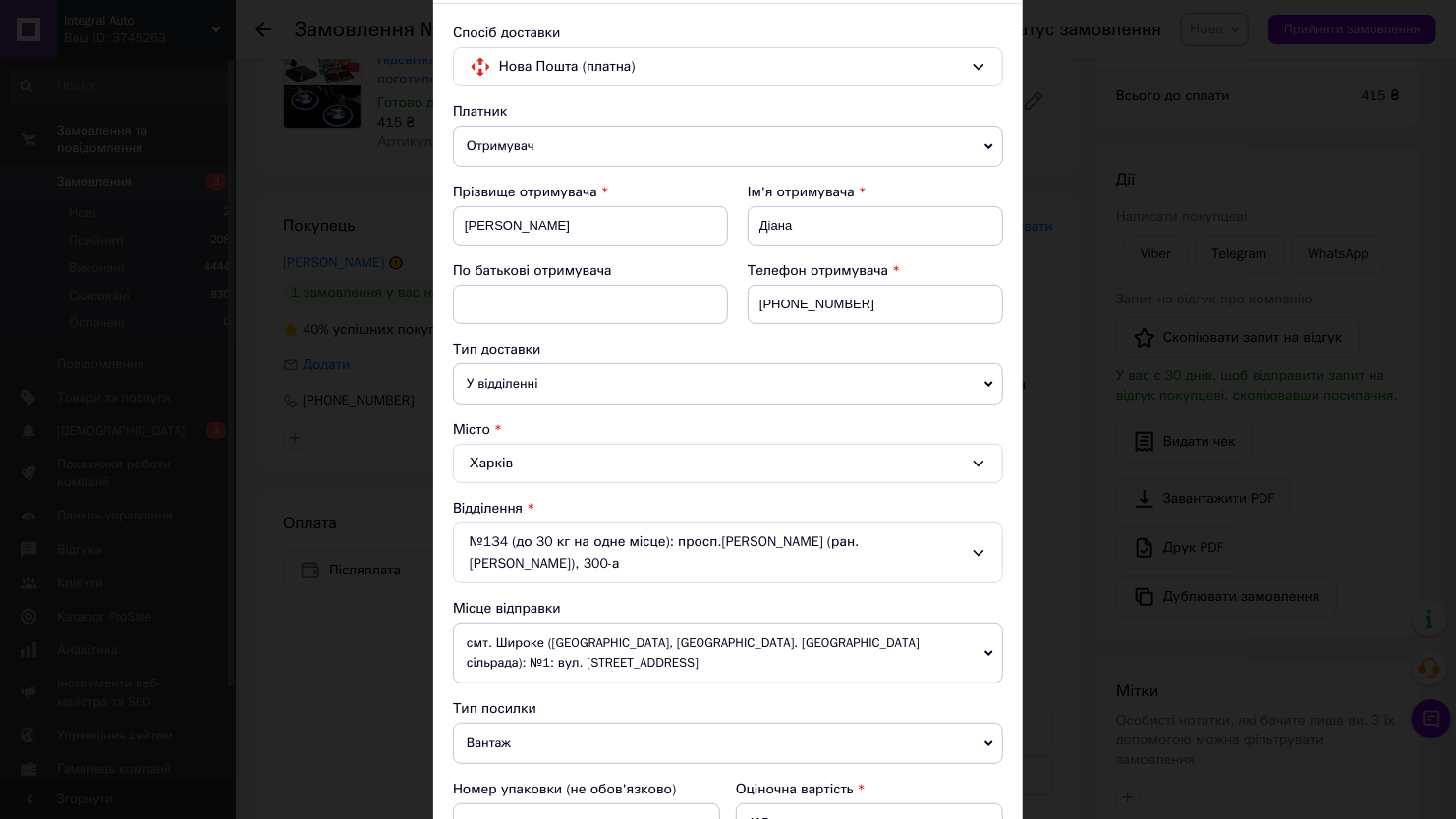 scroll, scrollTop: 295, scrollLeft: 0, axis: vertical 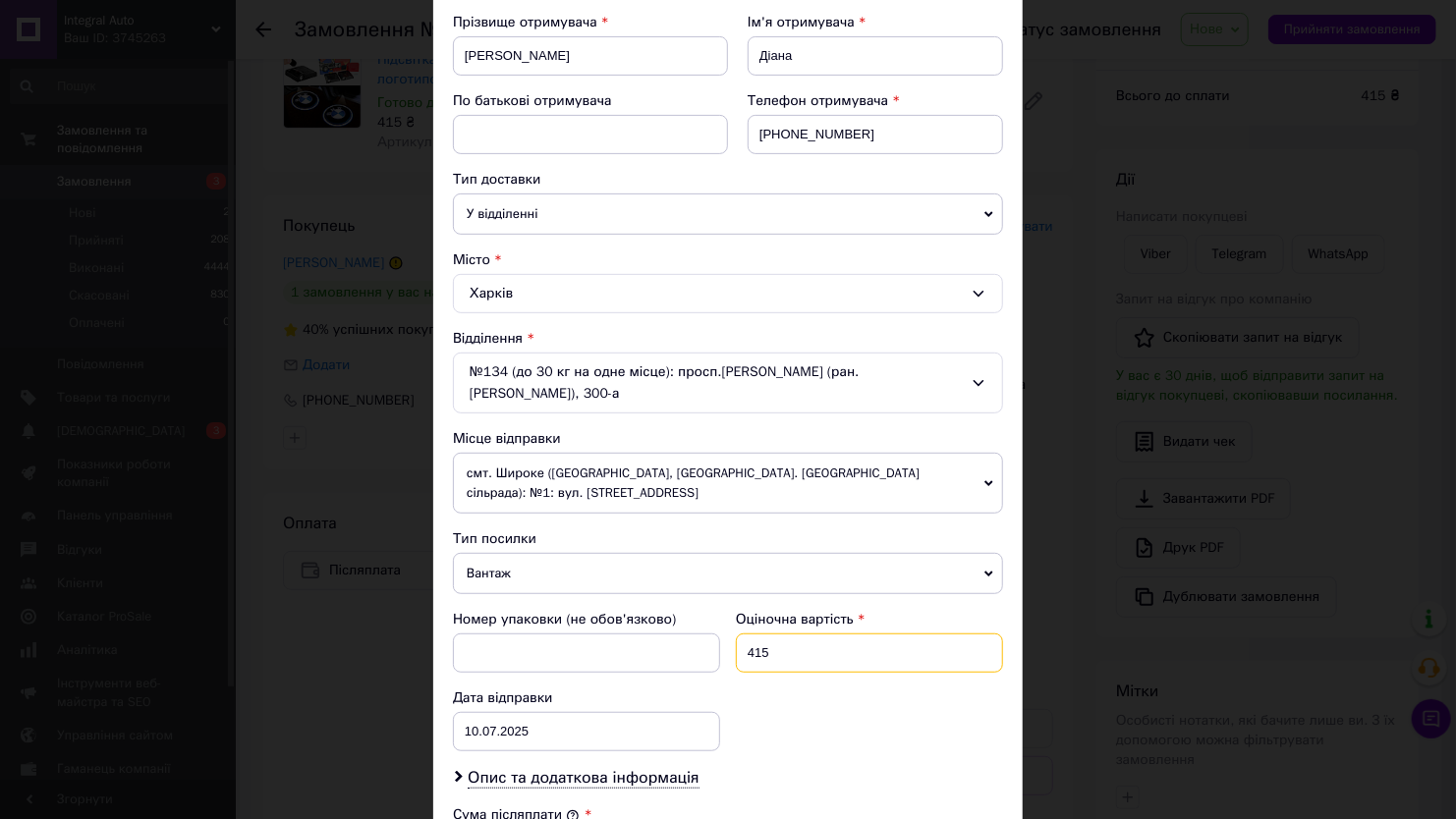 click on "415" at bounding box center (869, 653) 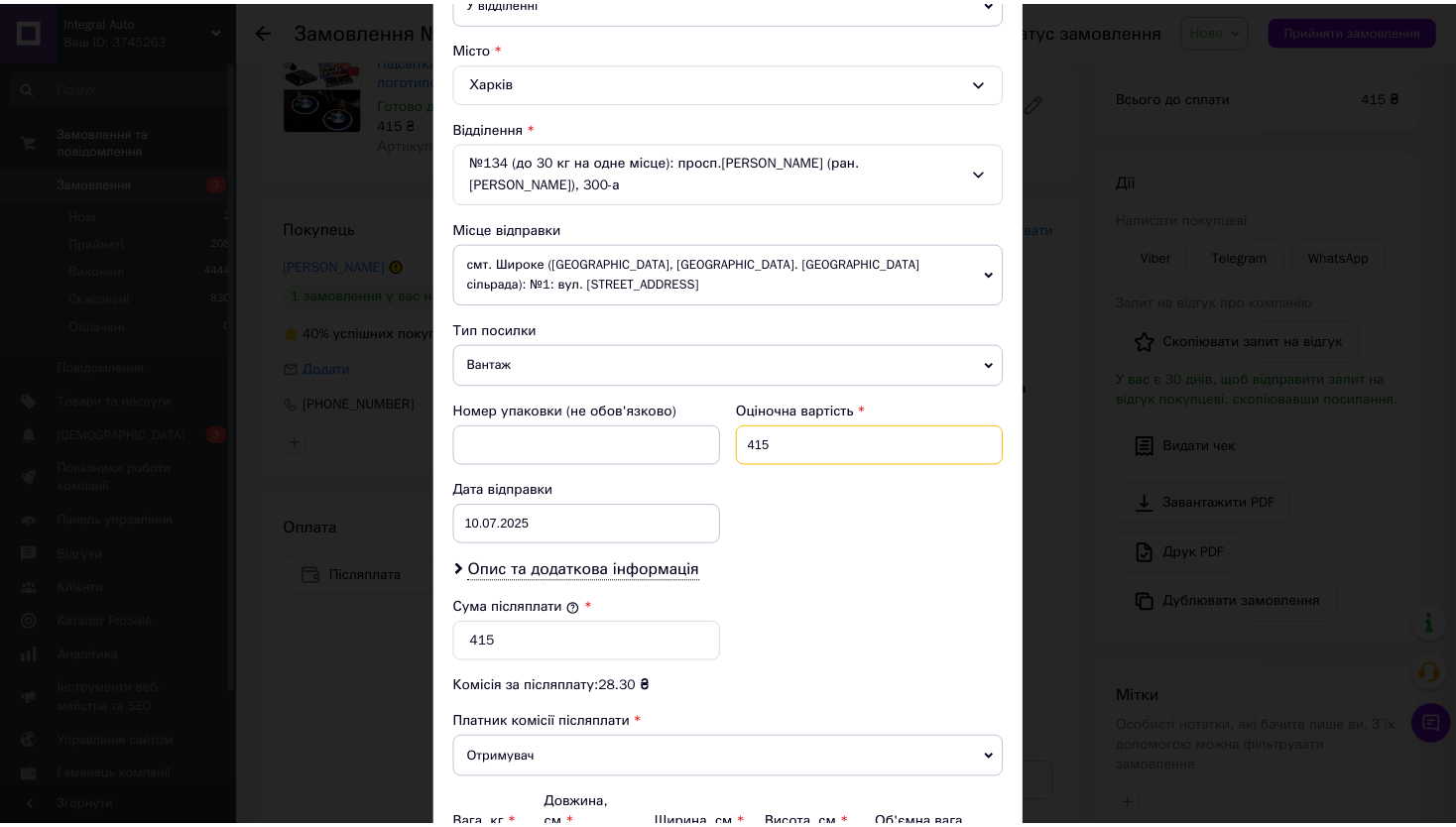 scroll, scrollTop: 721, scrollLeft: 0, axis: vertical 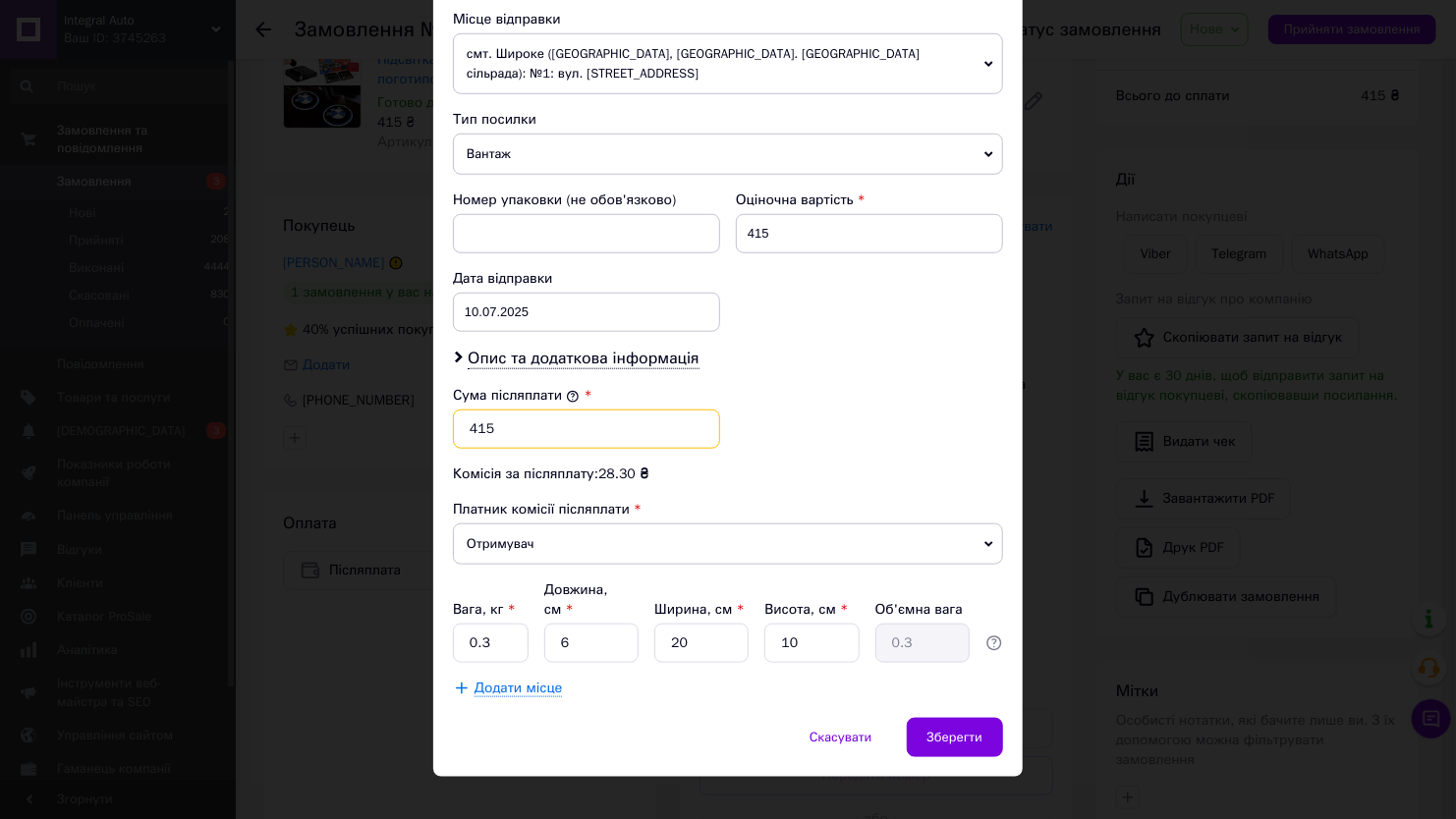 click on "415" at bounding box center [587, 429] 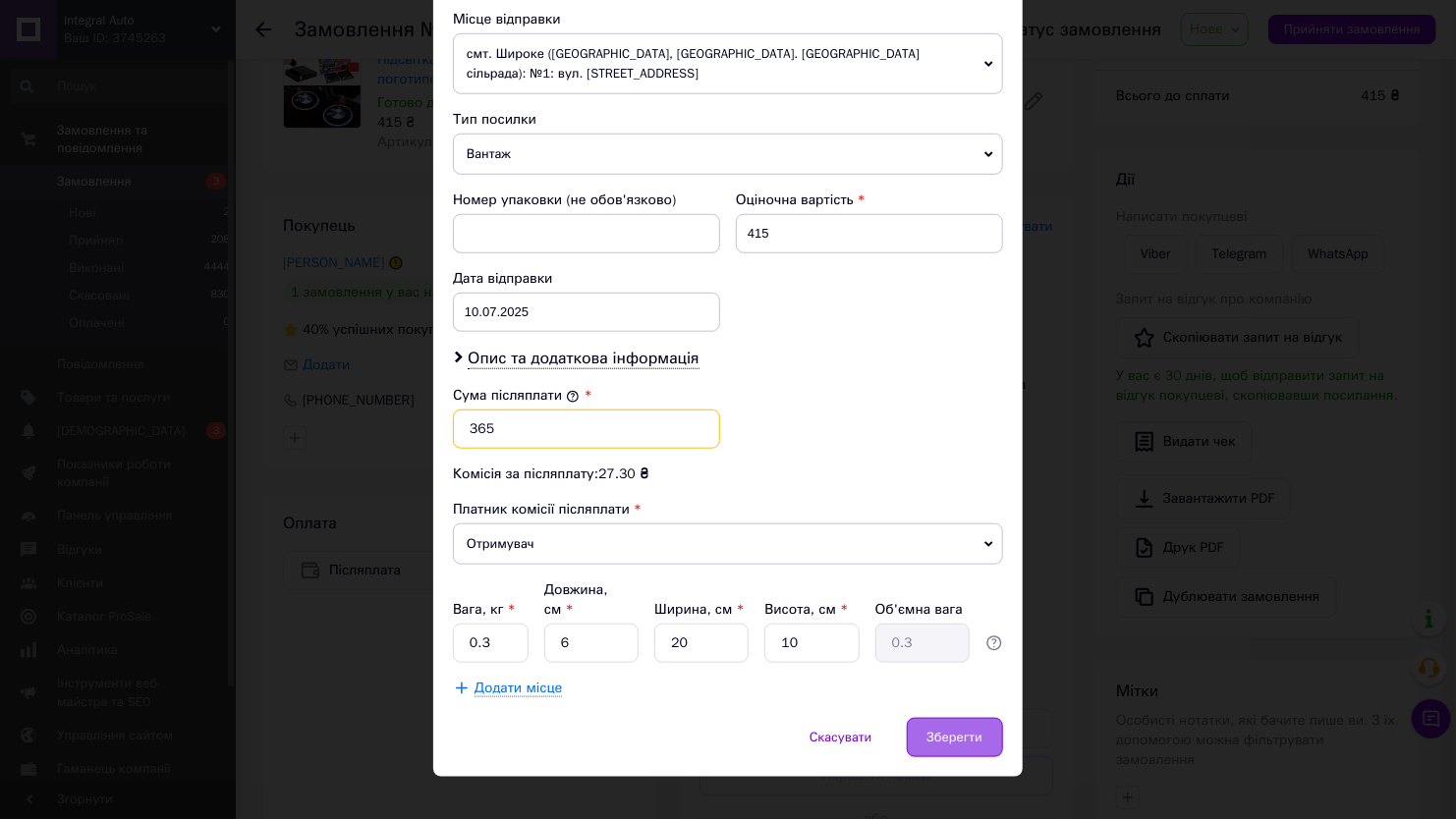 type on "365" 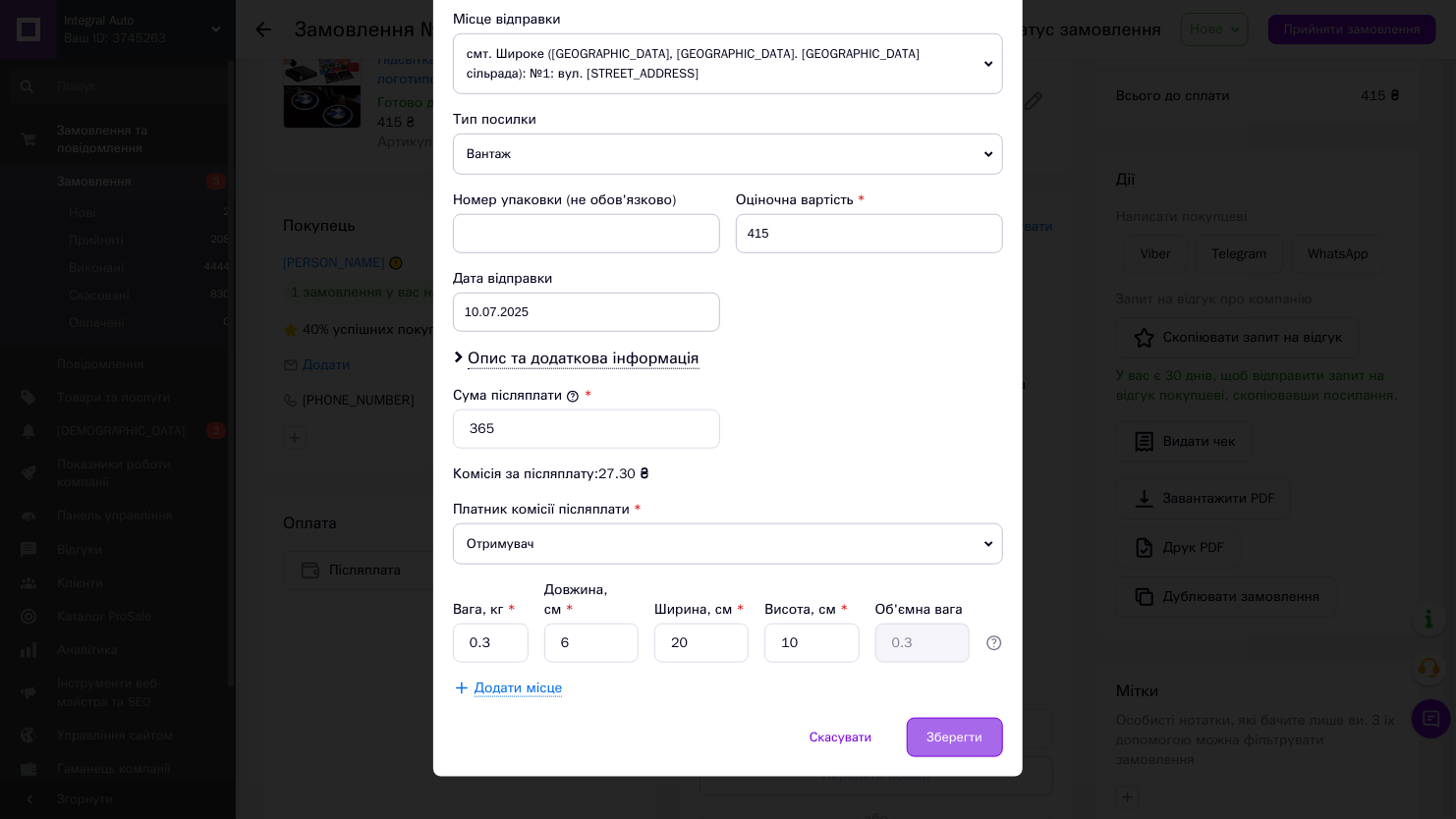 click on "Зберегти" at bounding box center (955, 737) 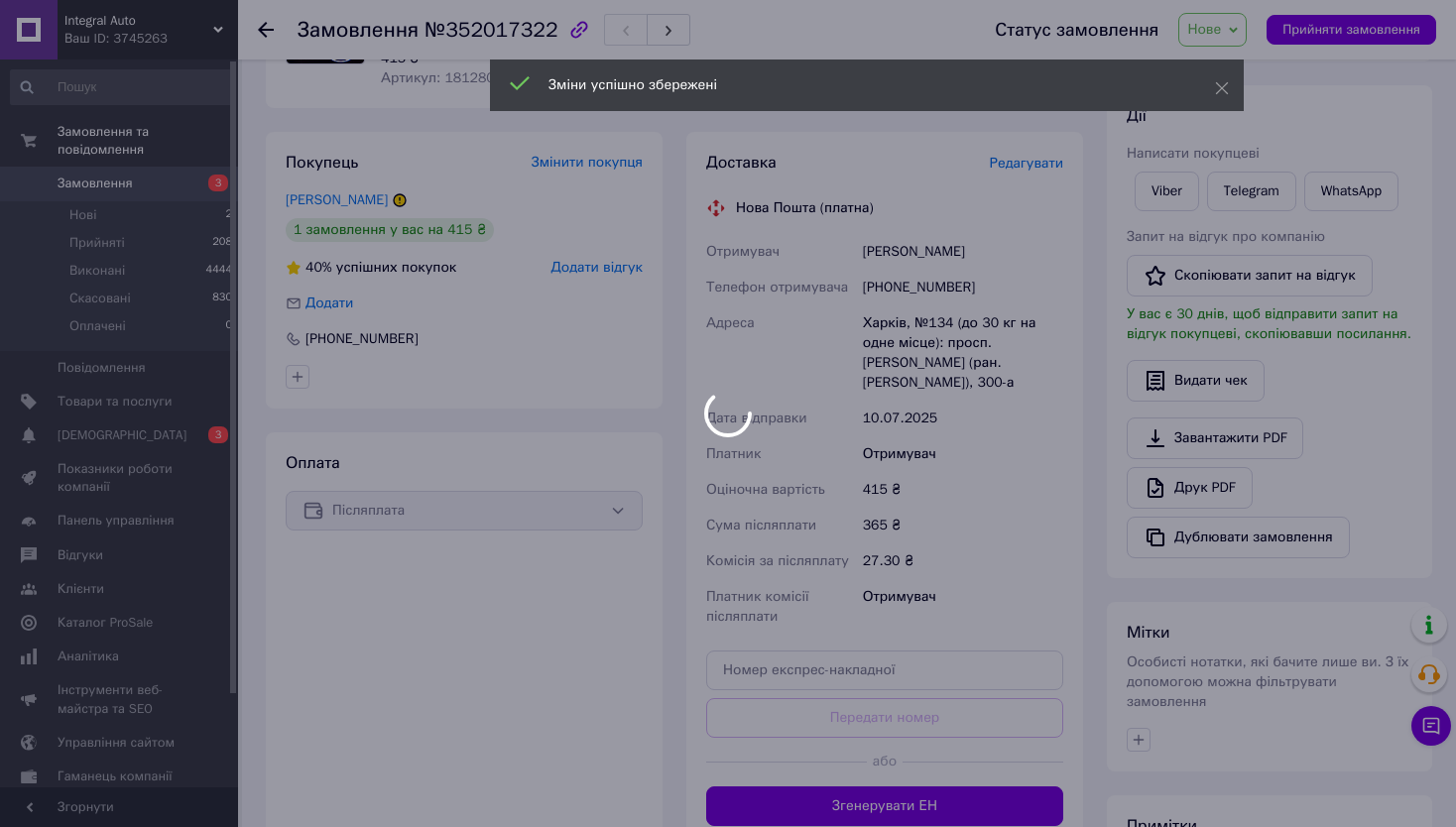 scroll, scrollTop: 278, scrollLeft: 0, axis: vertical 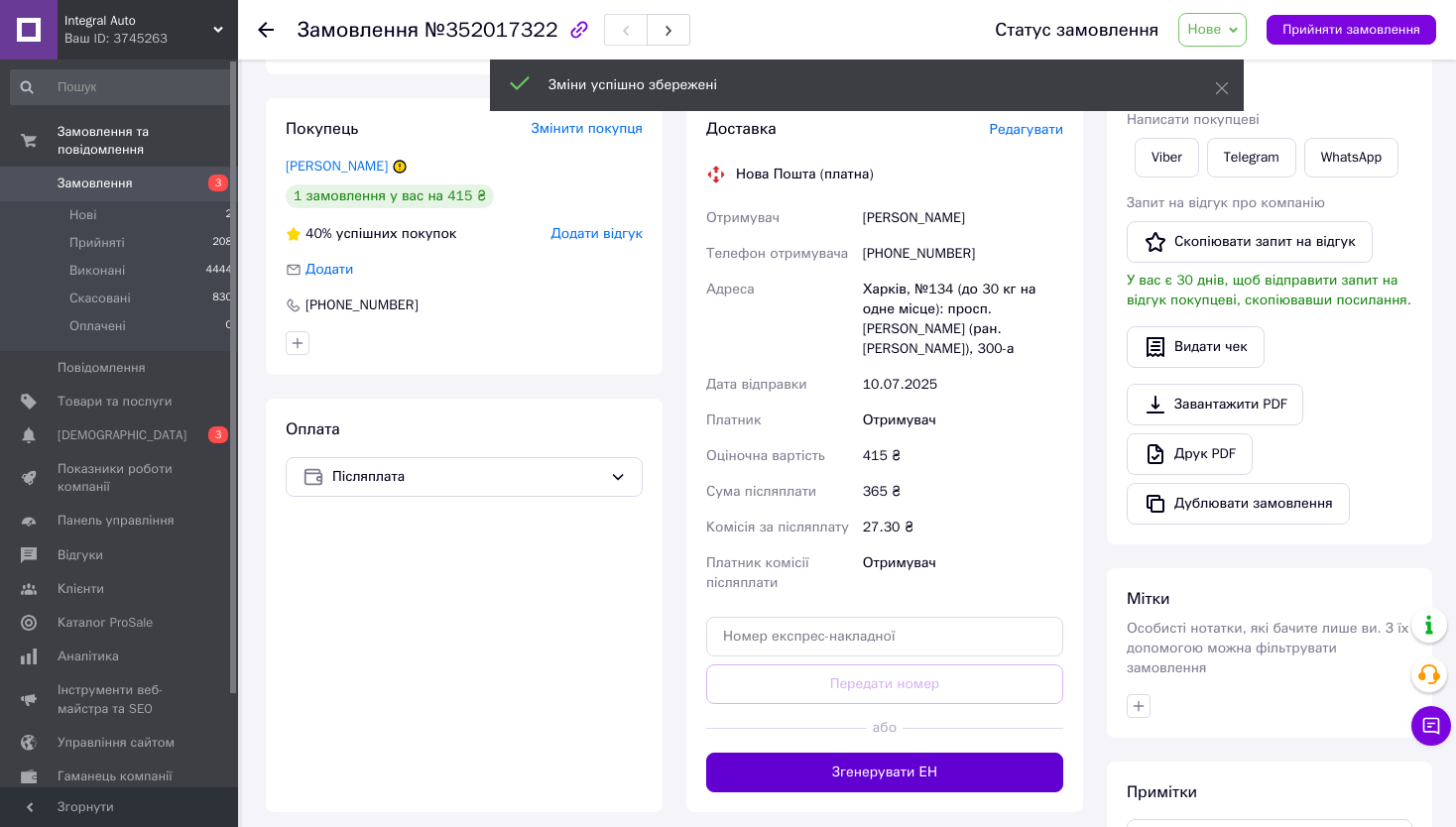 click on "Згенерувати ЕН" at bounding box center [885, 772] 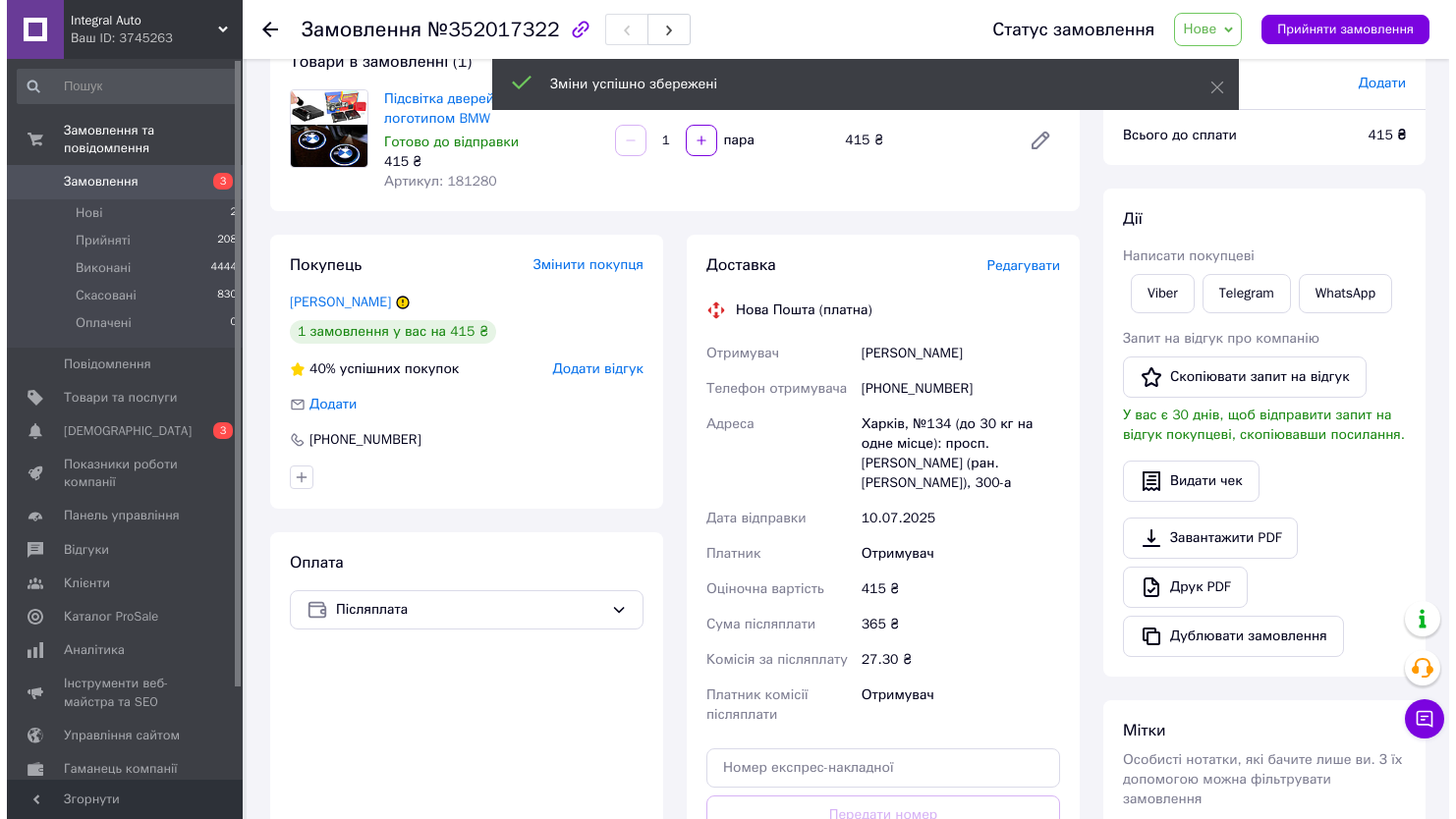 scroll, scrollTop: 0, scrollLeft: 0, axis: both 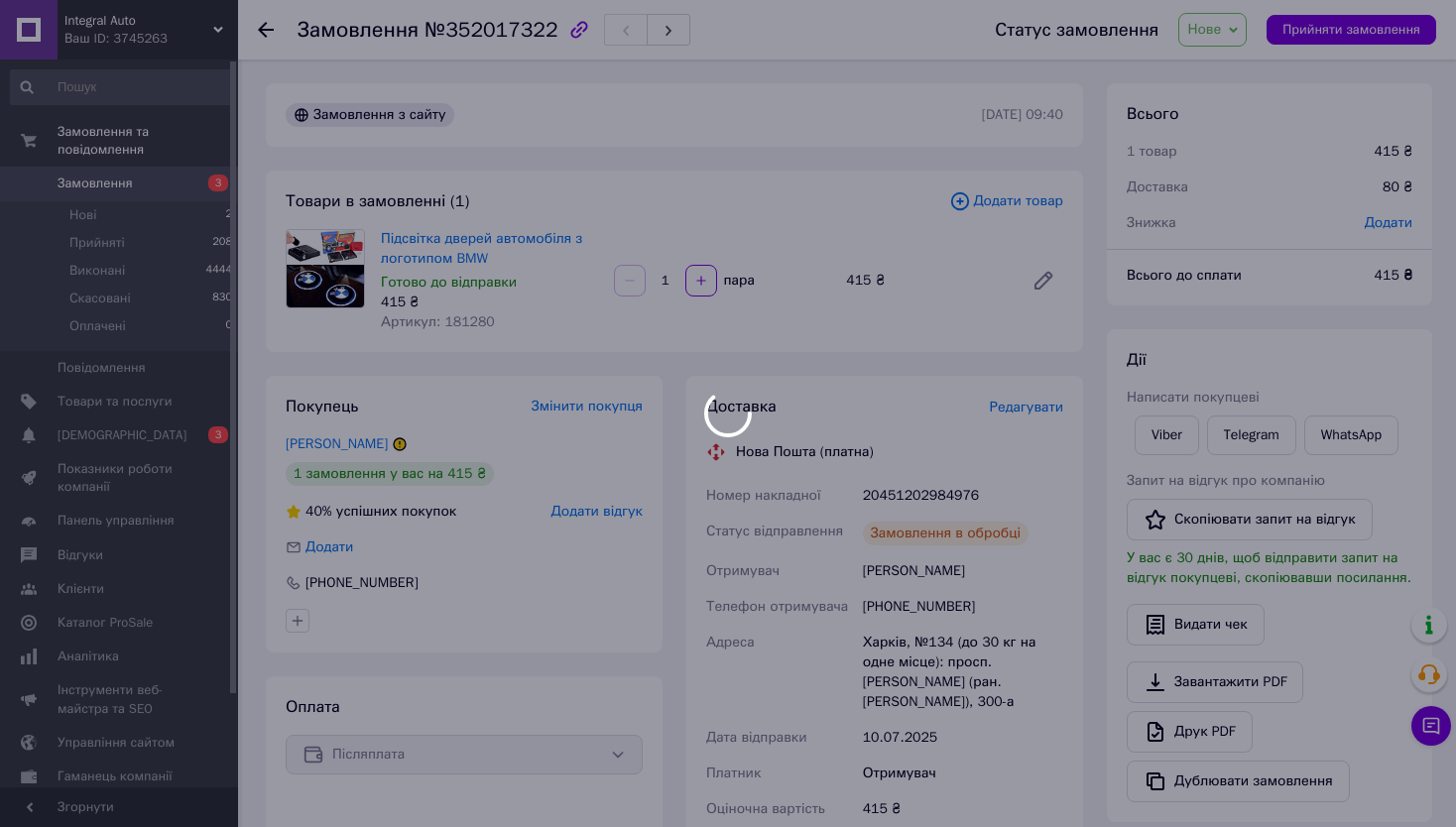 click at bounding box center [728, 414] 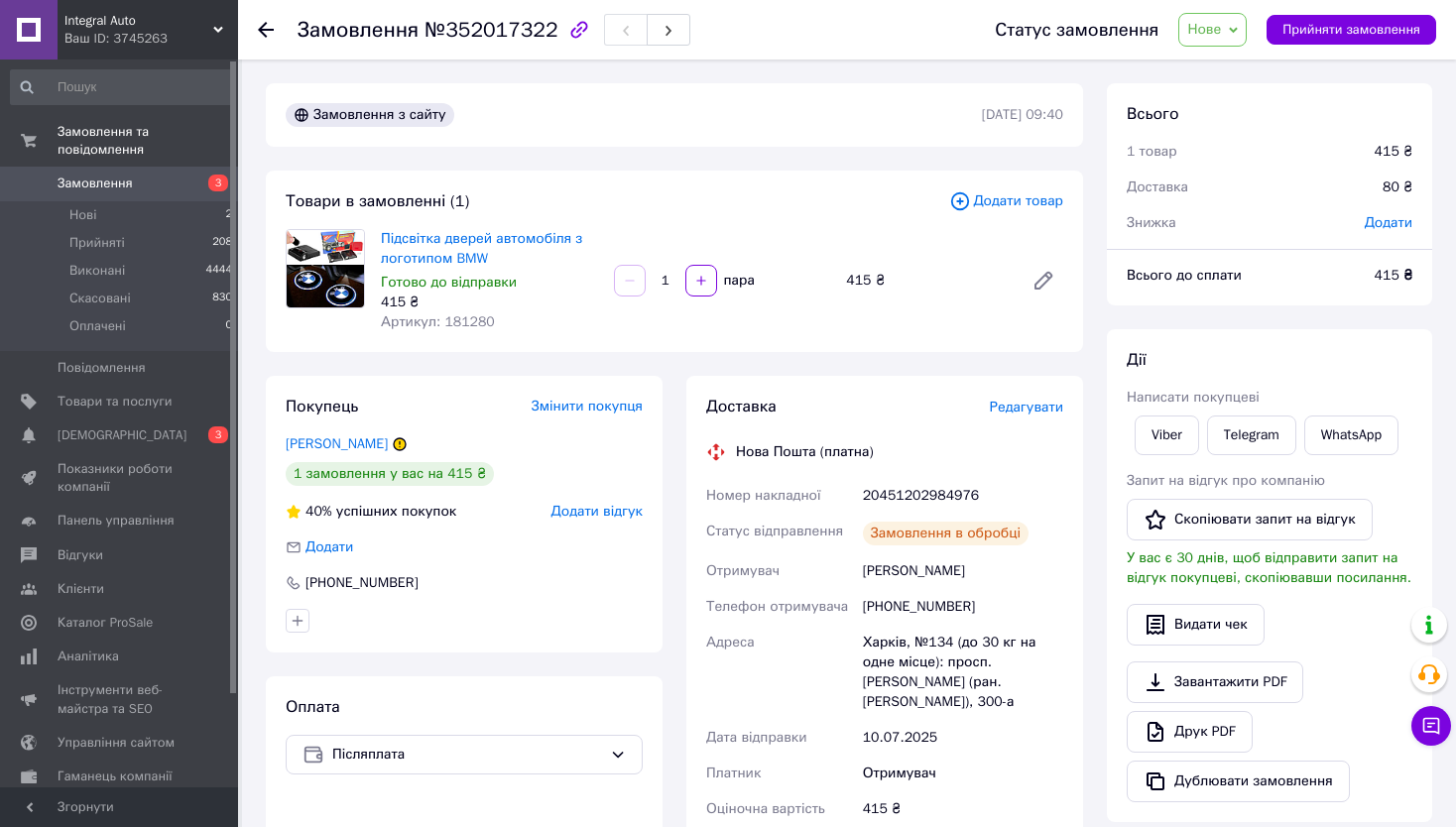 click on "20451202984976" at bounding box center [963, 496] 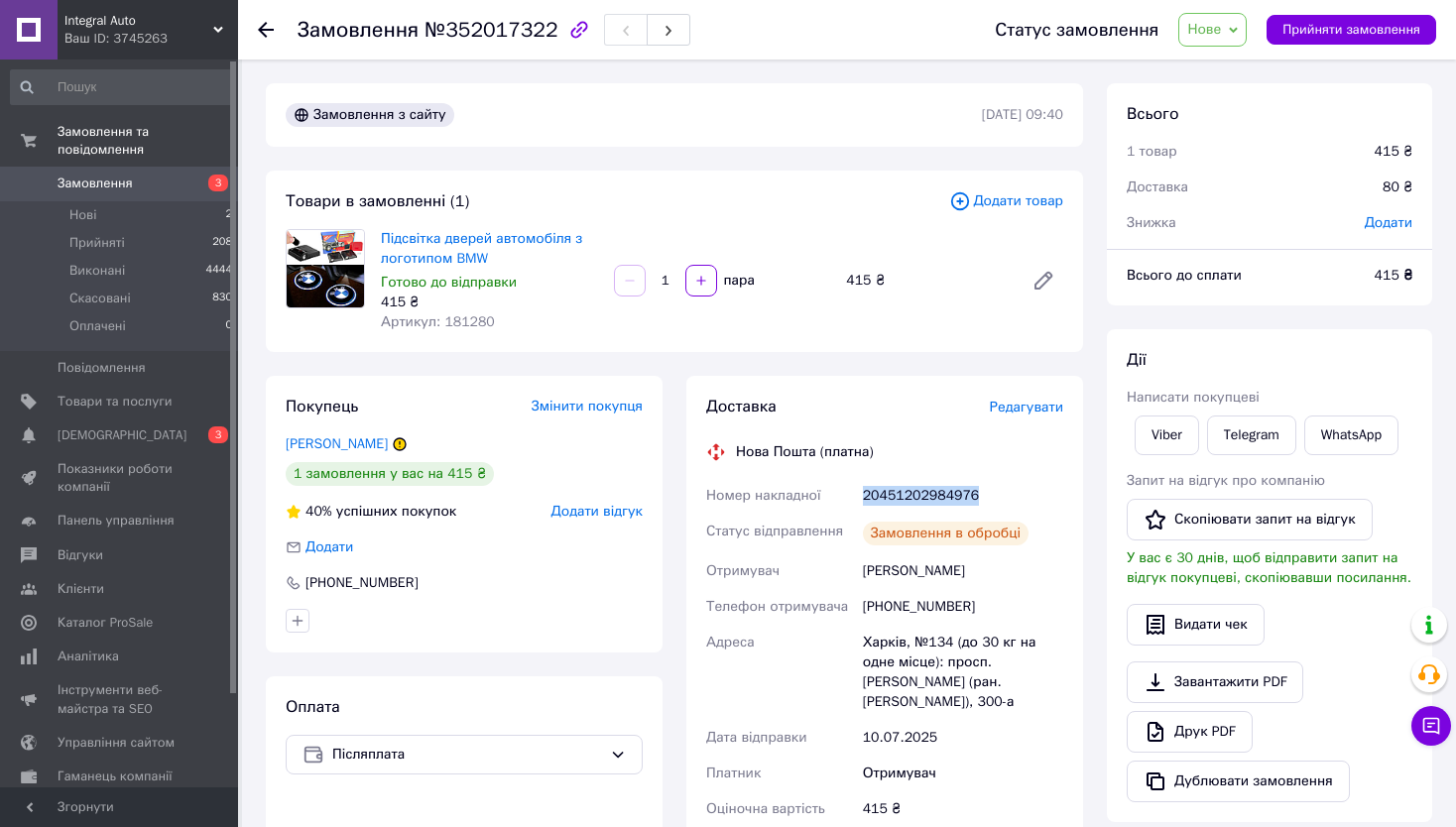click on "20451202984976" at bounding box center (963, 496) 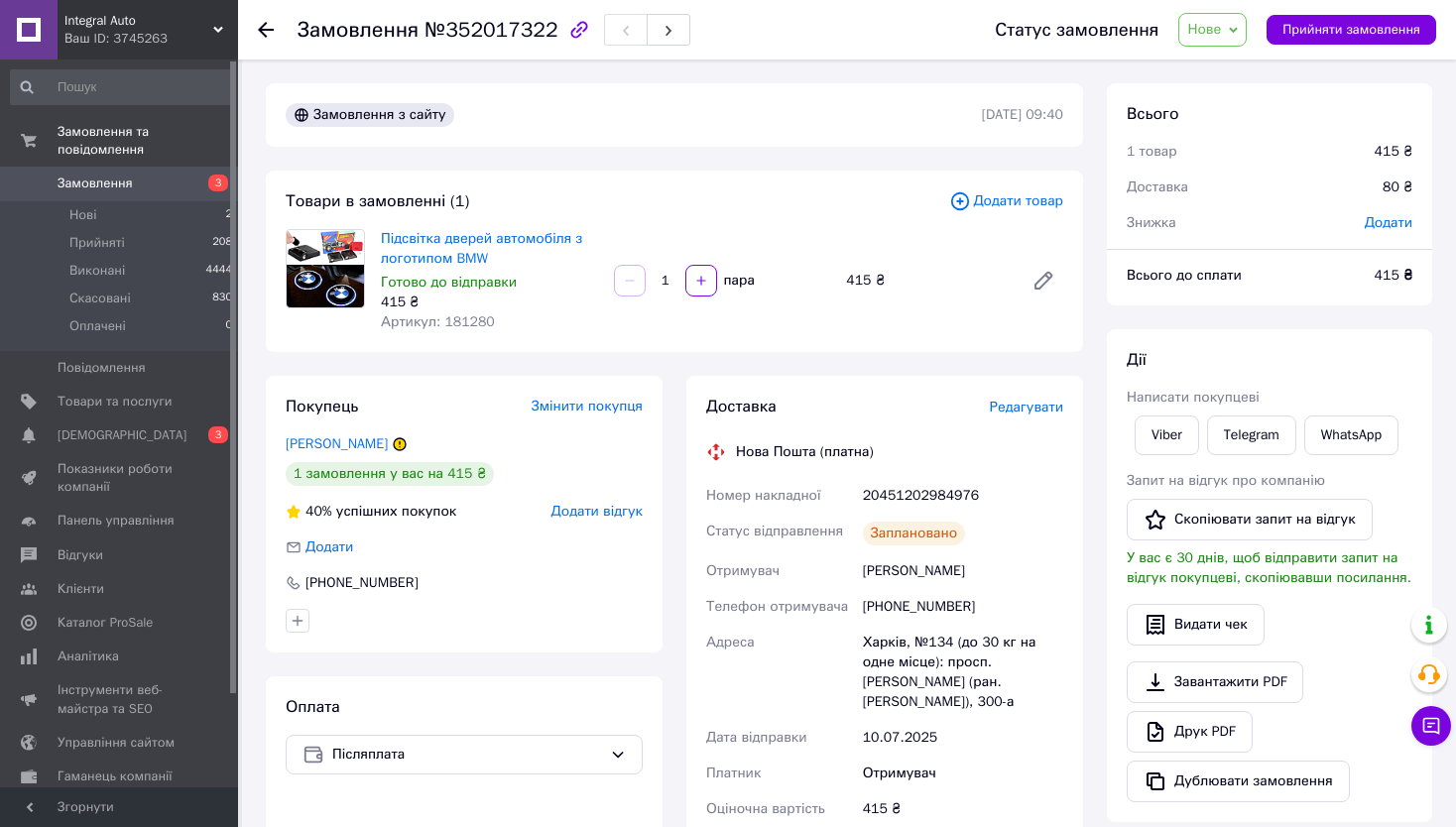 click on "Артикул: 181280" at bounding box center (437, 321) 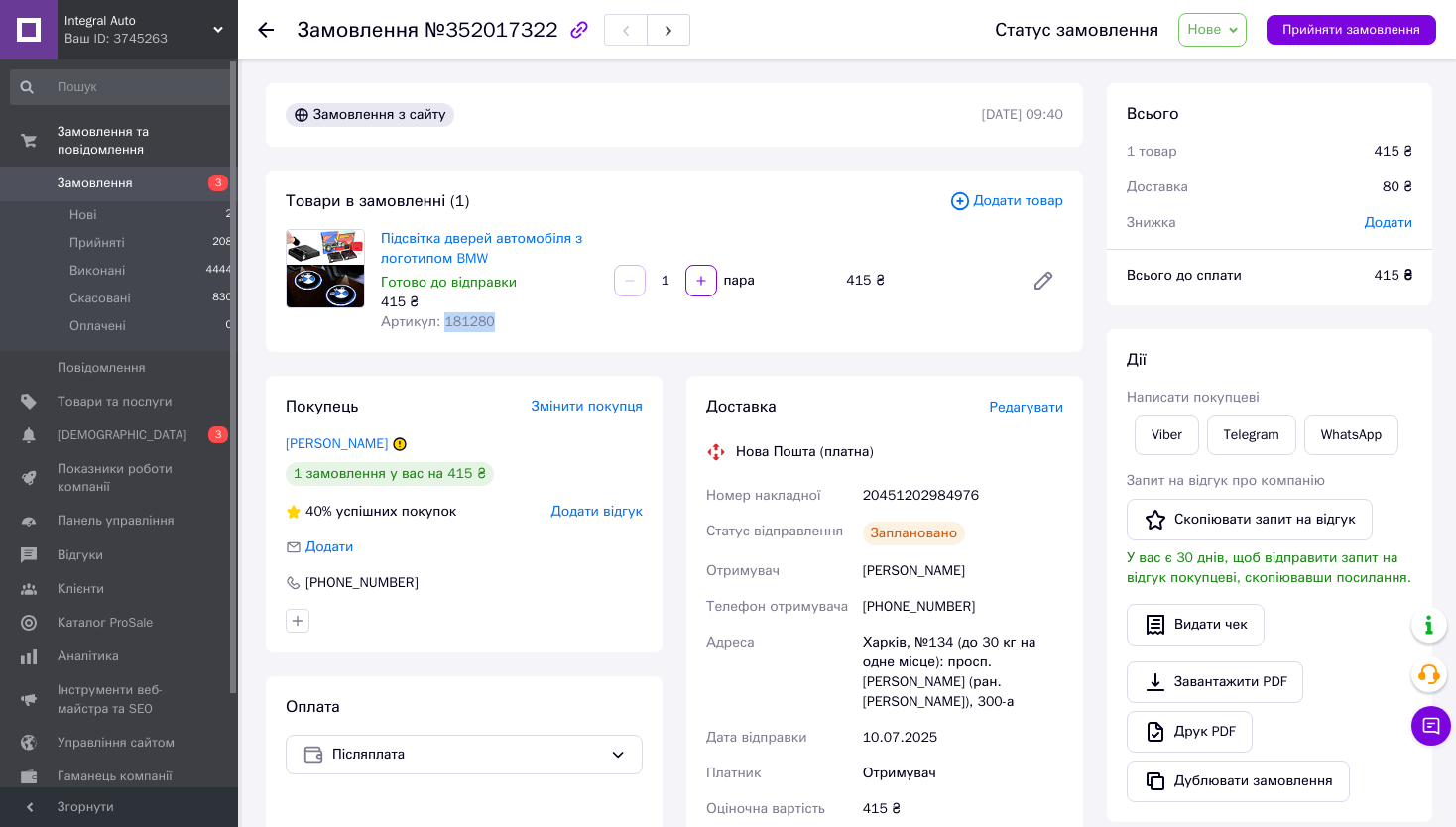 click on "Артикул: 181280" at bounding box center [437, 321] 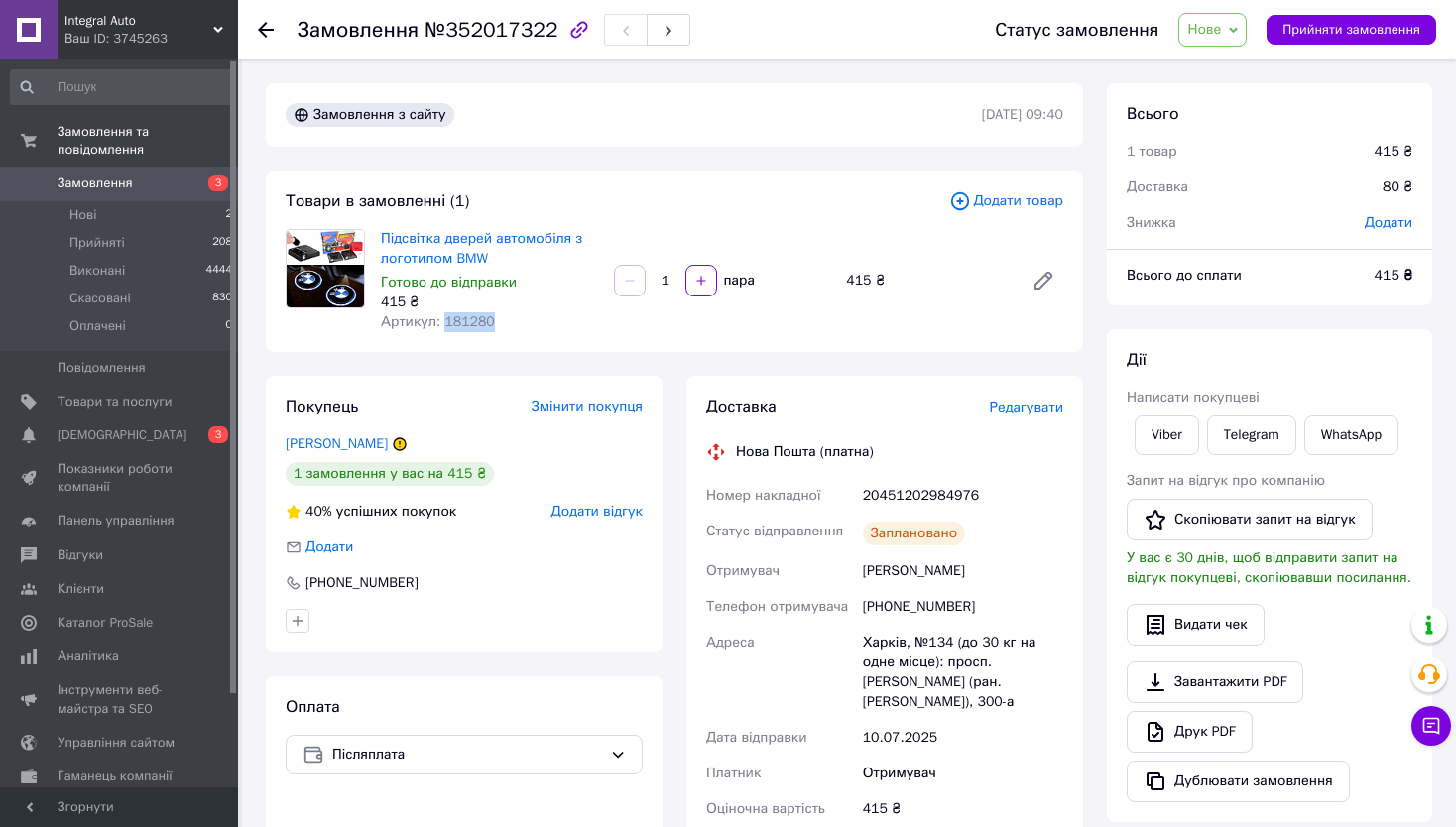 copy on "181280" 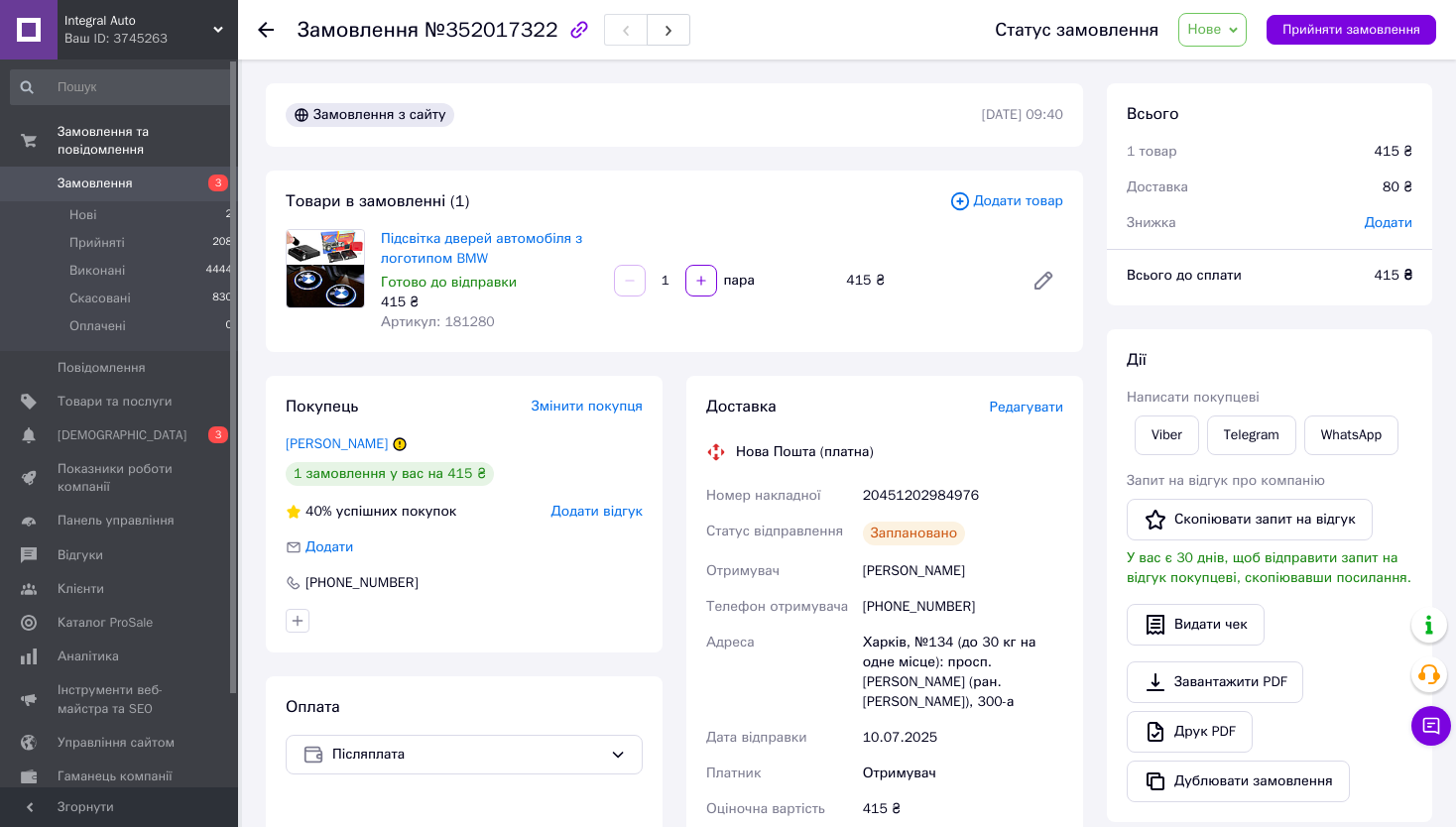 click on "Написати покупцеві" at bounding box center (1270, 398) 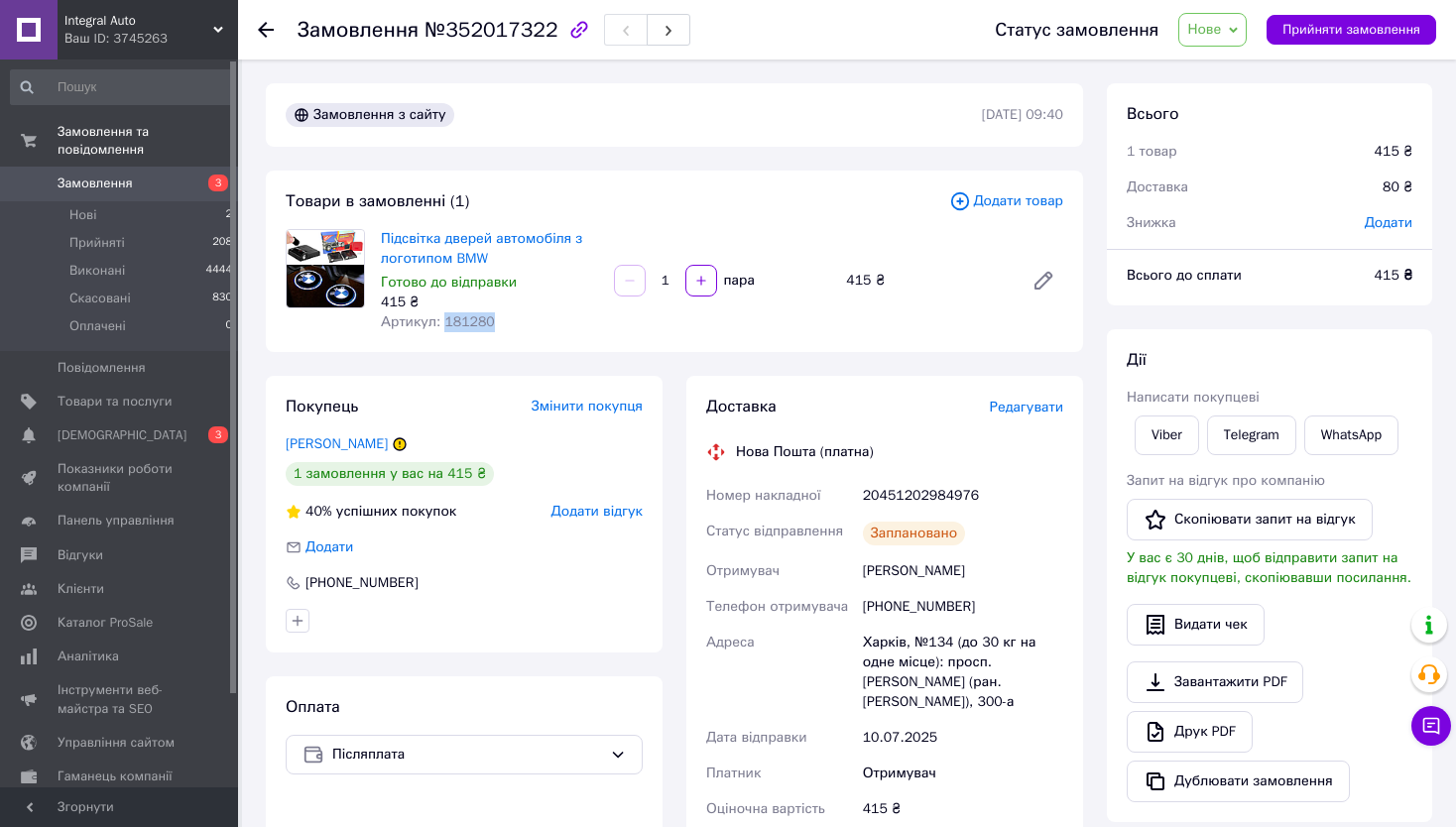 click on "Артикул: 181280" at bounding box center (437, 321) 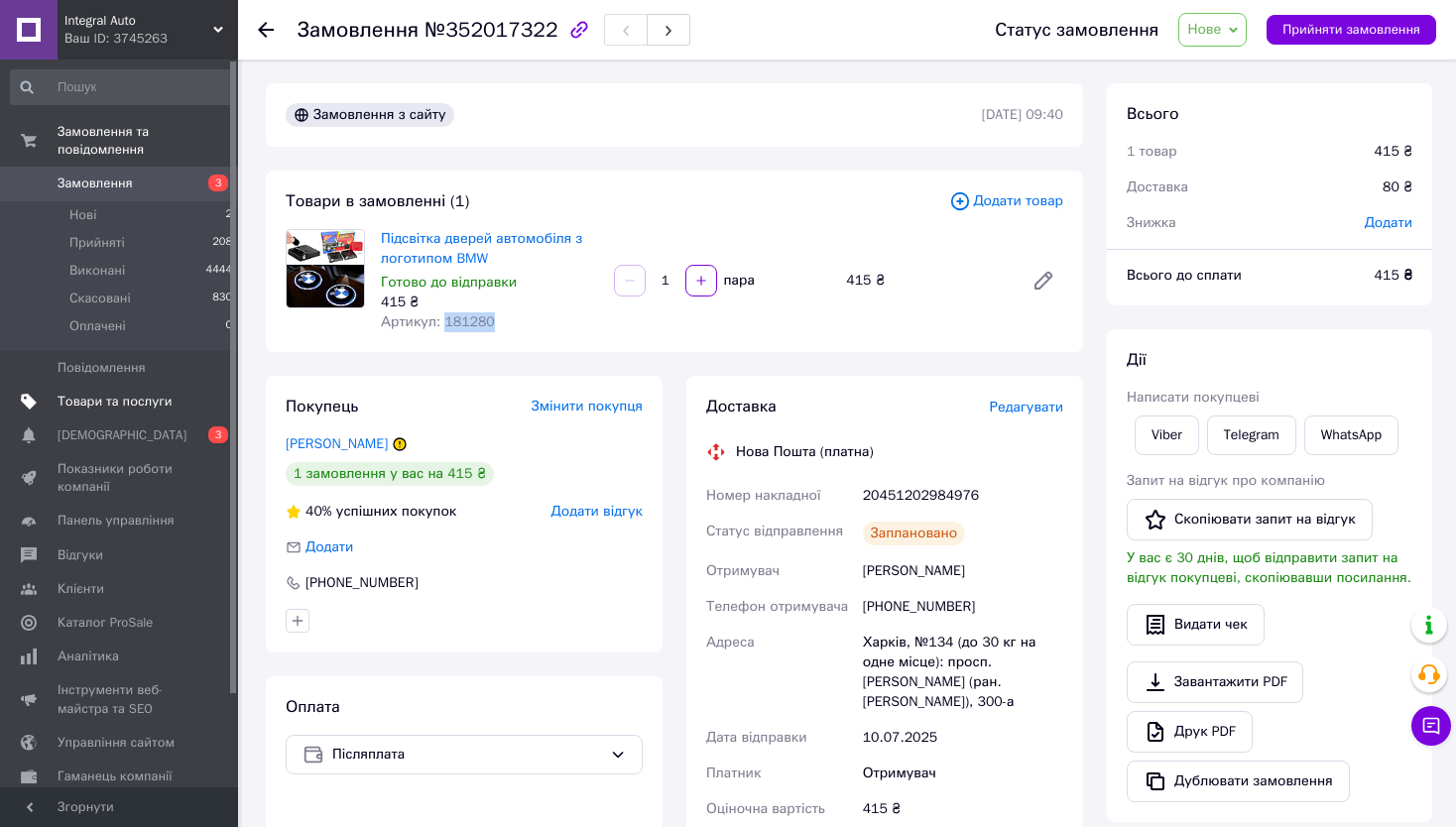 copy on "181280" 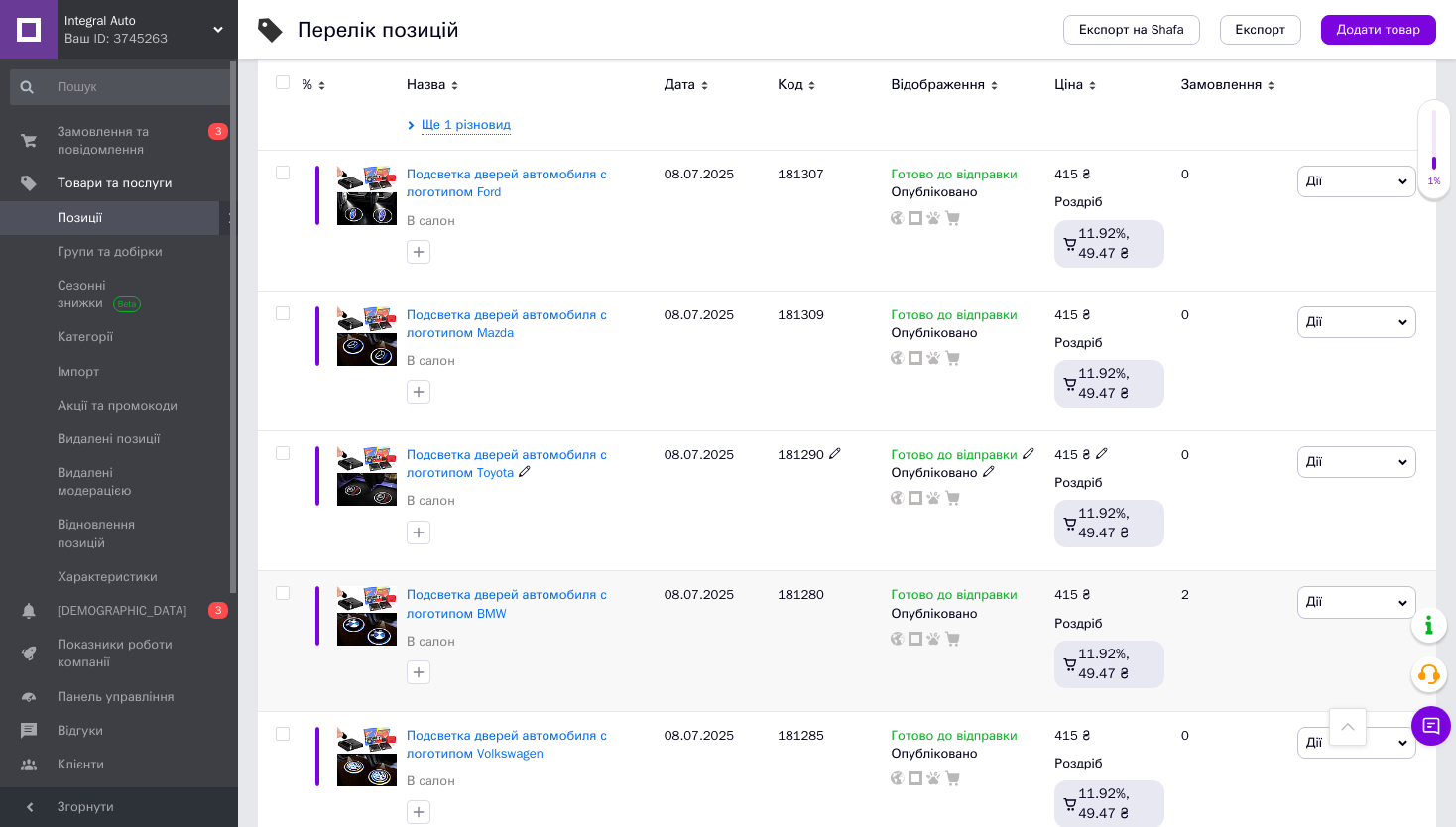 scroll, scrollTop: 3966, scrollLeft: 0, axis: vertical 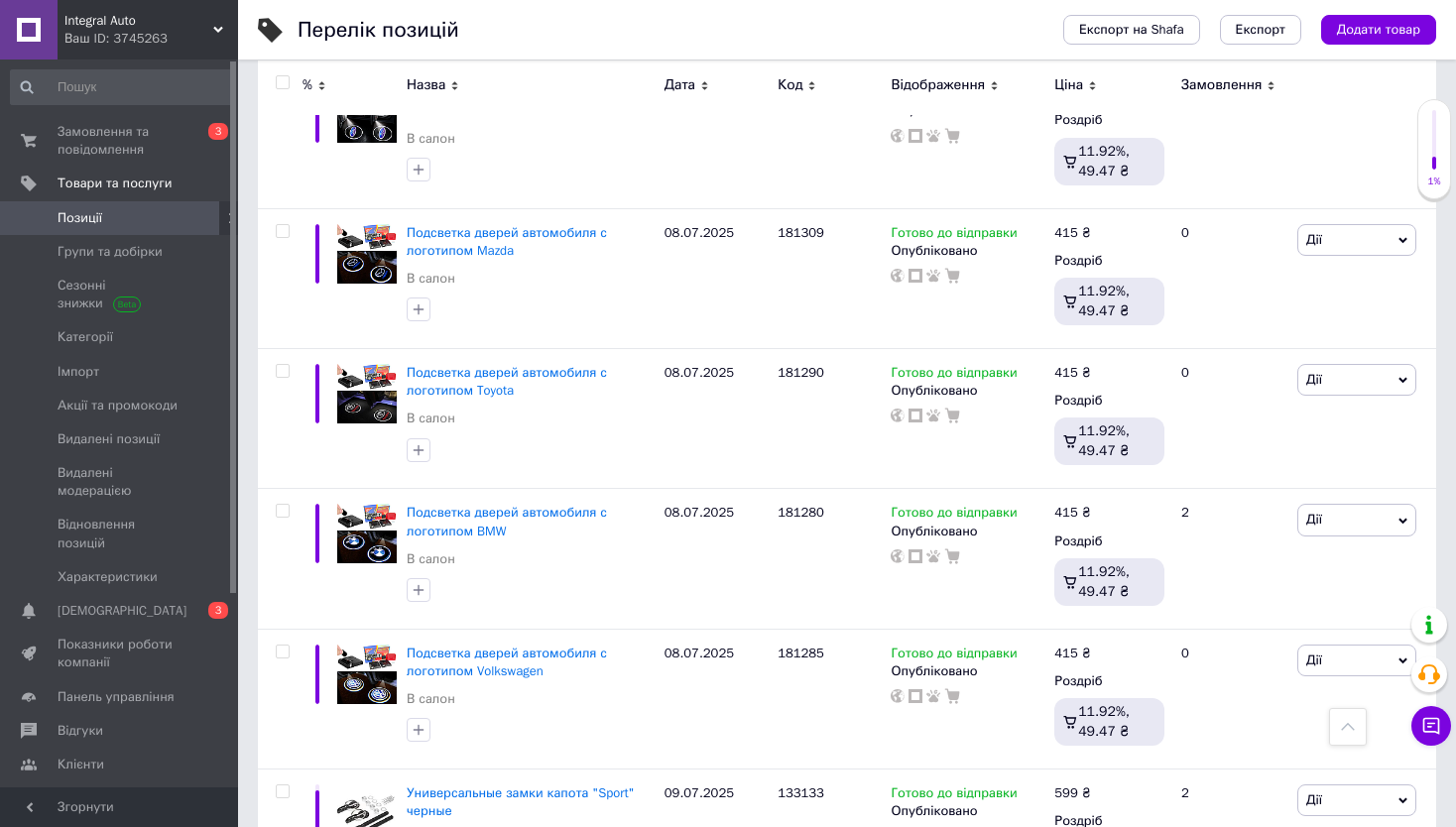 click on "Перелік позицій Експорт на Shafa Експорт Додати товар Додано 814   / 100000   товарів 304   / 300000   різновидів Опубліковано 1109   / 1118 товарів та різновидів В каталозі 925   / 1109 товарів та різновидів Не в каталозі 184   / 1109 товарів та різновидів Немає фото Усі 818 Автозаповнення характе... 347 Видалити Редагувати Ok Відфільтровано...  Зберегти Нічого не знайдено Можливо, помилка у слові  або немає відповідностей за вашим запитом. Усі 818 Автозаповнення характе... 347 Відфільтруйте товари % Назва Дата Код Відображення Ціна Замовлення Защитная пленка на углы дверей автомобиля Mazda (4шт)" at bounding box center [847, 3967] 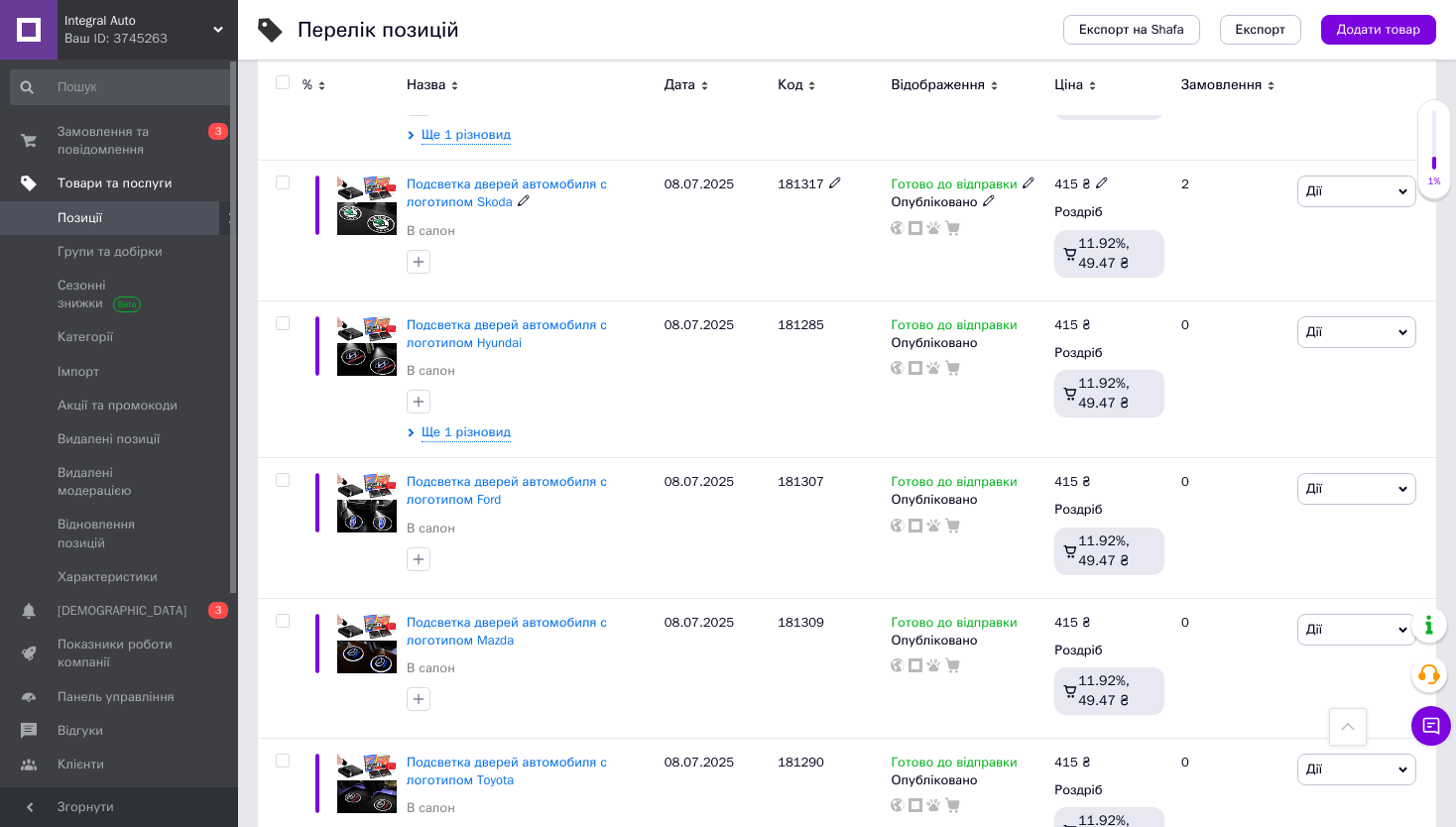 scroll, scrollTop: 3570, scrollLeft: 0, axis: vertical 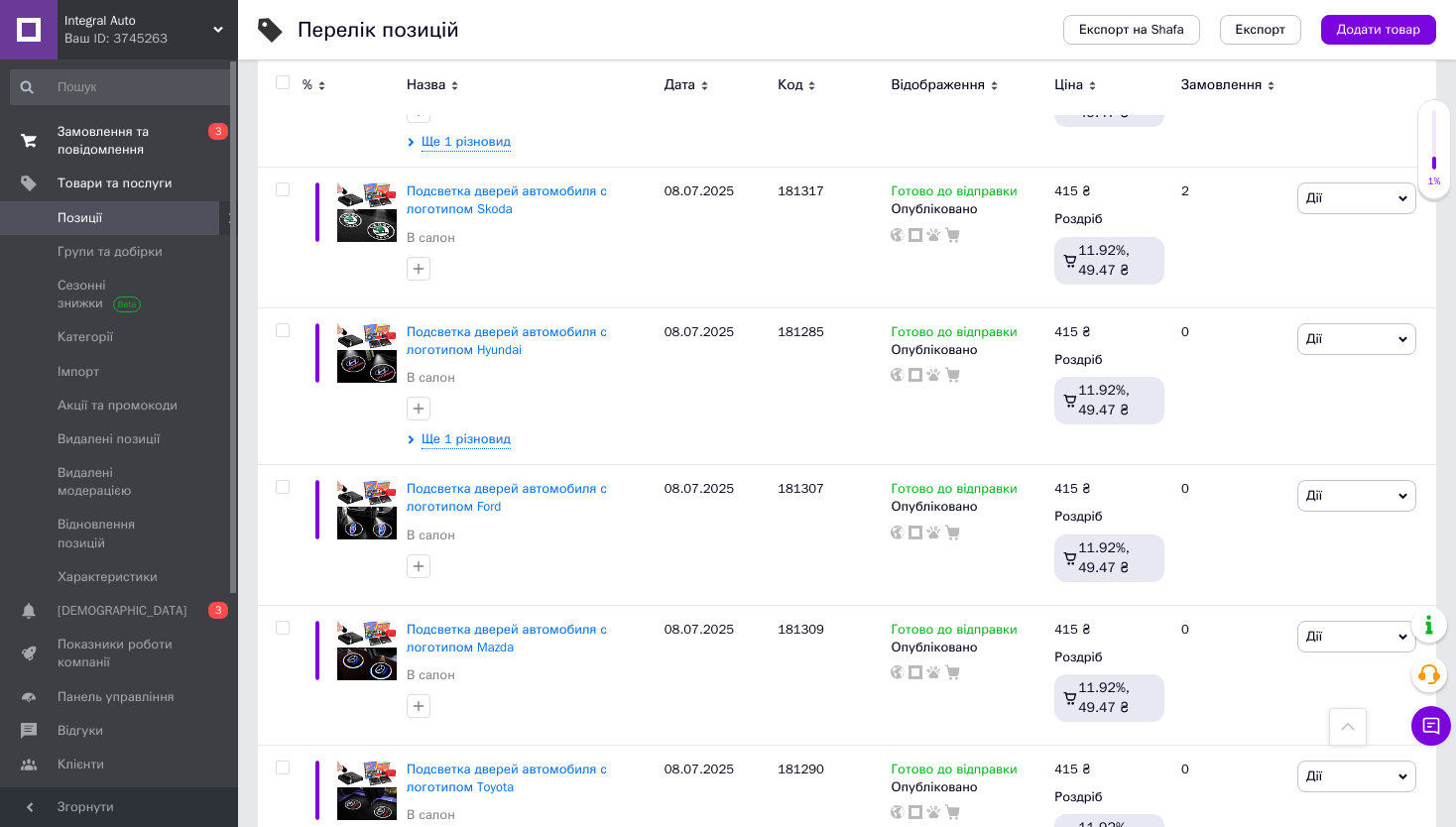 click on "Замовлення та повідомлення" at bounding box center [120, 141] 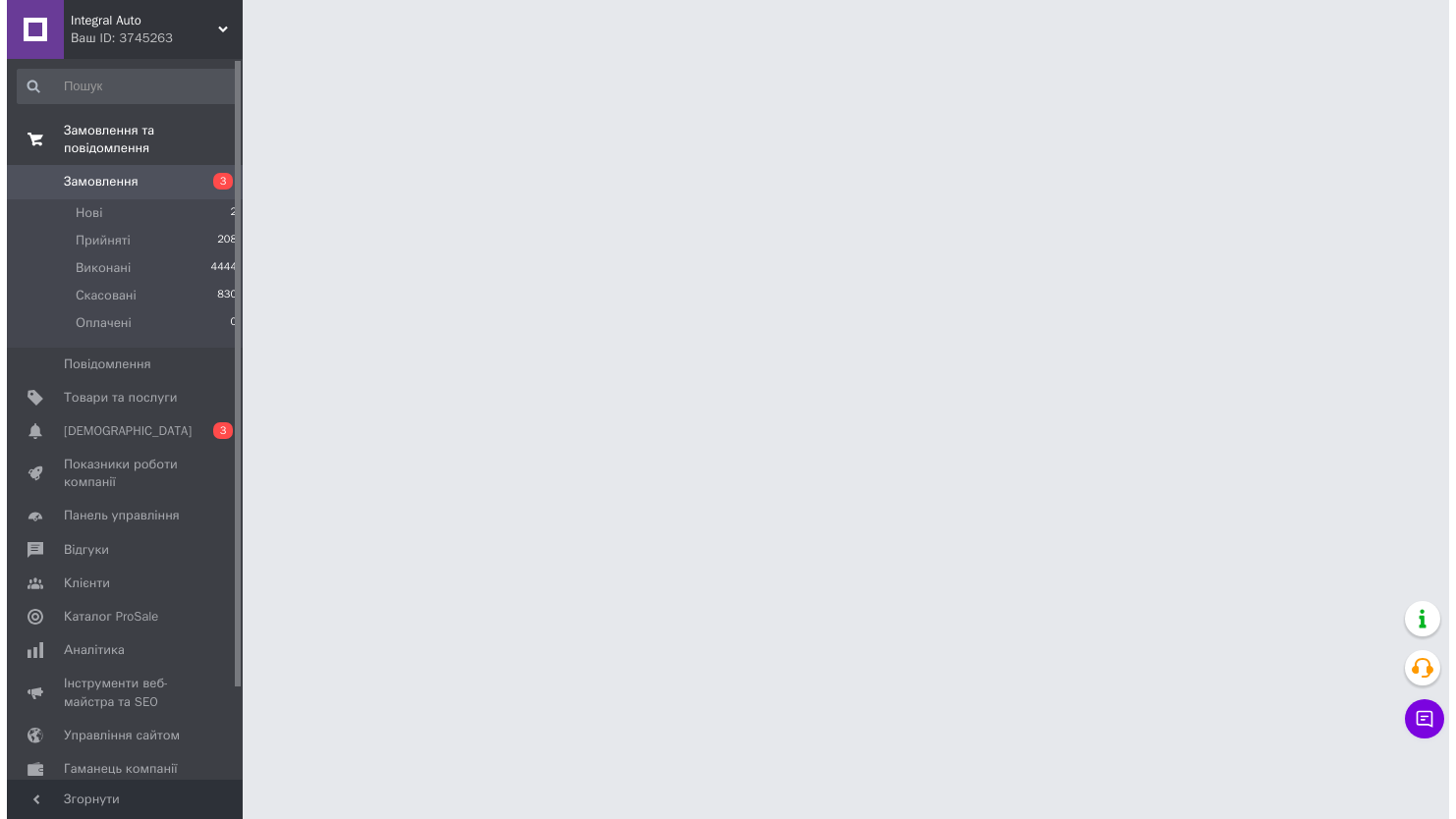 scroll, scrollTop: 0, scrollLeft: 0, axis: both 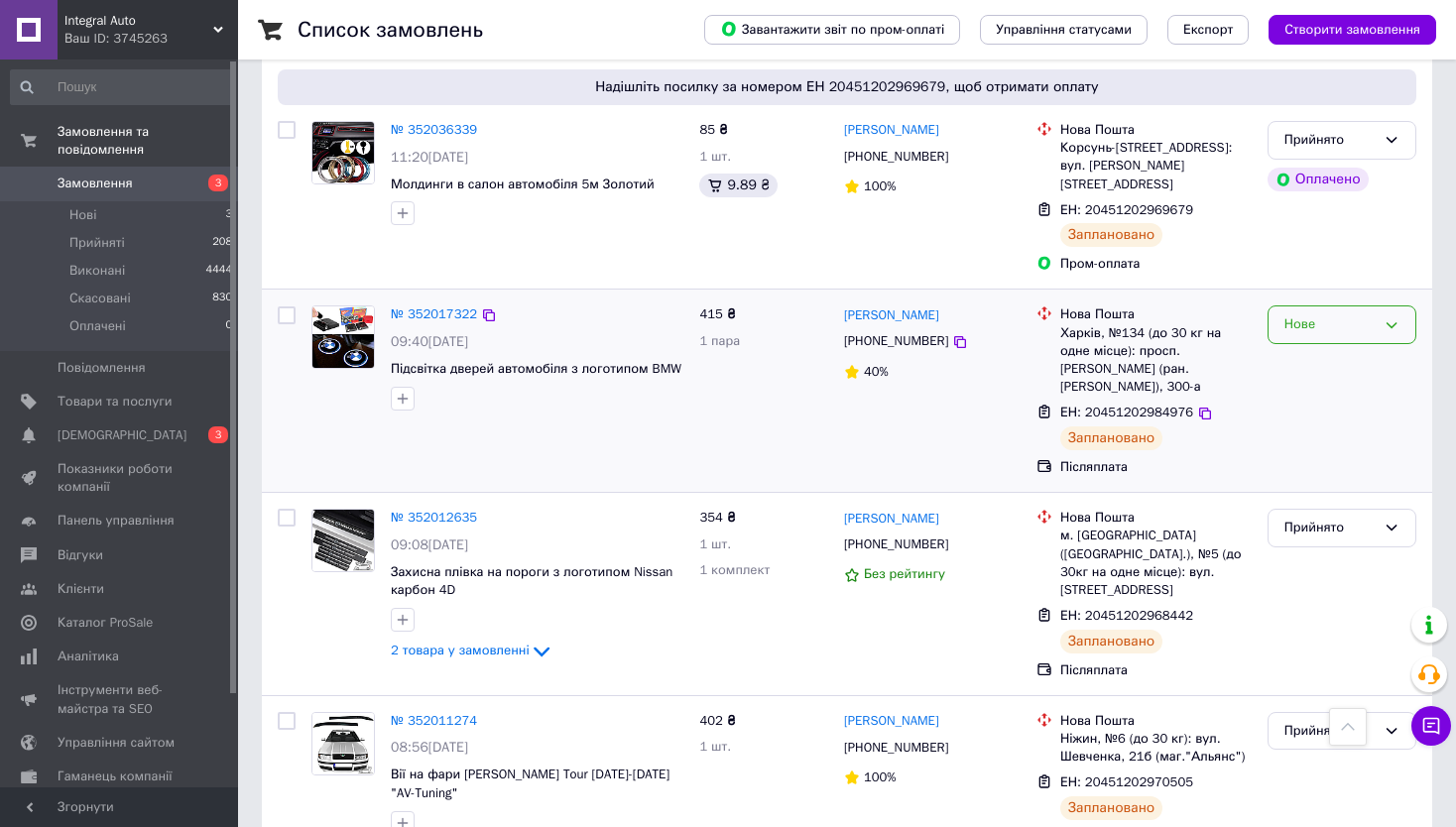 click on "Нове" at bounding box center (1330, 324) 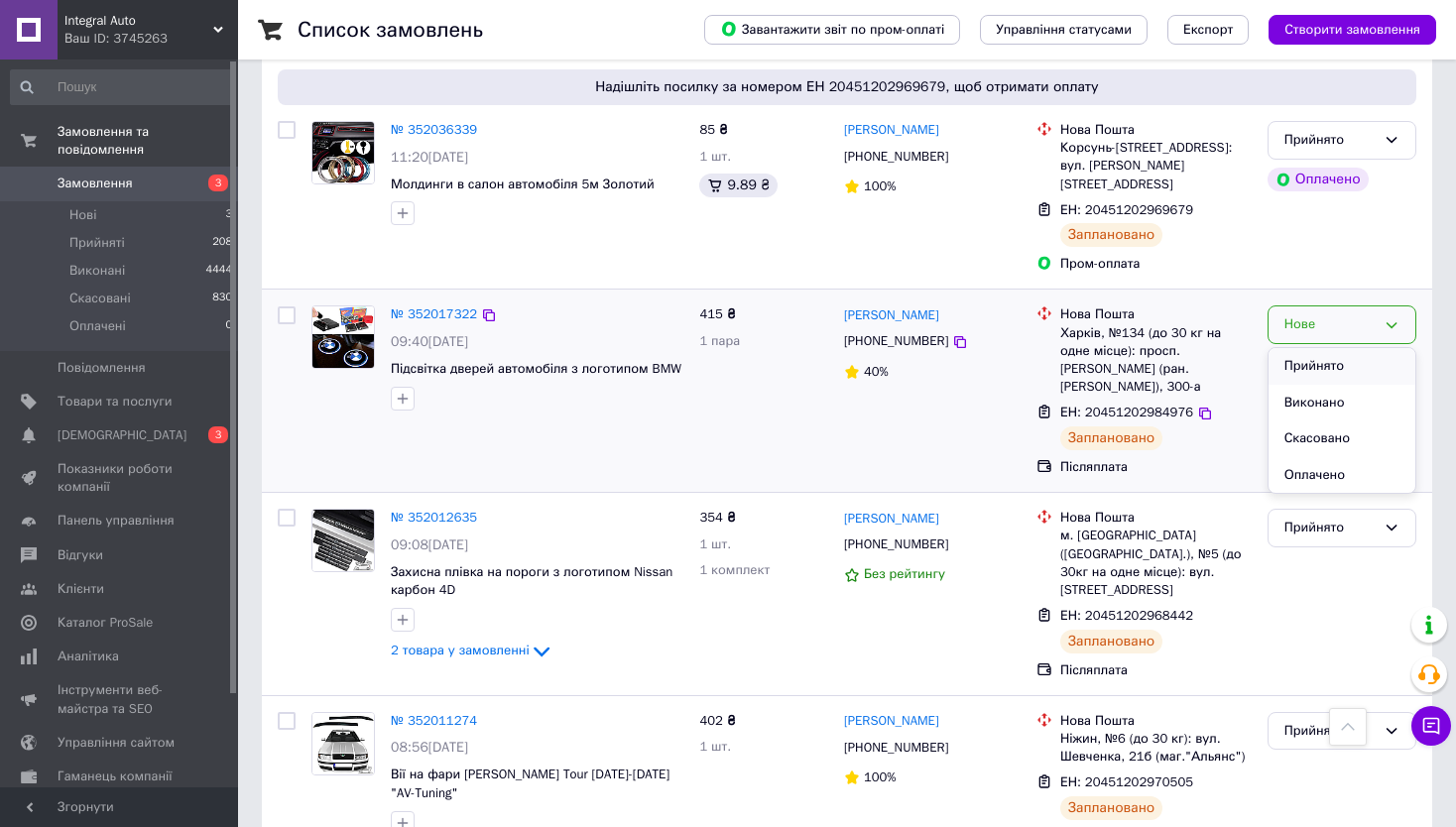 click on "Прийнято" at bounding box center (1342, 366) 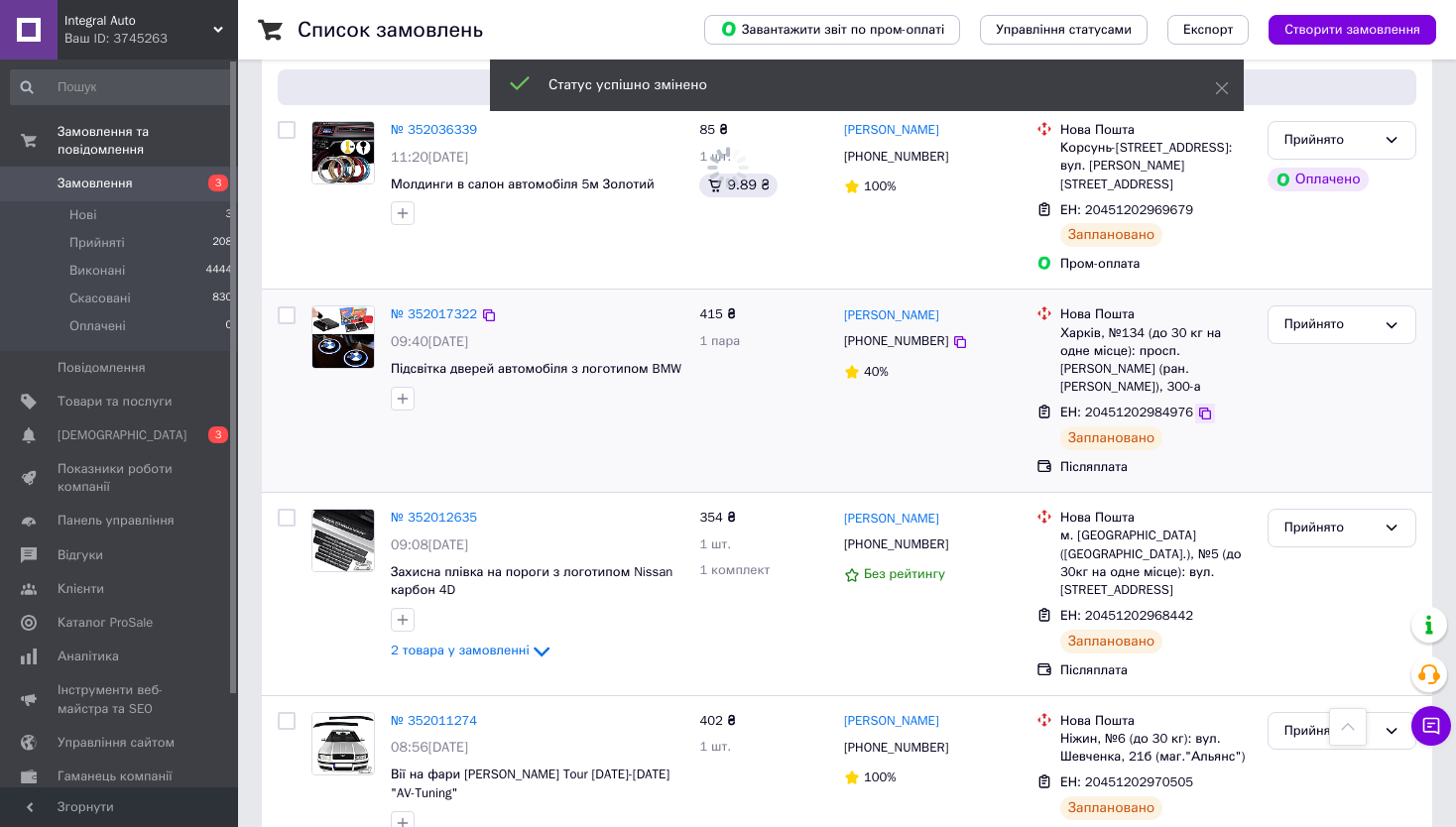 click 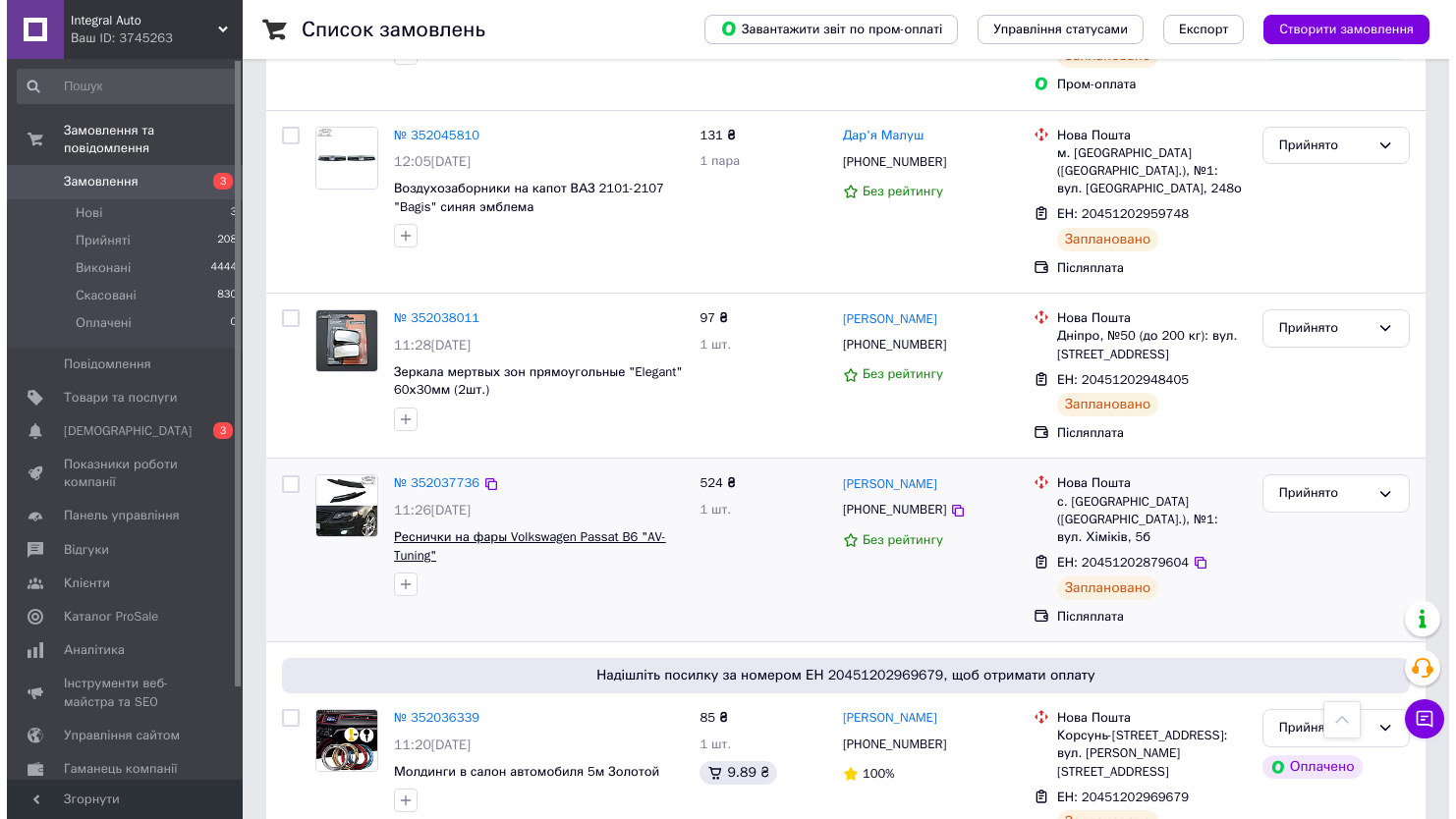 scroll, scrollTop: 0, scrollLeft: 0, axis: both 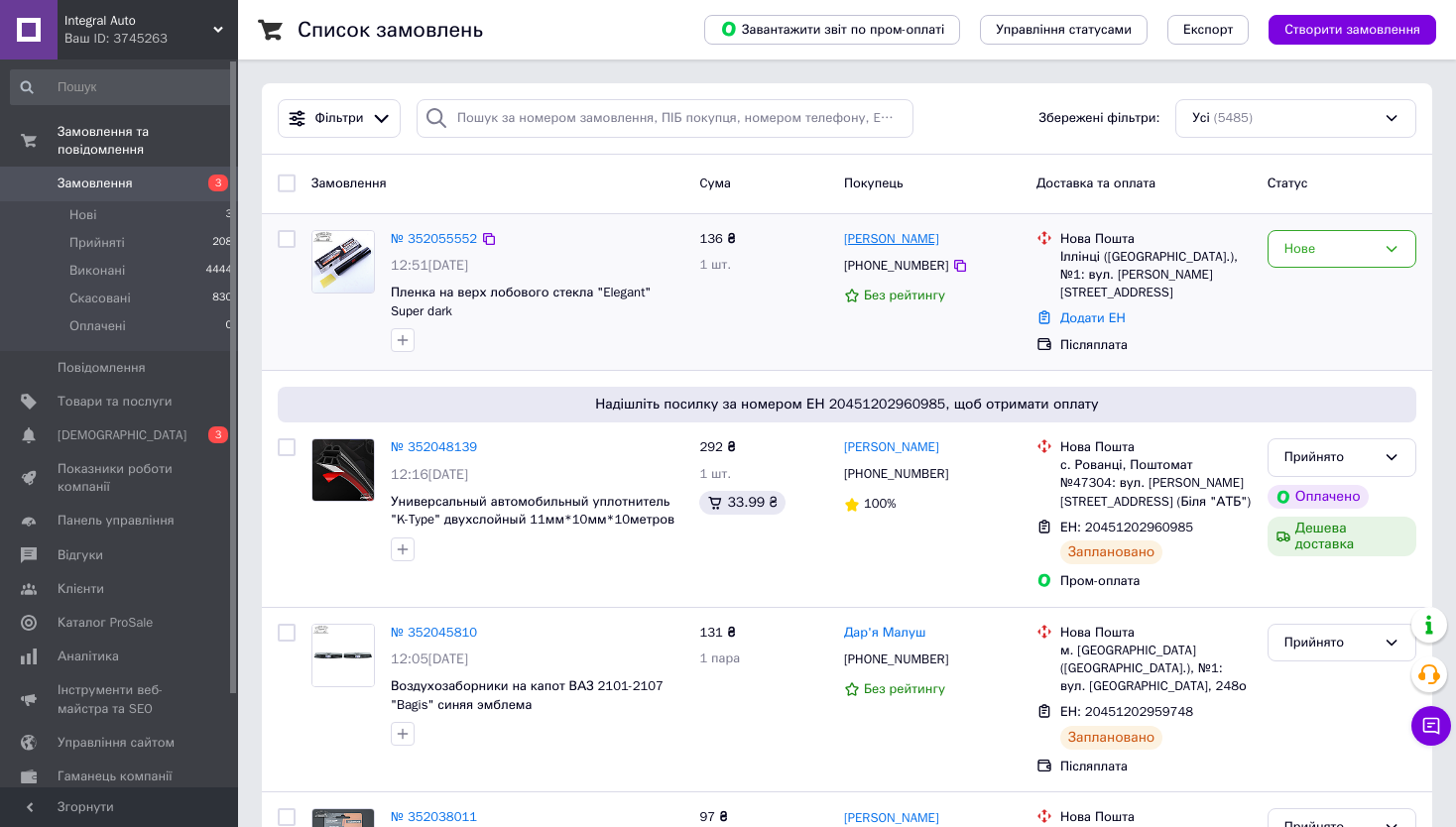 click on "[PERSON_NAME]" at bounding box center [892, 239] 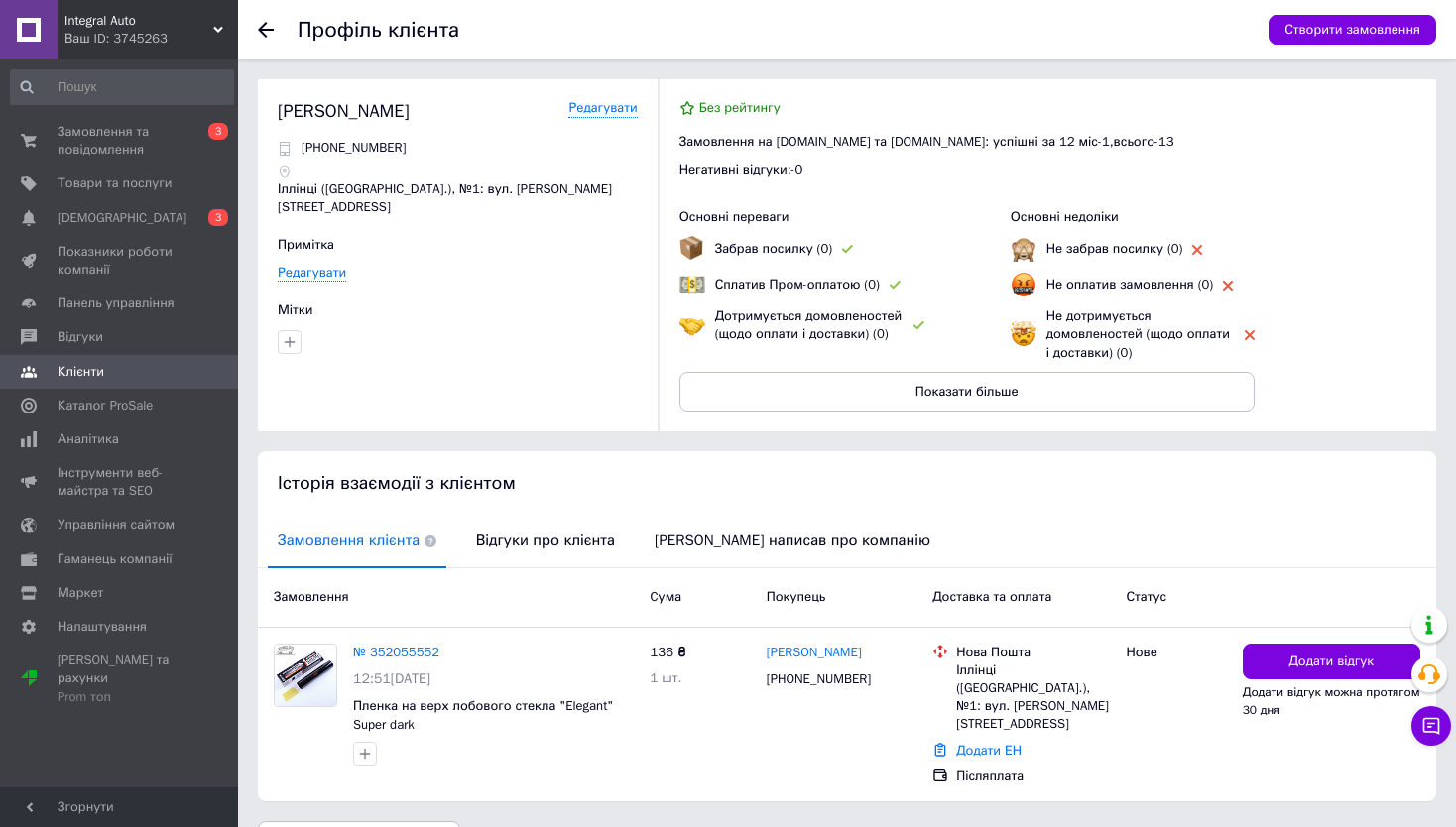 click on "Історія взаємодії з клієнтом" at bounding box center (847, 483) 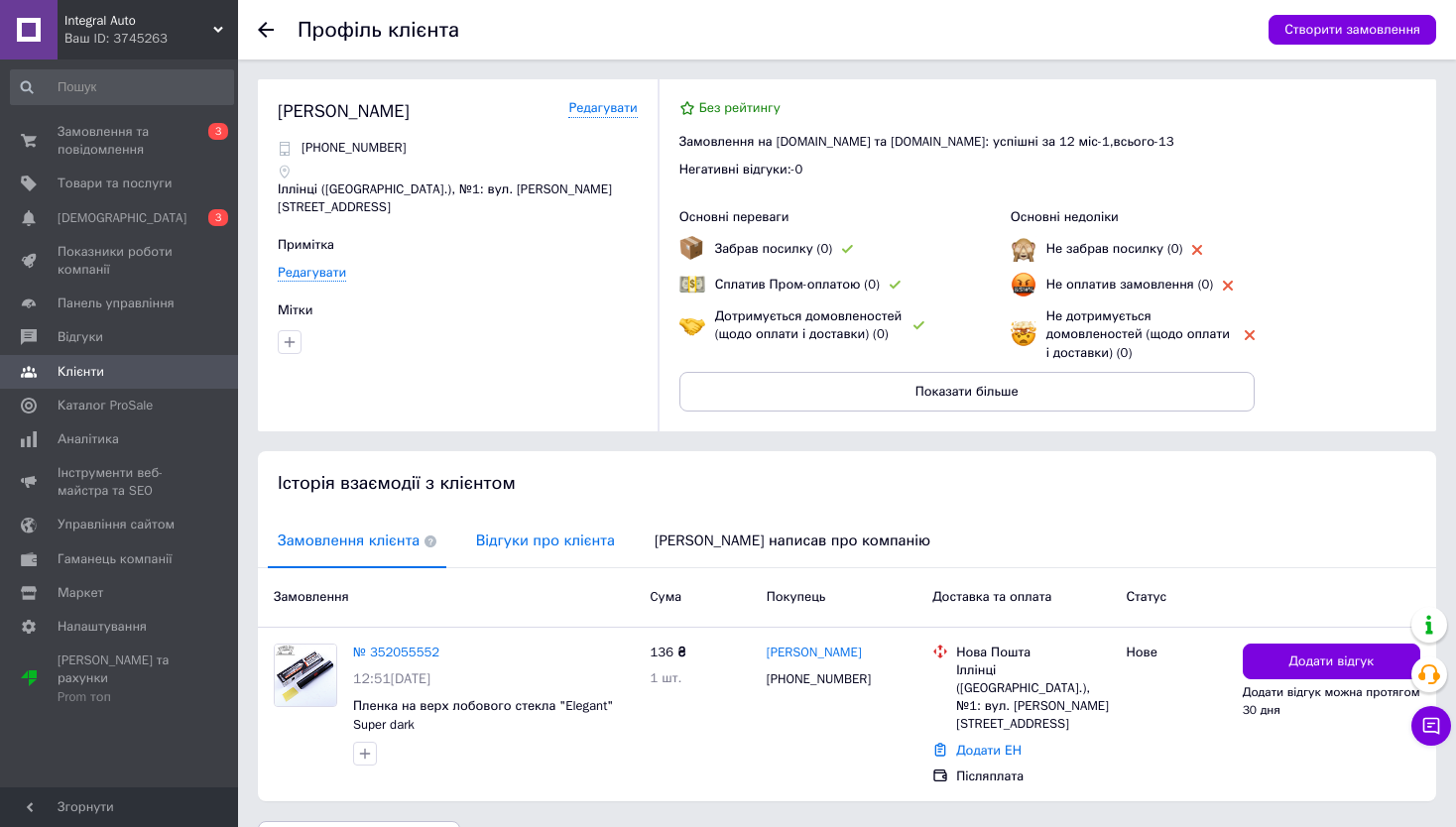 click on "Відгуки про клієнта" at bounding box center [546, 540] 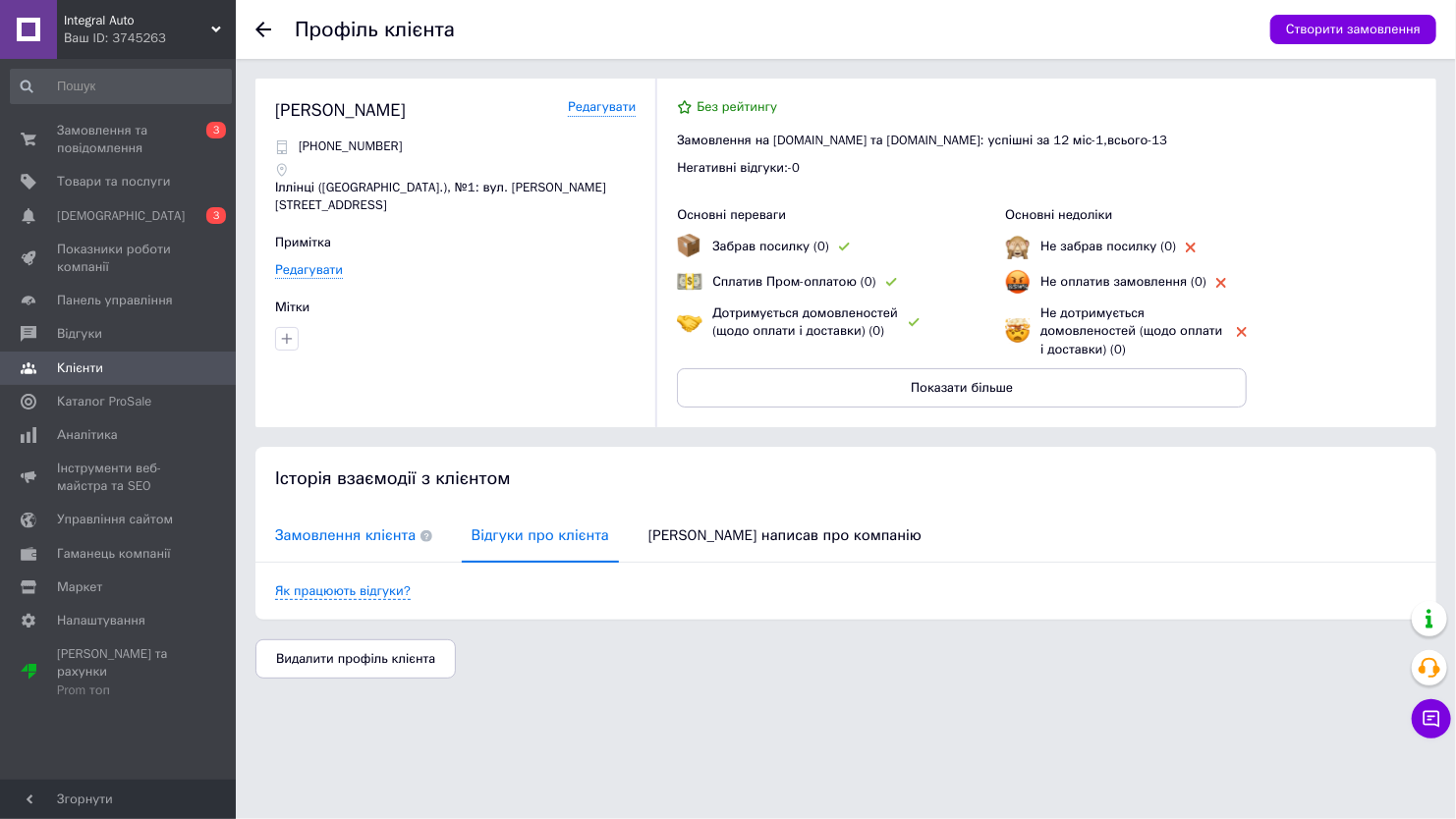 click on "Замовлення клієнта" at bounding box center [354, 535] 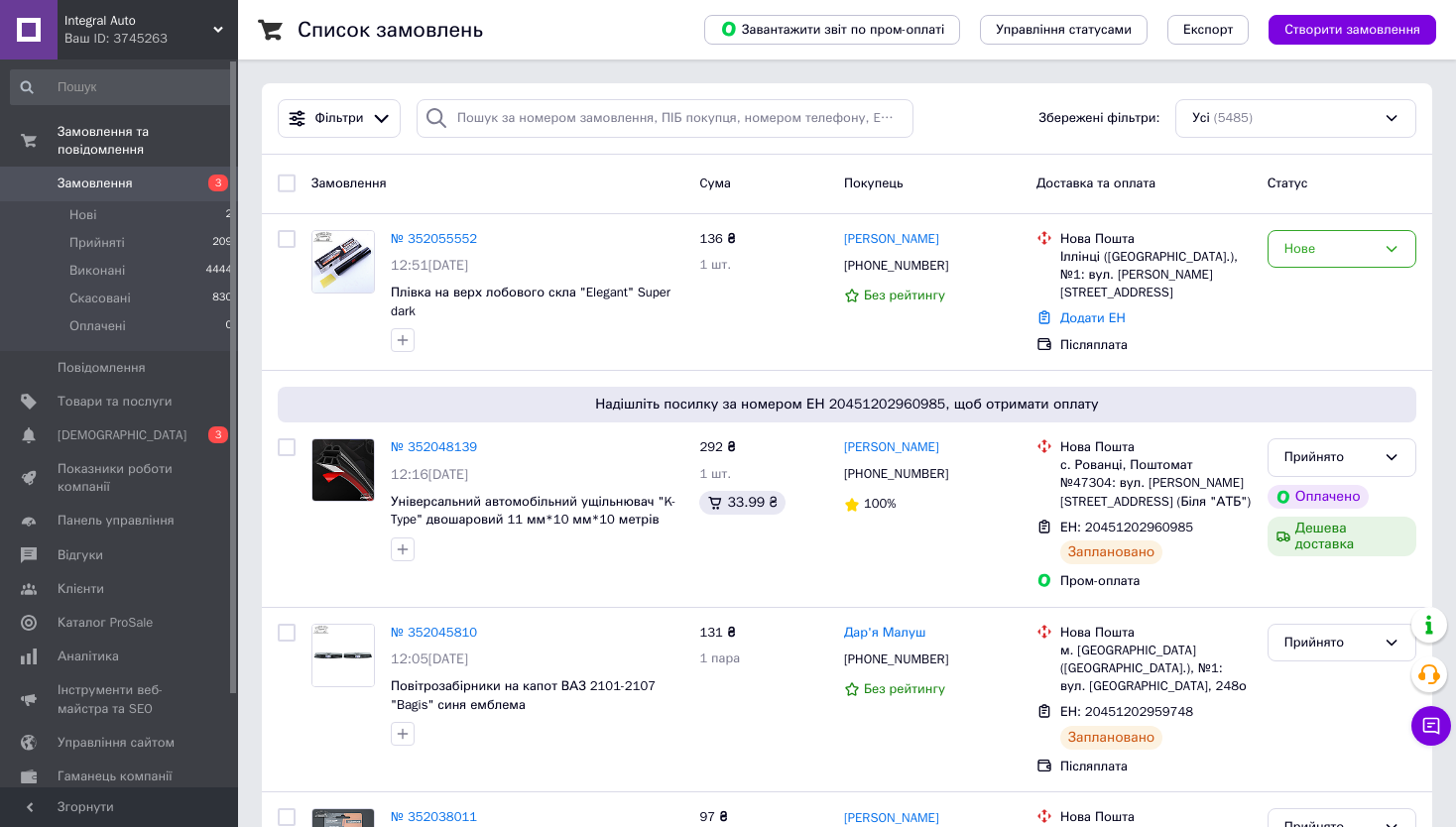 click on "Список замовлень   Завантажити звіт по пром-оплаті Управління статусами Експорт Створити замовлення Фільтри Збережені фільтри: Усі (5485) Замовлення Cума Покупець Доставка та оплата Статус № 352055552 12:51[DATE] Плівка на верх лобового скла "Elegant" Super dark 136 ₴ 1 шт. [PERSON_NAME] [PHONE_NUMBER] Без рейтингу Нова Пошта Іллінці ([GEOGRAPHIC_DATA].), №1: вул. [PERSON_NAME], 82 Додати ЕН Післяплата Нове Надішліть посилку за номером ЕН 20451202960985, щоб отримати оплату № 352048139 12:16[DATE] Універсальний автомобільний ущільнювач "K-Type" двошаровий 11 мм*10 мм*10 метрів 292 ₴ 1 шт. 33.99 ₴ [PHONE_NUMBER] 100% 1" at bounding box center (847, 4857) 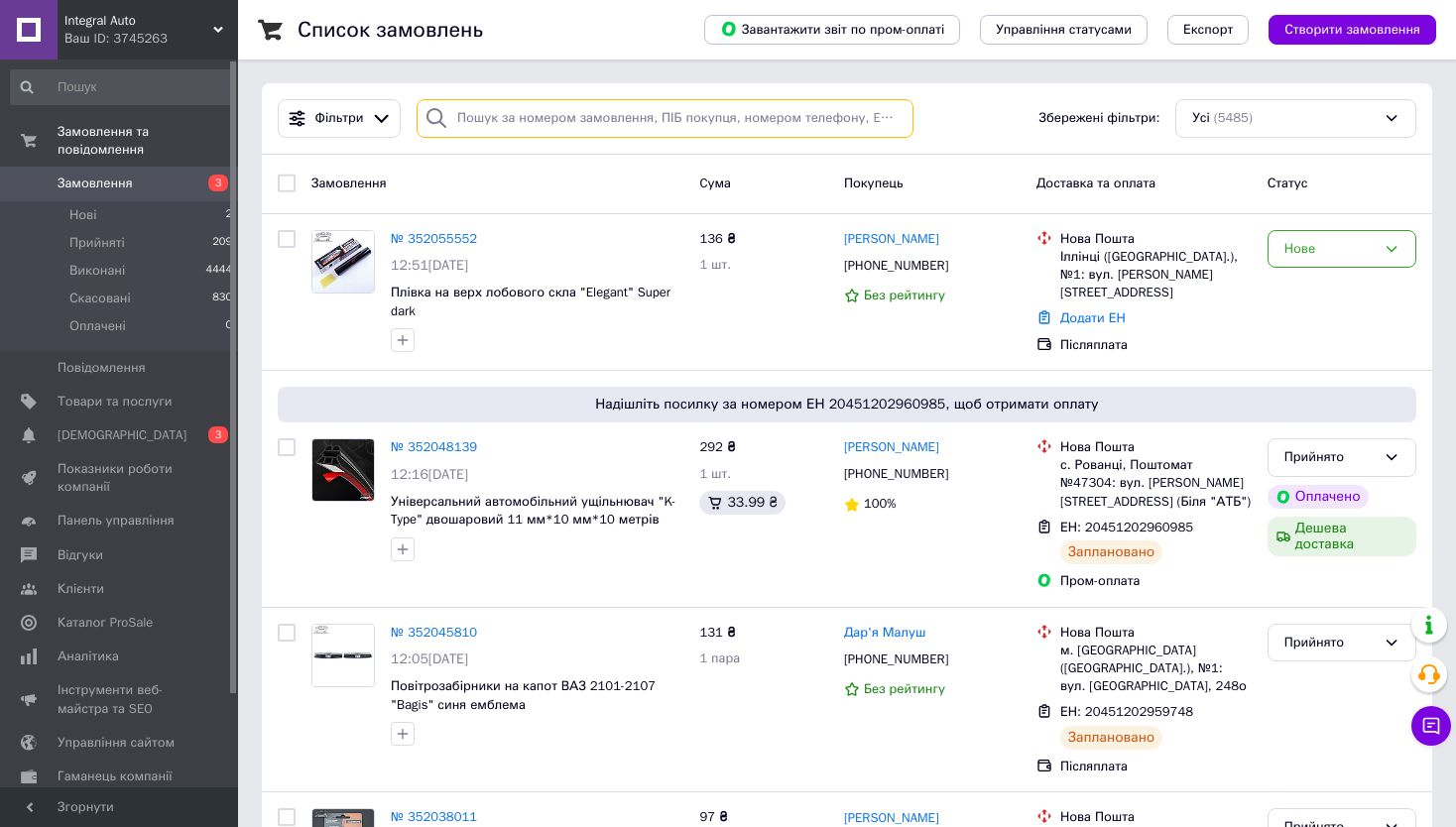 click at bounding box center (665, 118) 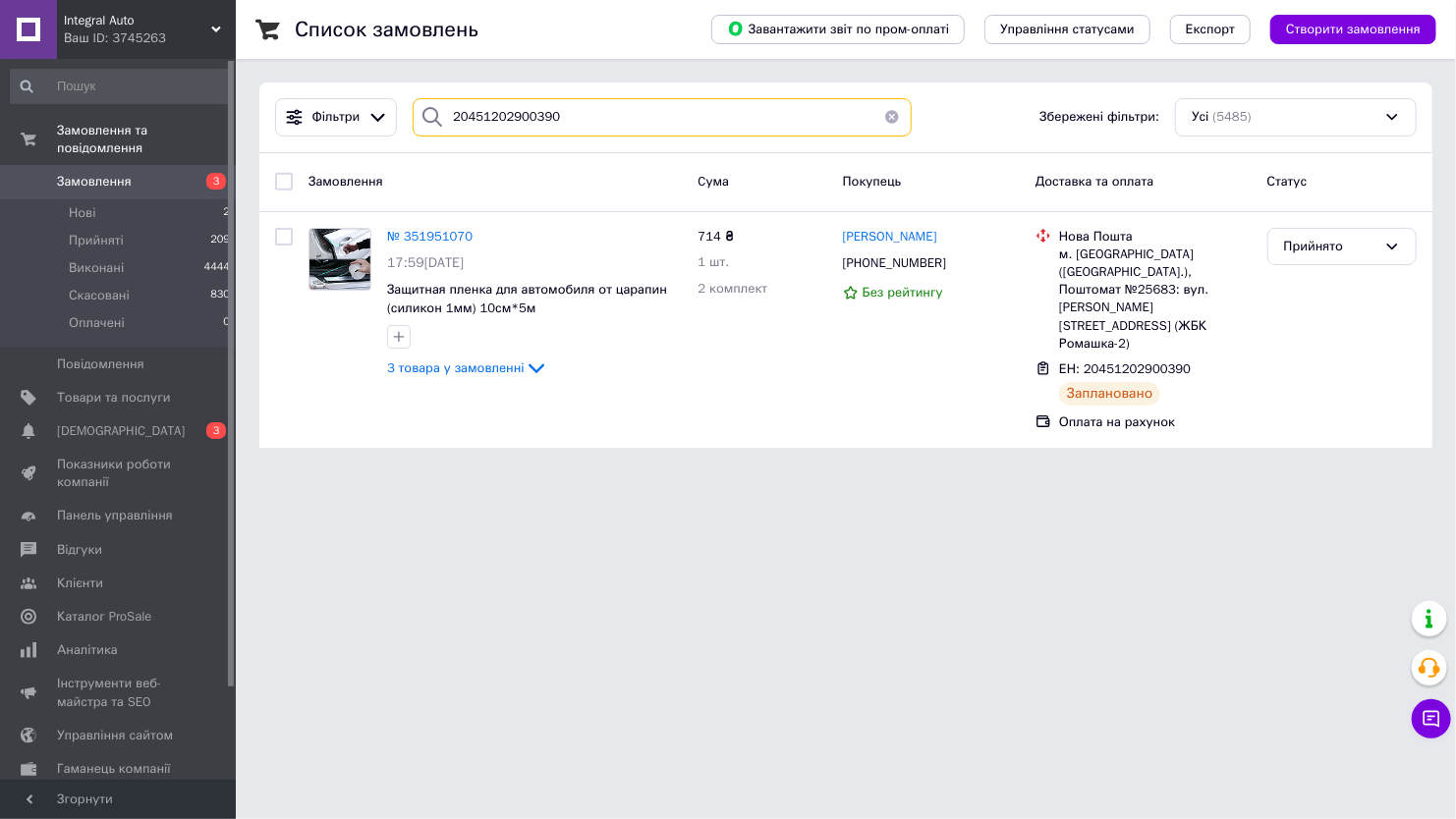 type on "20451202900390" 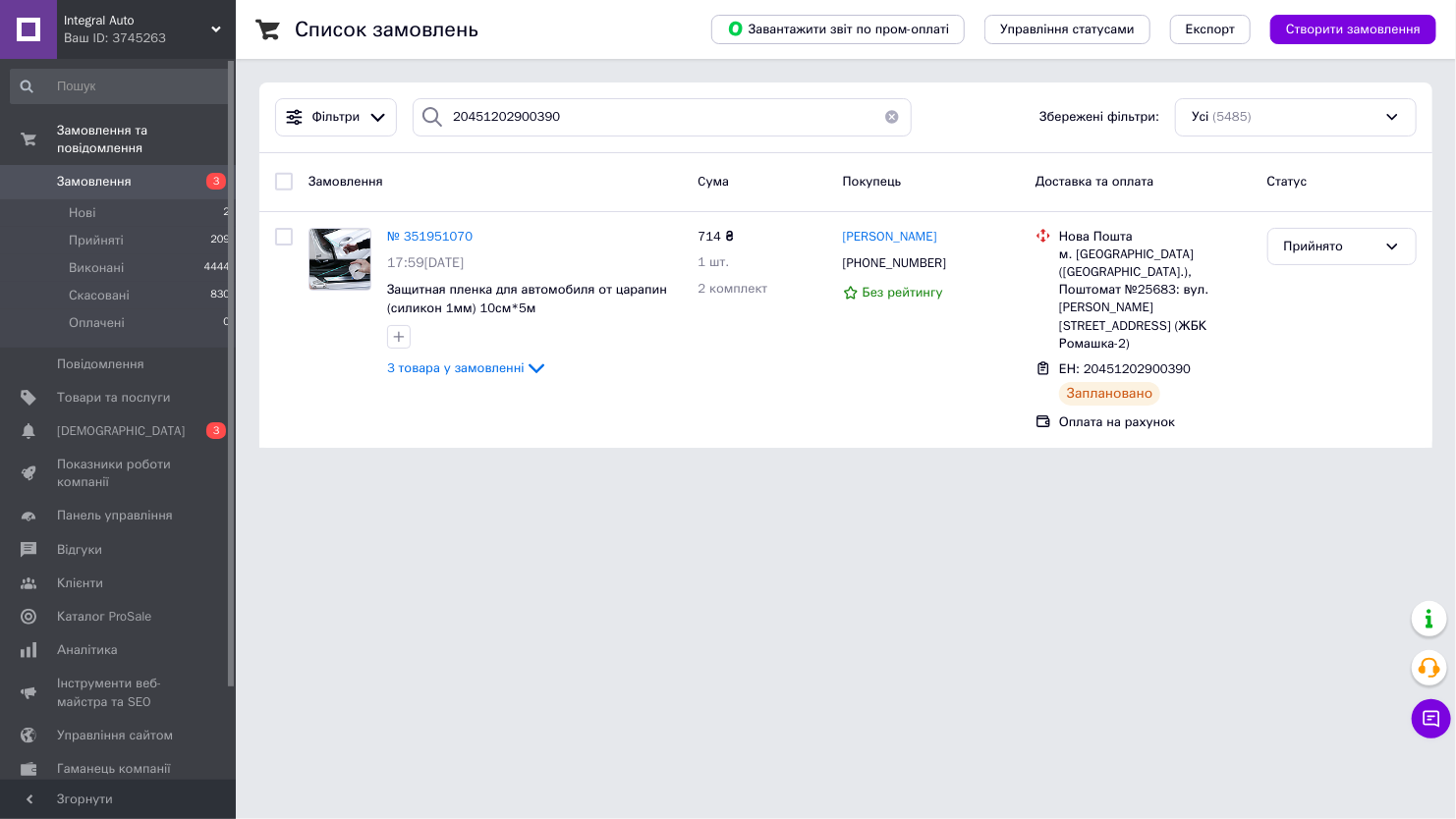 click on "Integral Auto Ваш ID: 3745263 Сайт Integral Auto Кабінет покупця Перевірити стан системи Сторінка на порталі Довідка Вийти Замовлення та повідомлення Замовлення 3 Нові 2 Прийняті 209 Виконані 4444 Скасовані 830 Оплачені 0 Повідомлення 0 Товари та послуги Сповіщення 0 3 Показники роботи компанії Панель управління Відгуки Клієнти Каталог ProSale Аналітика Інструменти веб-майстра та SEO Управління сайтом Гаманець компанії [PERSON_NAME] Тарифи та рахунки Prom топ Згорнути
Список замовлень   Управління статусами Усі" at bounding box center (728, 236) 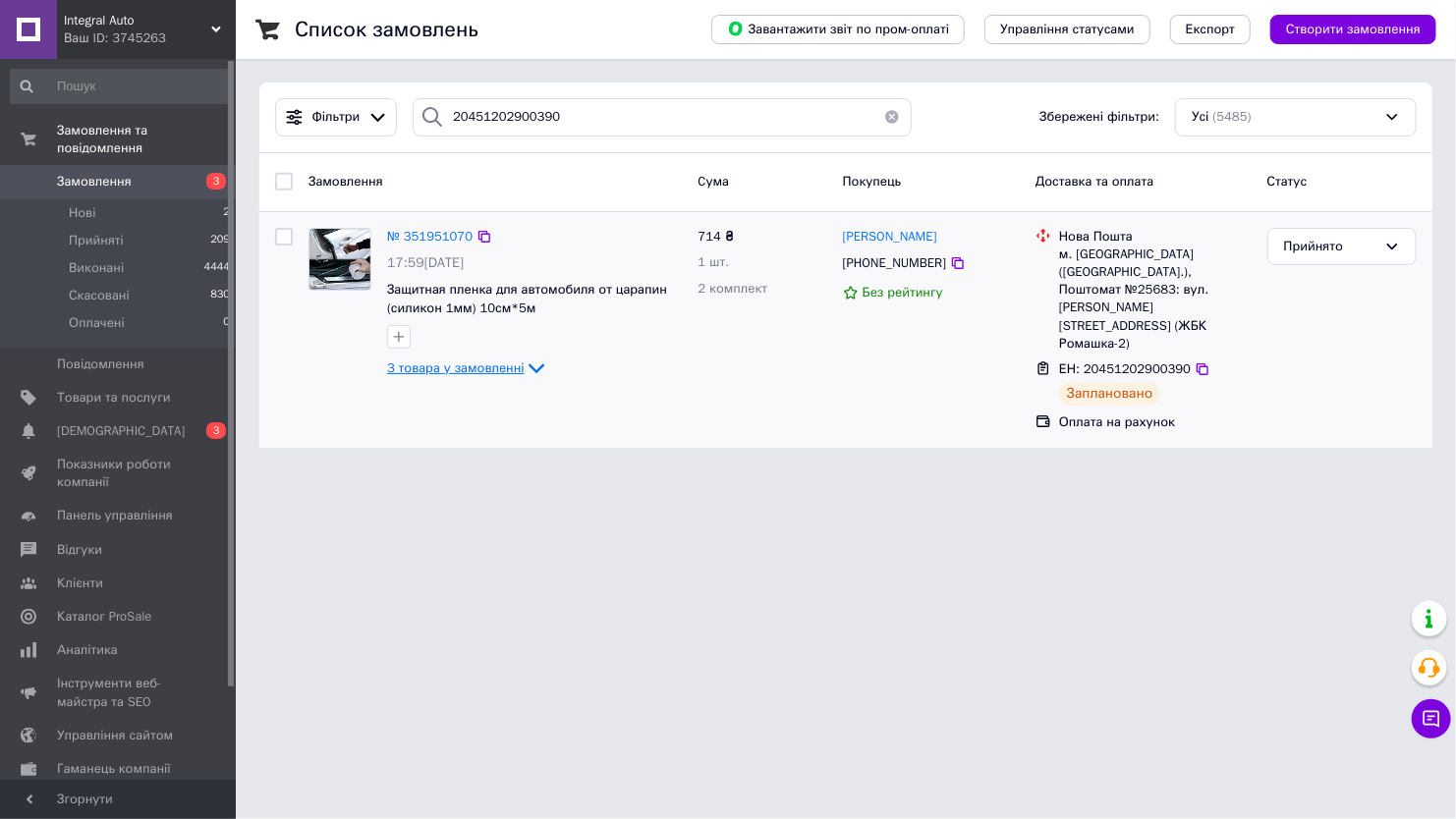 click on "3 товара у замовленні" at bounding box center [456, 367] 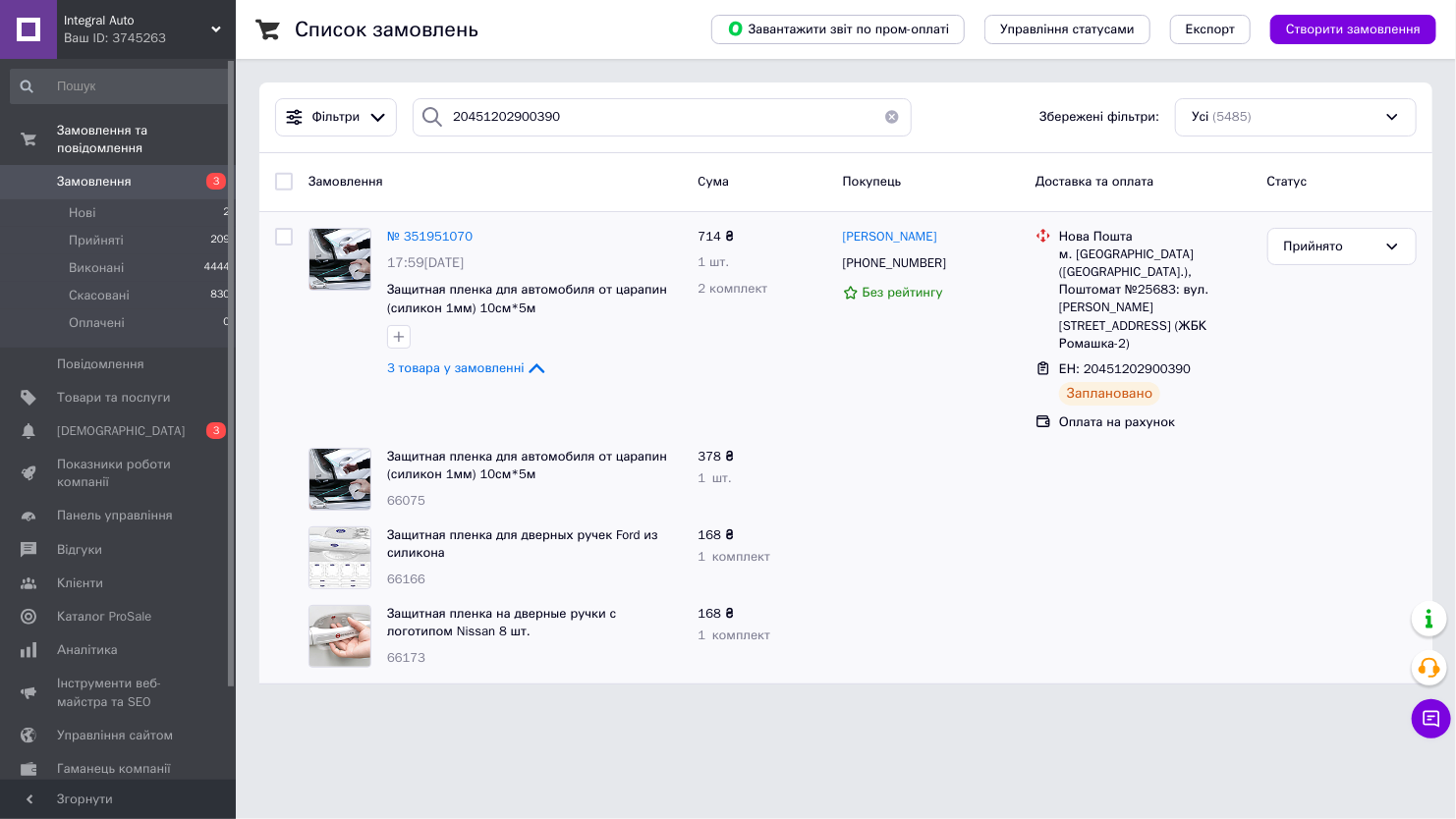 click at bounding box center (931, 479) 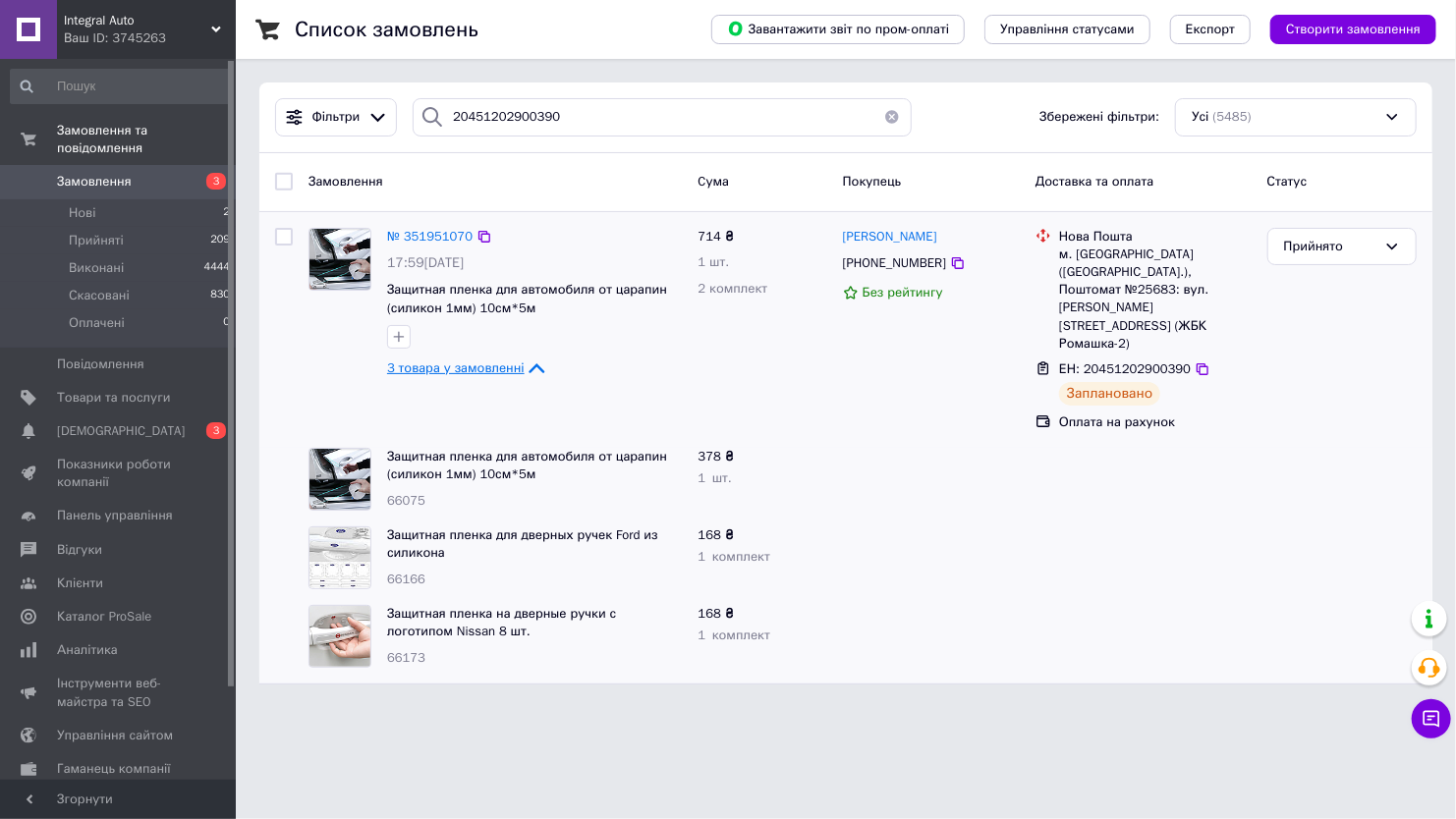 click on "3 товара у замовленні" at bounding box center [456, 367] 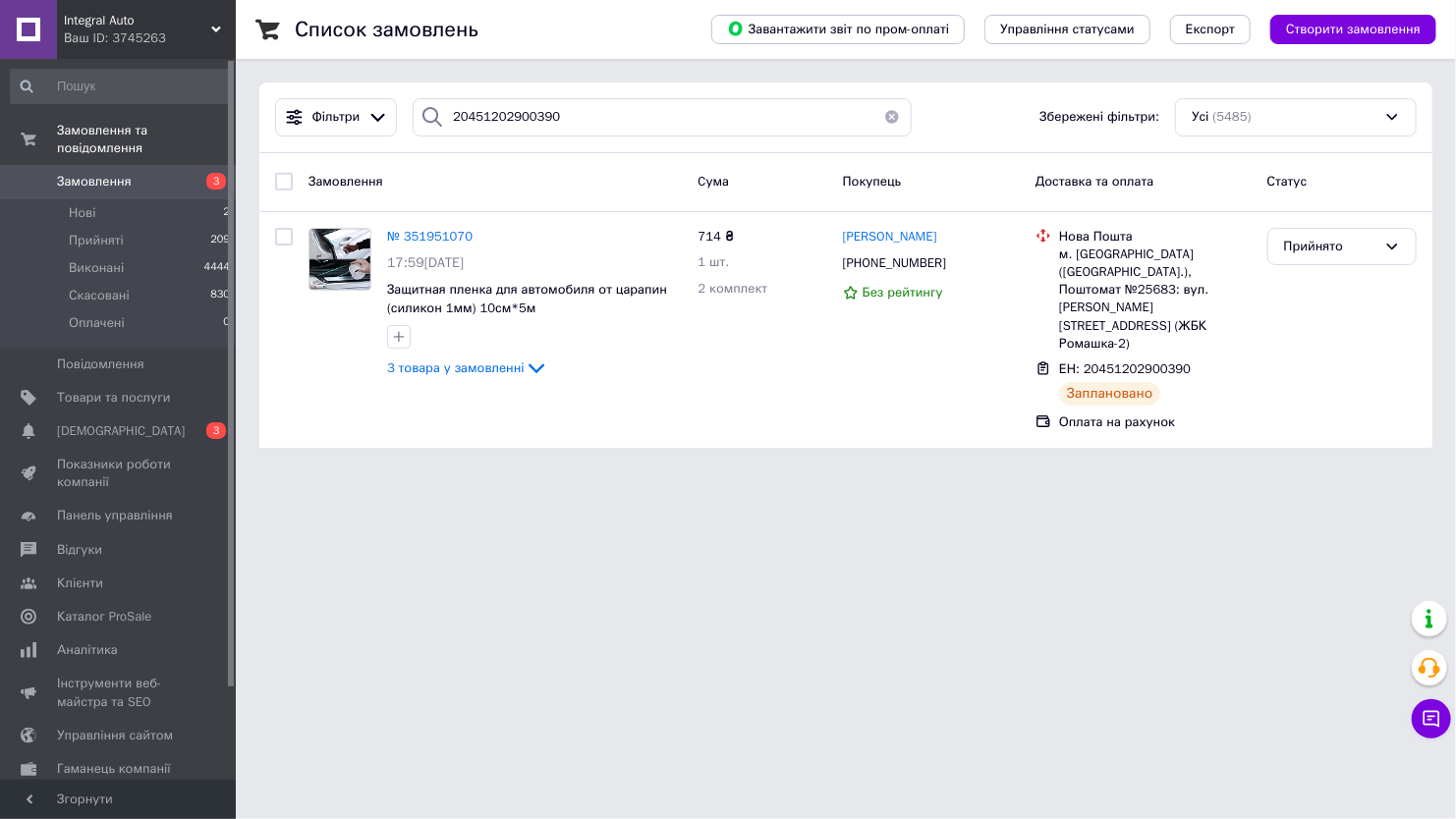 click on "Integral Auto Ваш ID: 3745263 Сайт Integral Auto Кабінет покупця Перевірити стан системи Сторінка на порталі Довідка Вийти Замовлення та повідомлення Замовлення 3 Нові 2 Прийняті 209 Виконані 4444 Скасовані 830 Оплачені 0 Повідомлення 0 Товари та послуги Сповіщення 0 3 Показники роботи компанії Панель управління Відгуки Клієнти Каталог ProSale Аналітика Інструменти веб-майстра та SEO Управління сайтом Гаманець компанії [PERSON_NAME] Тарифи та рахунки Prom топ Згорнути
Список замовлень   Управління статусами Усі" at bounding box center (728, 236) 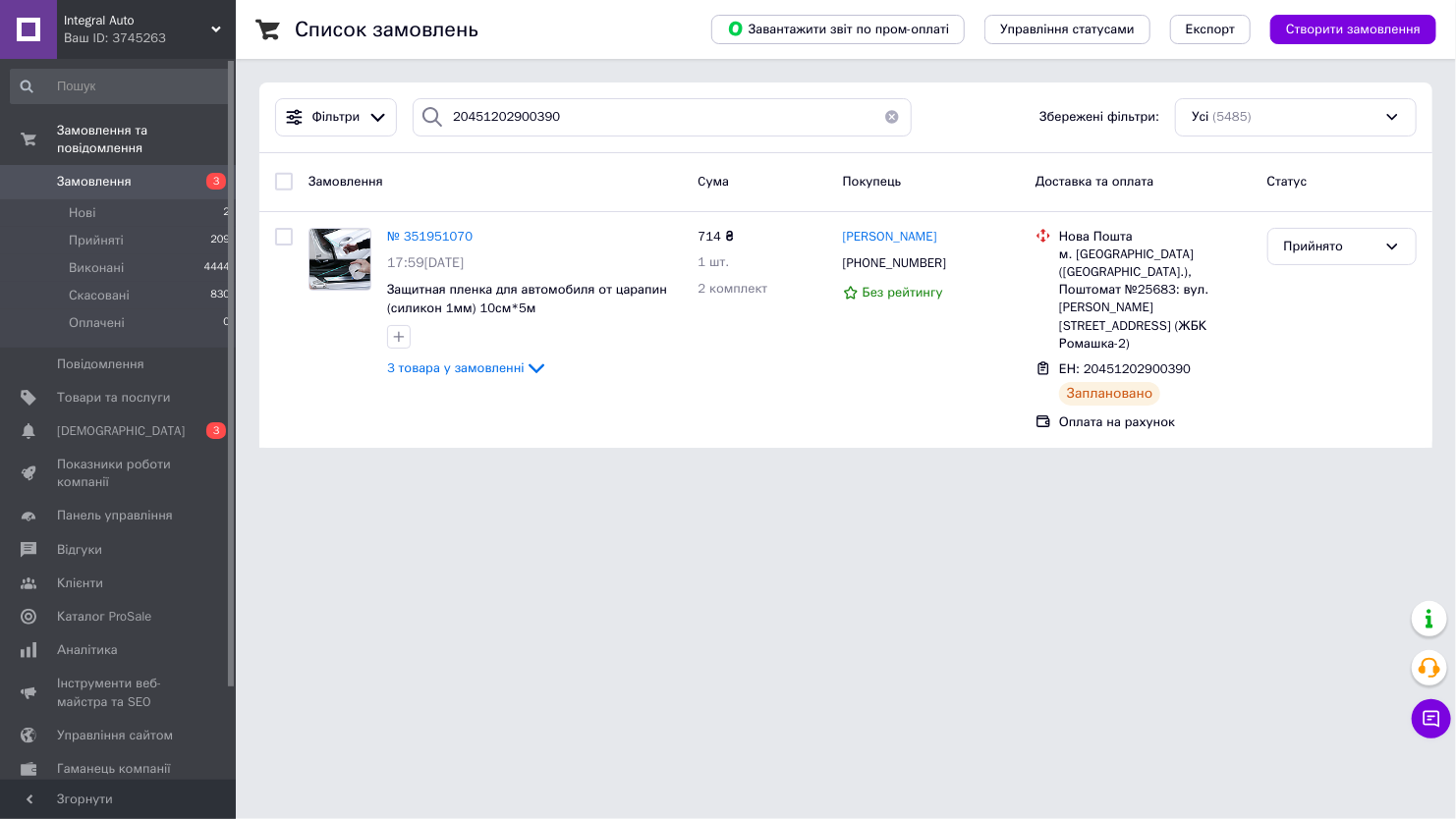 click at bounding box center (892, 117) 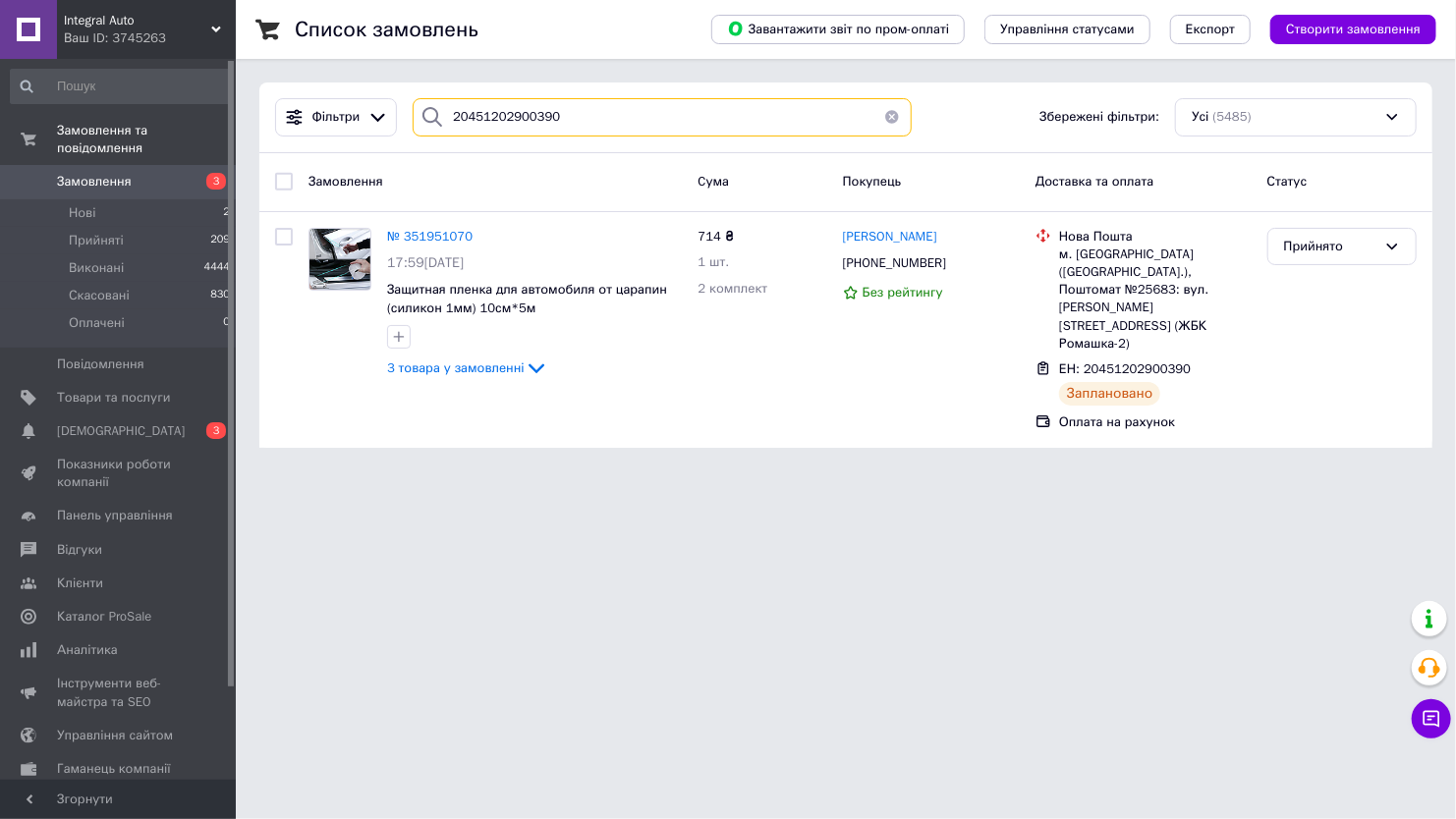type 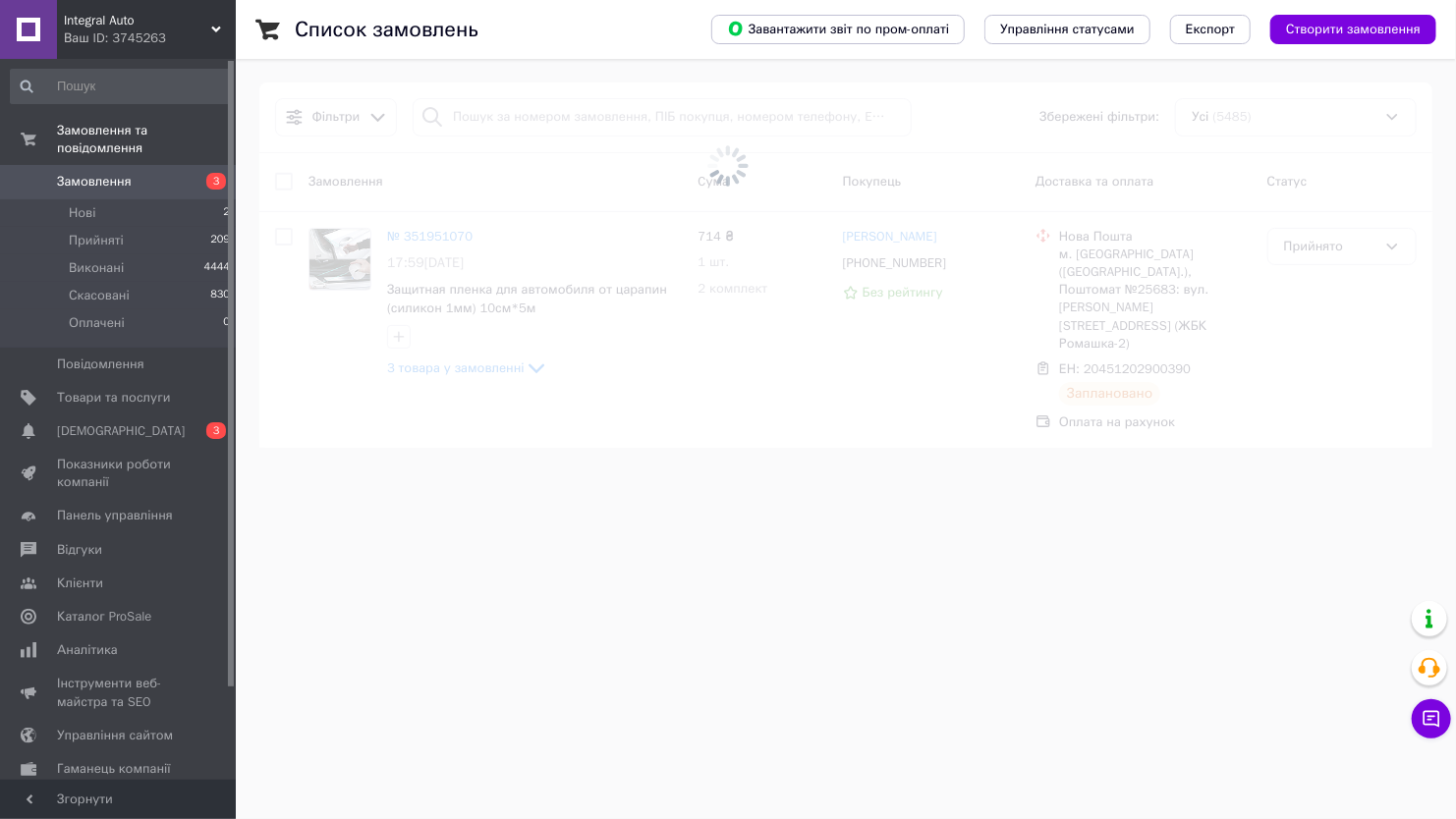 drag, startPoint x: 602, startPoint y: 788, endPoint x: 616, endPoint y: 769, distance: 23.600847 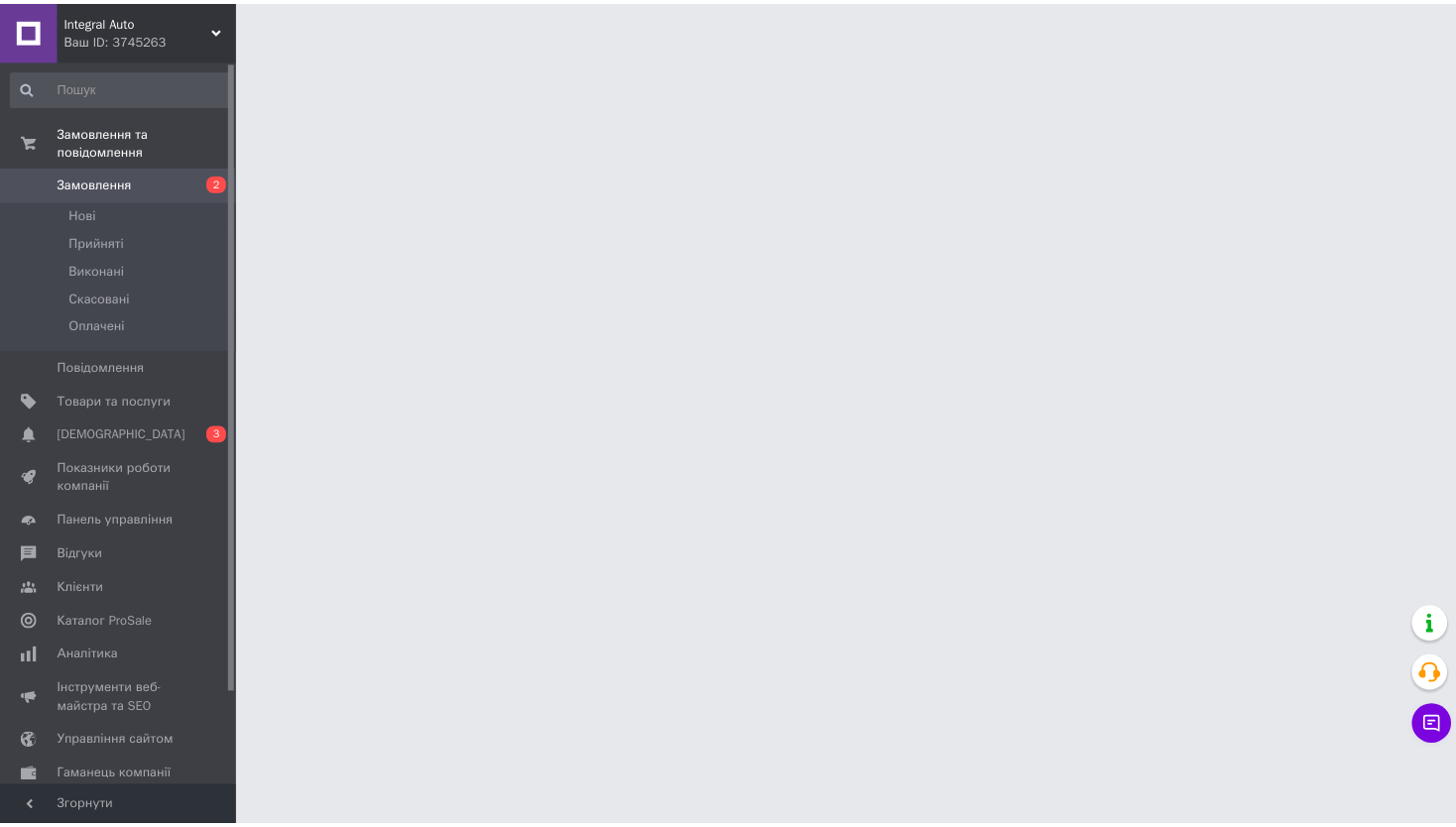 scroll, scrollTop: 0, scrollLeft: 0, axis: both 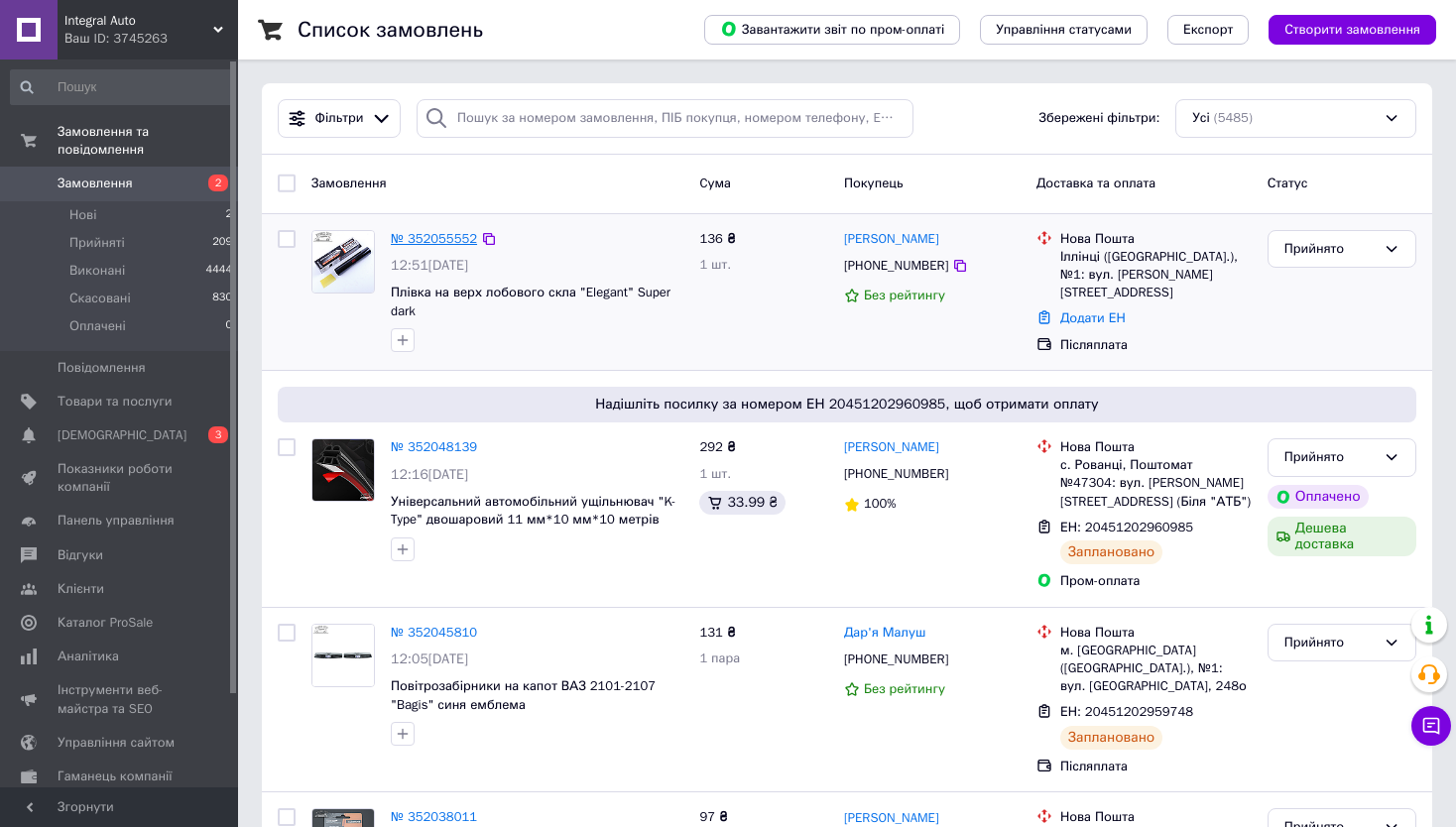 click on "№ 352055552" at bounding box center [433, 238] 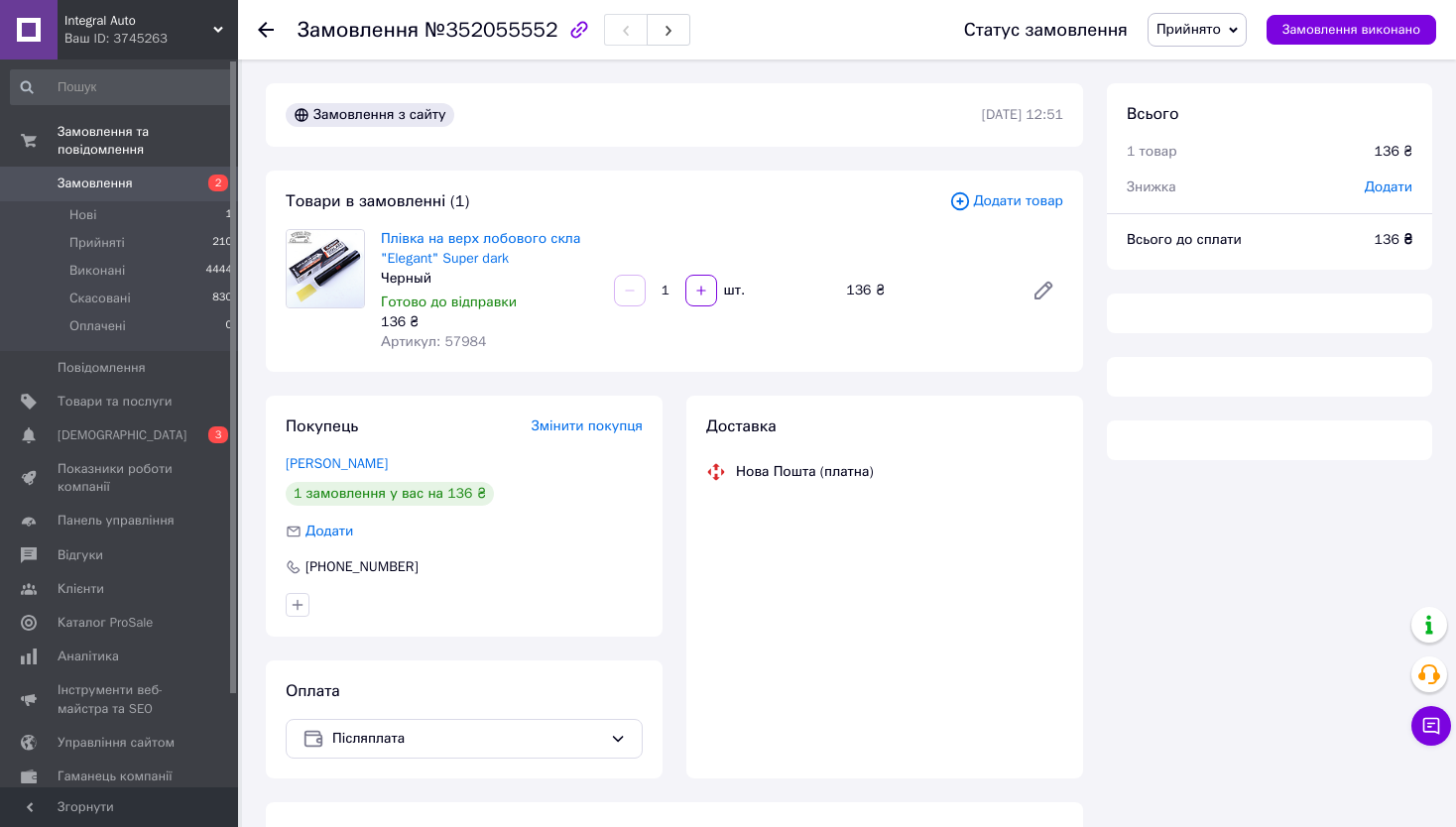 click on "Артикул: 57984" at bounding box center (433, 341) 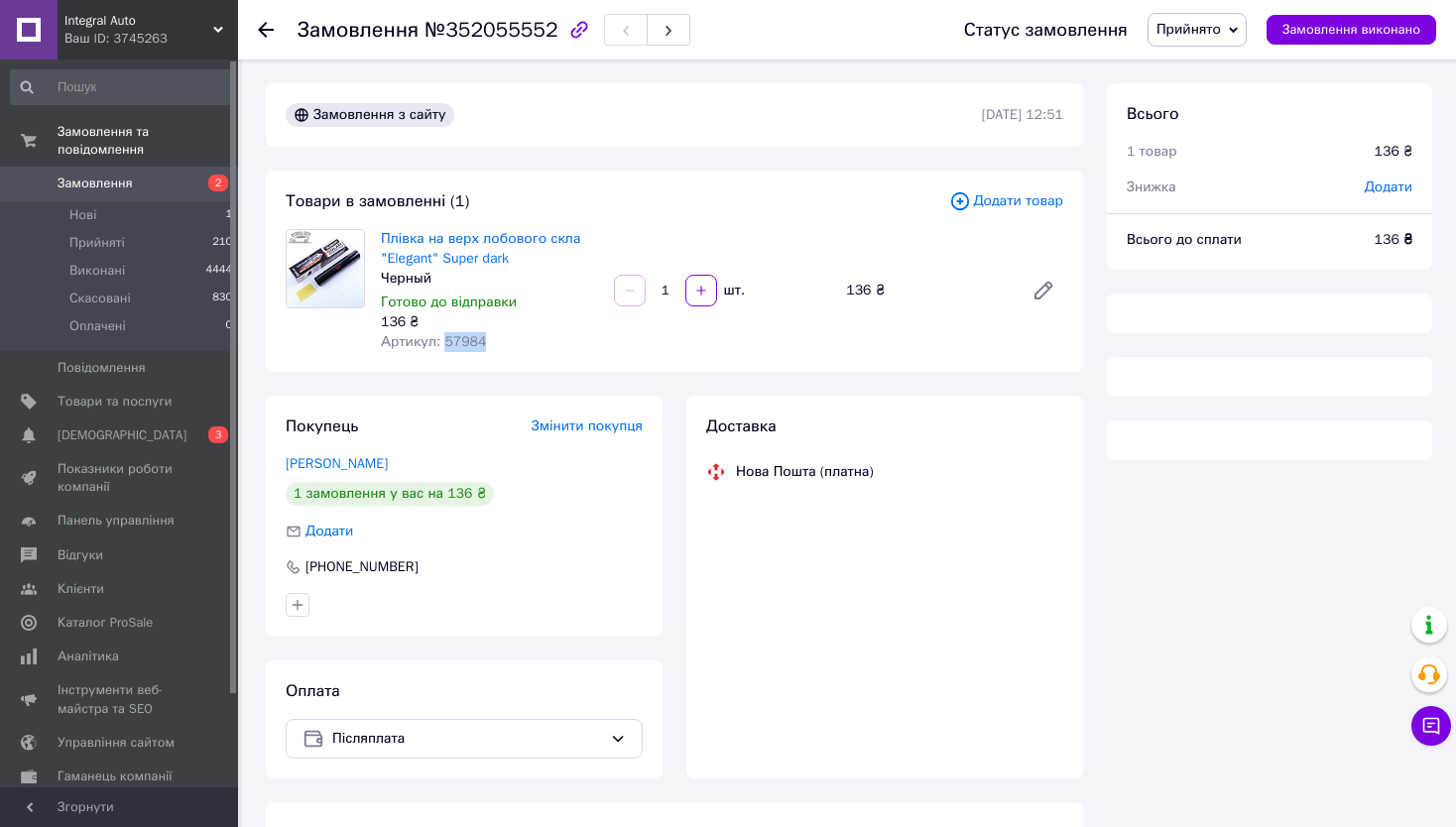 click on "Артикул: 57984" at bounding box center [433, 341] 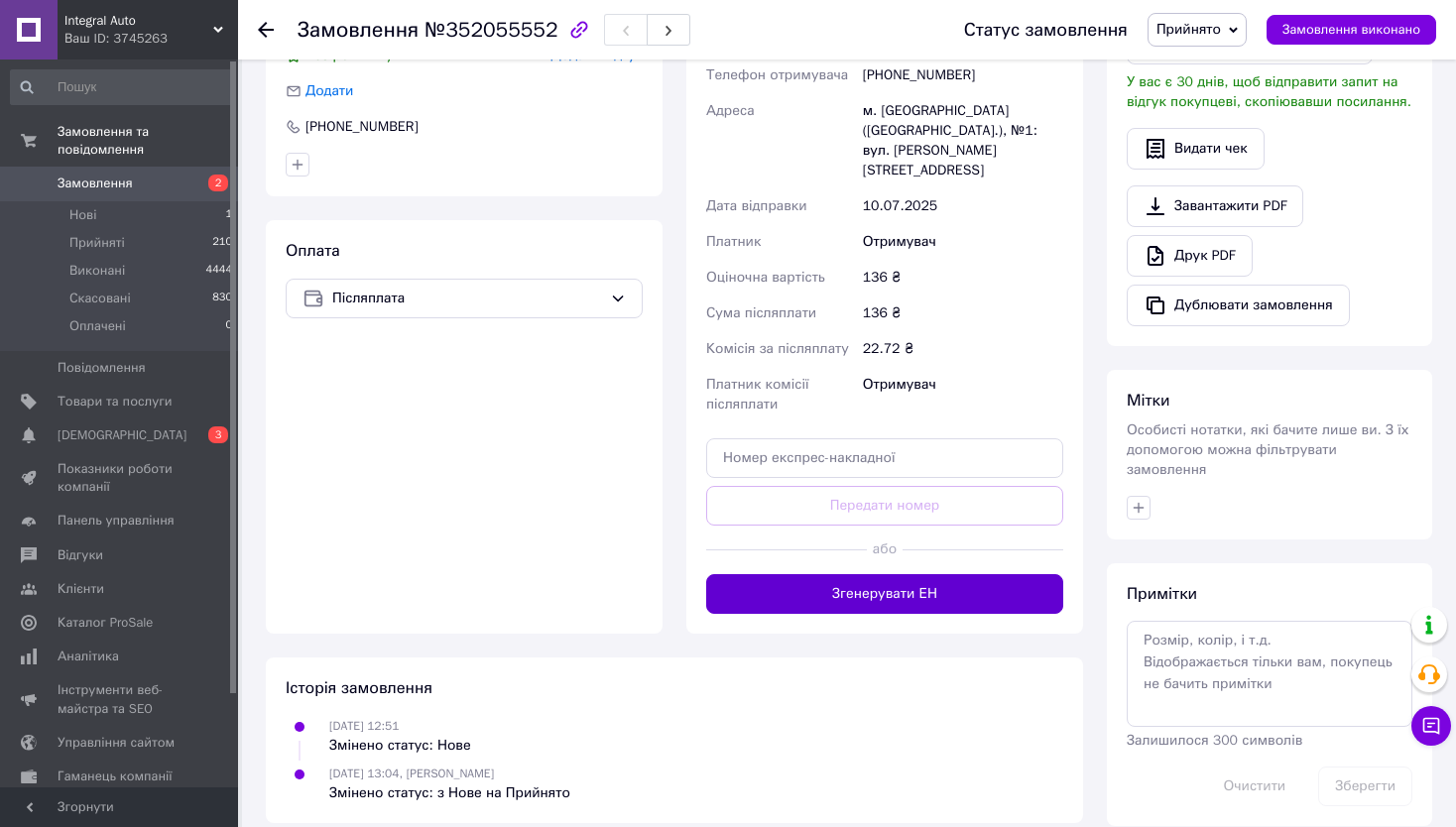 click on "Згенерувати ЕН" at bounding box center (885, 594) 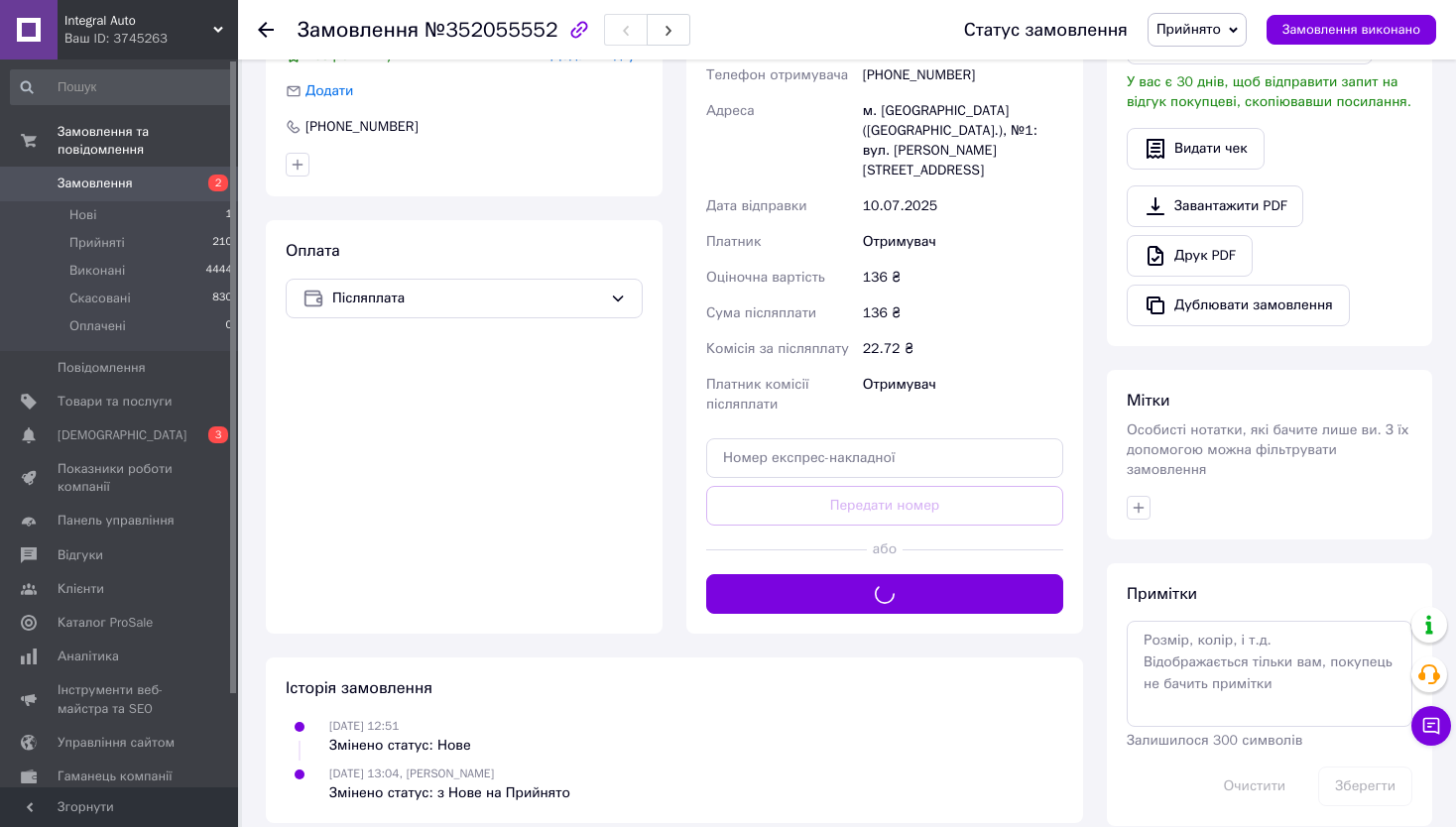 scroll, scrollTop: 178, scrollLeft: 0, axis: vertical 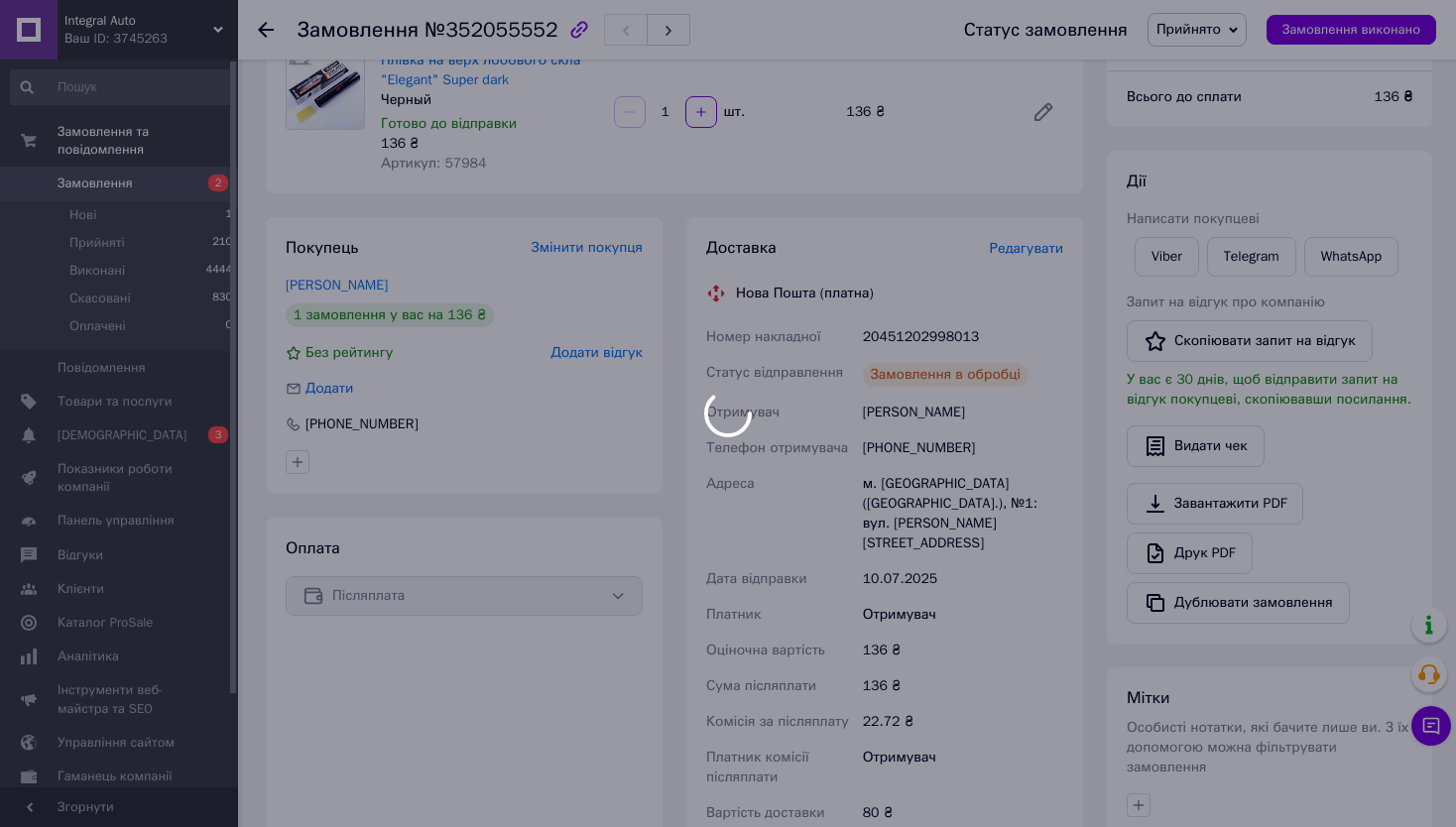 click at bounding box center [728, 414] 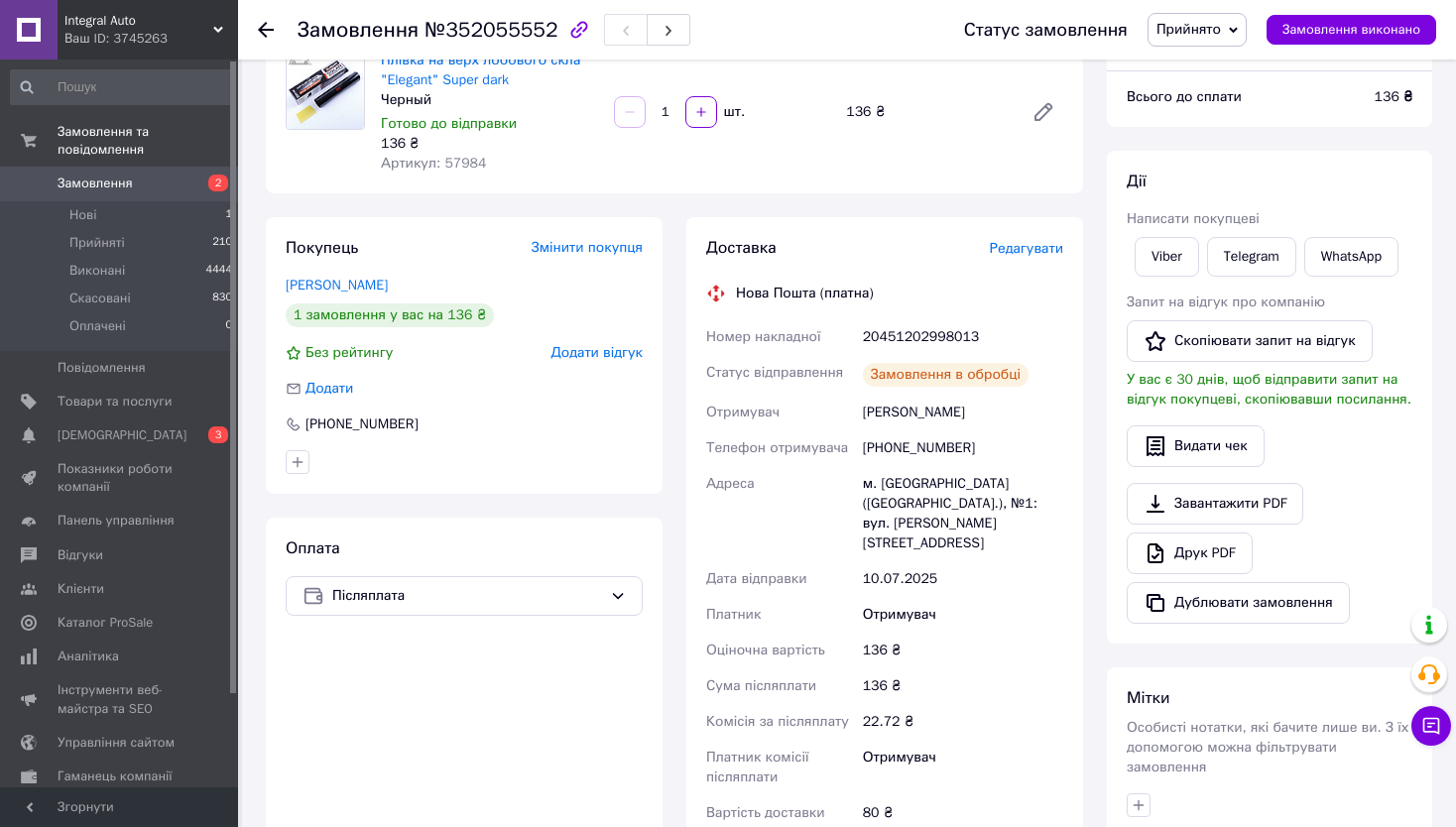 click on "20451202998013" at bounding box center [963, 337] 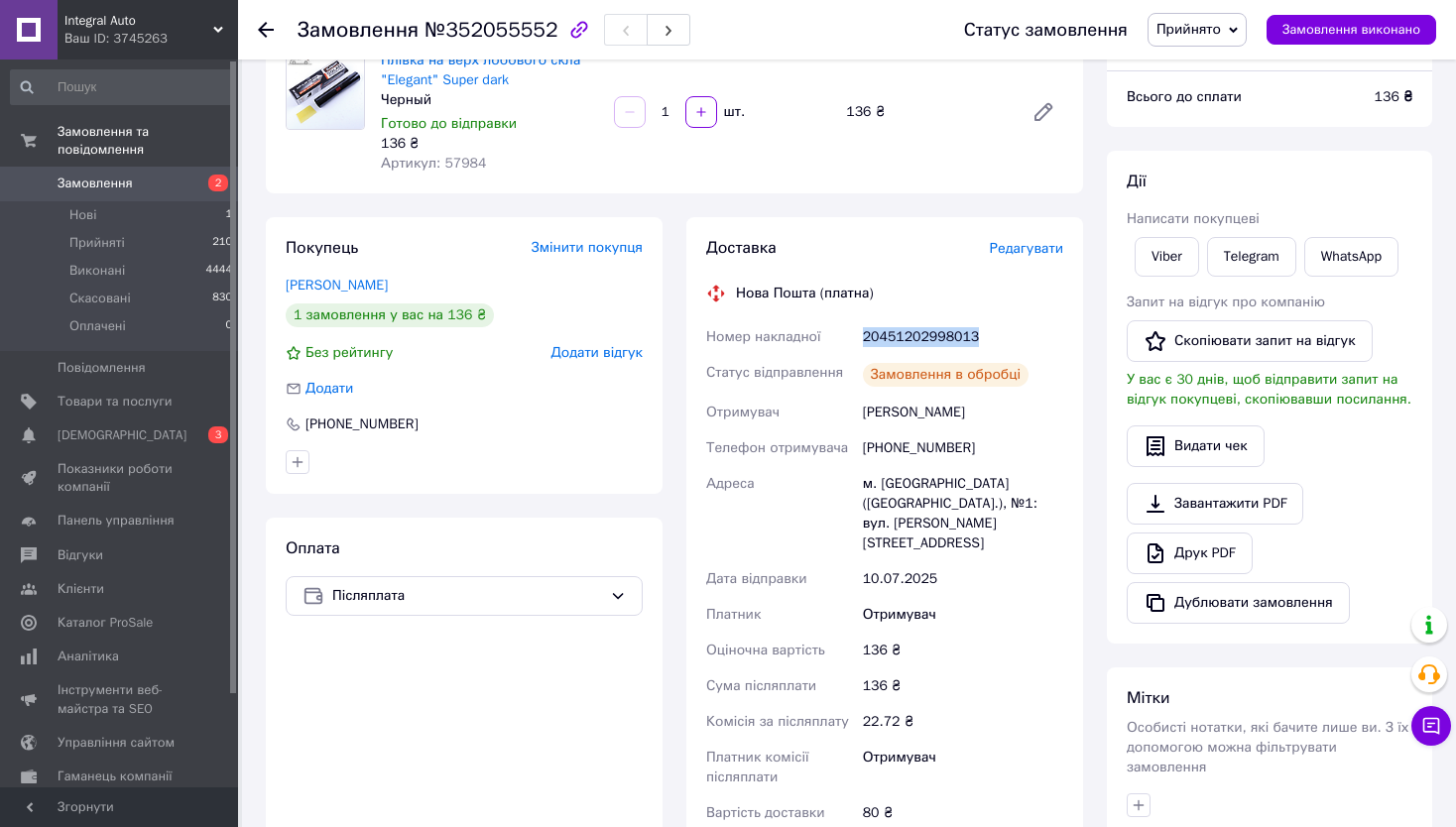 click on "20451202998013" at bounding box center [963, 337] 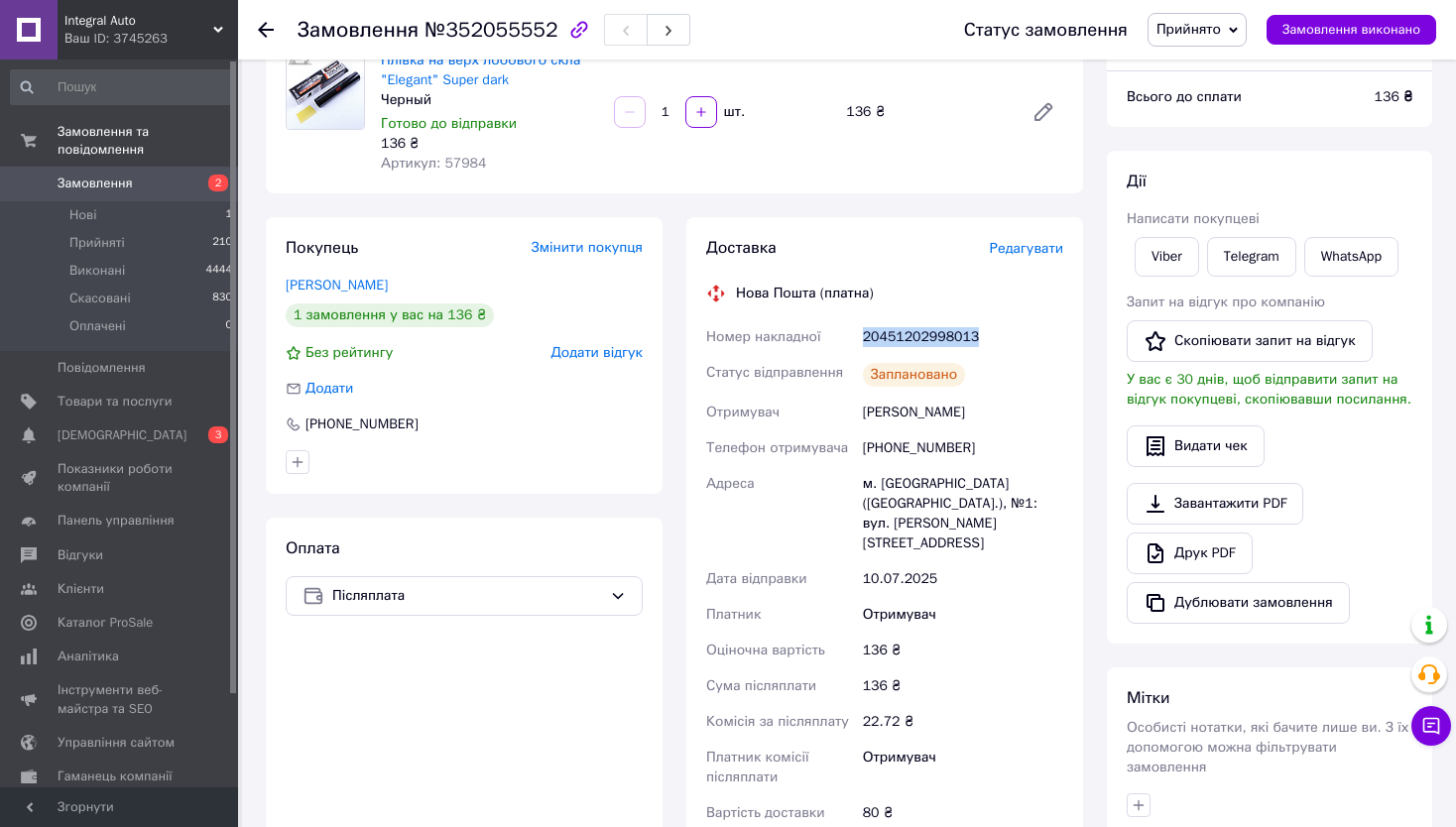 copy on "20451202998013" 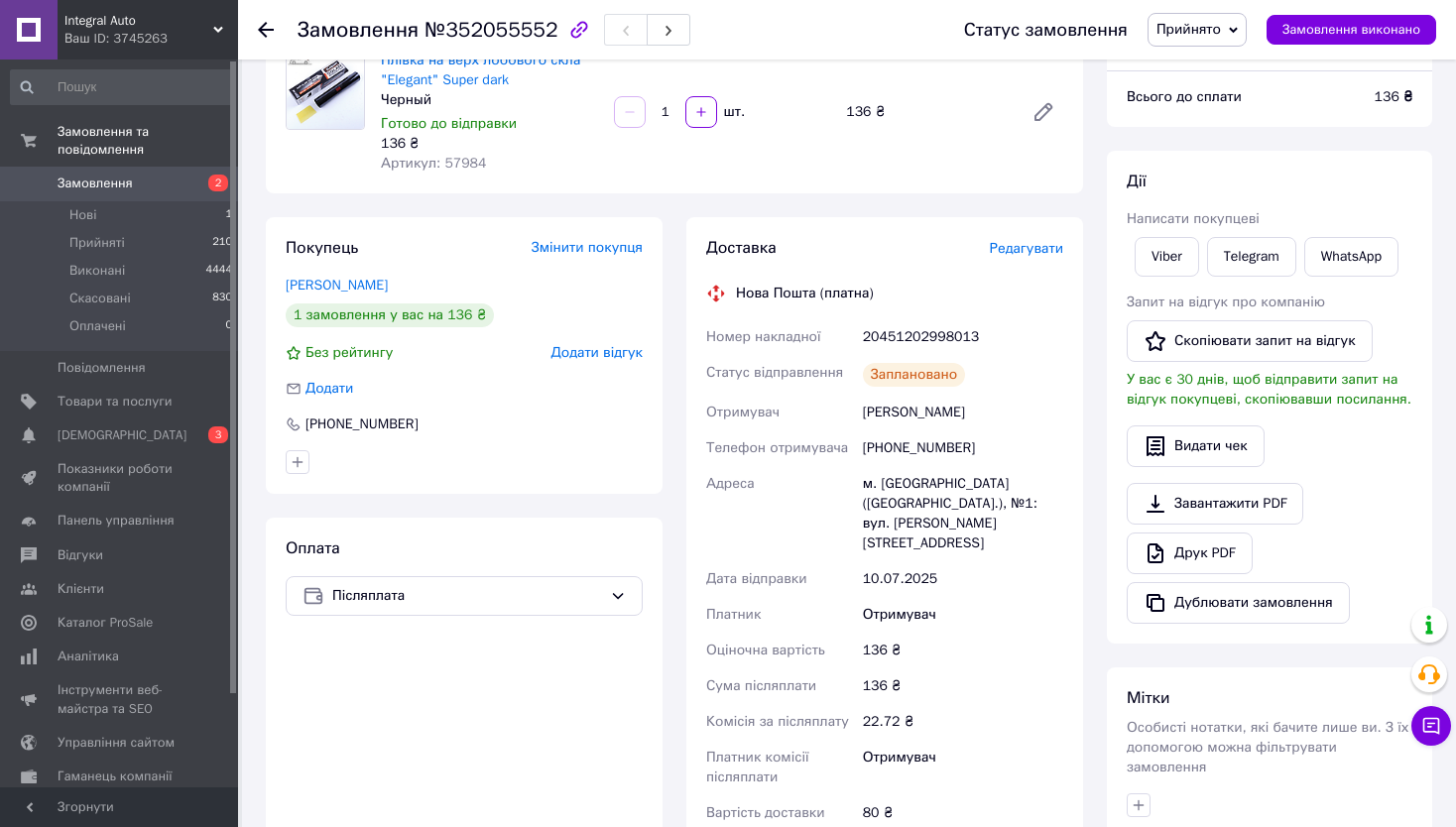click on "Дії" at bounding box center [1270, 181] 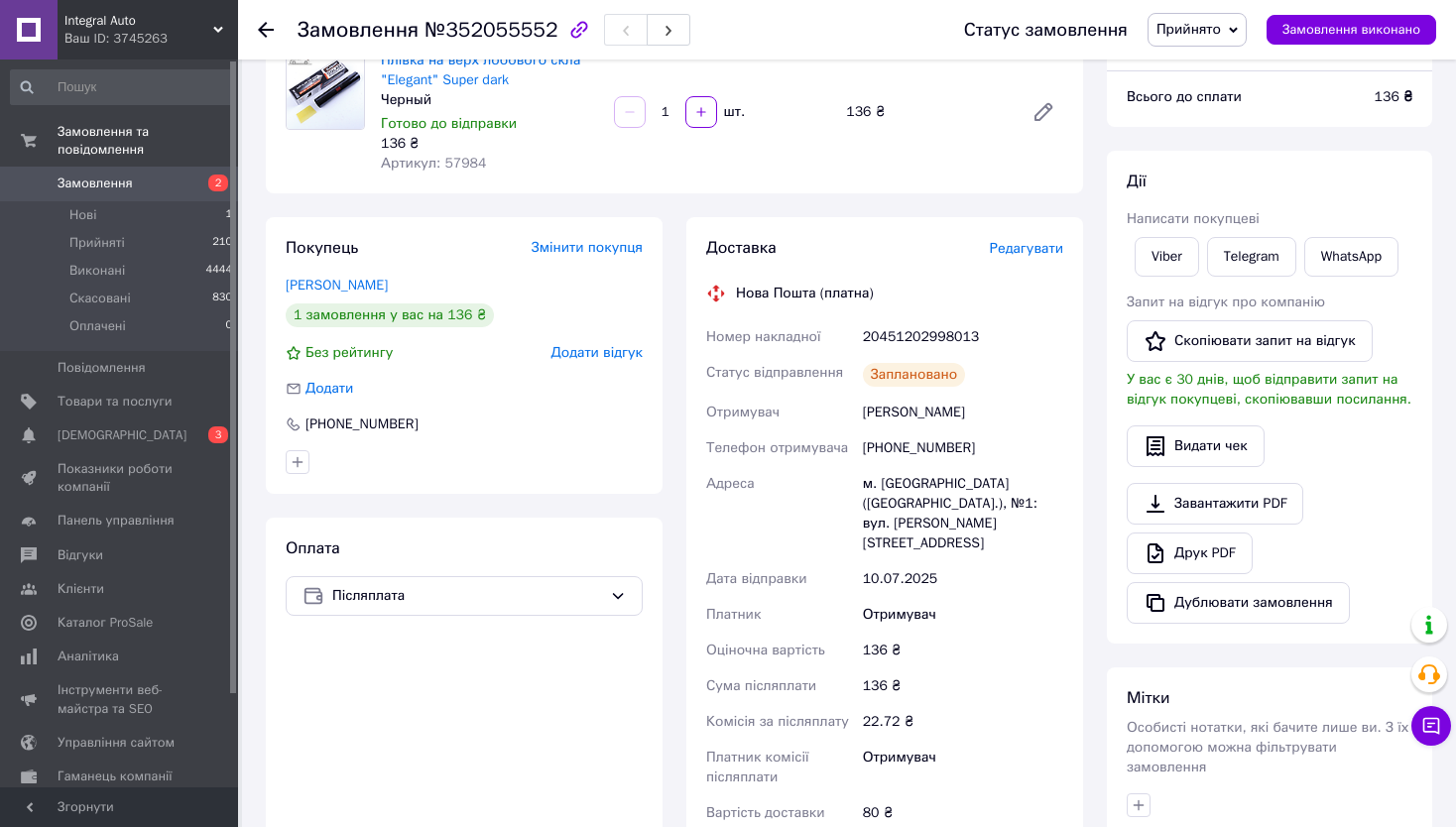 click on "Статус відправлення" at bounding box center (781, 375) 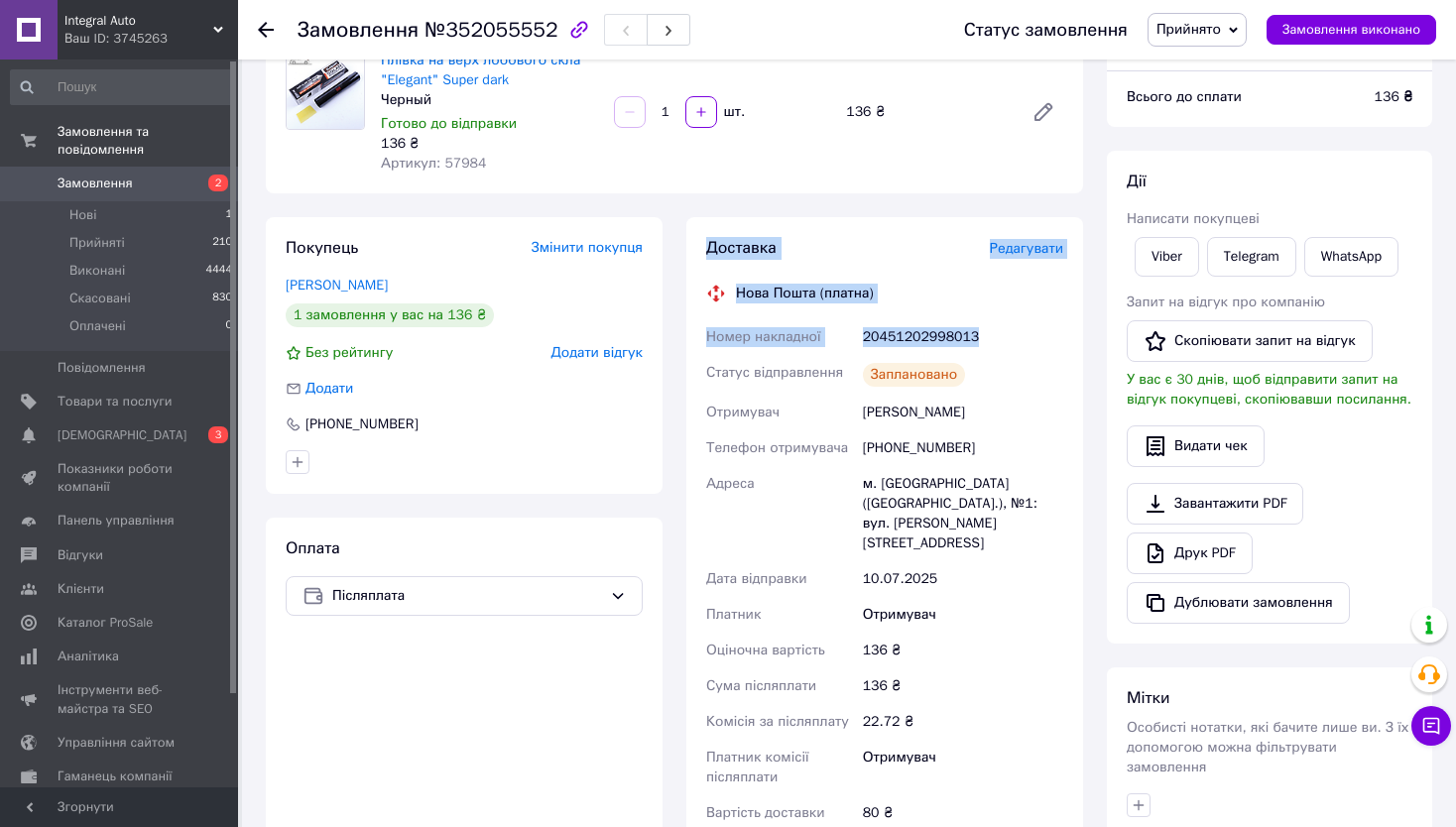 drag, startPoint x: 713, startPoint y: 249, endPoint x: 972, endPoint y: 337, distance: 273.54159 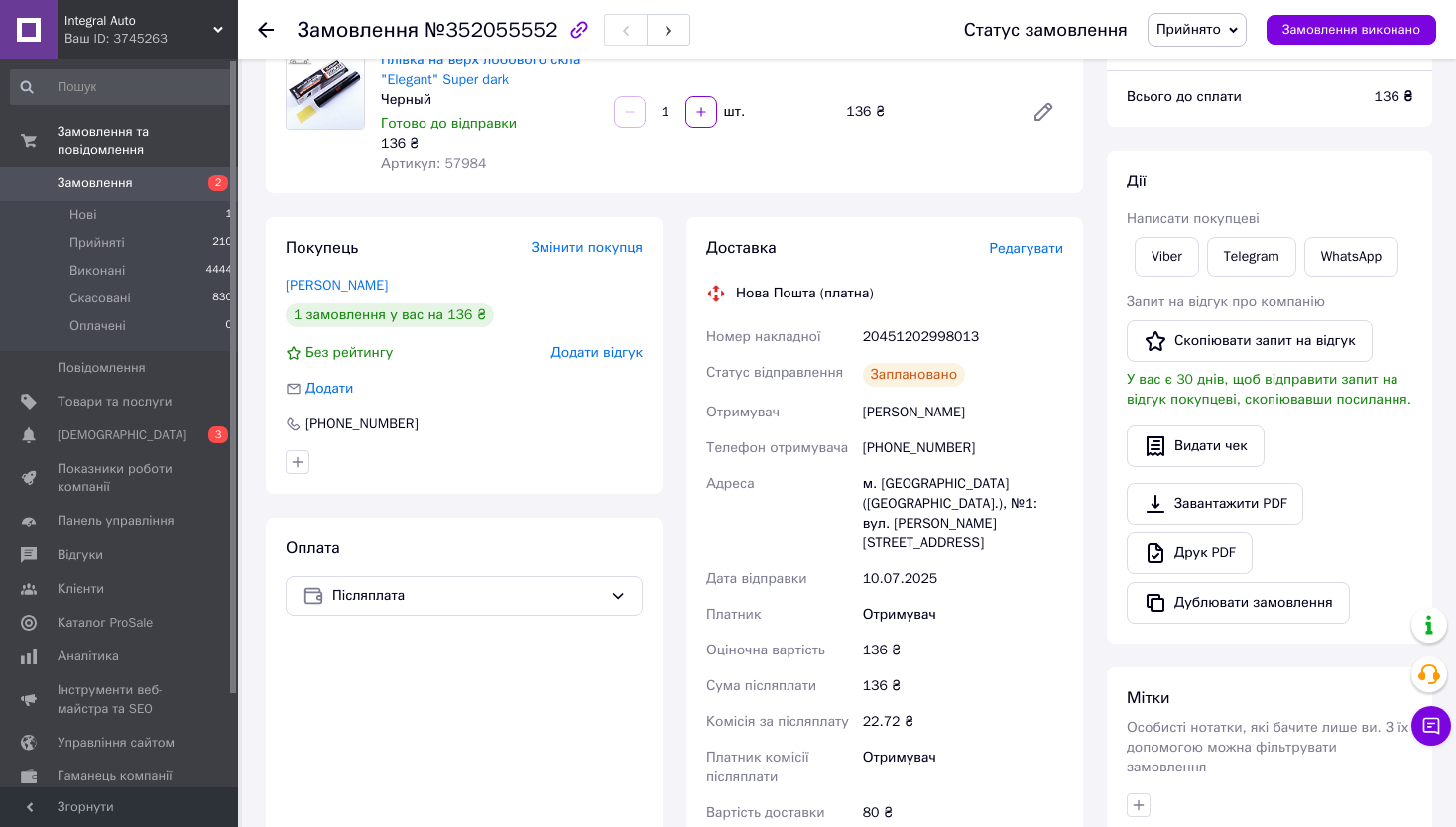 click 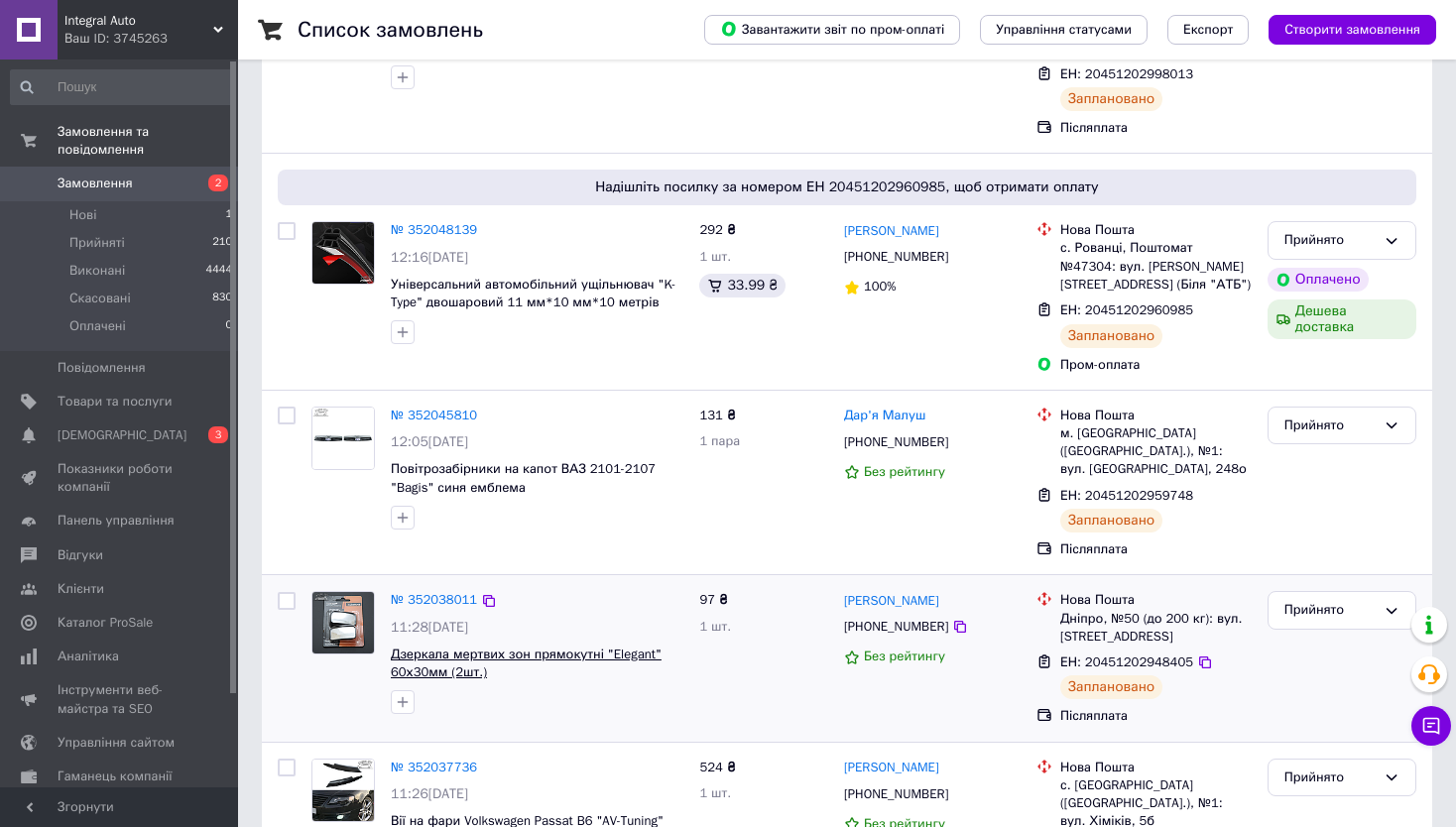 scroll, scrollTop: 297, scrollLeft: 0, axis: vertical 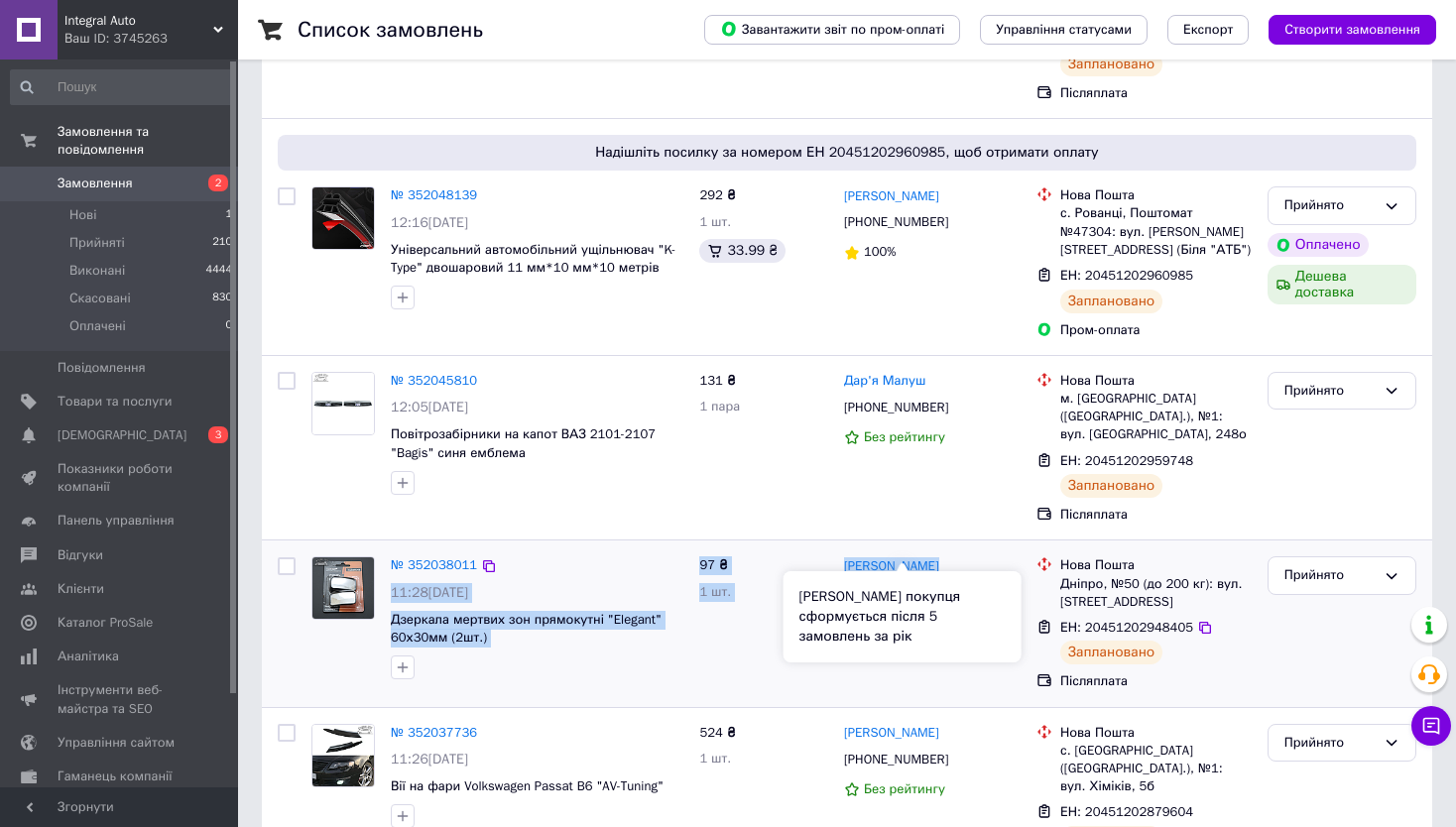 drag, startPoint x: 679, startPoint y: 491, endPoint x: 973, endPoint y: 557, distance: 301.31711 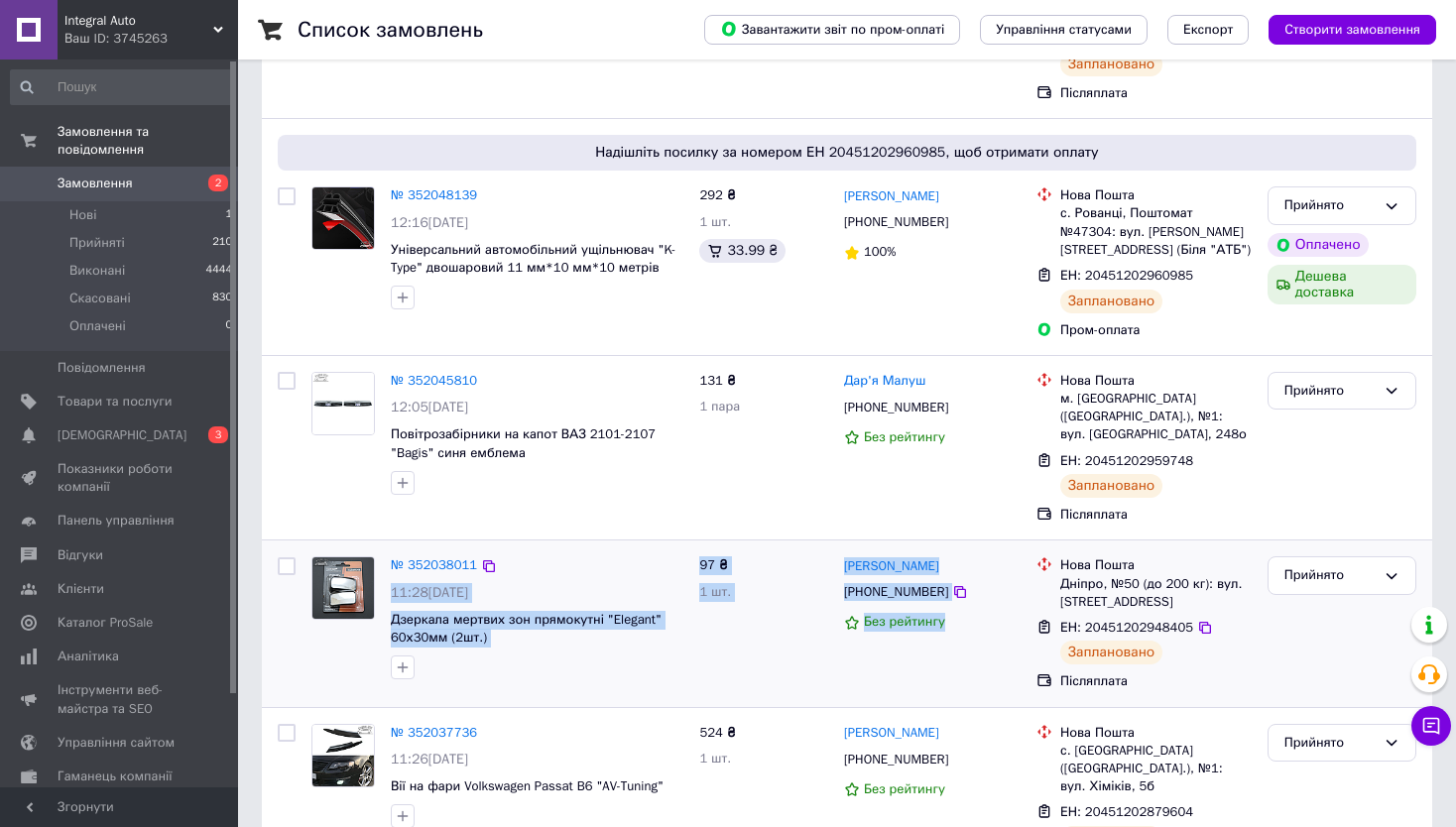 click on "Без рейтингу" at bounding box center [932, 622] 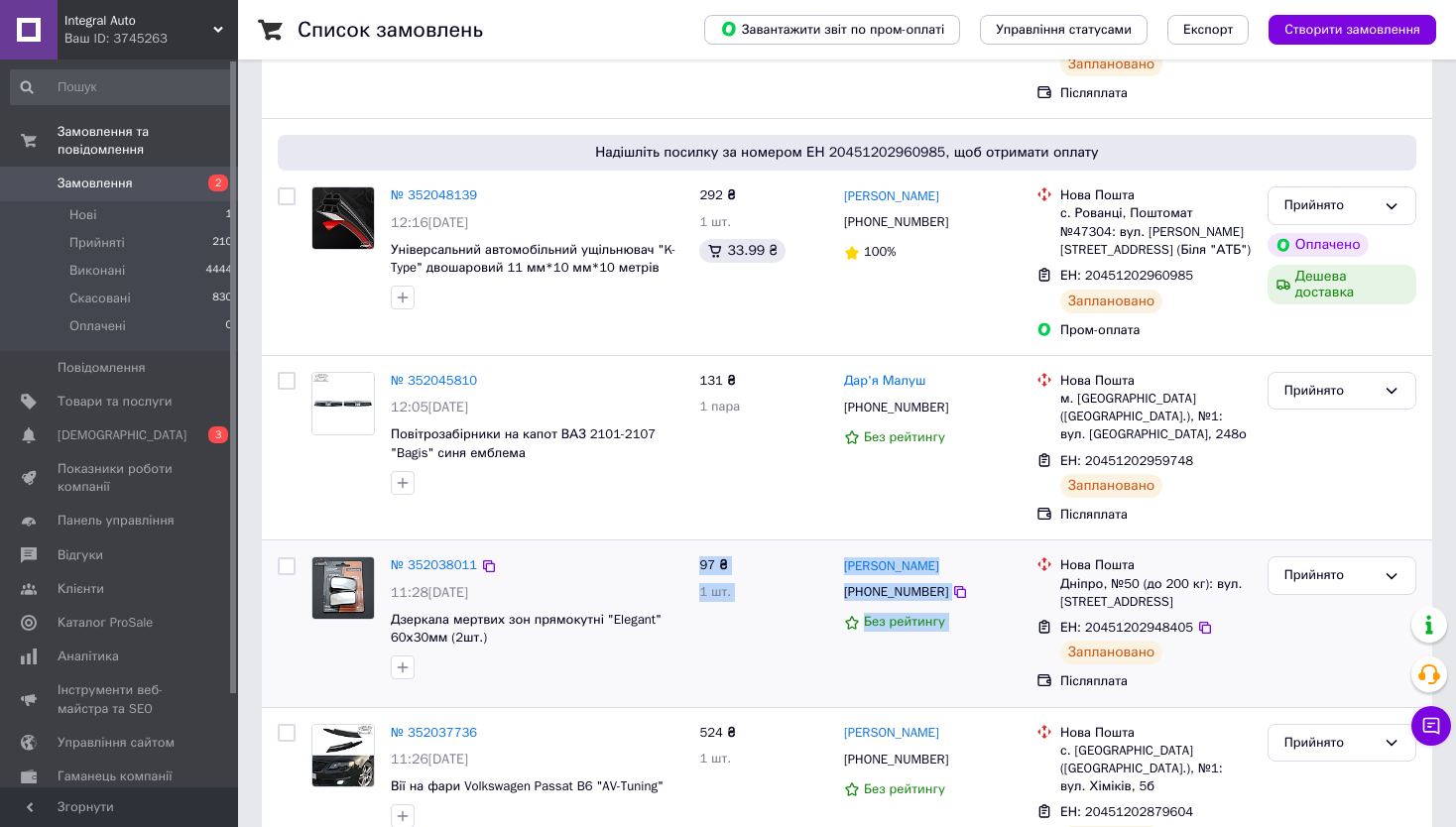 drag, startPoint x: 973, startPoint y: 557, endPoint x: 702, endPoint y: 487, distance: 279.89462 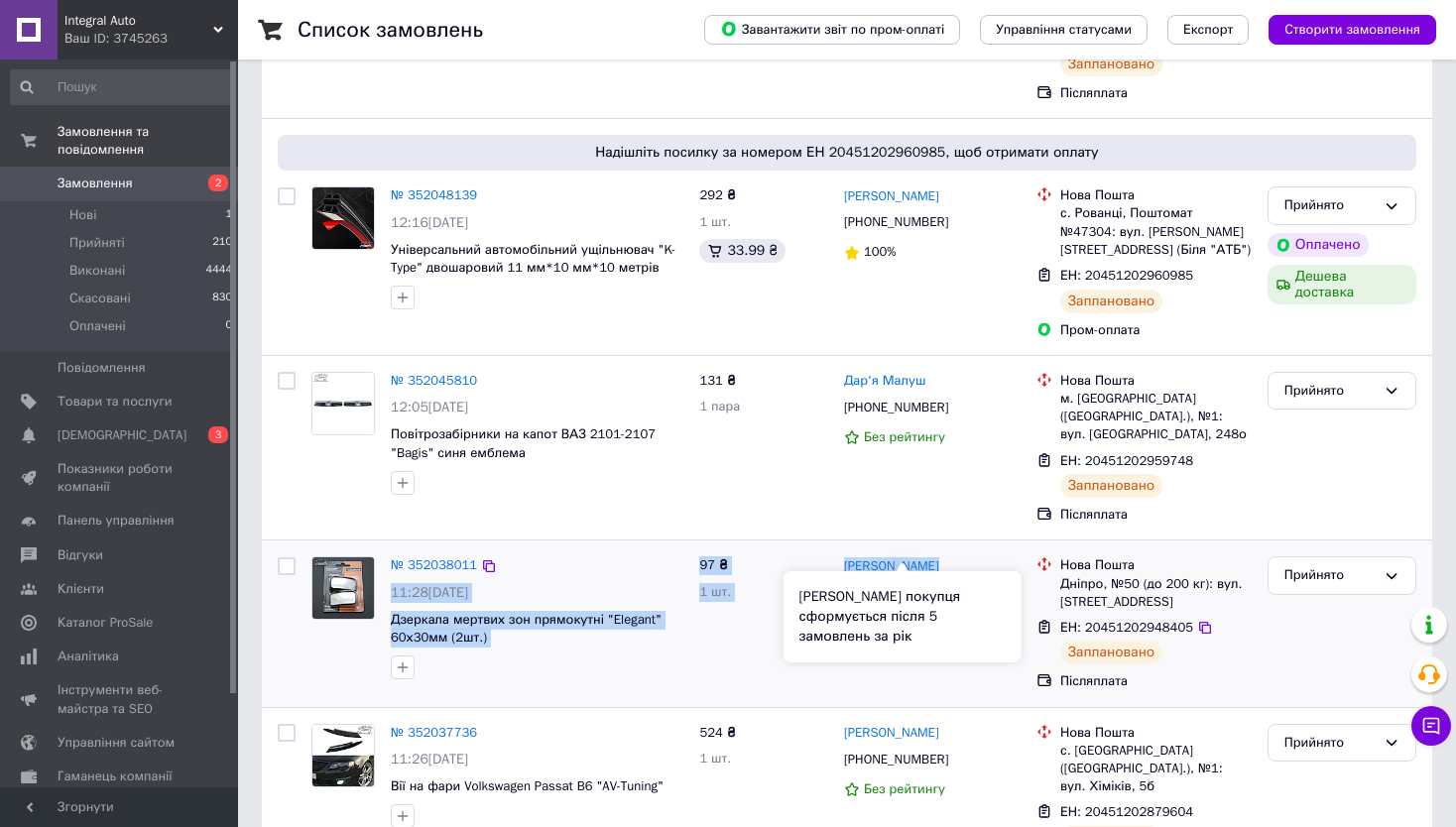 drag, startPoint x: 681, startPoint y: 490, endPoint x: 949, endPoint y: 553, distance: 275.30529 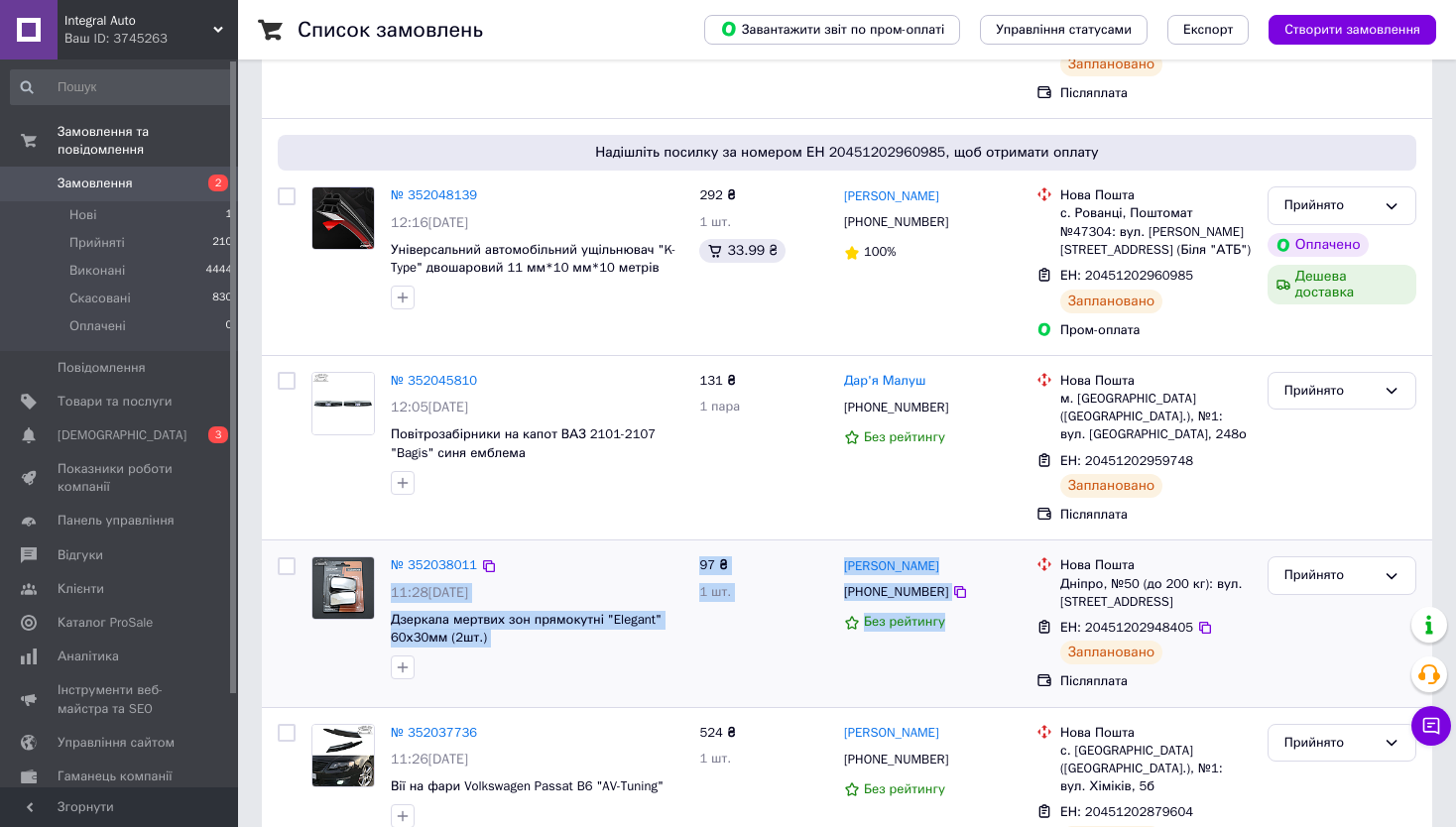 click on "Без рейтингу" at bounding box center (932, 622) 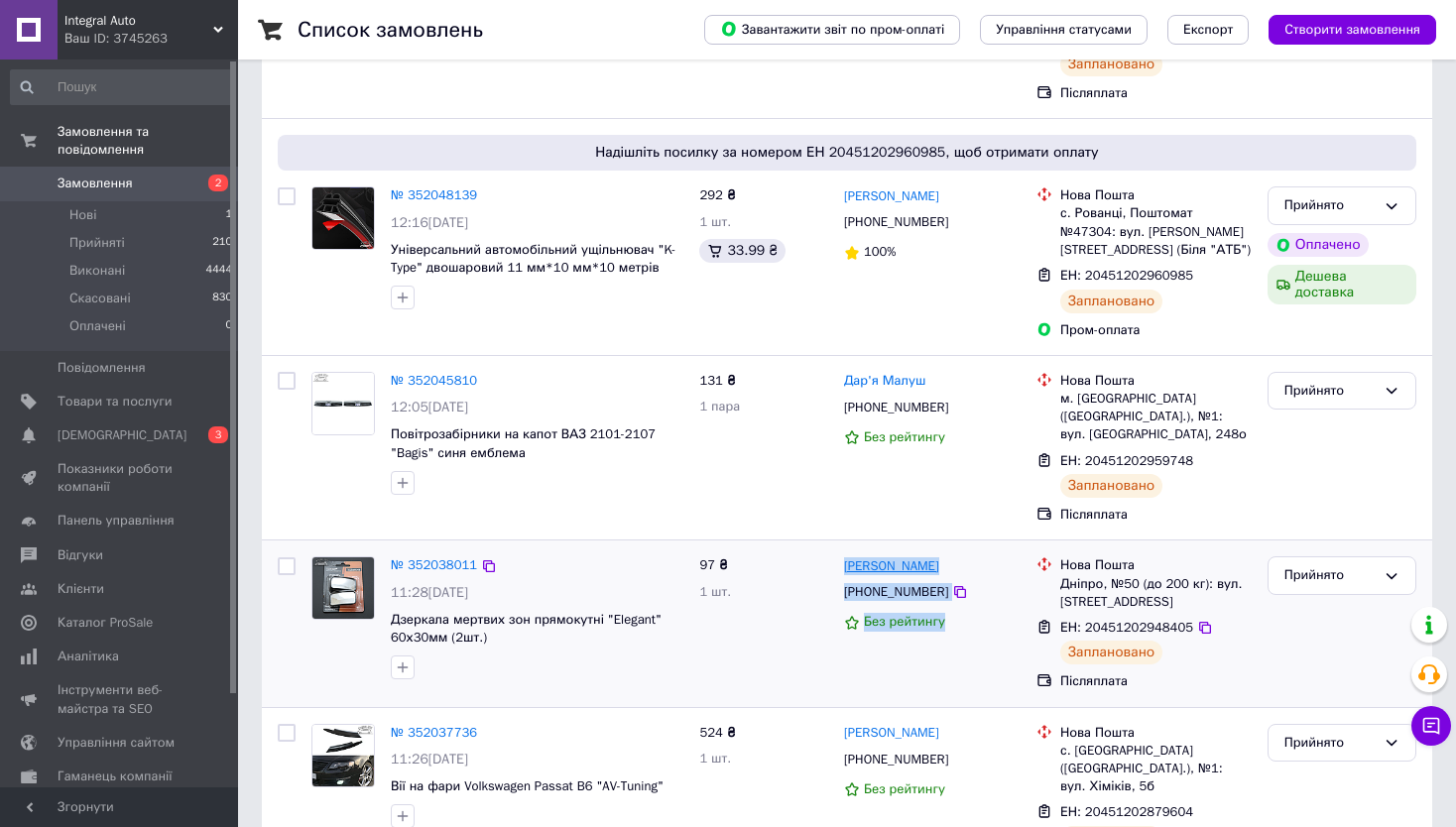 drag, startPoint x: 951, startPoint y: 553, endPoint x: 844, endPoint y: 492, distance: 123.16655 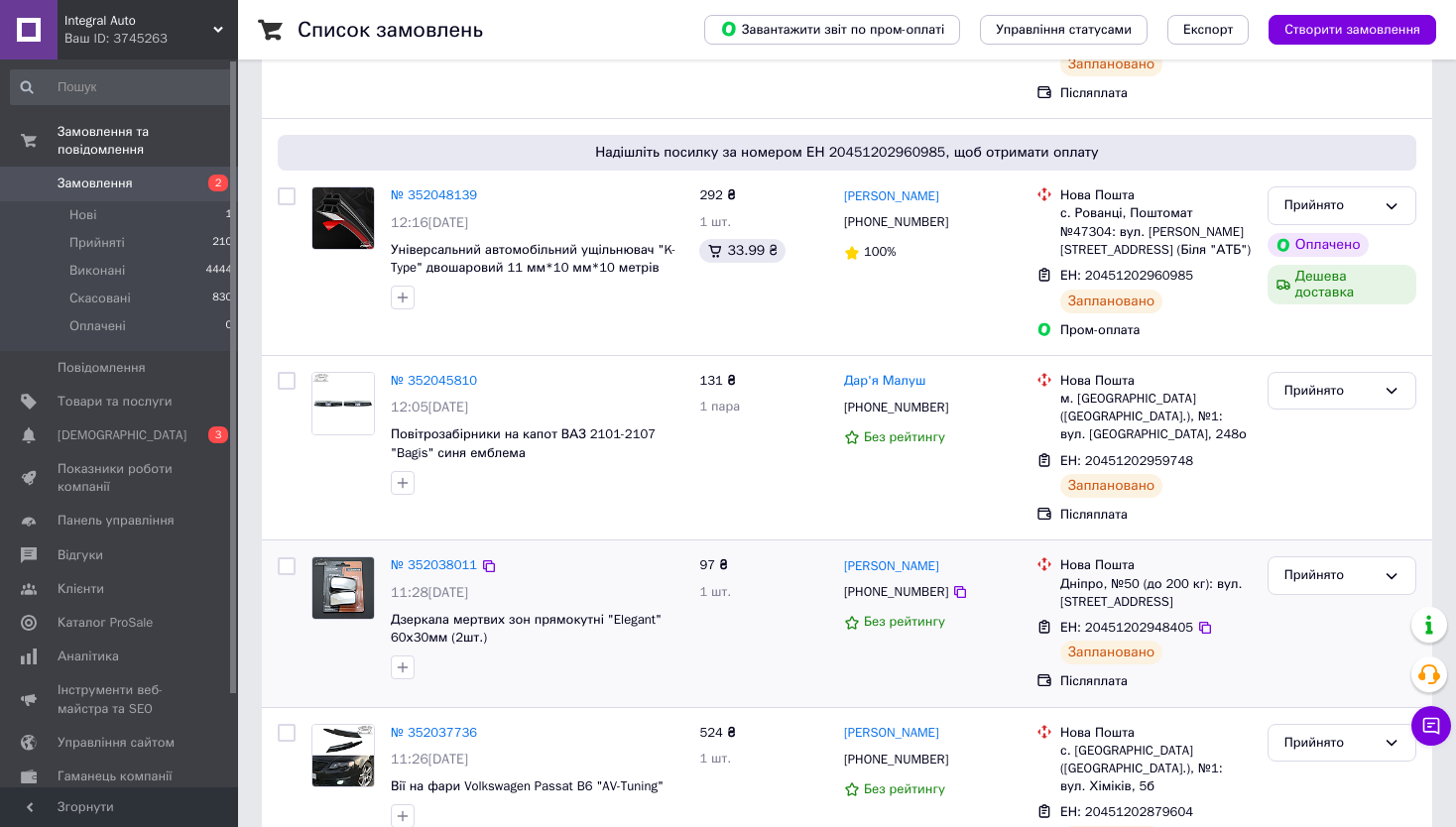 click on "97 ₴ 1 шт." at bounding box center (764, 623) 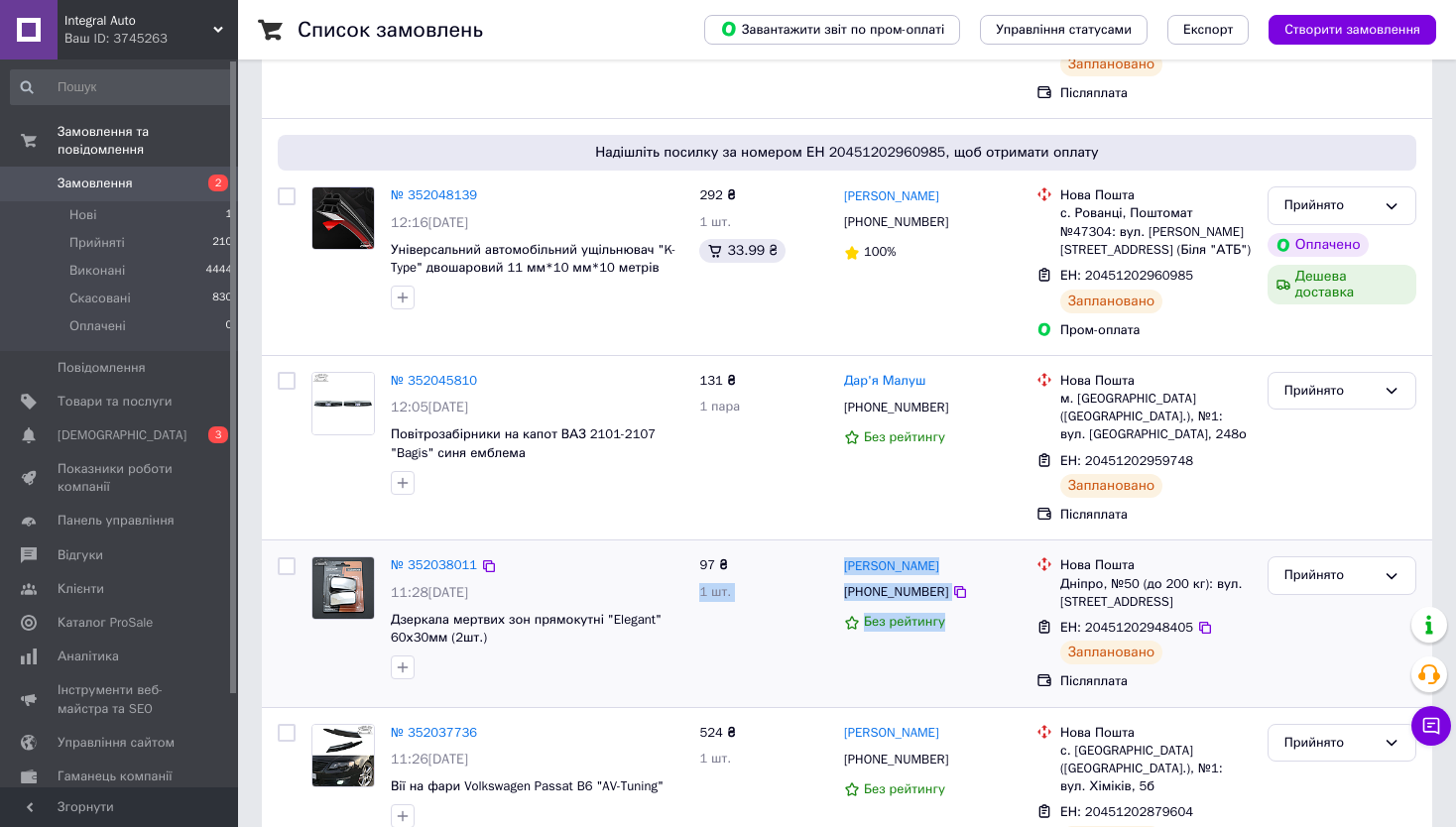 drag, startPoint x: 833, startPoint y: 492, endPoint x: 991, endPoint y: 551, distance: 168.6565 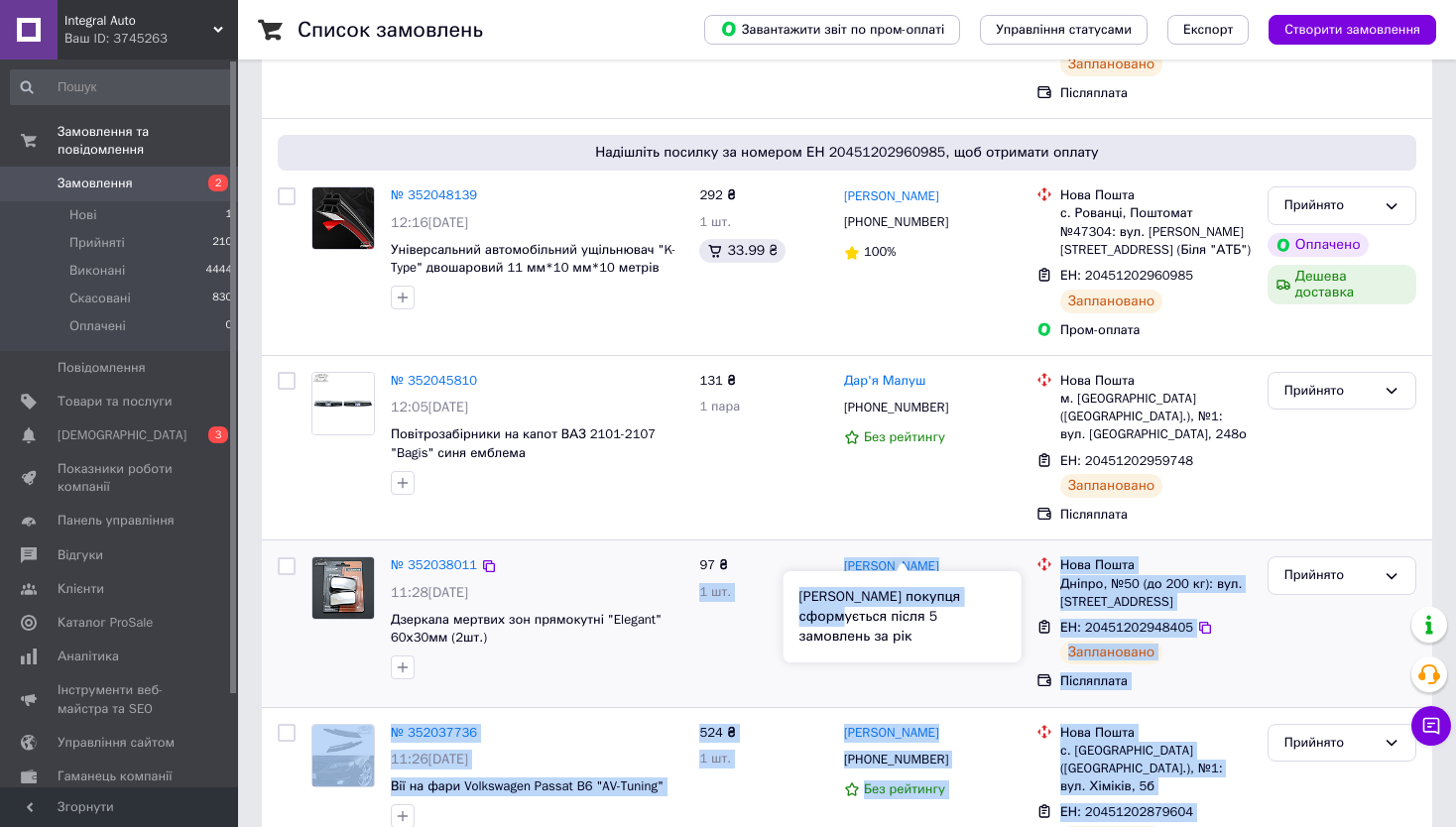 drag, startPoint x: 824, startPoint y: 491, endPoint x: 935, endPoint y: 553, distance: 127.14165 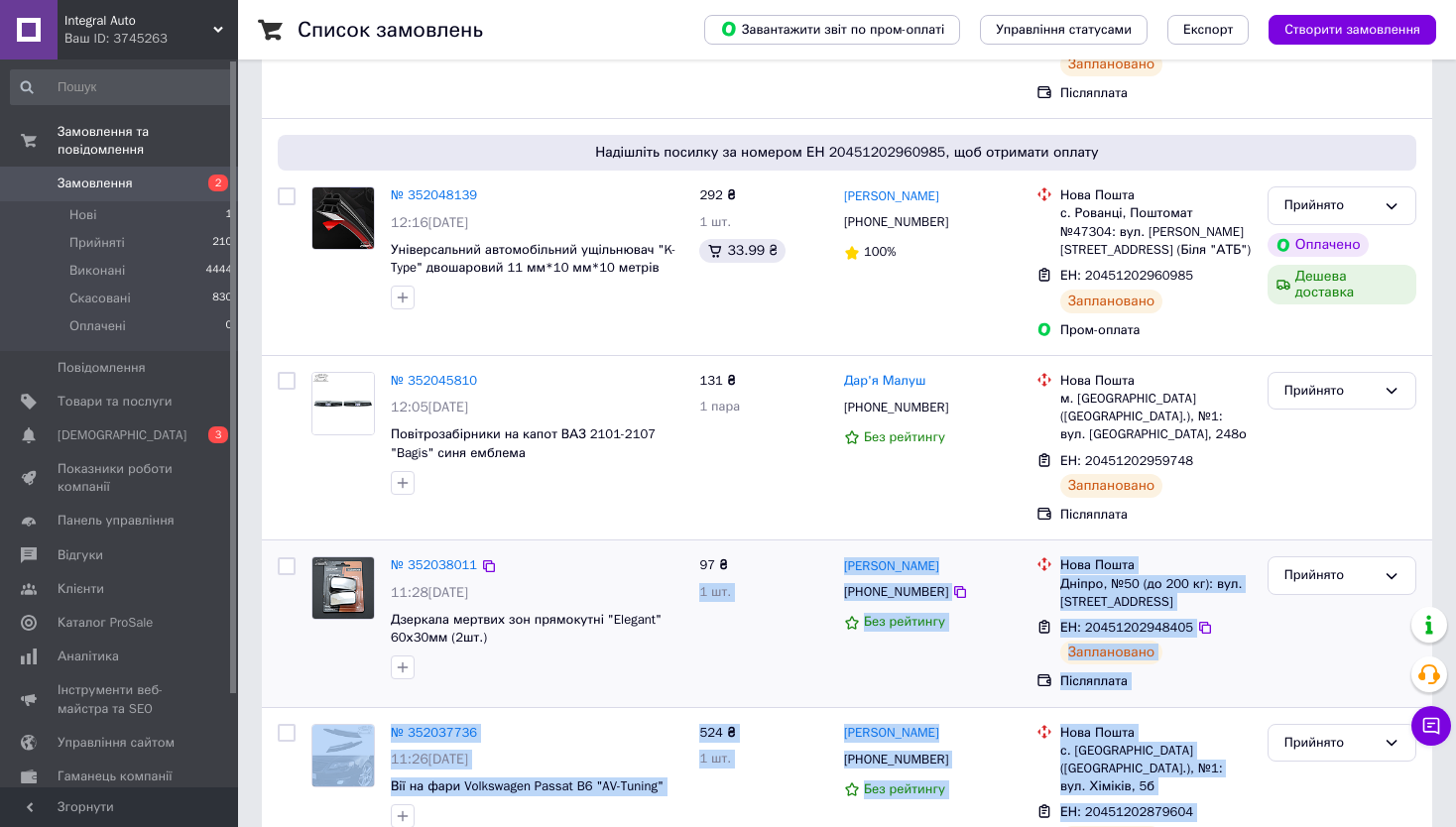 click on "Без рейтингу" at bounding box center [932, 622] 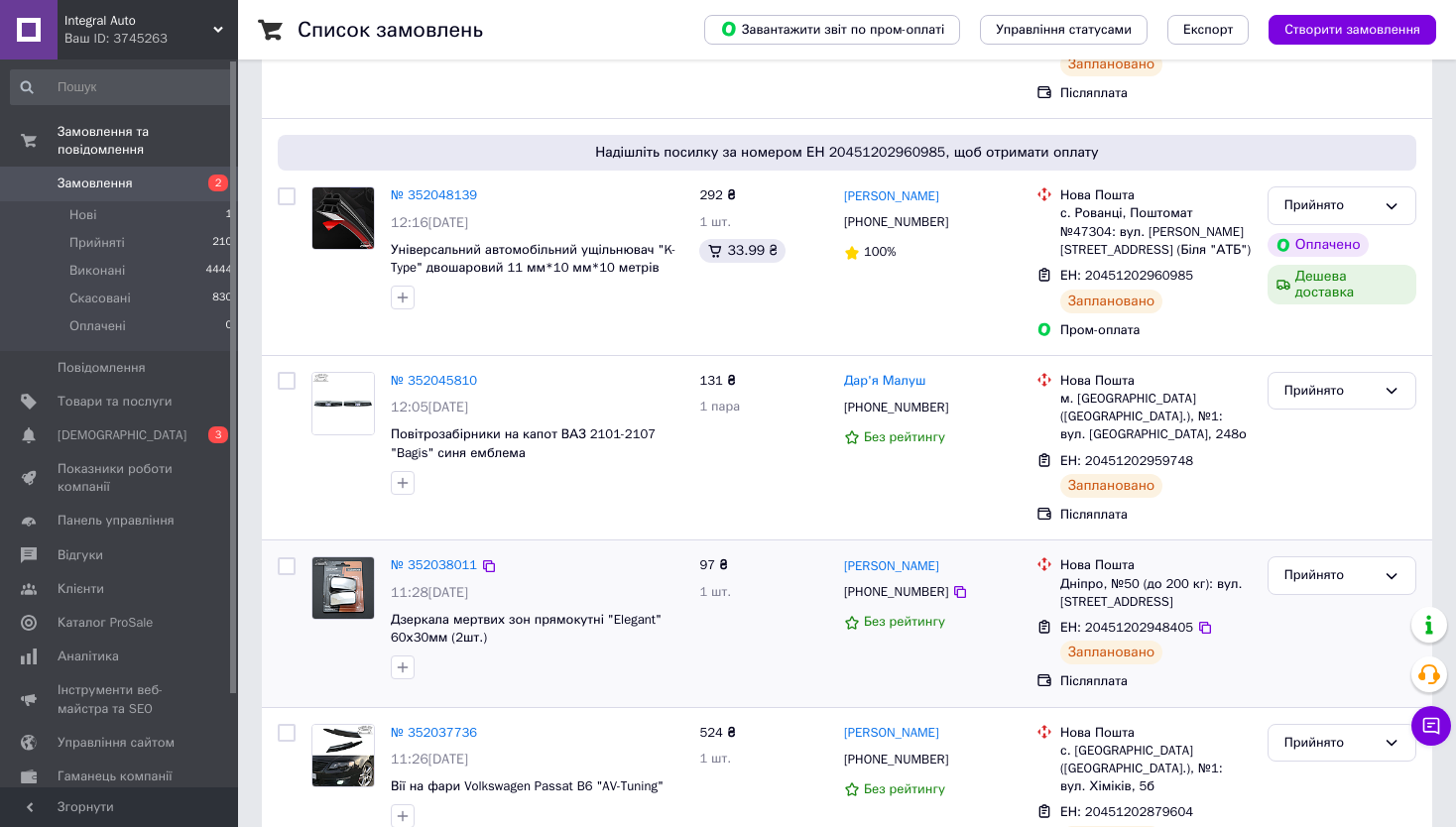 click on "Без рейтингу" at bounding box center [932, 622] 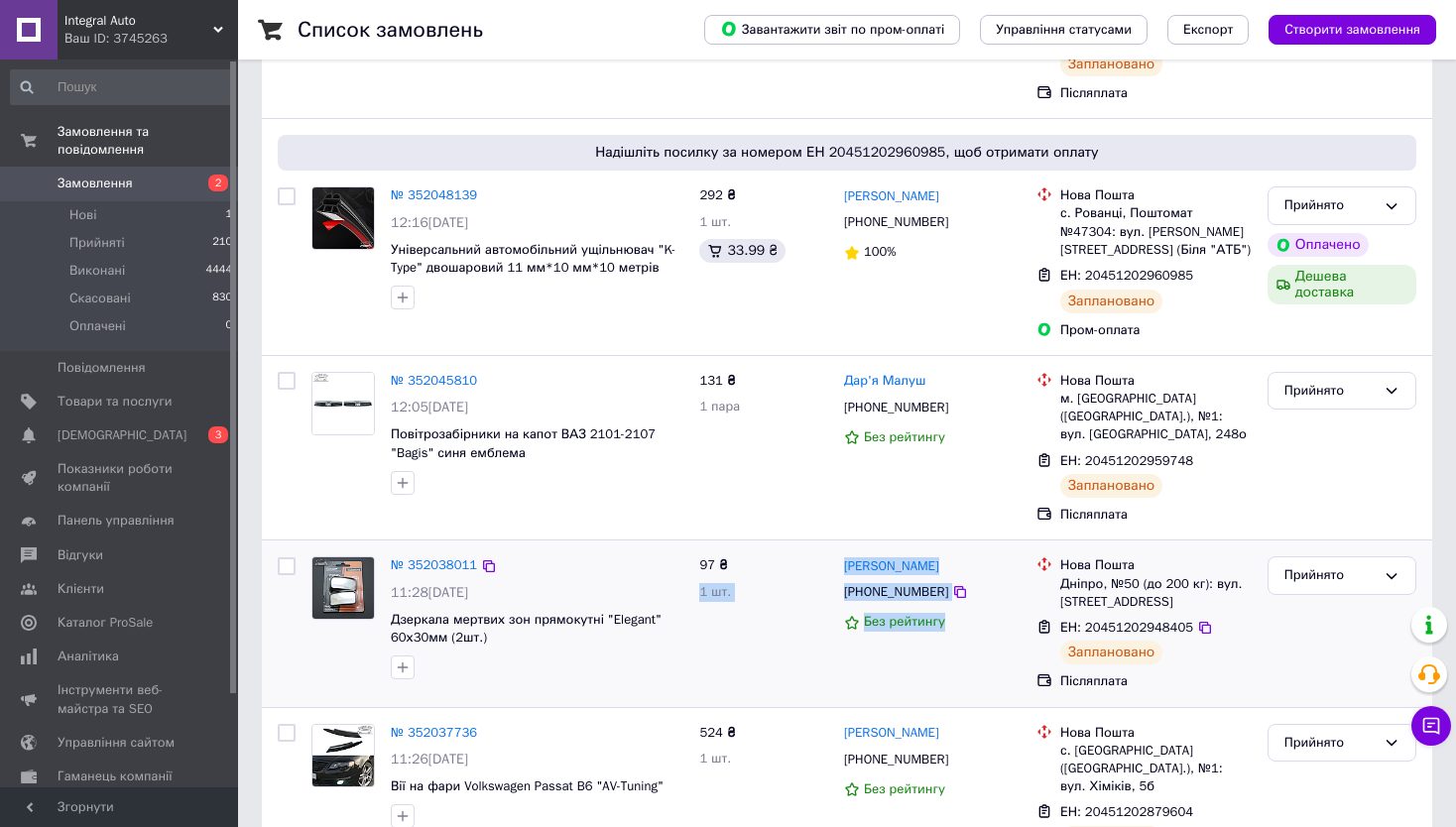 drag, startPoint x: 818, startPoint y: 487, endPoint x: 967, endPoint y: 542, distance: 158.82695 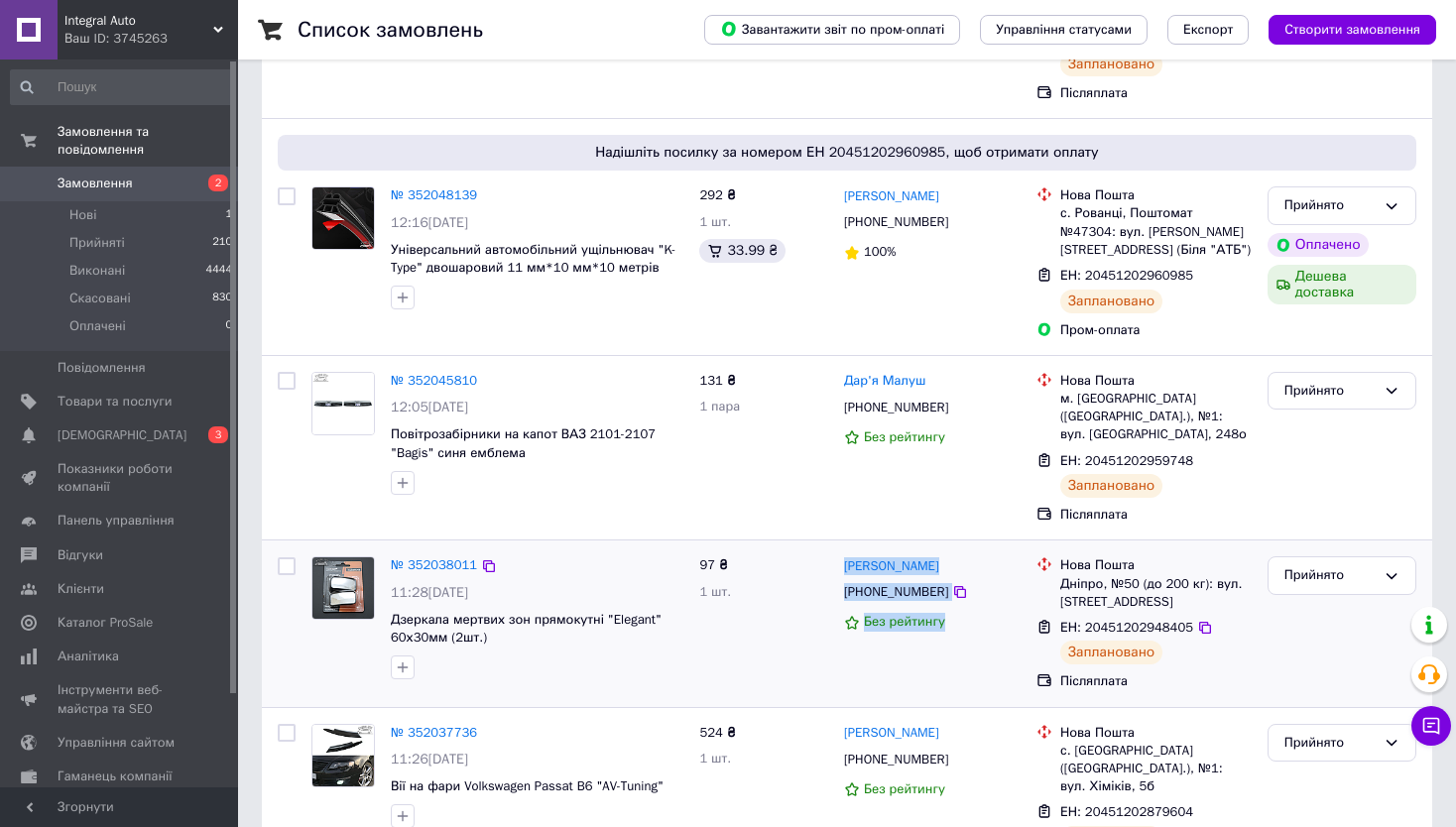 drag, startPoint x: 840, startPoint y: 489, endPoint x: 995, endPoint y: 551, distance: 166.9401 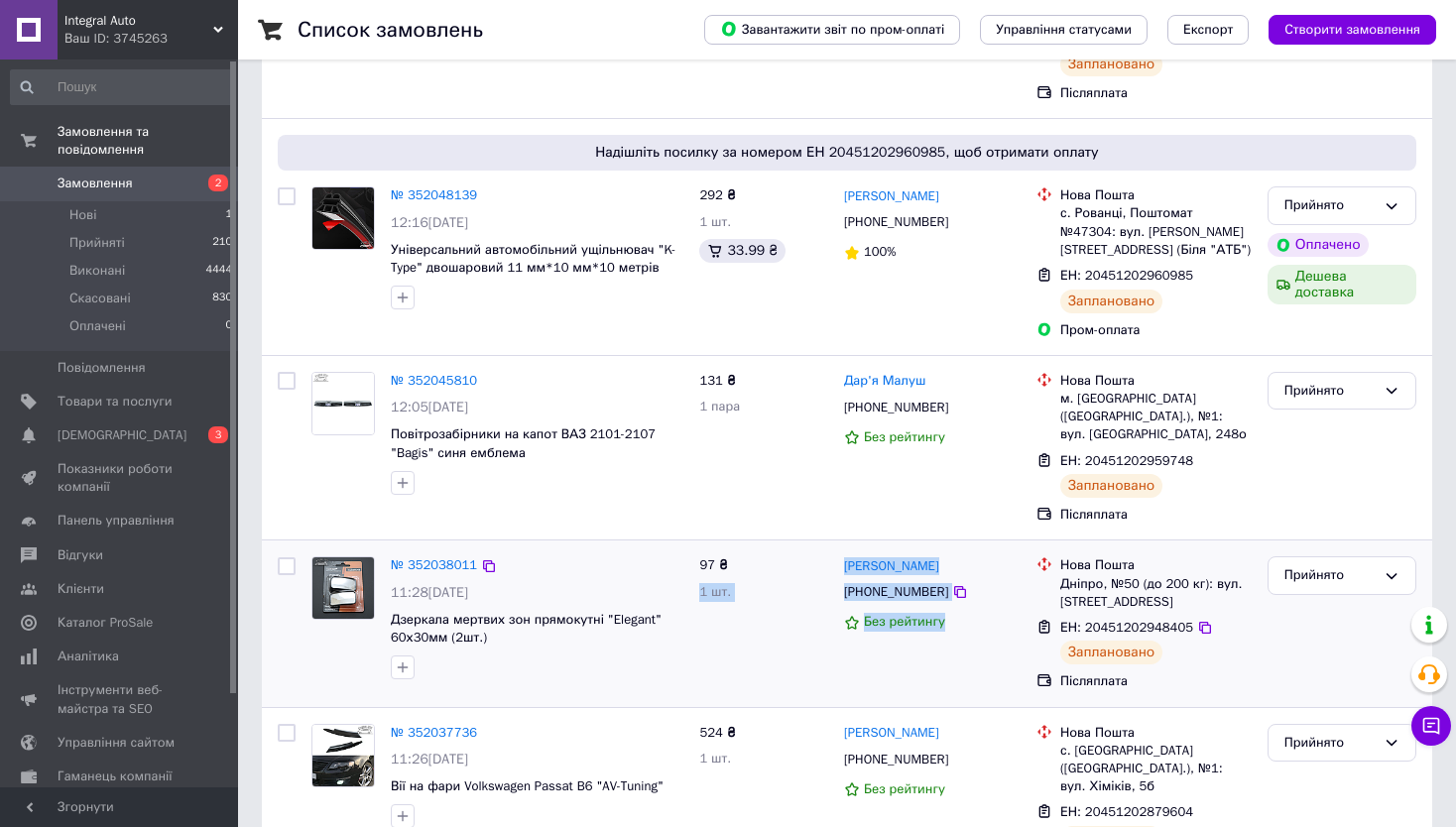 drag, startPoint x: 975, startPoint y: 554, endPoint x: 834, endPoint y: 499, distance: 151.34728 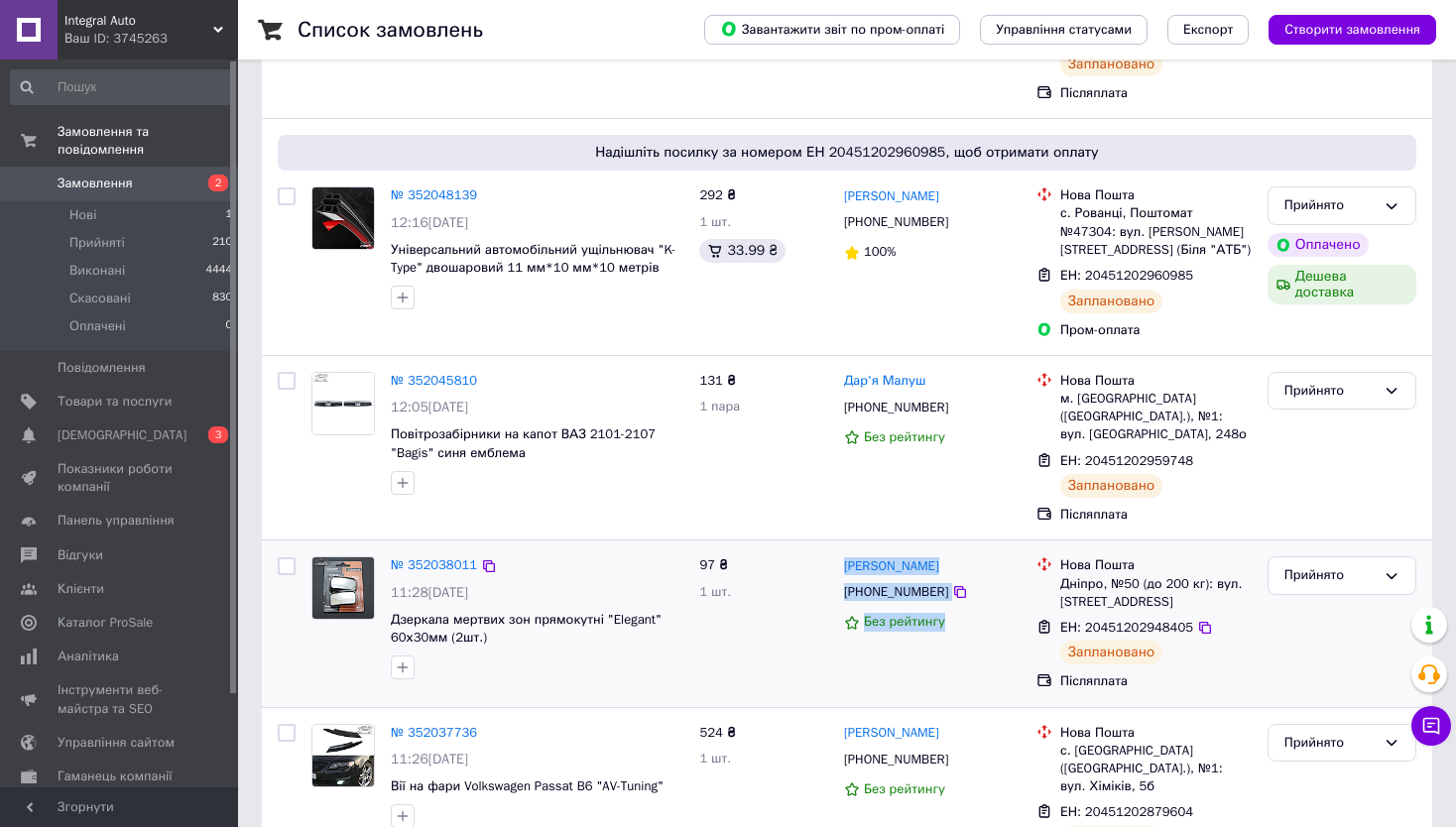drag, startPoint x: 844, startPoint y: 493, endPoint x: 975, endPoint y: 550, distance: 142.86357 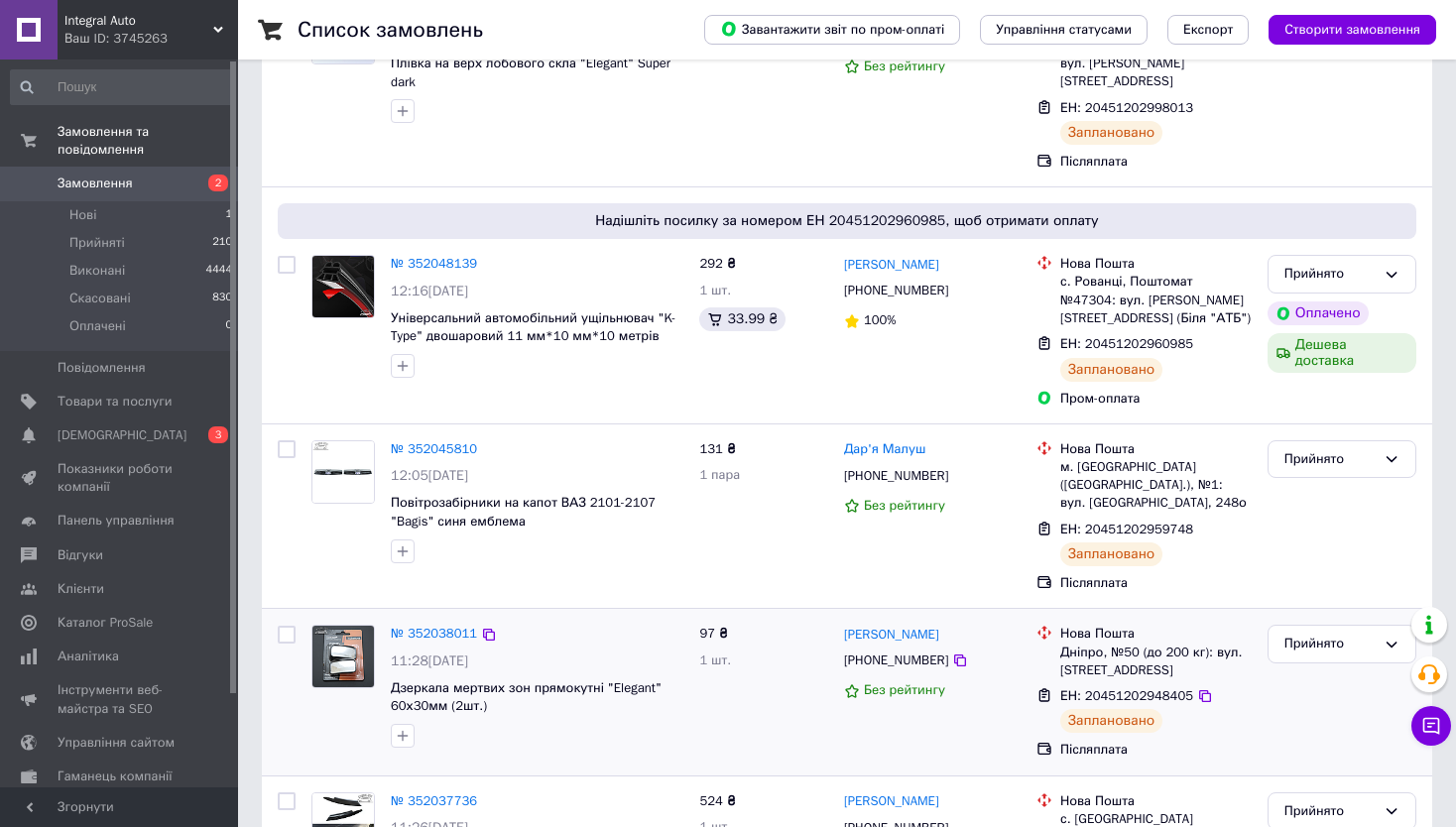 scroll, scrollTop: 0, scrollLeft: 0, axis: both 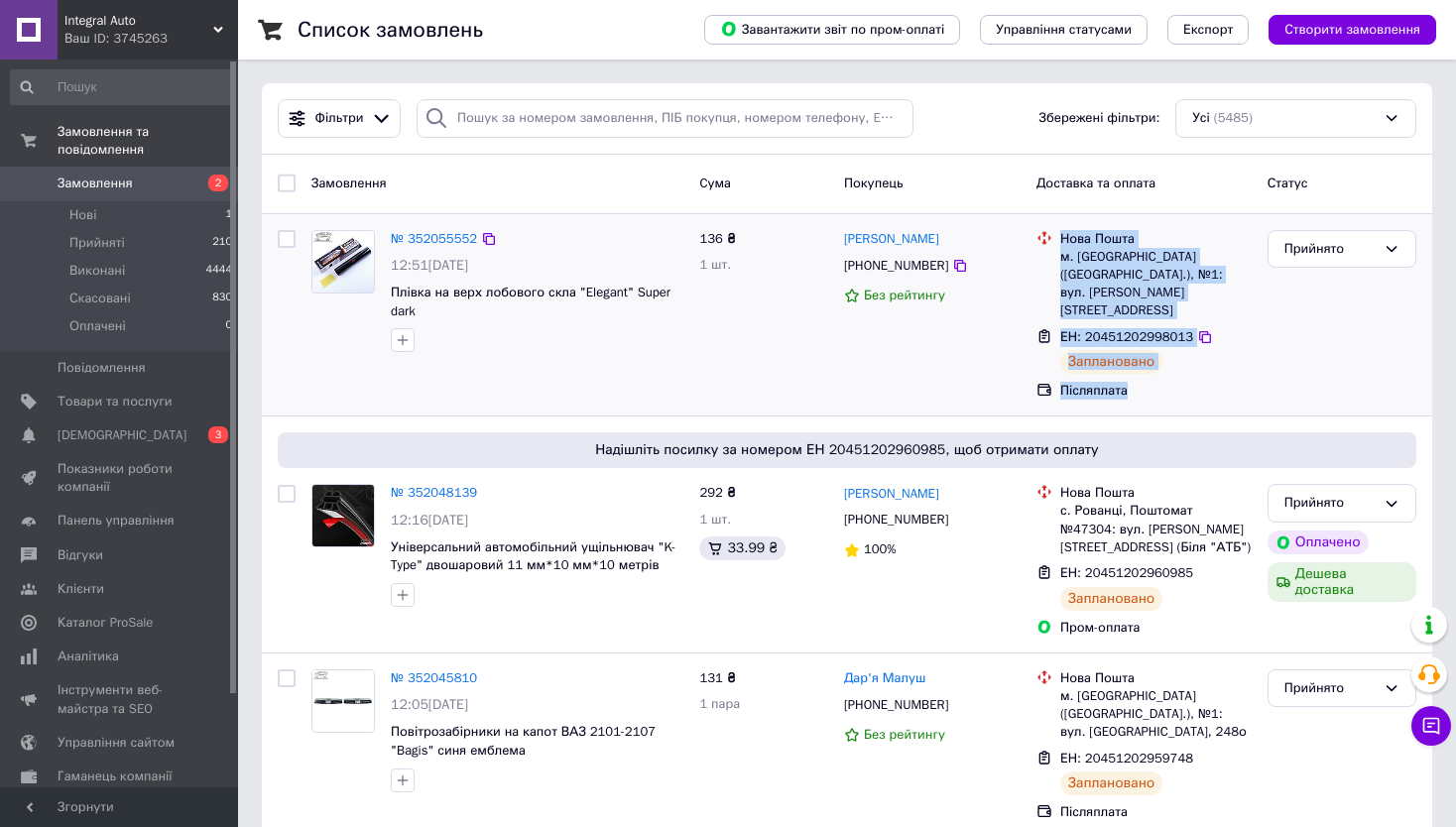 drag, startPoint x: 1053, startPoint y: 229, endPoint x: 1216, endPoint y: 360, distance: 209.11719 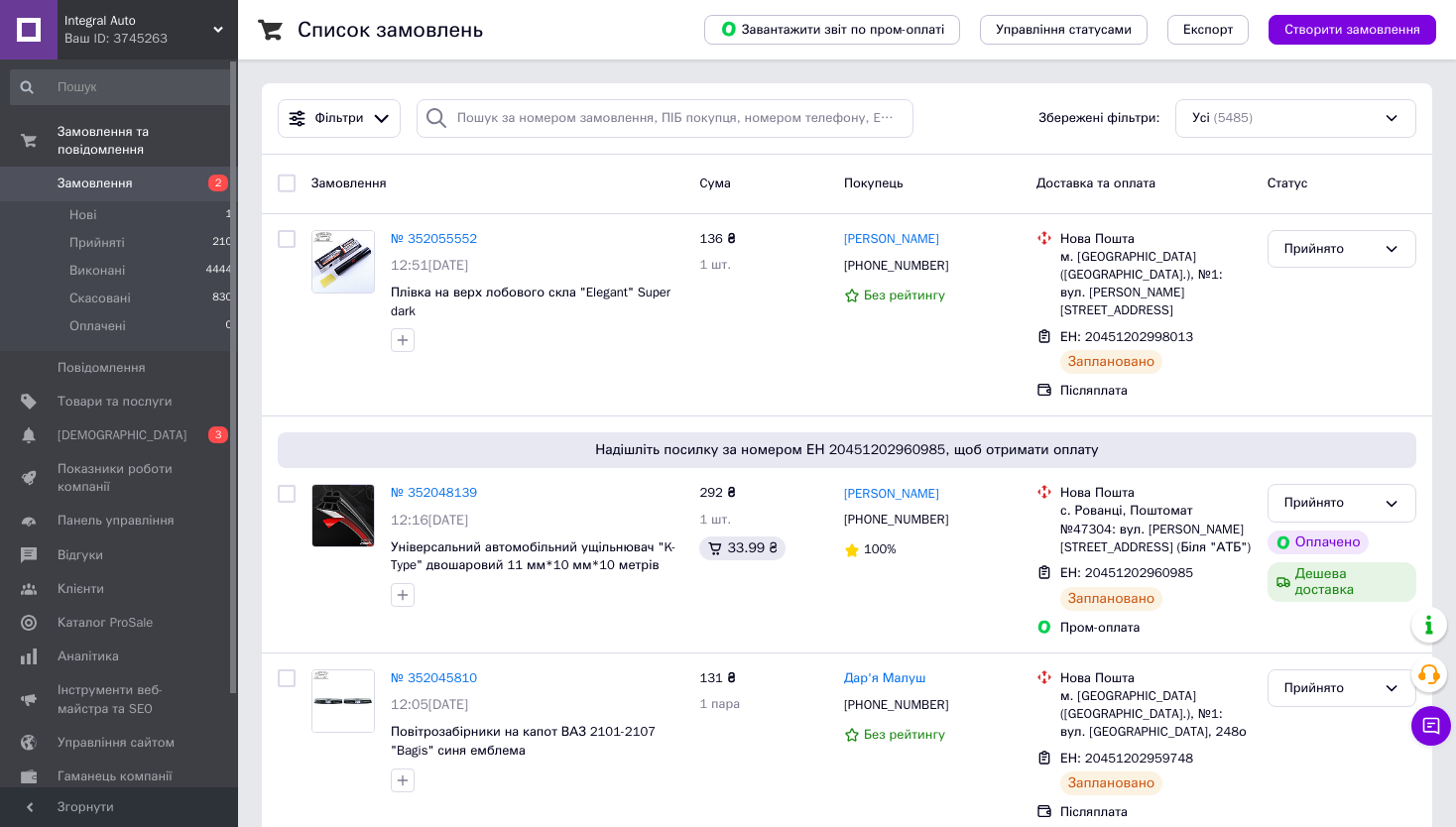 click on "Список замовлень   Завантажити звіт по пром-оплаті Управління статусами Експорт Створити замовлення Фільтри Збережені фільтри: Усі (5485) Замовлення Cума Покупець Доставка та оплата Статус № 352055552 12:51[DATE] Плівка на верх лобового скла "Elegant" Super dark 136 ₴ 1 шт. [PERSON_NAME] [PHONE_NUMBER] Без рейтингу Нова Пошта м. [GEOGRAPHIC_DATA] ([GEOGRAPHIC_DATA].), №1: вул. [PERSON_NAME], 82 ЕН: 20451202998013 Заплановано Післяплата Прийнято Надішліть посилку за номером ЕН 20451202960985, щоб отримати оплату № 352048139 12:16[DATE] Універсальний автомобільний ущільнювач "K-Type" двошаровий 11 мм*10 мм*10 метрів 292 ₴ 1" at bounding box center (847, 4880) 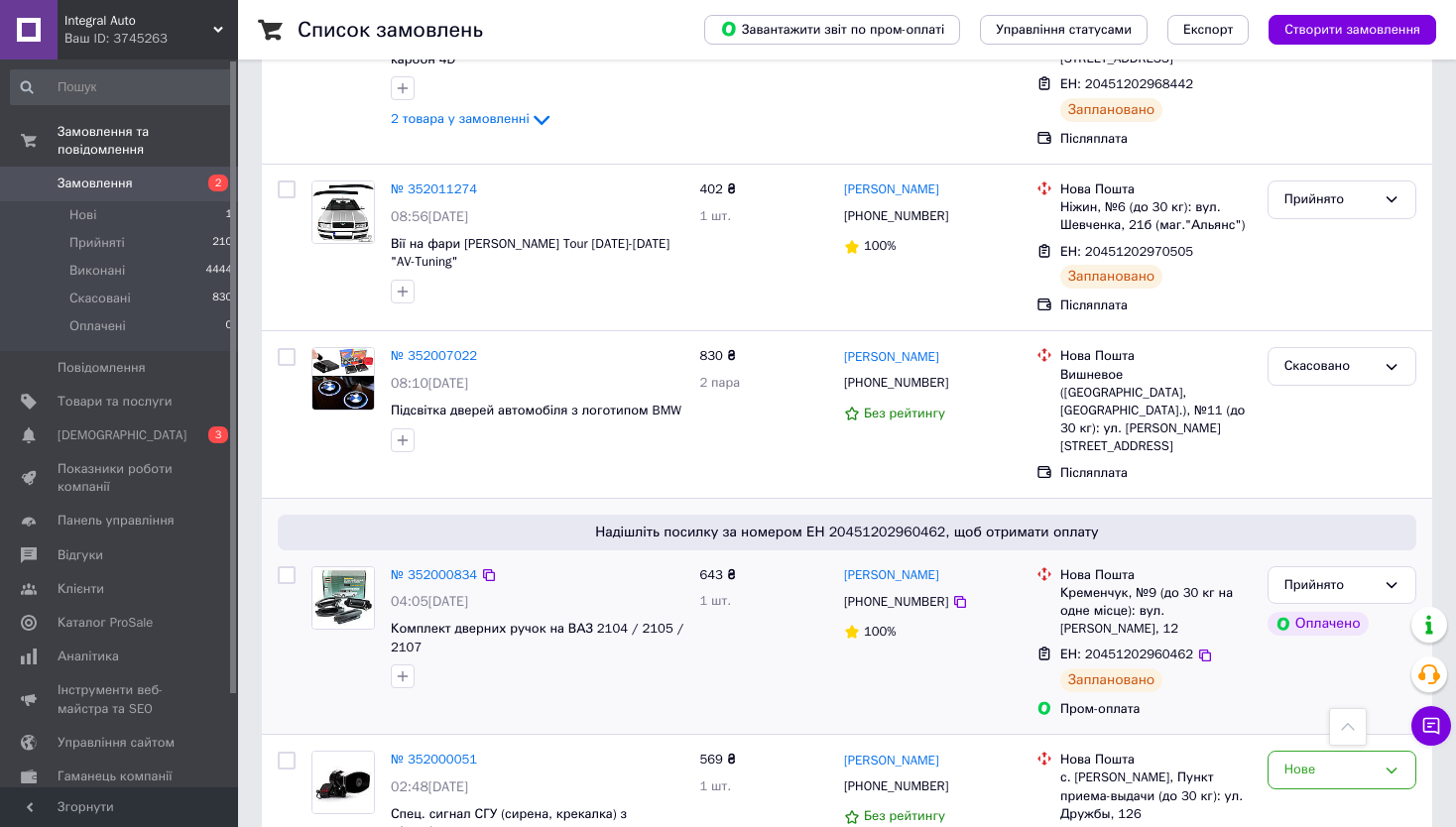 scroll, scrollTop: 1884, scrollLeft: 0, axis: vertical 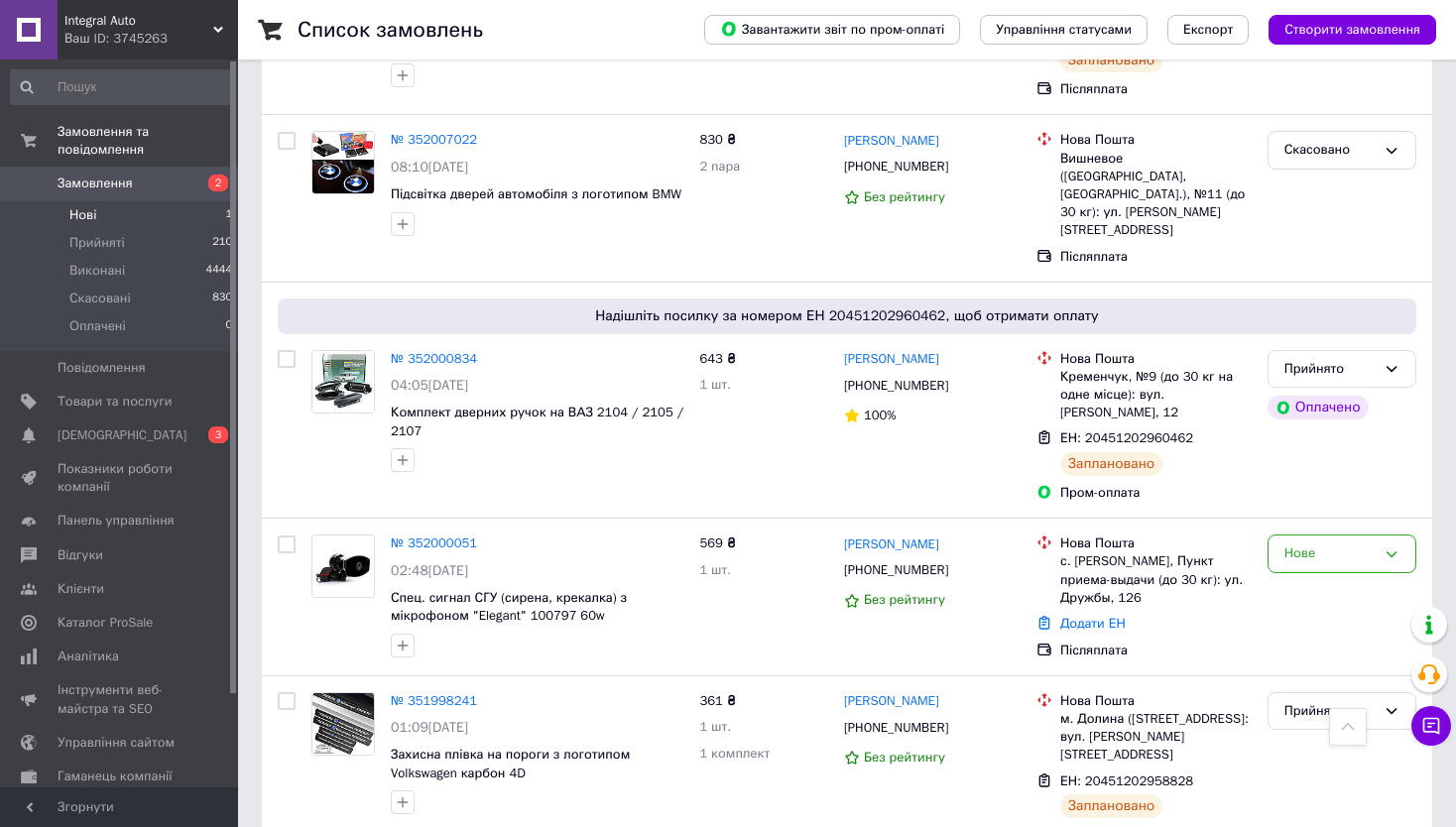 click on "Нові 1" at bounding box center [122, 215] 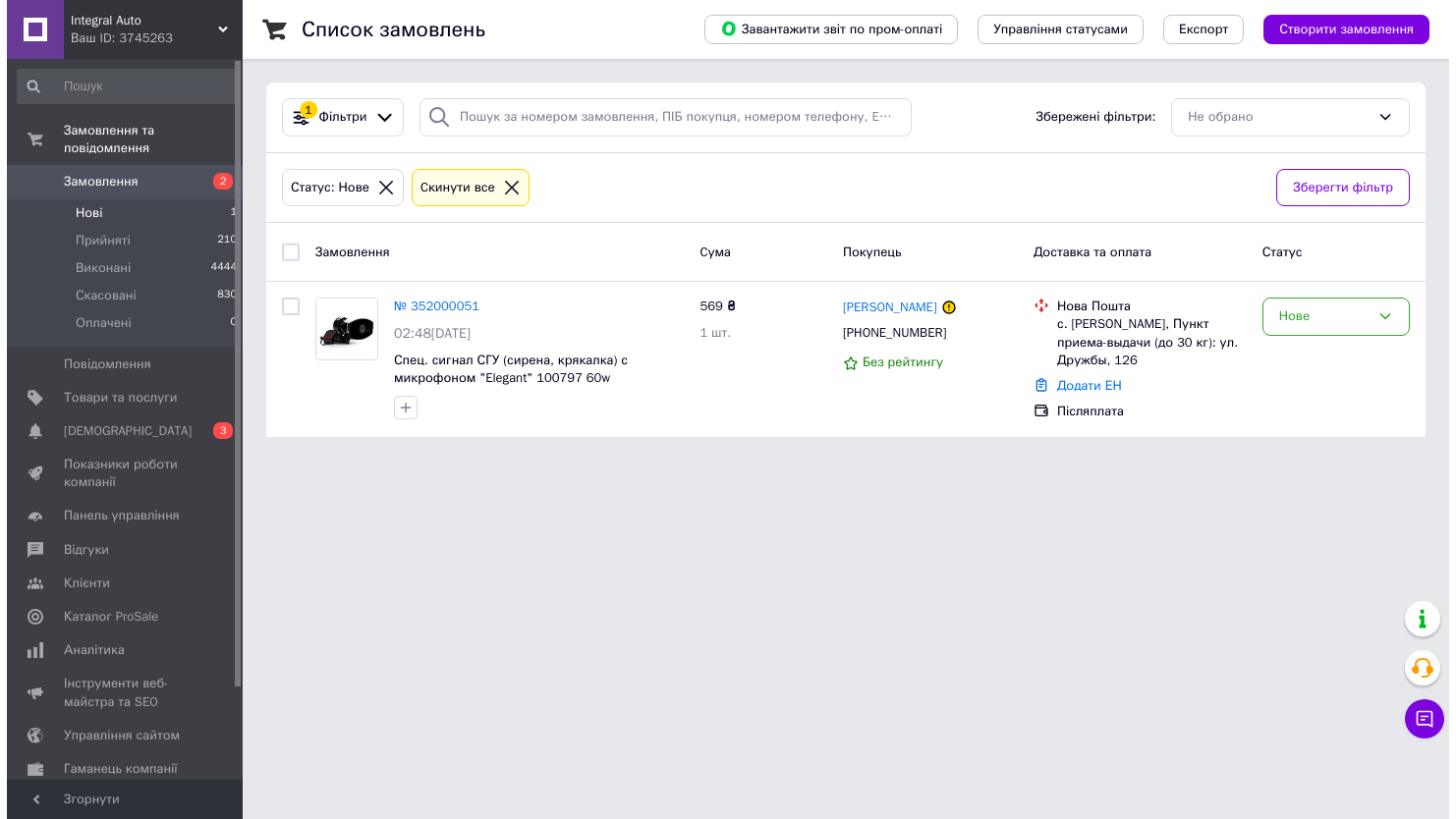 scroll, scrollTop: 0, scrollLeft: 0, axis: both 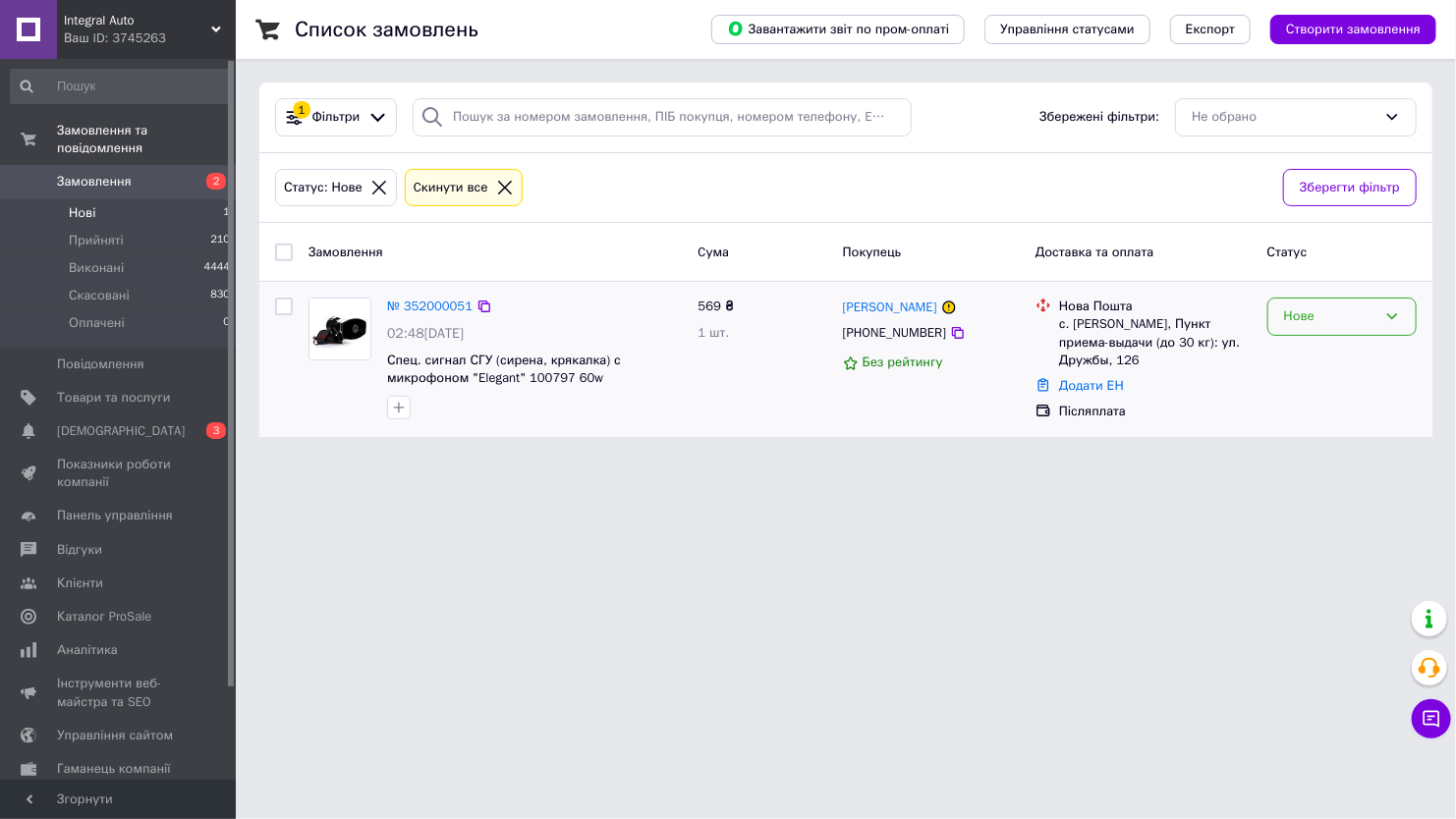 click on "Нове" at bounding box center [1330, 316] 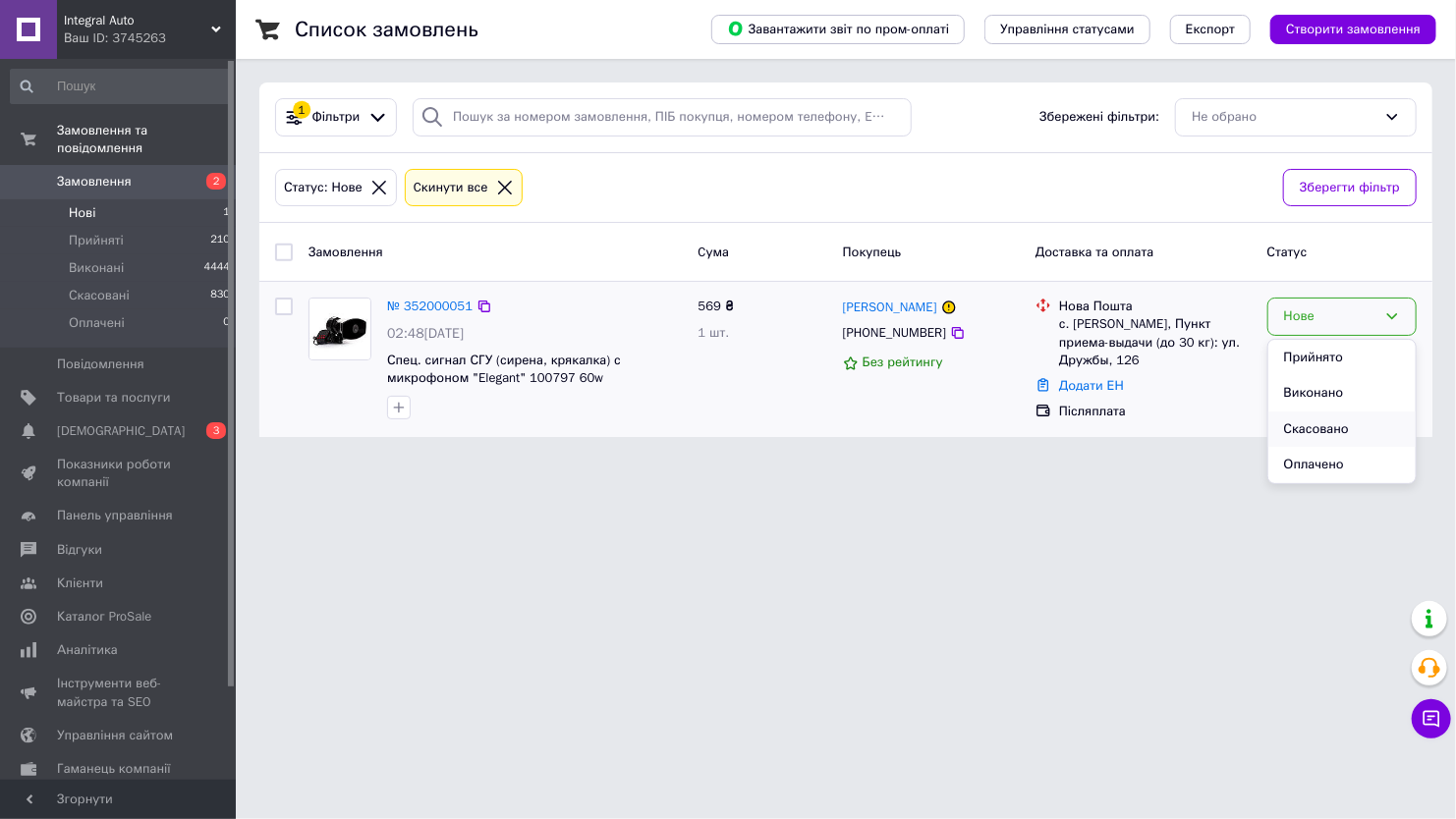 click on "Скасовано" at bounding box center (1342, 429) 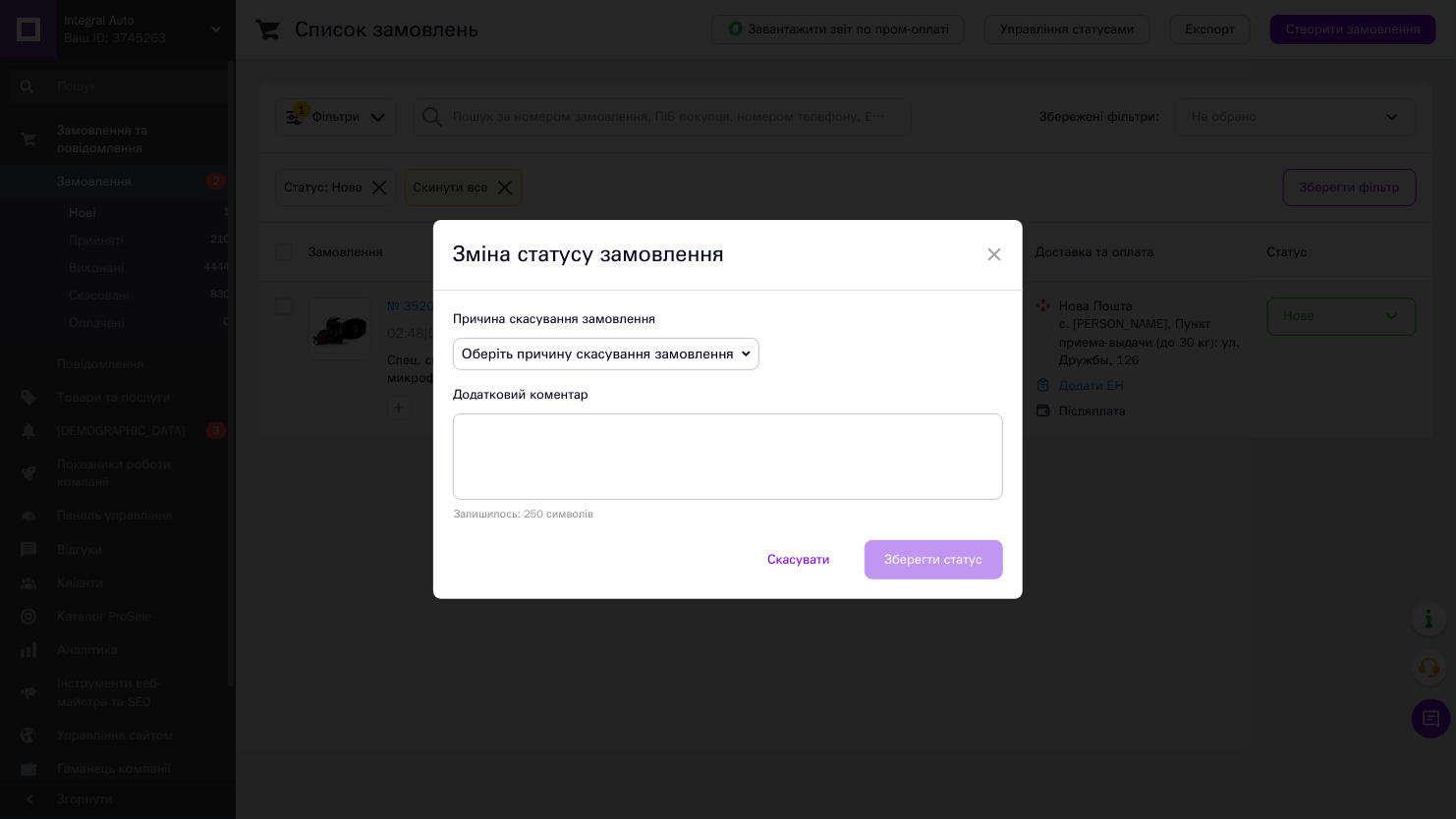 click on "Додатковий коментар" at bounding box center (728, 395) 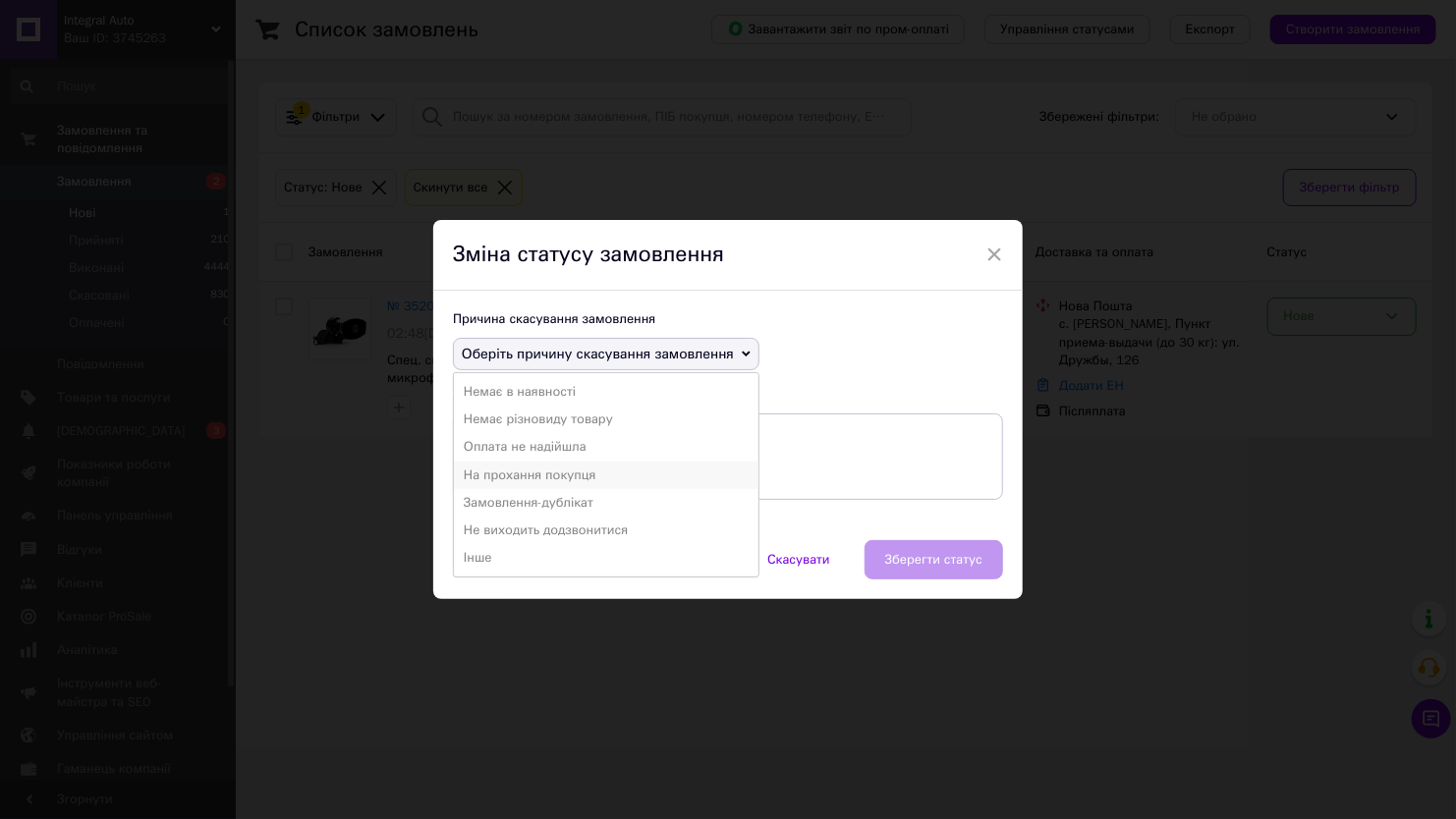 click on "На прохання покупця" at bounding box center (606, 475) 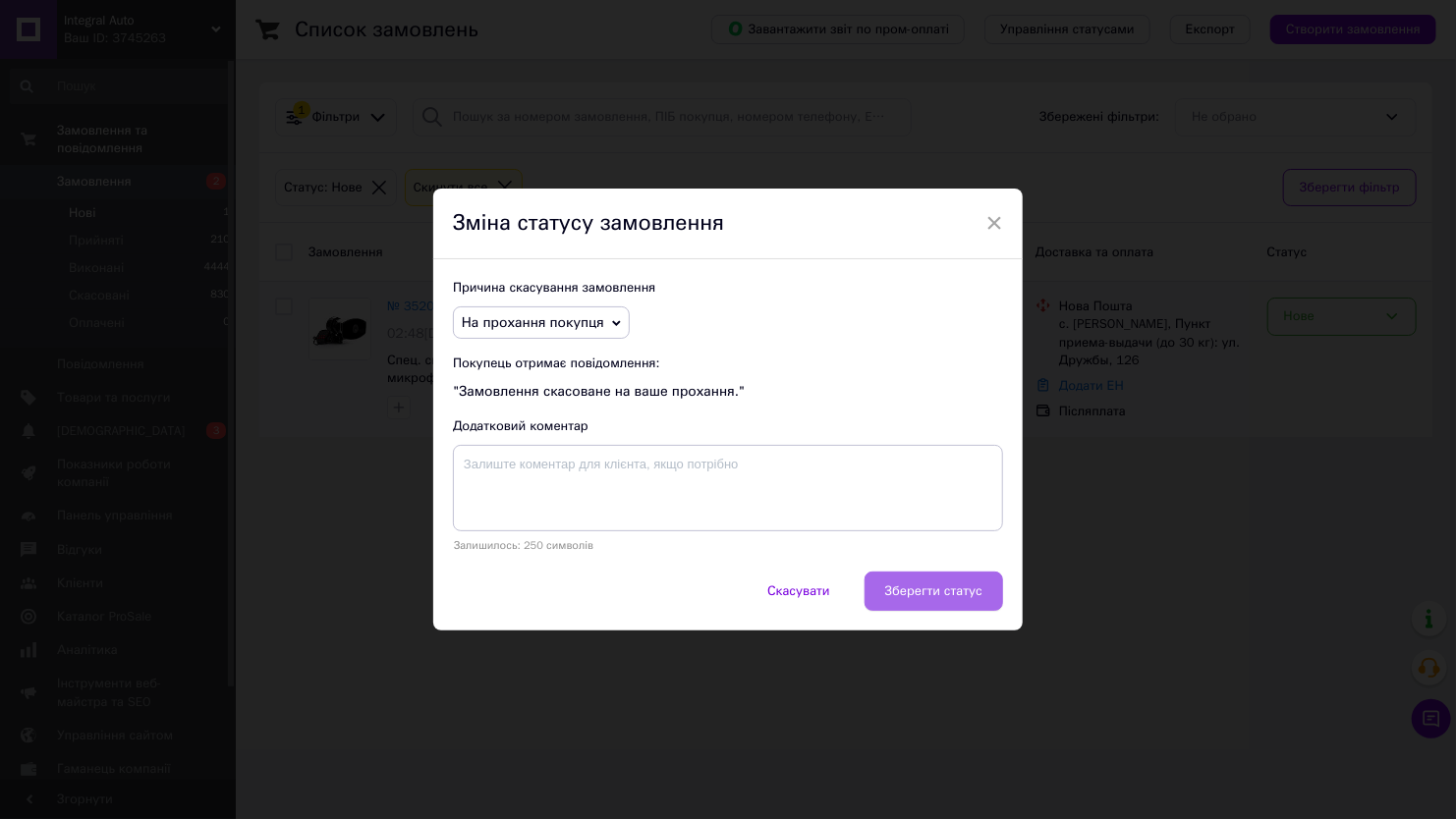 click on "Зберегти статус" at bounding box center [933, 591] 